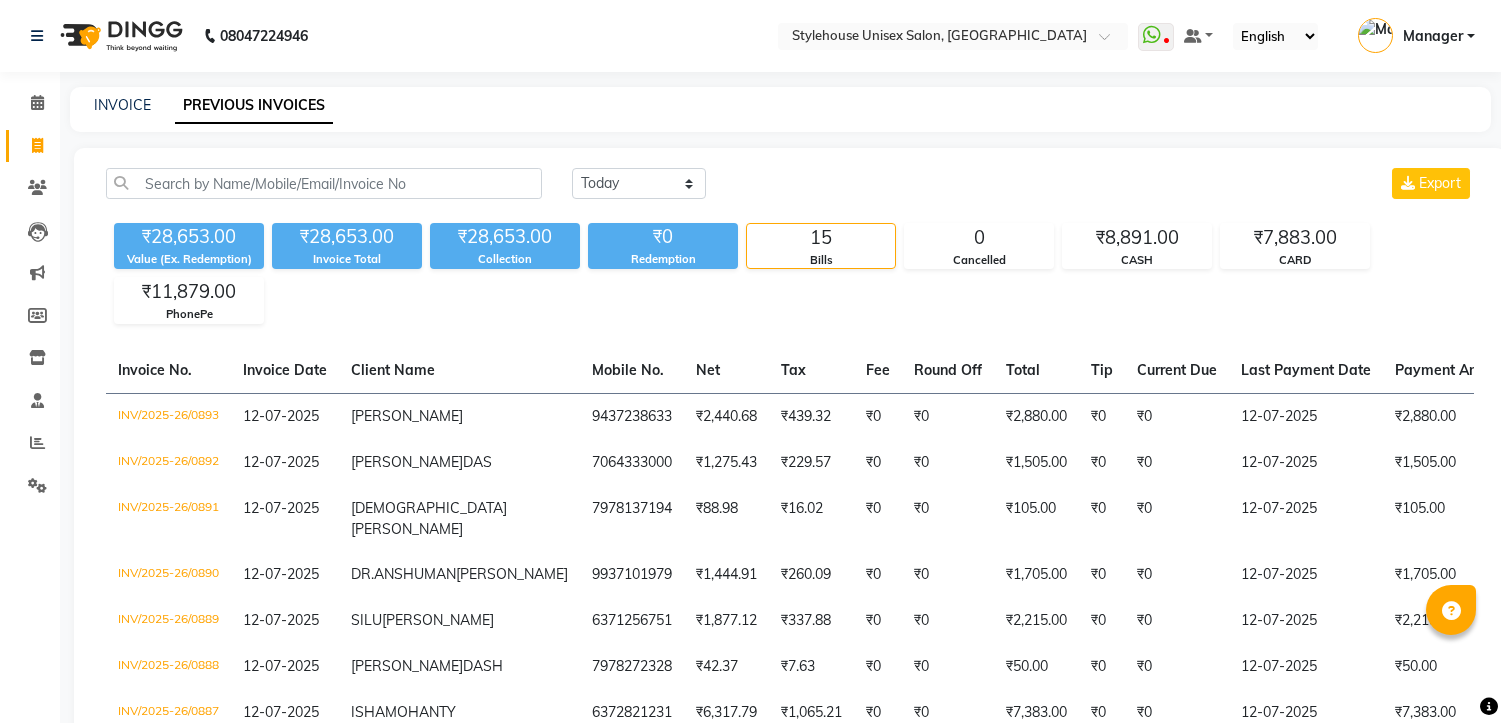 select on "[DATE]" 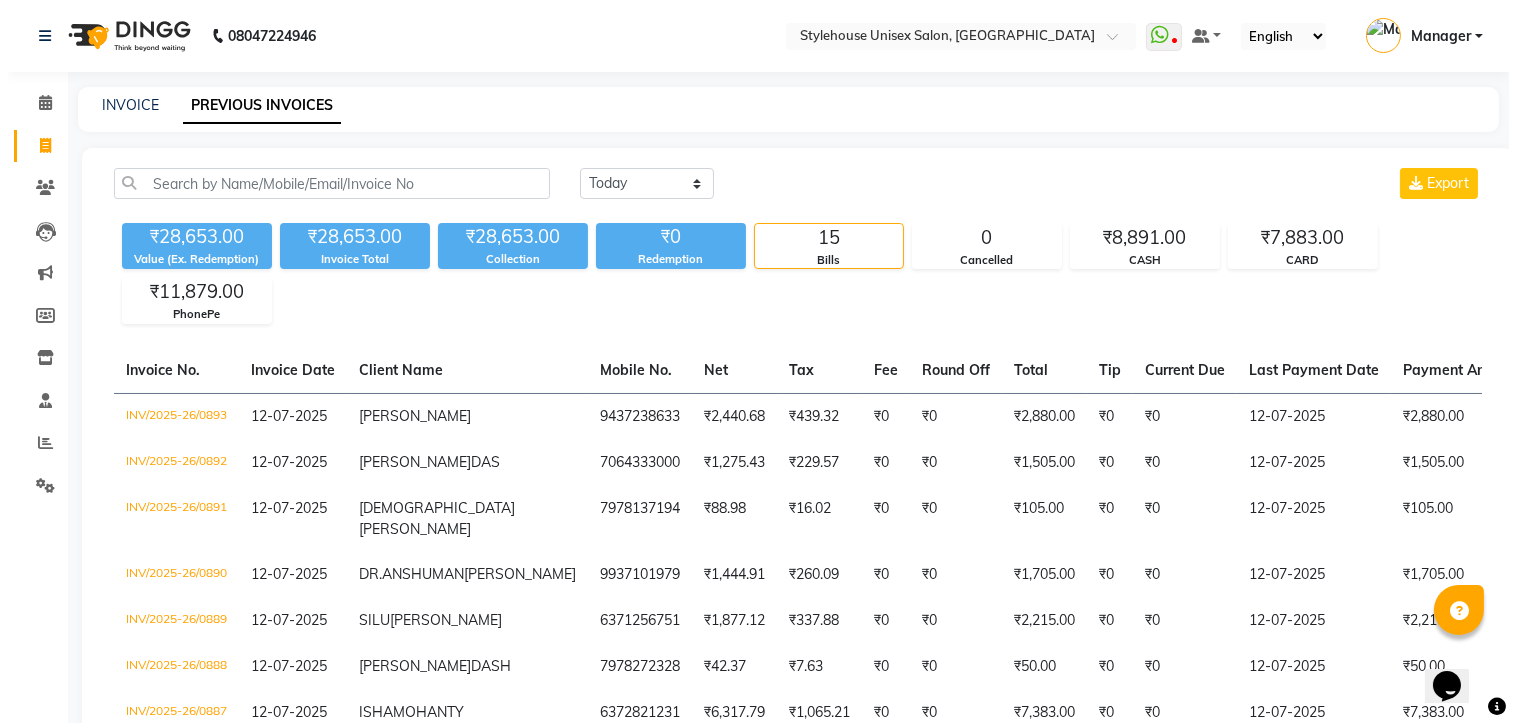 scroll, scrollTop: 0, scrollLeft: 0, axis: both 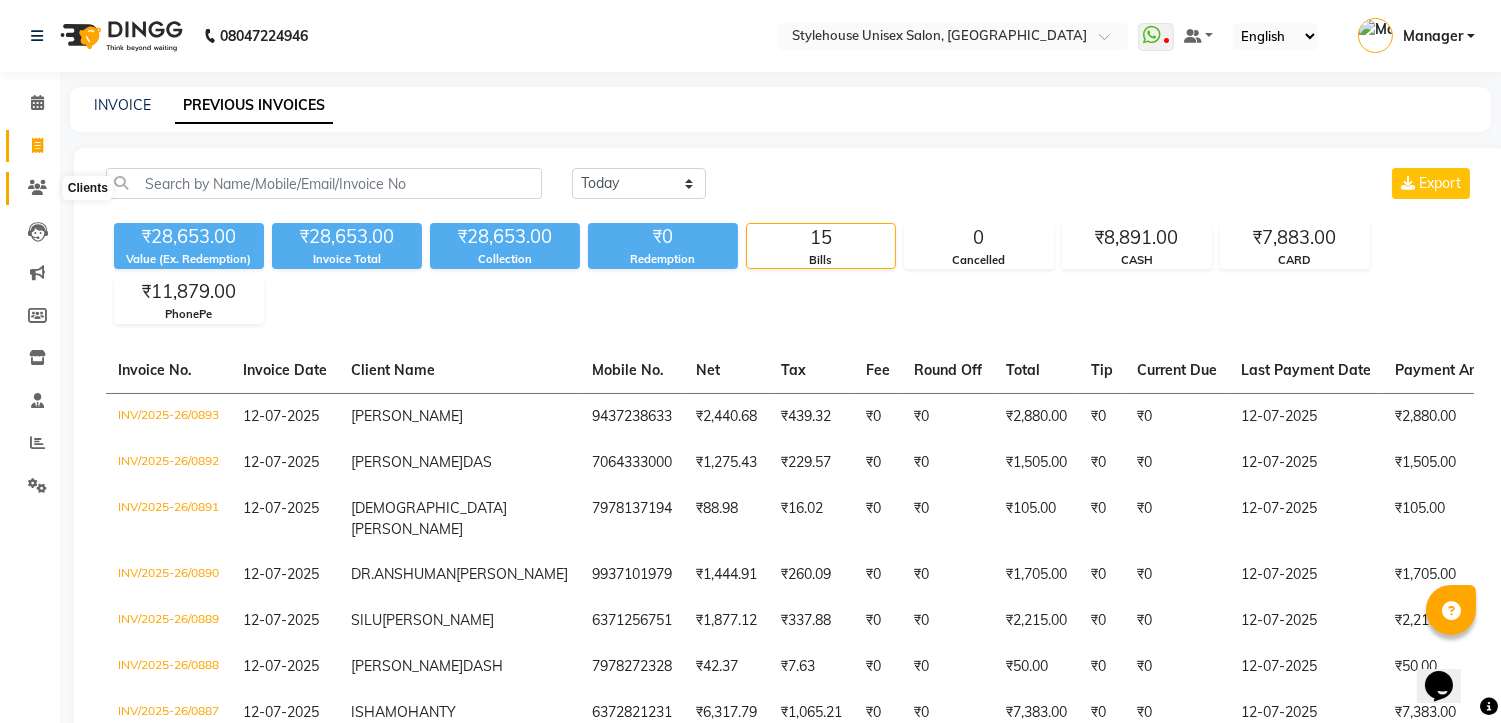 click 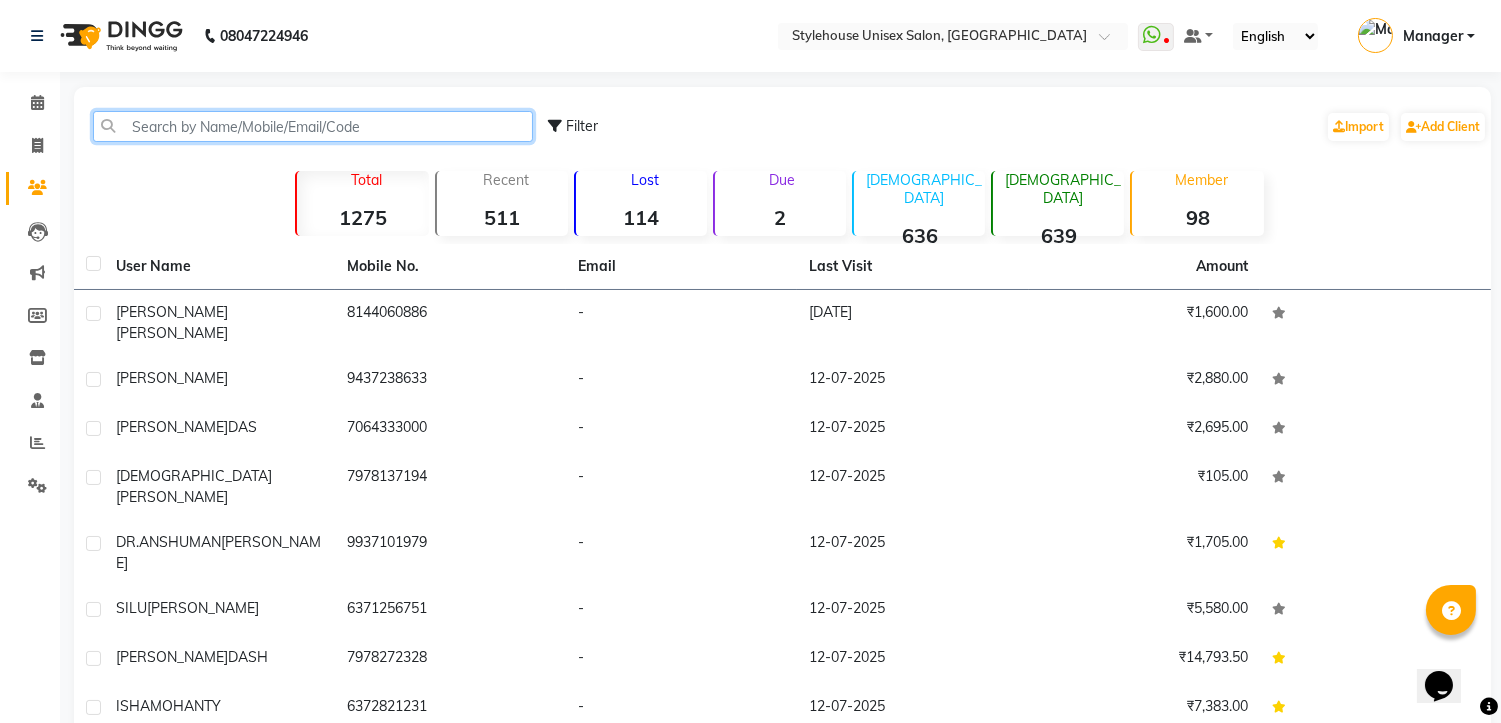 click 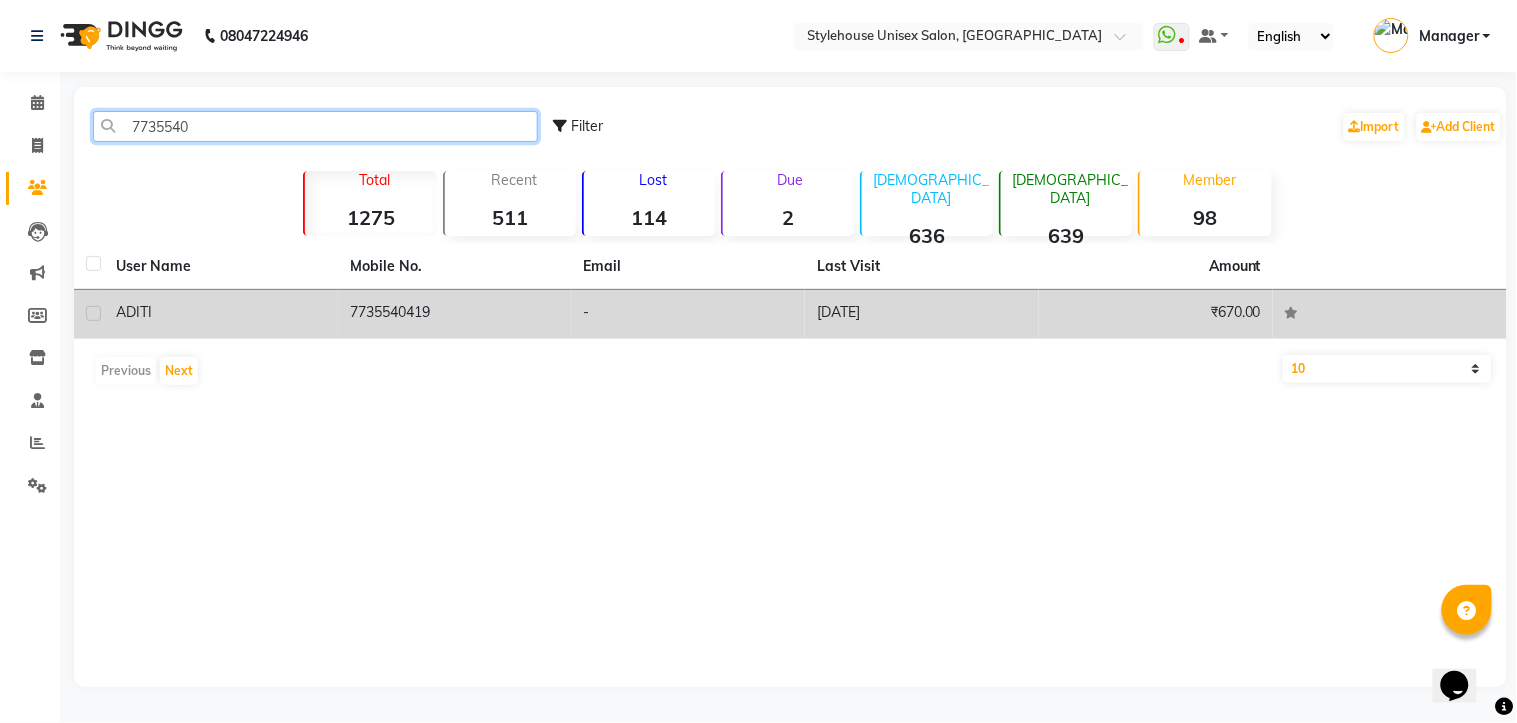 type on "7735540" 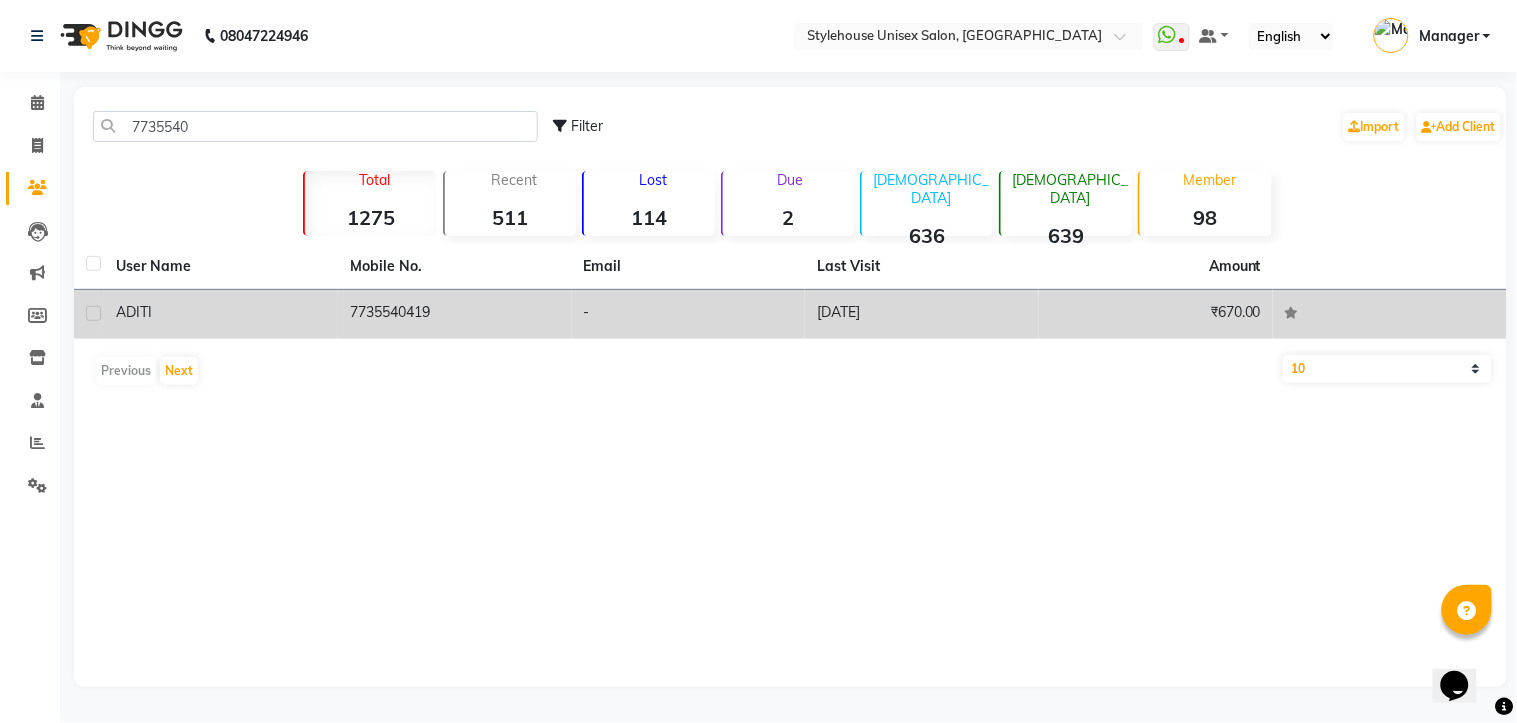 click on "ADITI" 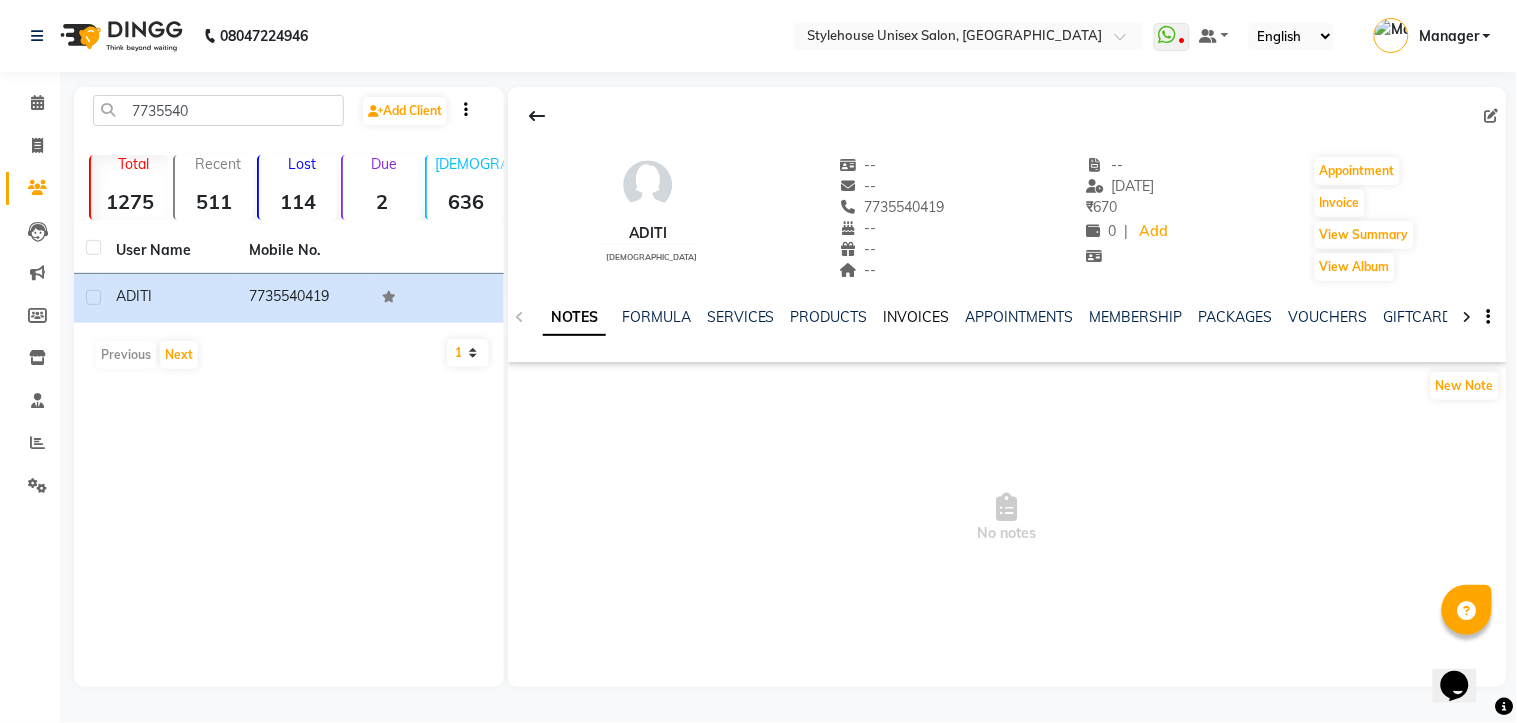 click on "INVOICES" 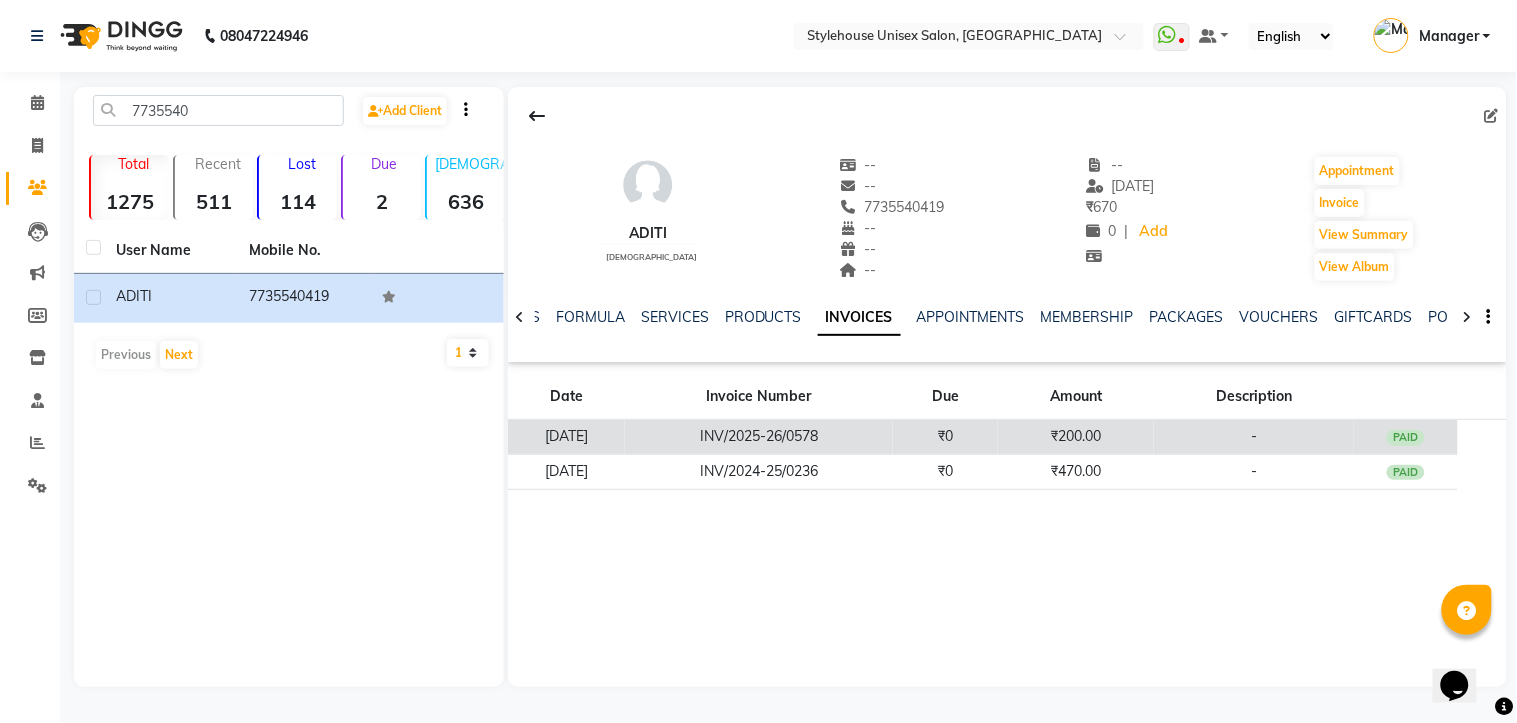 click on "[DATE]" 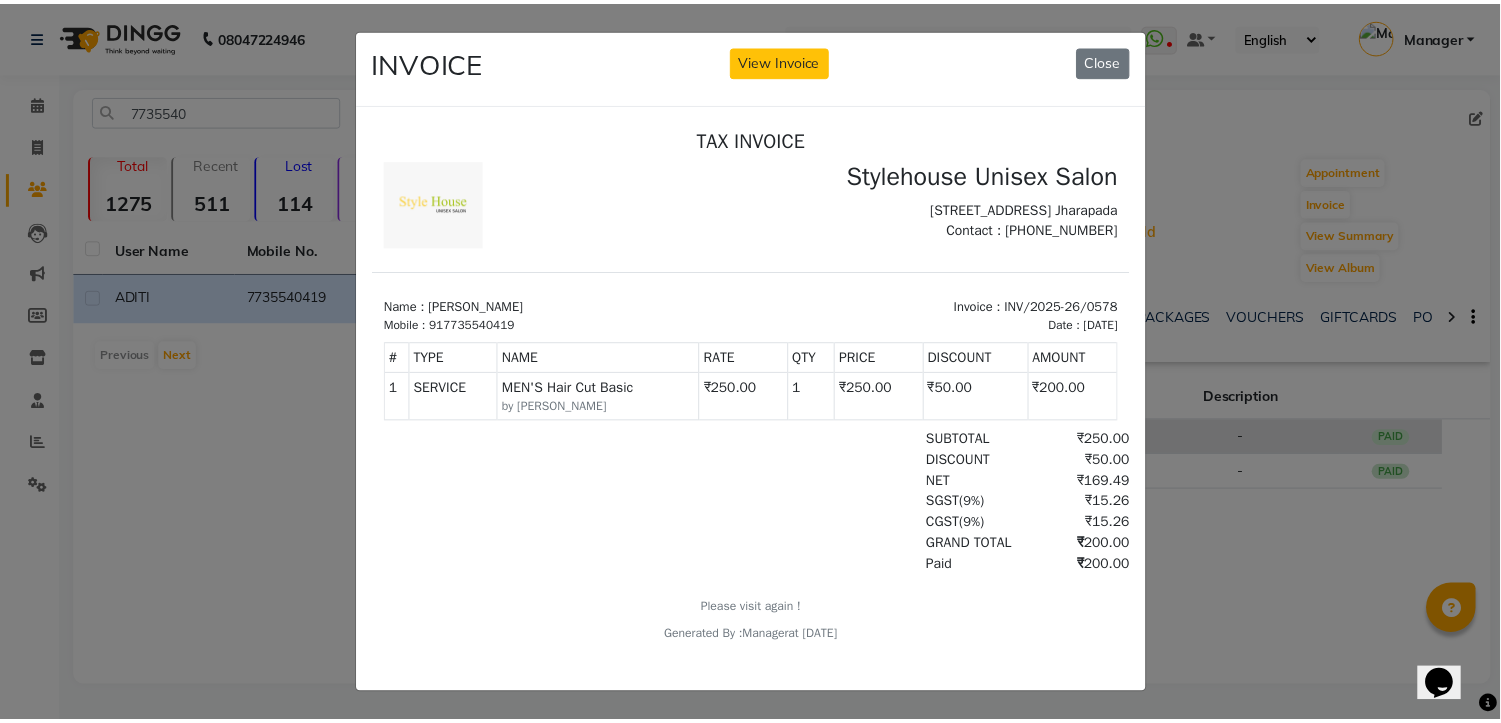 scroll, scrollTop: 0, scrollLeft: 0, axis: both 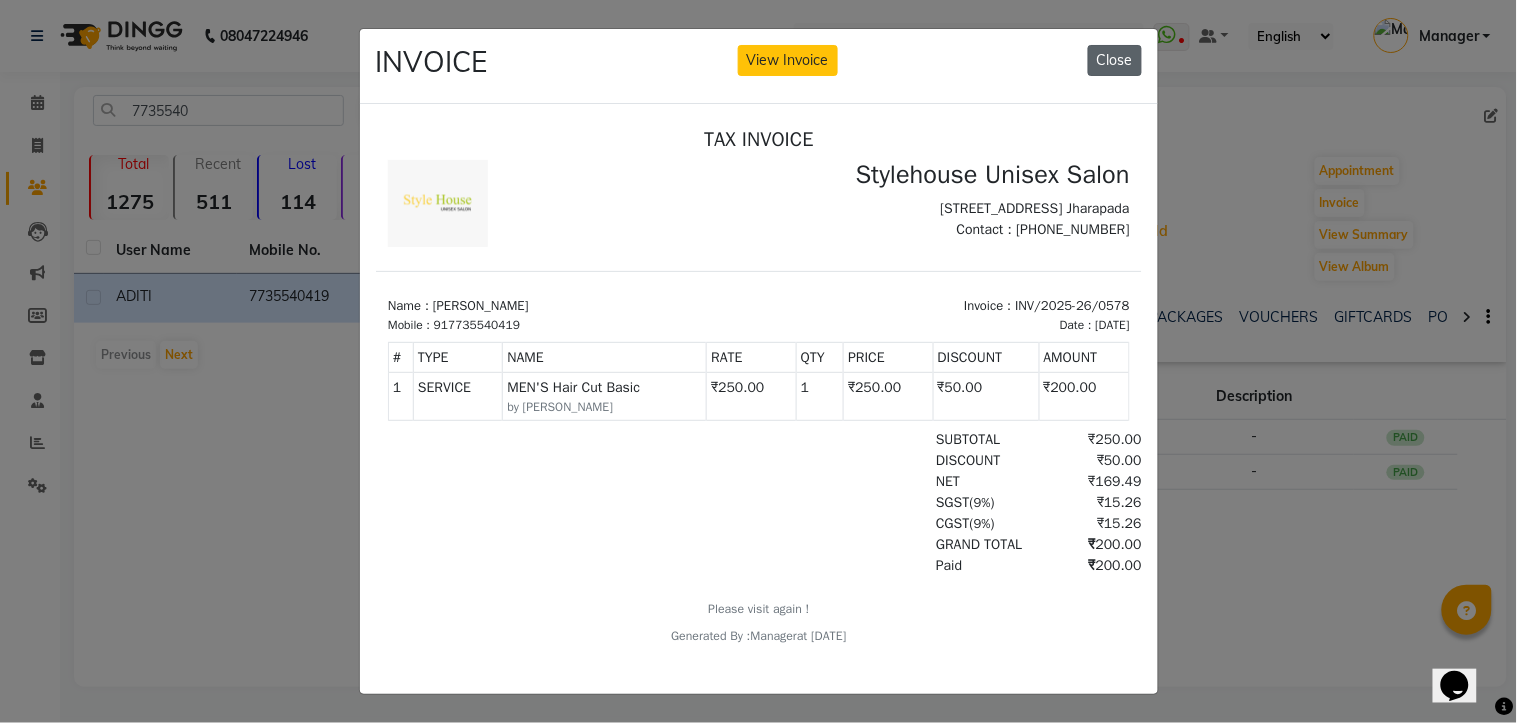 click on "Close" 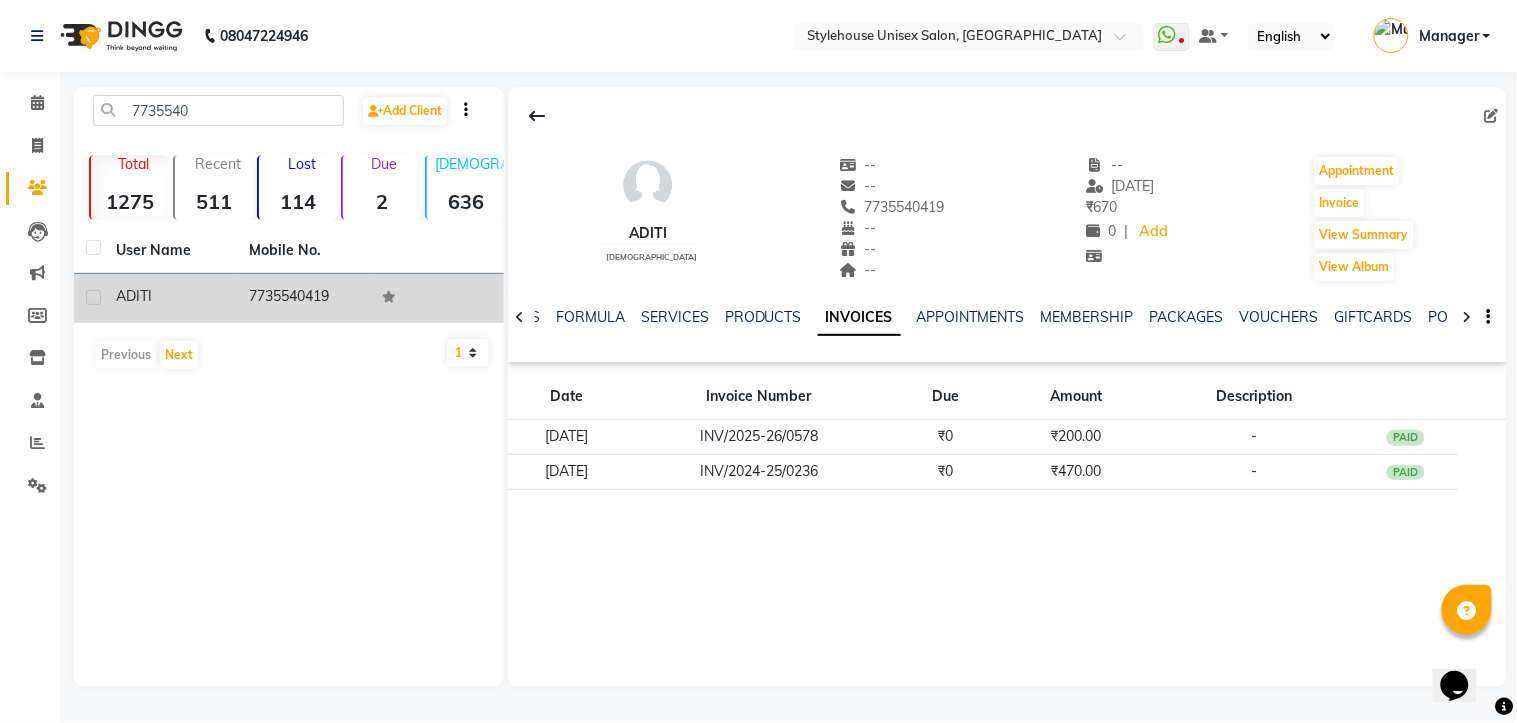 drag, startPoint x: 240, startPoint y: 290, endPoint x: 345, endPoint y: 297, distance: 105.23308 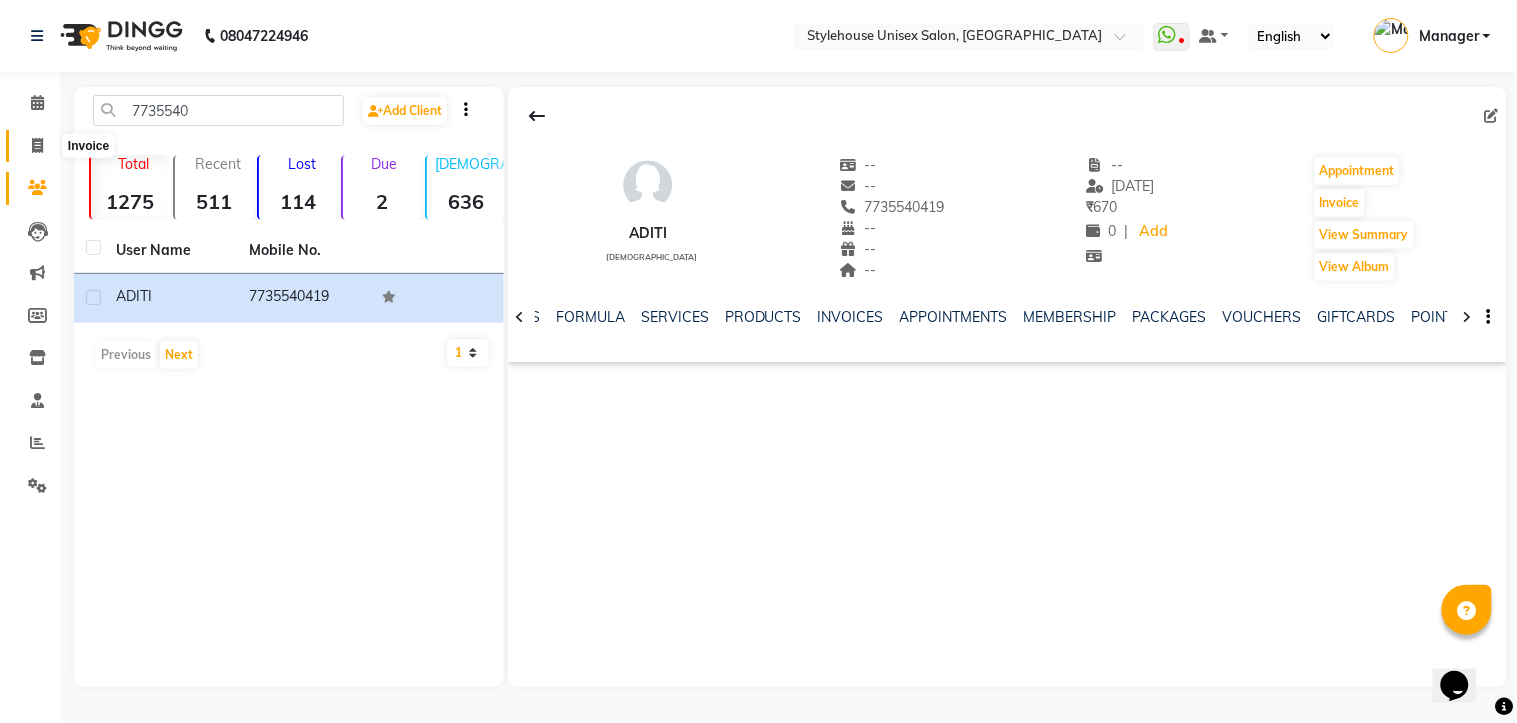 click 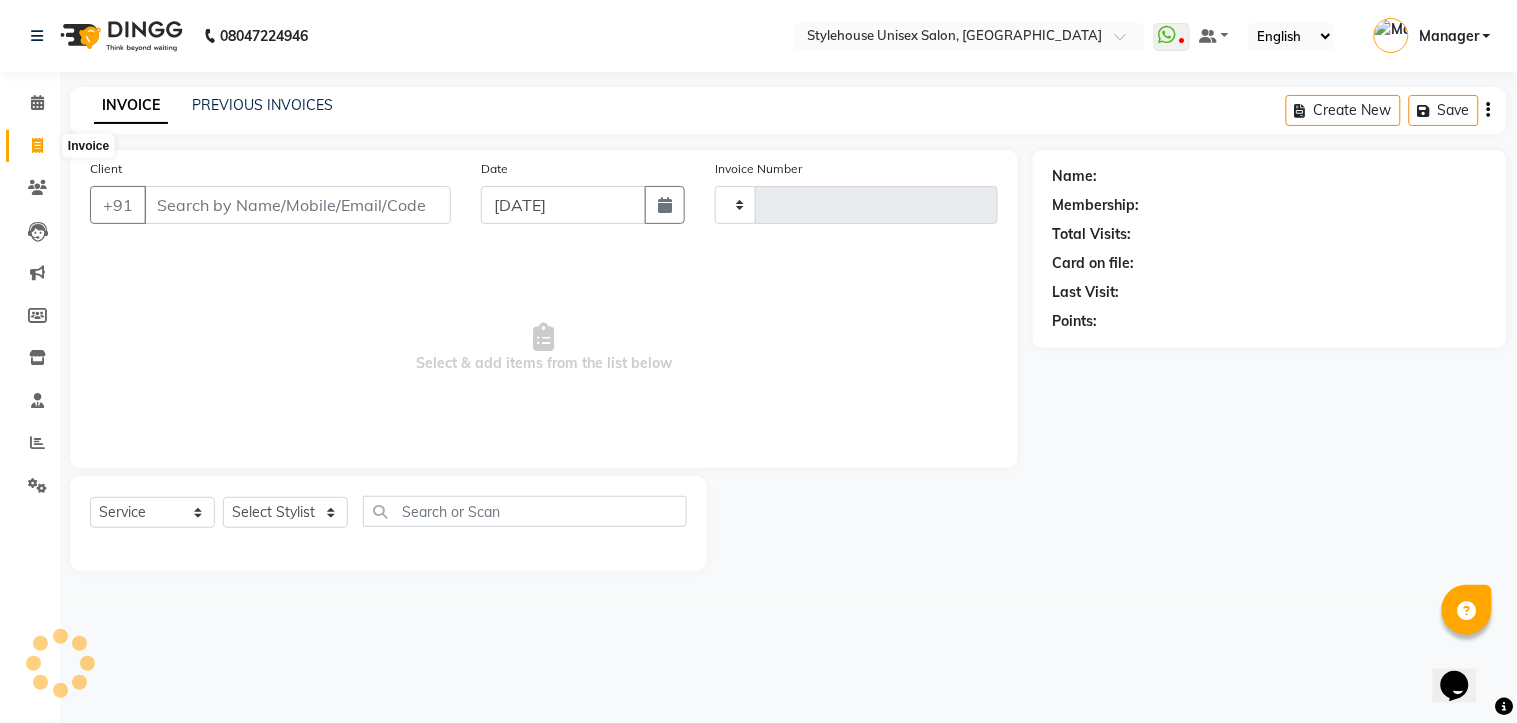 type on "0895" 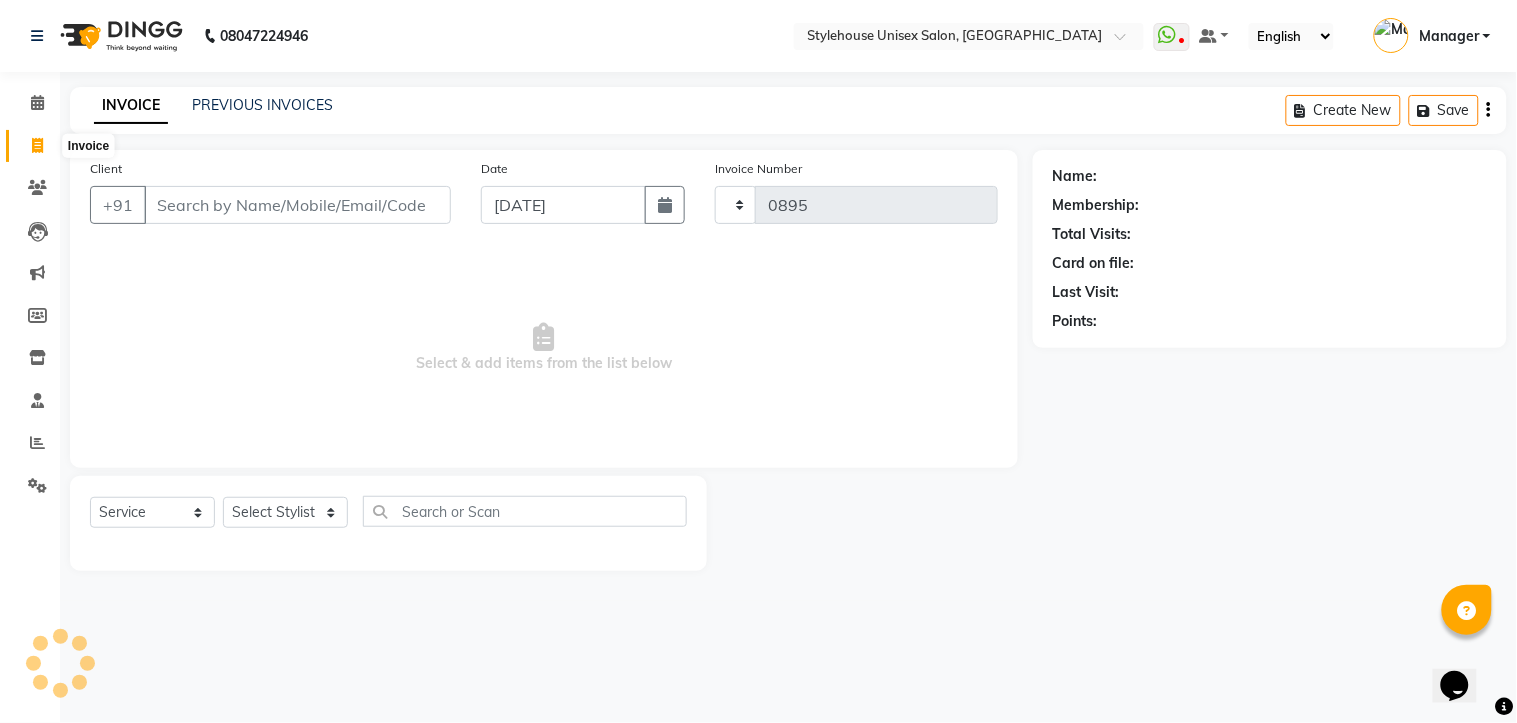select on "7906" 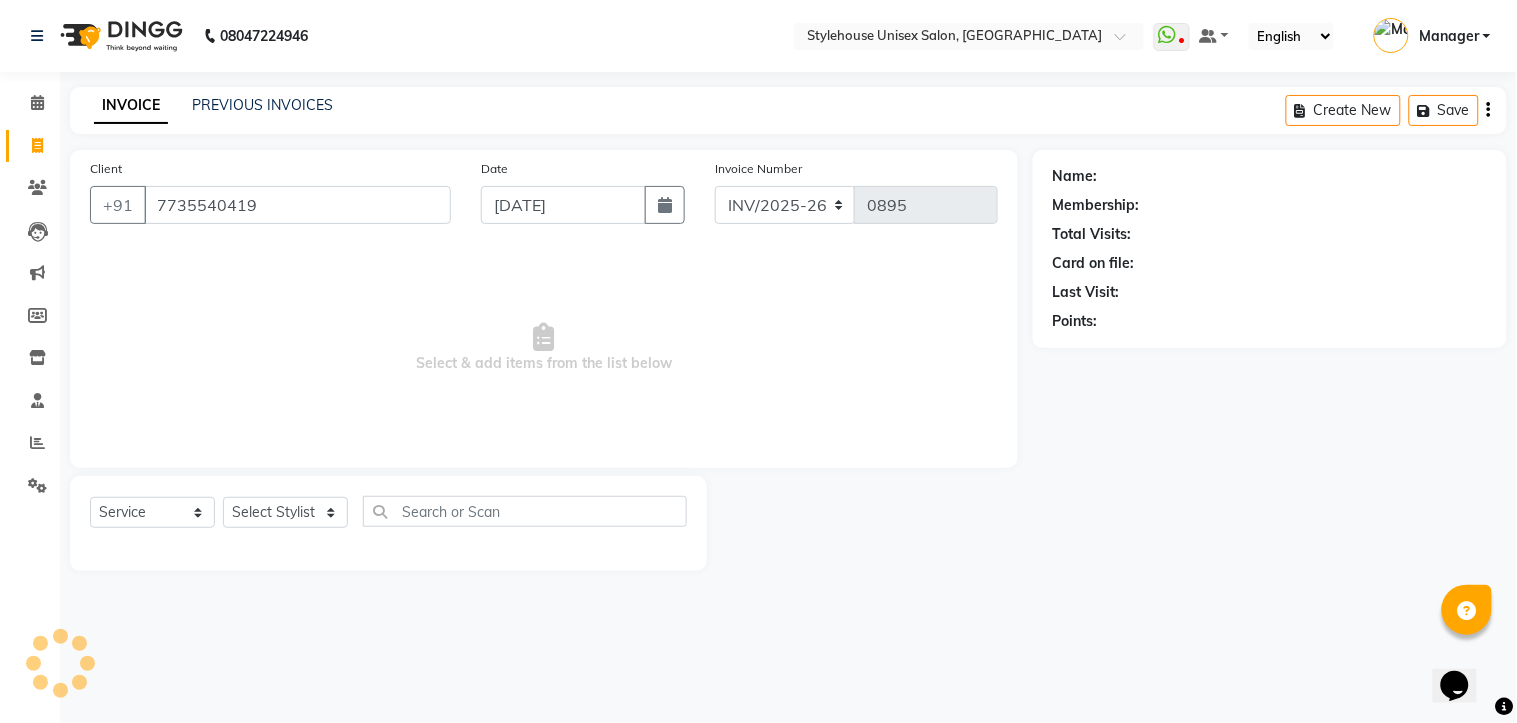 type on "7735540419" 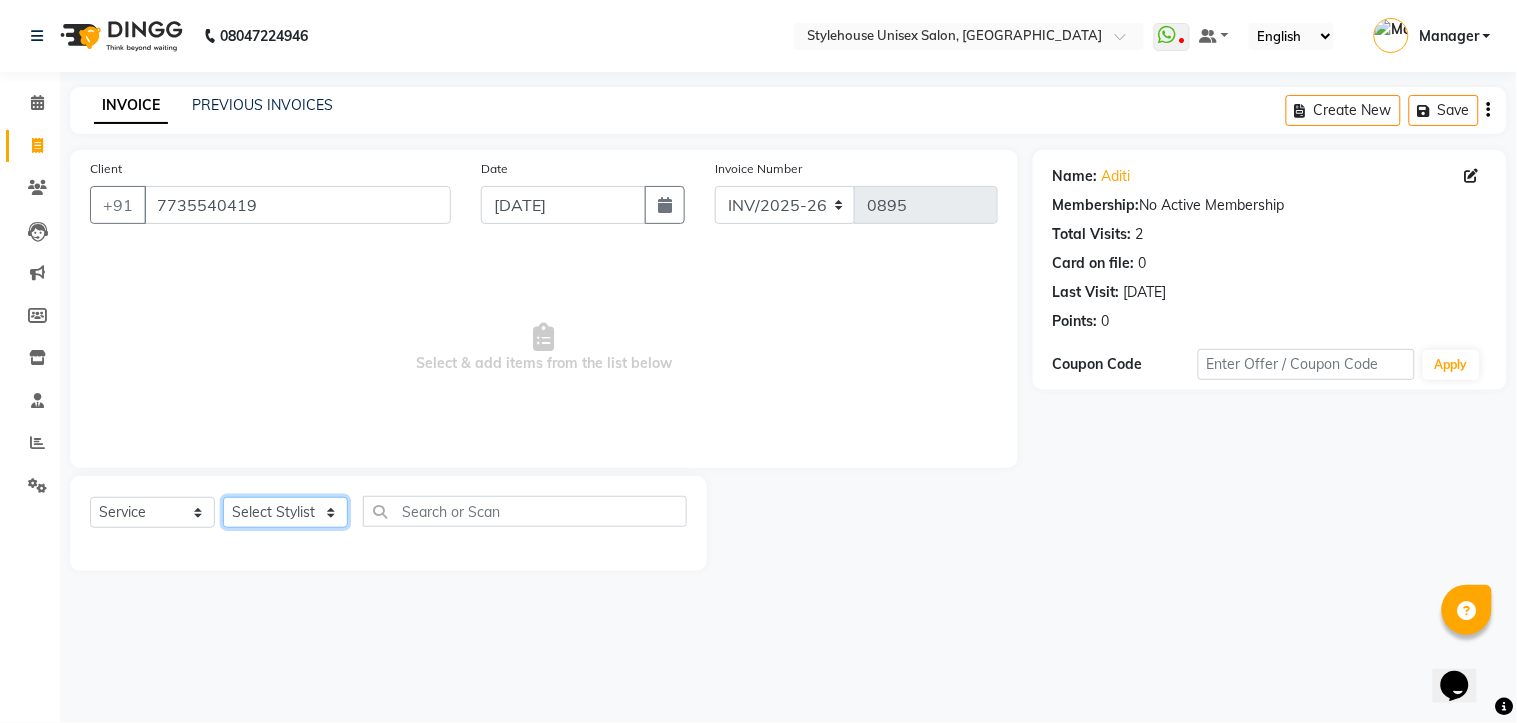 click on "Select Stylist [PERSON_NAME] [PERSON_NAME] [PERSON_NAME] Manager [PERSON_NAME] PRIYANKA HOTA [PERSON_NAME] [PERSON_NAME]" 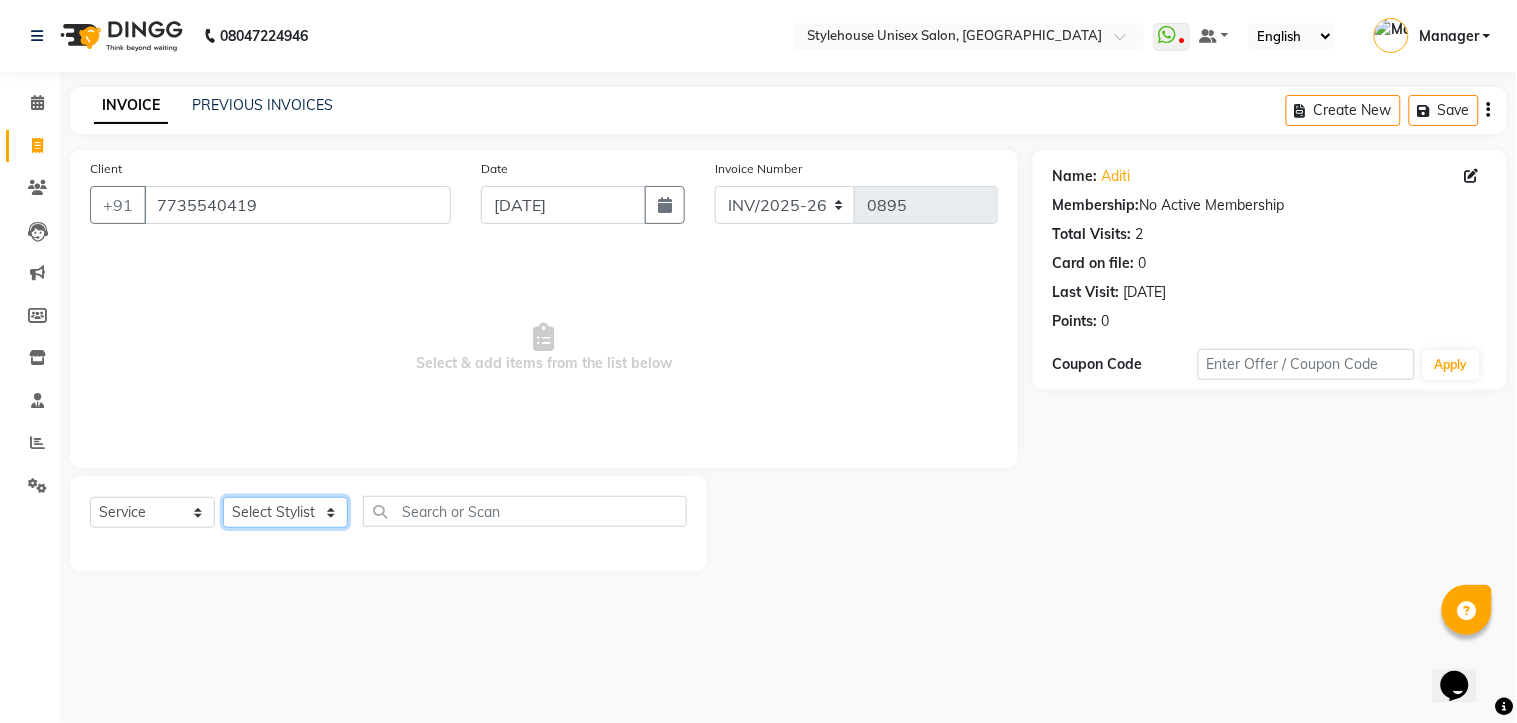 select on "69917" 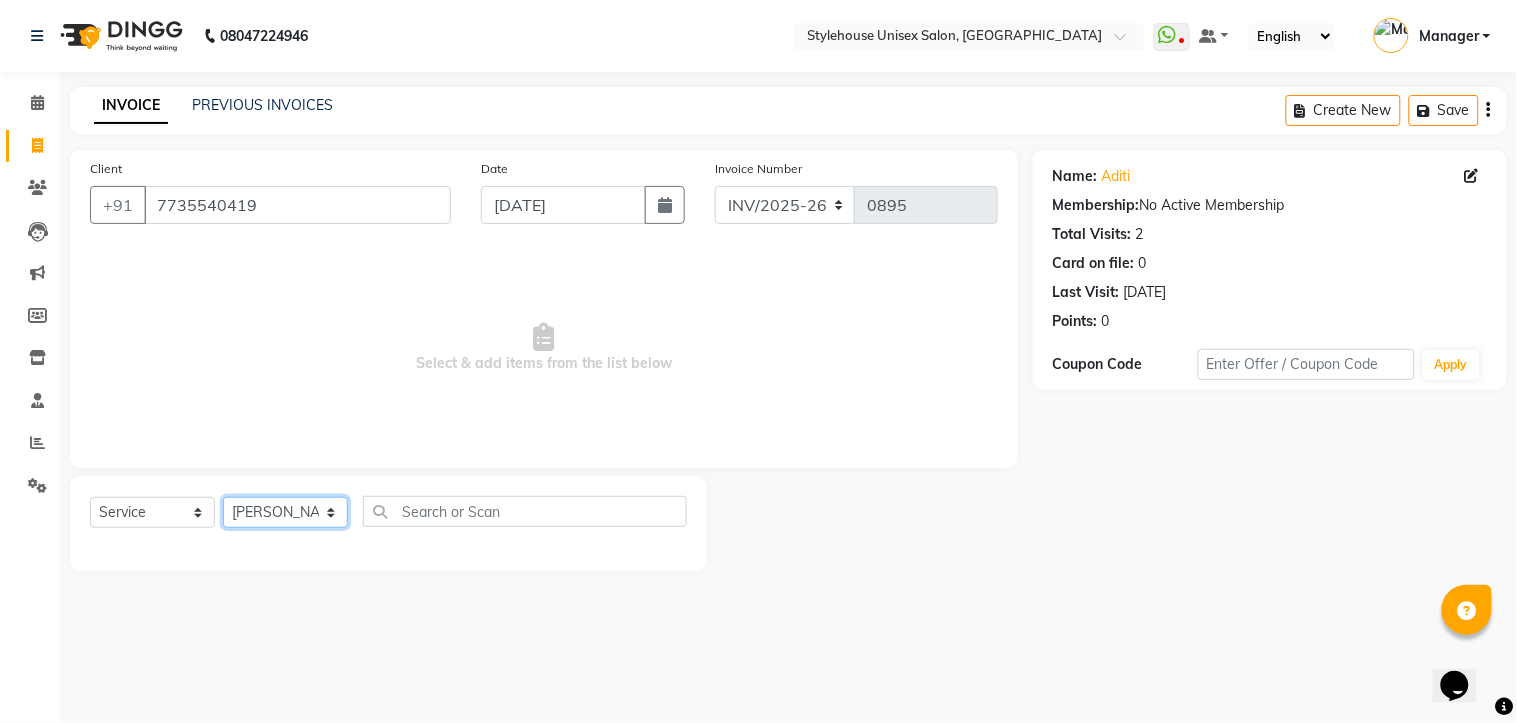 click on "Select Stylist [PERSON_NAME] [PERSON_NAME] [PERSON_NAME] Manager [PERSON_NAME] PRIYANKA HOTA [PERSON_NAME] [PERSON_NAME]" 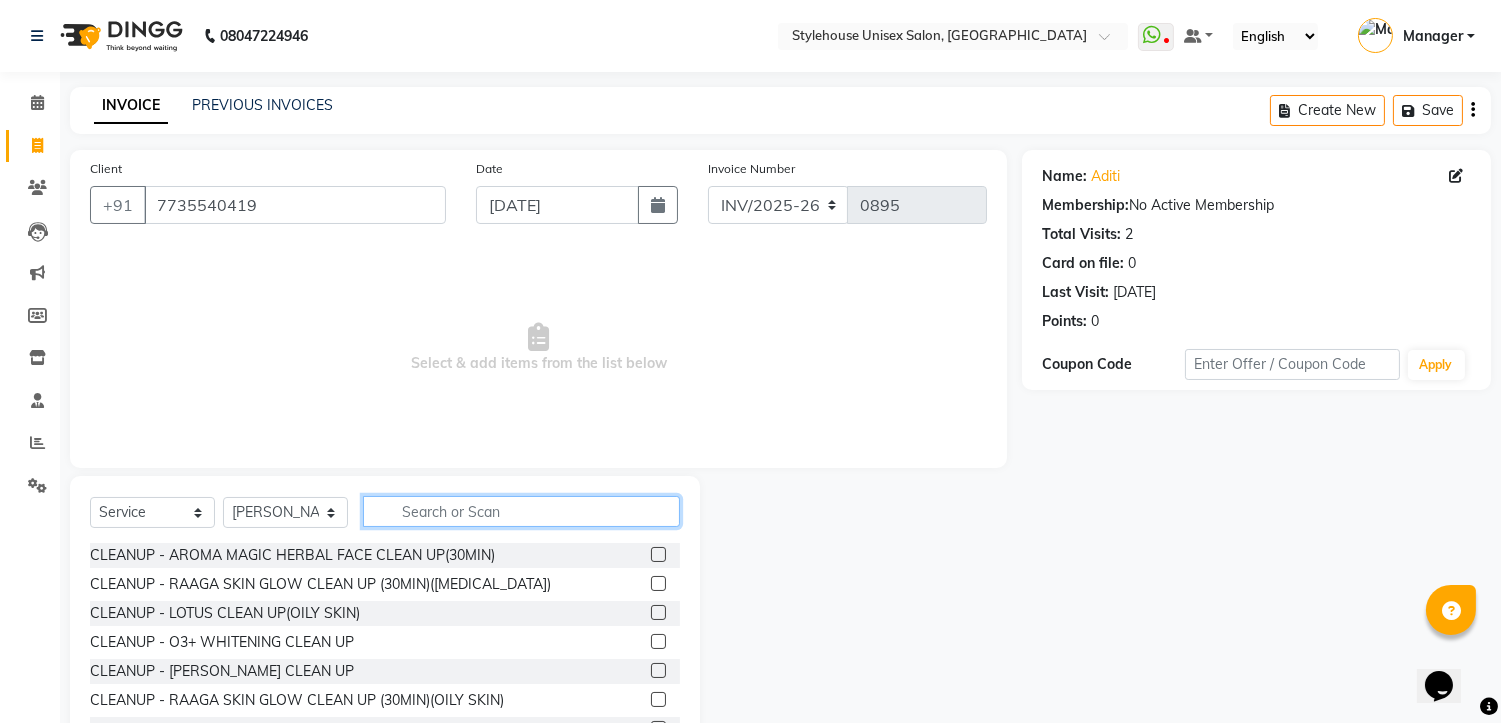 click 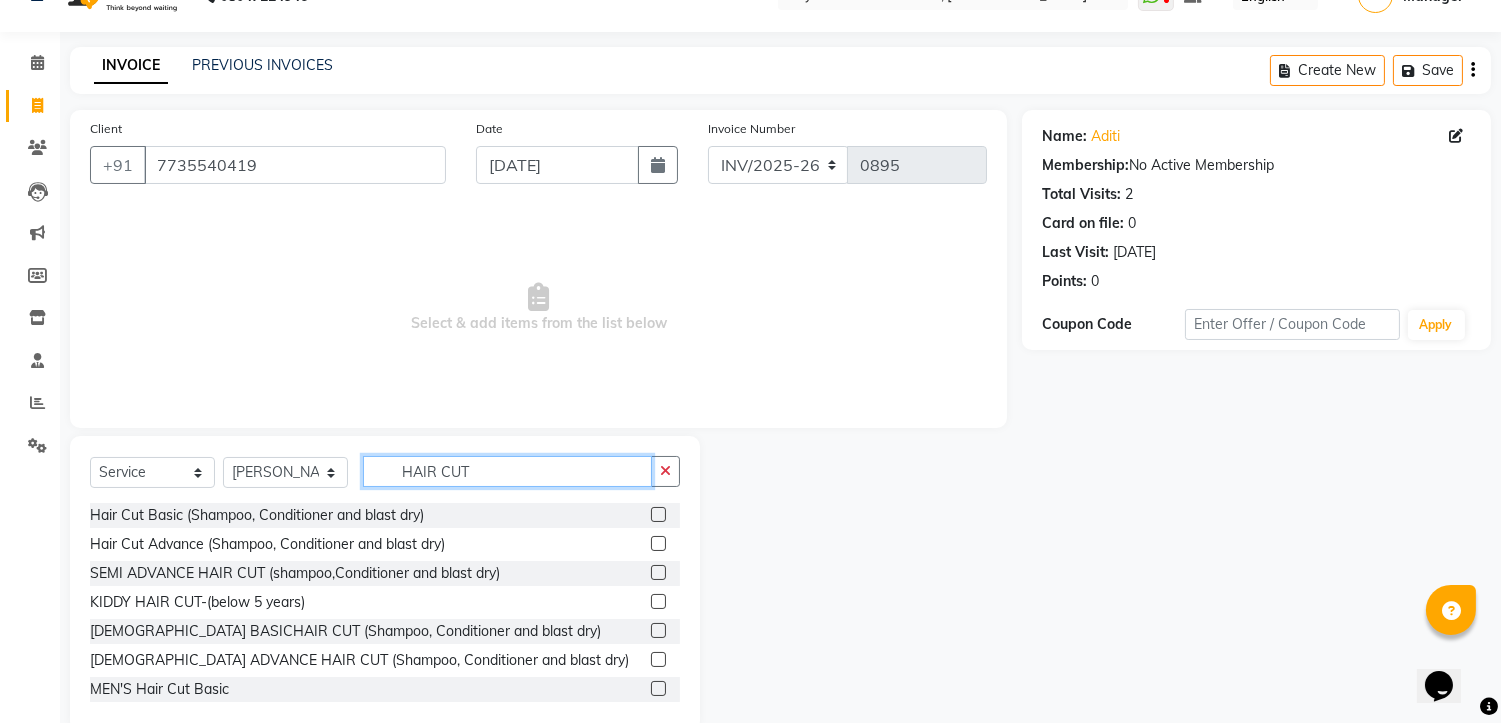 scroll, scrollTop: 77, scrollLeft: 0, axis: vertical 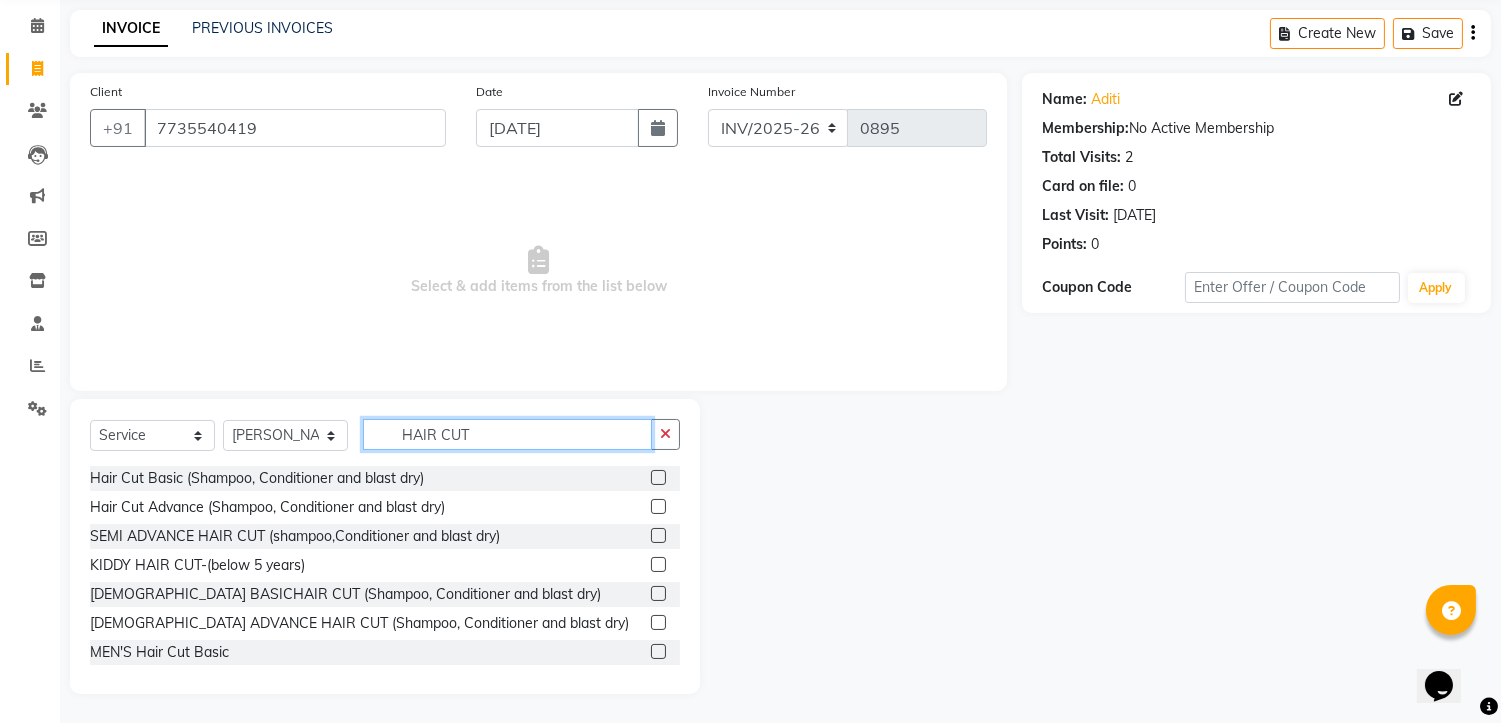 type on "HAIR CUT" 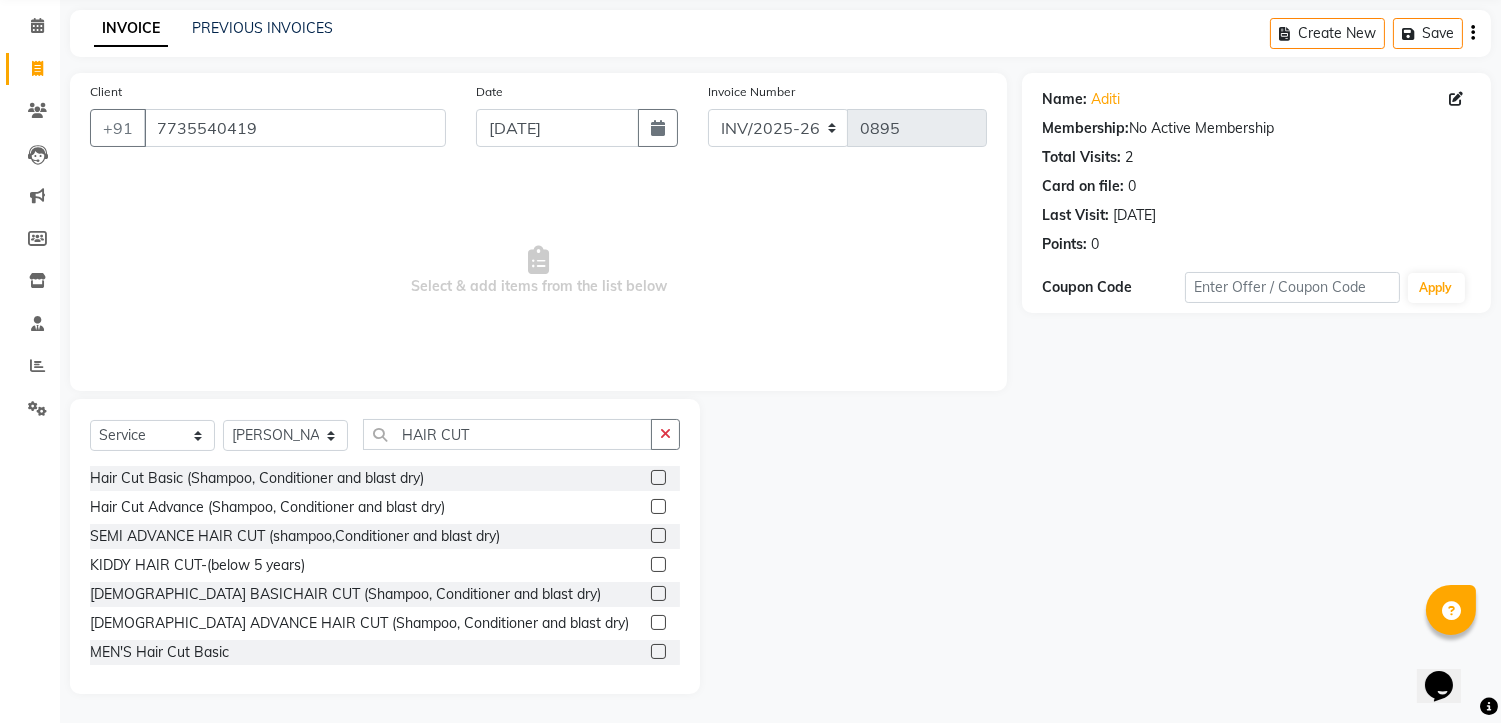 click 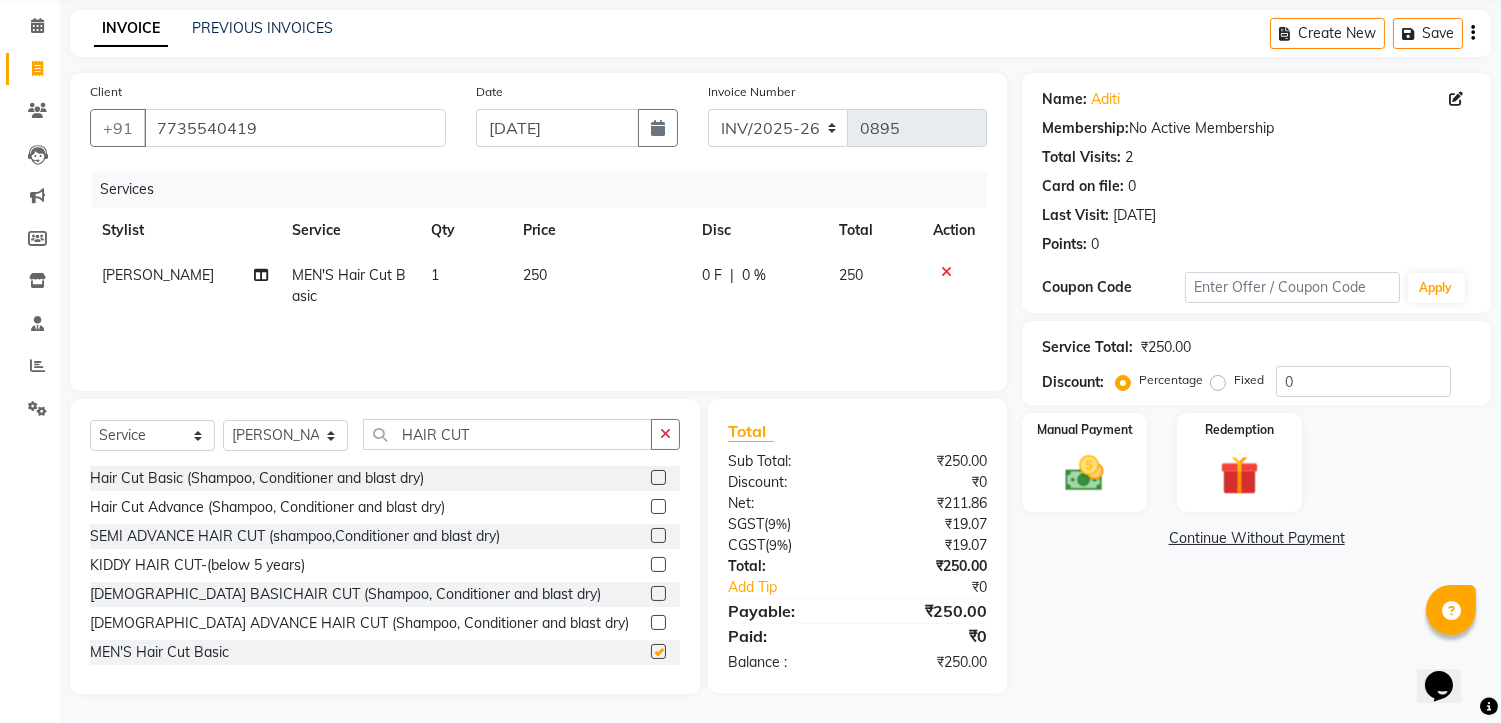 checkbox on "false" 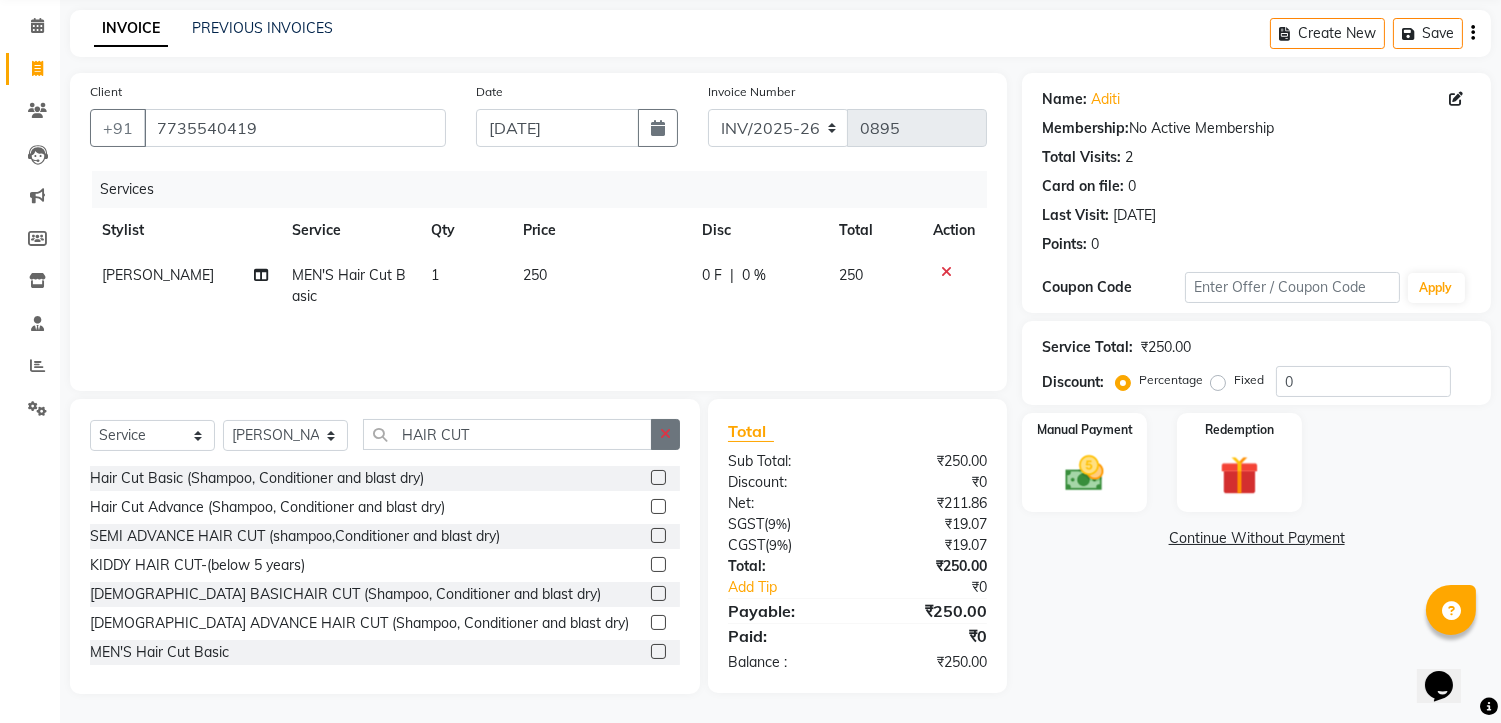 click 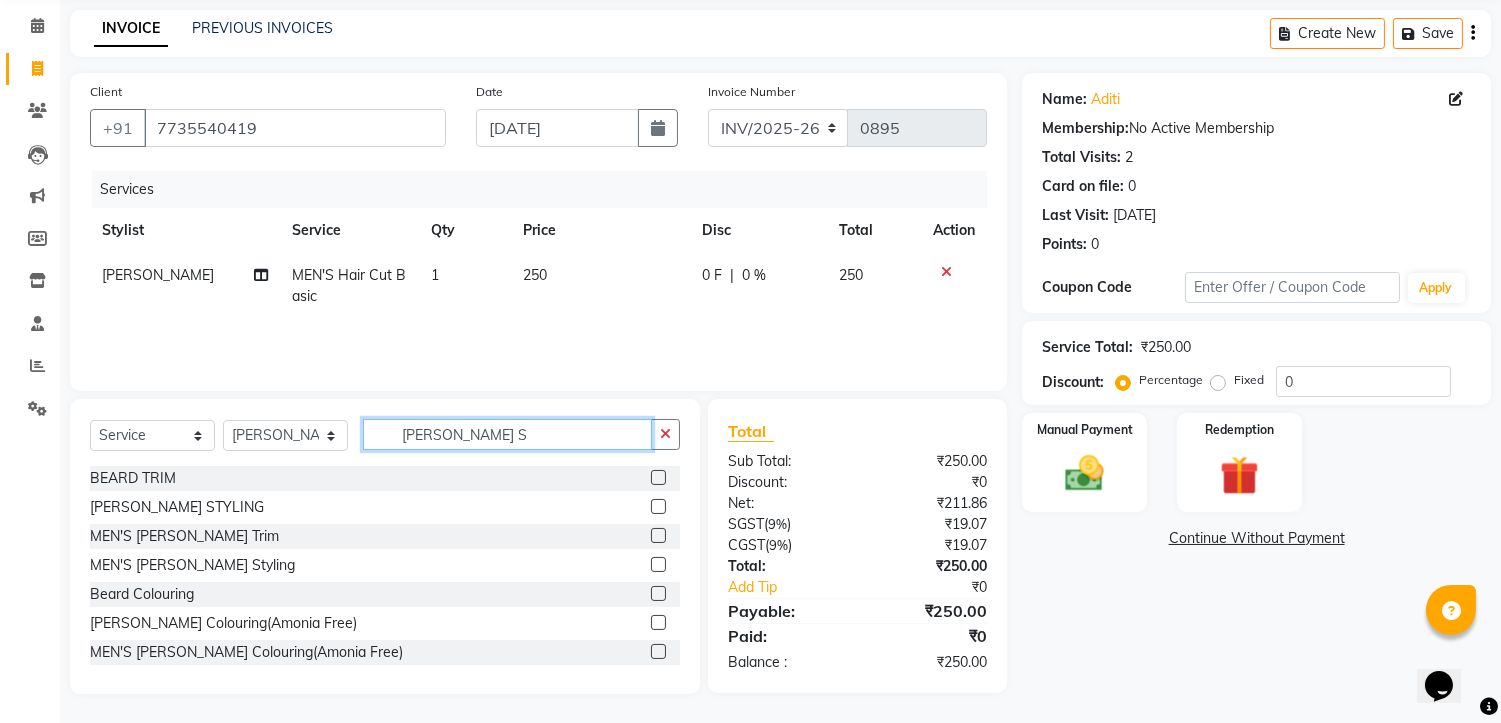 scroll, scrollTop: 76, scrollLeft: 0, axis: vertical 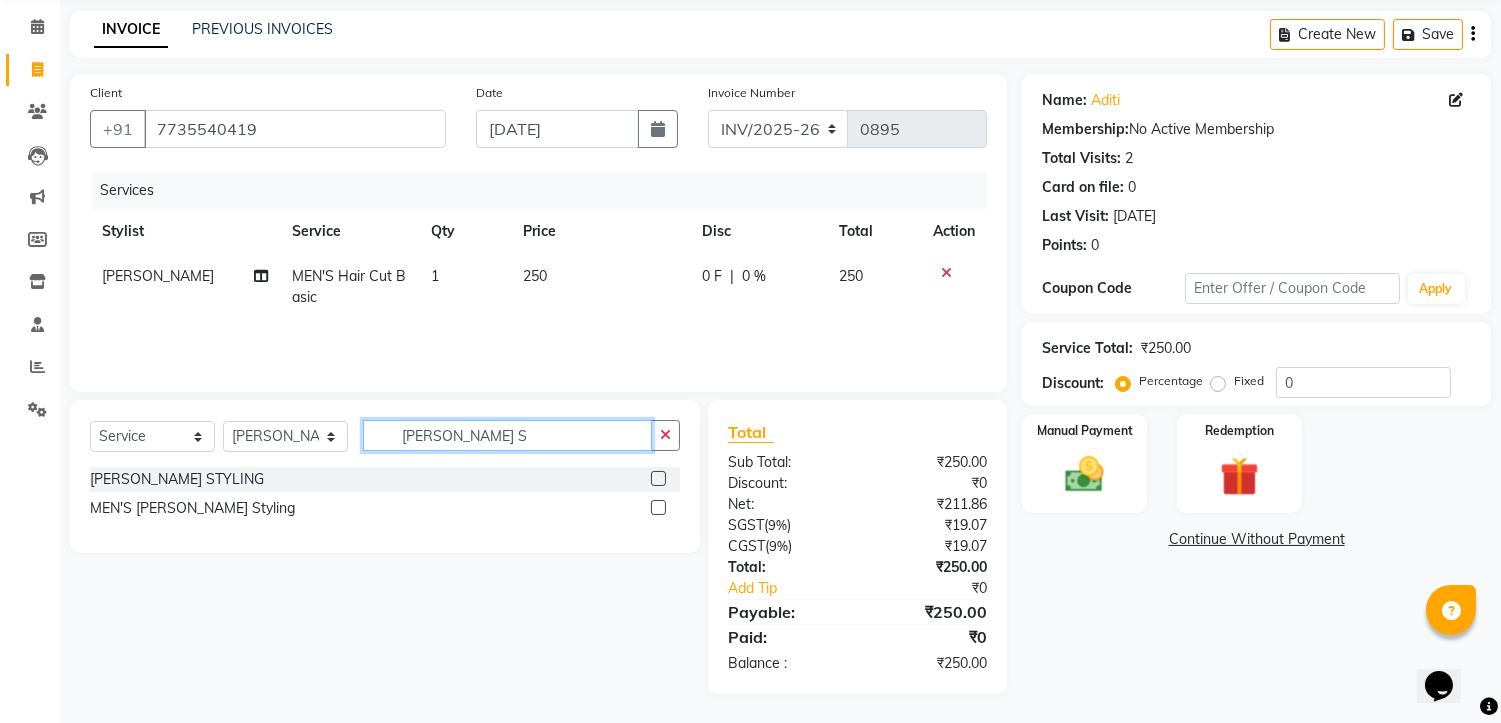 type on "[PERSON_NAME] S" 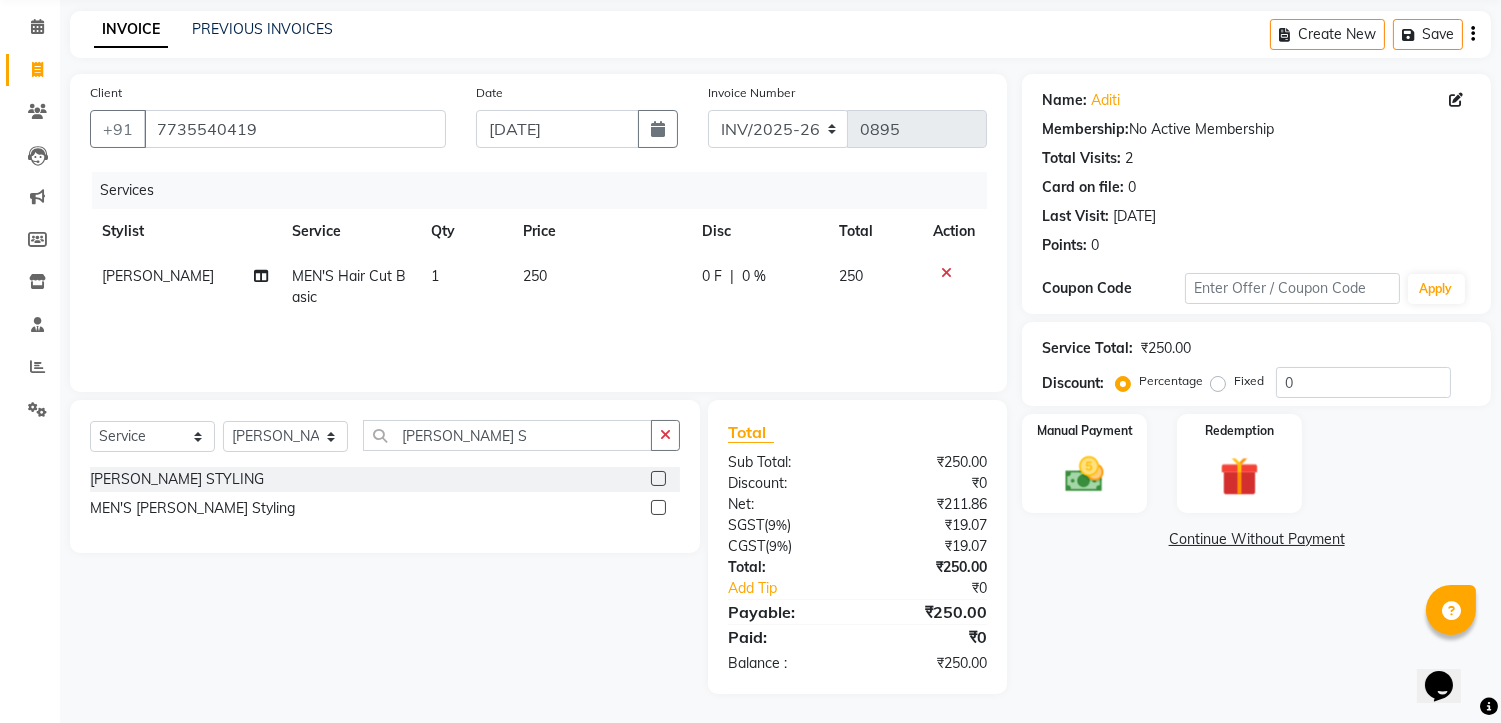 click 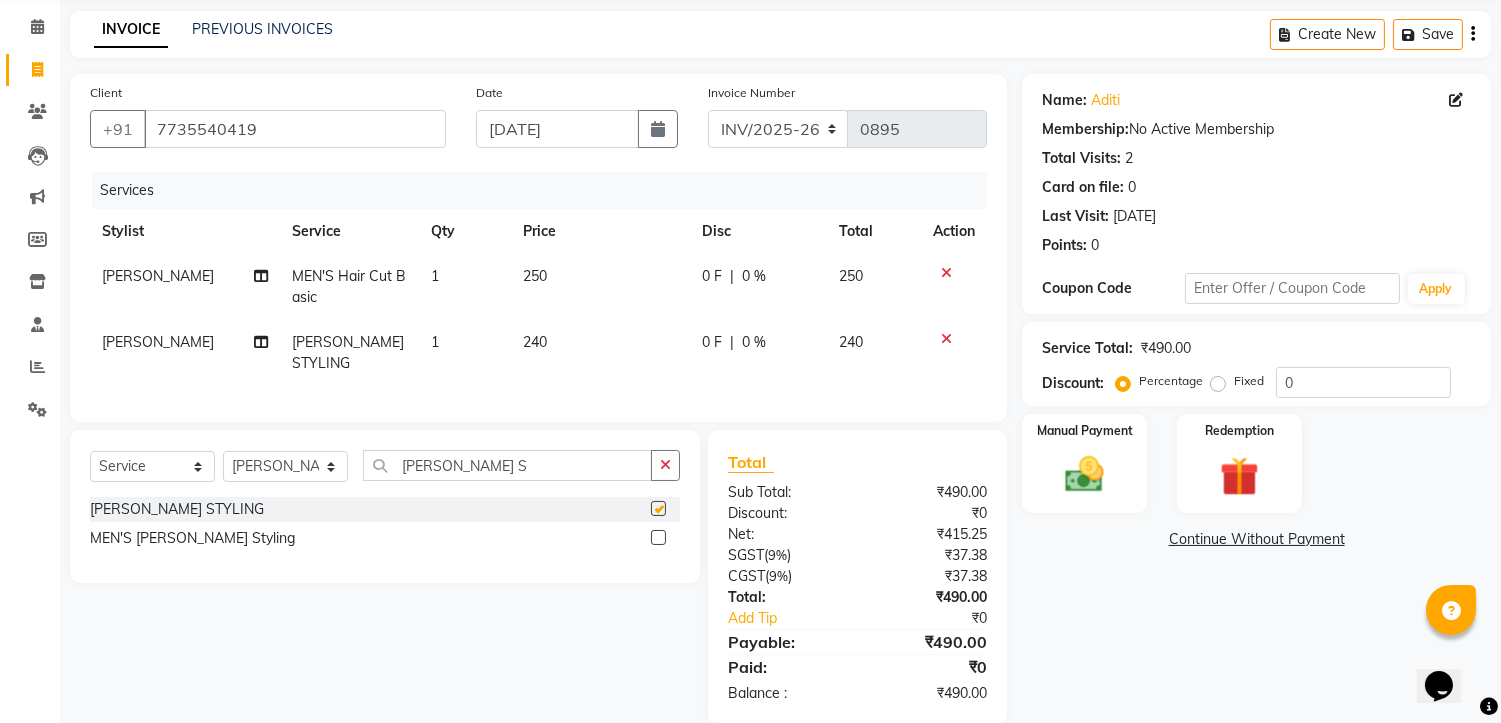 checkbox on "false" 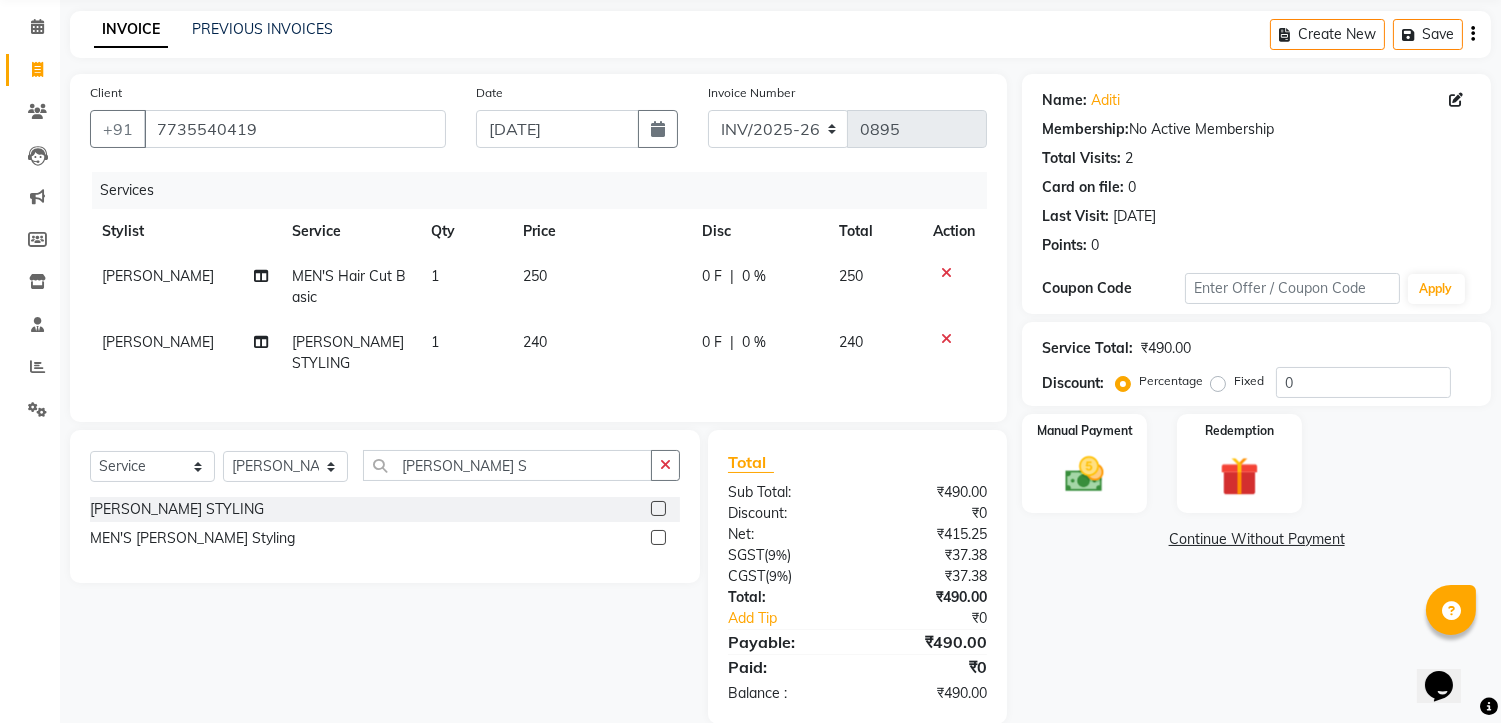 click on "240" 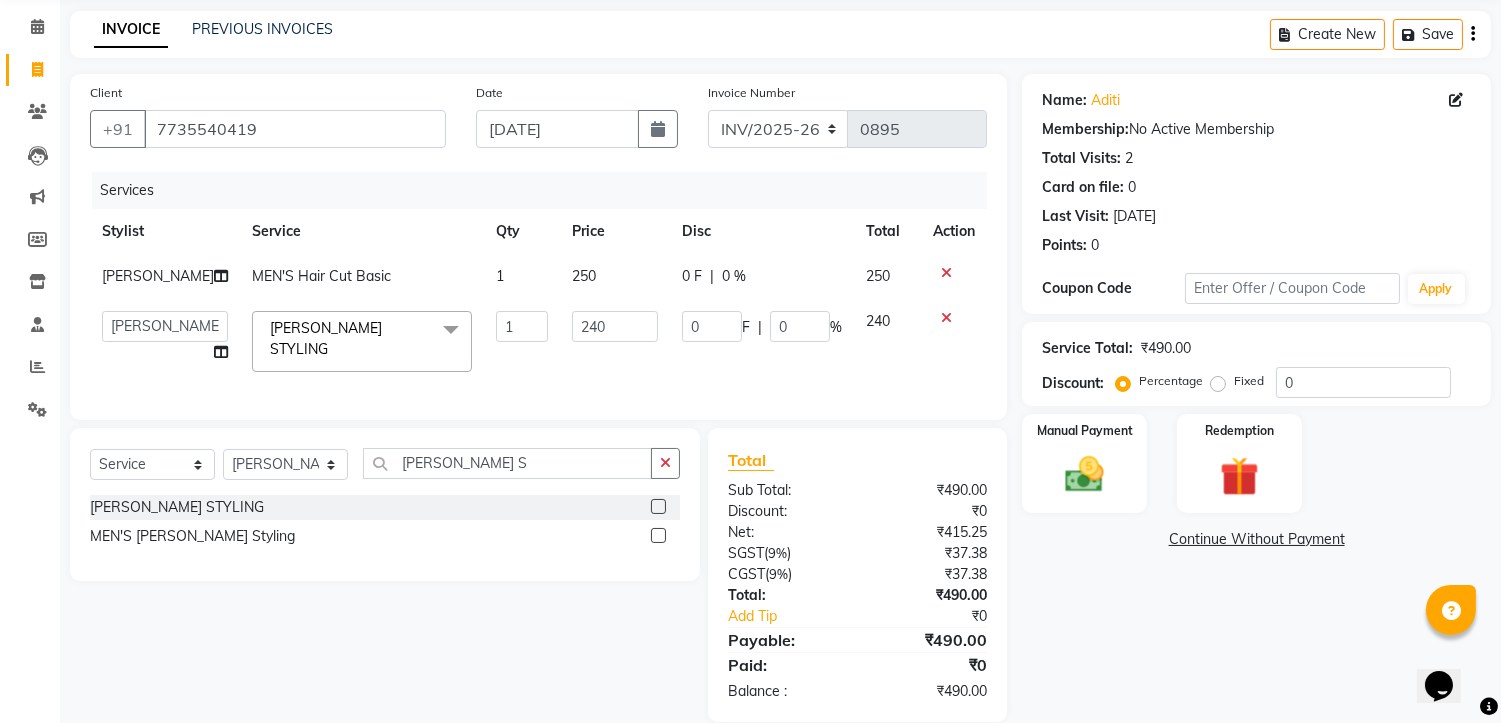 click on "240" 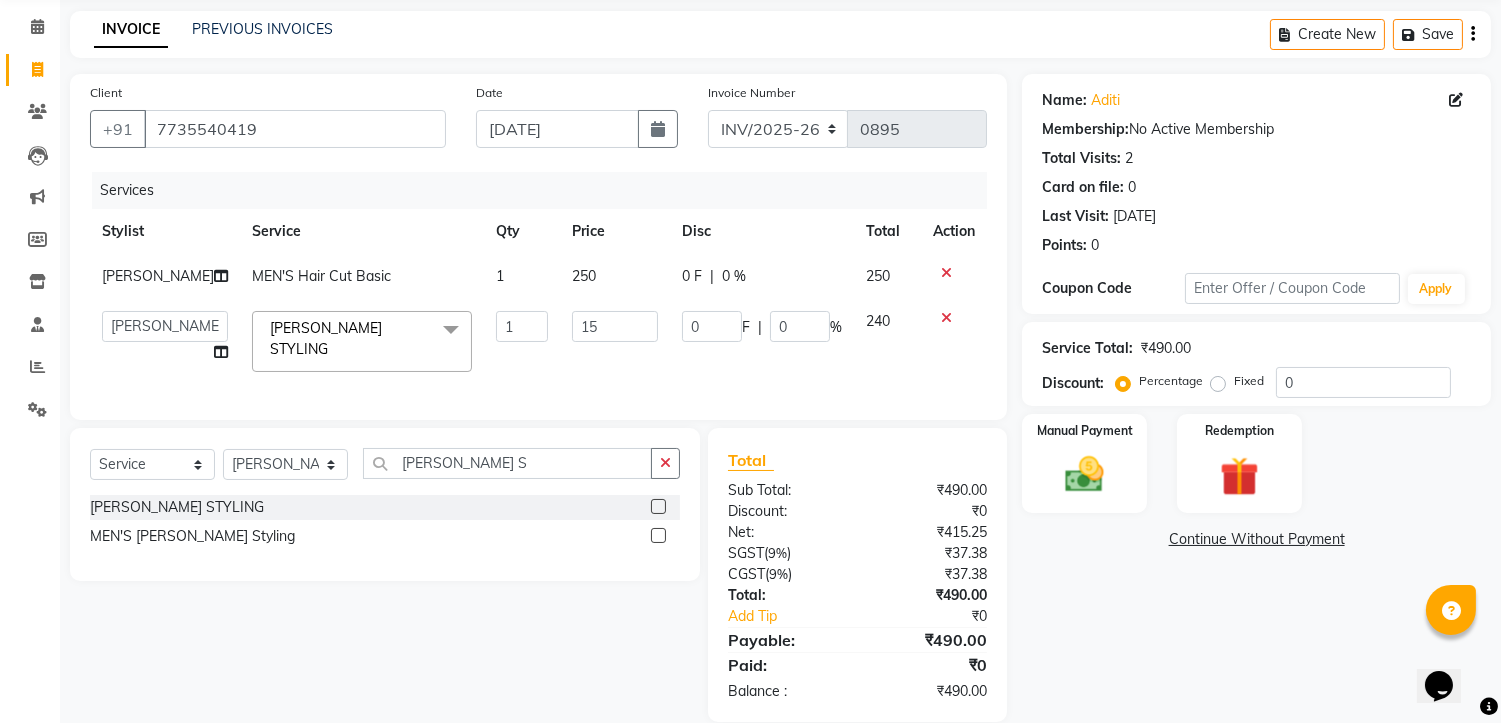 type on "150" 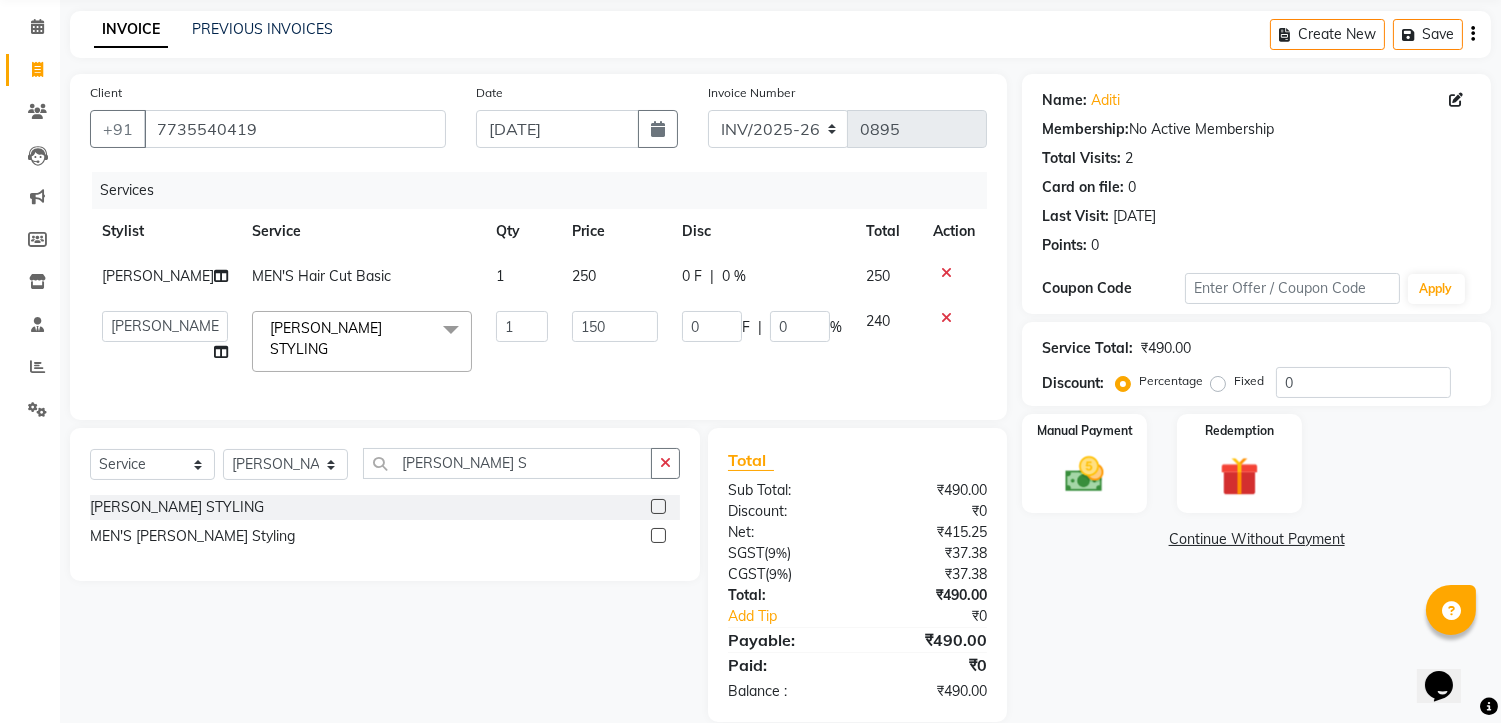 click on "Select  Service  Product  Membership  Package Voucher Prepaid Gift Card  Select Stylist [PERSON_NAME] [PERSON_NAME] [PERSON_NAME] Manager [PERSON_NAME] PRIYANKA HOTA [PERSON_NAME] [PERSON_NAME] [PERSON_NAME] S [PERSON_NAME] STYLING  MEN'S [PERSON_NAME] Styling" 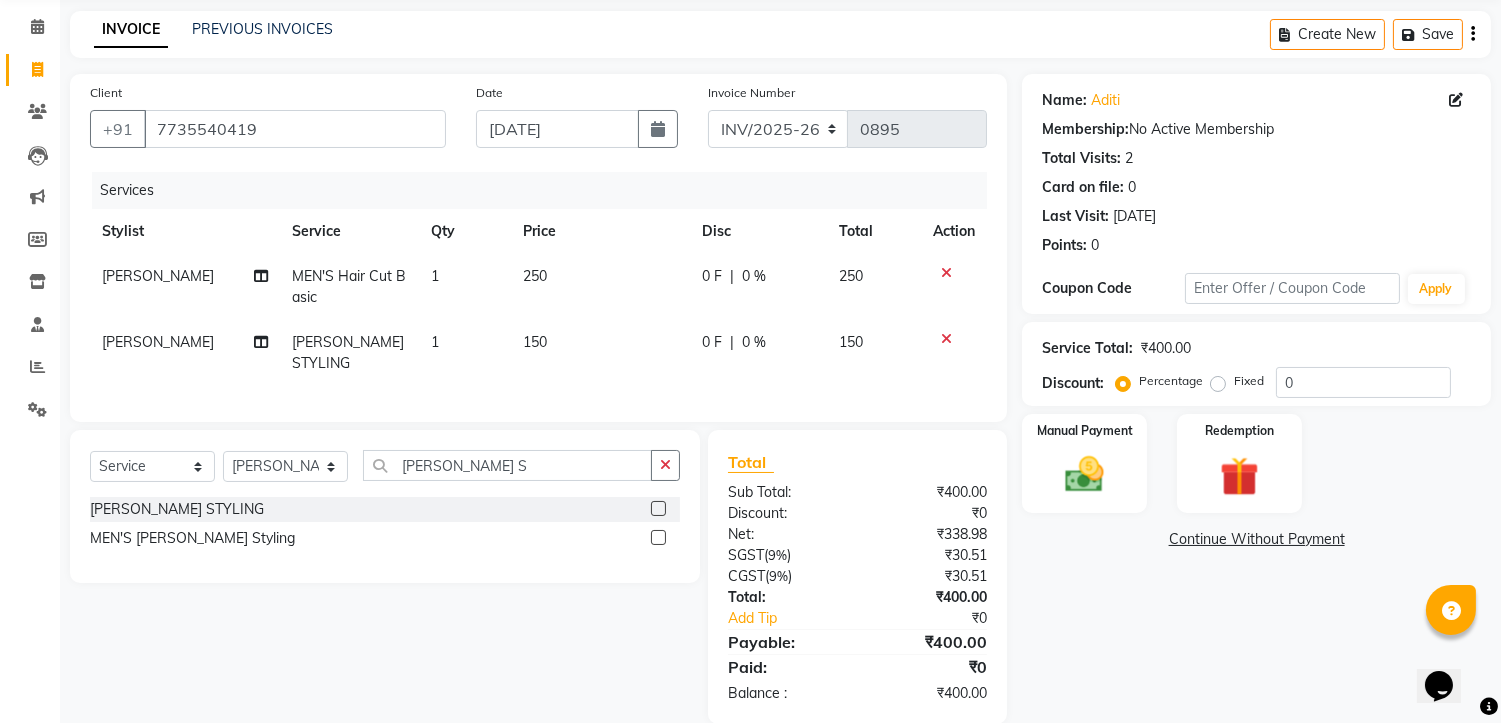 click on "250" 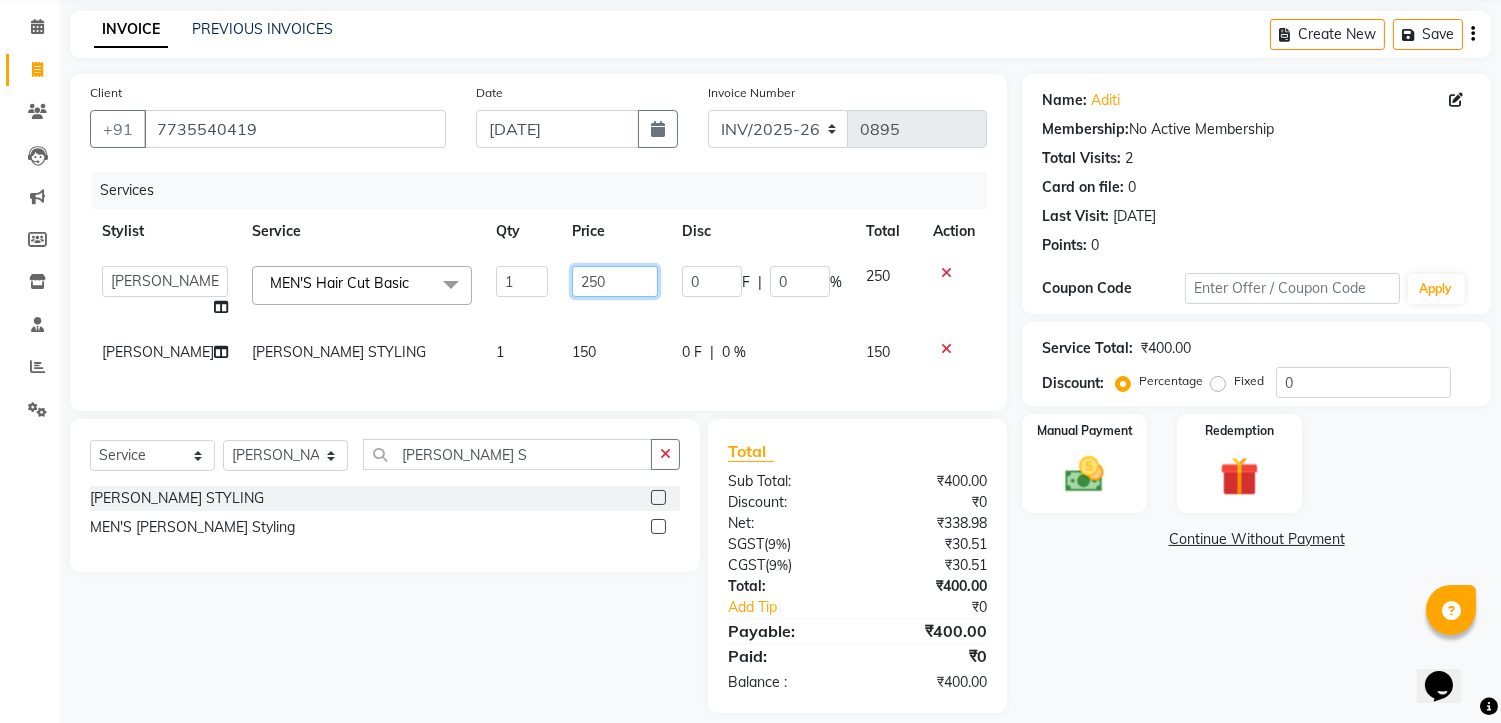 click on "250" 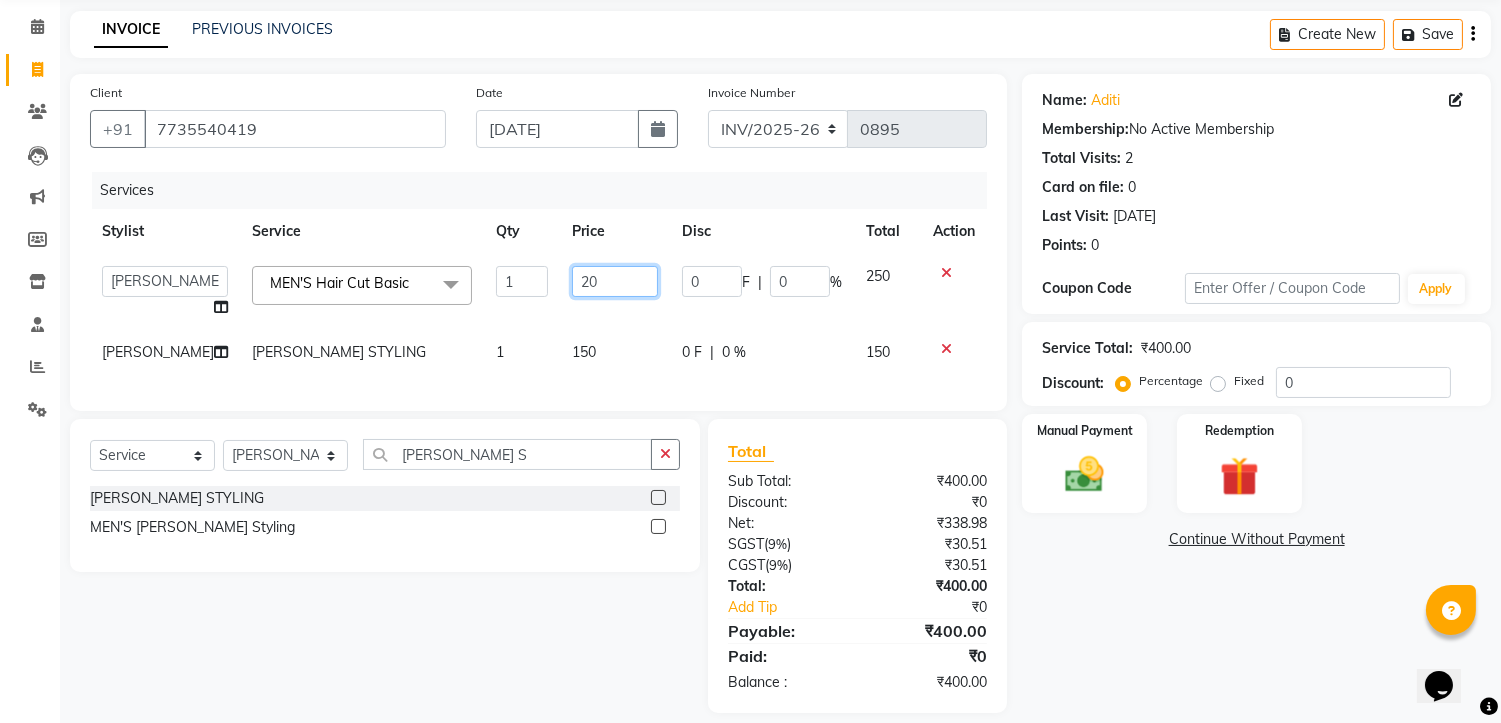 type on "200" 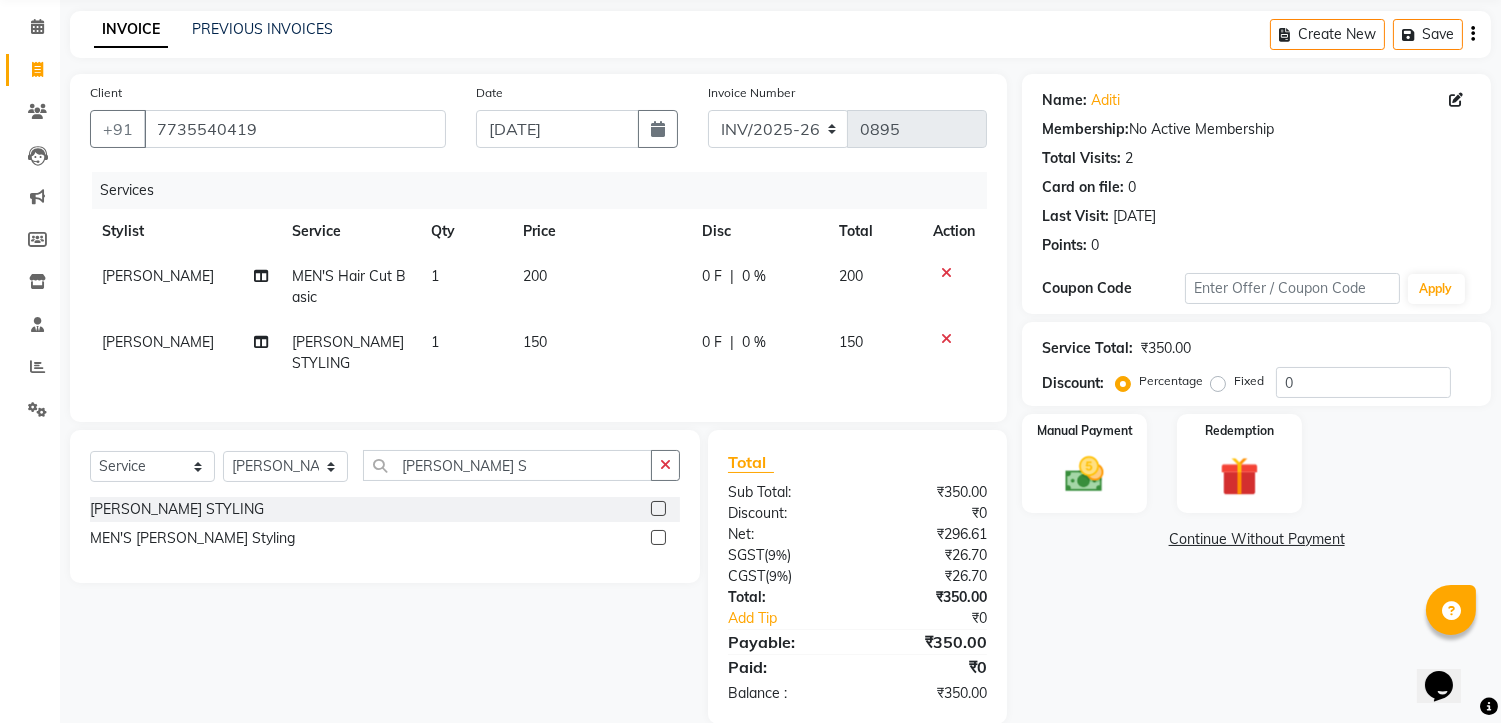 click on "Services Stylist Service Qty Price Disc Total Action [PERSON_NAME] MEN'S Hair Cut Basic 1 200 0 F | 0 % 200 [PERSON_NAME] [PERSON_NAME] STYLING 1 150 0 F | 0 % 150" 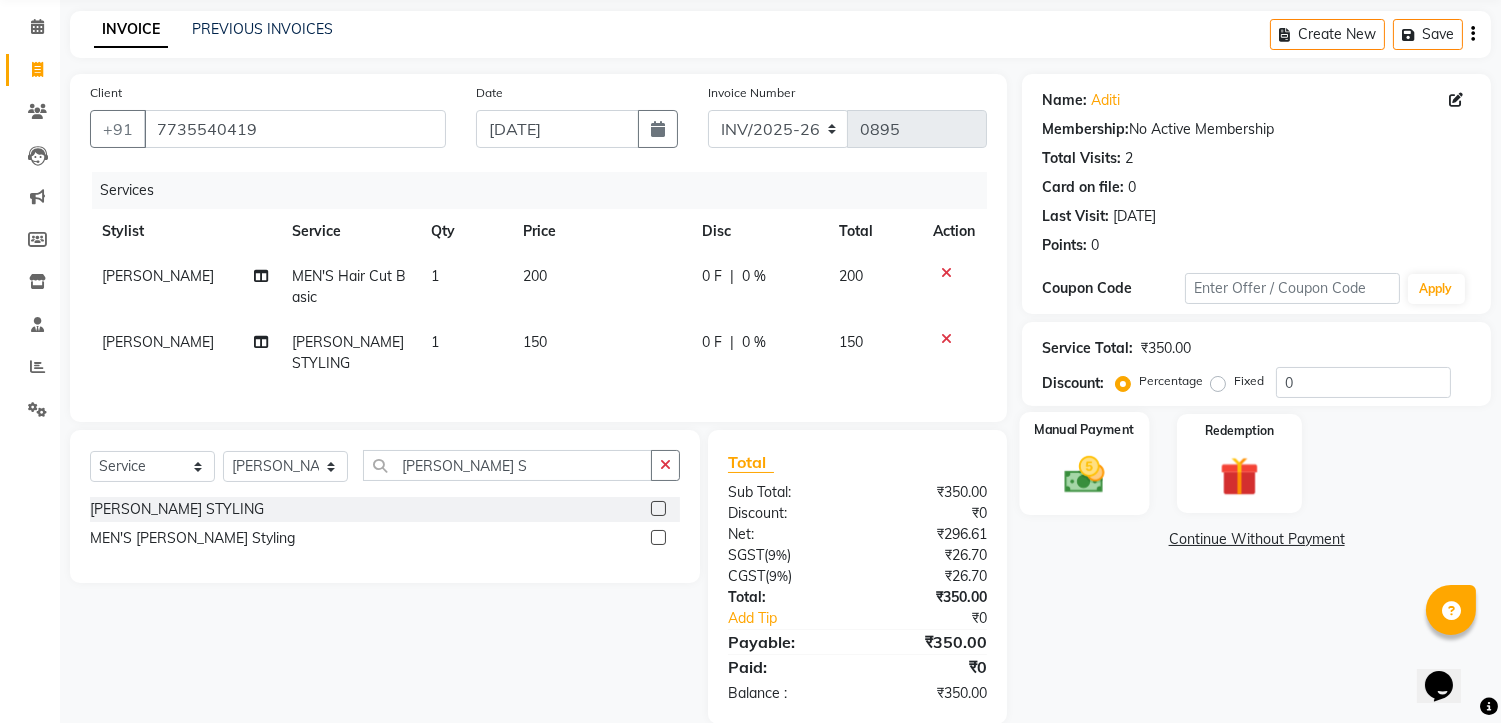 click 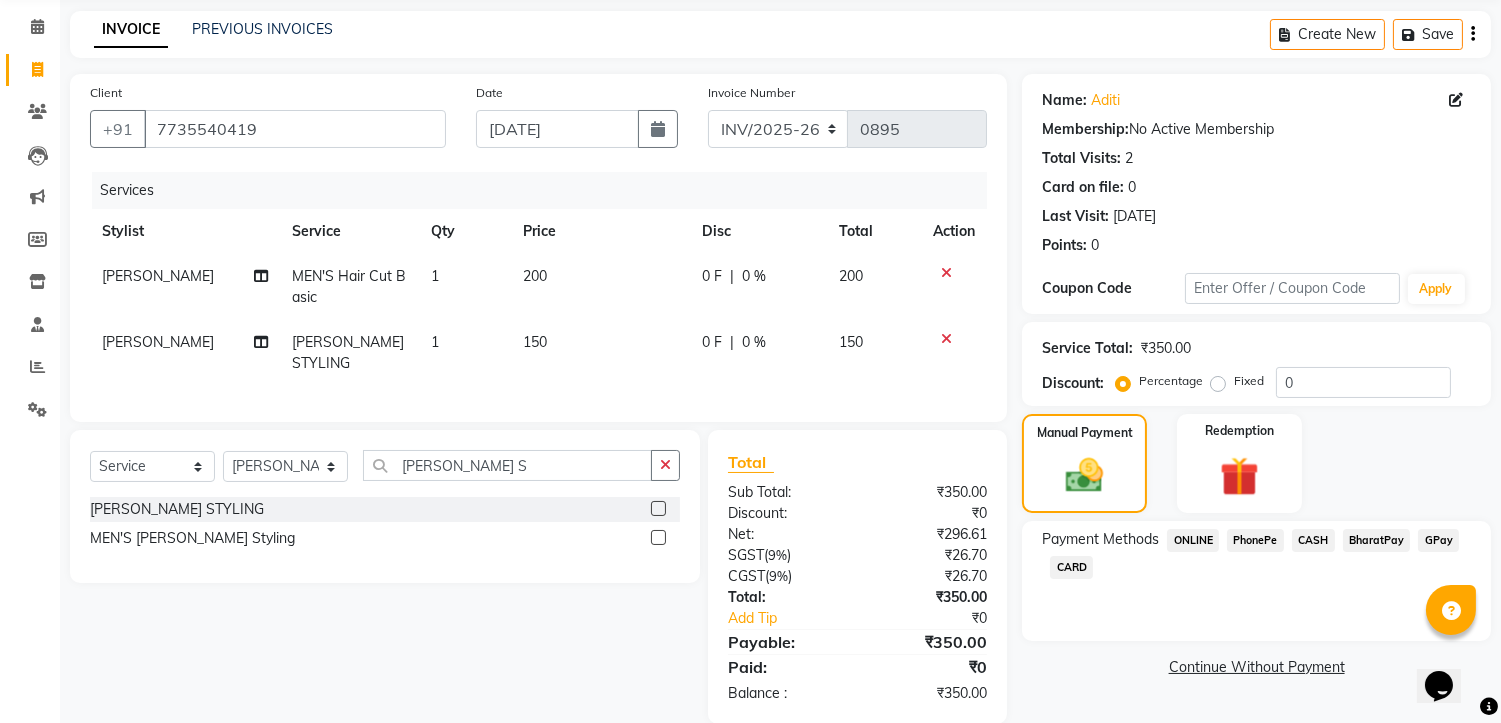 click on "PhonePe" 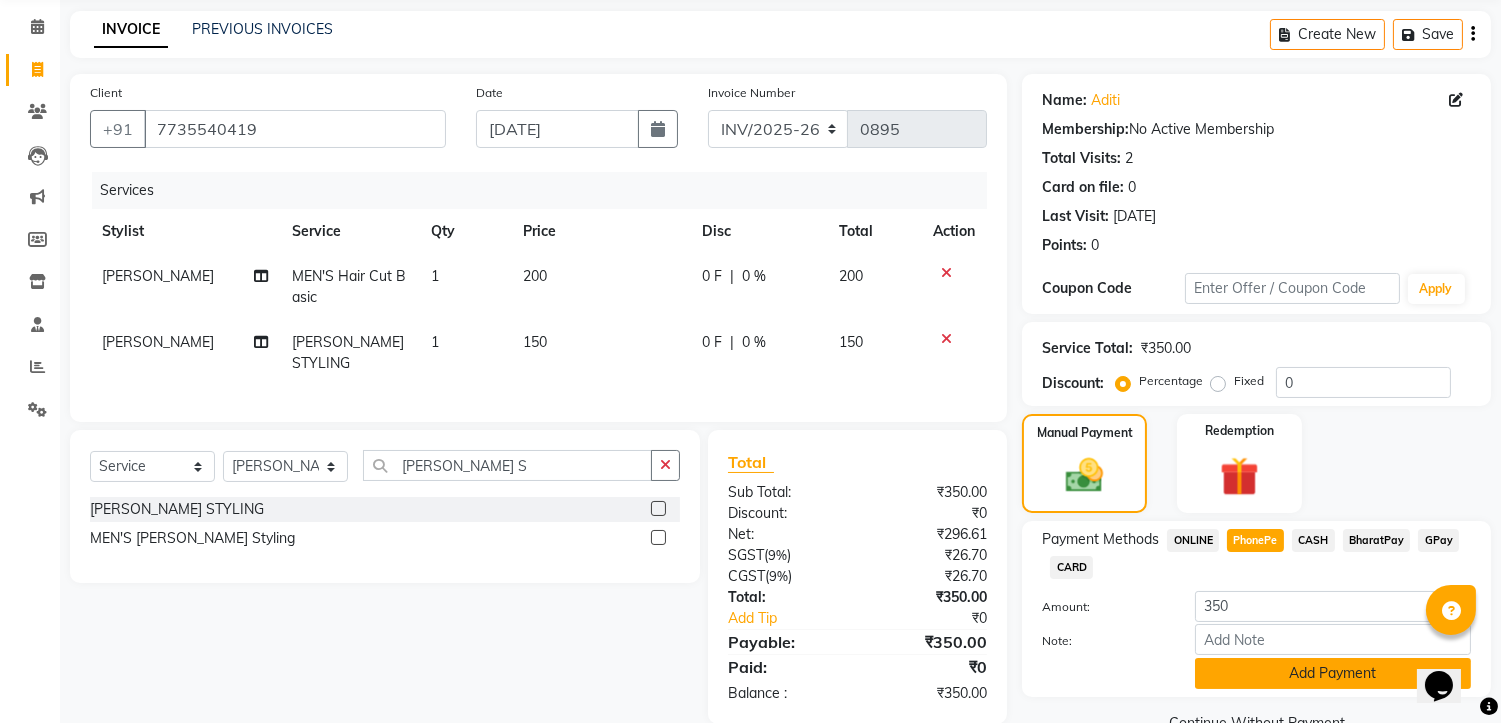 click on "Add Payment" 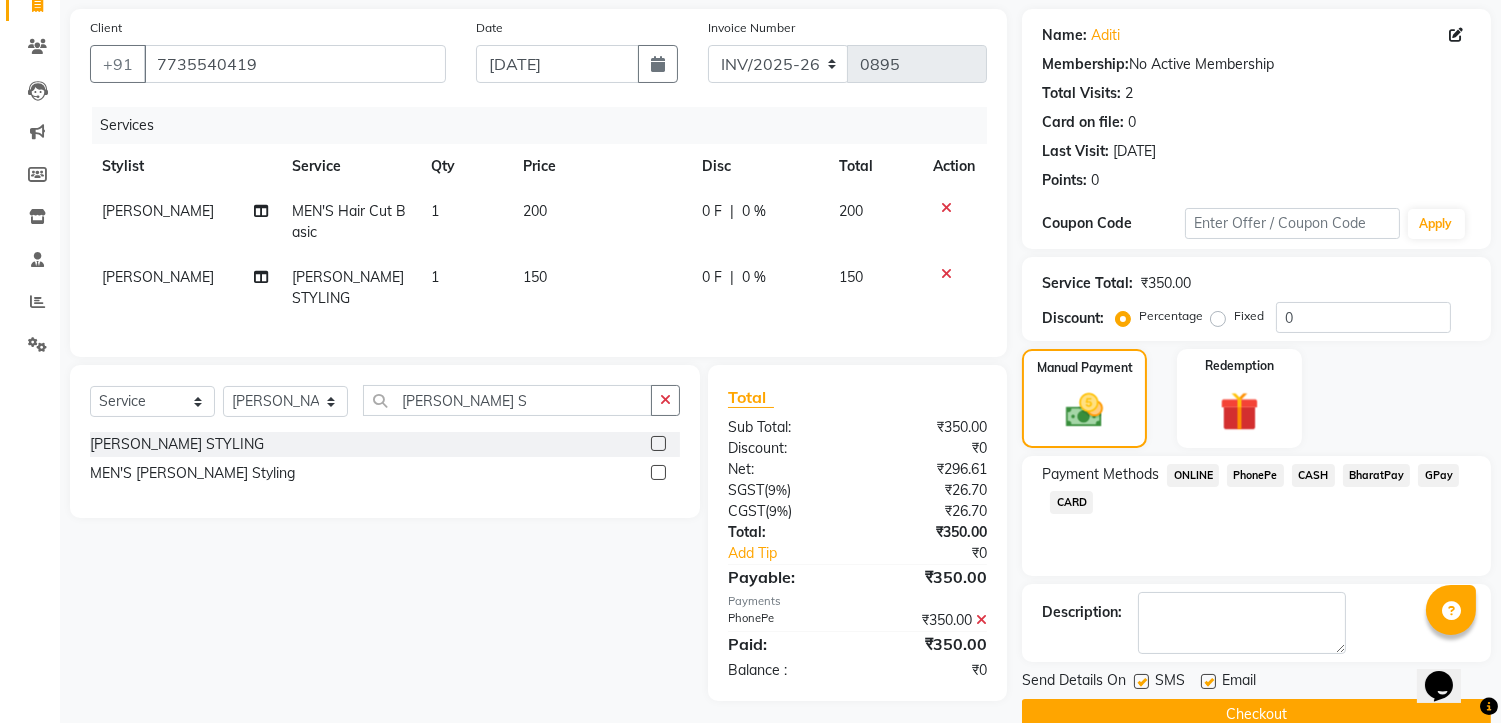 scroll, scrollTop: 176, scrollLeft: 0, axis: vertical 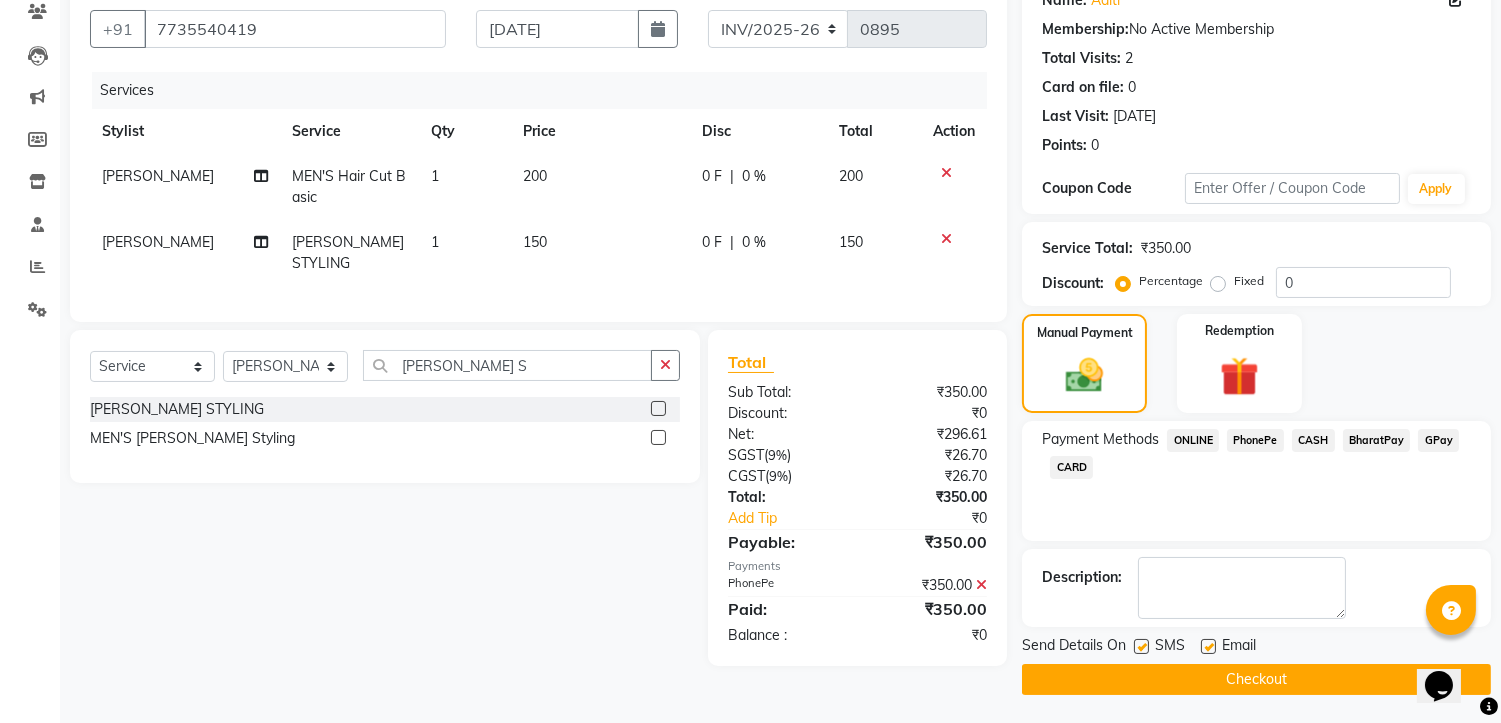 click on "Checkout" 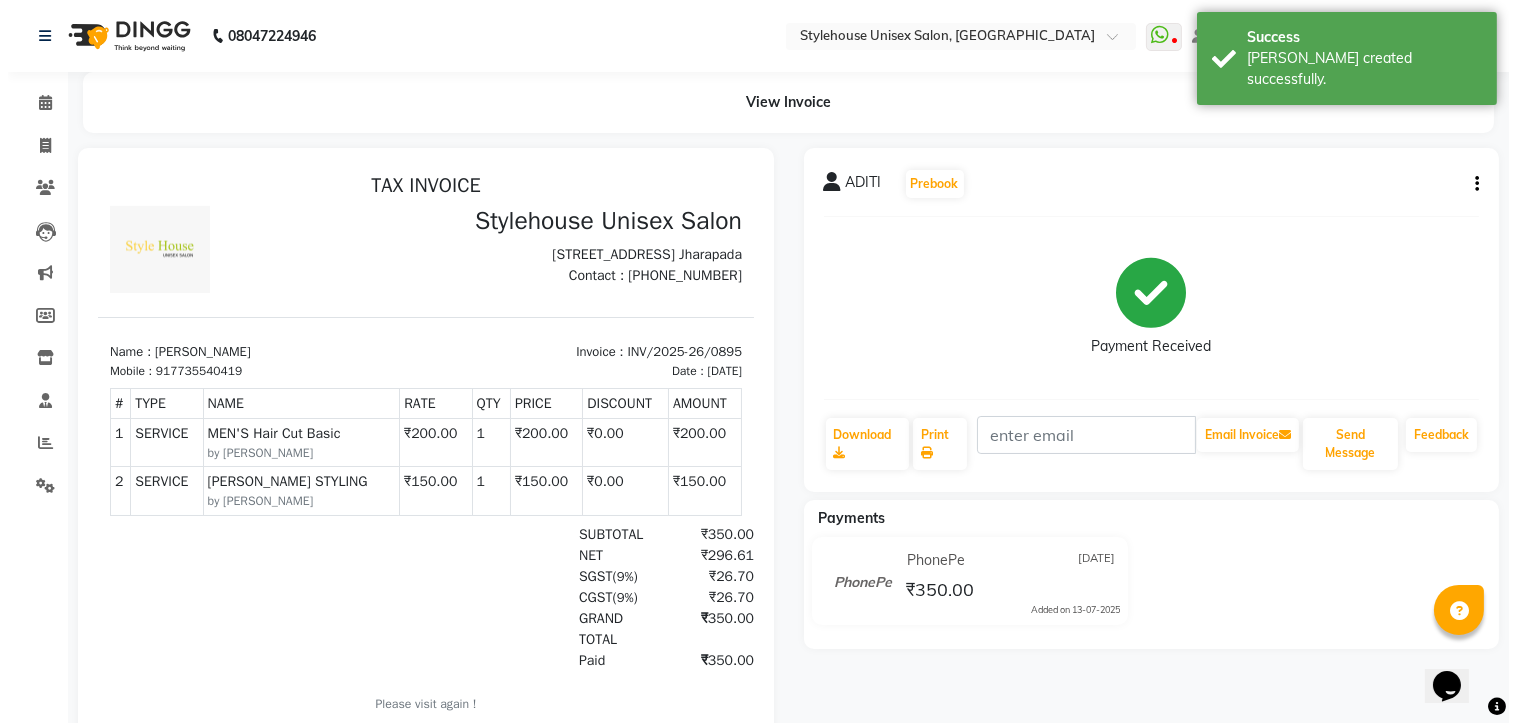 scroll, scrollTop: 0, scrollLeft: 0, axis: both 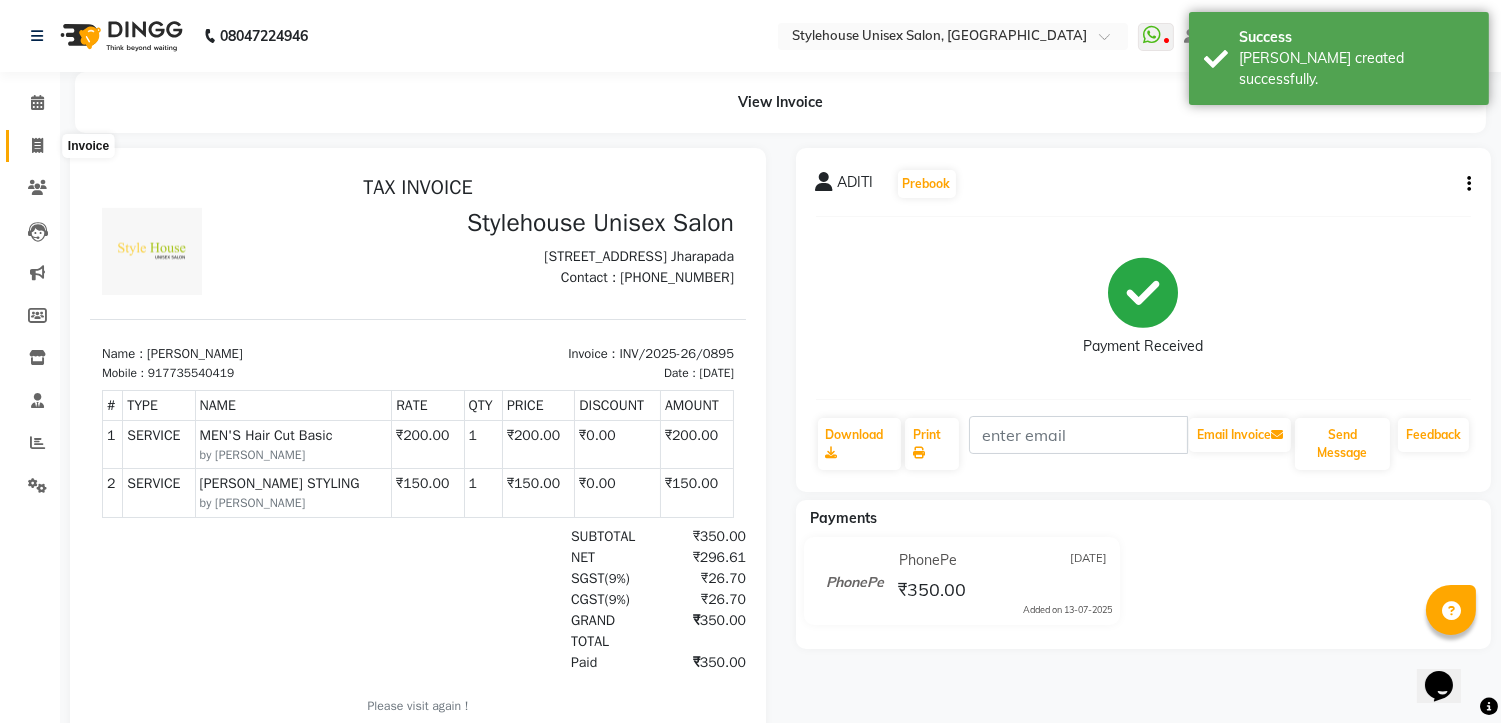 click 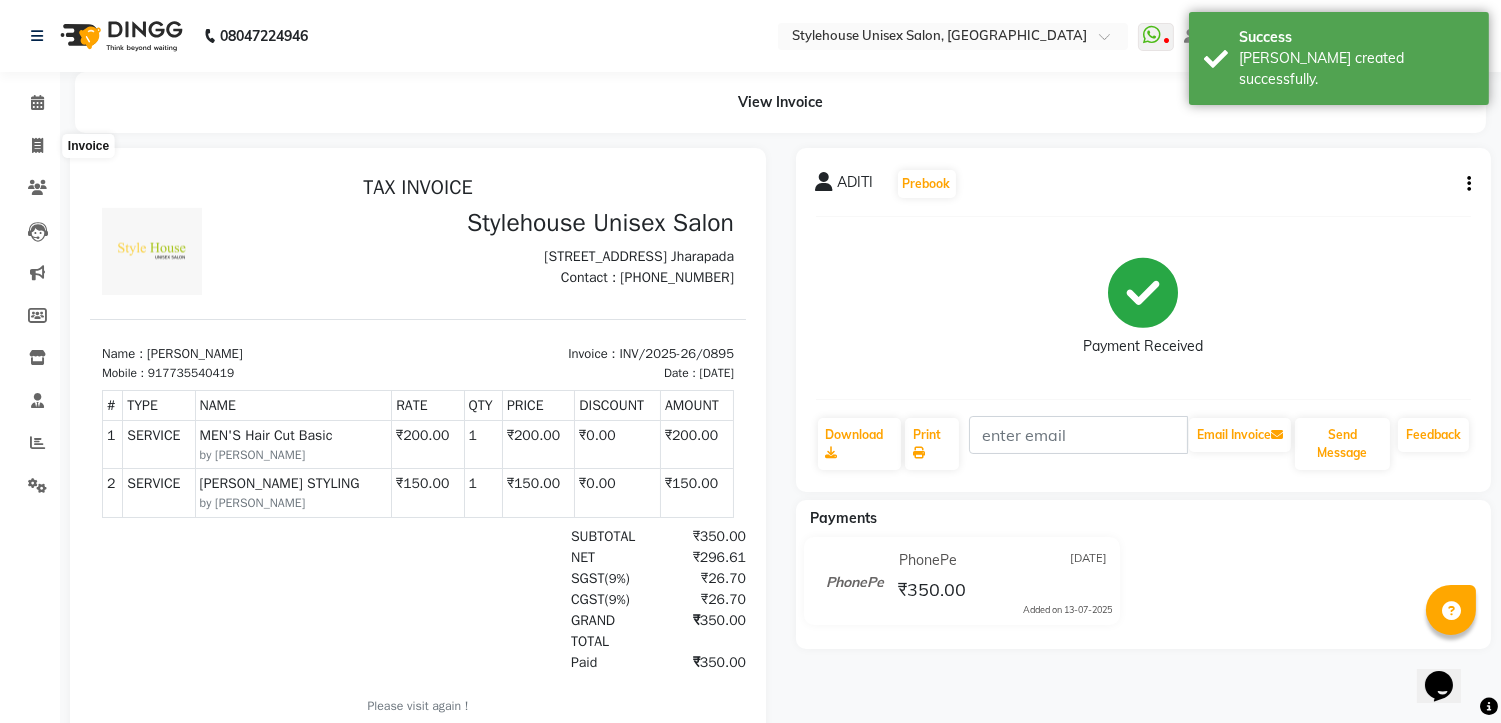 select on "service" 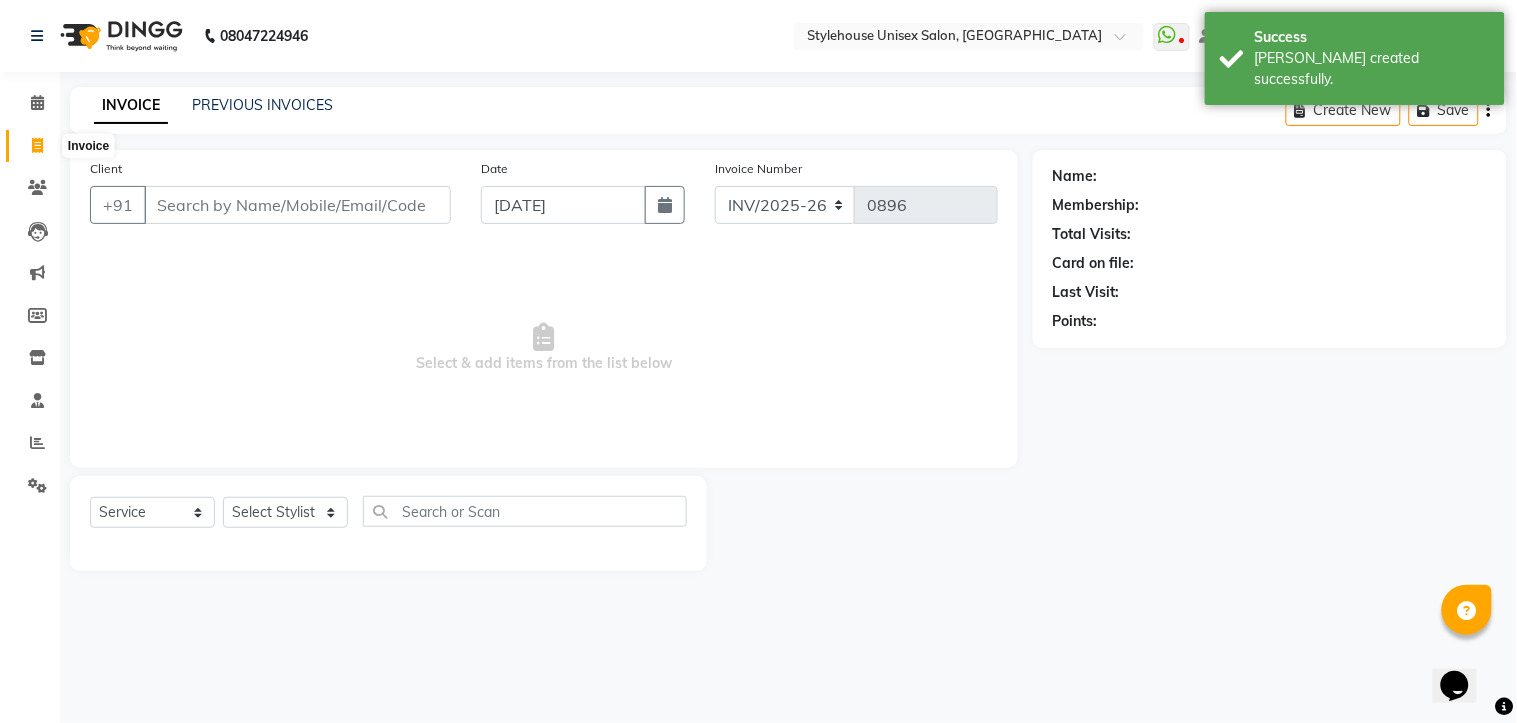 click 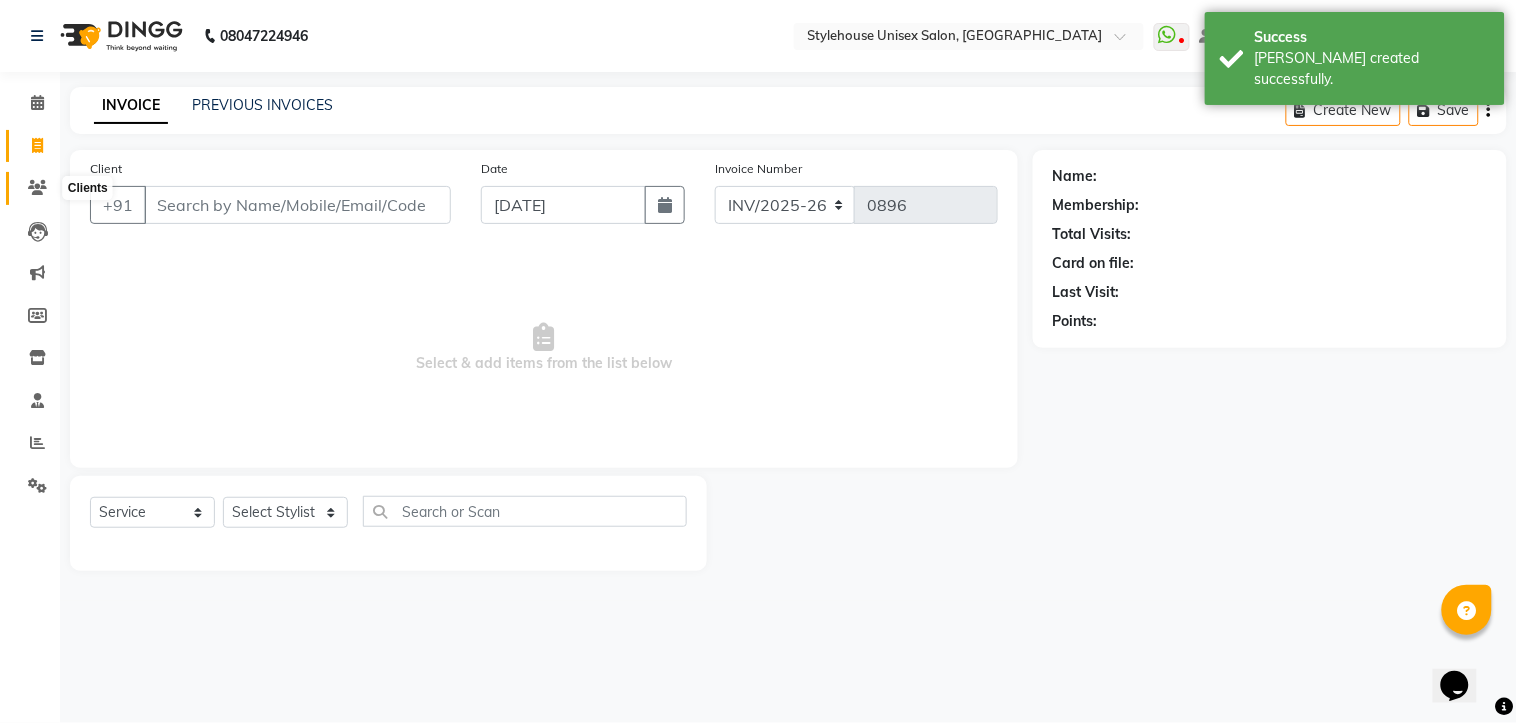 click 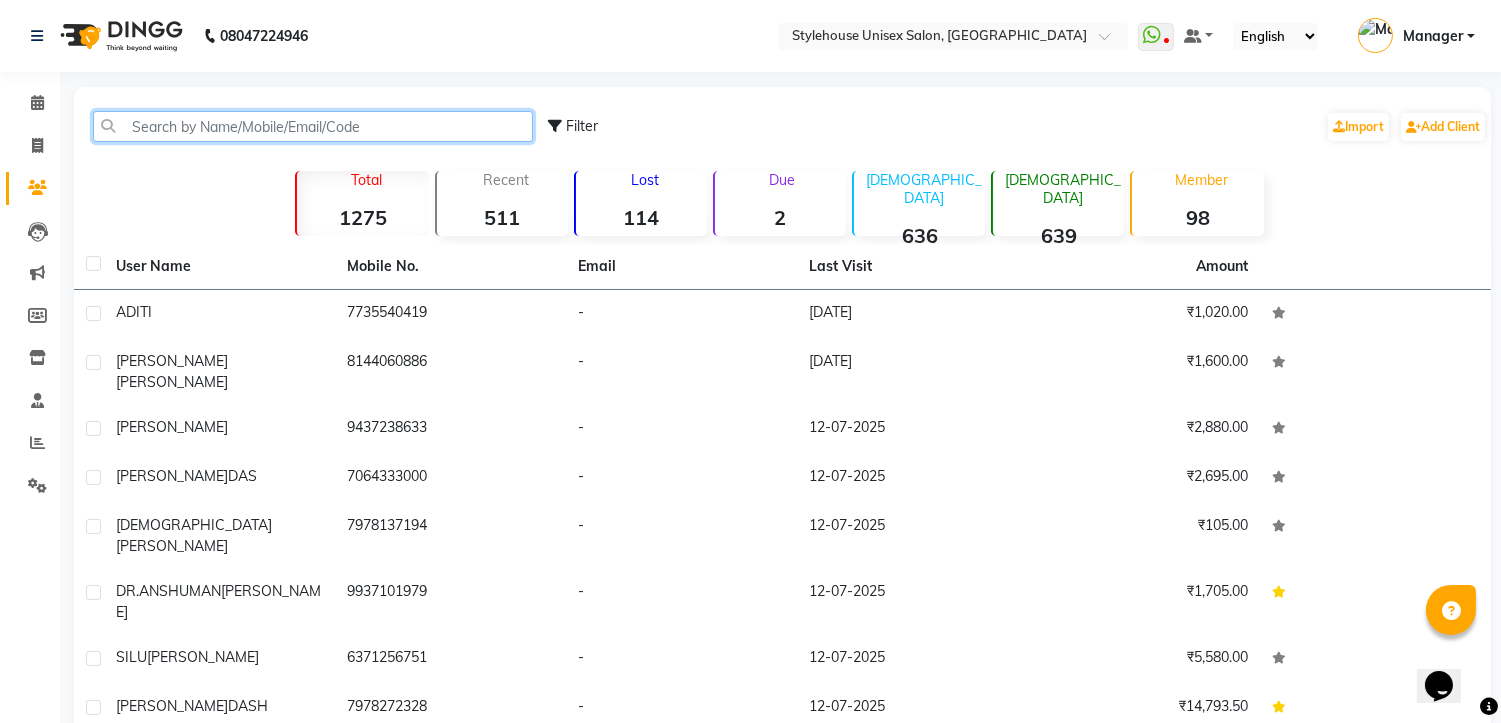 paste on "7735540419" 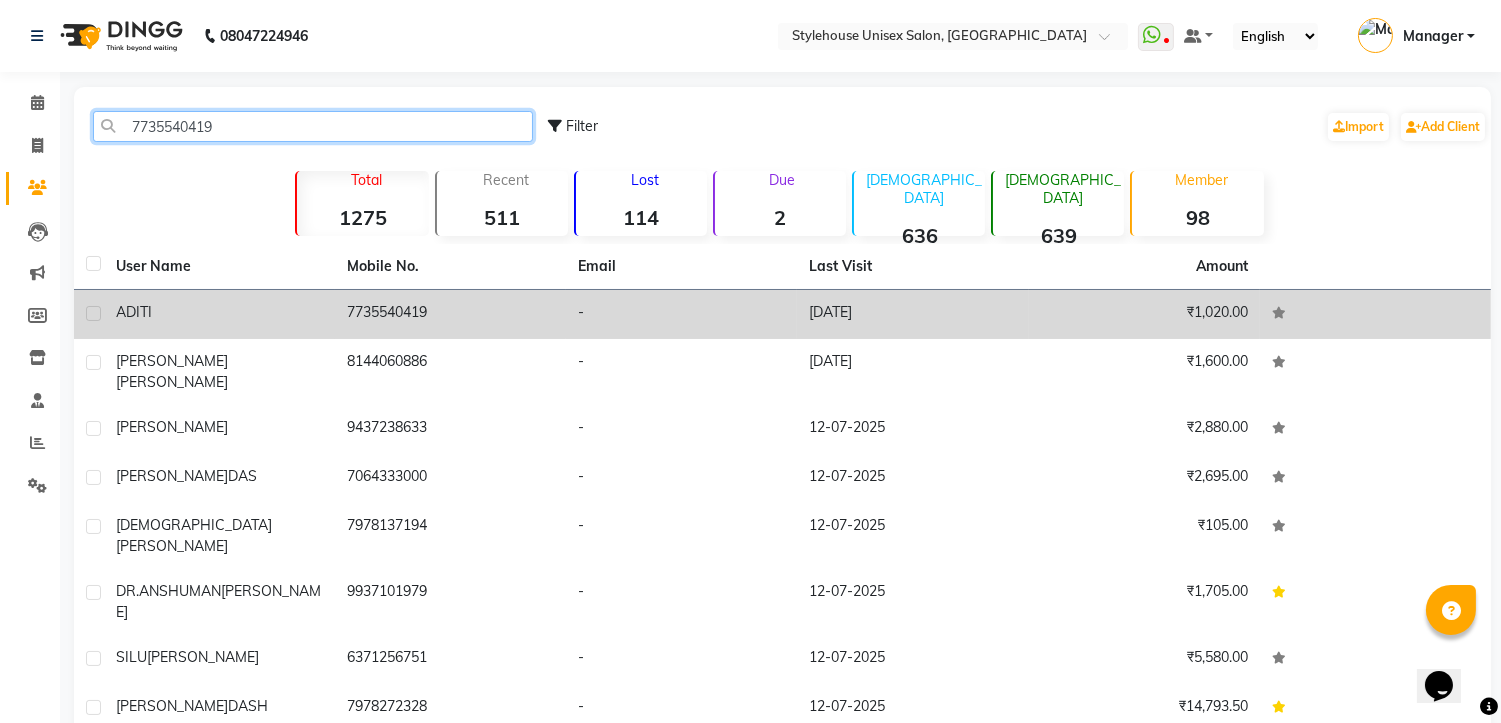 type on "7735540419" 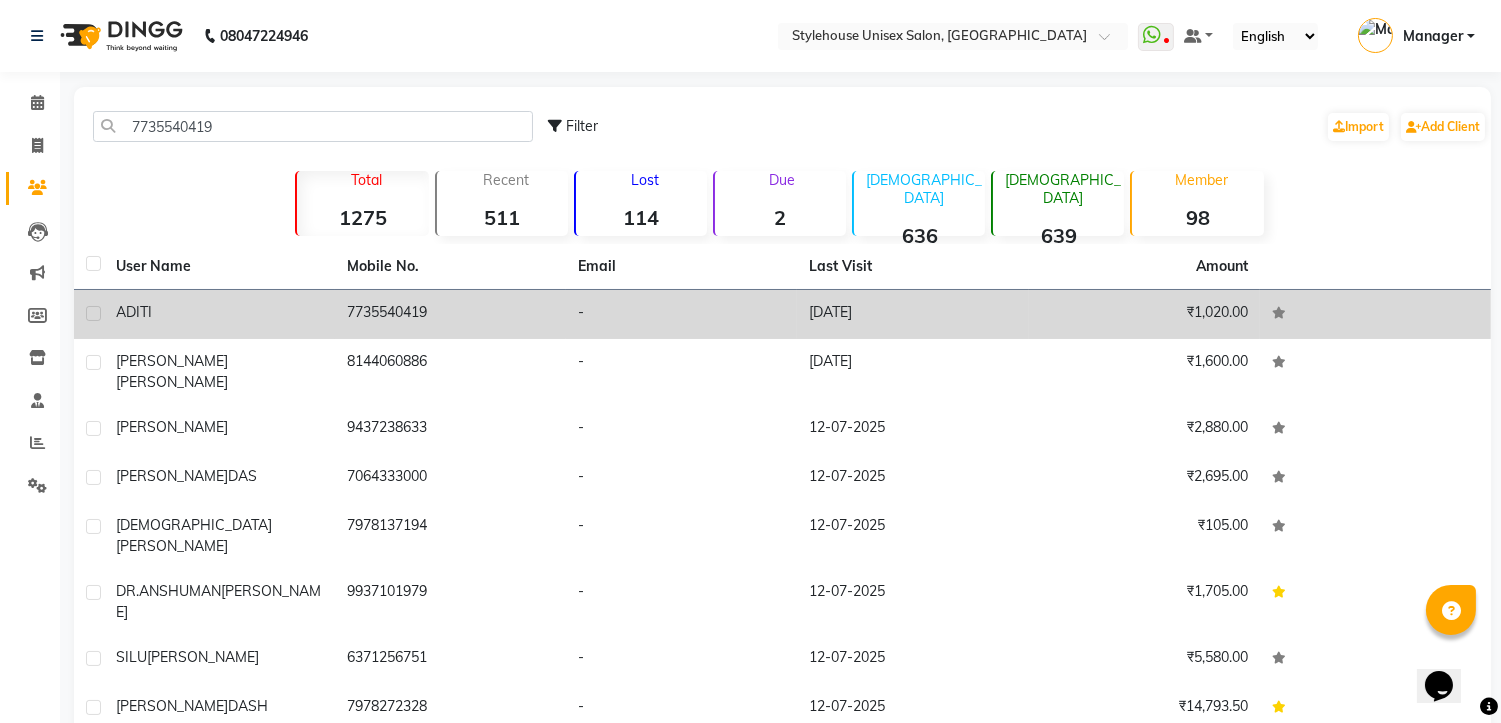 click on "ADITI" 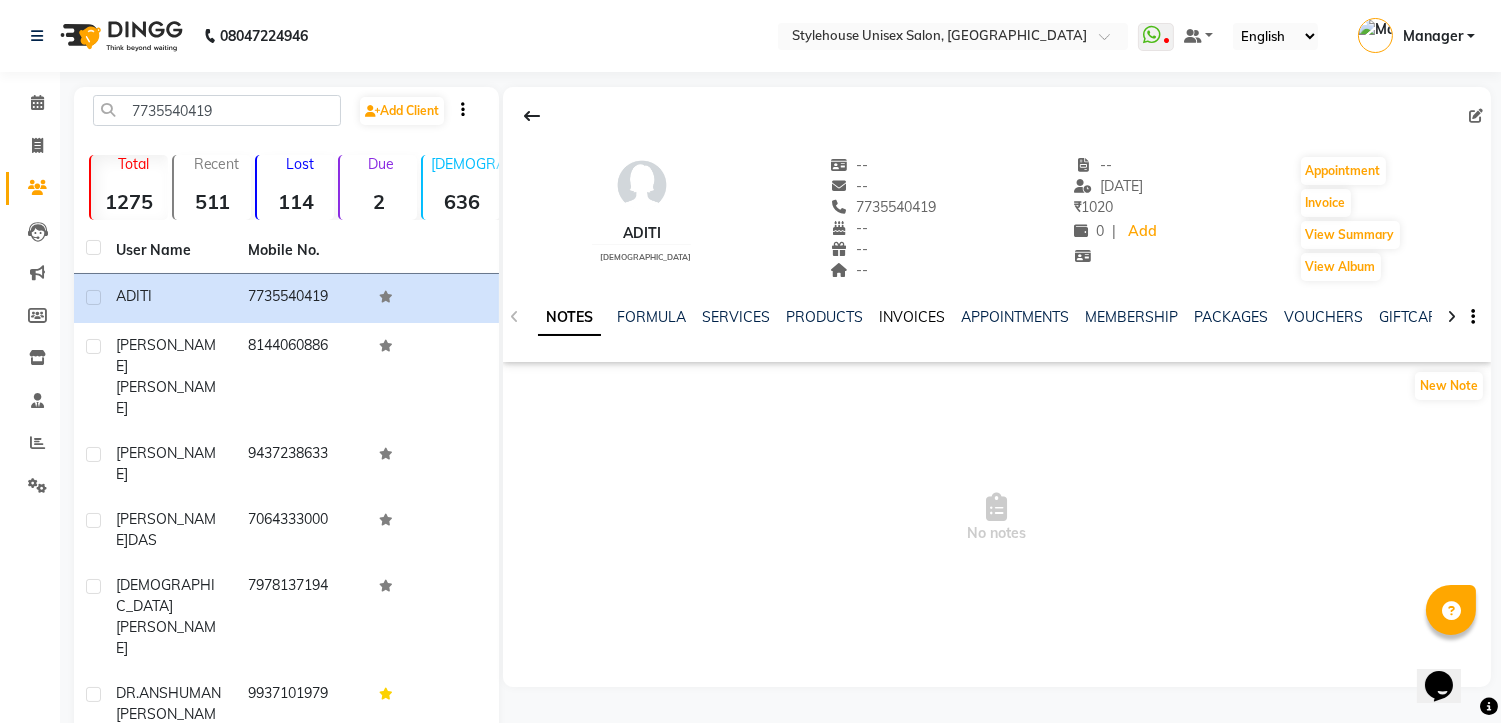 click on "INVOICES" 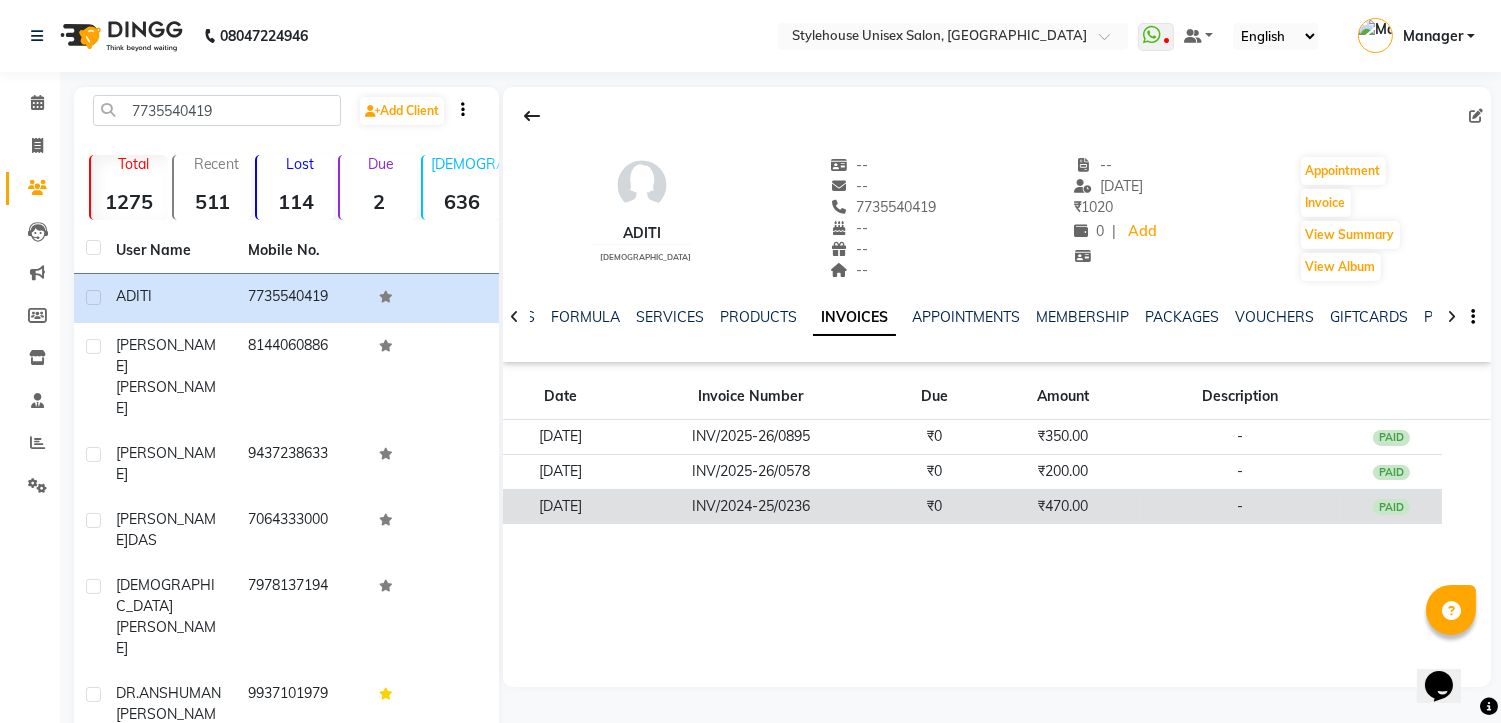 click on "INV/2024-25/0236" 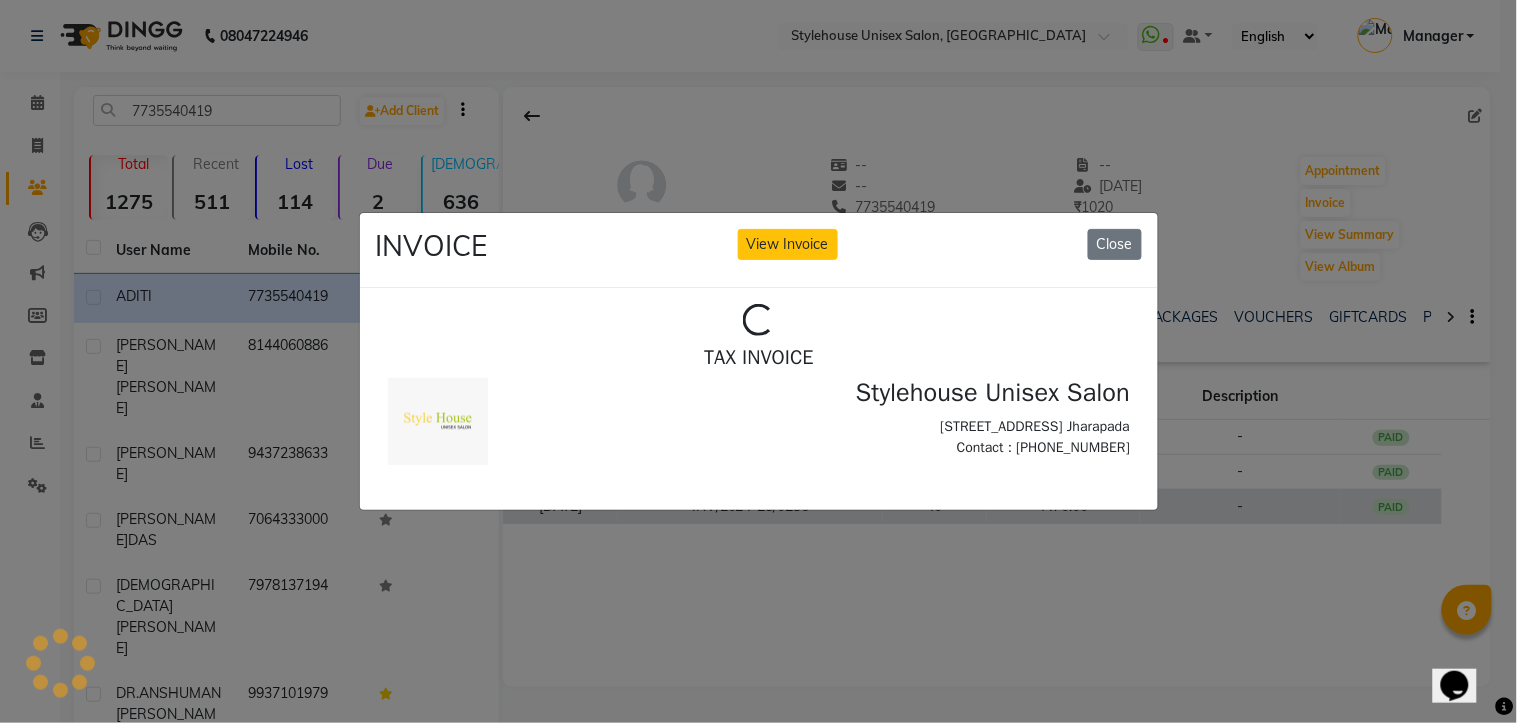 scroll, scrollTop: 0, scrollLeft: 0, axis: both 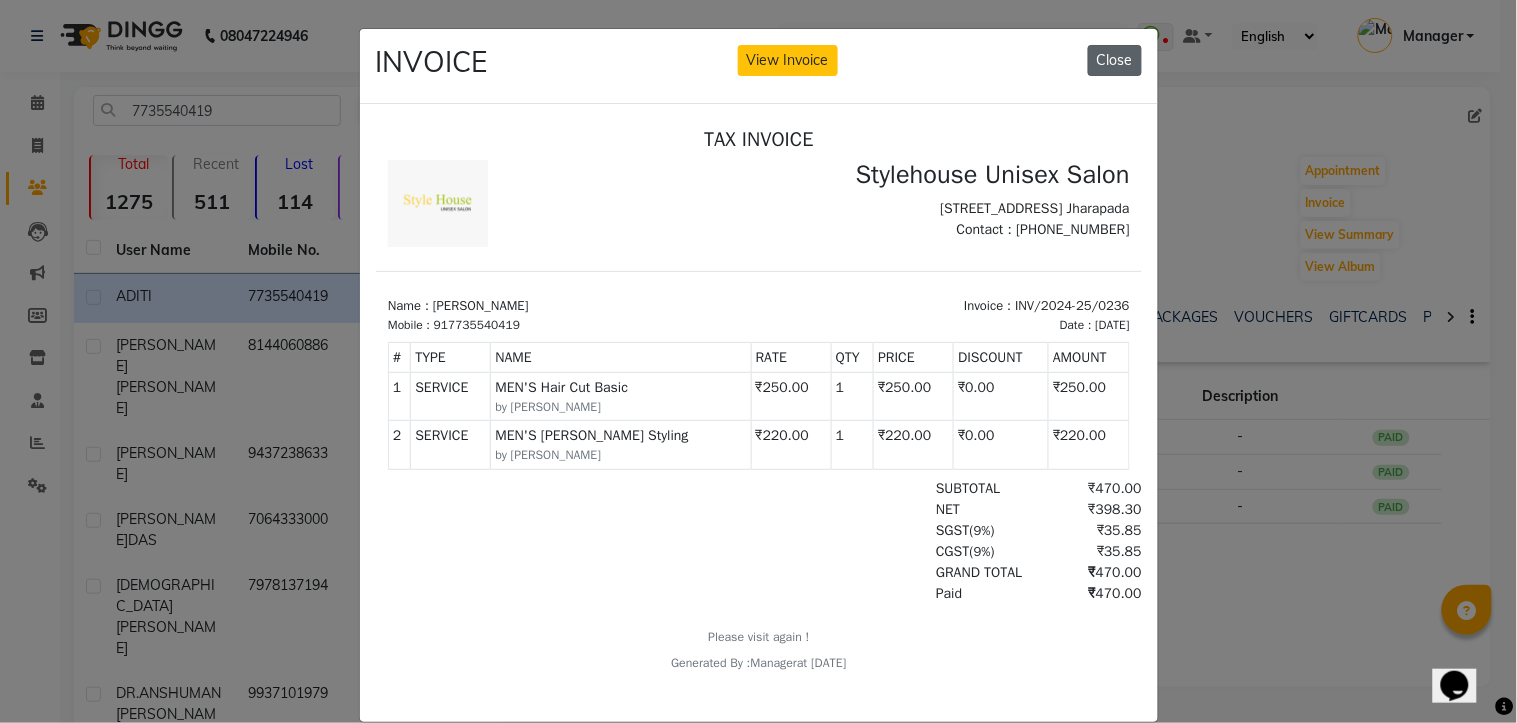 click on "Close" 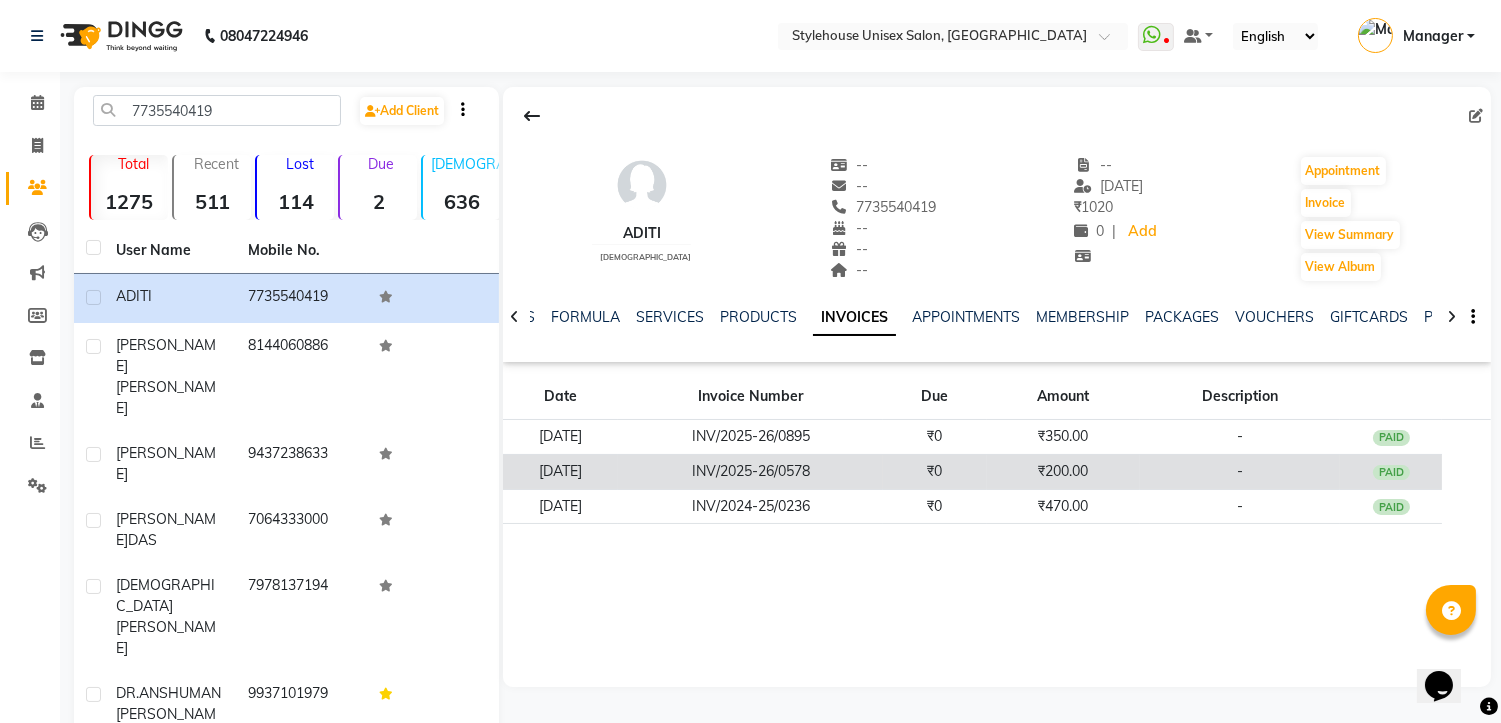 click on "[DATE]" 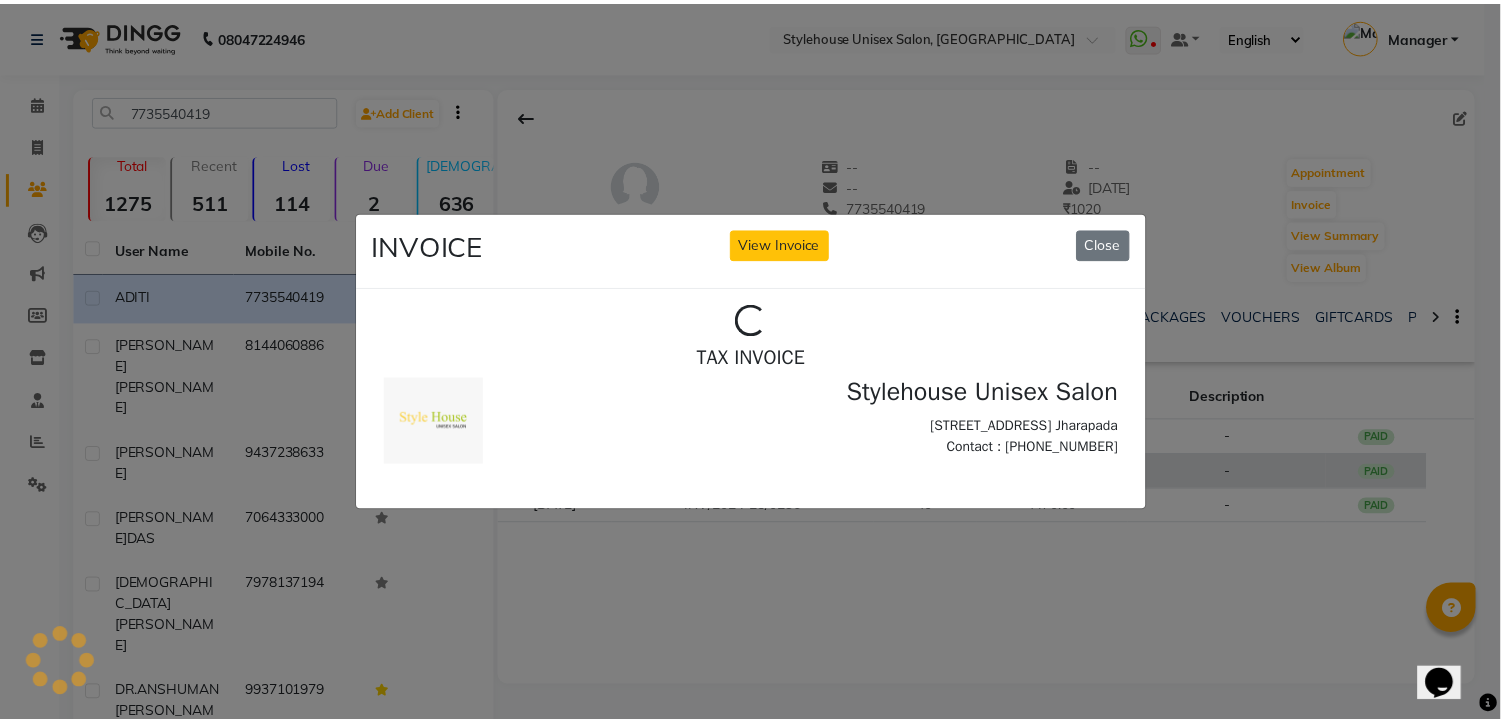 scroll, scrollTop: 0, scrollLeft: 0, axis: both 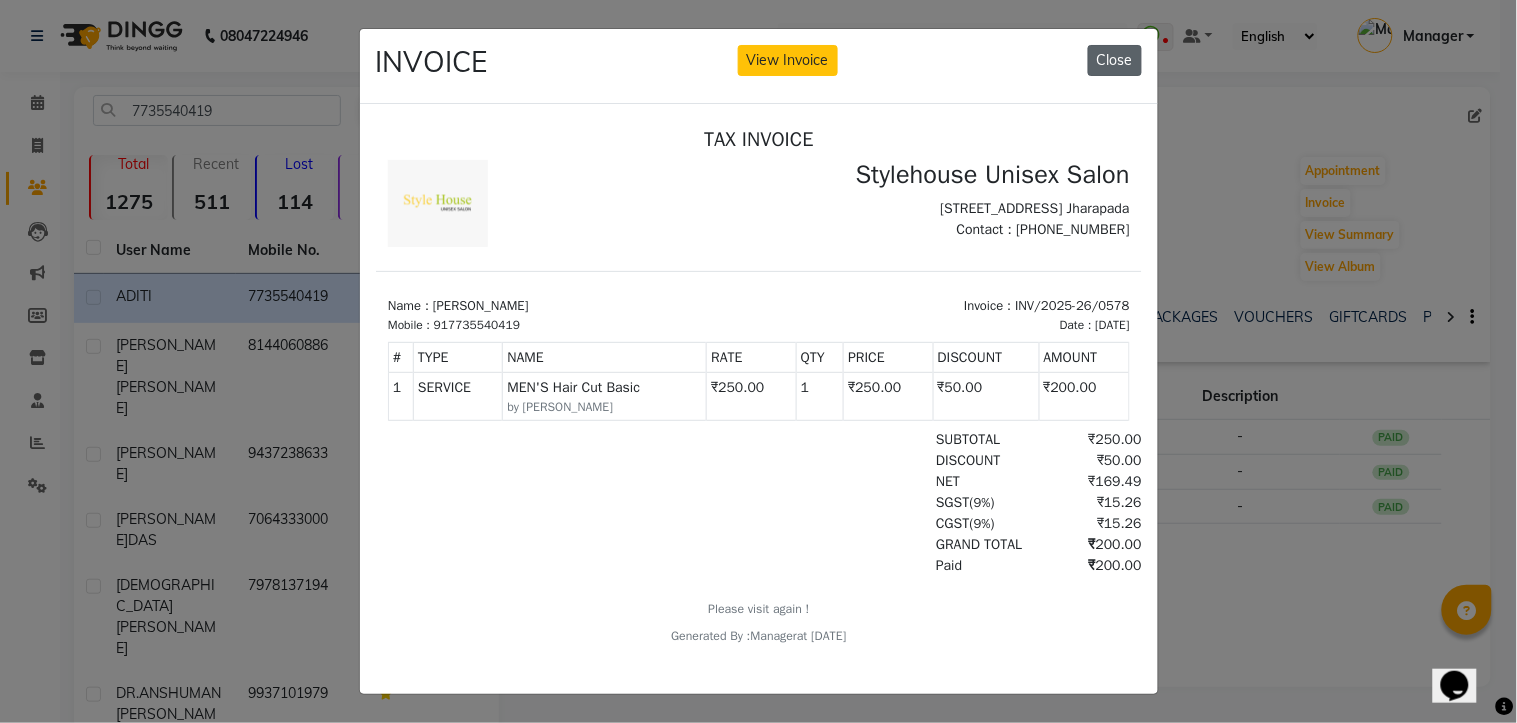 click on "Close" 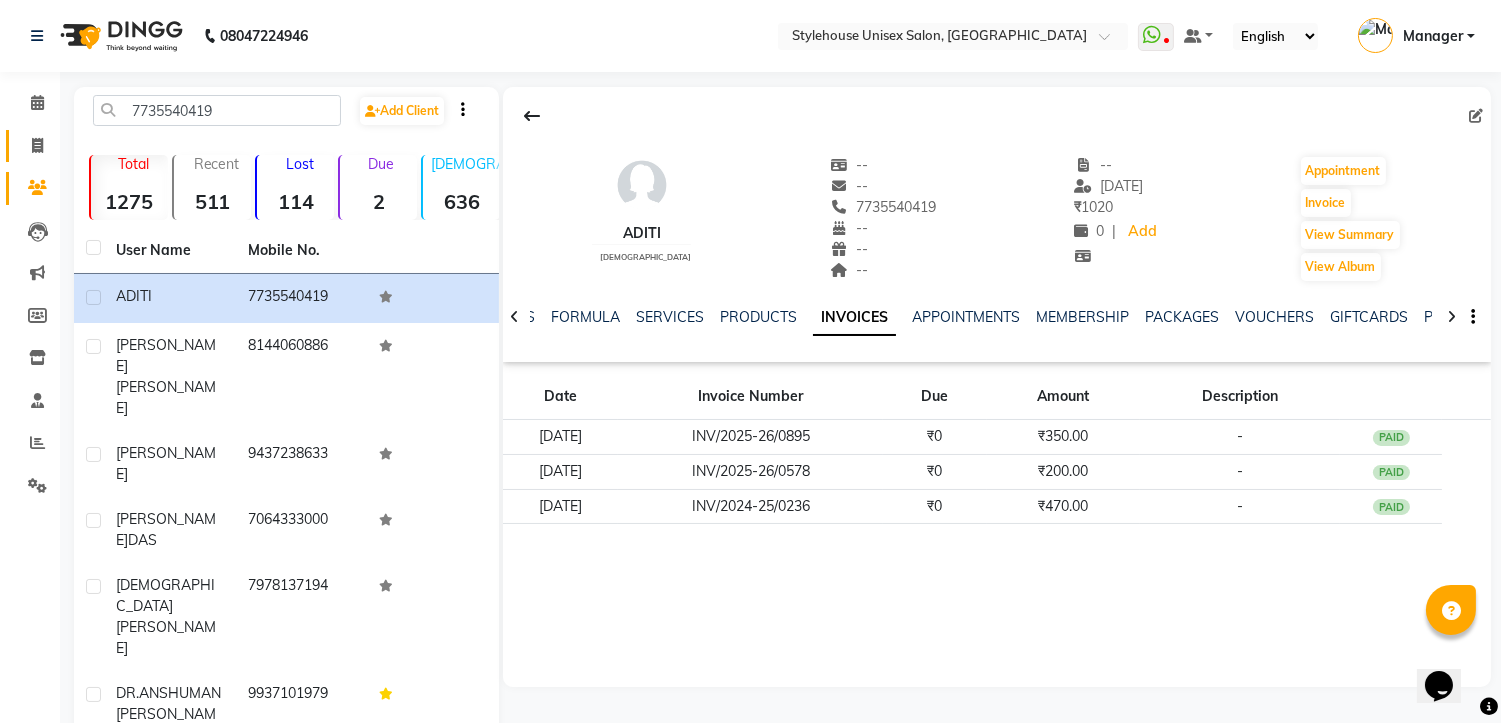 click 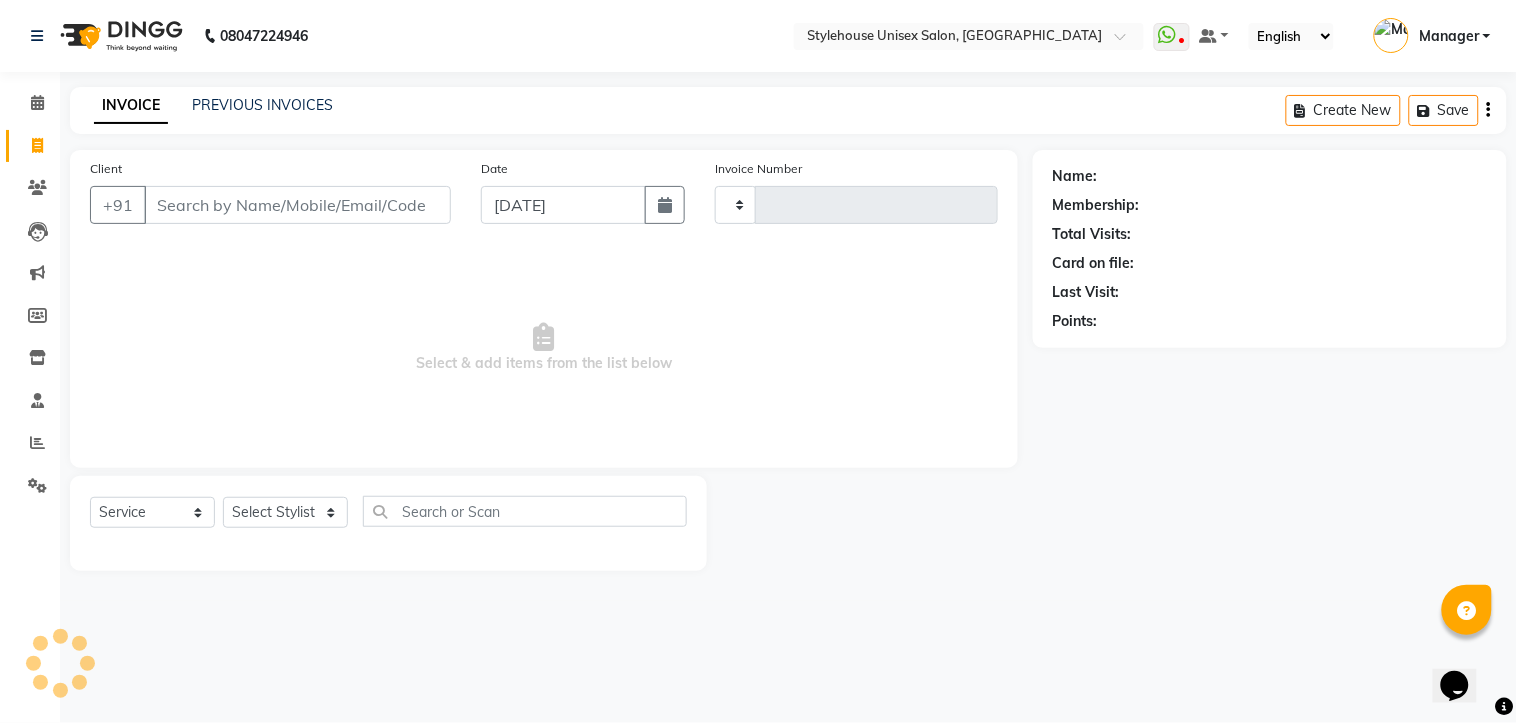 type on "0896" 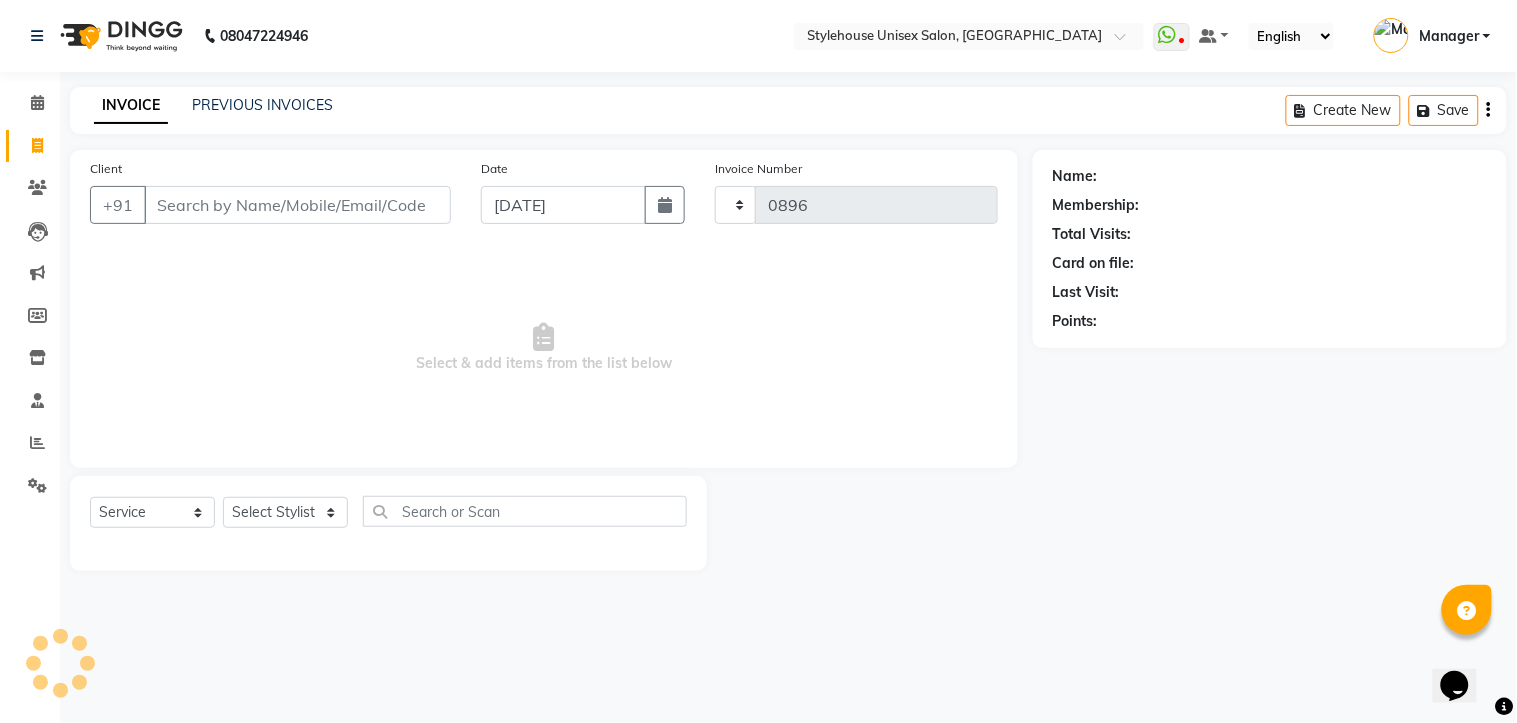 select on "7906" 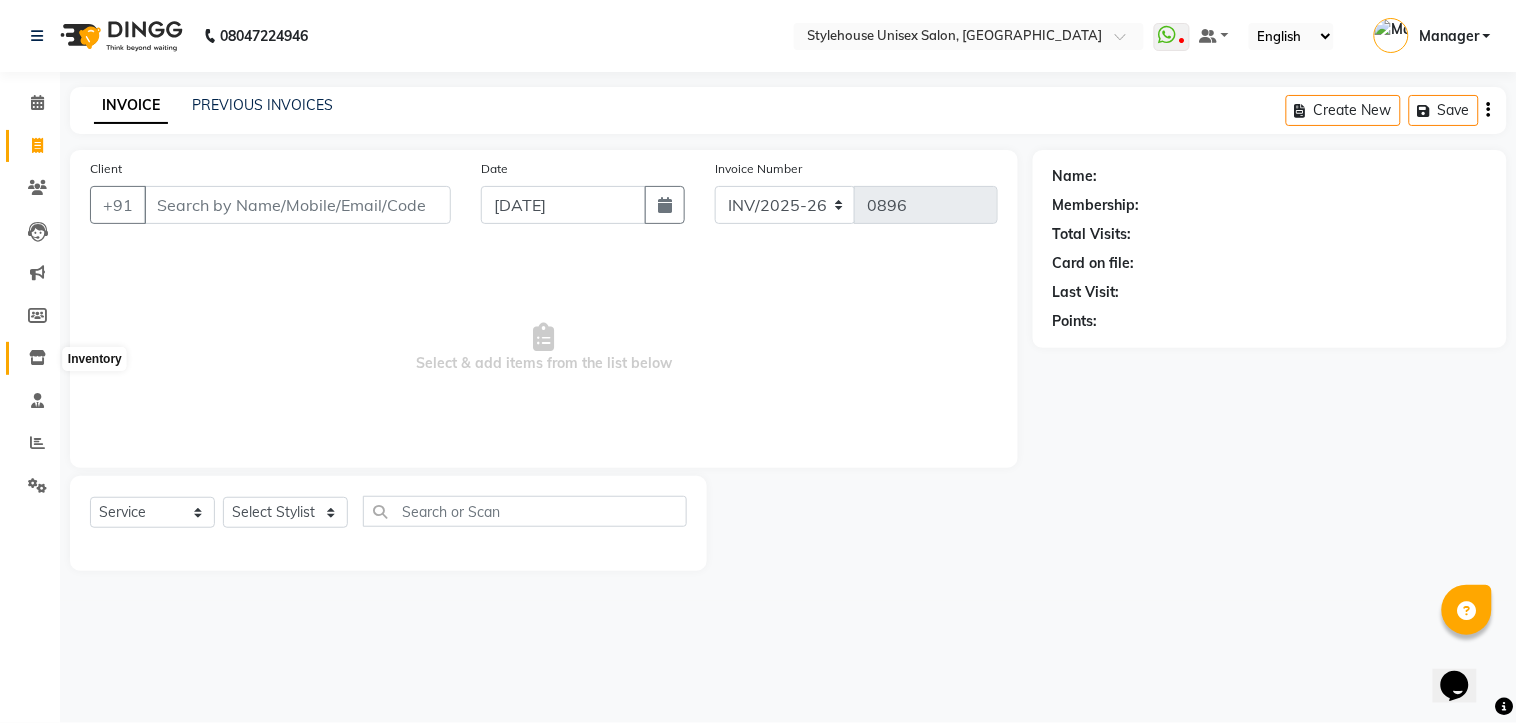 click 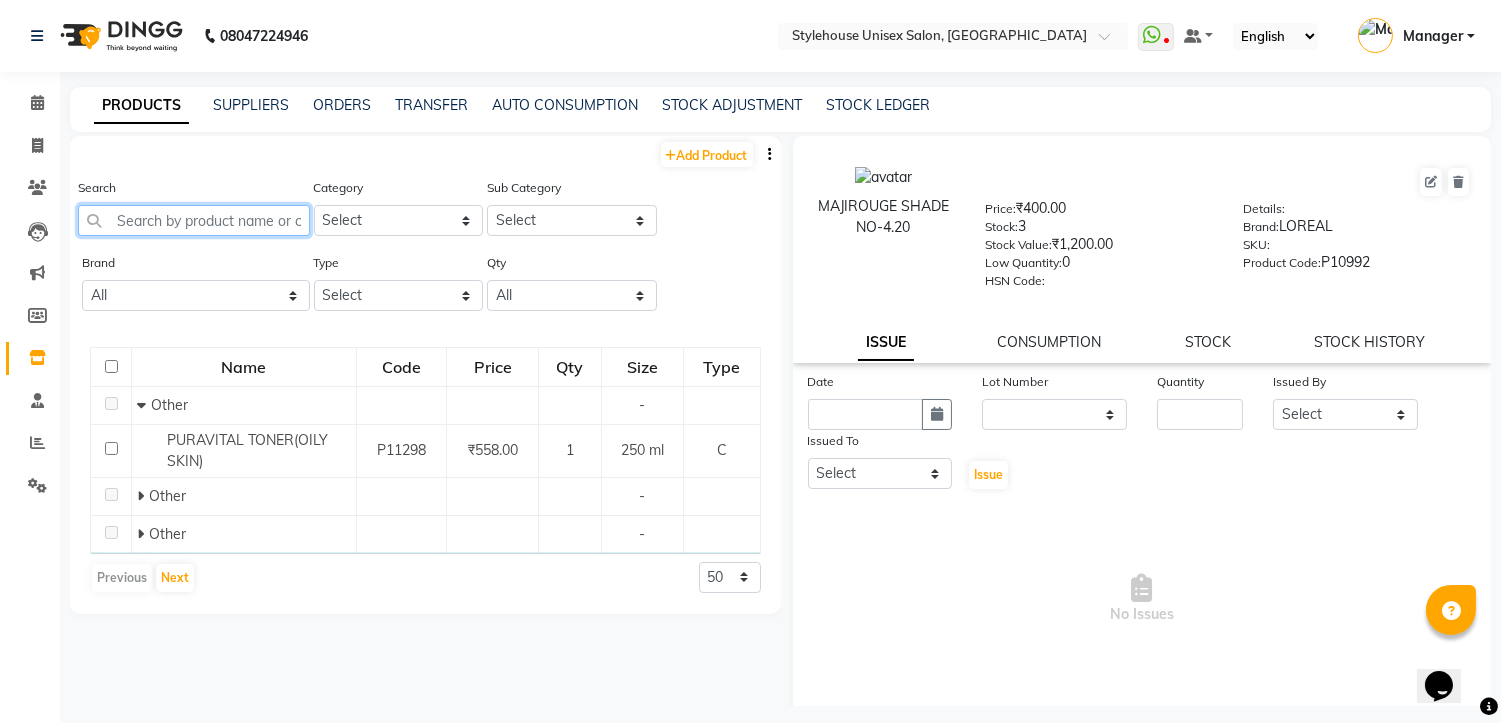 click 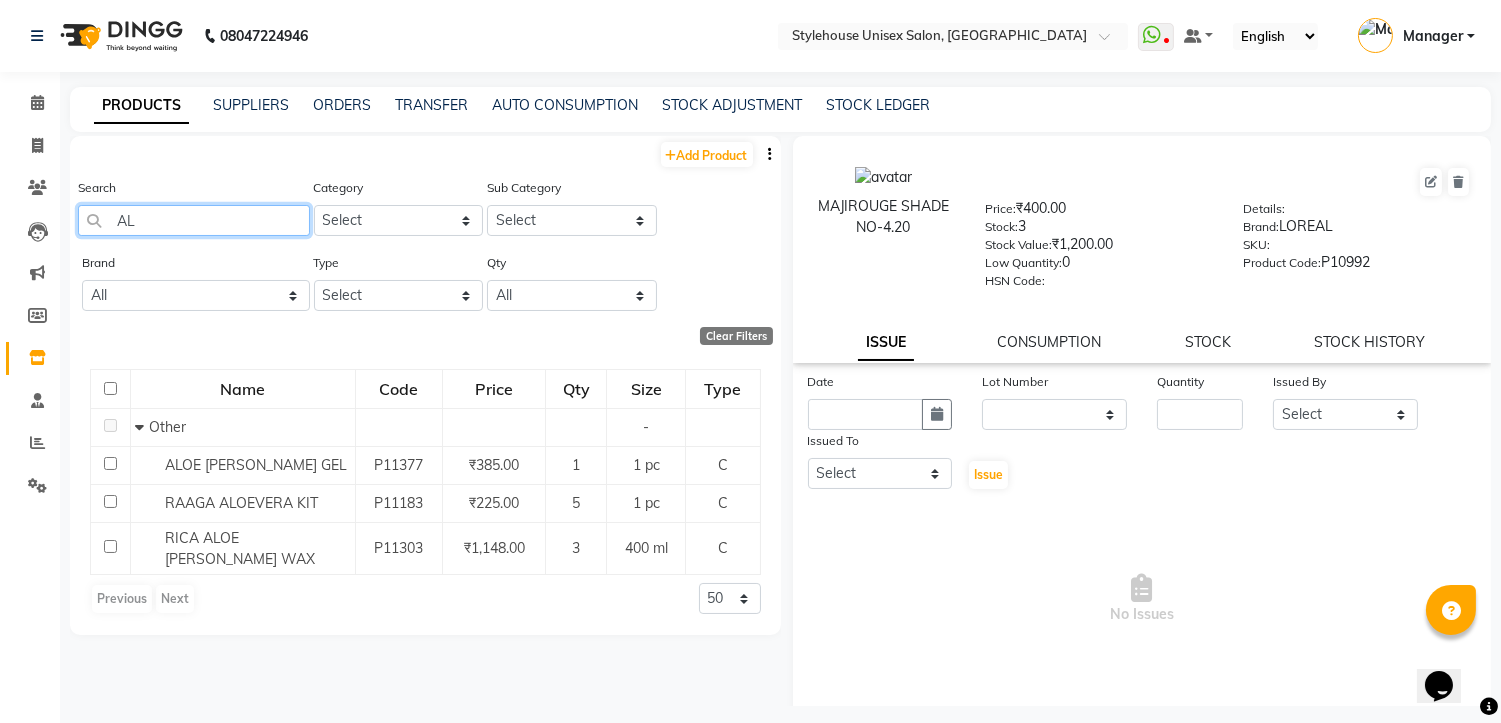 type on "A" 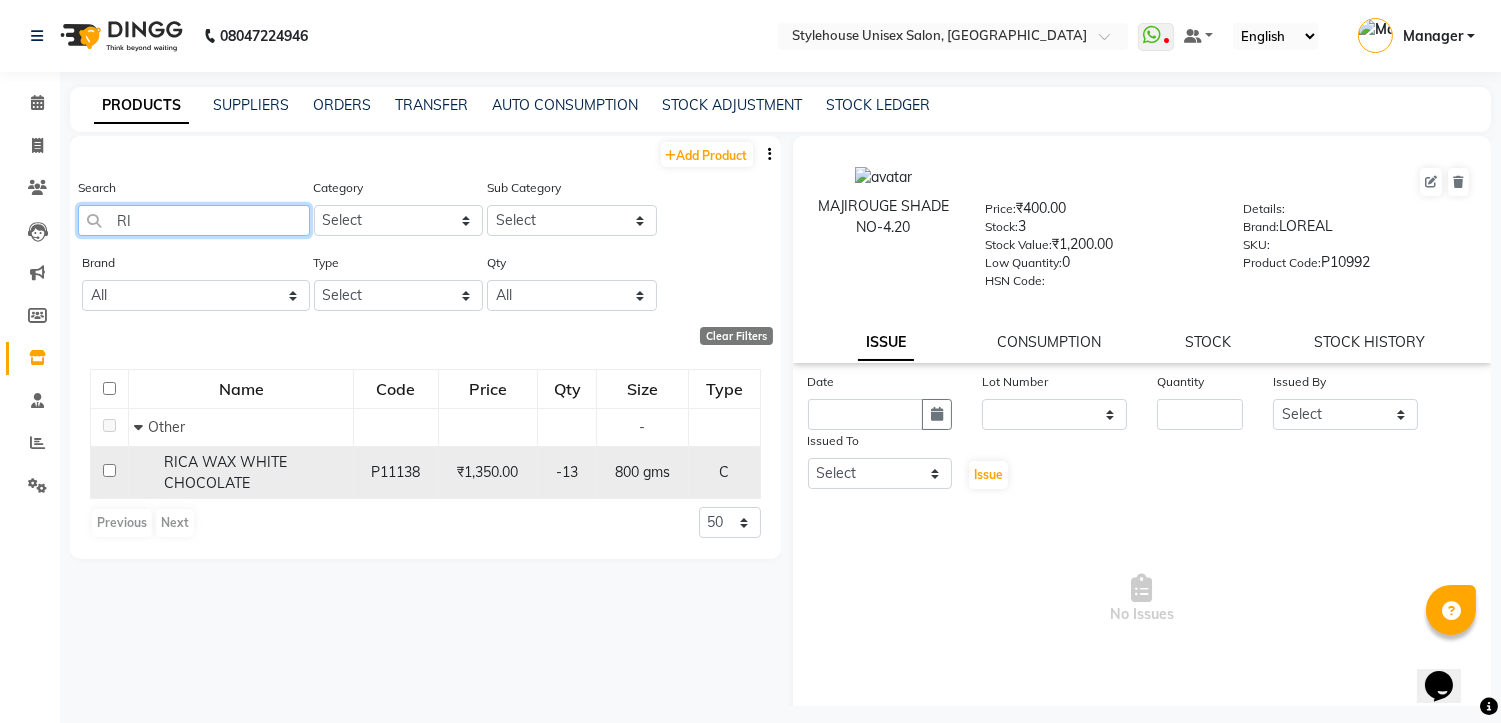 type on "R" 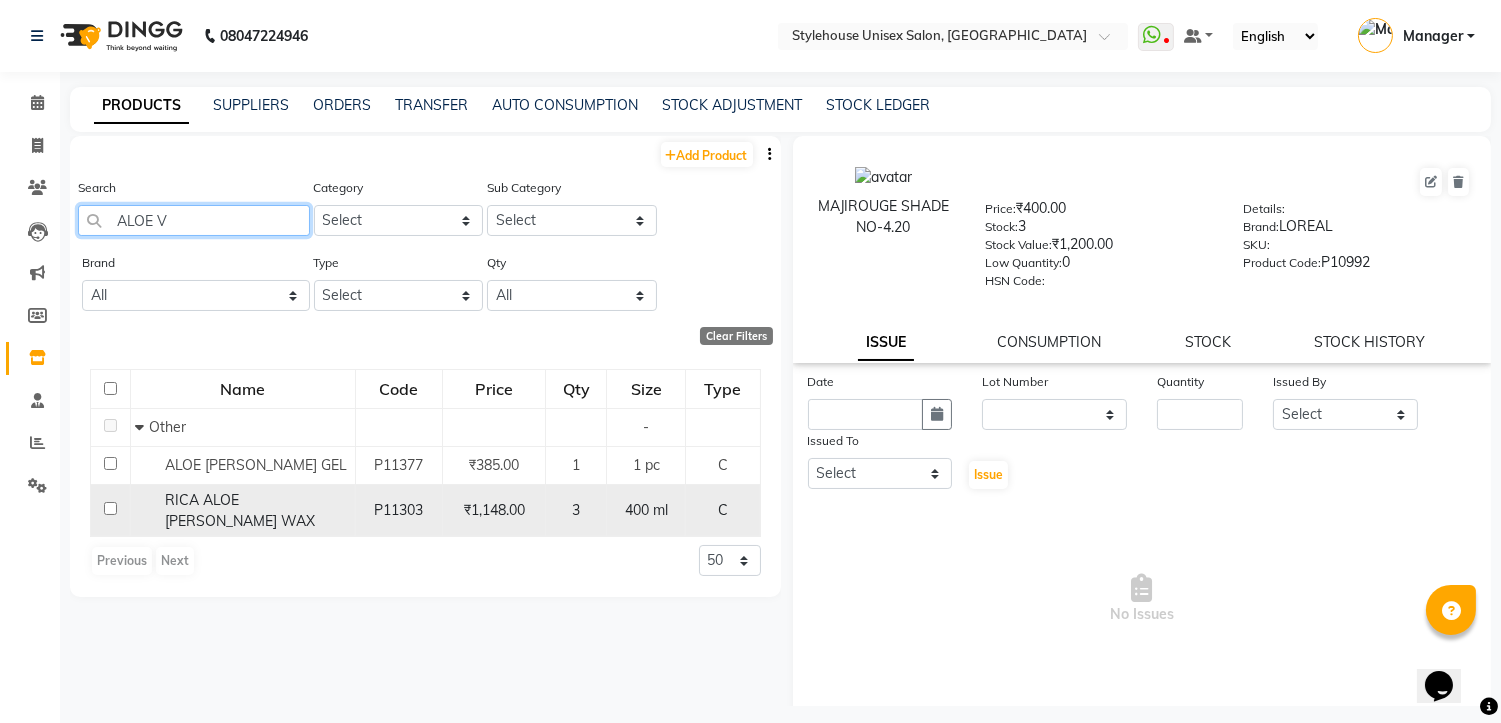 type on "ALOE V" 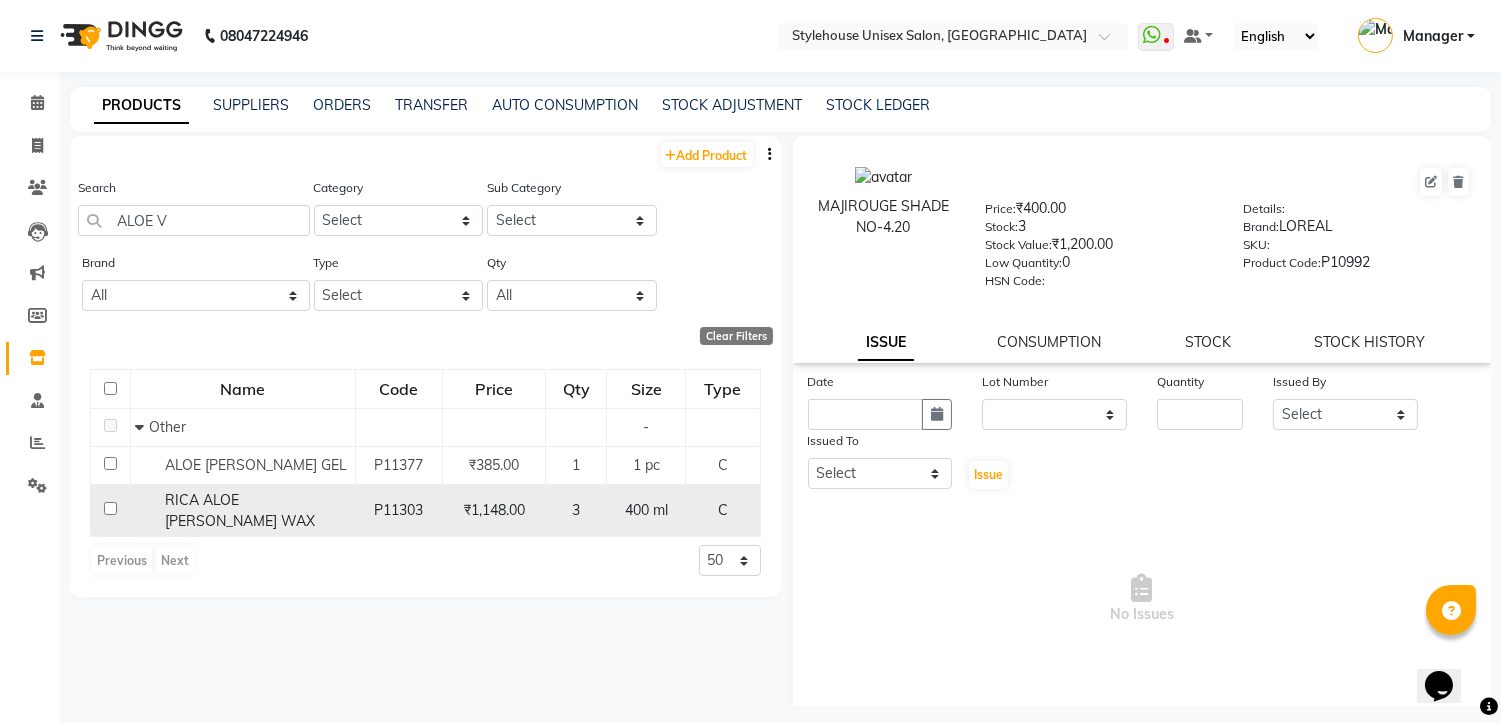 click on "RICA ALOE VERA WAX" 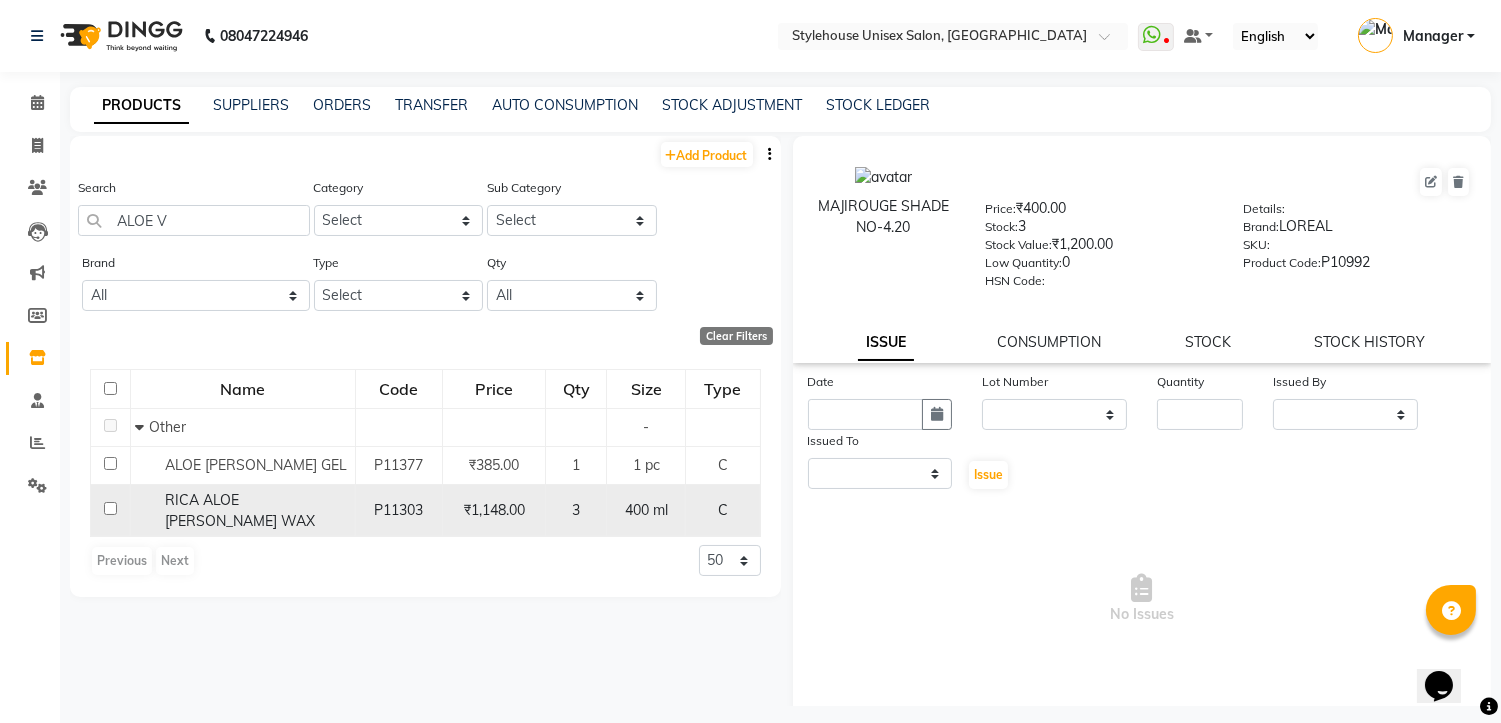 select 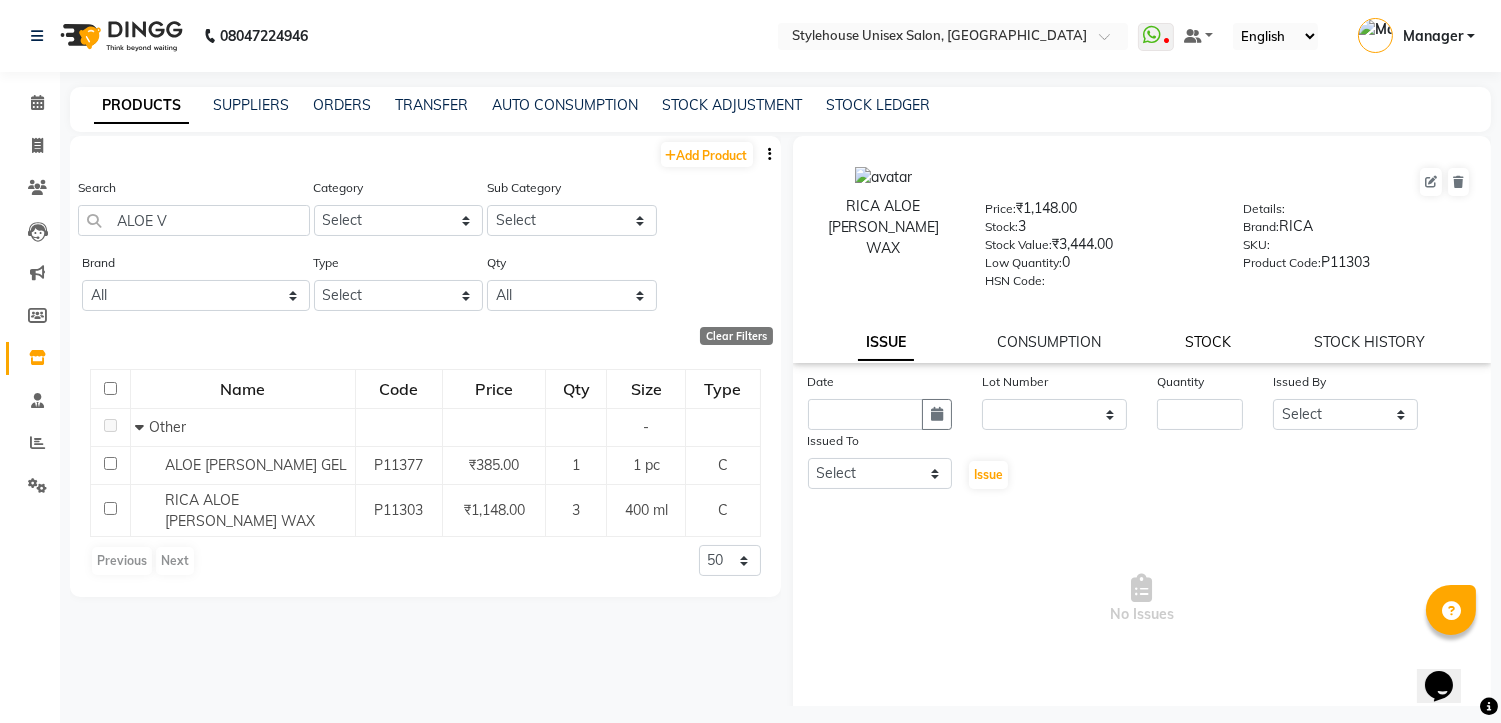click on "STOCK" 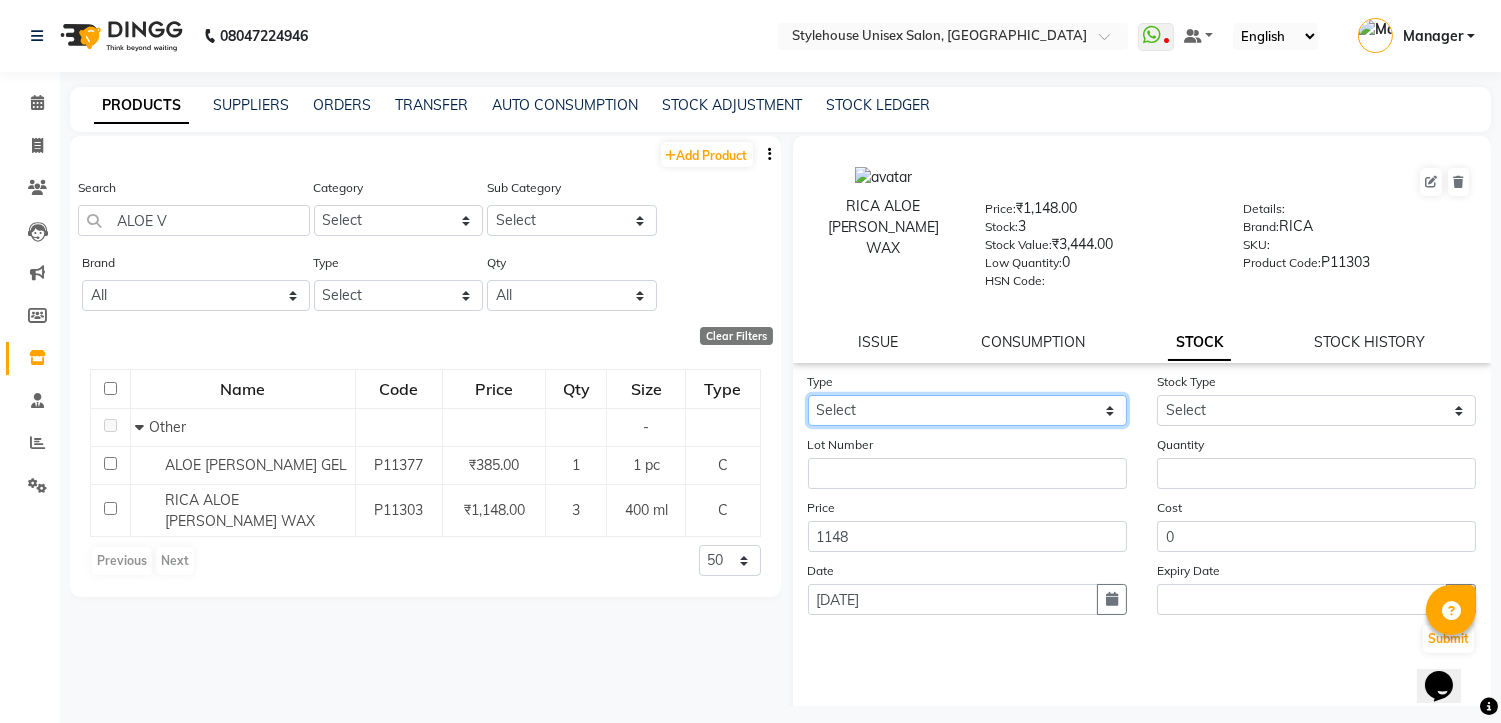 click on "Select In Out" 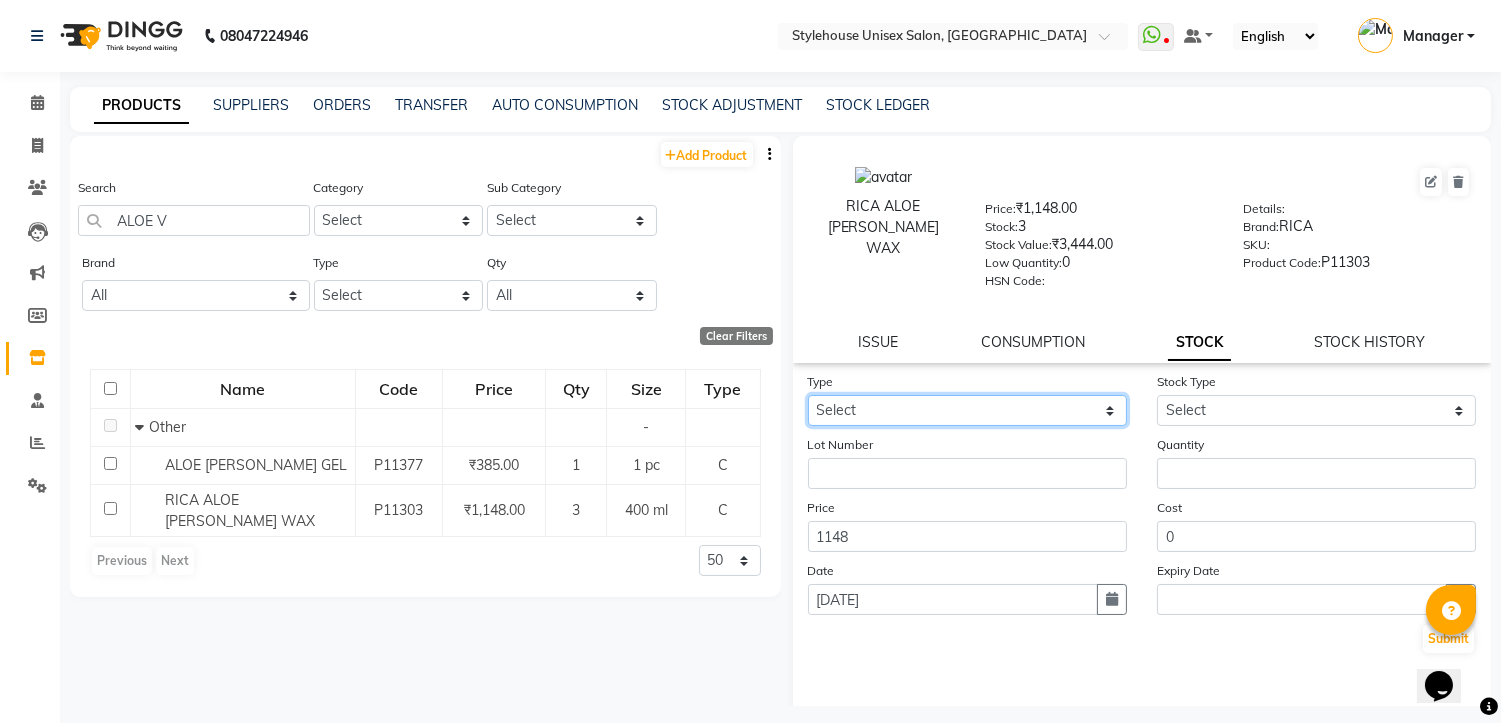 select on "out" 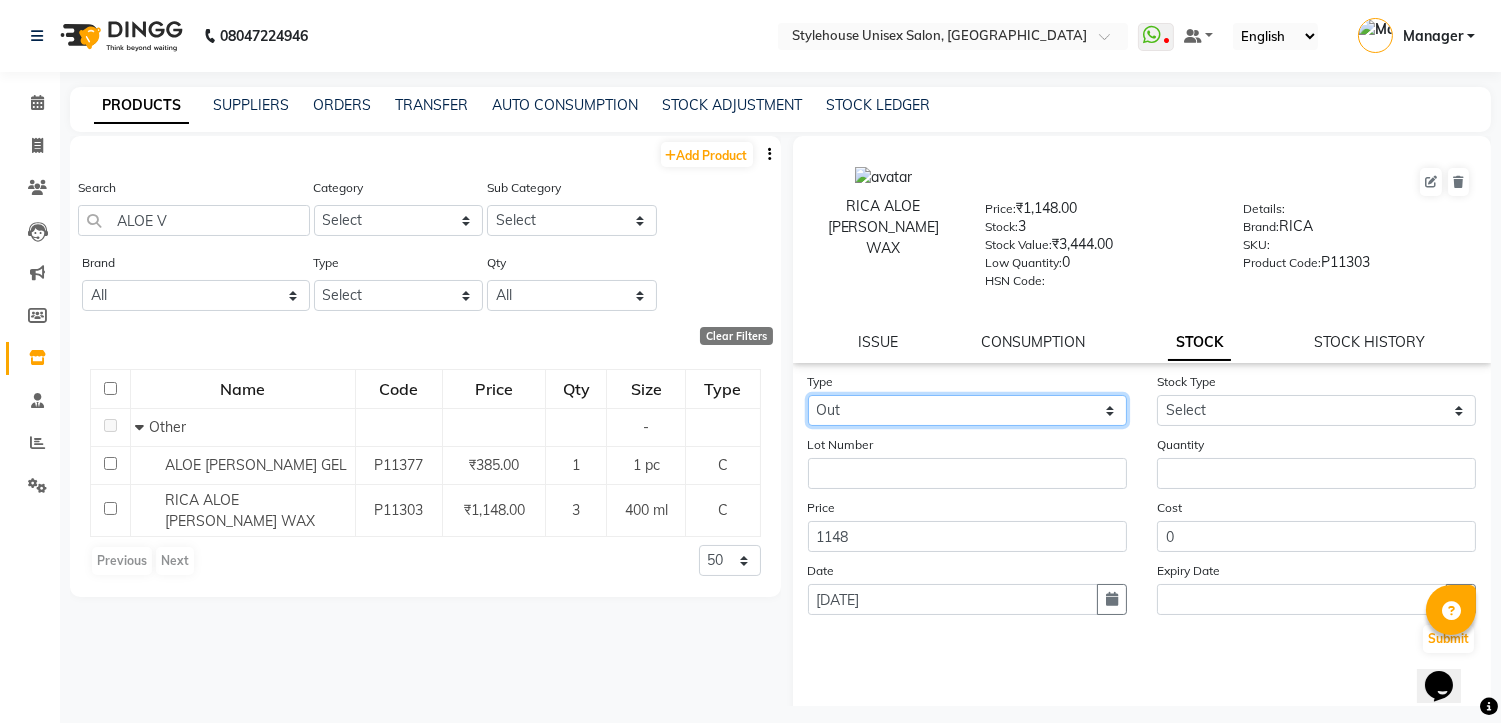click on "Select In Out" 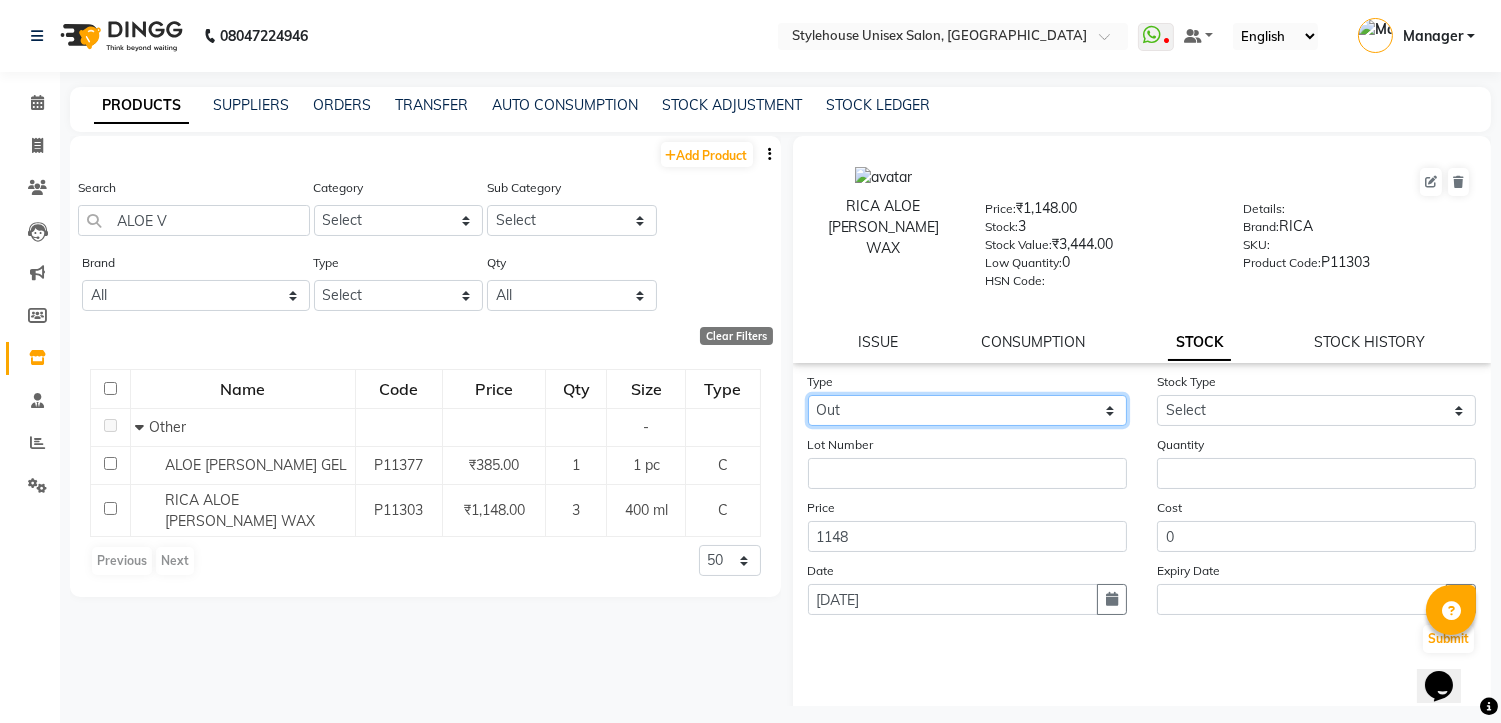 select 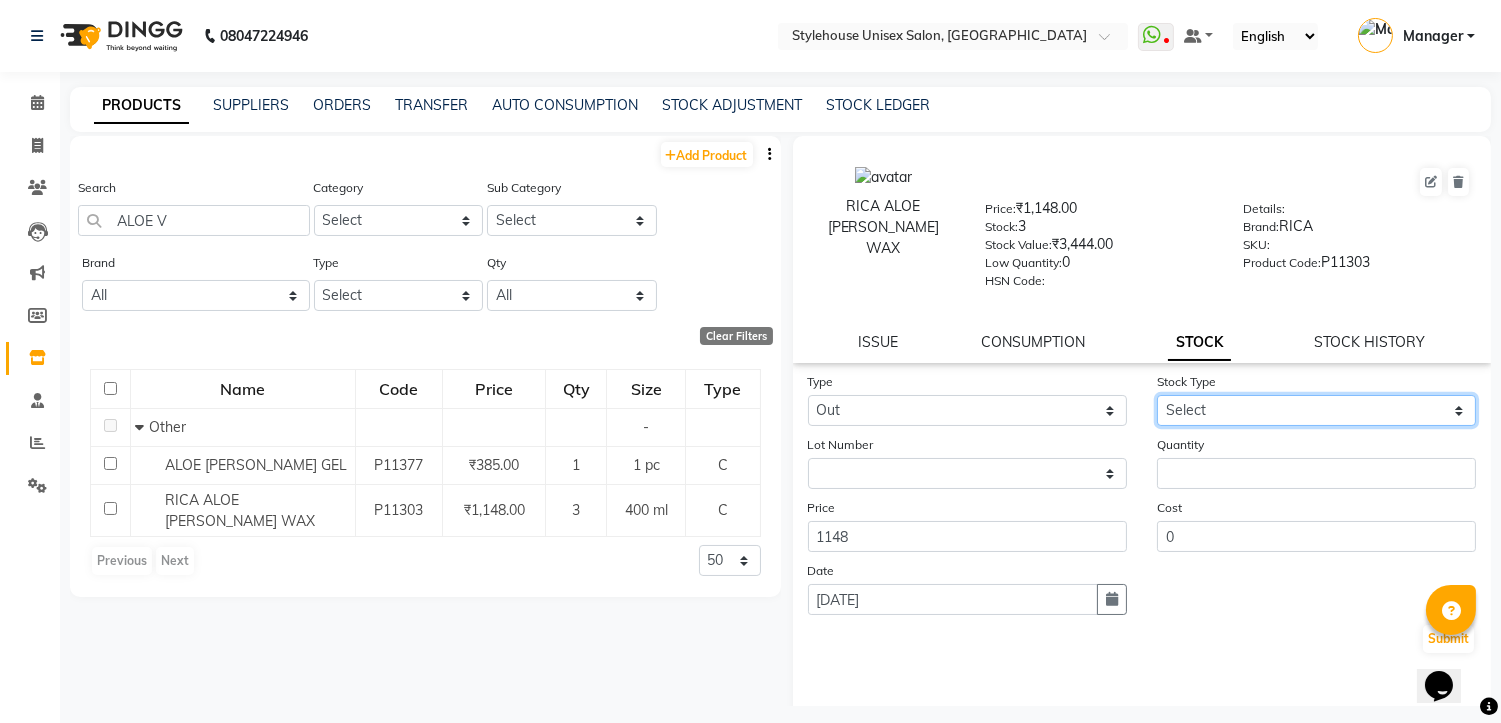 click on "Select Internal Use Damaged Expired Adjustment Return Other" 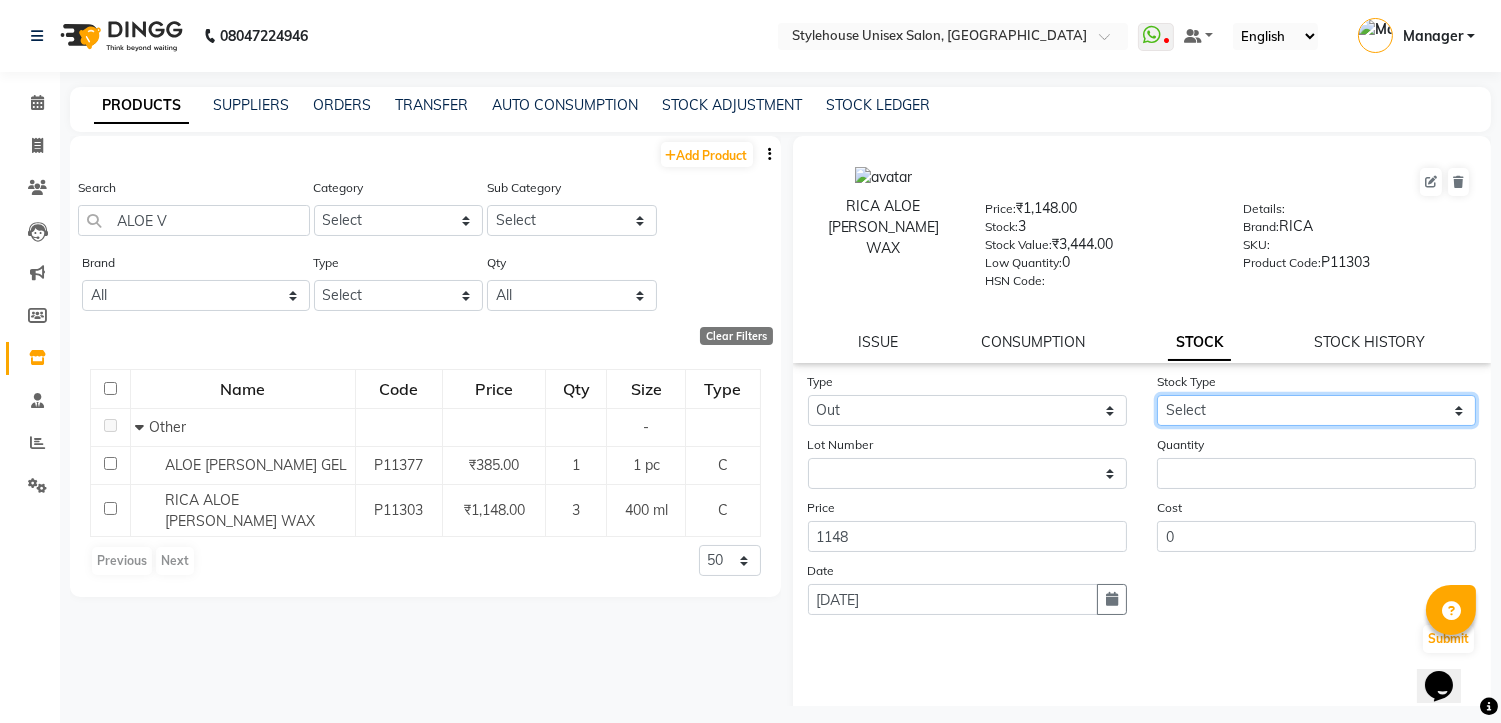 select on "internal use" 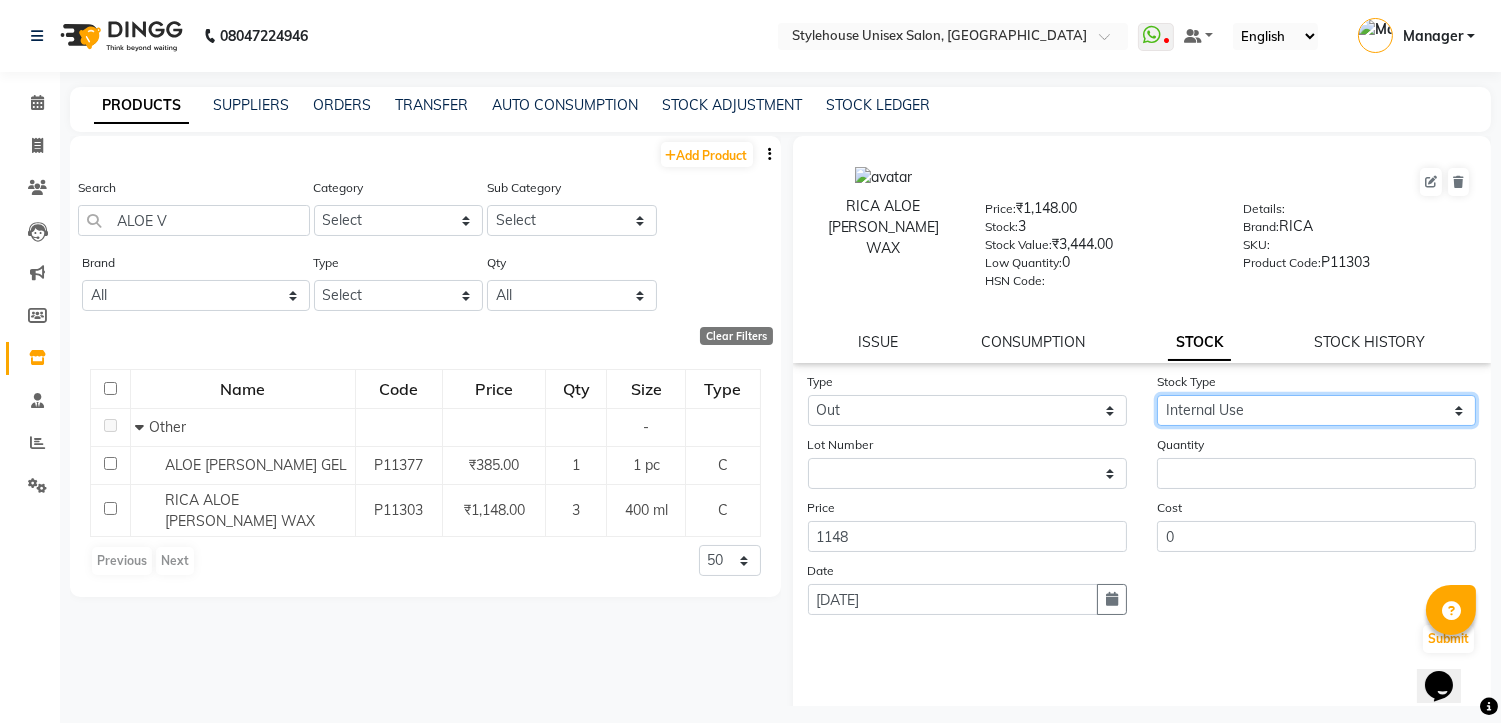 click on "Select Internal Use Damaged Expired Adjustment Return Other" 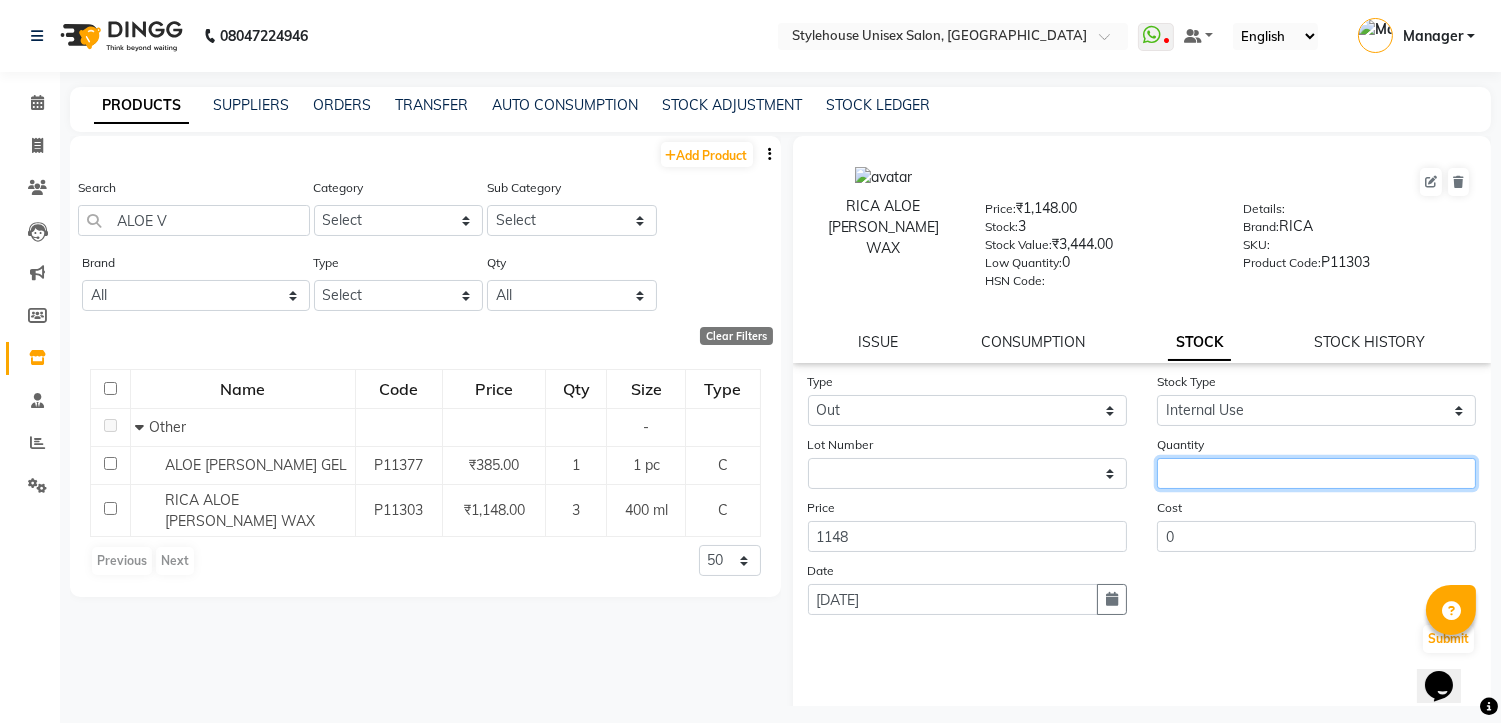 click 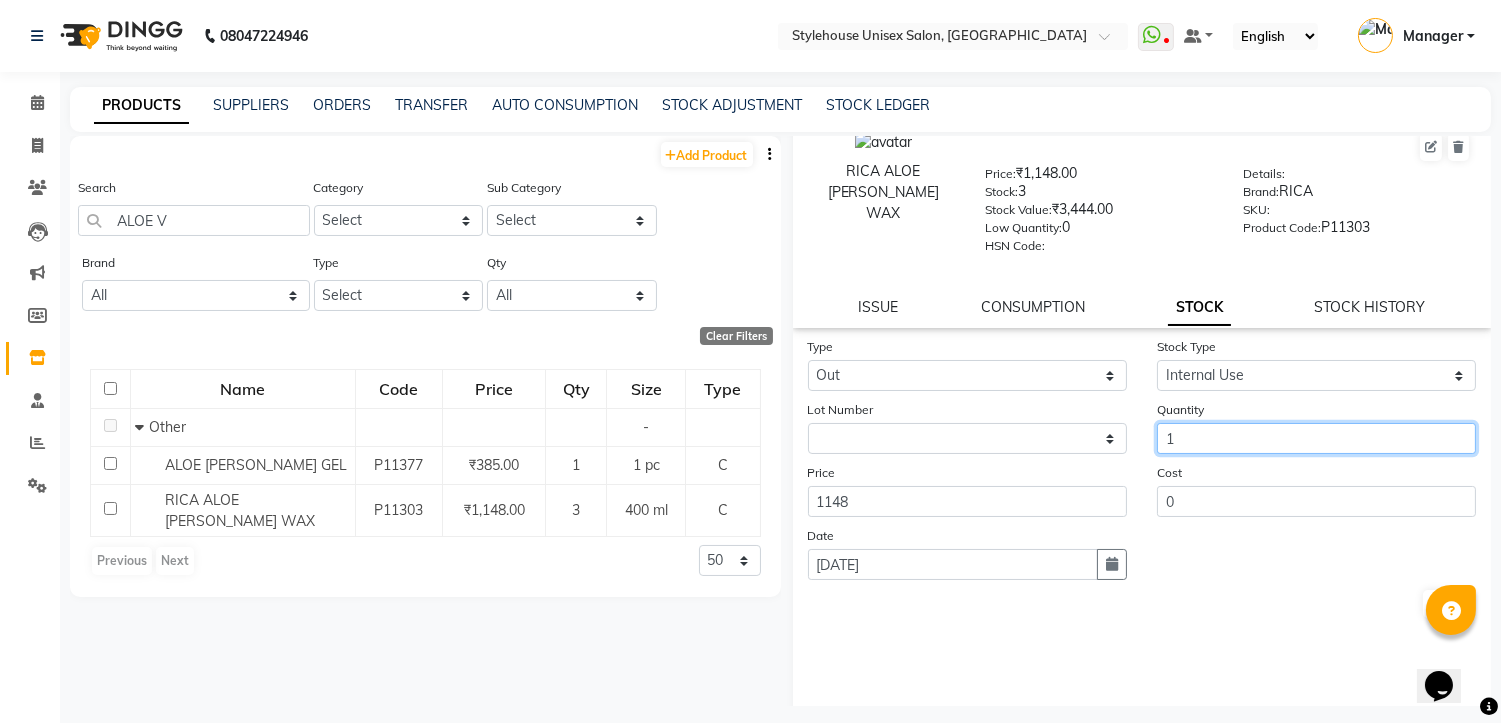 scroll, scrollTop: 65, scrollLeft: 0, axis: vertical 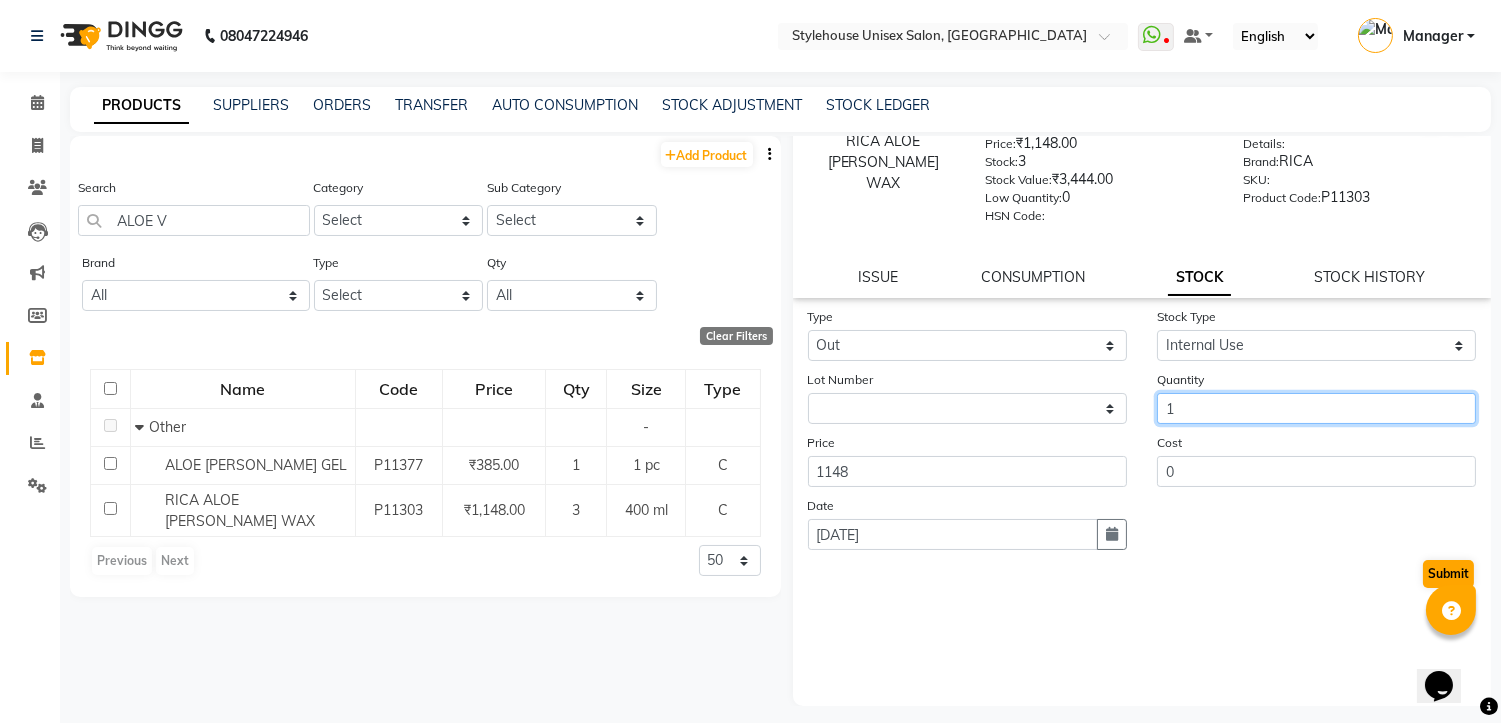 type on "1" 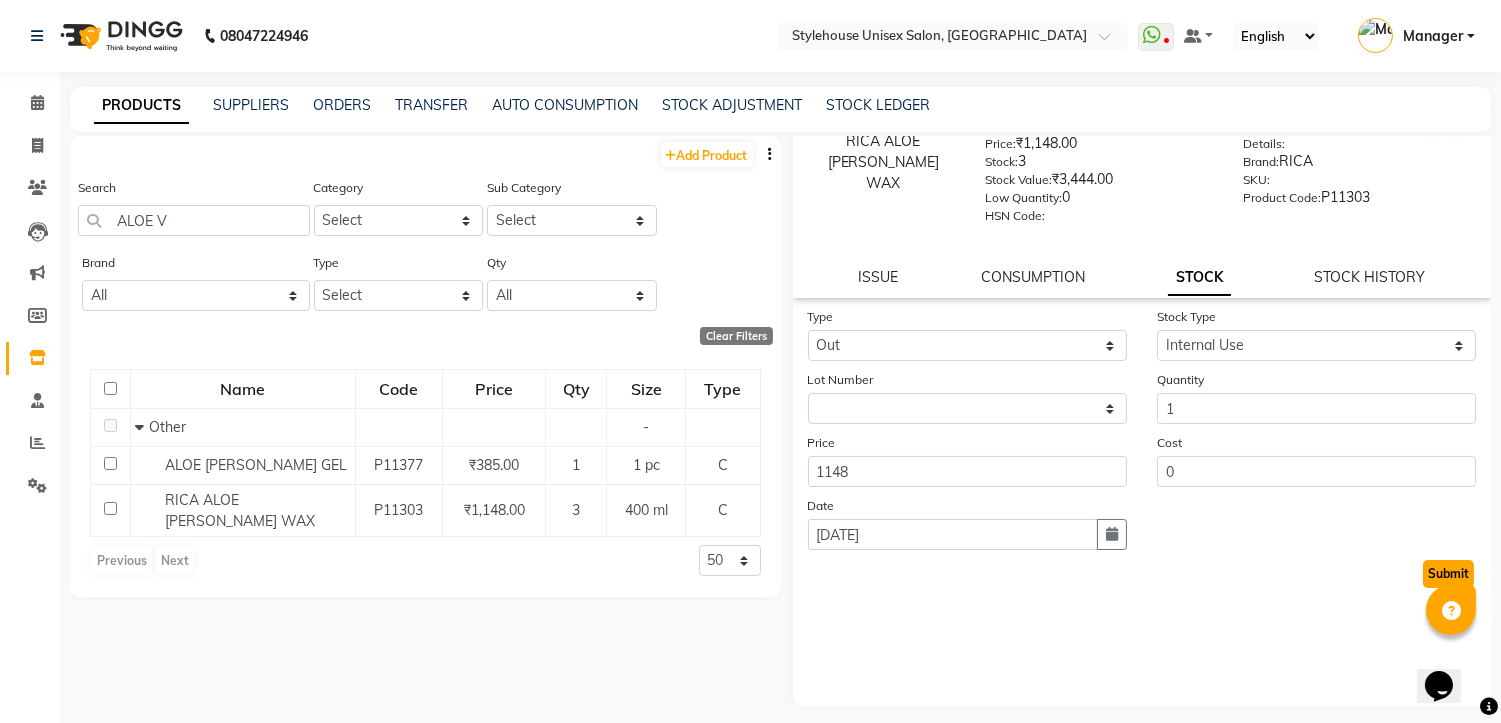 click on "Submit" 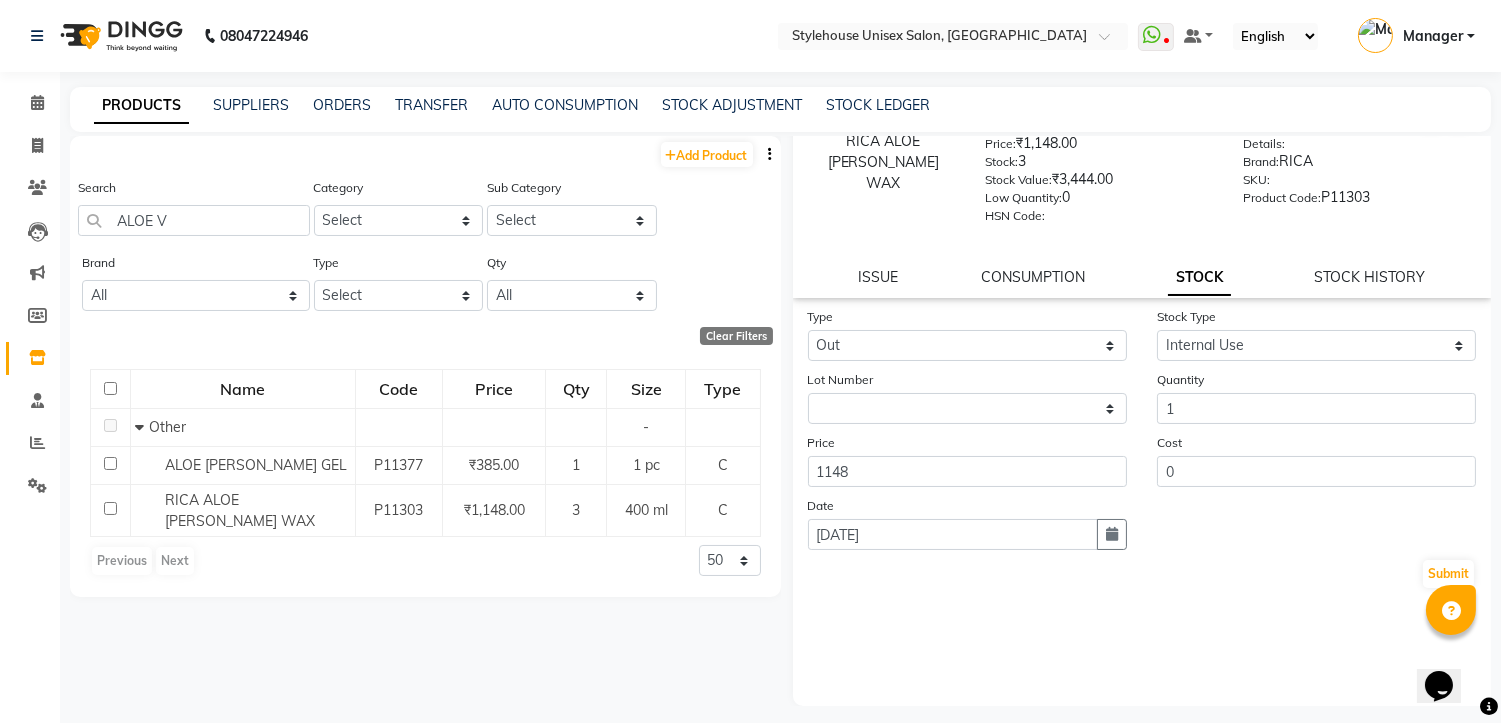 scroll, scrollTop: 0, scrollLeft: 0, axis: both 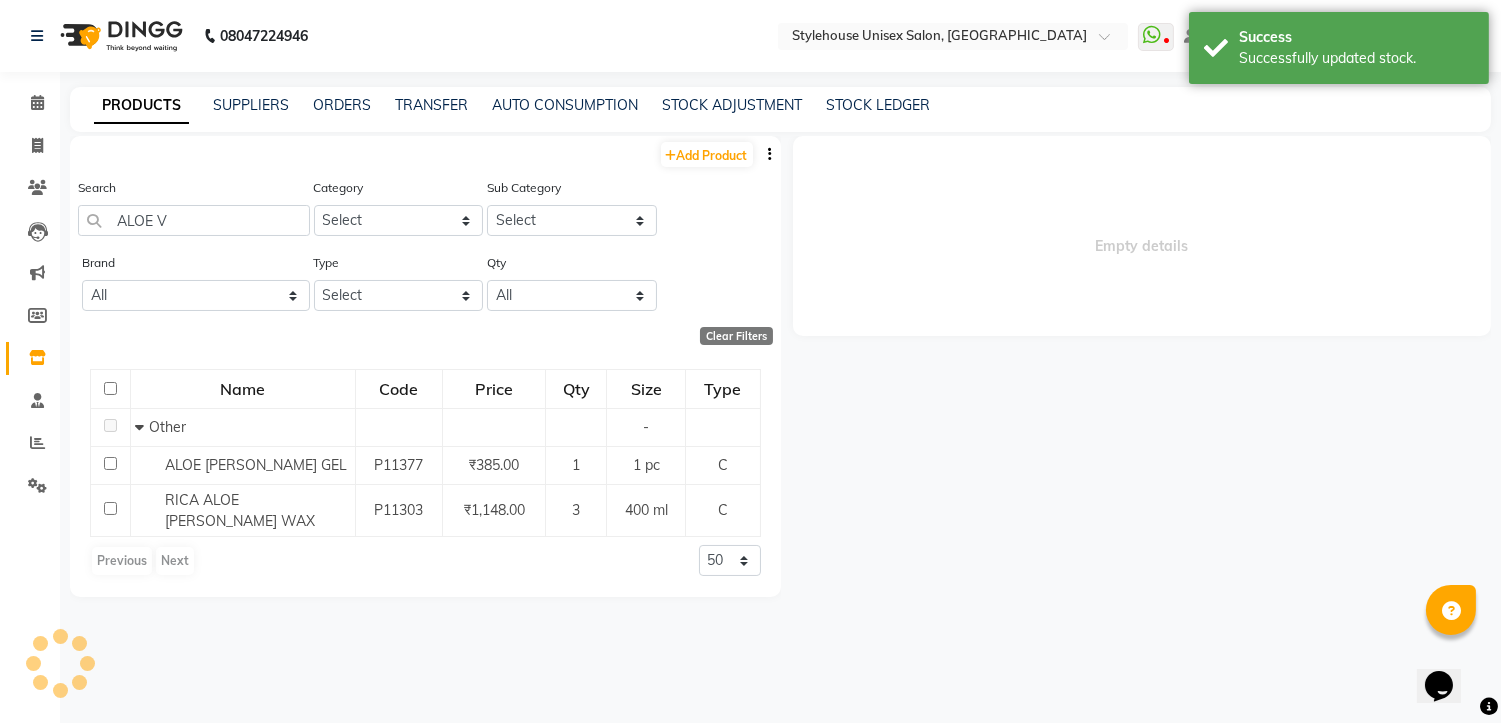 select 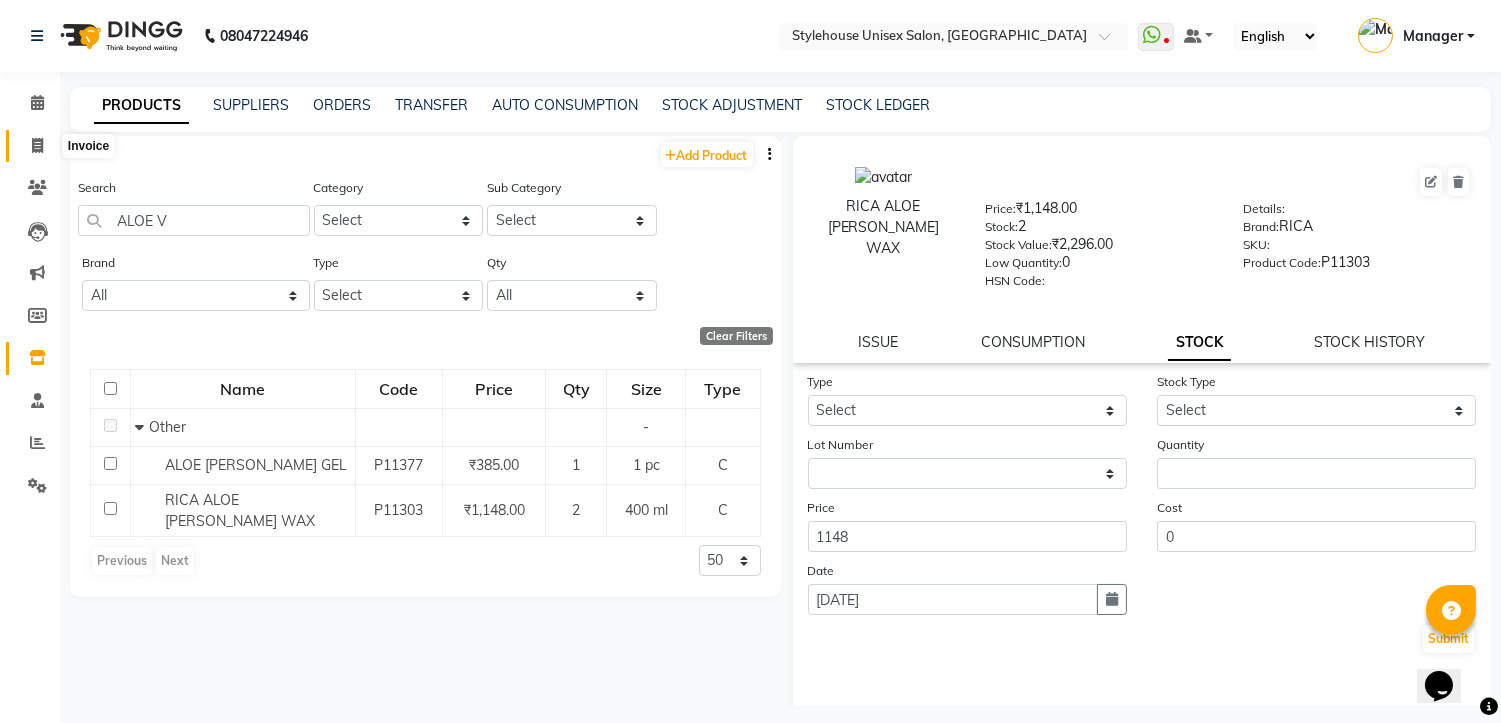 click 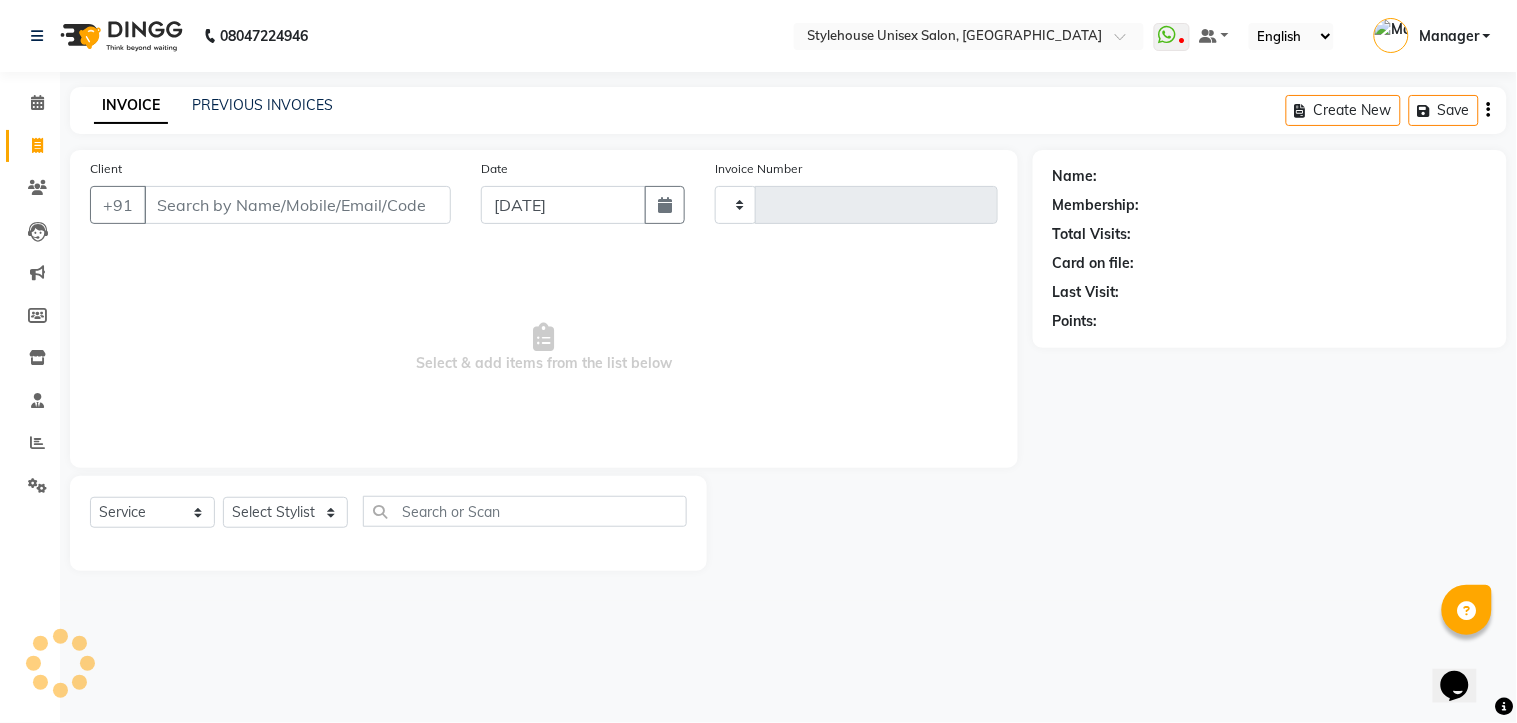 type on "0896" 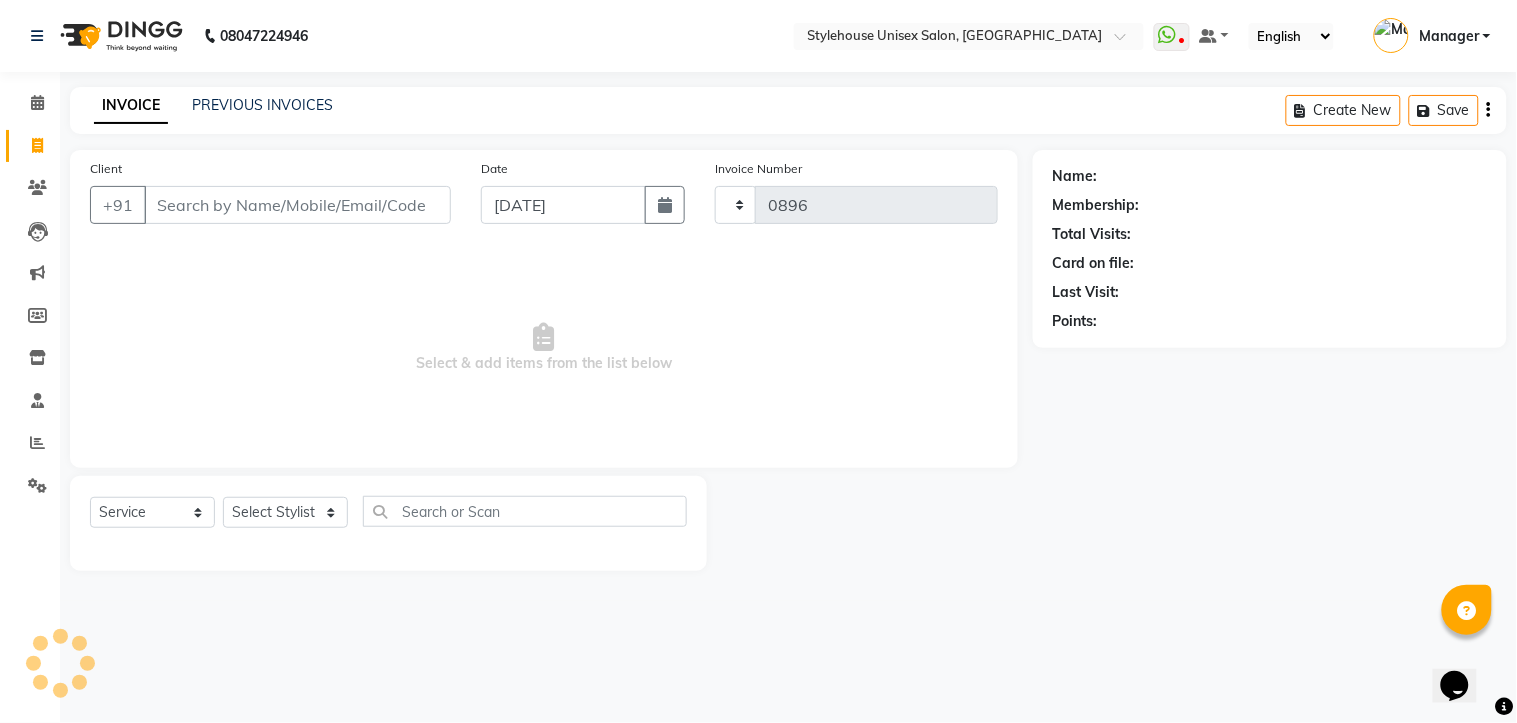 select on "7906" 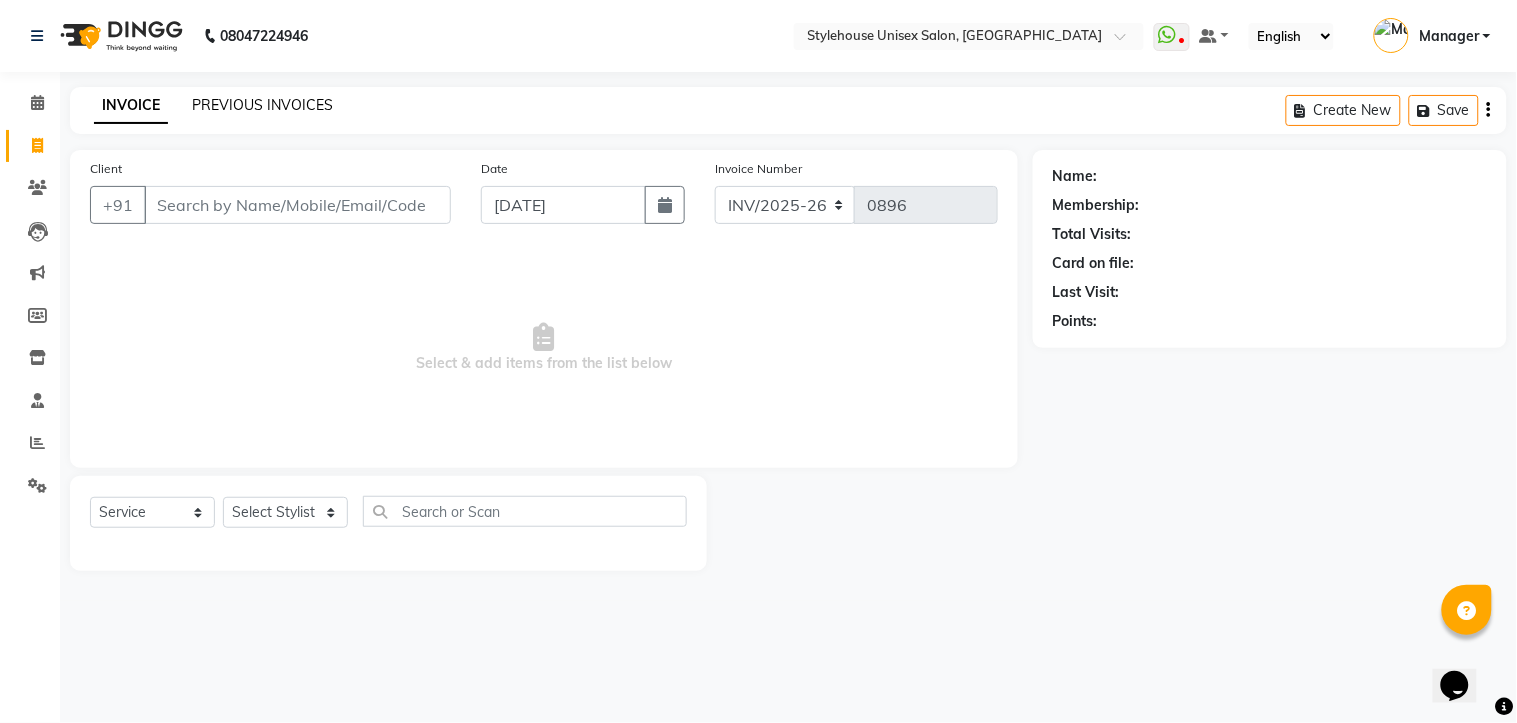 click on "PREVIOUS INVOICES" 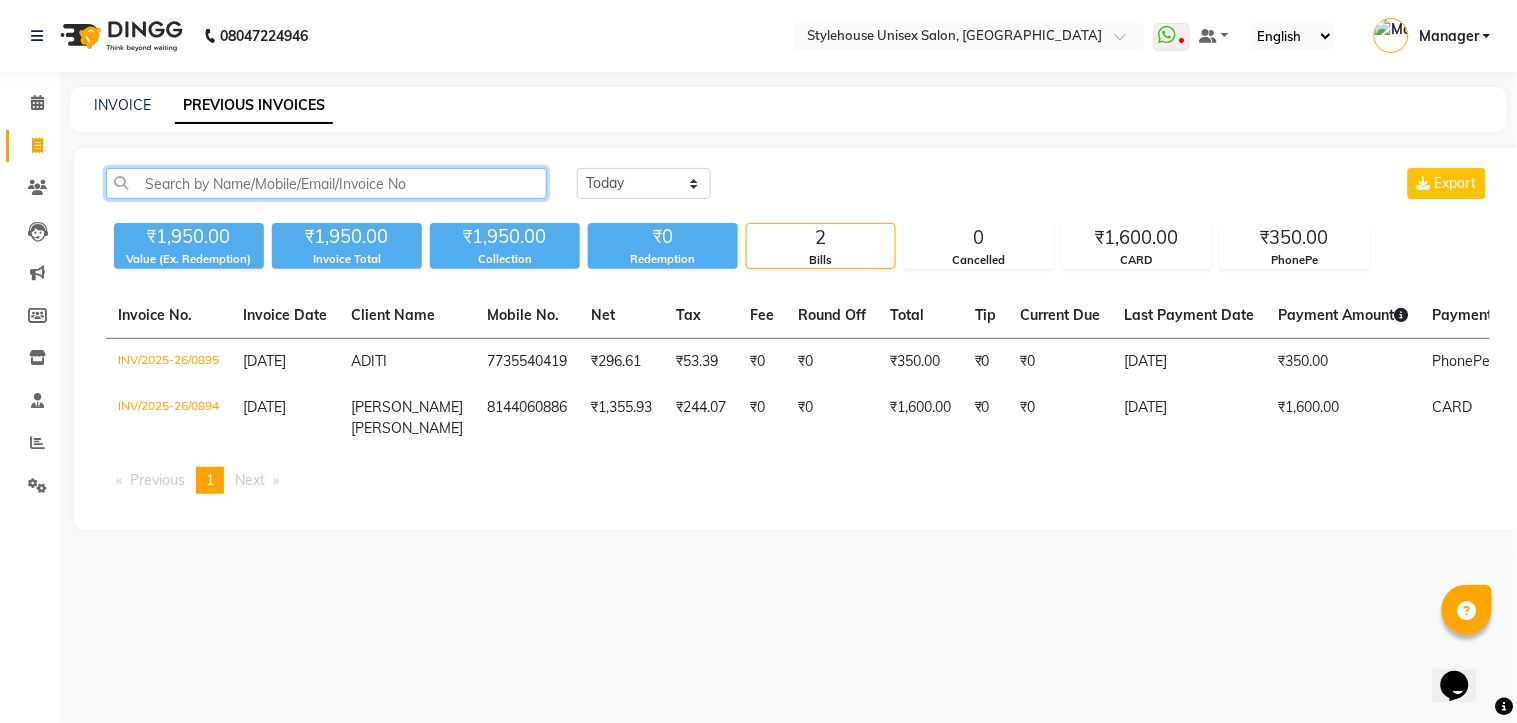 click 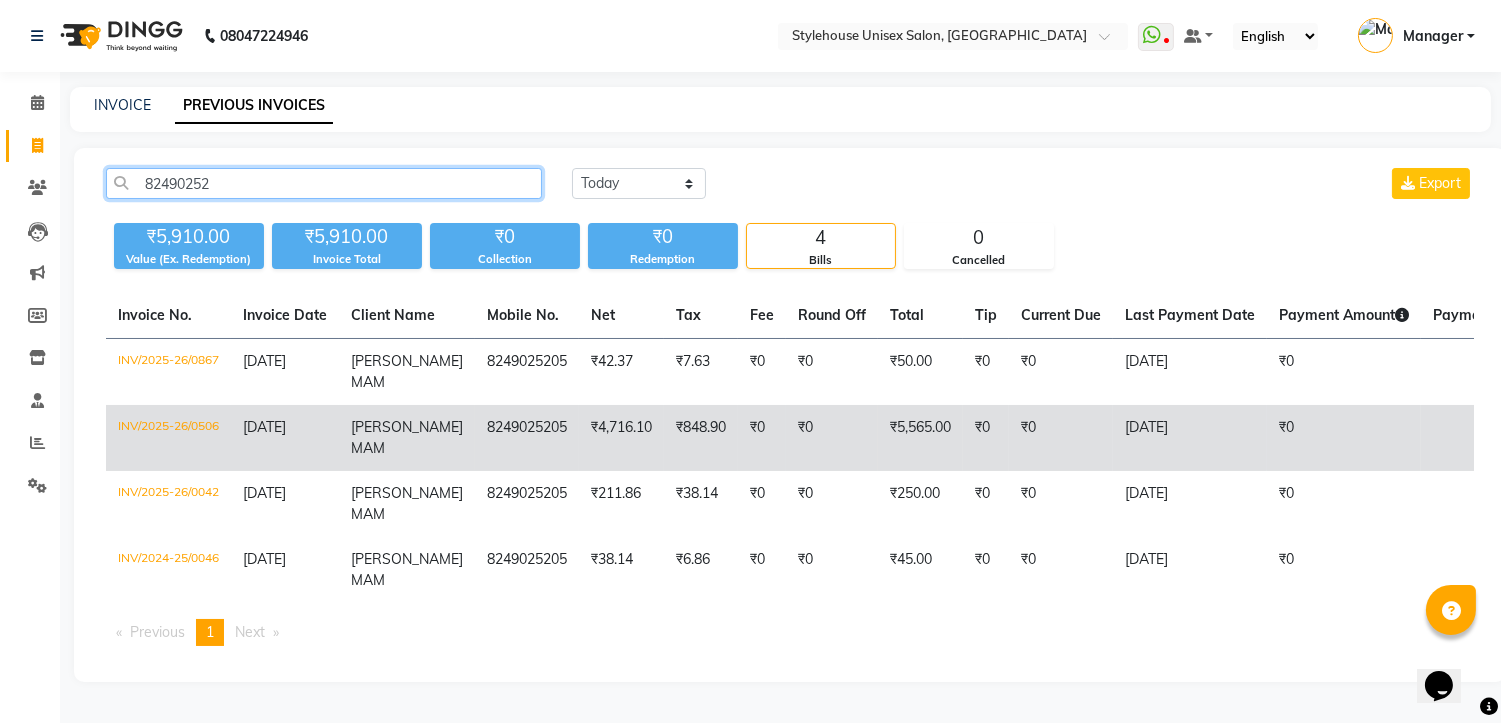 type on "82490252" 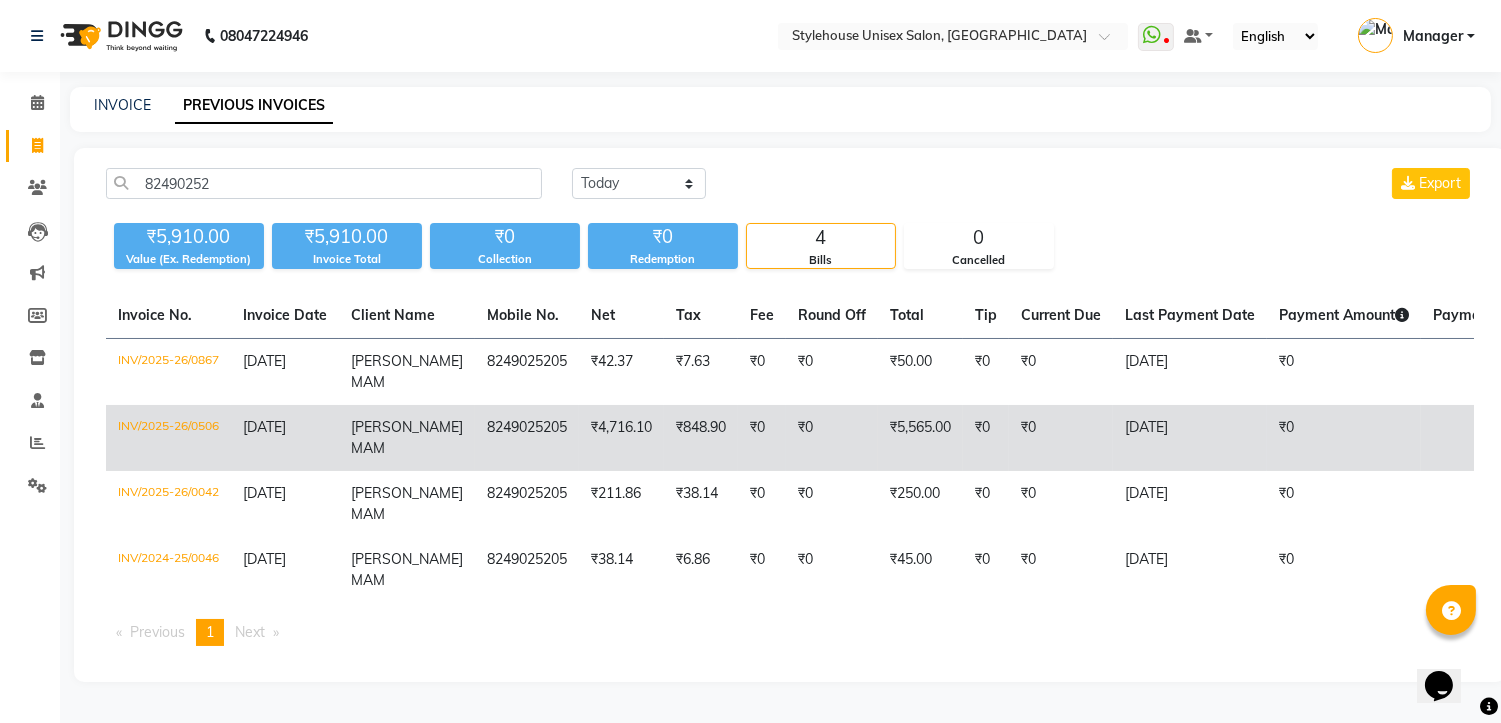 click on "INV/2025-26/0506" 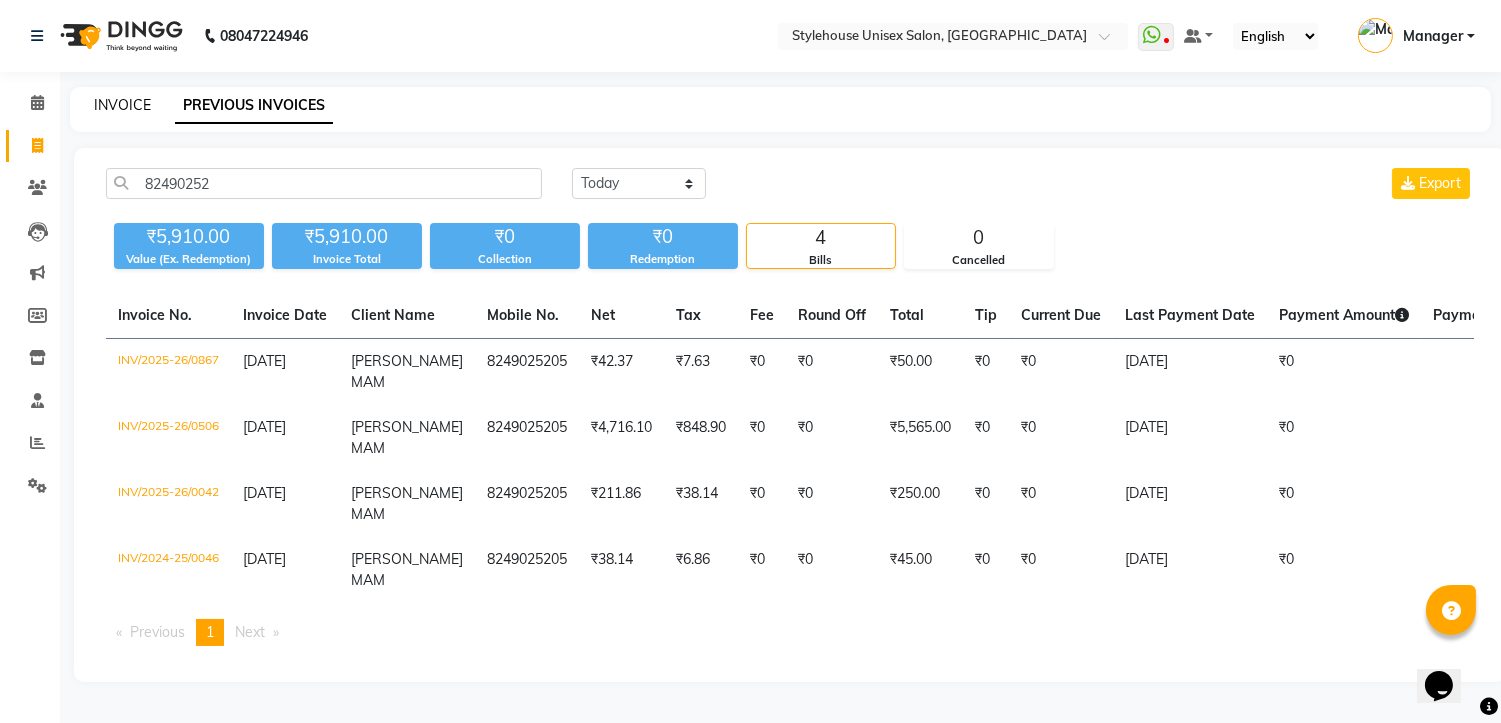 click on "INVOICE" 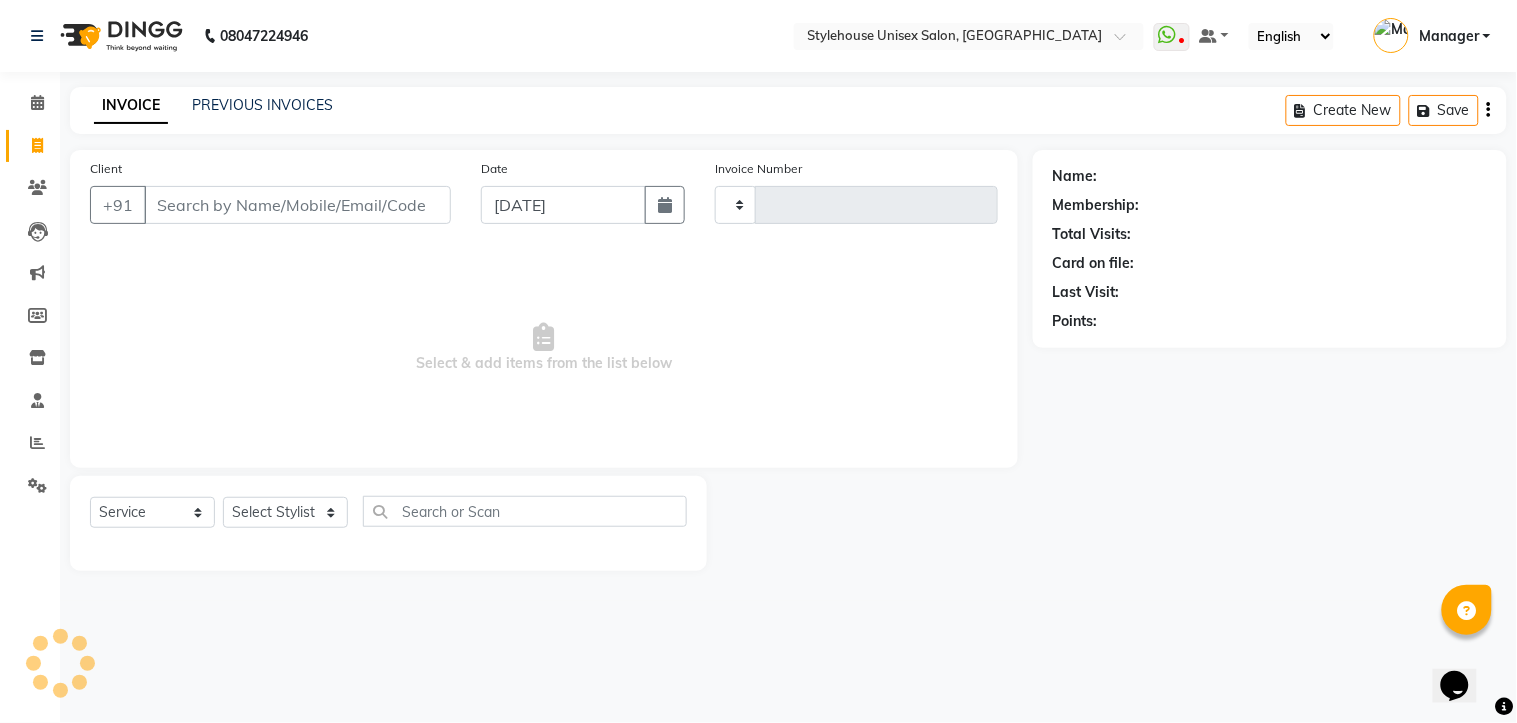 type on "0896" 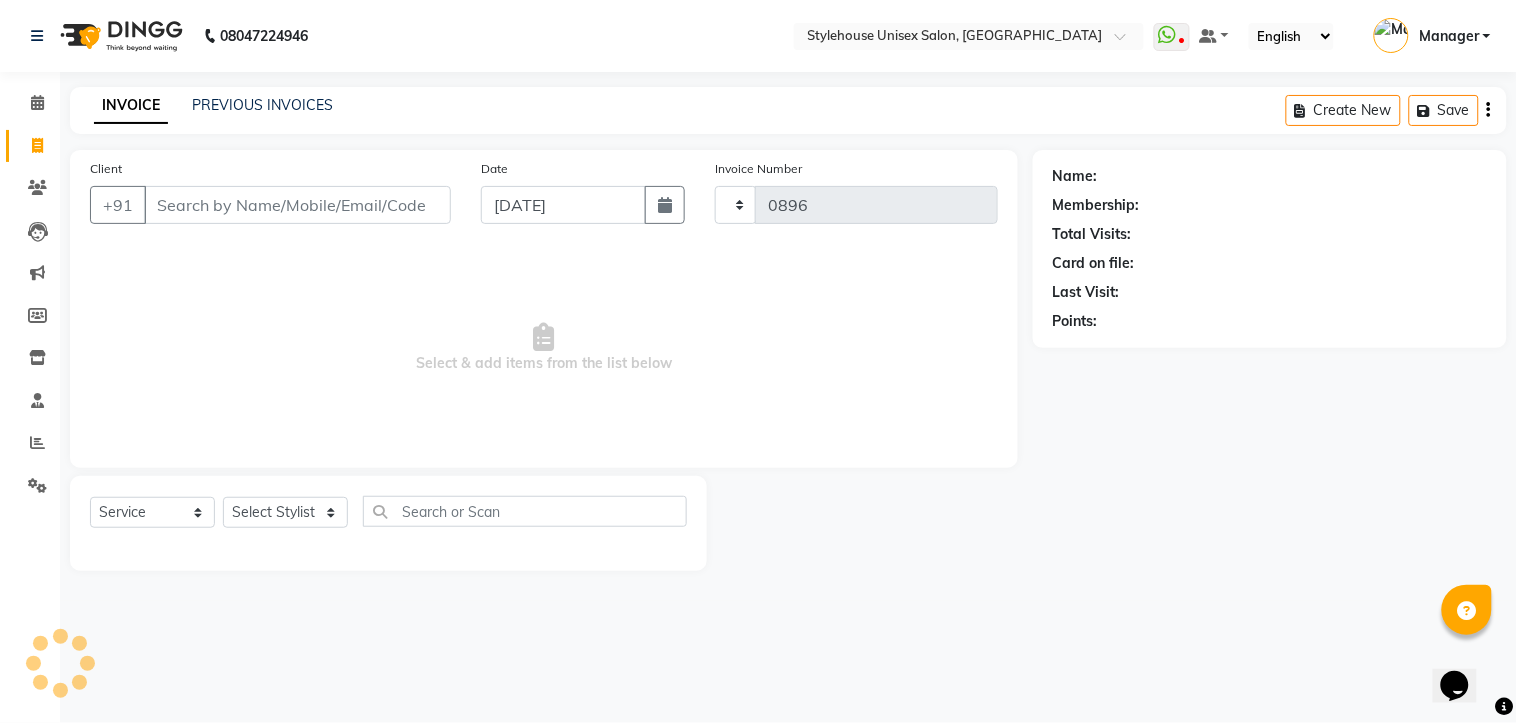 select on "7906" 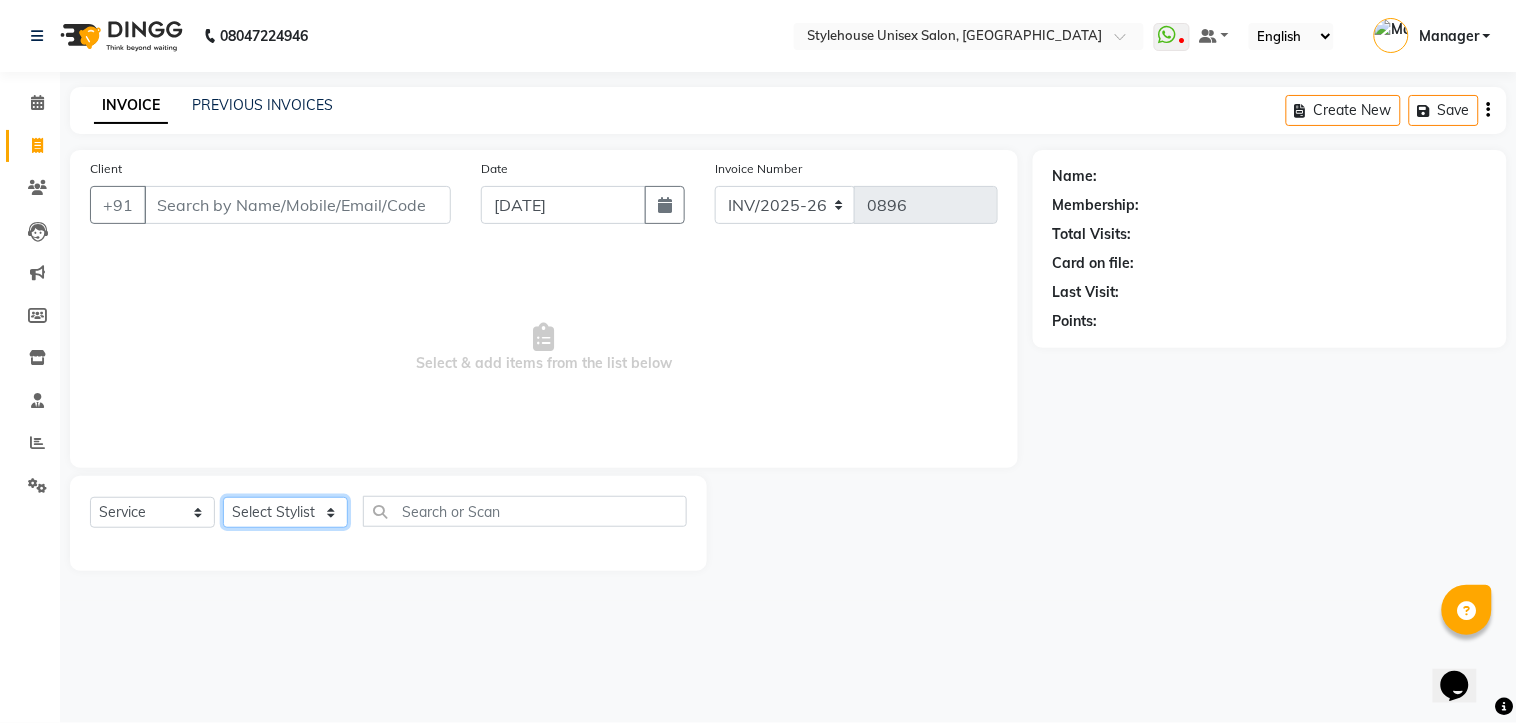 click on "Select Stylist [PERSON_NAME] [PERSON_NAME] [PERSON_NAME] Manager [PERSON_NAME] PRIYANKA HOTA [PERSON_NAME] [PERSON_NAME]" 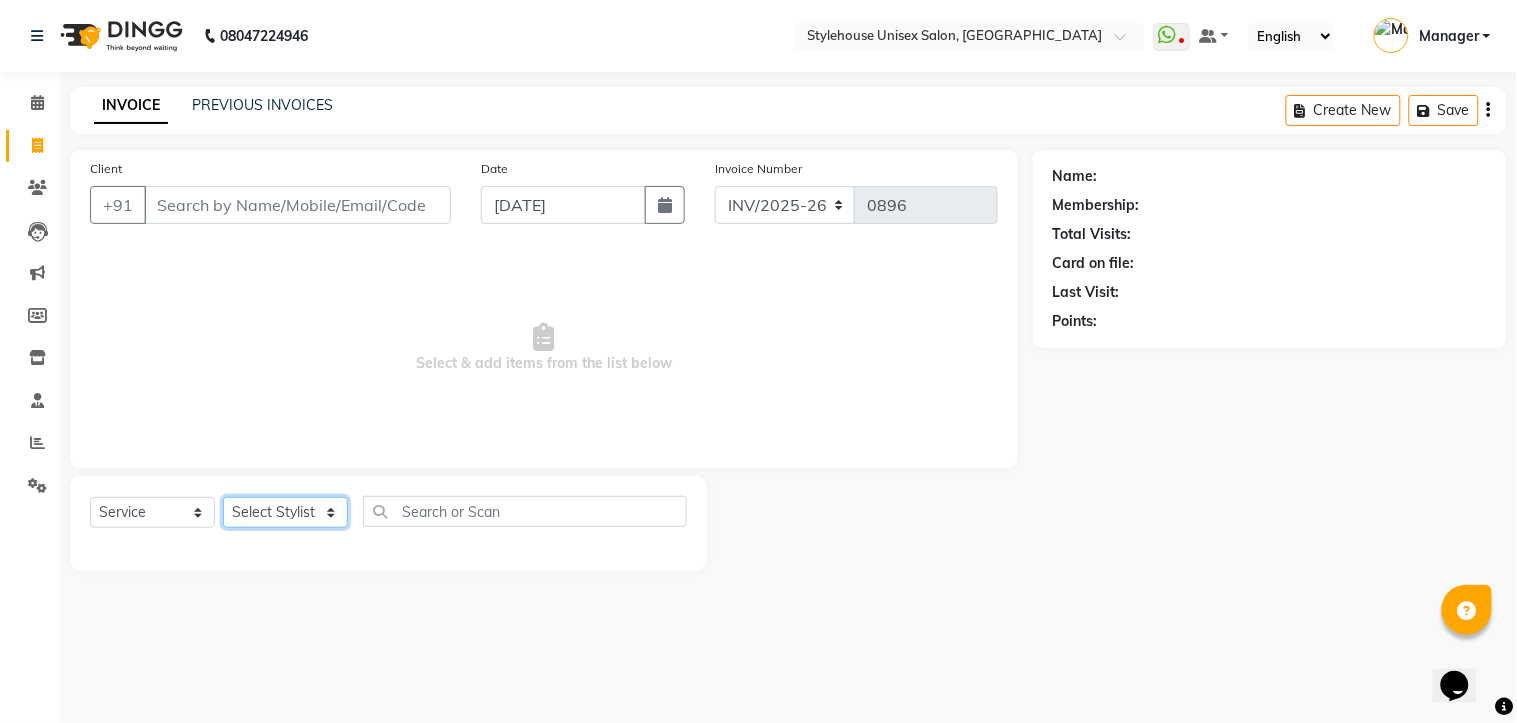 select on "69913" 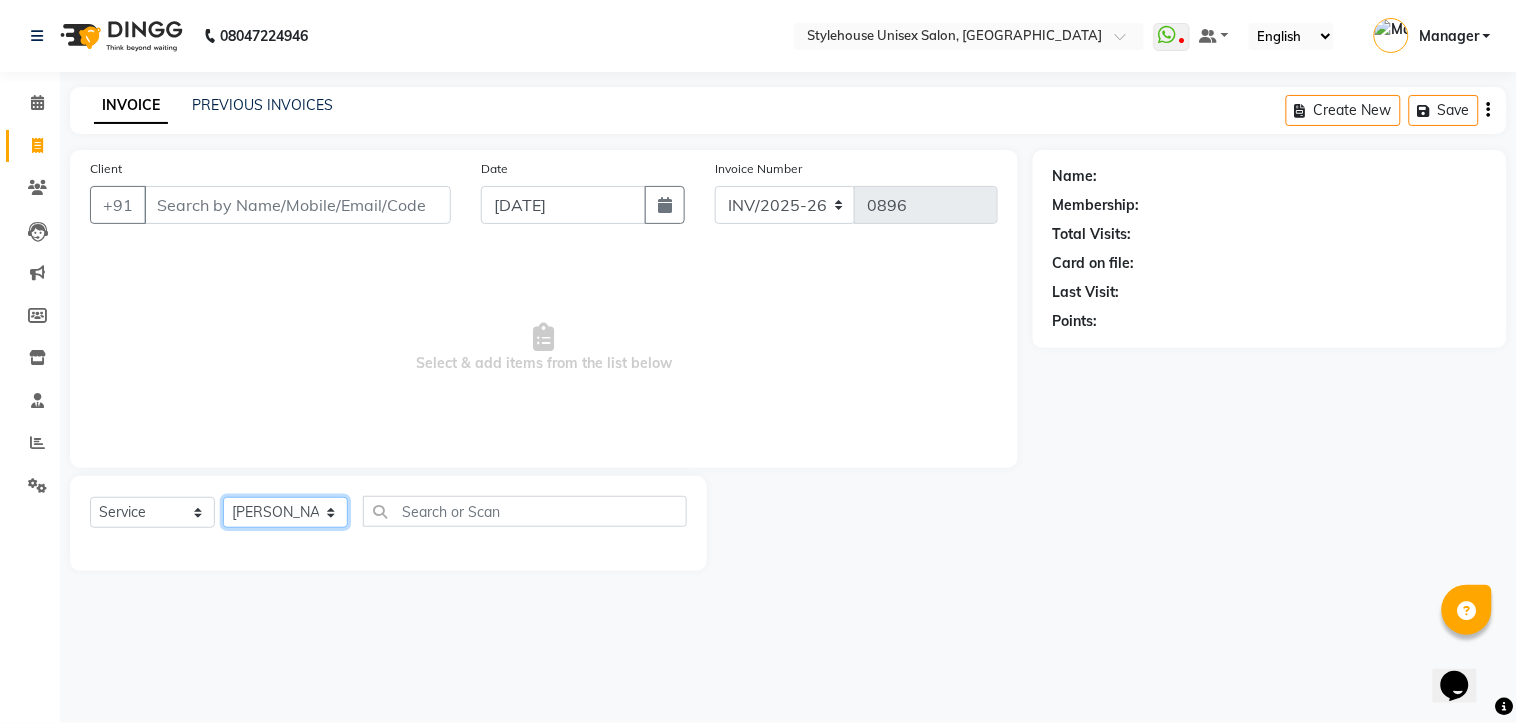 click on "Select Stylist [PERSON_NAME] [PERSON_NAME] [PERSON_NAME] Manager [PERSON_NAME] PRIYANKA HOTA [PERSON_NAME] [PERSON_NAME]" 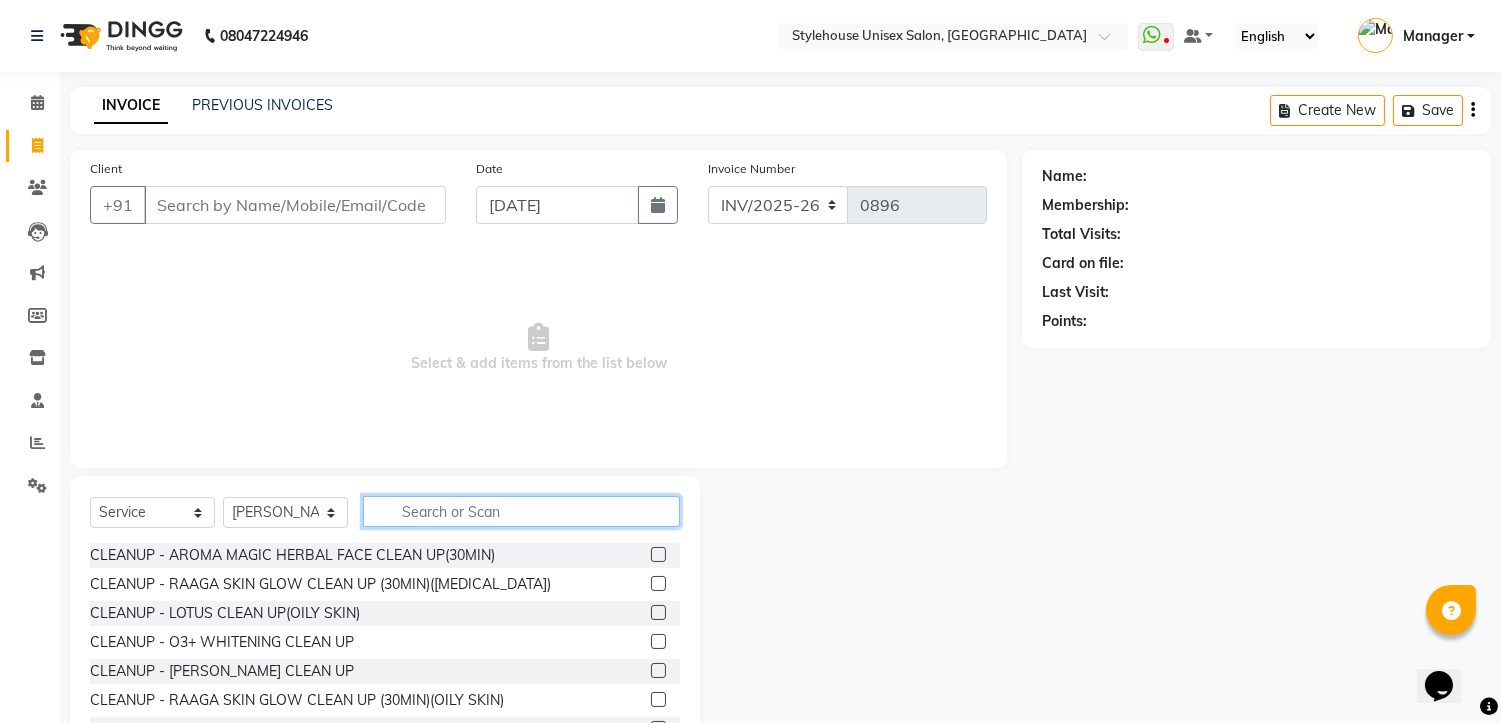 click 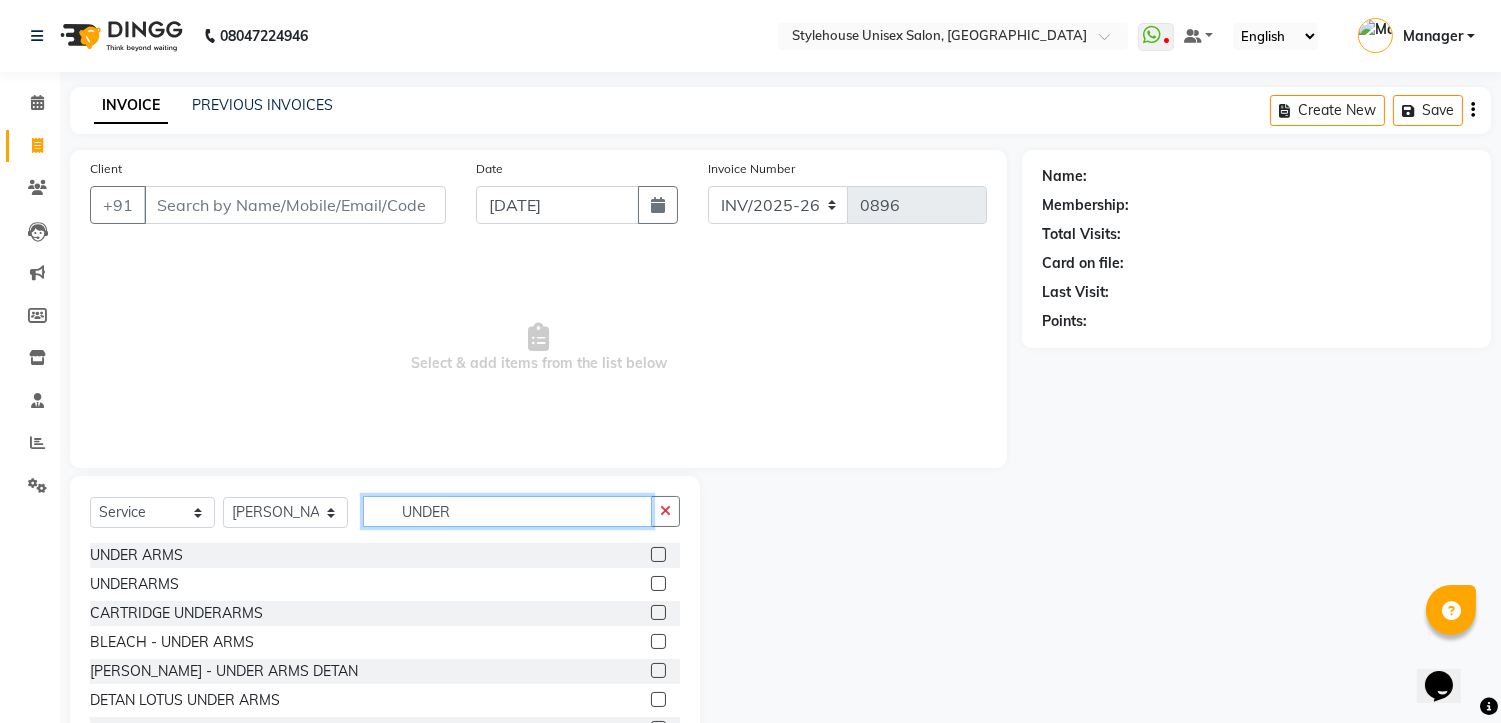 type on "UNDER" 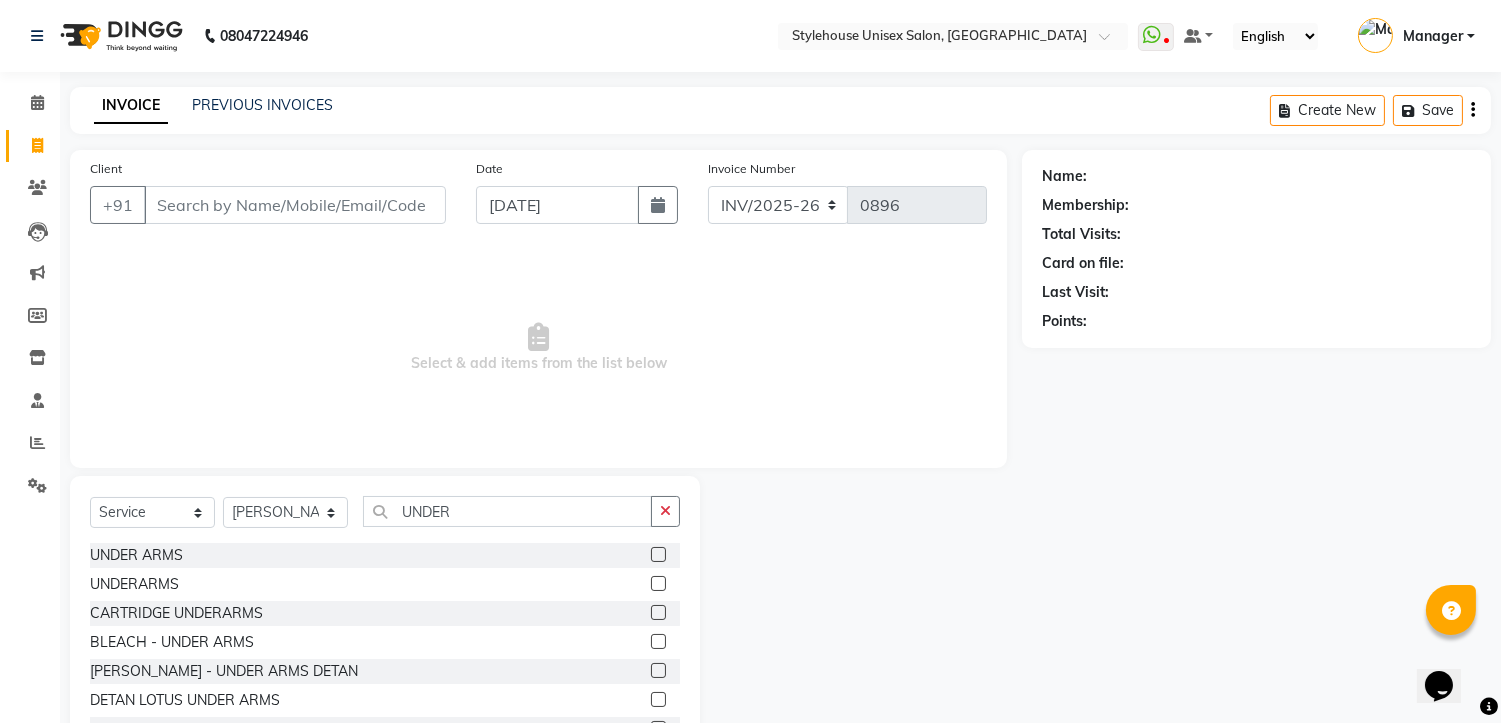 click 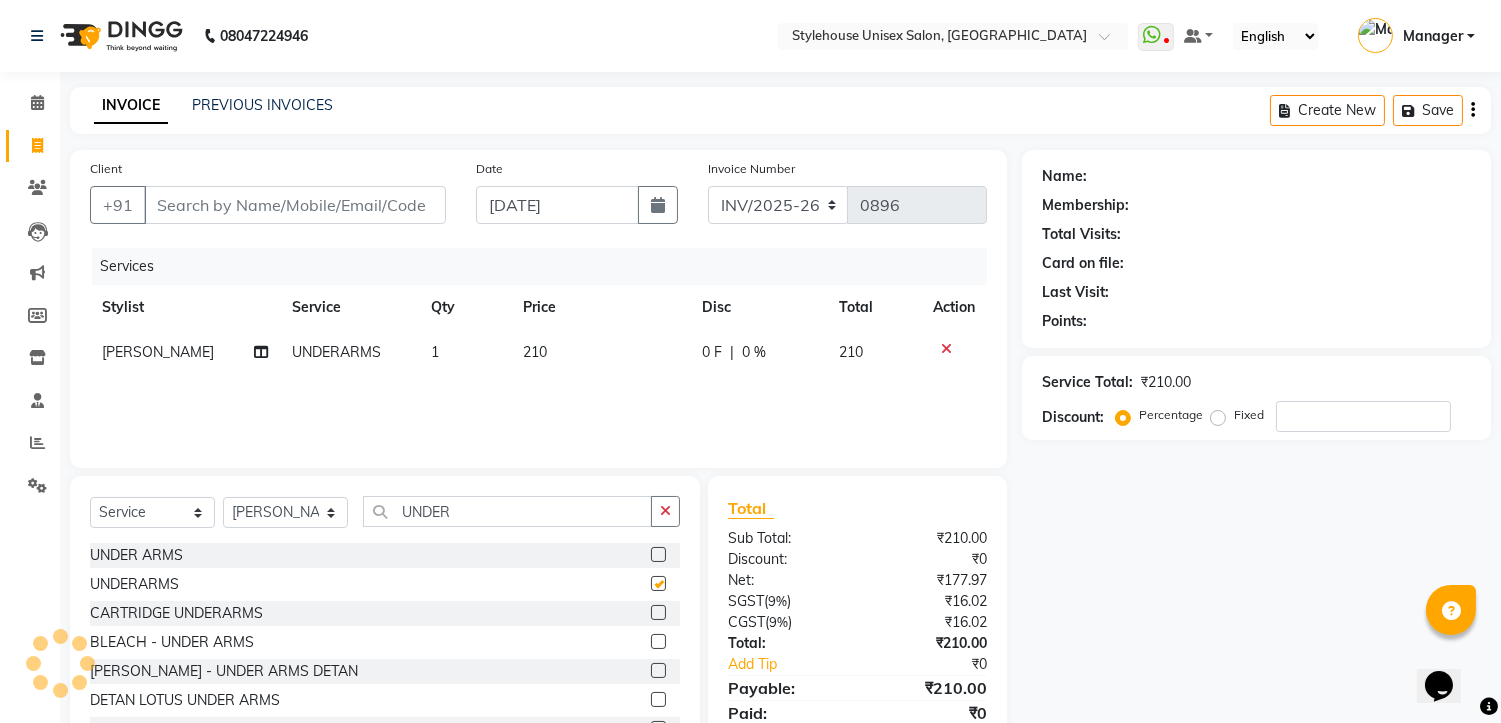 checkbox on "false" 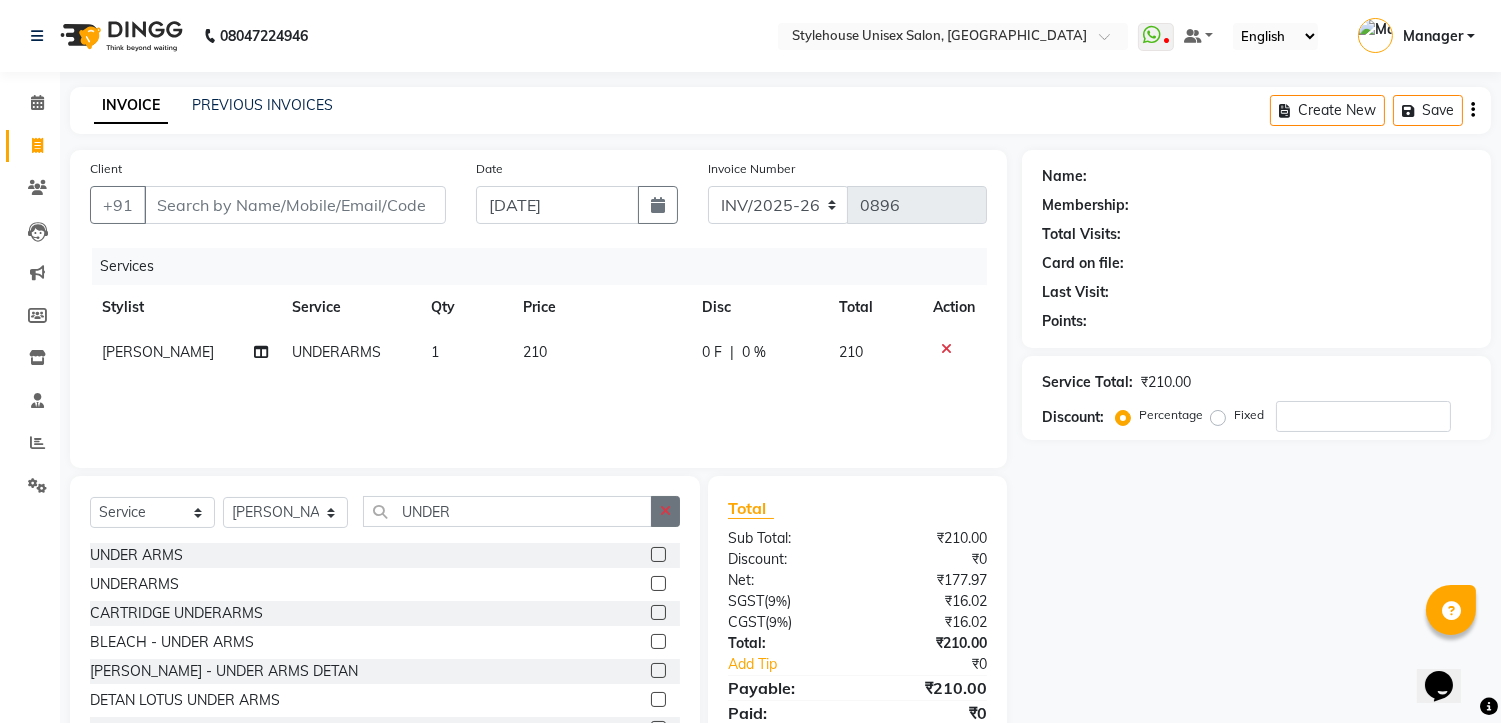 click 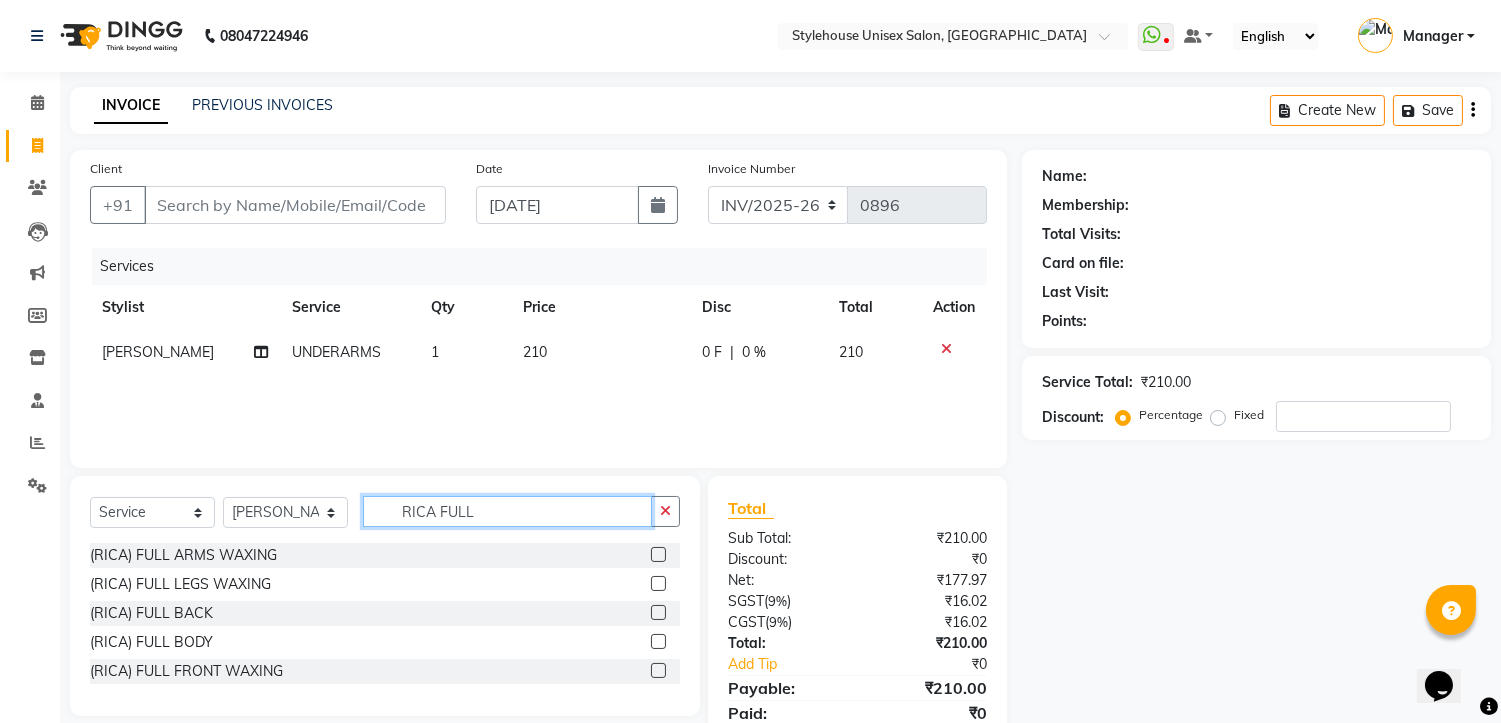 type on "RICA FULL" 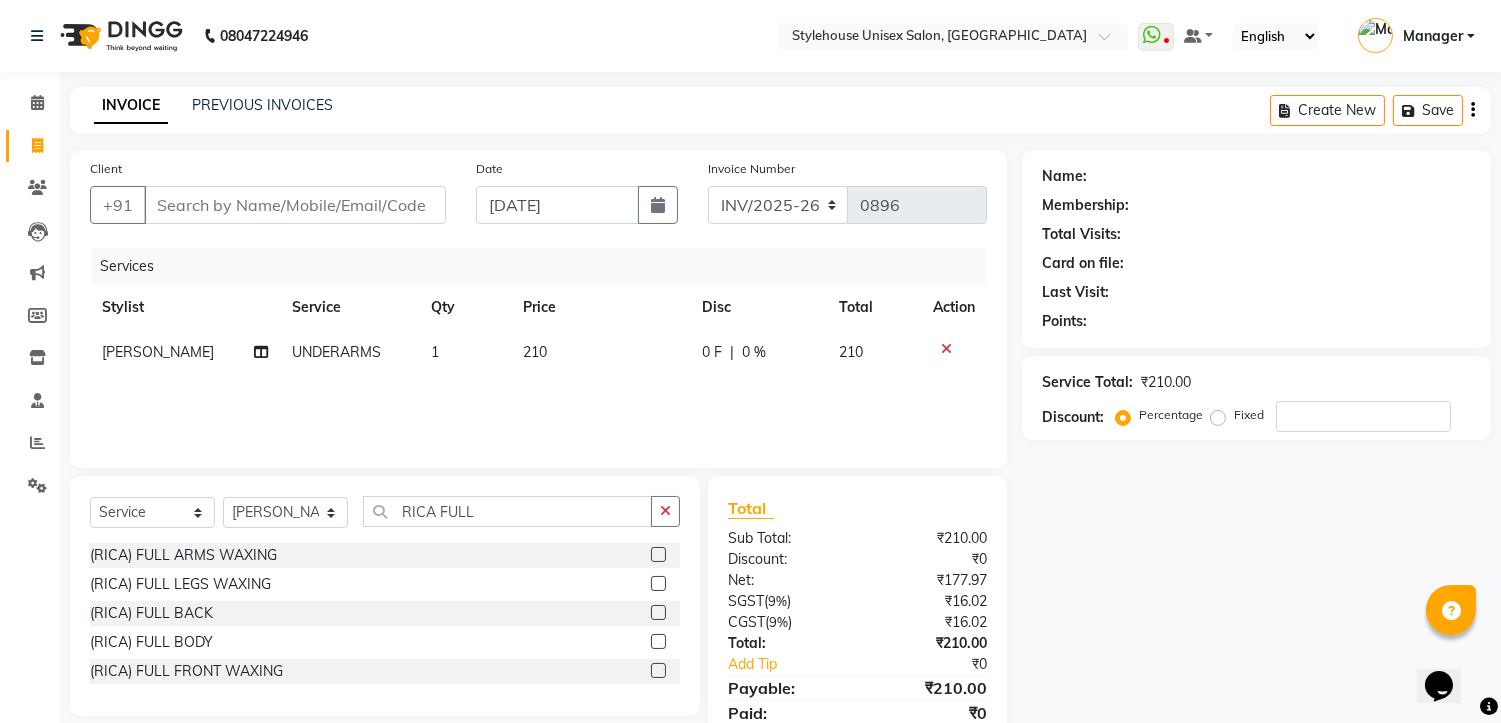 click 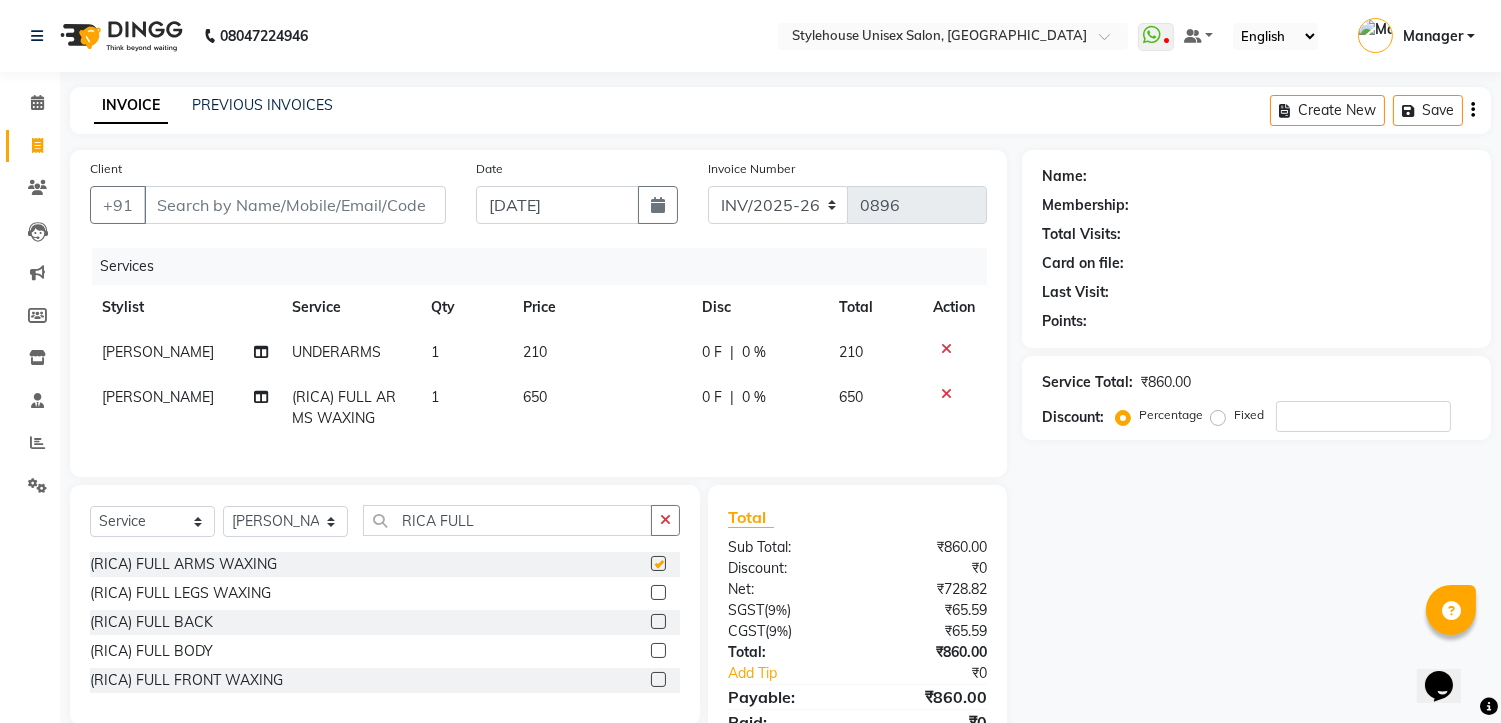 checkbox on "false" 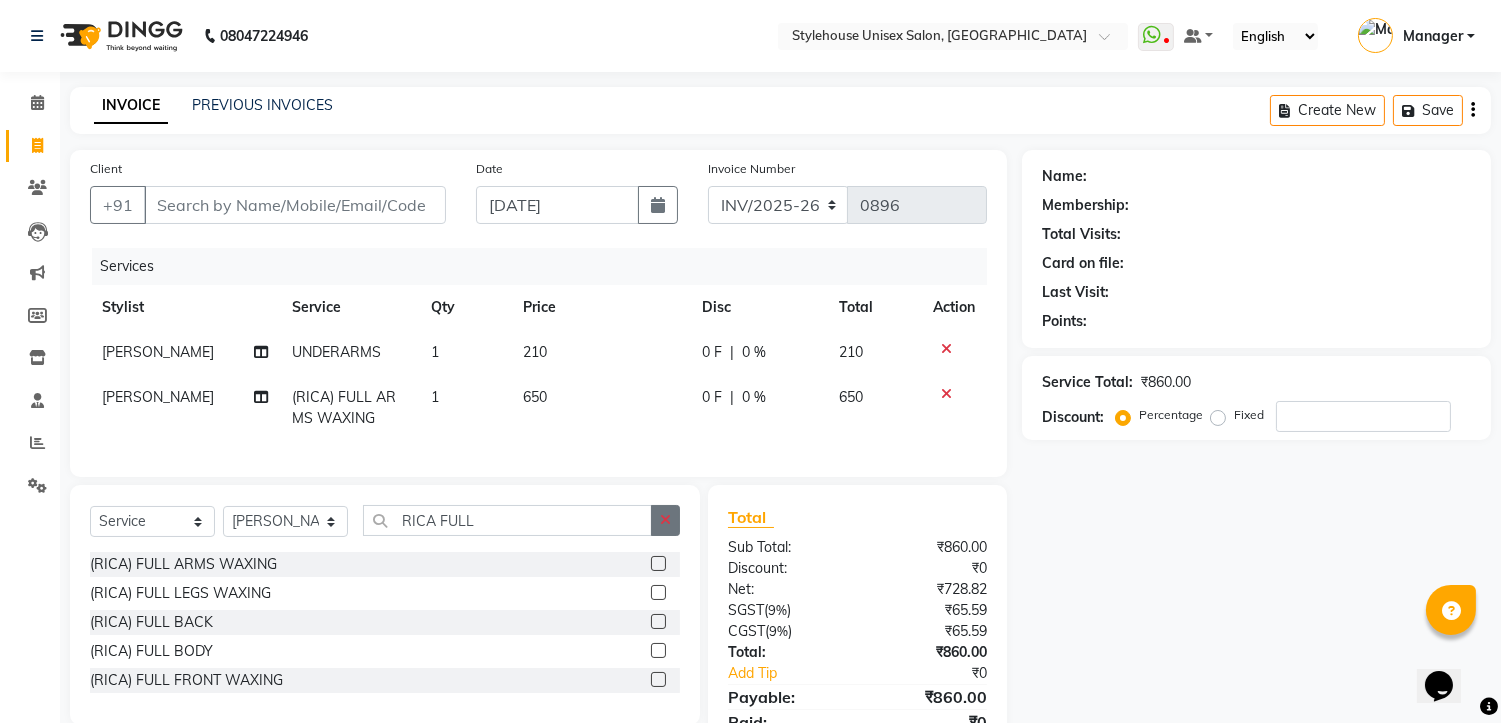 click 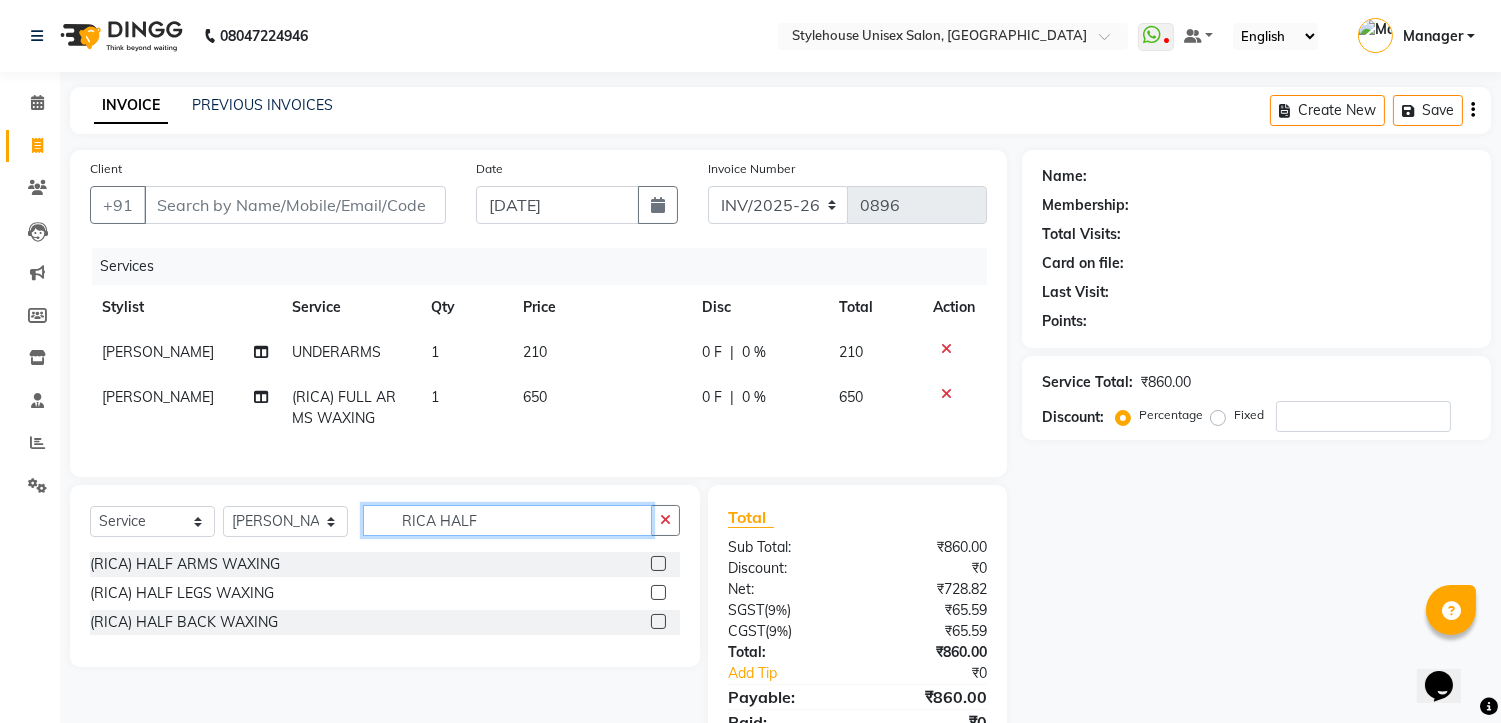 type on "RICA HALF" 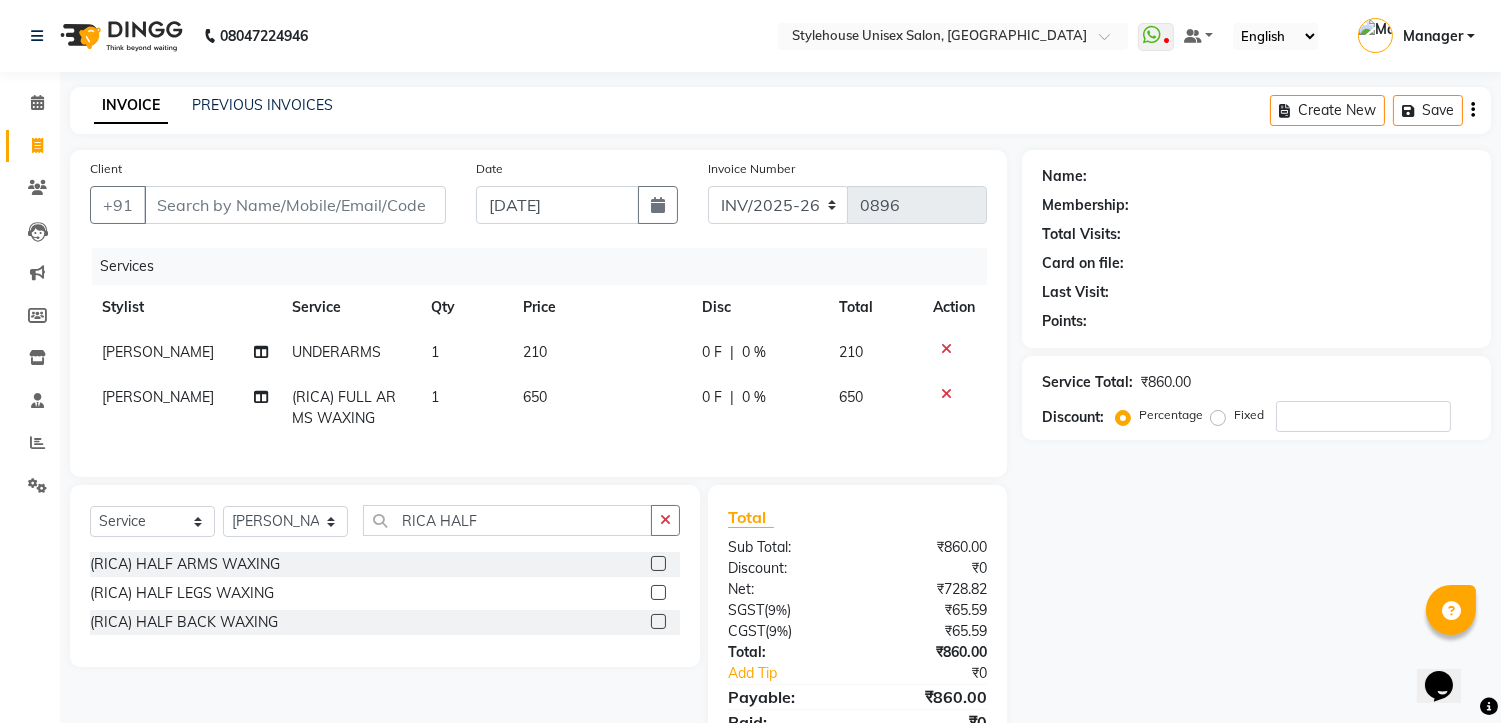 click 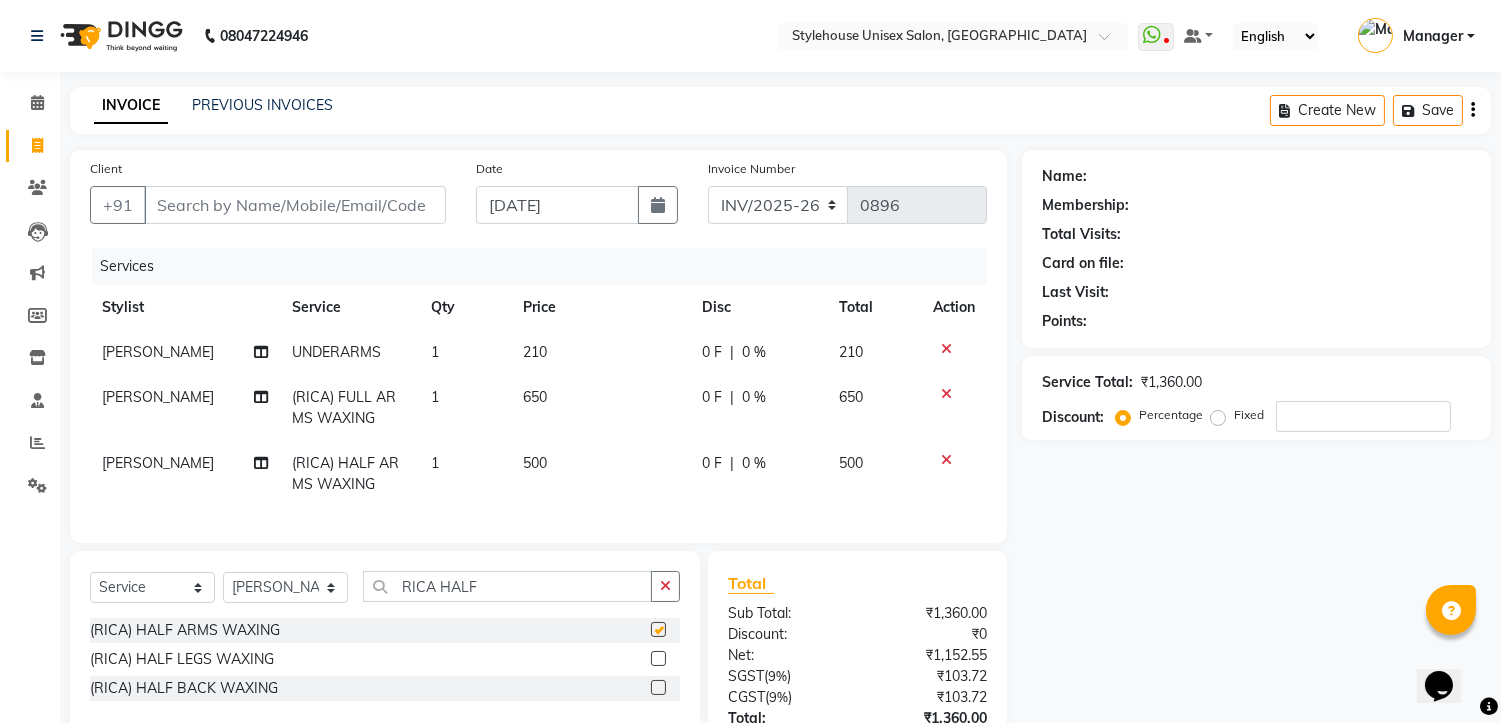 checkbox on "false" 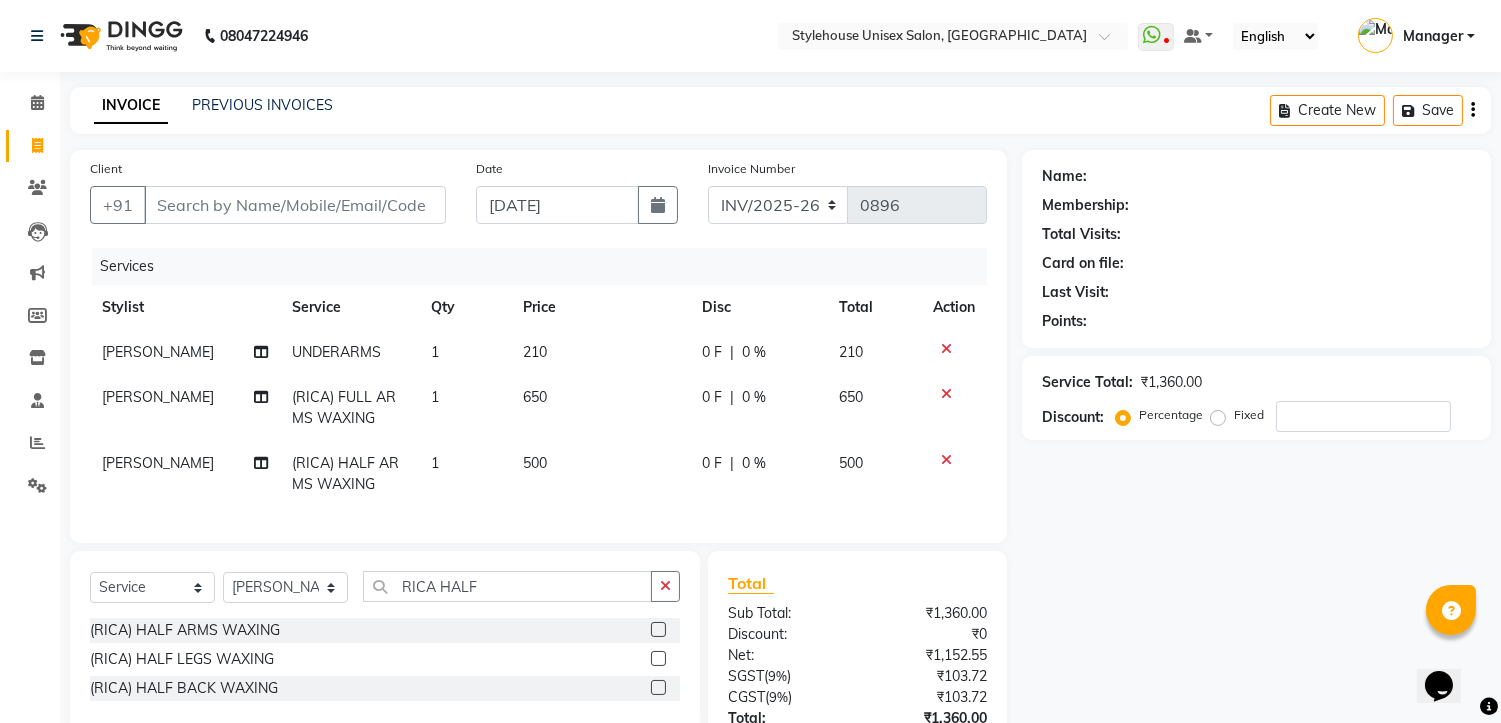 click 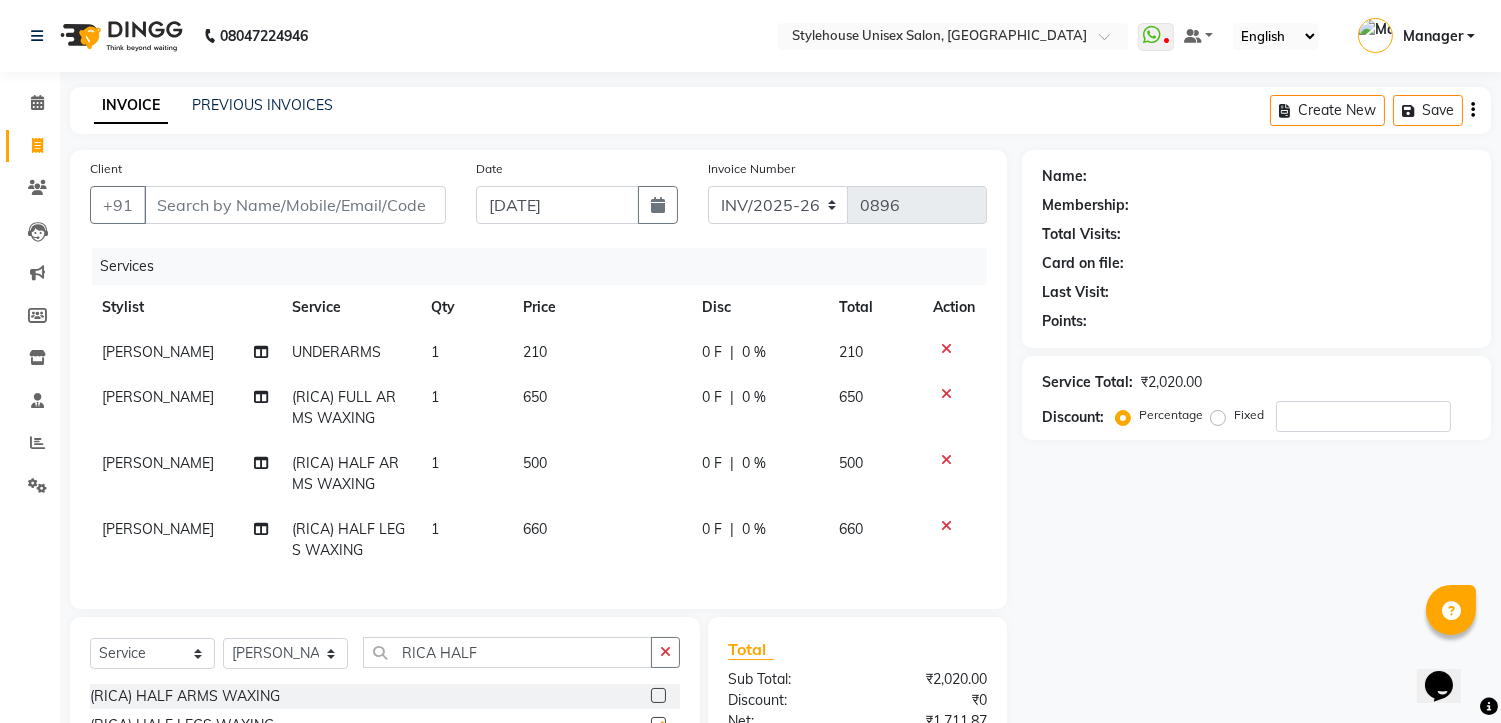 checkbox on "false" 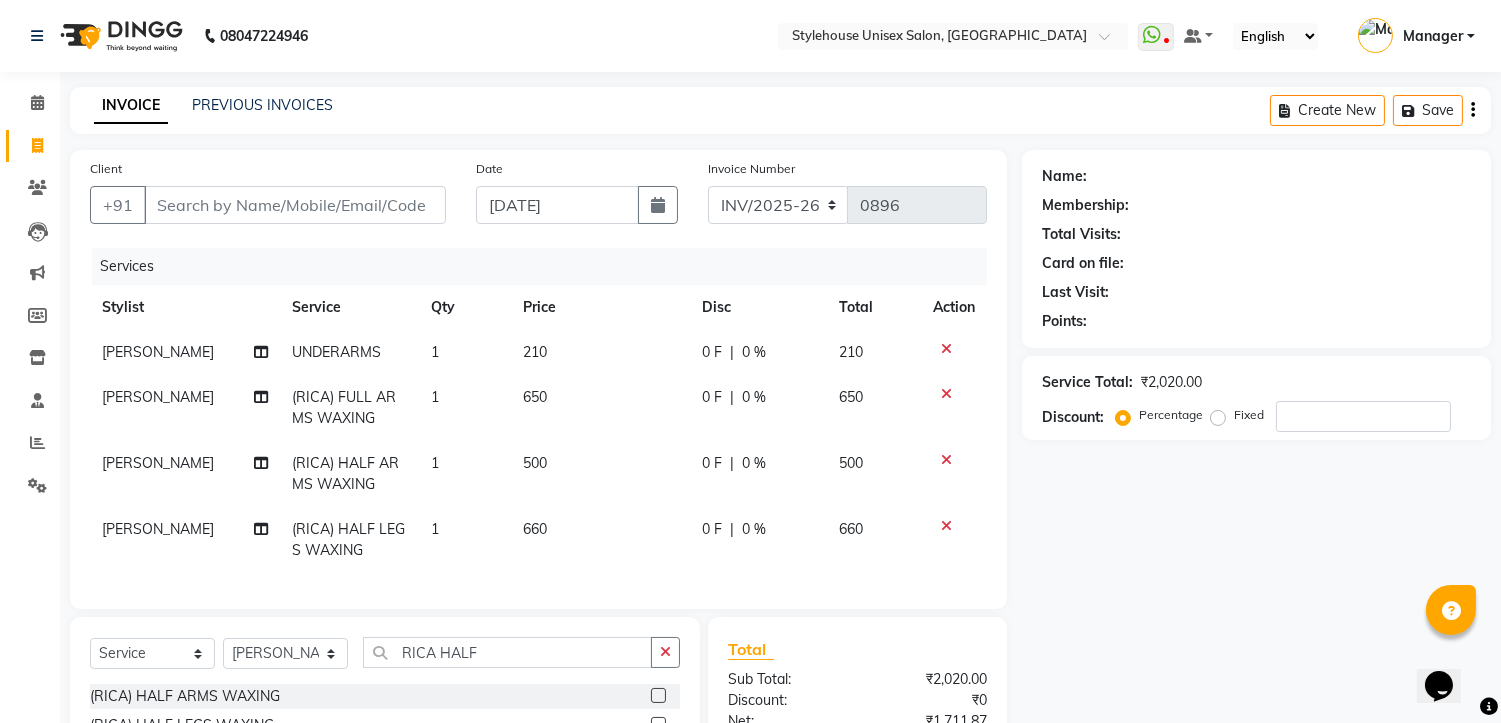 click 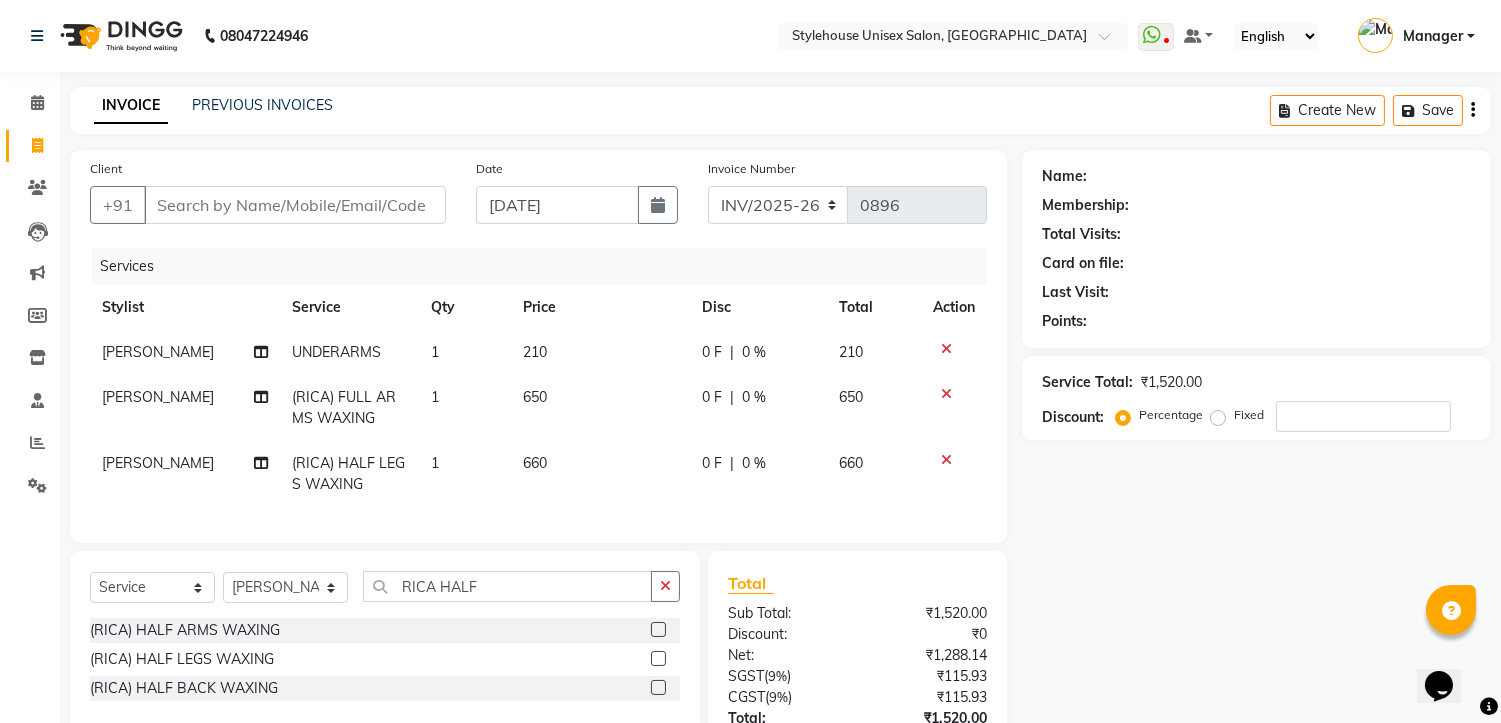 scroll, scrollTop: 168, scrollLeft: 0, axis: vertical 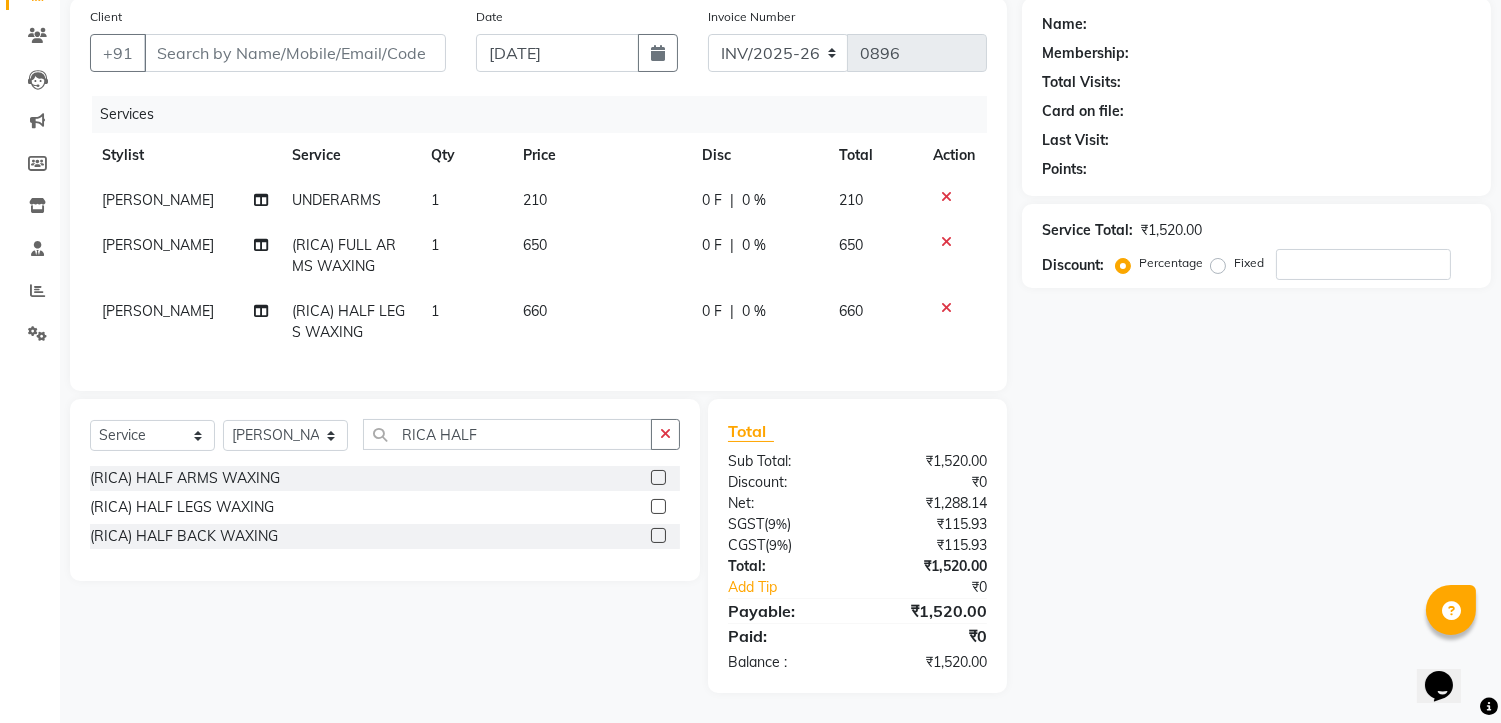 click 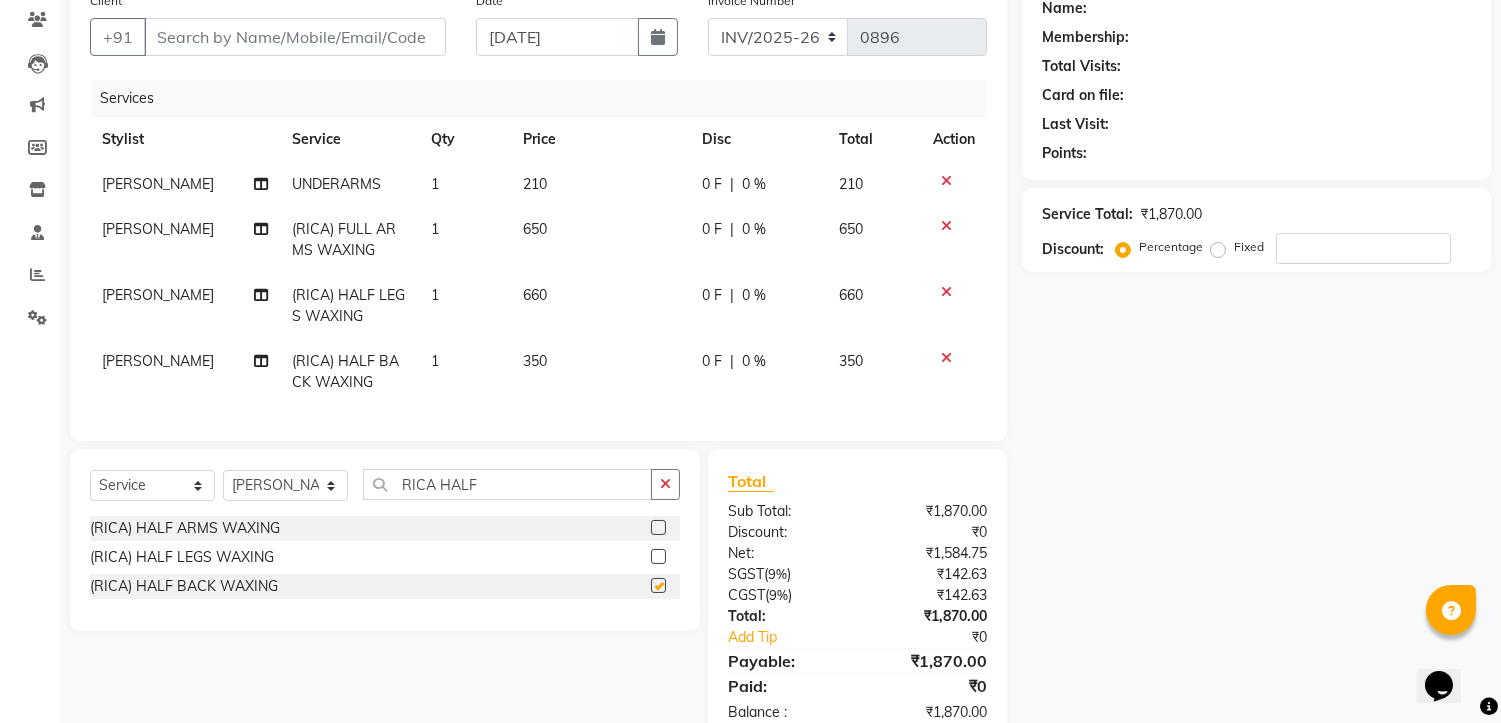 checkbox on "false" 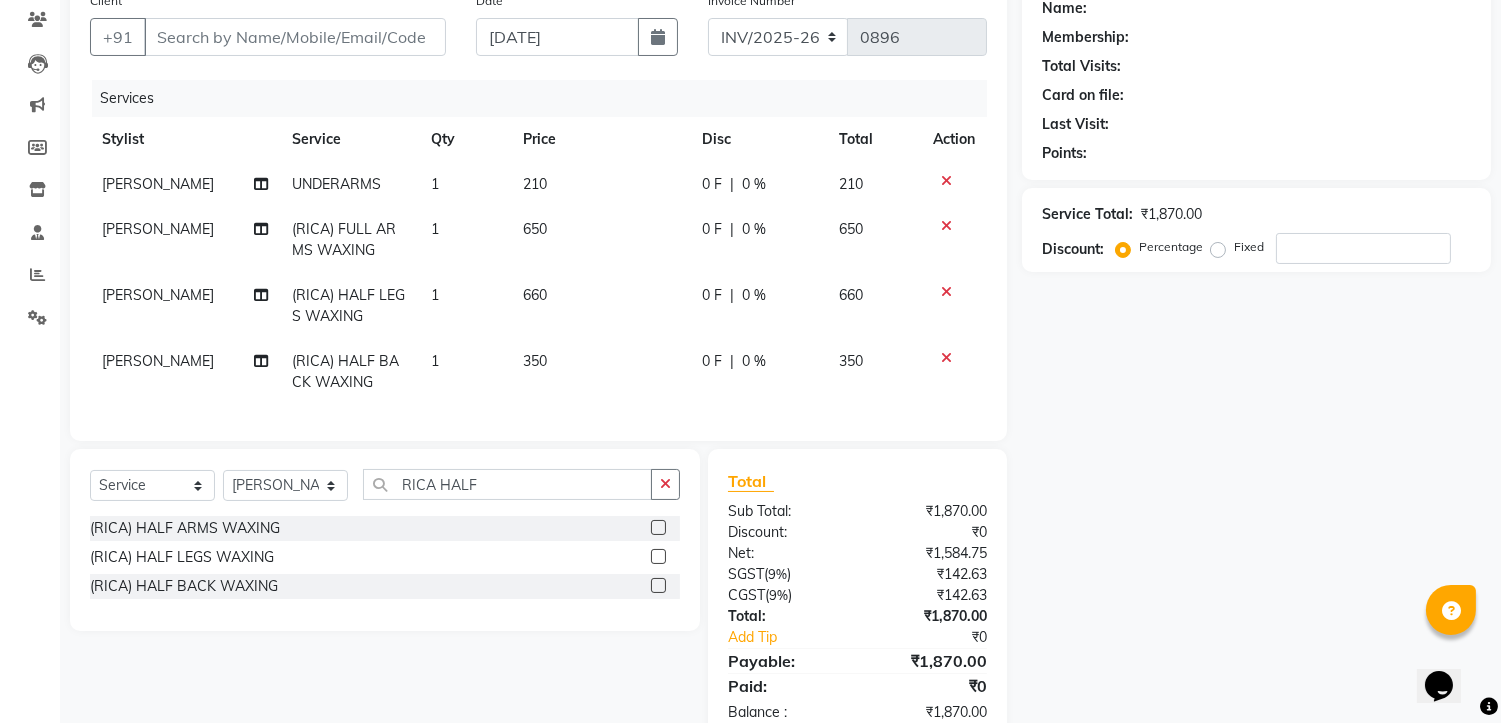 click 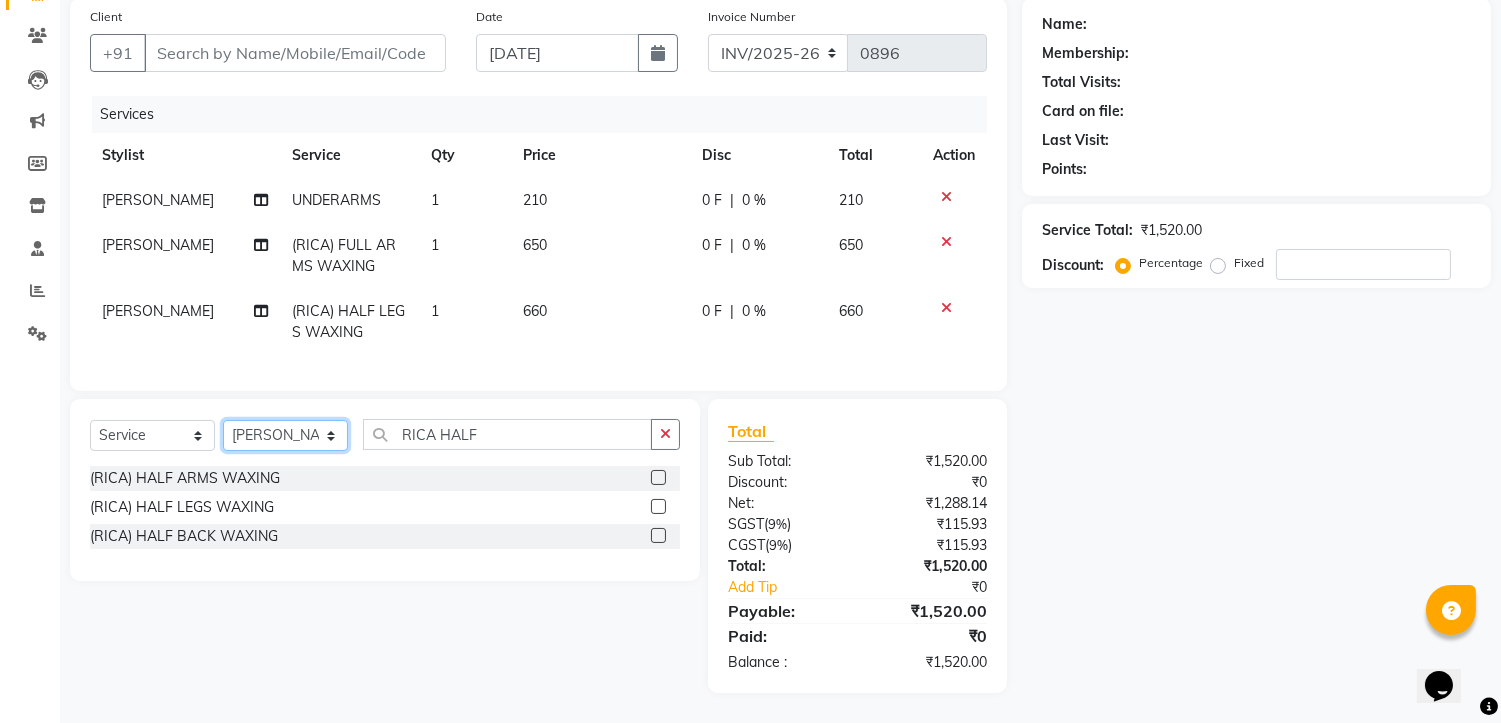 click on "Select Stylist [PERSON_NAME] [PERSON_NAME] [PERSON_NAME] Manager [PERSON_NAME] PRIYANKA HOTA [PERSON_NAME] [PERSON_NAME]" 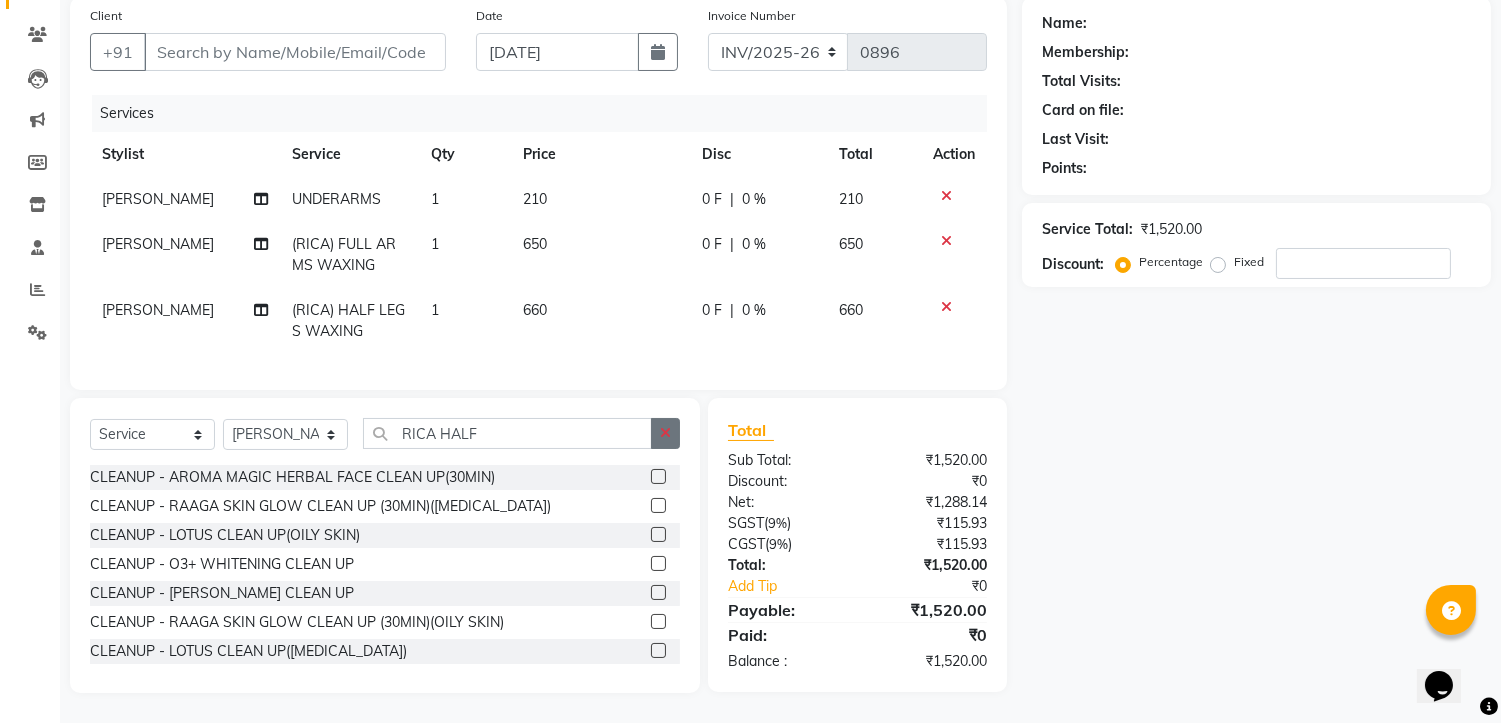 click 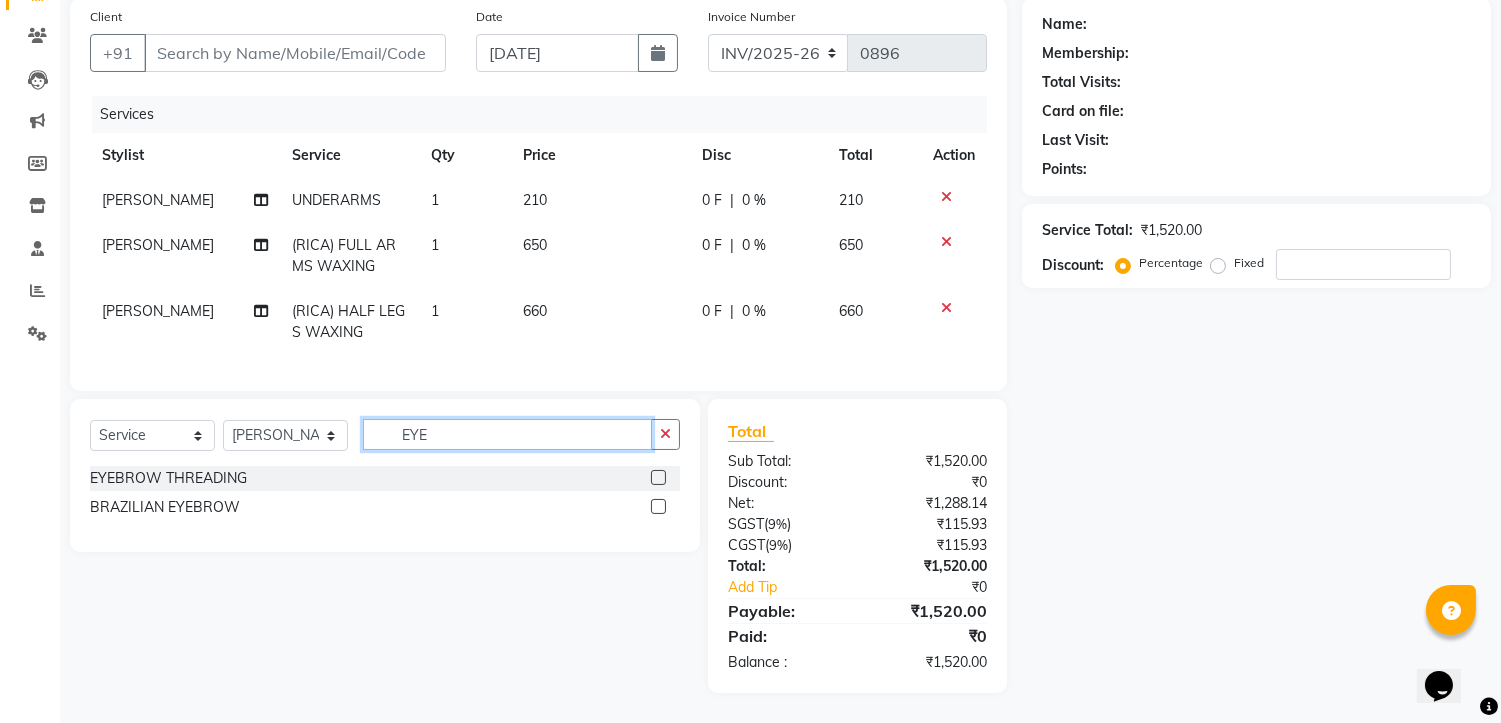 type on "EYE" 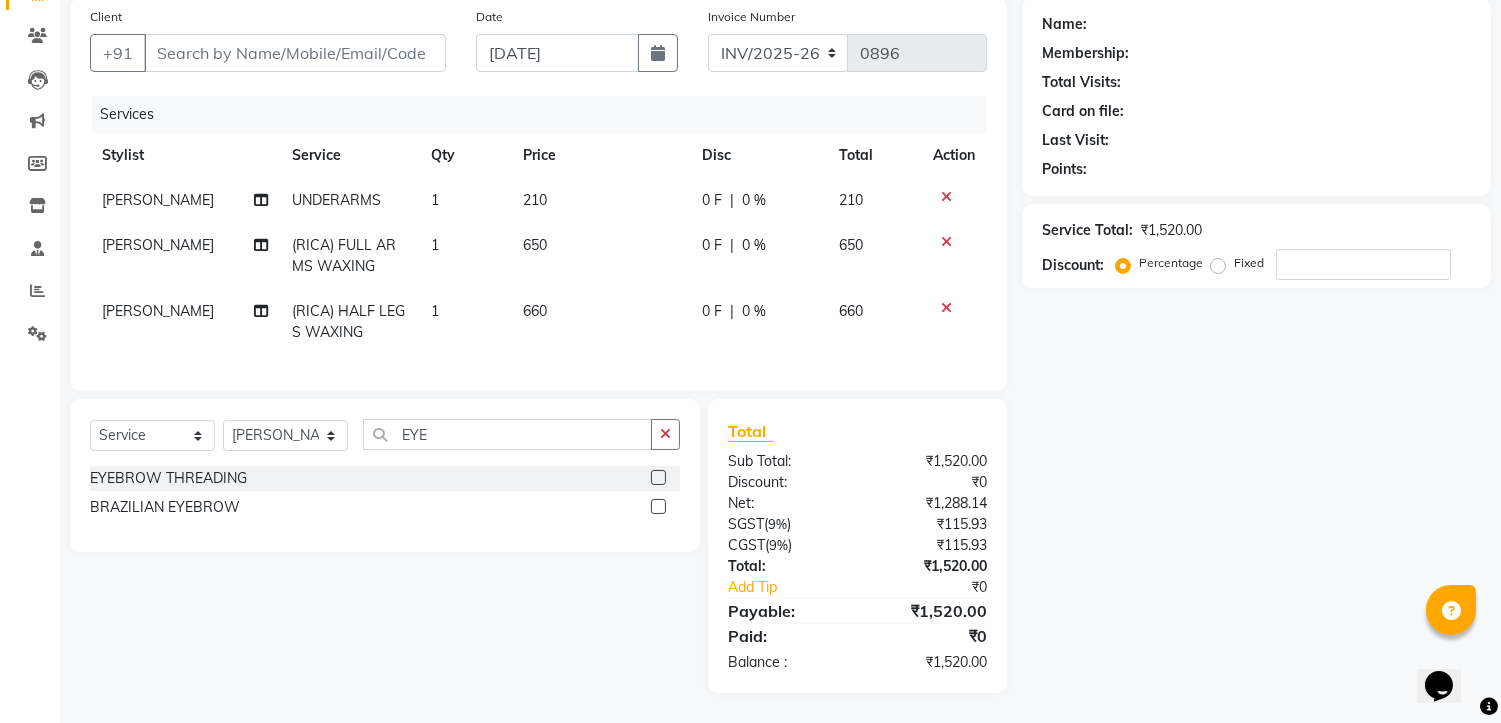 click 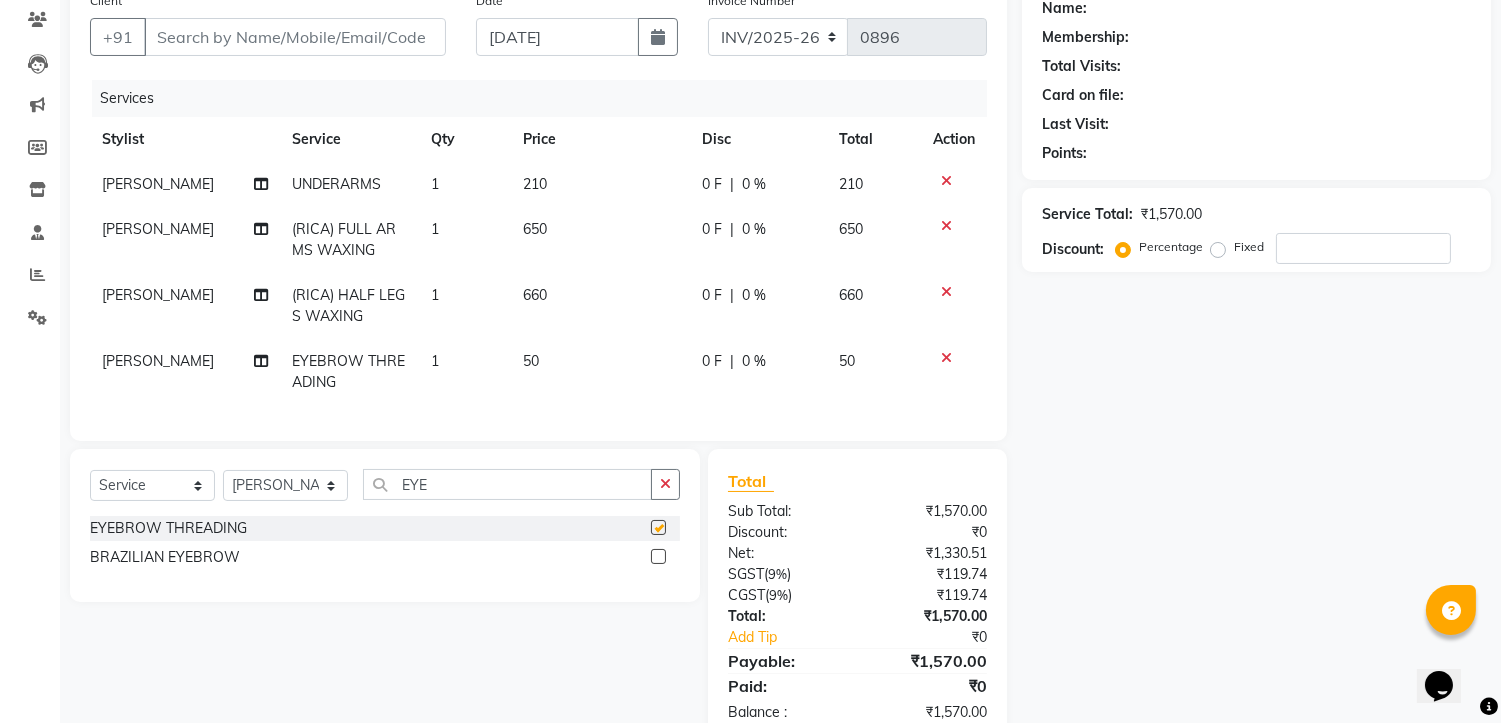 checkbox on "false" 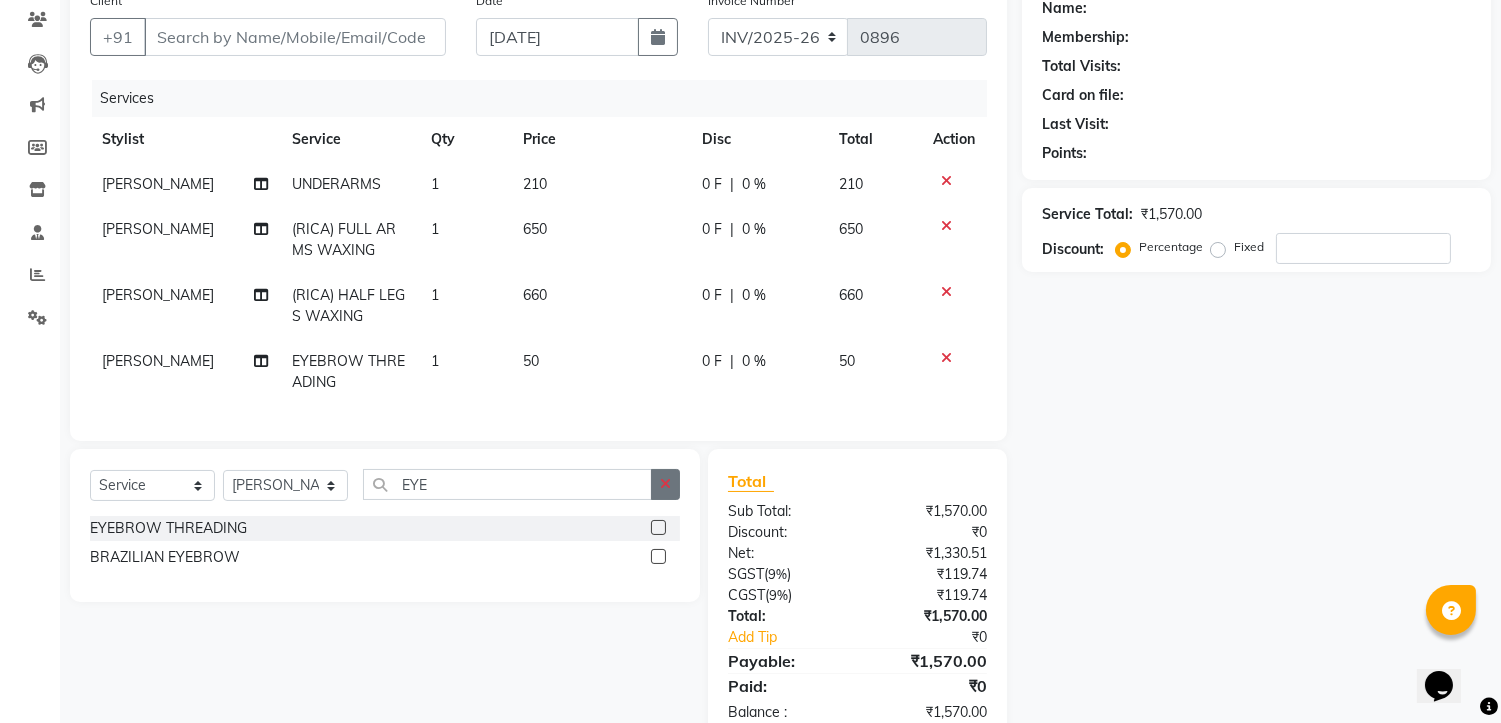 click 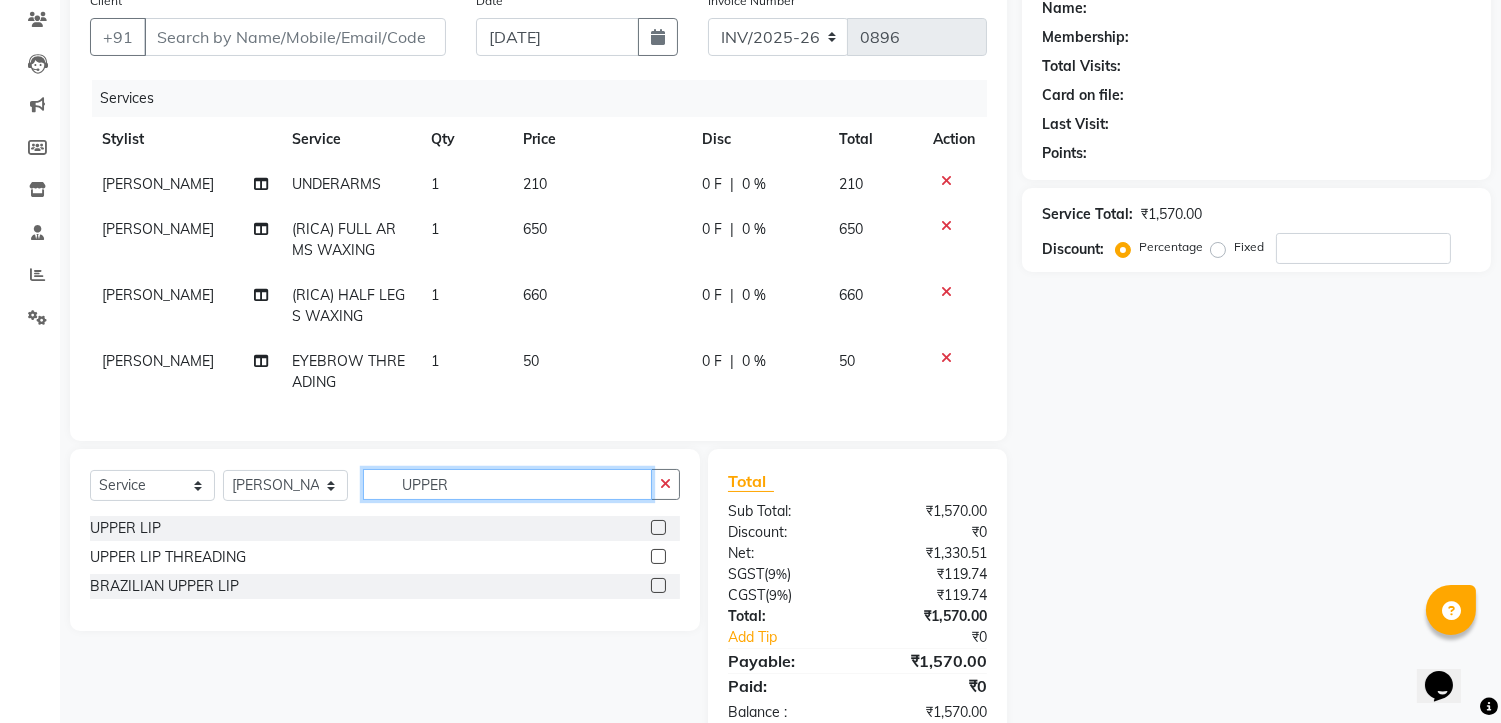 type on "UPPER" 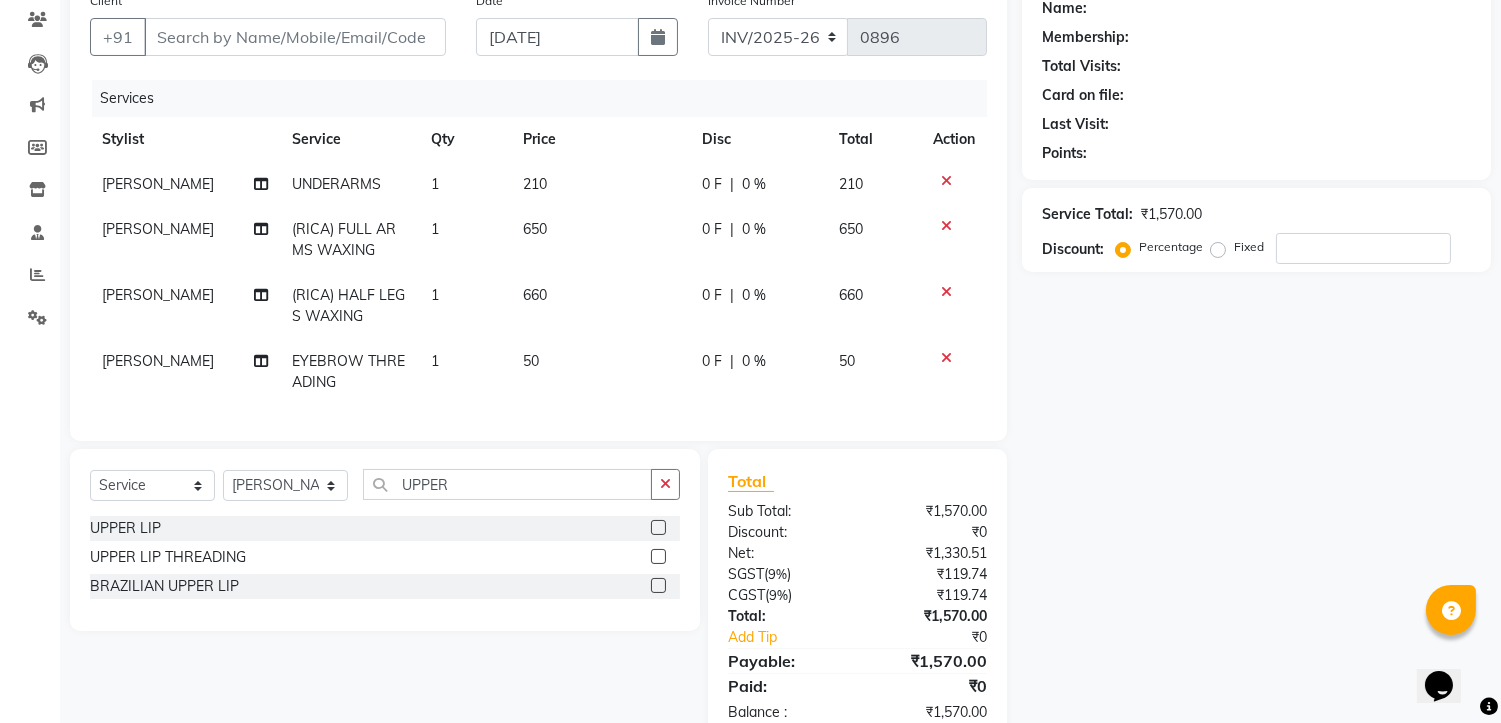 click 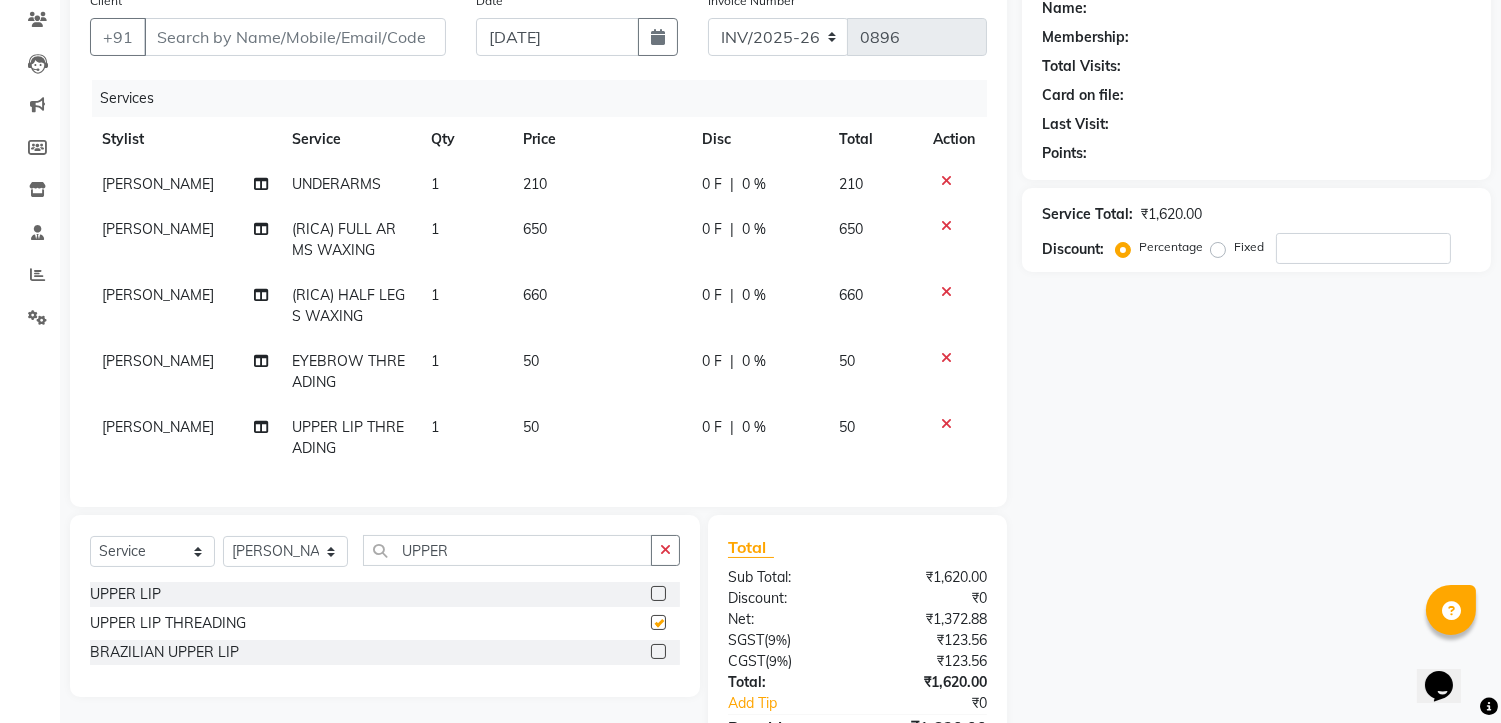 checkbox on "false" 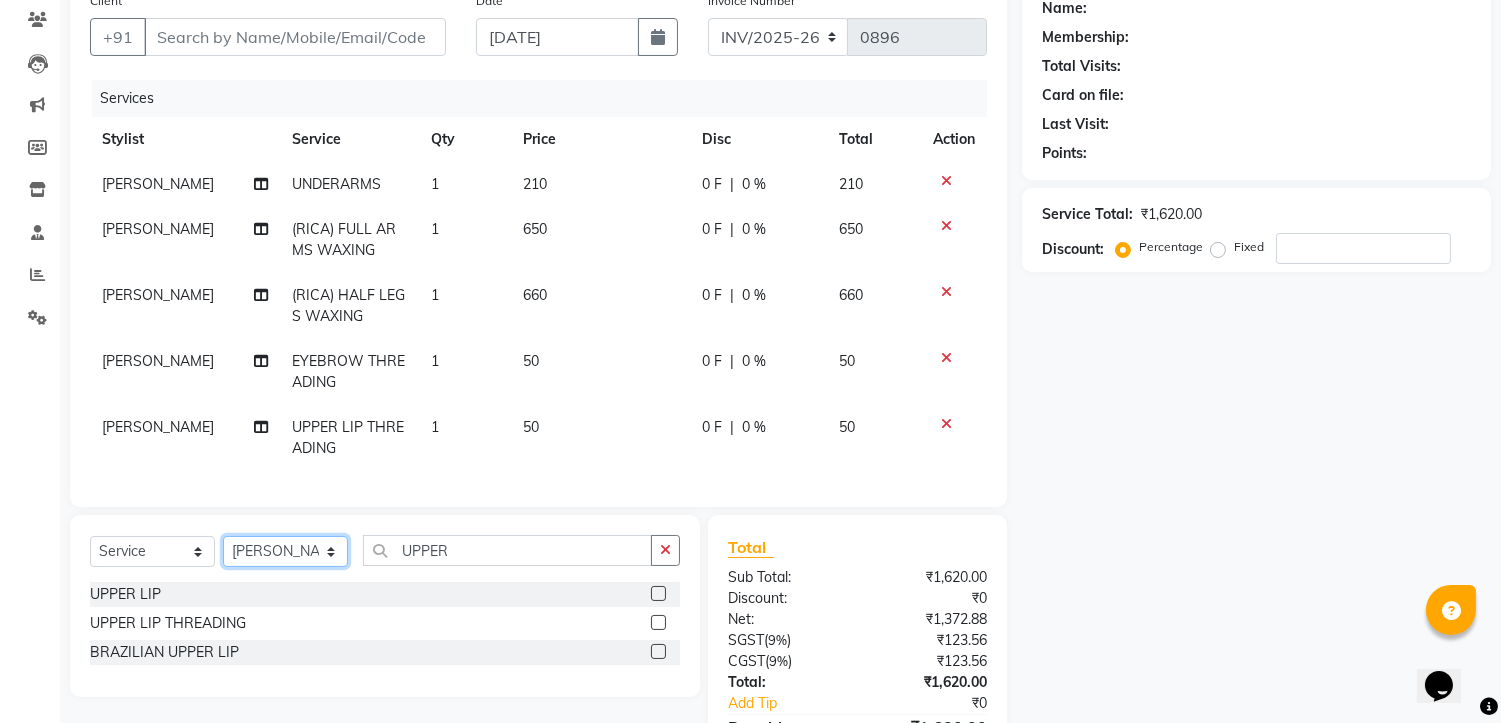 click on "Select Stylist ASISH MANTRI BIKASH BARIK DILIP THAKUR Manager NAZNI BEGUM PRIYANKA HOTA RAJENDER BARIK RUPANJALI SAMAL" 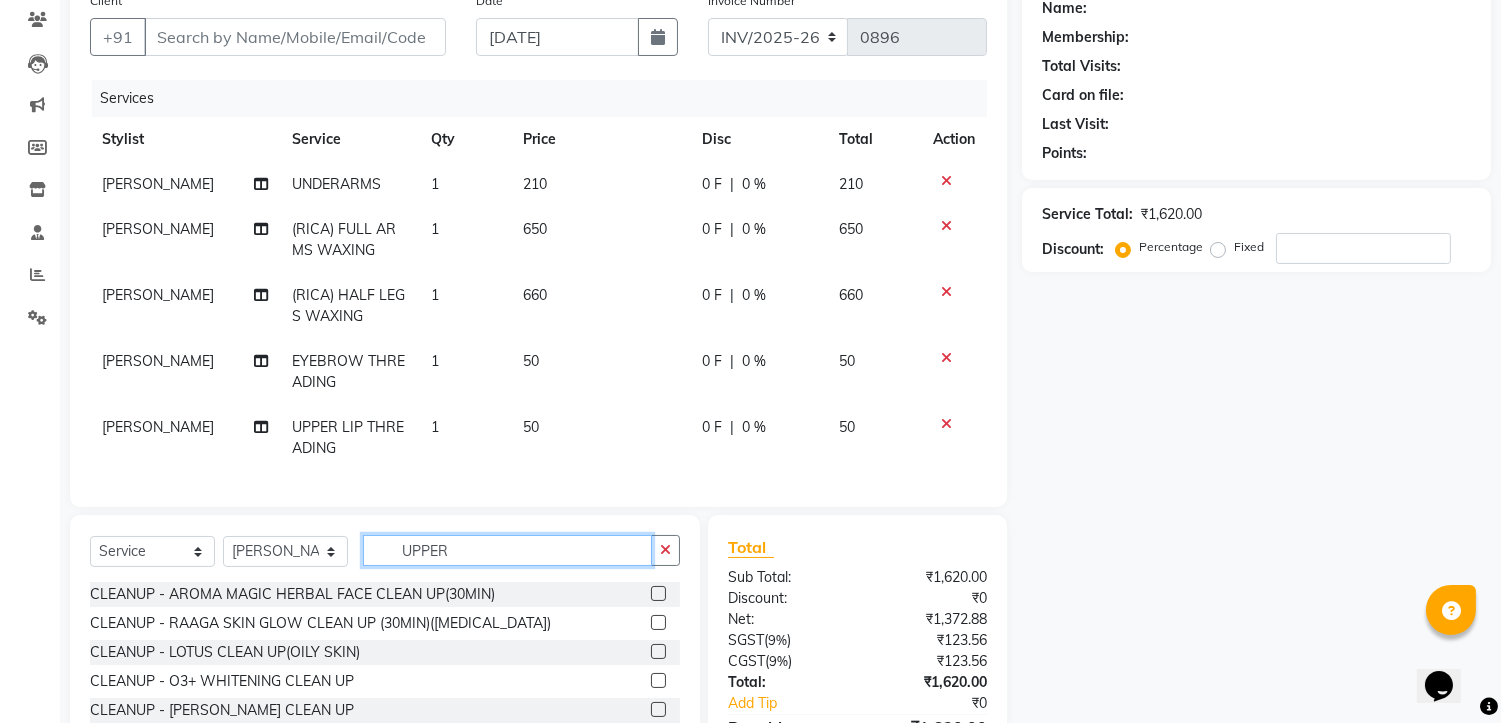 click on "UPPER" 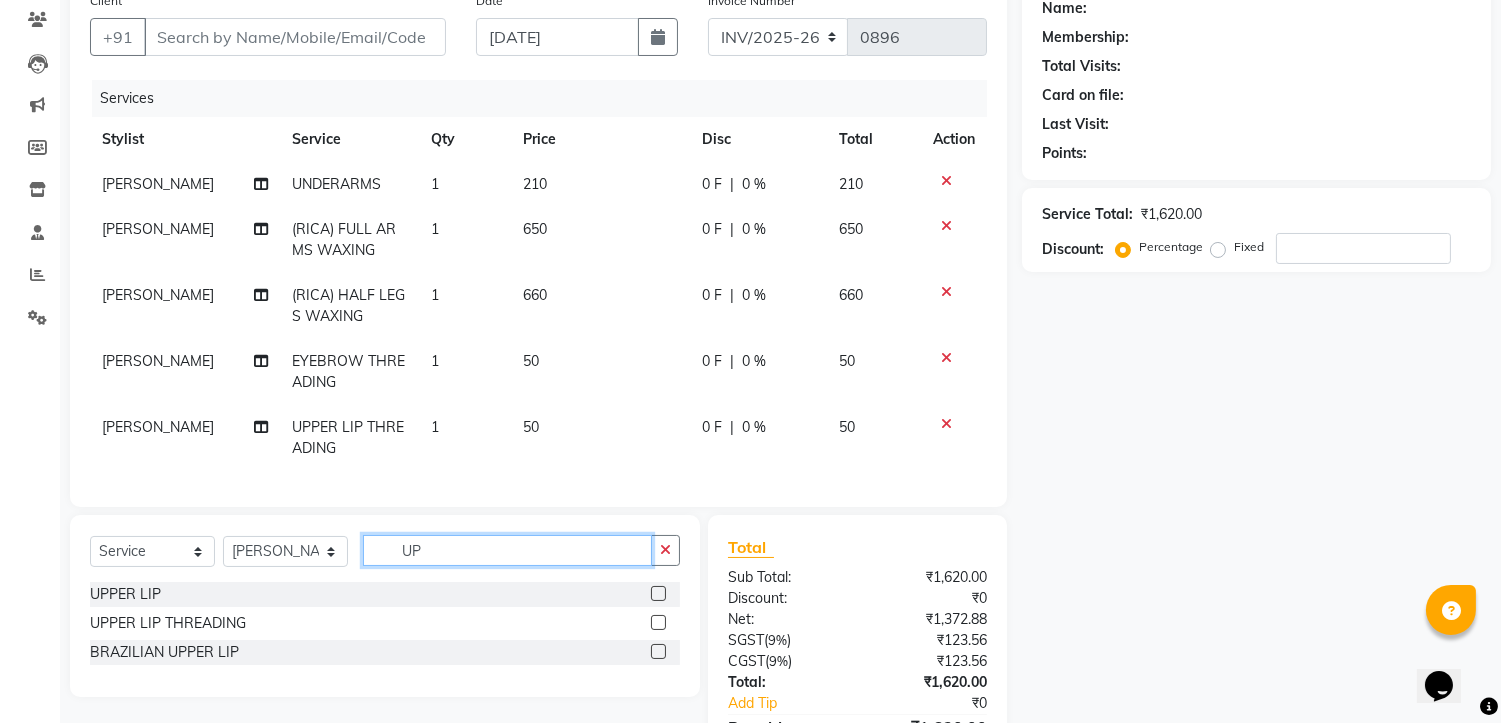type on "U" 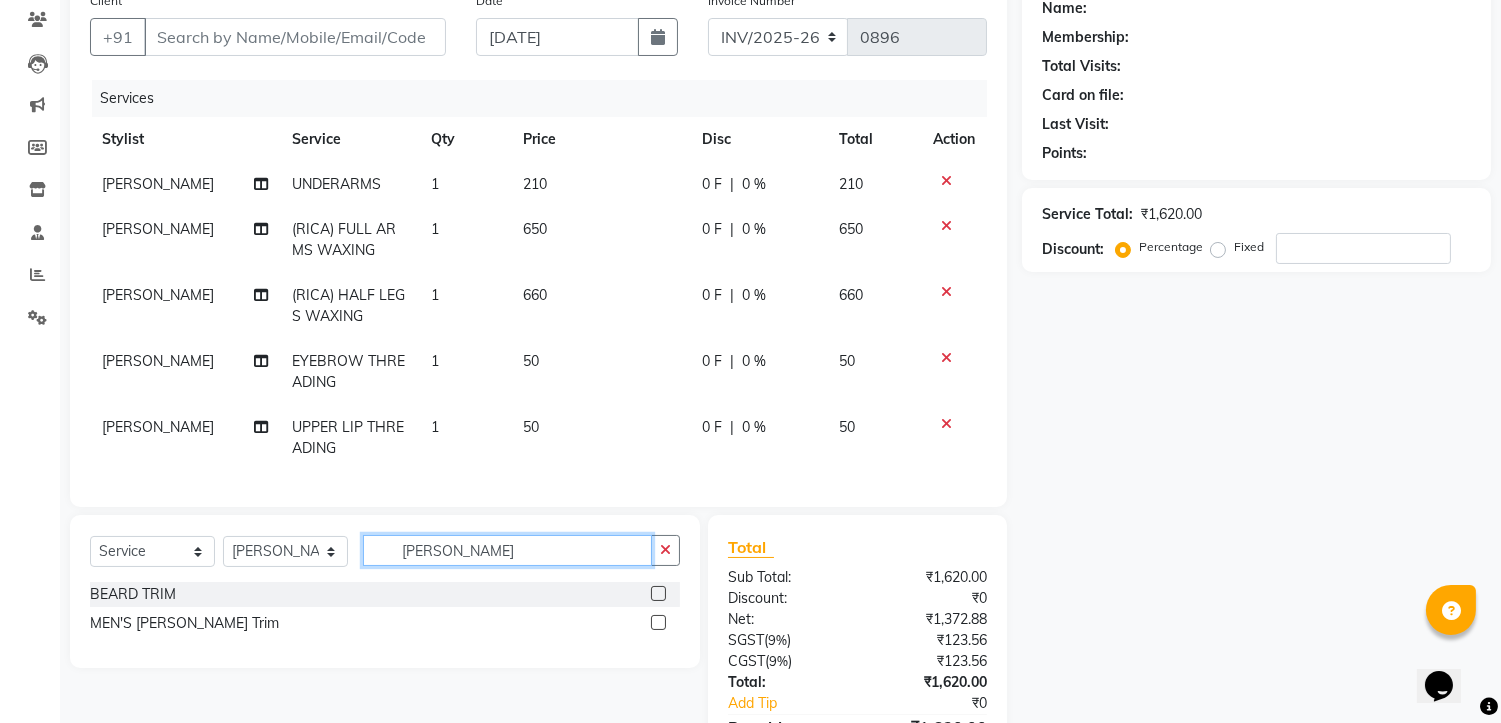 type on "BEARD TR" 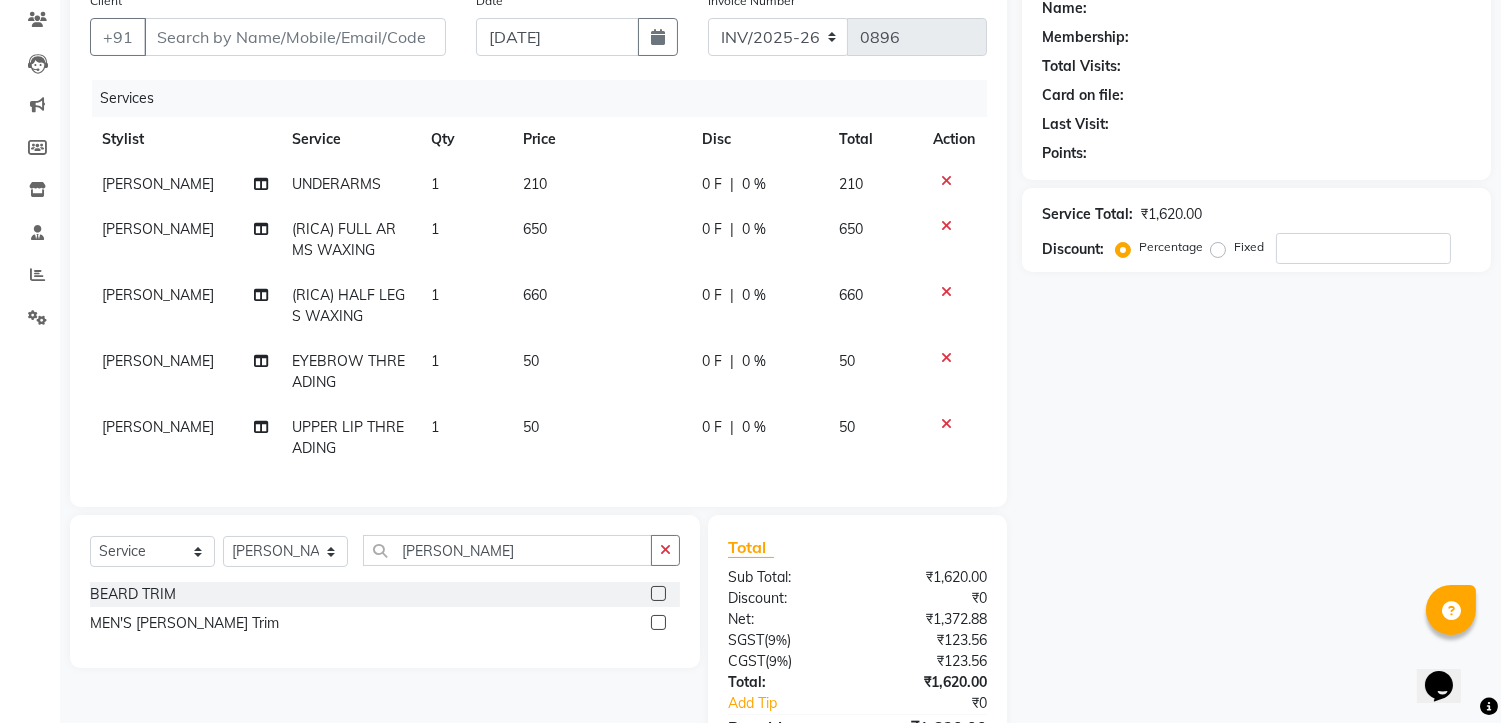 click 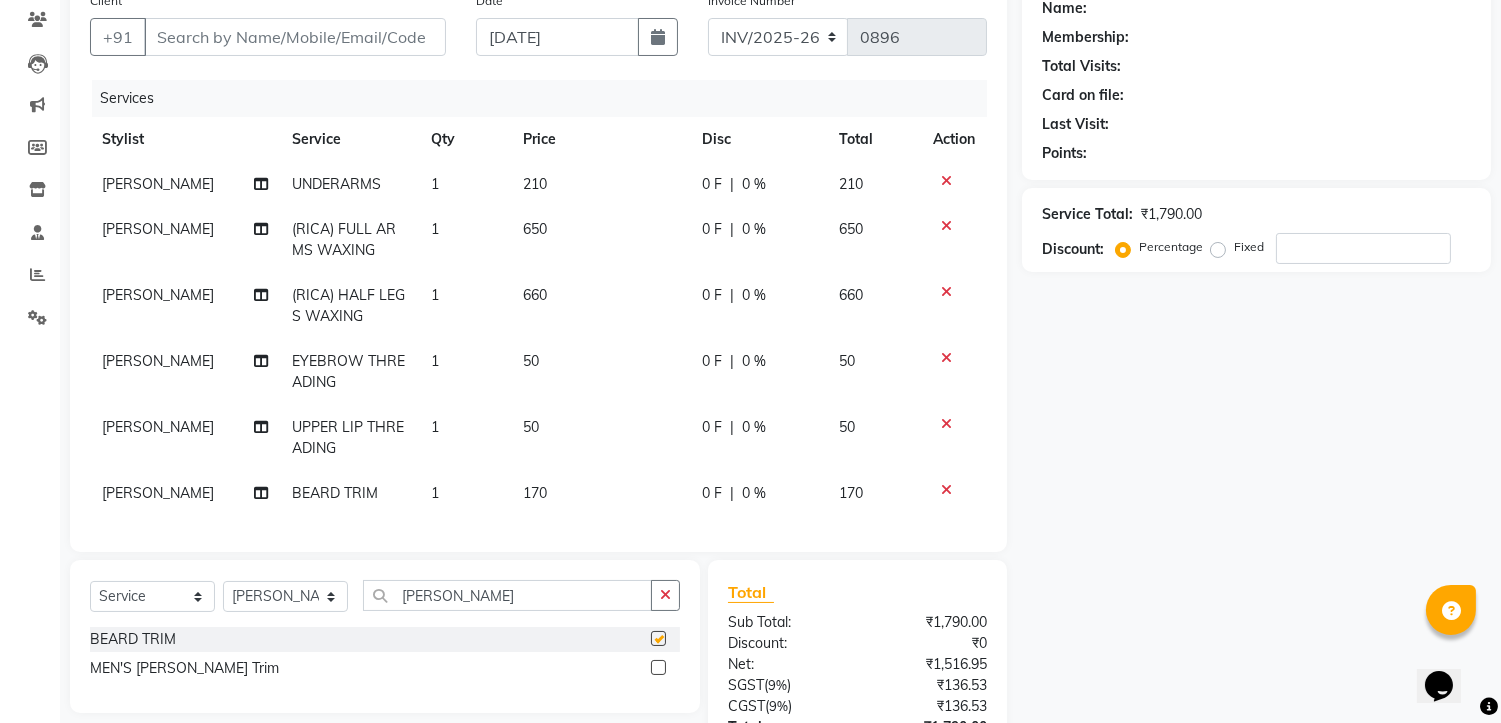 checkbox on "false" 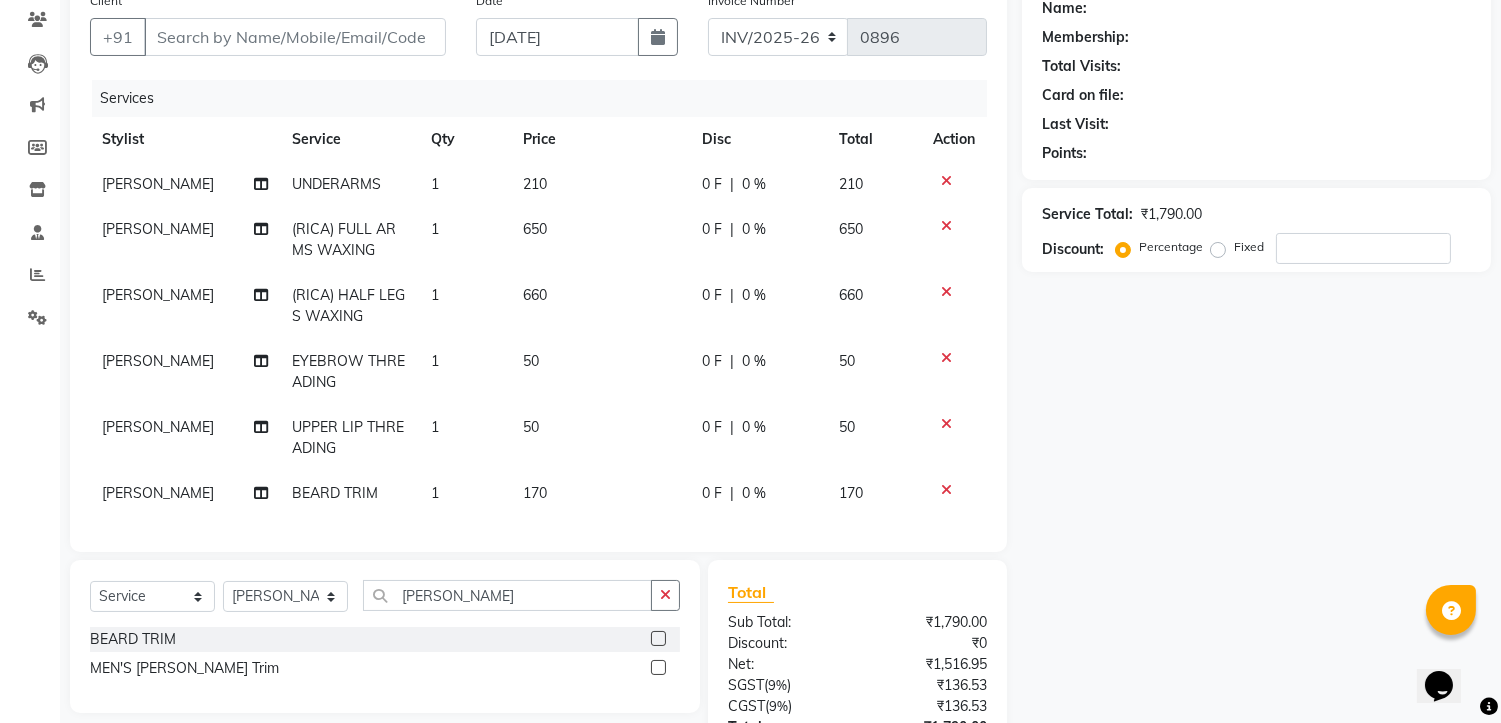 click on "170" 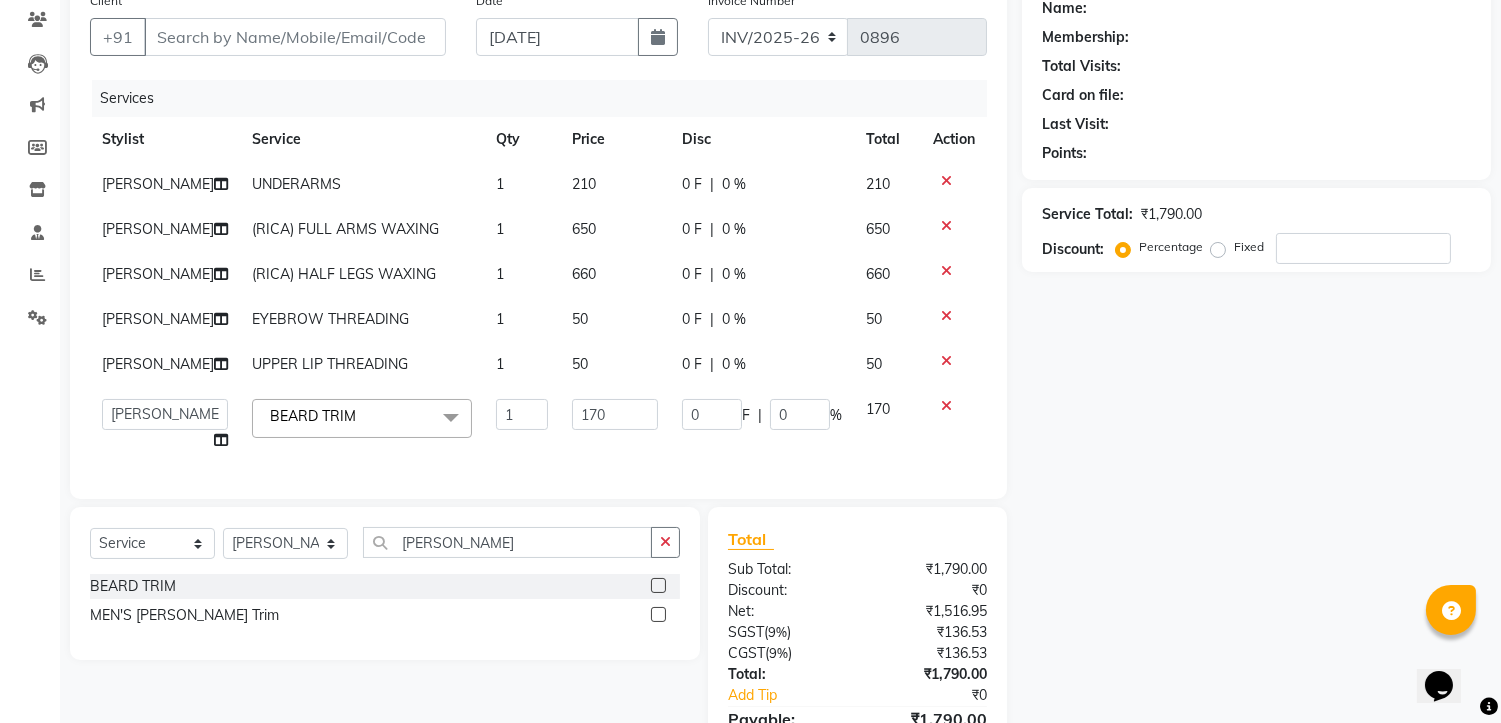 click on "50" 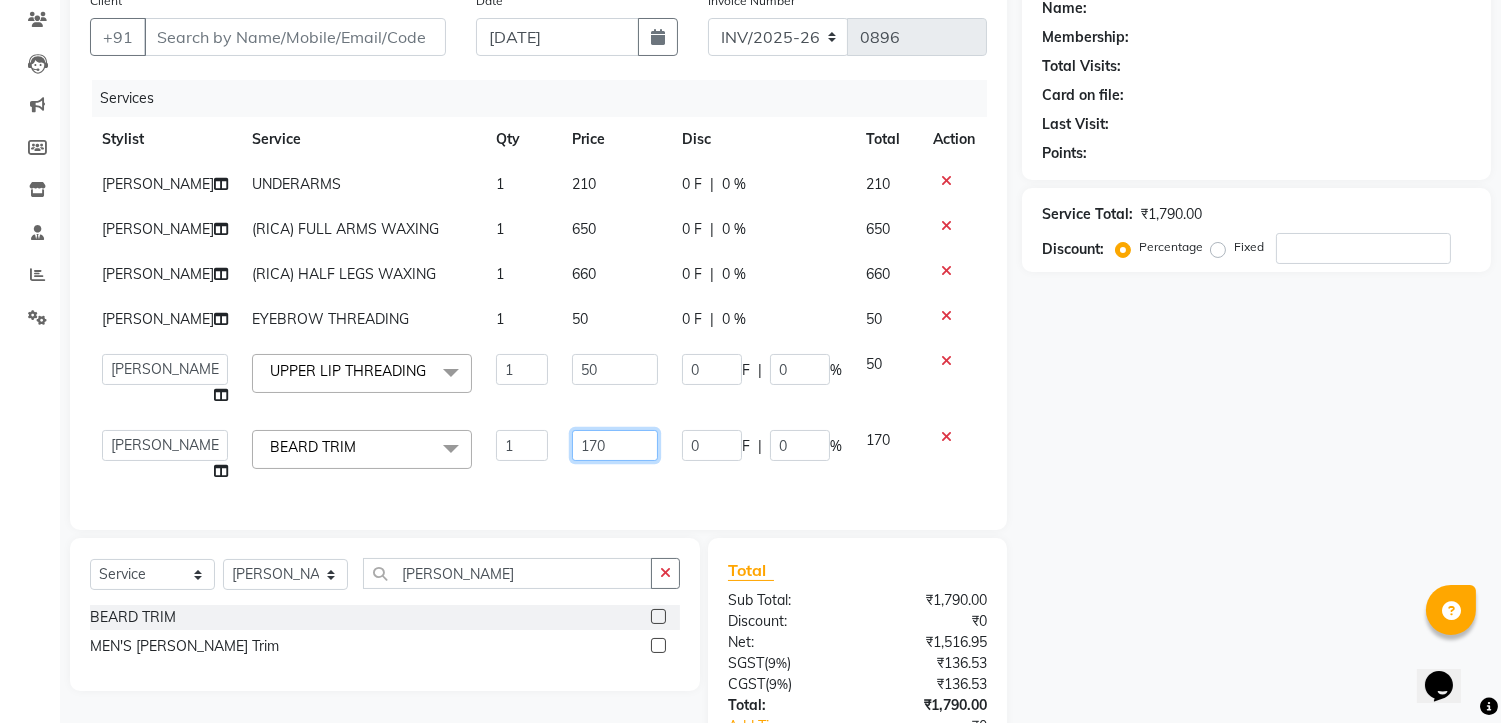 click on "170" 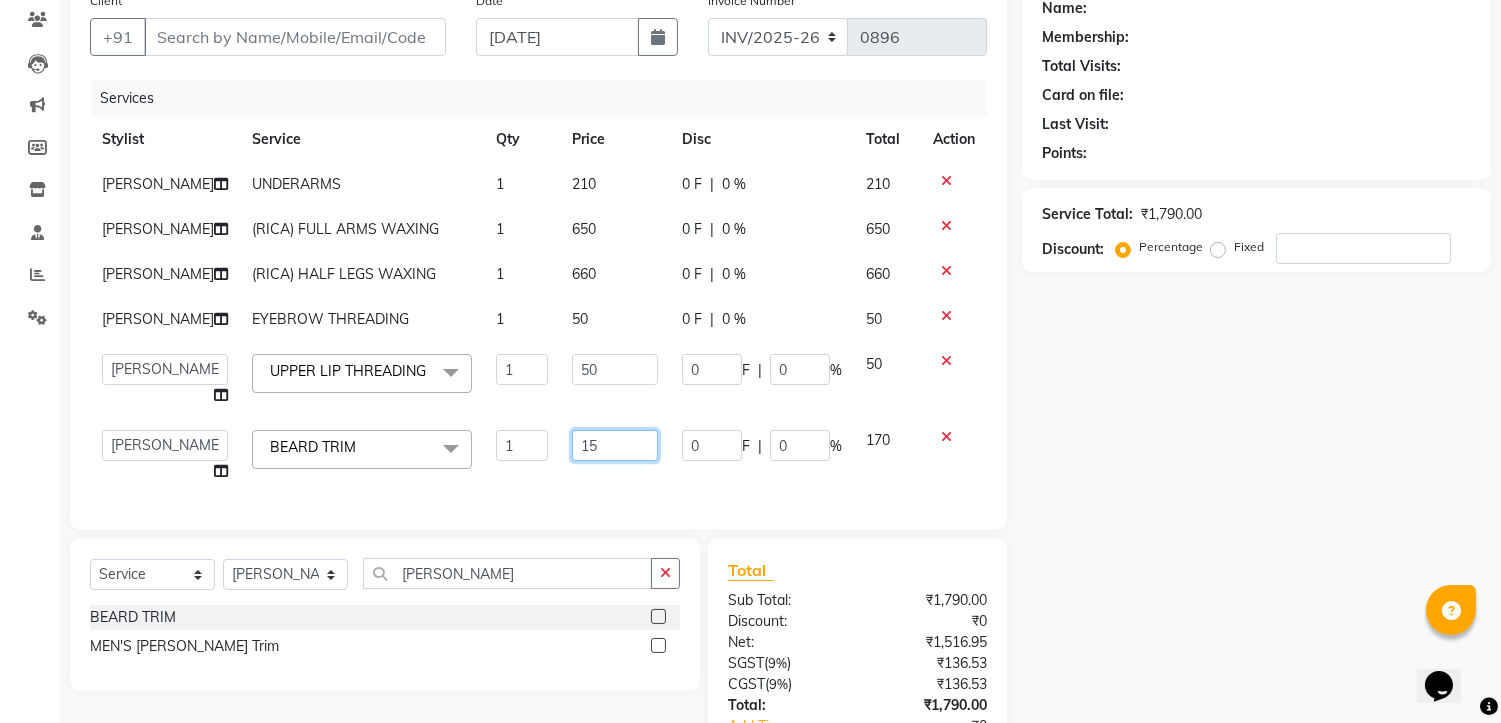 type on "150" 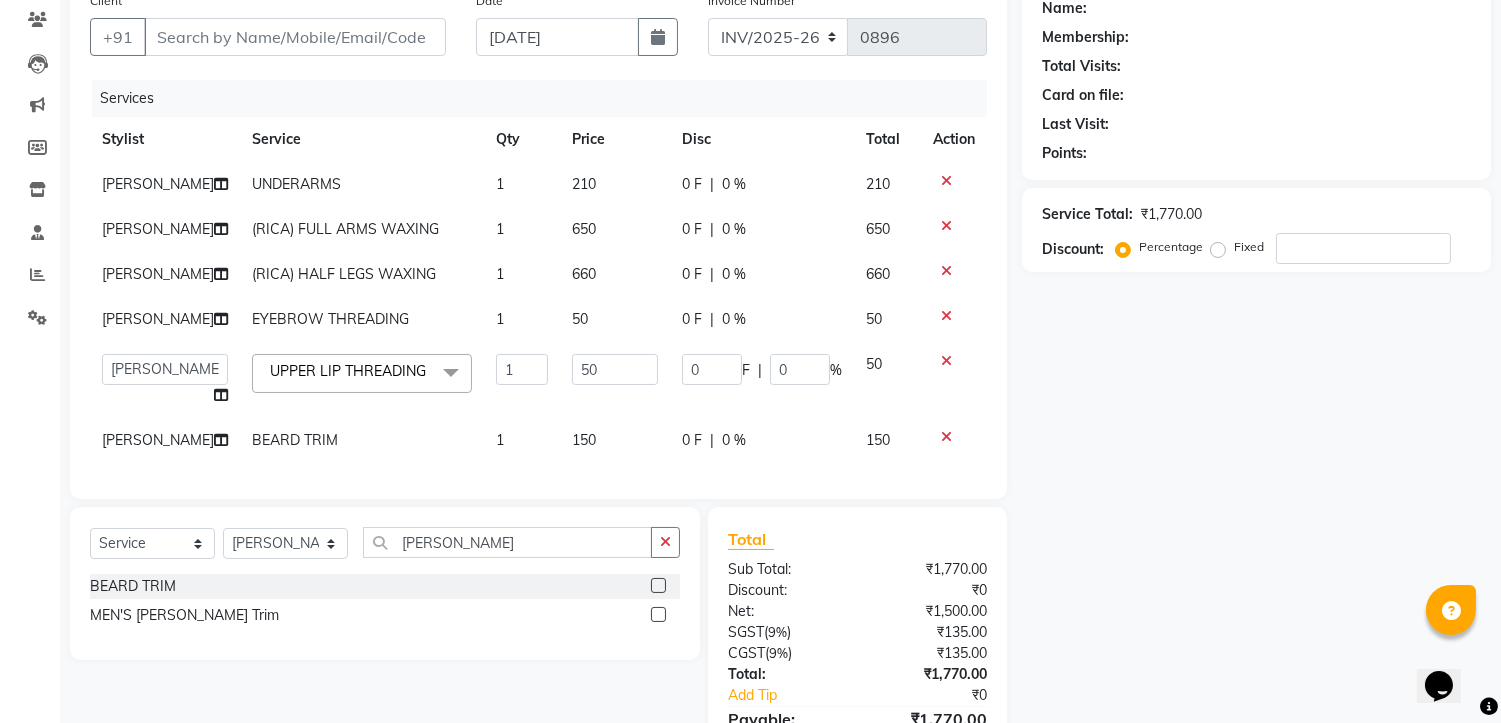 click on "Name: Membership: Total Visits: Card on file: Last Visit:  Points:  Service Total:  ₹1,770.00  Discount:  Percentage   Fixed" 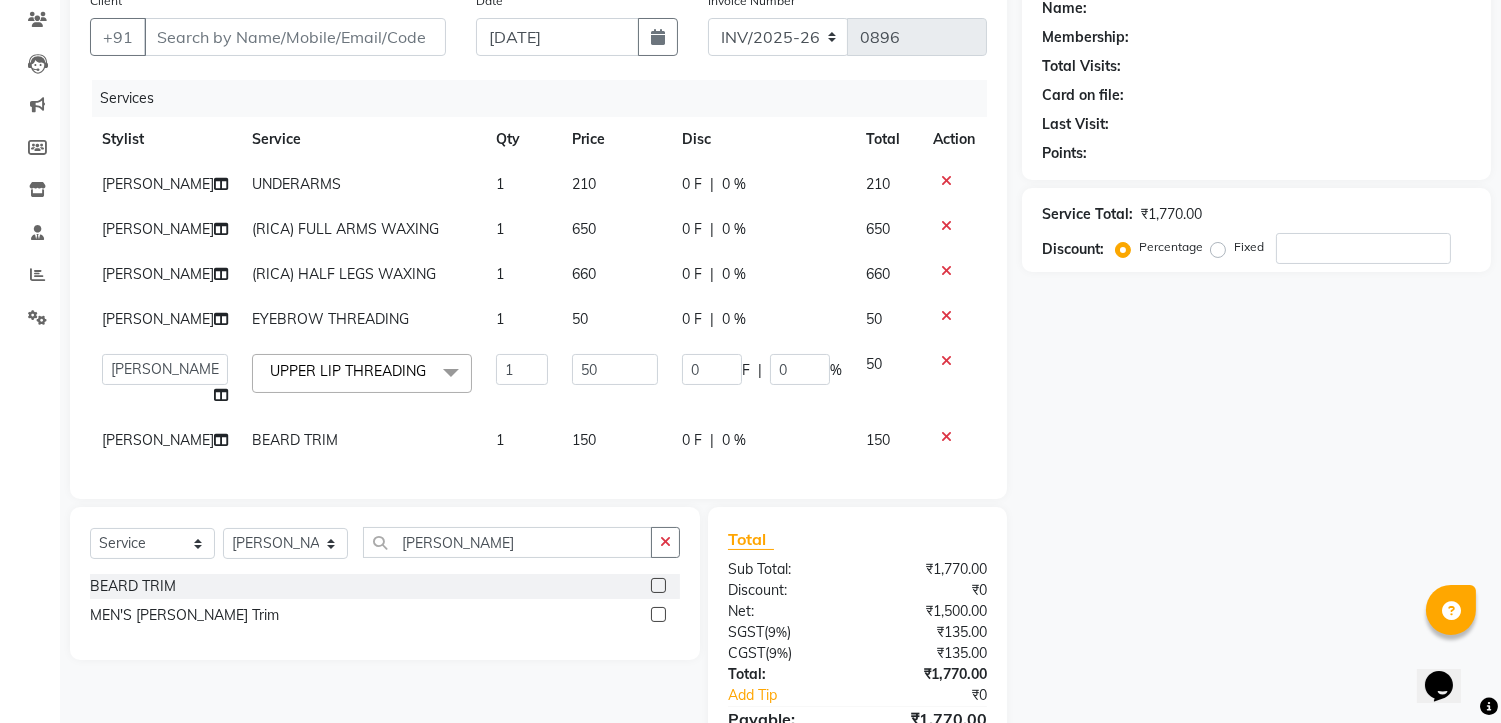 scroll, scrollTop: 28, scrollLeft: 0, axis: vertical 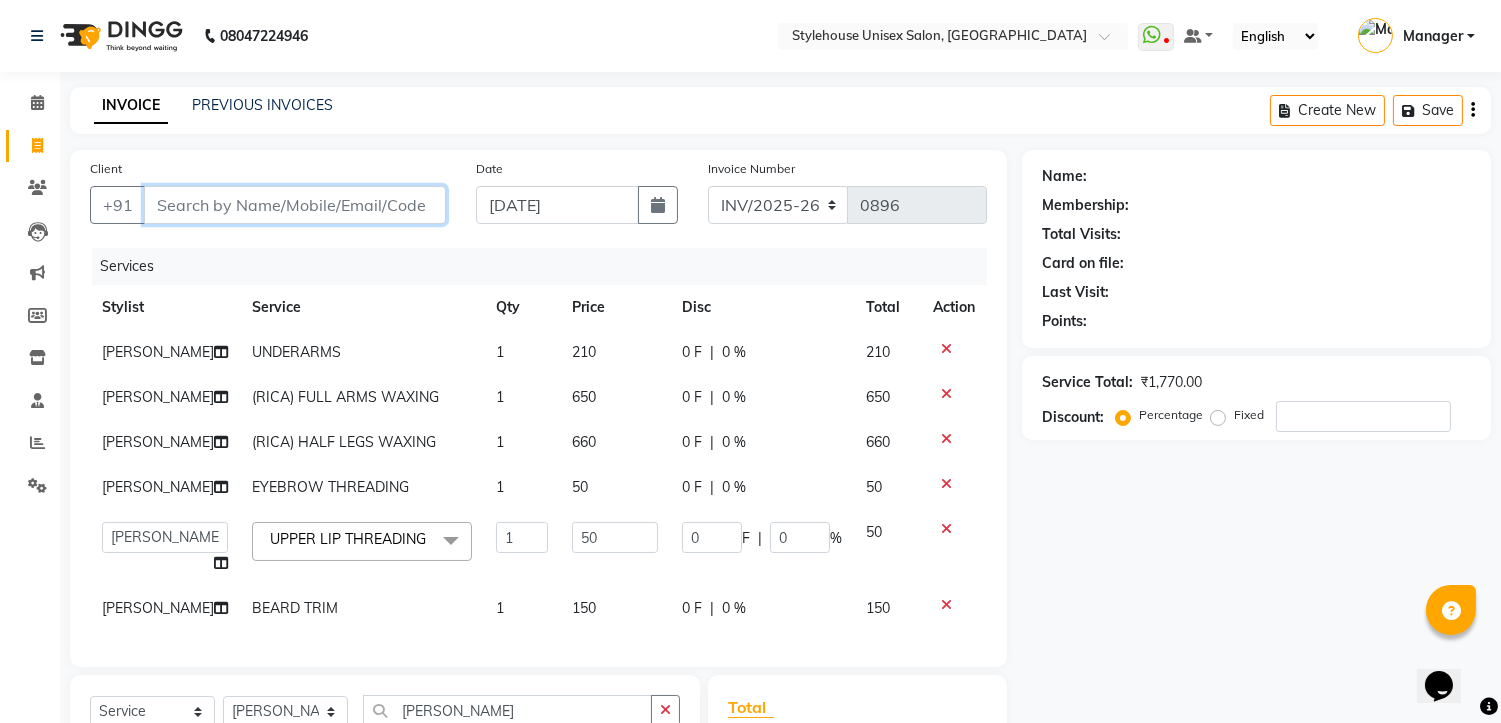 click on "Client" at bounding box center [295, 205] 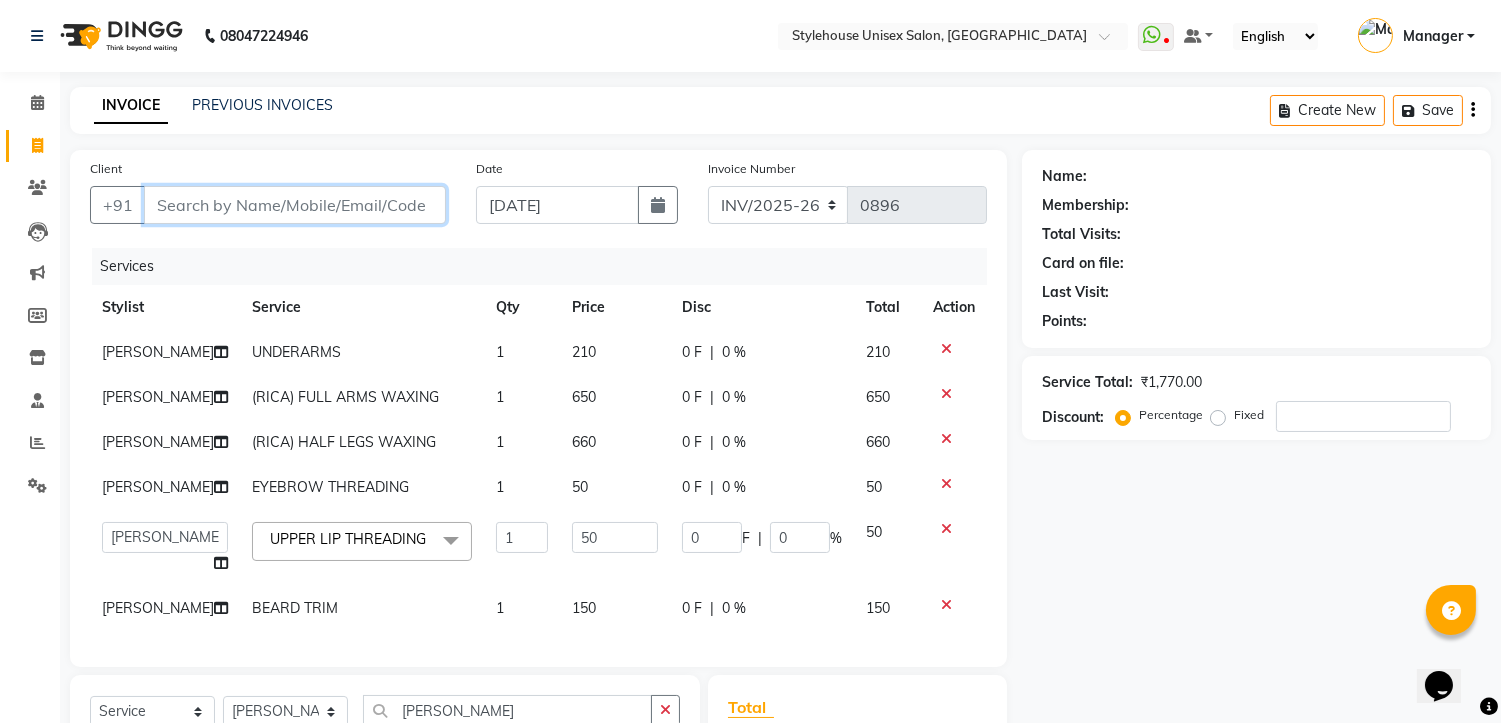 type on "9" 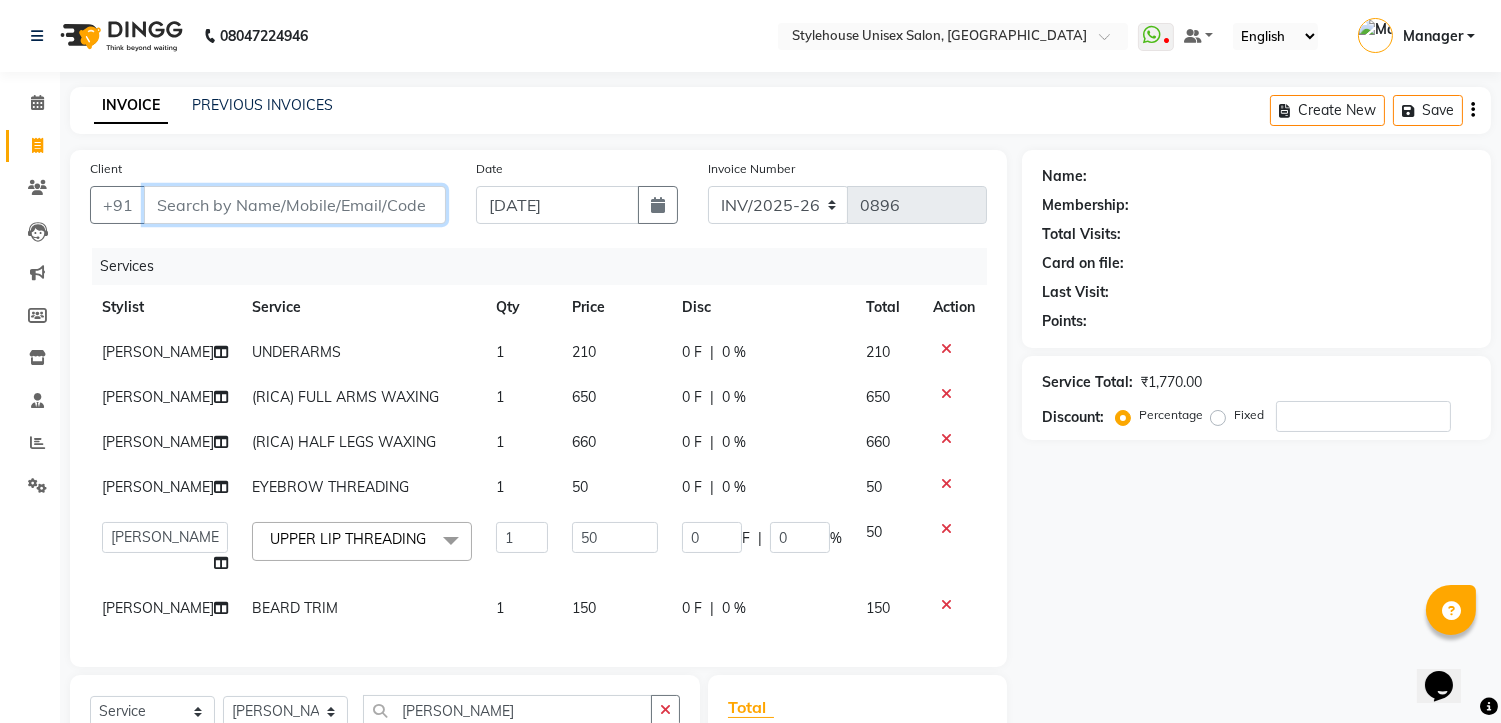 type on "0" 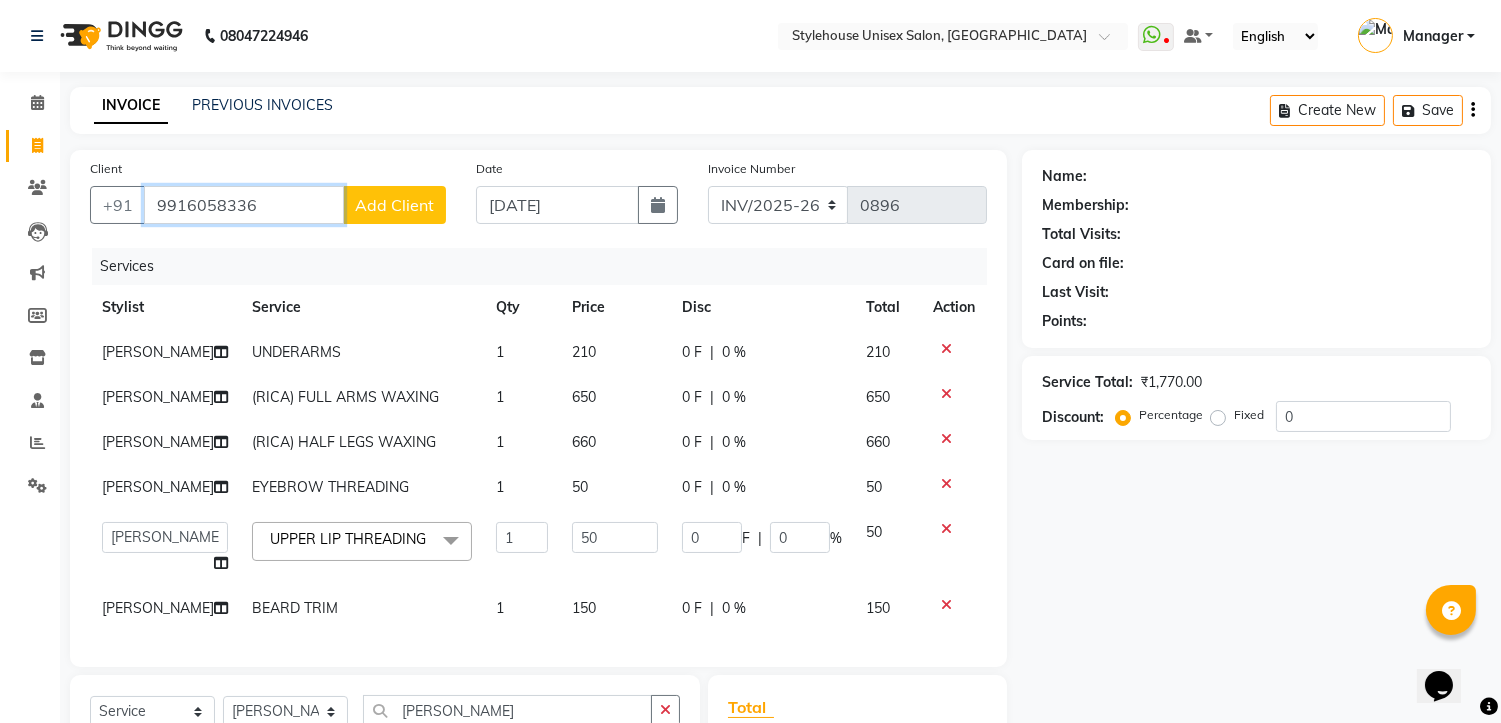 type on "9916058336" 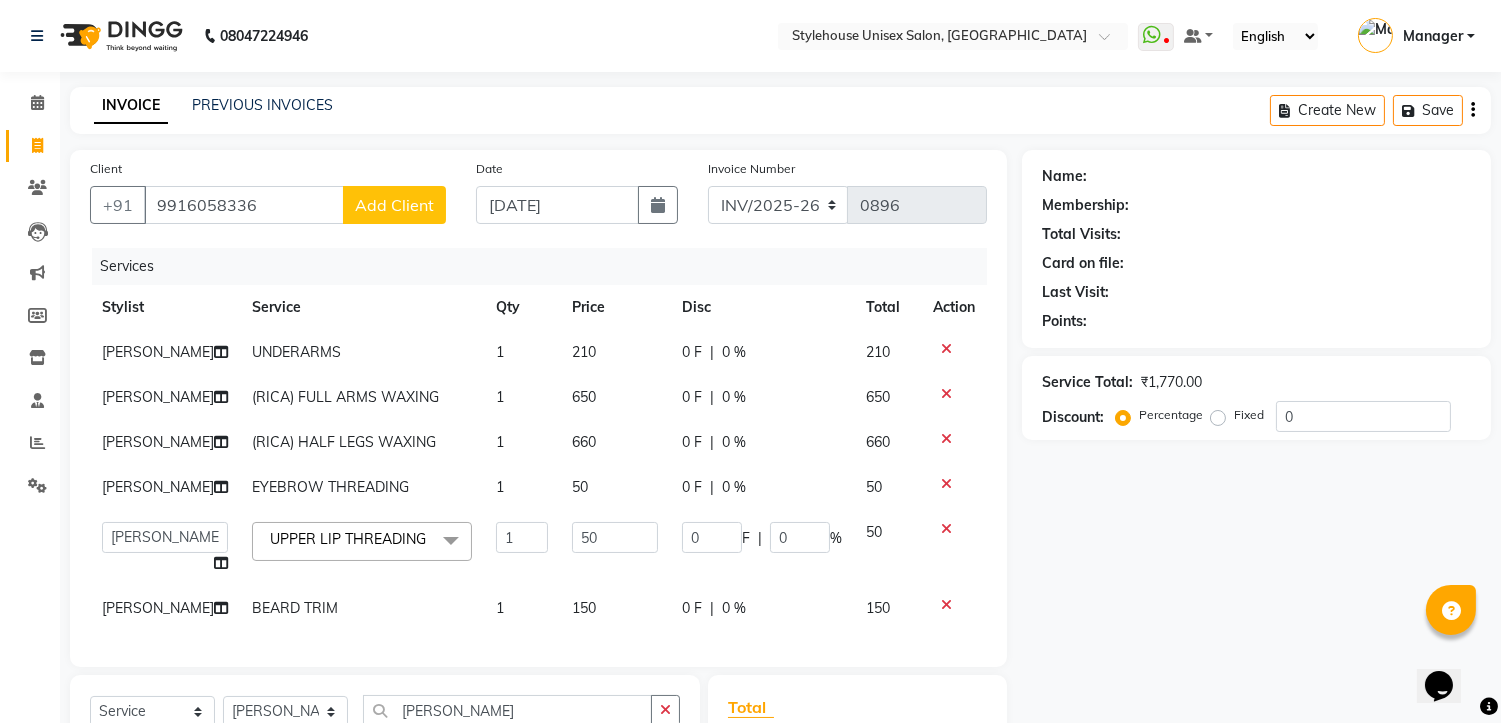 click on "Add Client" 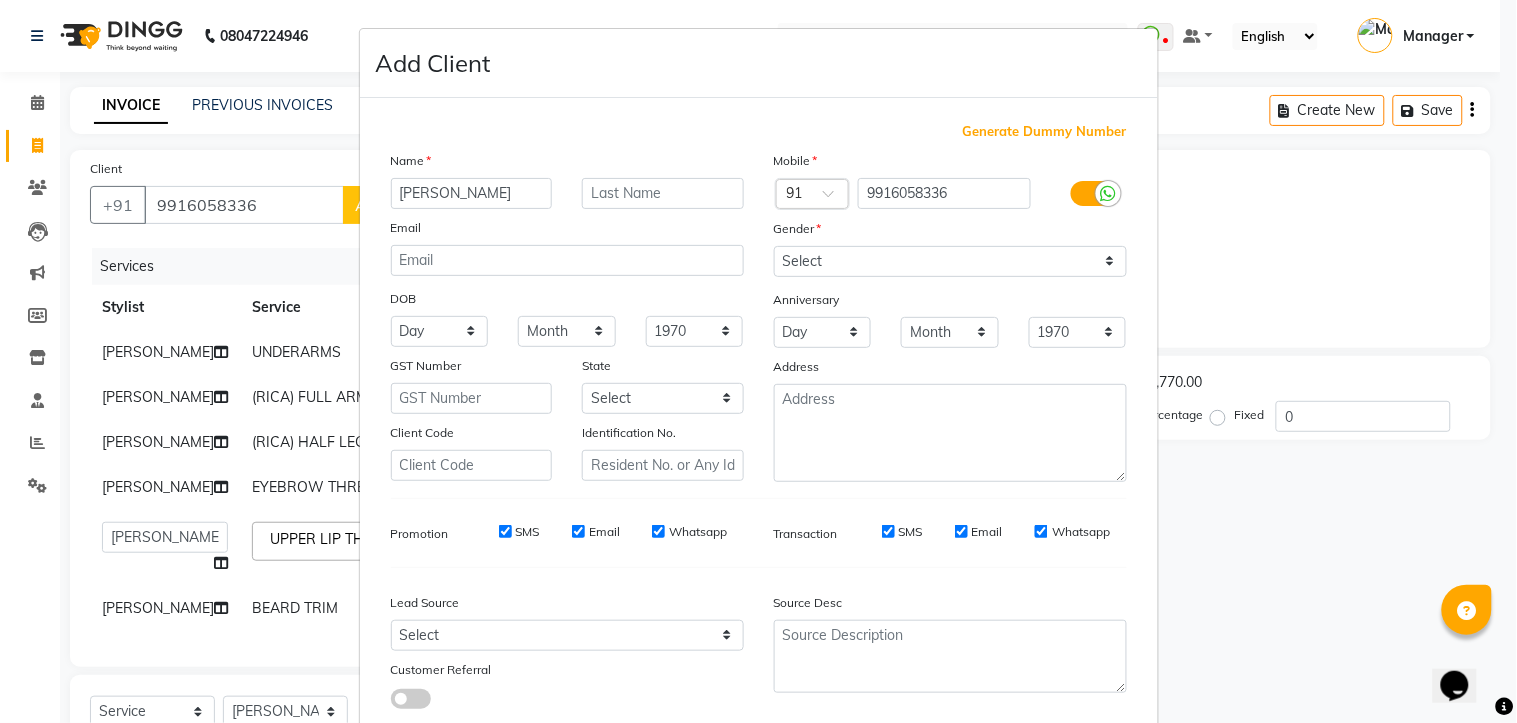 type on "NIHAR" 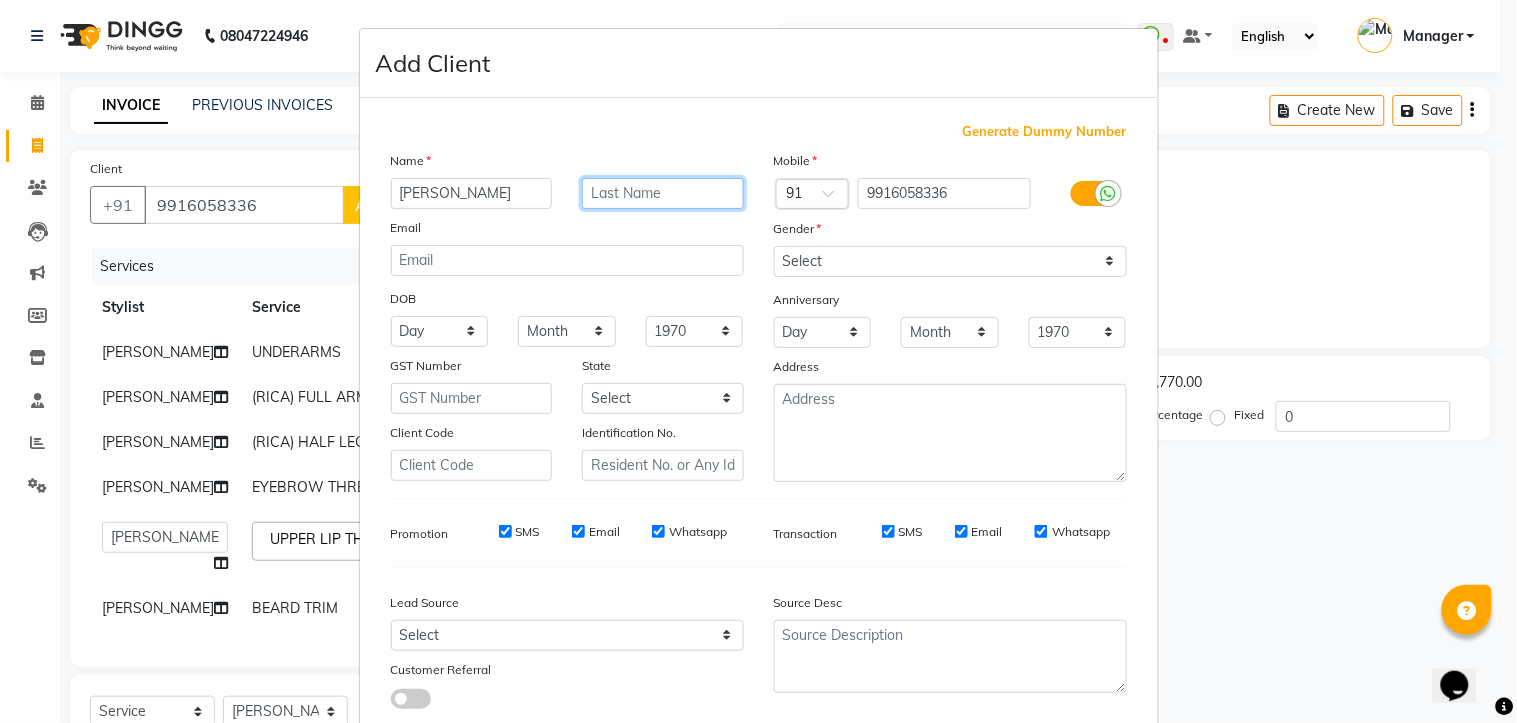 click at bounding box center (663, 193) 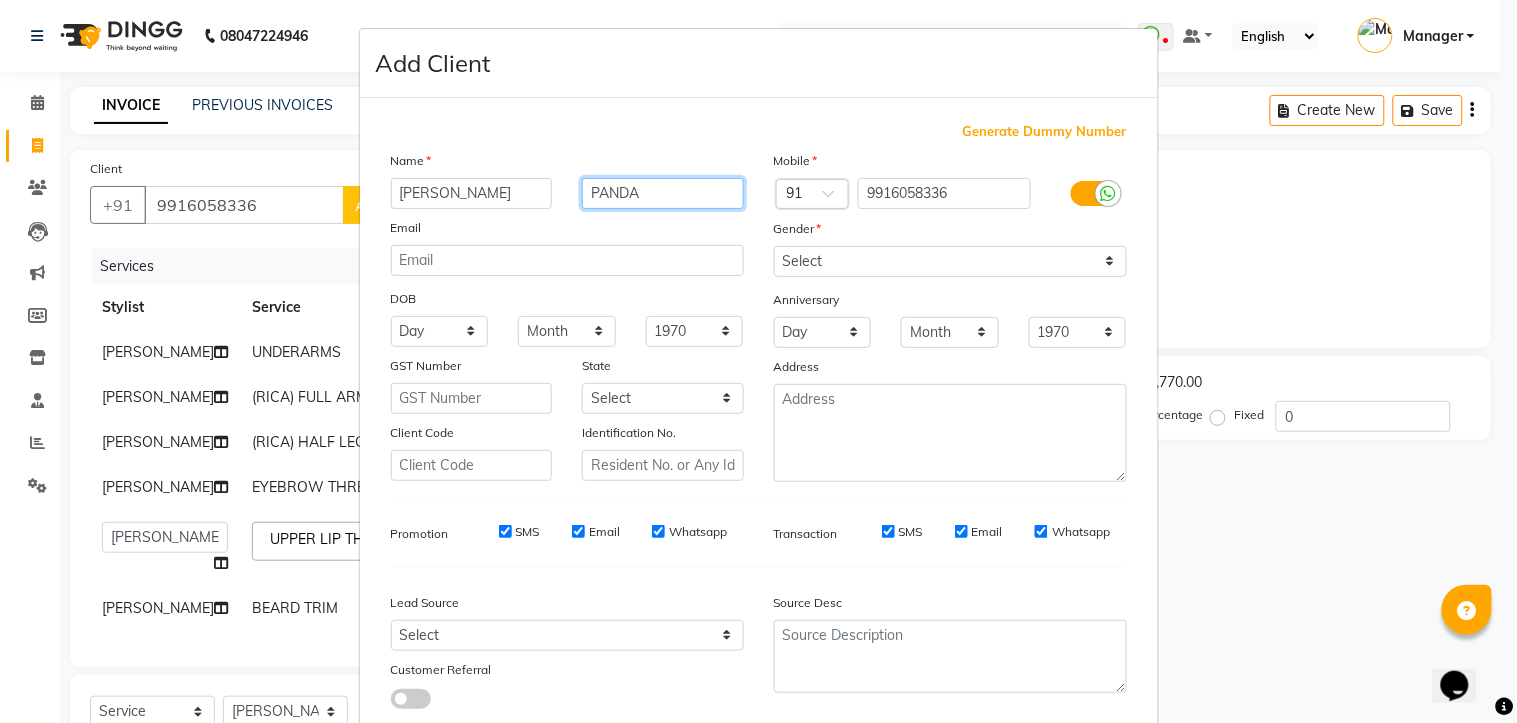type on "PANDA" 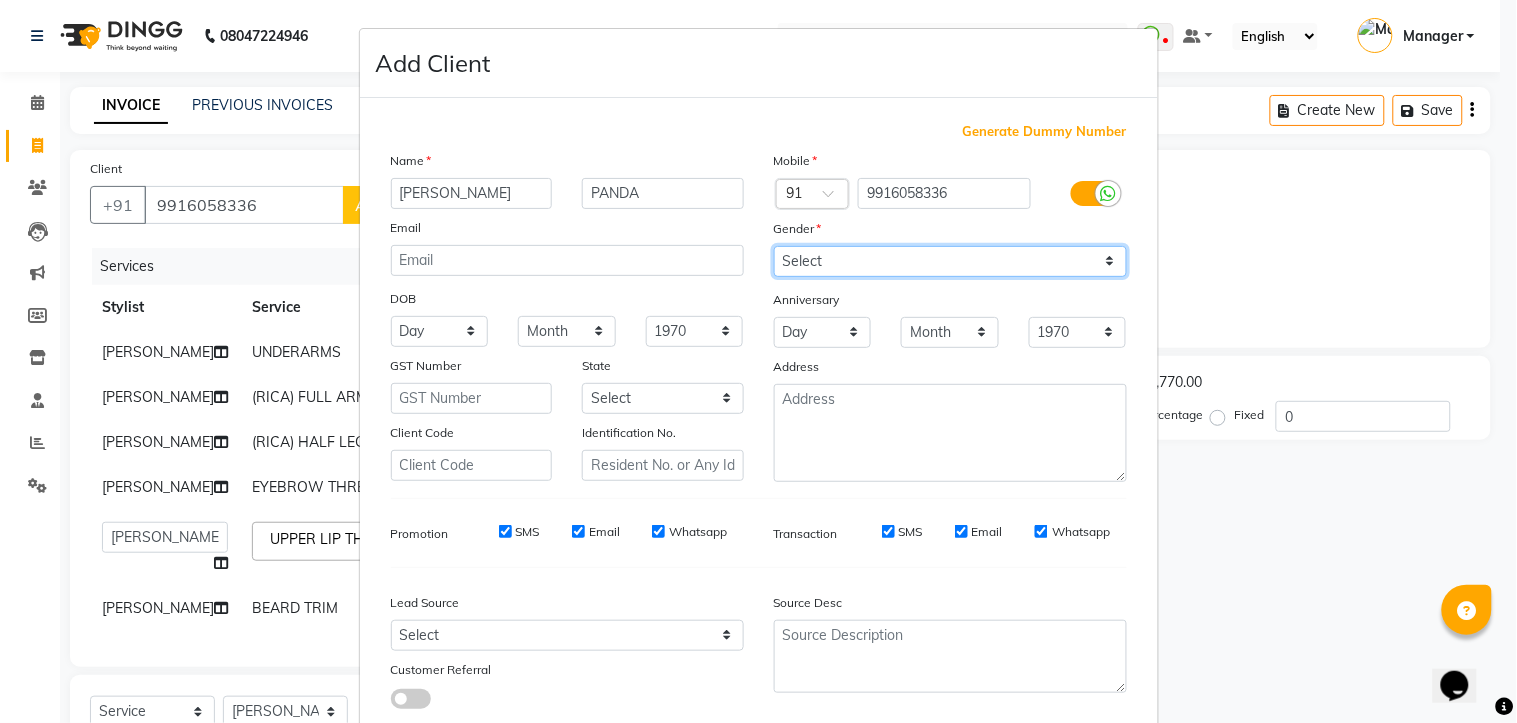 click on "Select Male Female Other Prefer Not To Say" at bounding box center (950, 261) 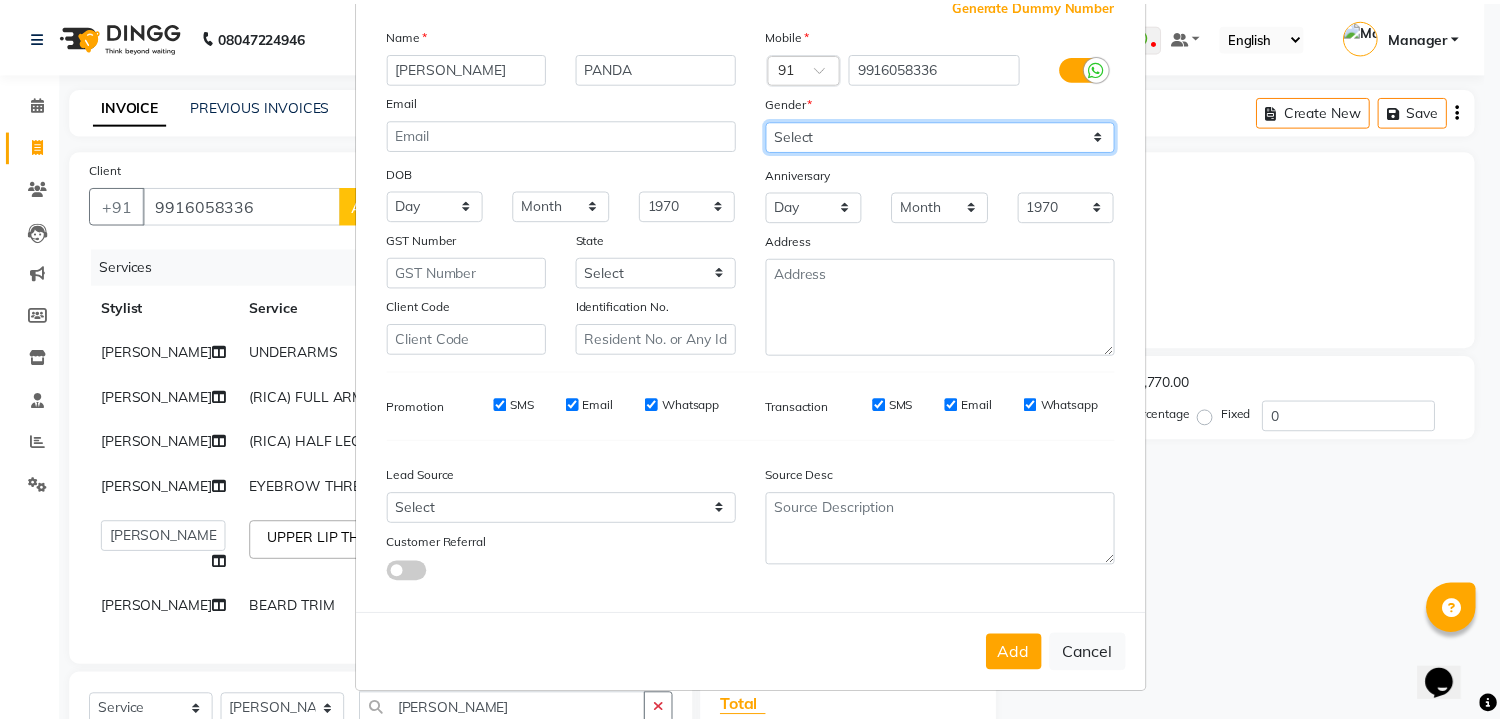 scroll, scrollTop: 127, scrollLeft: 0, axis: vertical 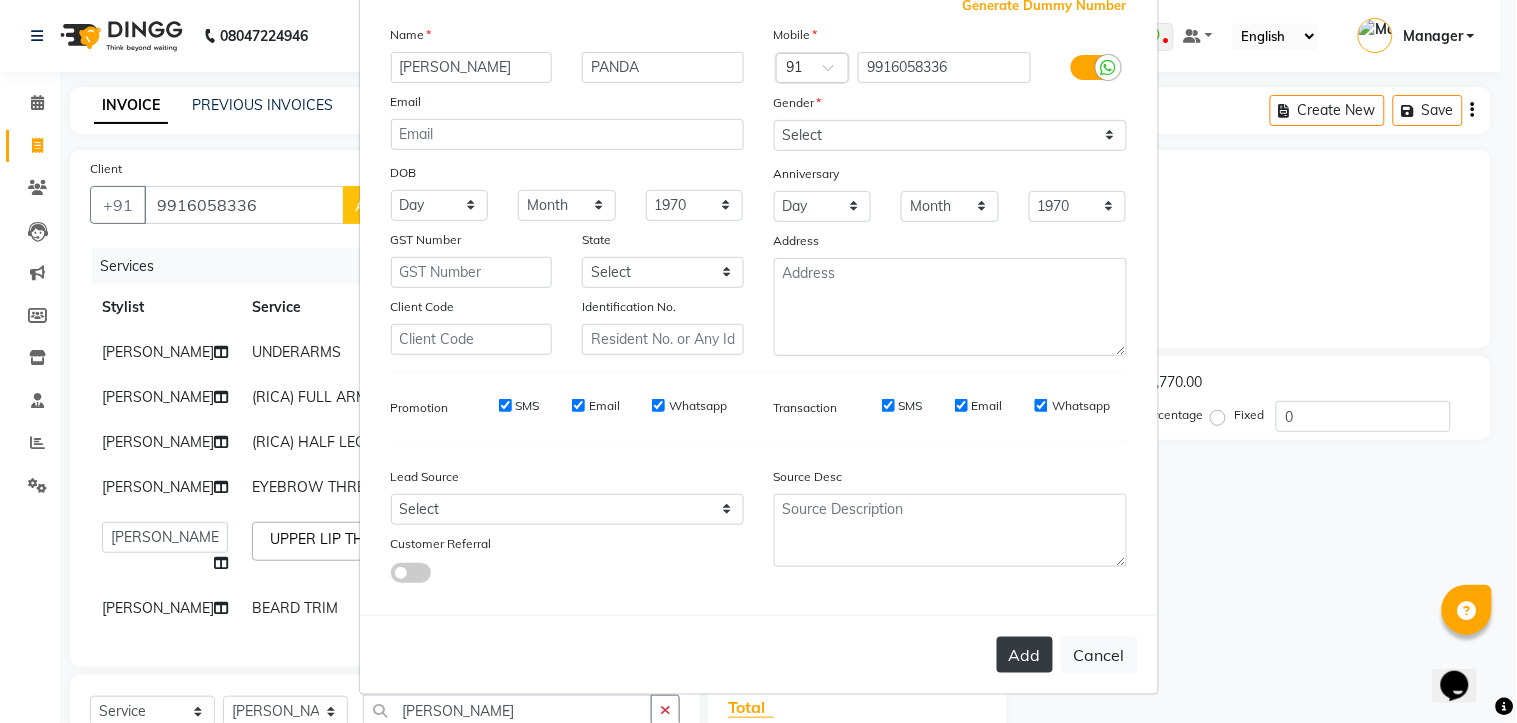 click on "Add" at bounding box center [1025, 655] 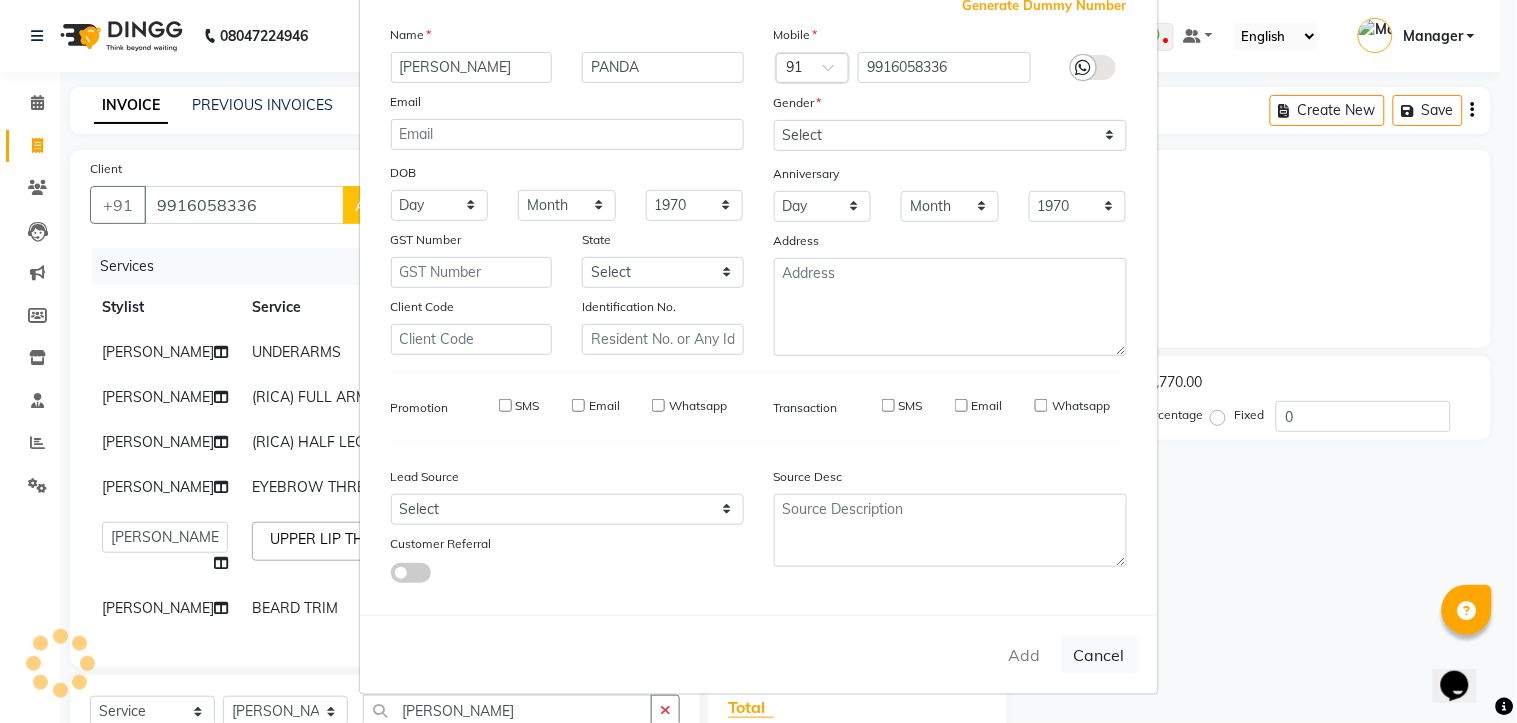 type 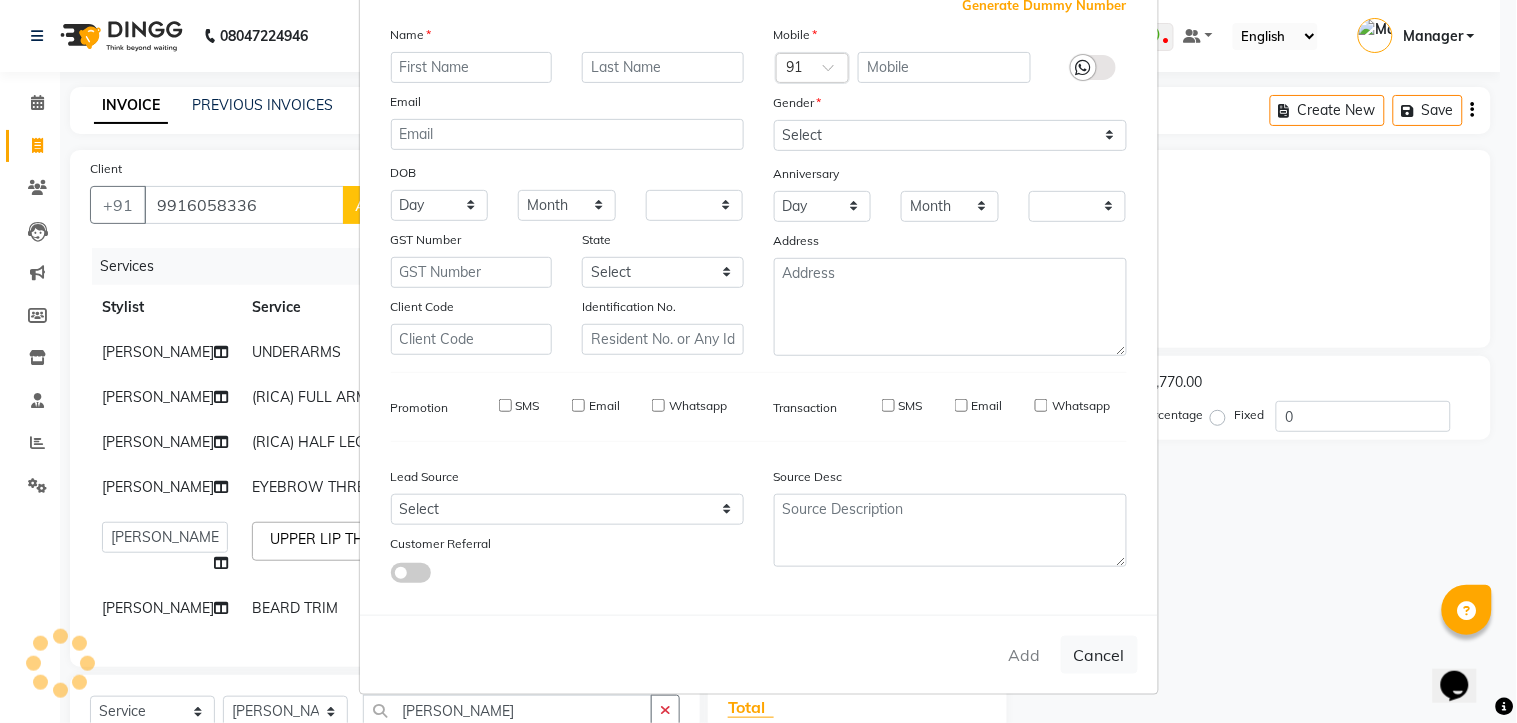 checkbox on "false" 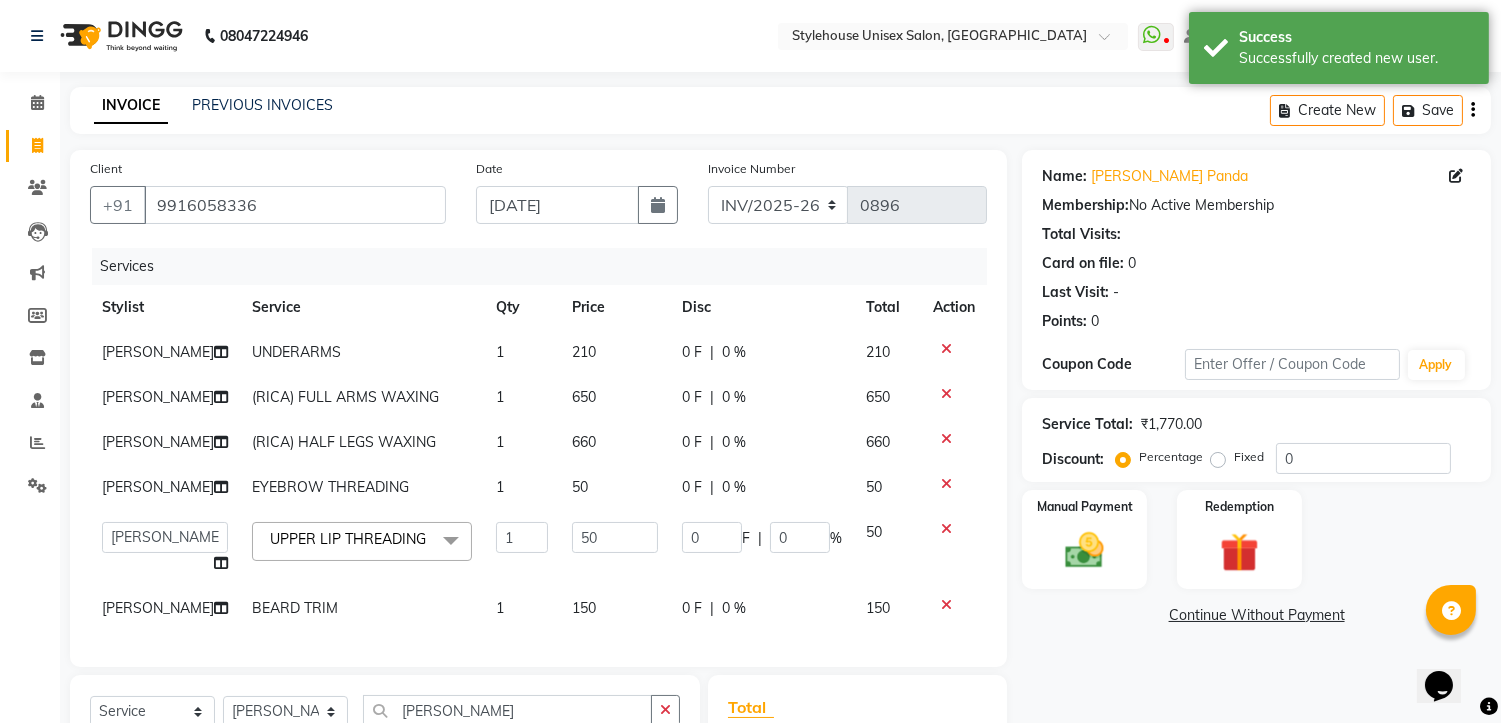 scroll, scrollTop: 28, scrollLeft: 0, axis: vertical 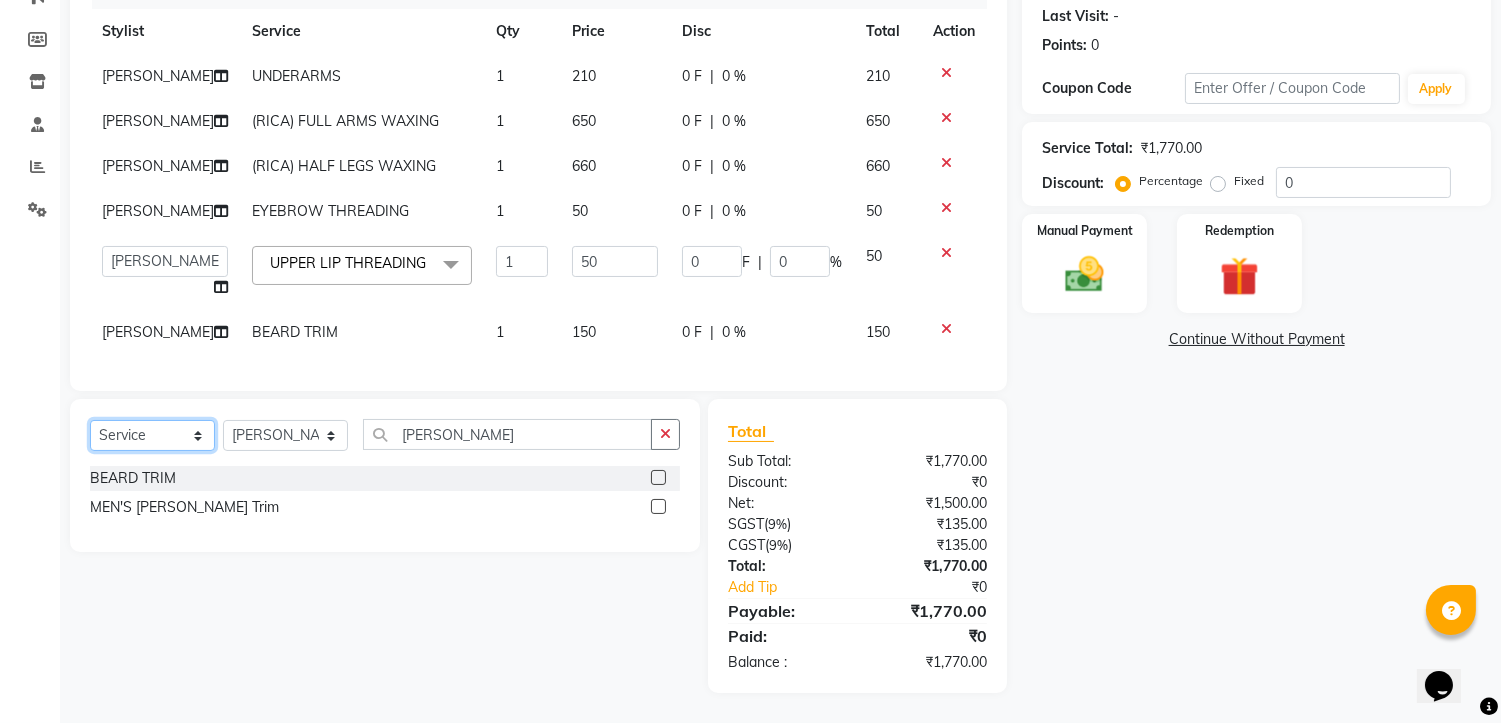 click on "Select  Service  Product  Membership  Package Voucher Prepaid Gift Card" 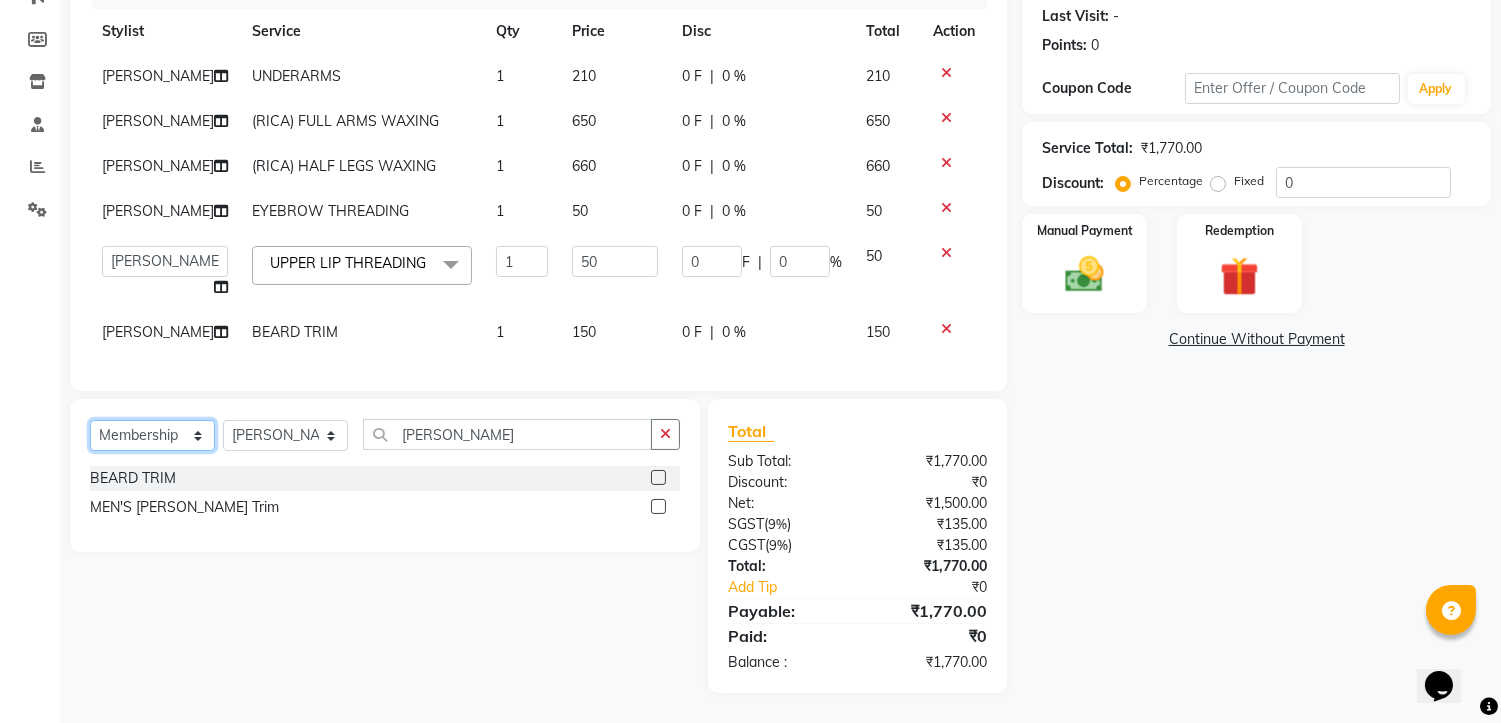 click on "Select  Service  Product  Membership  Package Voucher Prepaid Gift Card" 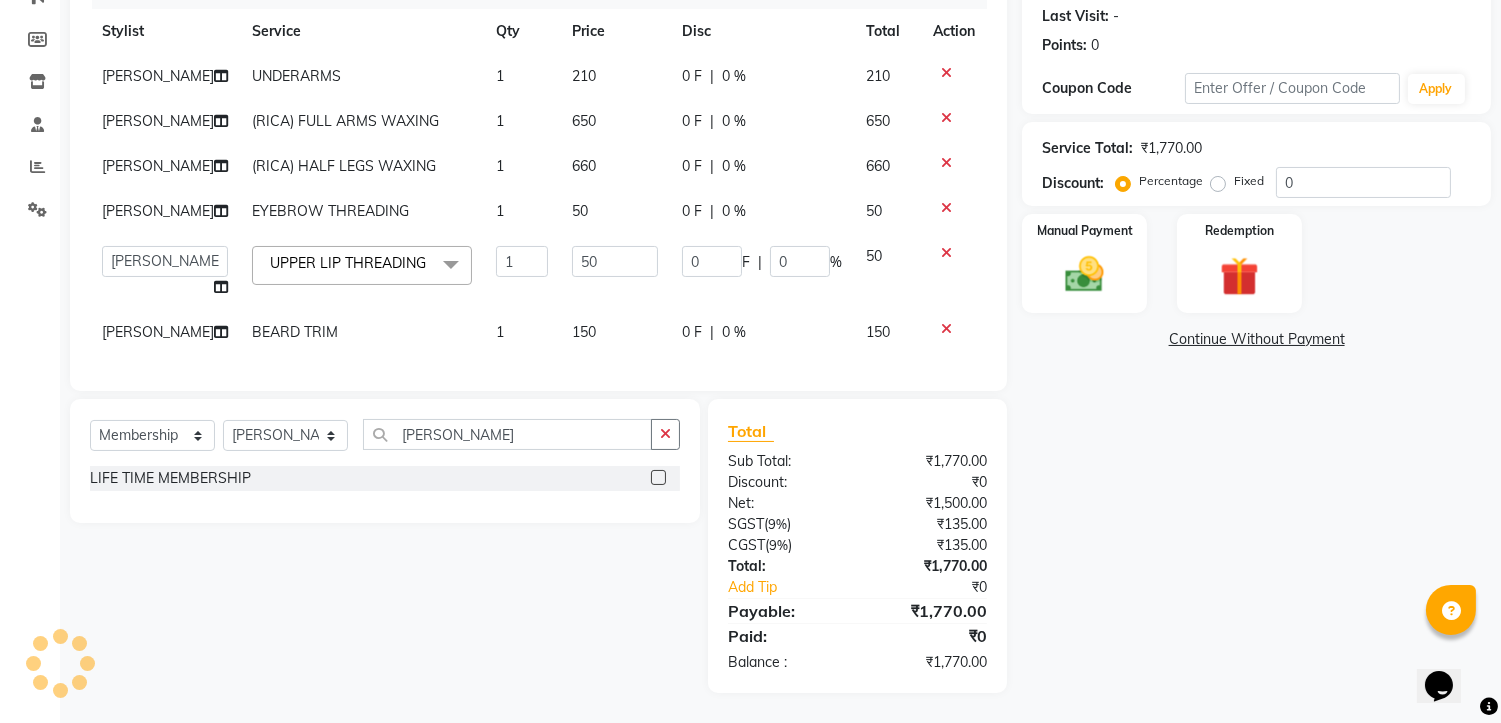 click 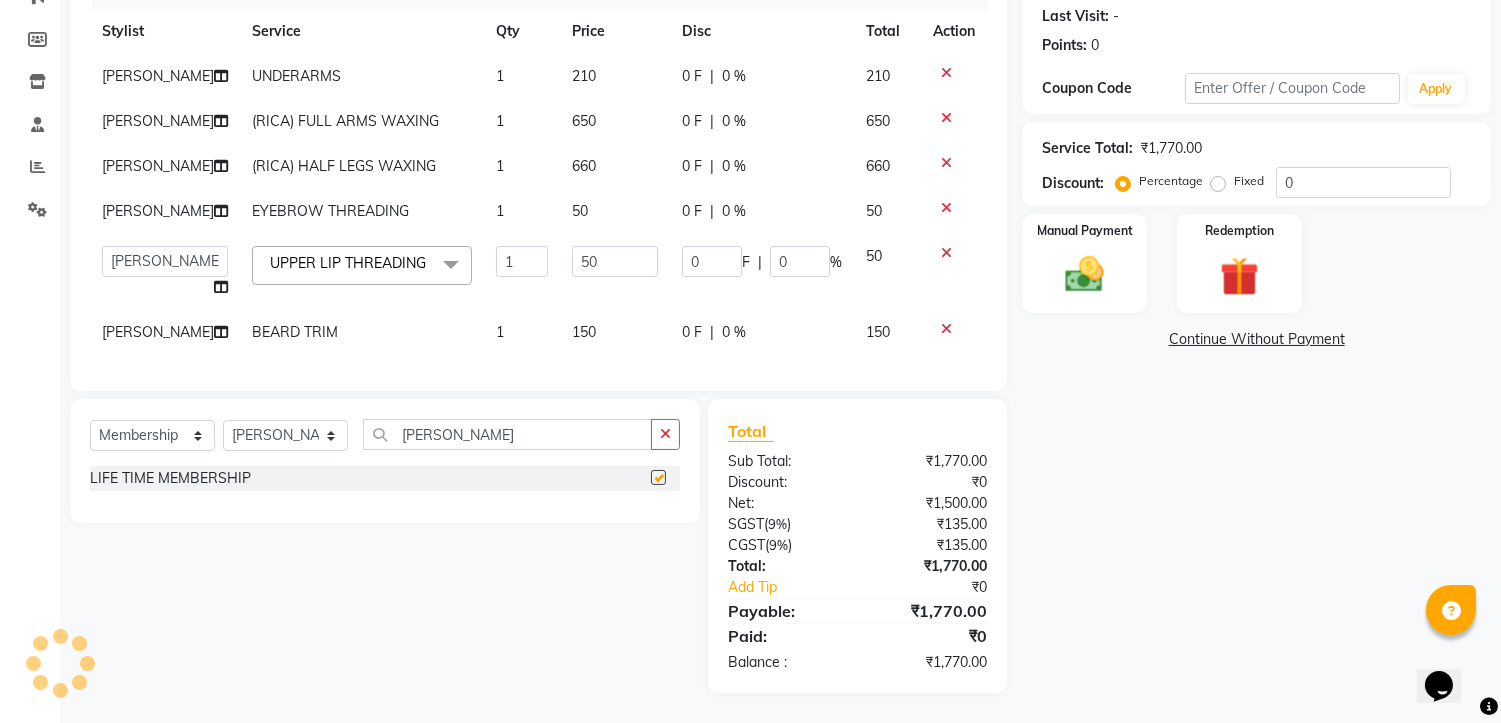 select on "select" 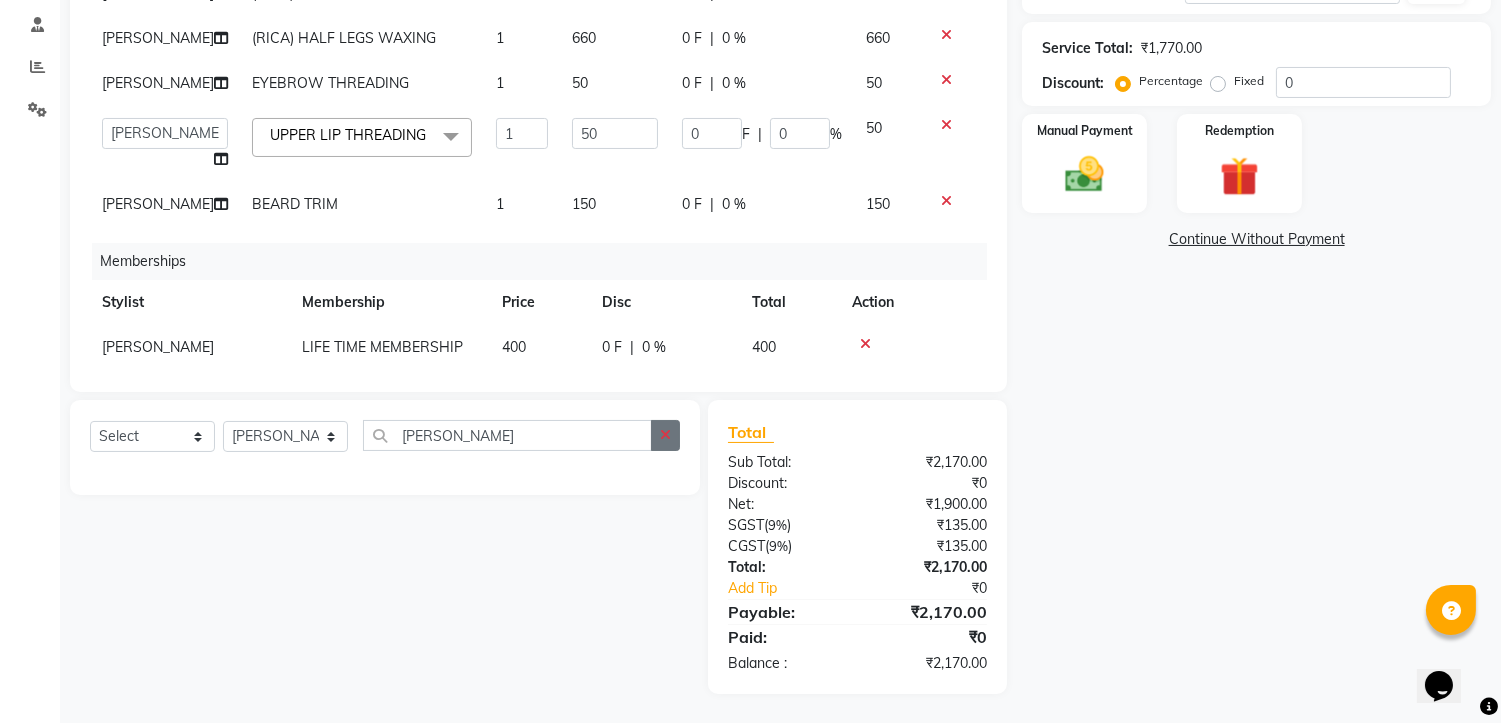 click 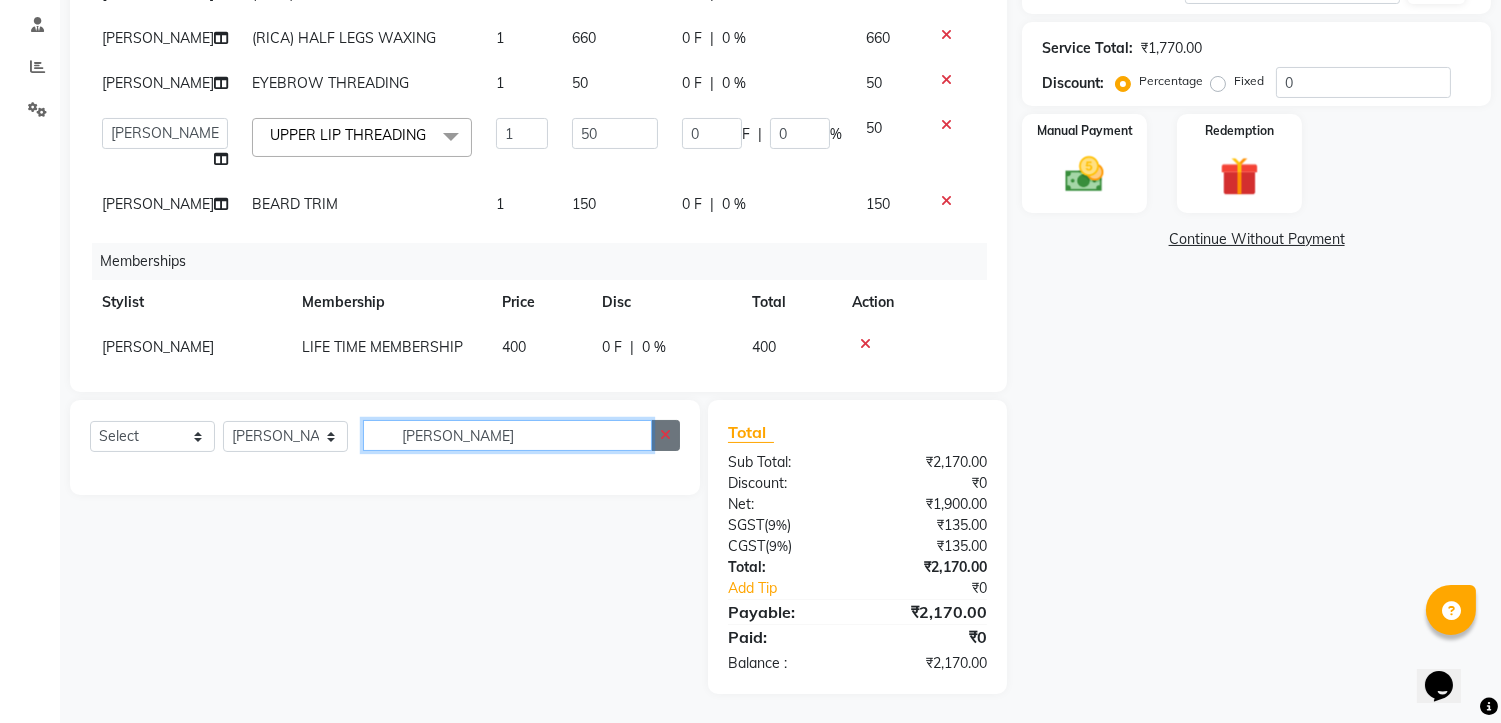 type 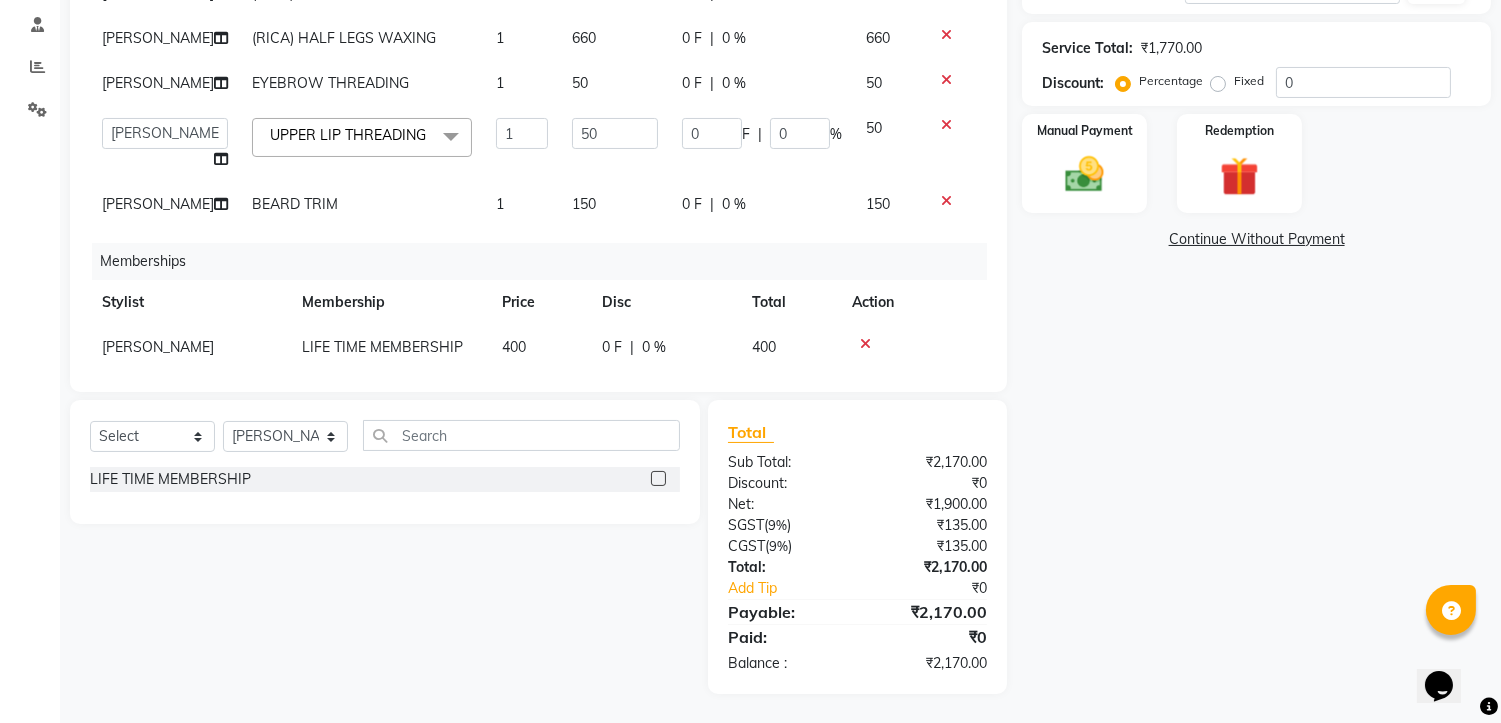 click 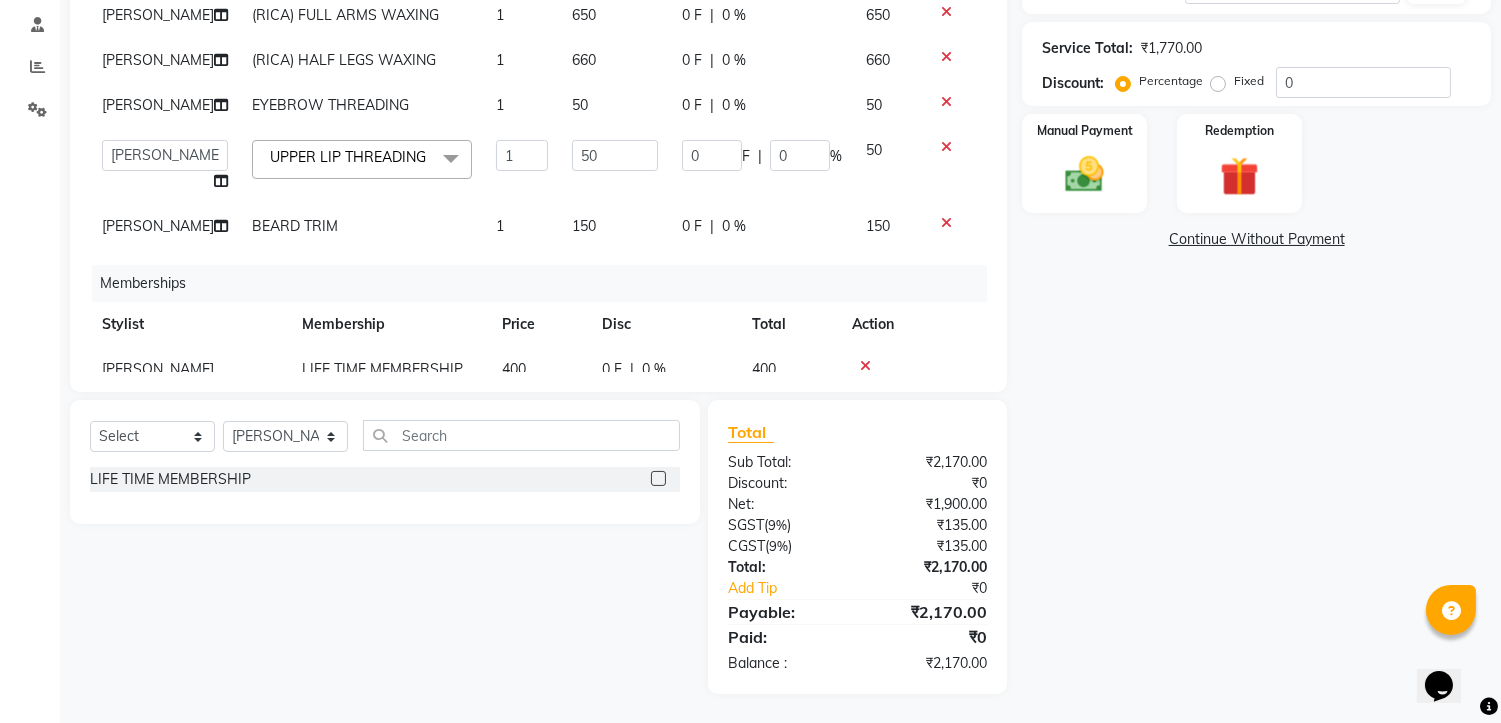 scroll, scrollTop: 0, scrollLeft: 0, axis: both 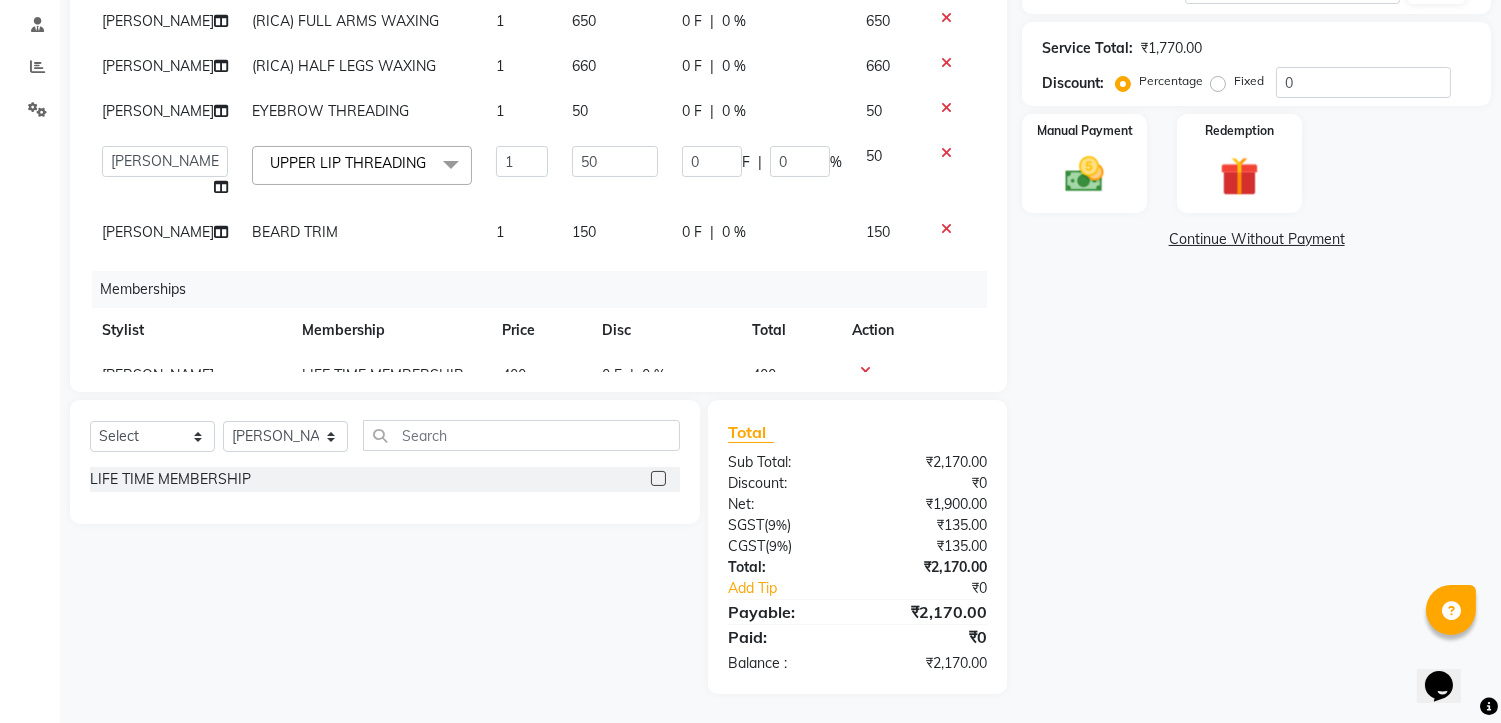click 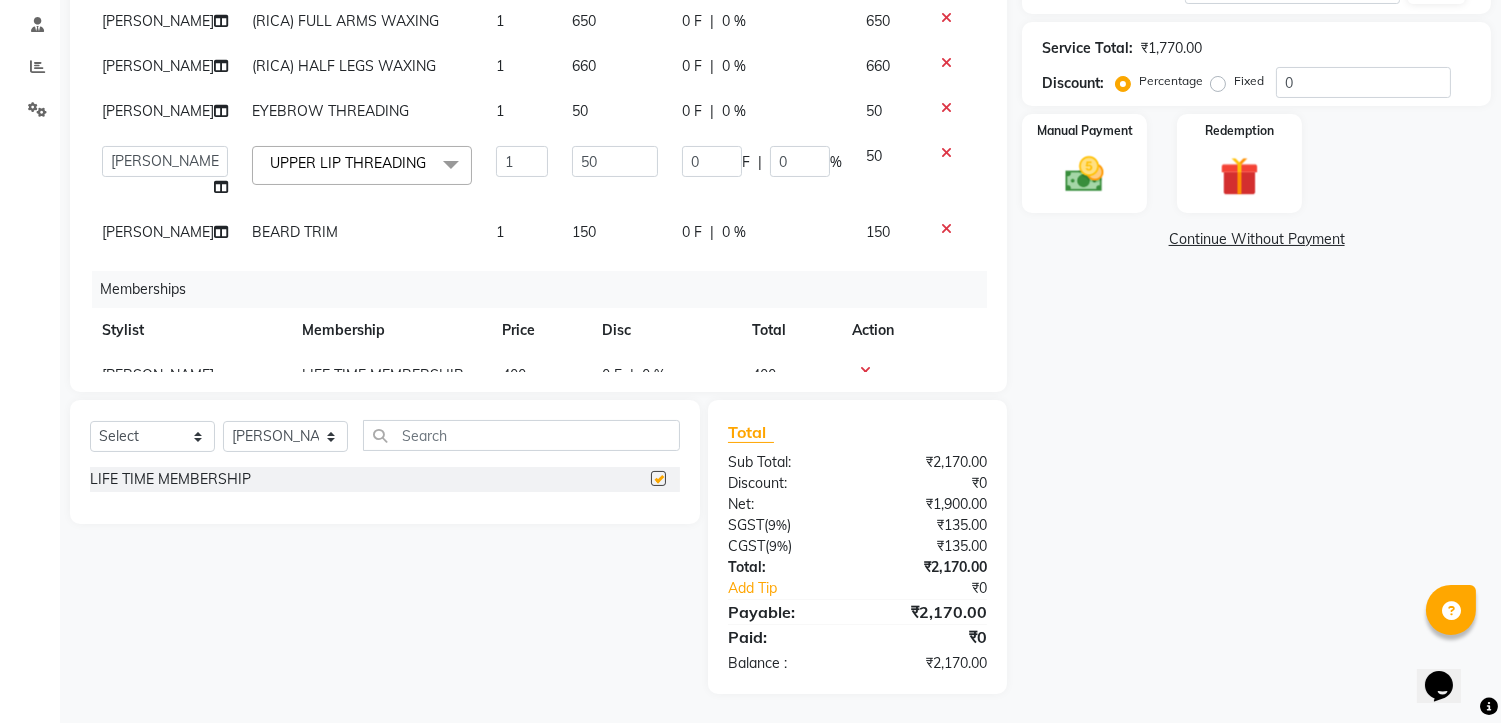 checkbox on "false" 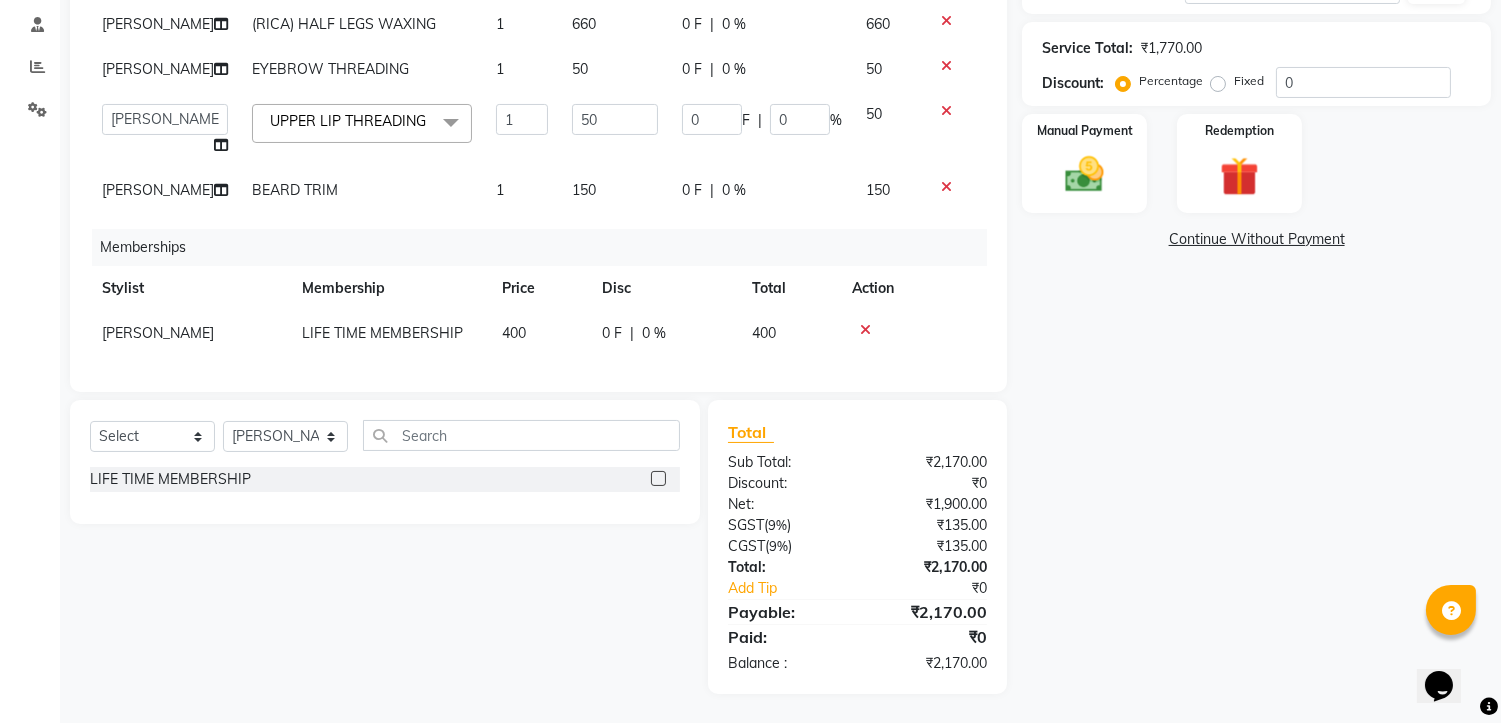 scroll, scrollTop: 172, scrollLeft: 0, axis: vertical 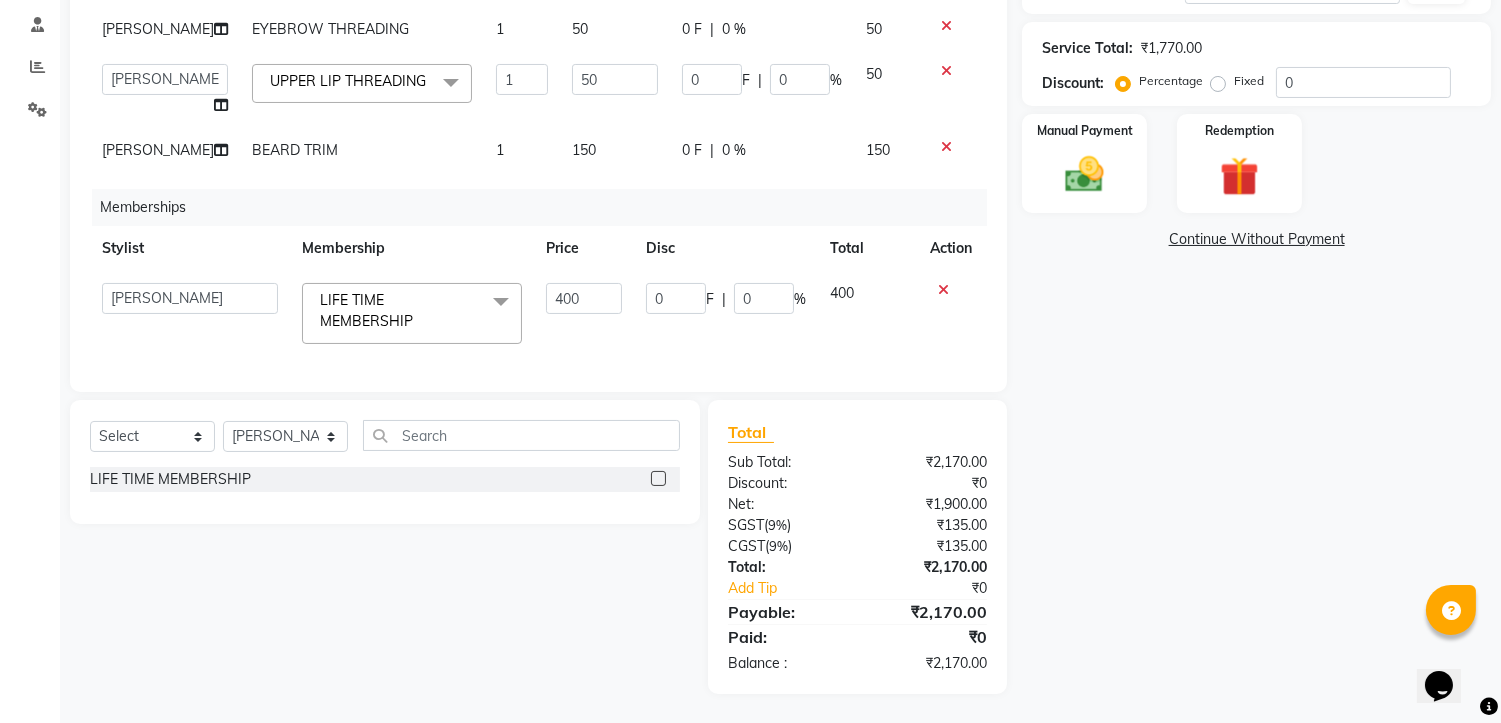 click on "400" 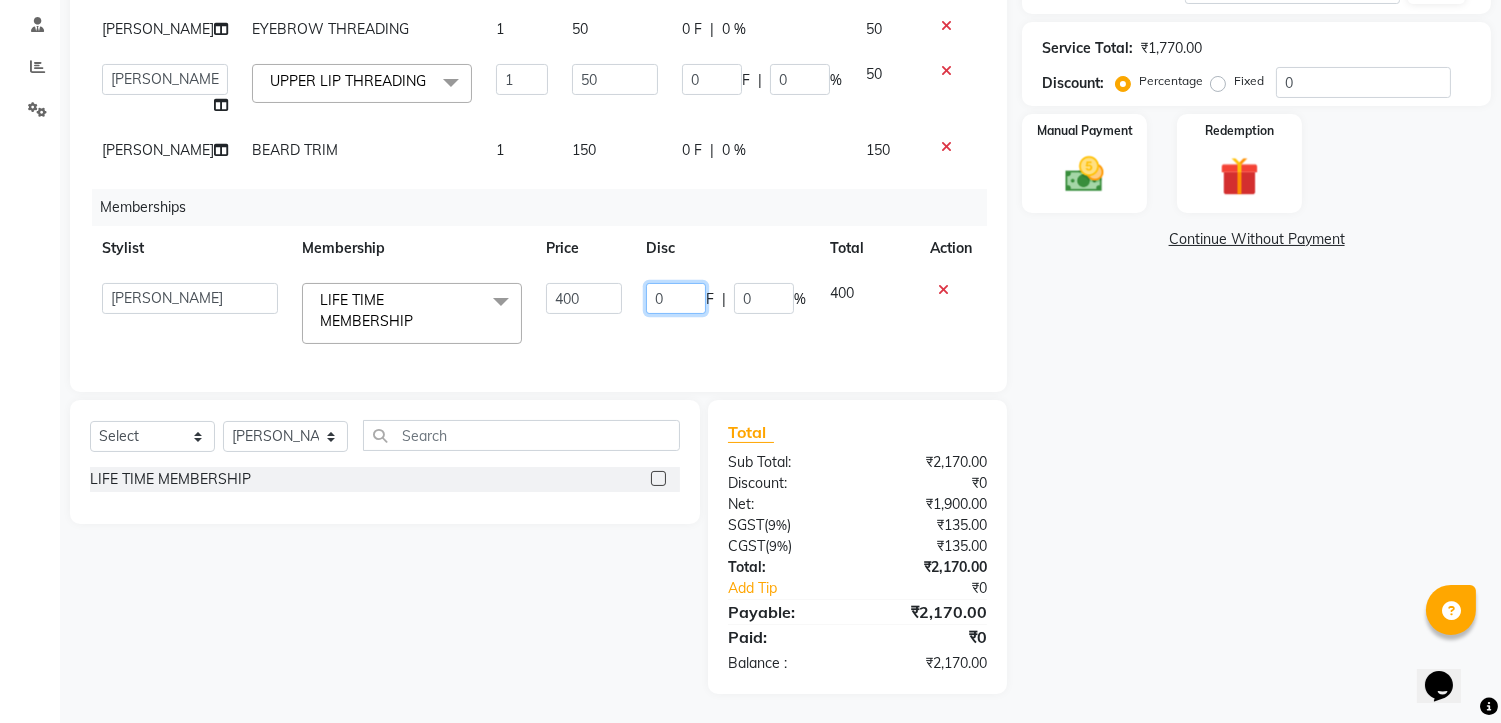 click on "0" 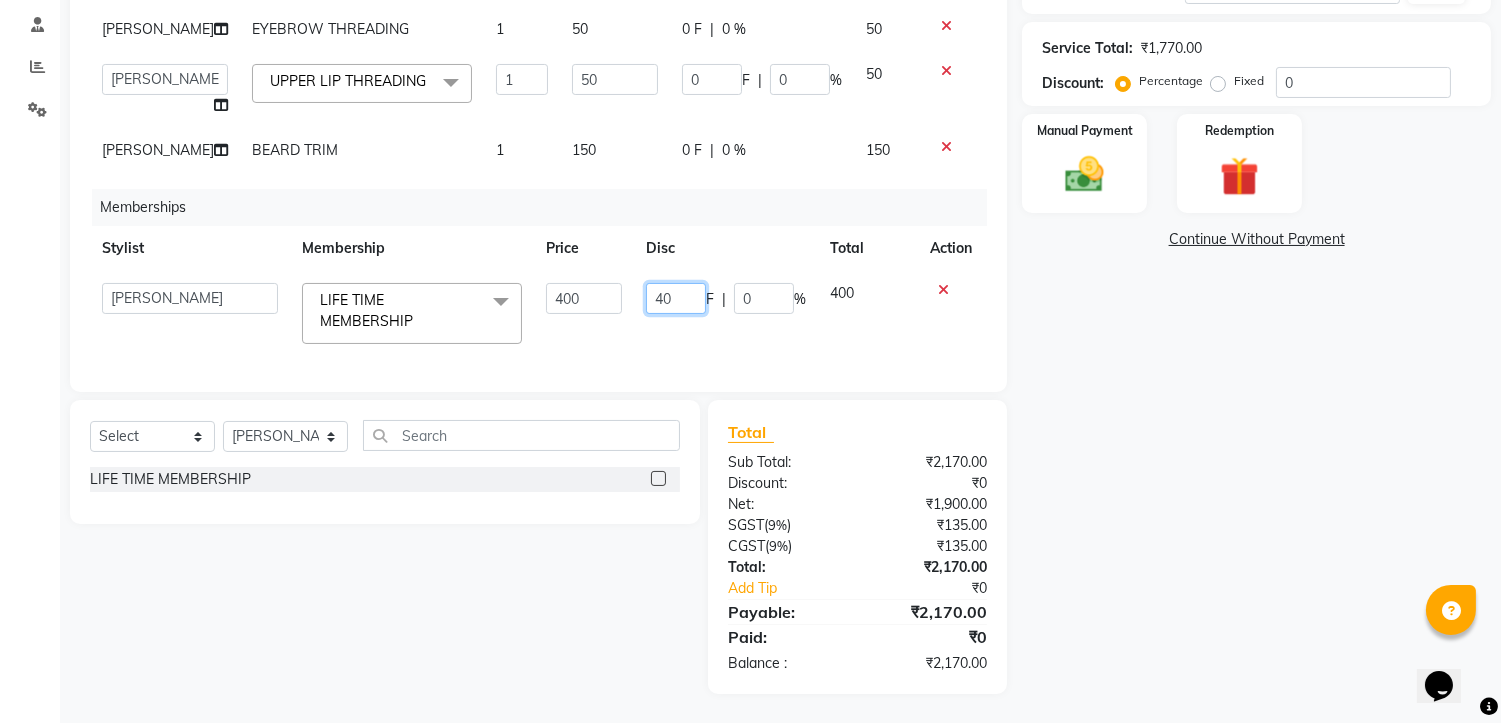 type on "400" 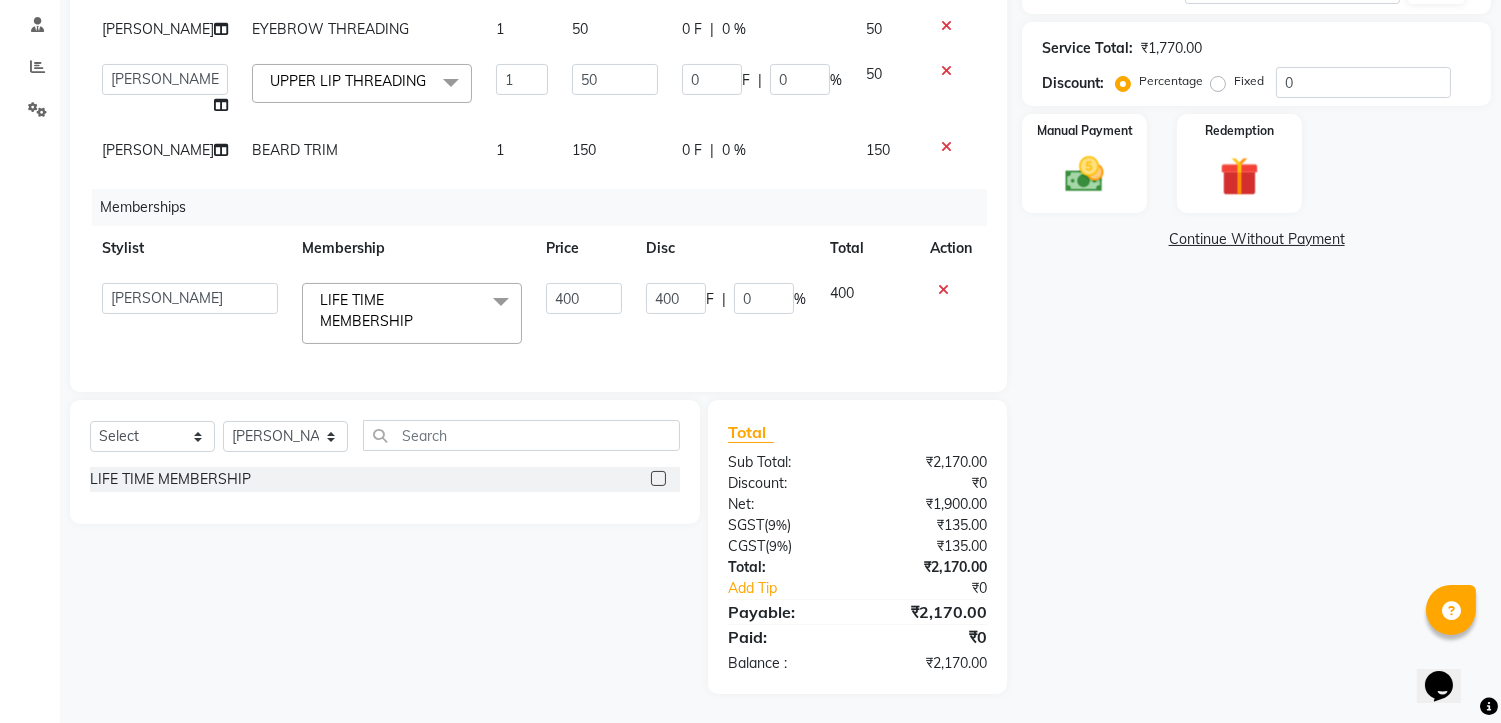 click on "Name: Nihar Panda Membership:  No Active Membership  Total Visits:   Card on file:  0 Last Visit:   - Points:   0  Coupon Code Apply Service Total:  ₹1,770.00  Discount:  Percentage   Fixed  0 Manual Payment Redemption  Continue Without Payment" 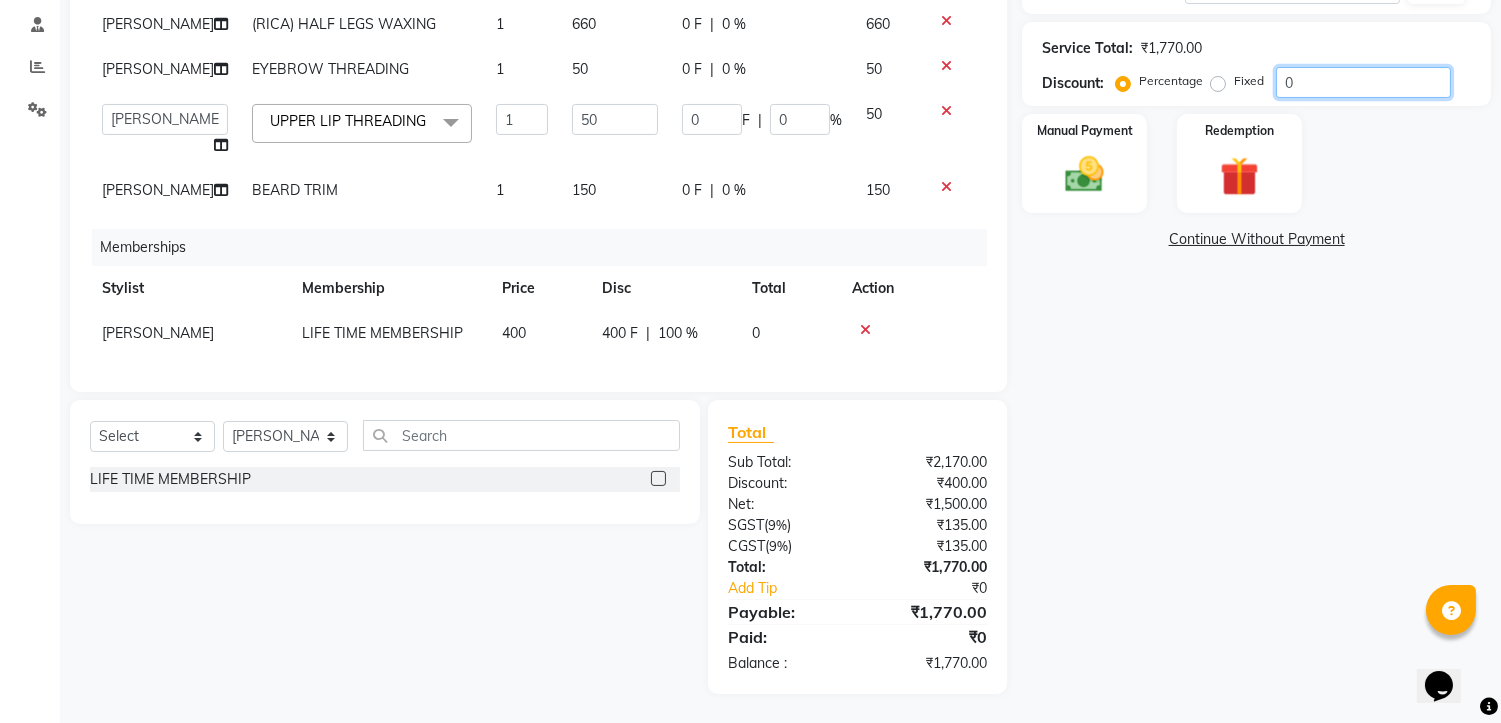 click on "0" 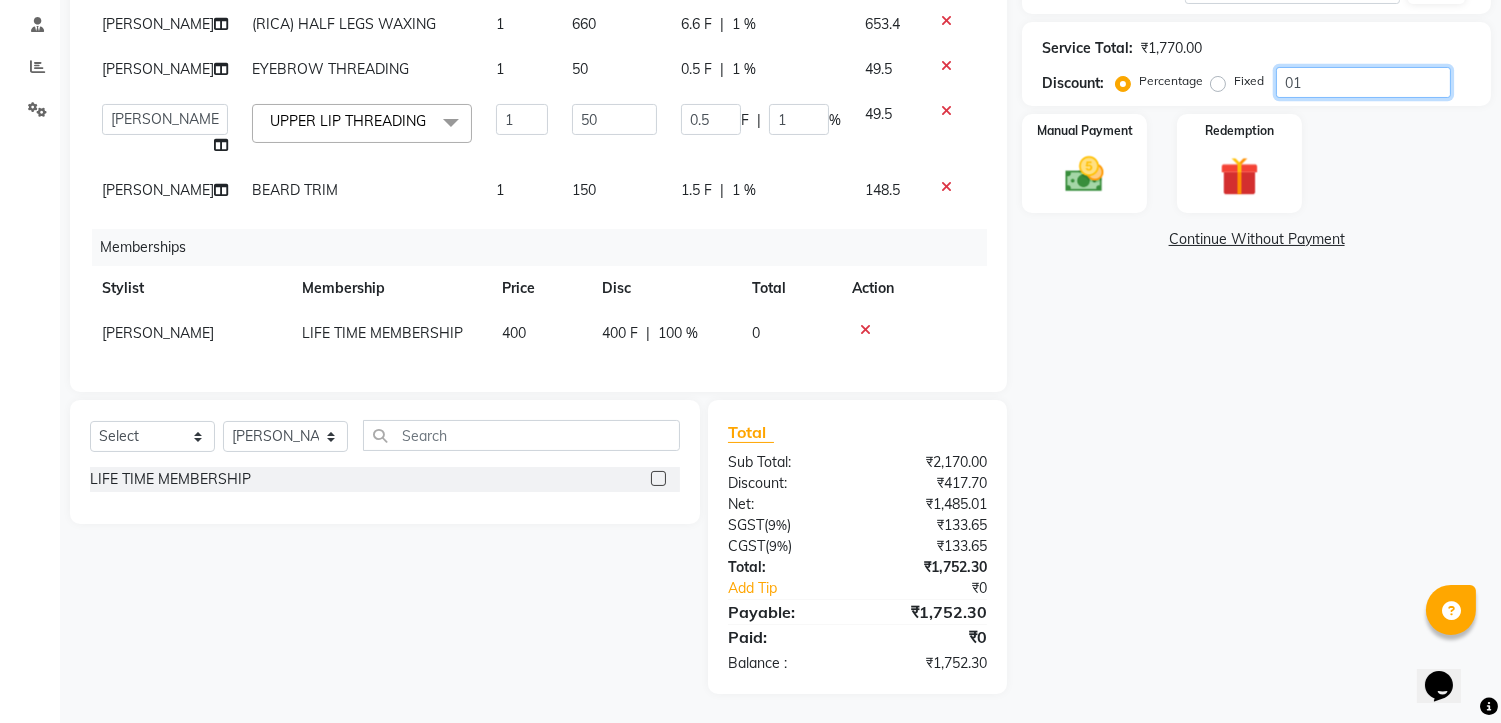 type on "015" 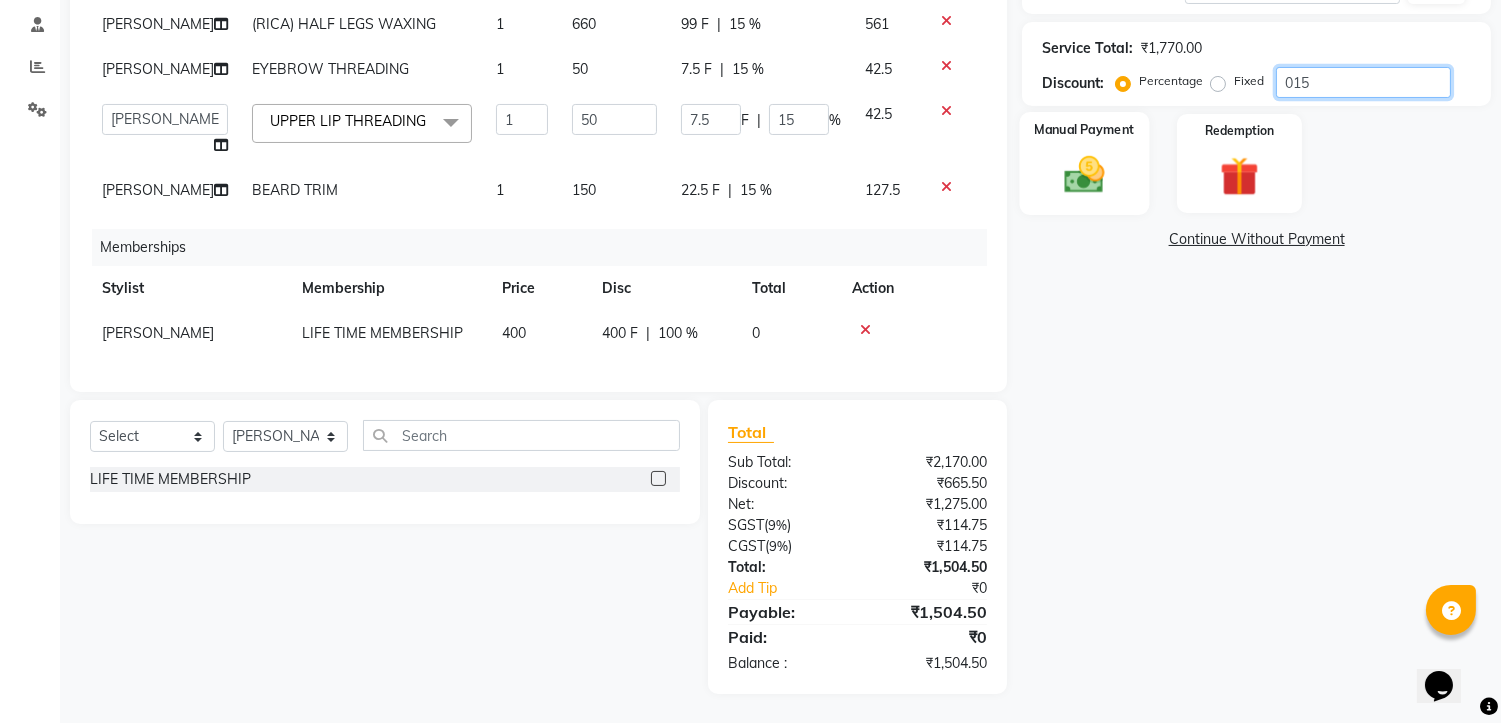 type on "015" 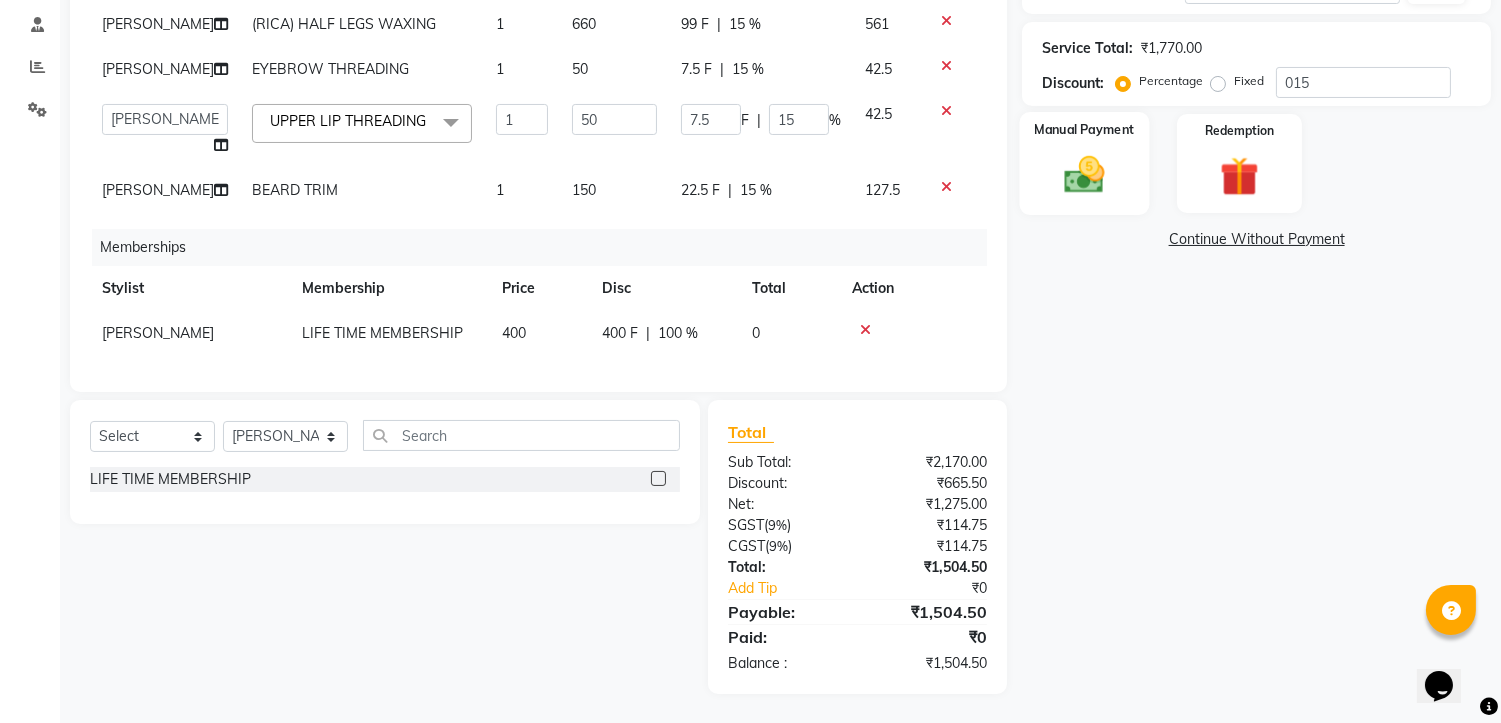 click 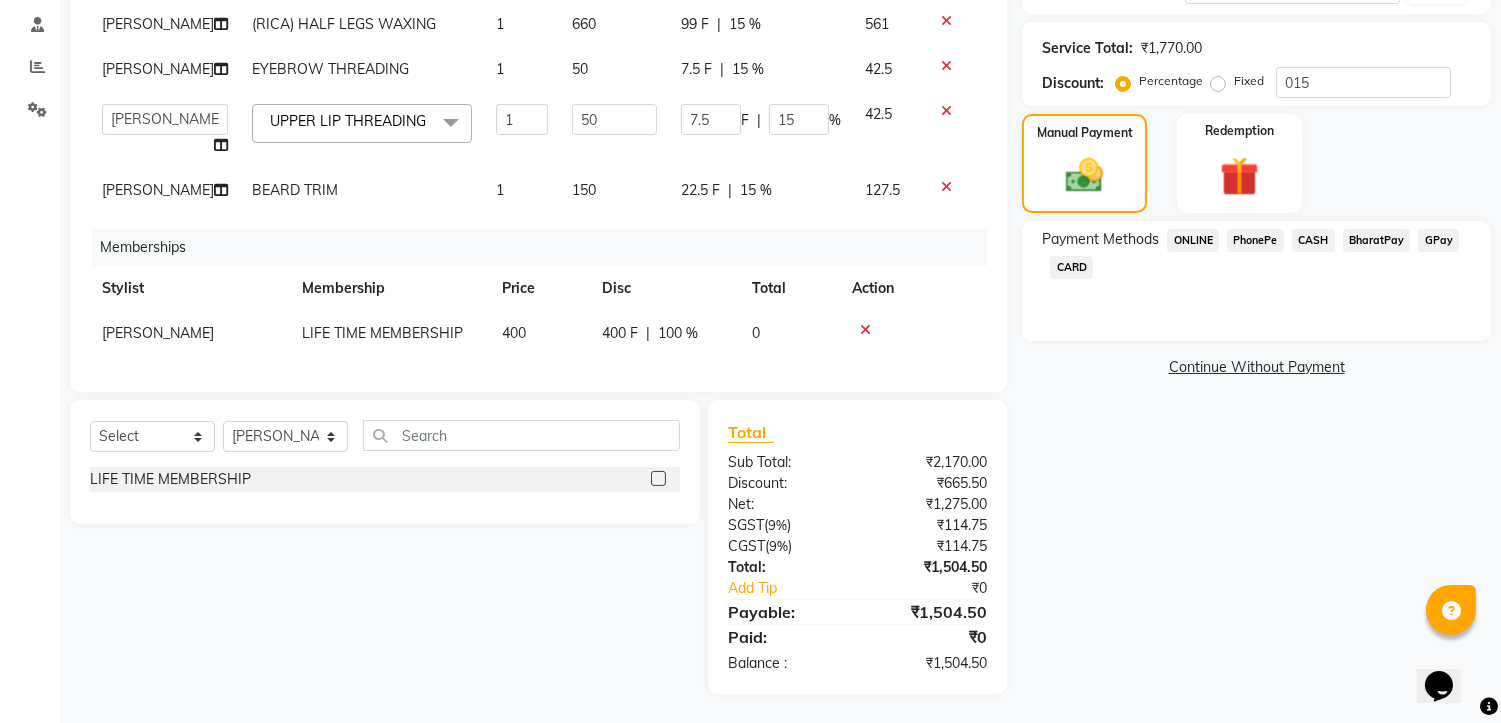 click on "PhonePe" 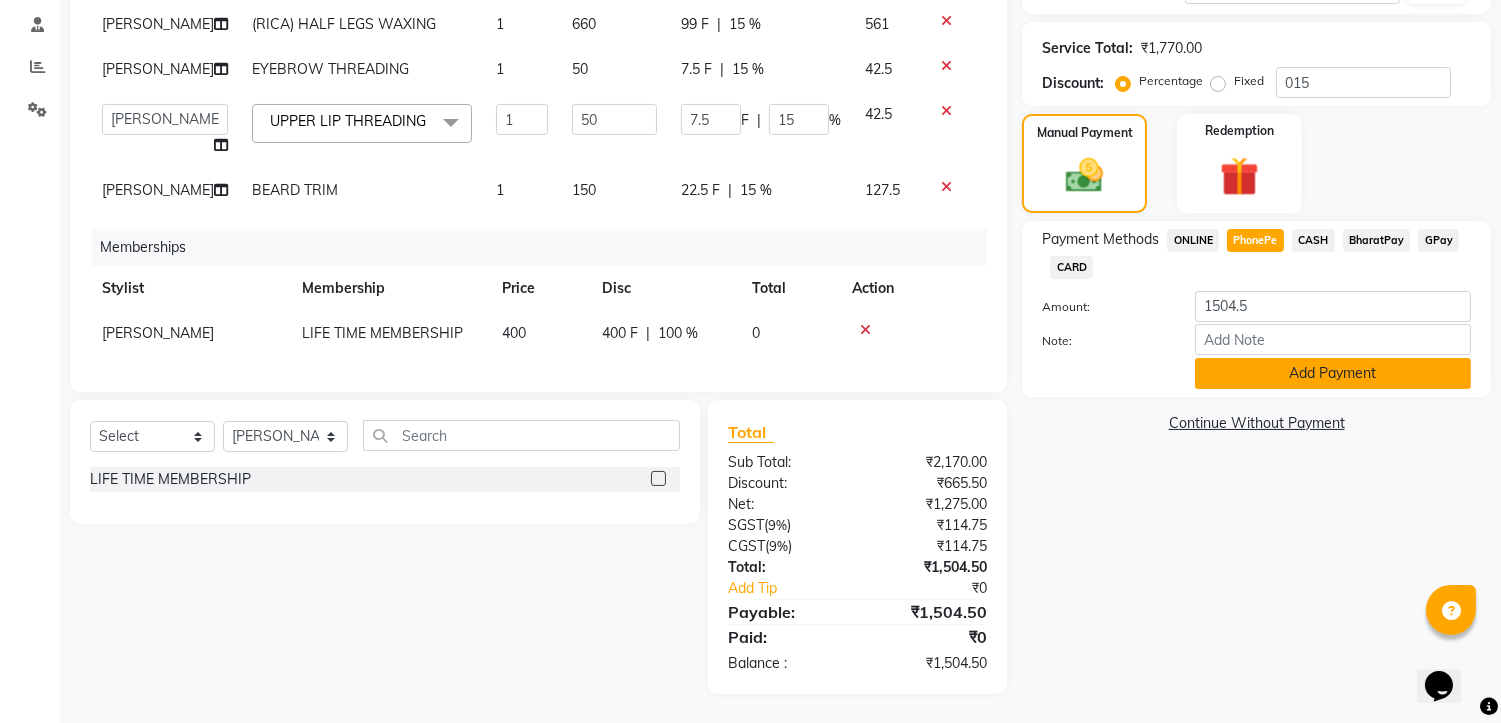 click on "Add Payment" 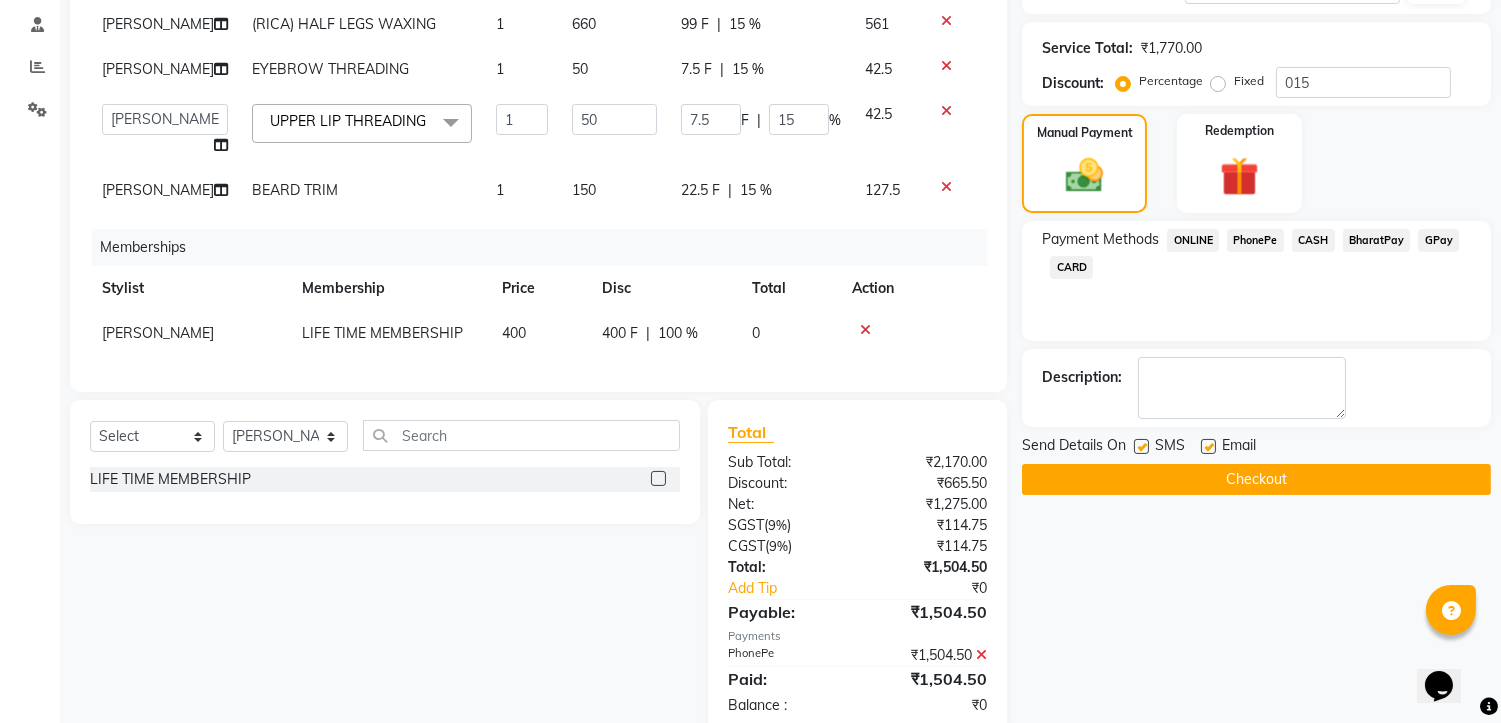 click on "Checkout" 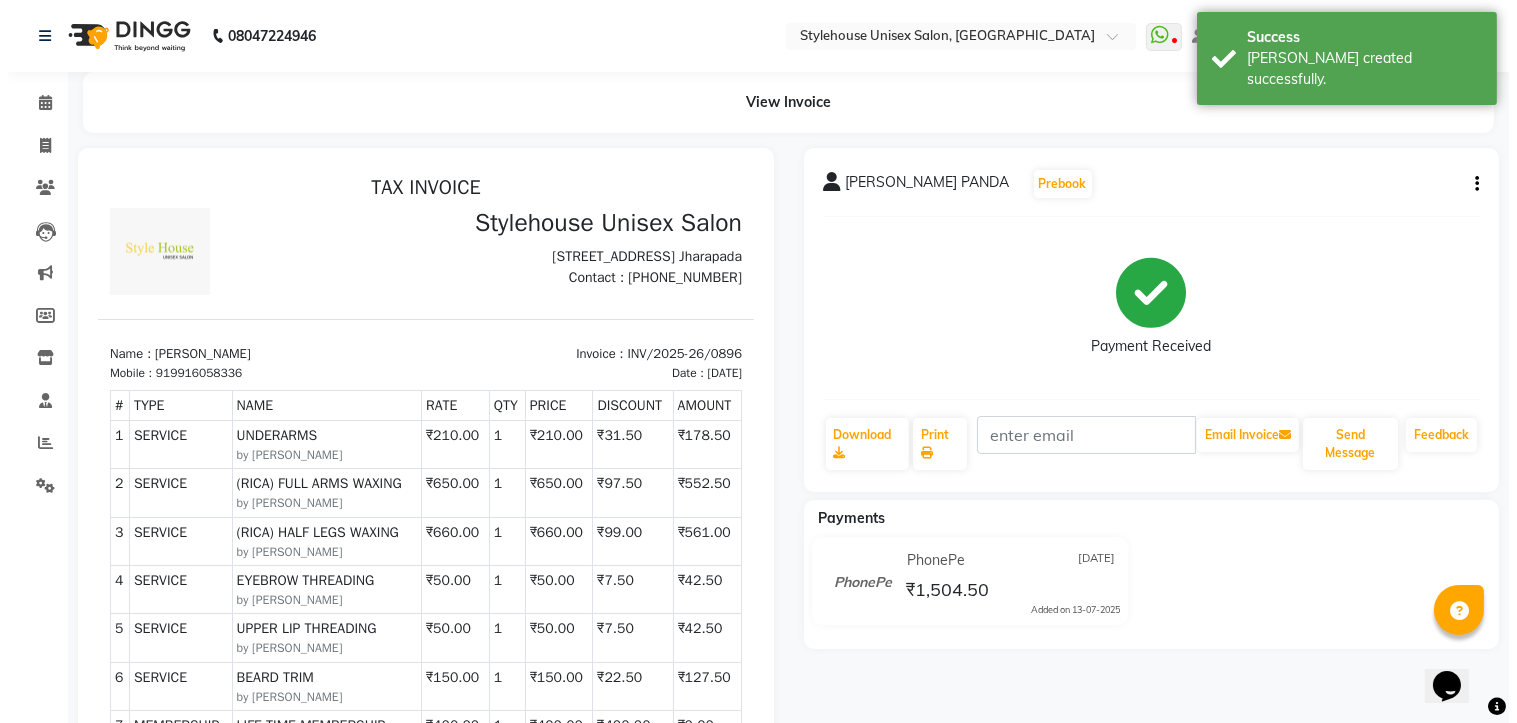 scroll, scrollTop: 0, scrollLeft: 0, axis: both 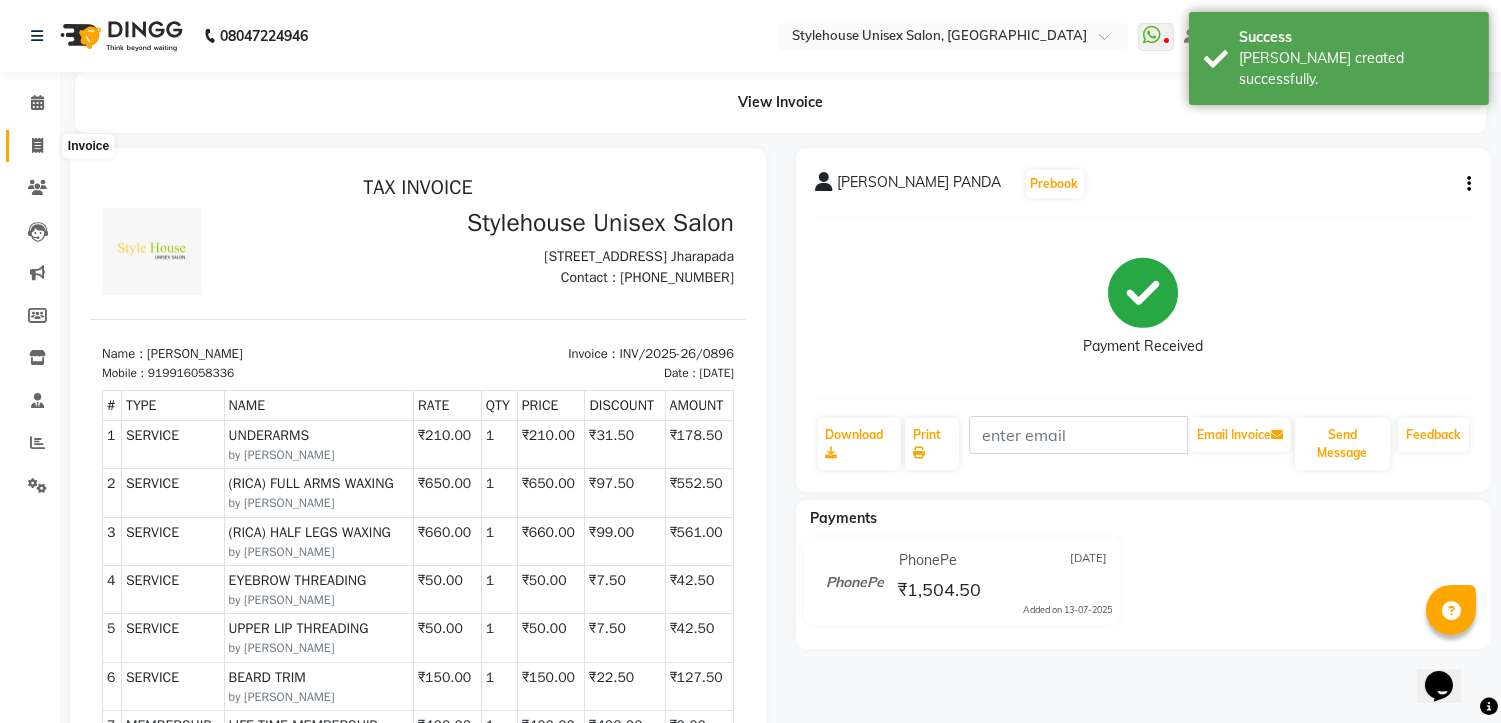 click 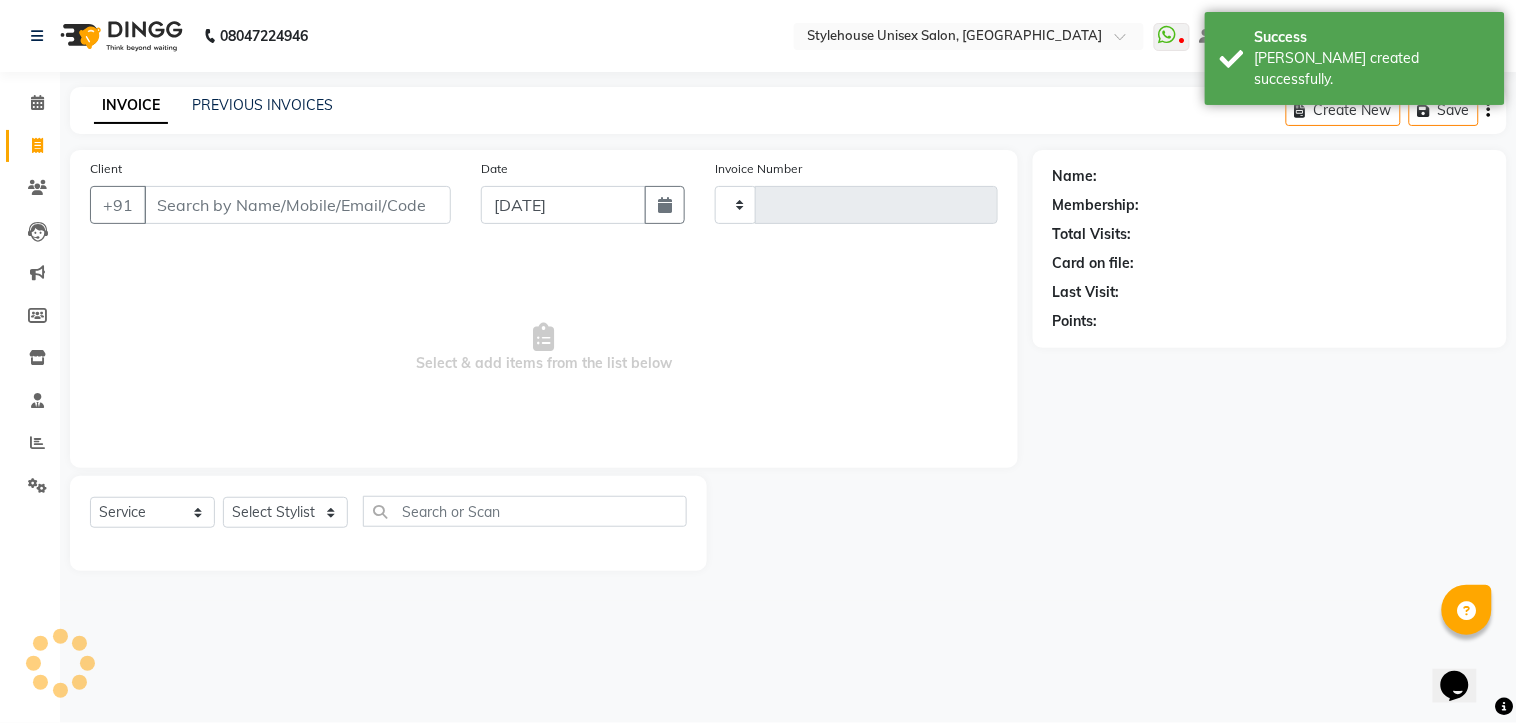 type on "0897" 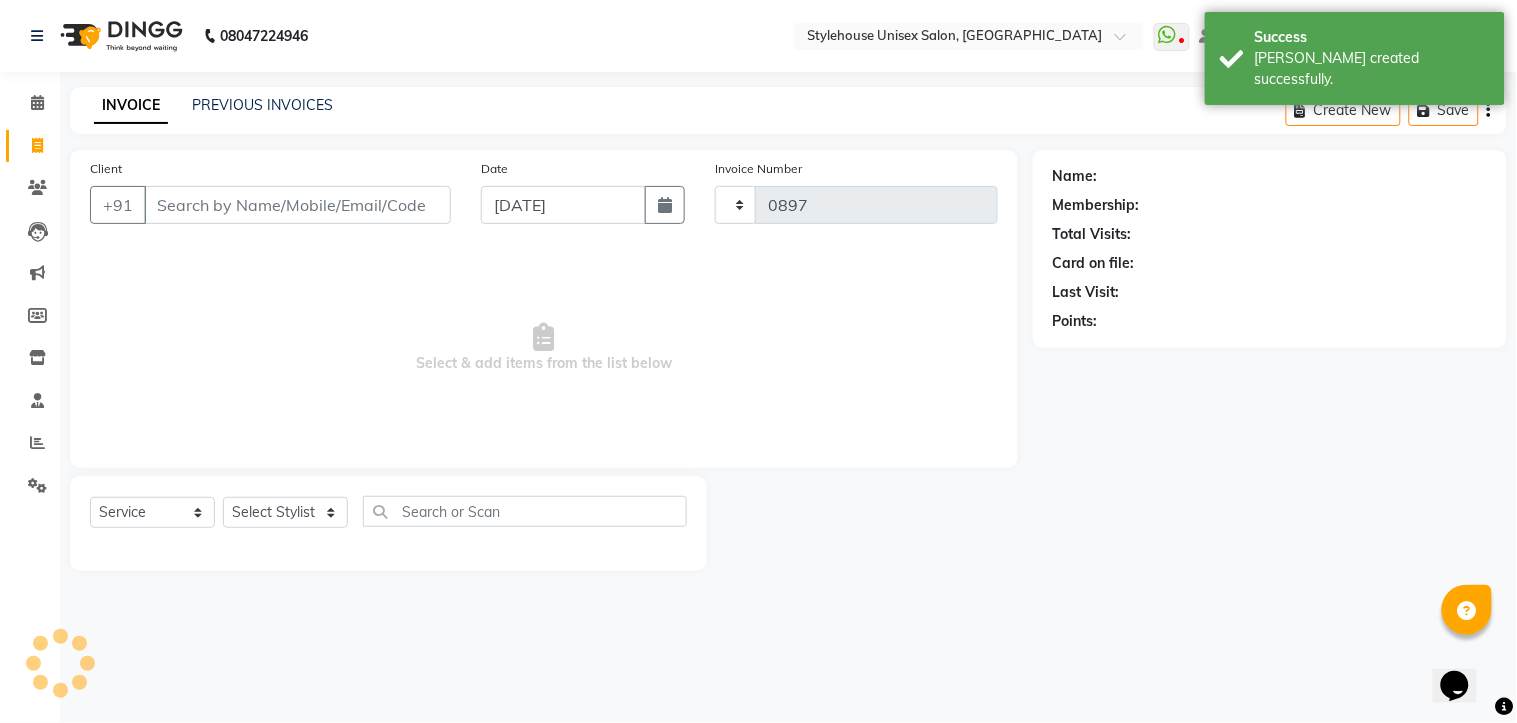 select on "7906" 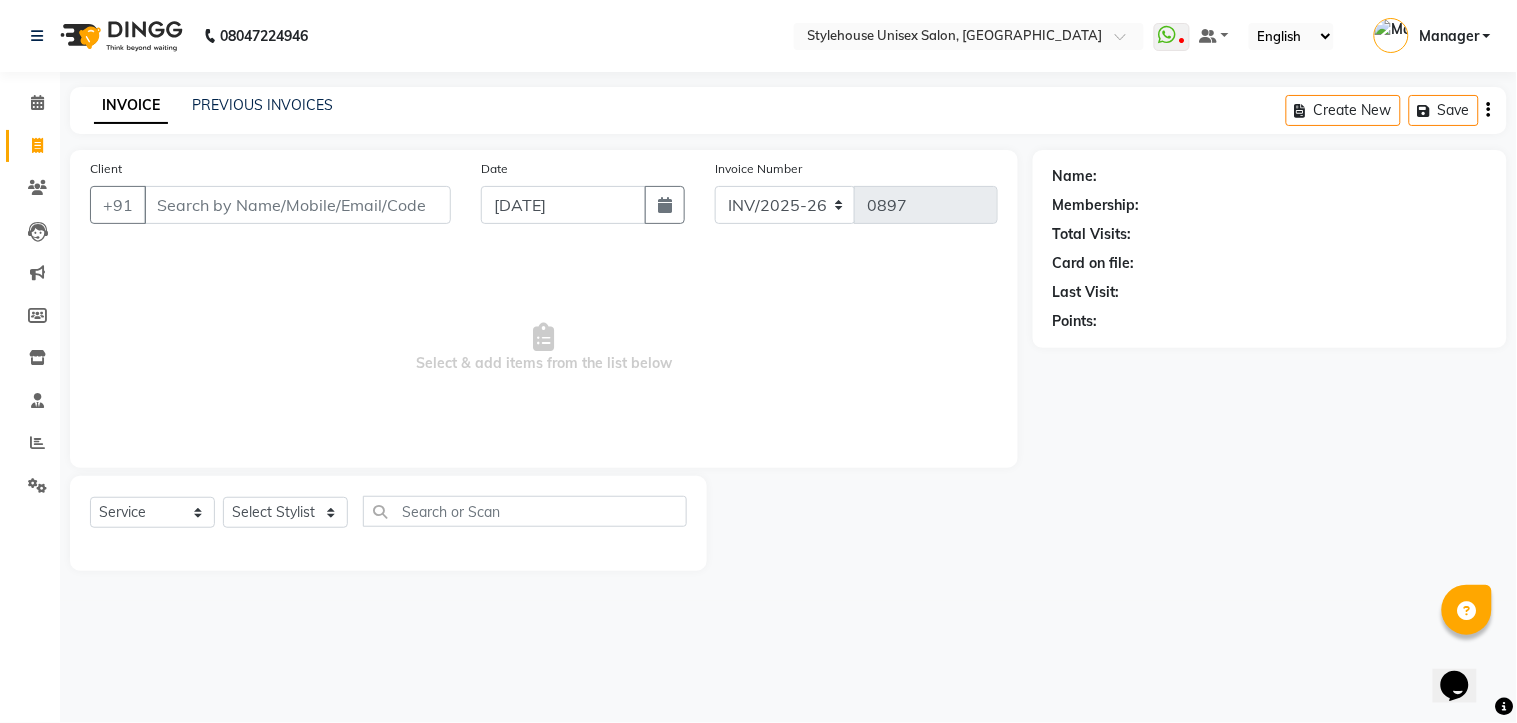 click on "Client" at bounding box center (297, 205) 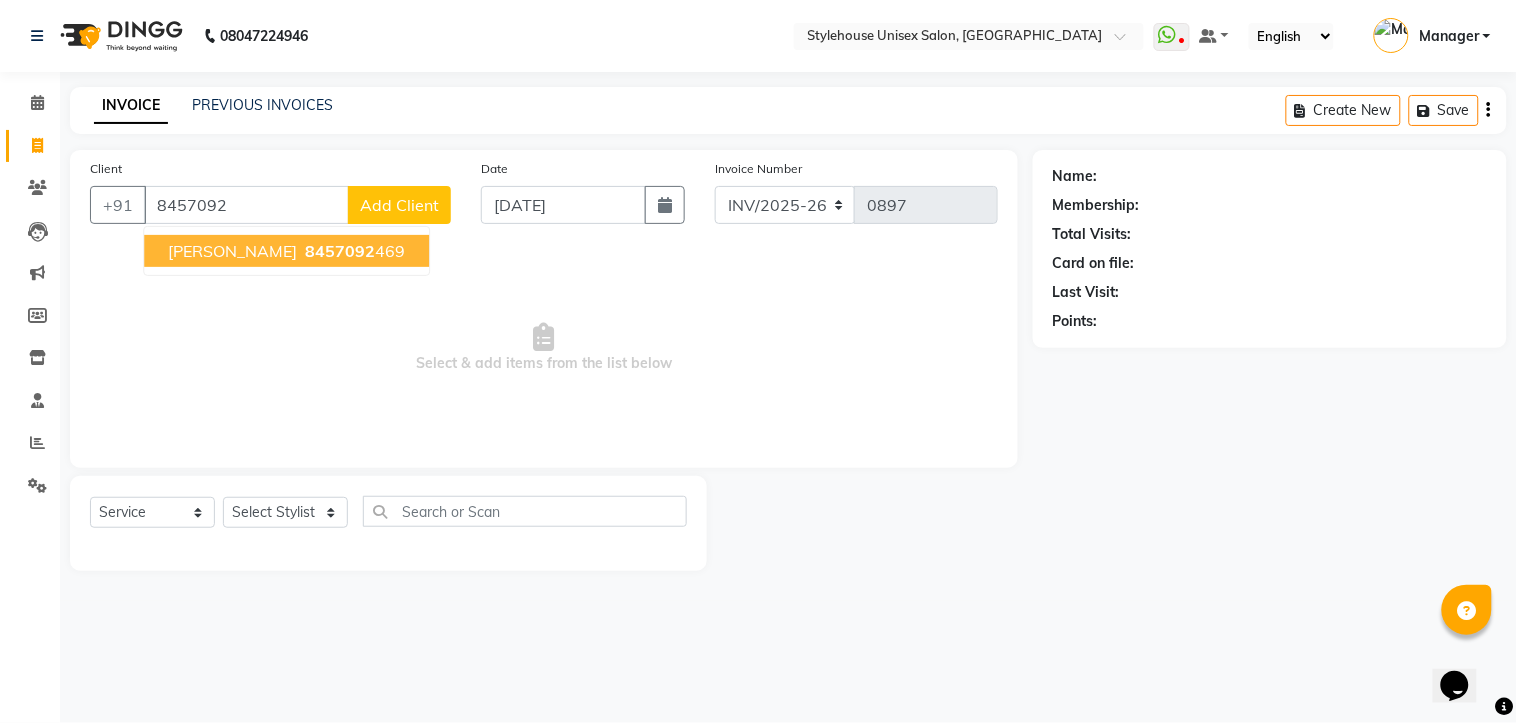 click on "SAMIKHYA MAHAPATRA" at bounding box center (232, 251) 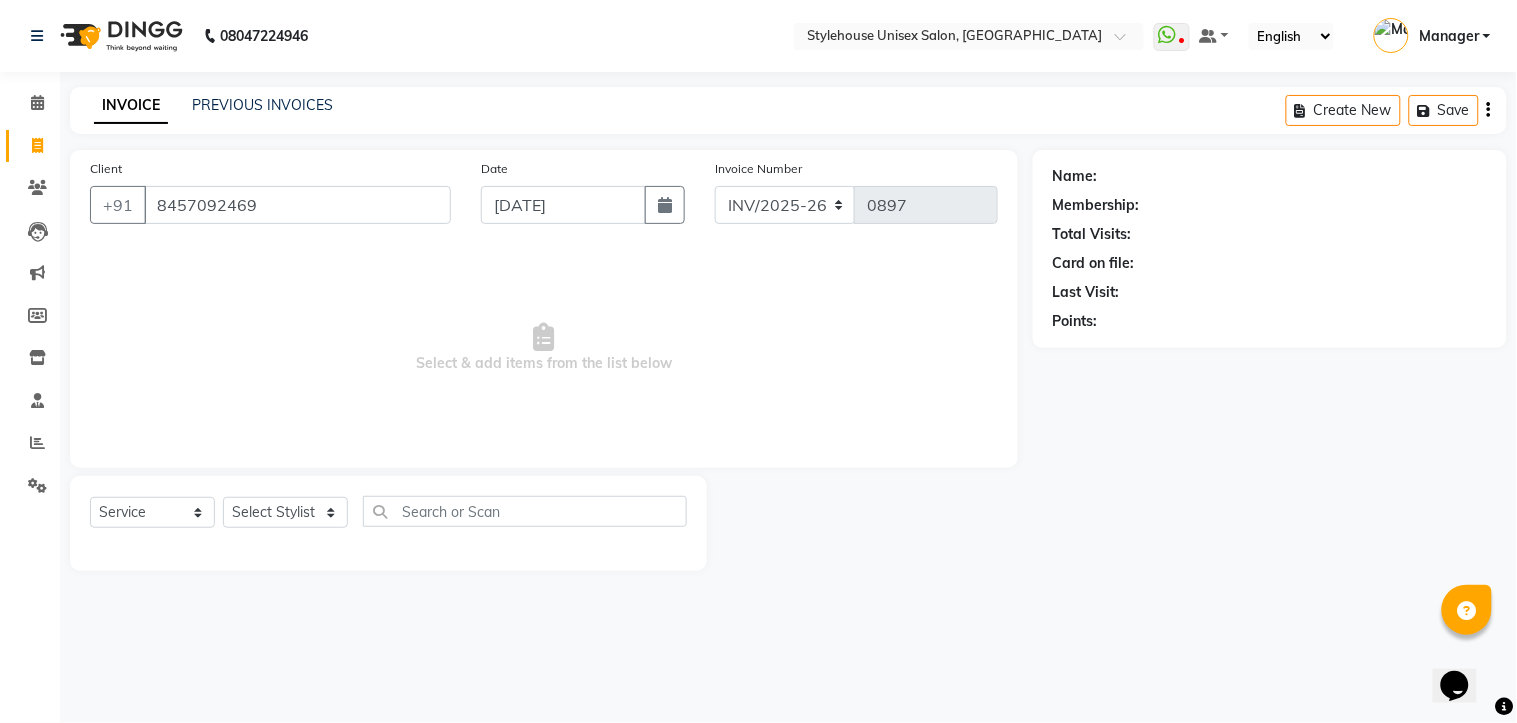 type on "8457092469" 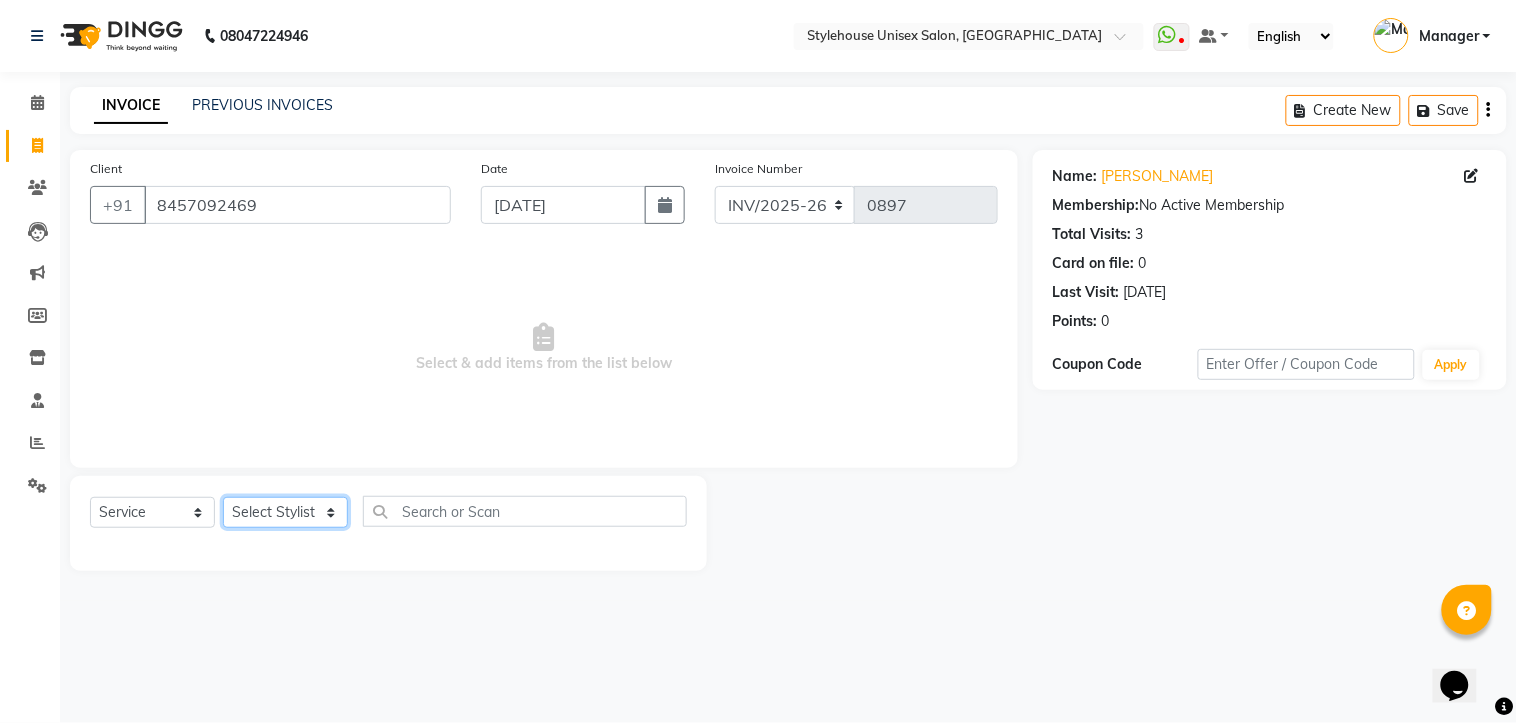 click on "Select Stylist [PERSON_NAME] [PERSON_NAME] [PERSON_NAME] Manager [PERSON_NAME] PRIYANKA HOTA [PERSON_NAME] [PERSON_NAME]" 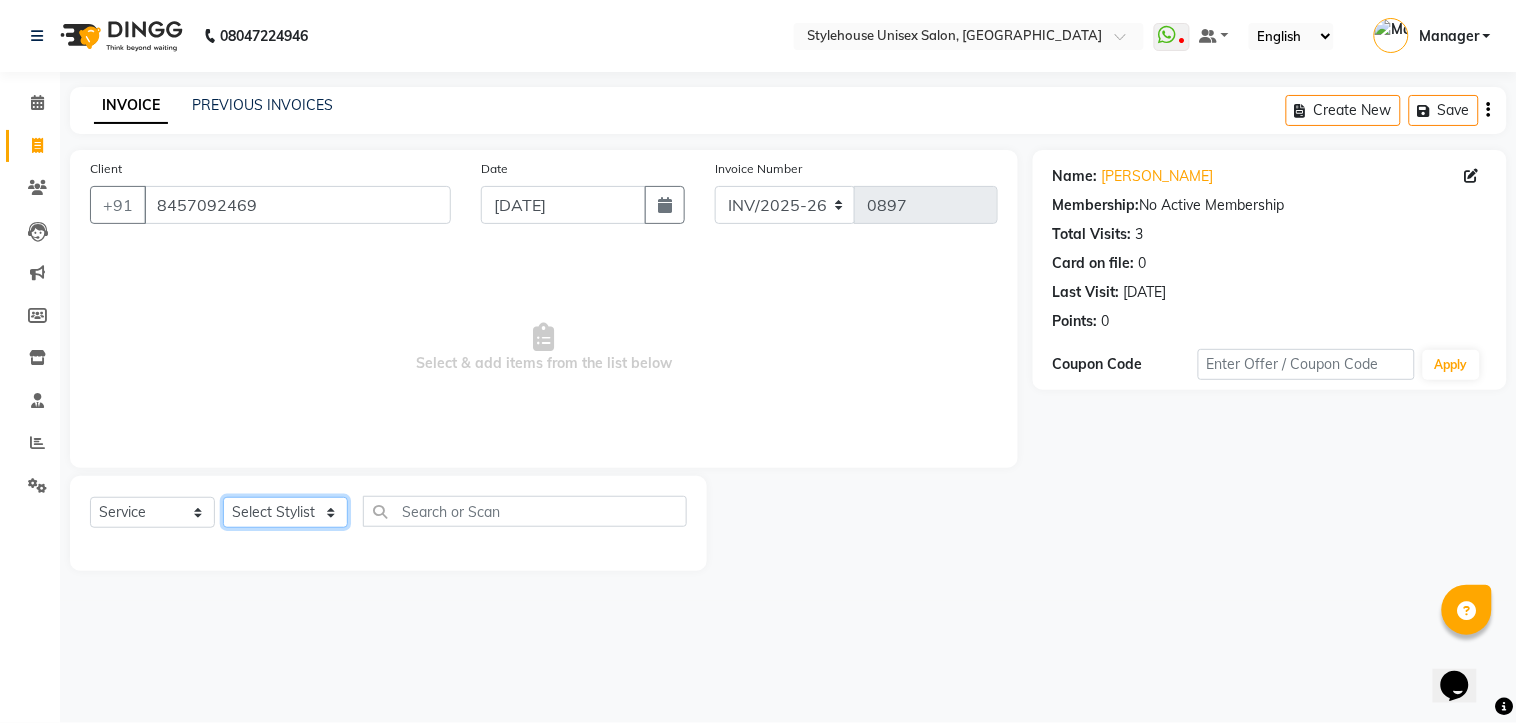 select on "69912" 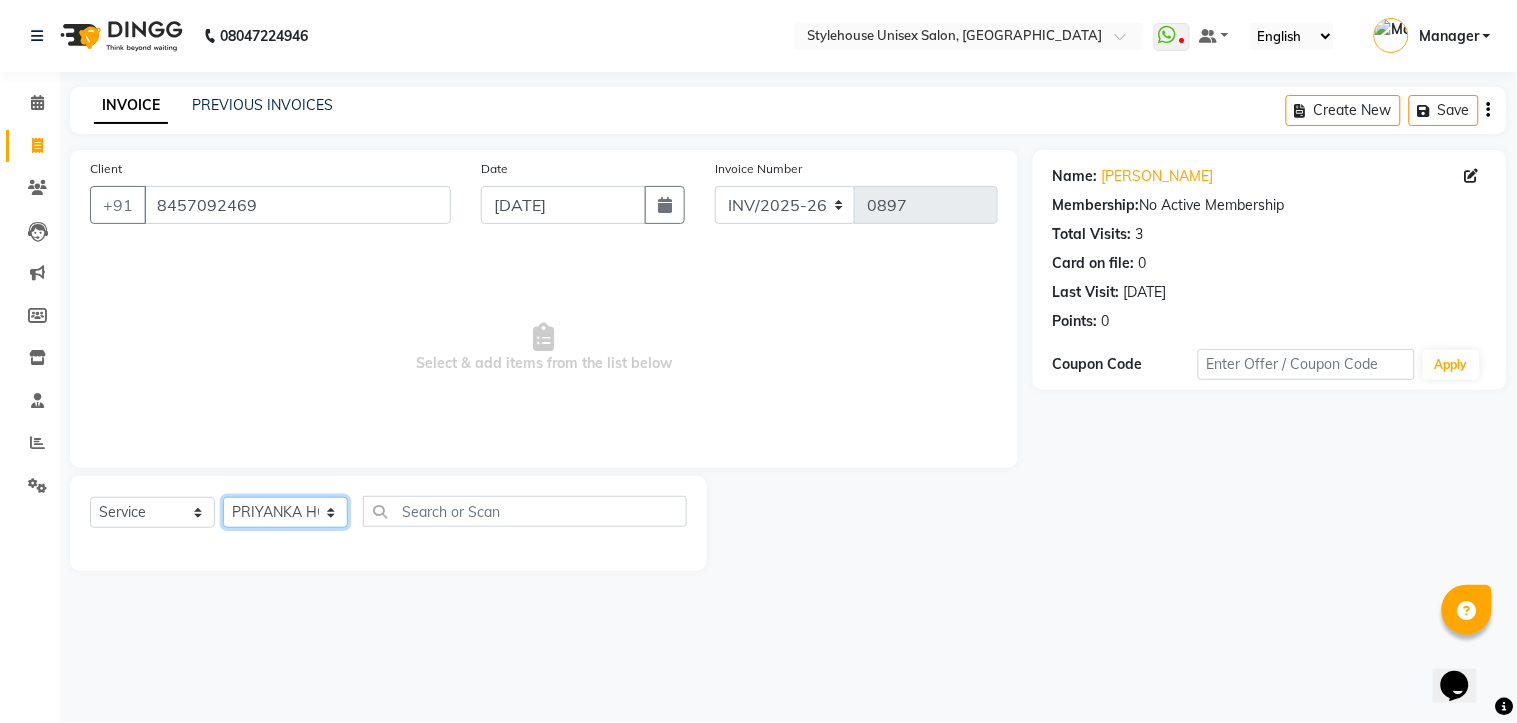 click on "Select Stylist [PERSON_NAME] [PERSON_NAME] [PERSON_NAME] Manager [PERSON_NAME] PRIYANKA HOTA [PERSON_NAME] [PERSON_NAME]" 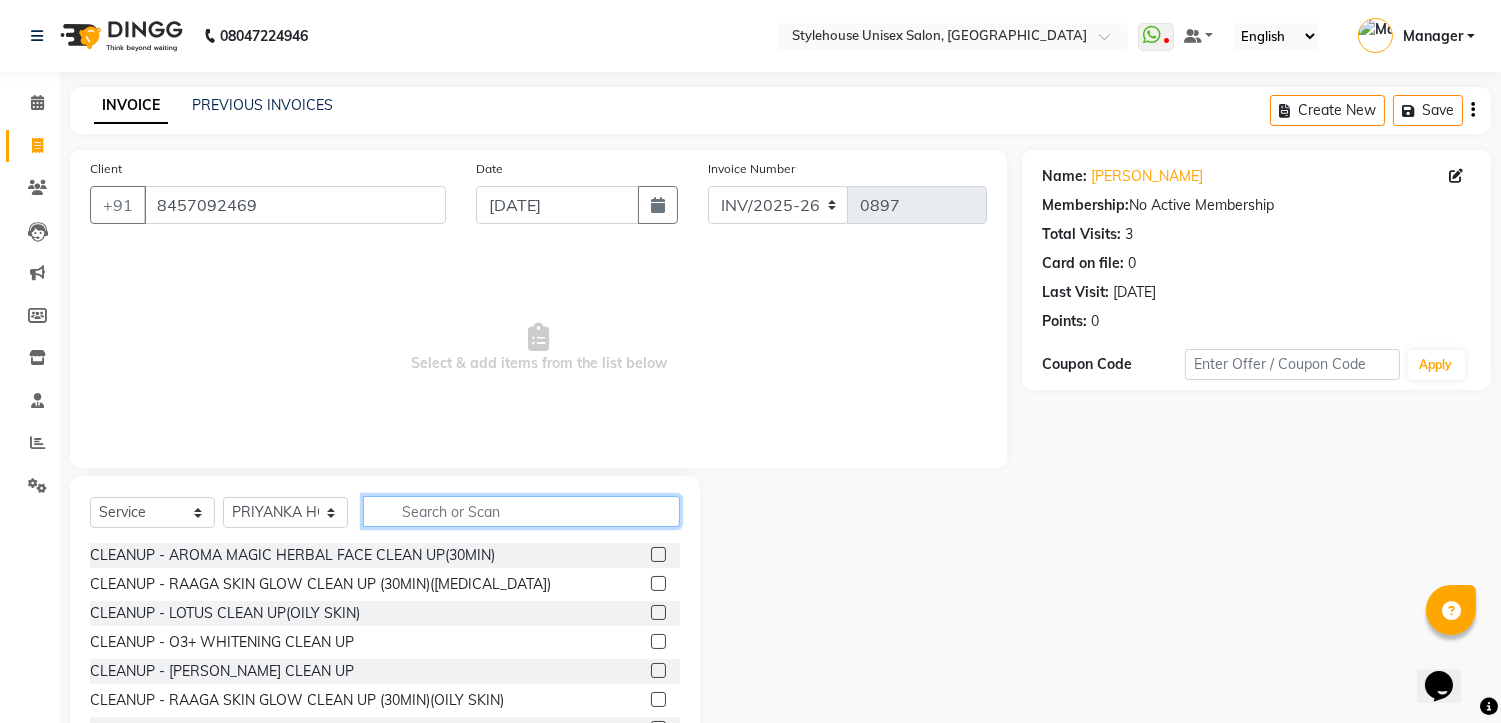 click 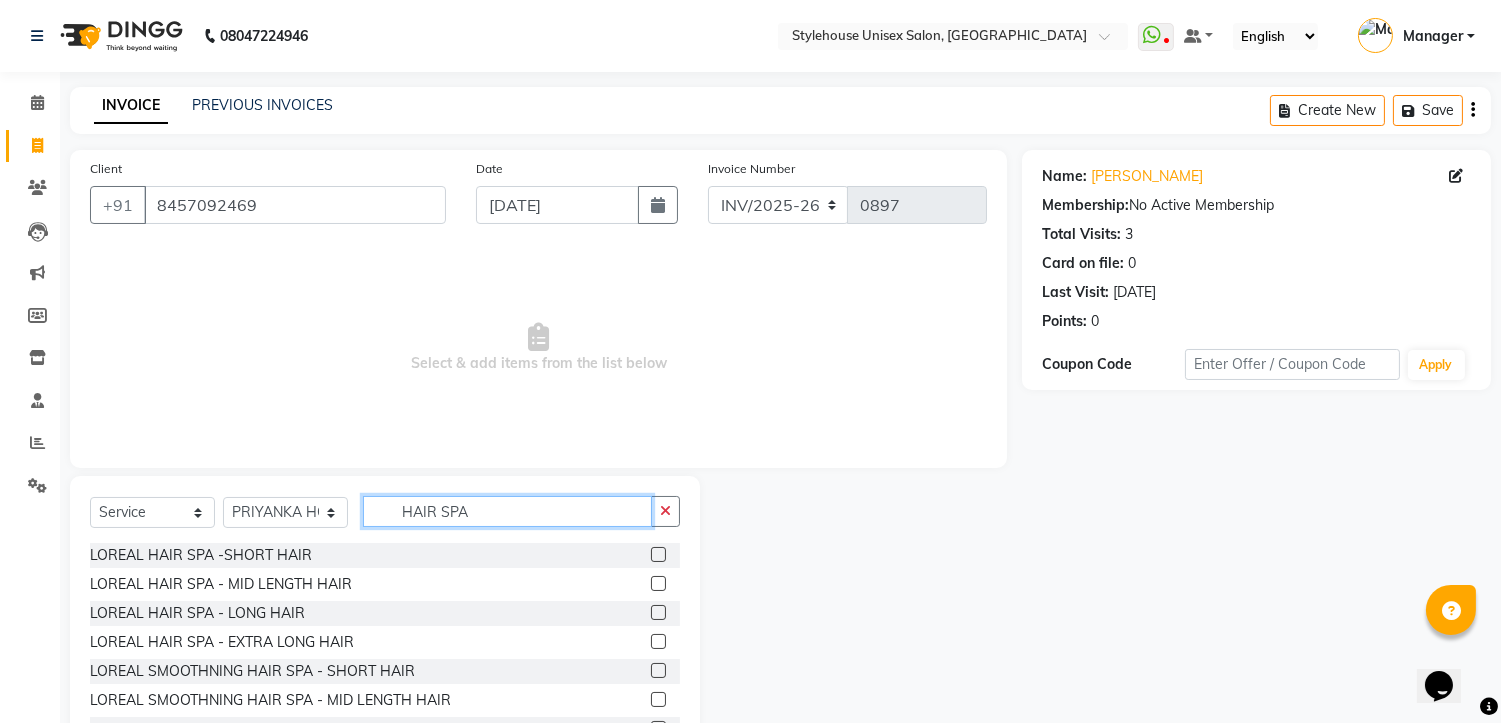 type on "HAIR SPA" 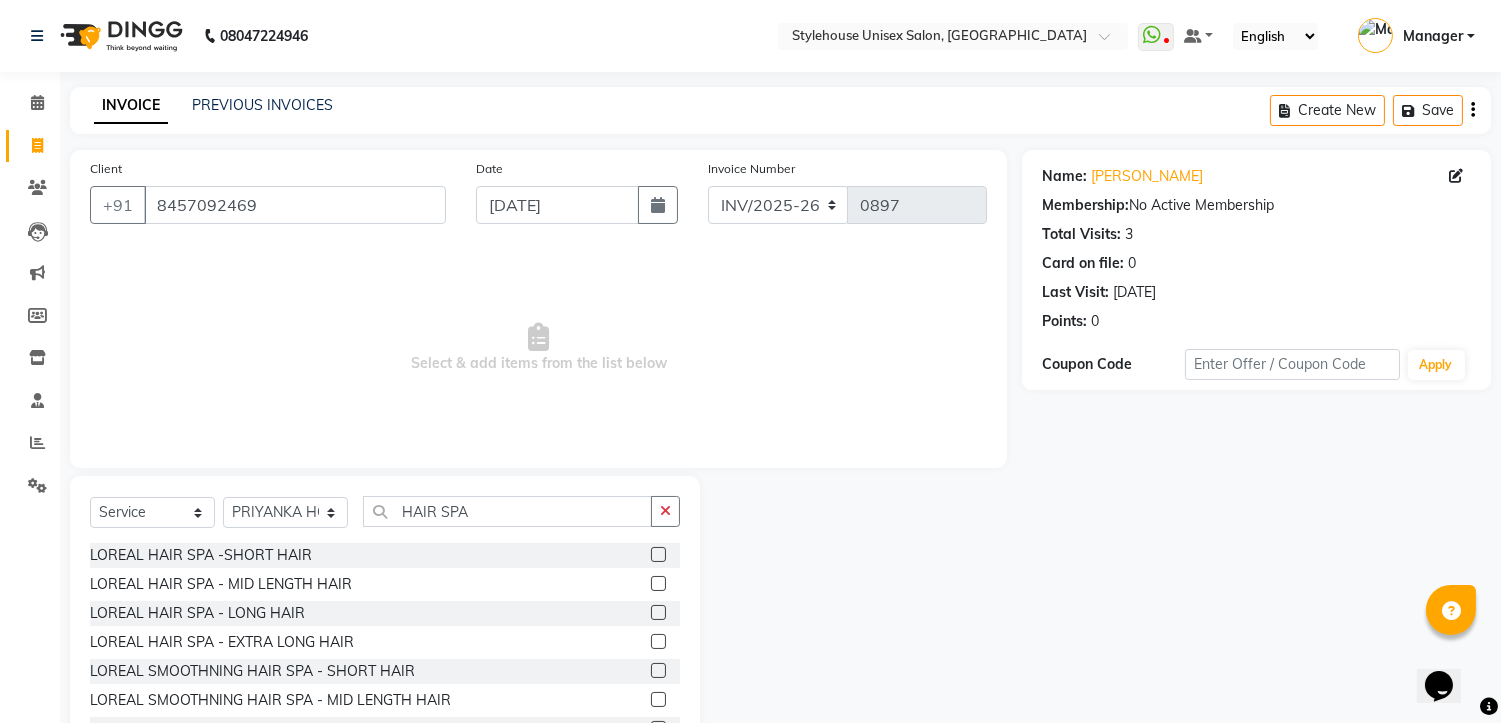 click 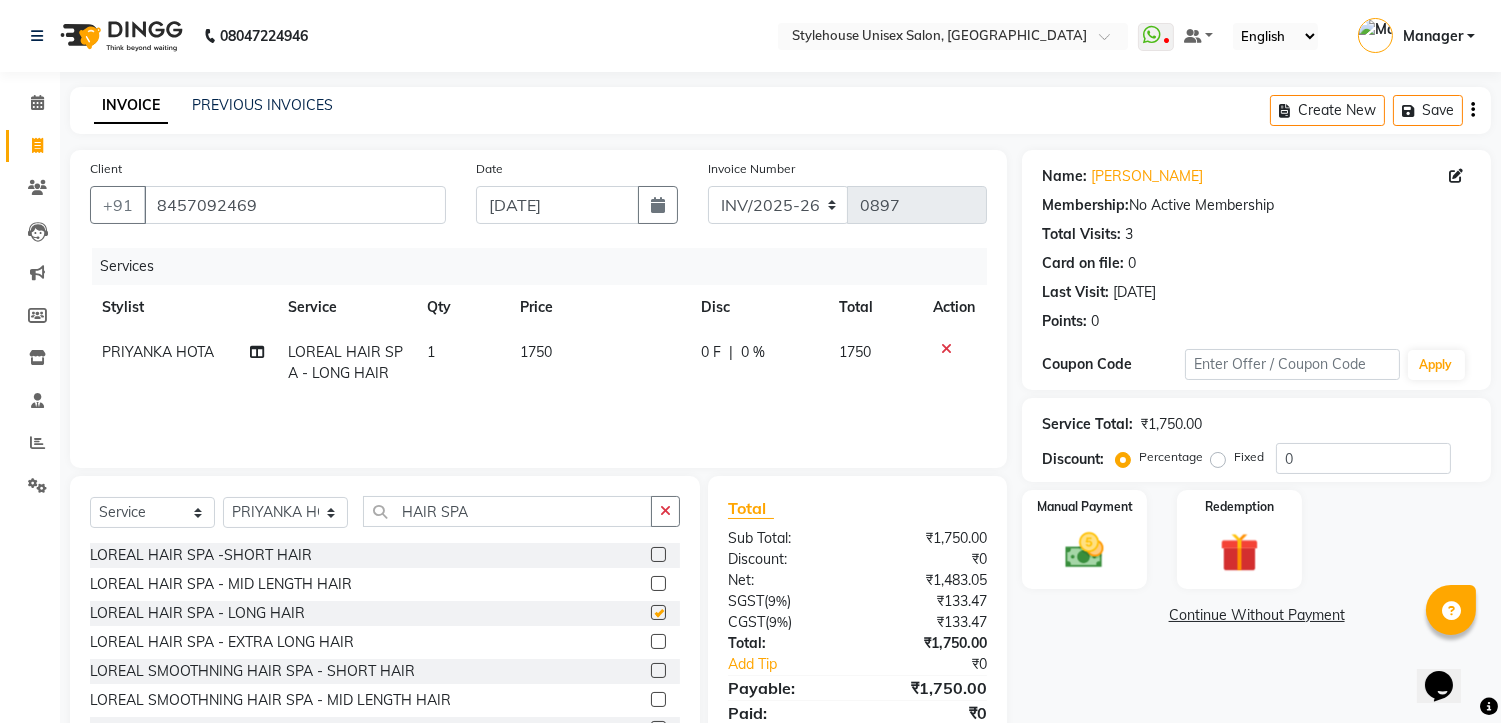 checkbox on "false" 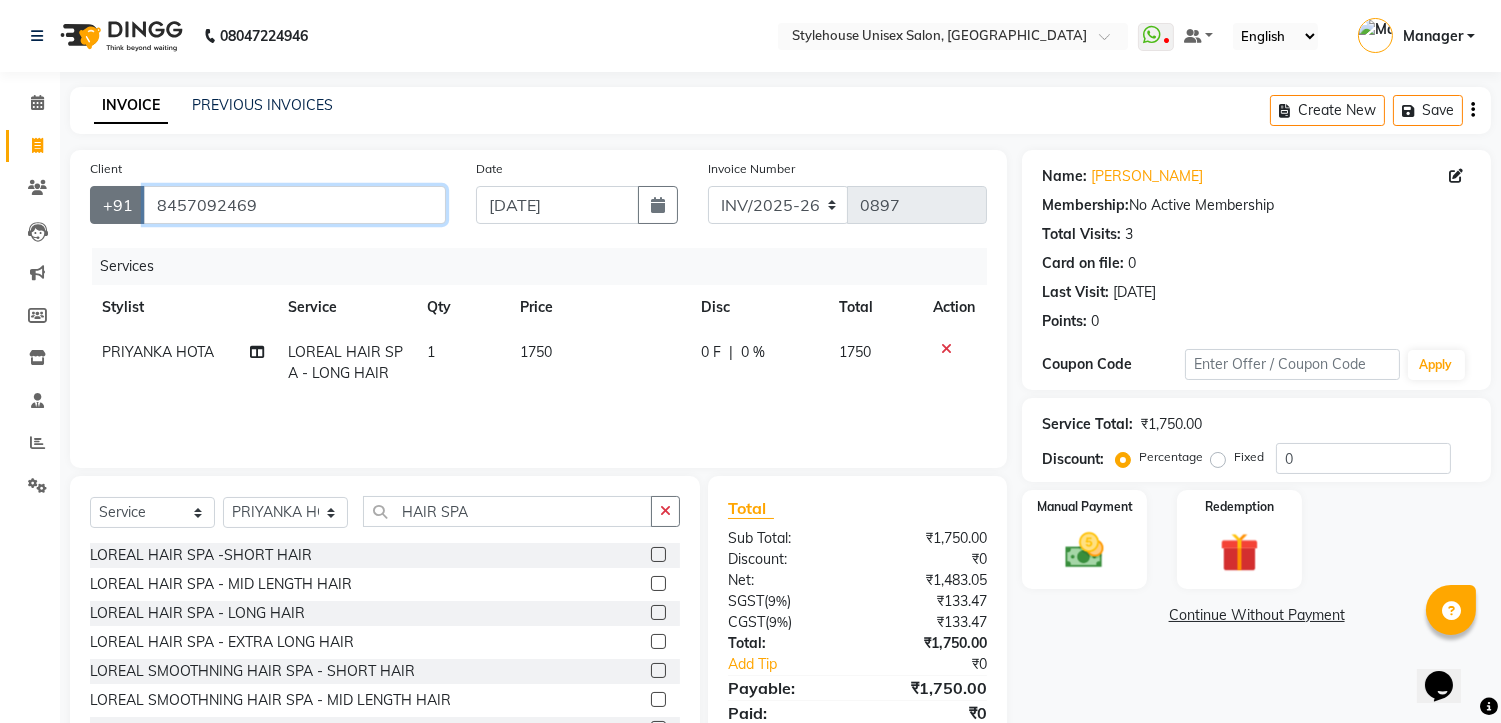 drag, startPoint x: 261, startPoint y: 210, endPoint x: 141, endPoint y: 208, distance: 120.01666 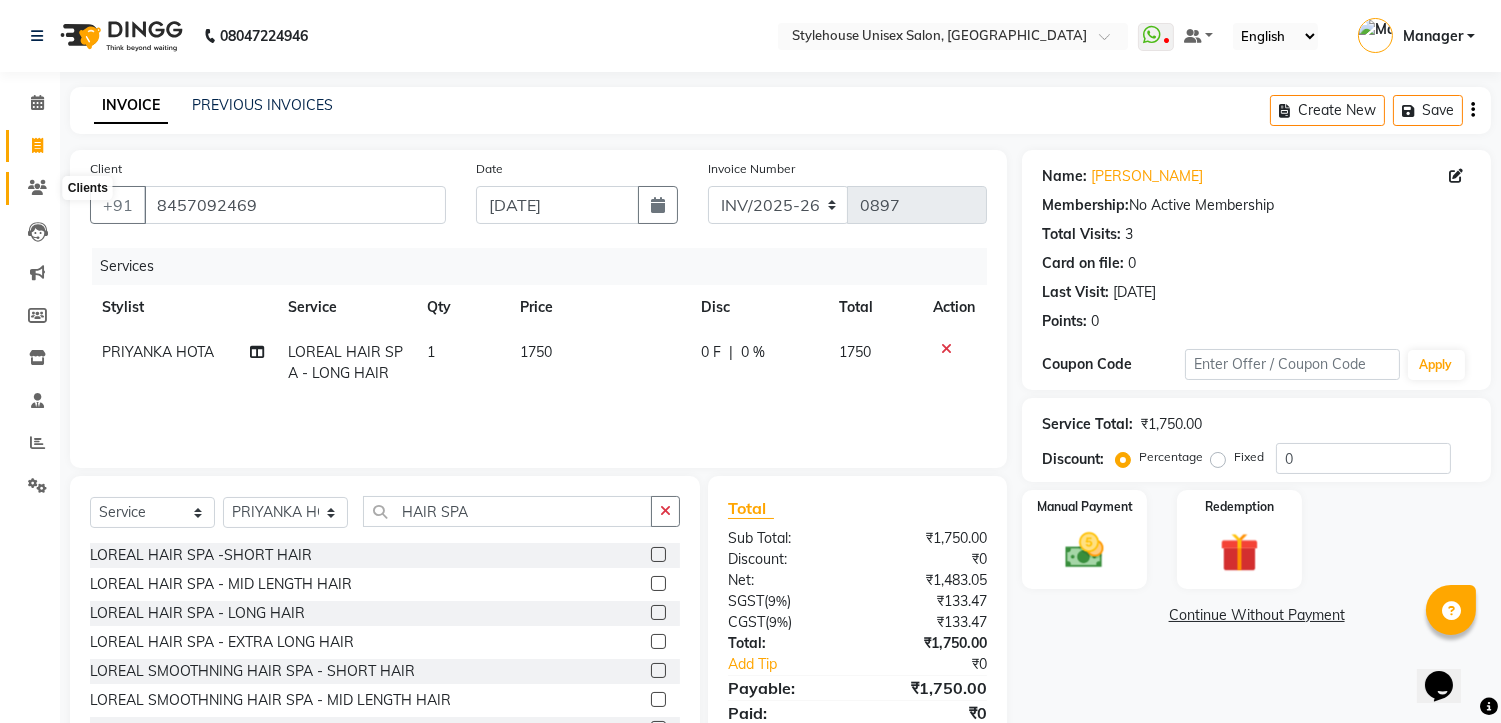 click 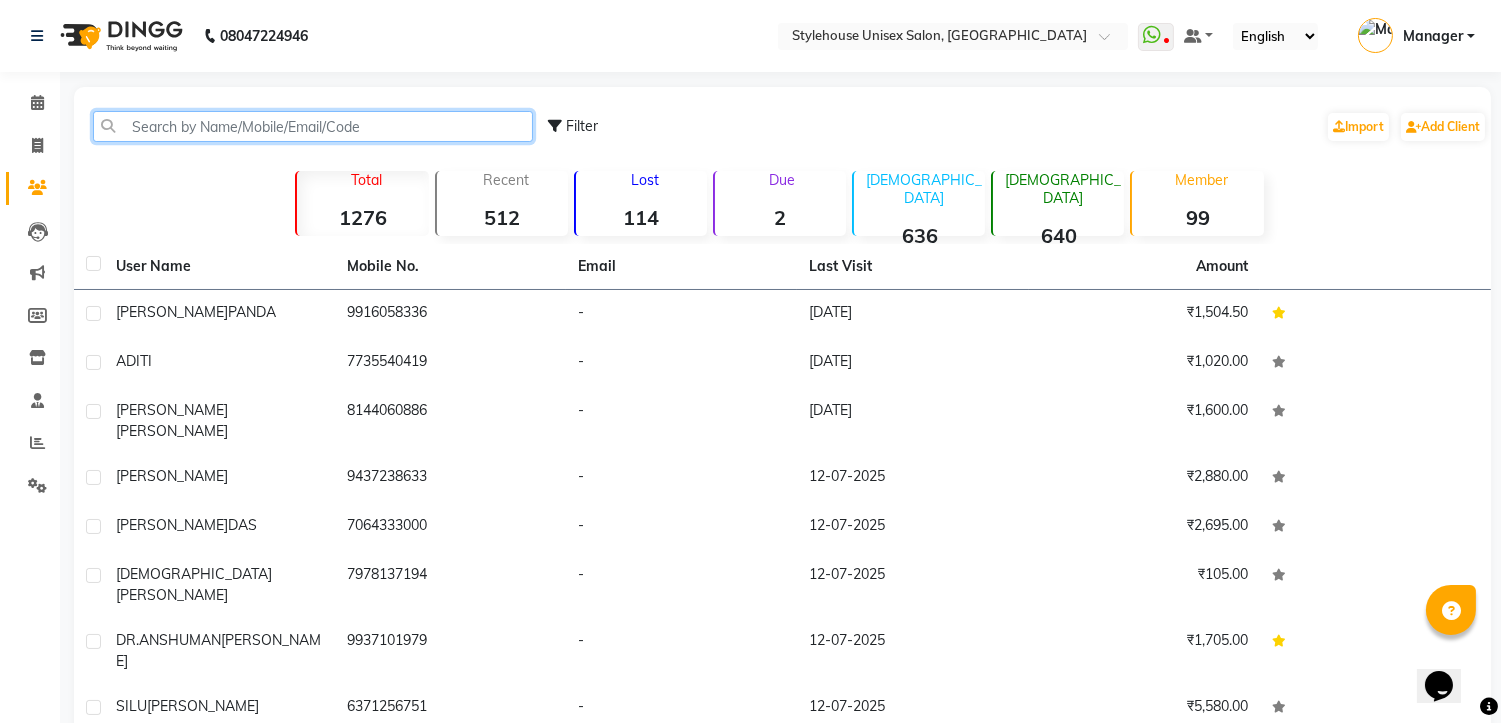 paste on "8457092469" 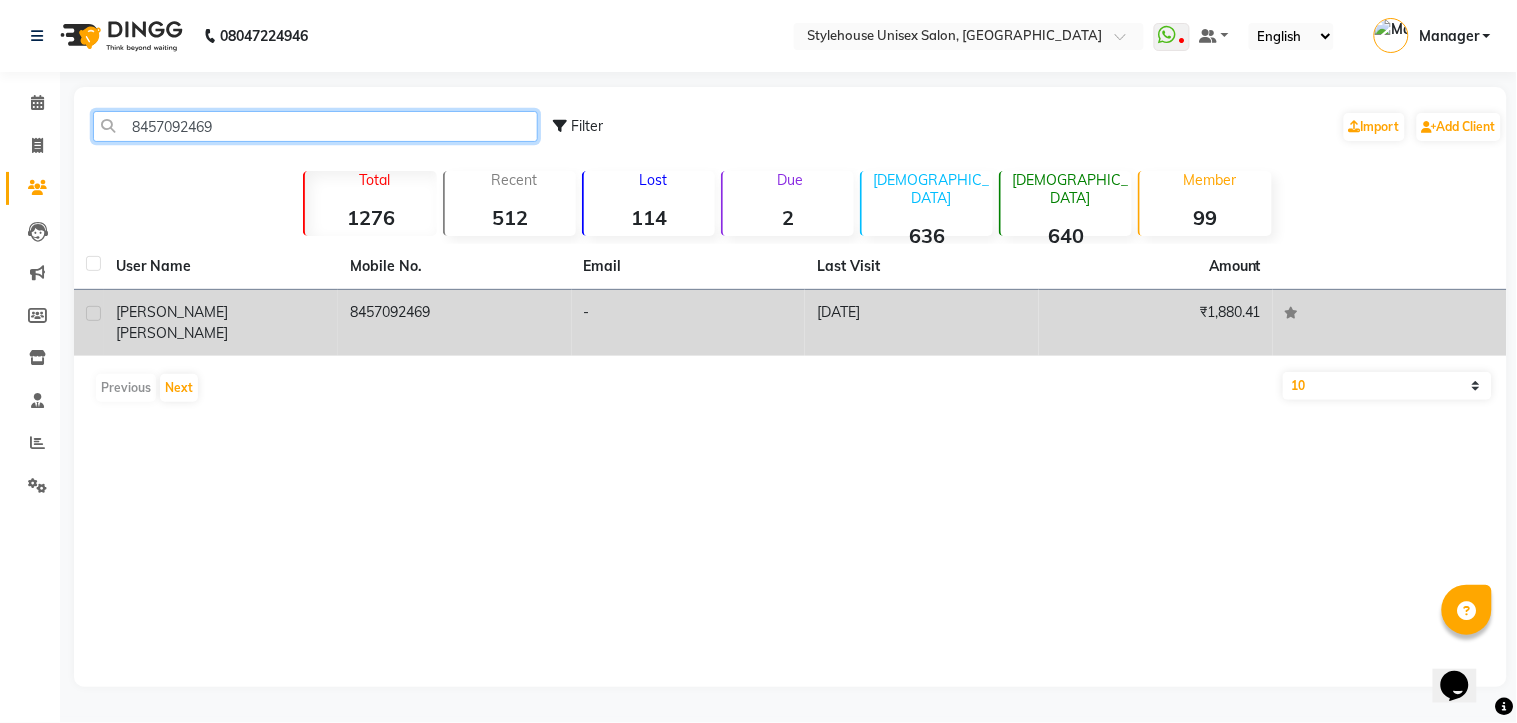 type on "8457092469" 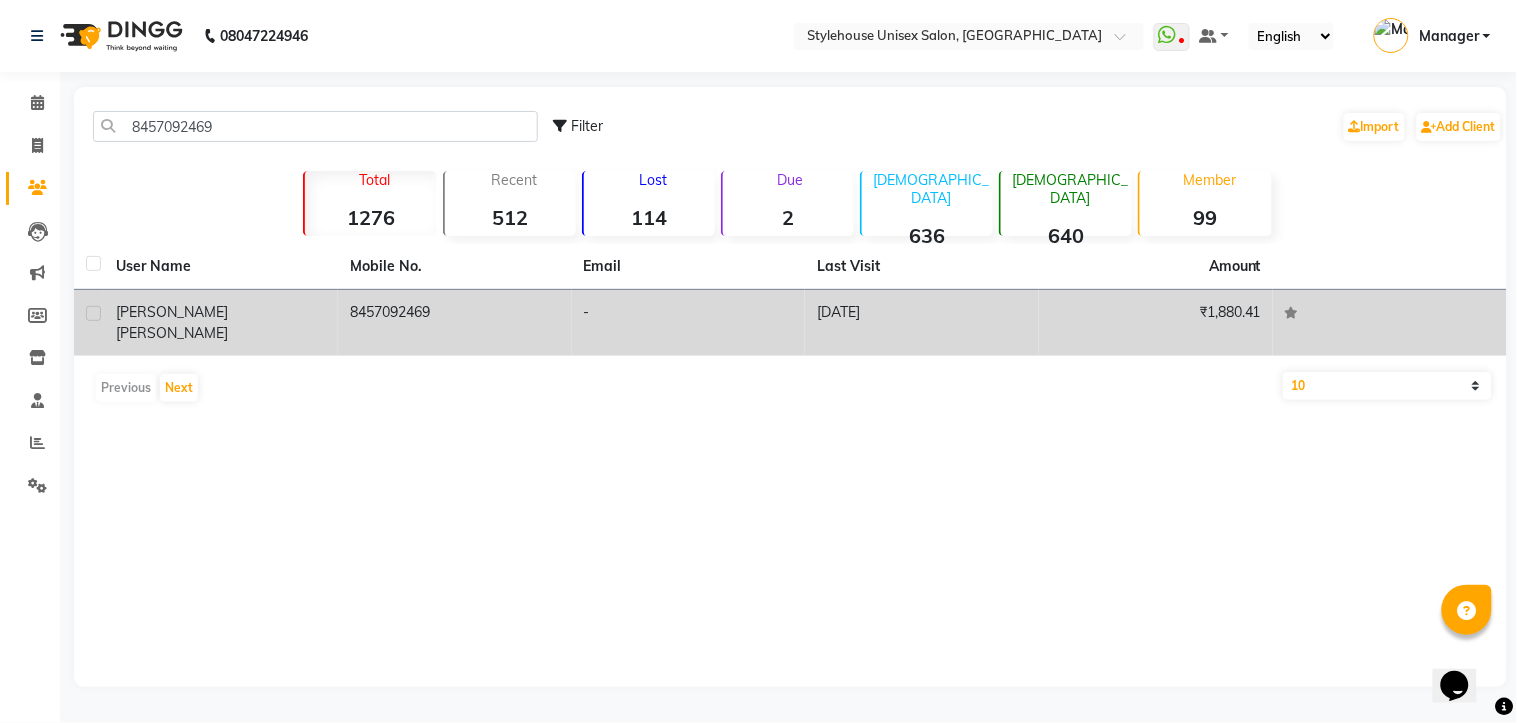 click on "MAHAPATRA" 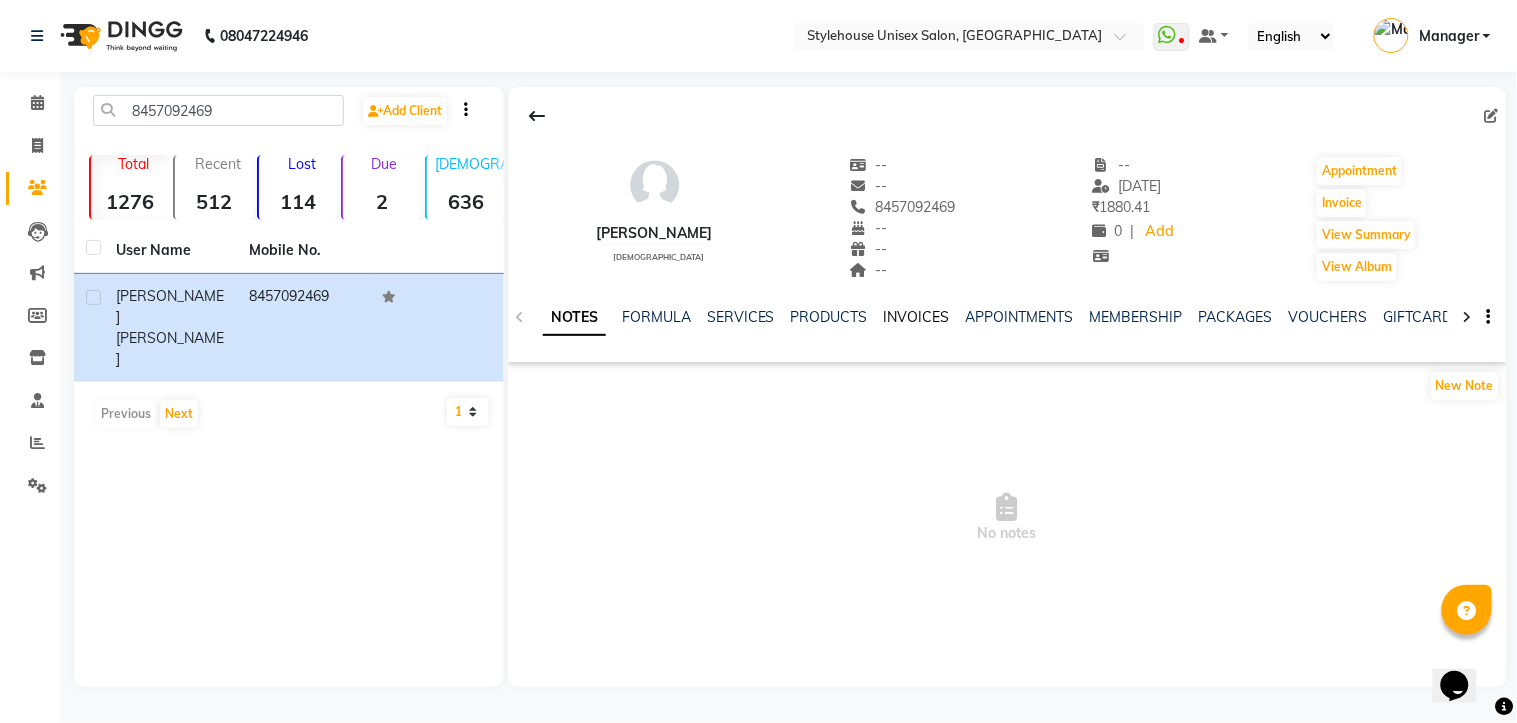 click on "INVOICES" 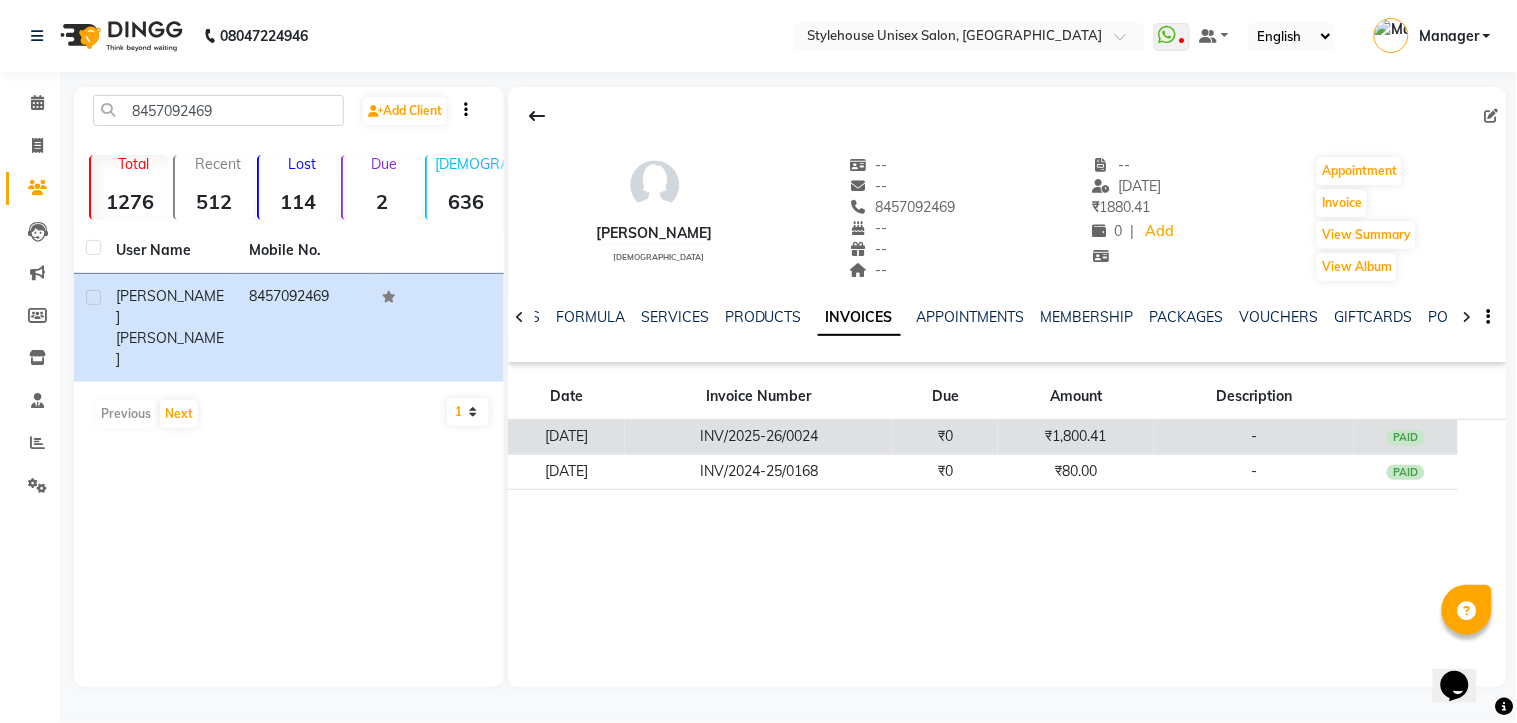 click on "04-04-2025" 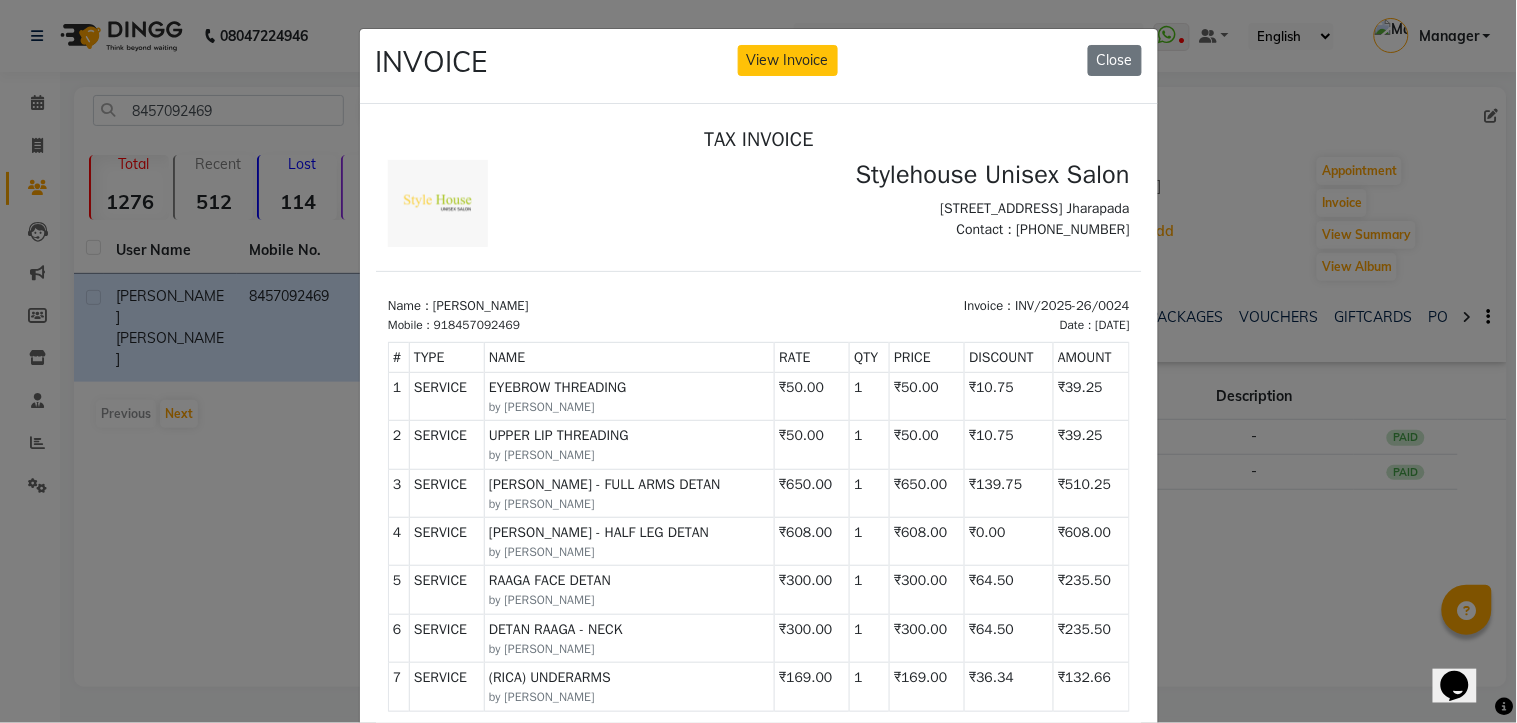 scroll, scrollTop: 15, scrollLeft: 0, axis: vertical 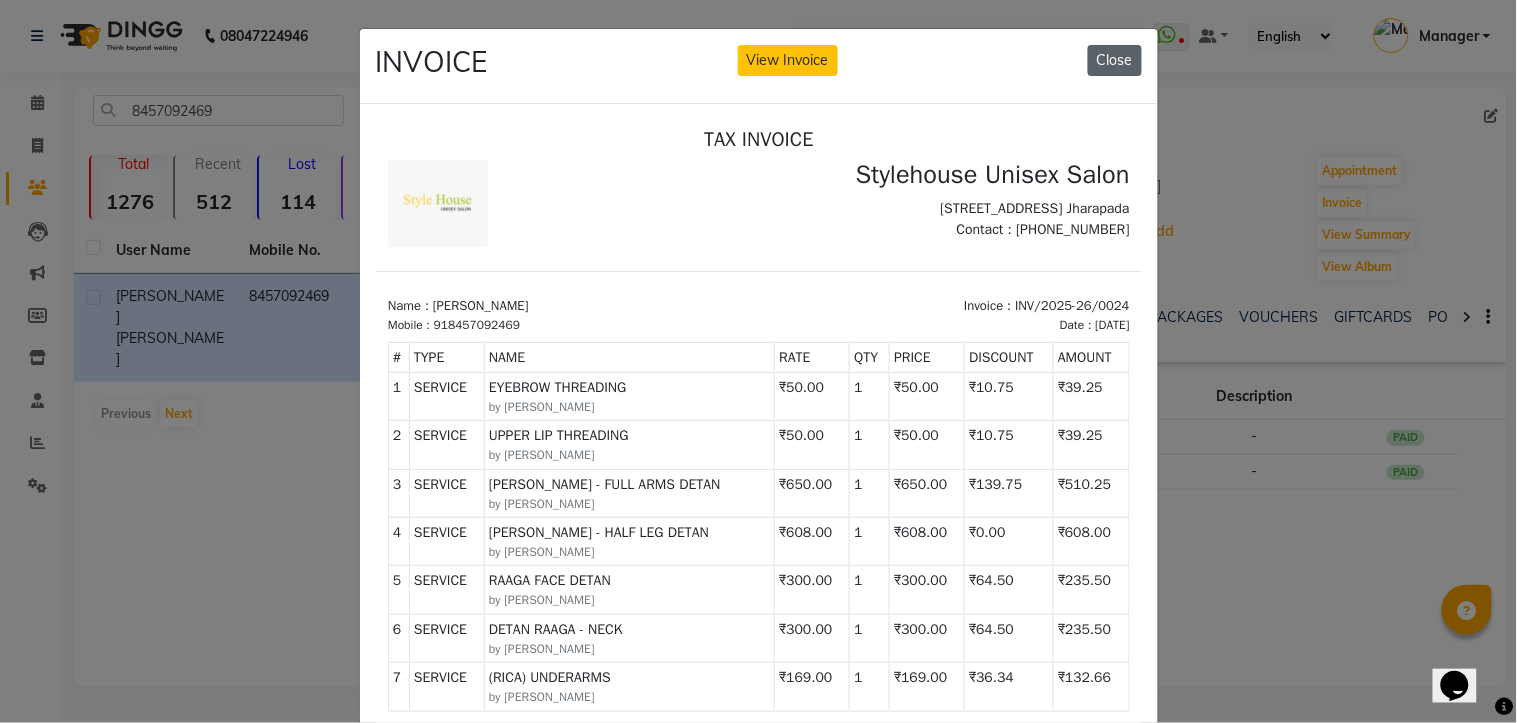 click on "Close" 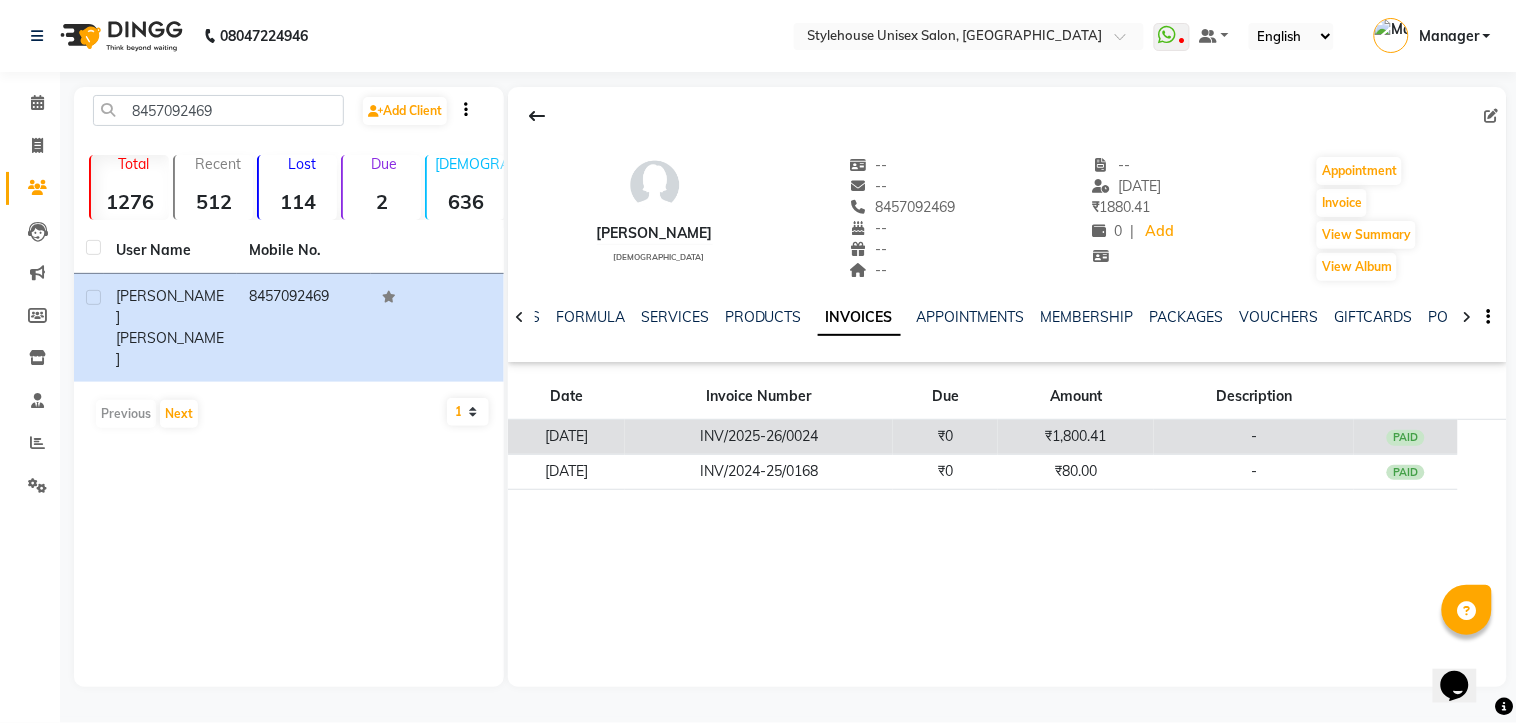 click on "04-04-2025" 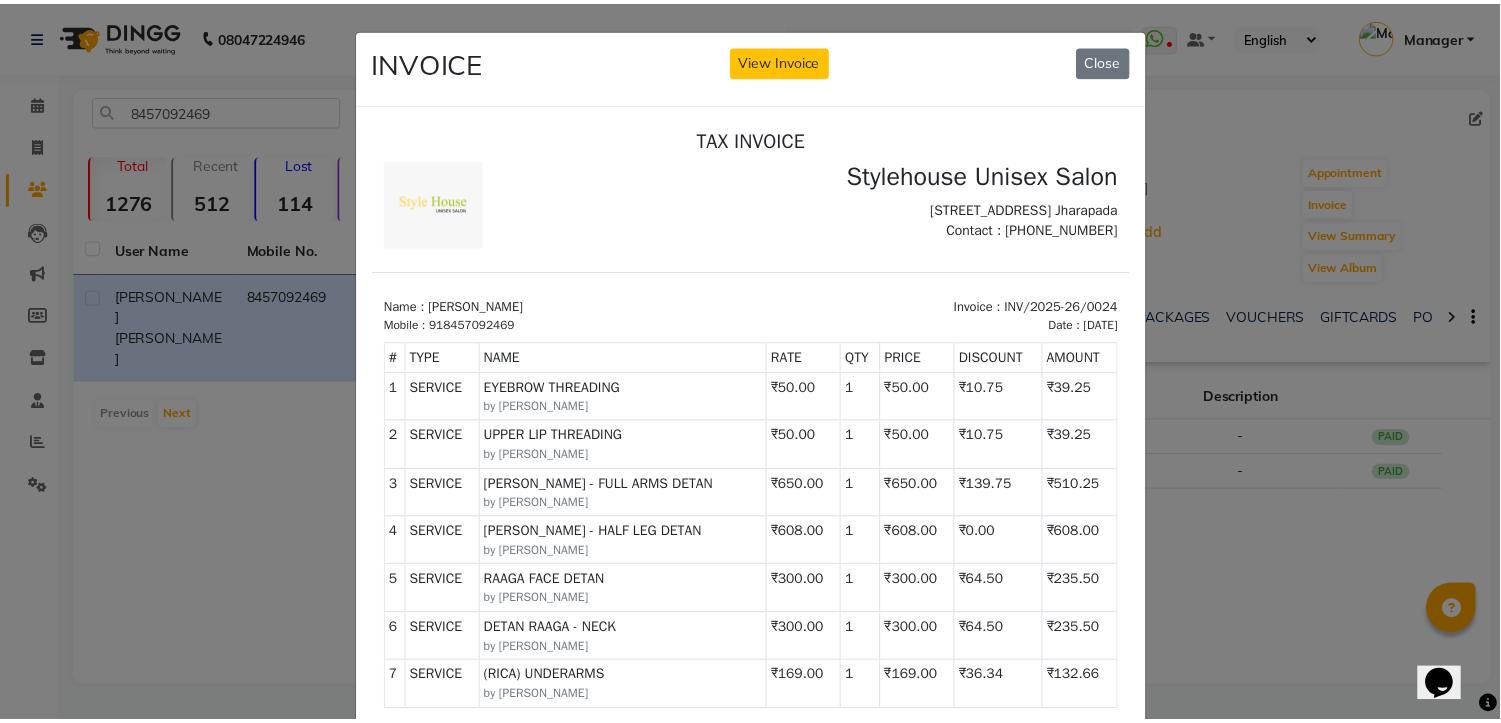 scroll, scrollTop: 0, scrollLeft: 0, axis: both 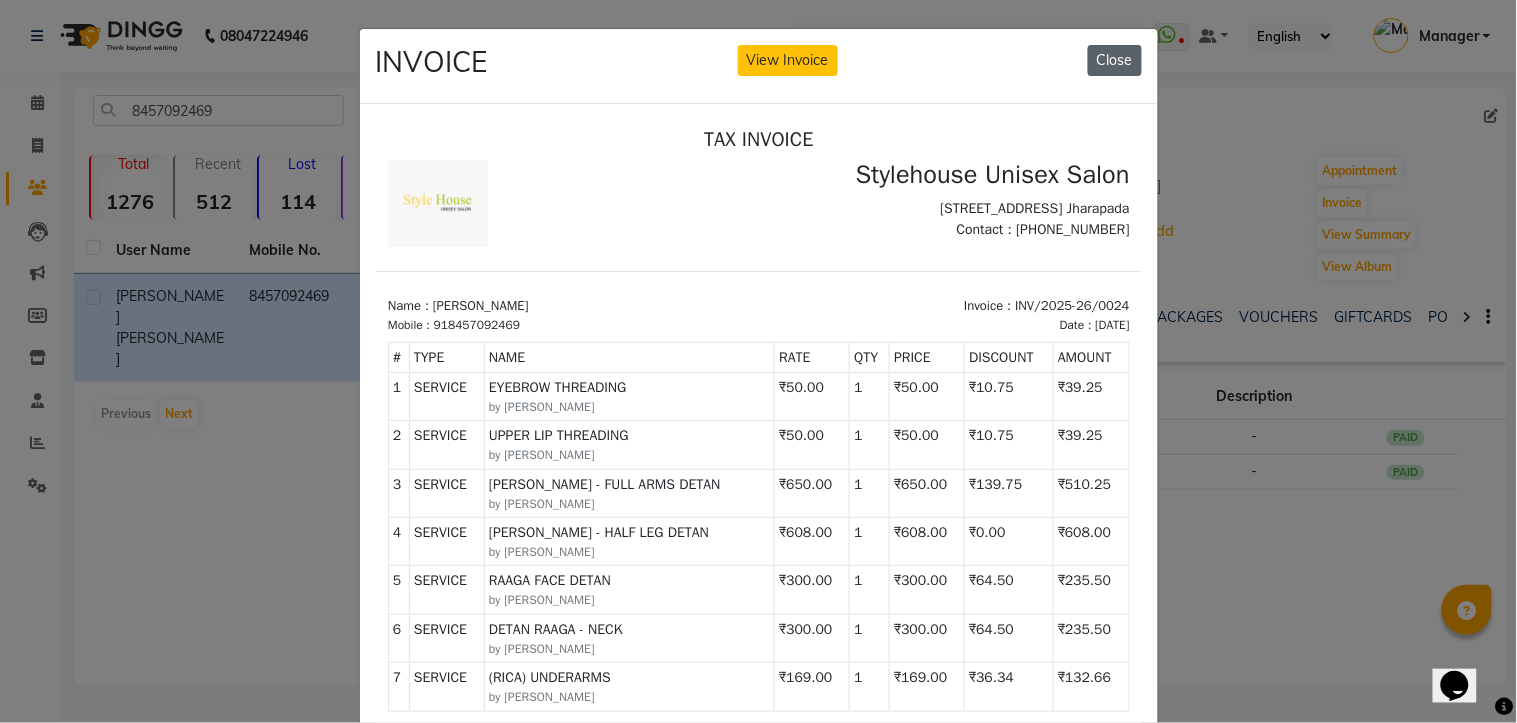 click on "Close" 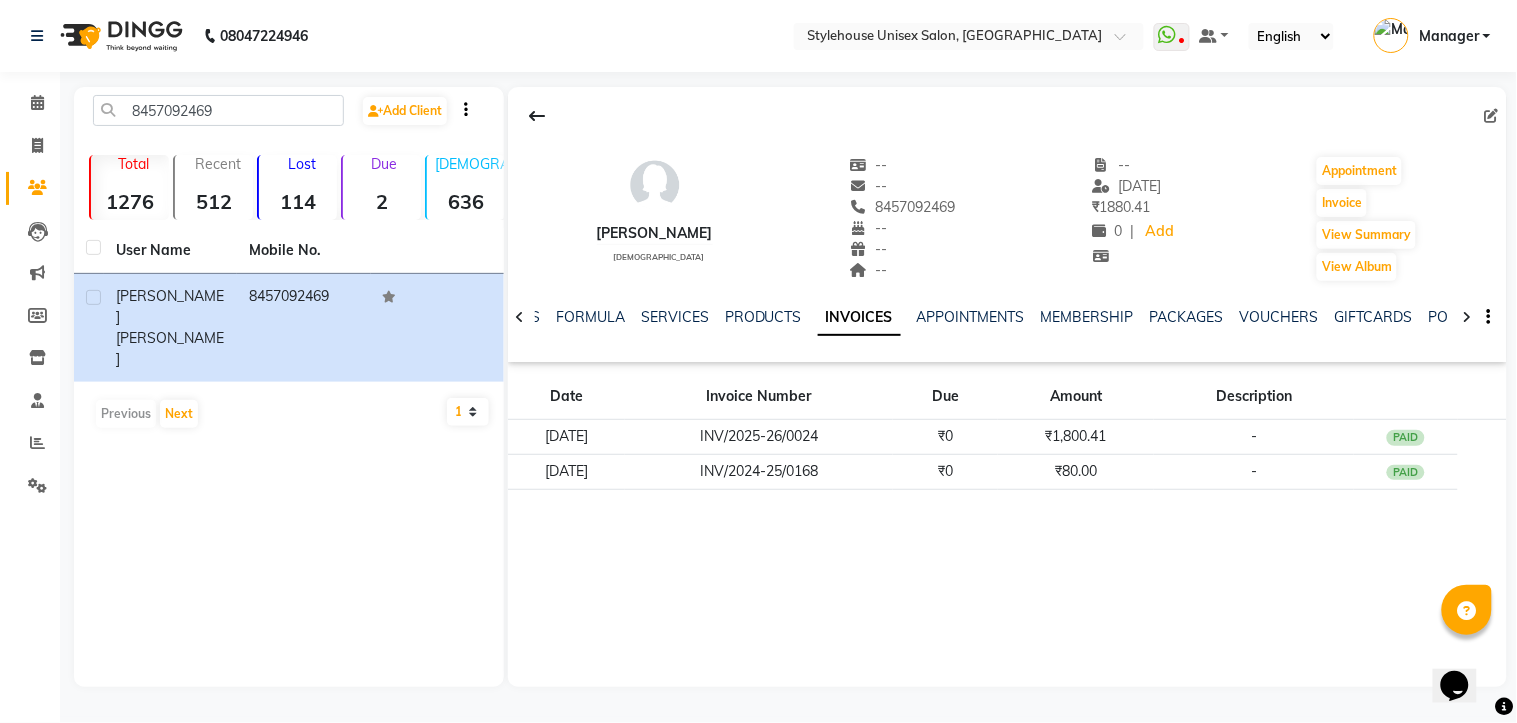 click on "SAMIKHYA MAHAPATRA   female  --   --   8457092469  --  --  --  -- 18-04-2025 ₹    1880.41 0 |  Add   Appointment   Invoice  View Summary  View Album  NOTES FORMULA SERVICES PRODUCTS INVOICES APPOINTMENTS MEMBERSHIP PACKAGES VOUCHERS GIFTCARDS POINTS FORMS FAMILY CARDS WALLET Date Invoice Number Due Amount Description 04-04-2025 INV/2025-26/0024 ₹0 ₹1,800.41 -  PAID 17-03-2025 INV/2024-25/0168 ₹0 ₹80.00 -  PAID" 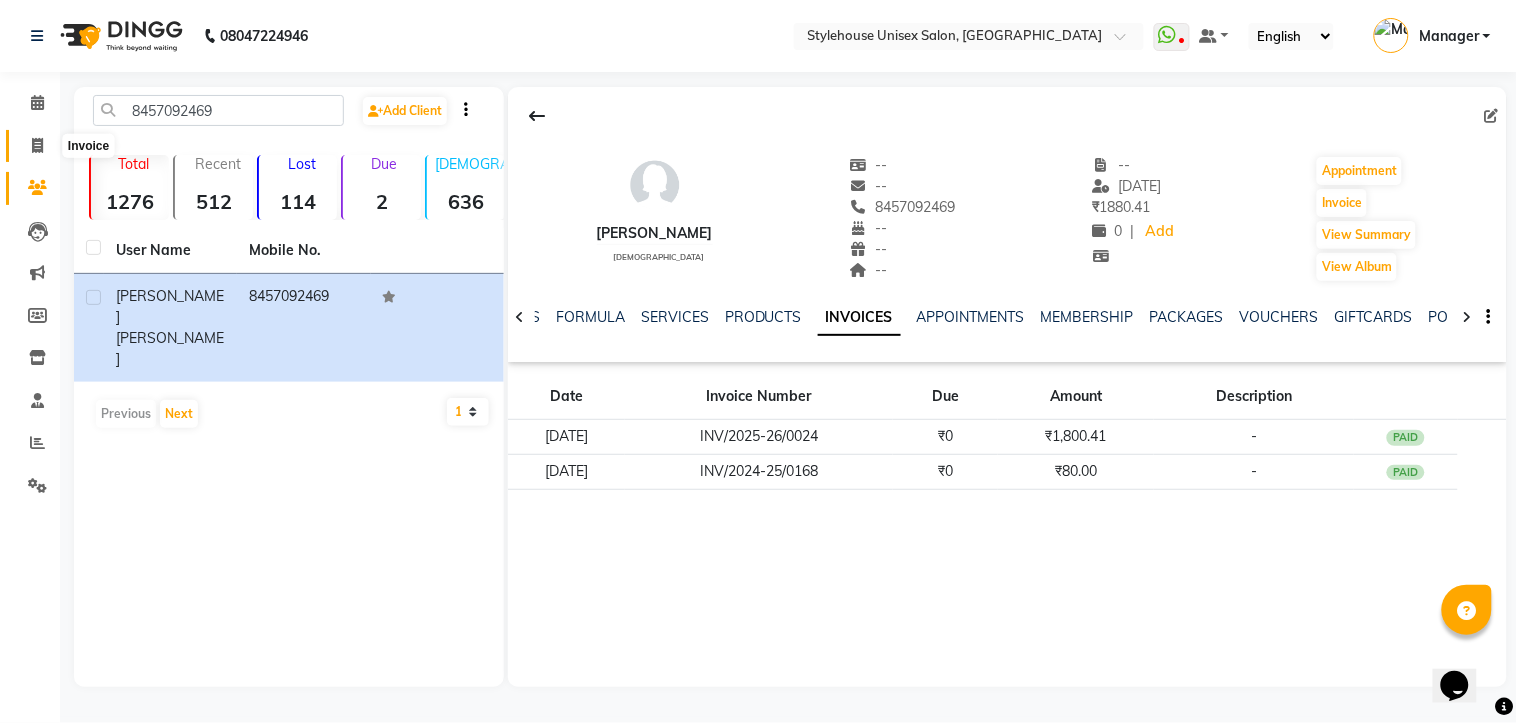 click 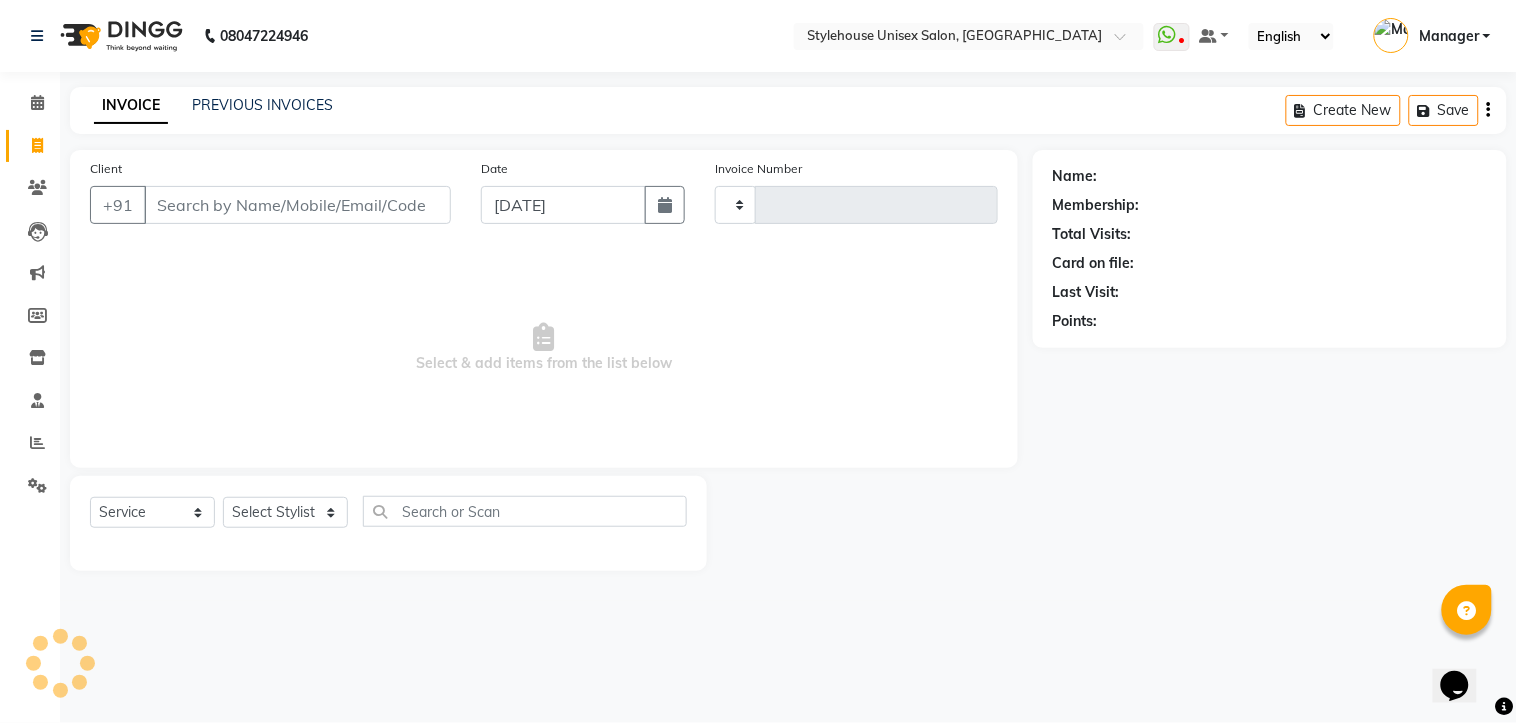 type on "0897" 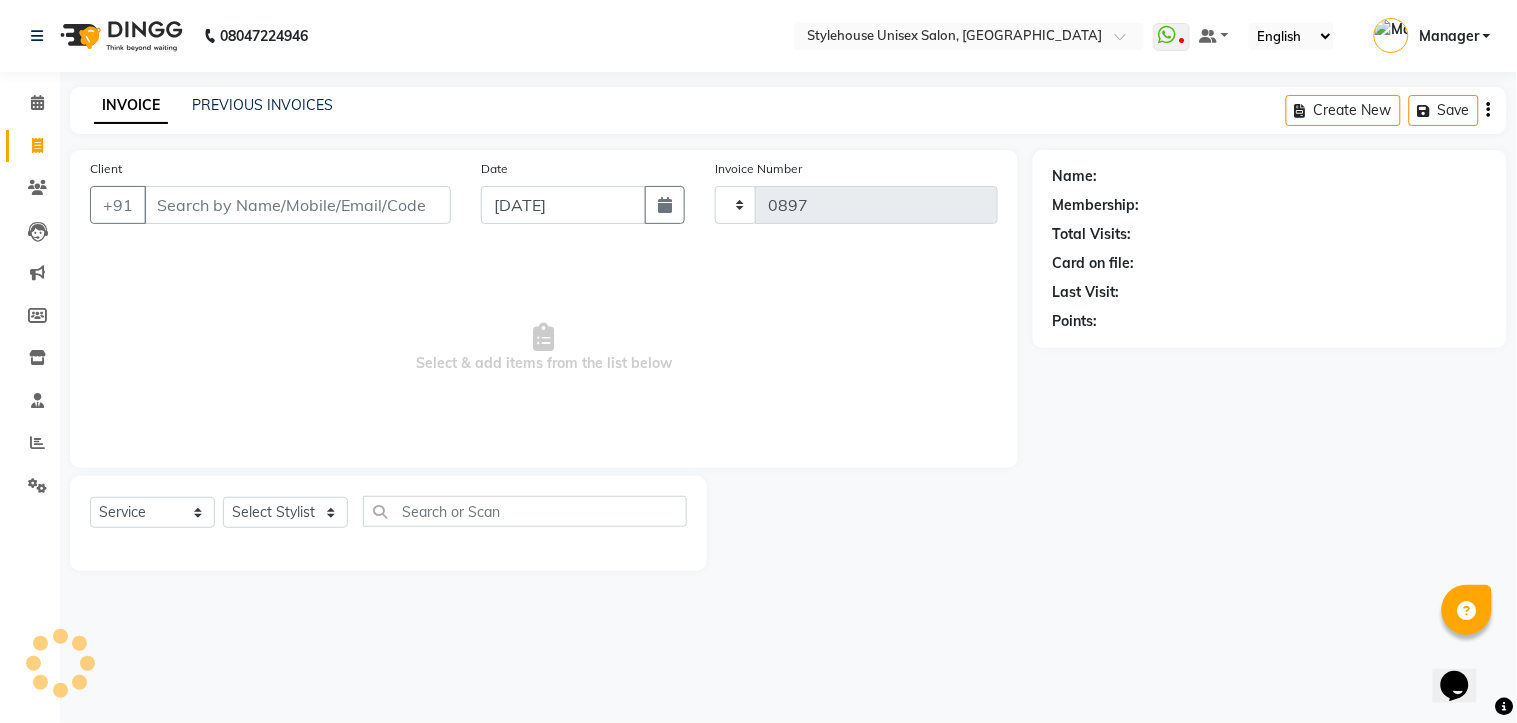 select on "7906" 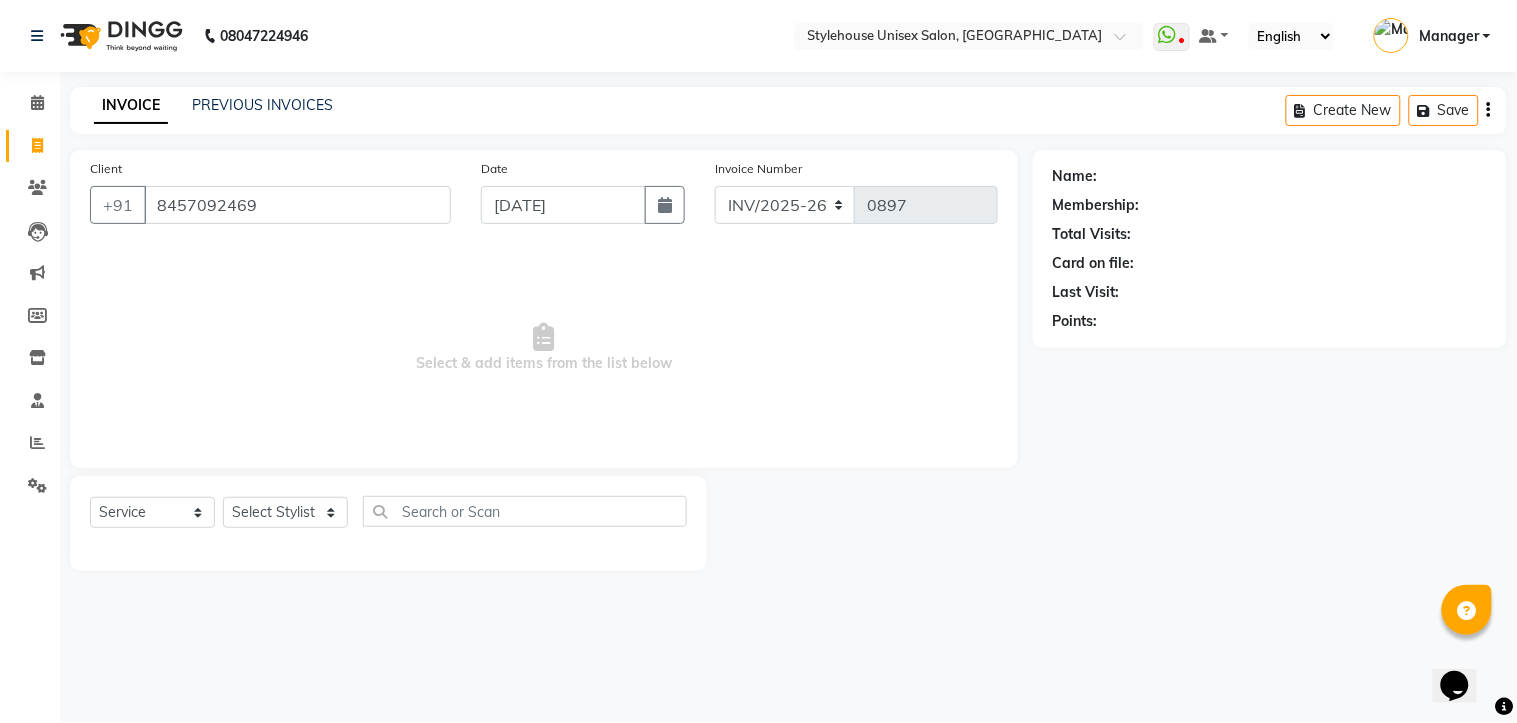 type on "8457092469" 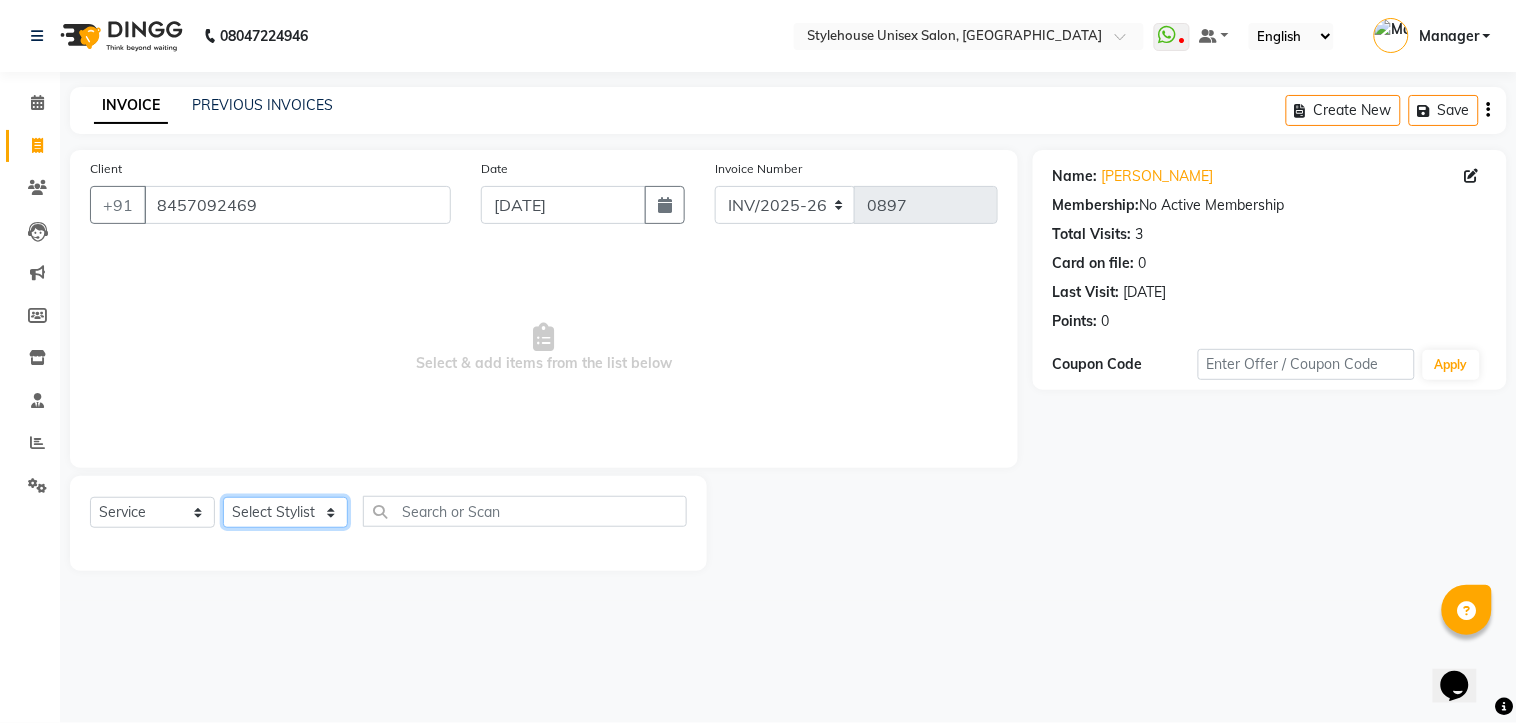 click on "Select Stylist [PERSON_NAME] [PERSON_NAME] [PERSON_NAME] Manager [PERSON_NAME] PRIYANKA HOTA [PERSON_NAME] [PERSON_NAME]" 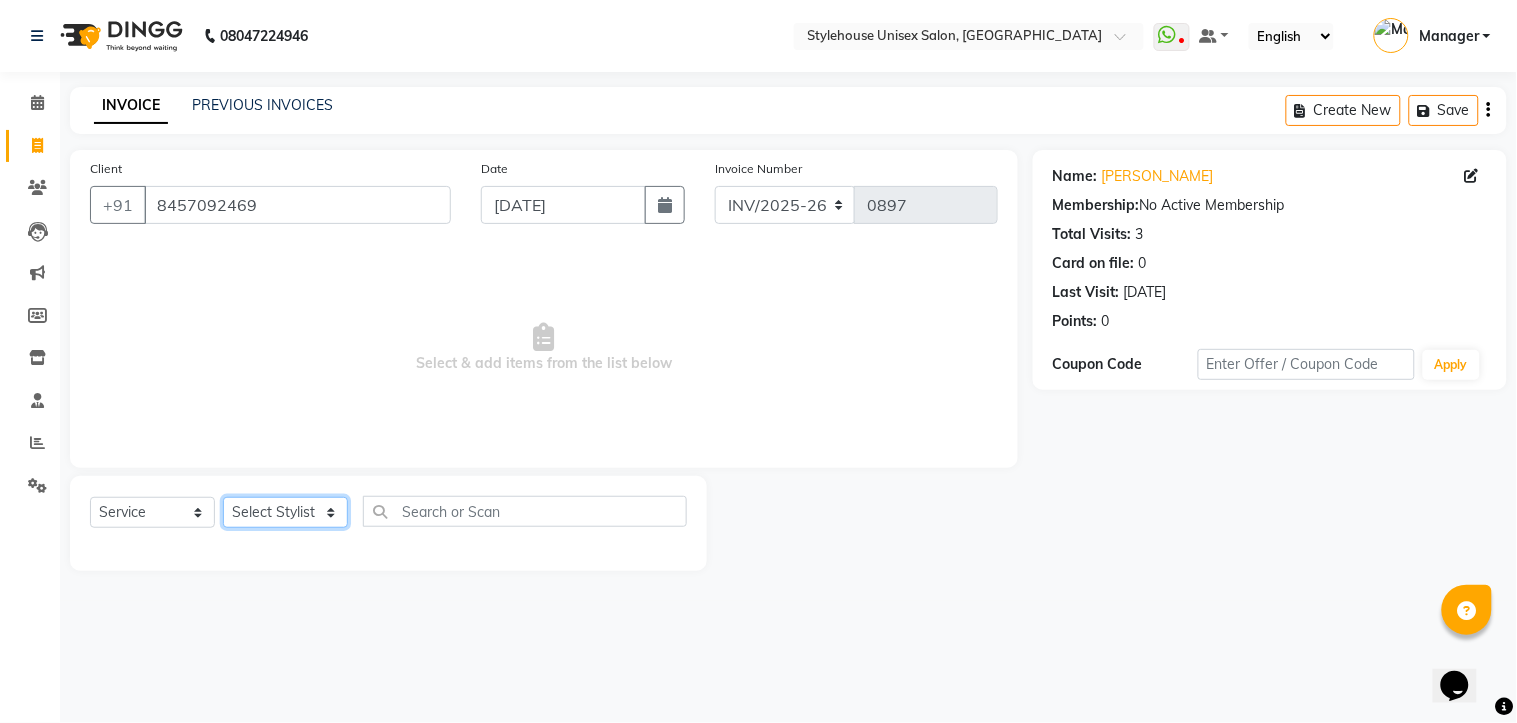 select on "69912" 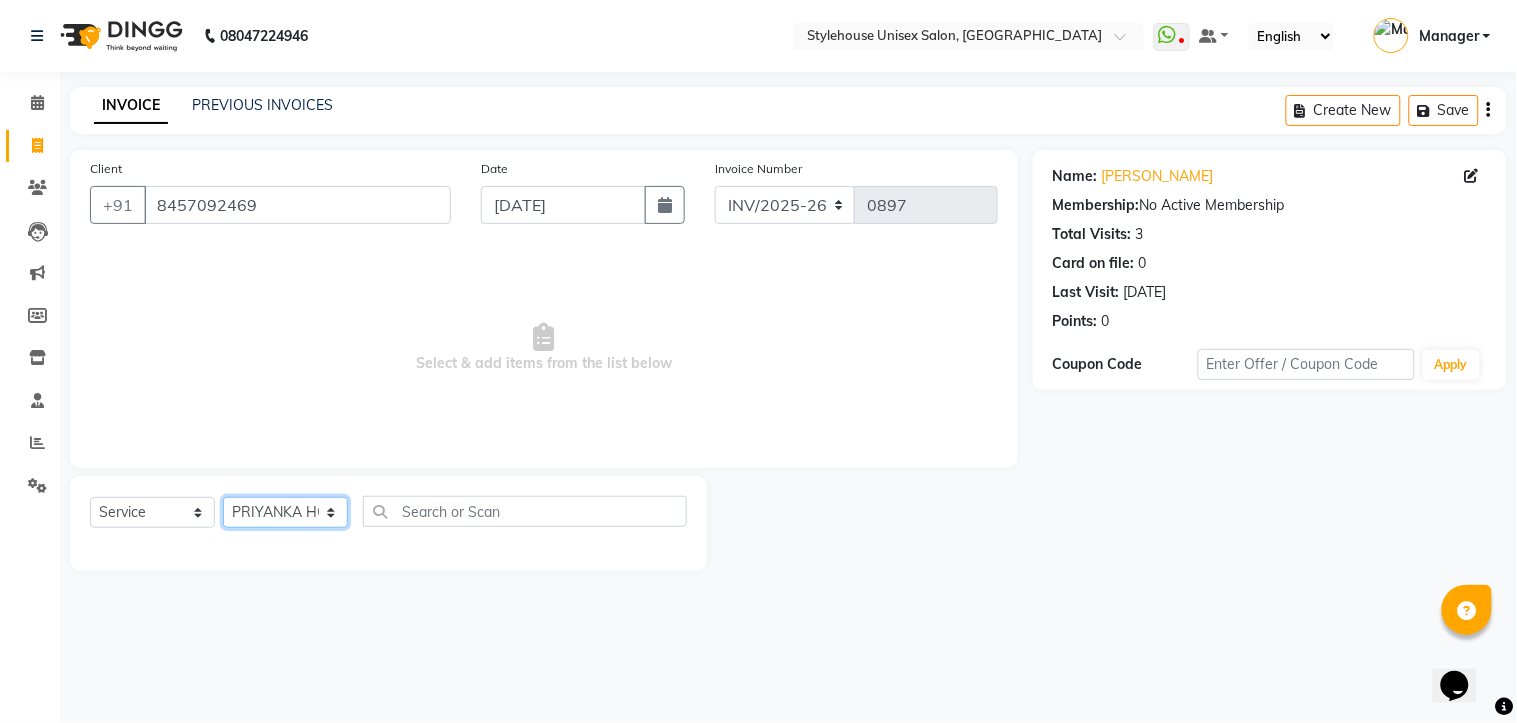 click on "Select Stylist [PERSON_NAME] [PERSON_NAME] [PERSON_NAME] Manager [PERSON_NAME] PRIYANKA HOTA [PERSON_NAME] [PERSON_NAME]" 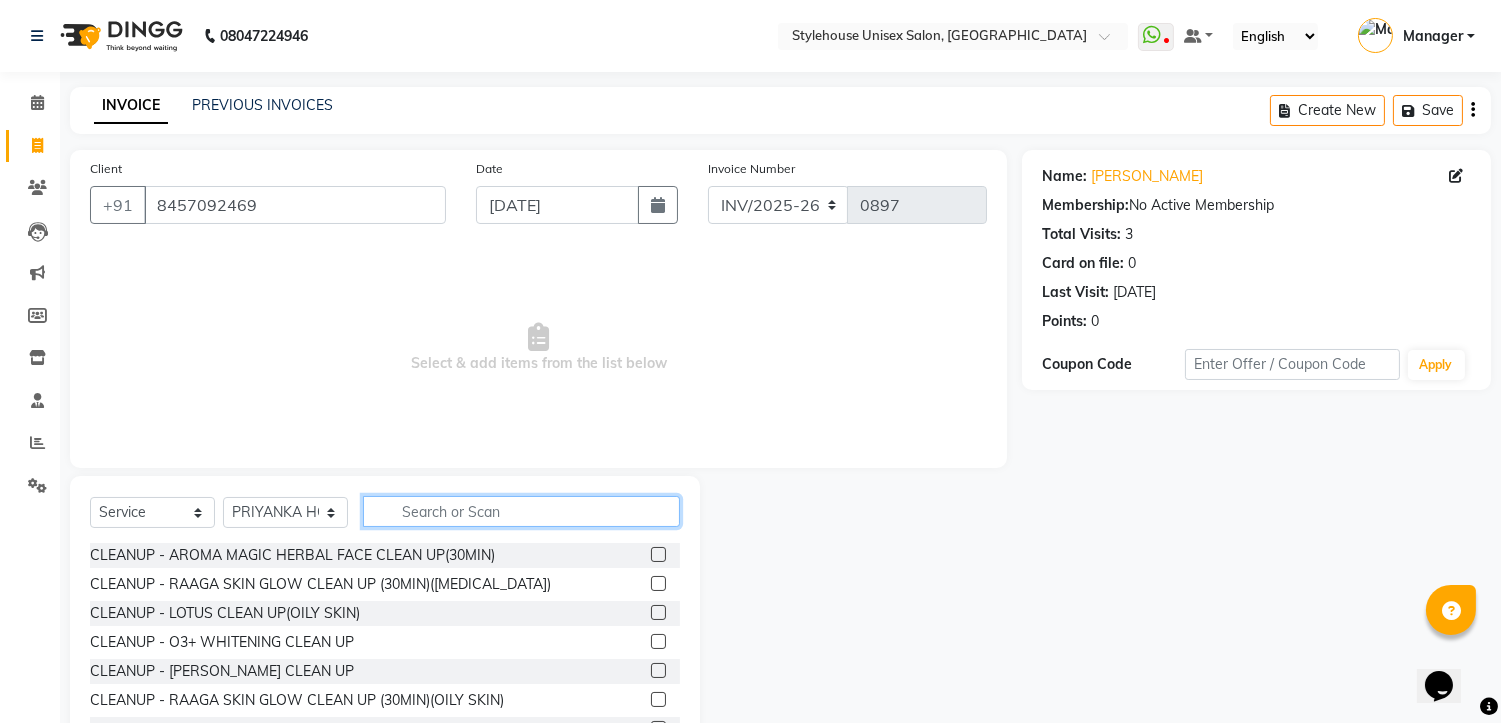 click 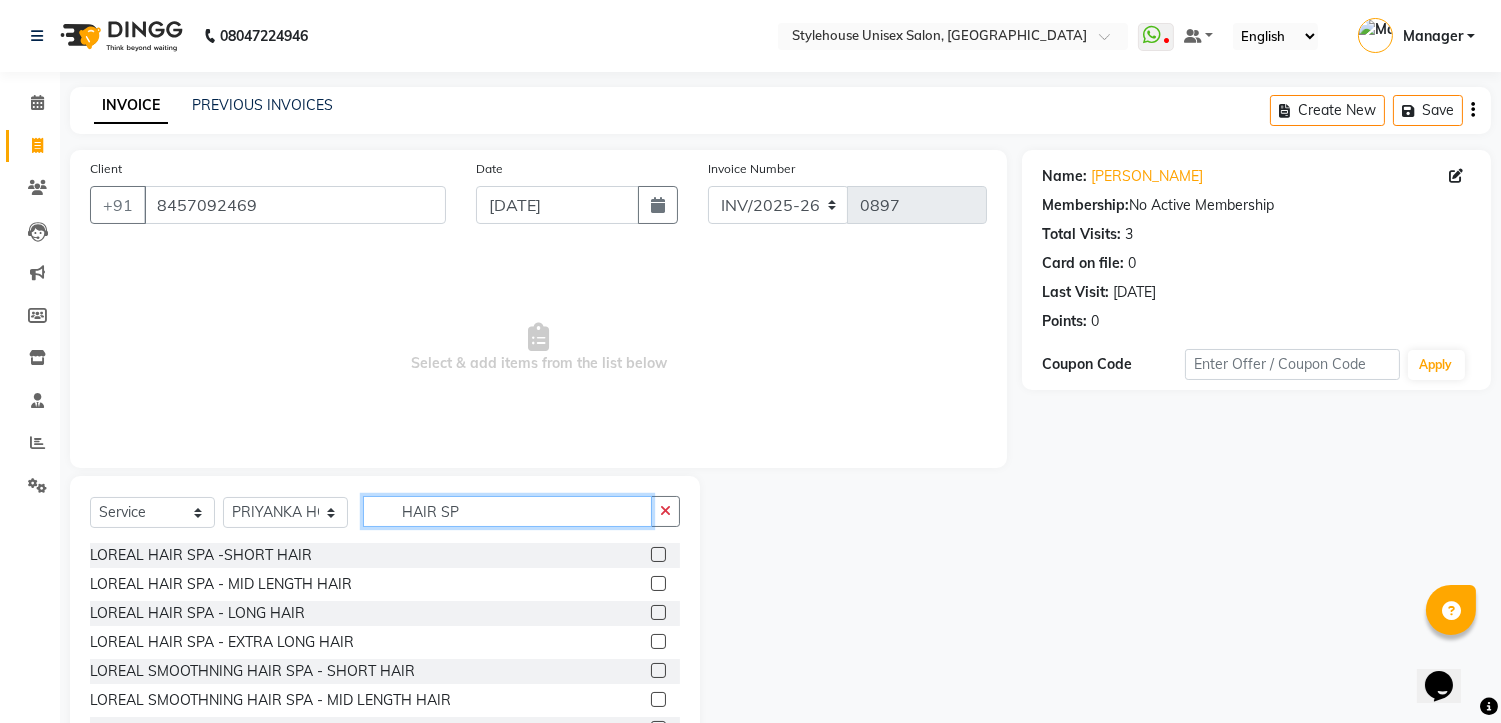 type on "HAIR SP" 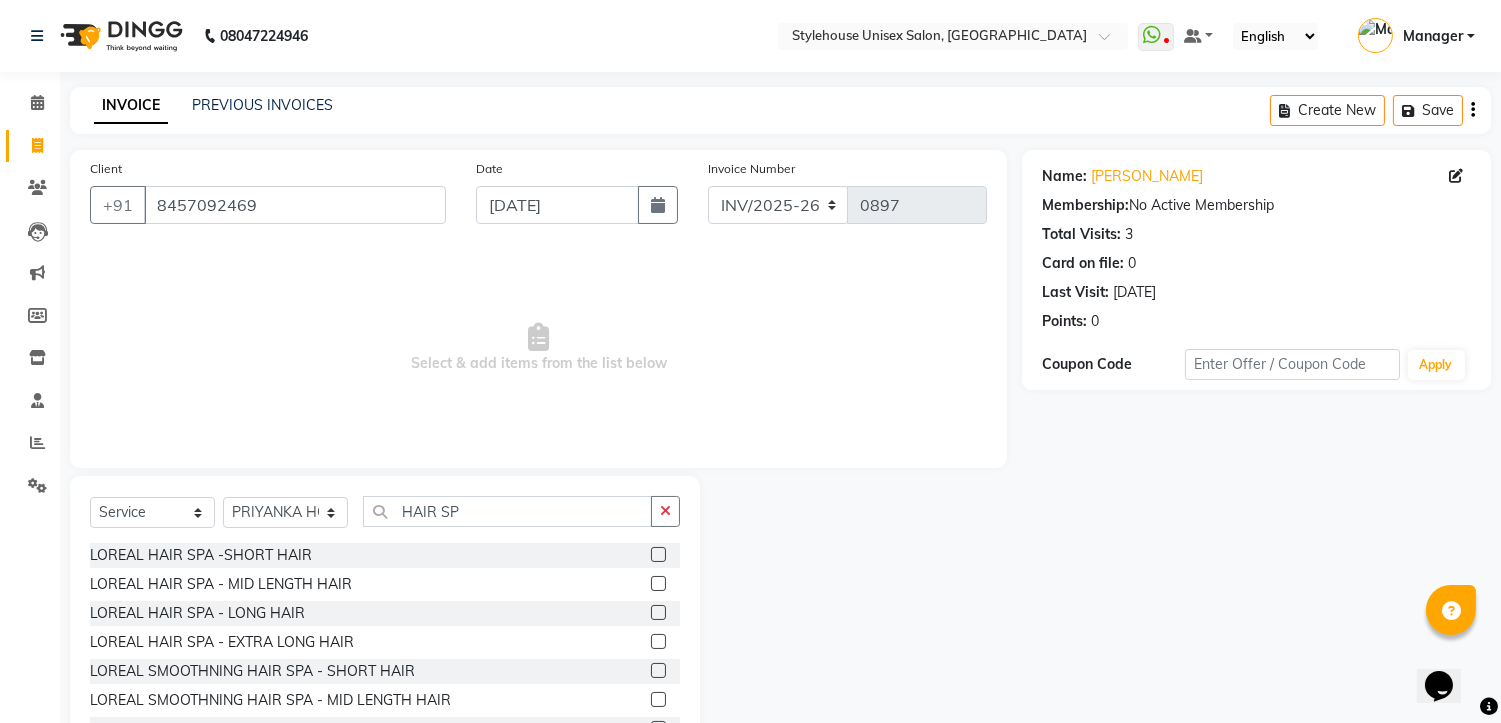 click 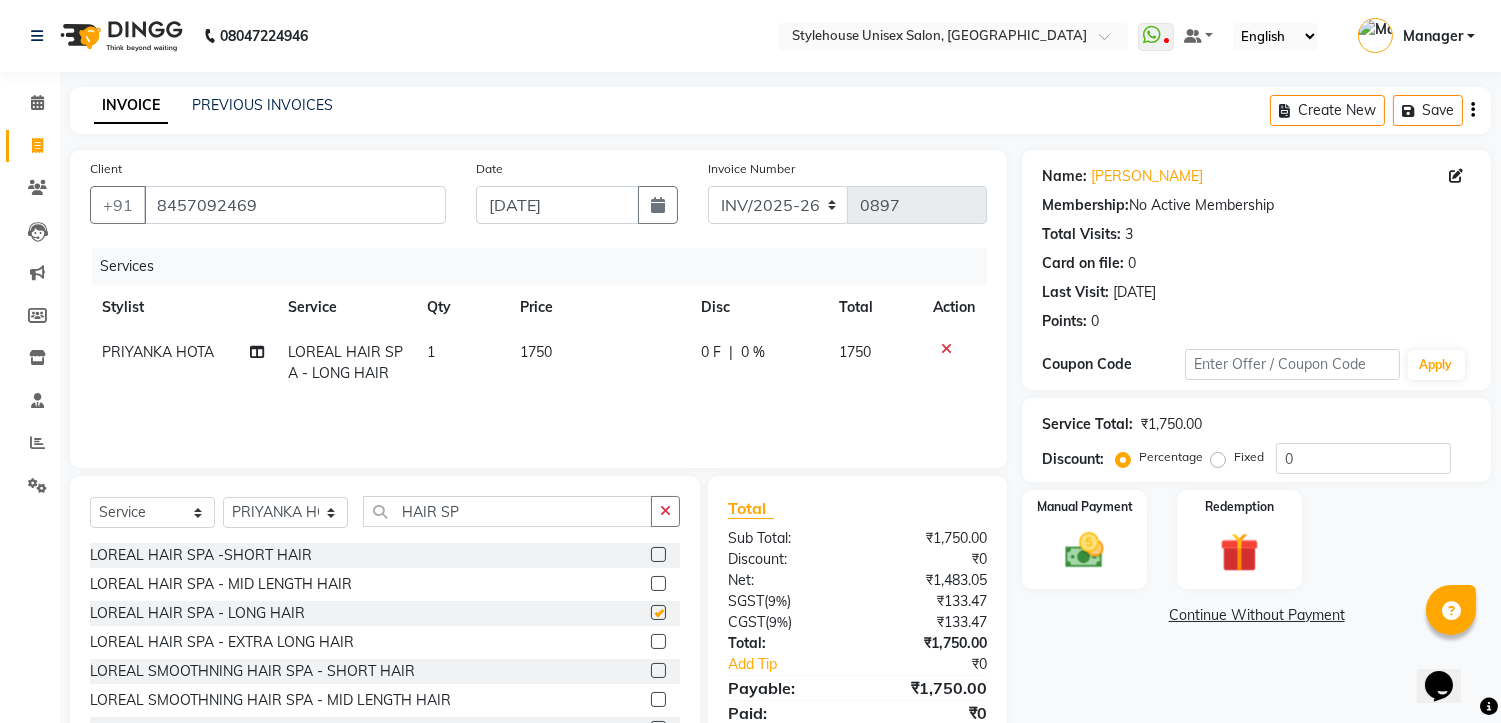 checkbox on "false" 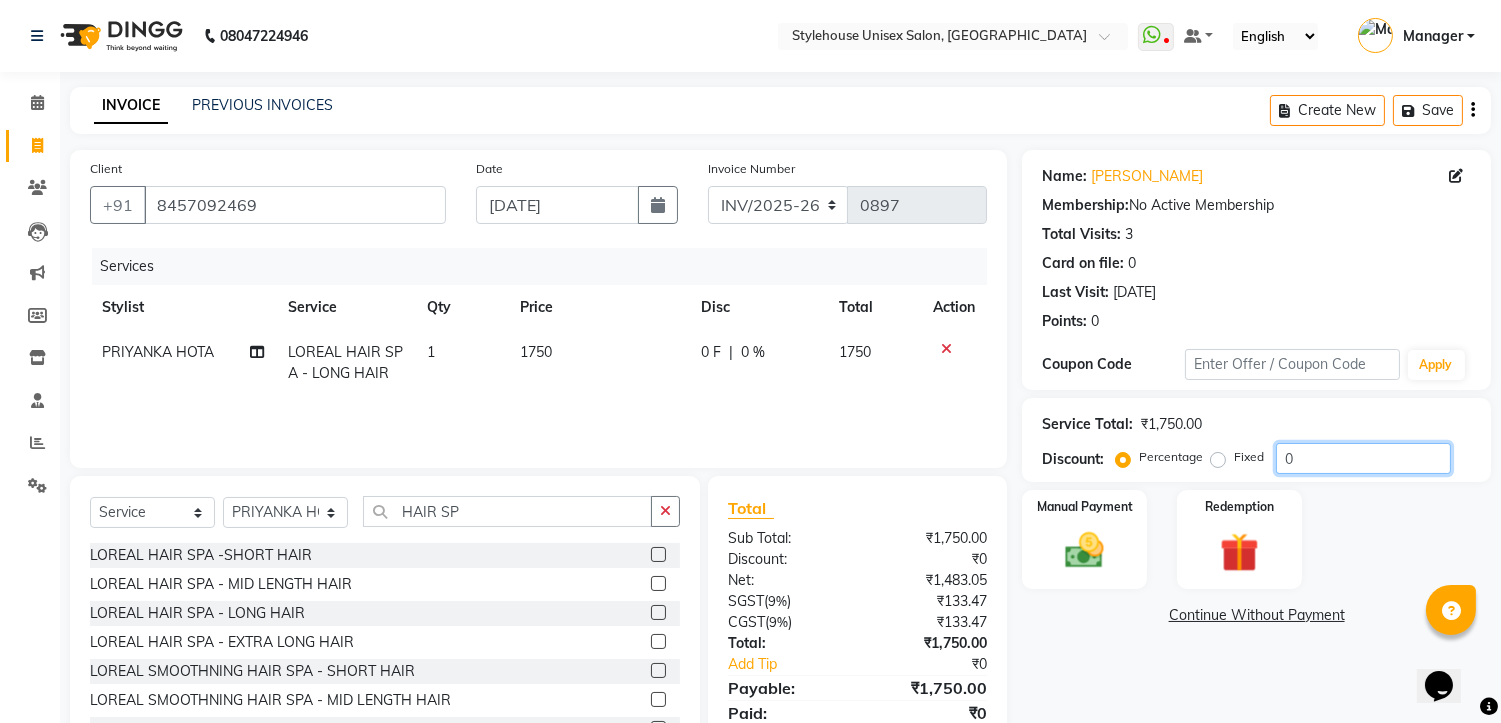 click on "0" 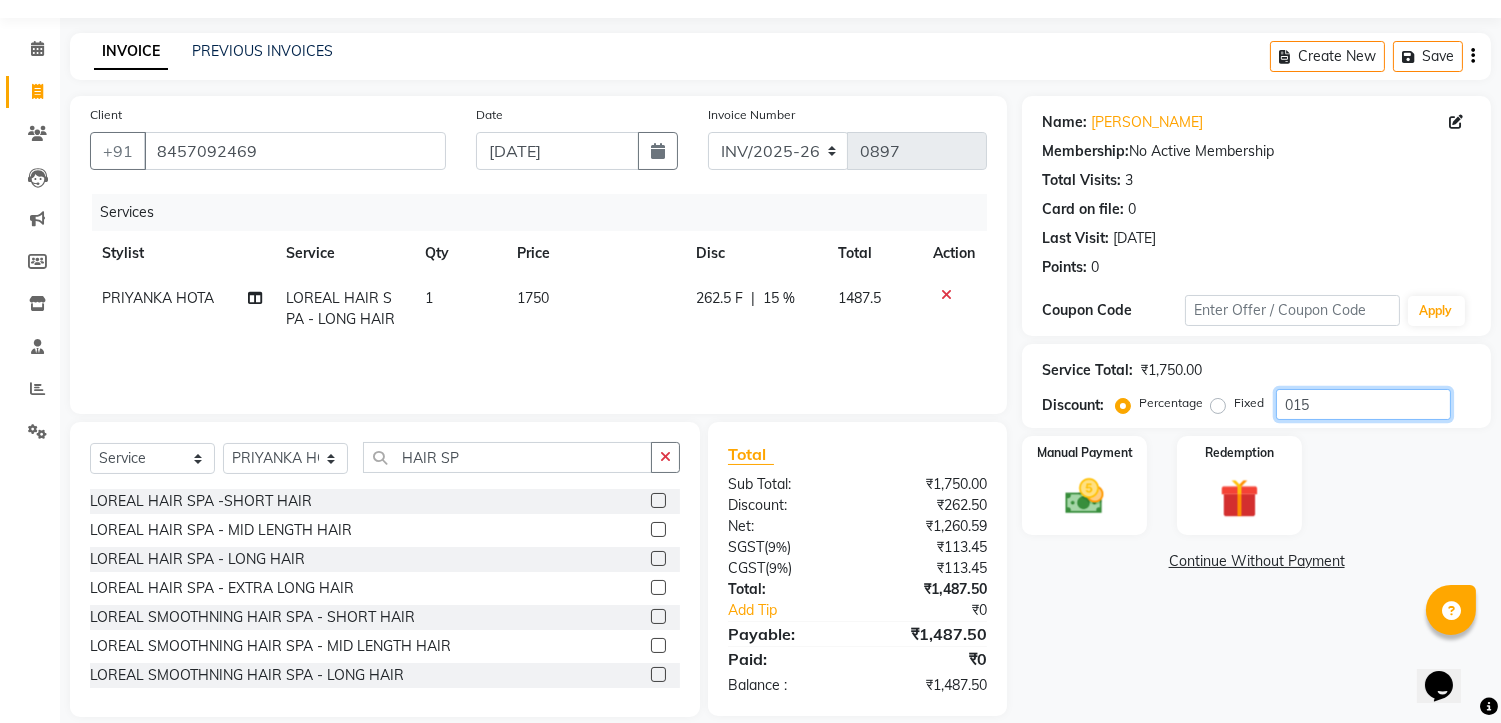 scroll, scrollTop: 77, scrollLeft: 0, axis: vertical 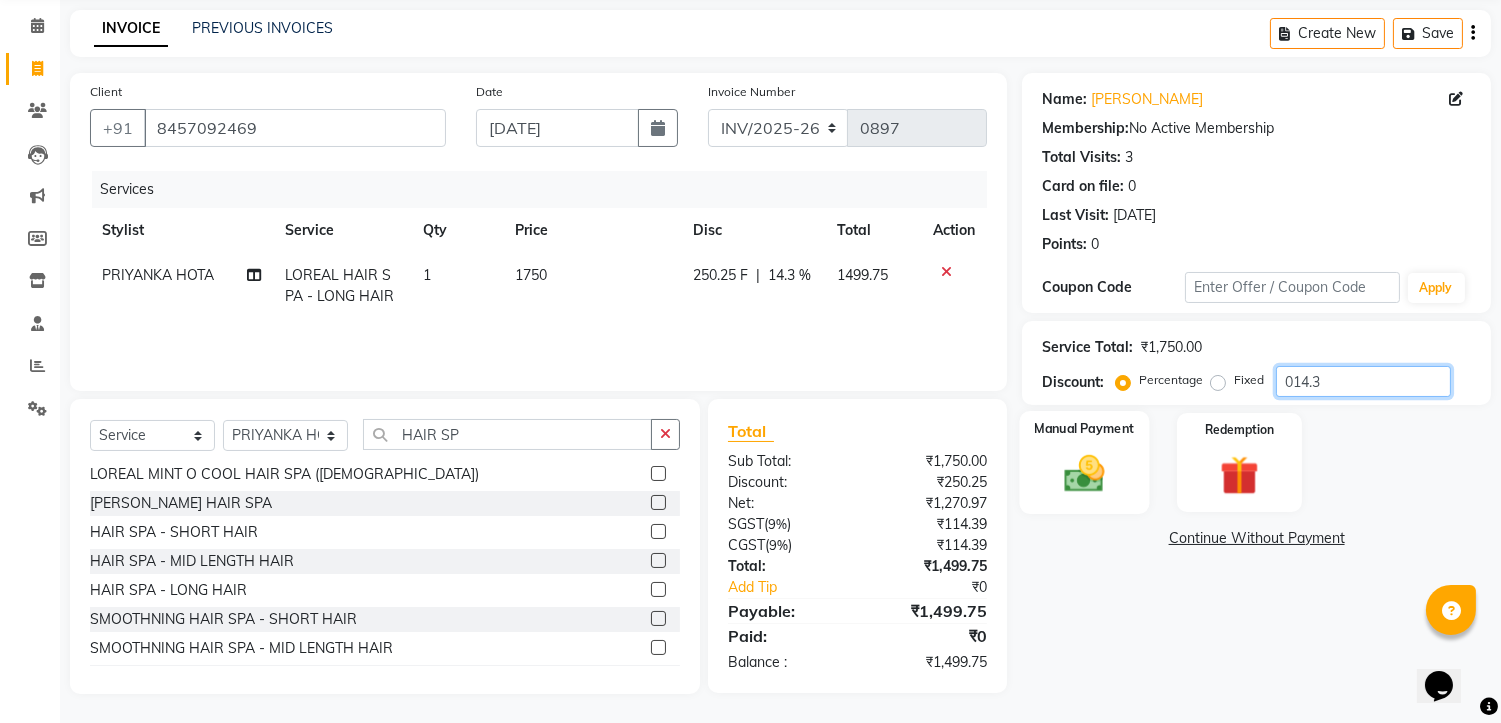 type on "014.3" 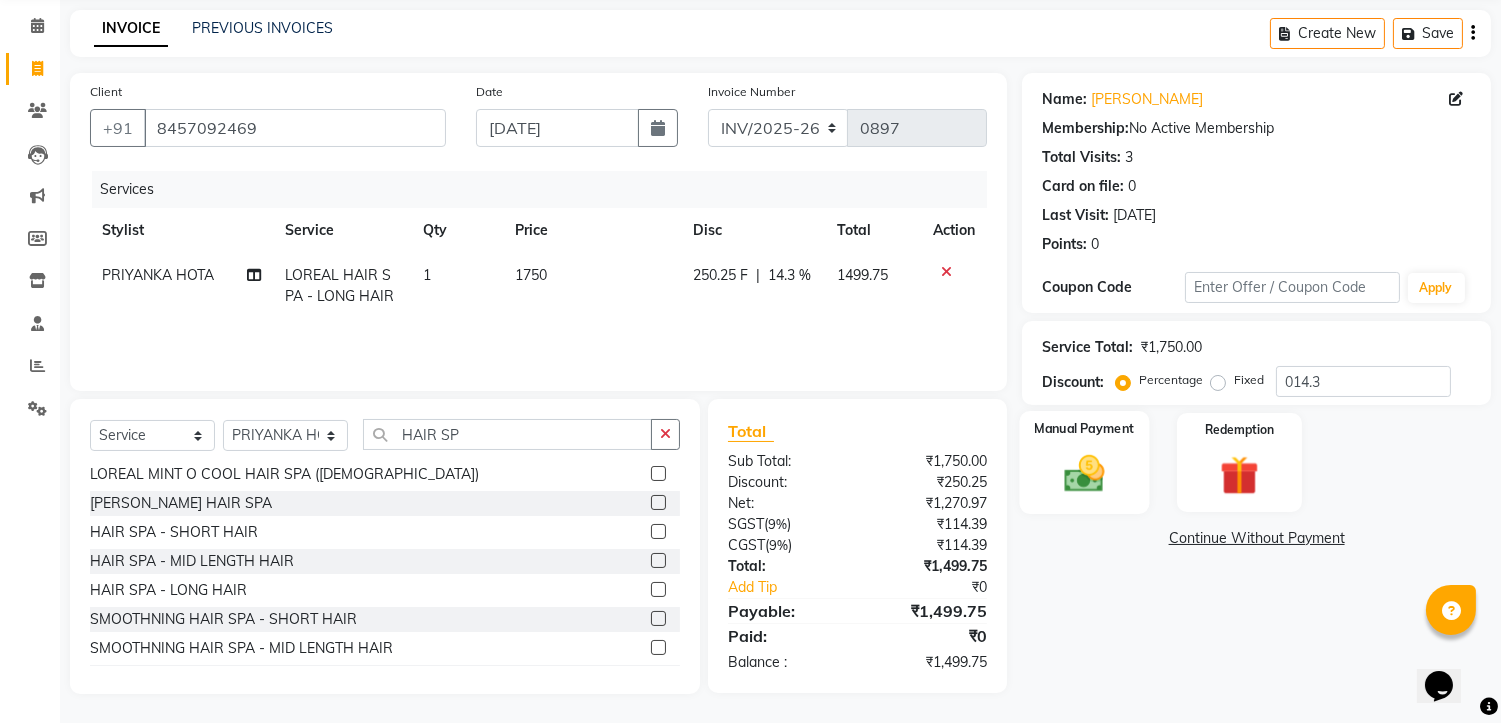 click 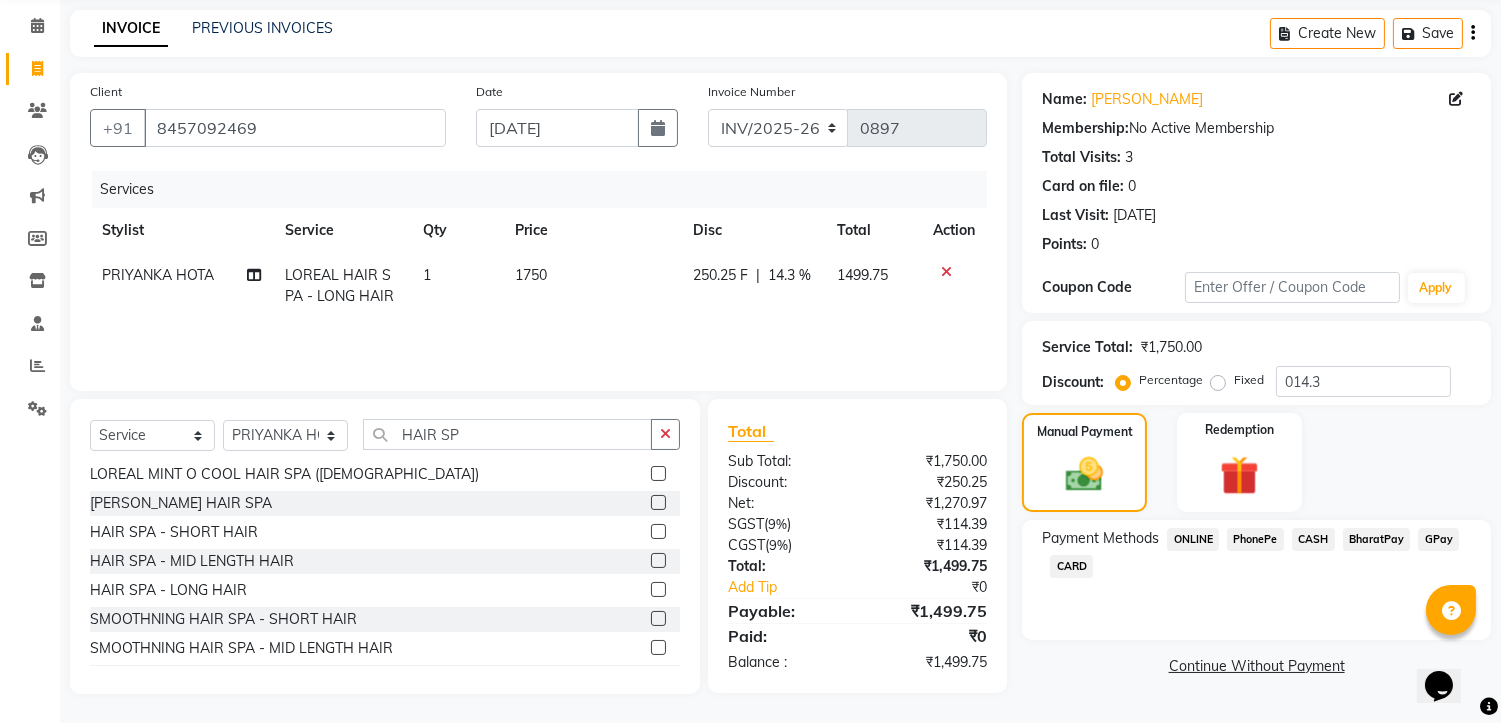click on "CASH" 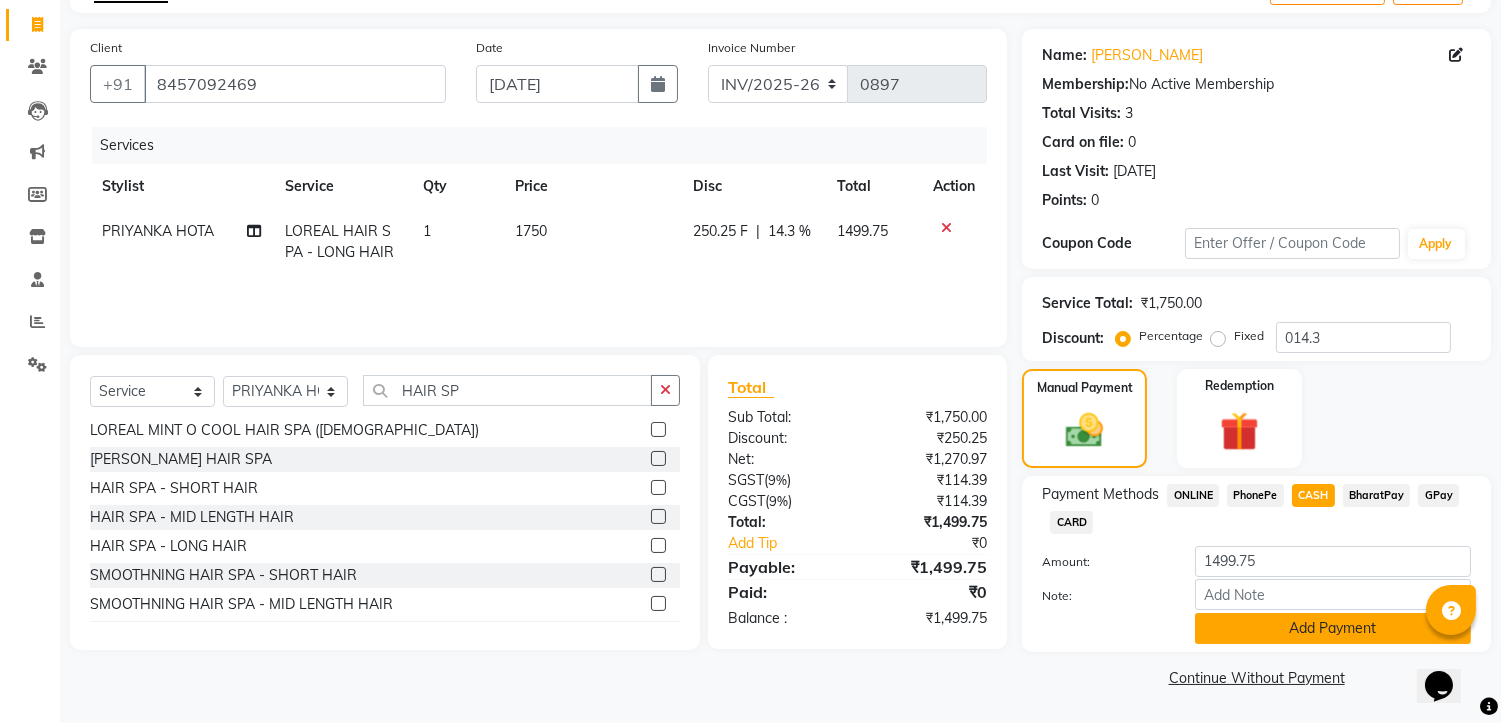 click on "Add Payment" 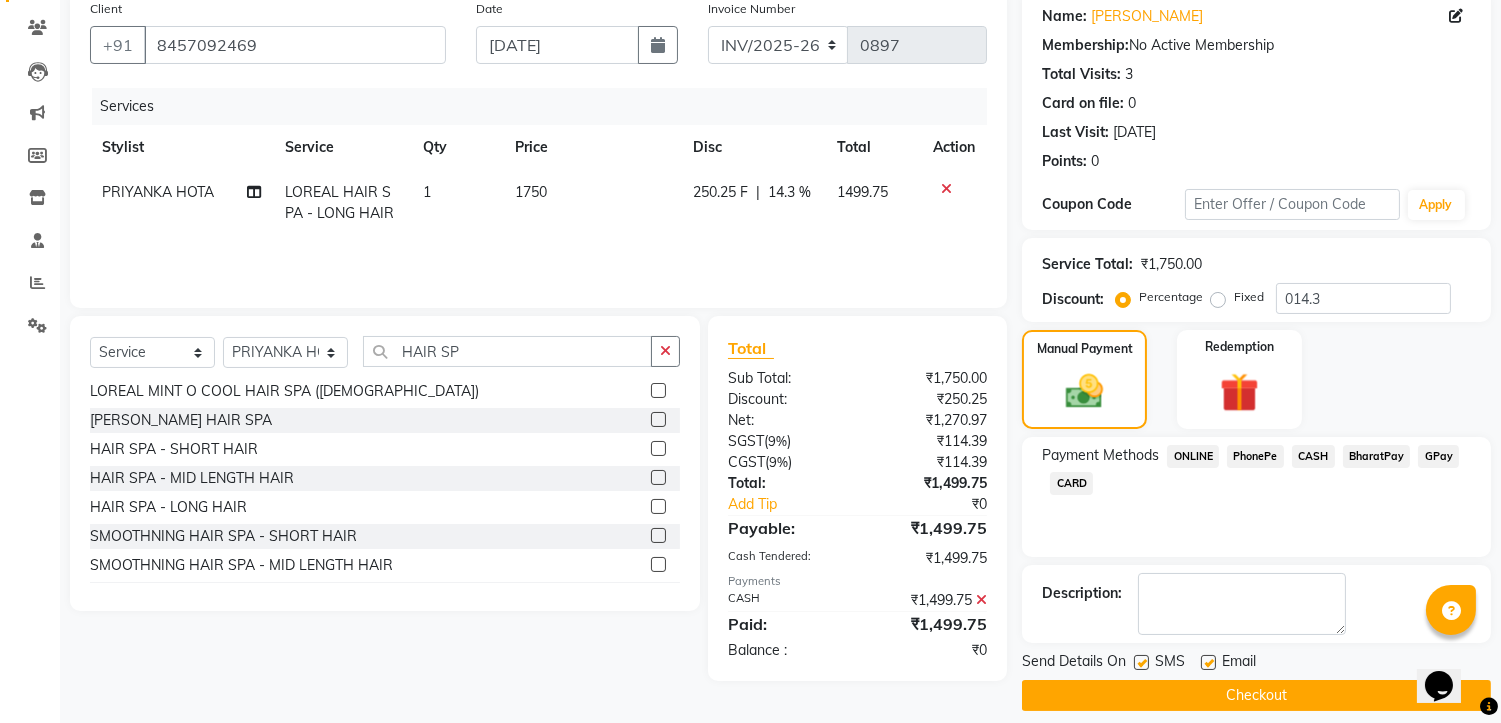 scroll, scrollTop: 176, scrollLeft: 0, axis: vertical 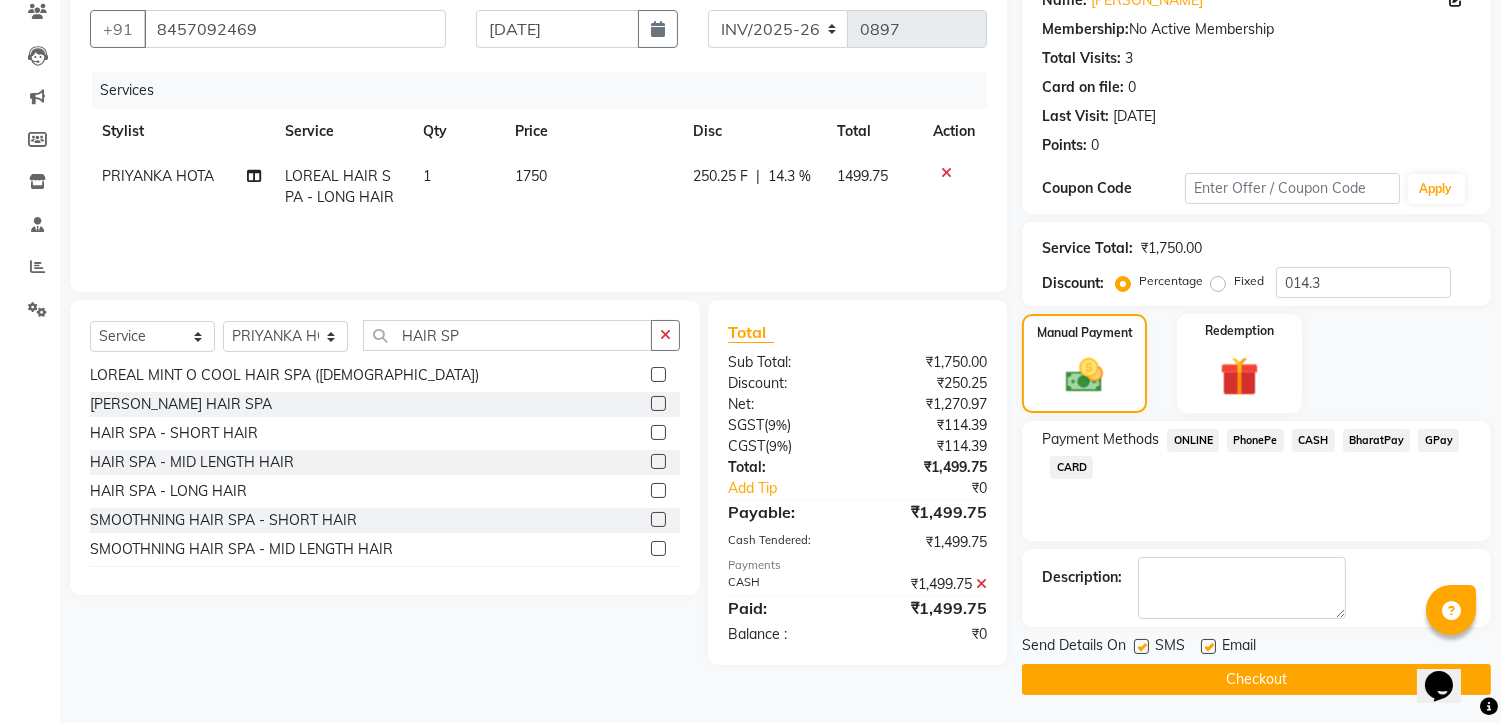 click on "Checkout" 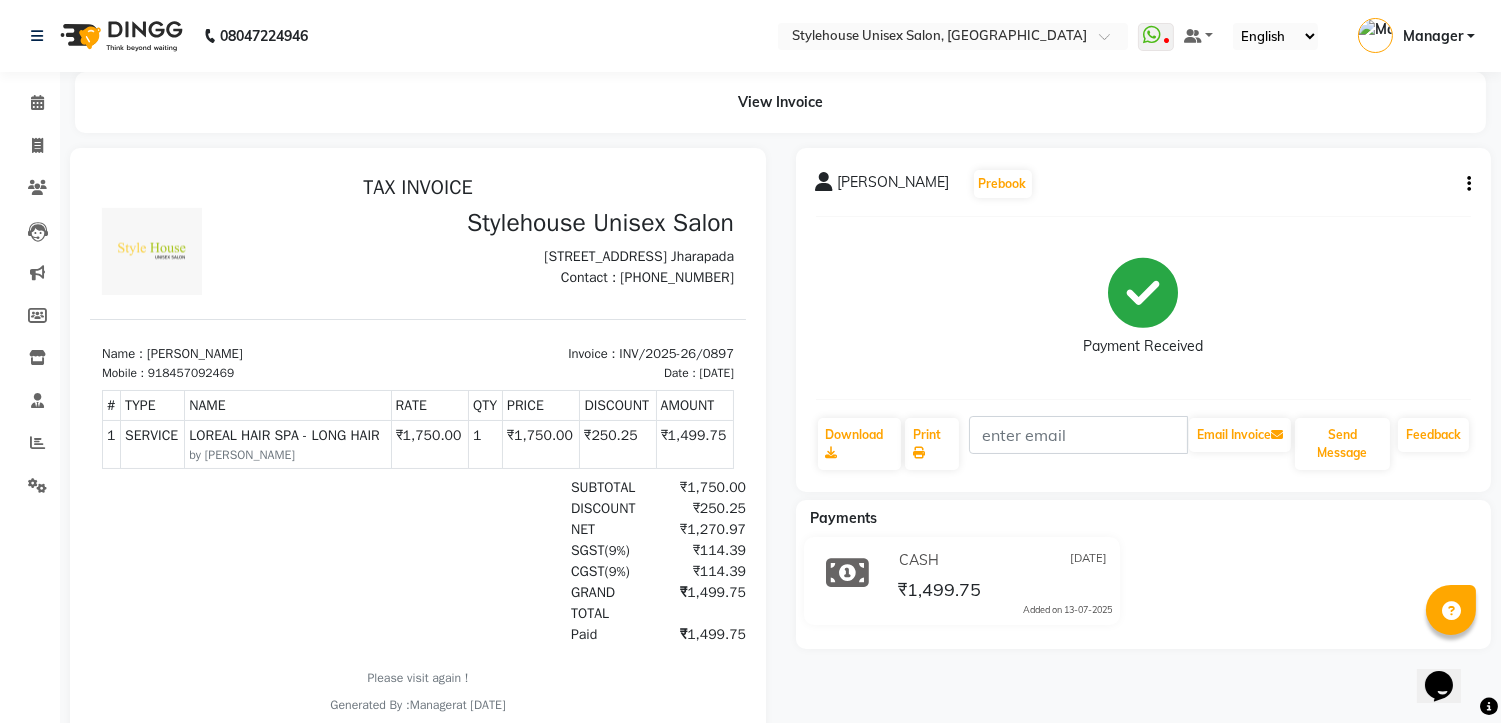 scroll, scrollTop: 0, scrollLeft: 0, axis: both 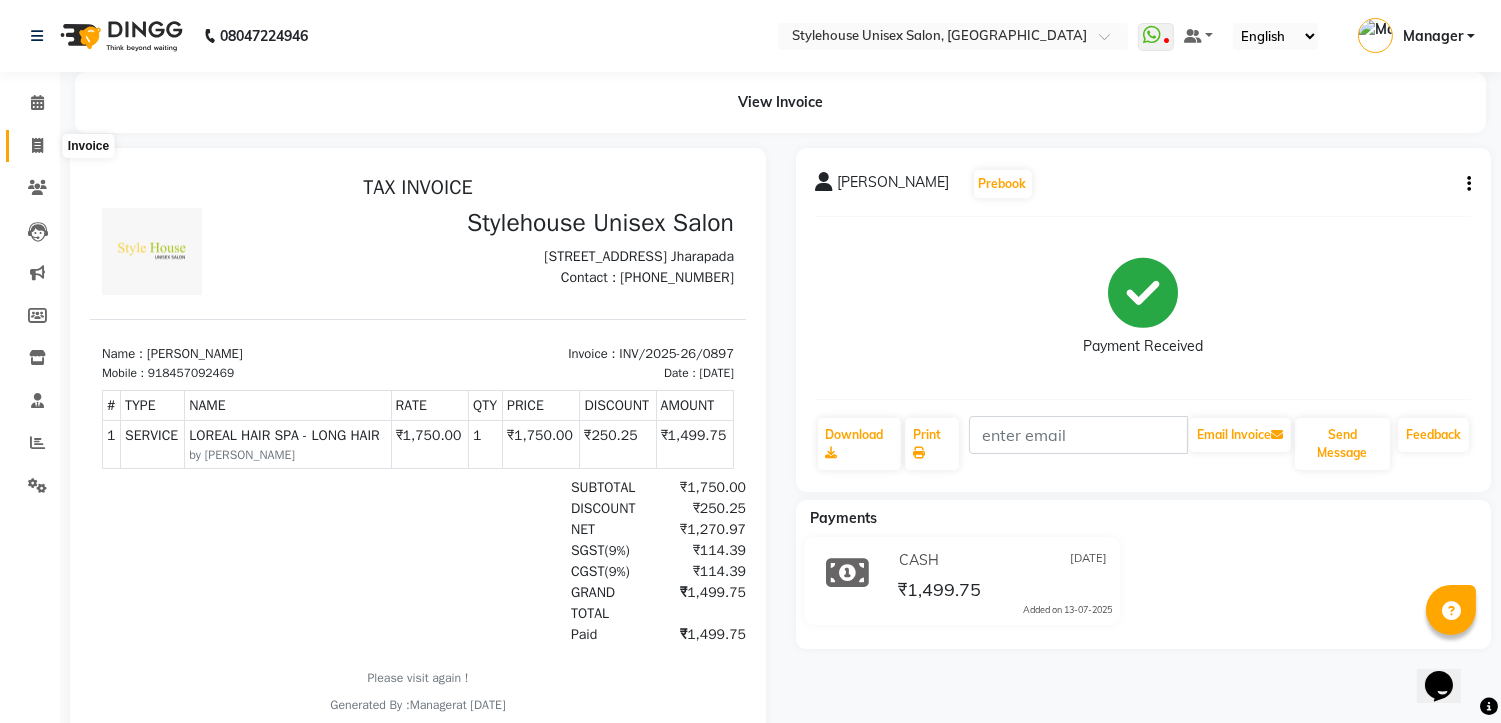 click 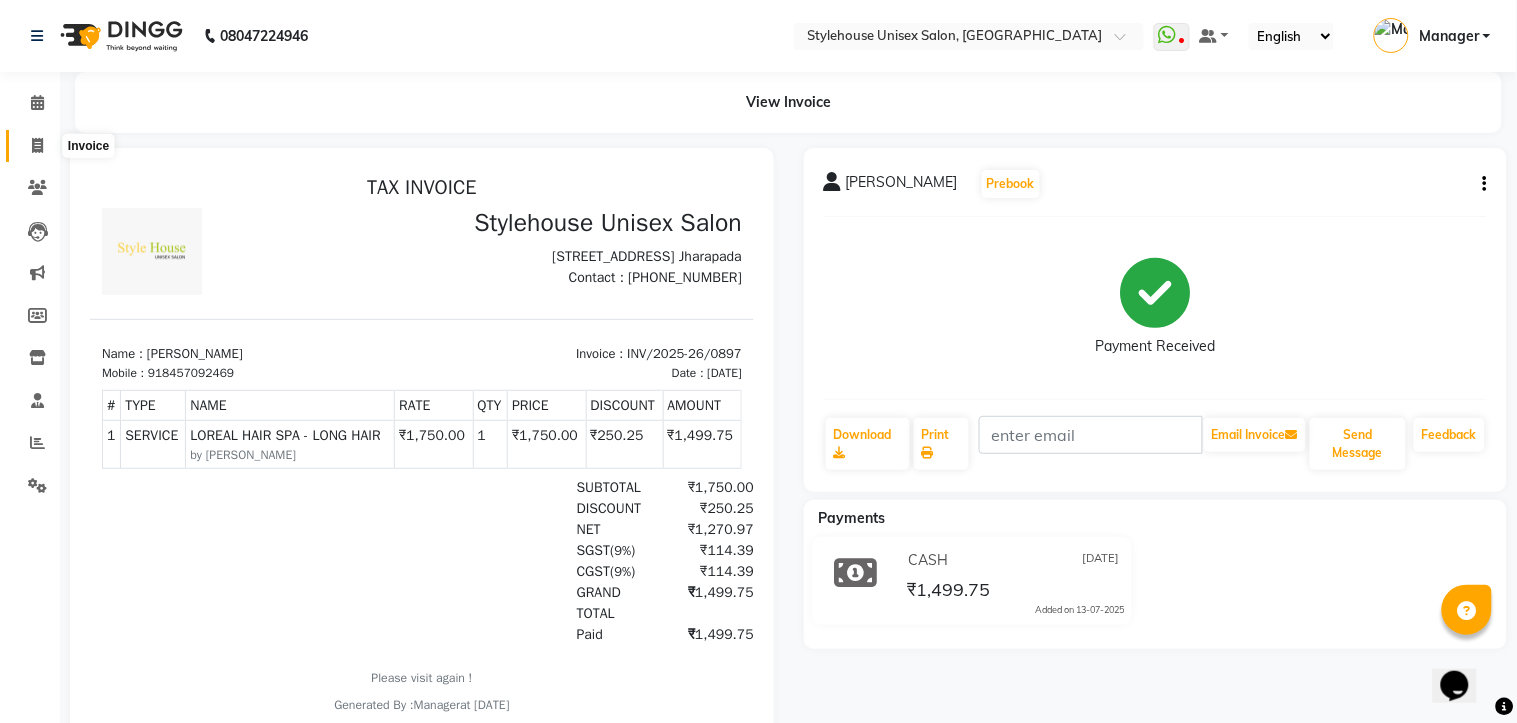 select on "service" 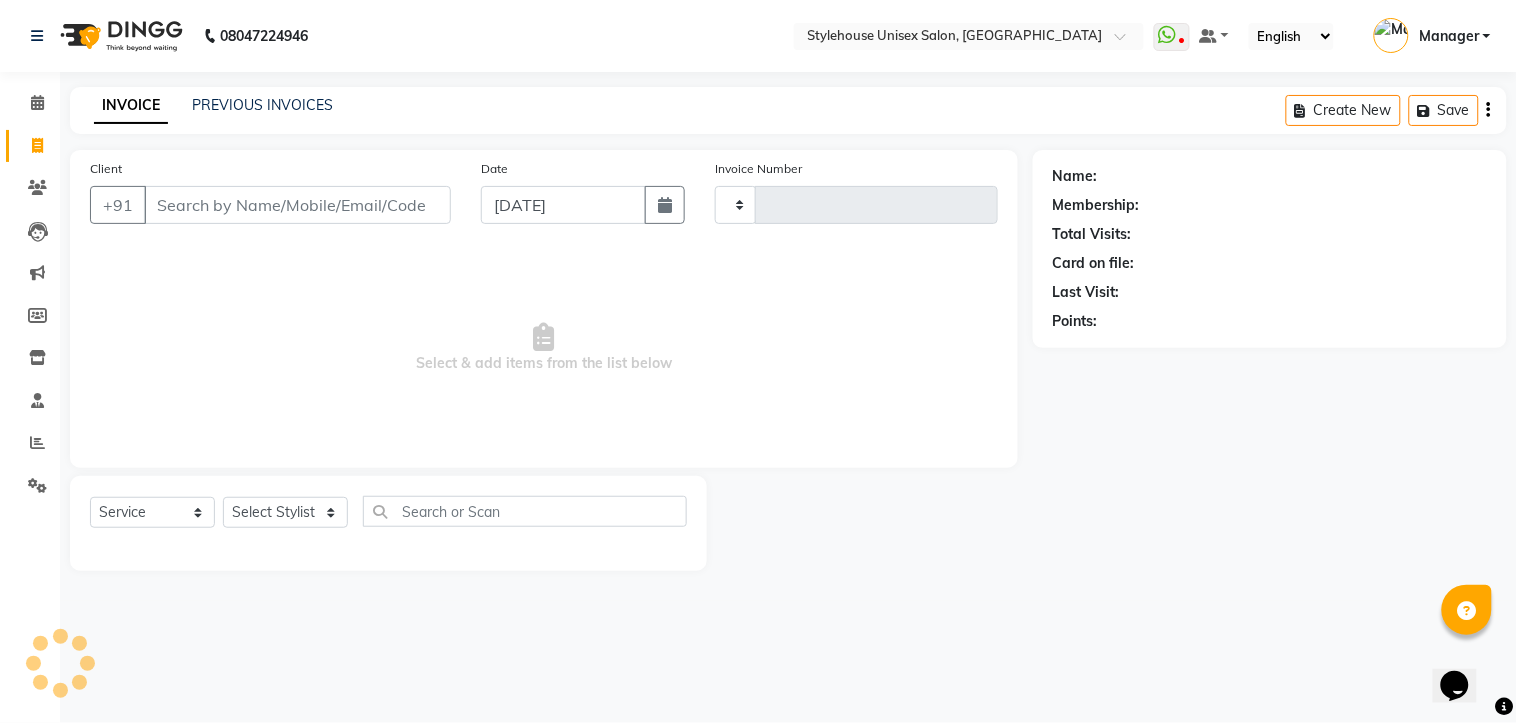 type on "0898" 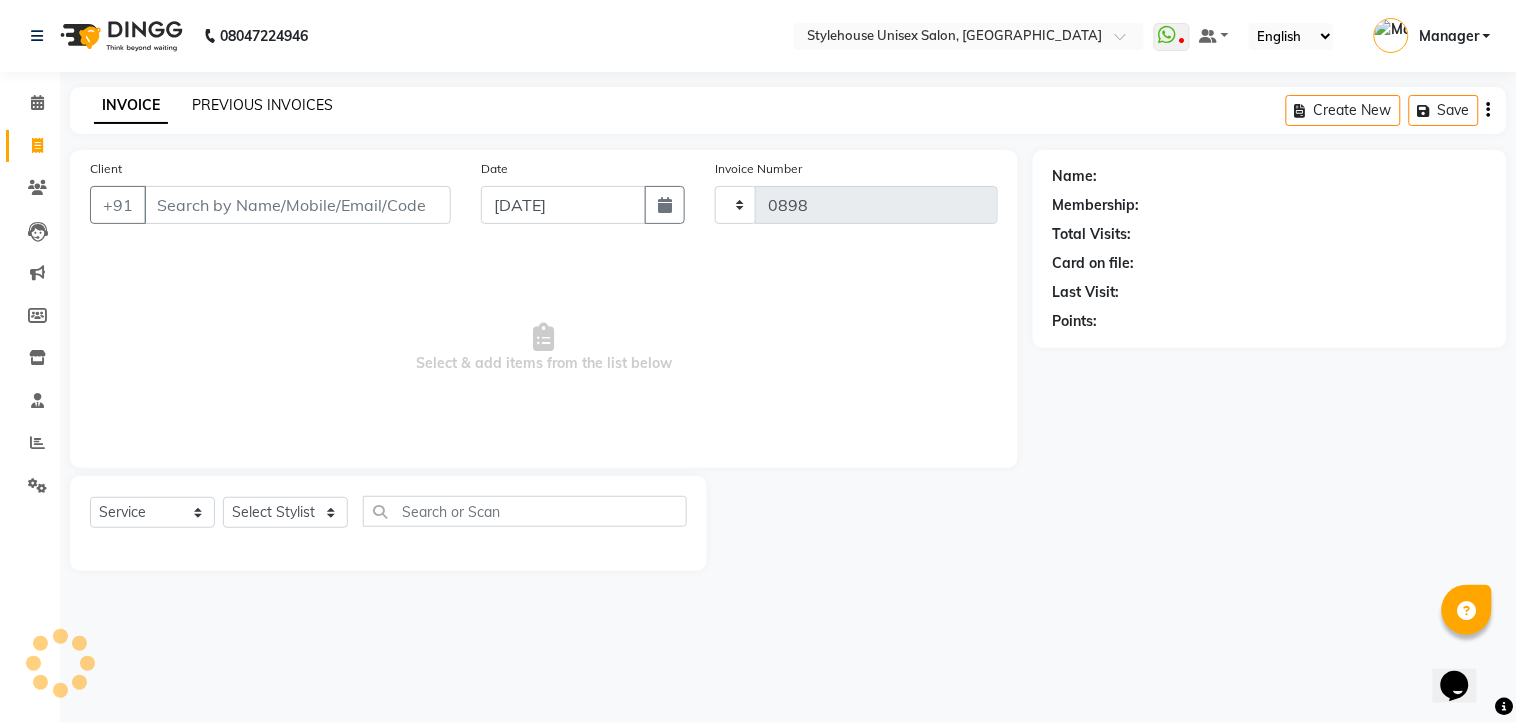 select on "7906" 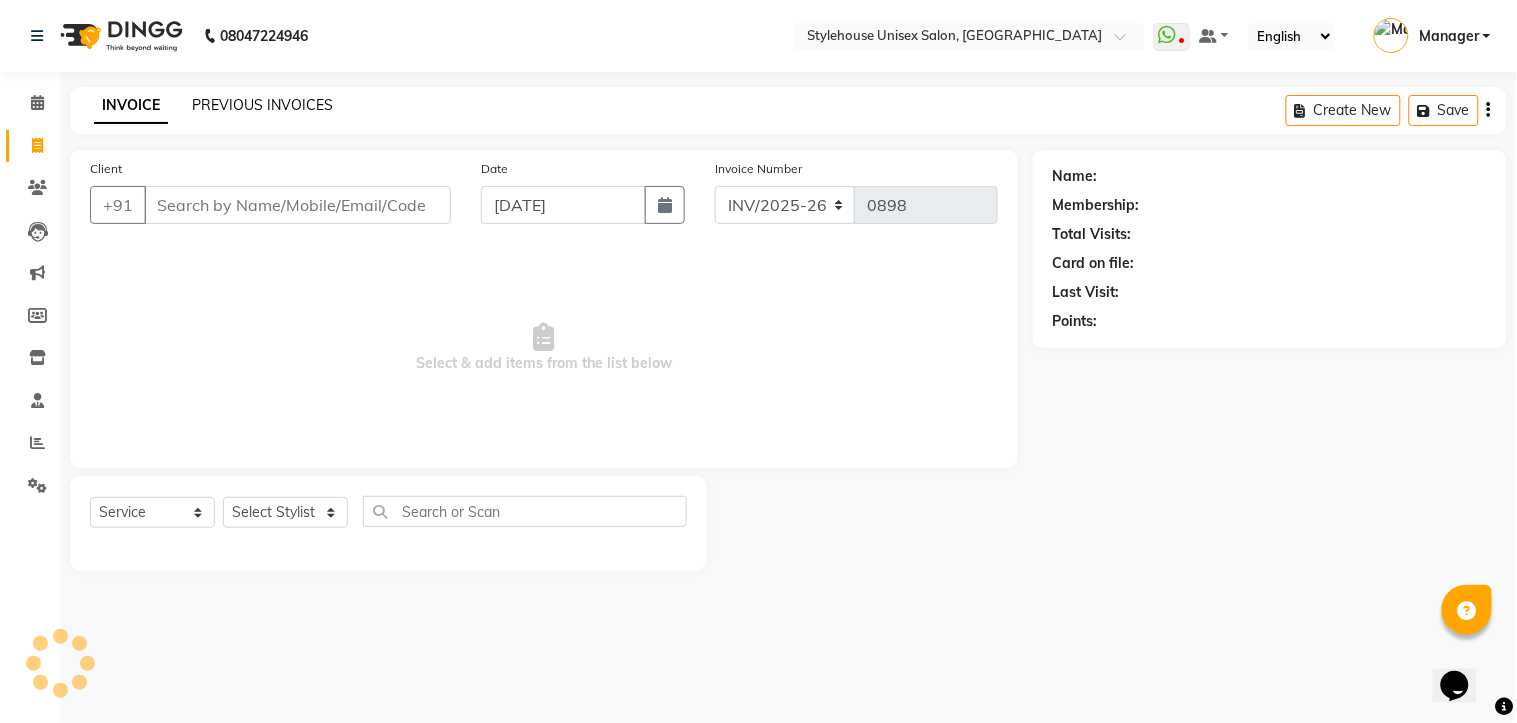 click on "PREVIOUS INVOICES" 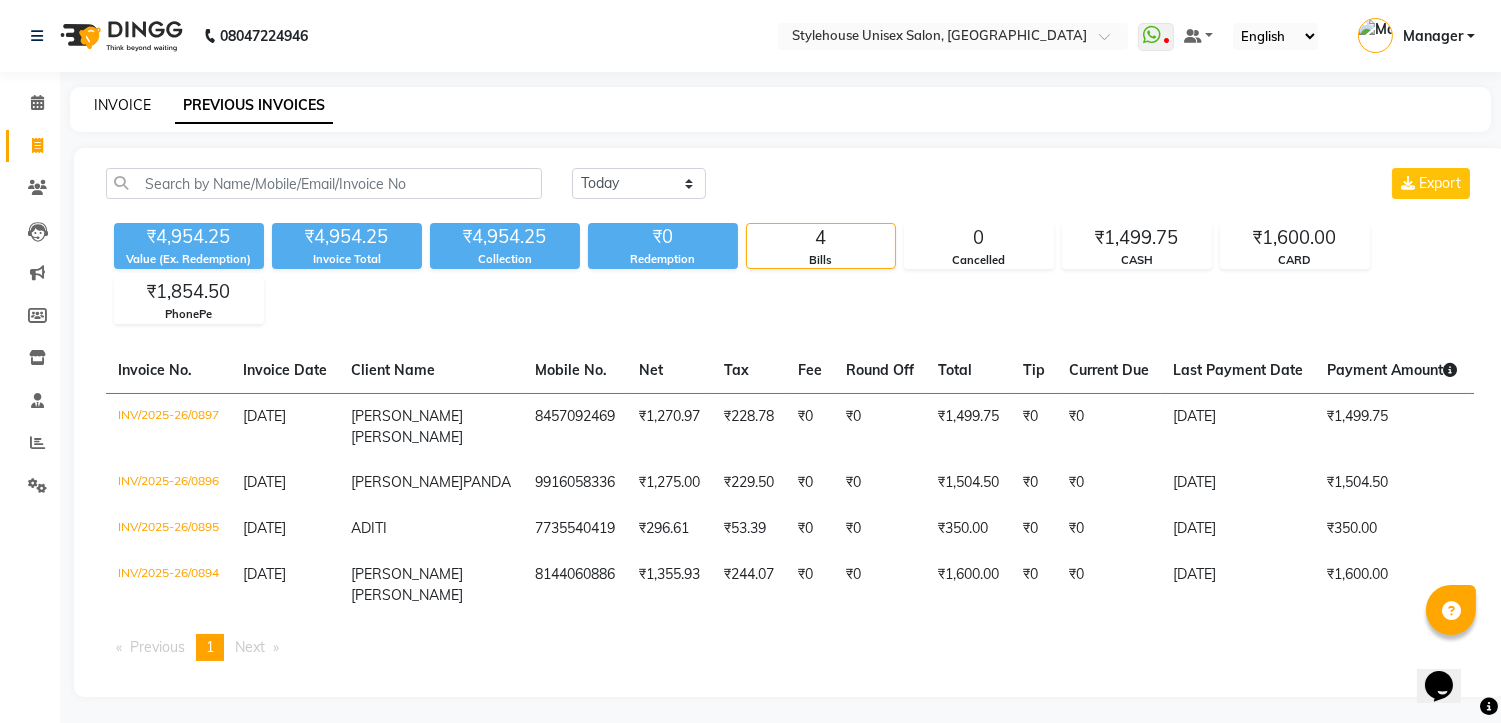 click on "INVOICE" 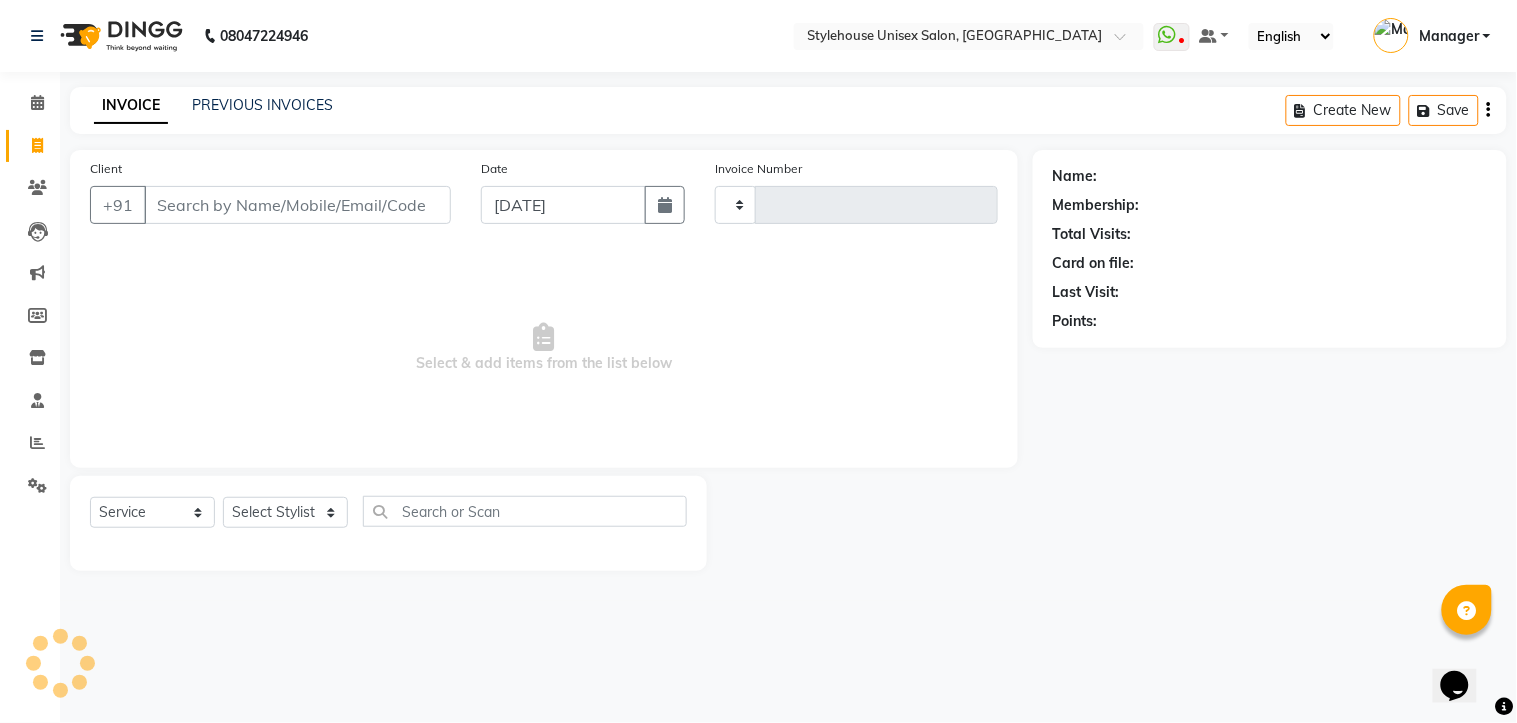 type on "0898" 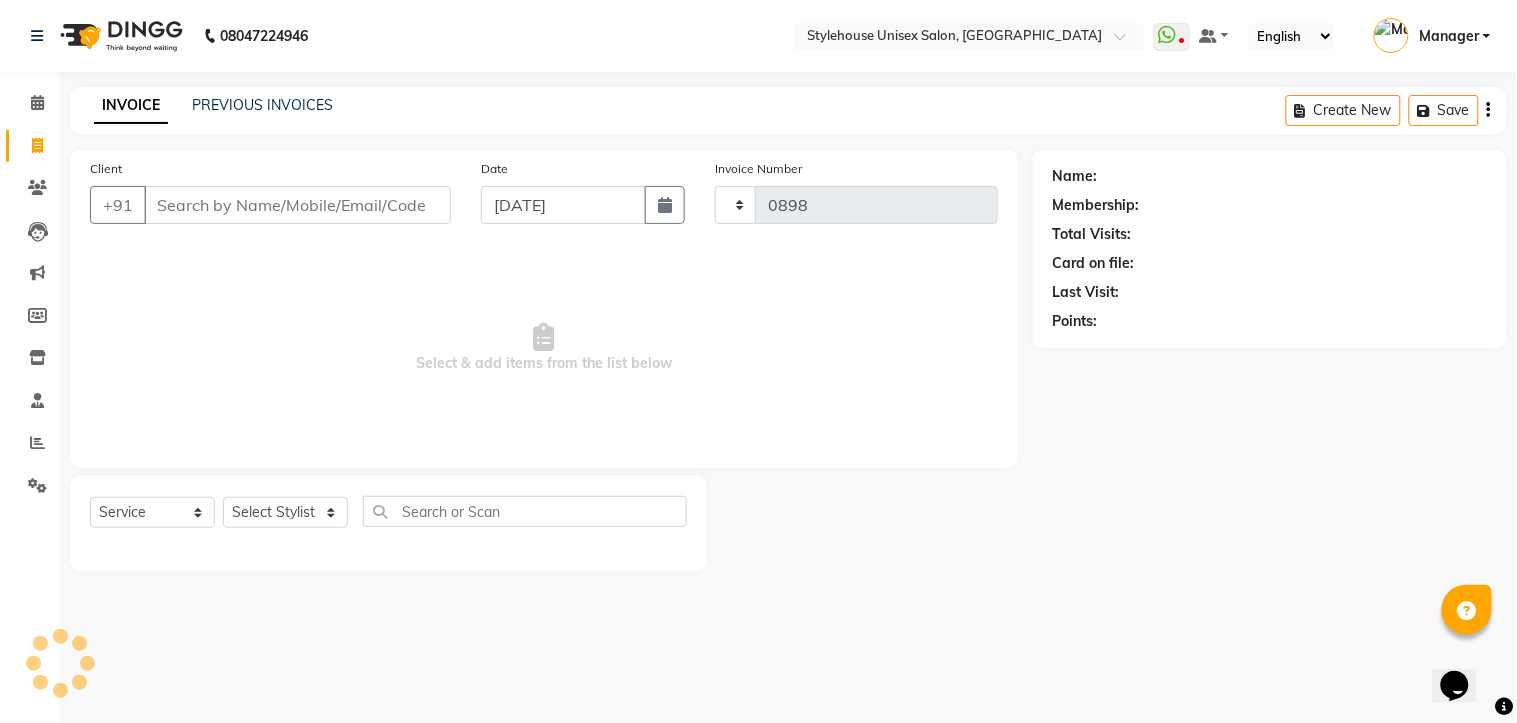 select on "7906" 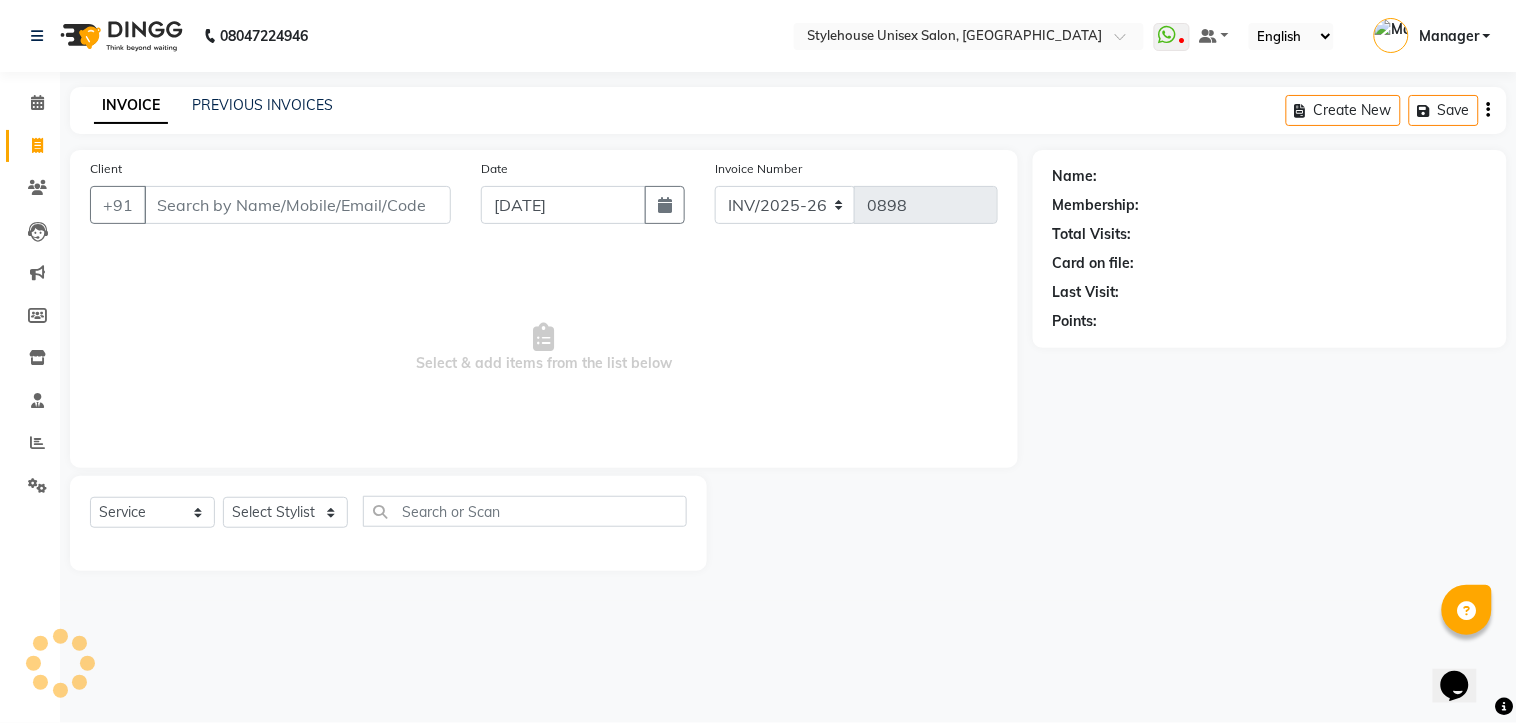 click on "Client" at bounding box center [297, 205] 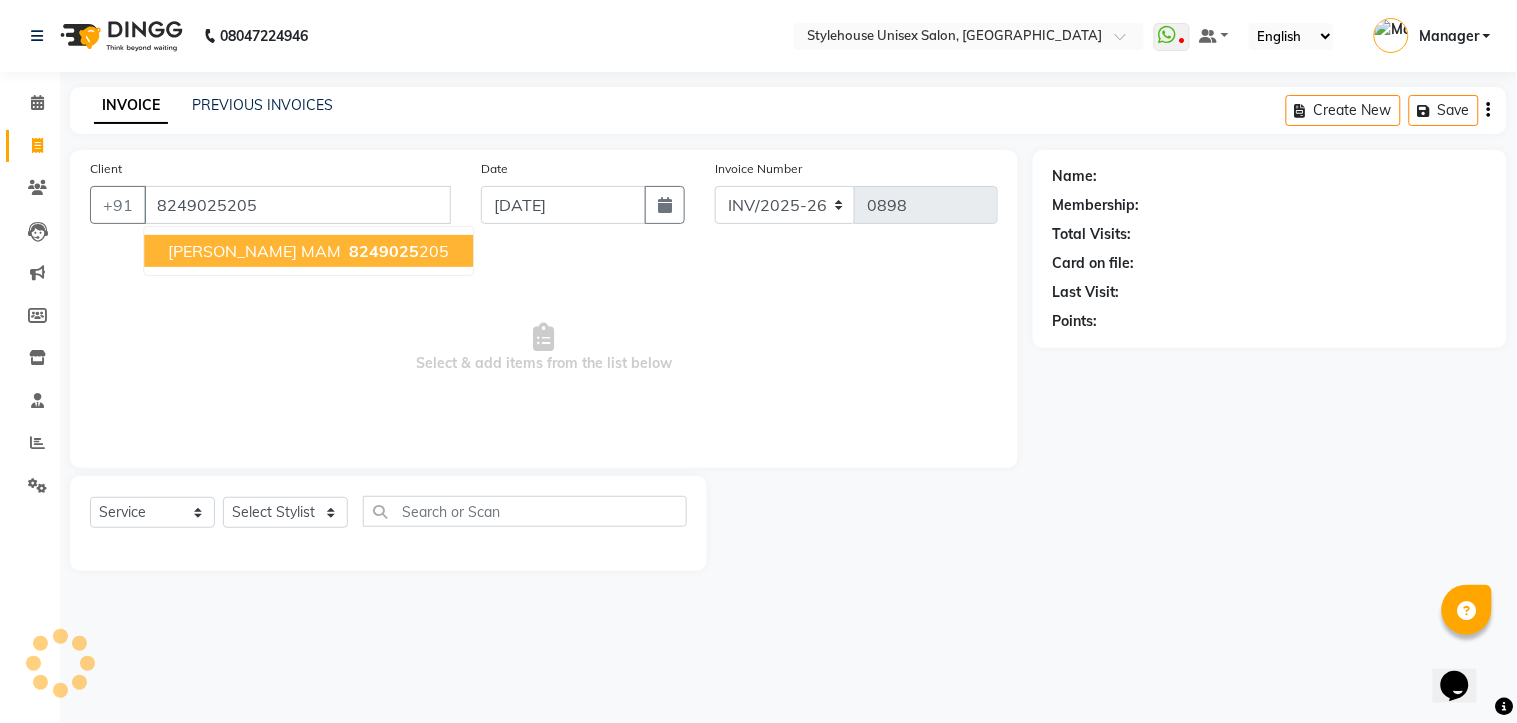 type on "8249025205" 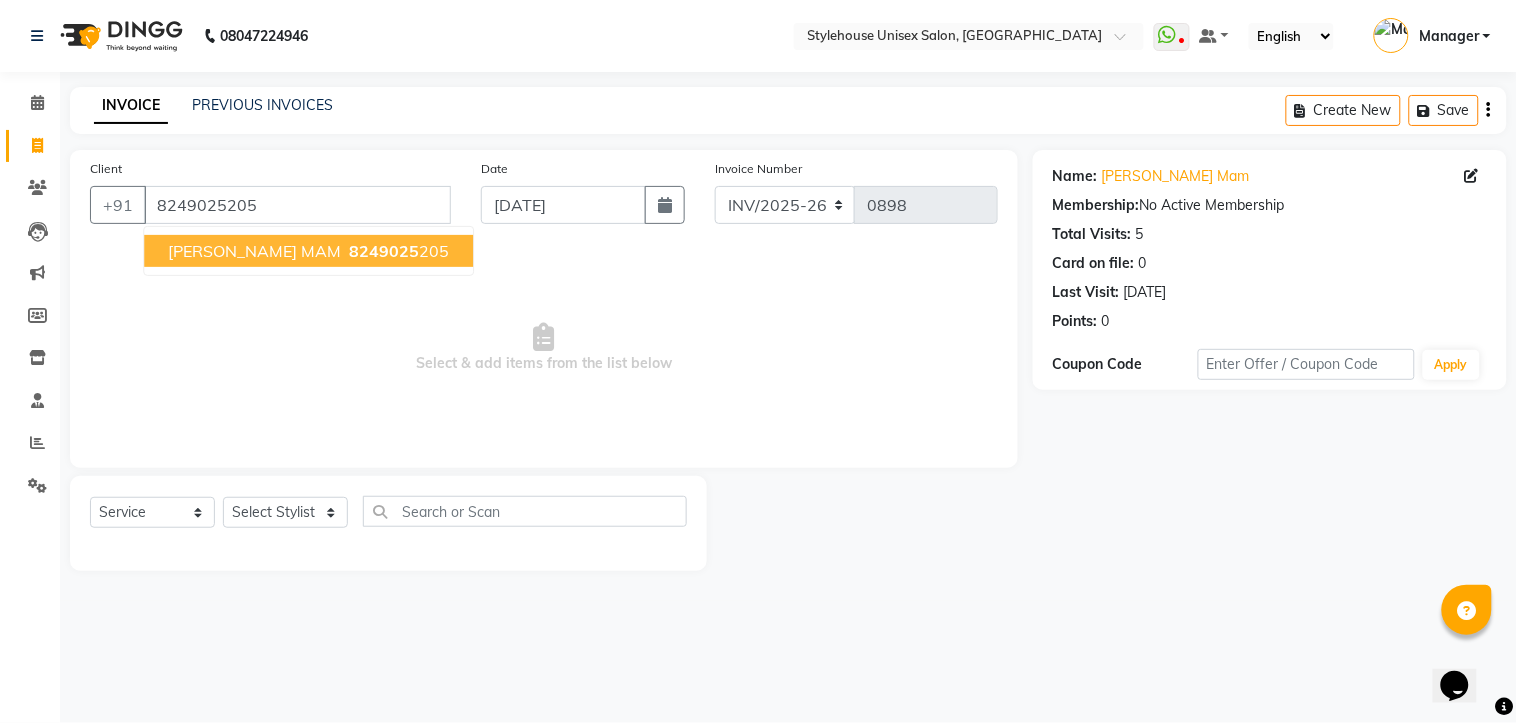click on "SASMITA MAM" at bounding box center [254, 251] 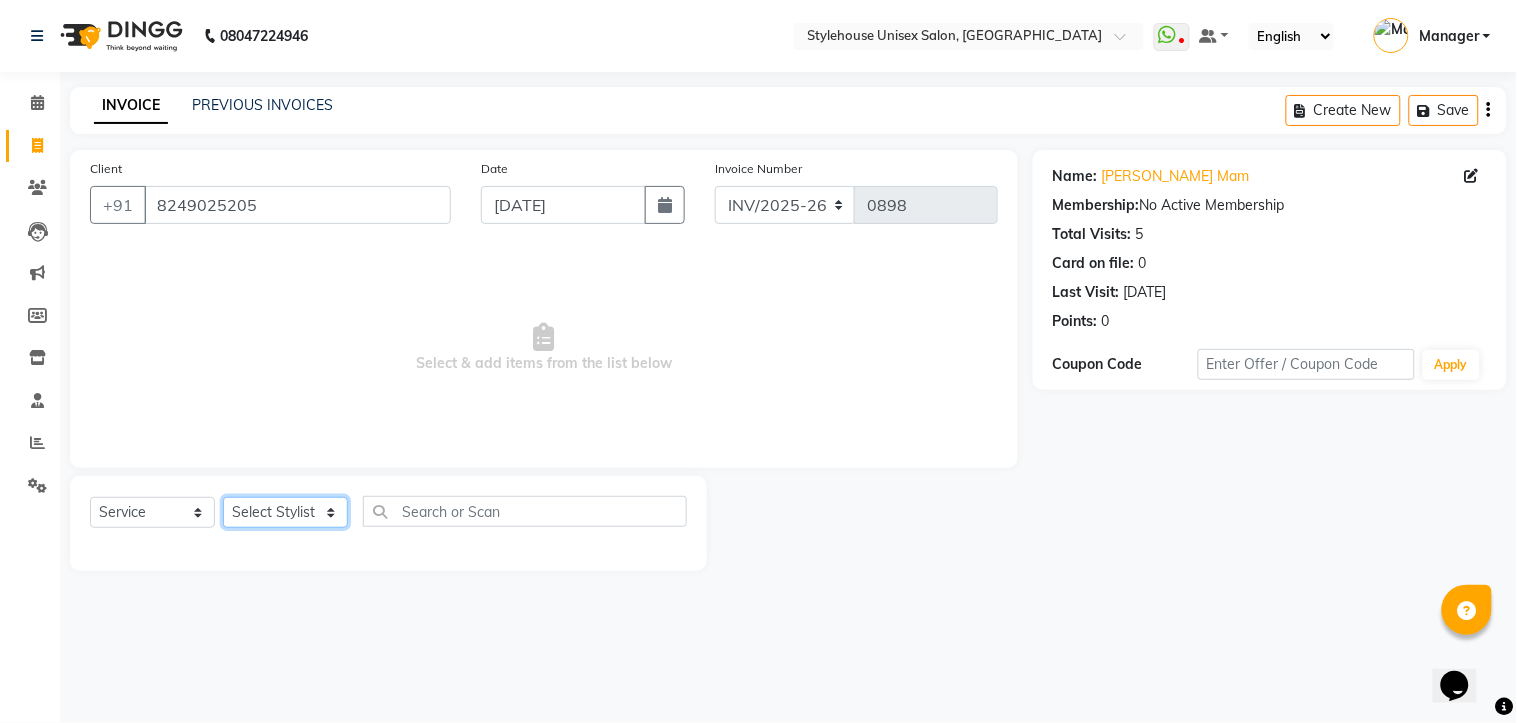 click on "Select Stylist [PERSON_NAME] [PERSON_NAME] [PERSON_NAME] Manager [PERSON_NAME] PRIYANKA HOTA [PERSON_NAME] [PERSON_NAME]" 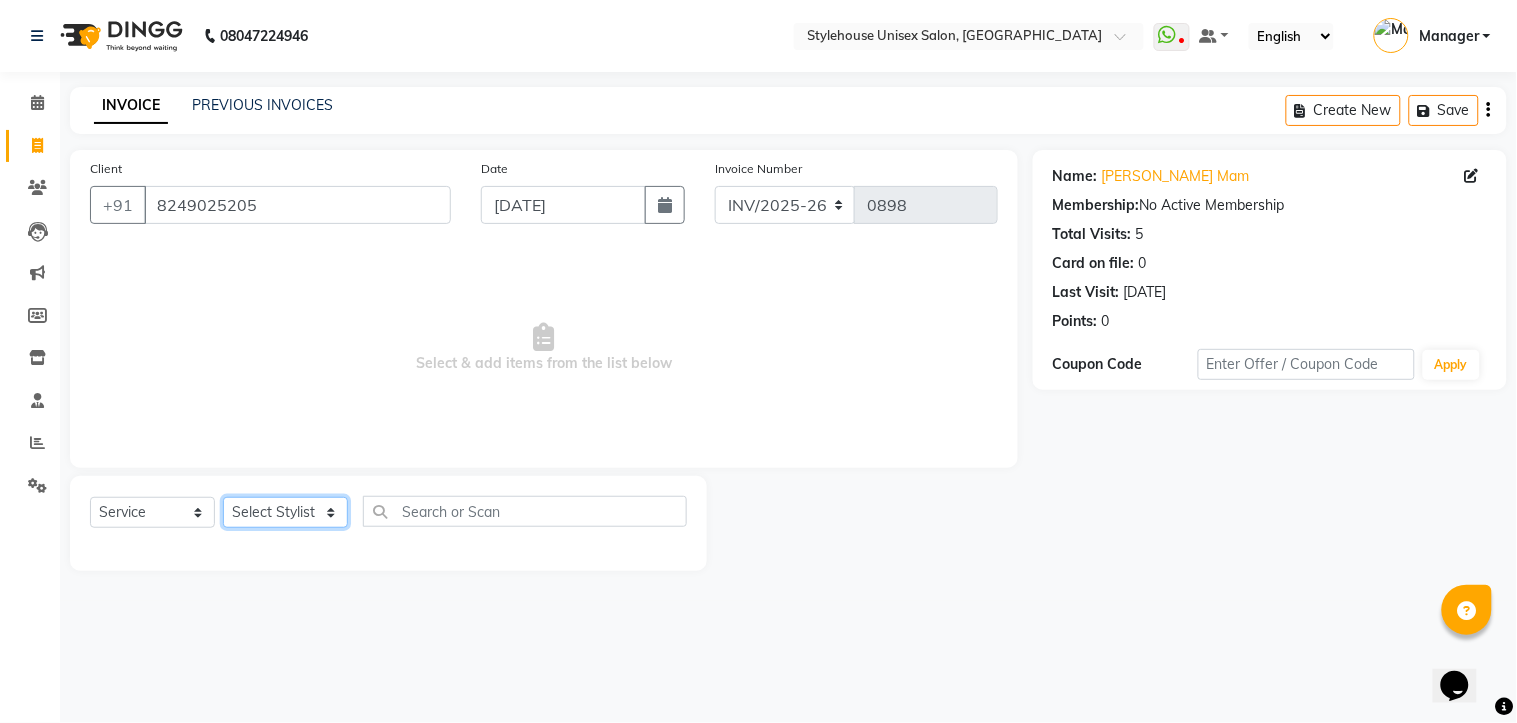 select on "69917" 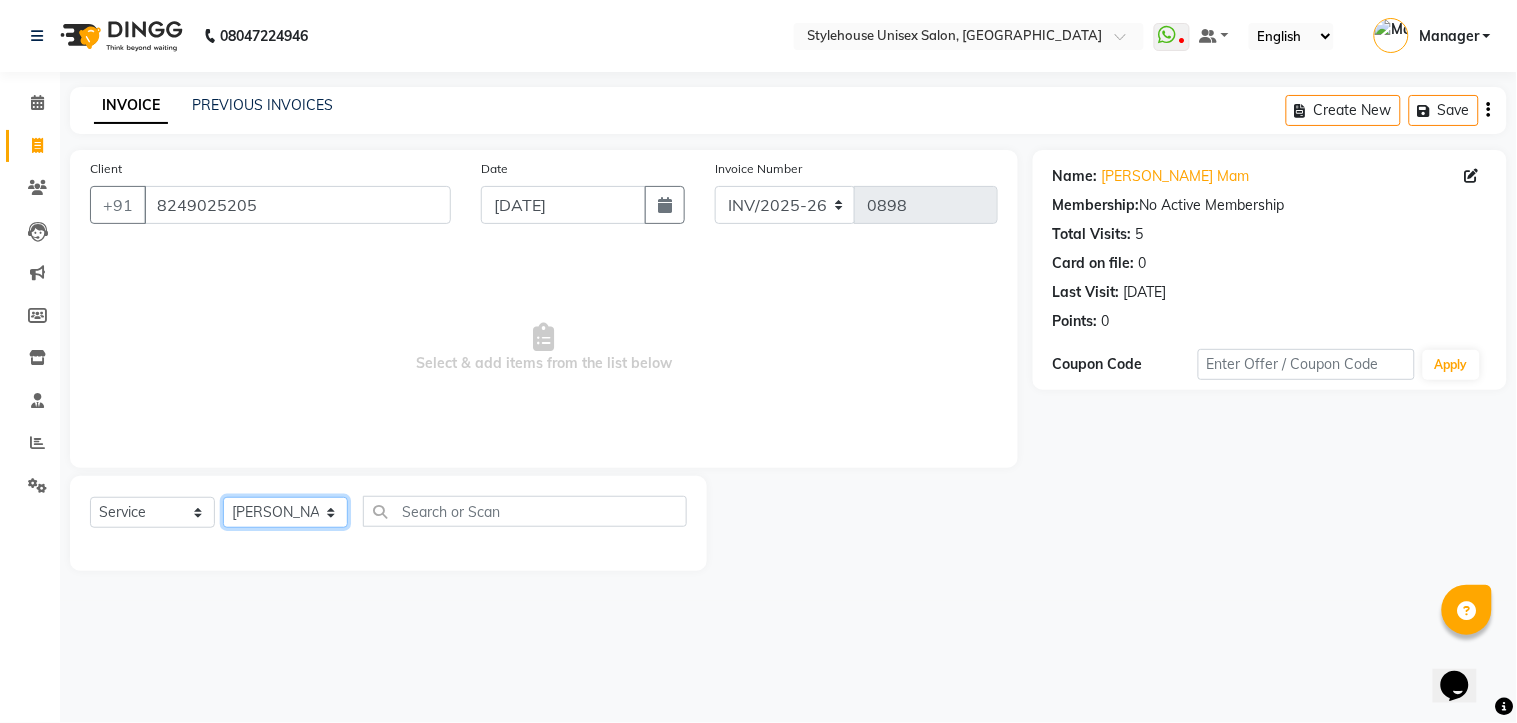 click on "Select Stylist [PERSON_NAME] [PERSON_NAME] [PERSON_NAME] Manager [PERSON_NAME] PRIYANKA HOTA [PERSON_NAME] [PERSON_NAME]" 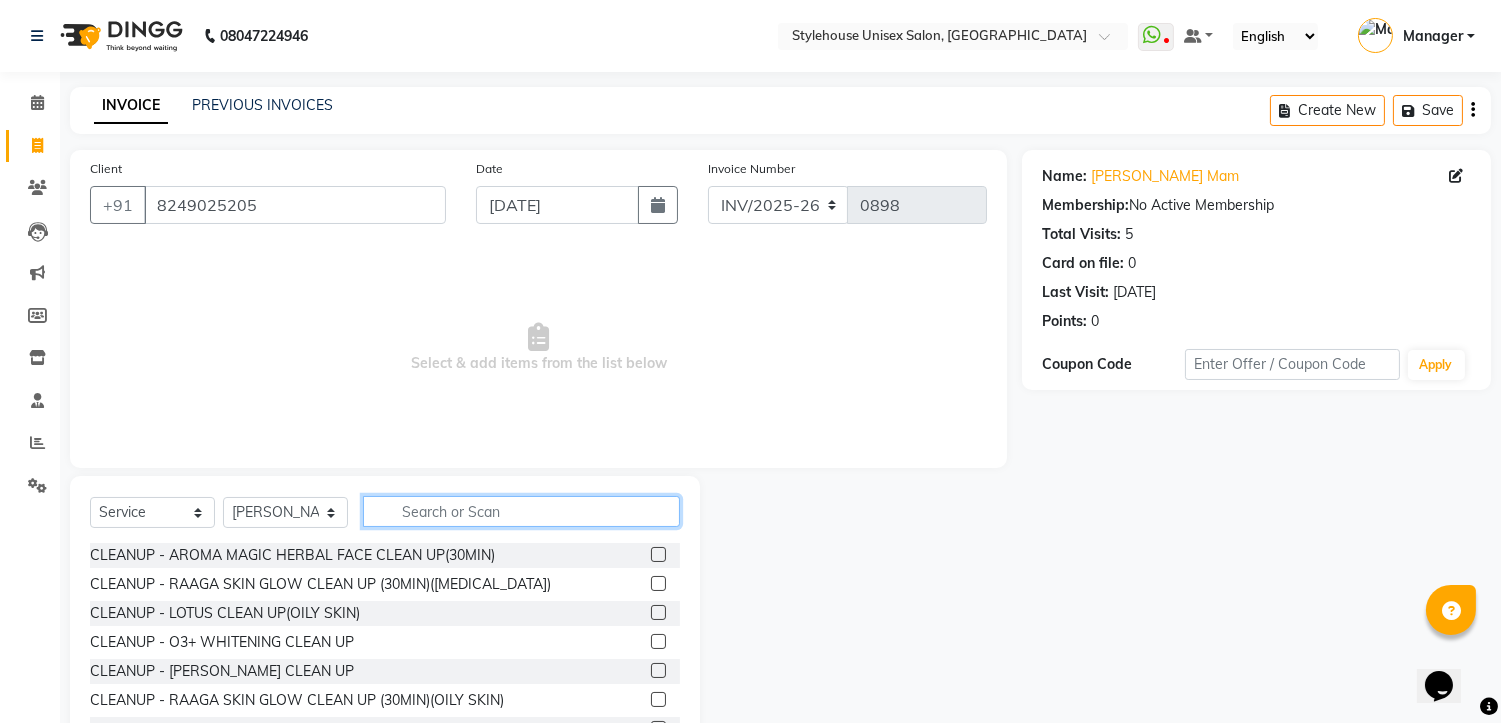 click 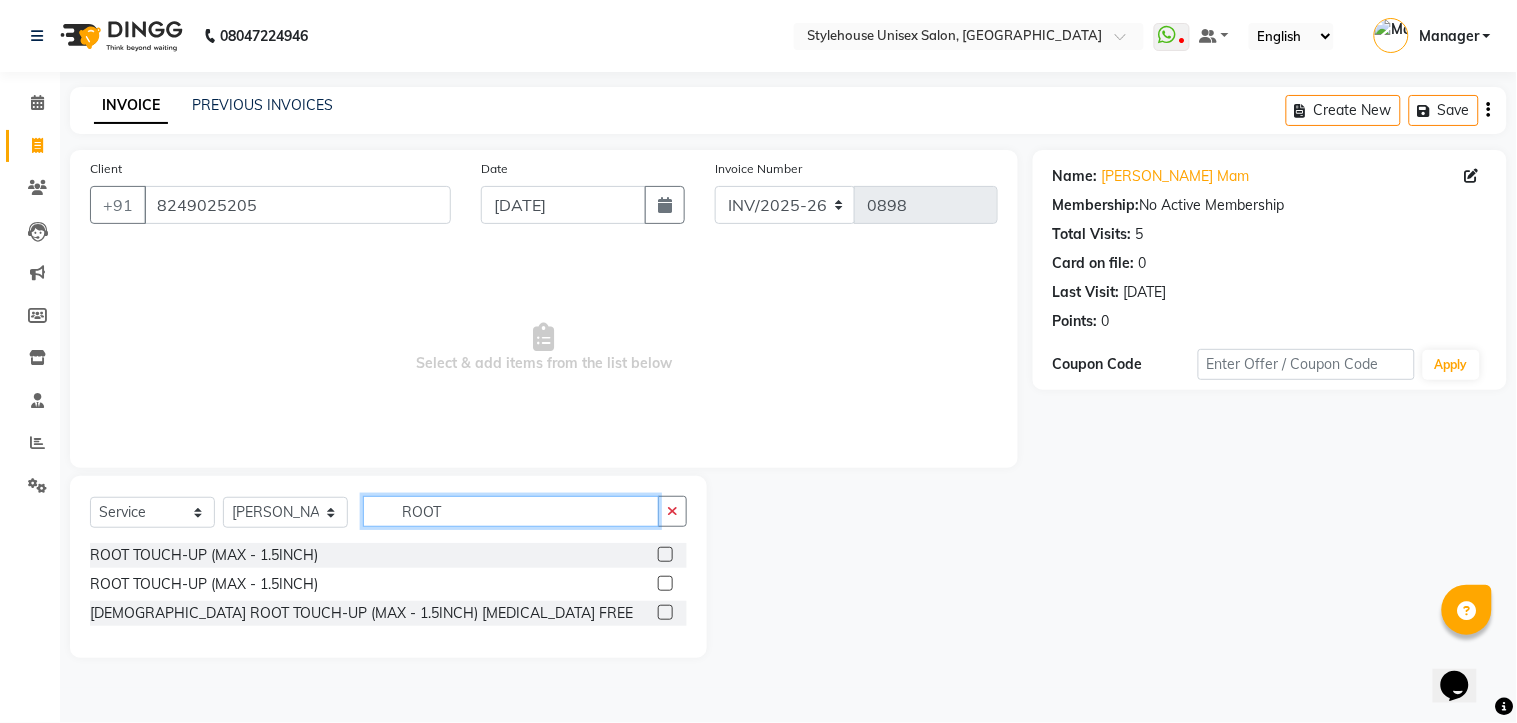 type on "ROOT" 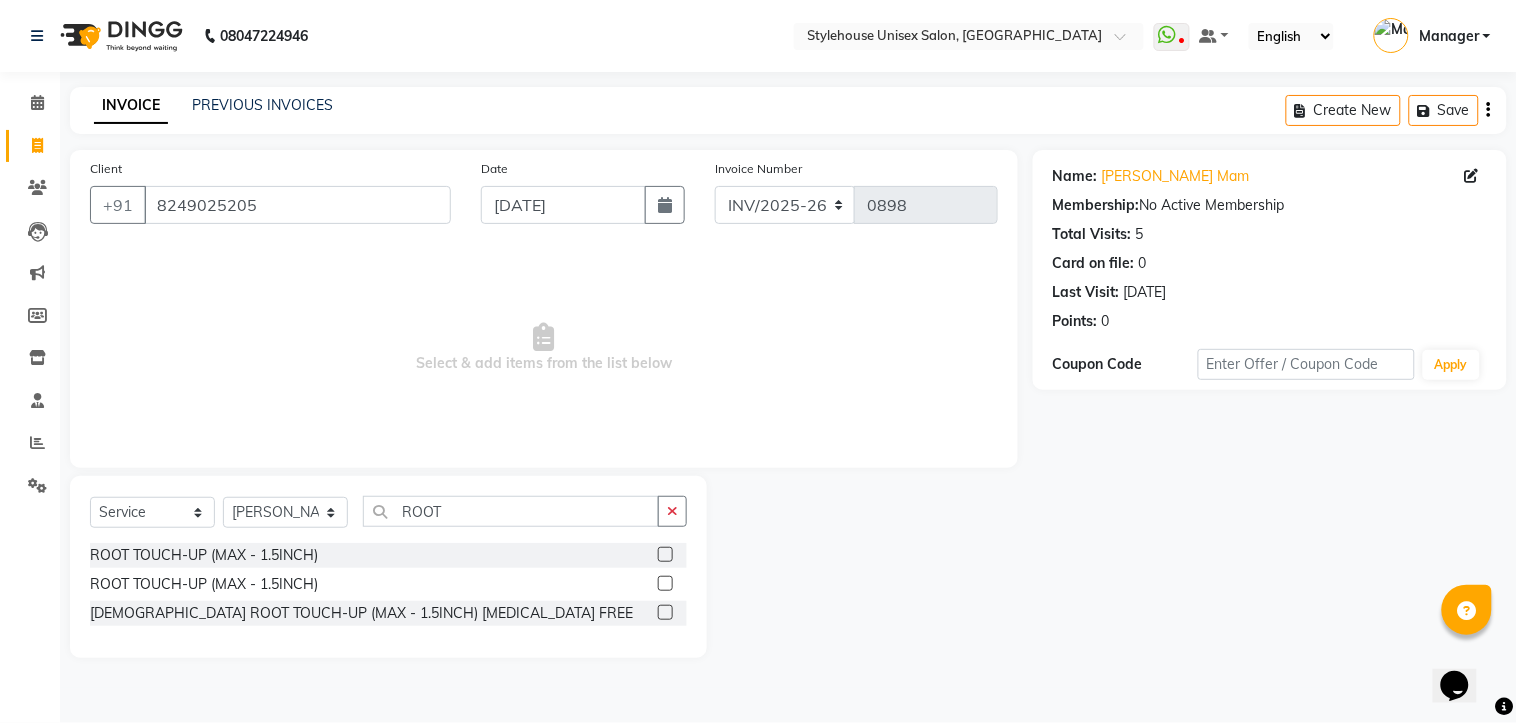click 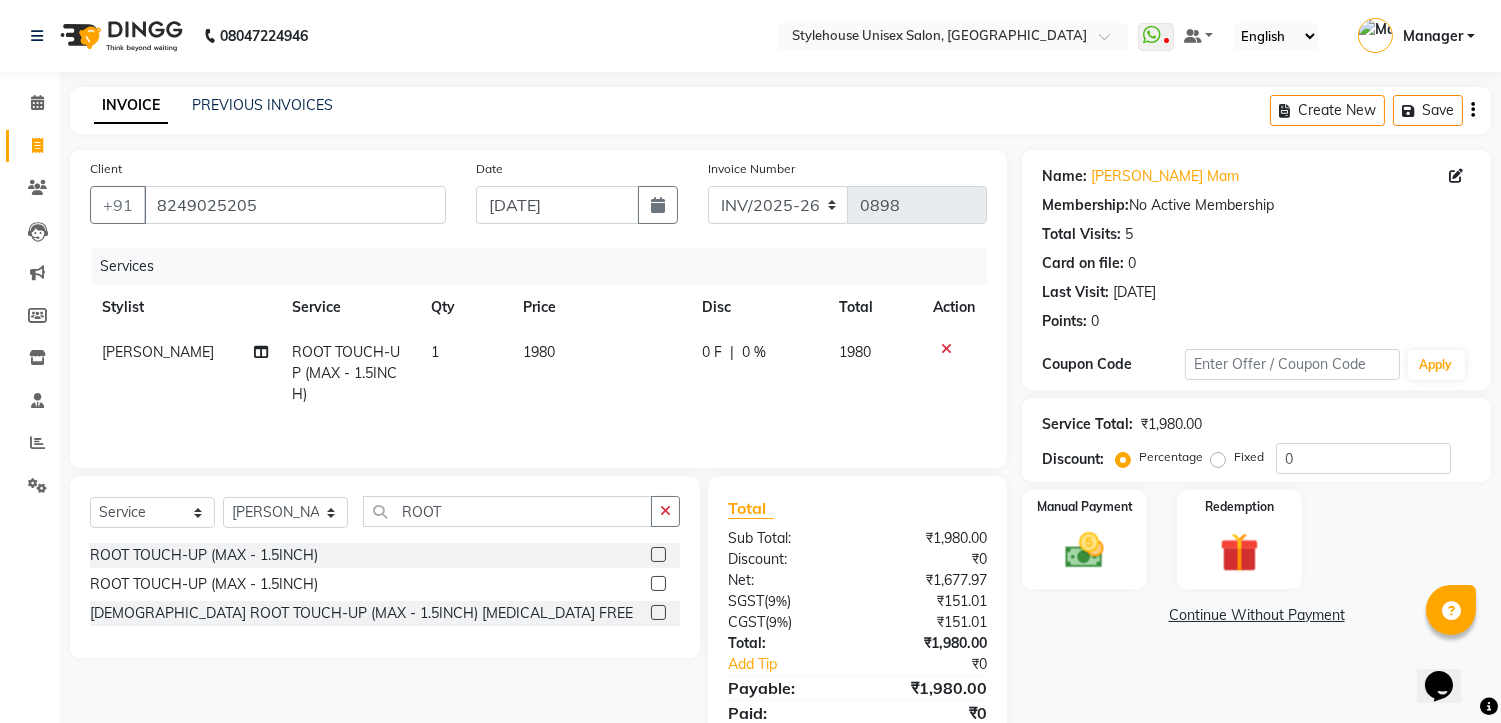 click 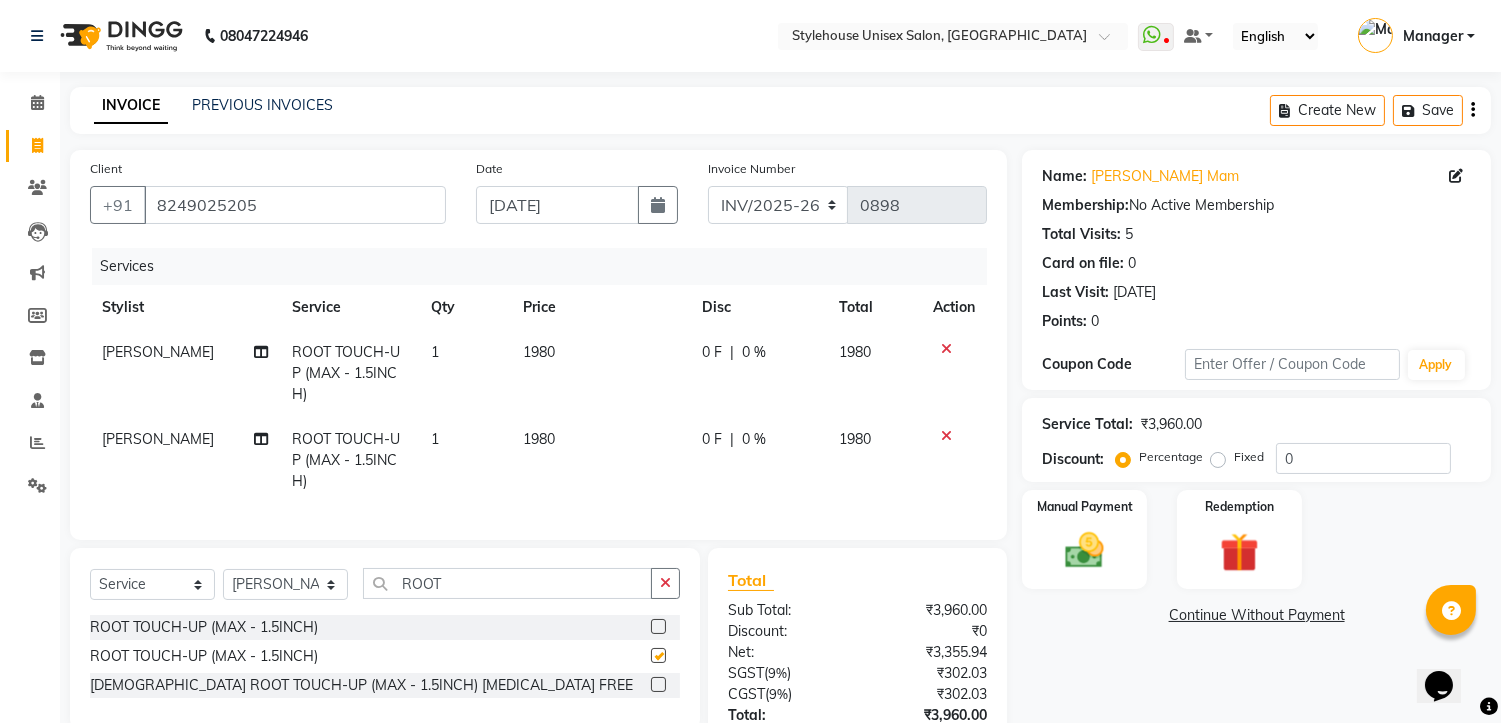 checkbox on "false" 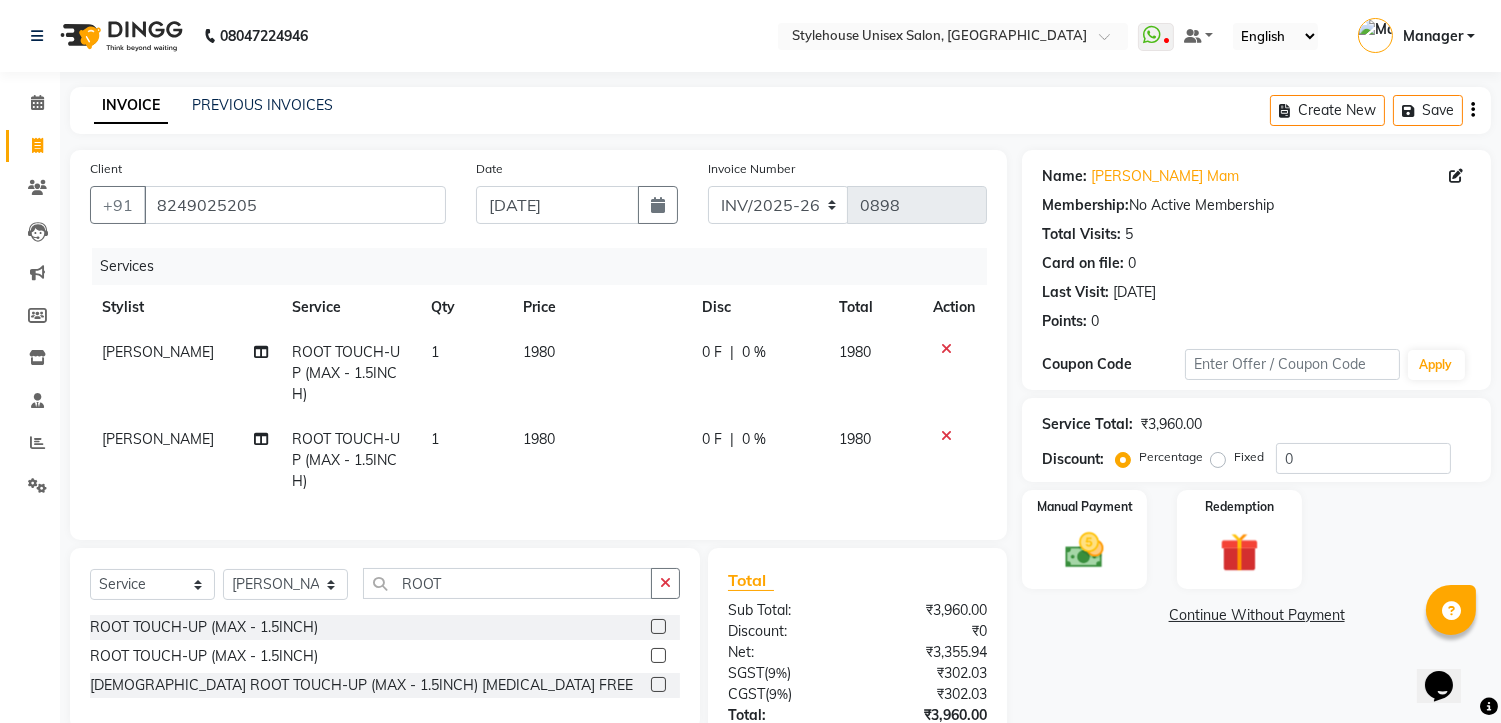 click 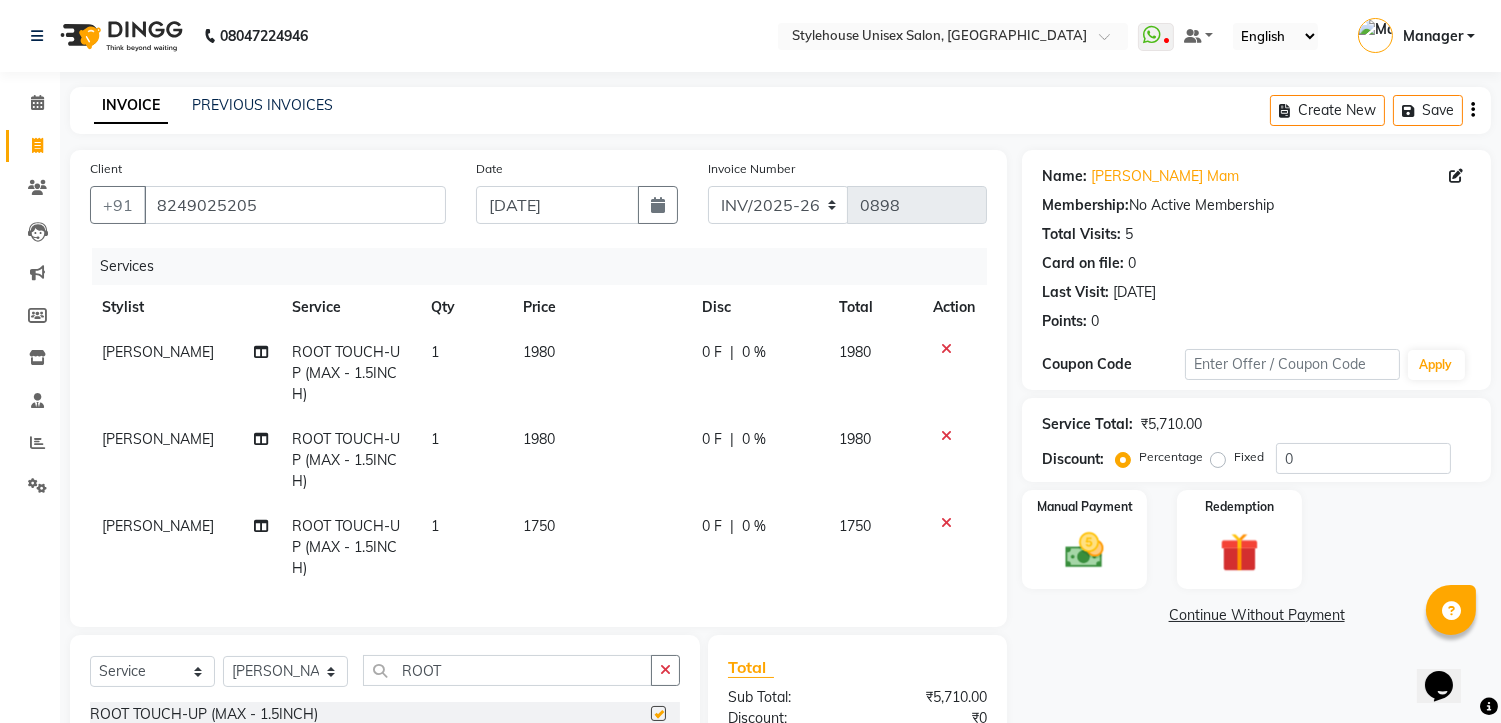 checkbox on "false" 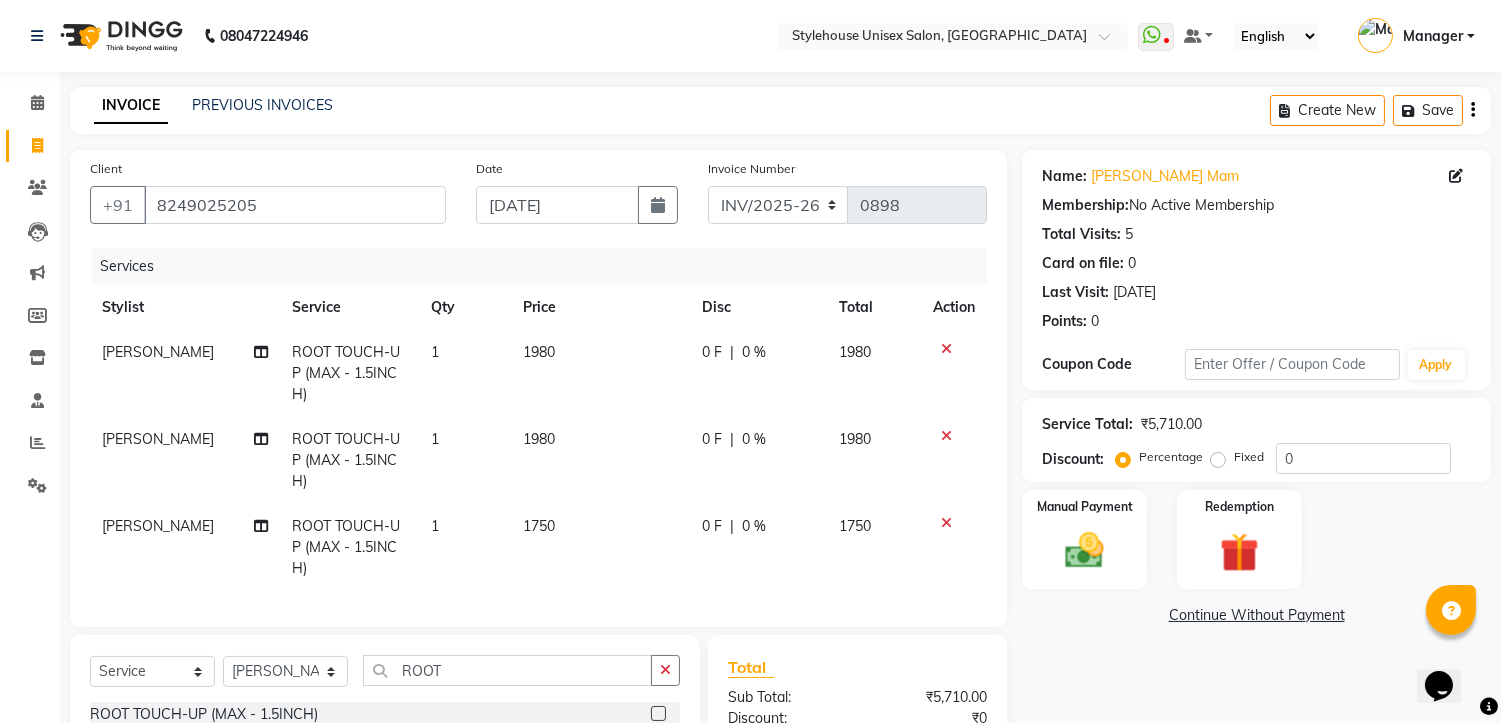 click 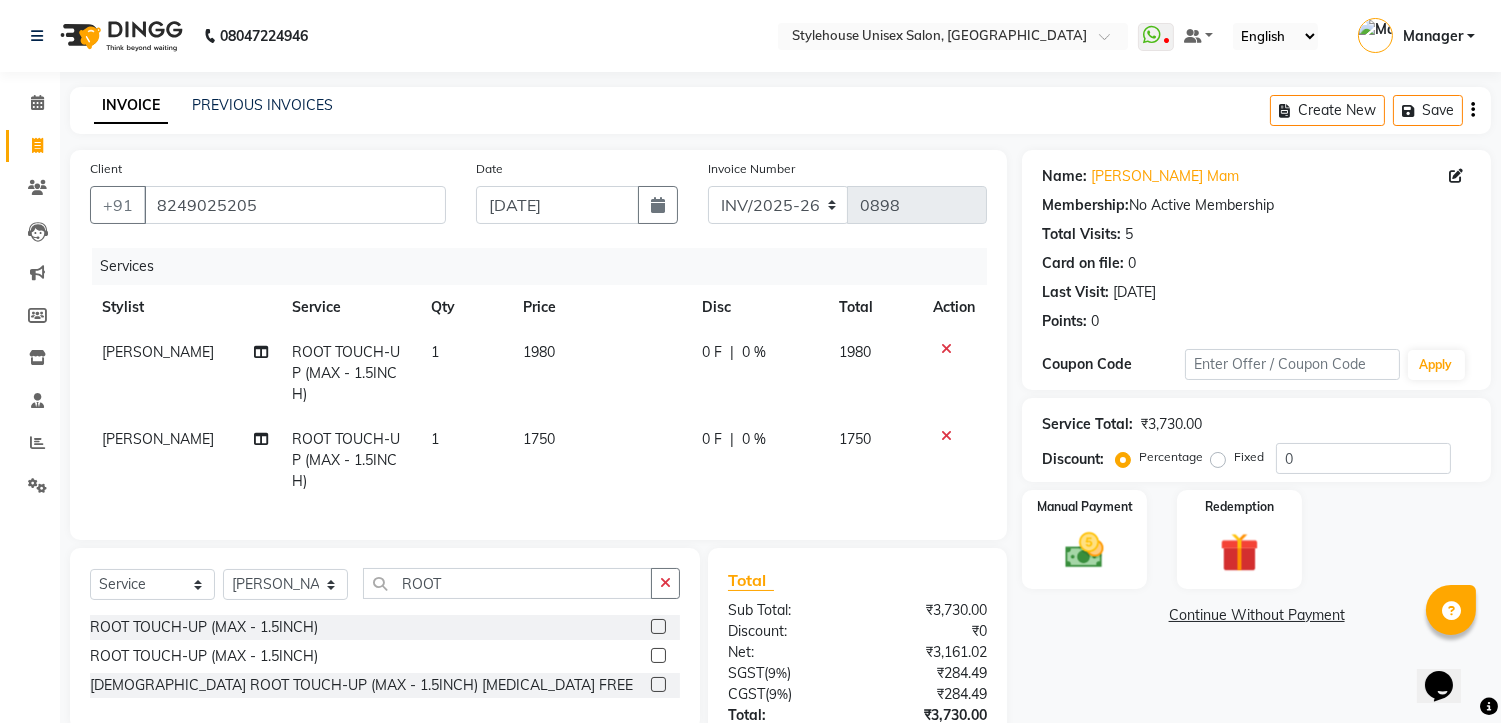 click 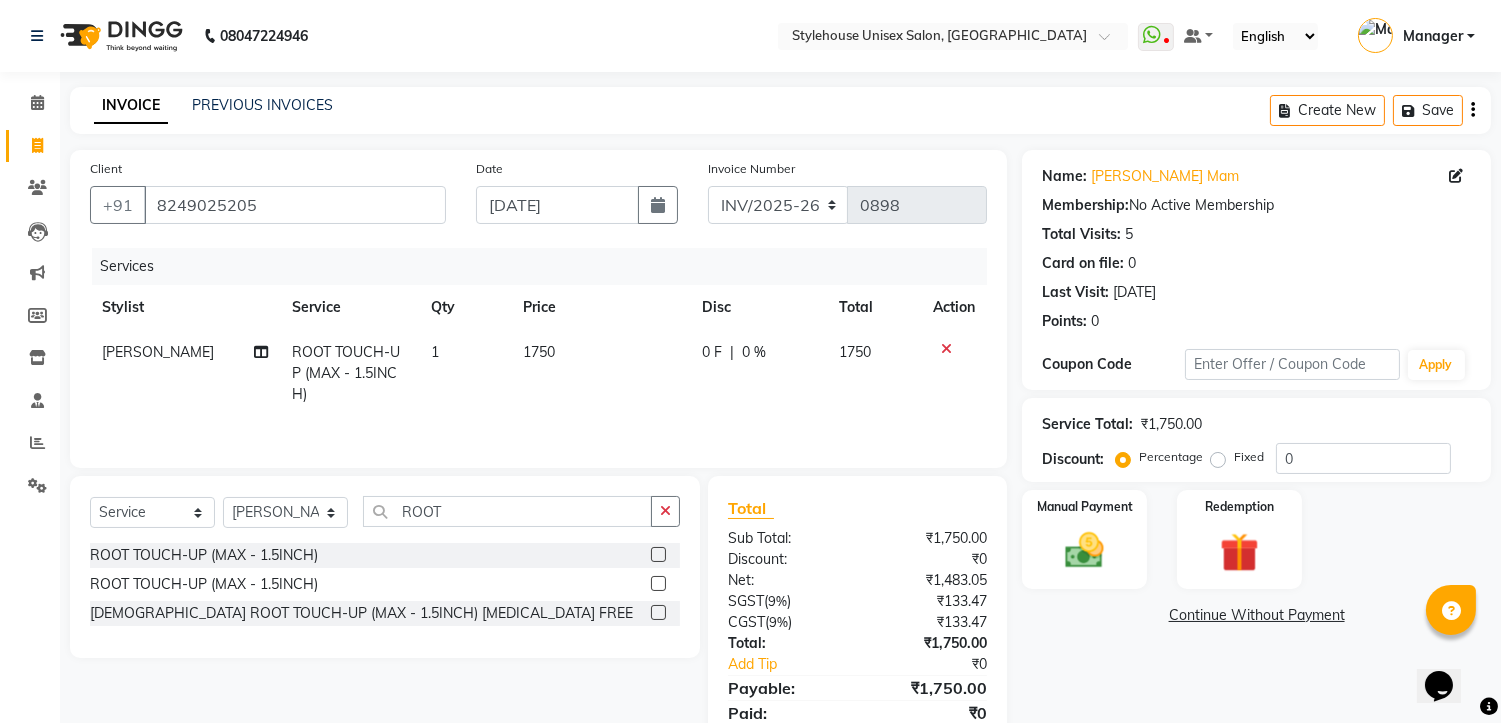 click on "Fixed" 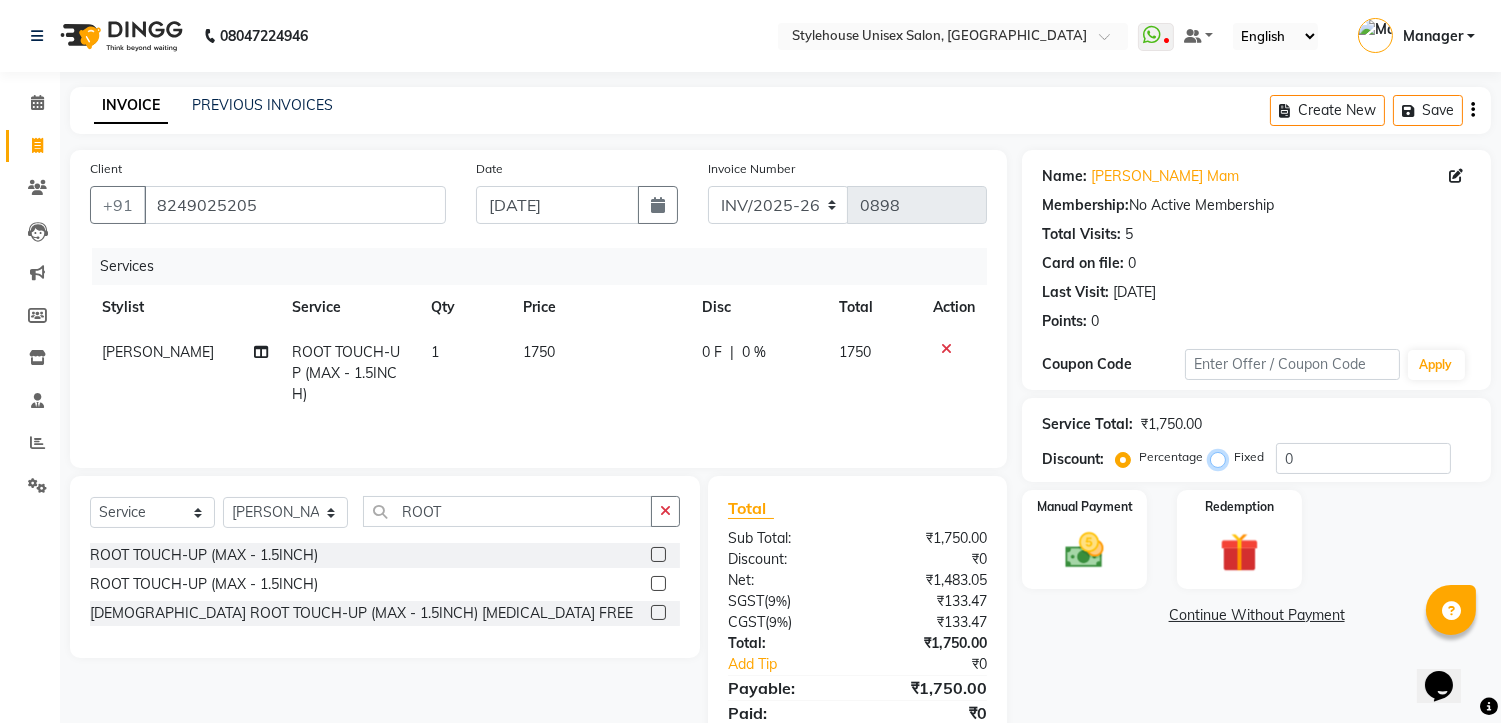 click on "Fixed" at bounding box center (1222, 457) 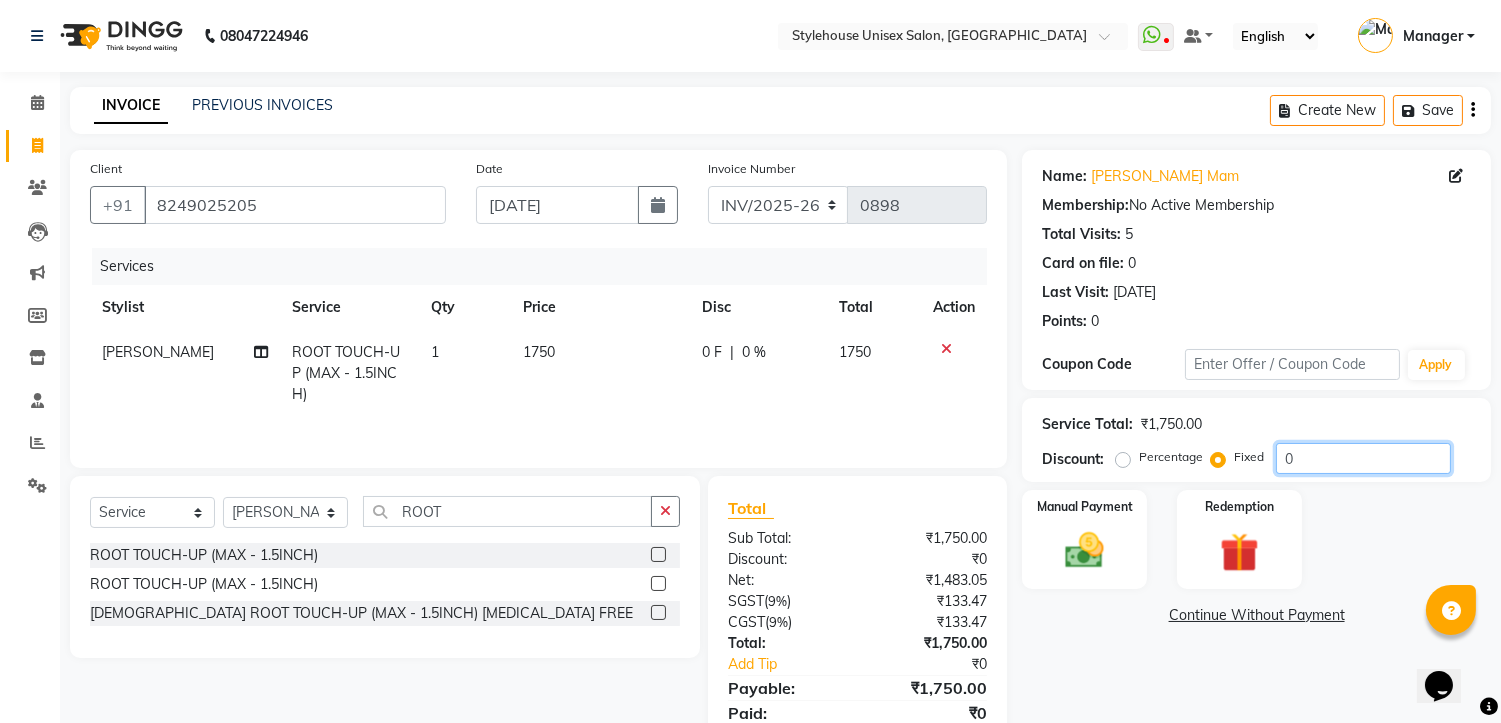 click on "0" 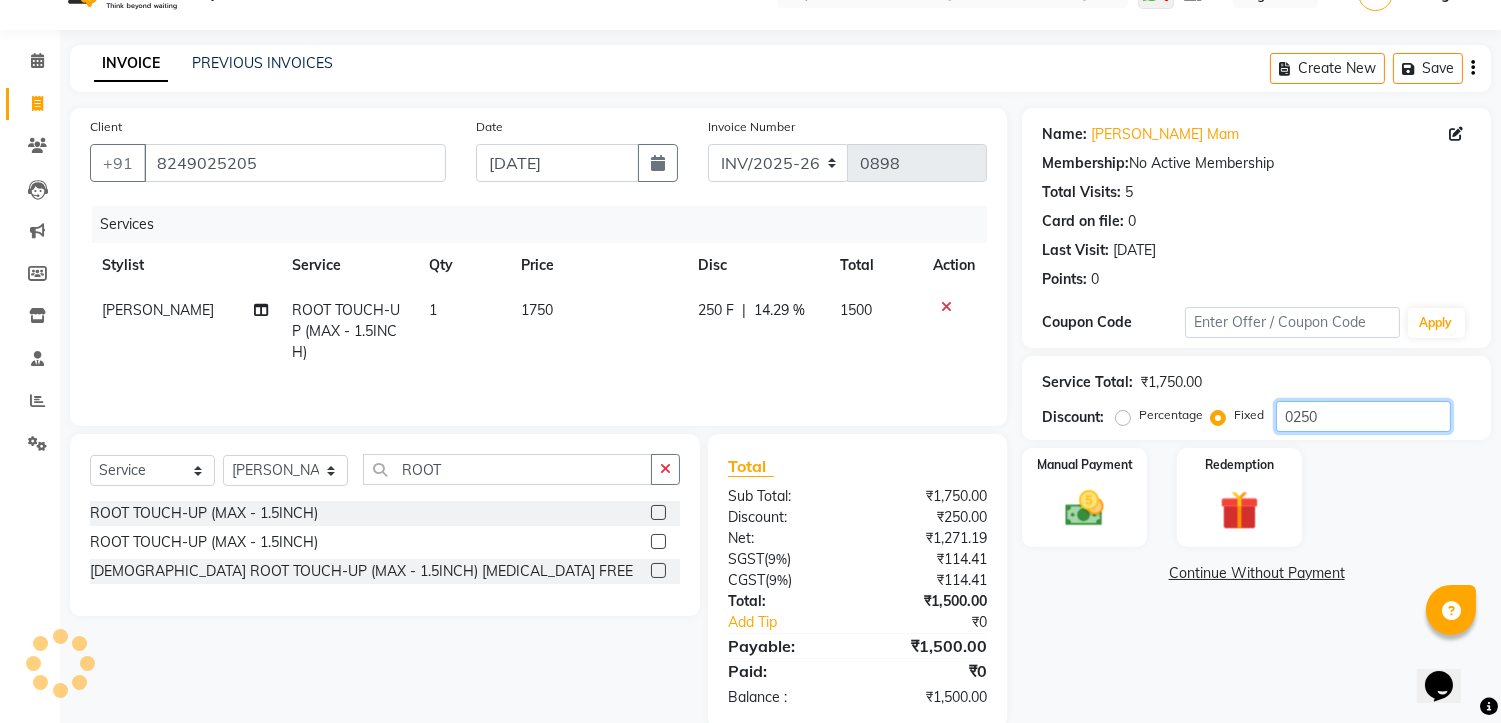 scroll, scrollTop: 78, scrollLeft: 0, axis: vertical 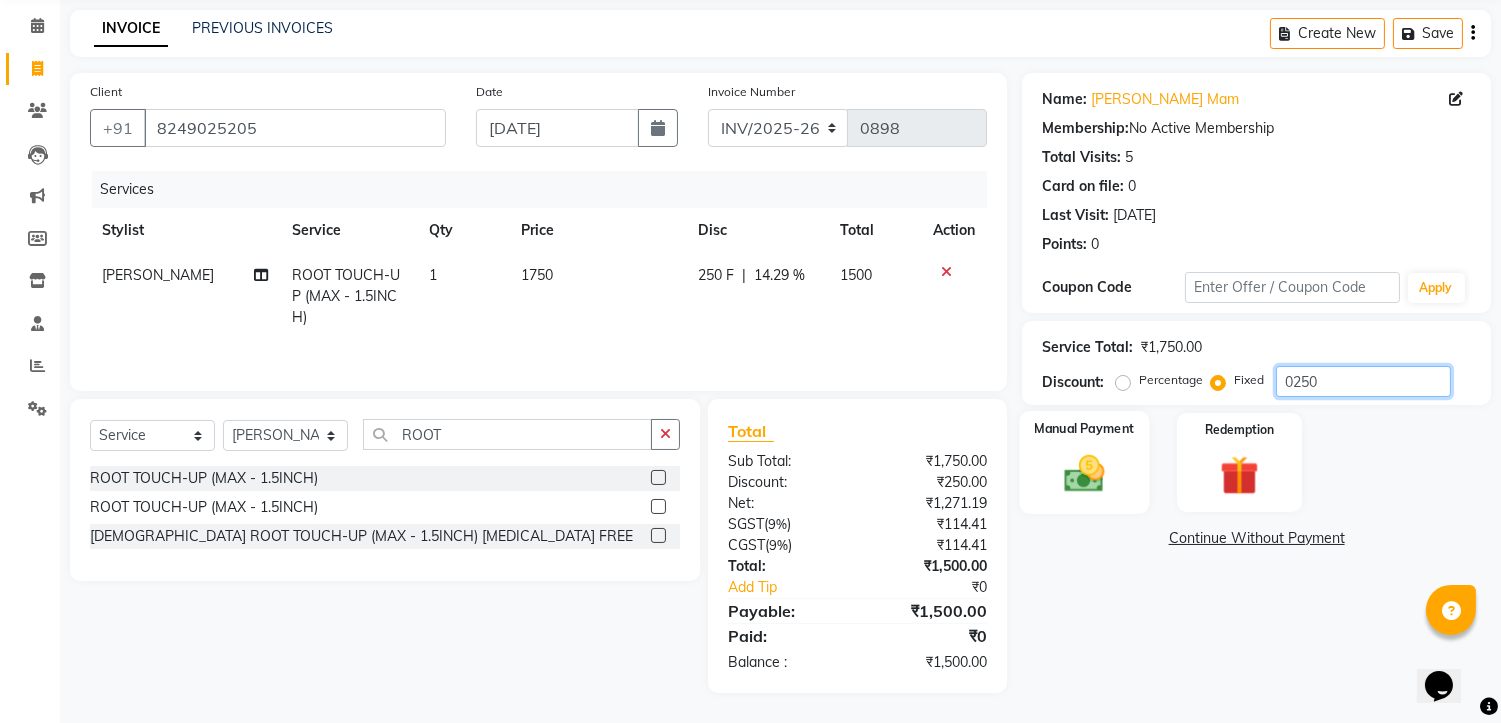 type on "0250" 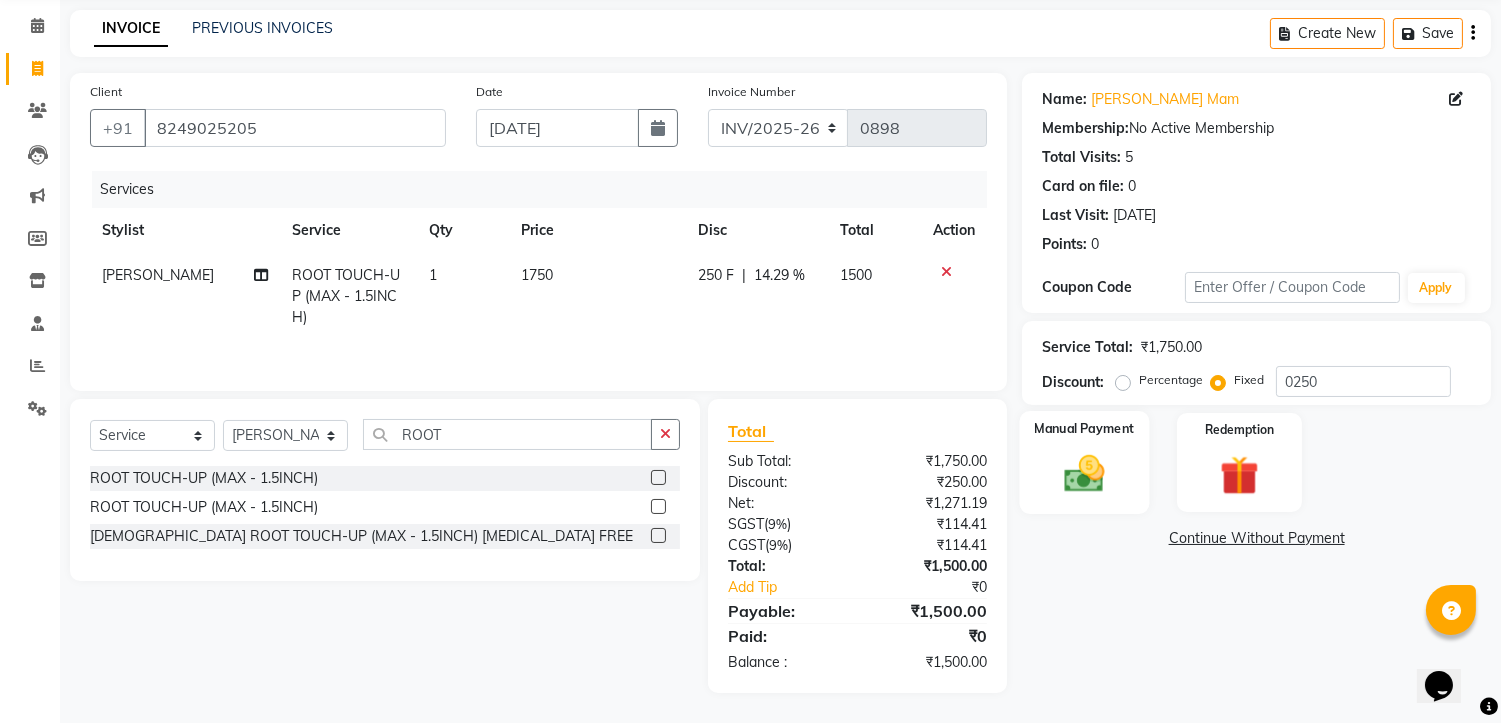 click 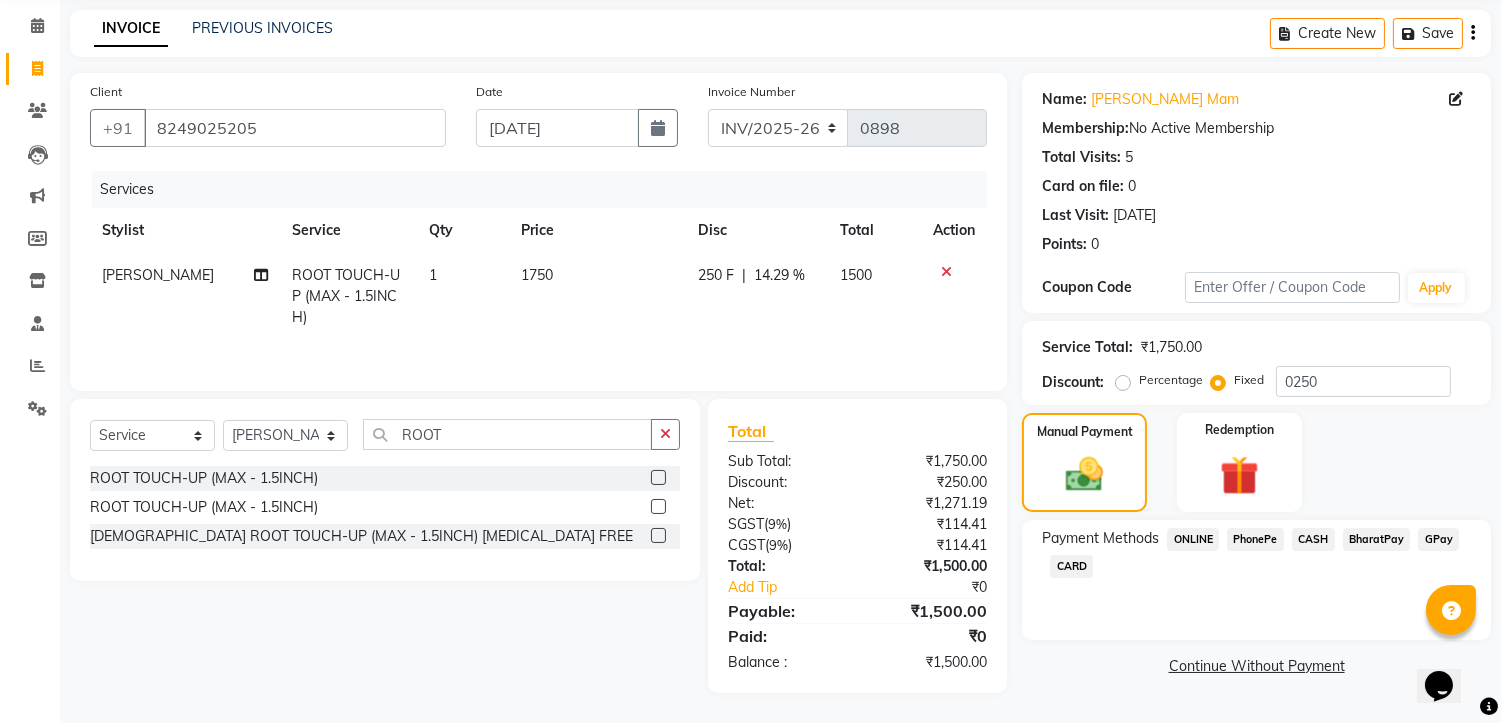 click on "CASH" 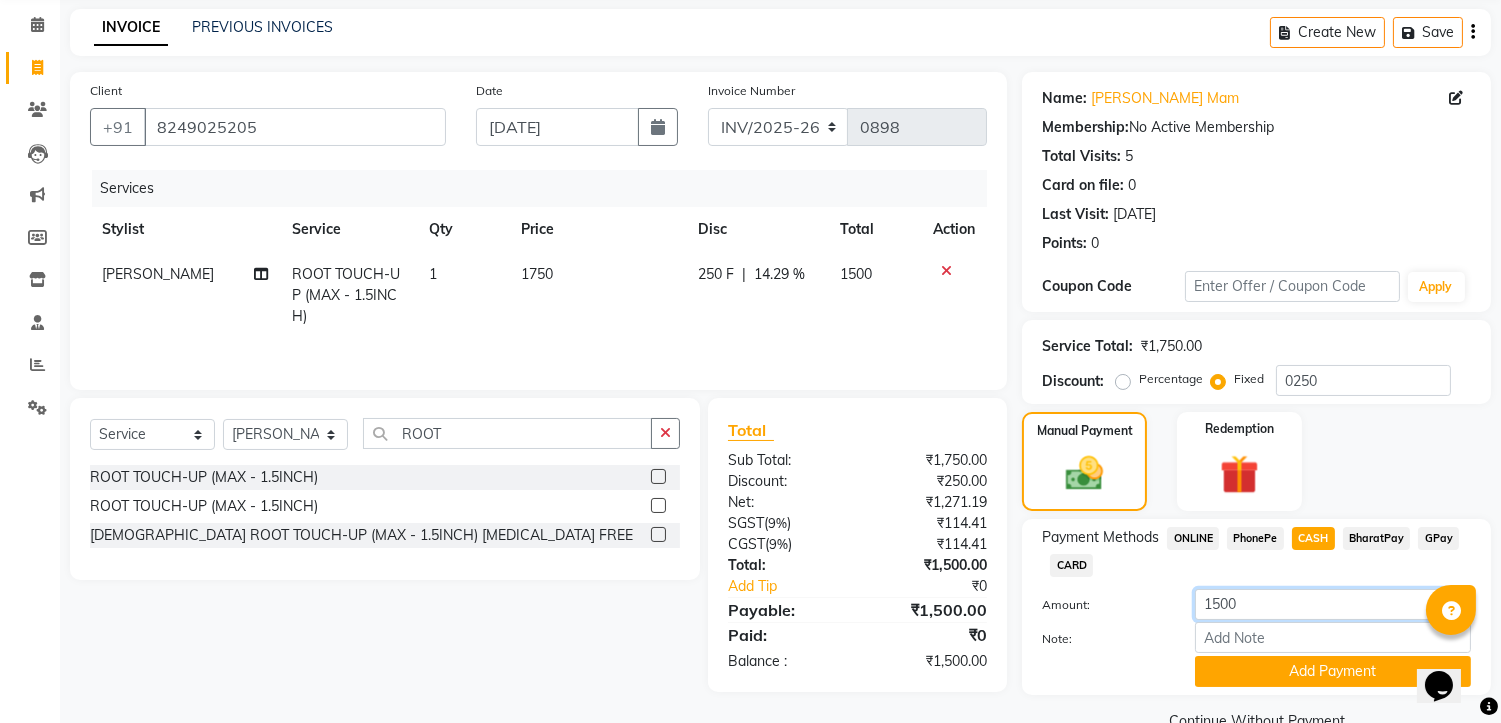 click on "1500" 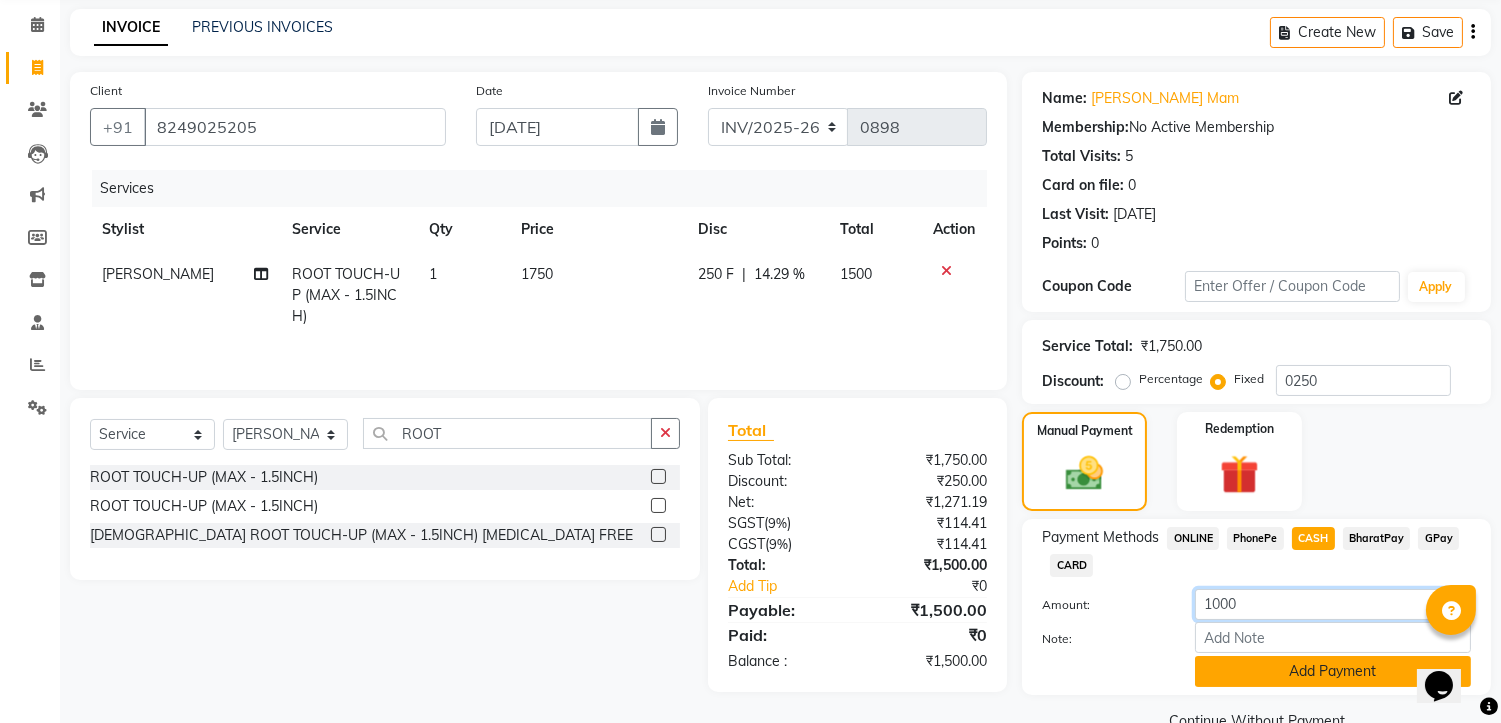 type on "1000" 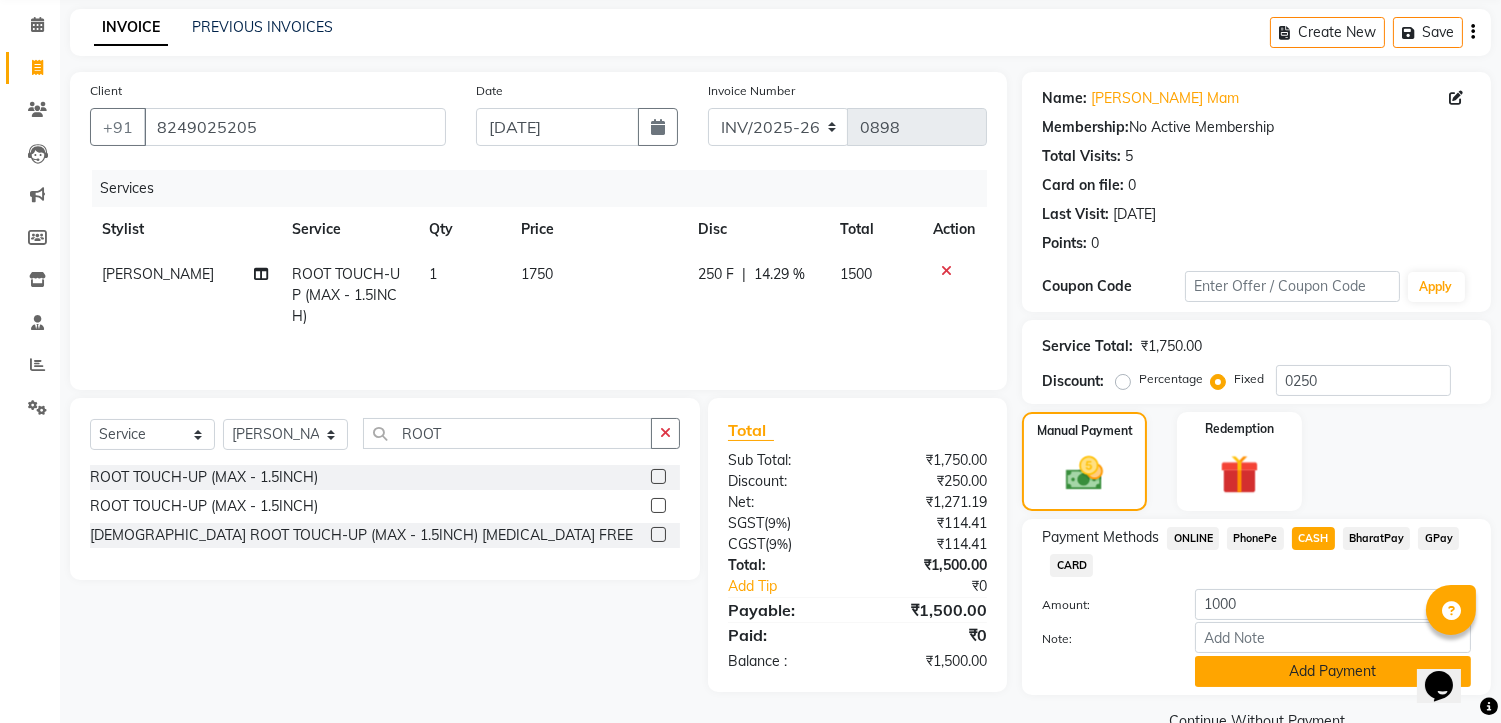 click on "Add Payment" 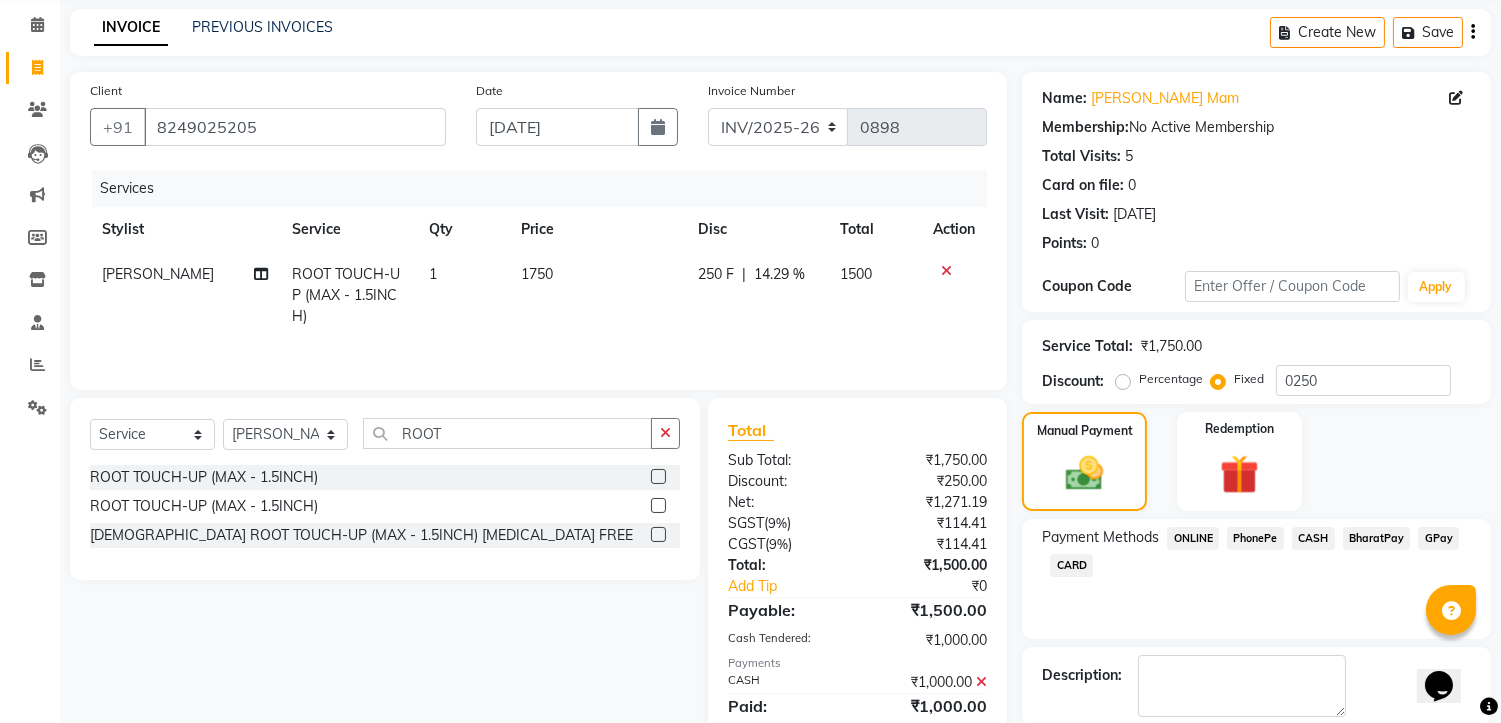 click on "PhonePe" 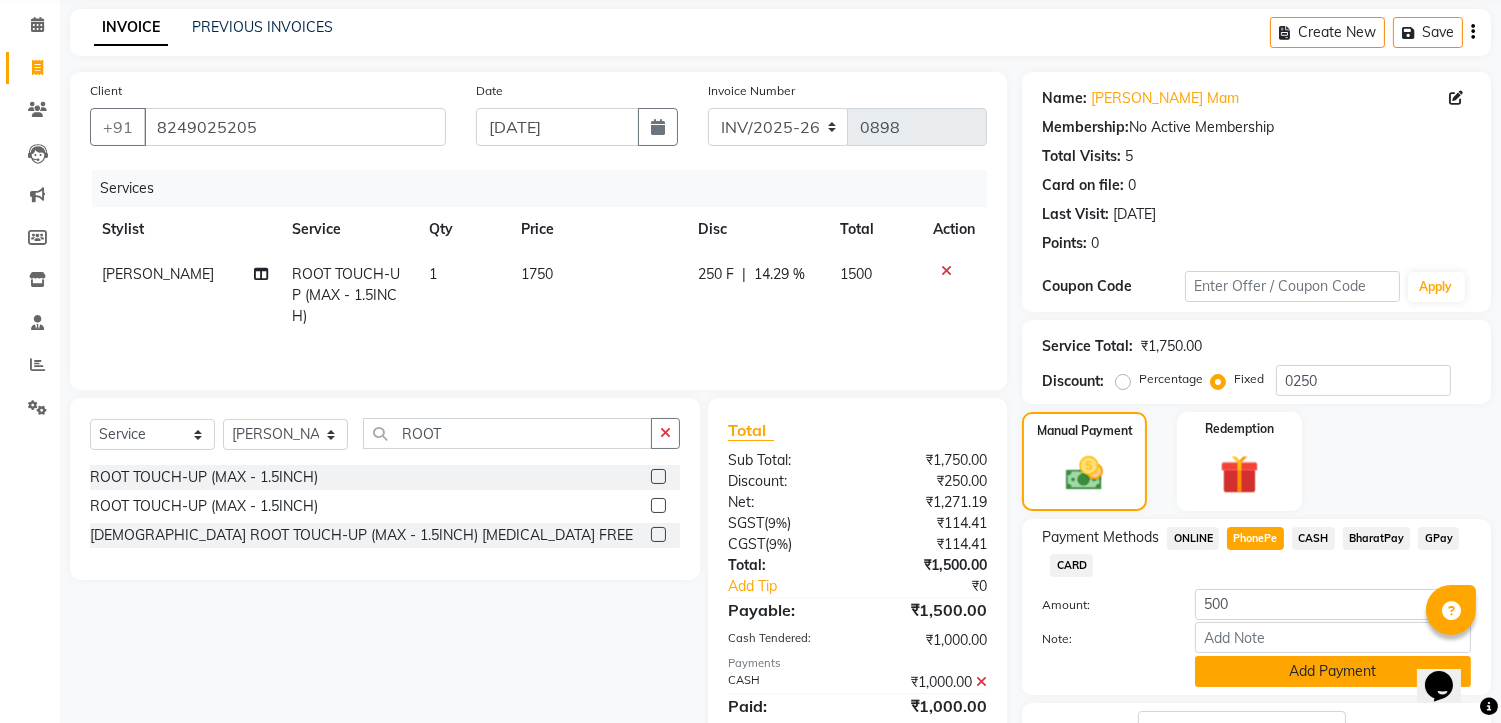 click on "Add Payment" 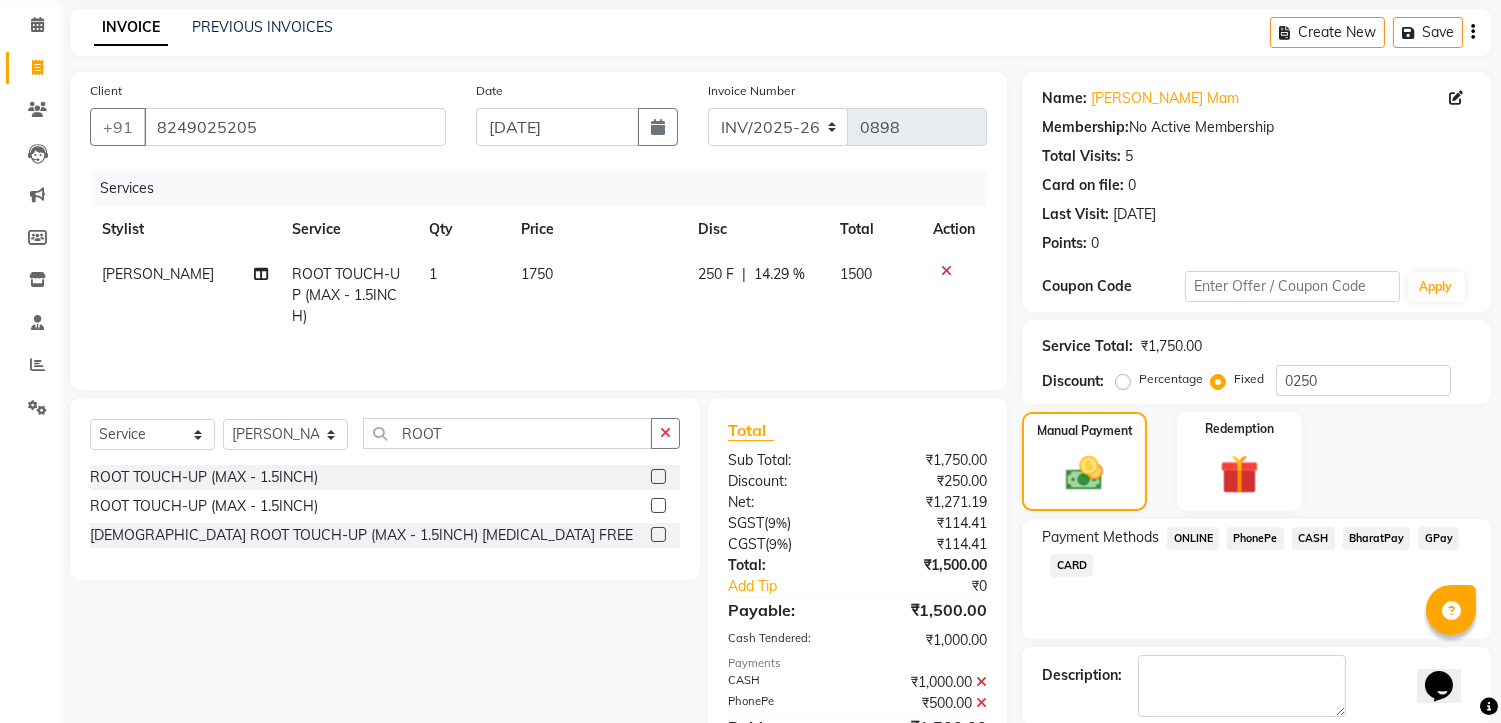 scroll, scrollTop: 176, scrollLeft: 0, axis: vertical 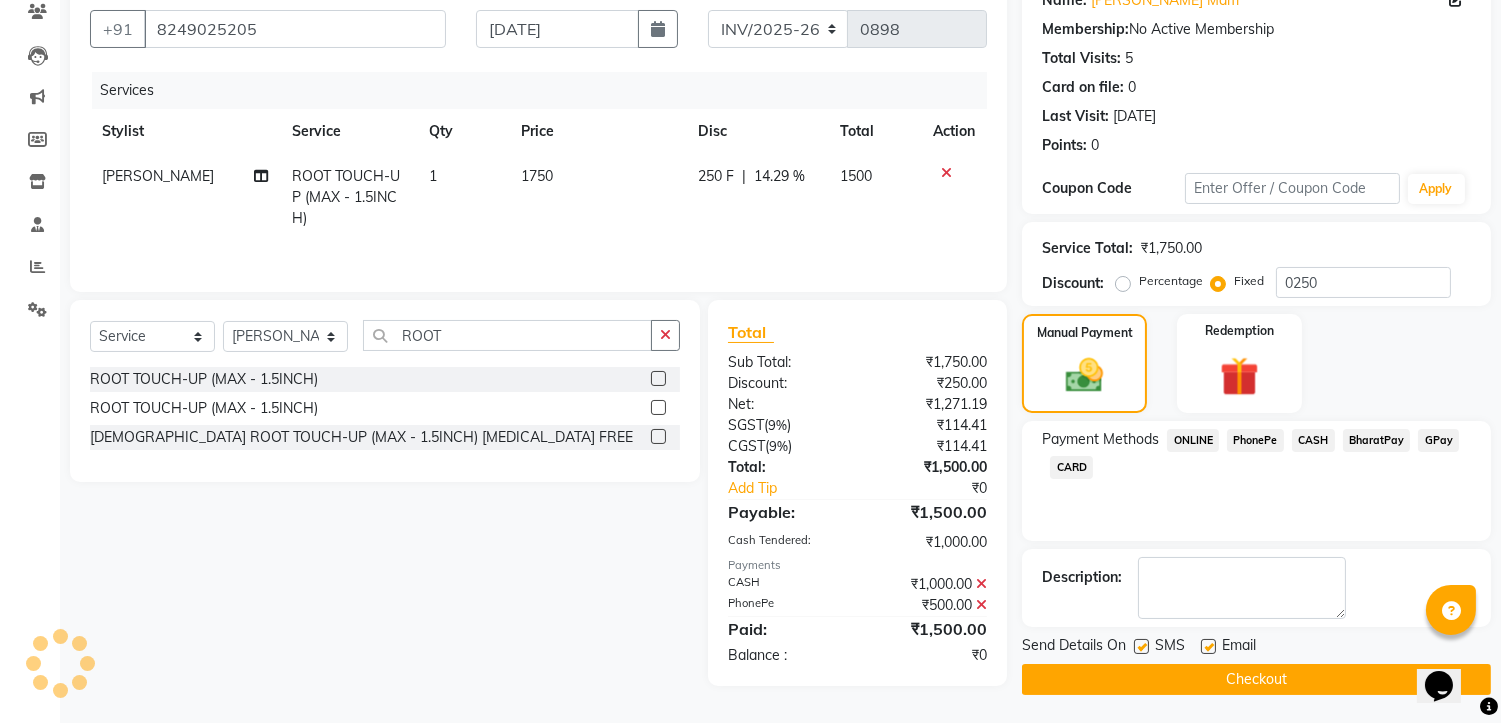click on "Checkout" 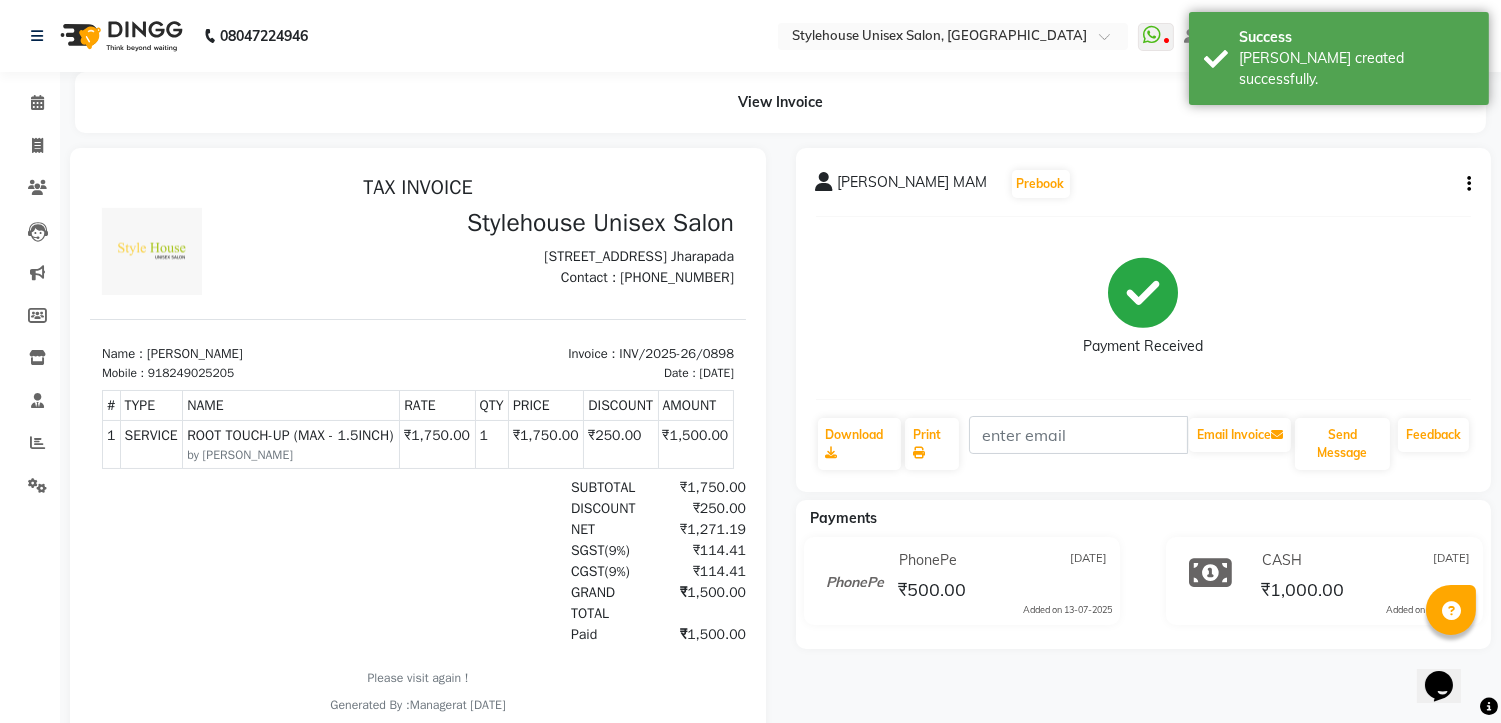 scroll, scrollTop: 0, scrollLeft: 0, axis: both 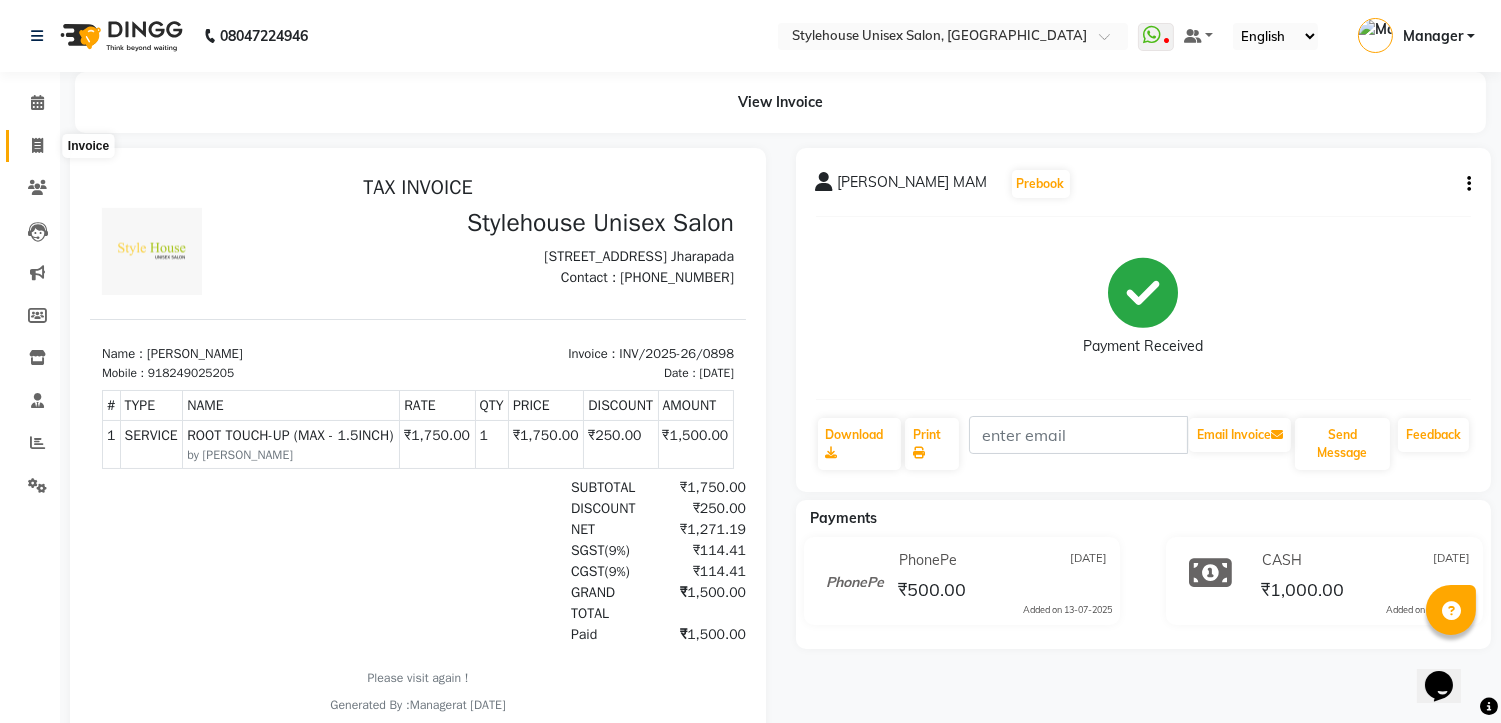 click 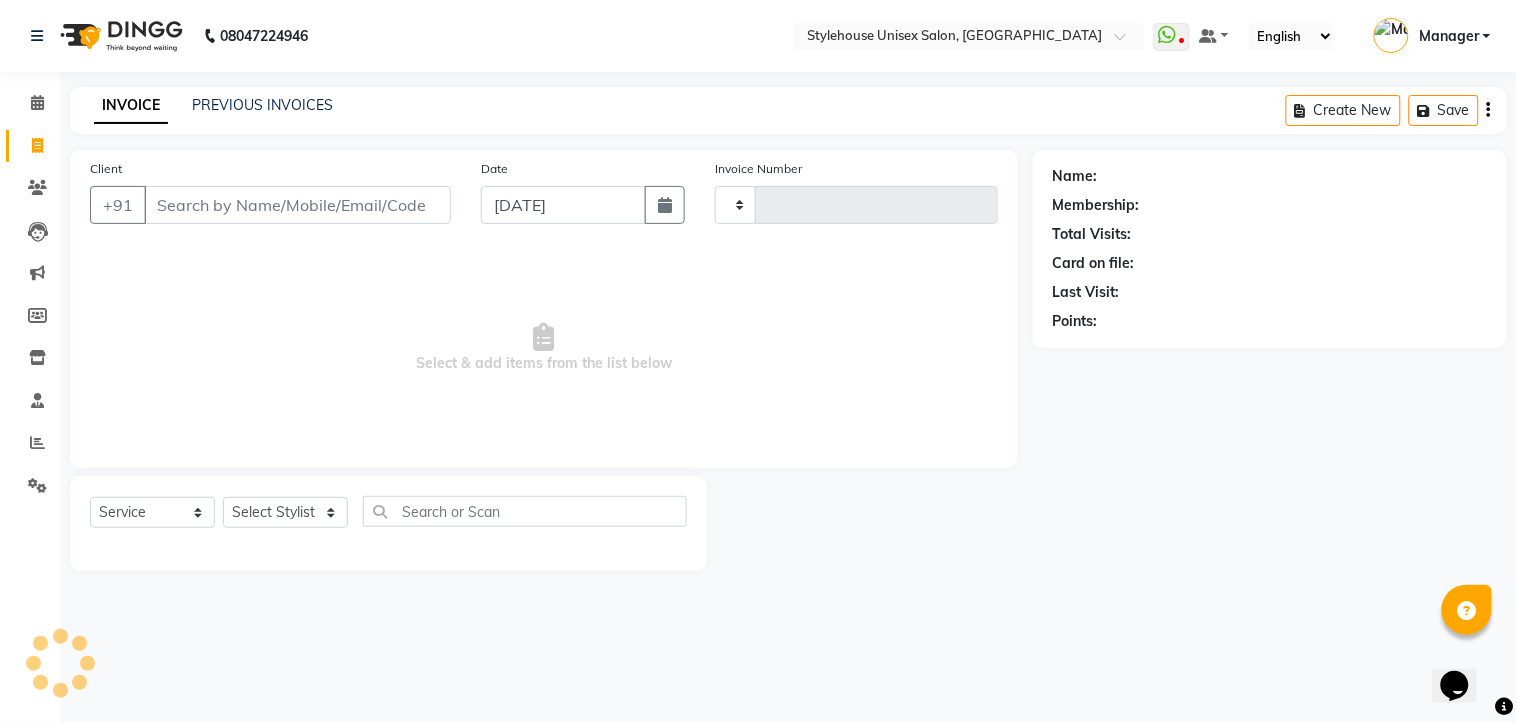 type on "0899" 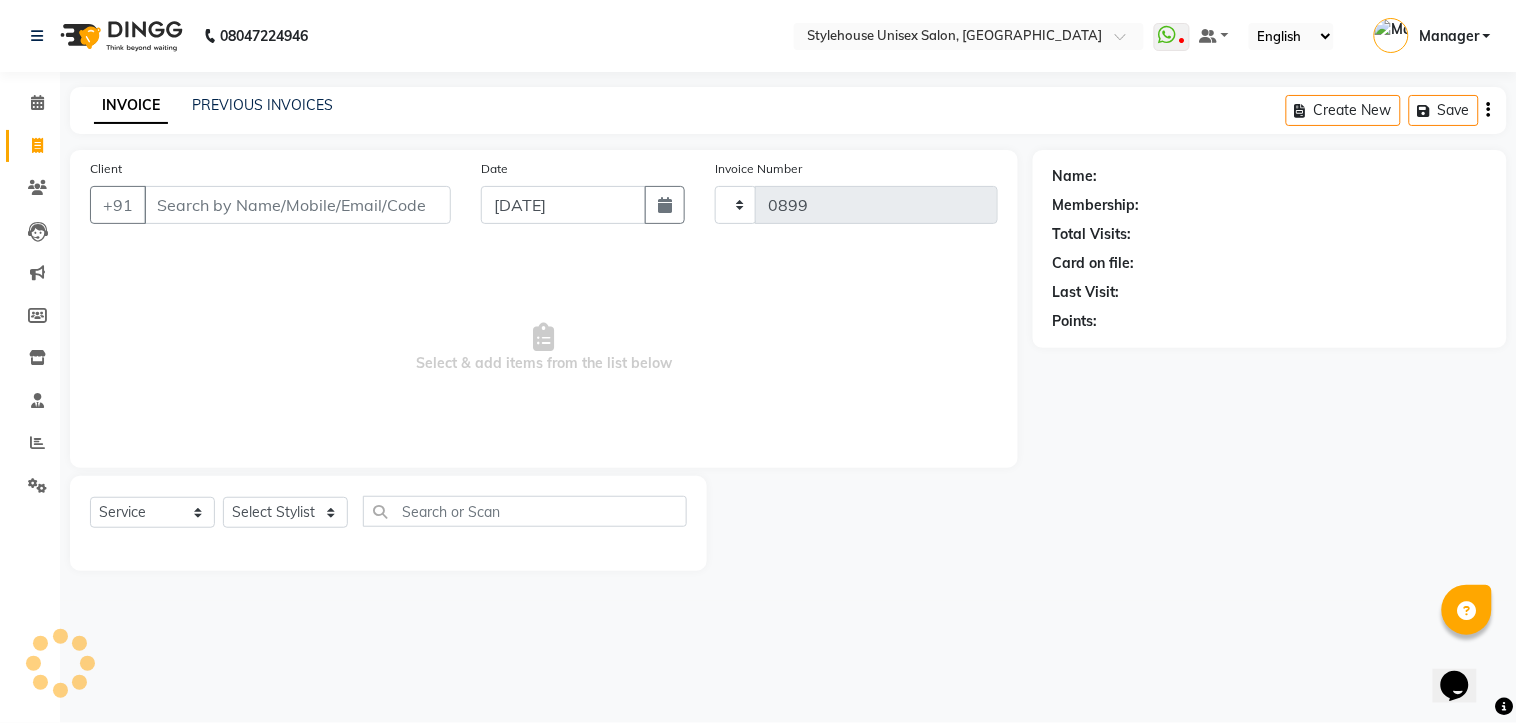 select on "7906" 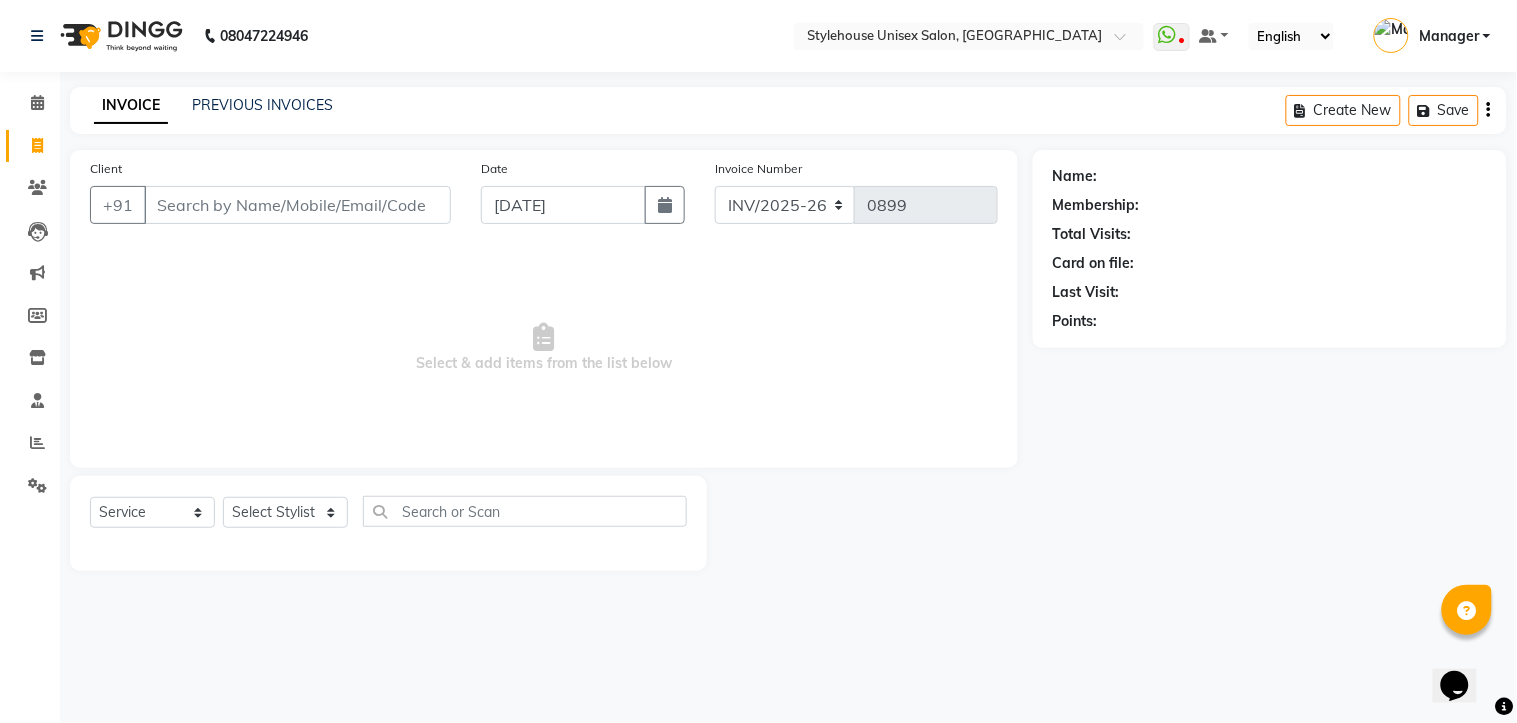 click on "Client" at bounding box center (297, 205) 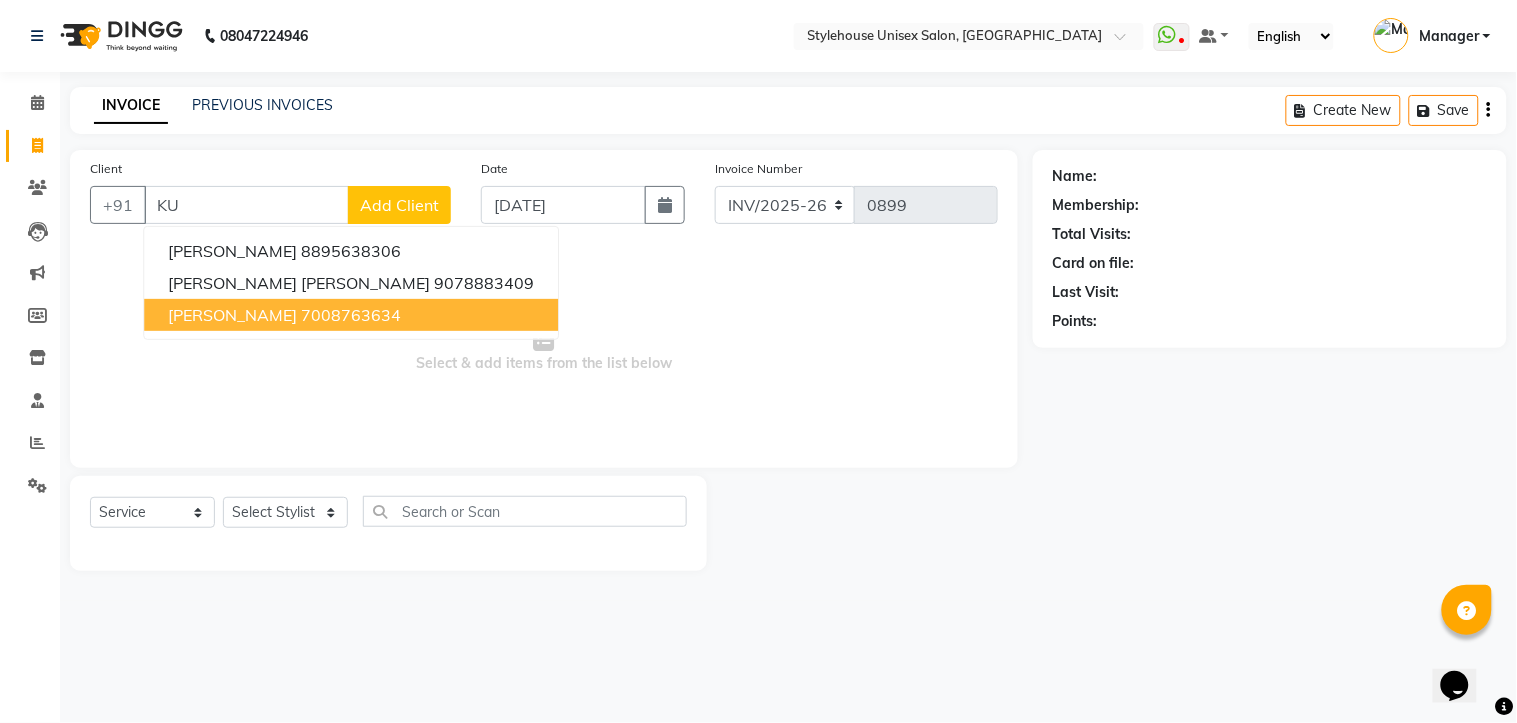 type on "K" 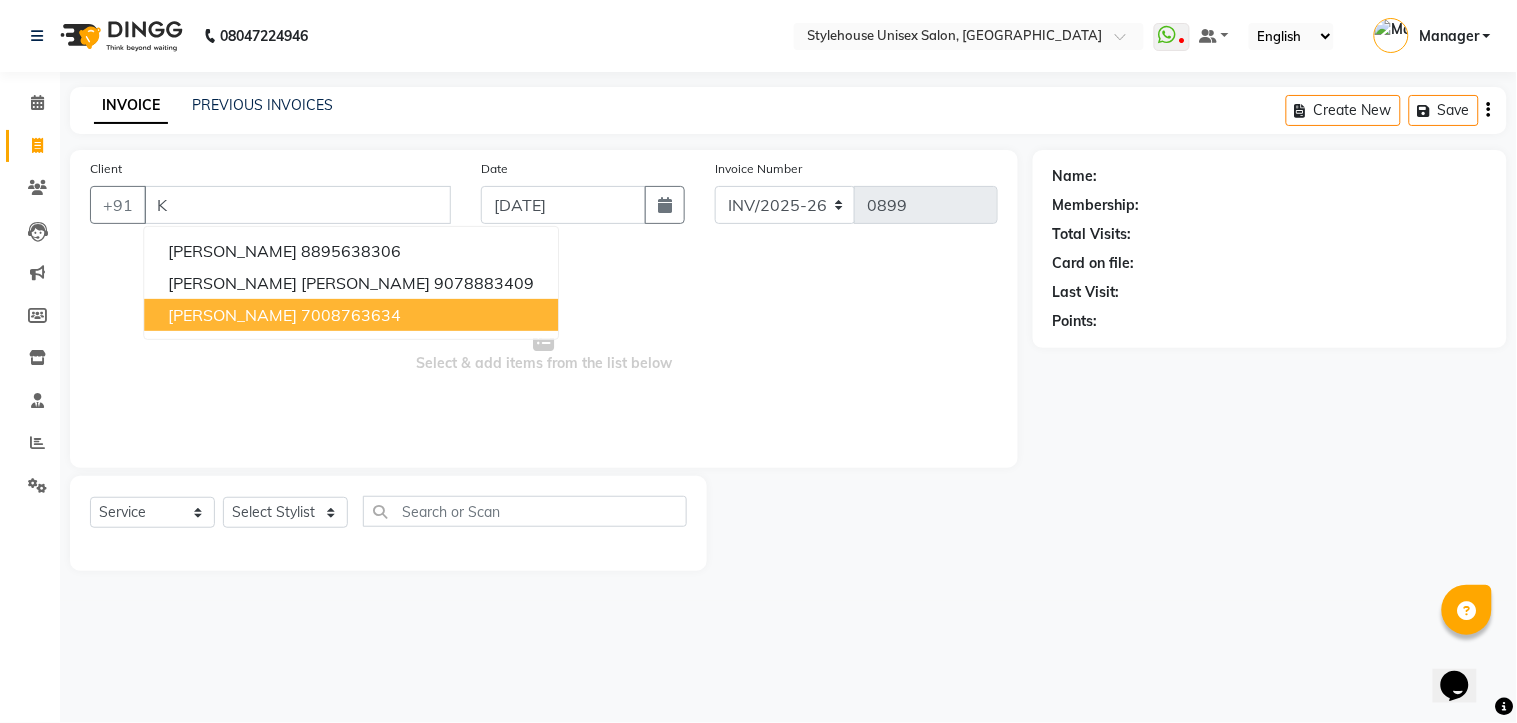 type 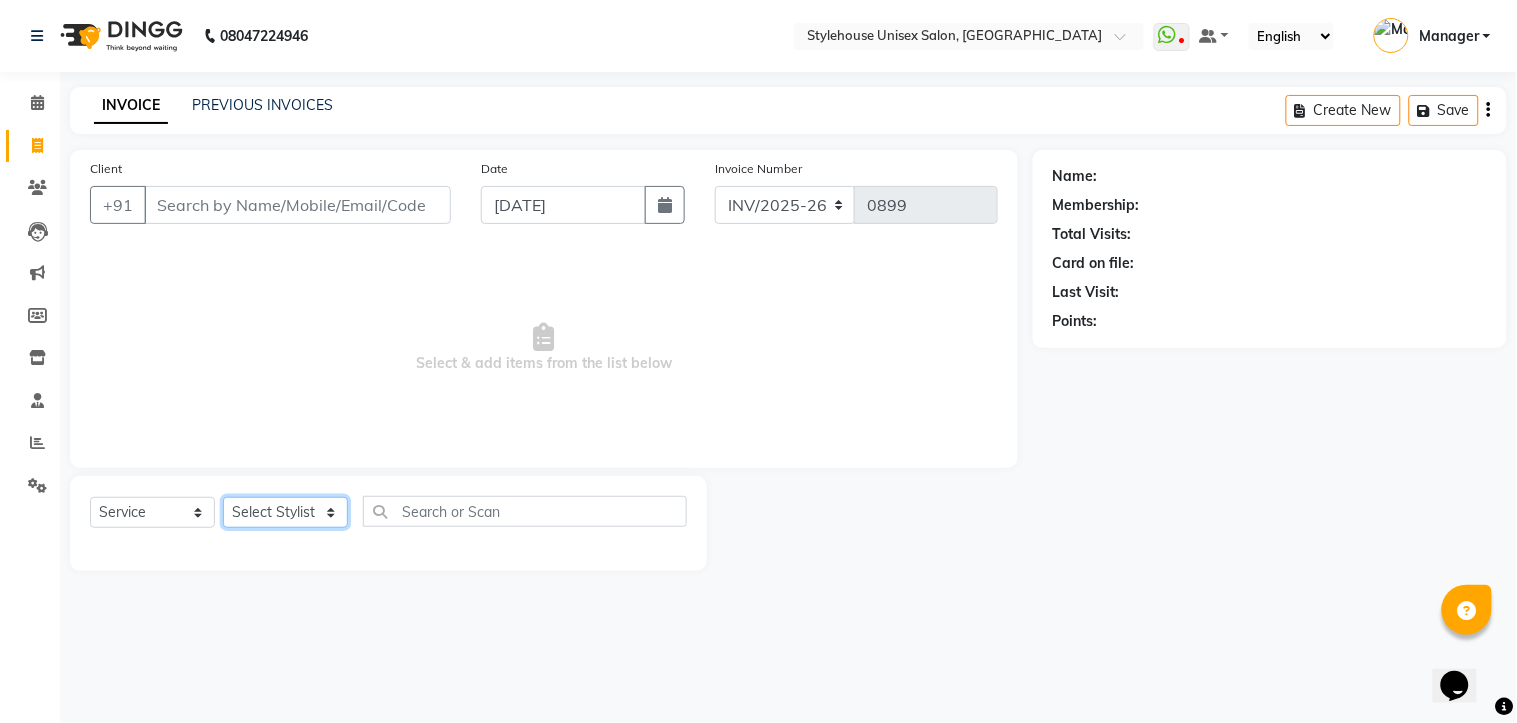 click on "Select Stylist [PERSON_NAME] [PERSON_NAME] [PERSON_NAME] Manager [PERSON_NAME] PRIYANKA HOTA [PERSON_NAME] [PERSON_NAME]" 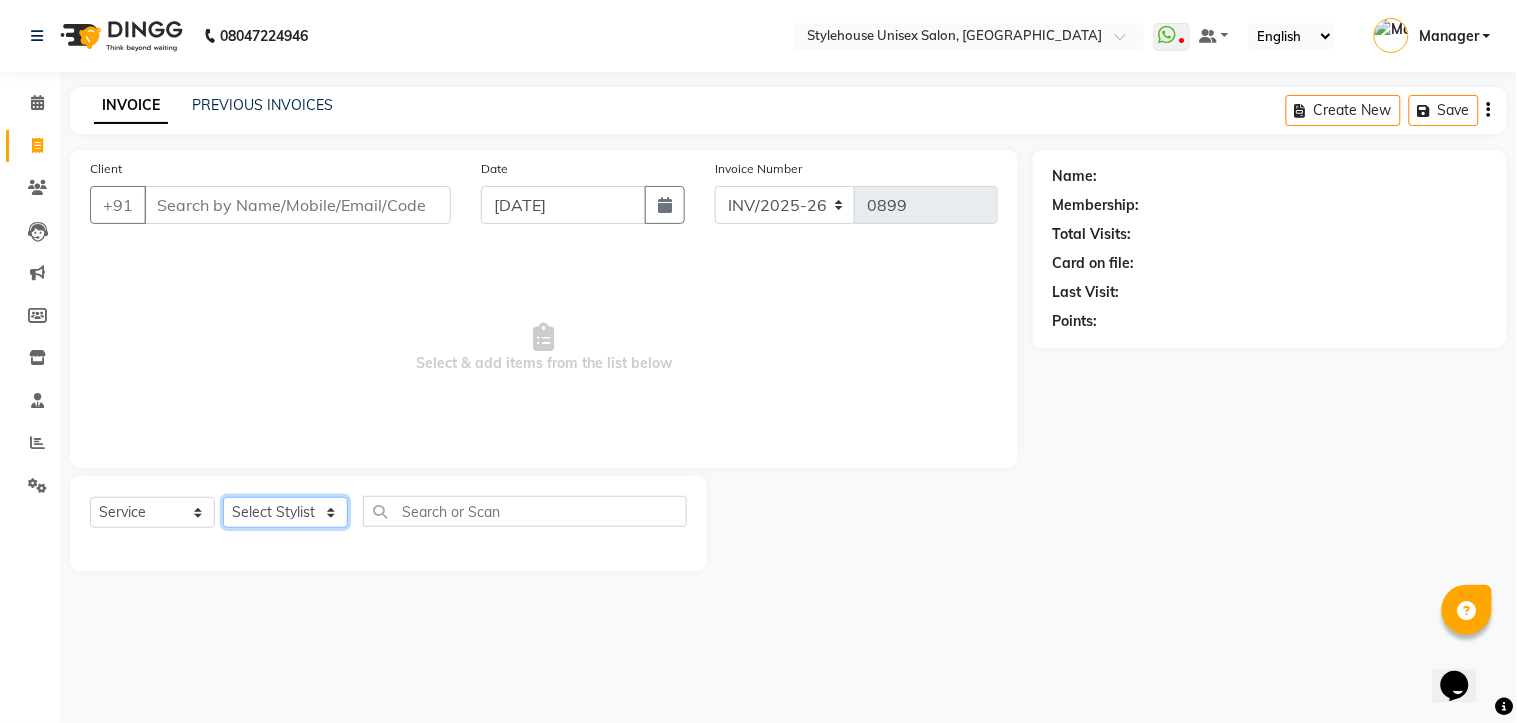 select on "69919" 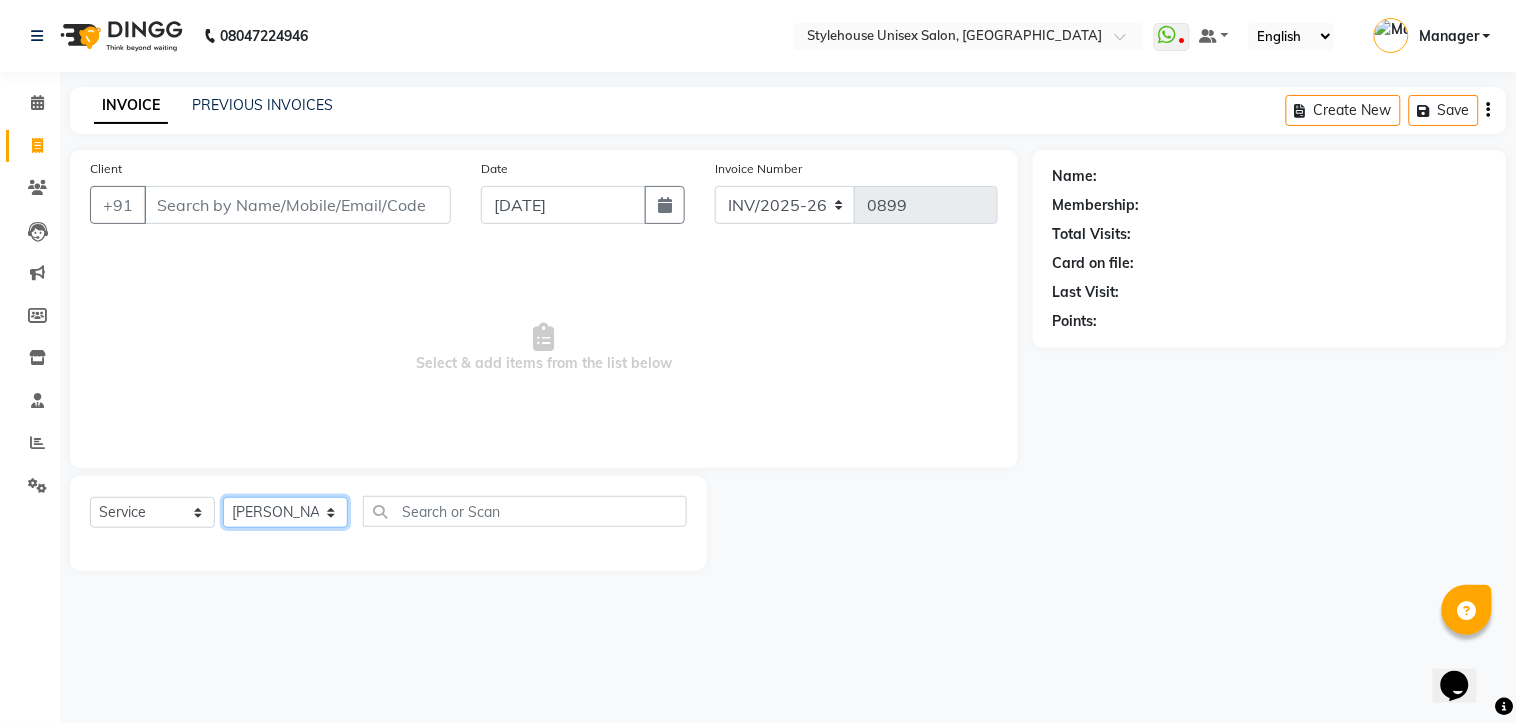 click on "Select Stylist [PERSON_NAME] [PERSON_NAME] [PERSON_NAME] Manager [PERSON_NAME] PRIYANKA HOTA [PERSON_NAME] [PERSON_NAME]" 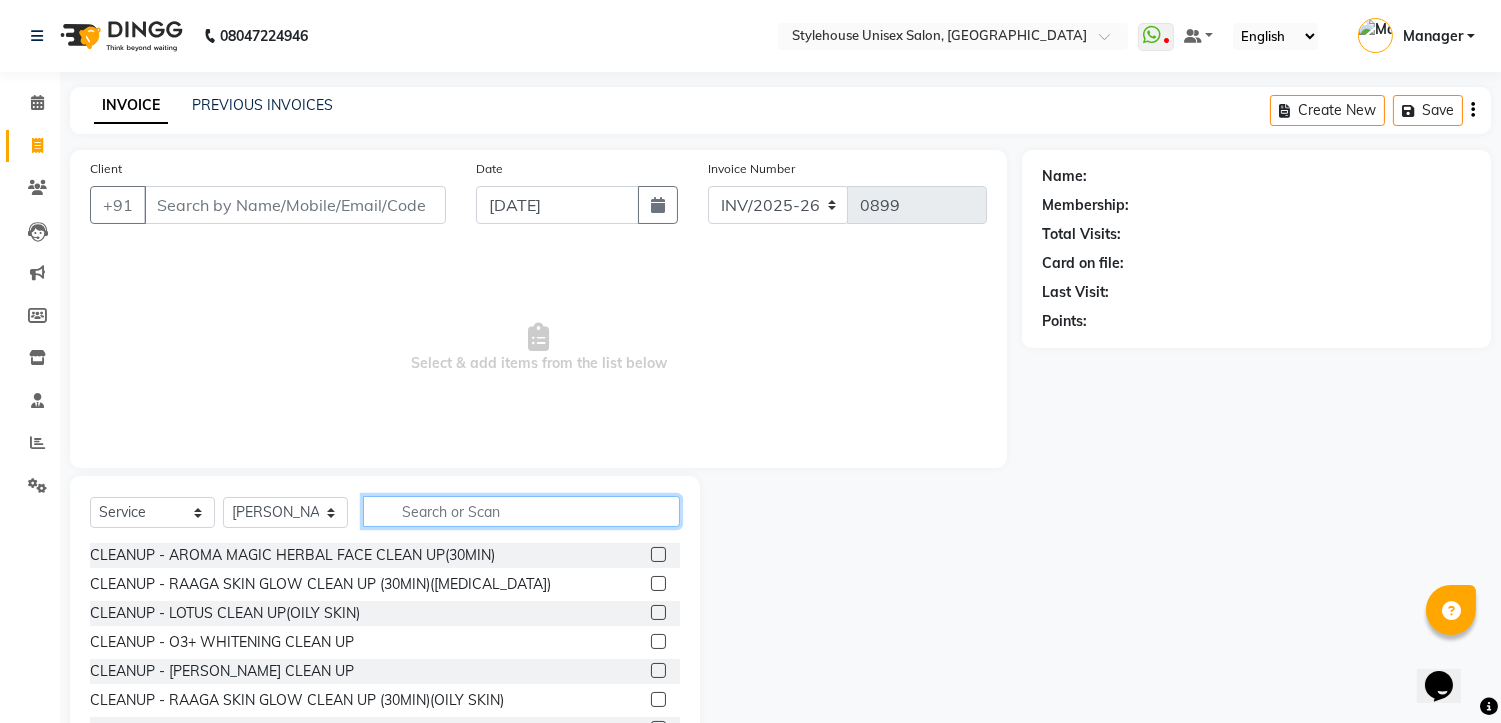 click 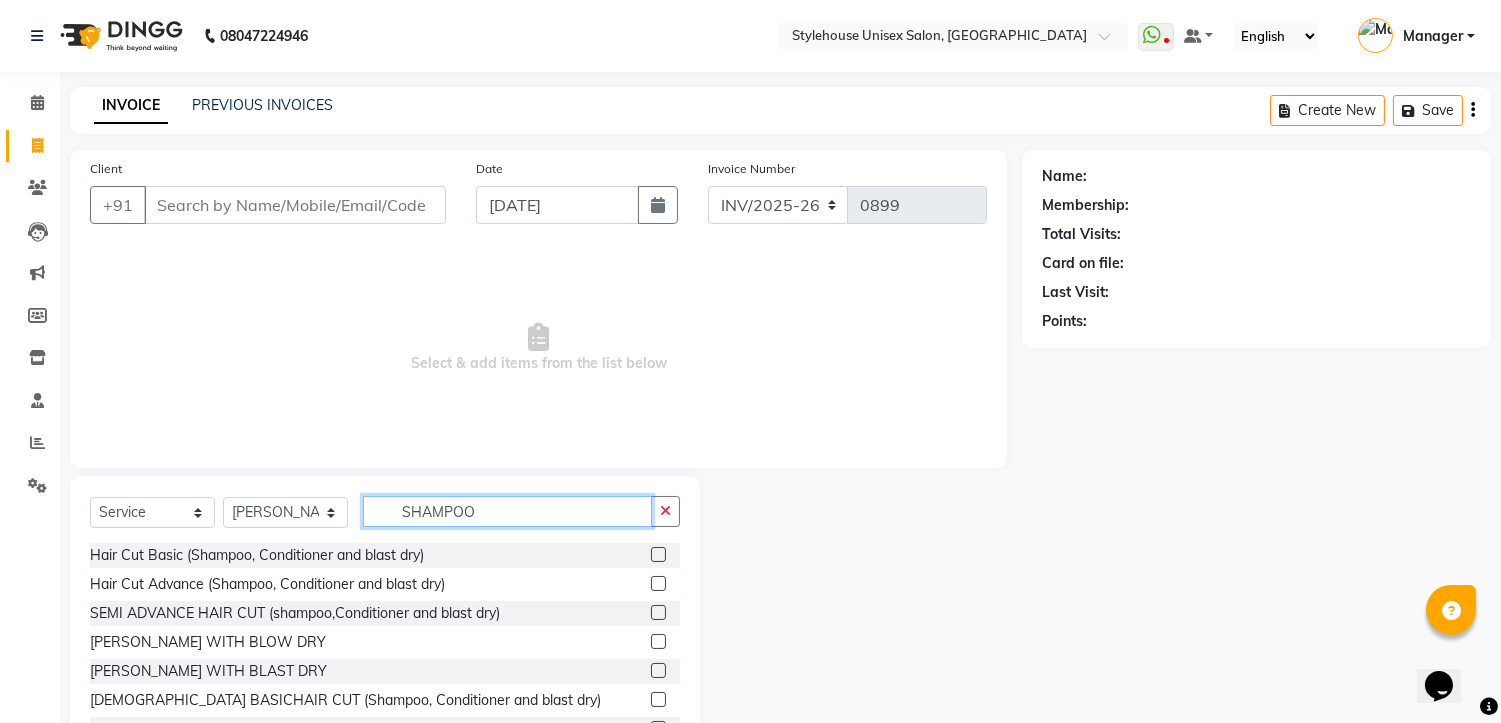 type on "SHAMPOO" 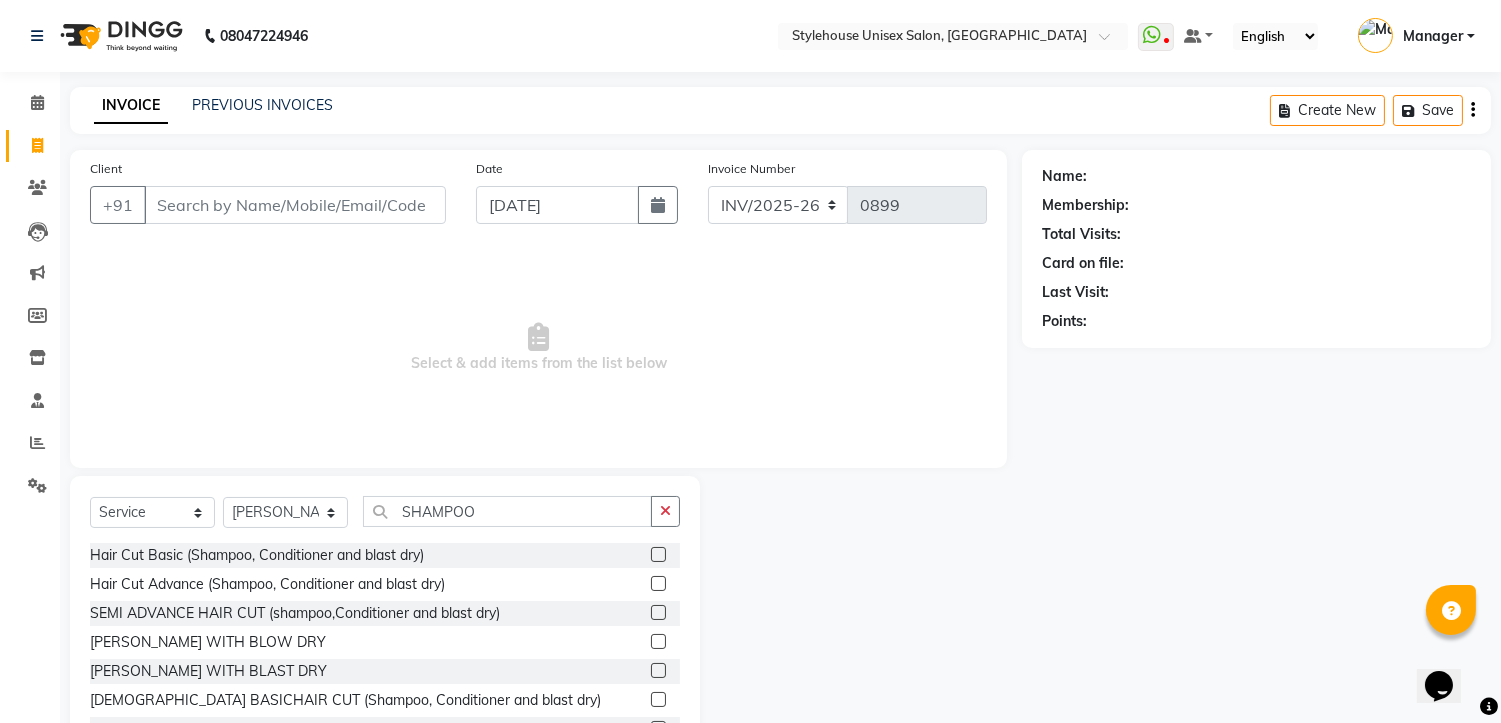 click 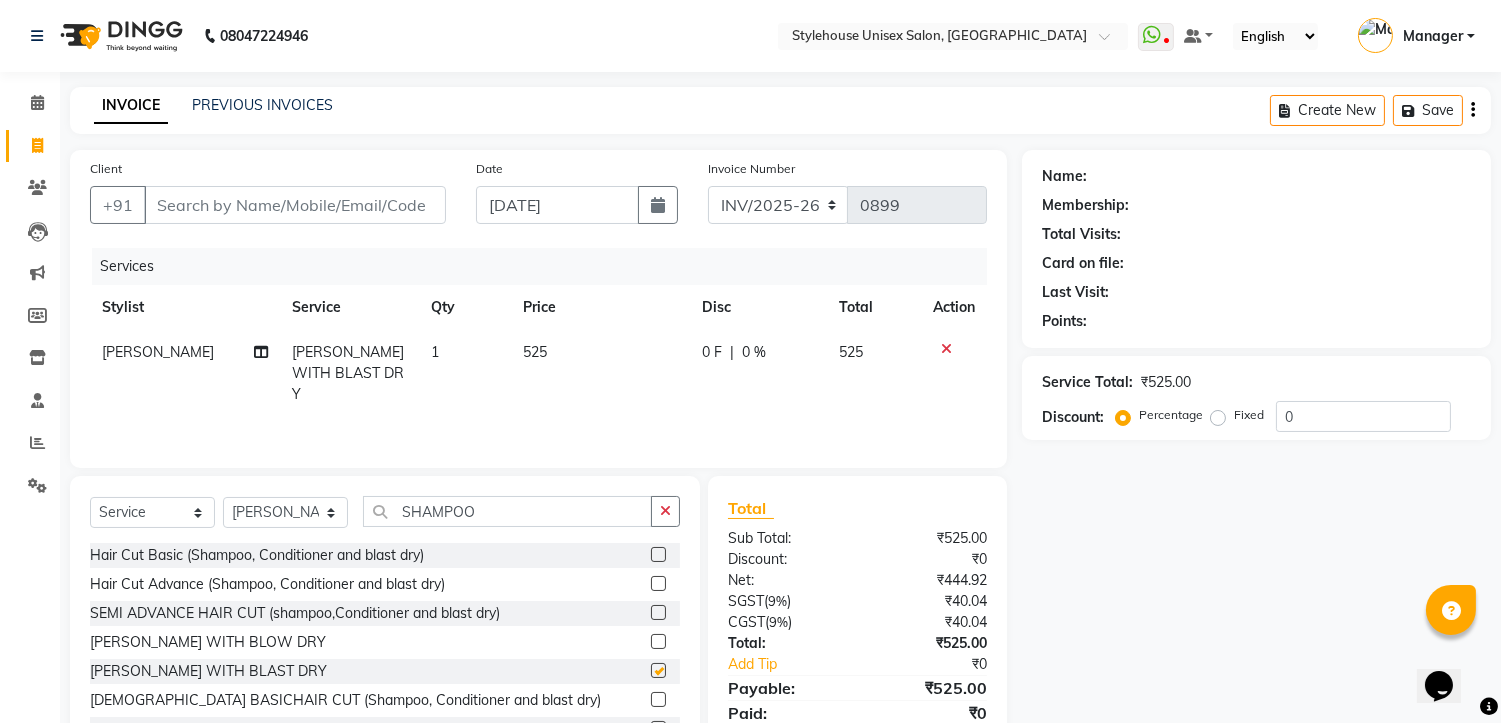 checkbox on "false" 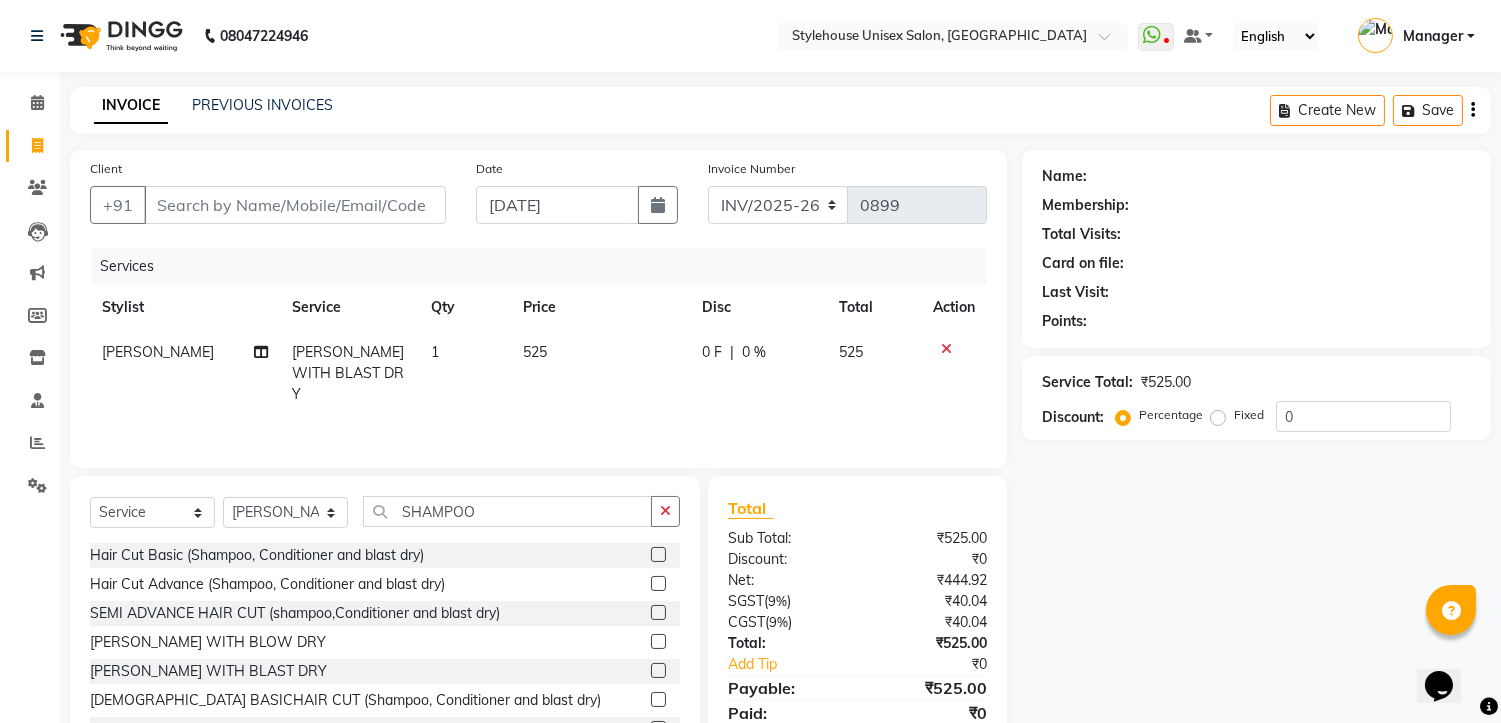 click on "525" 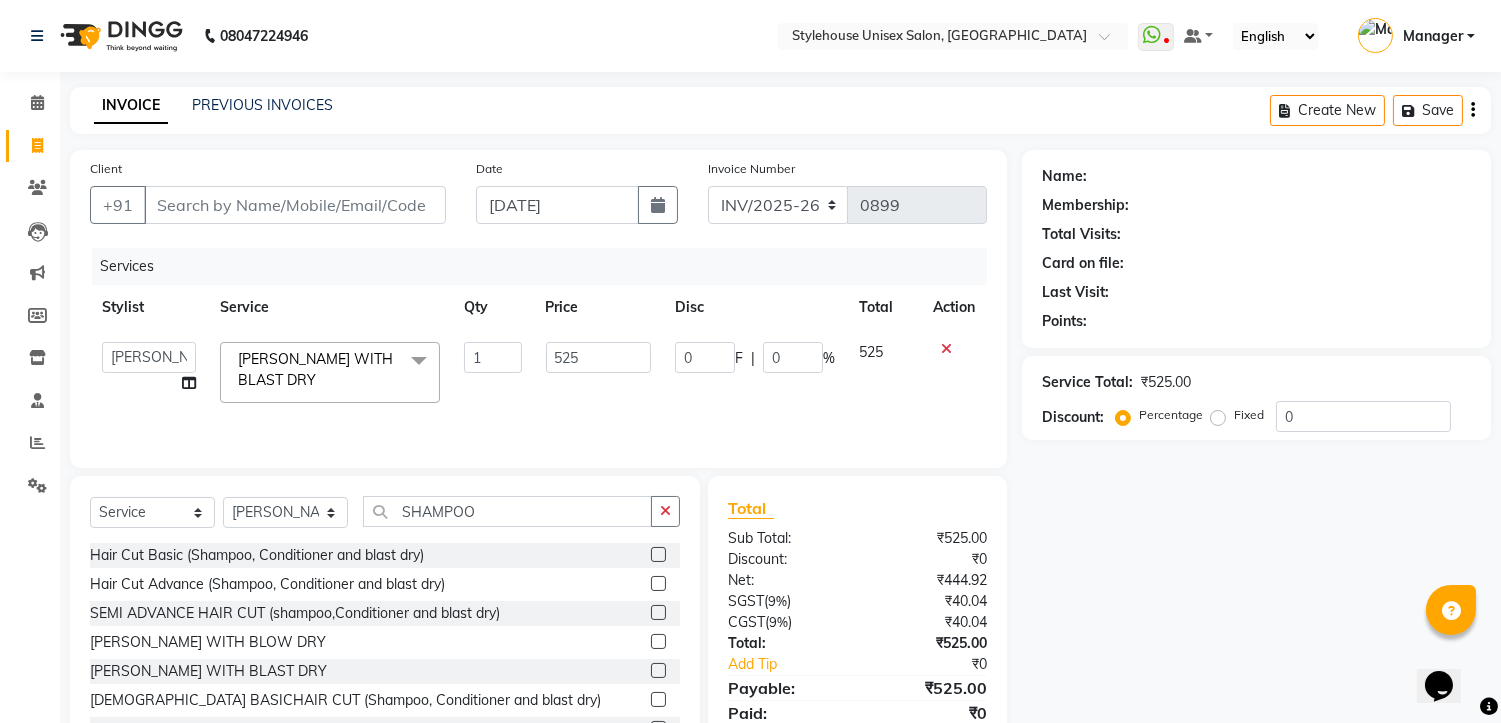 click on "525" 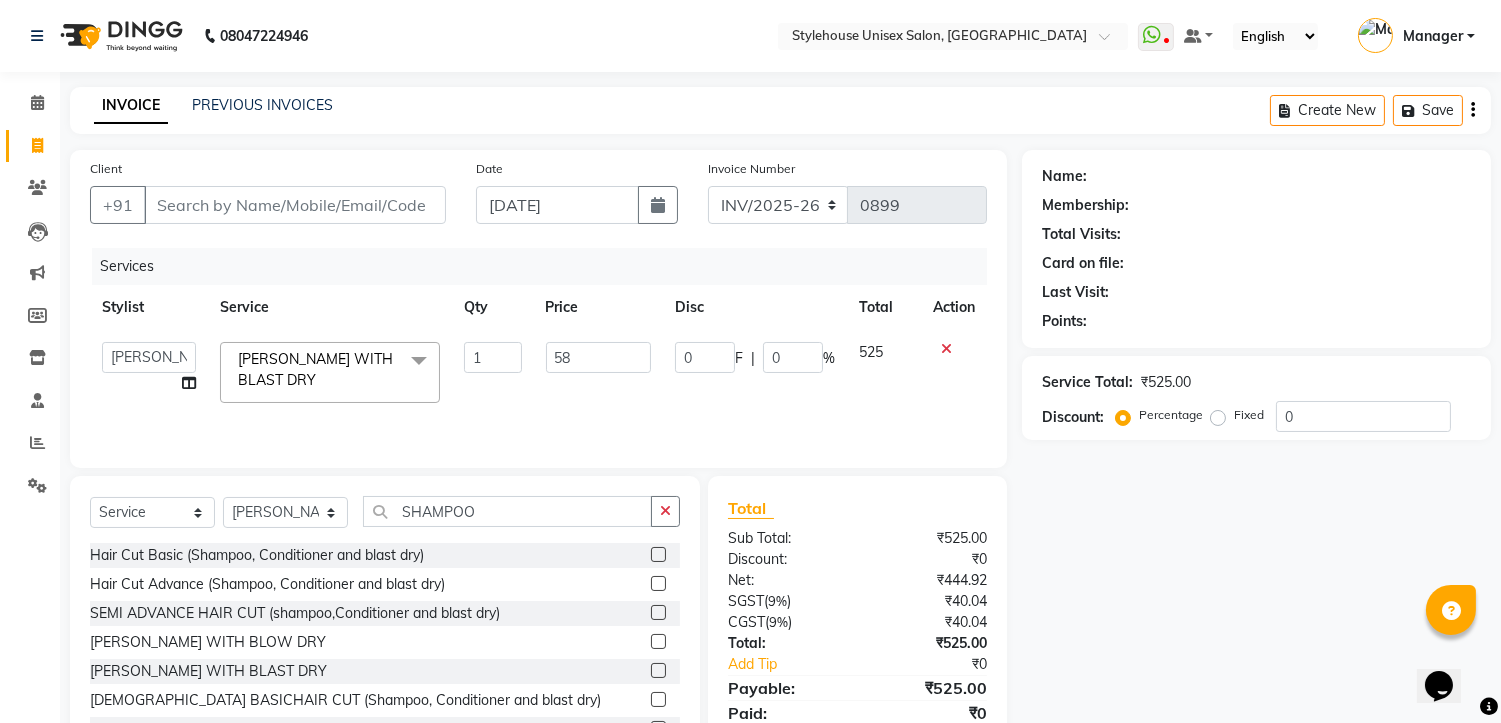 type on "5" 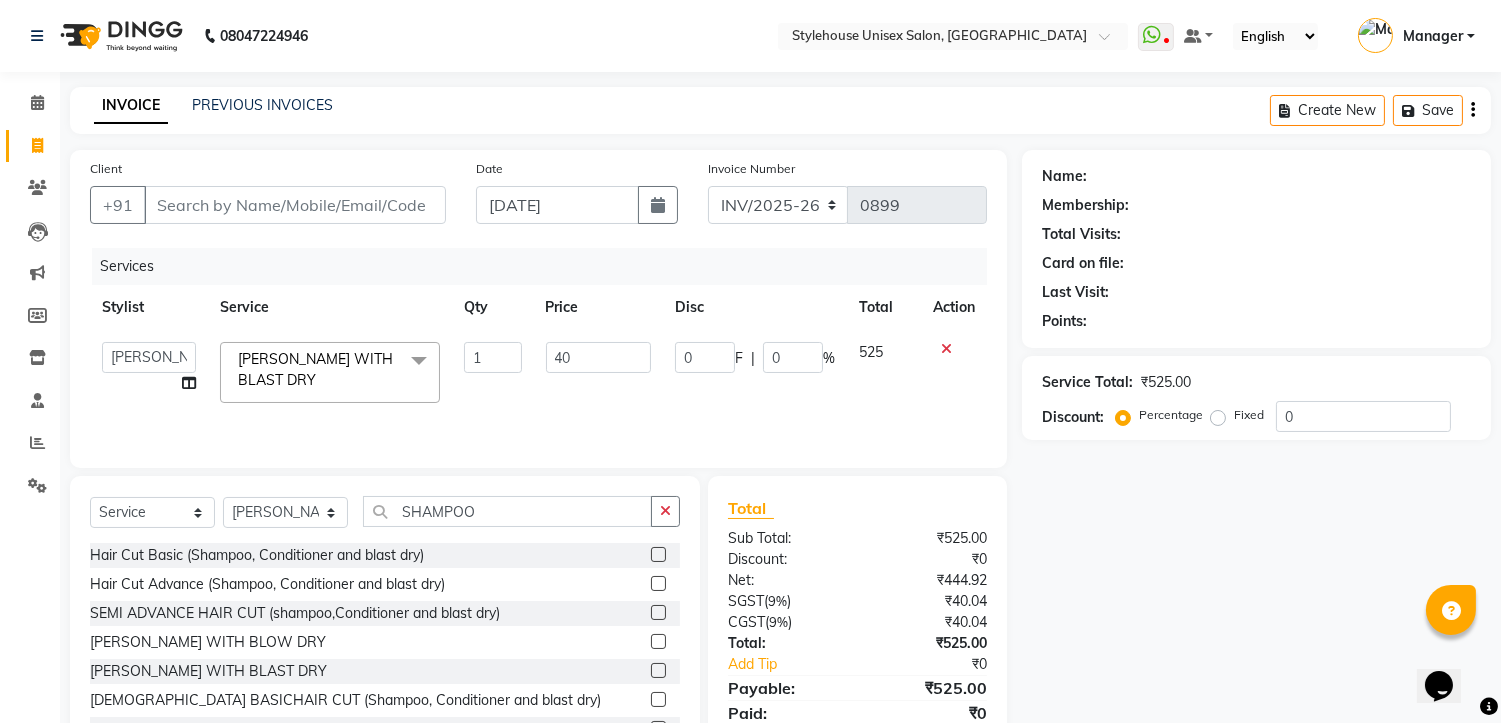 type on "400" 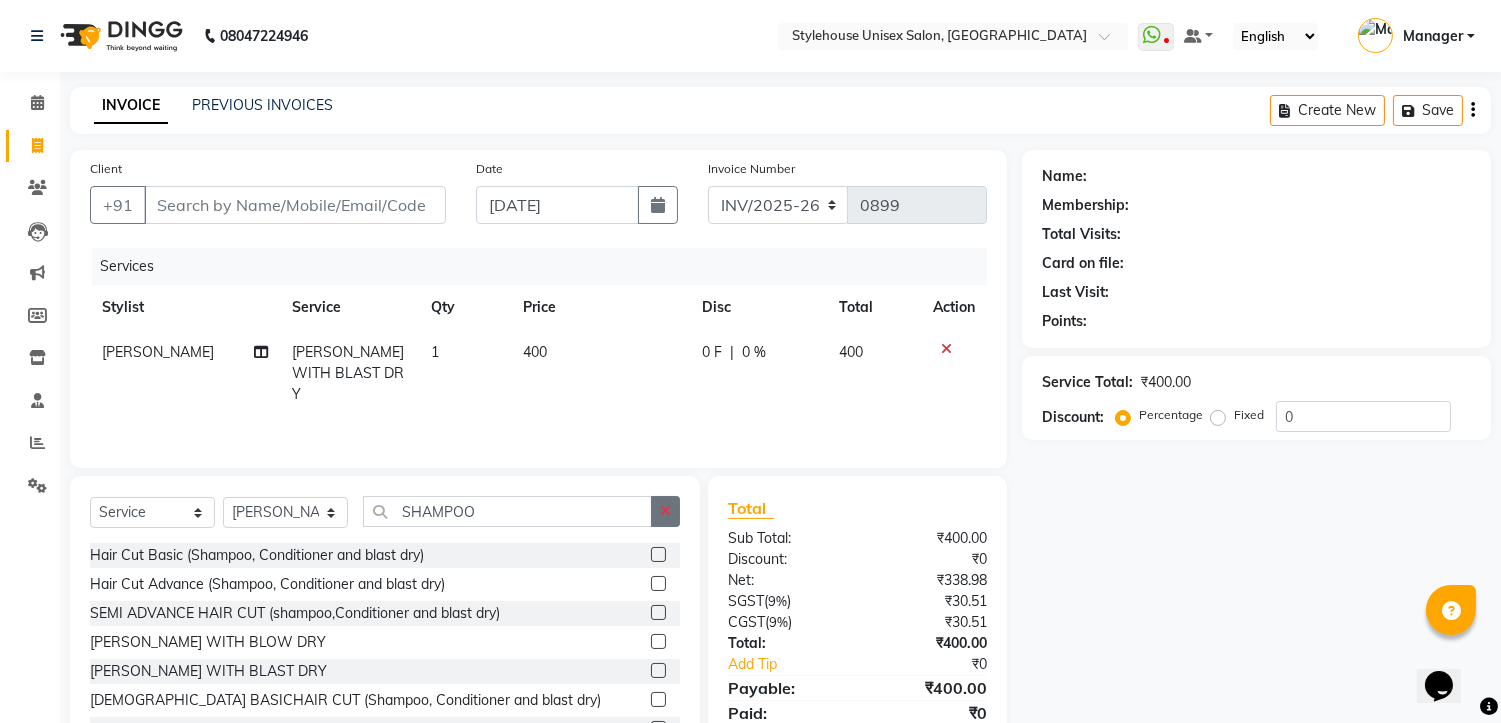 click 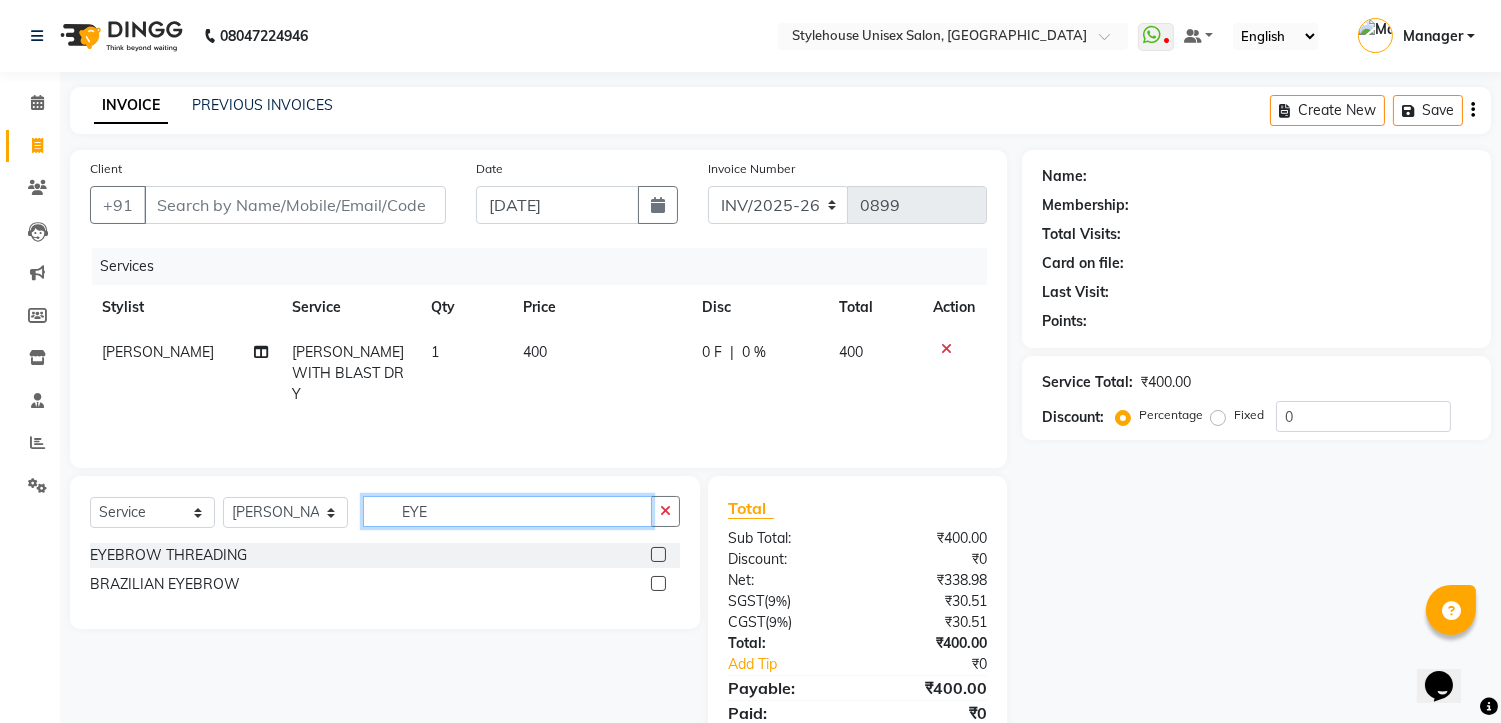 type on "EYE" 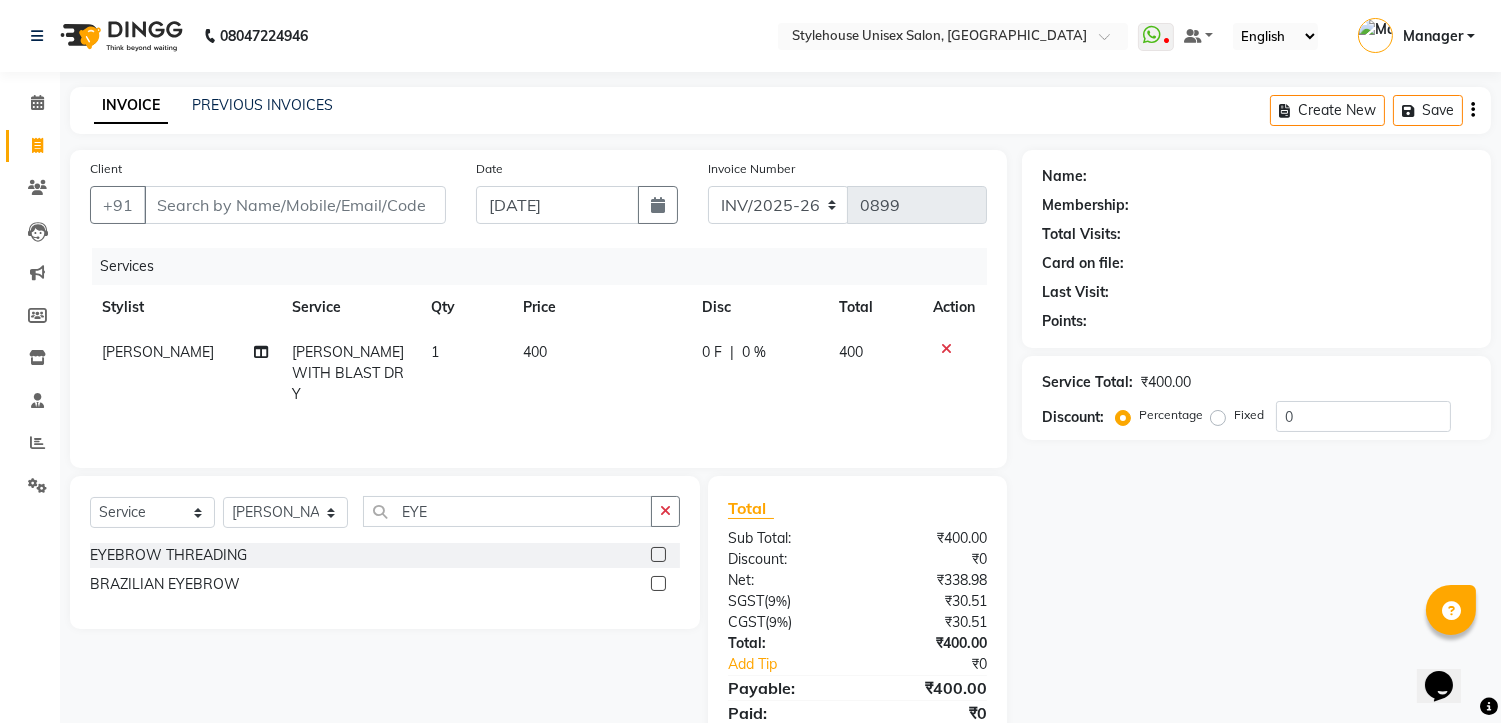 click 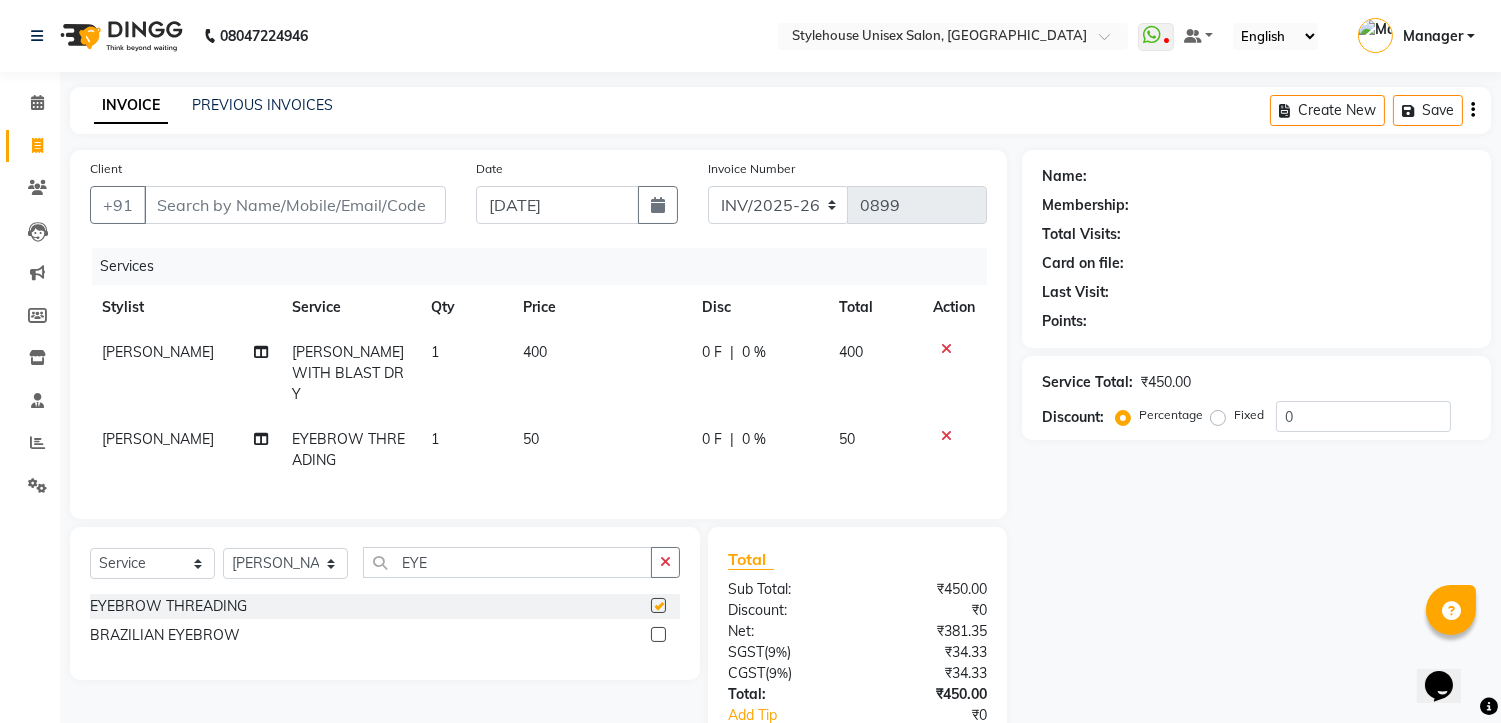 checkbox on "false" 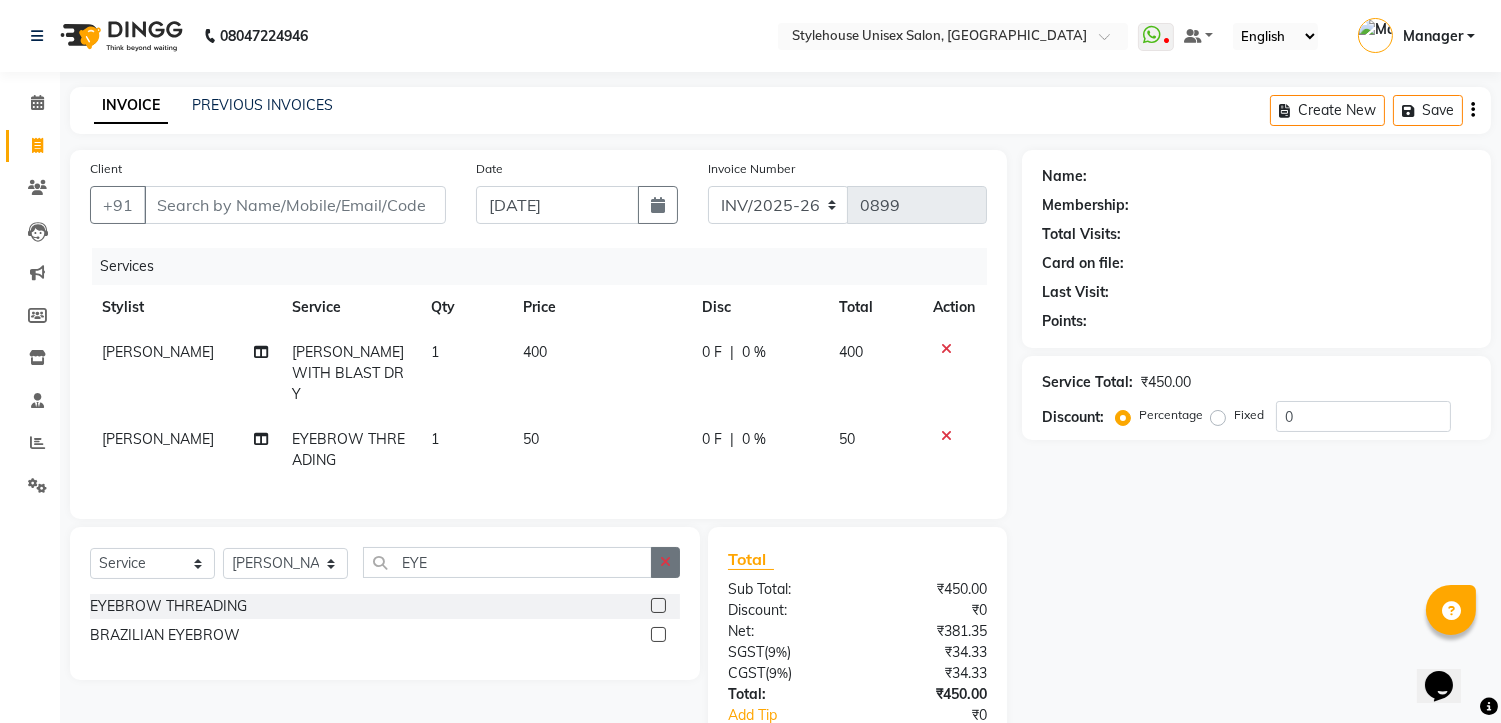 click 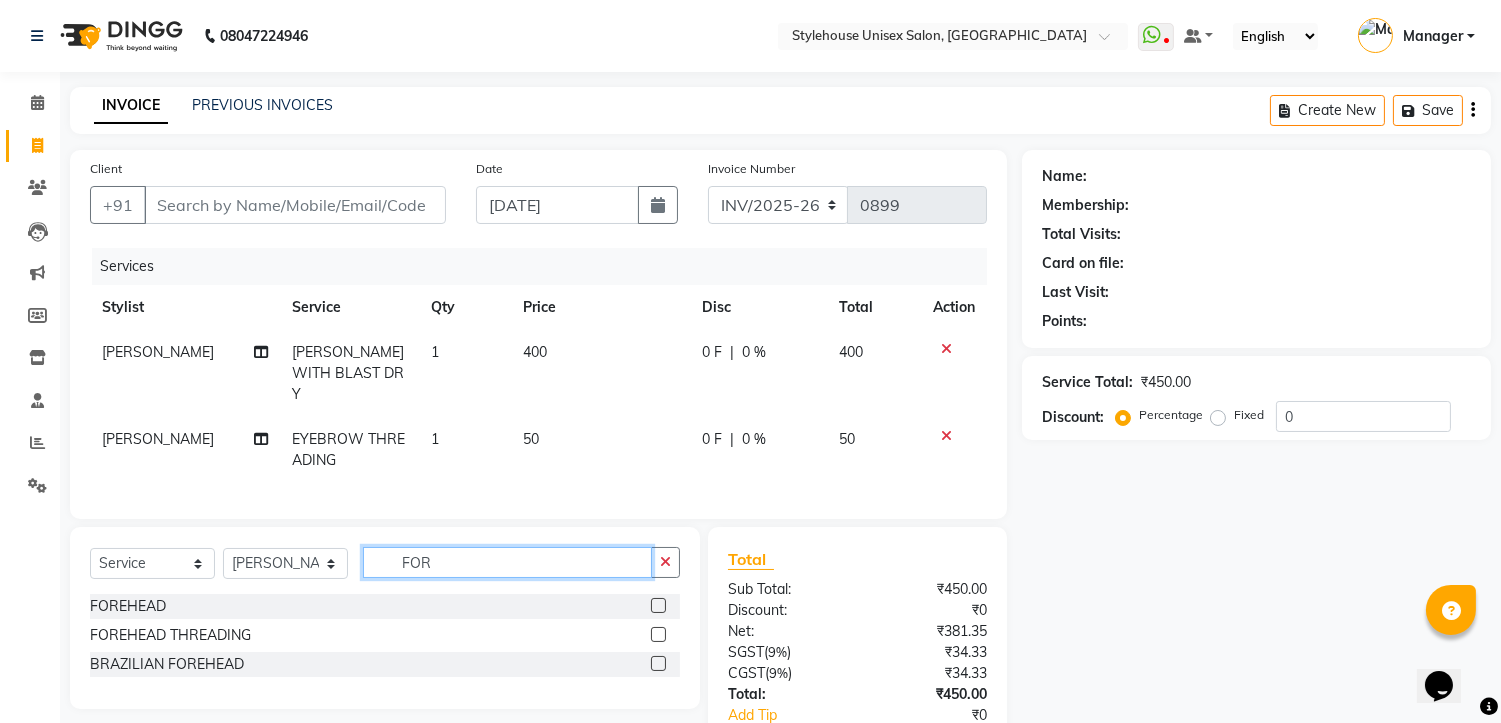 type on "FOR" 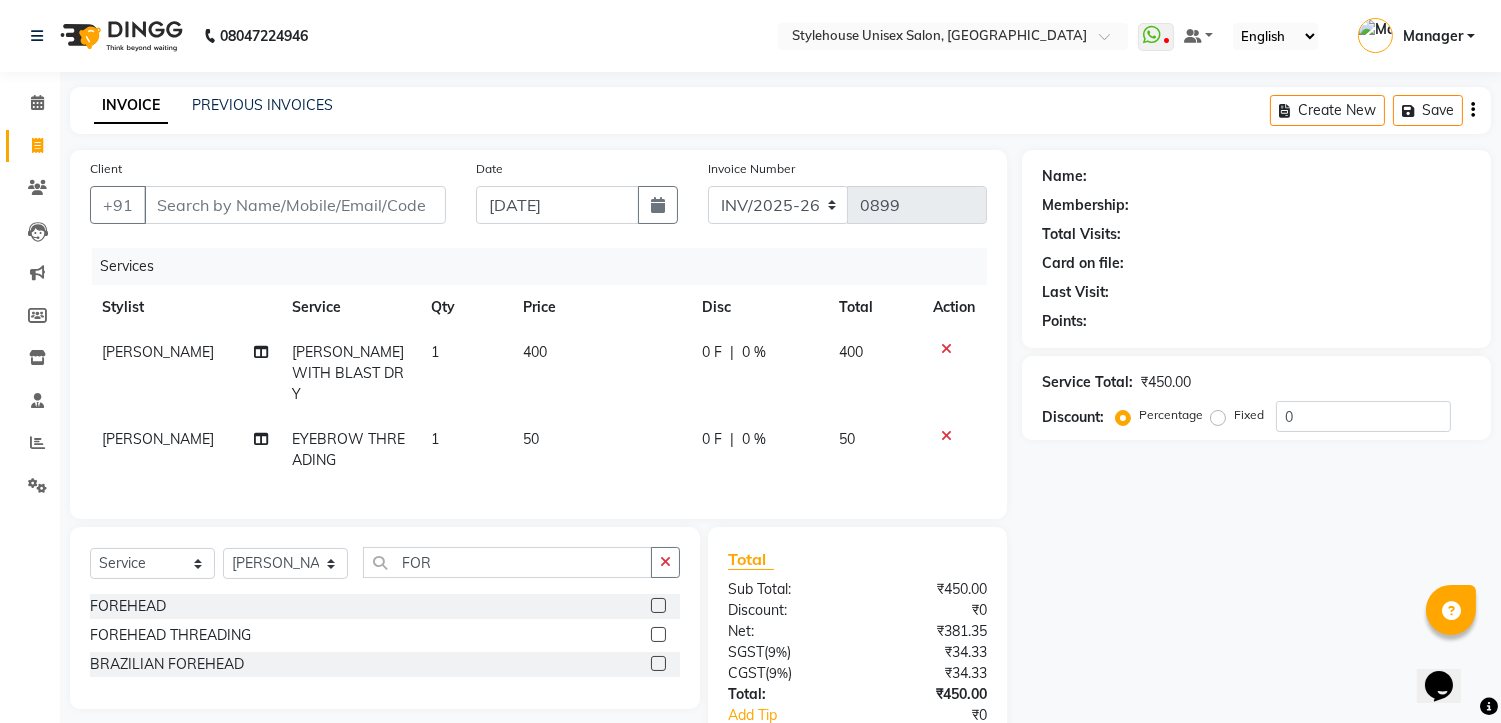 click 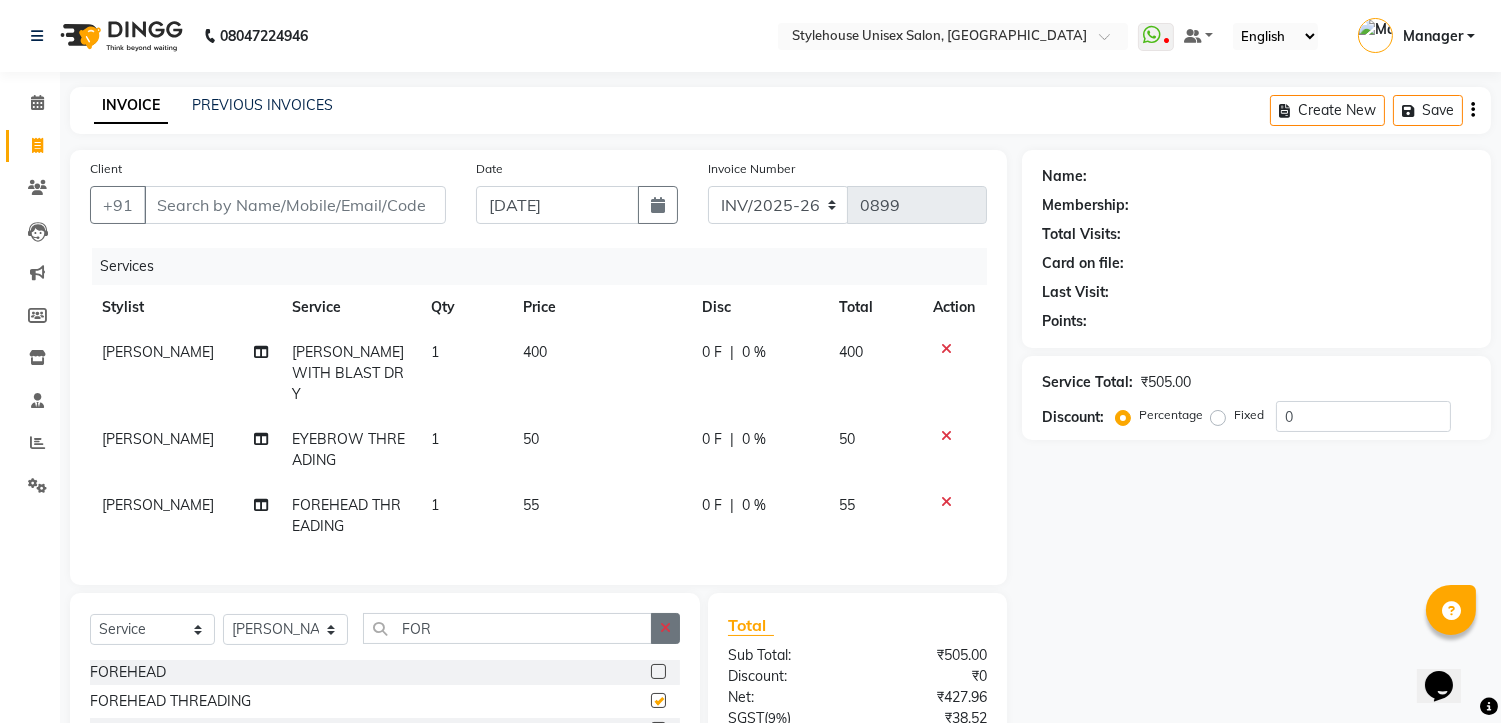 checkbox on "false" 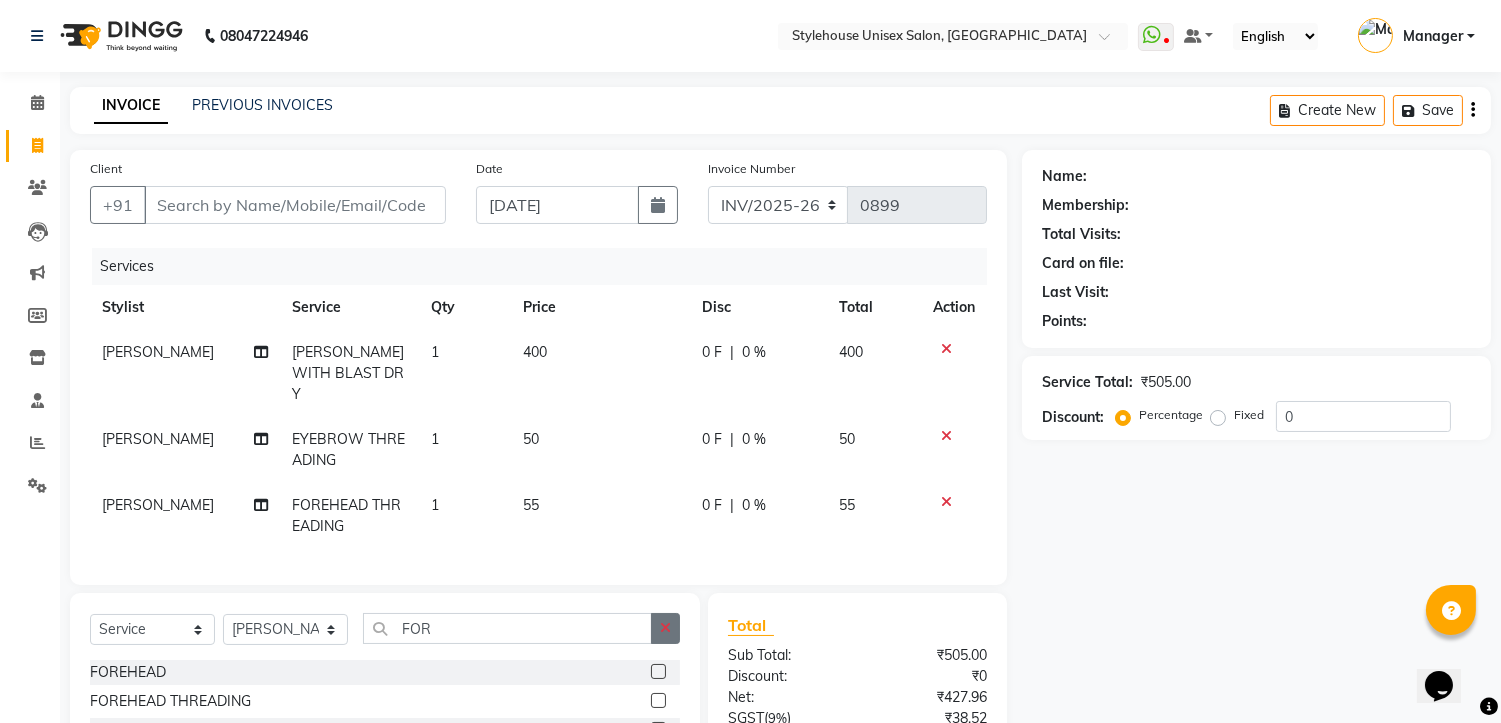 click 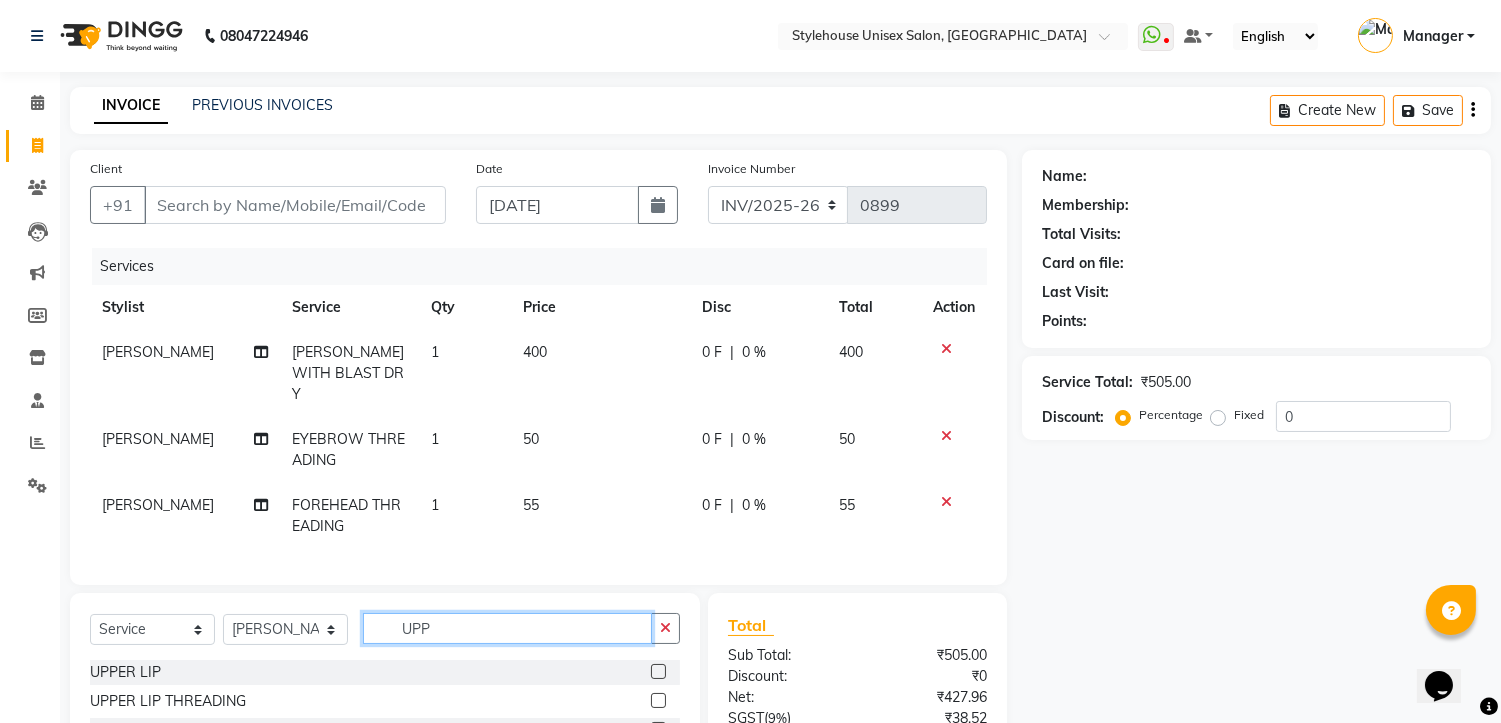 scroll, scrollTop: 211, scrollLeft: 0, axis: vertical 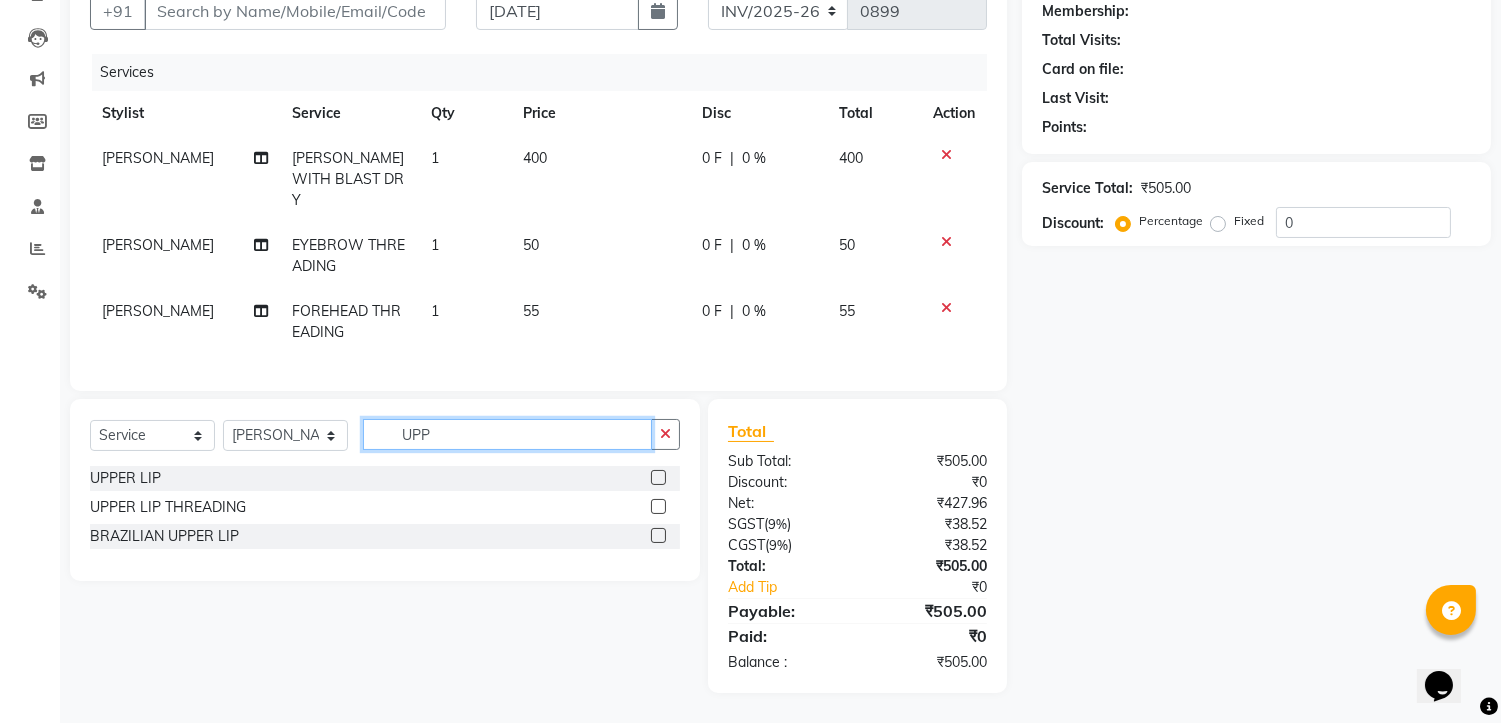 type on "UPP" 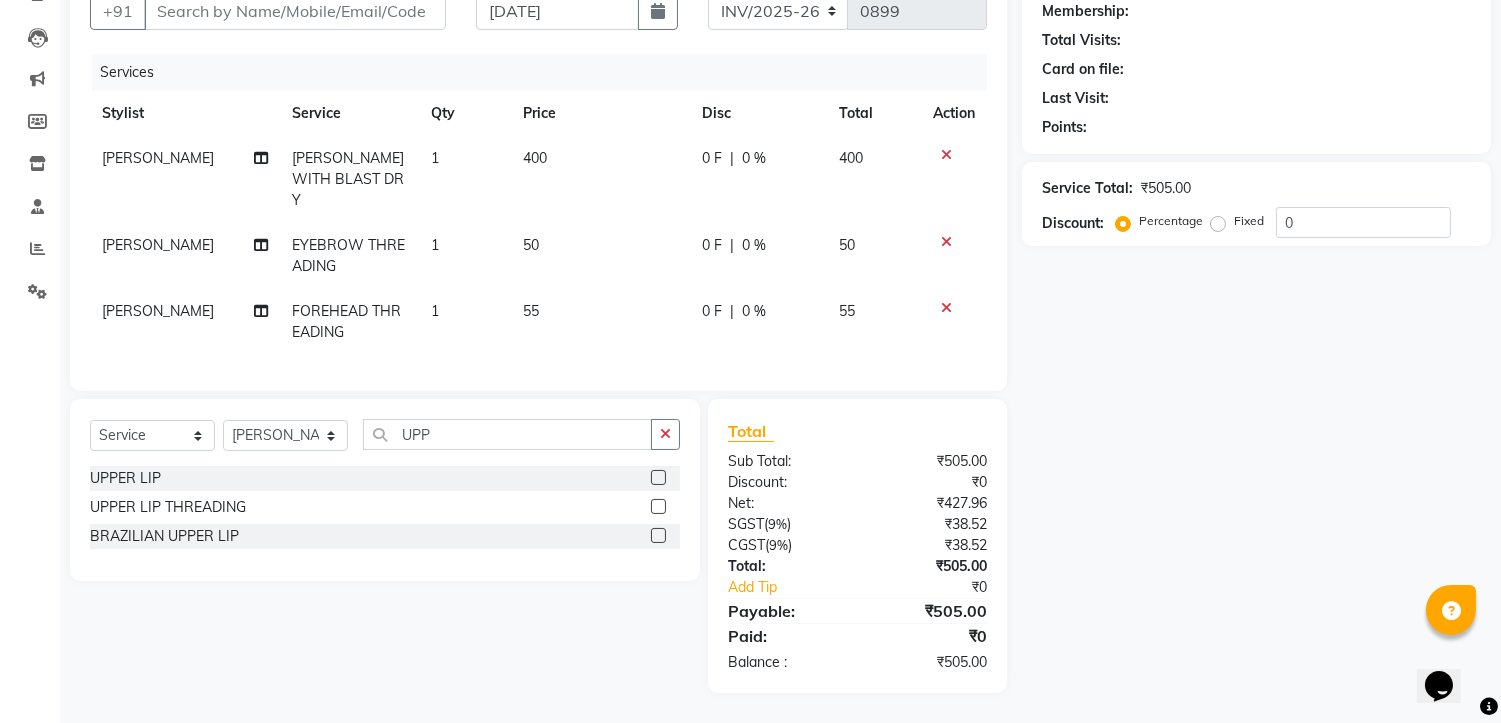 click 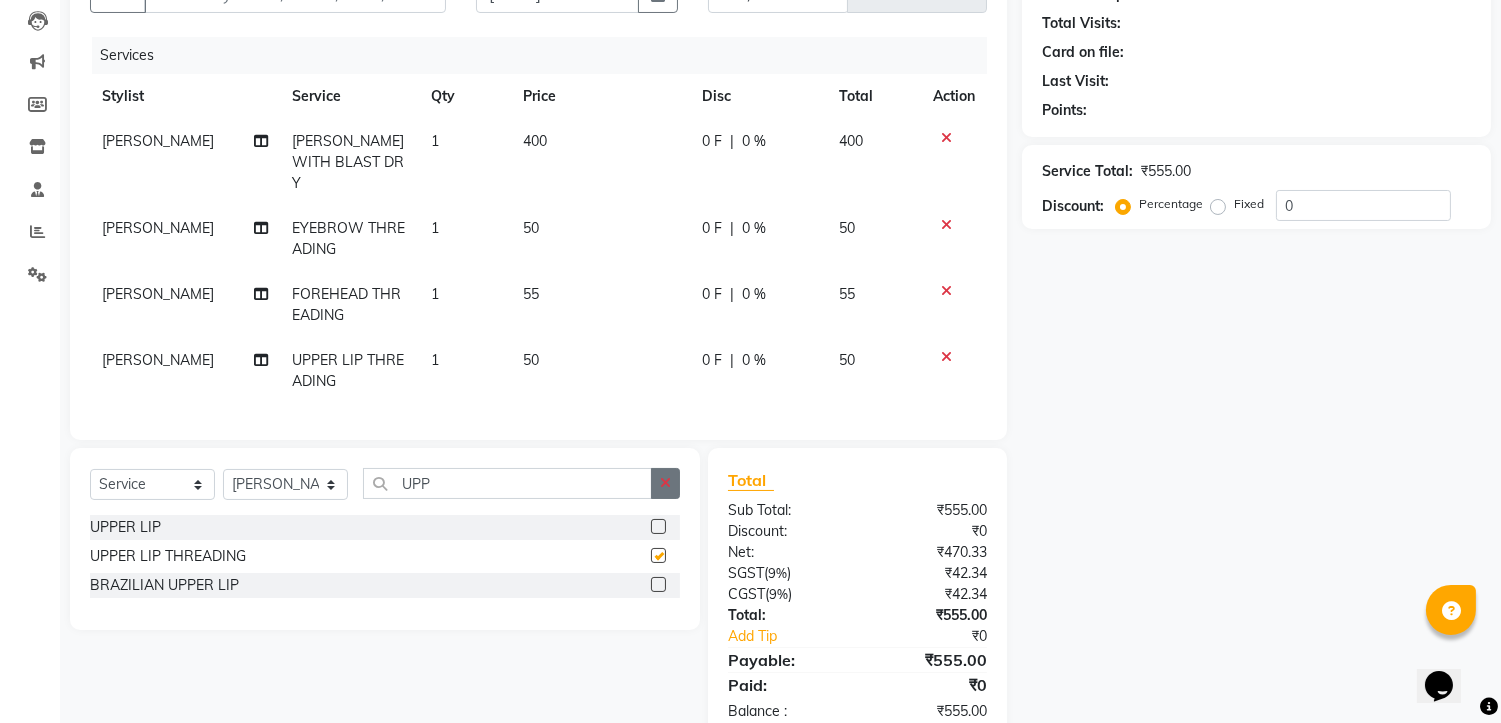 checkbox on "false" 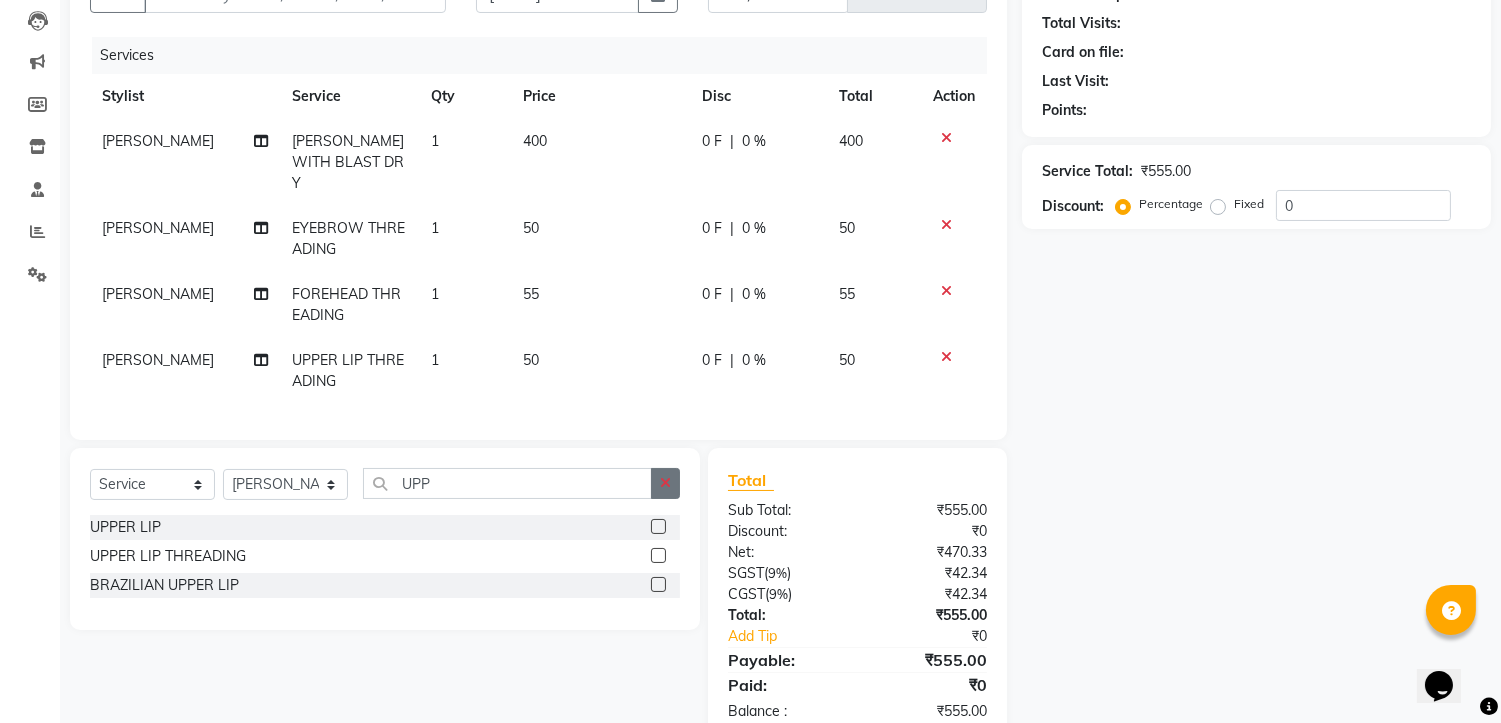 click 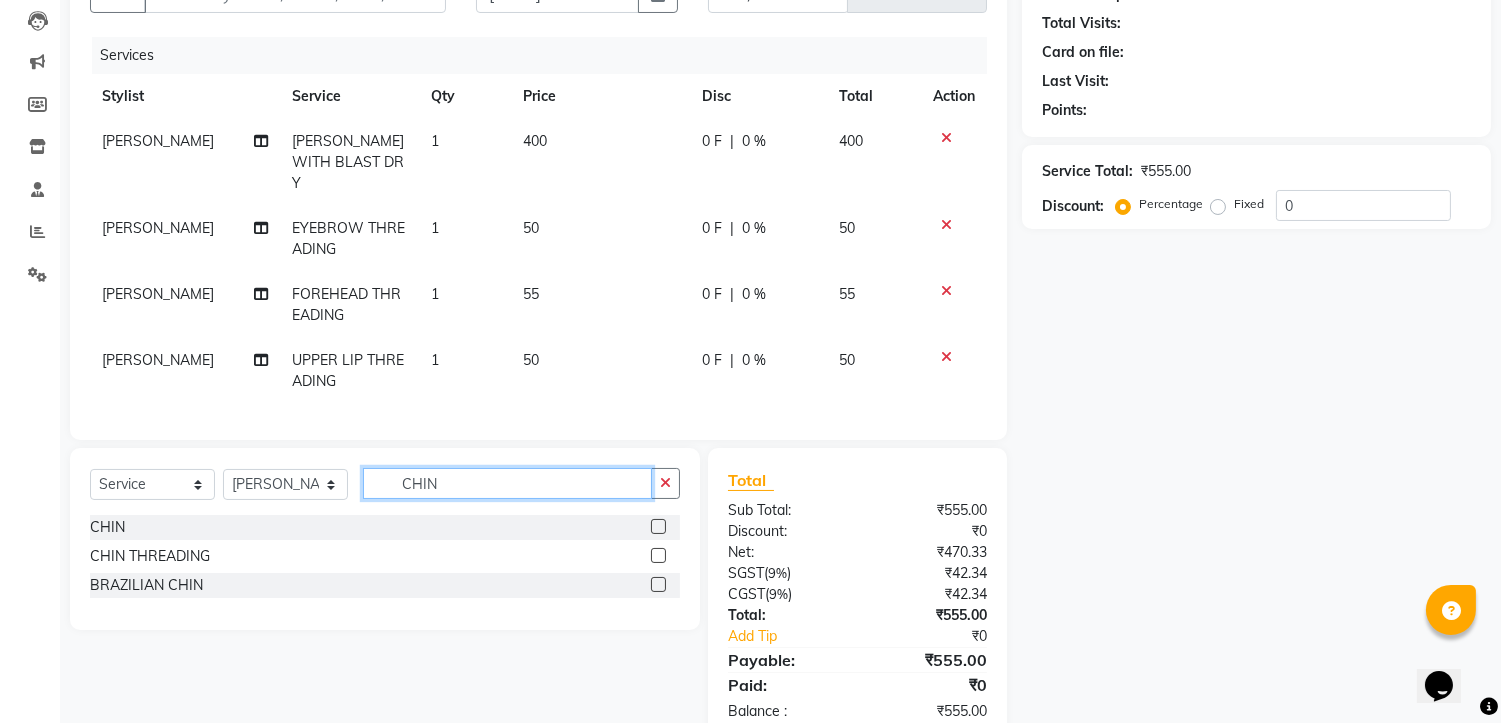 type on "CHIN" 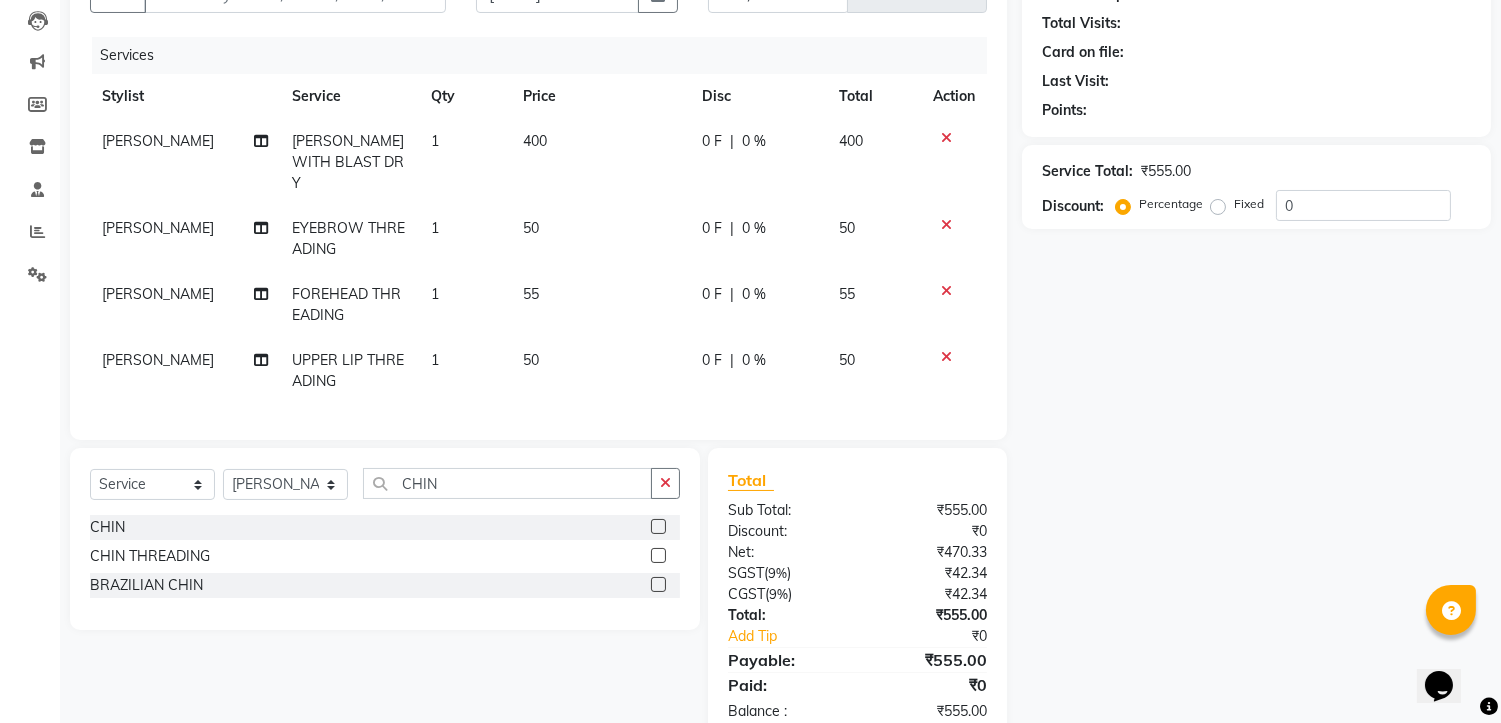 click 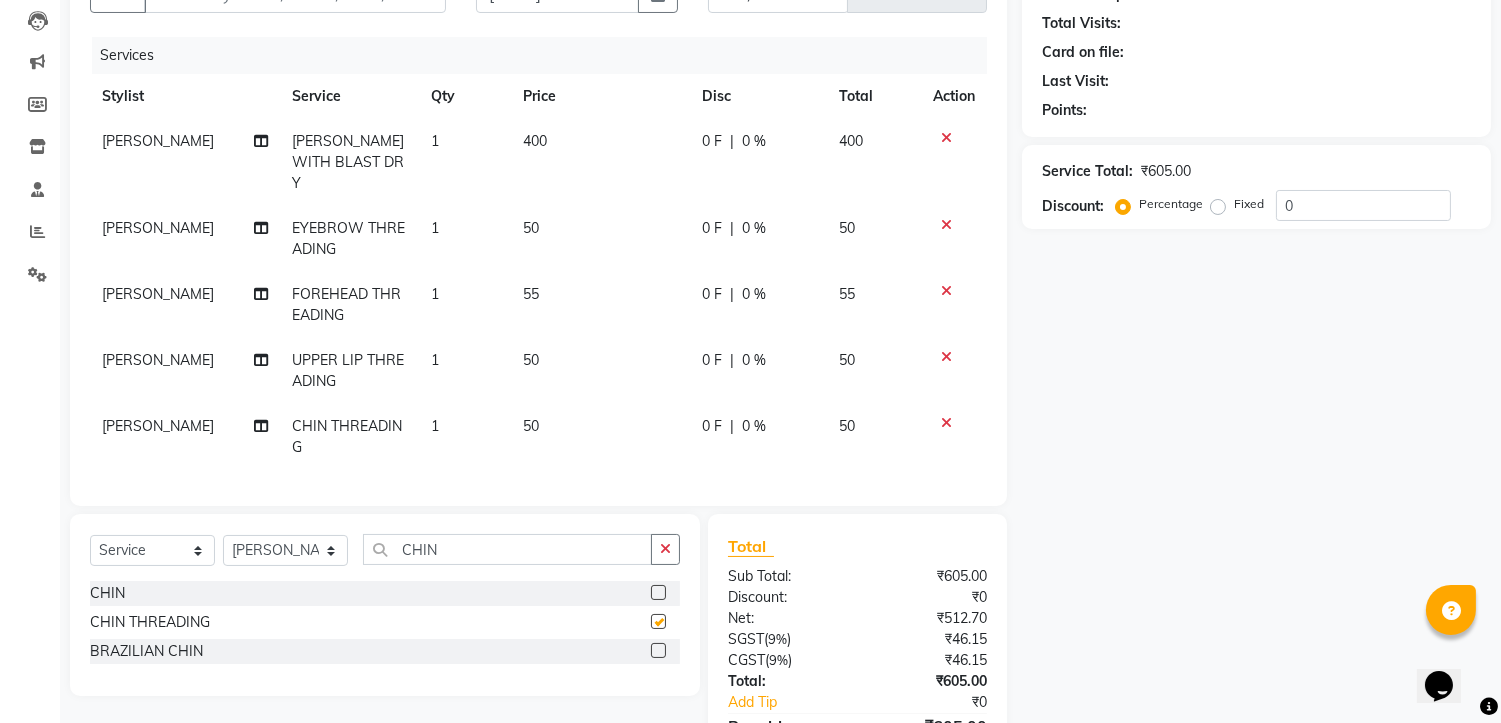checkbox on "false" 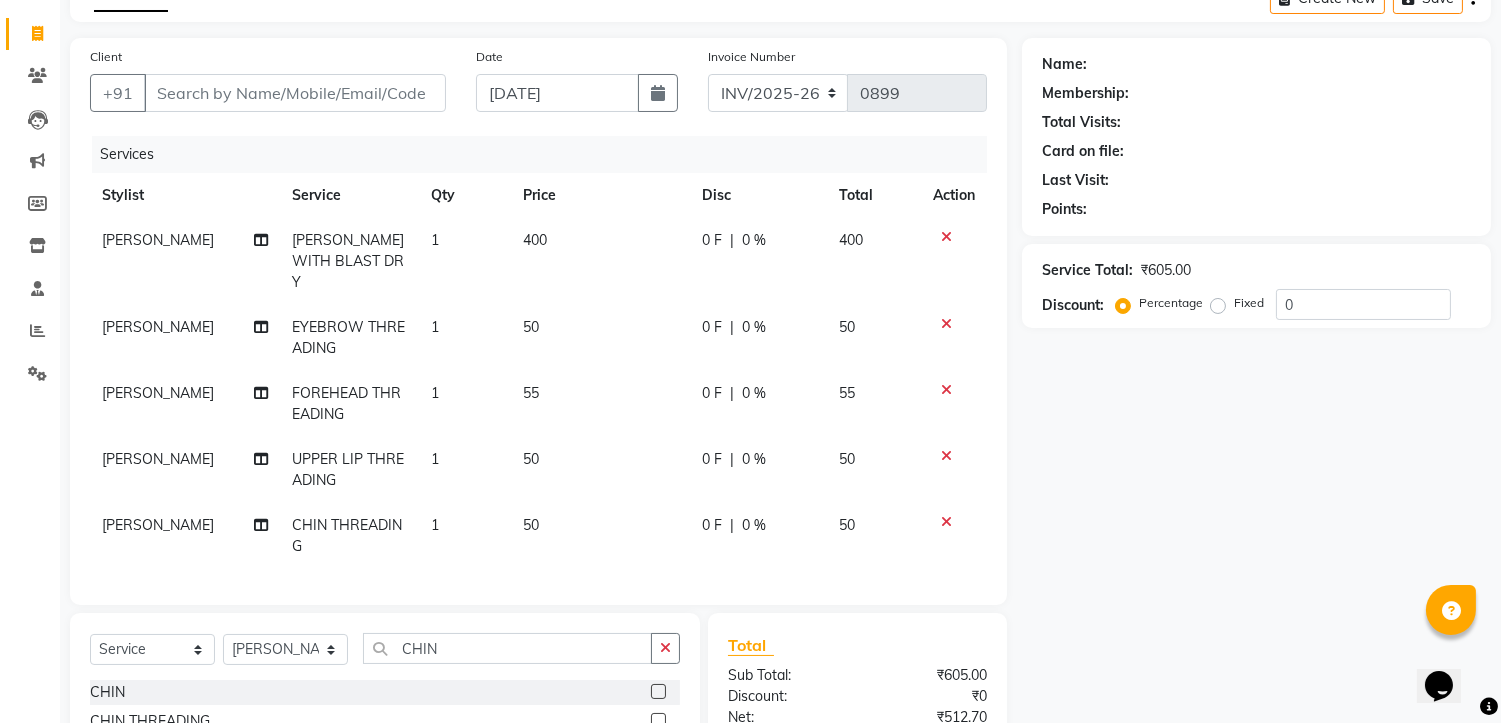scroll, scrollTop: 0, scrollLeft: 0, axis: both 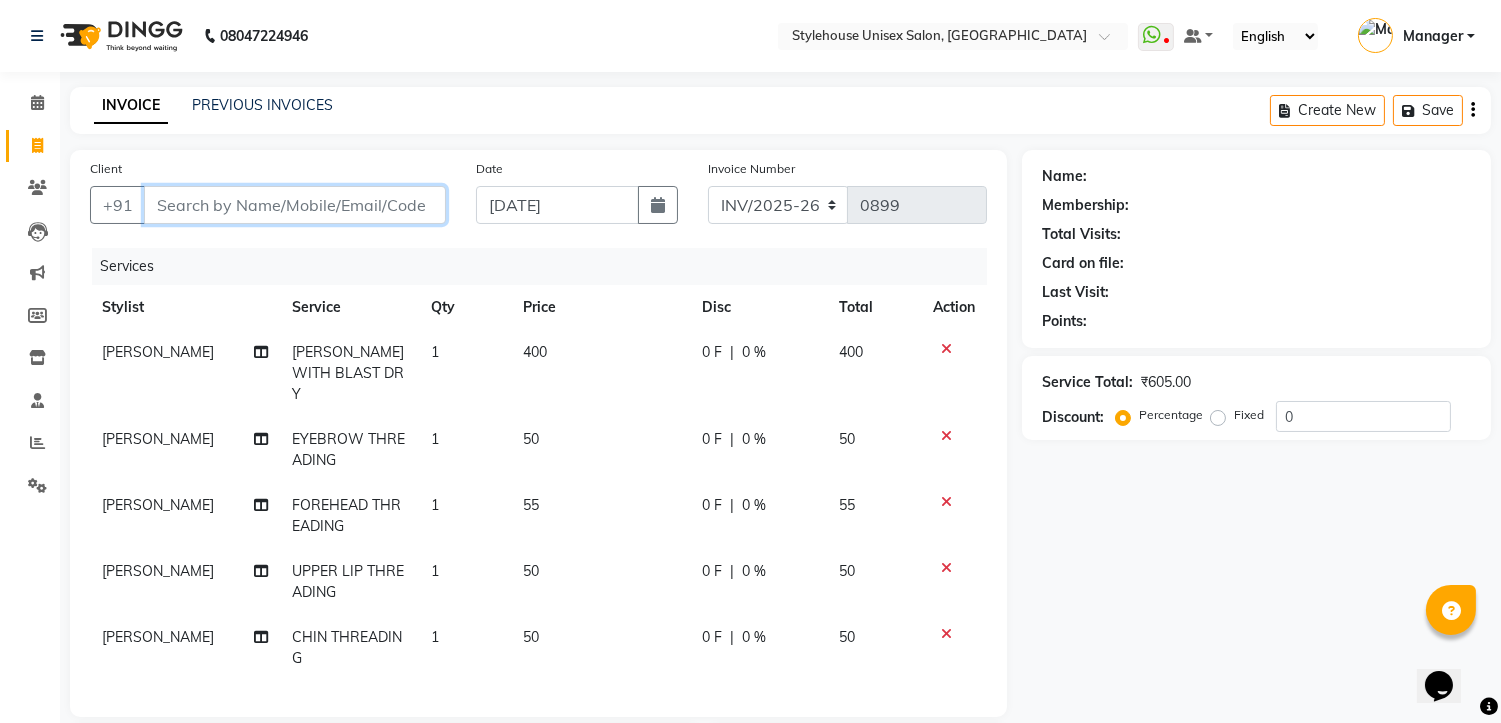 click on "Client" at bounding box center (295, 205) 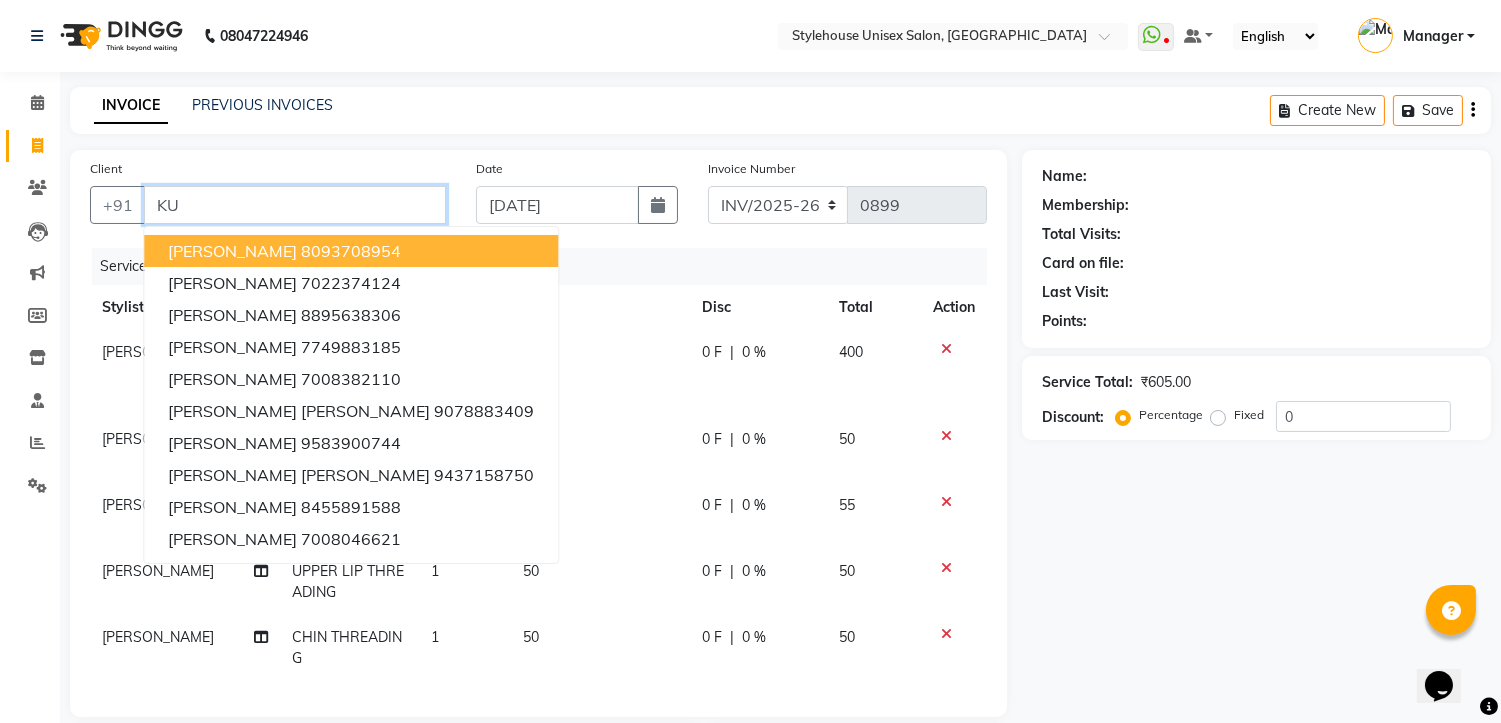 type on "K" 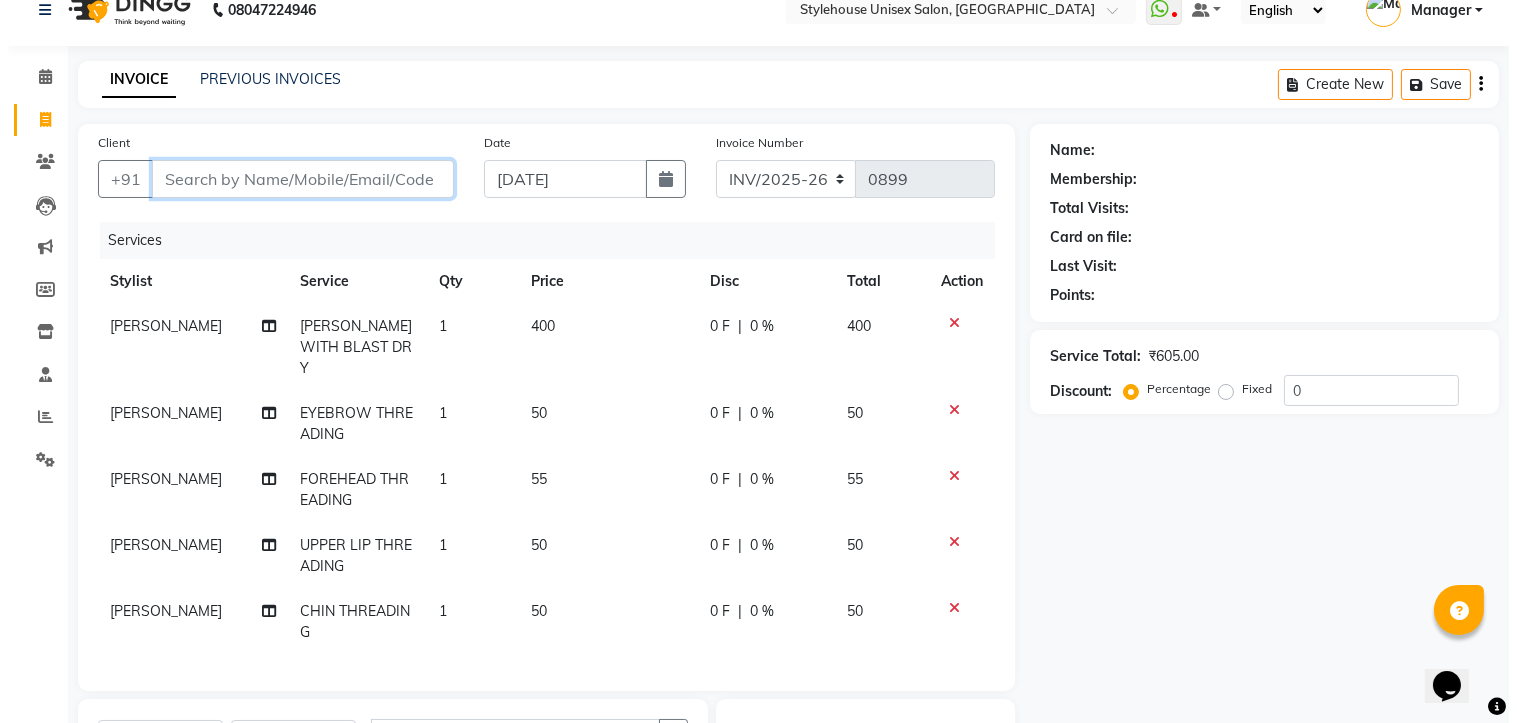 scroll, scrollTop: 0, scrollLeft: 0, axis: both 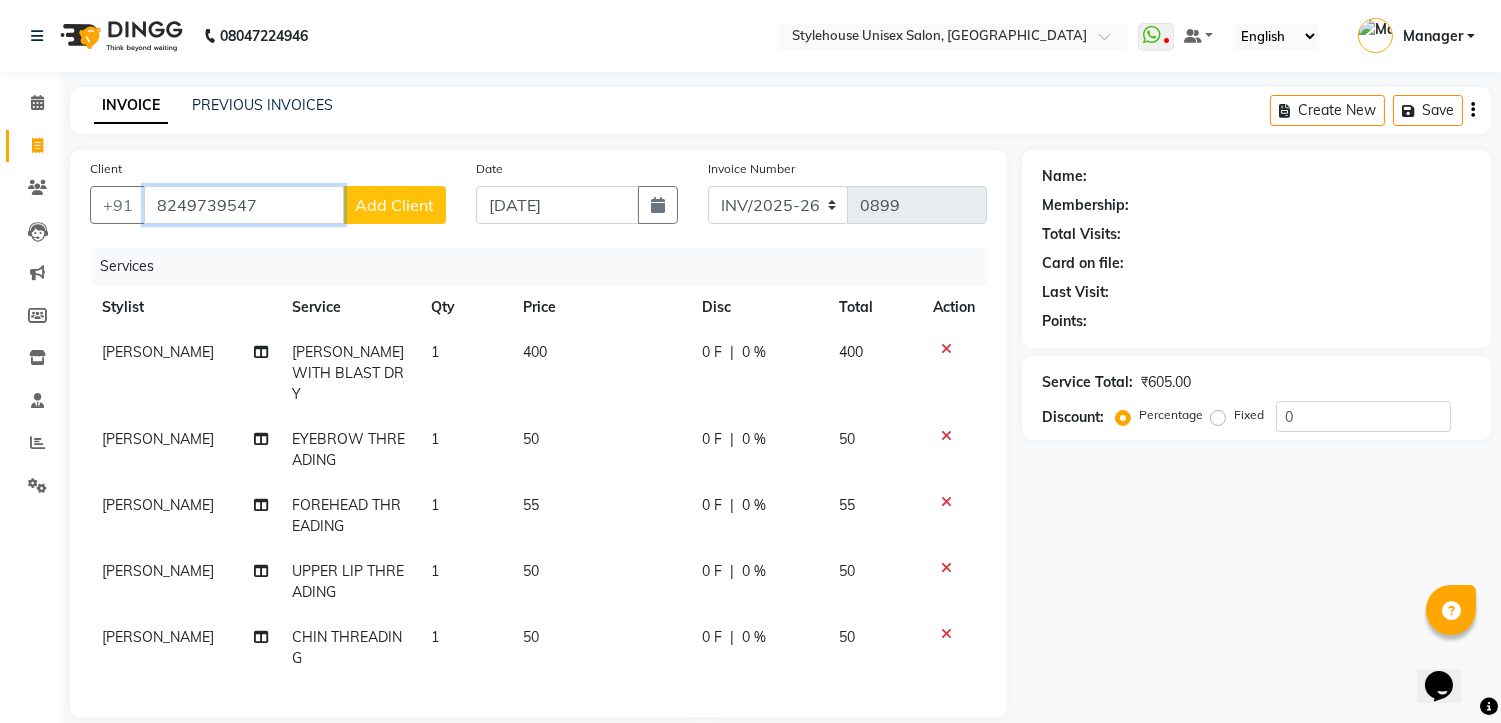 type on "8249739547" 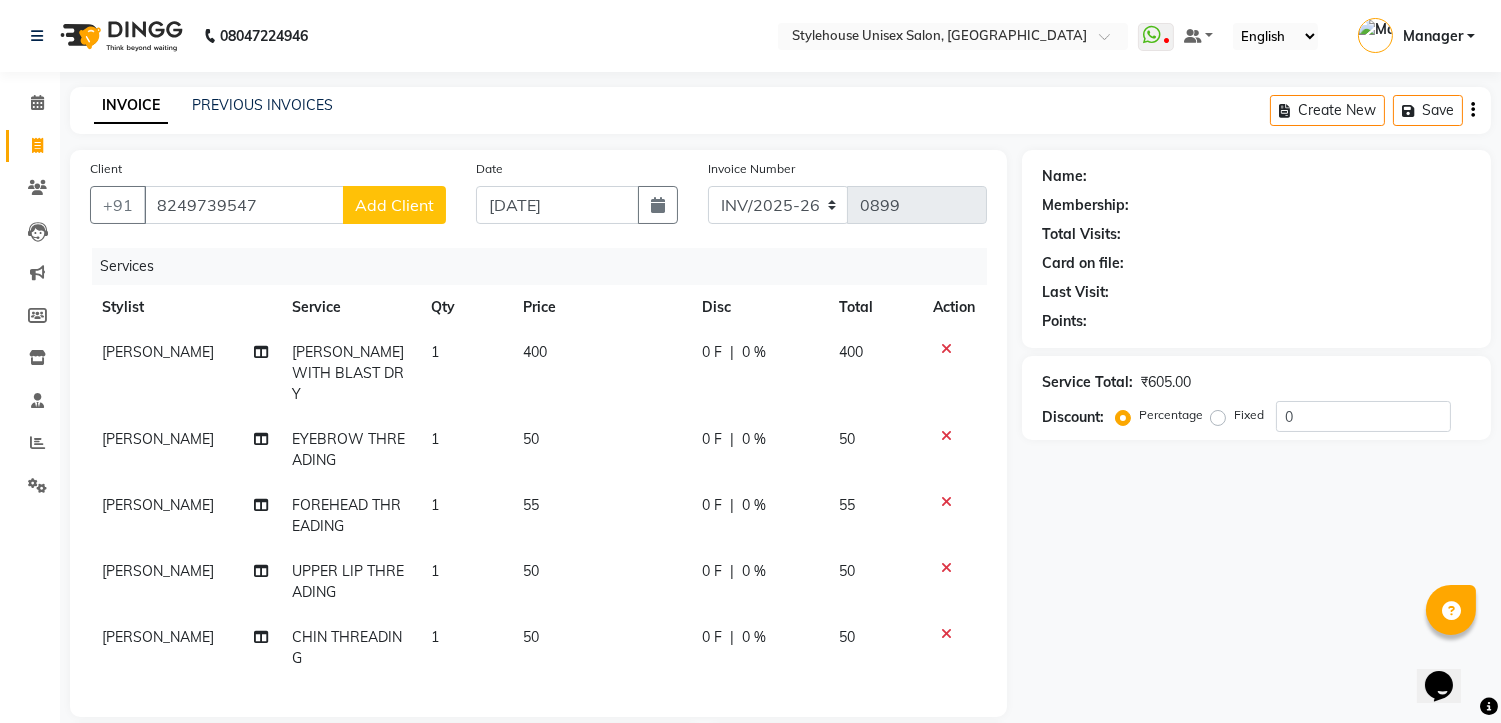 click on "Add Client" 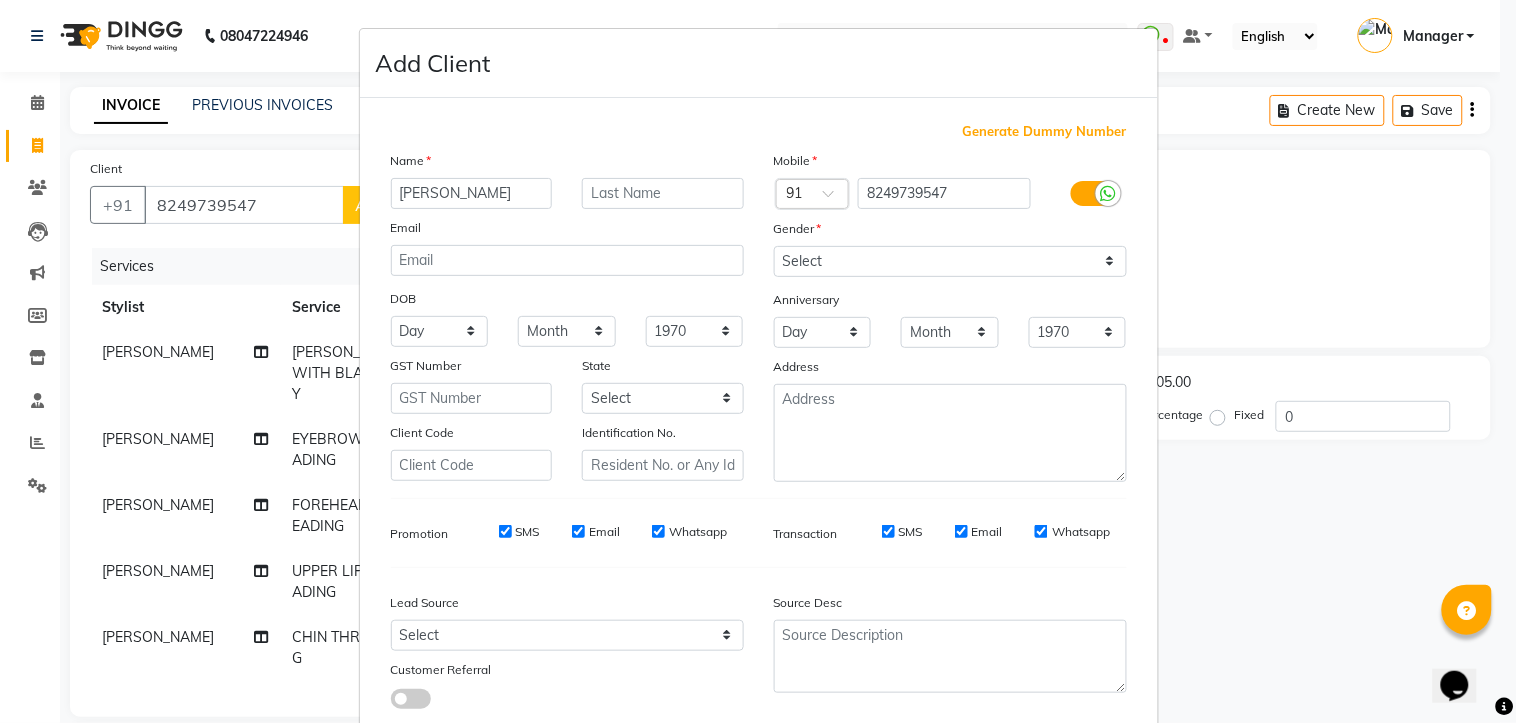 type on "KUMAR" 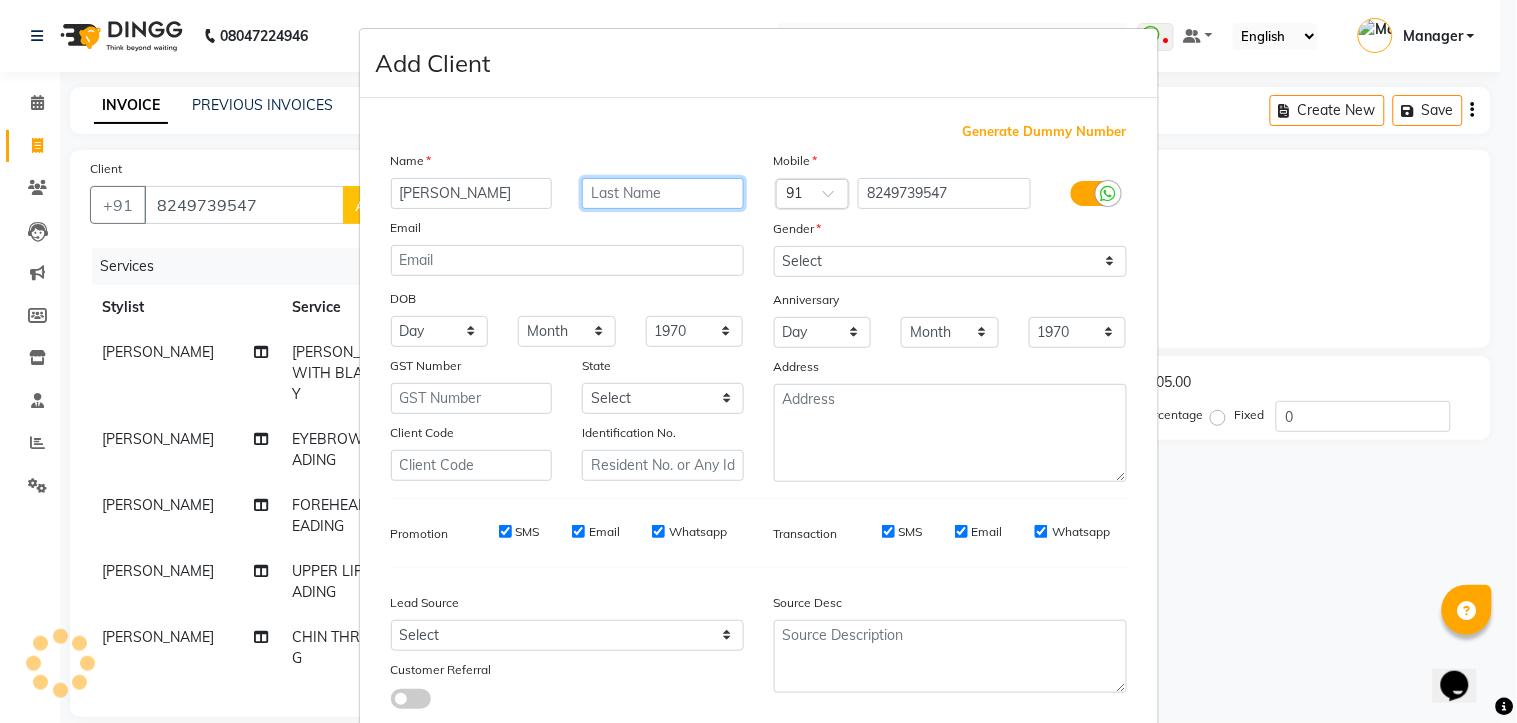 click at bounding box center (663, 193) 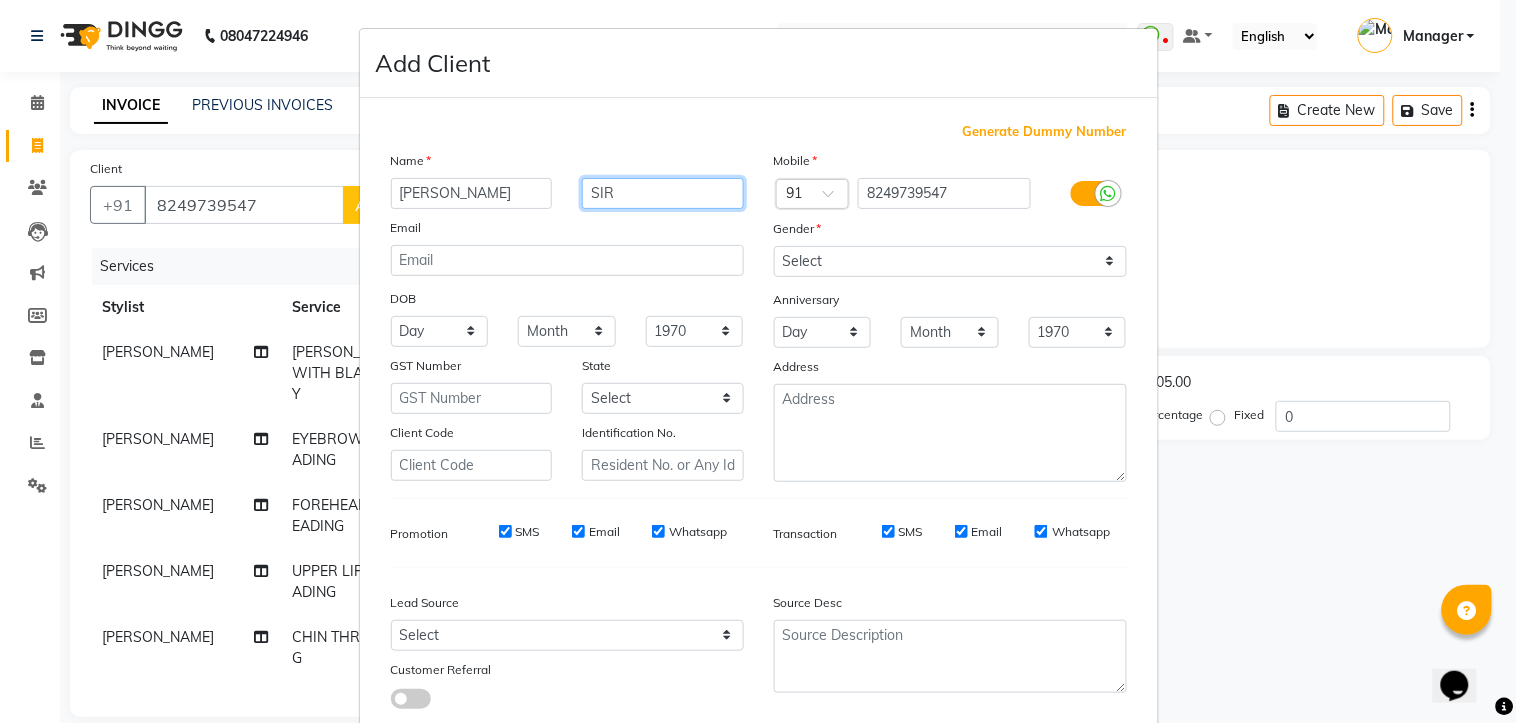 type on "SIR" 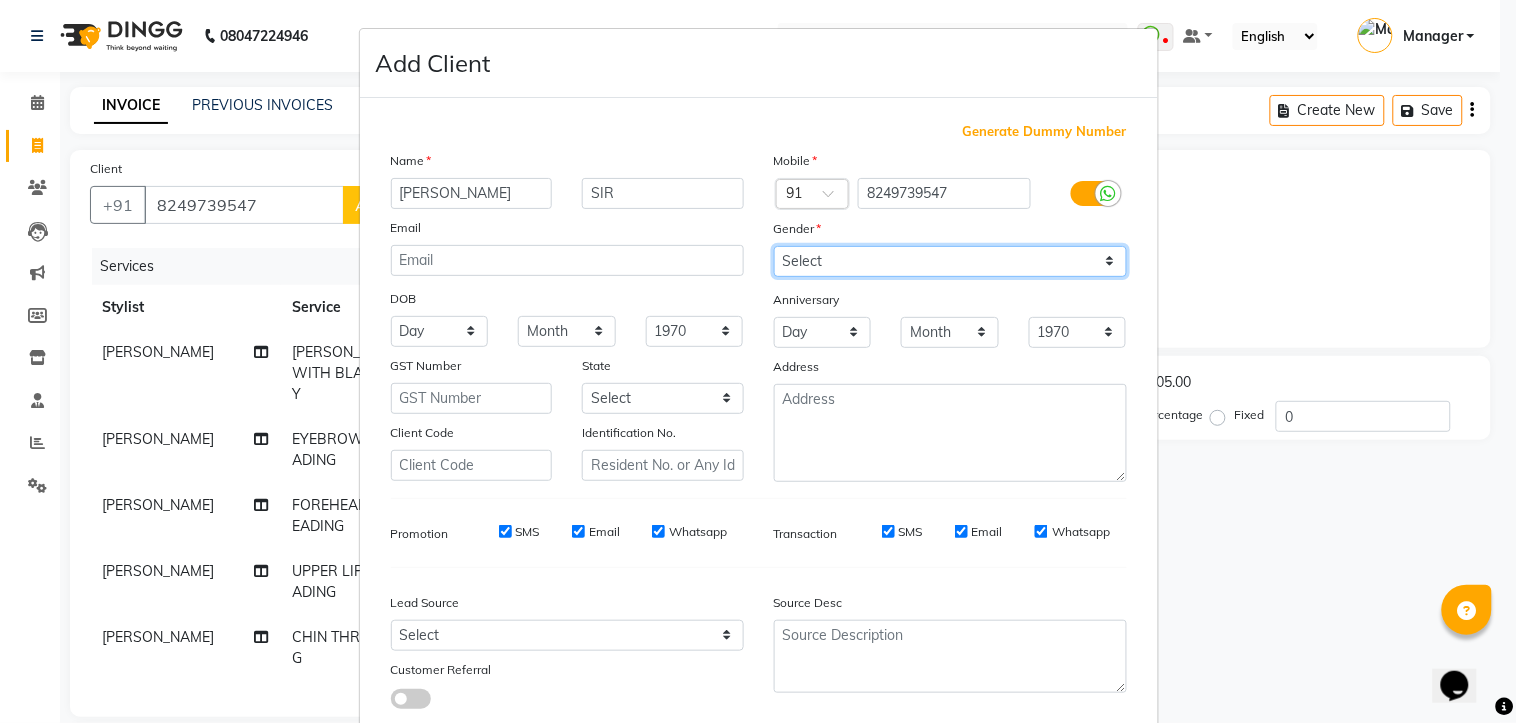 click on "Select Male Female Other Prefer Not To Say" at bounding box center (950, 261) 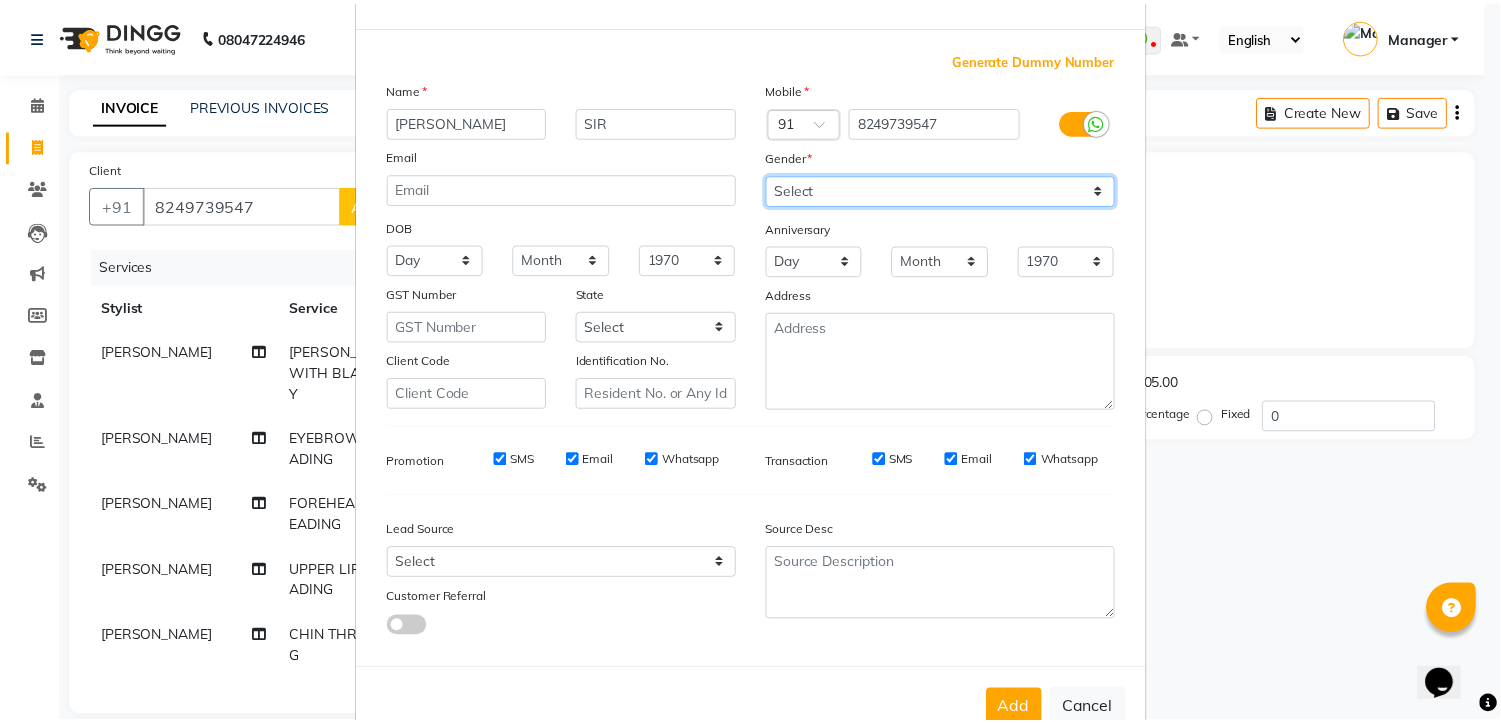 scroll, scrollTop: 127, scrollLeft: 0, axis: vertical 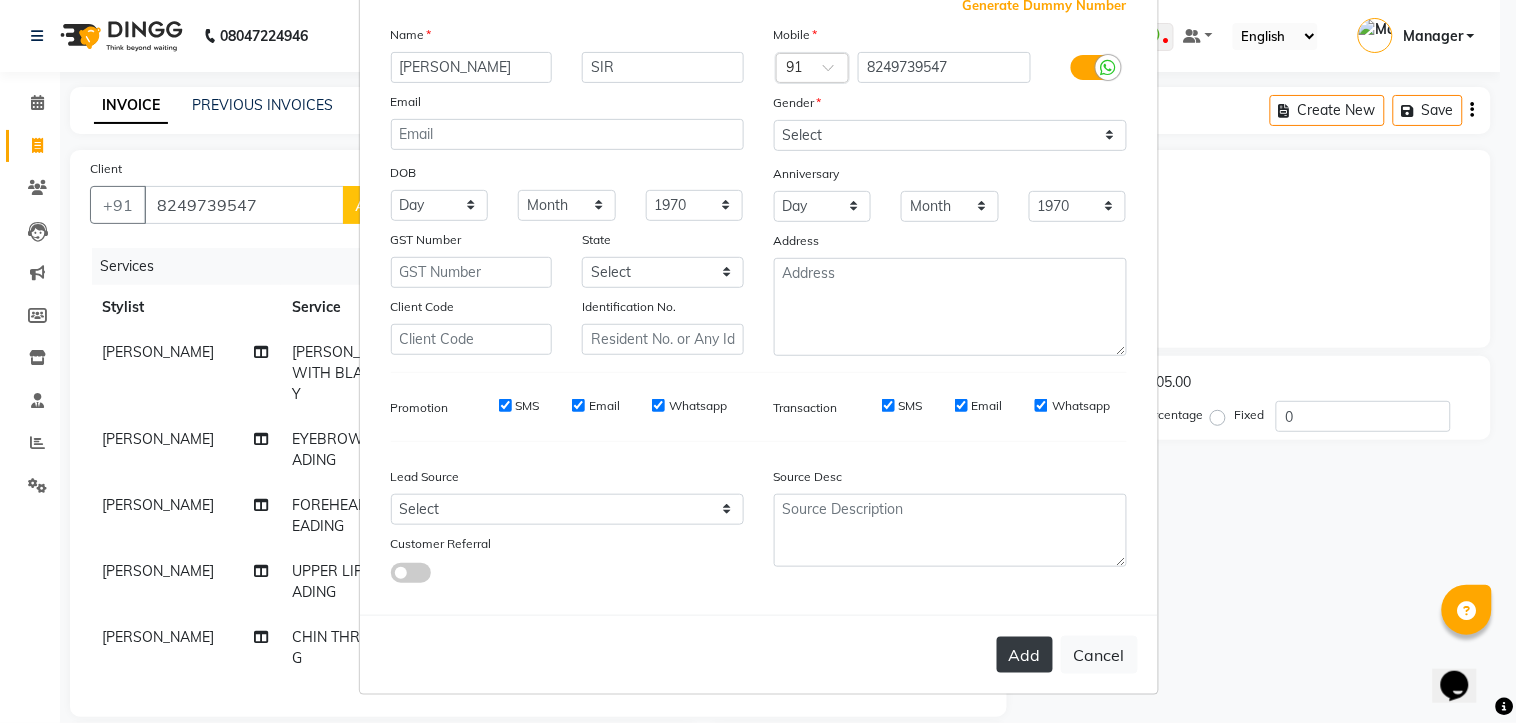 click on "Add" at bounding box center (1025, 655) 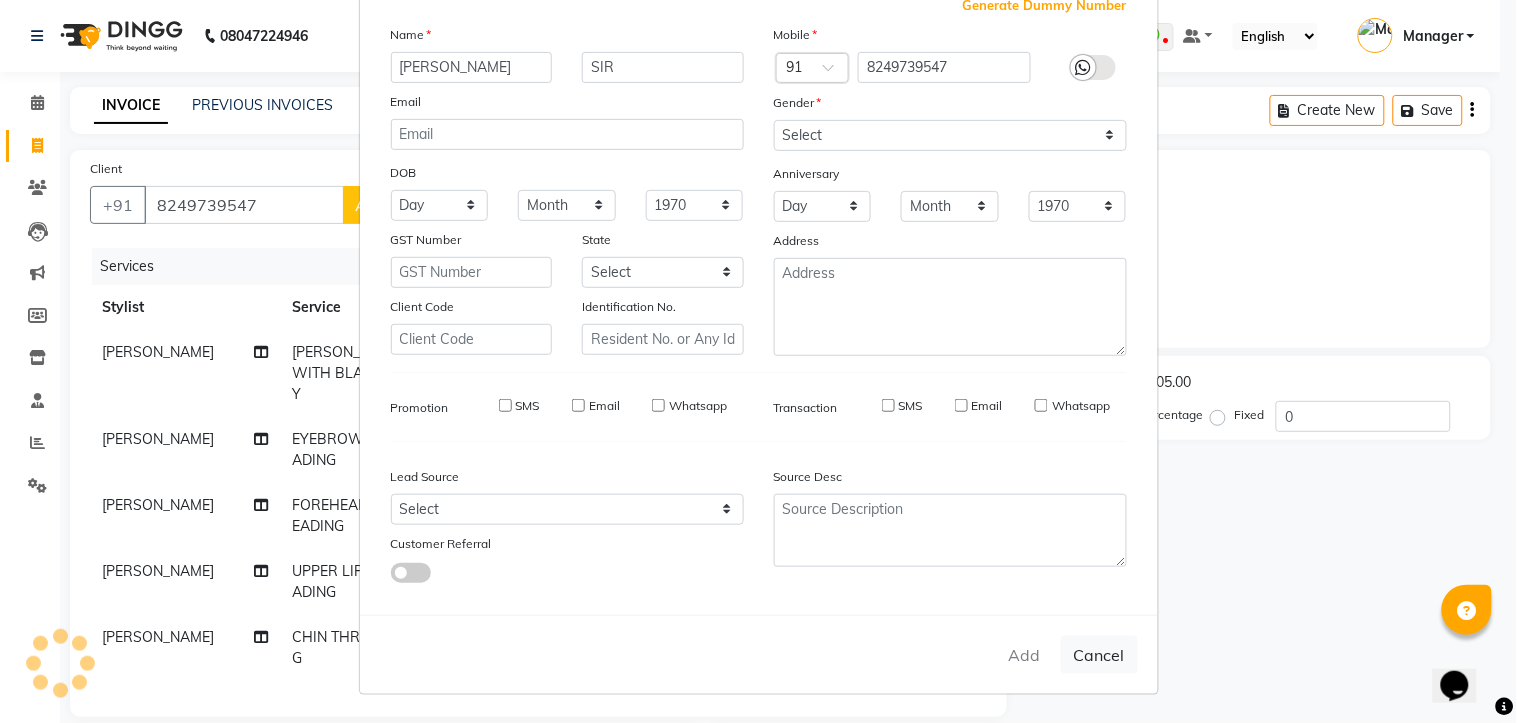 type 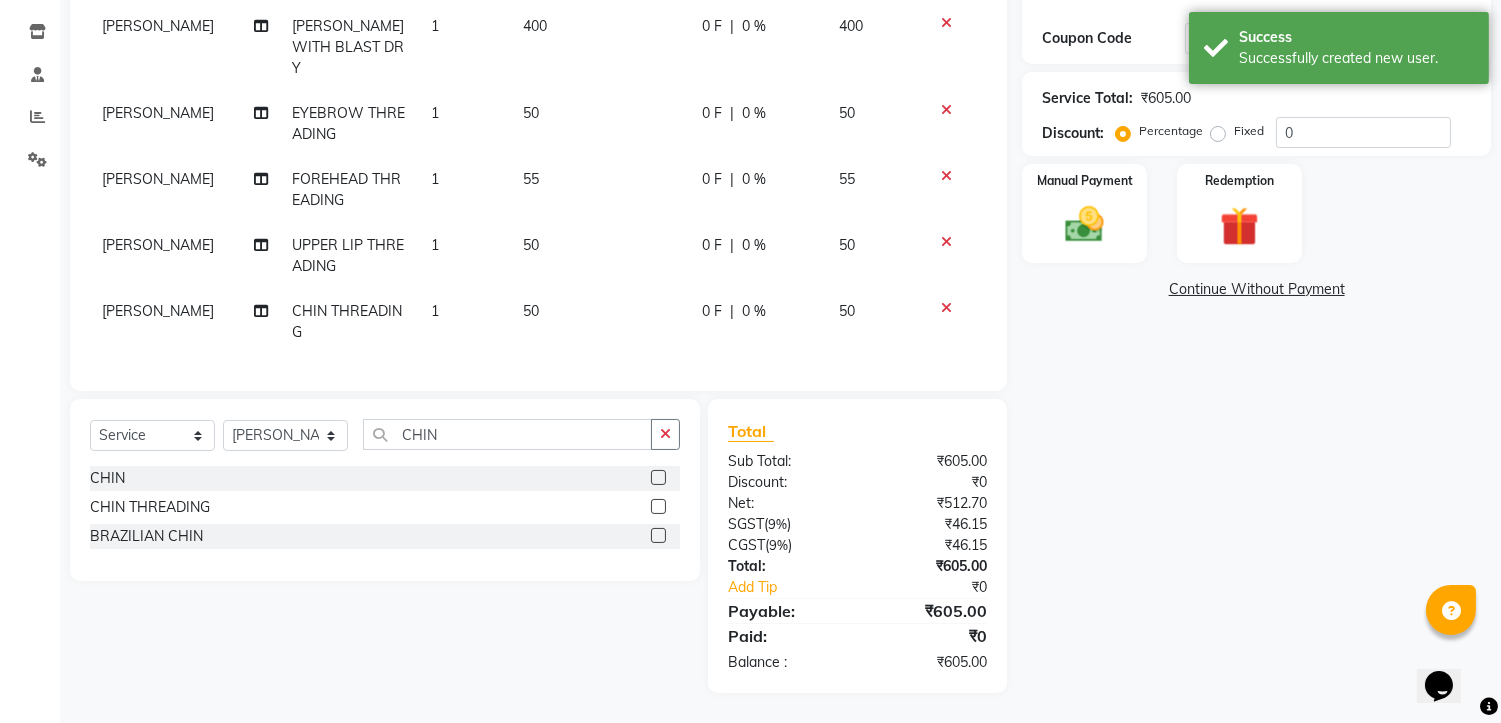 scroll, scrollTop: 342, scrollLeft: 0, axis: vertical 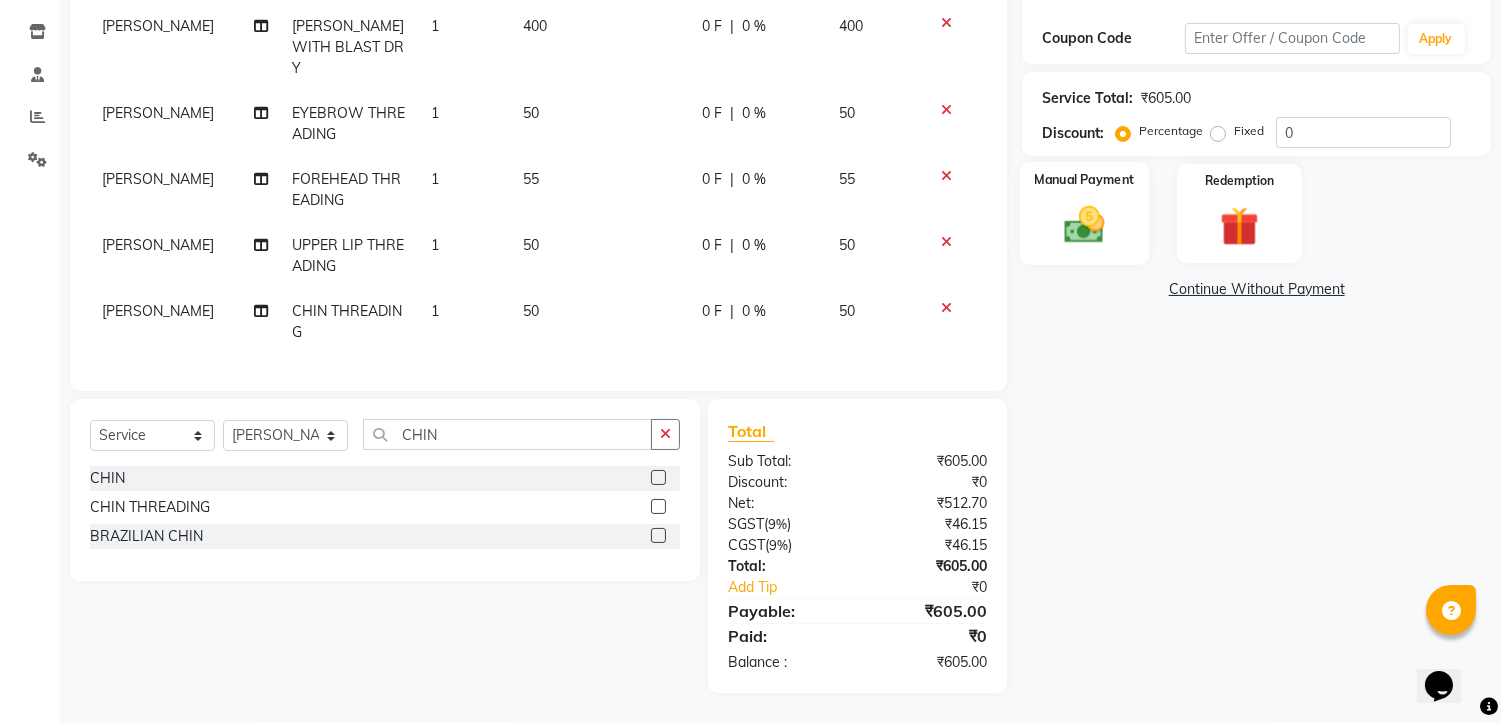 click 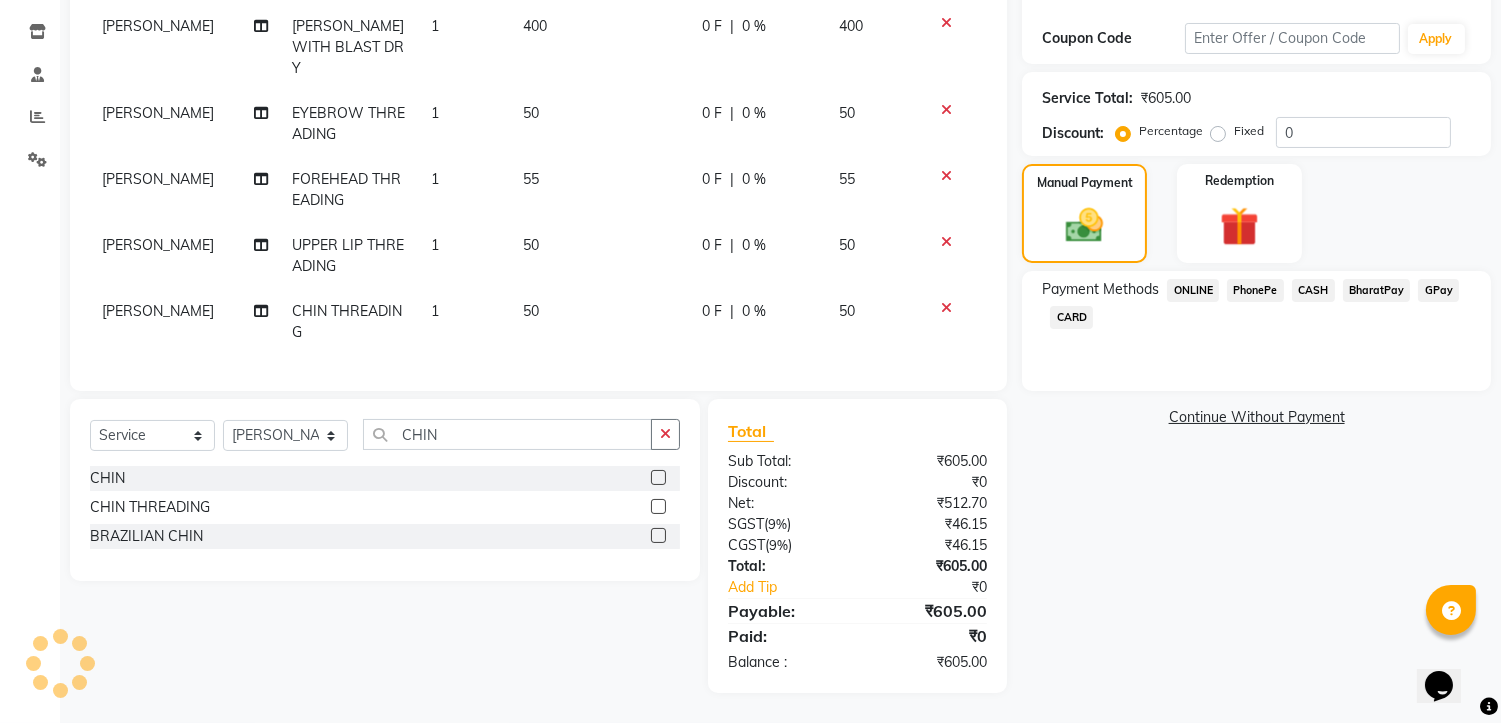 click on "PhonePe" 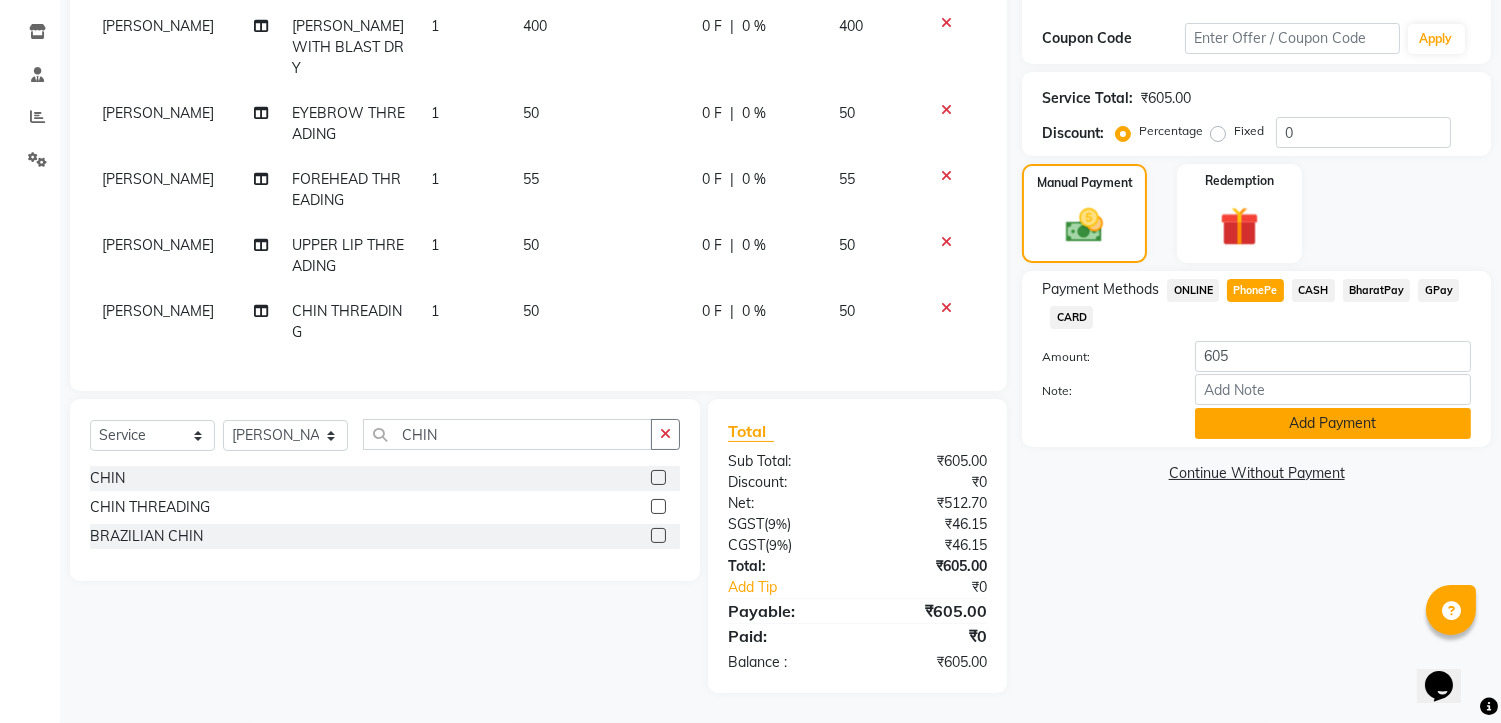 click on "Add Payment" 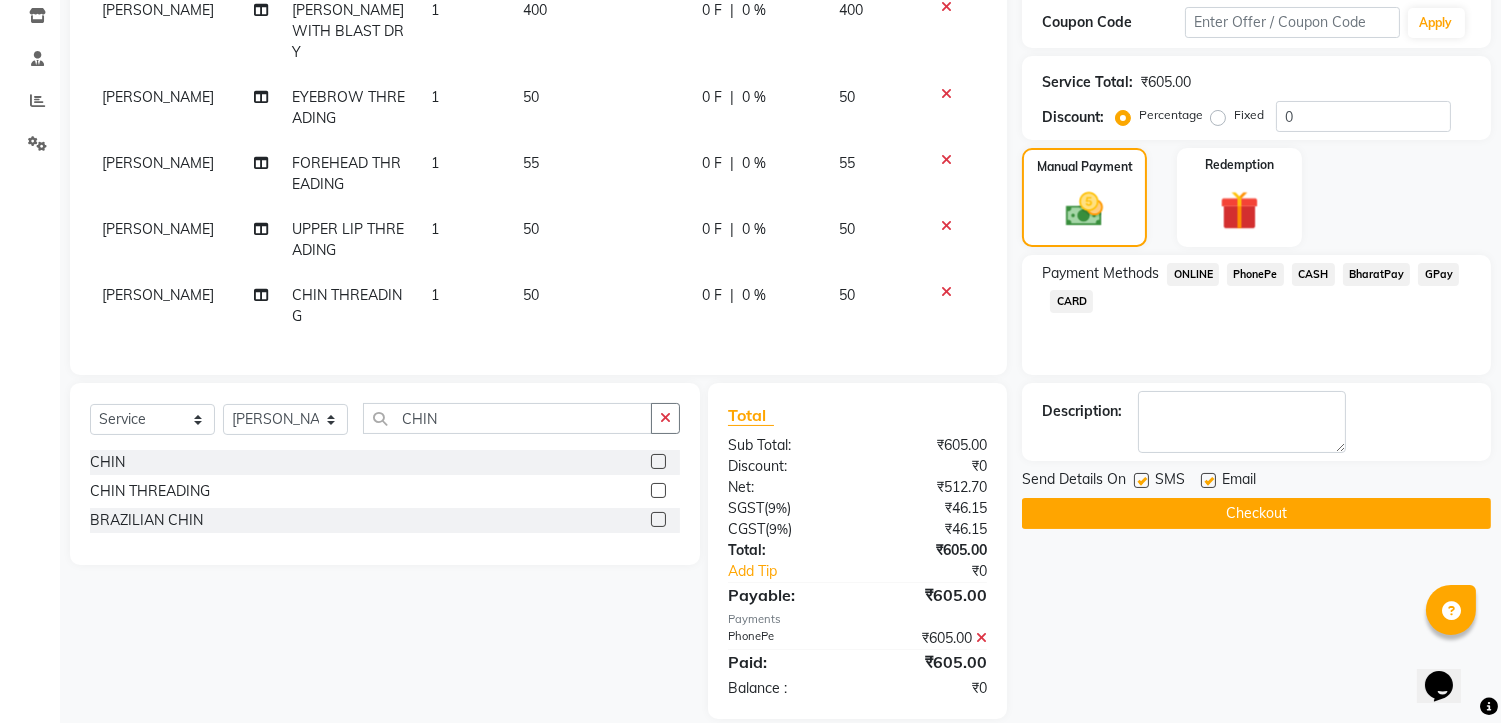 click on "Checkout" 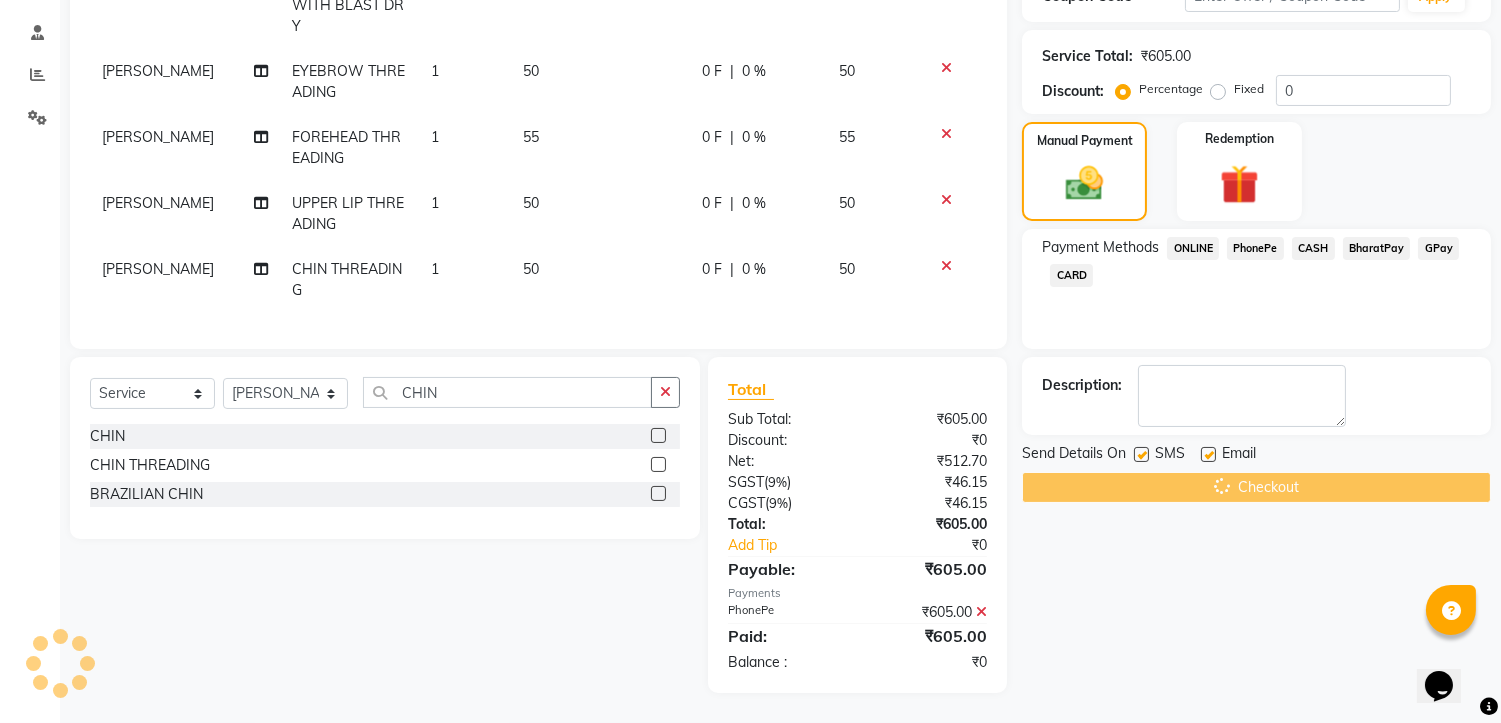 scroll, scrollTop: 384, scrollLeft: 0, axis: vertical 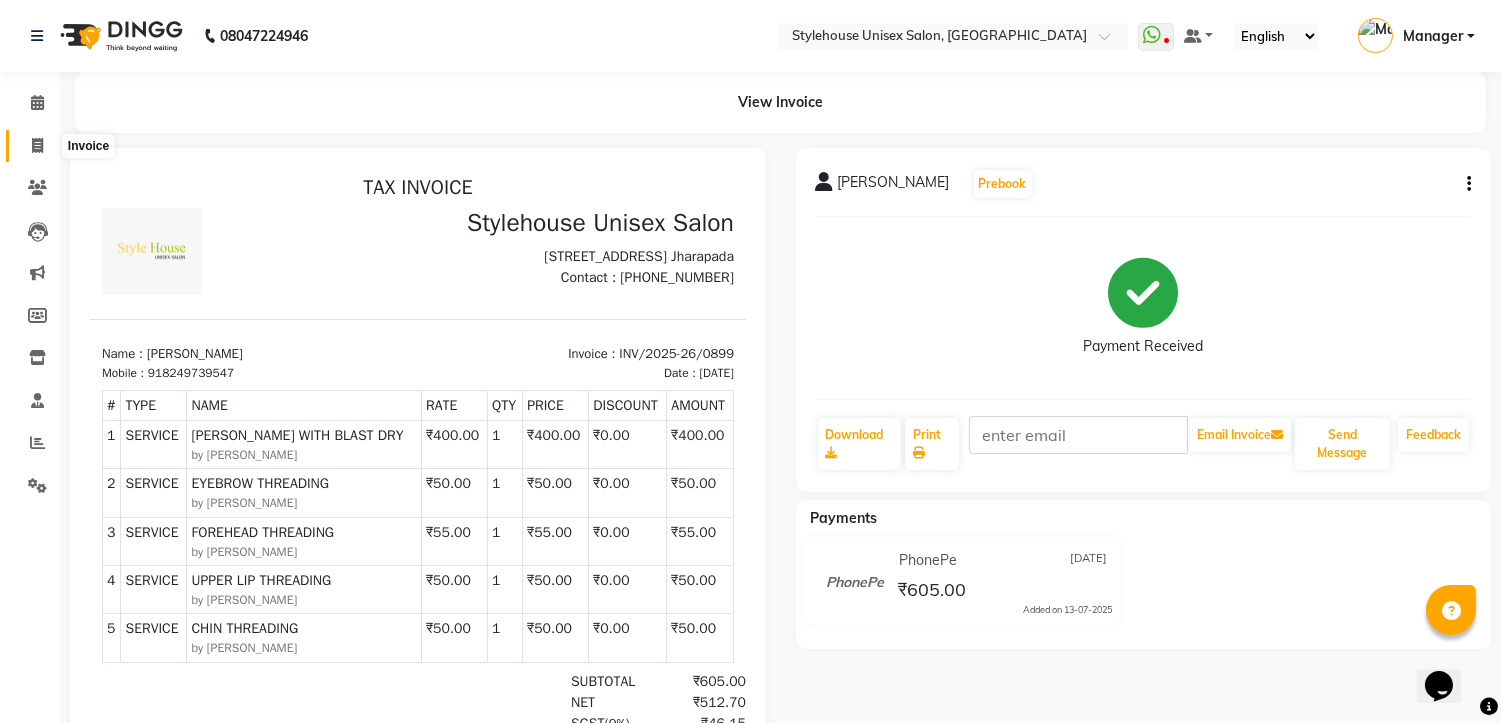 click 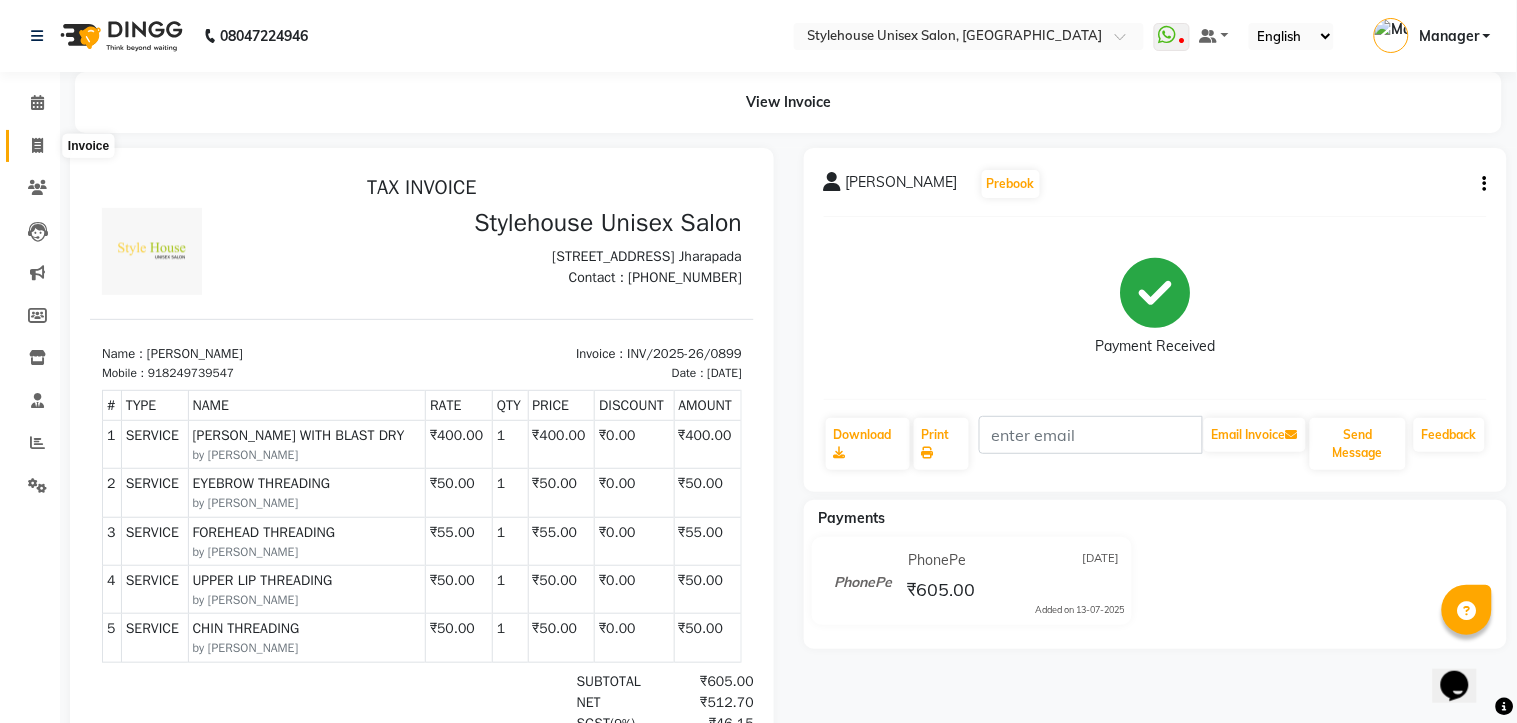 select on "service" 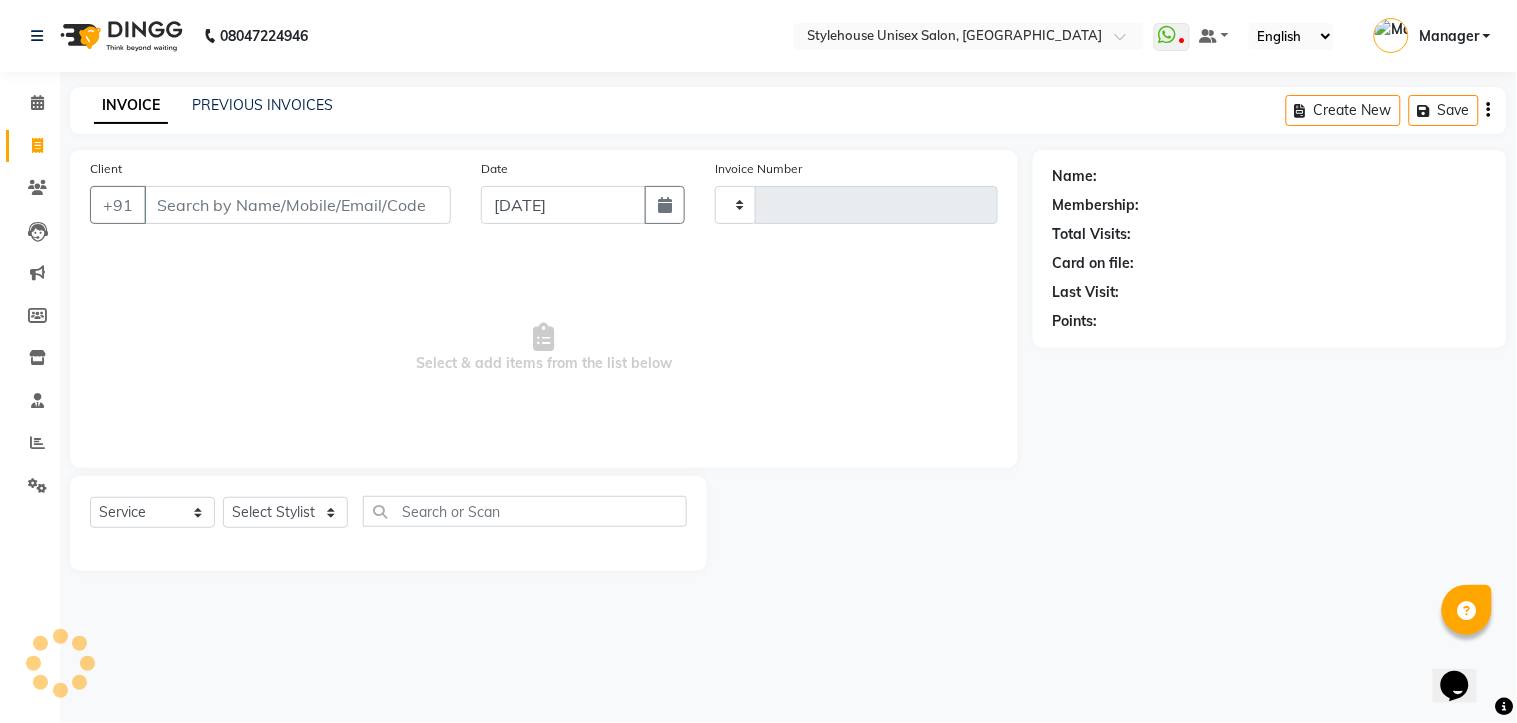 type on "0900" 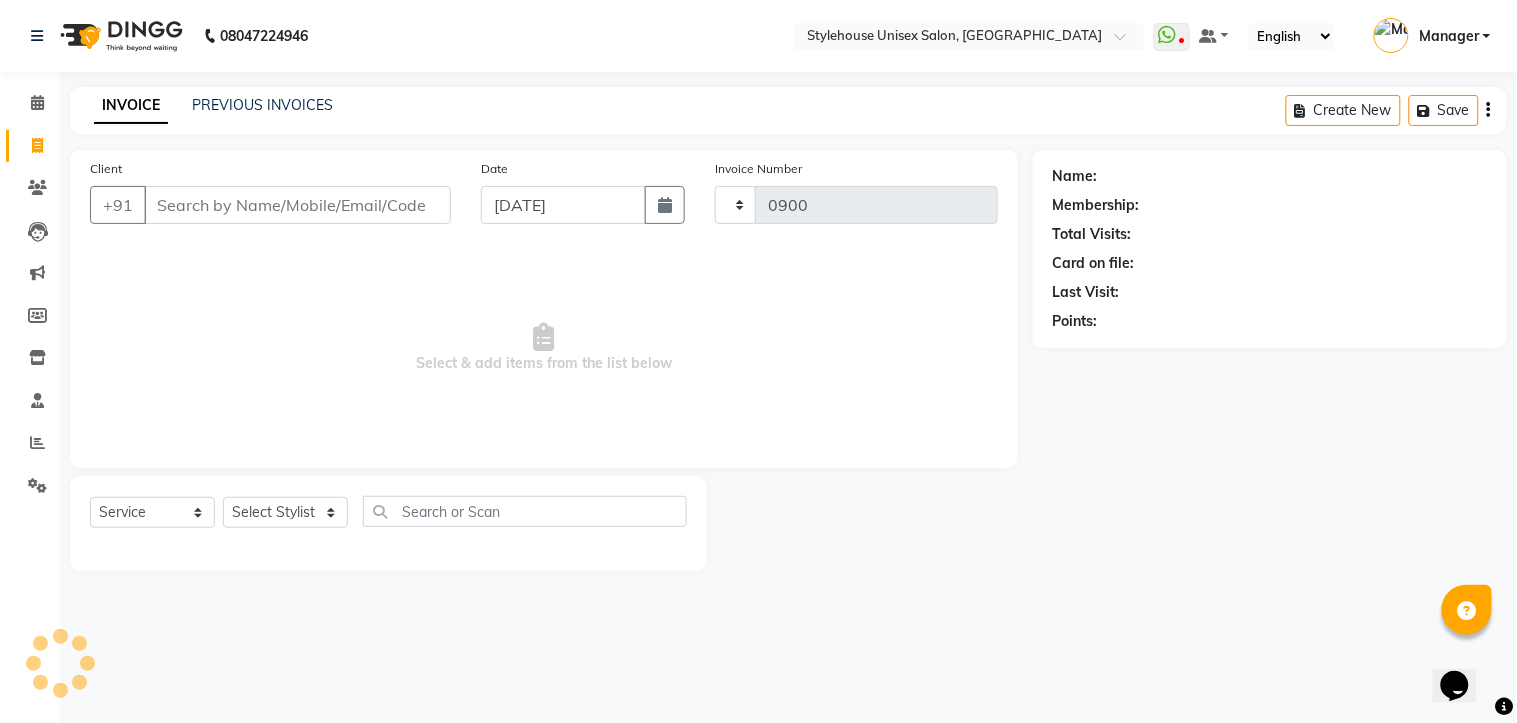 select on "7906" 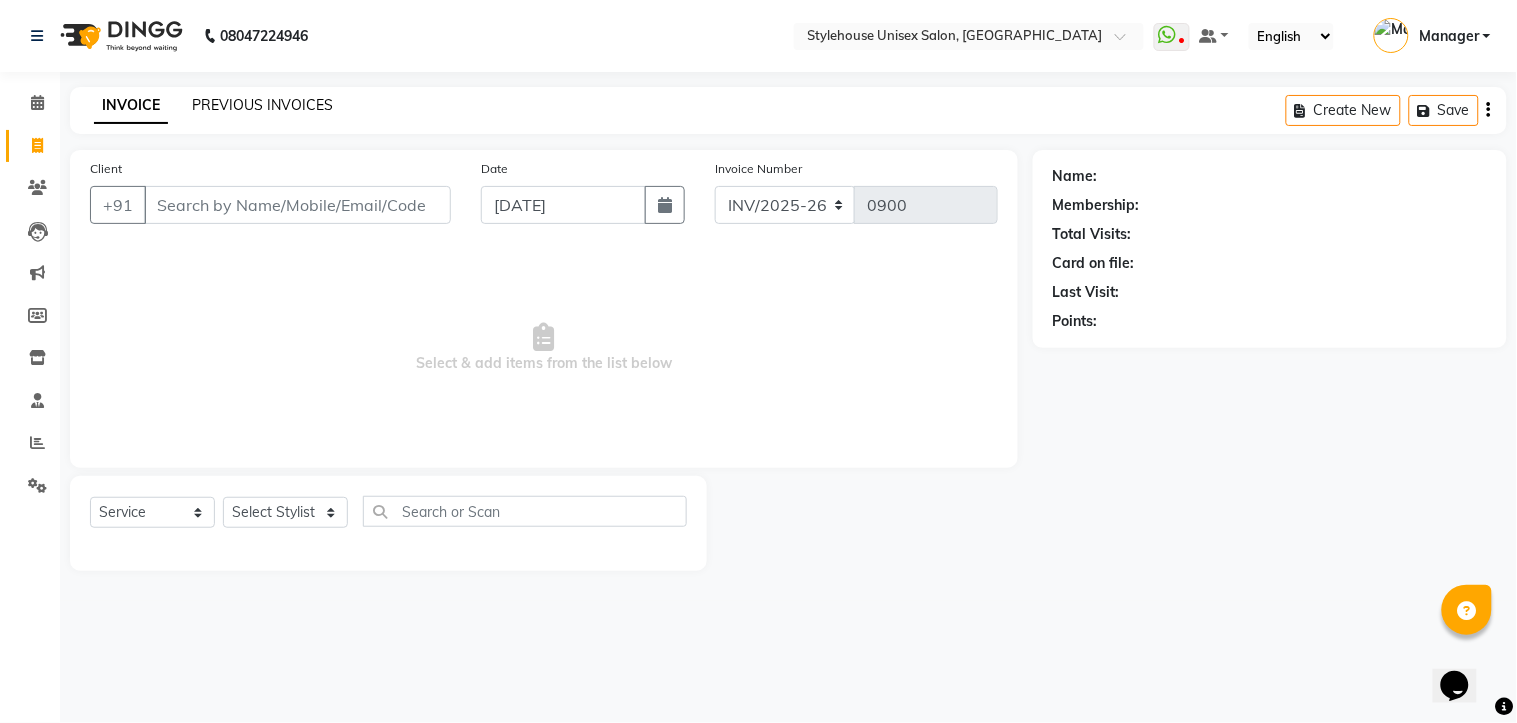 click on "PREVIOUS INVOICES" 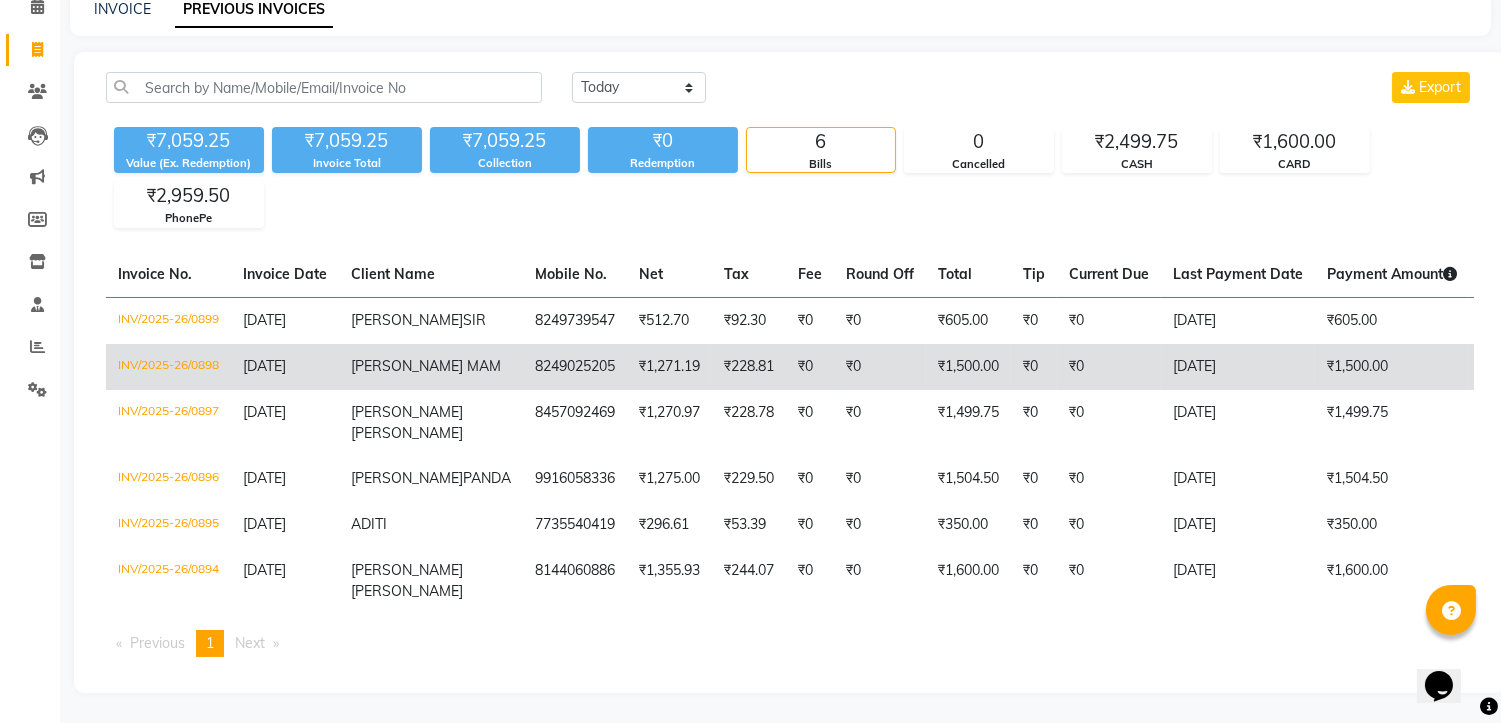 scroll, scrollTop: 0, scrollLeft: 0, axis: both 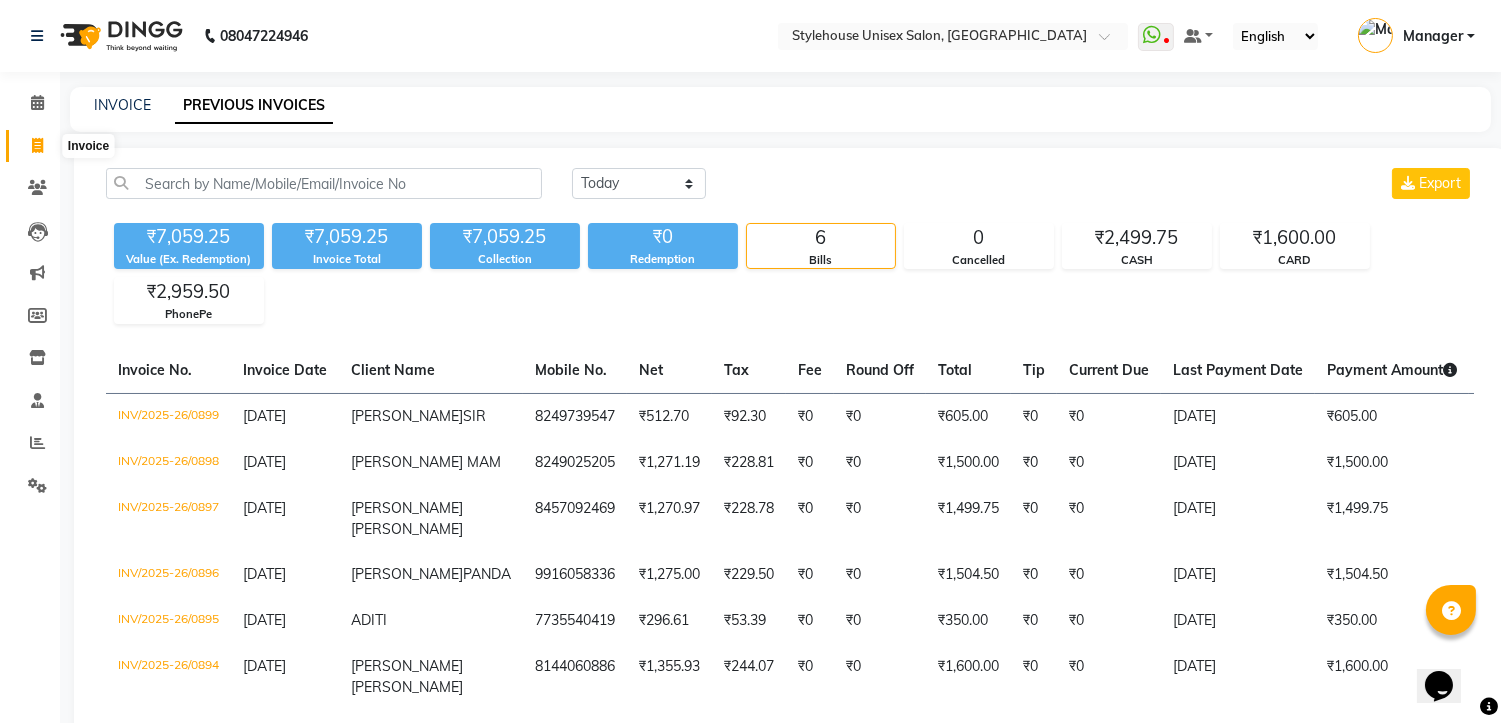 click 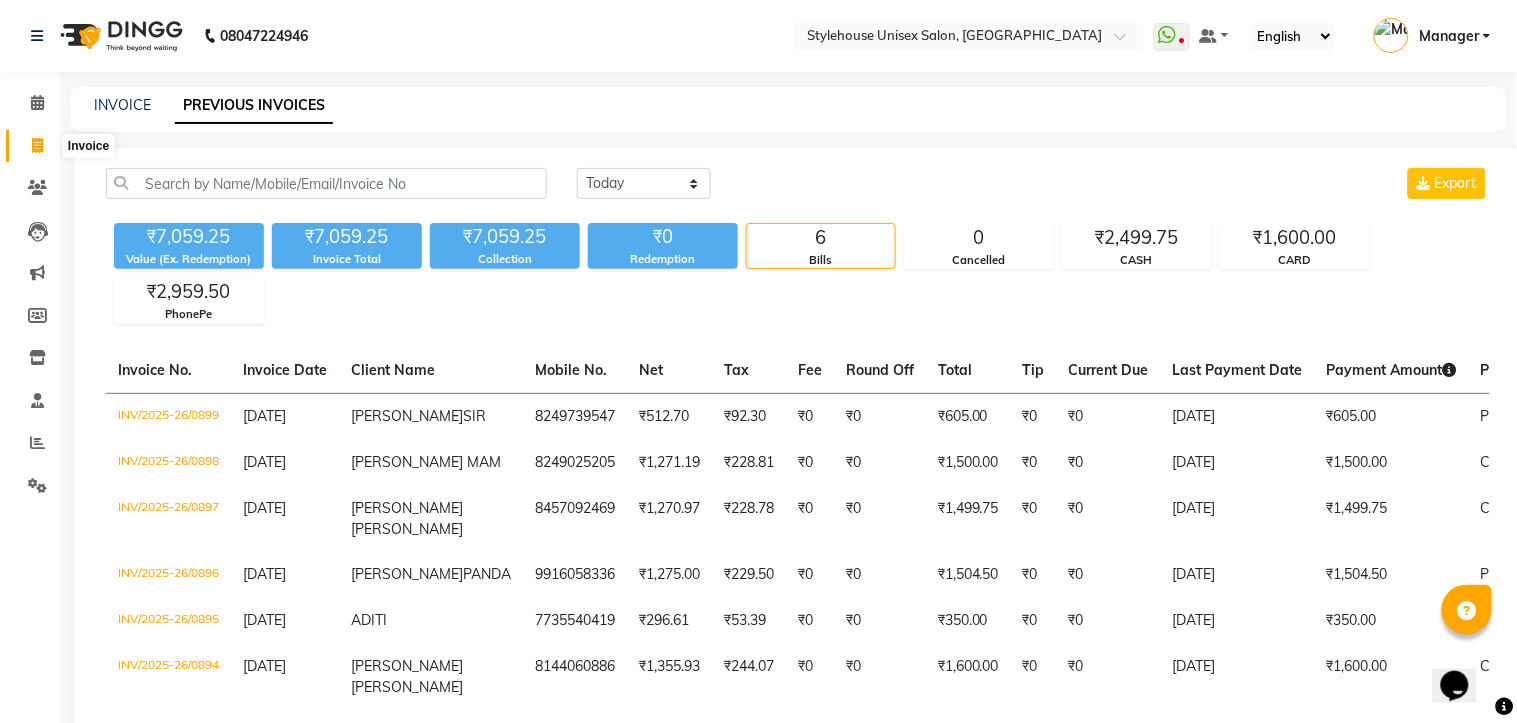 select on "service" 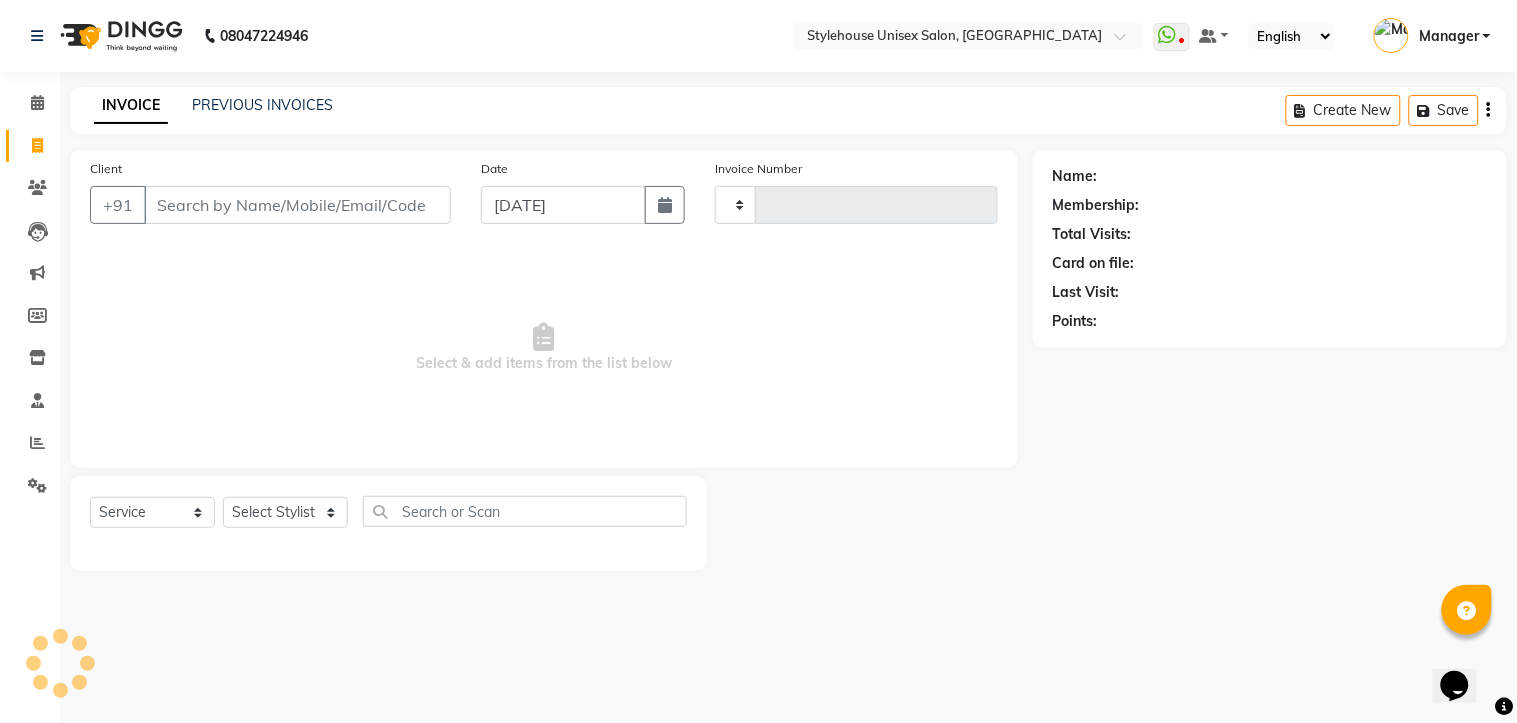 type on "0900" 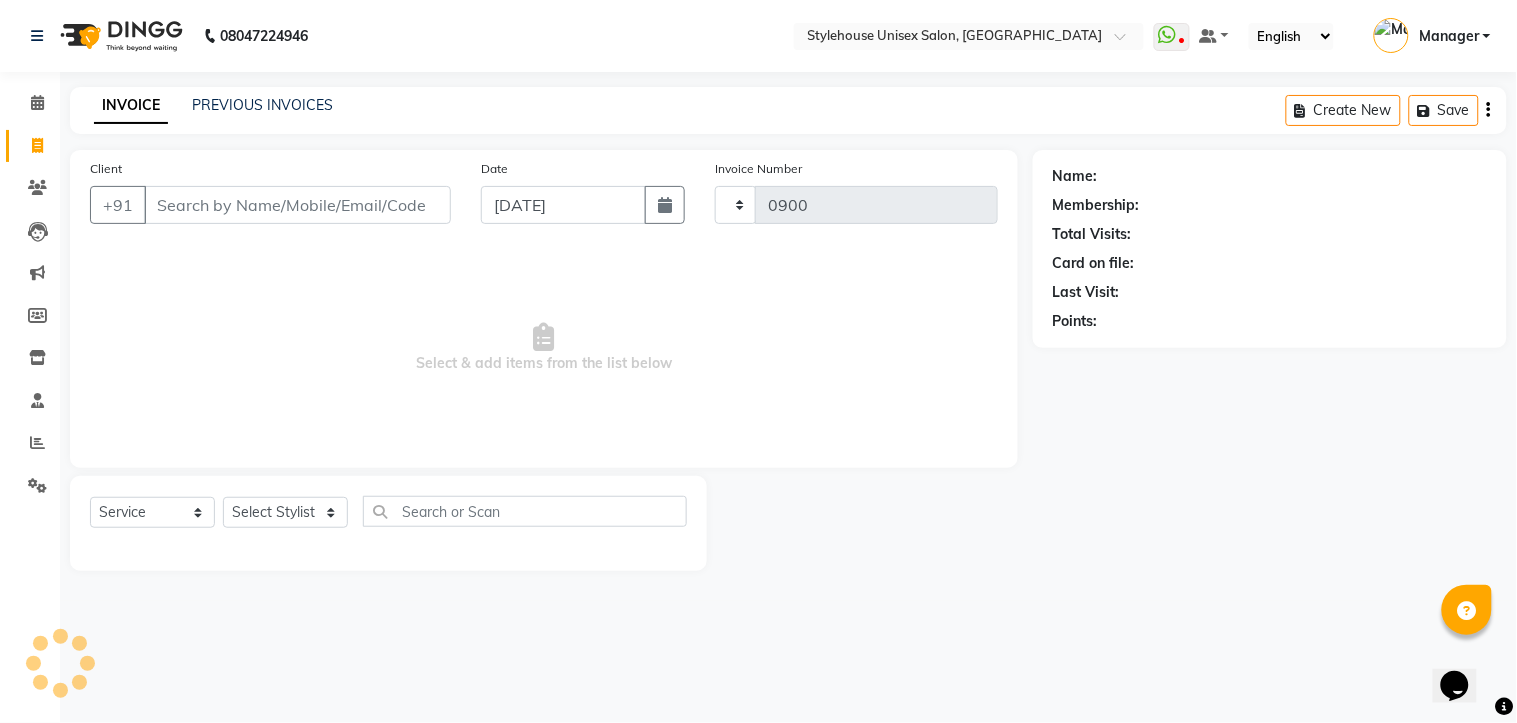 select on "7906" 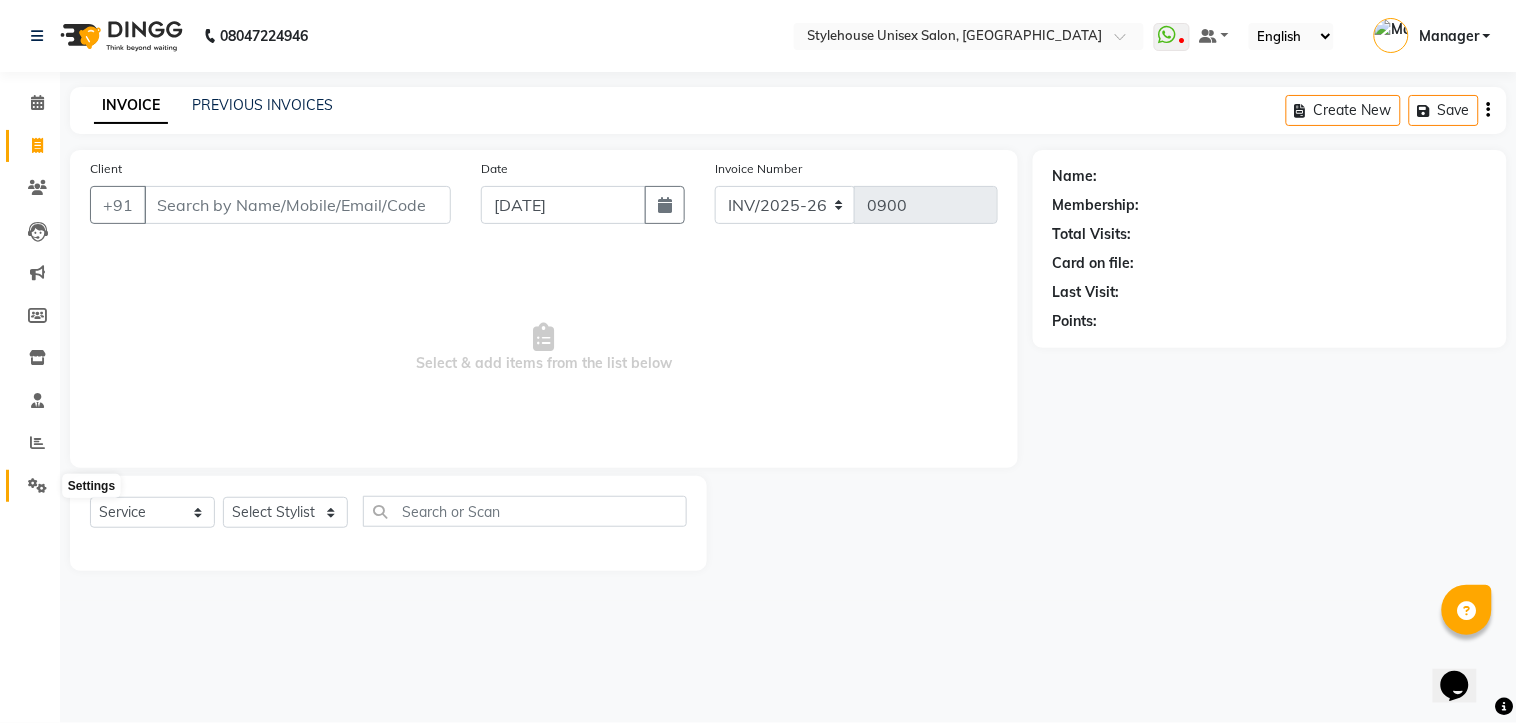 click 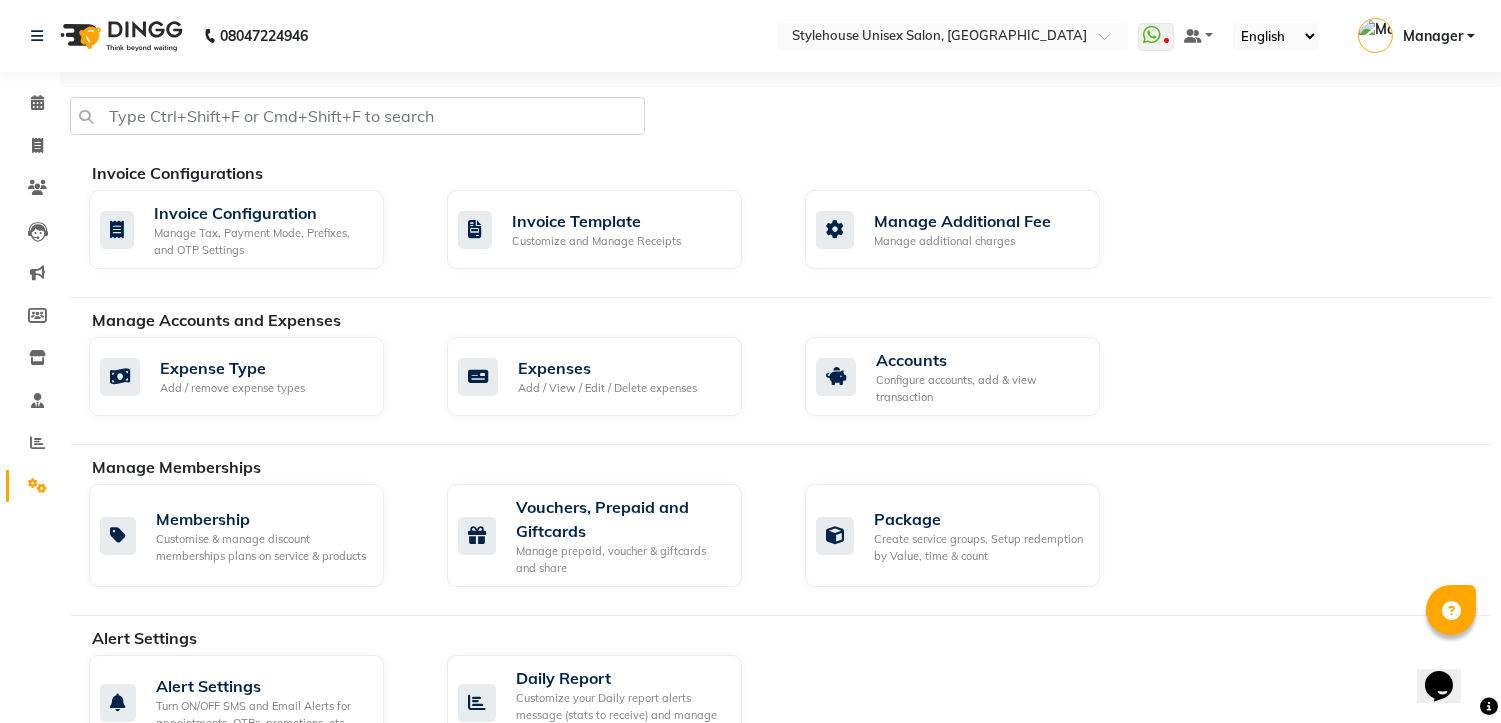 scroll, scrollTop: 555, scrollLeft: 0, axis: vertical 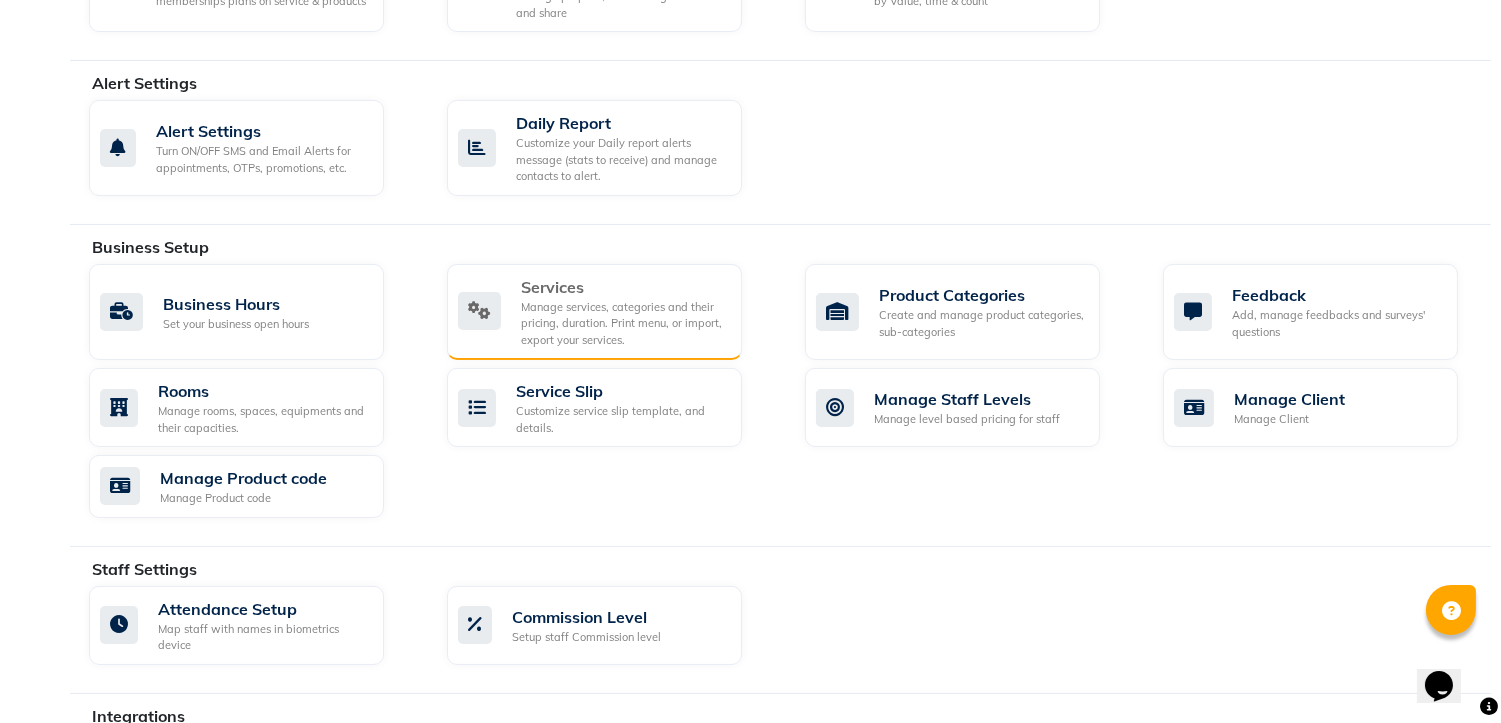 click on "Manage services, categories and their pricing, duration. Print menu, or import, export your services." 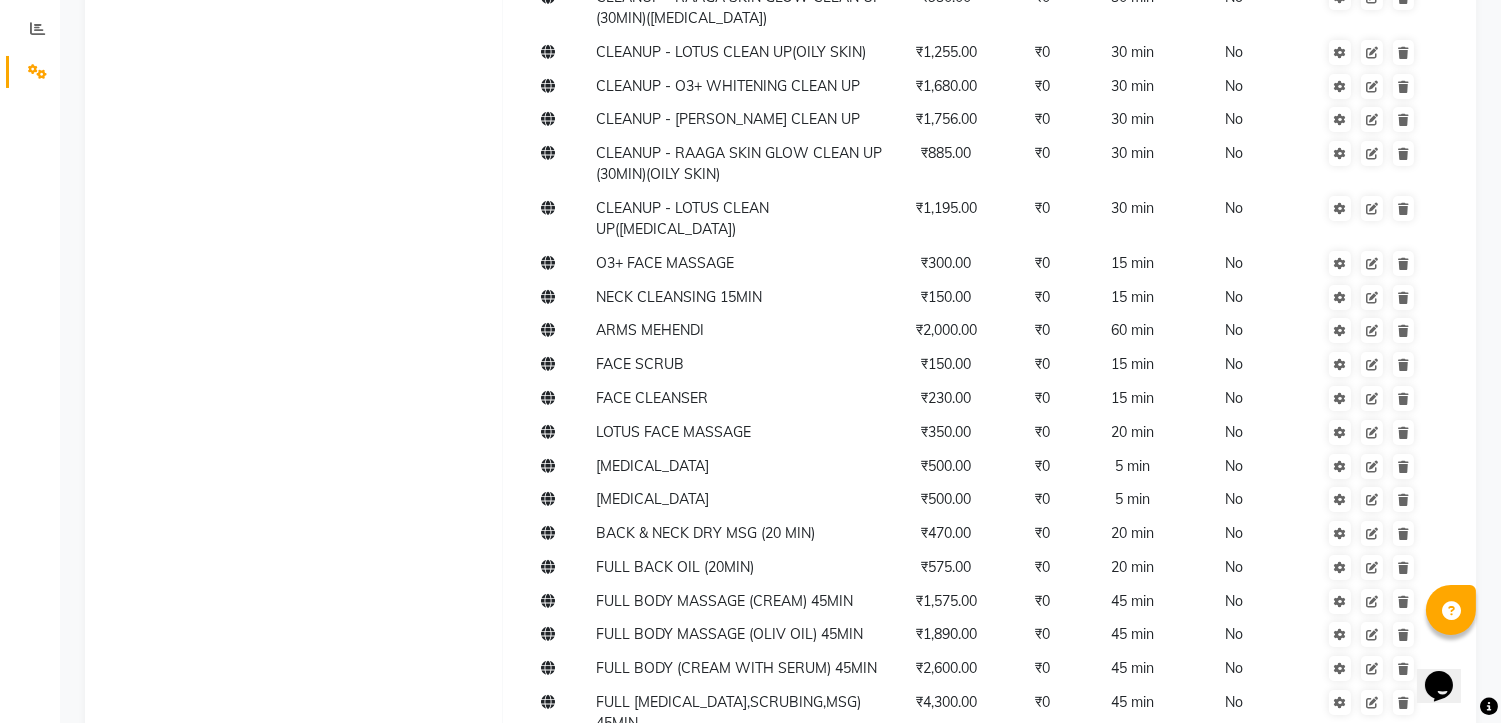 scroll, scrollTop: 111, scrollLeft: 0, axis: vertical 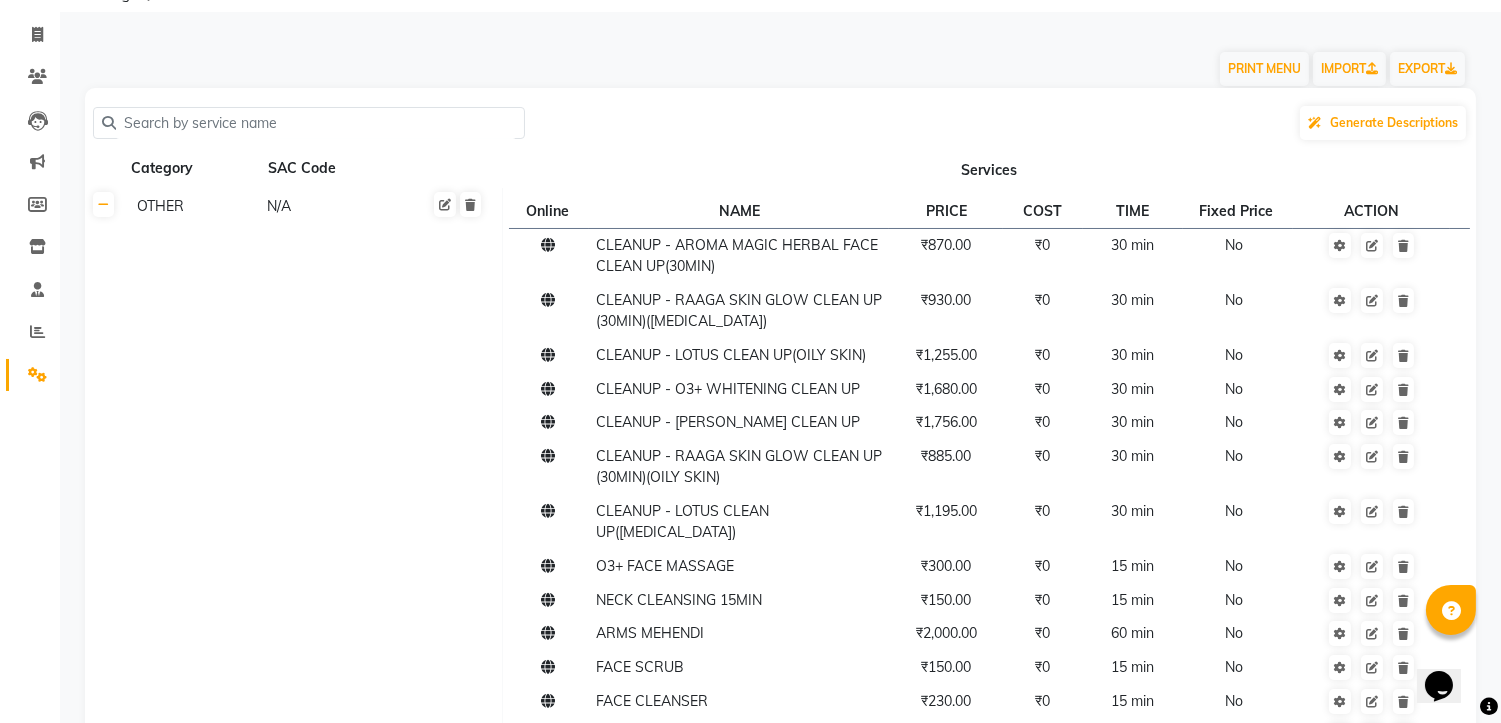 click on "OTHER N/A" 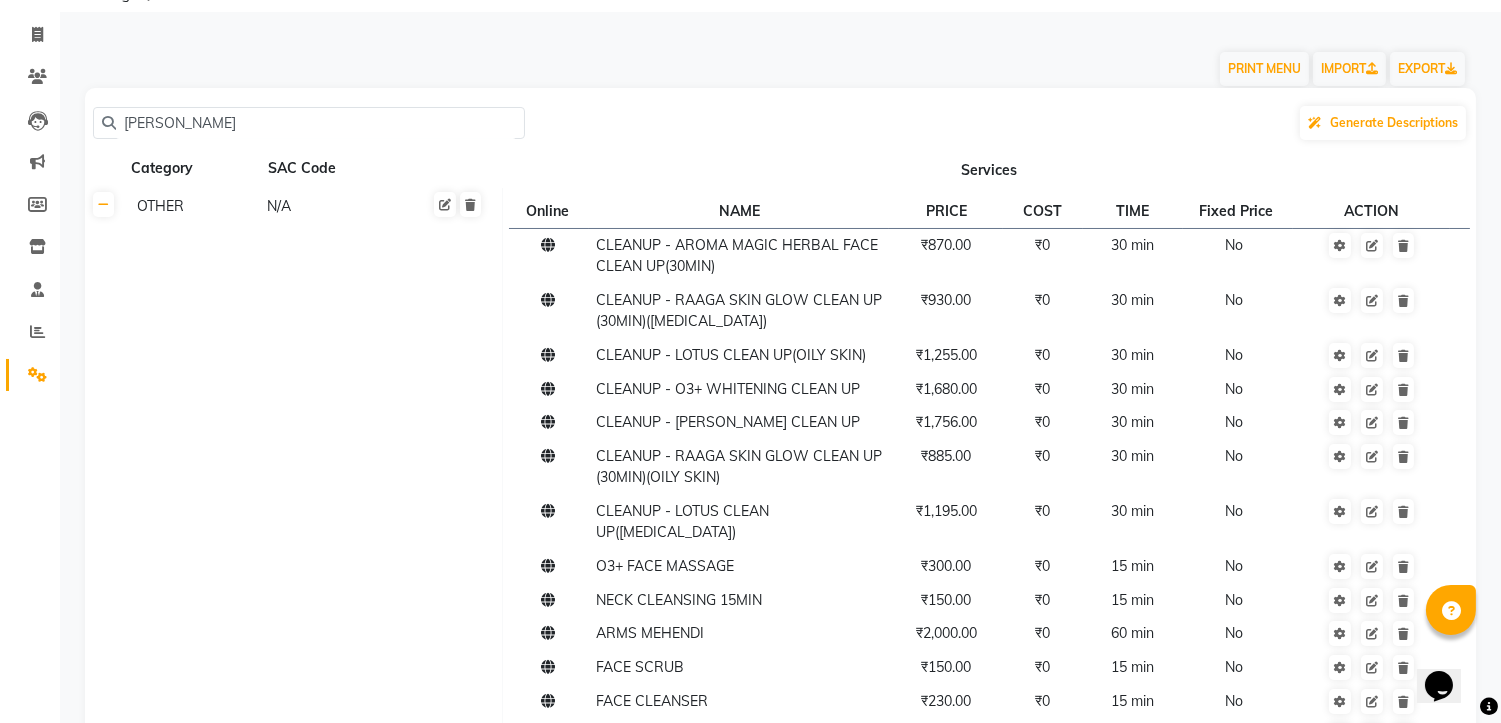 scroll, scrollTop: 0, scrollLeft: 0, axis: both 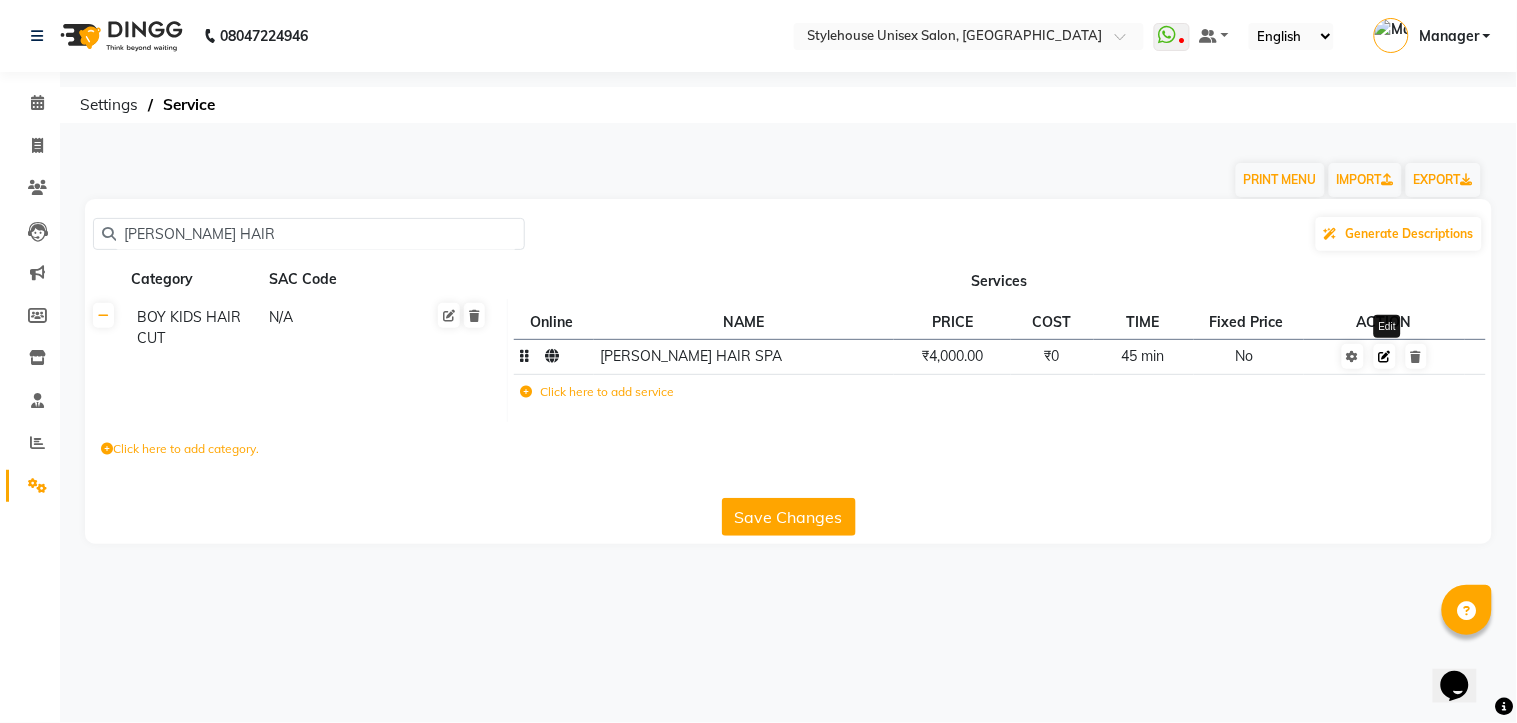 type on "SHEA HAIR" 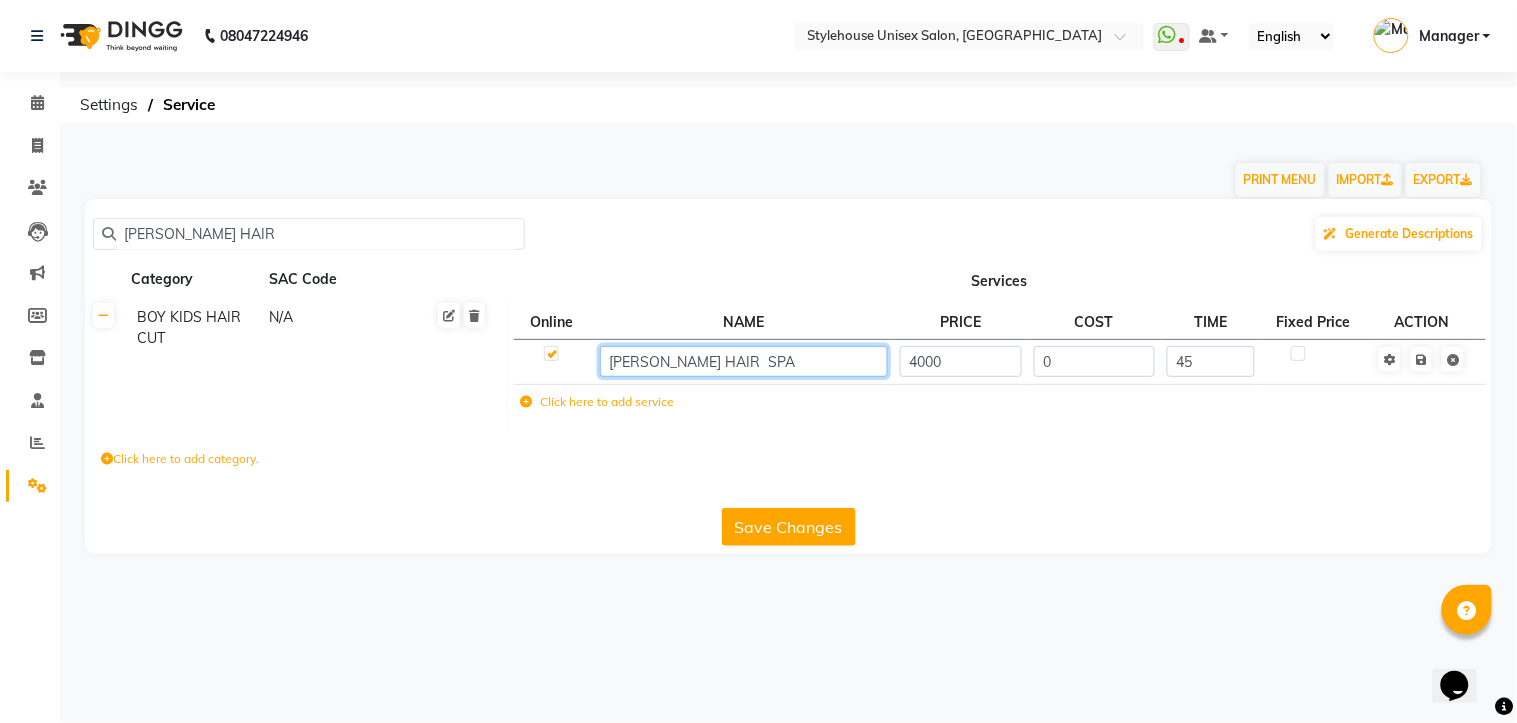 click on "SHEA HAIR  SPA" 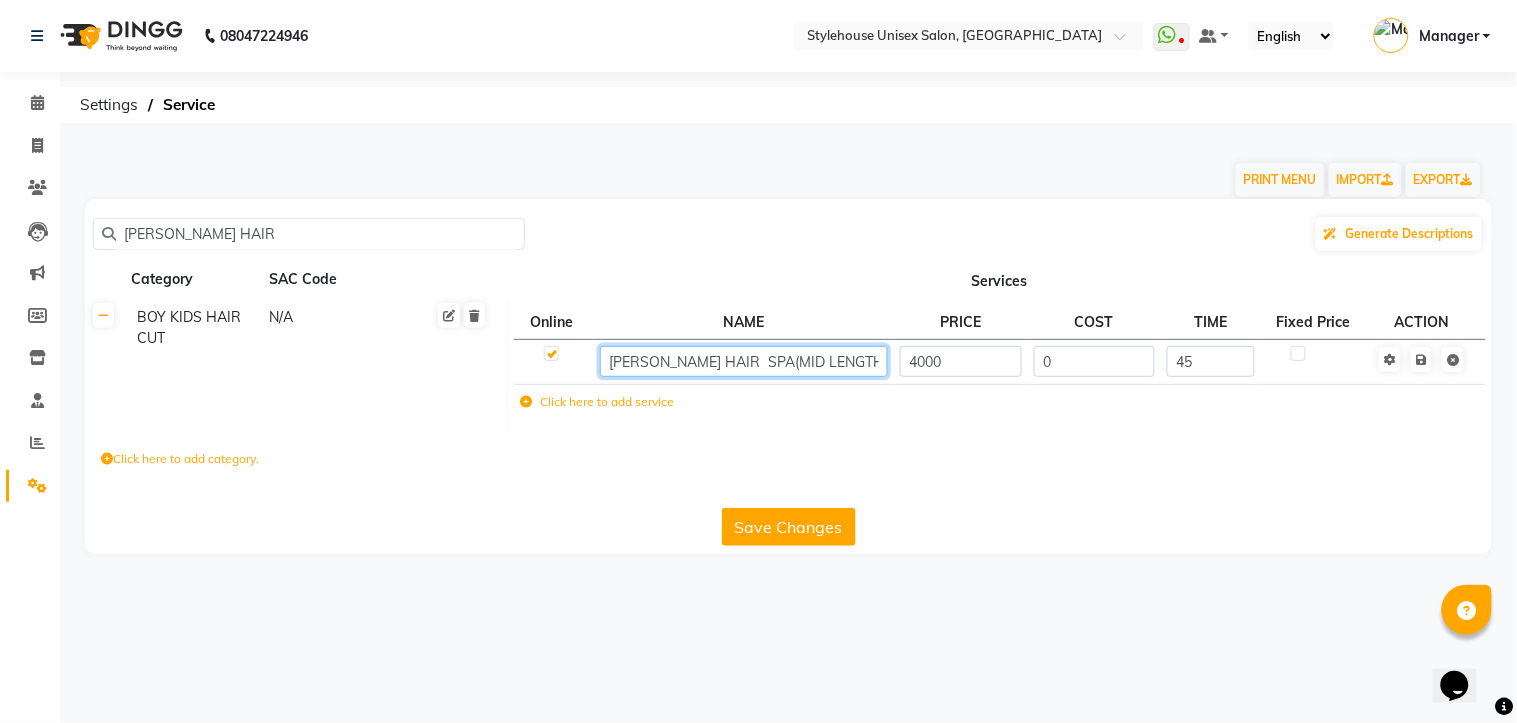 type on "[PERSON_NAME] HAIR  SPA(MID LENGTH)" 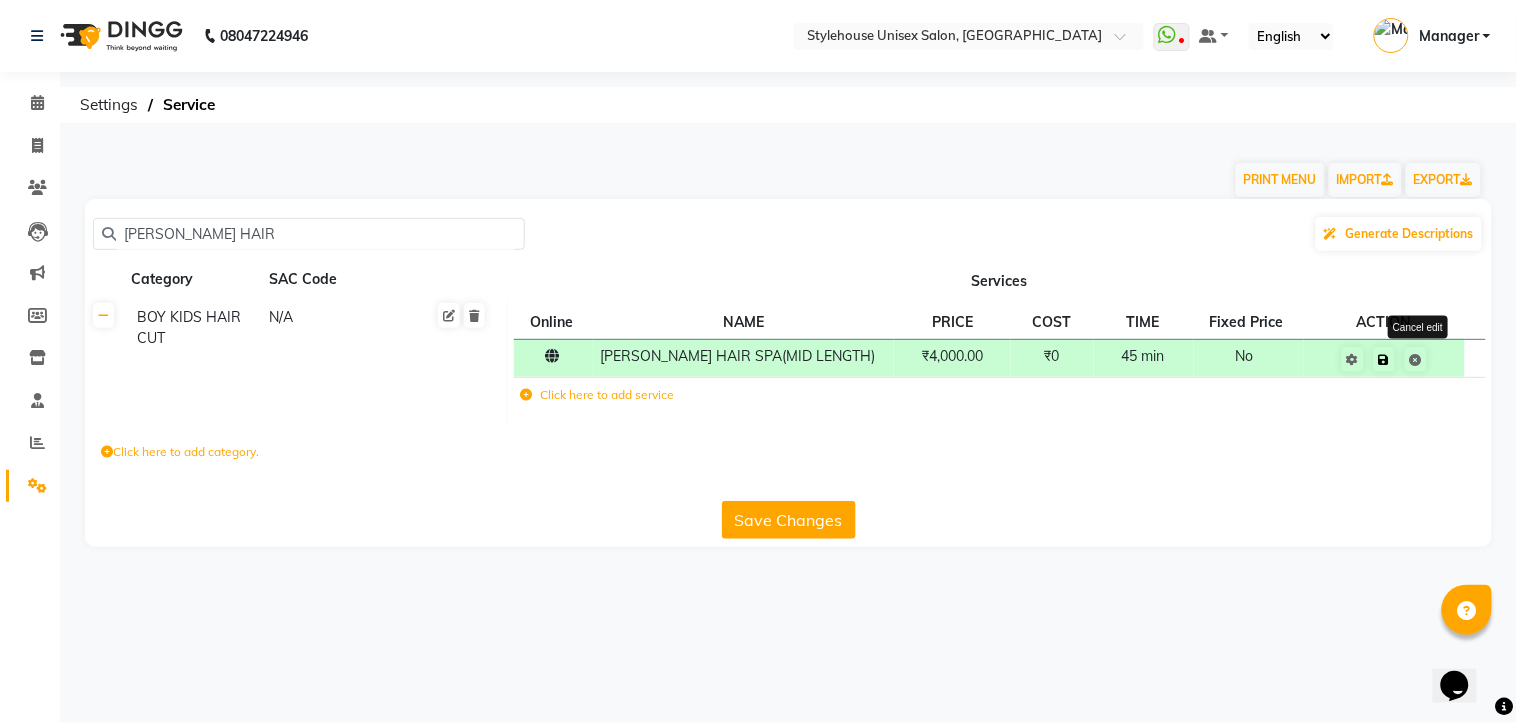 click on "Save Cancel edit" 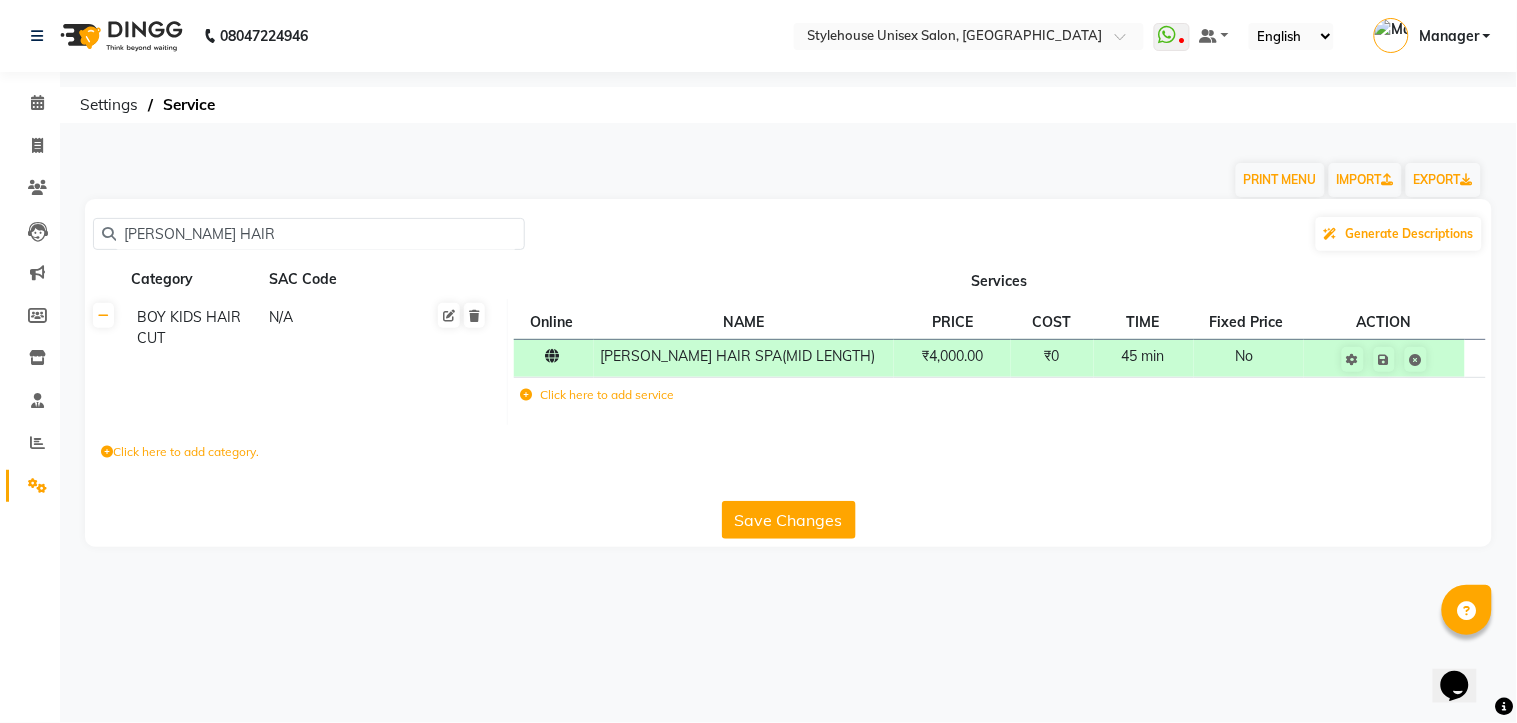 click on "Save Changes" 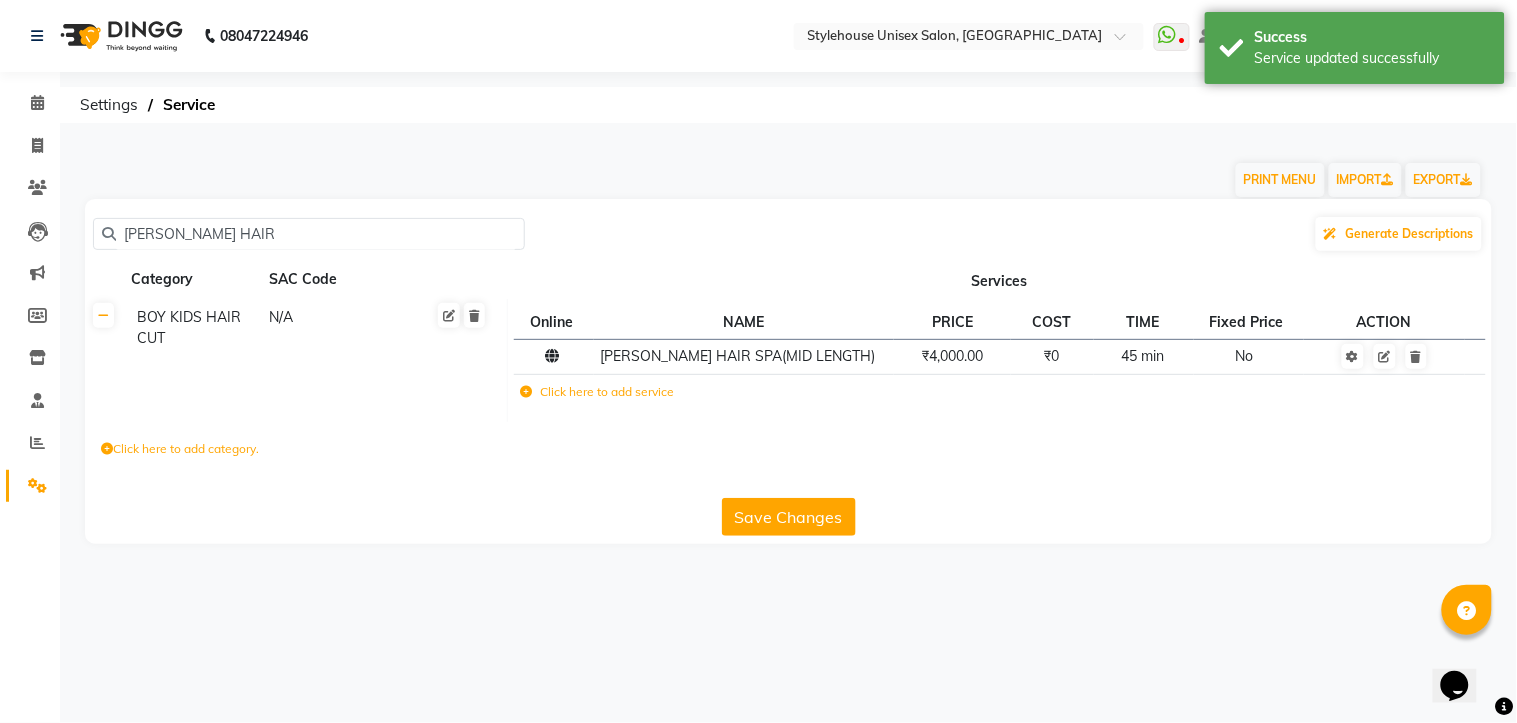 click on "Click here to add service" 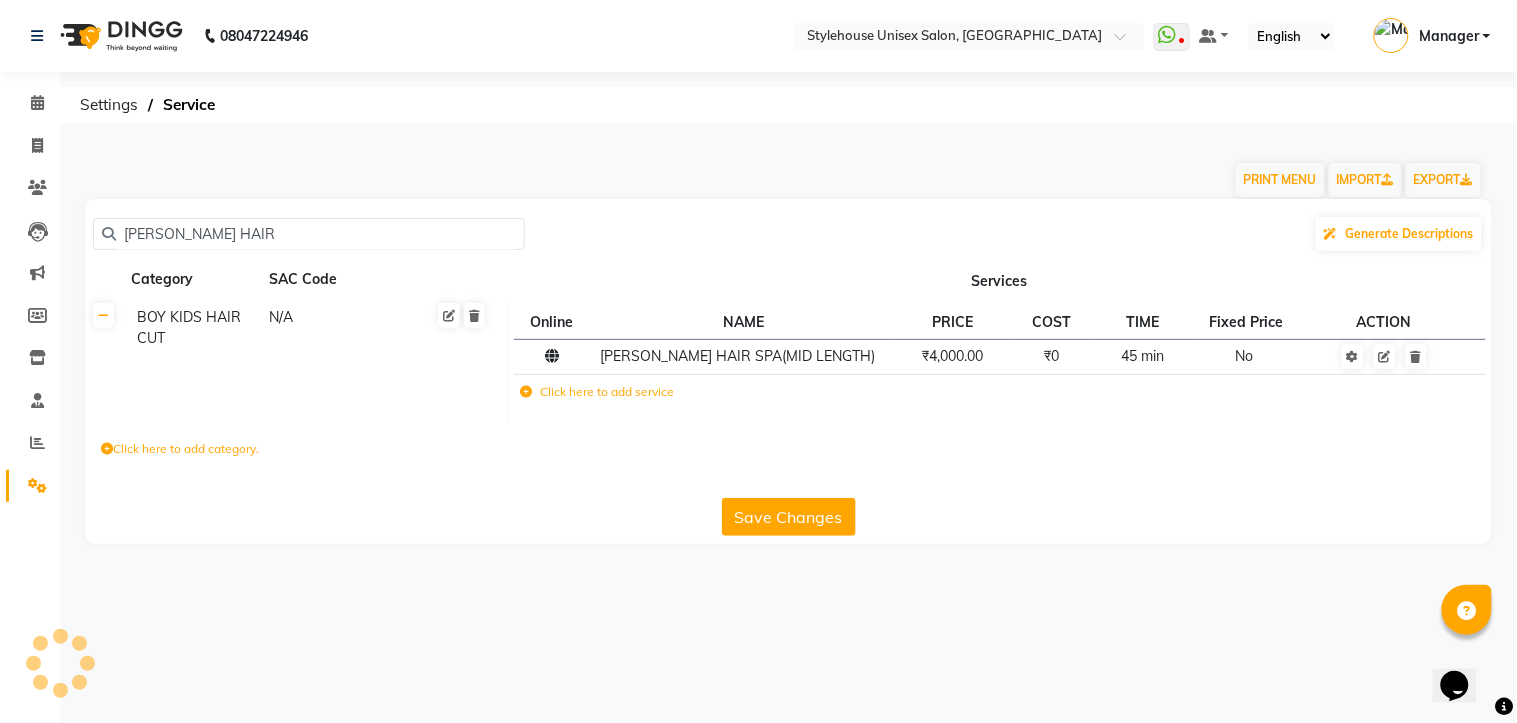click on "Click here to add category." 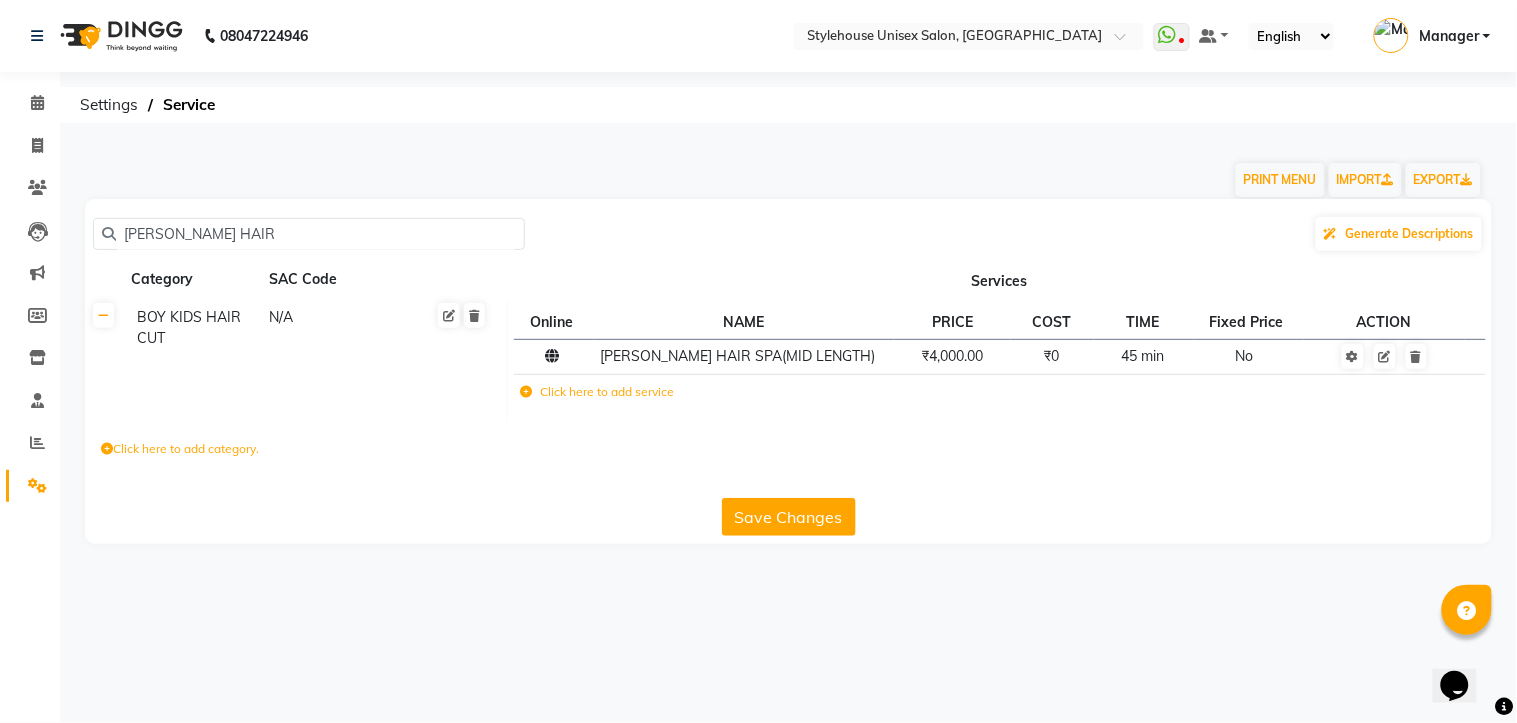 click 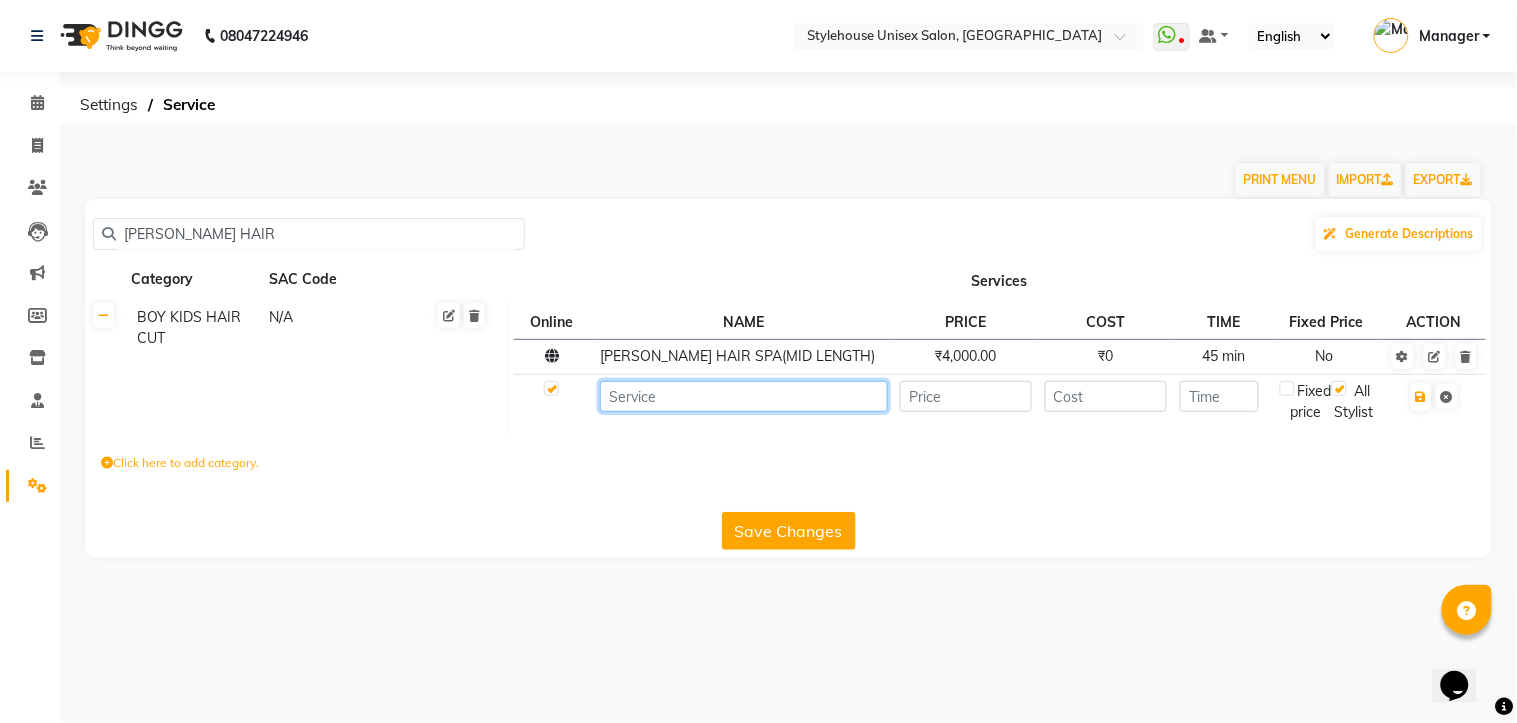 click 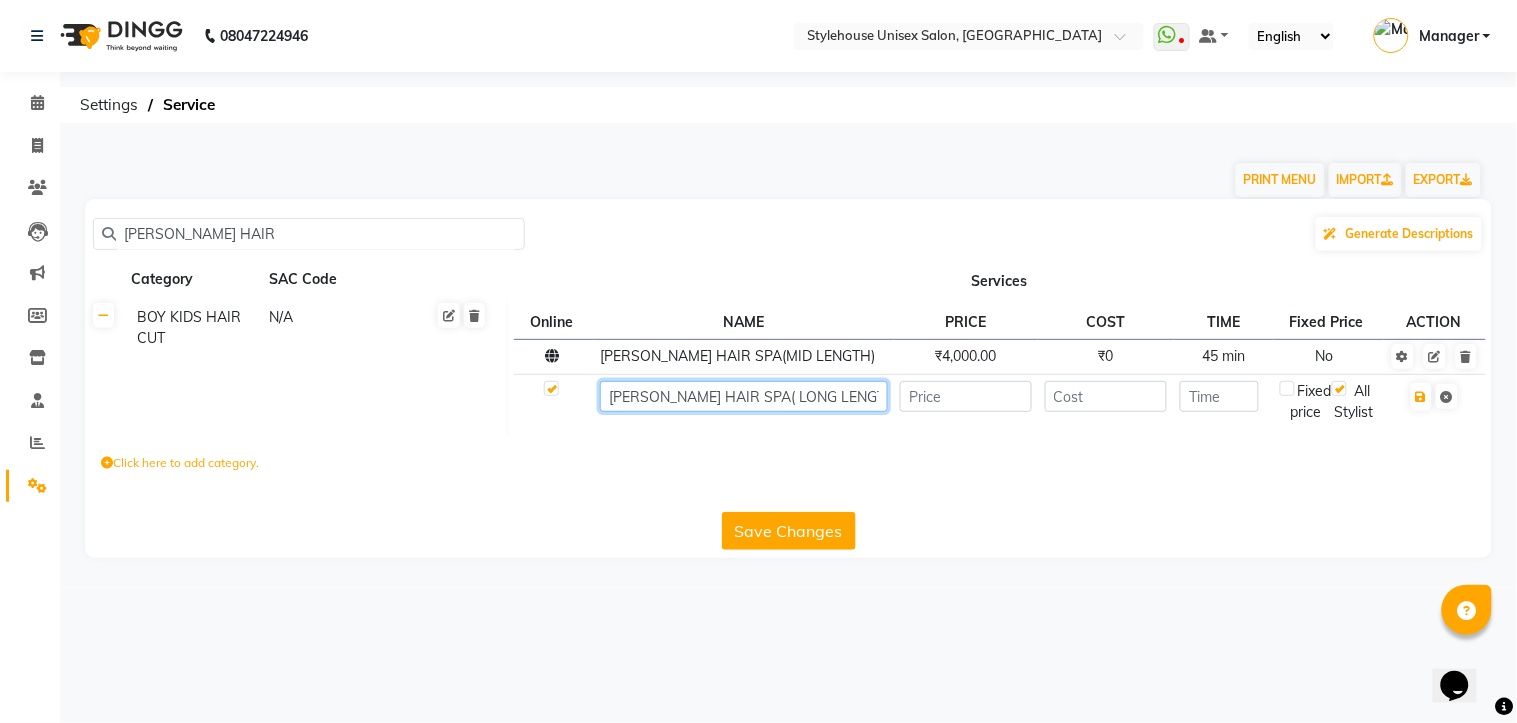 type on "[PERSON_NAME] HAIR SPA( LONG LENGTH)" 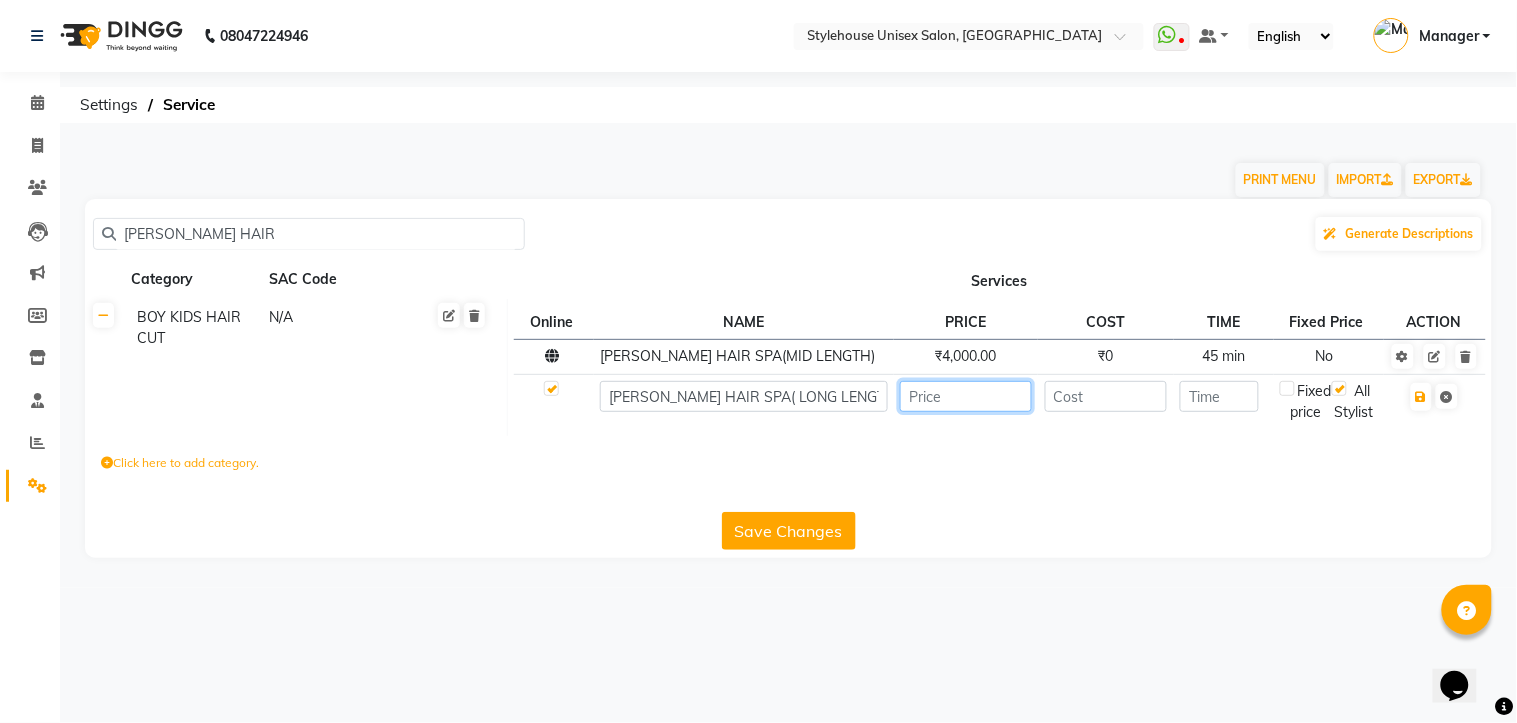 click 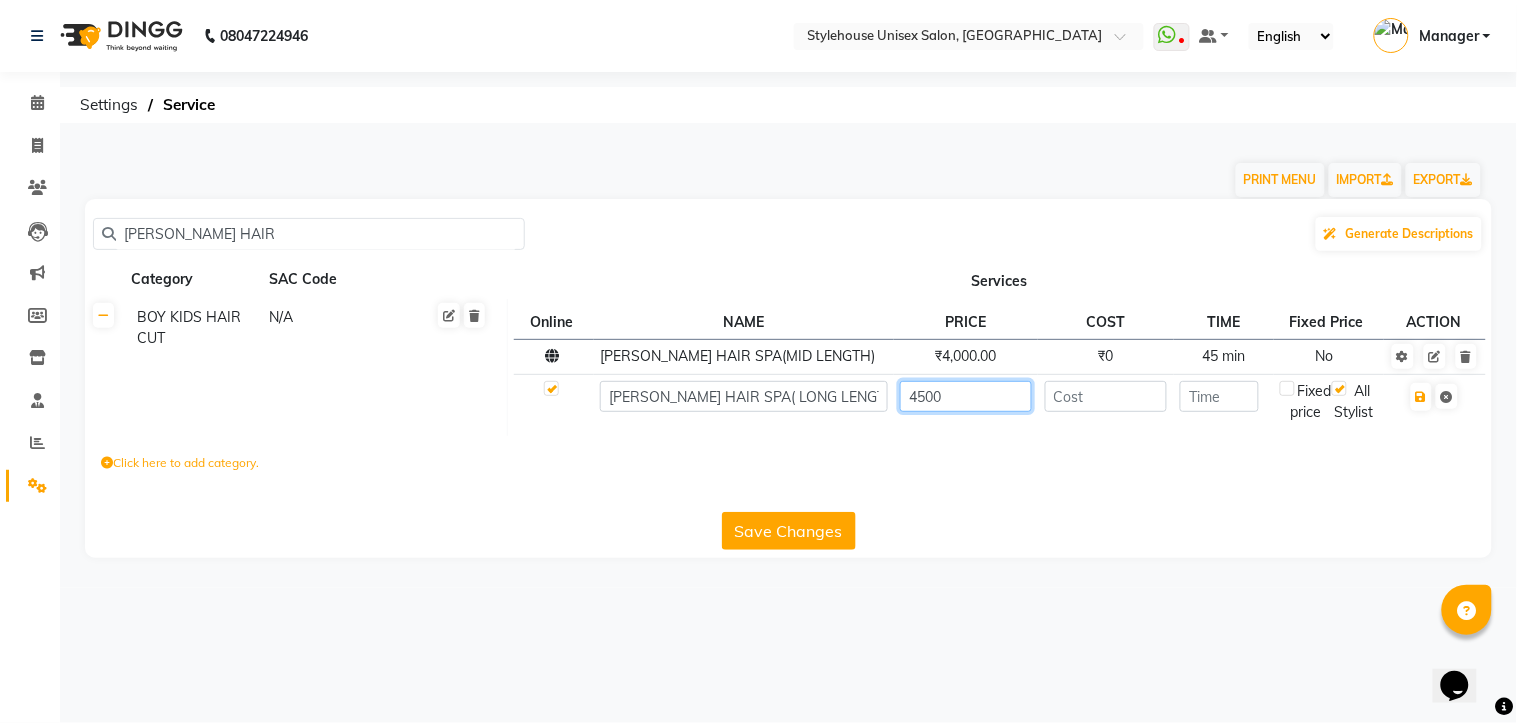 type on "4500" 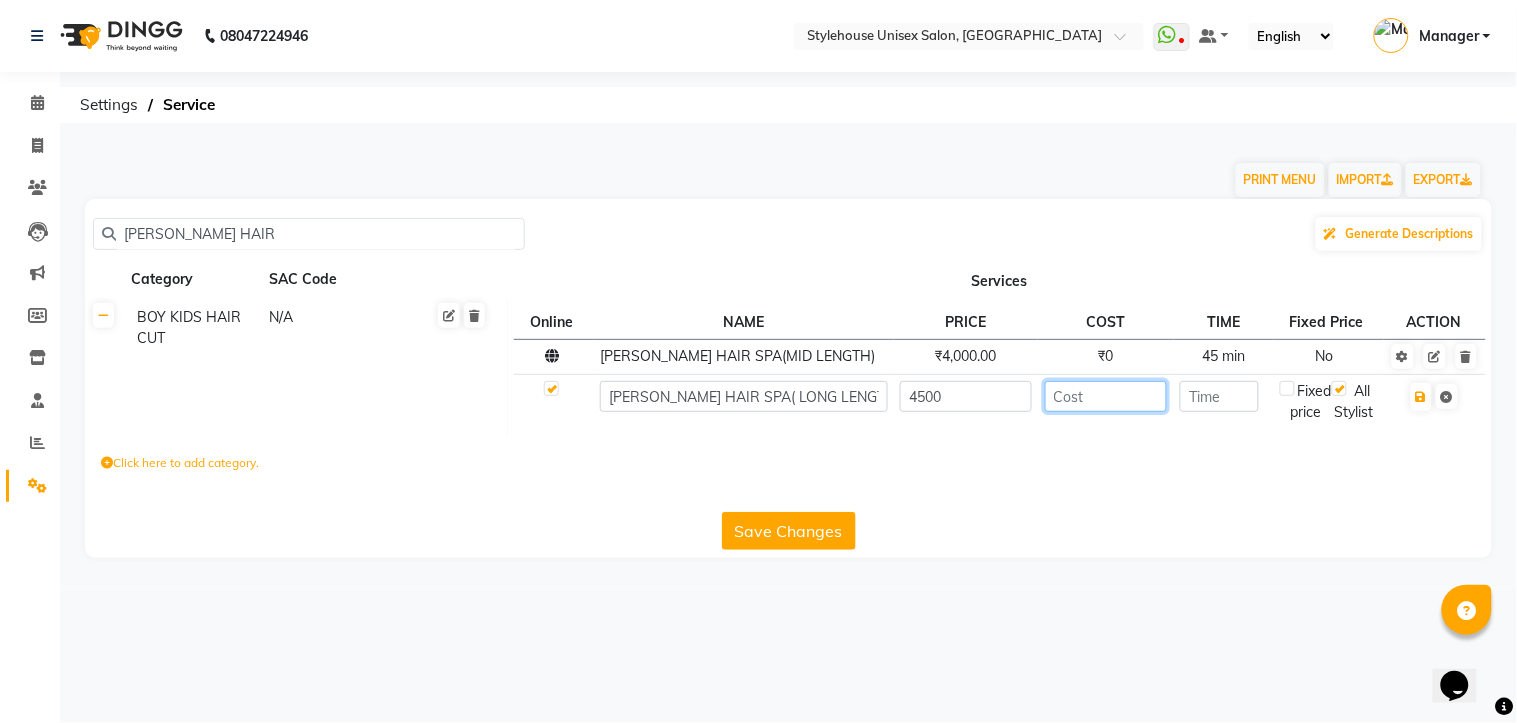click 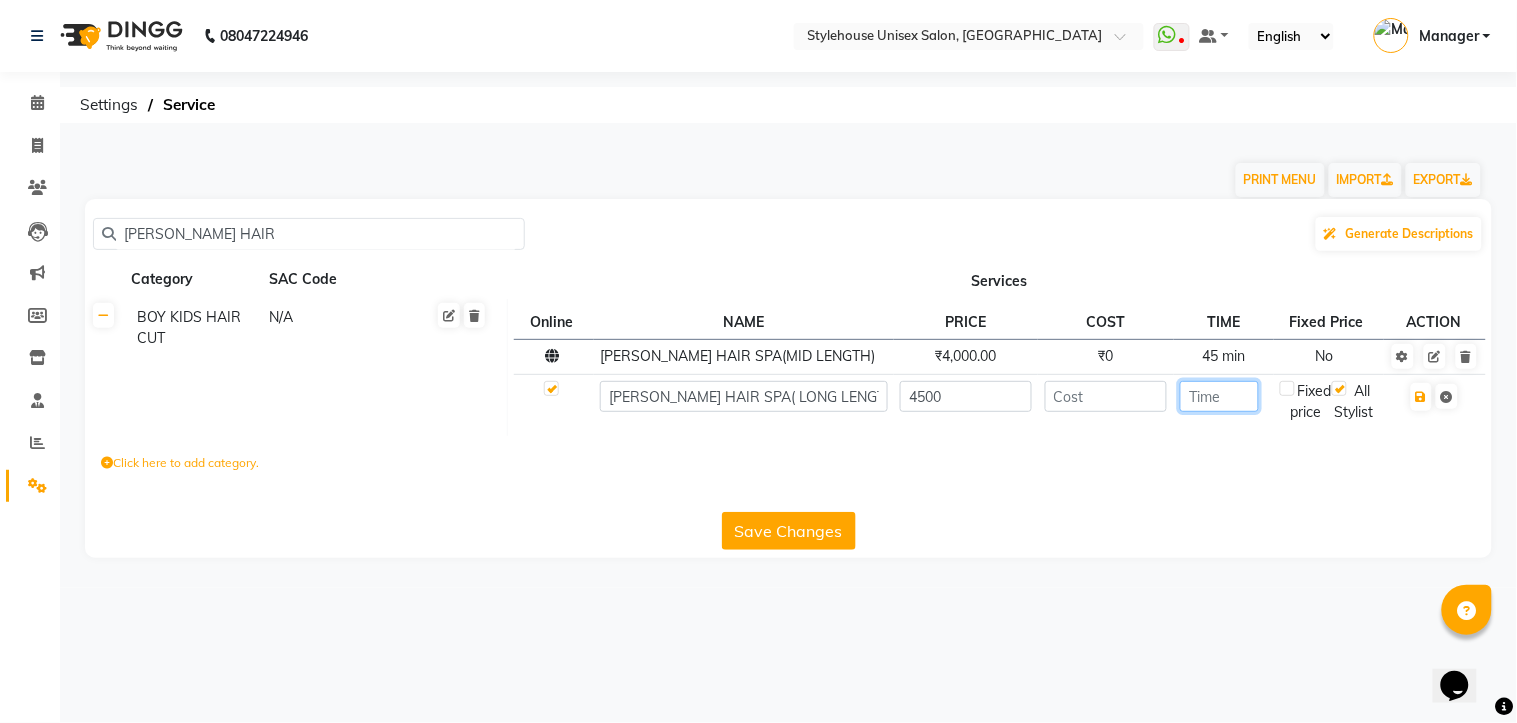 click 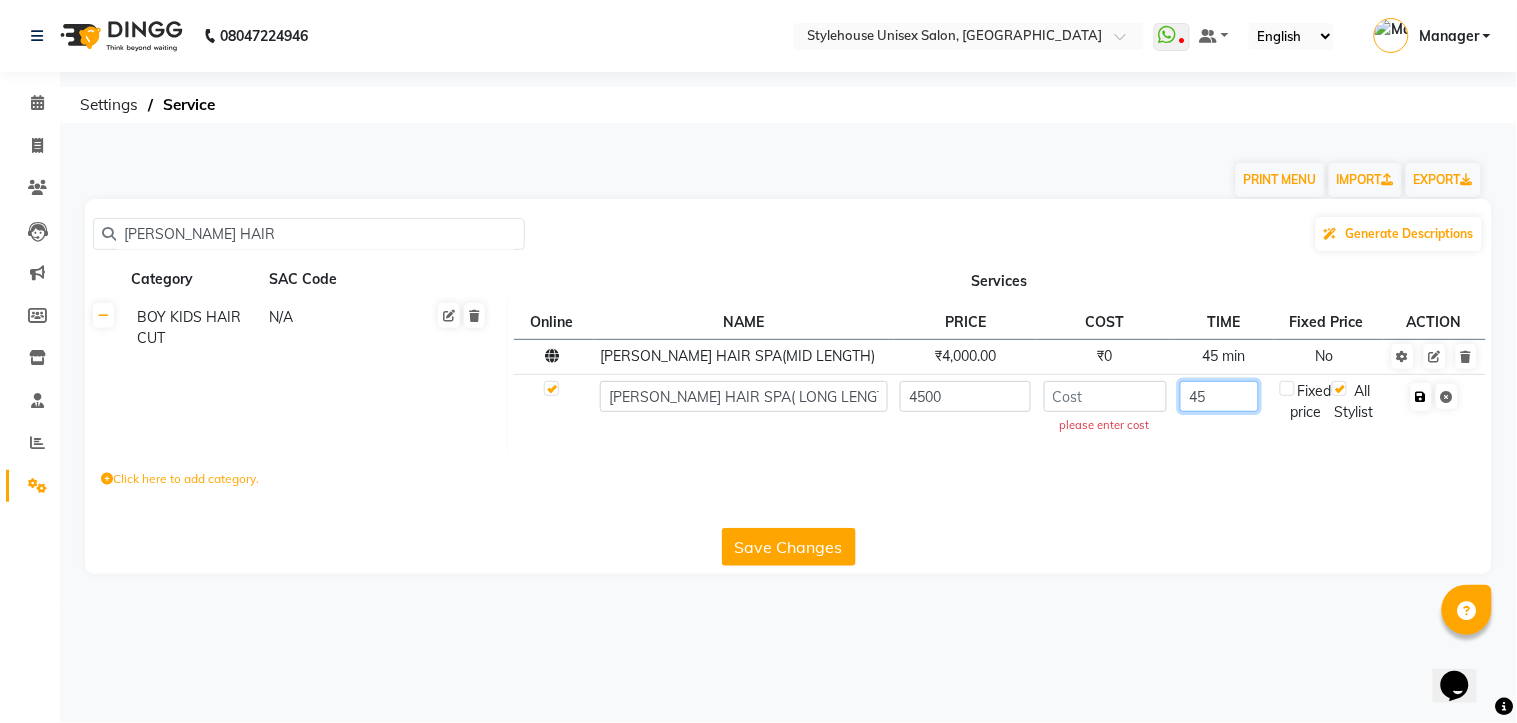 type on "45" 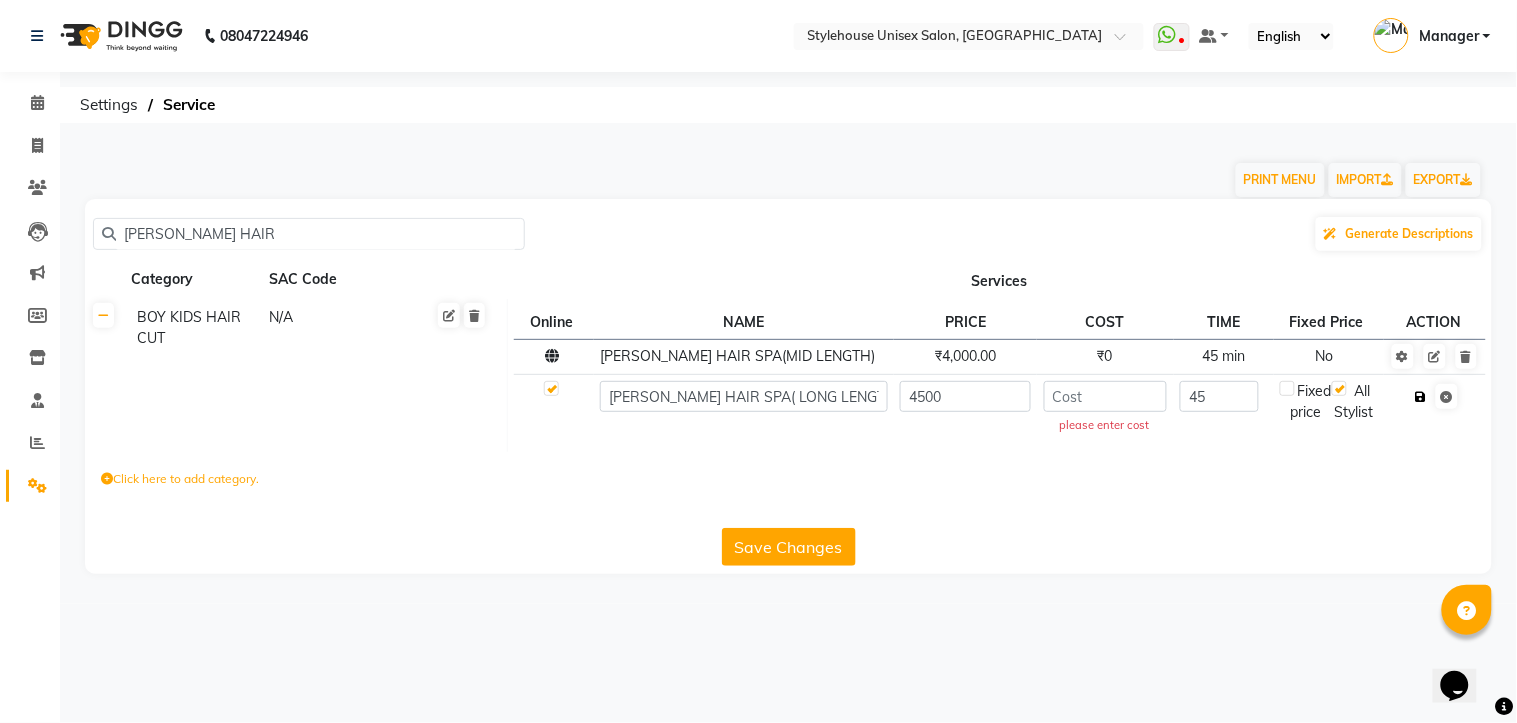 click at bounding box center (1421, 397) 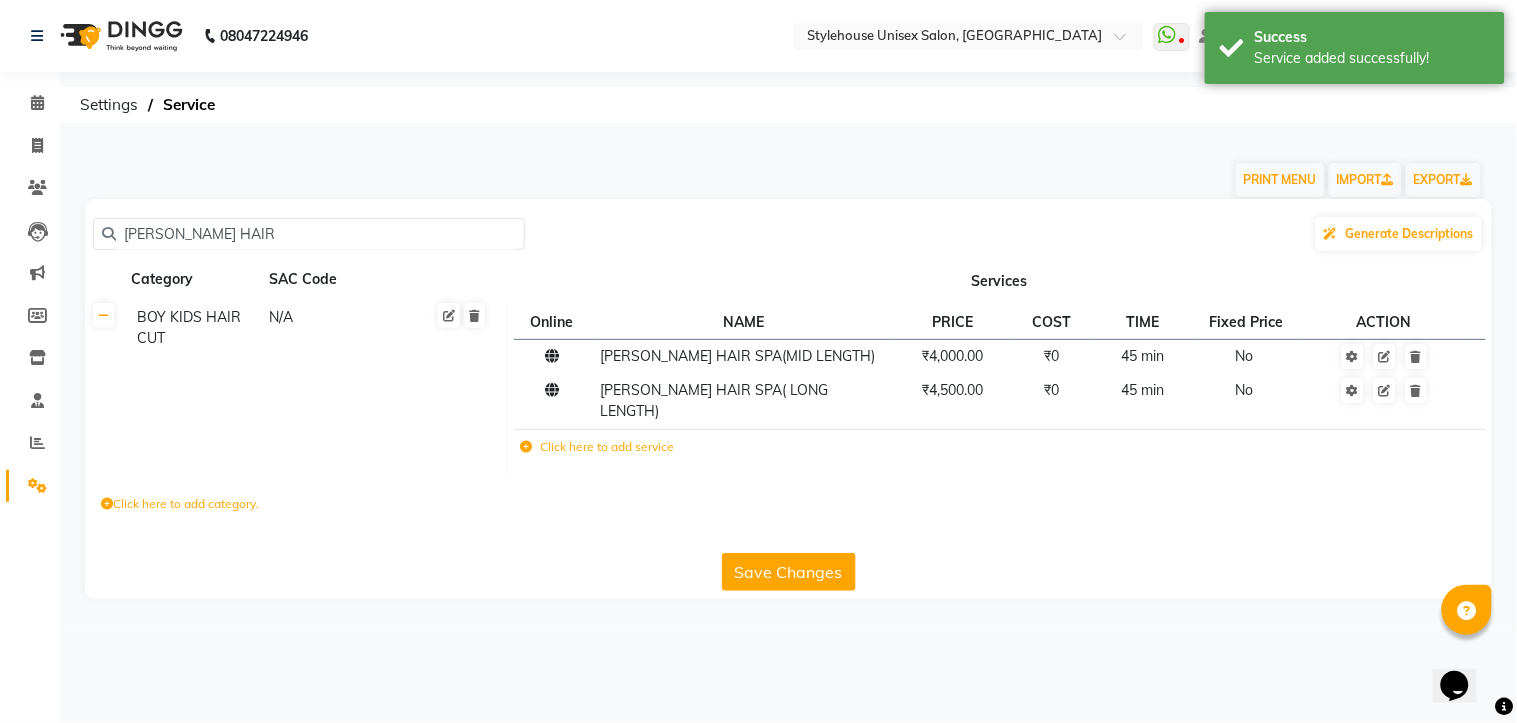 click on "Save Changes" 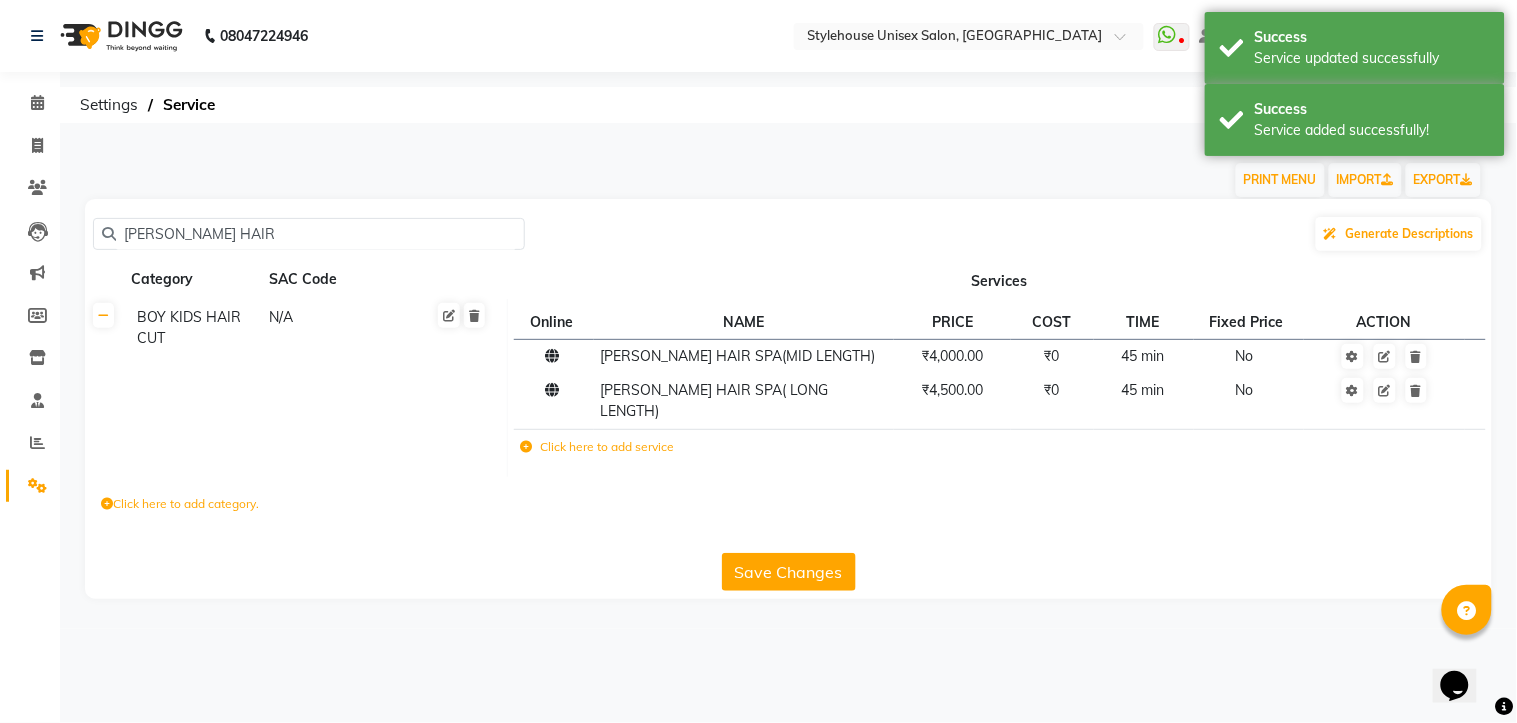 click 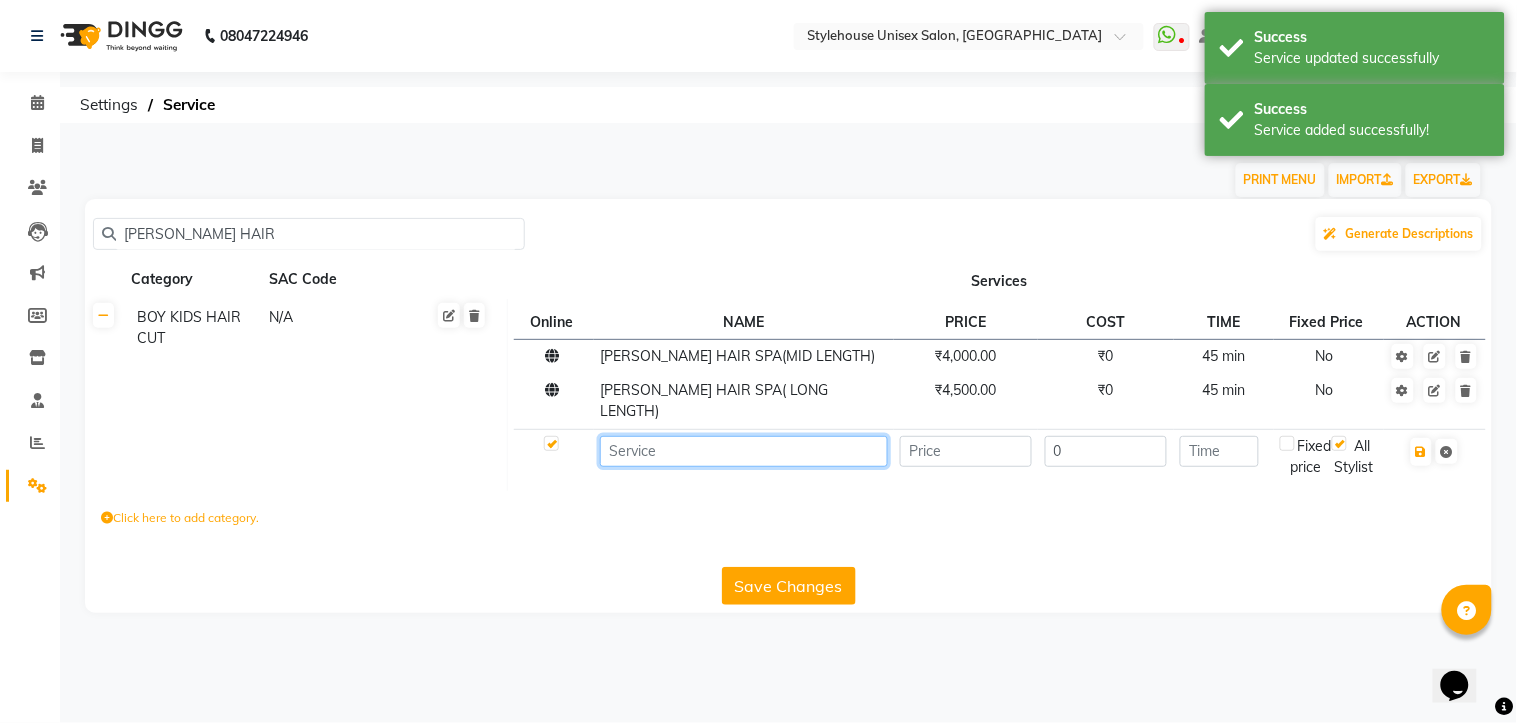 click 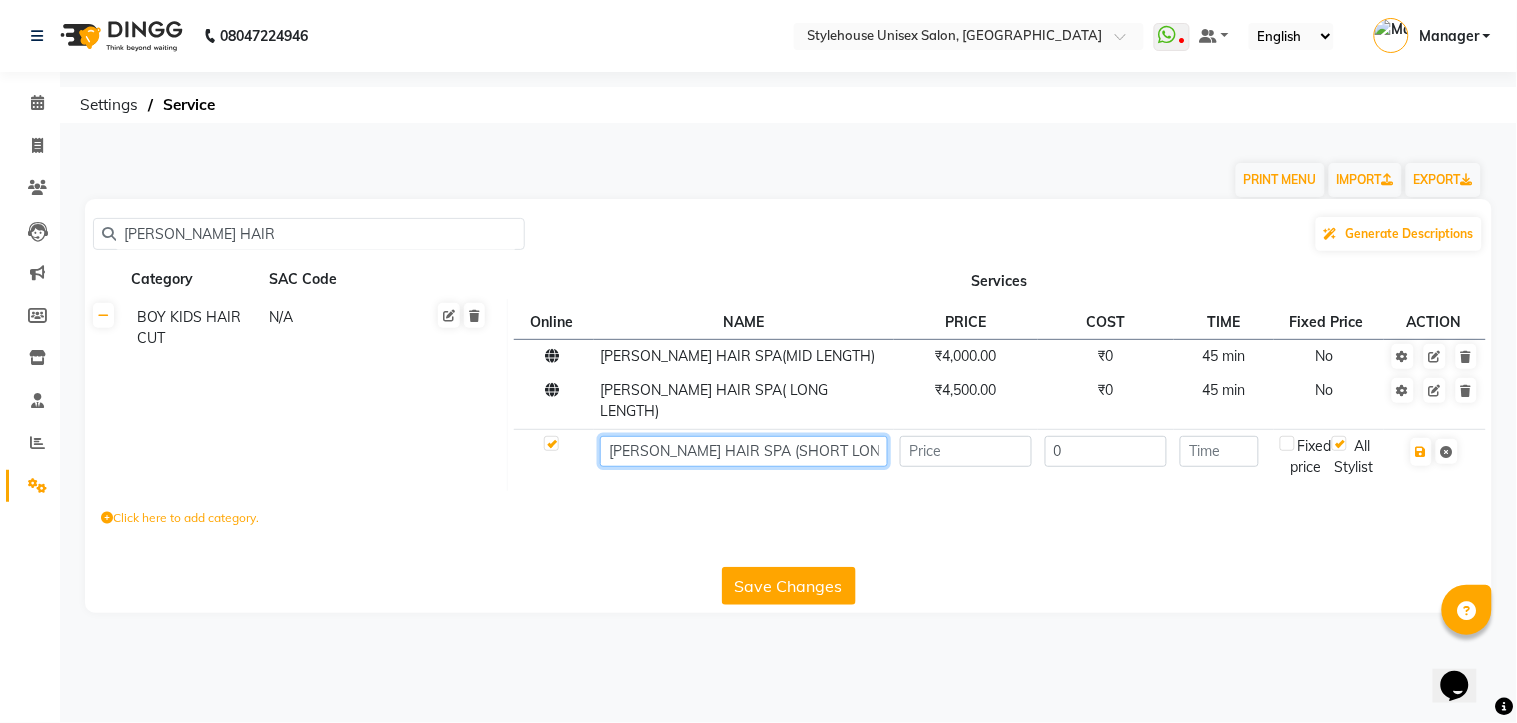 type on "[PERSON_NAME] HAIR SPA (SHORT LONGTH)" 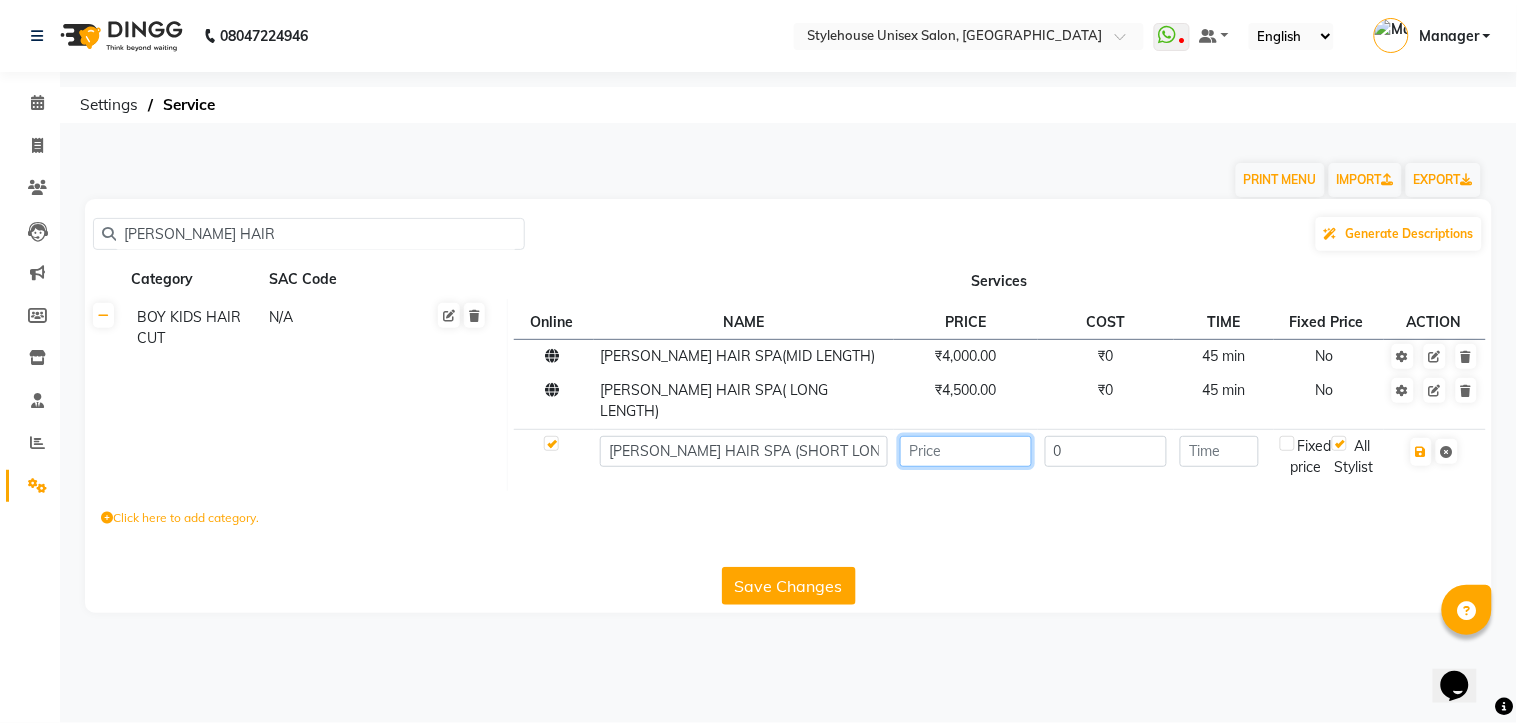 click 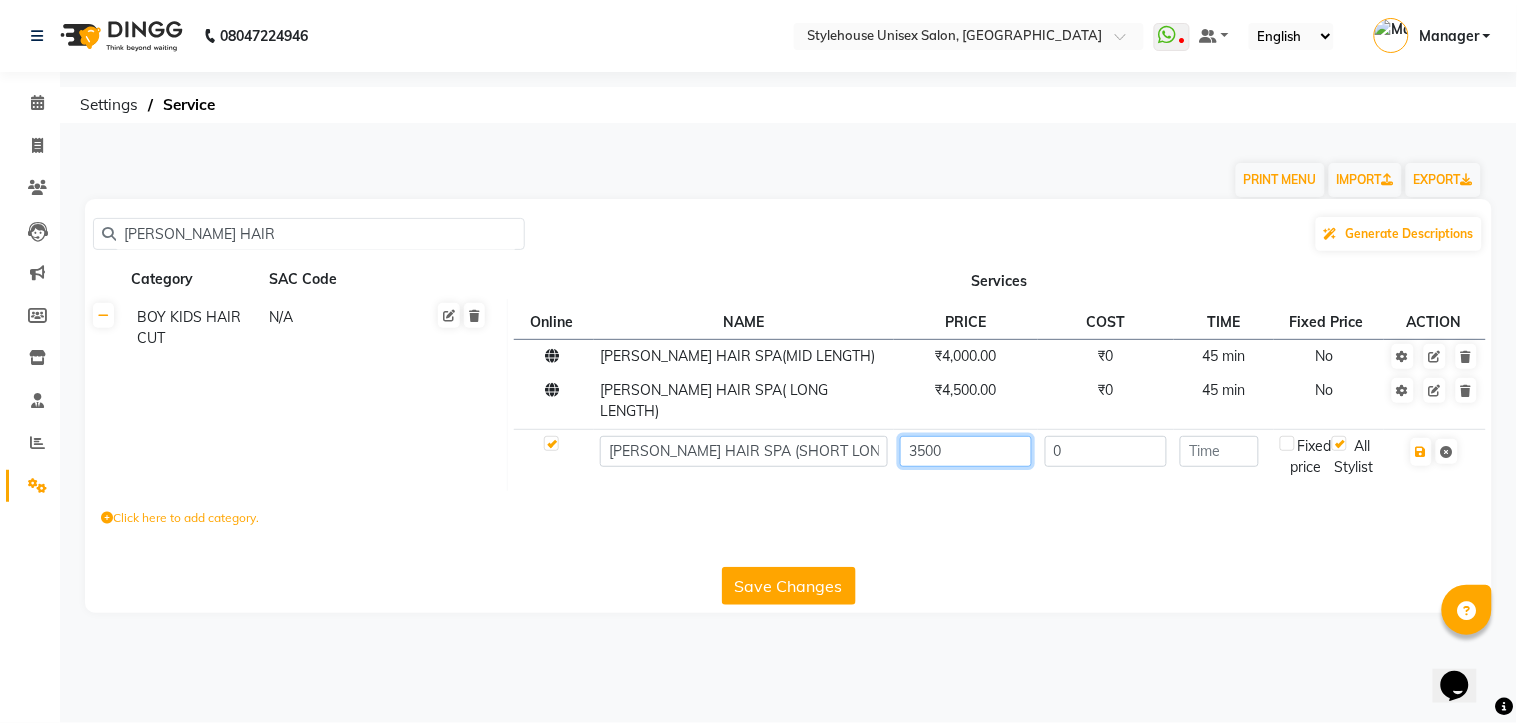 type on "3500" 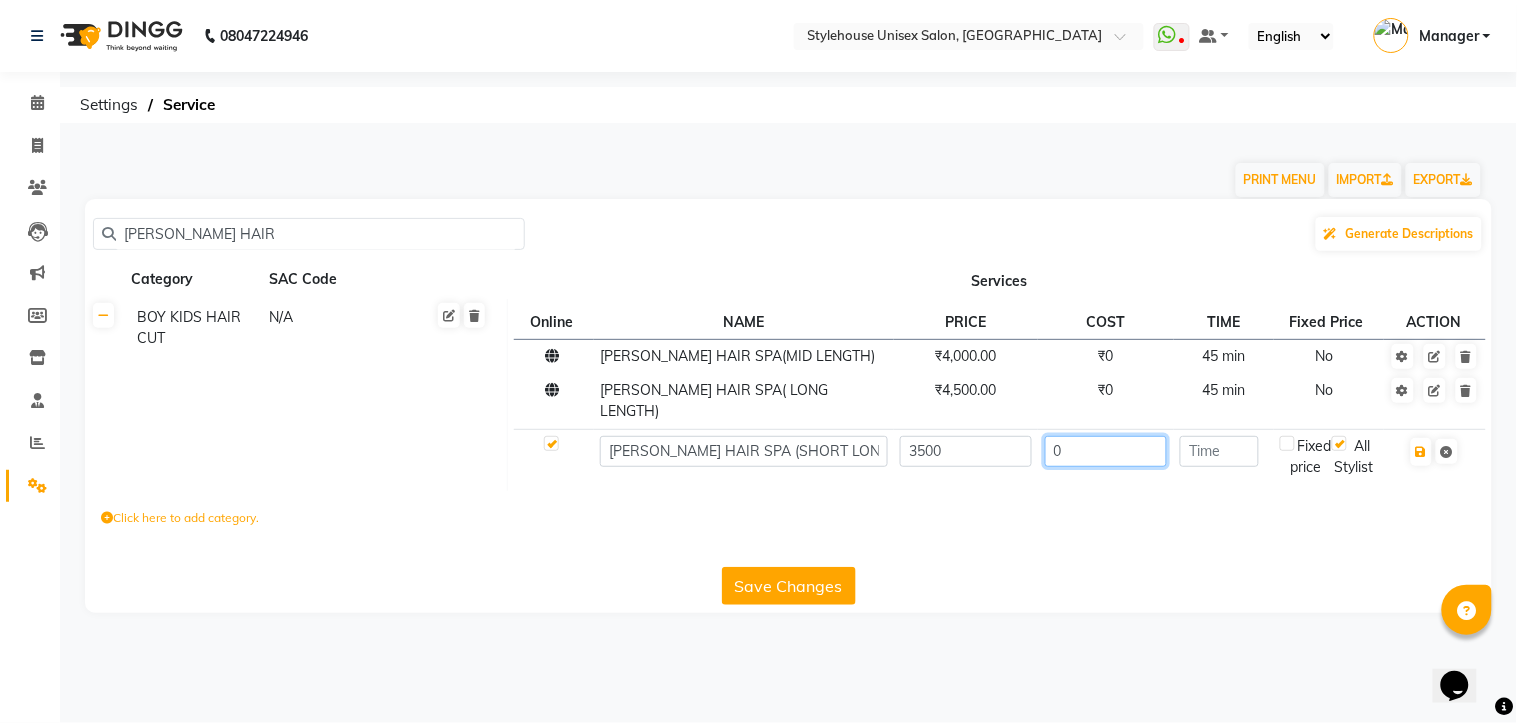 click on "0" 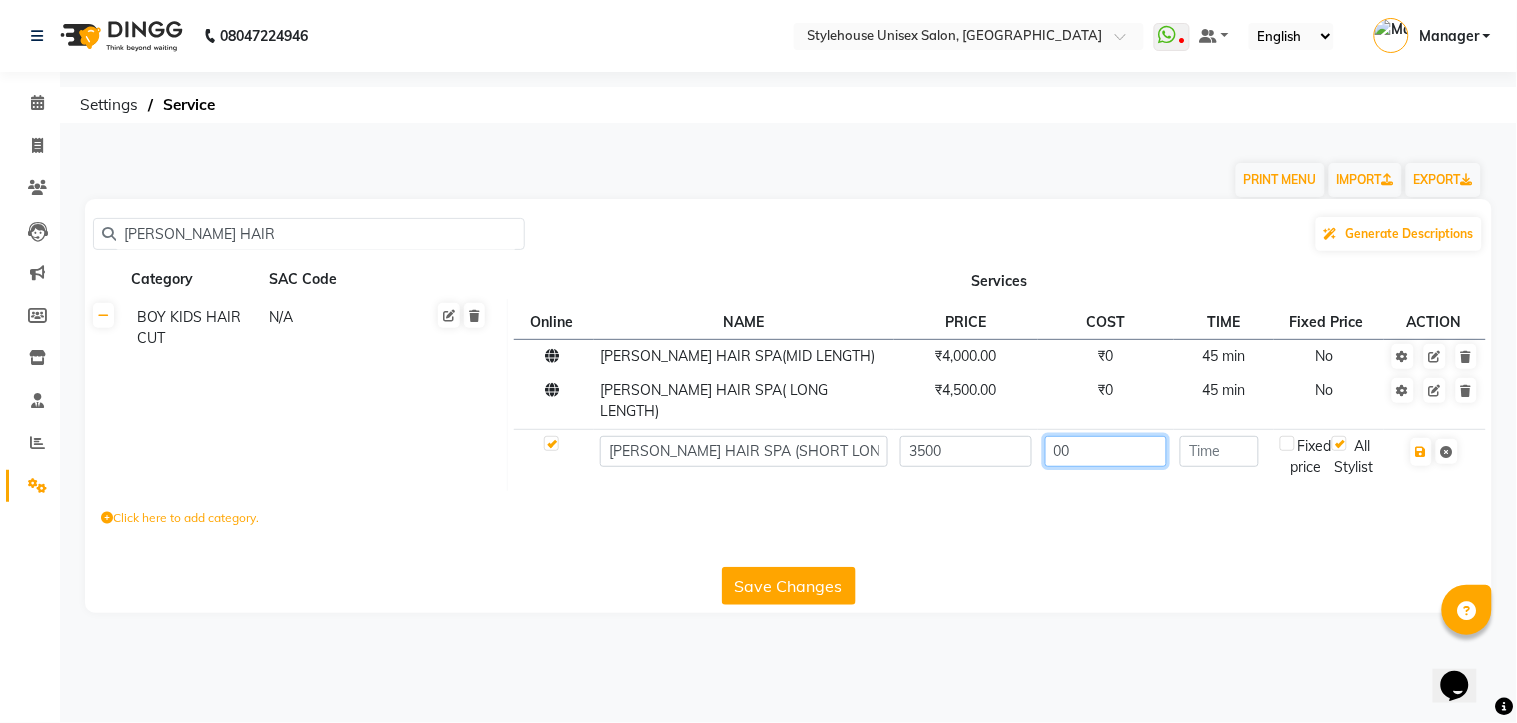 type on "0" 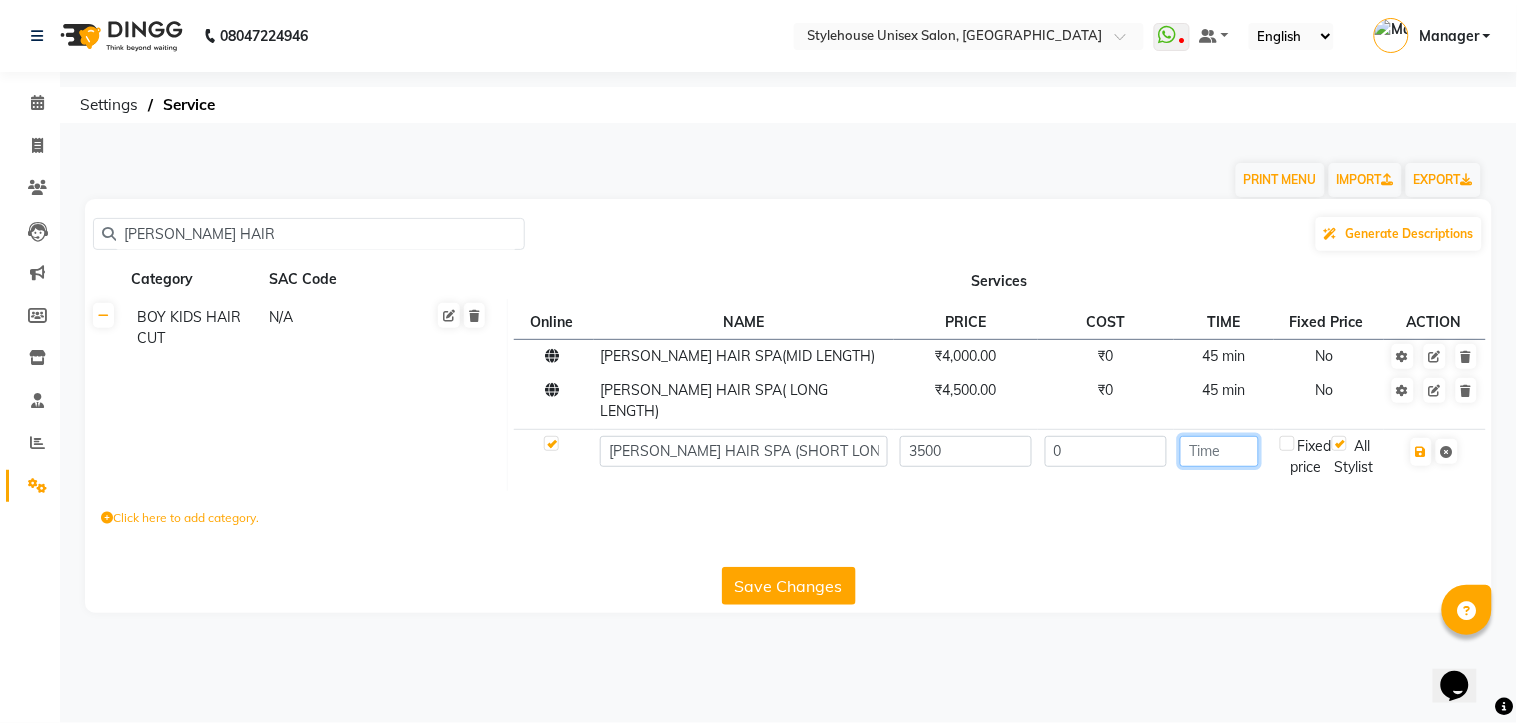 click 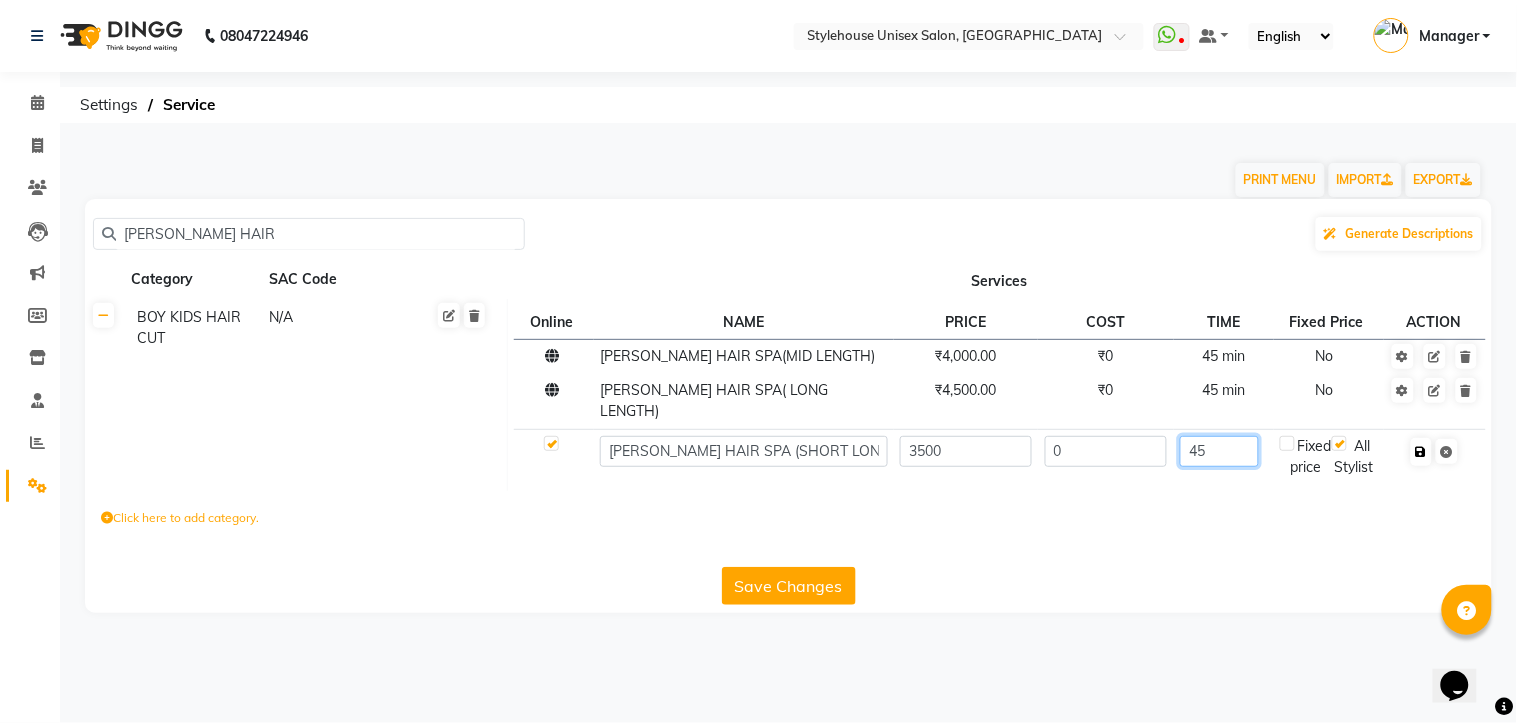 type on "45" 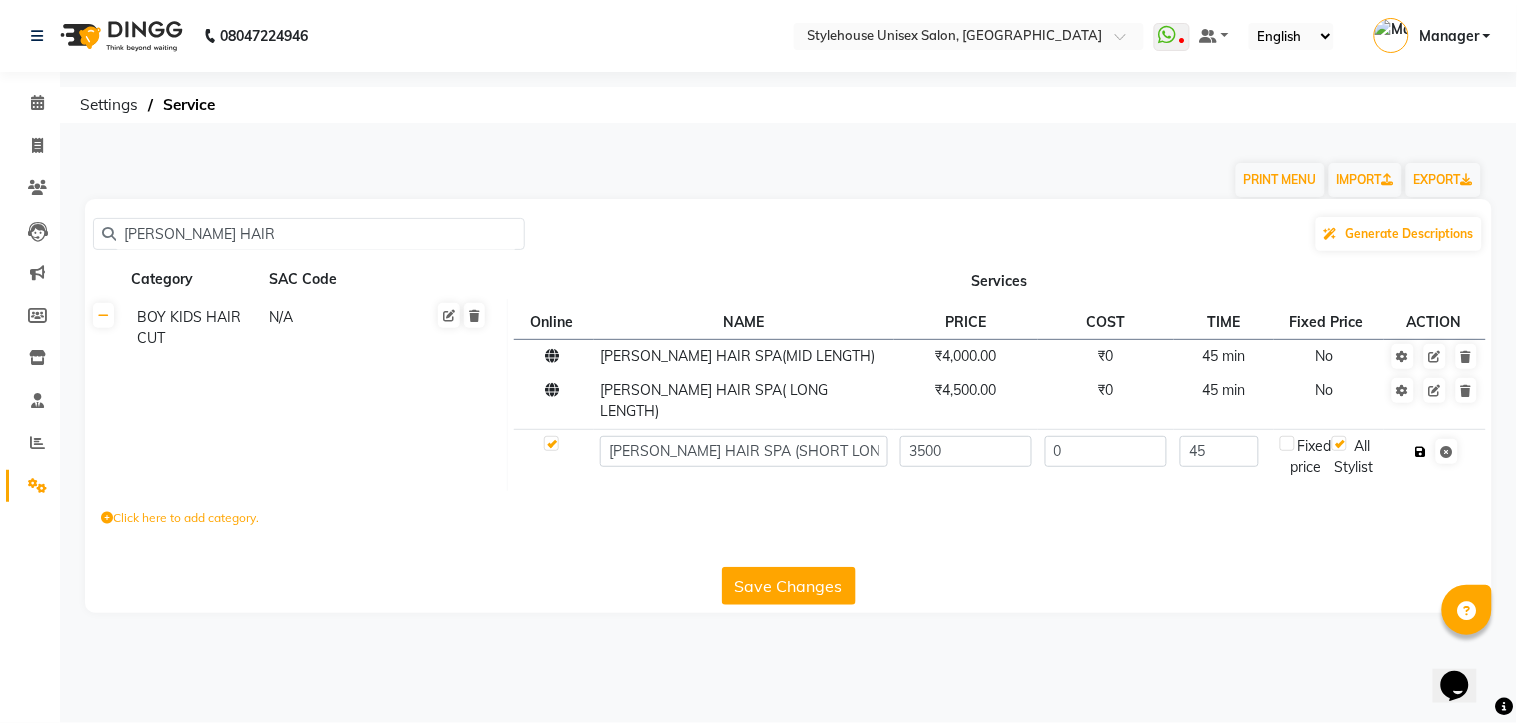 click at bounding box center (1421, 452) 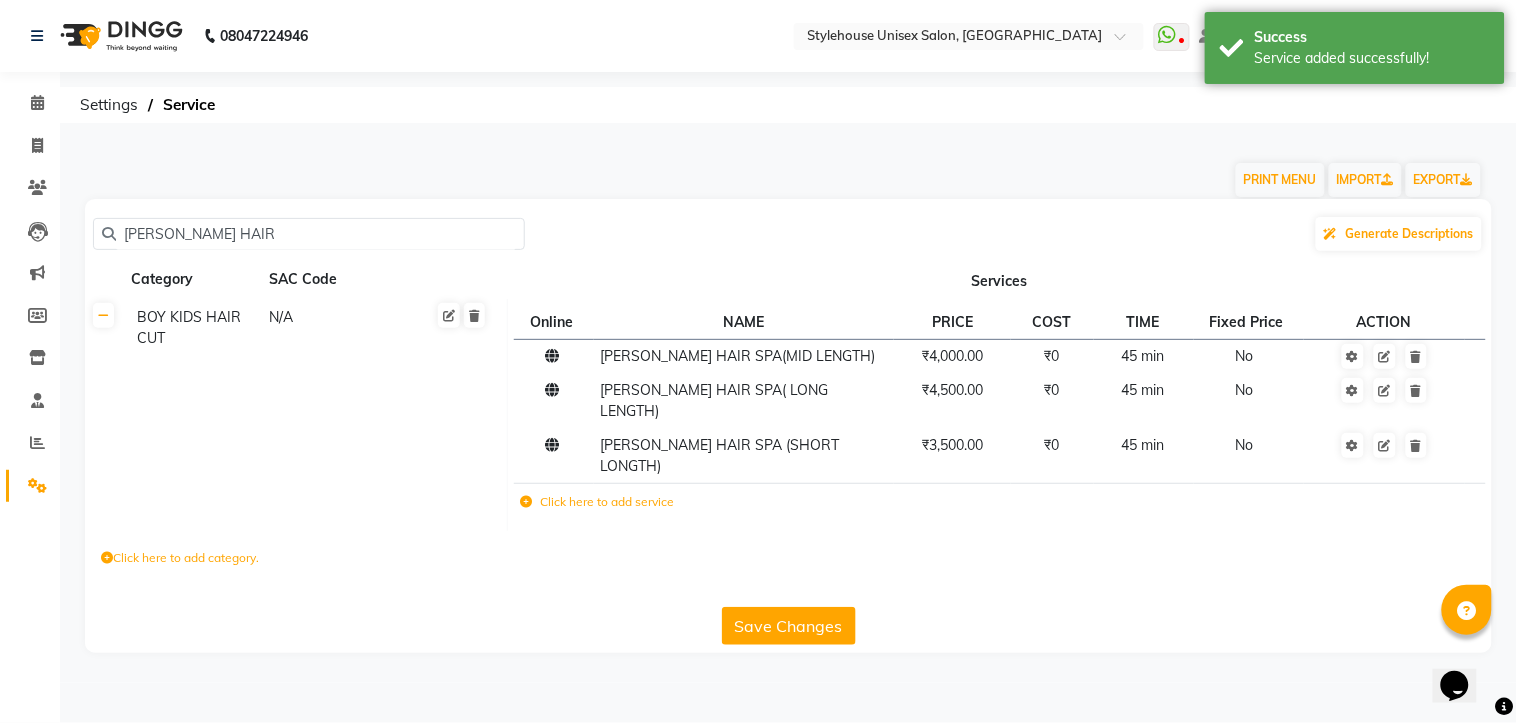 click on "Save Changes" 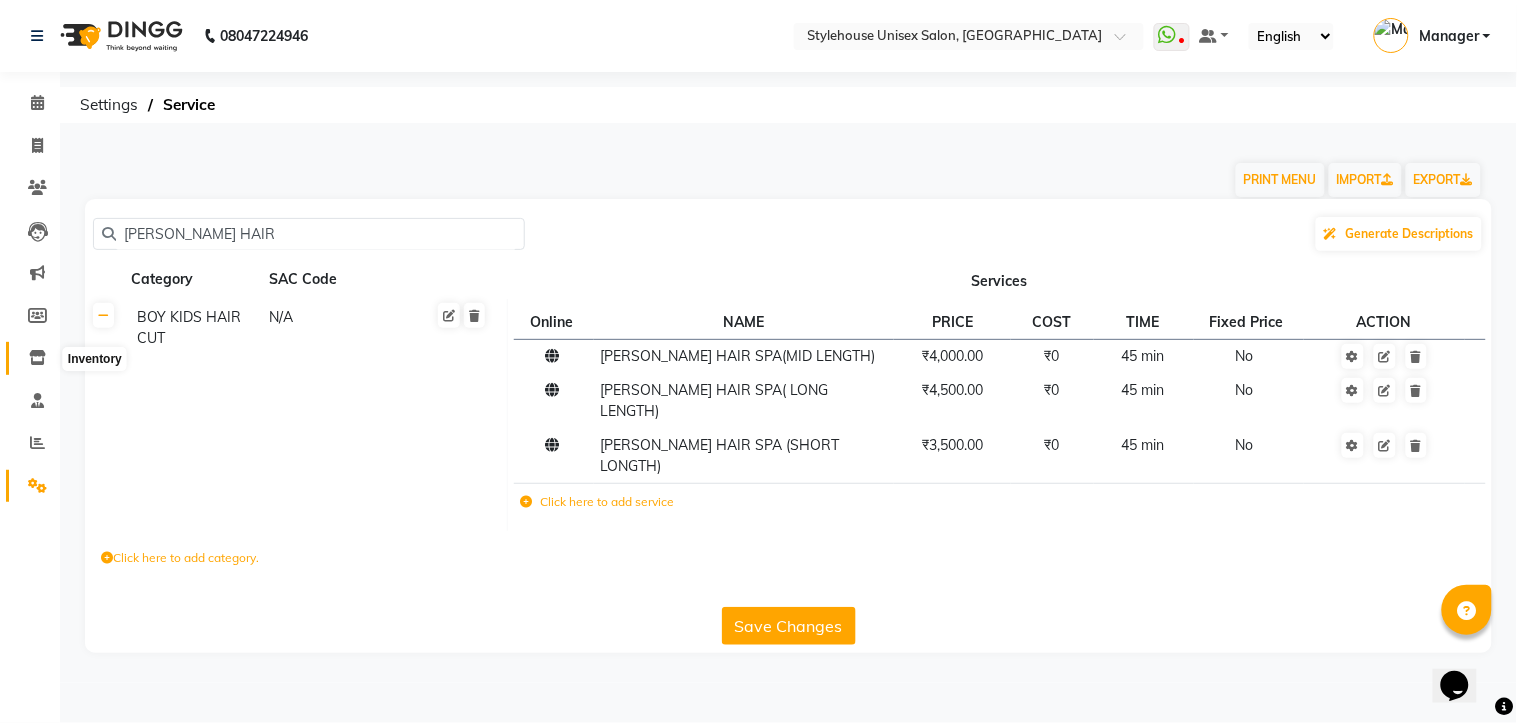 click 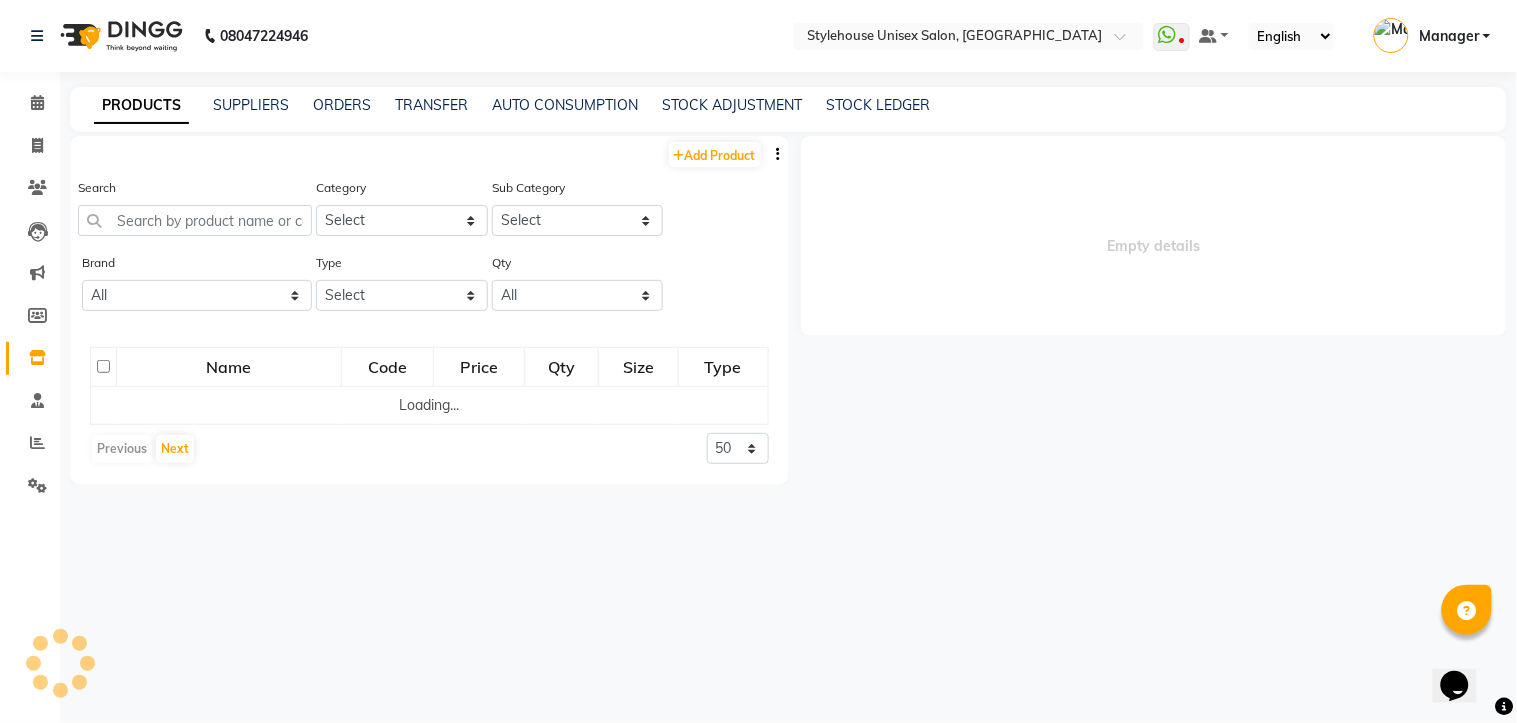 select 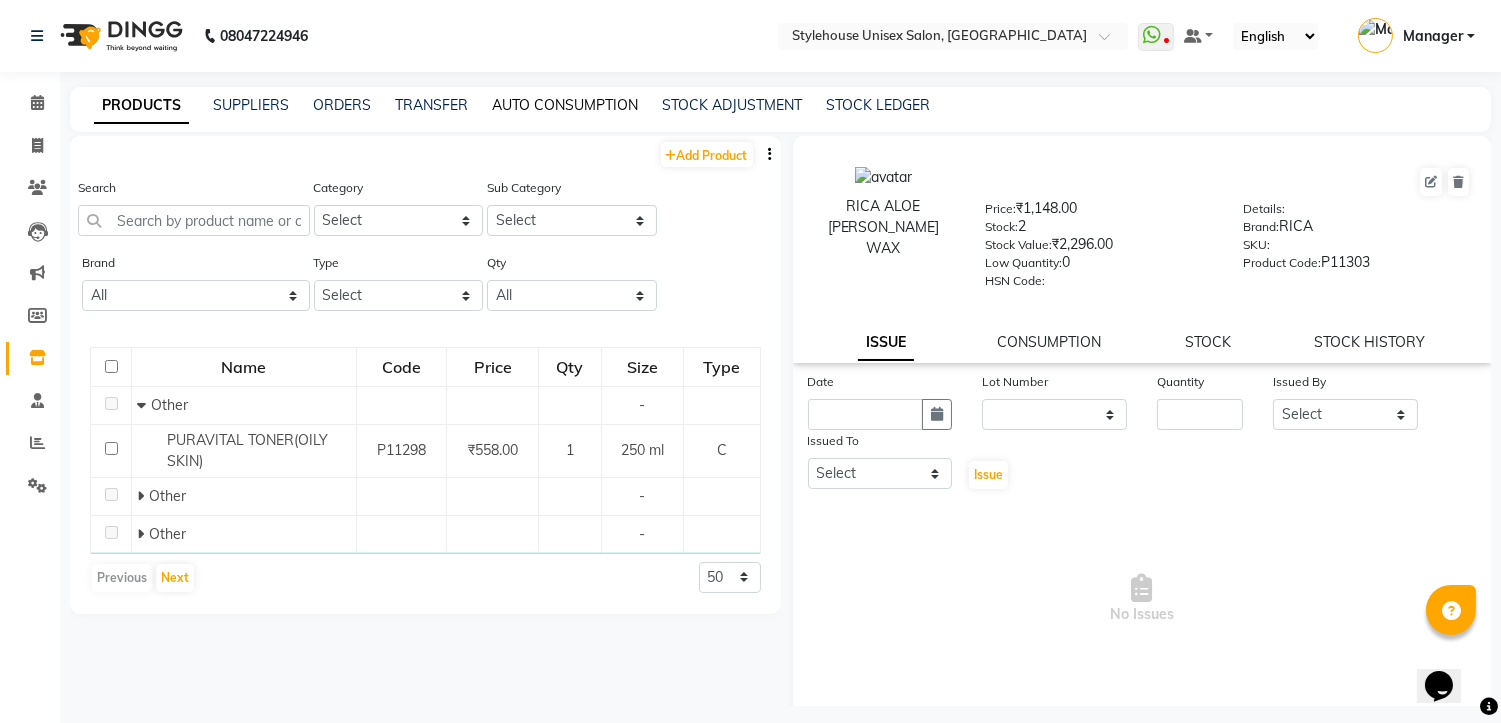 click on "AUTO CONSUMPTION" 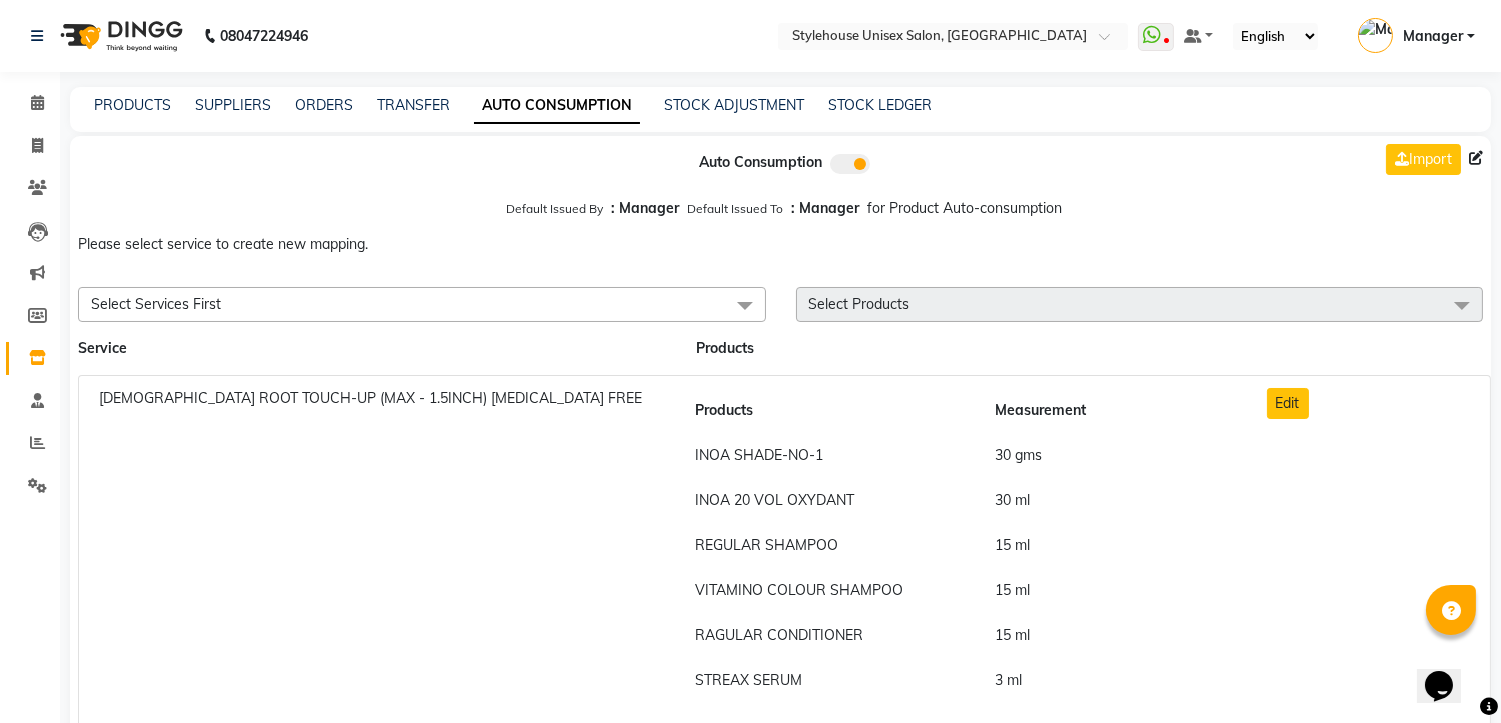 click on "Select Products" at bounding box center [859, 304] 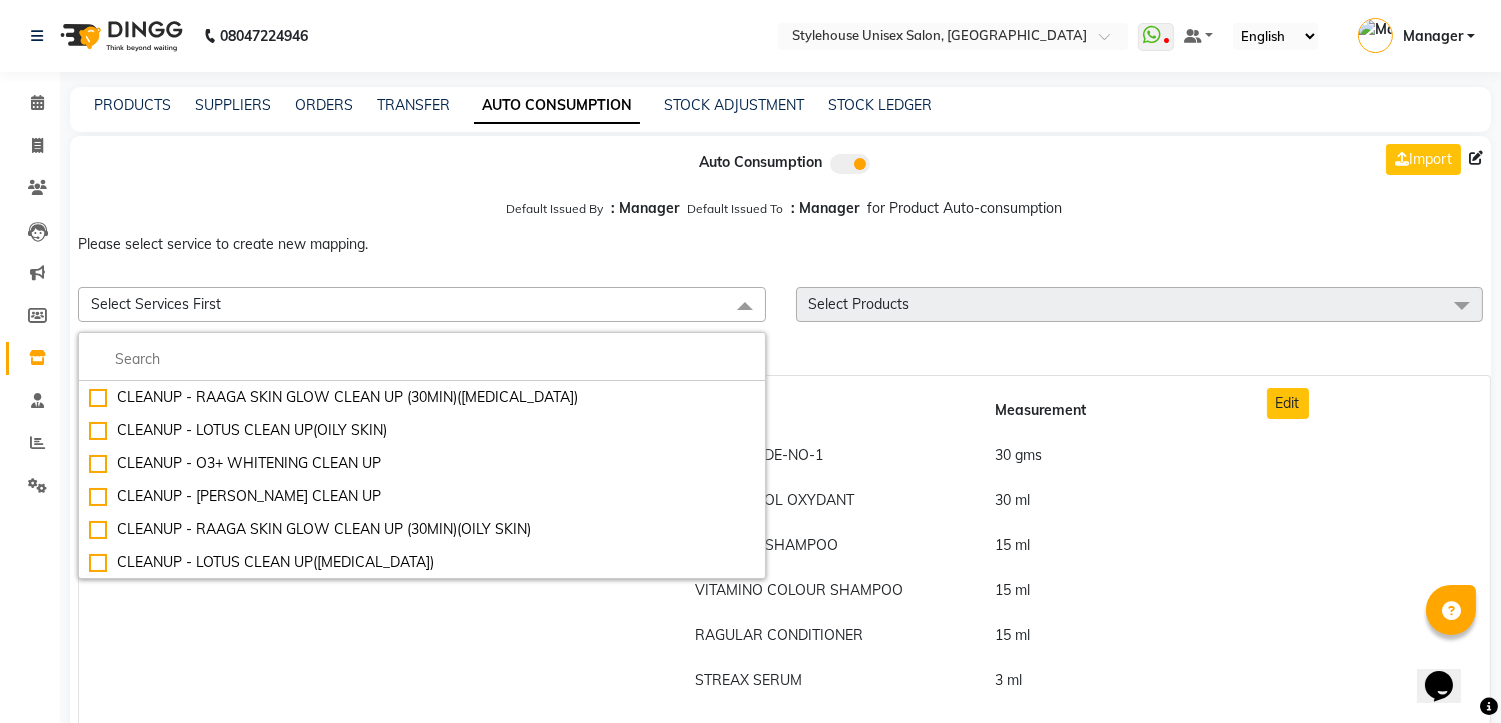 click on "Select Products" at bounding box center [859, 304] 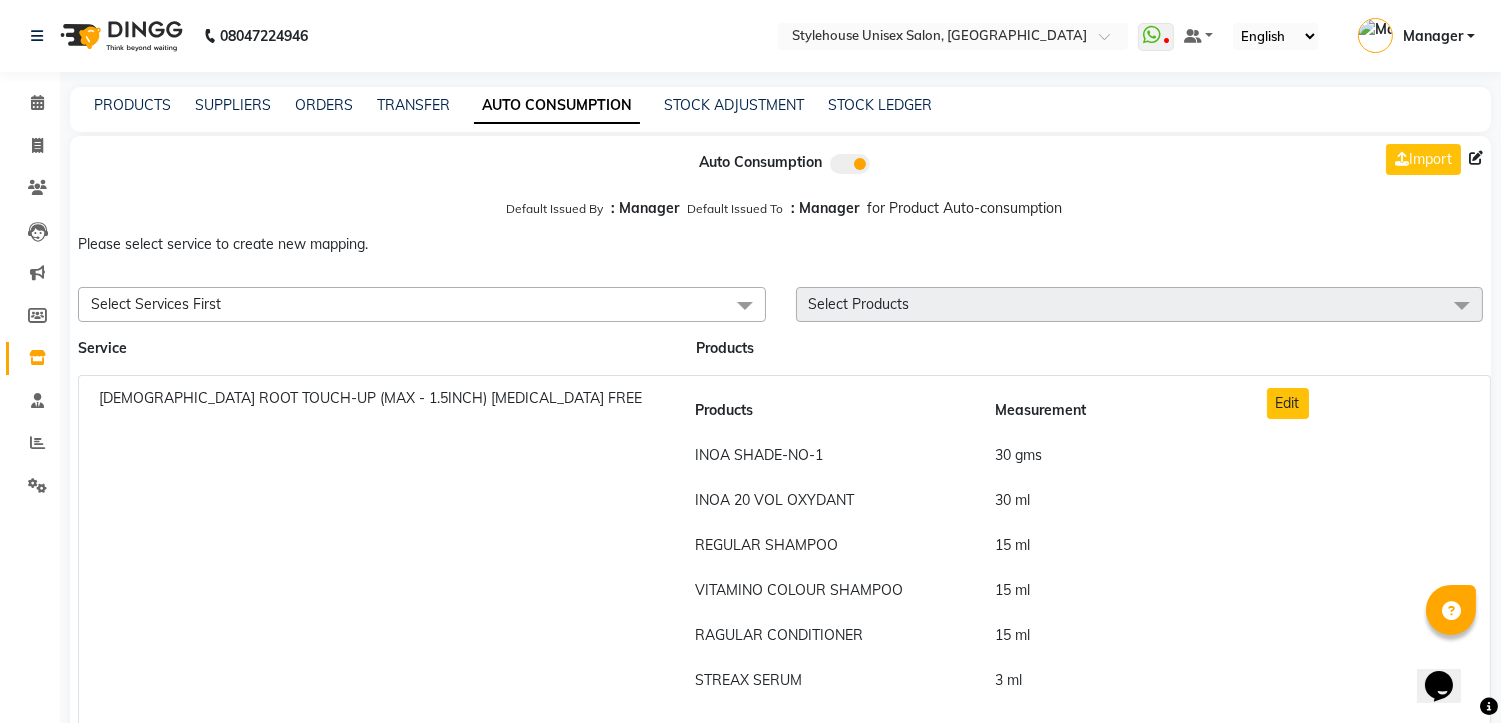 click on "Select Products" at bounding box center (859, 304) 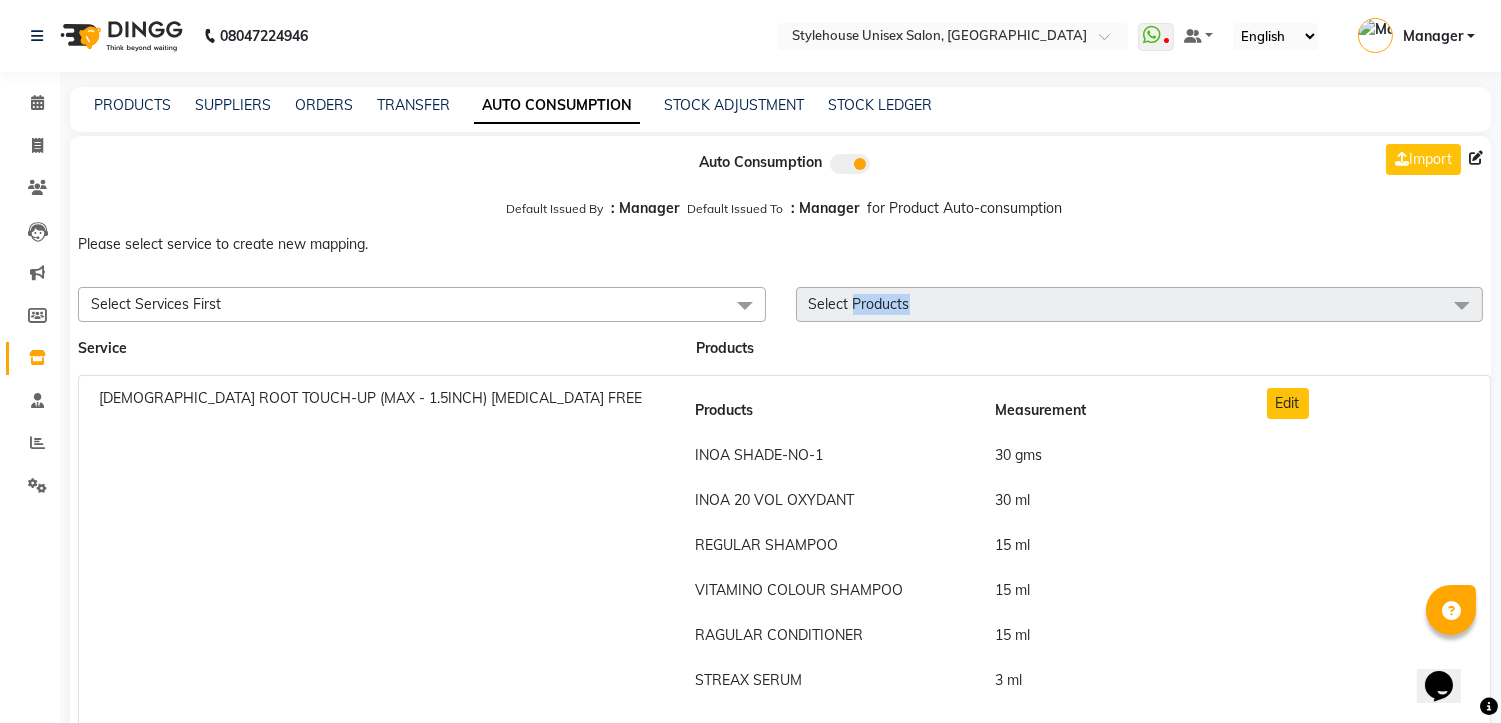 click on "Select Products" at bounding box center [859, 304] 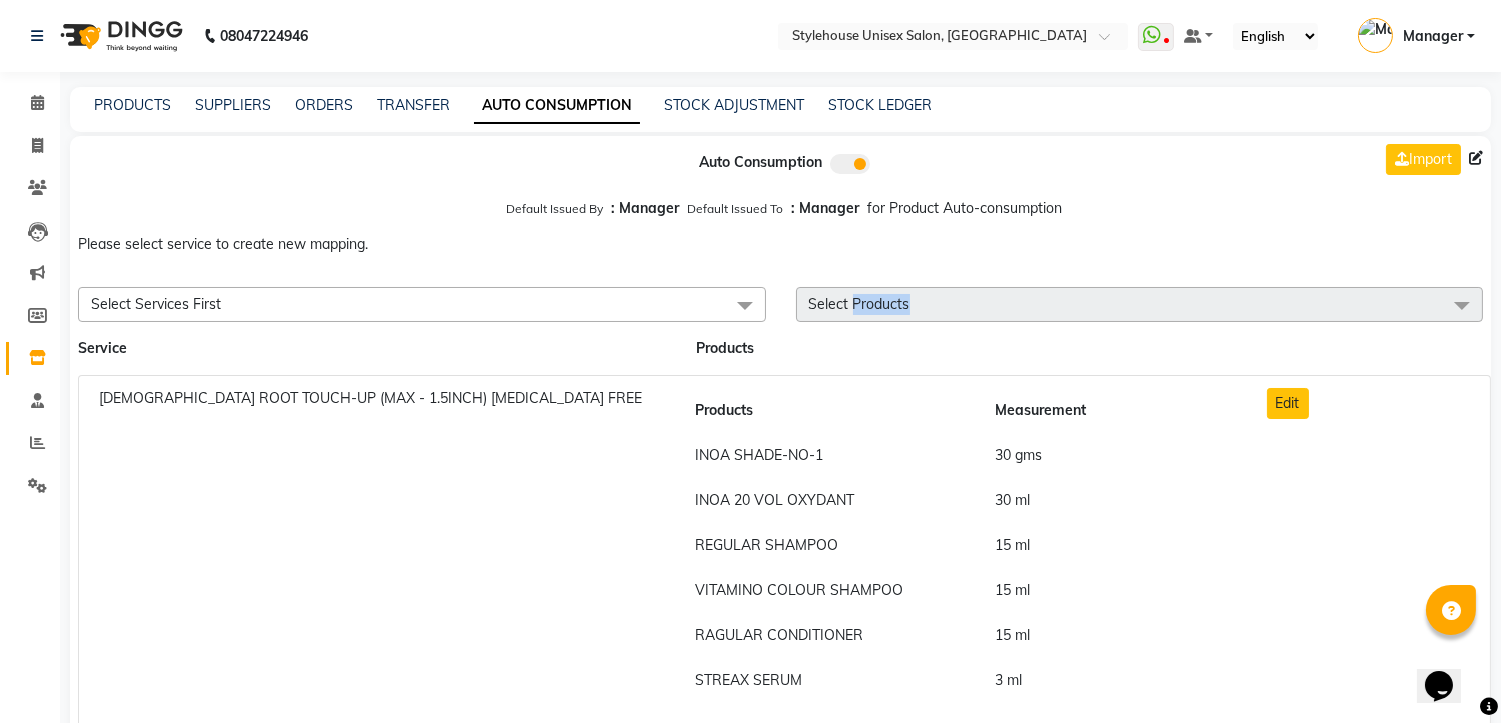 click on "Select Products" at bounding box center (1140, 304) 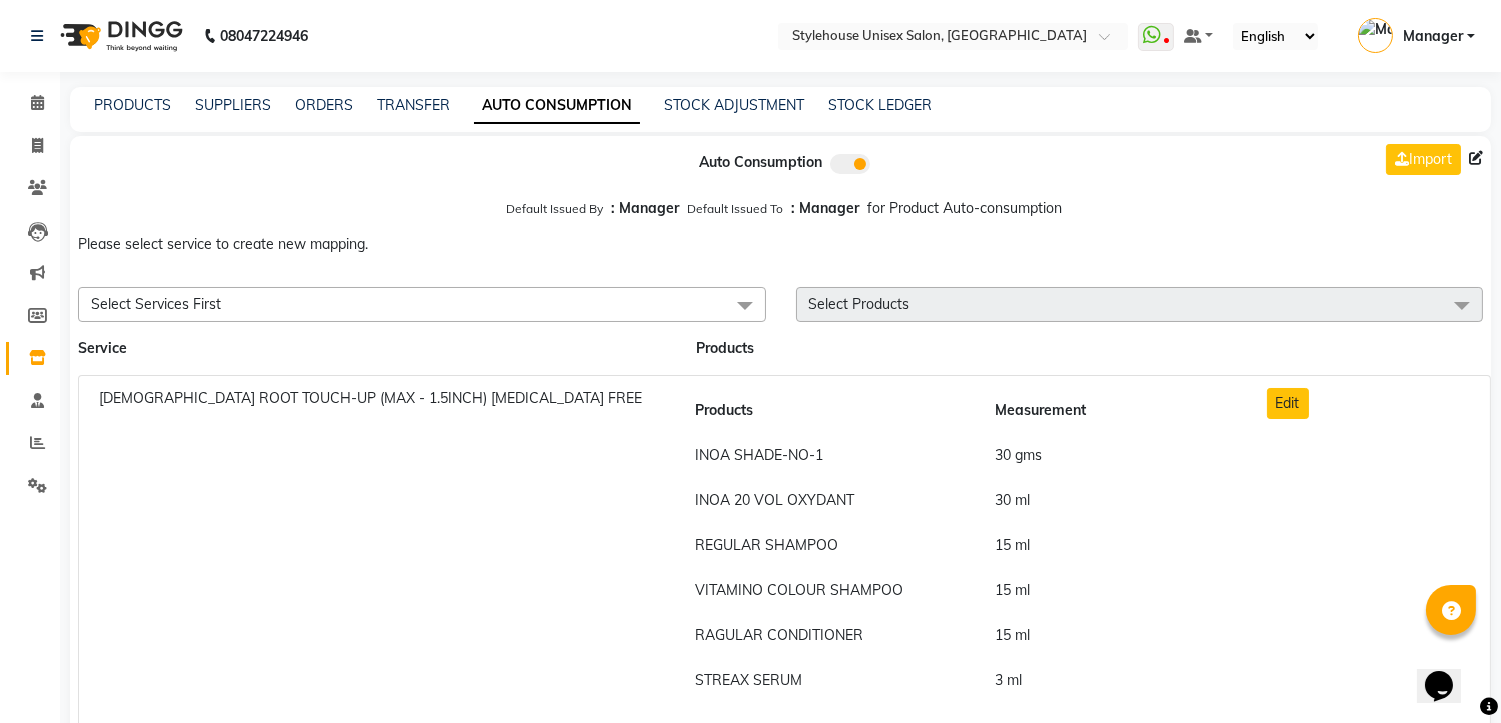 click on "Select Services First" at bounding box center (156, 304) 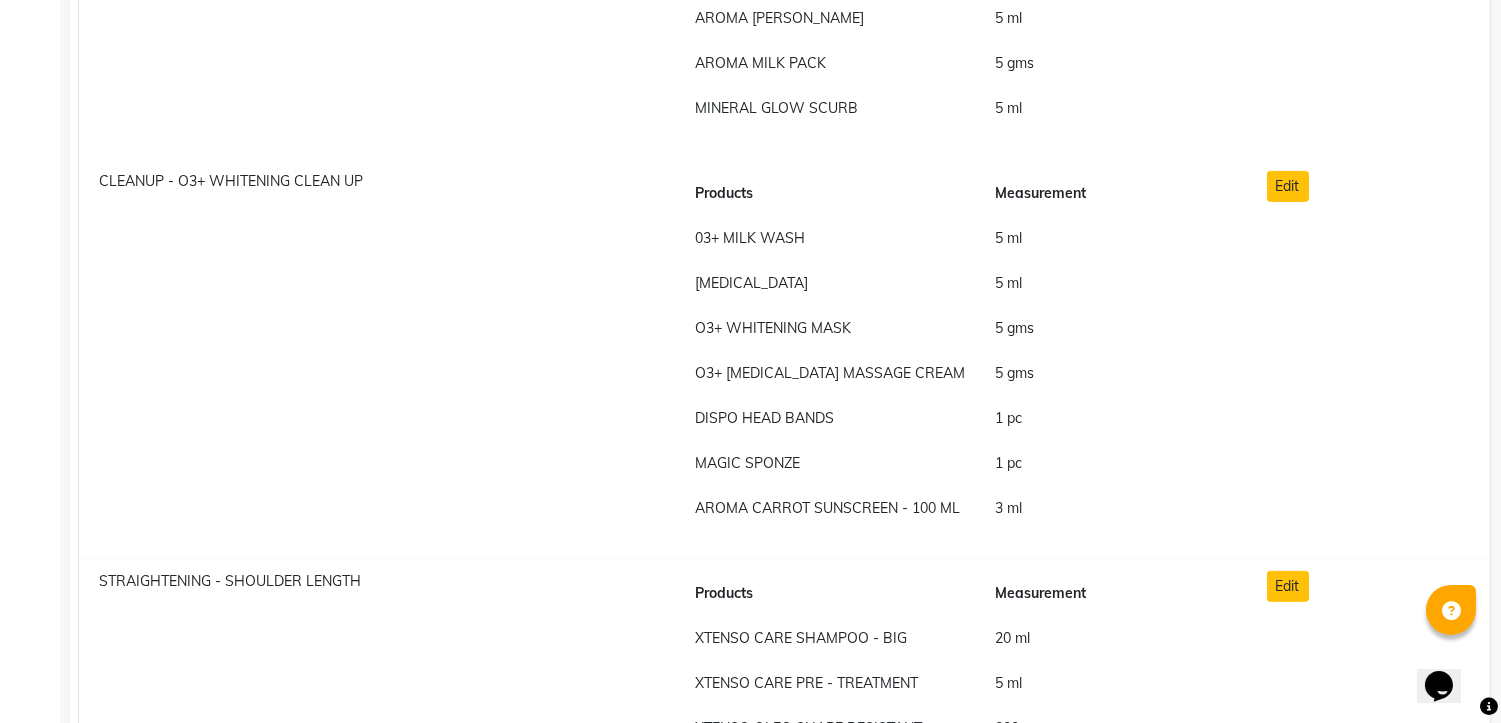 scroll, scrollTop: 0, scrollLeft: 0, axis: both 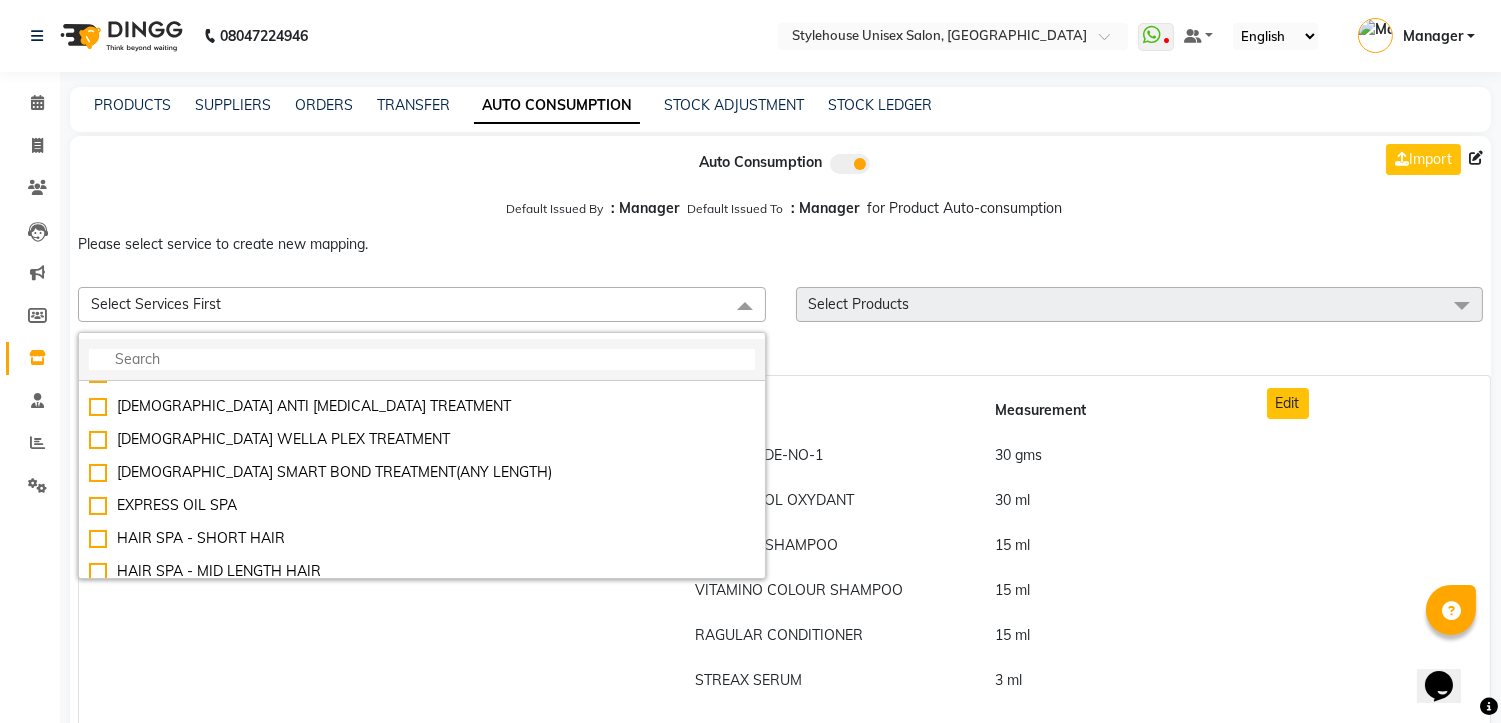 click at bounding box center (422, 359) 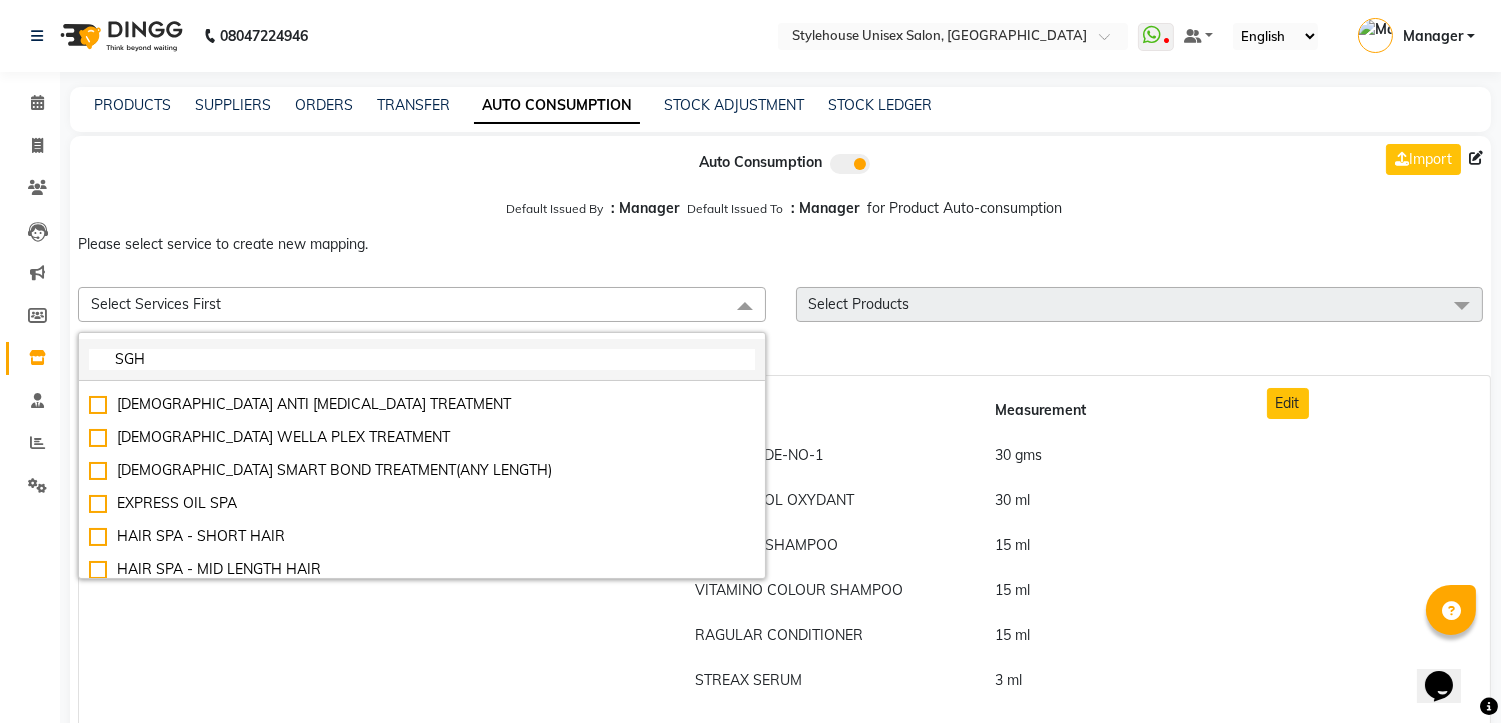 scroll, scrollTop: 0, scrollLeft: 0, axis: both 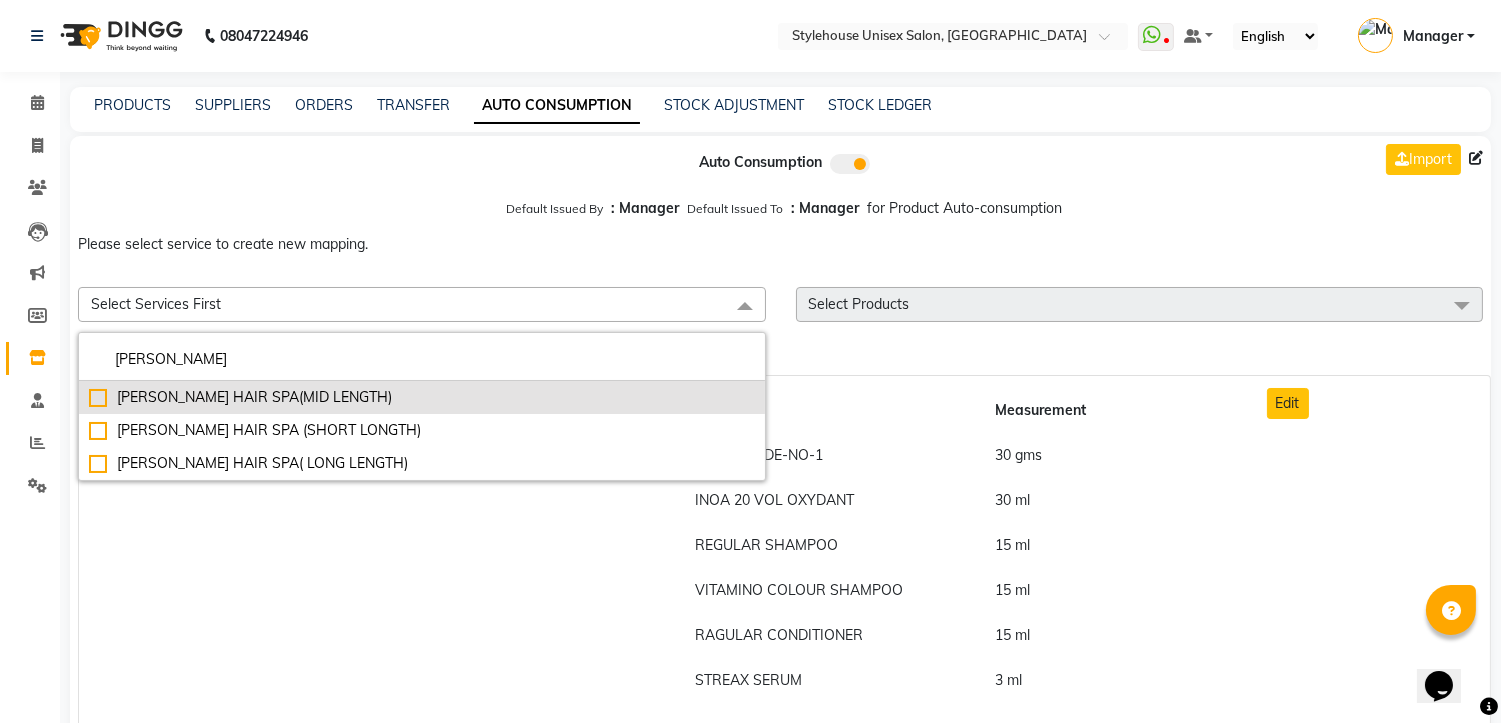 type on "SHEA" 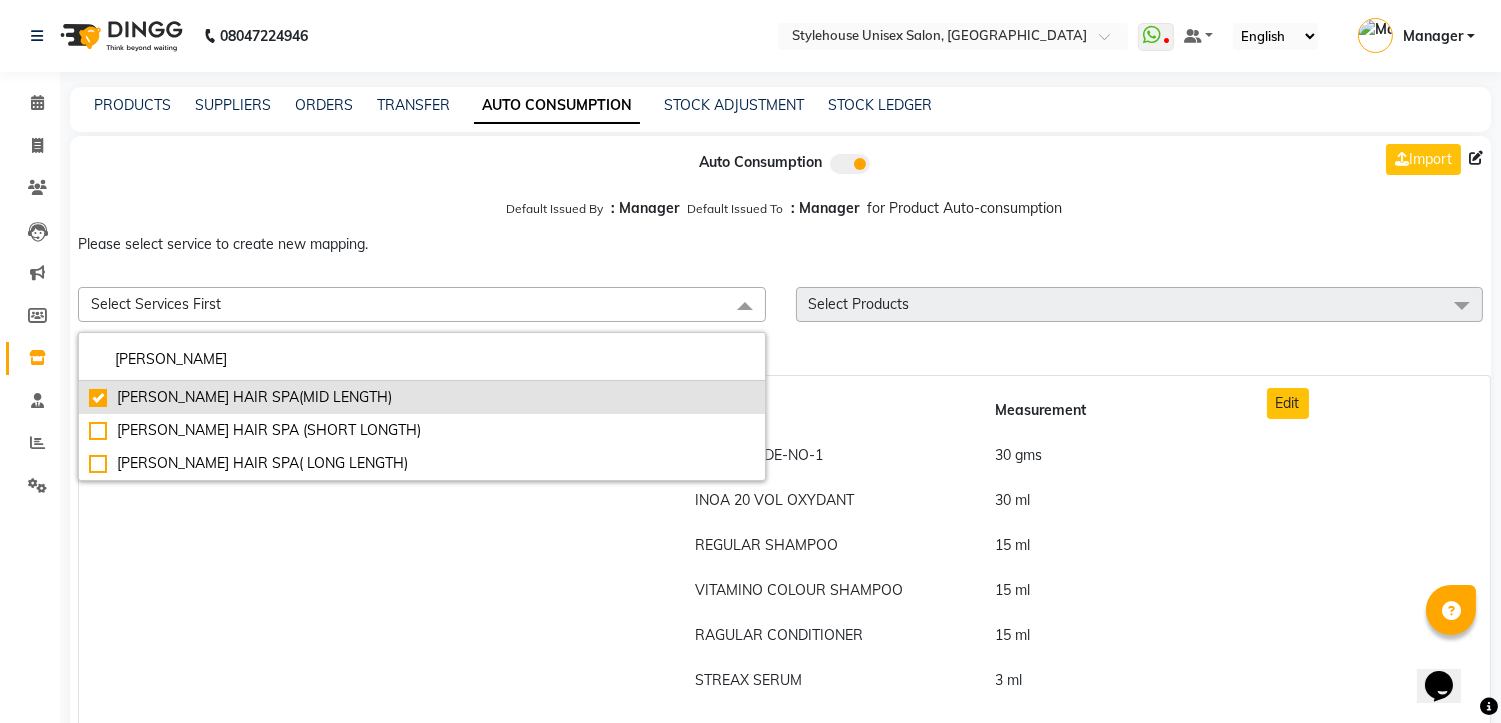 checkbox on "true" 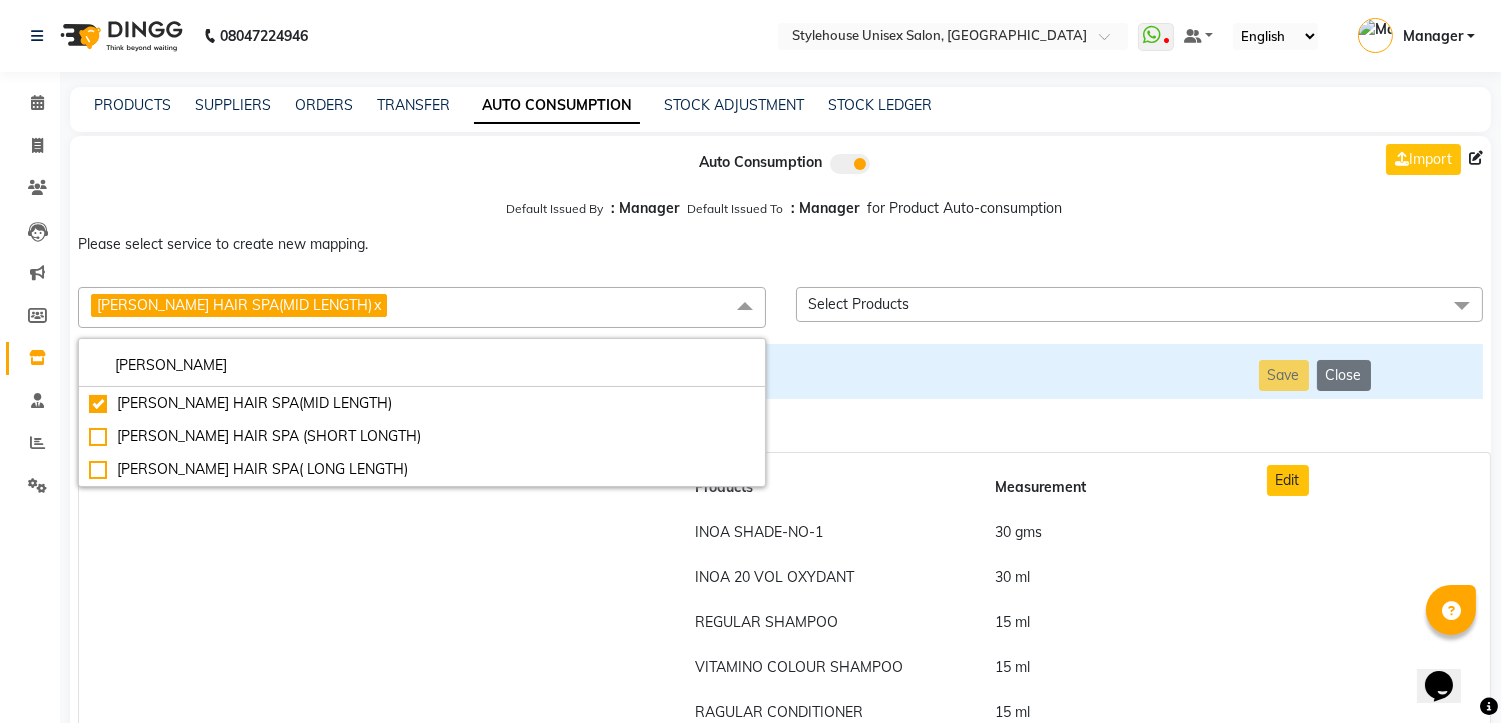 click on "Select Products" at bounding box center (859, 304) 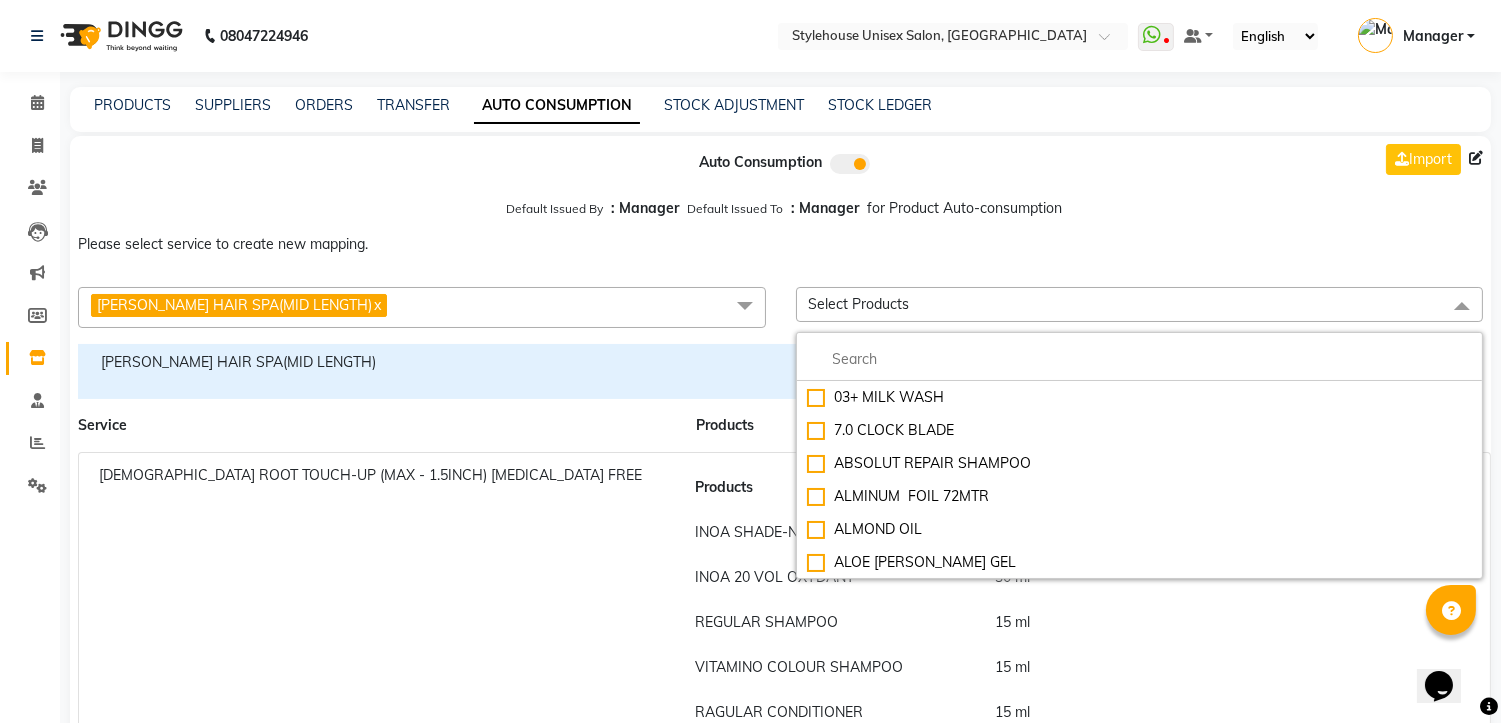 click on "Select Products" at bounding box center [859, 304] 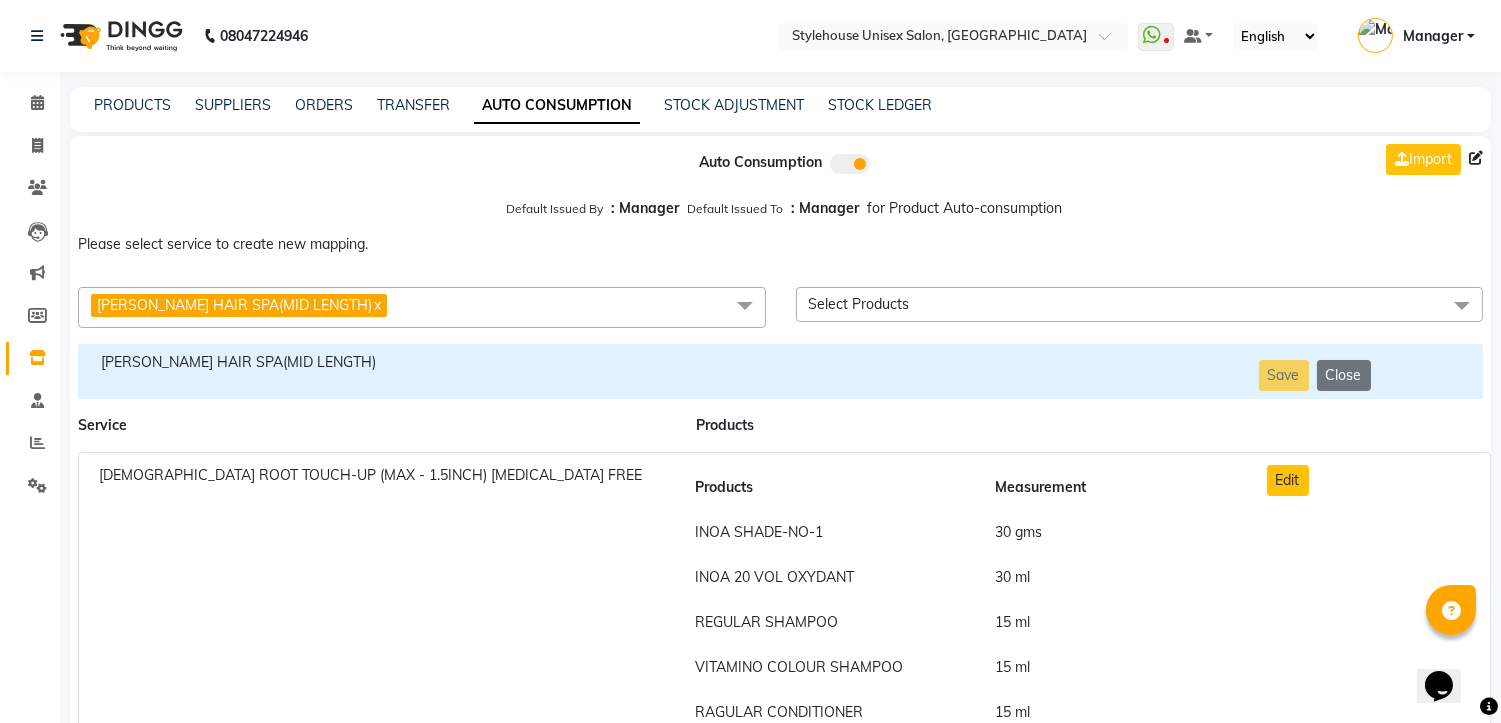 click on "Select Products" at bounding box center [859, 304] 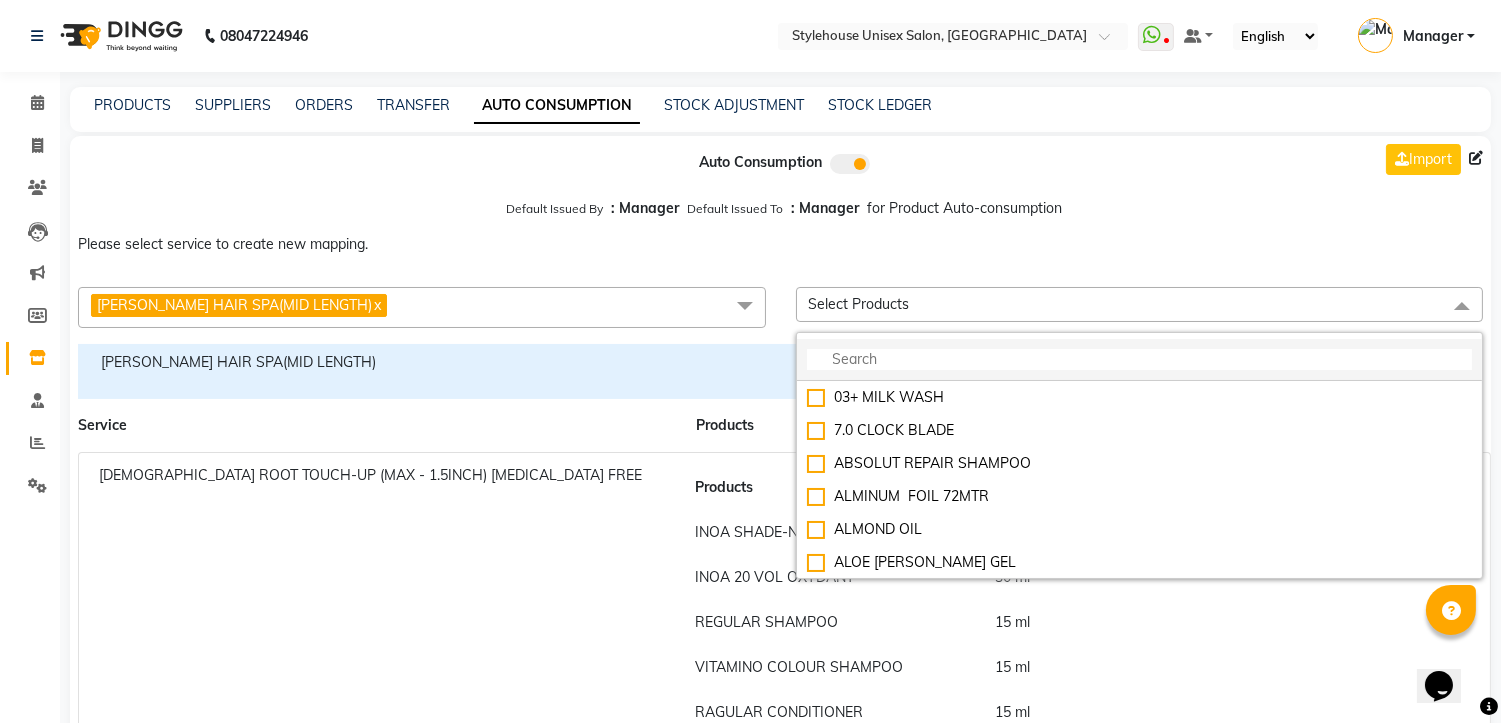 click at bounding box center [1140, 359] 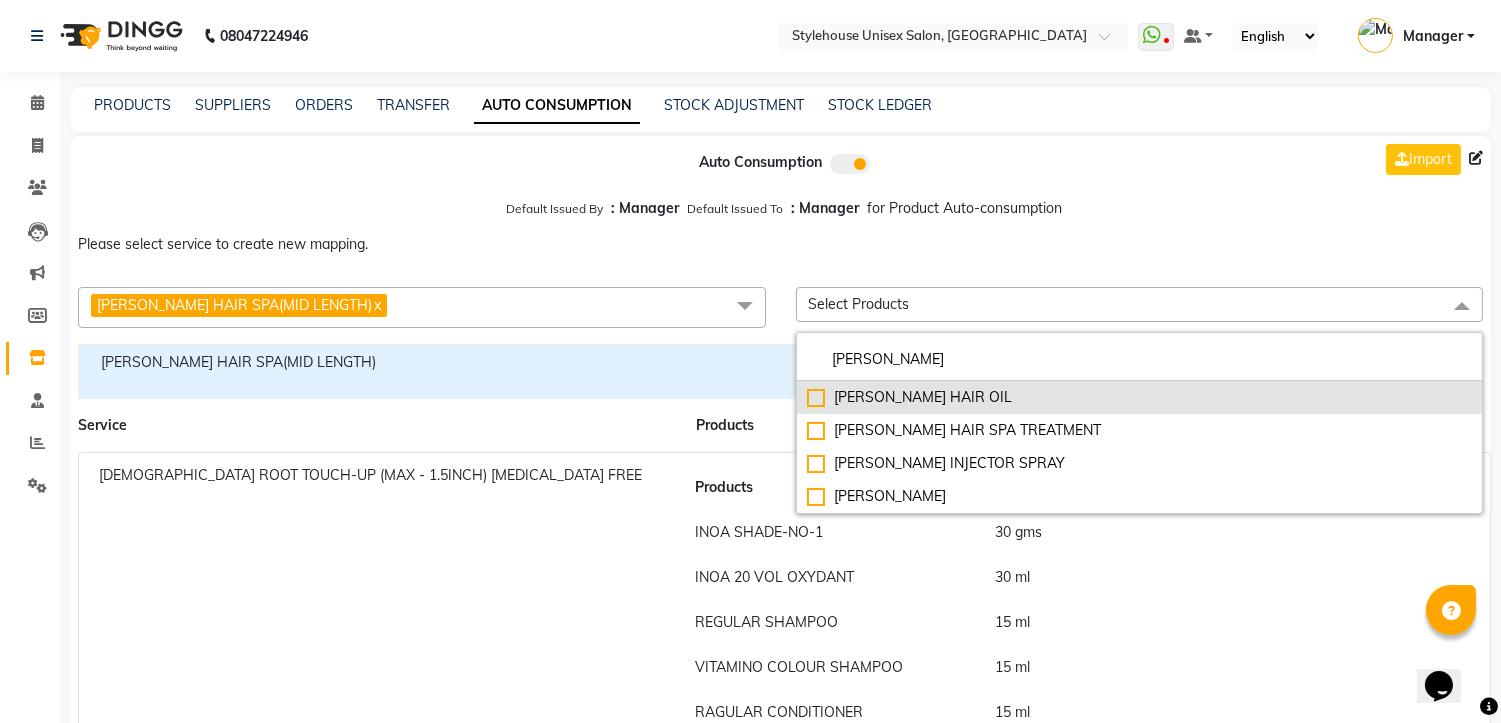 type on "SHEA" 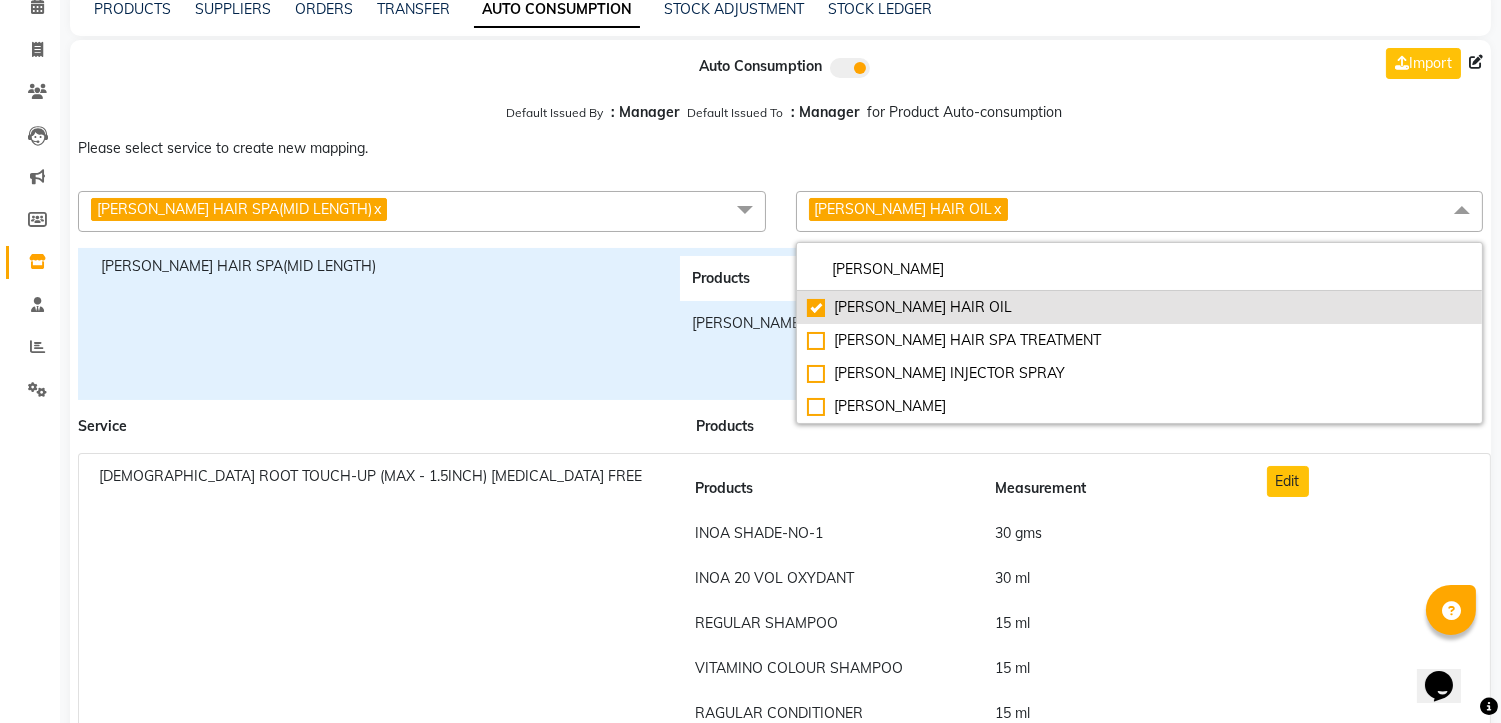 scroll, scrollTop: 222, scrollLeft: 0, axis: vertical 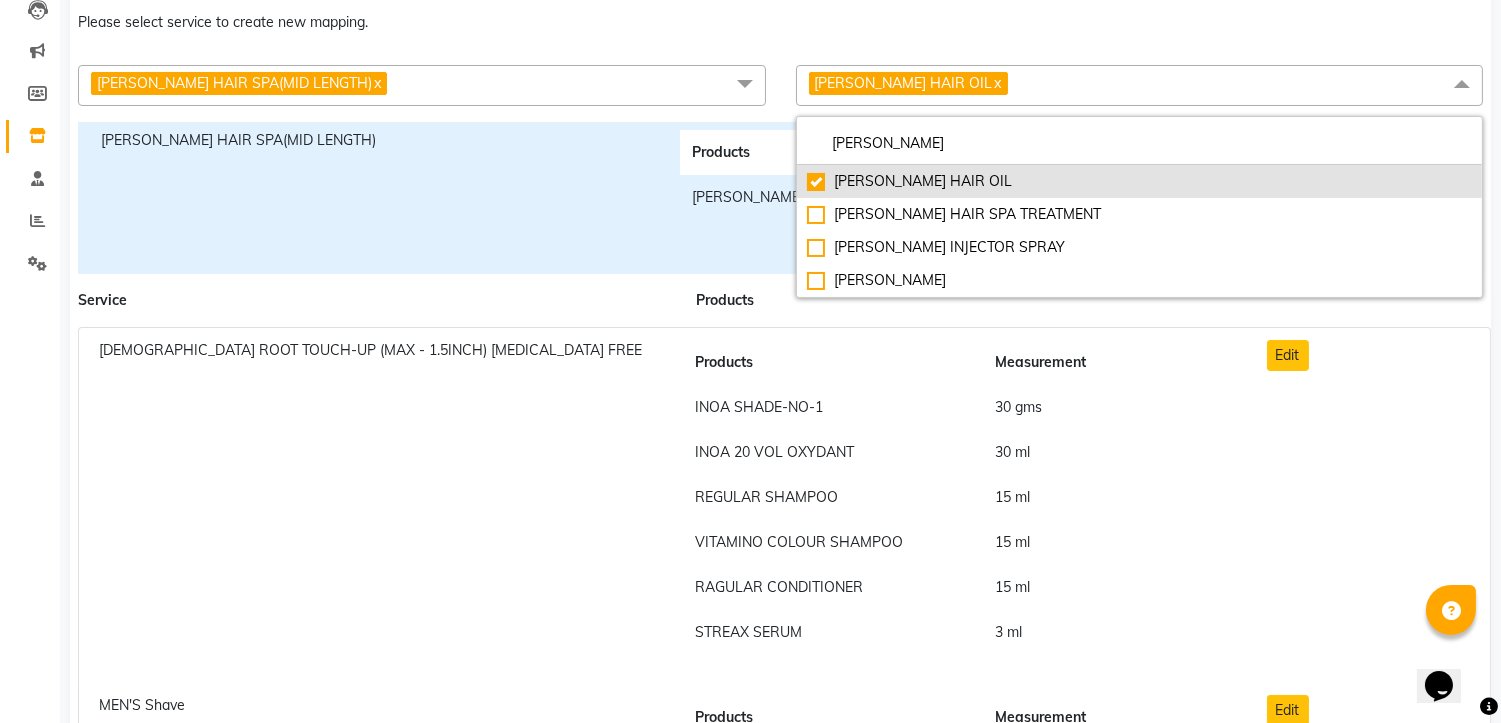 click on "SHEA HAIR OIL" at bounding box center (1140, 181) 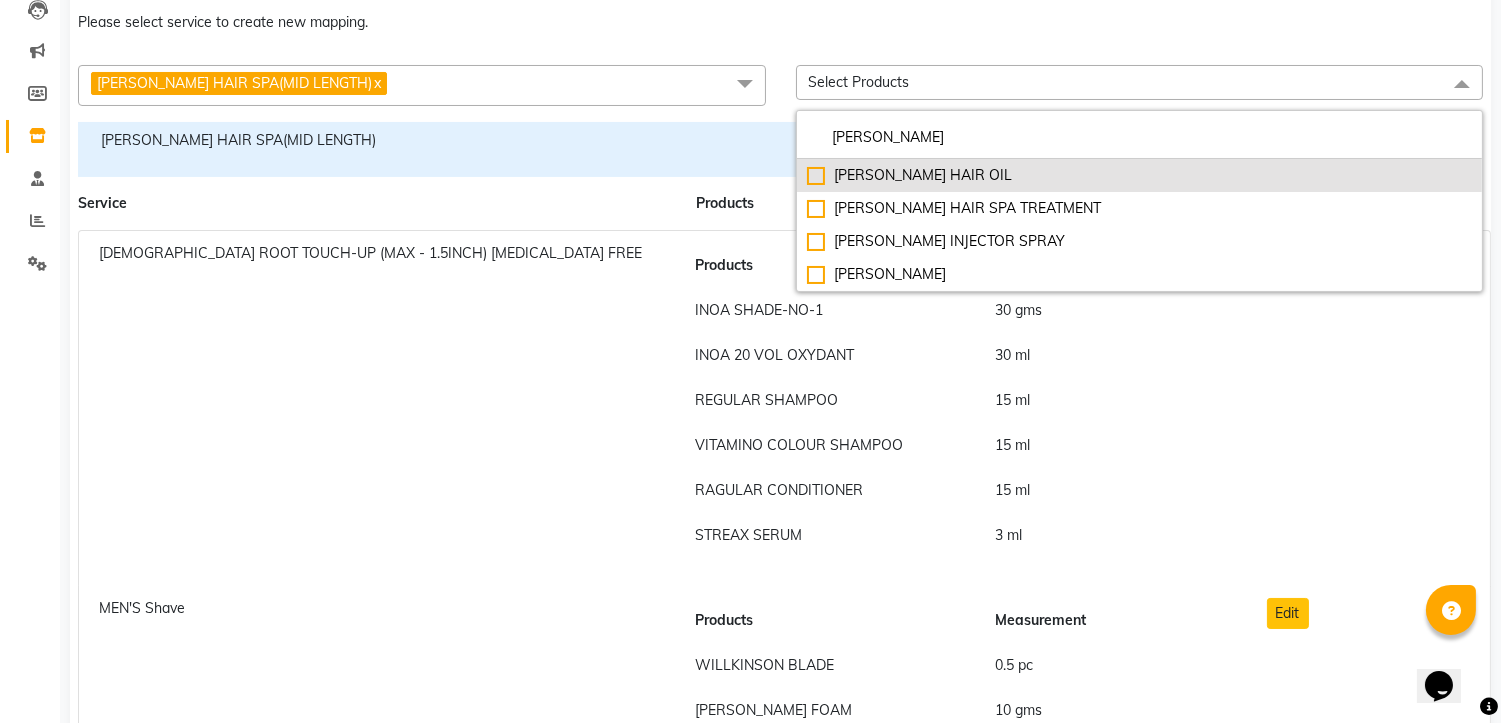 click on "SHEA HAIR OIL" at bounding box center [1140, 175] 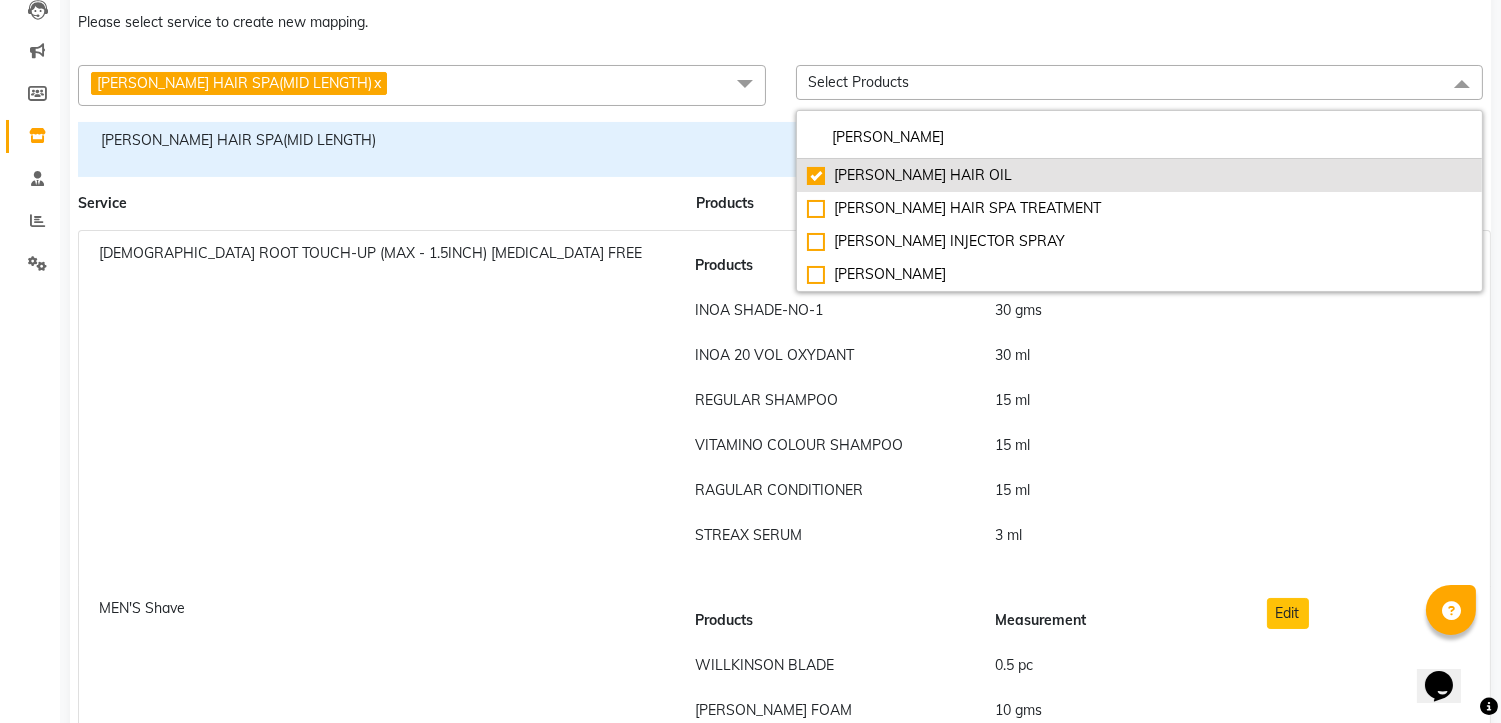 checkbox on "true" 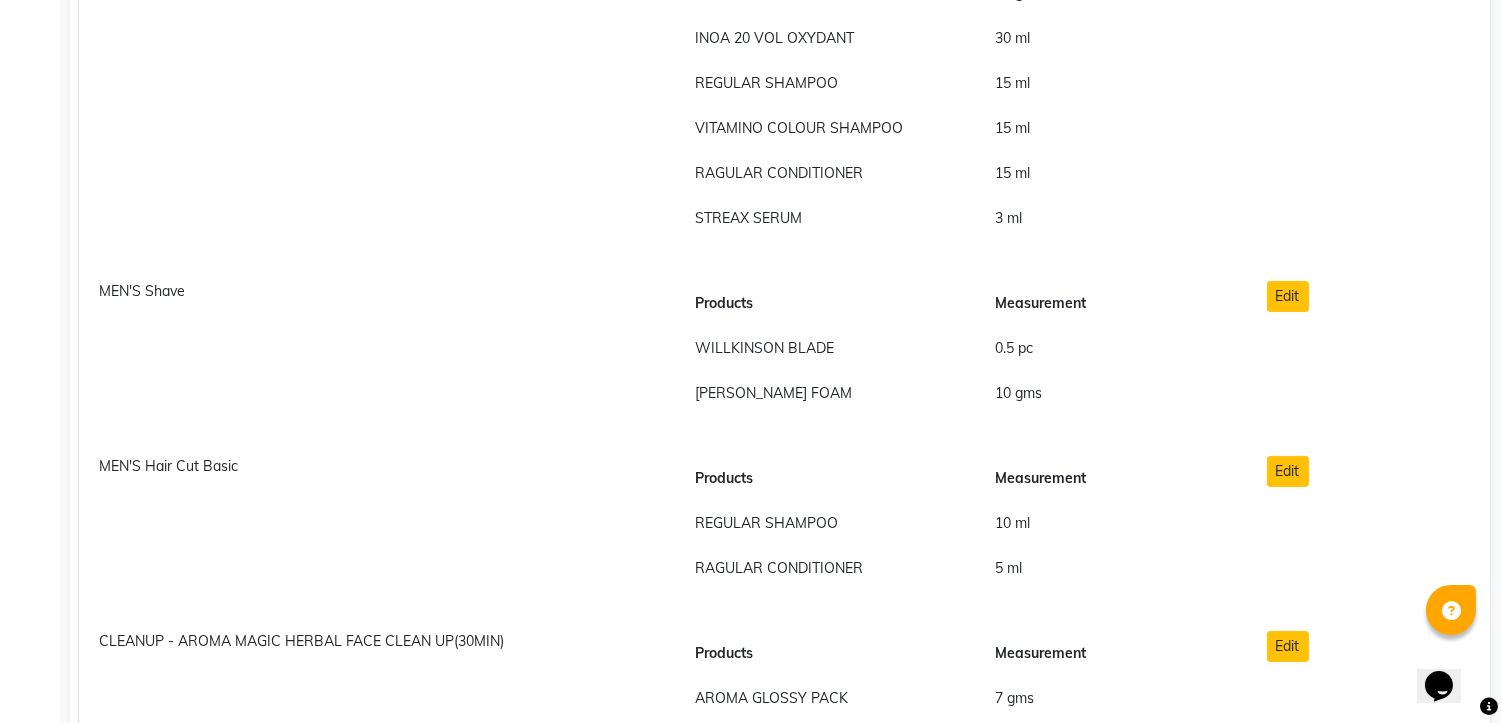 scroll, scrollTop: 444, scrollLeft: 0, axis: vertical 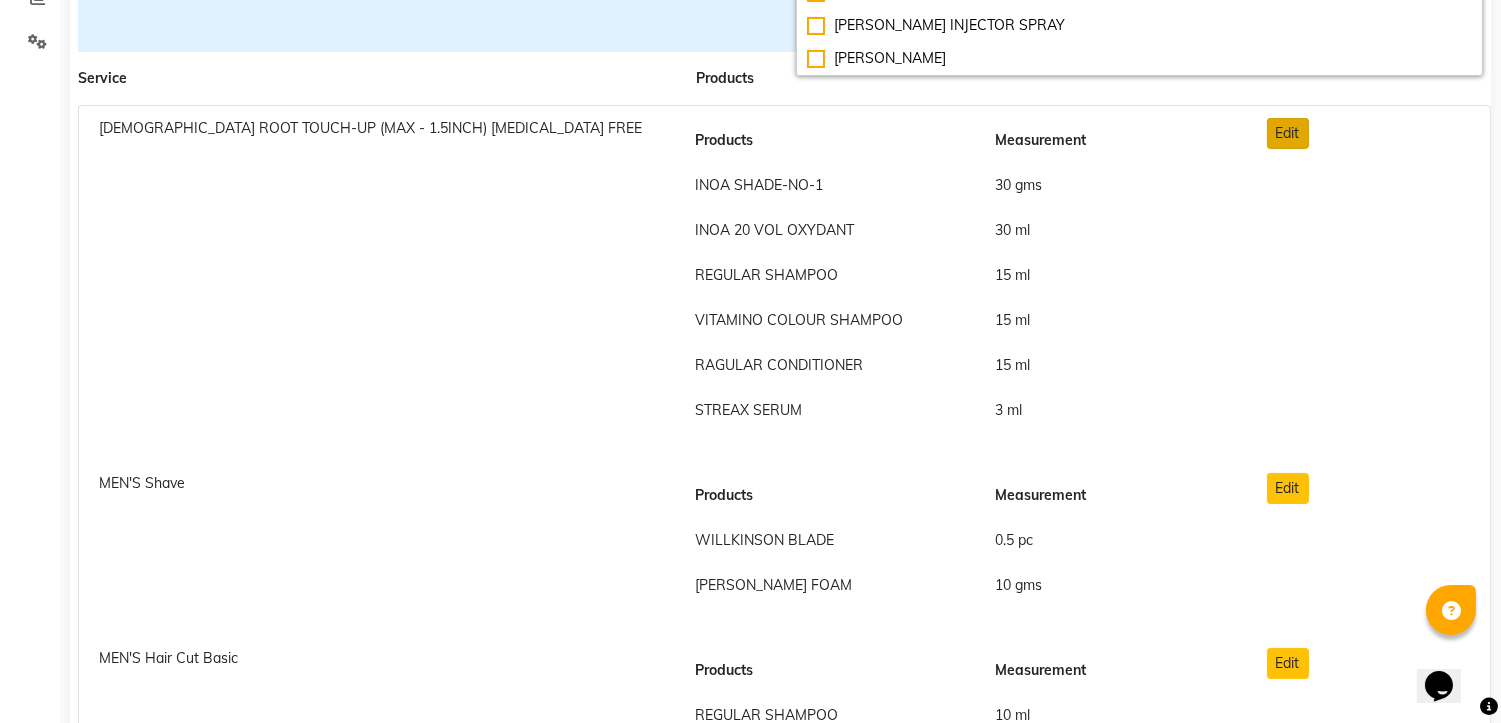 click on "Edit" at bounding box center [1288, 133] 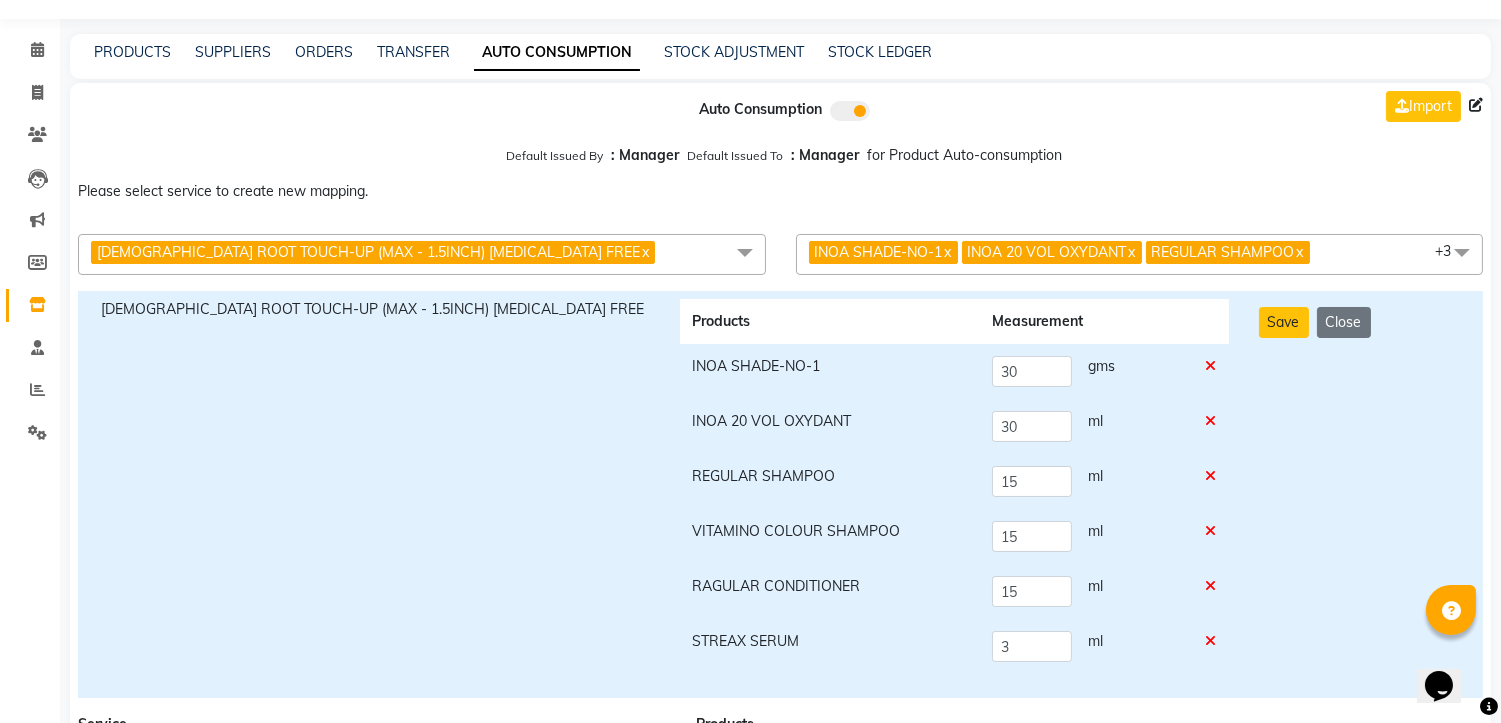 scroll, scrollTop: 0, scrollLeft: 0, axis: both 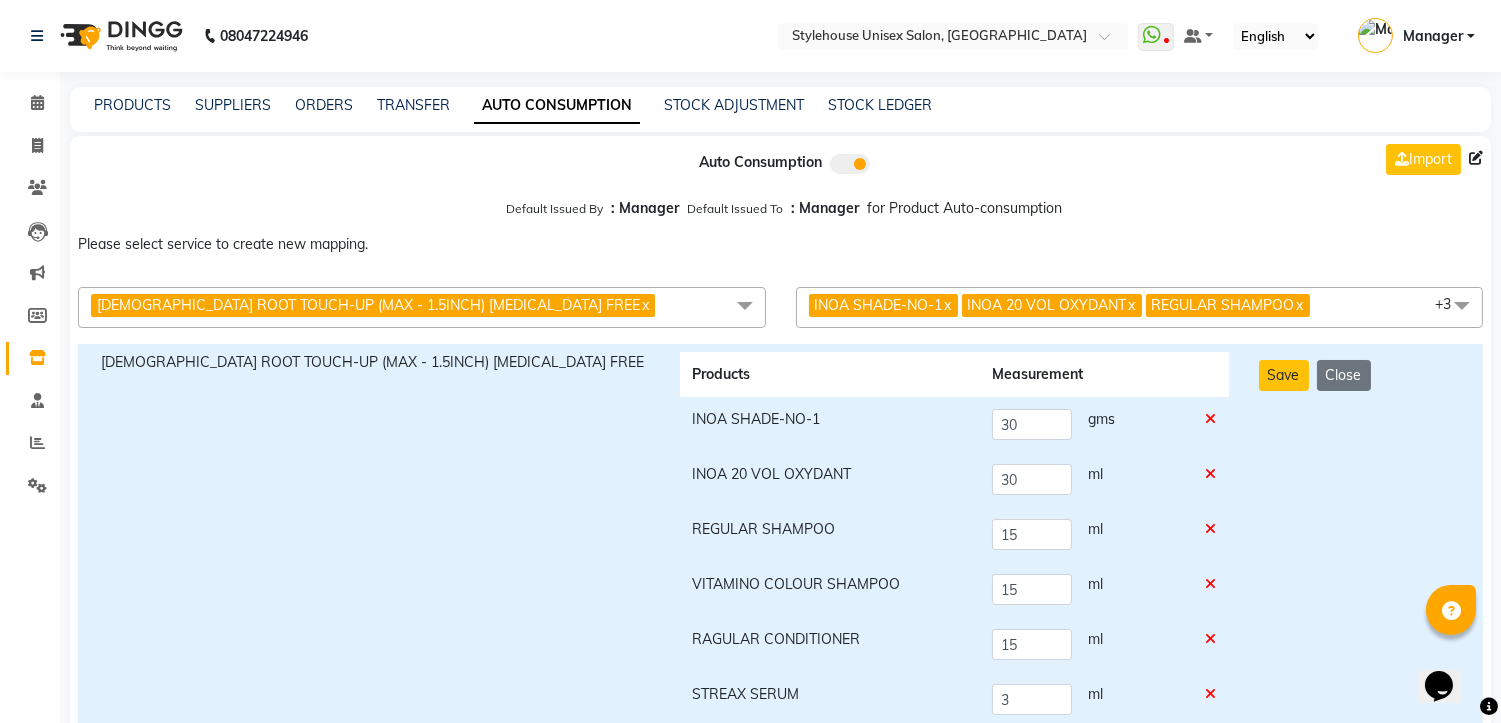 click on "[DEMOGRAPHIC_DATA] ROOT TOUCH-UP (MAX - 1.5INCH) [MEDICAL_DATA] FREE" at bounding box center [375, 547] 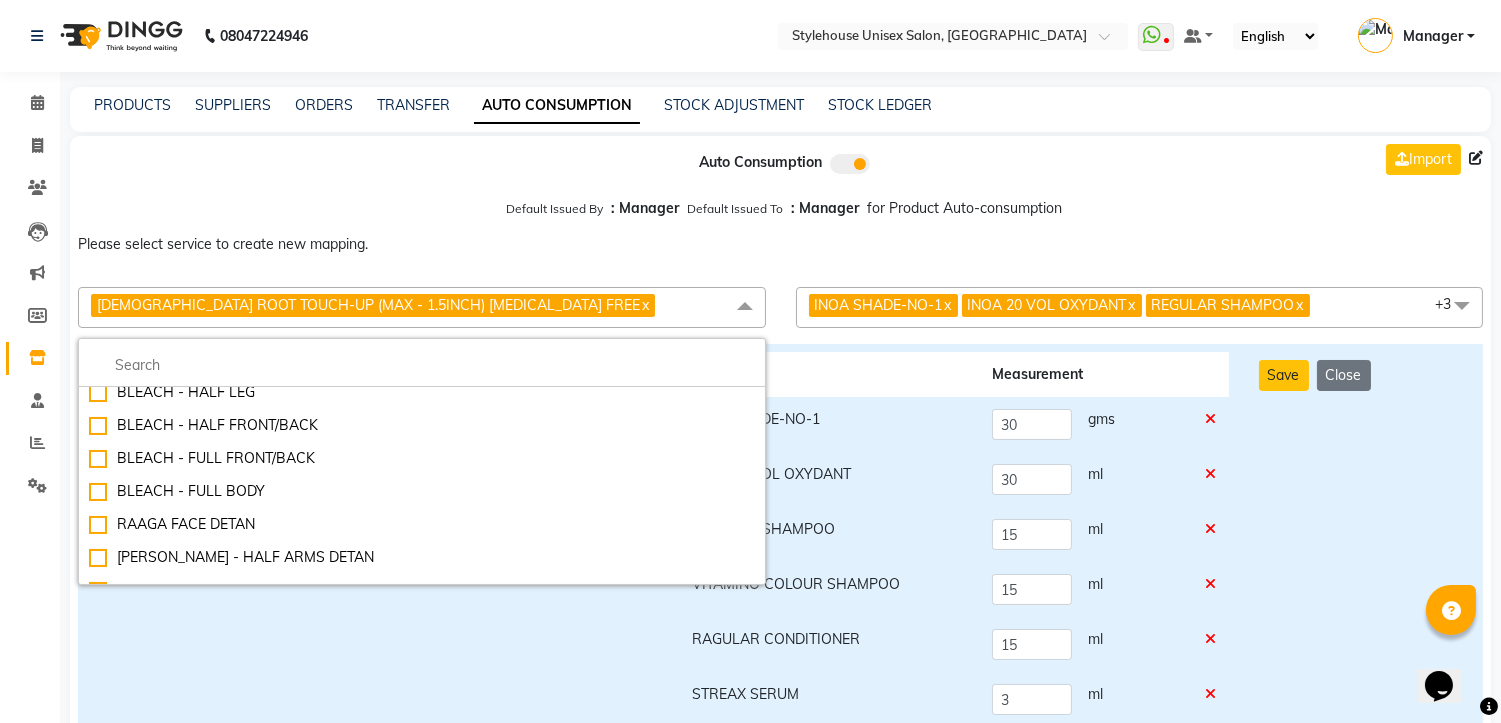 scroll, scrollTop: 0, scrollLeft: 0, axis: both 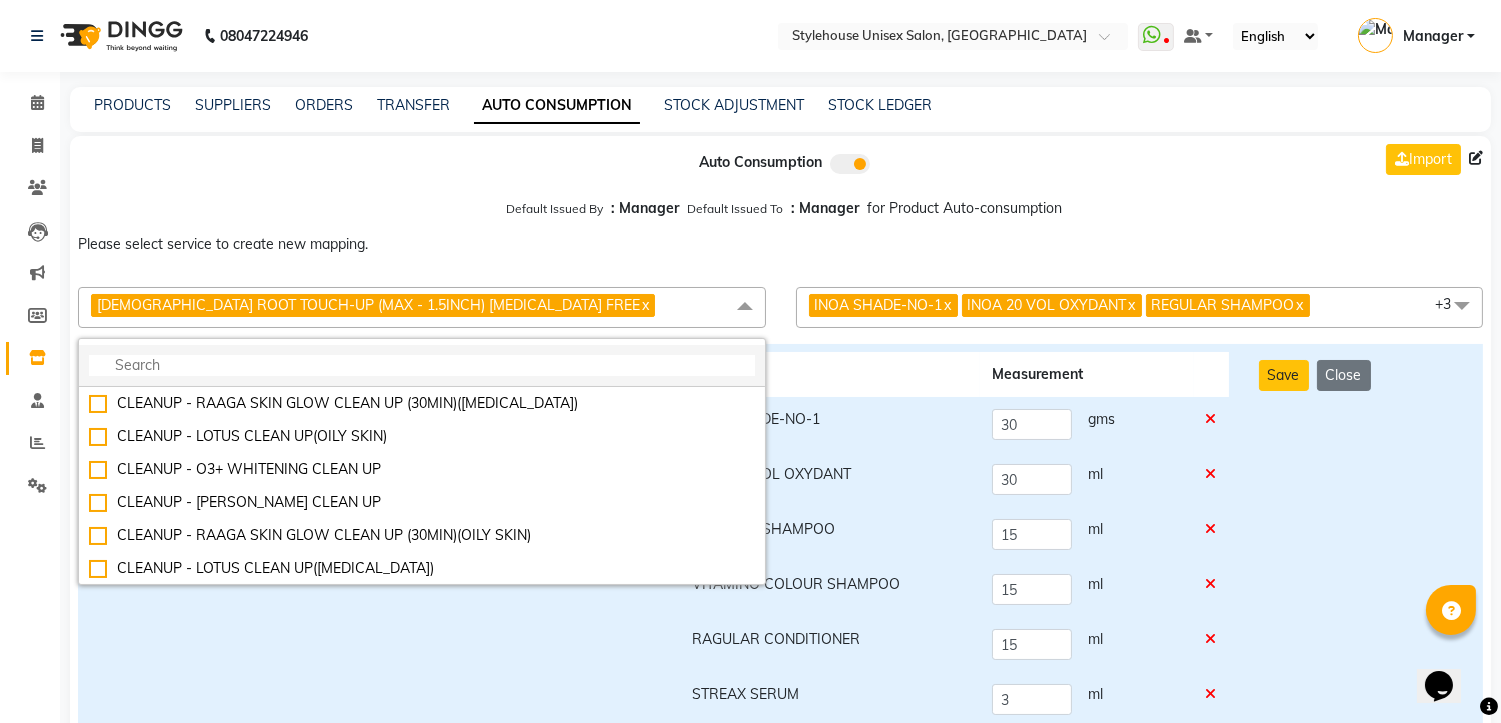 click at bounding box center (422, 365) 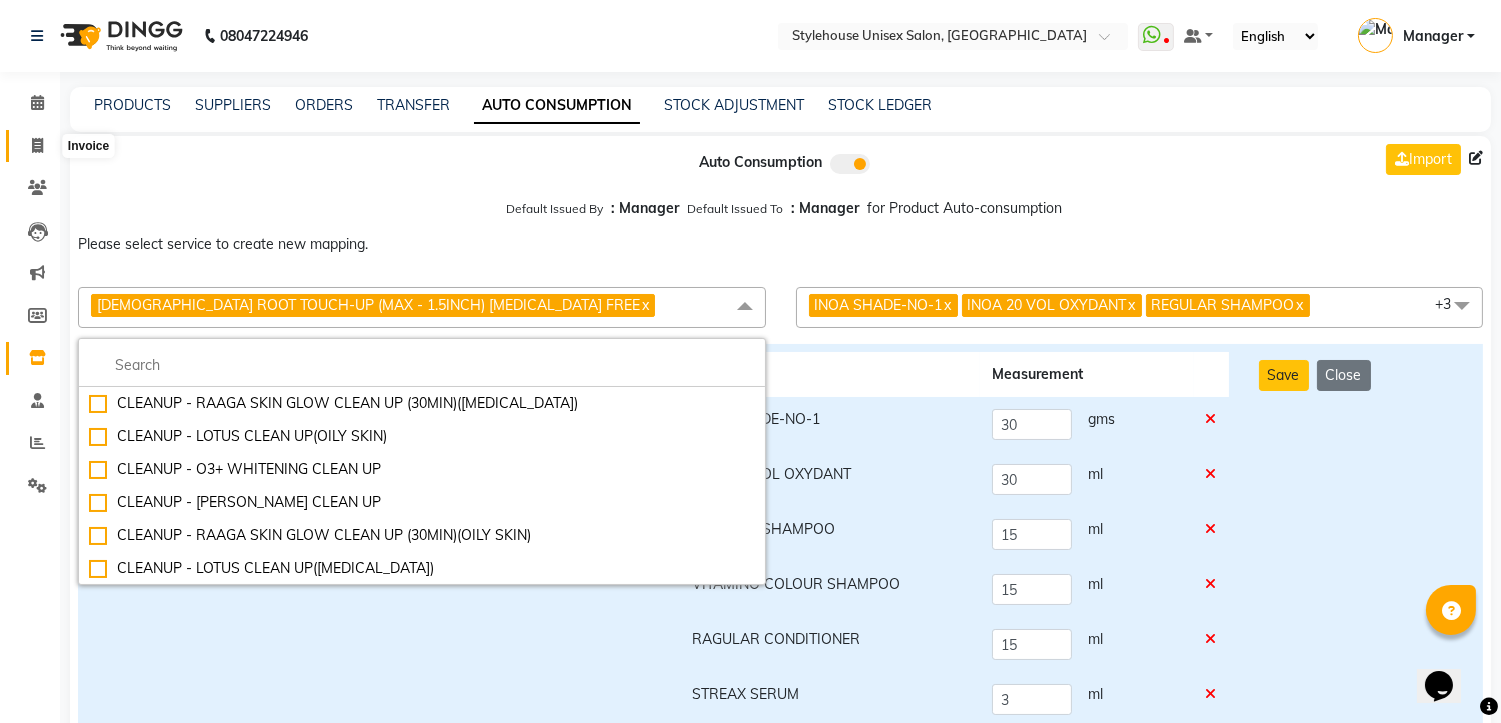 click 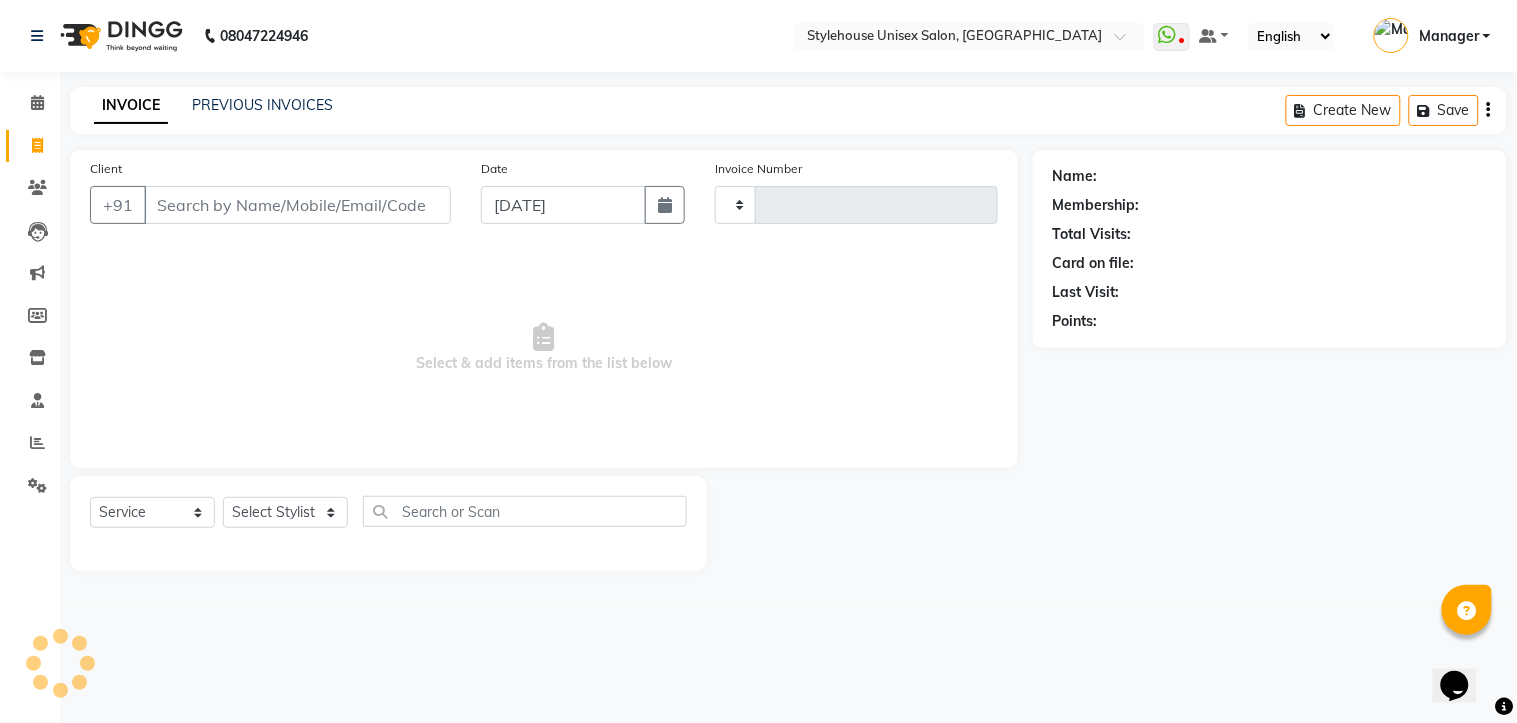 type on "0900" 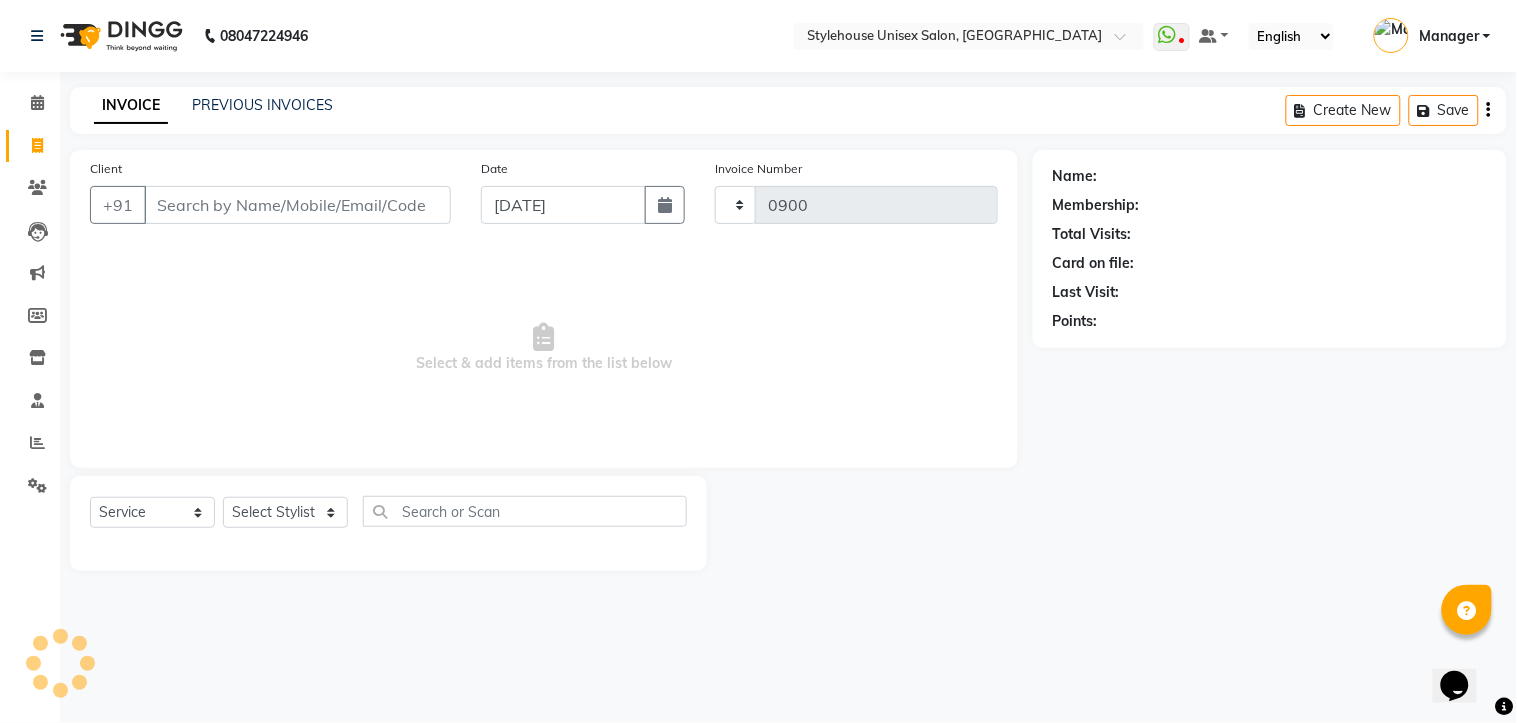 select on "7906" 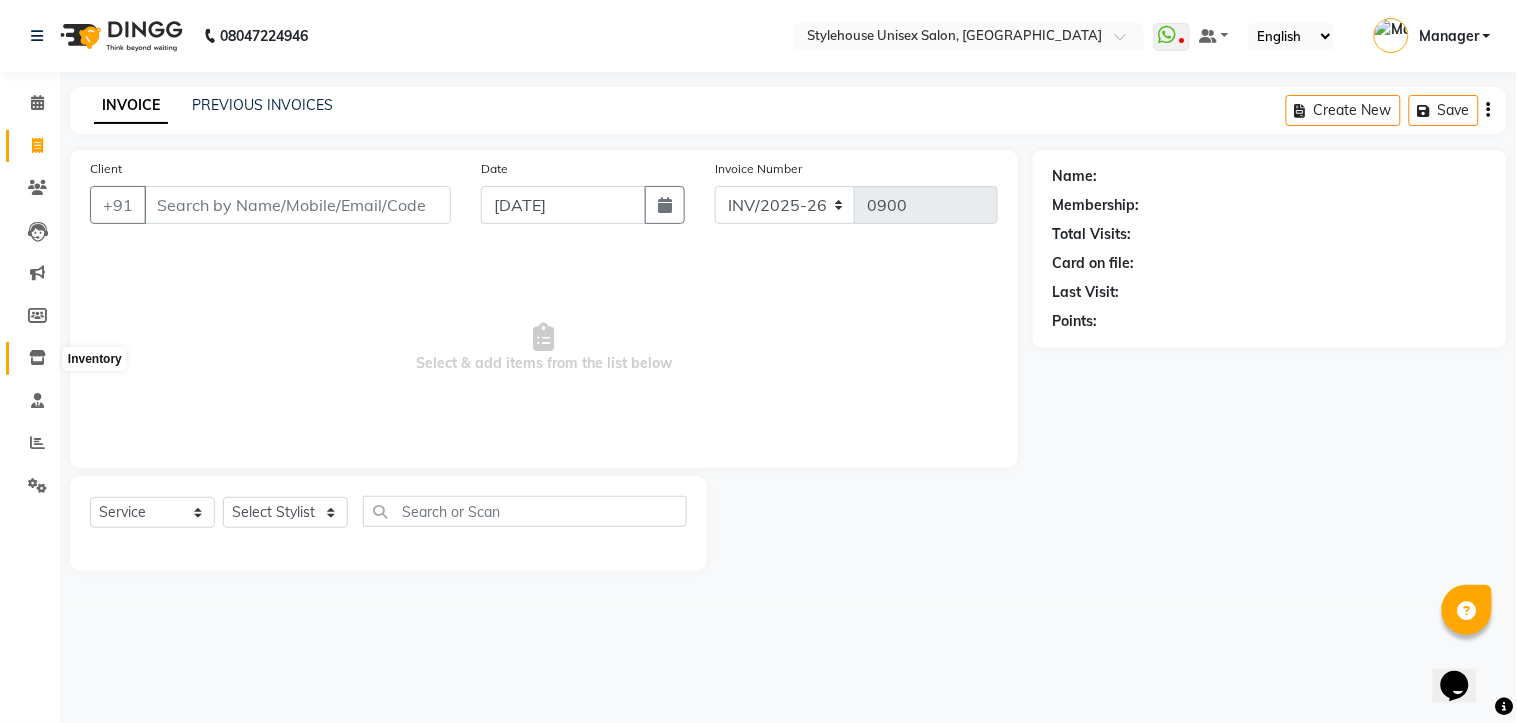 click 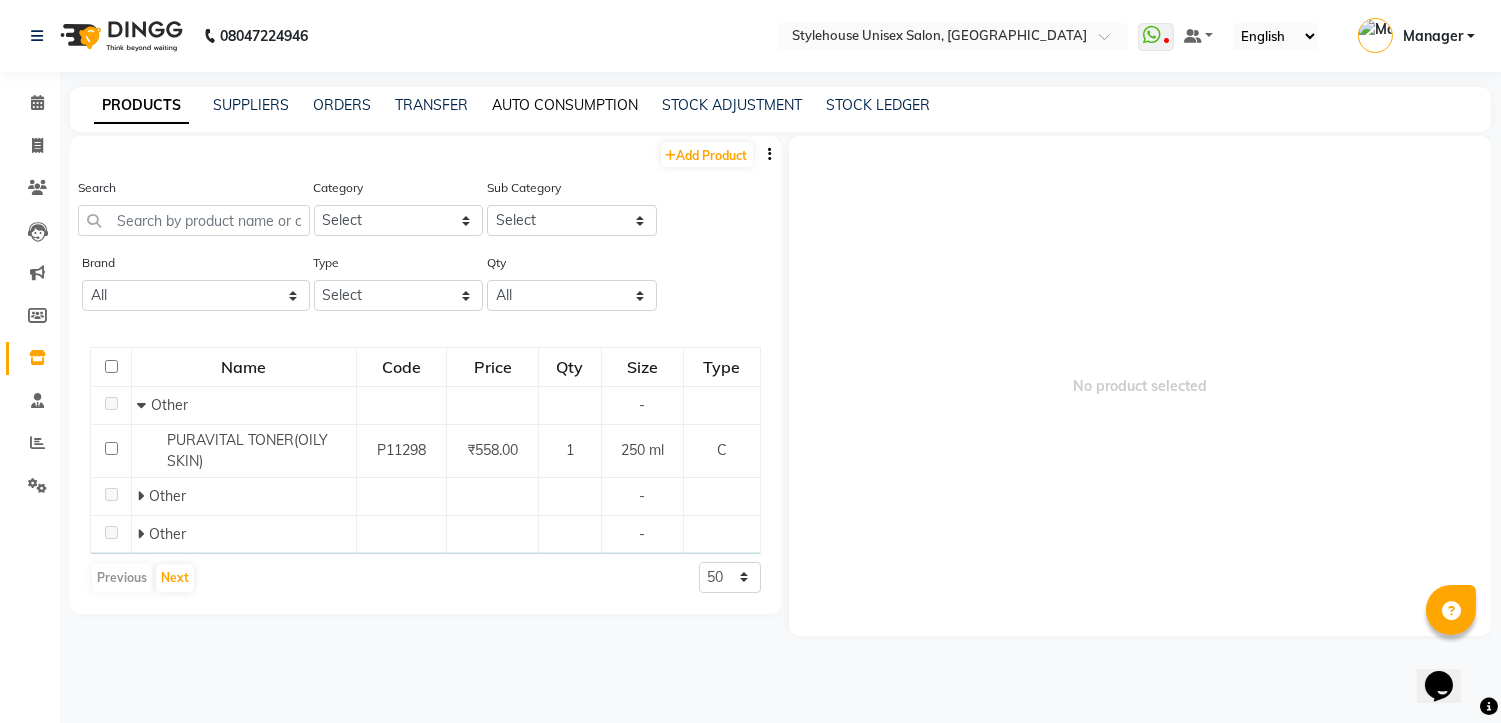 click on "AUTO CONSUMPTION" 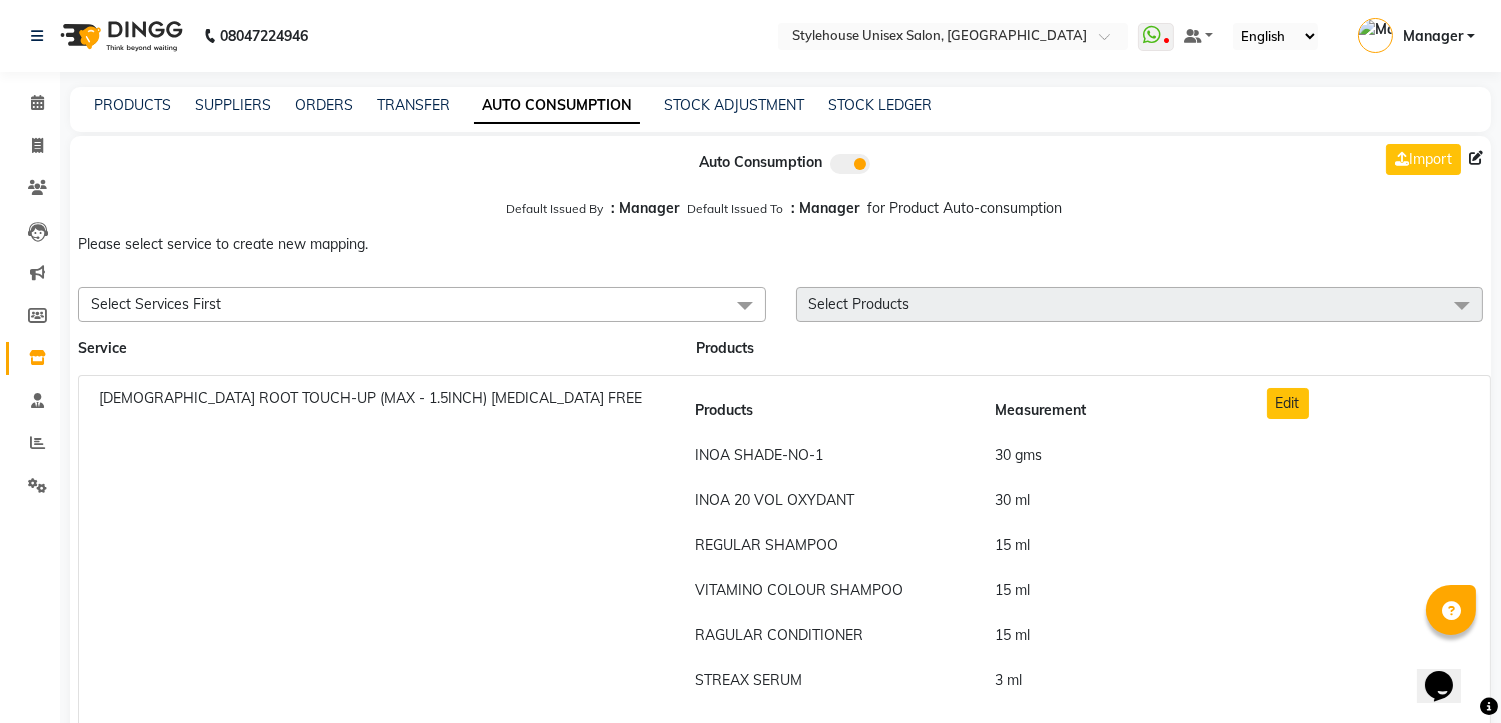 click on "Select Products" at bounding box center (859, 304) 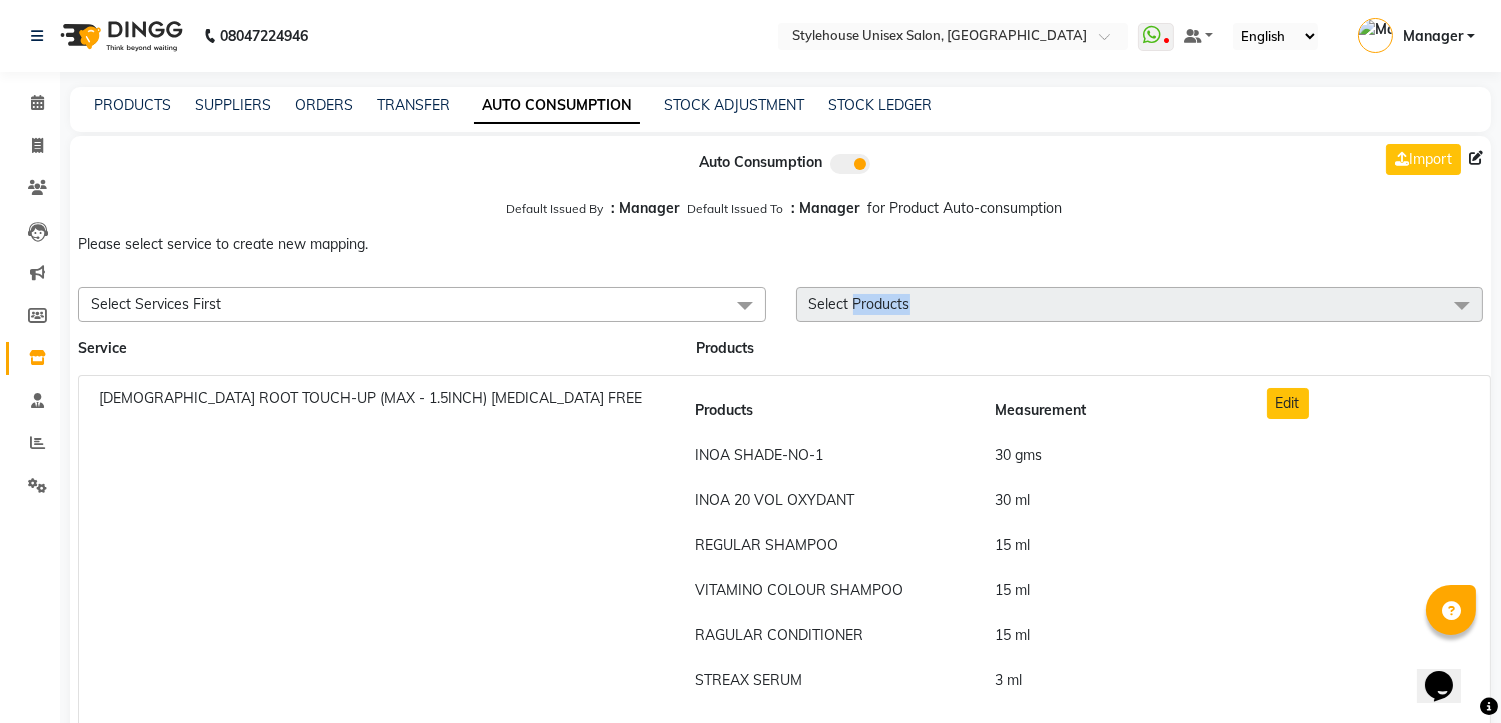 click on "Select Products" at bounding box center [859, 304] 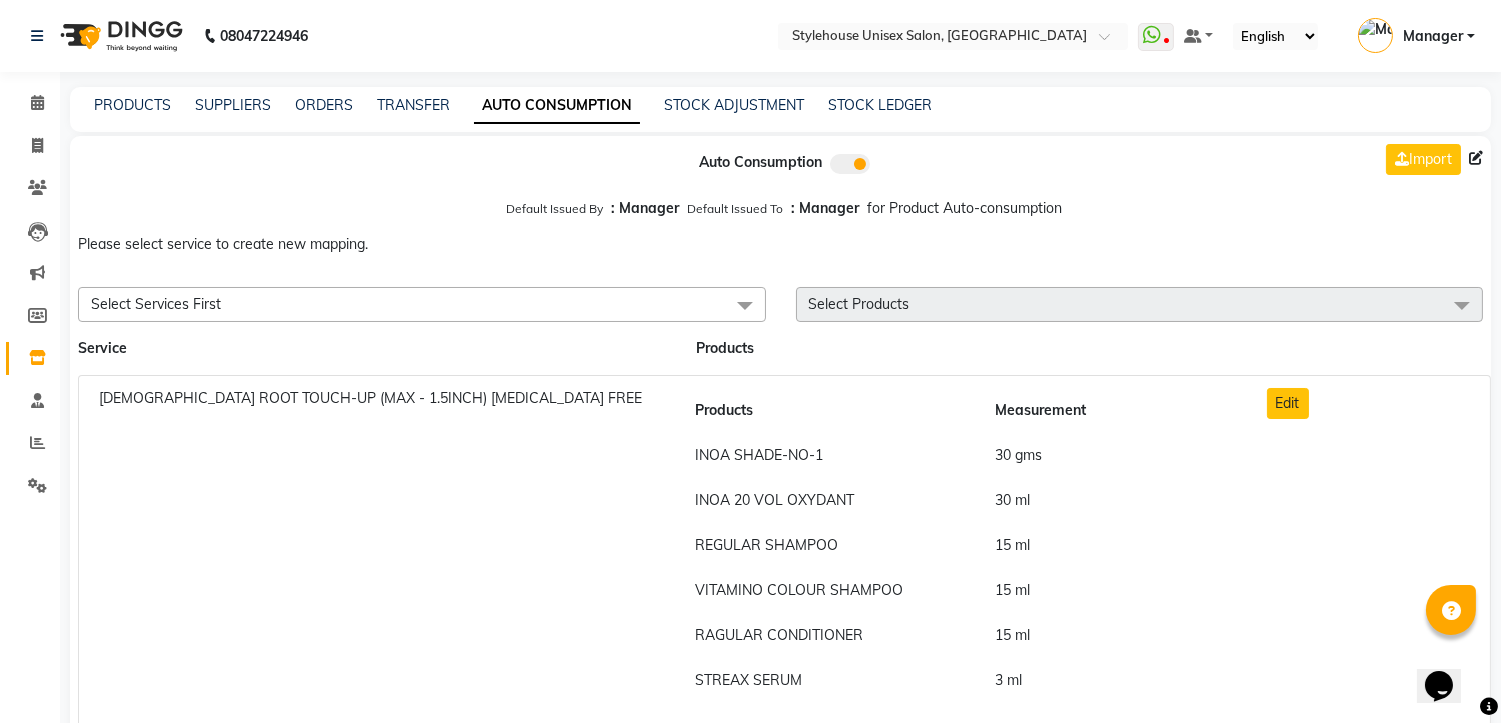 click on "Select Services First" at bounding box center (156, 304) 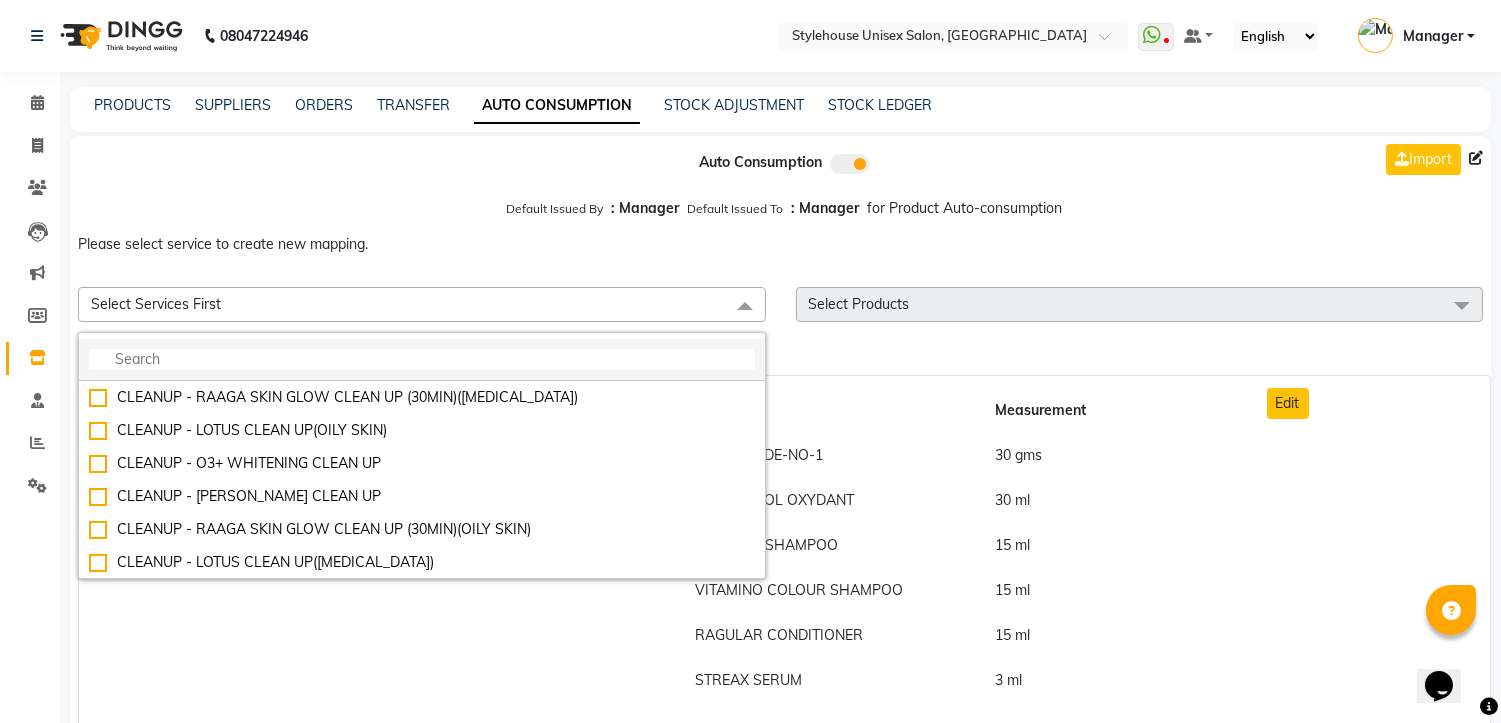 click at bounding box center (422, 359) 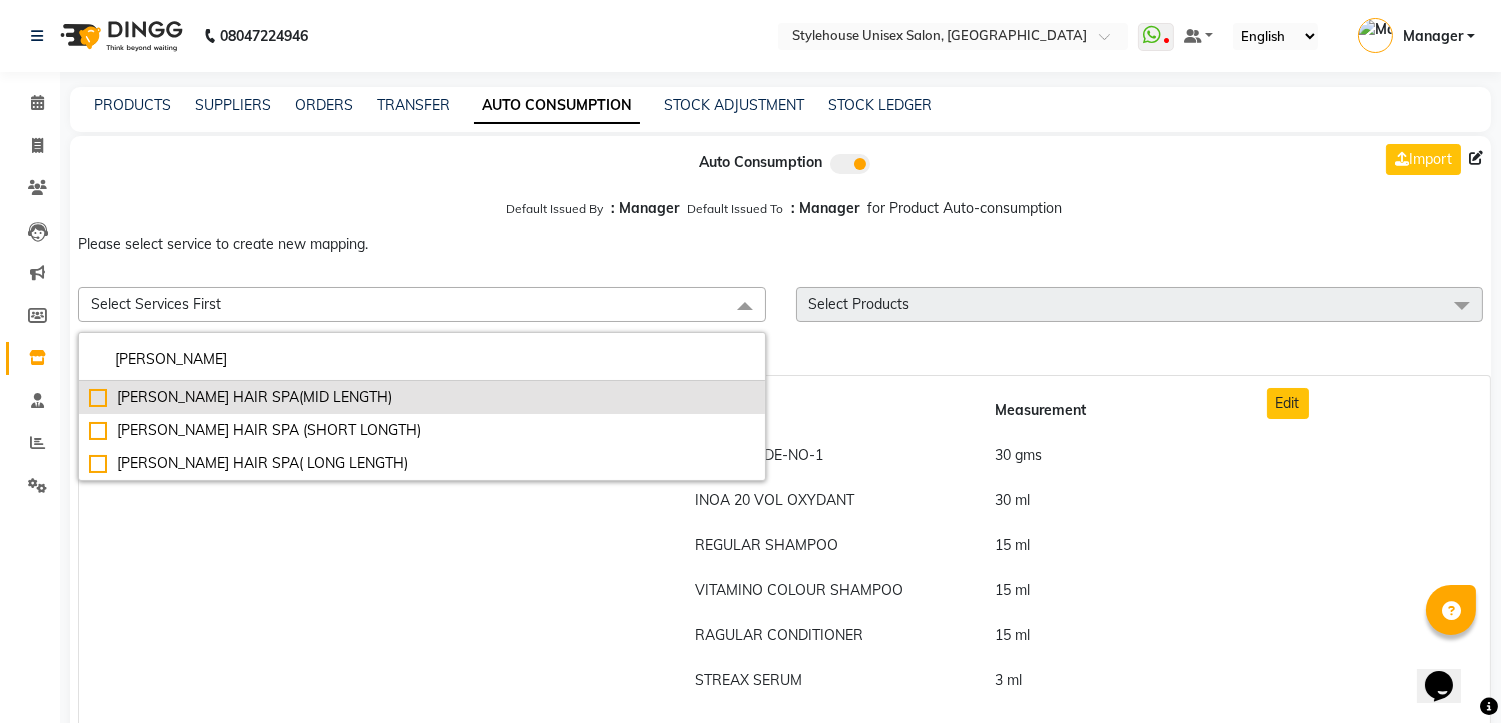 type on "SHEA" 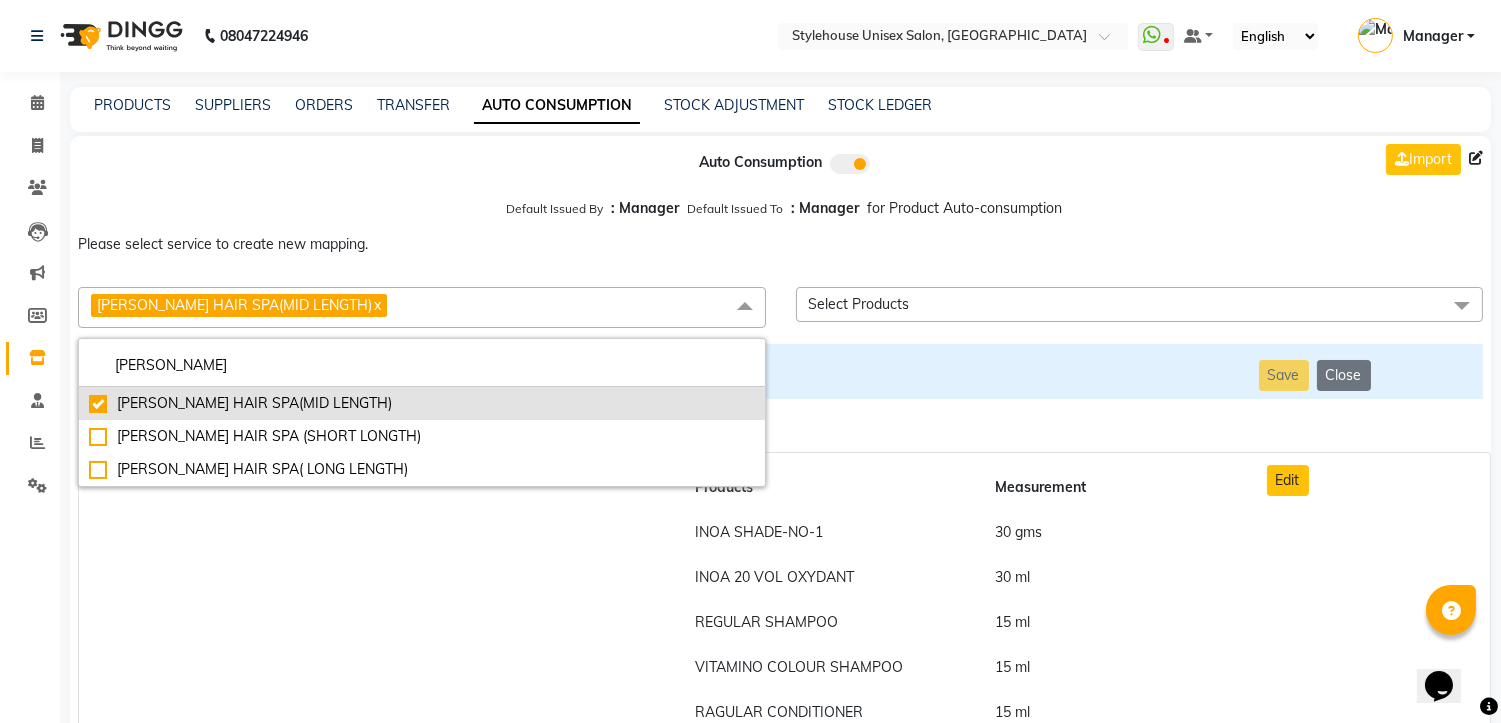 click on "[PERSON_NAME] HAIR  SPA(MID LENGTH)" at bounding box center [422, 403] 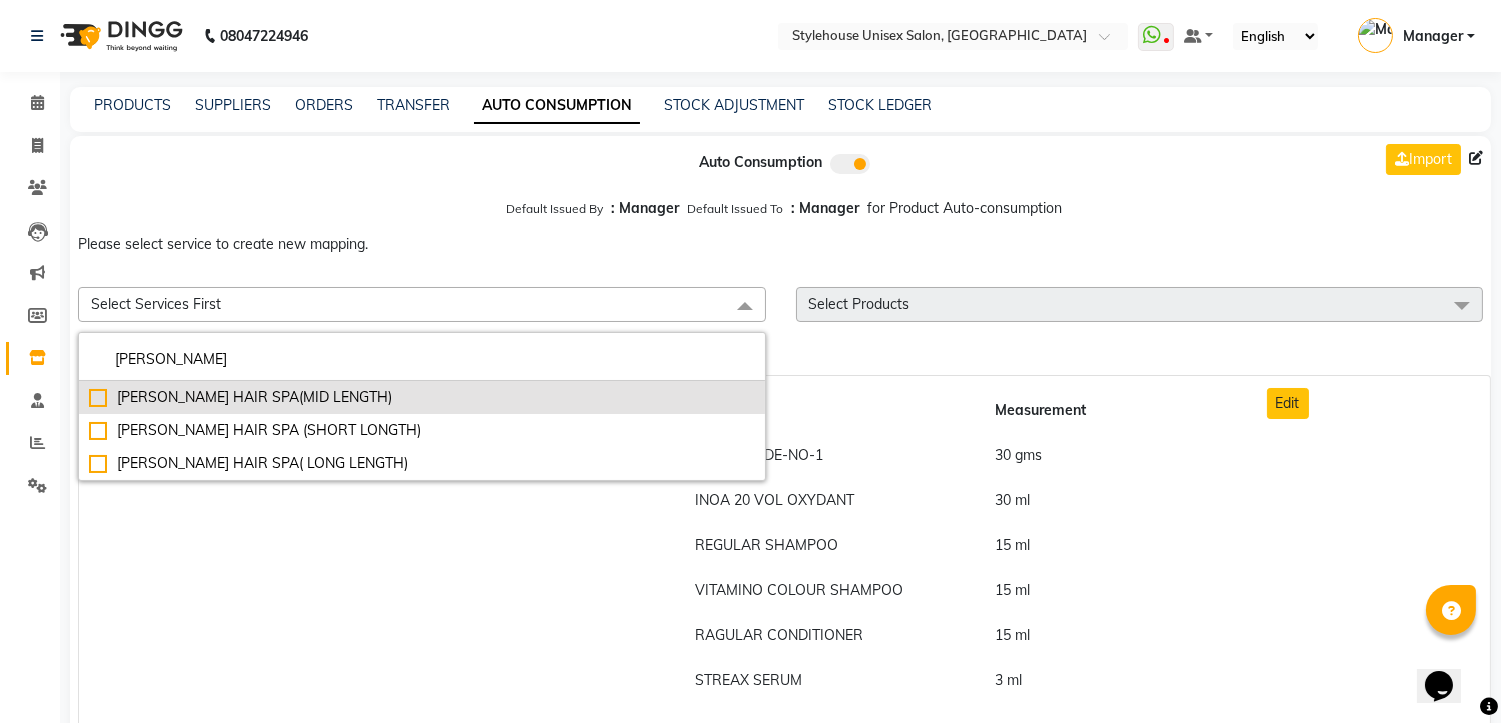 click on "[PERSON_NAME] HAIR  SPA(MID LENGTH)" at bounding box center (422, 397) 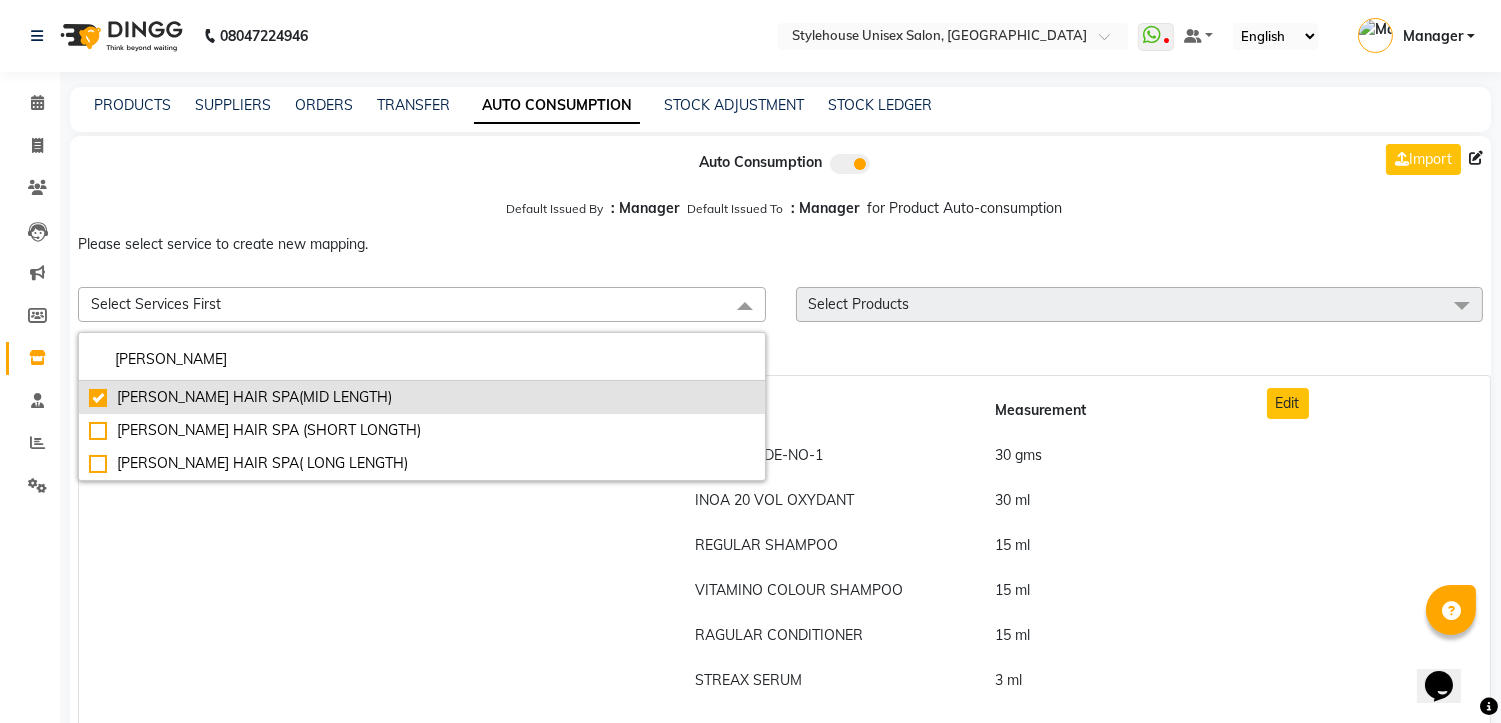 checkbox on "true" 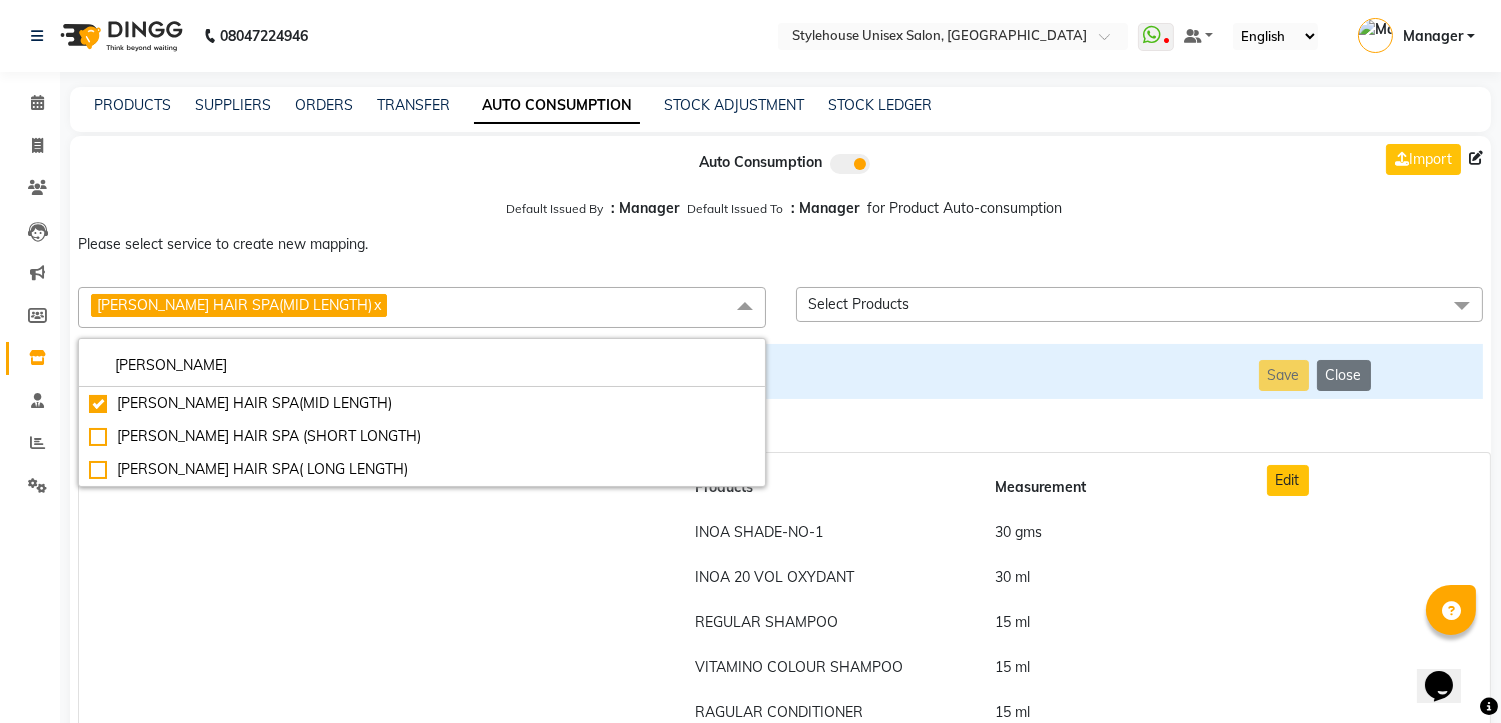 click on "Select Products" at bounding box center [859, 304] 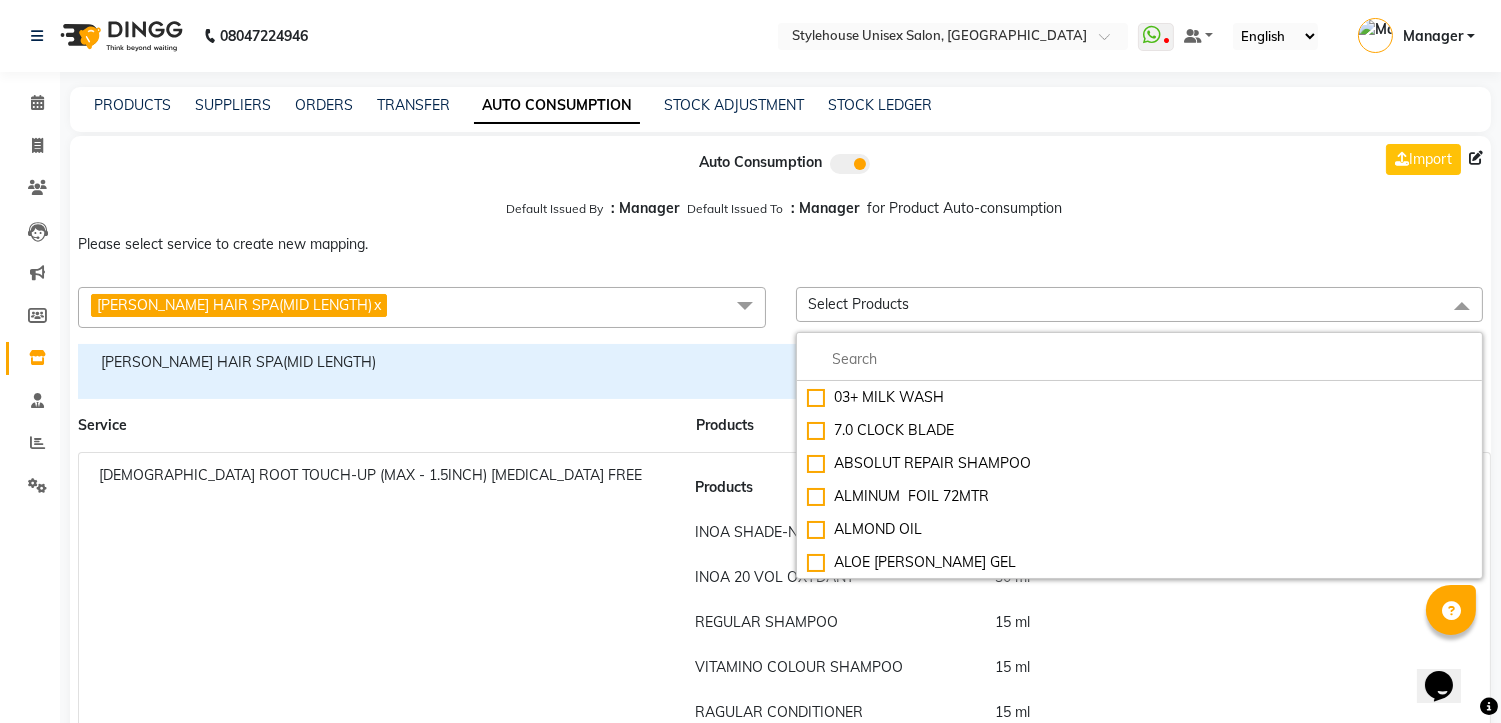 click on "Select Products" at bounding box center (859, 304) 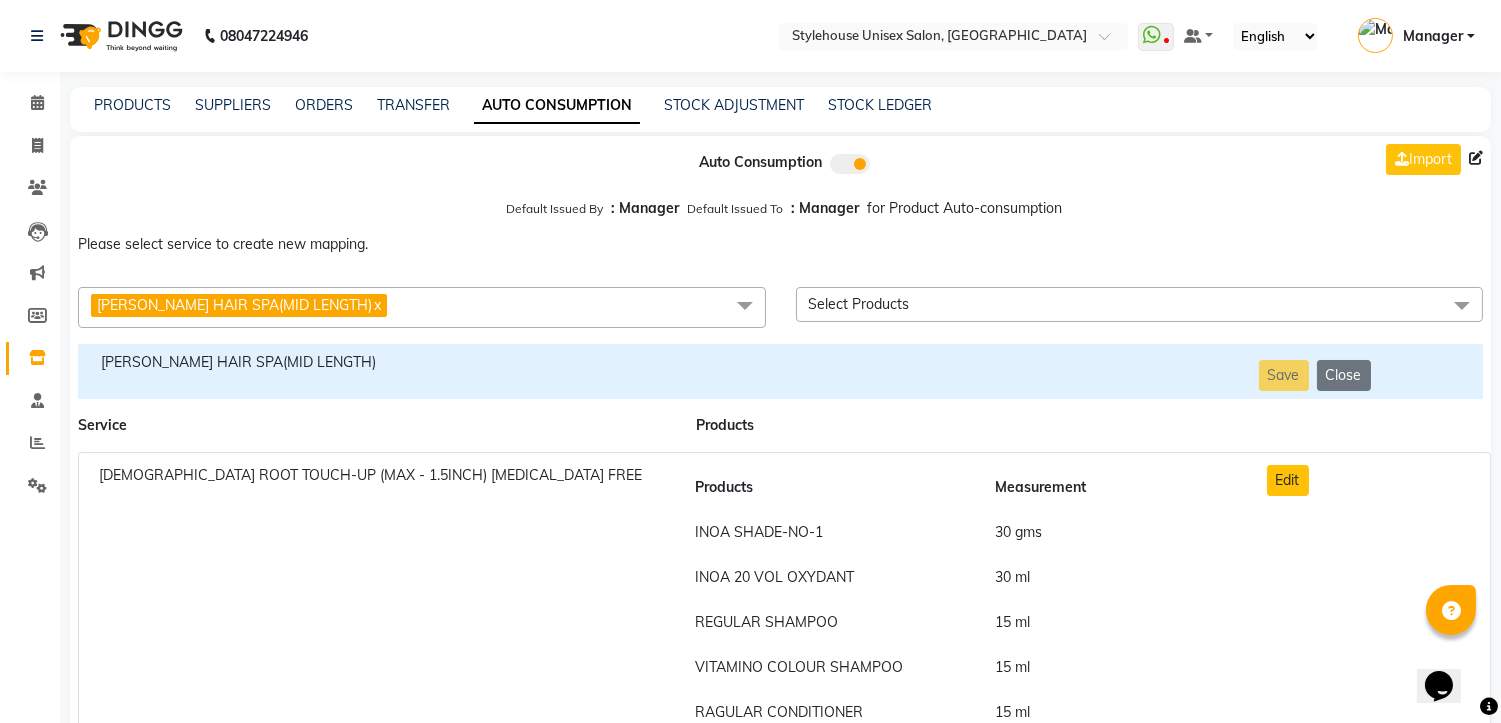 click on "Select Products" at bounding box center [859, 304] 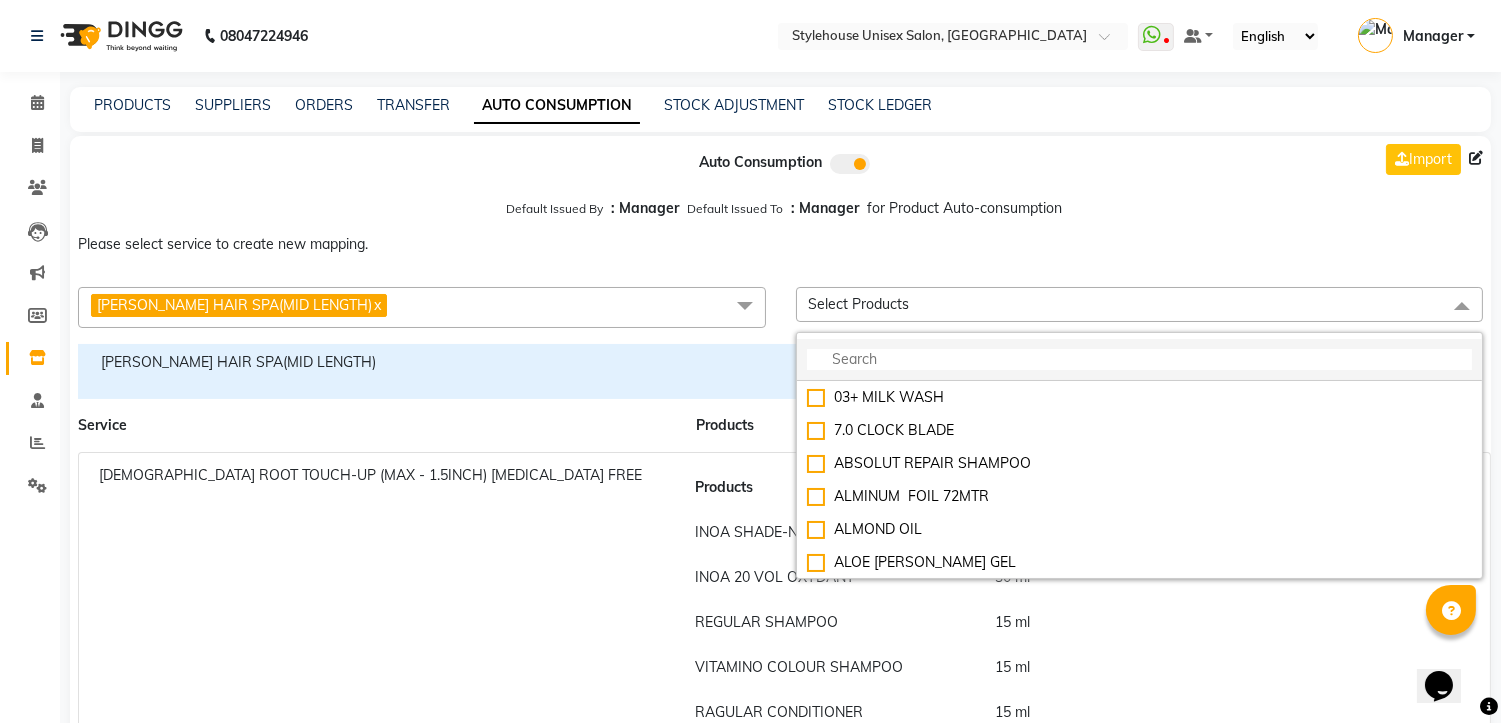 click at bounding box center [1140, 359] 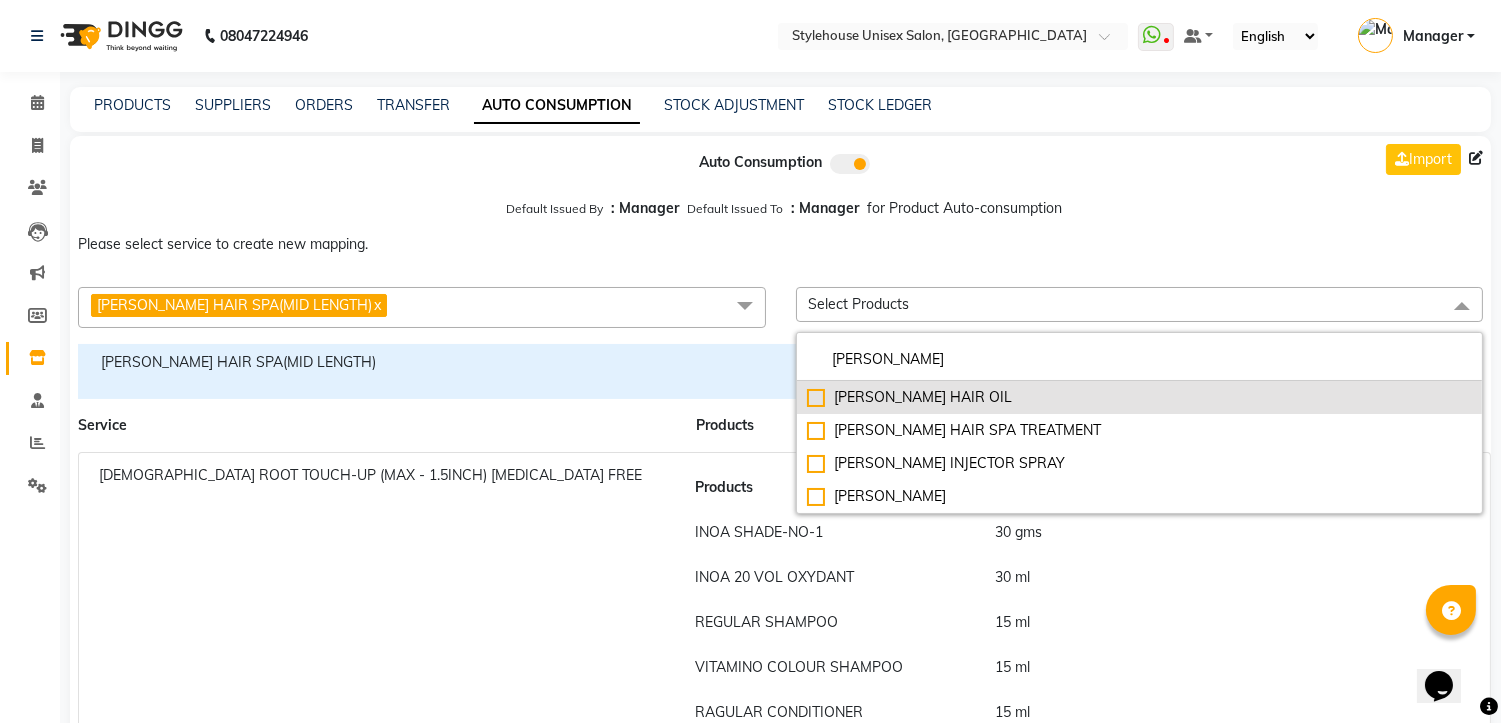 type on "SHEA" 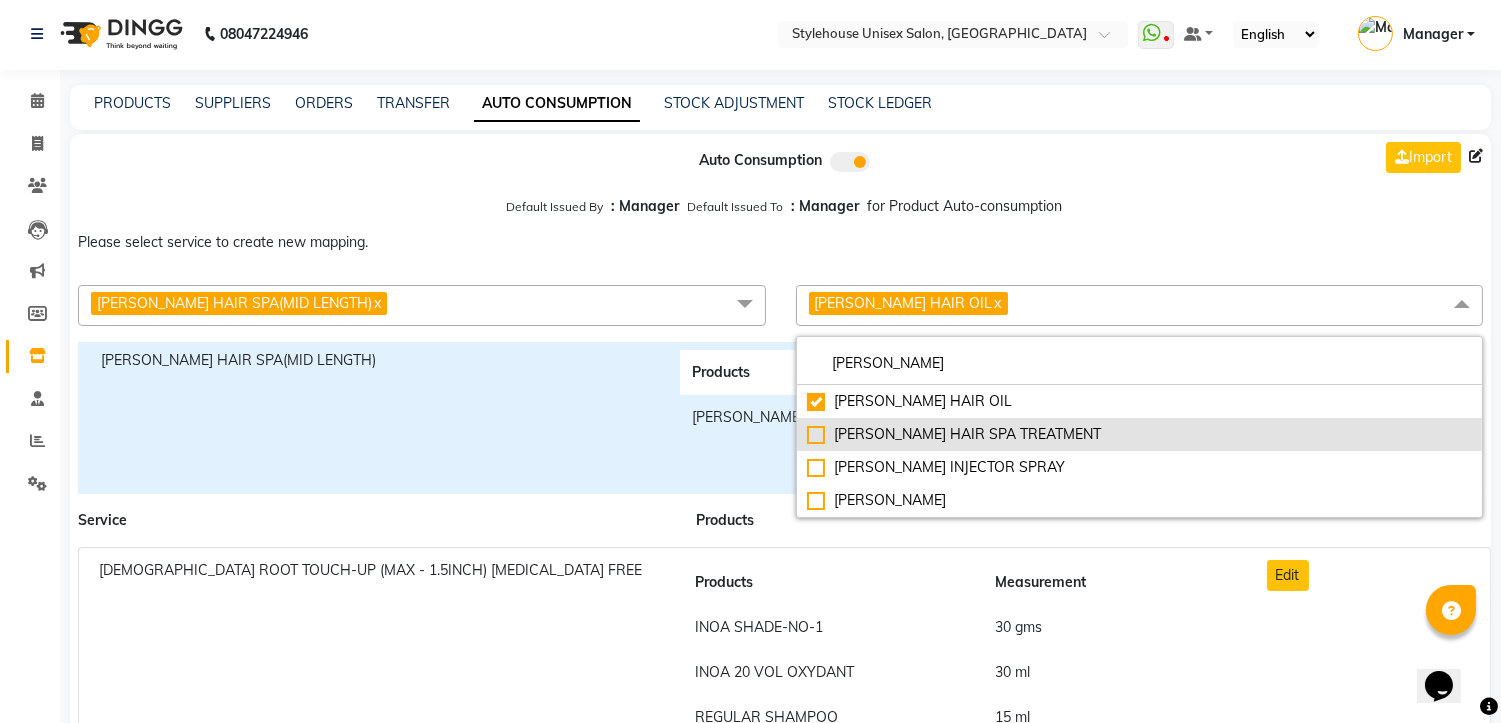 scroll, scrollTop: 0, scrollLeft: 0, axis: both 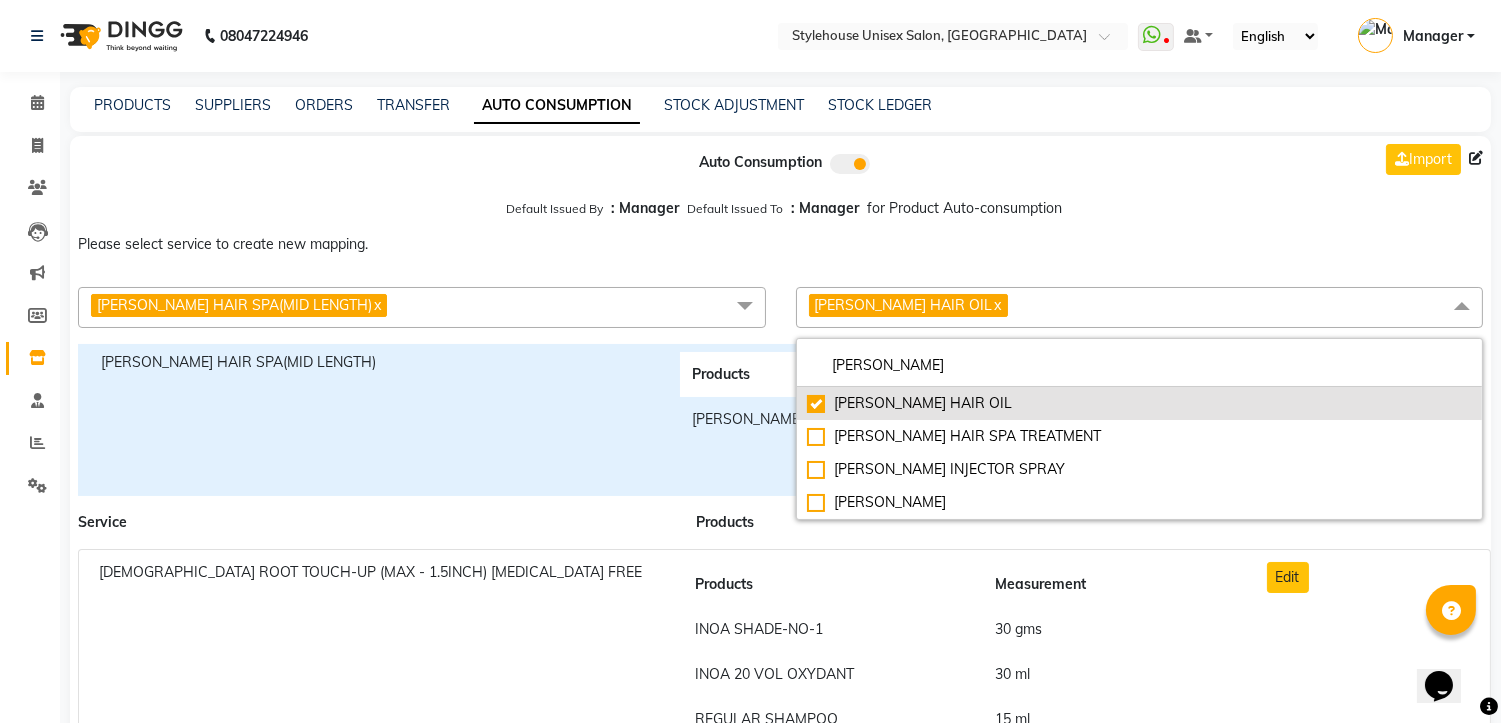 click on "SHEA HAIR OIL" at bounding box center (1140, 403) 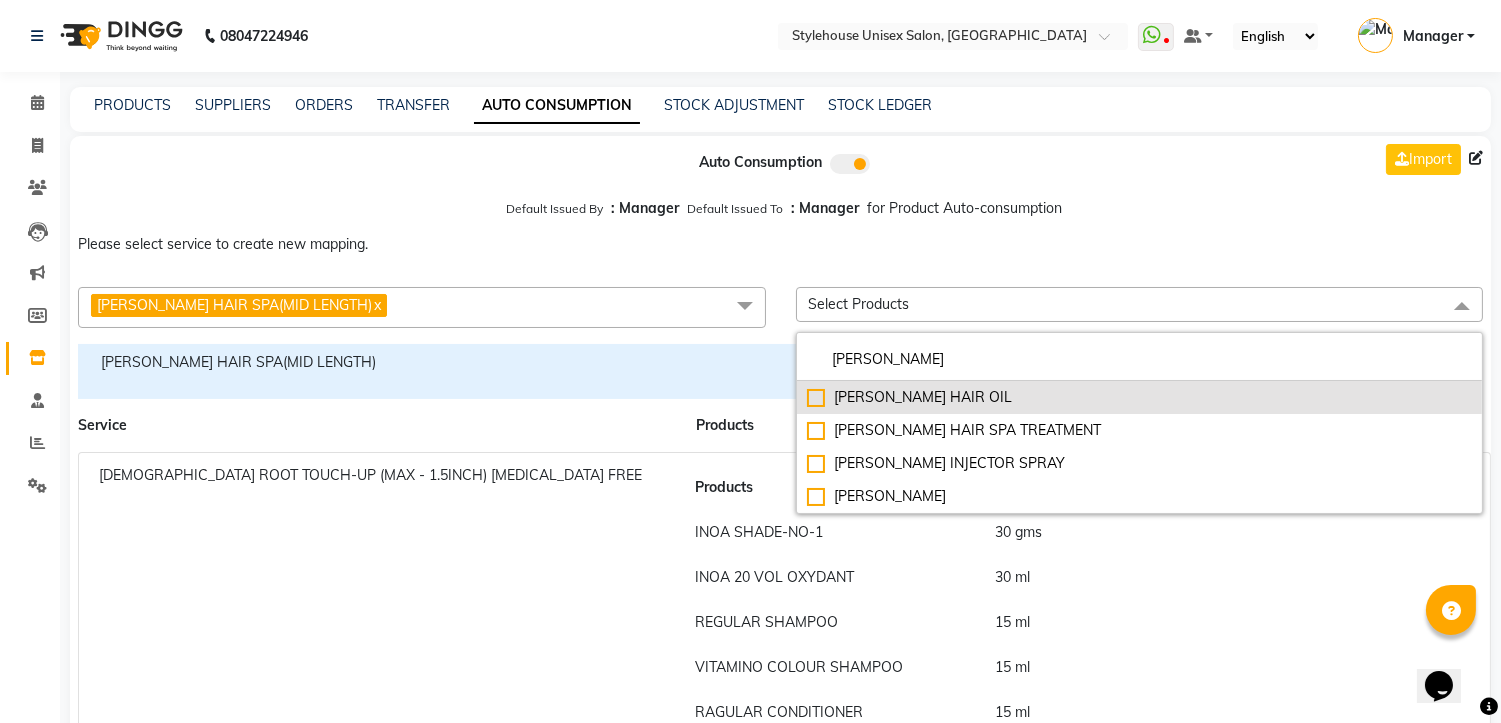 click on "SHEA HAIR OIL" at bounding box center [1140, 397] 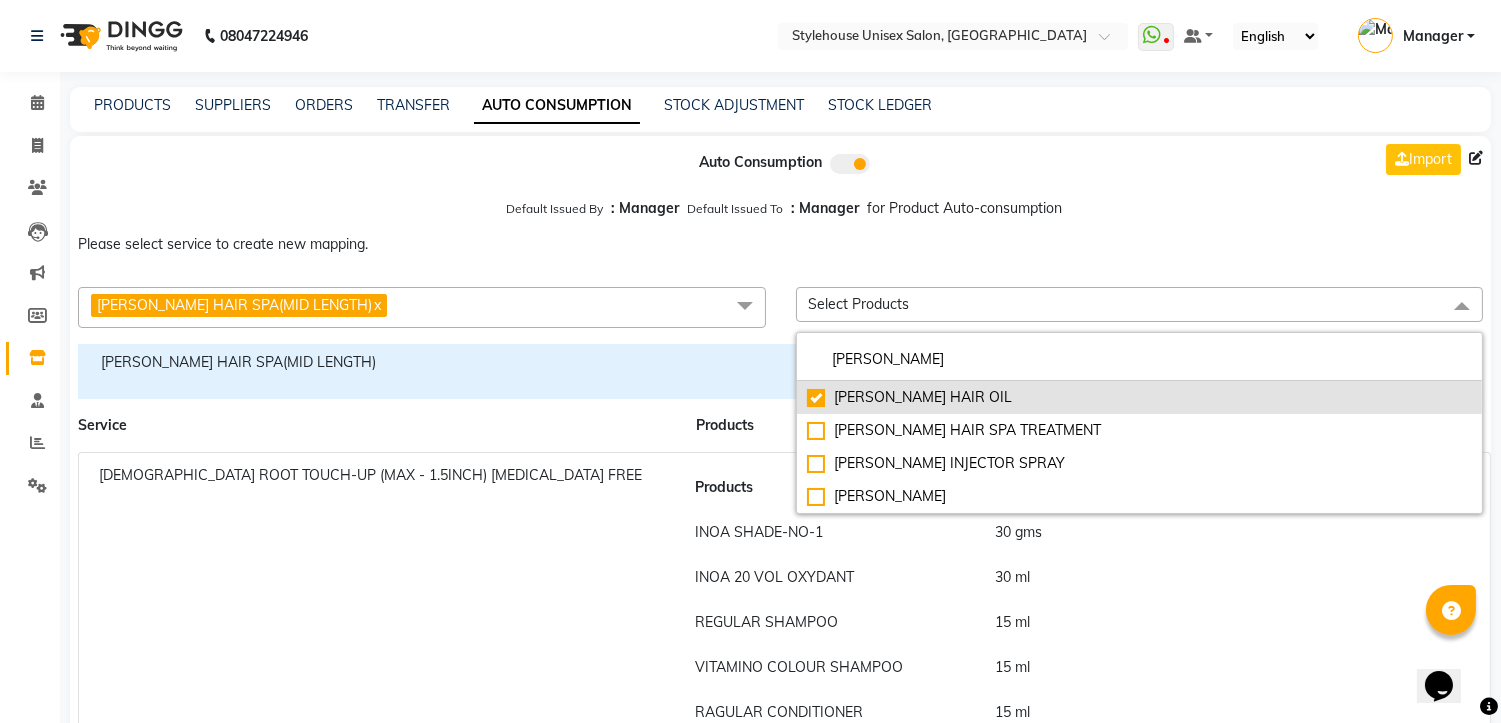 checkbox on "true" 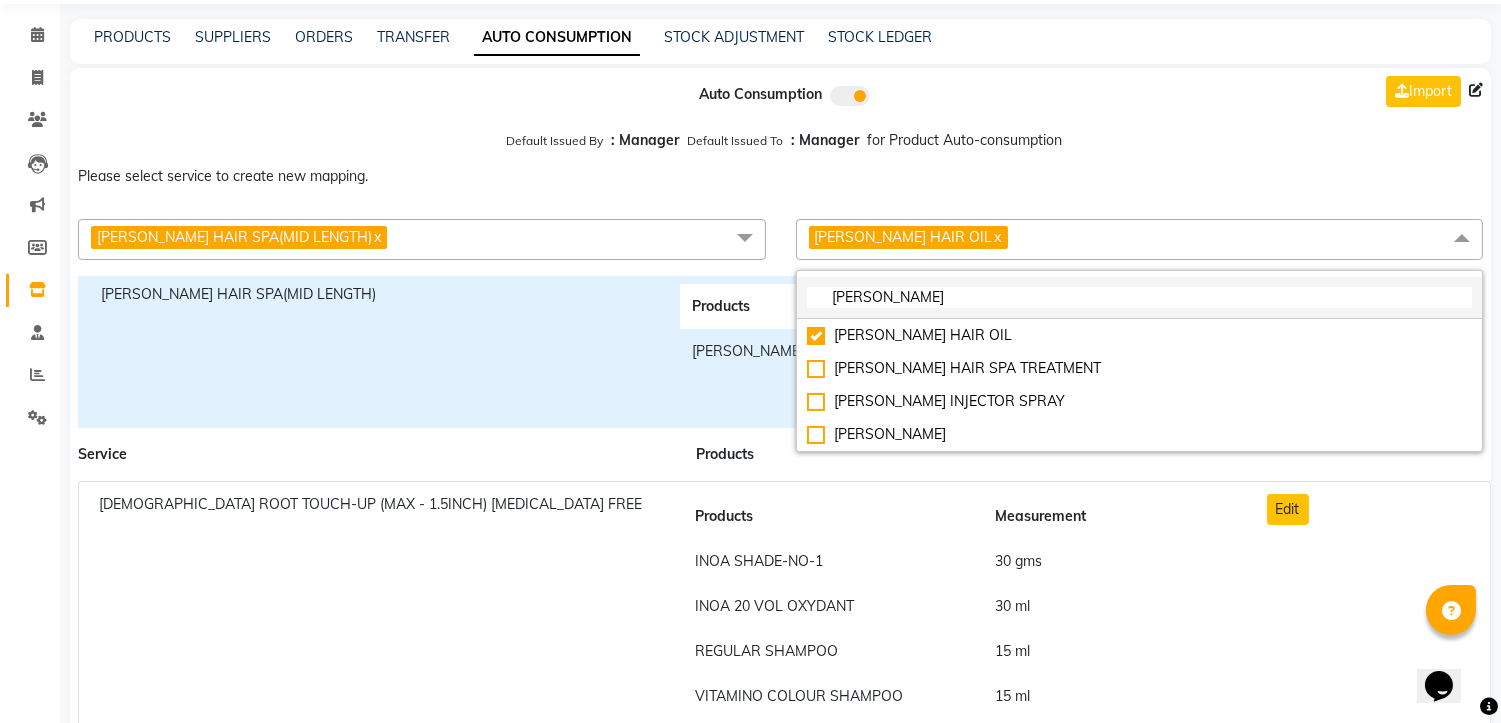 scroll, scrollTop: 0, scrollLeft: 0, axis: both 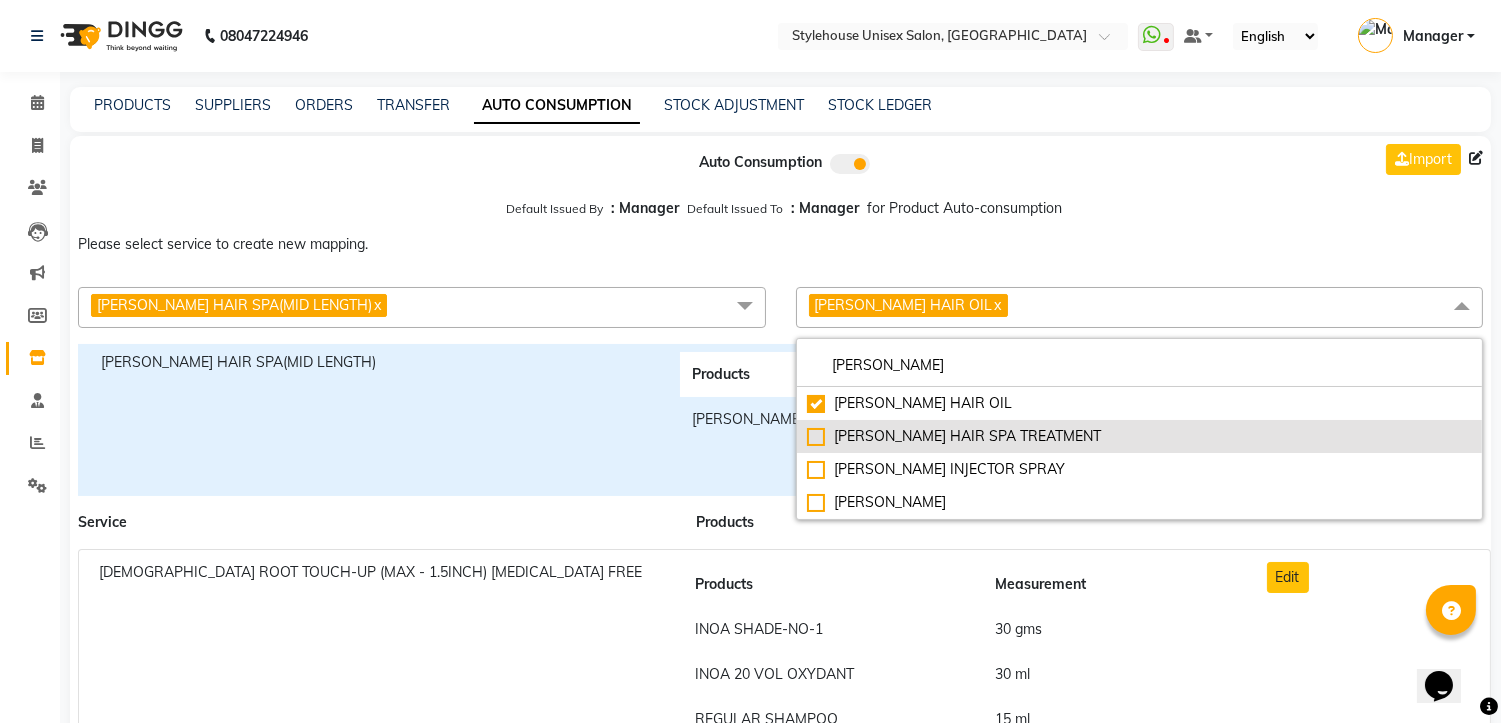click on "SHEA HAIR SPA TREATMENT" at bounding box center [1140, 436] 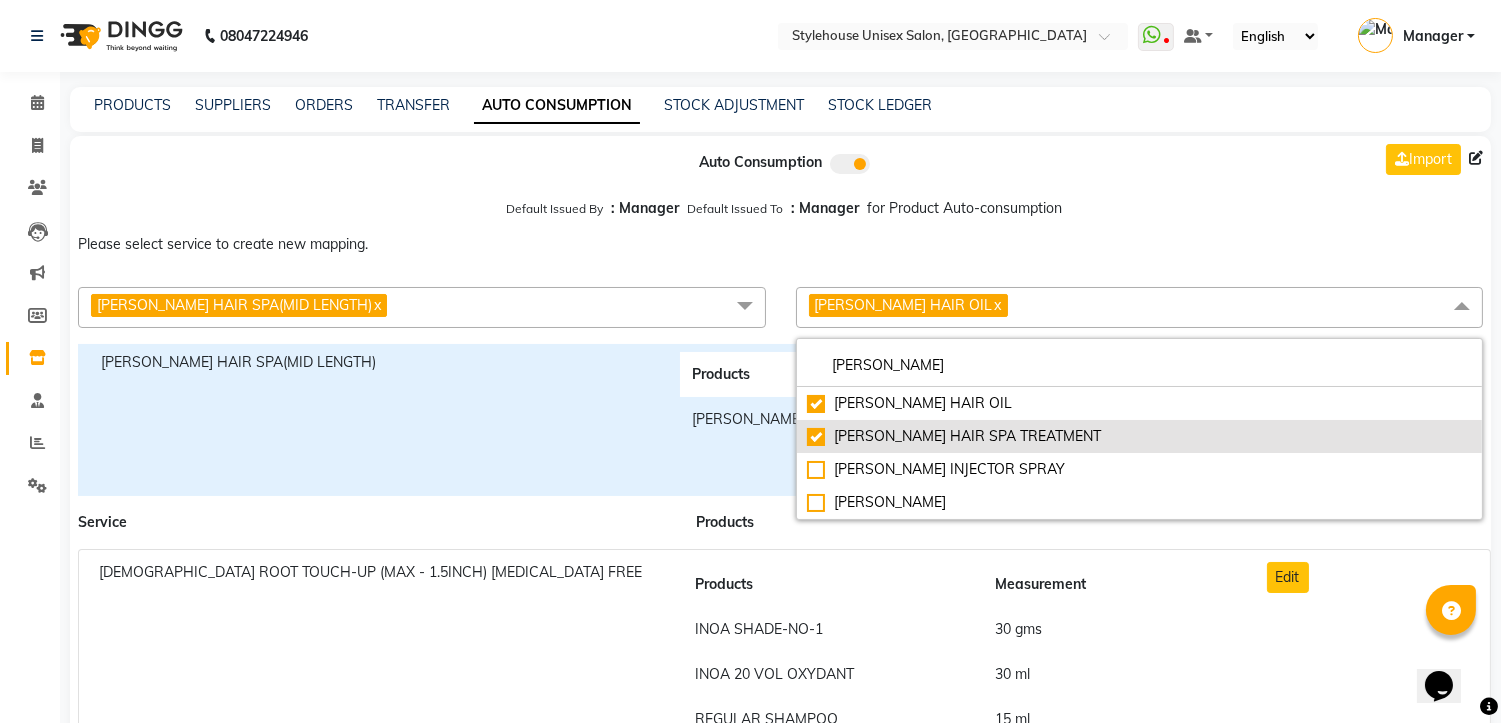 checkbox on "true" 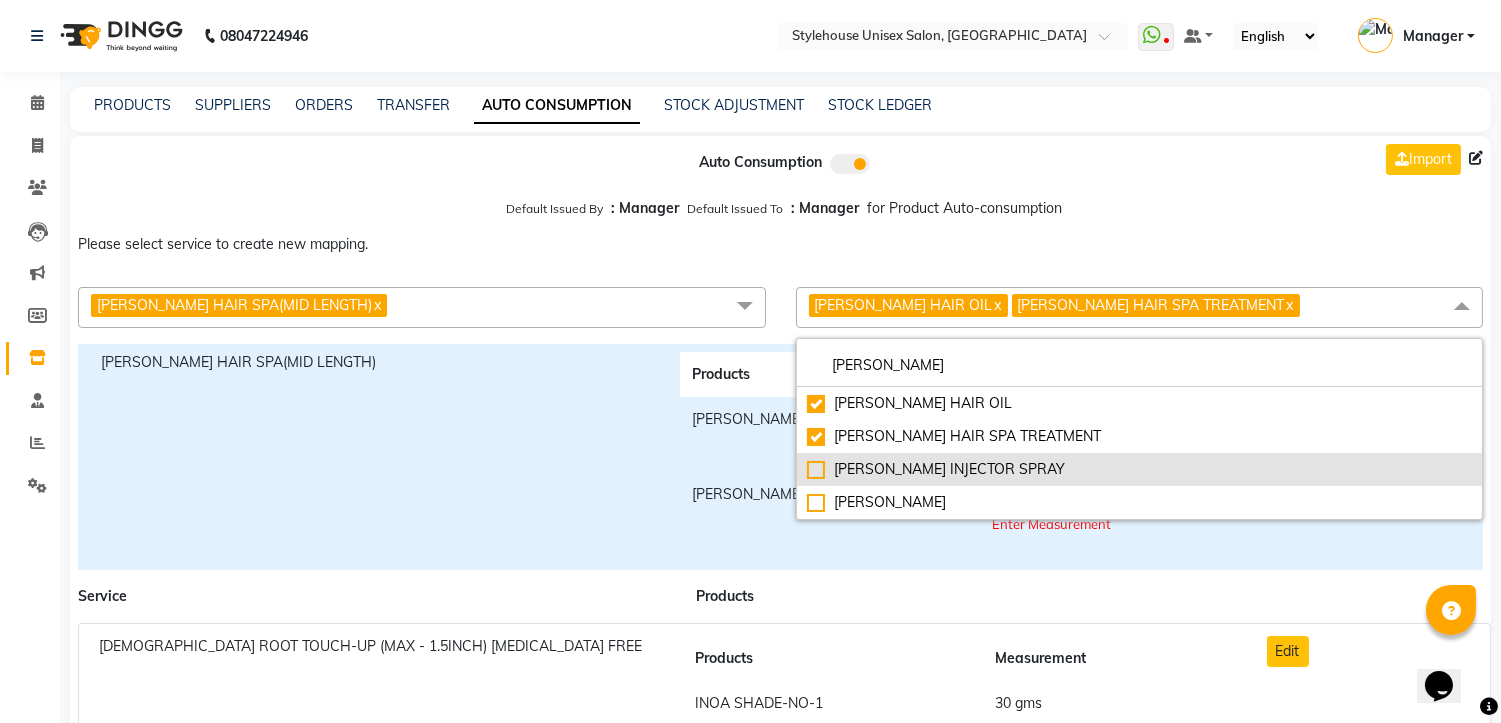 click on "SHEA INJECTOR SPRAY" at bounding box center [1140, 469] 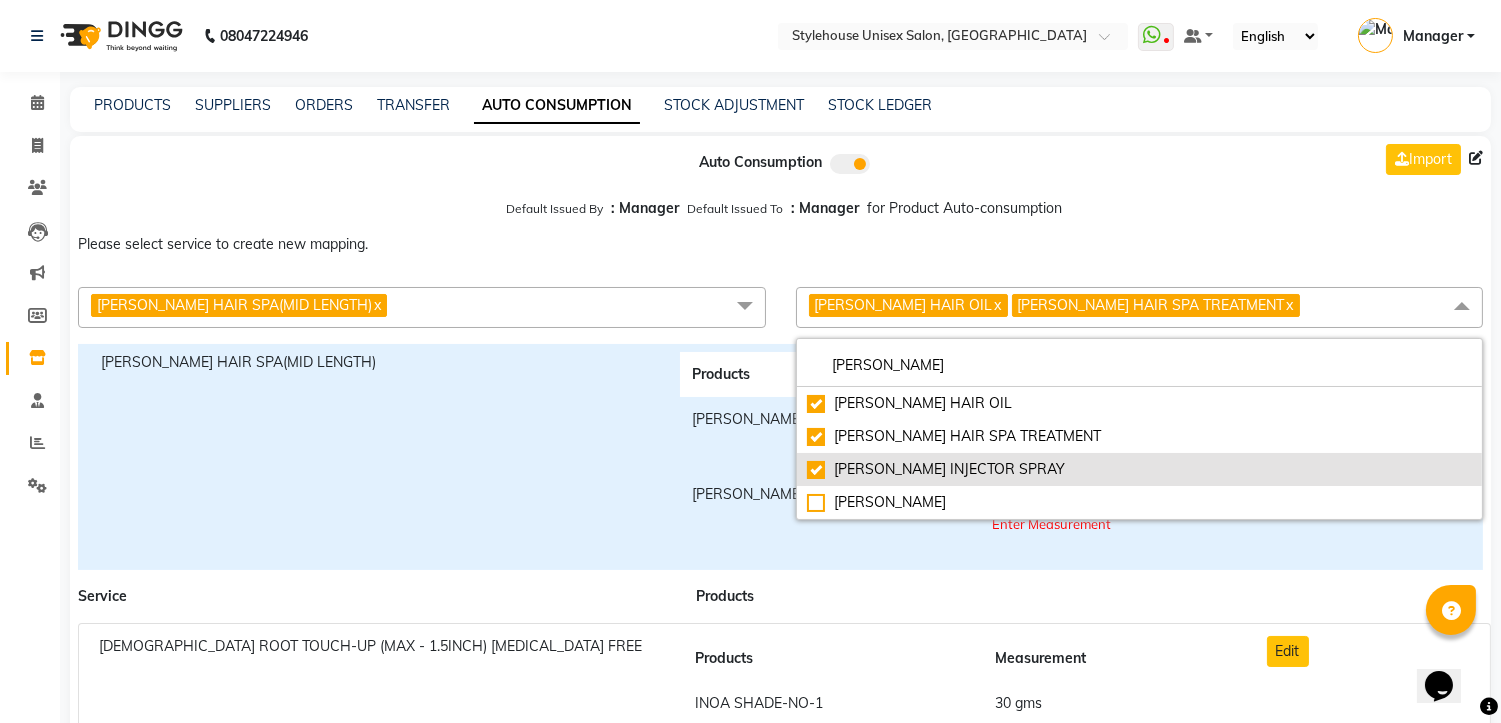 checkbox on "true" 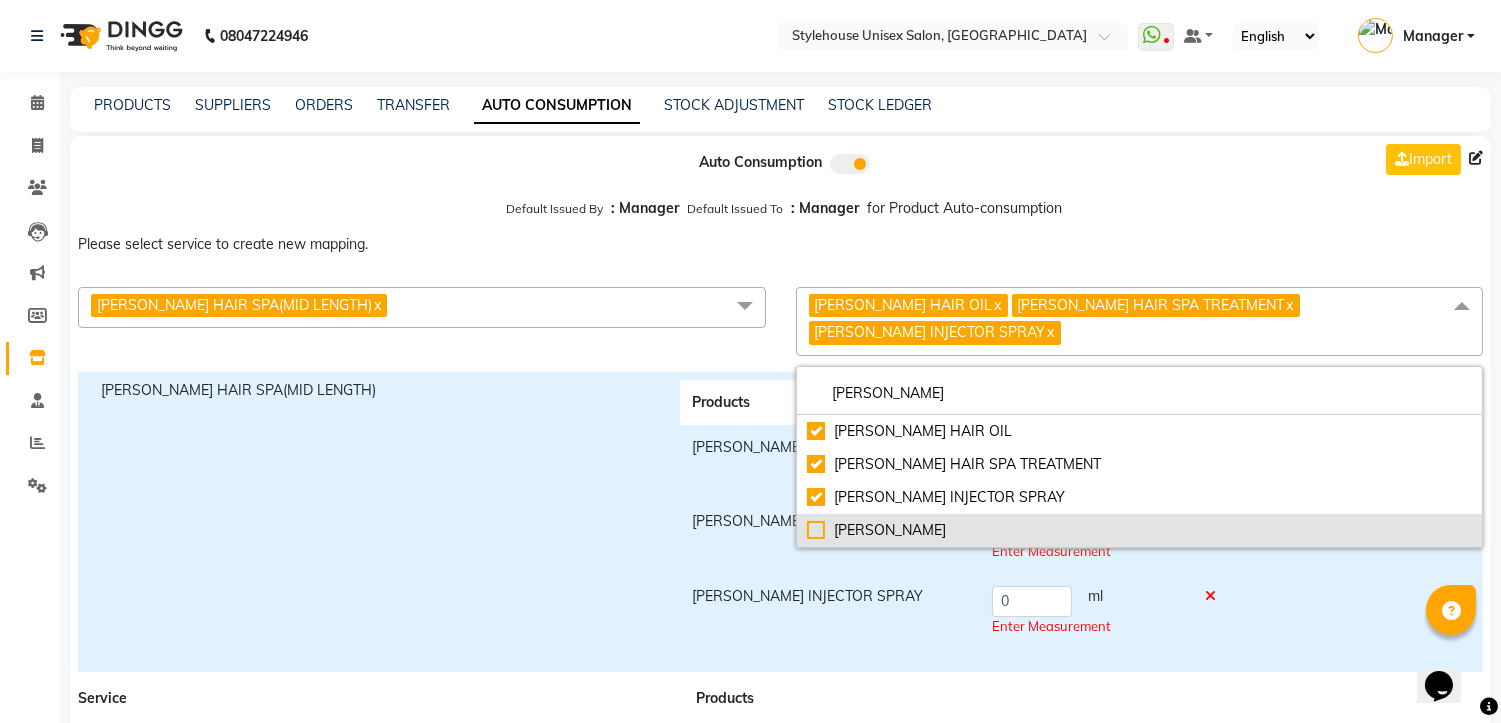 click on "SHEA SHAMPOO" at bounding box center [1140, 530] 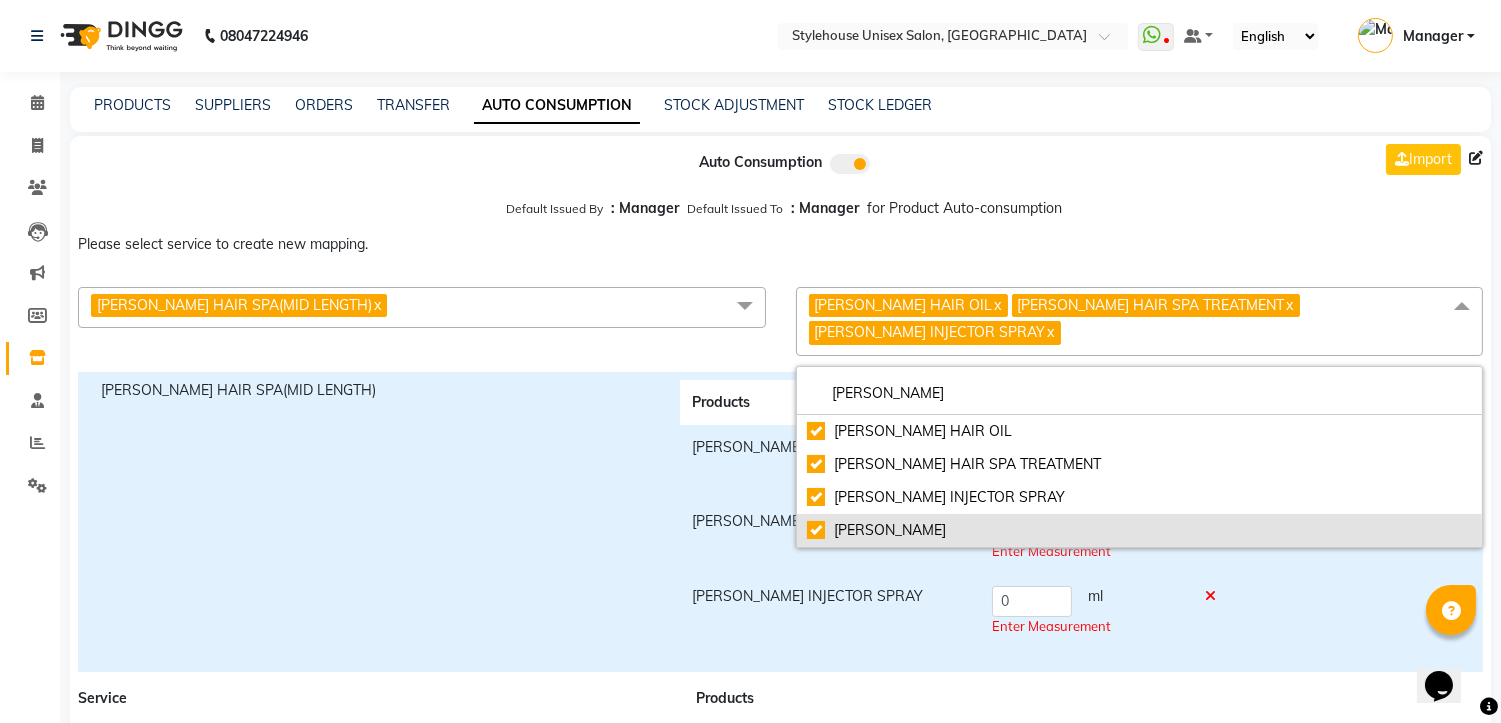checkbox on "true" 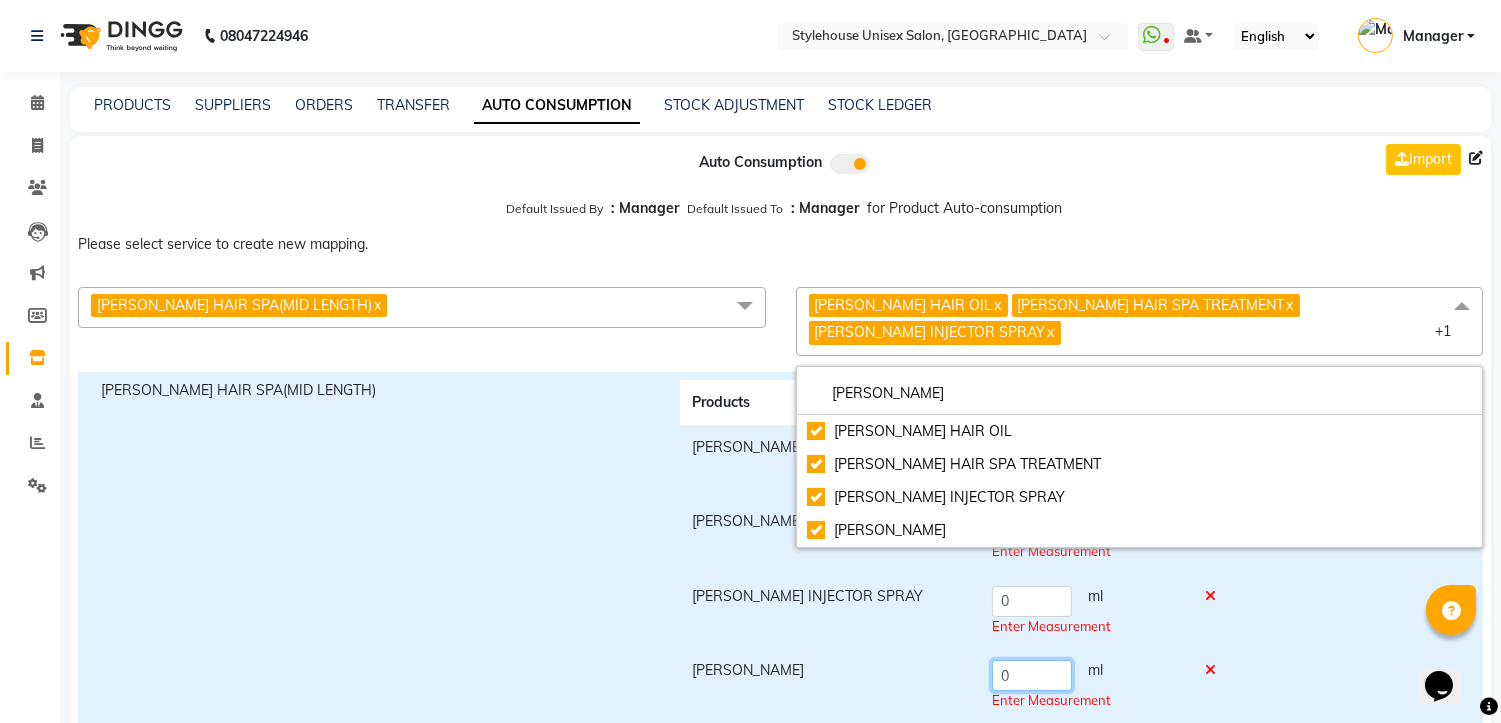 click on "0" at bounding box center [1032, 675] 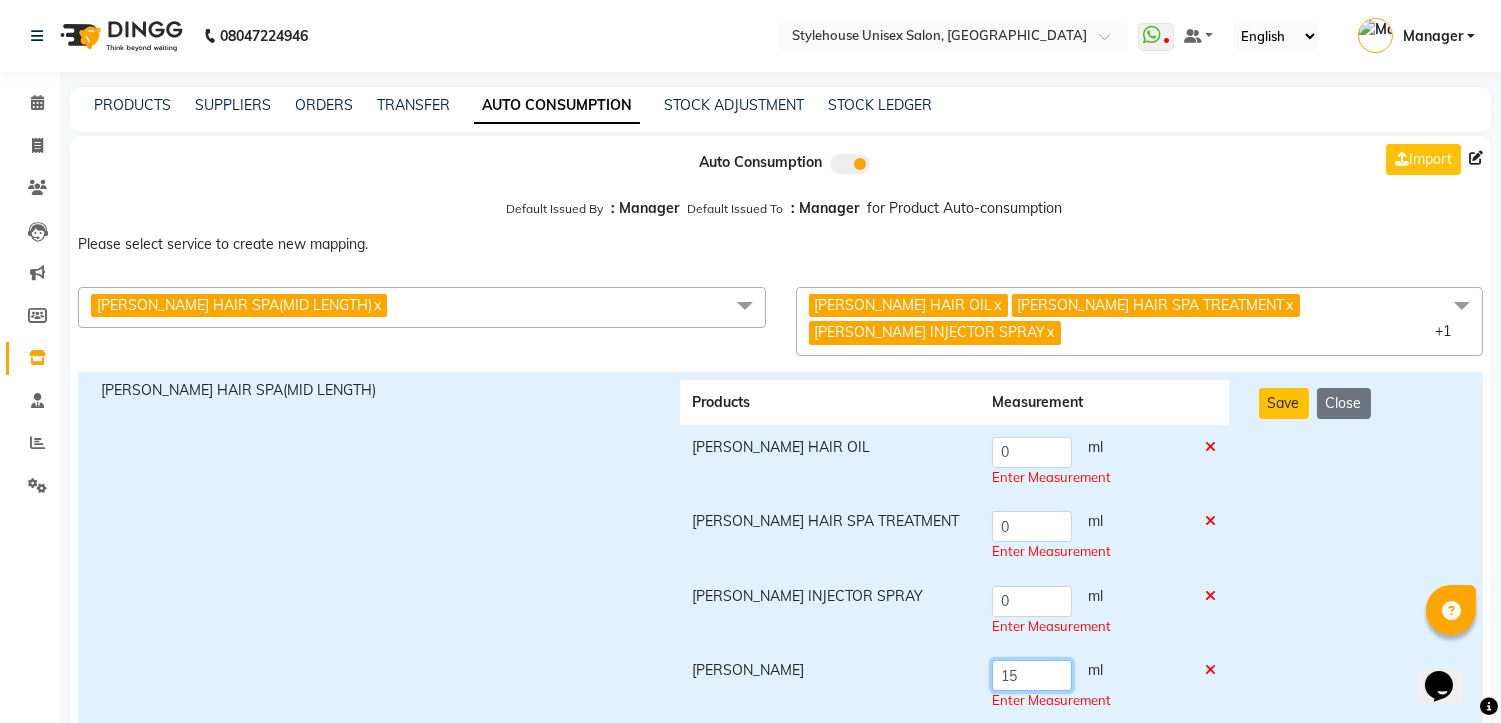 type on "15" 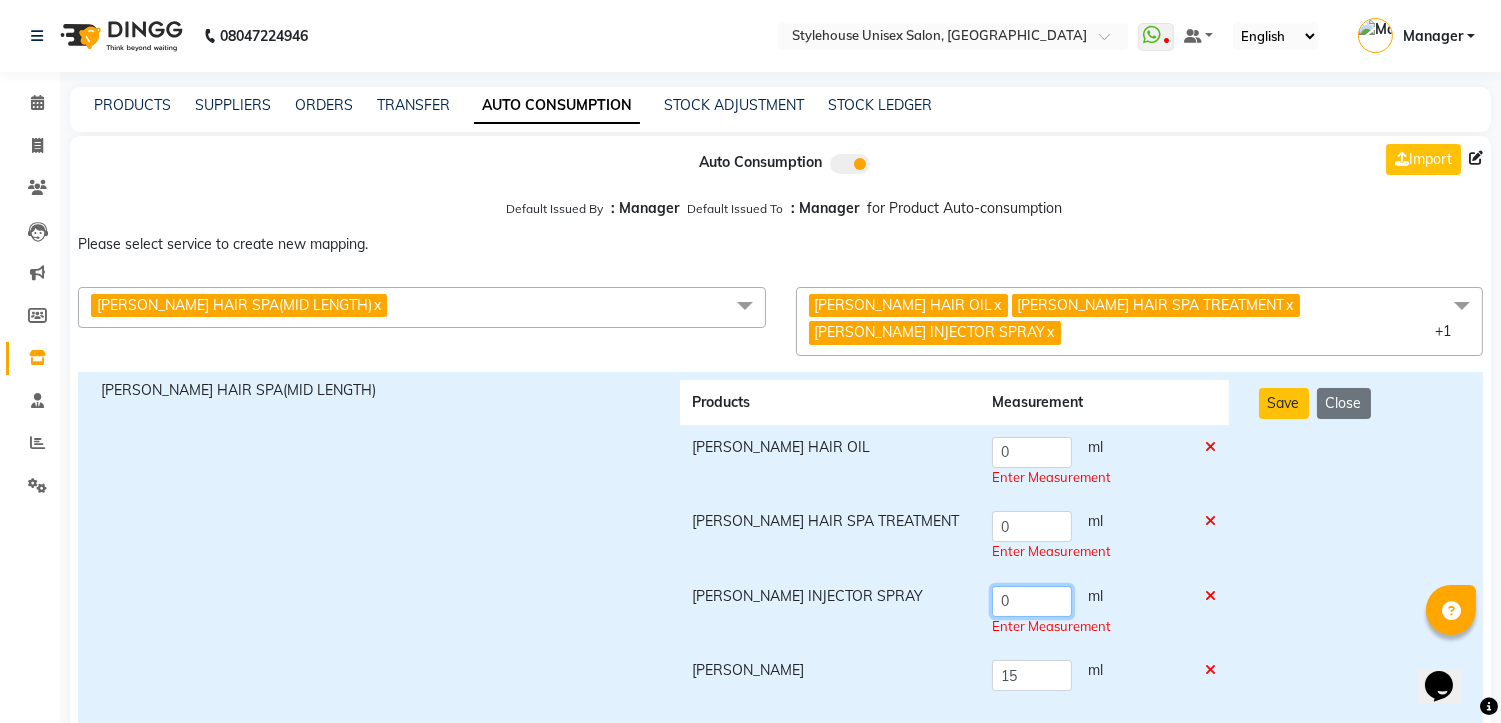 click on "0" at bounding box center (1032, 601) 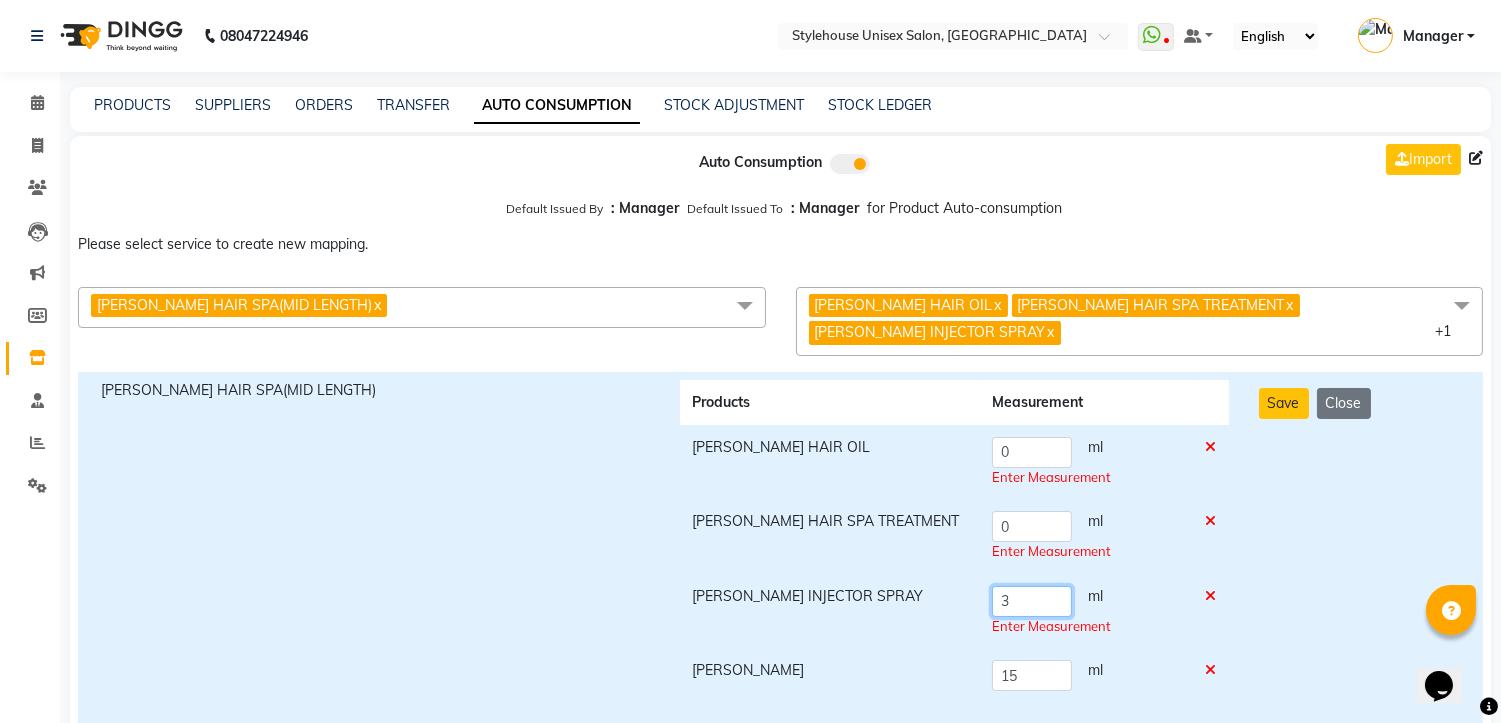 type on "3" 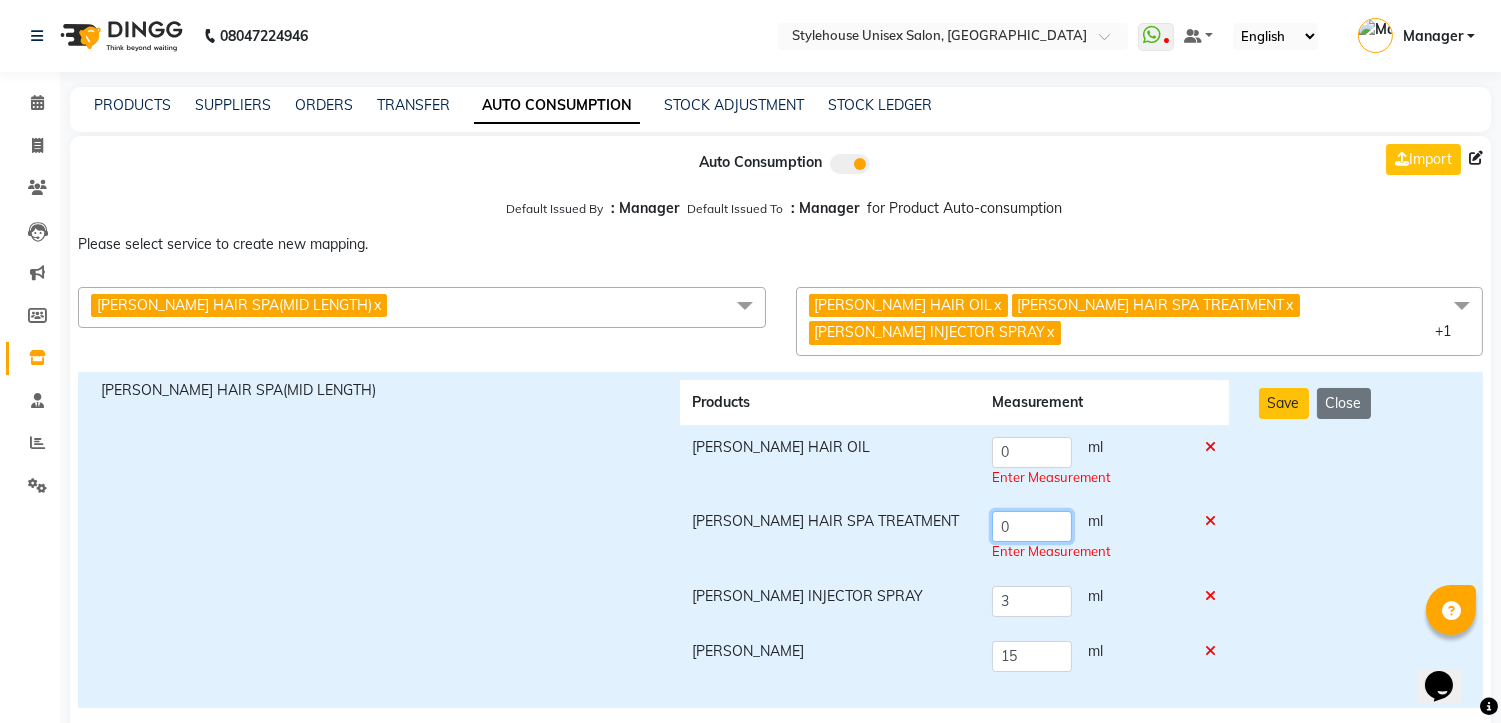click on "0" at bounding box center (1032, 526) 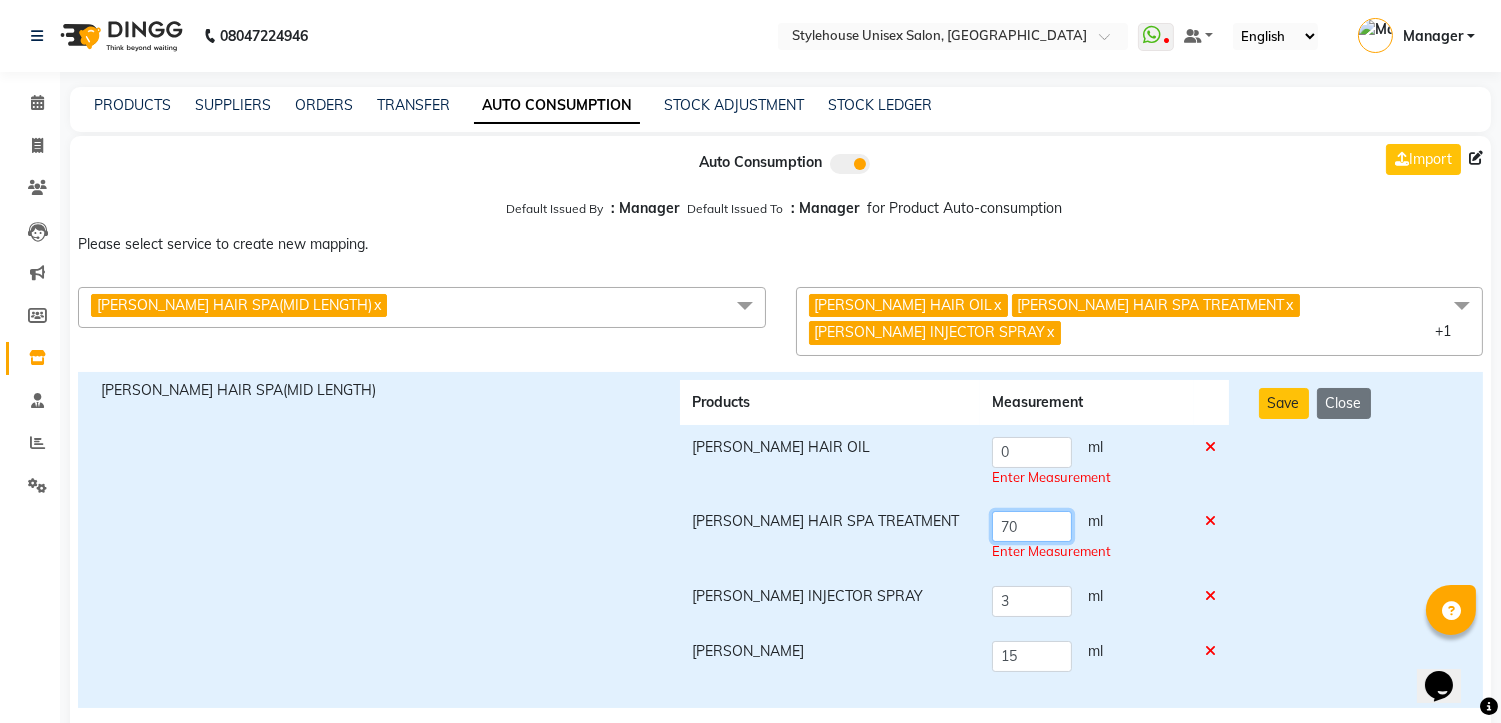 type on "70" 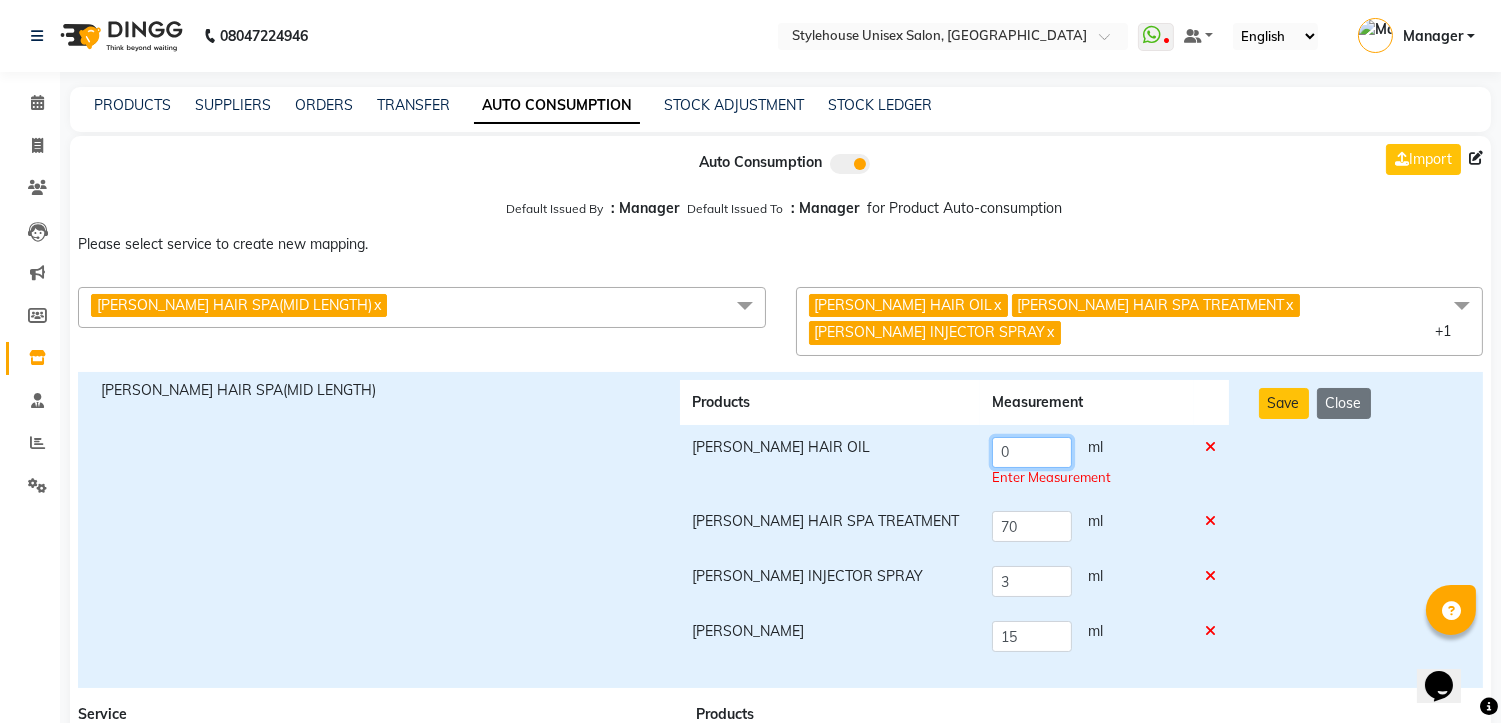 click on "0" at bounding box center [1032, 452] 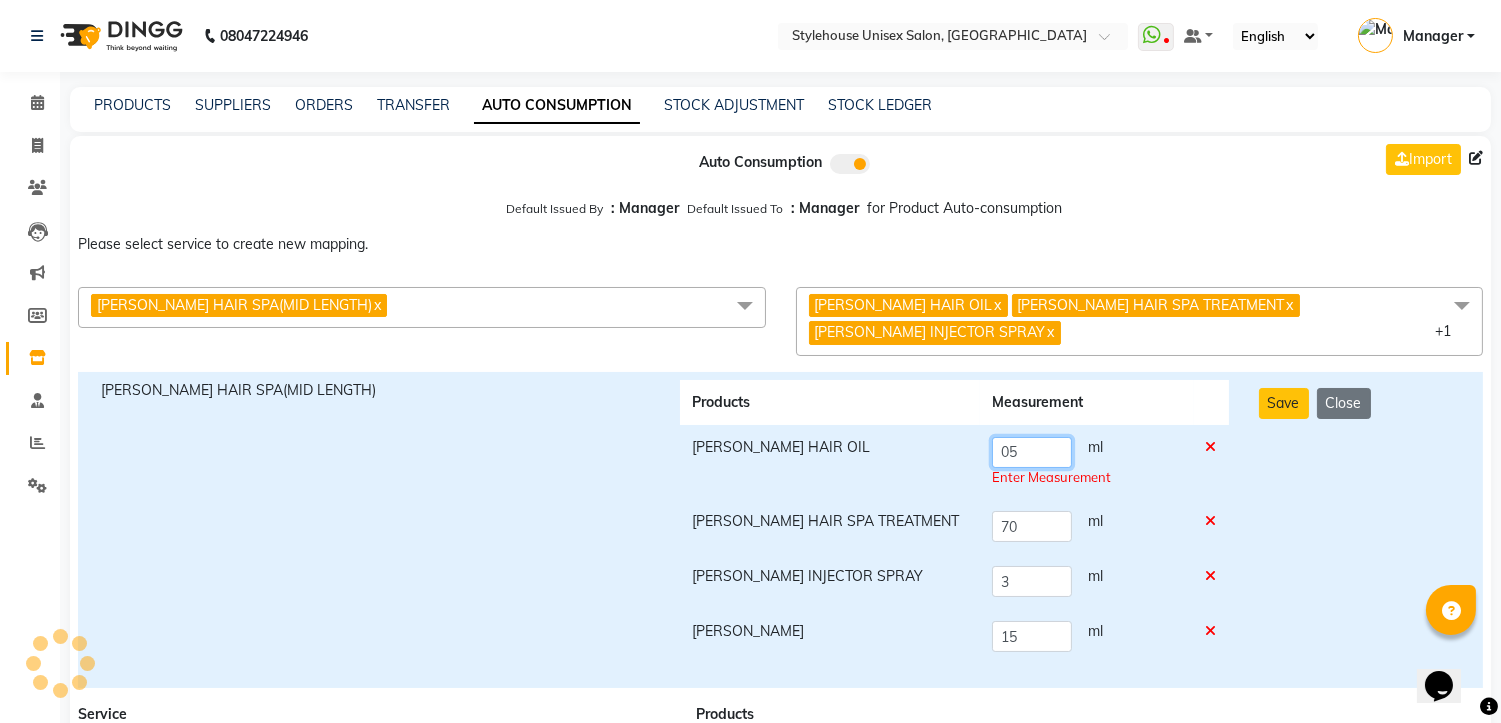type on "05" 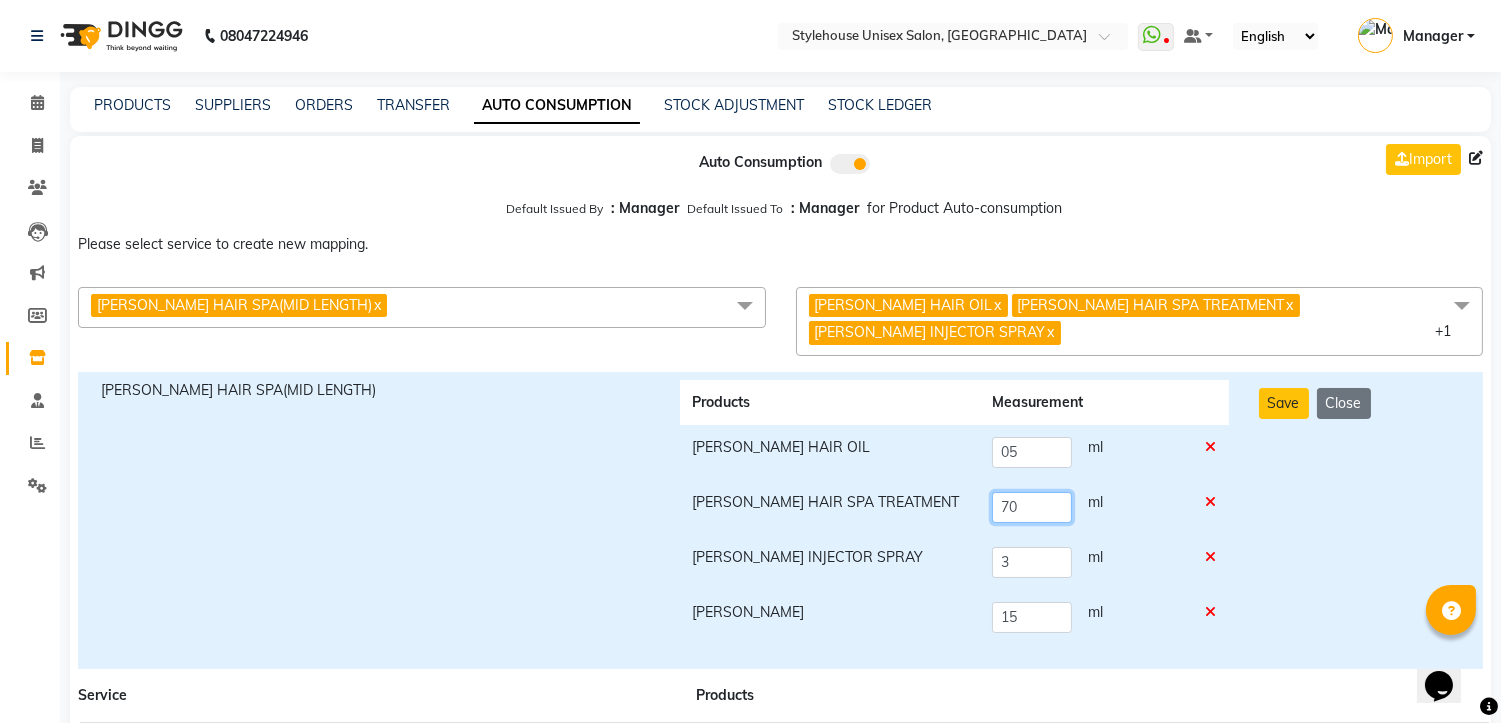 click on "70 ml" at bounding box center [1087, 507] 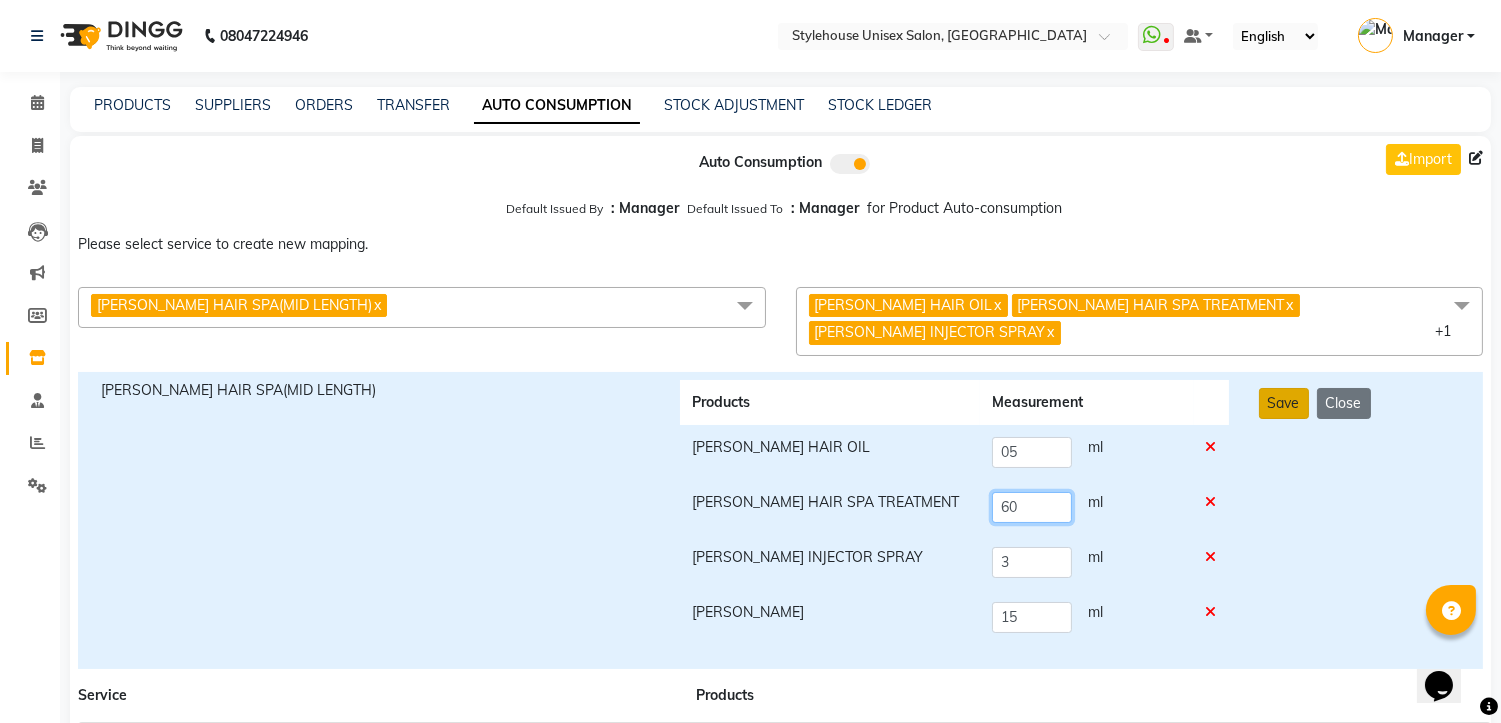 type on "60" 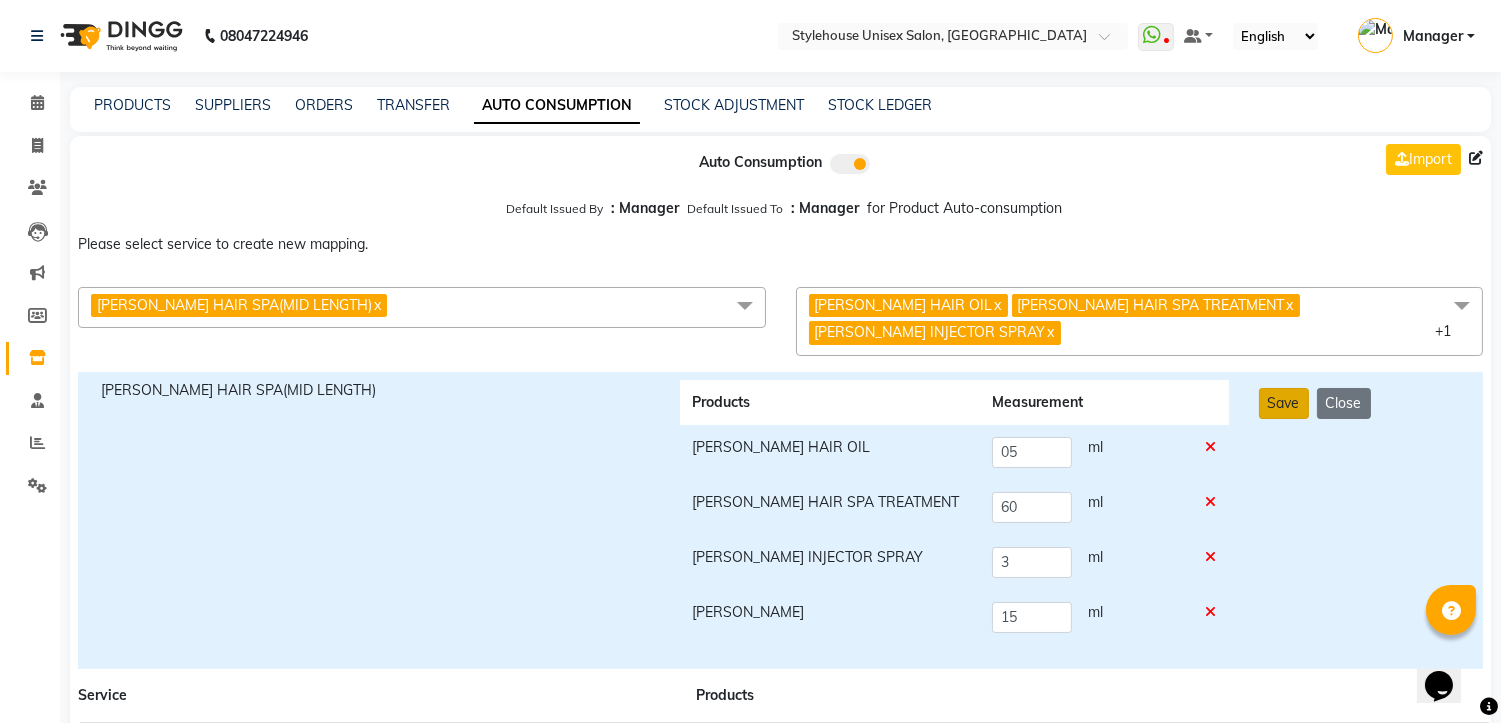 click on "Save" at bounding box center [1284, 403] 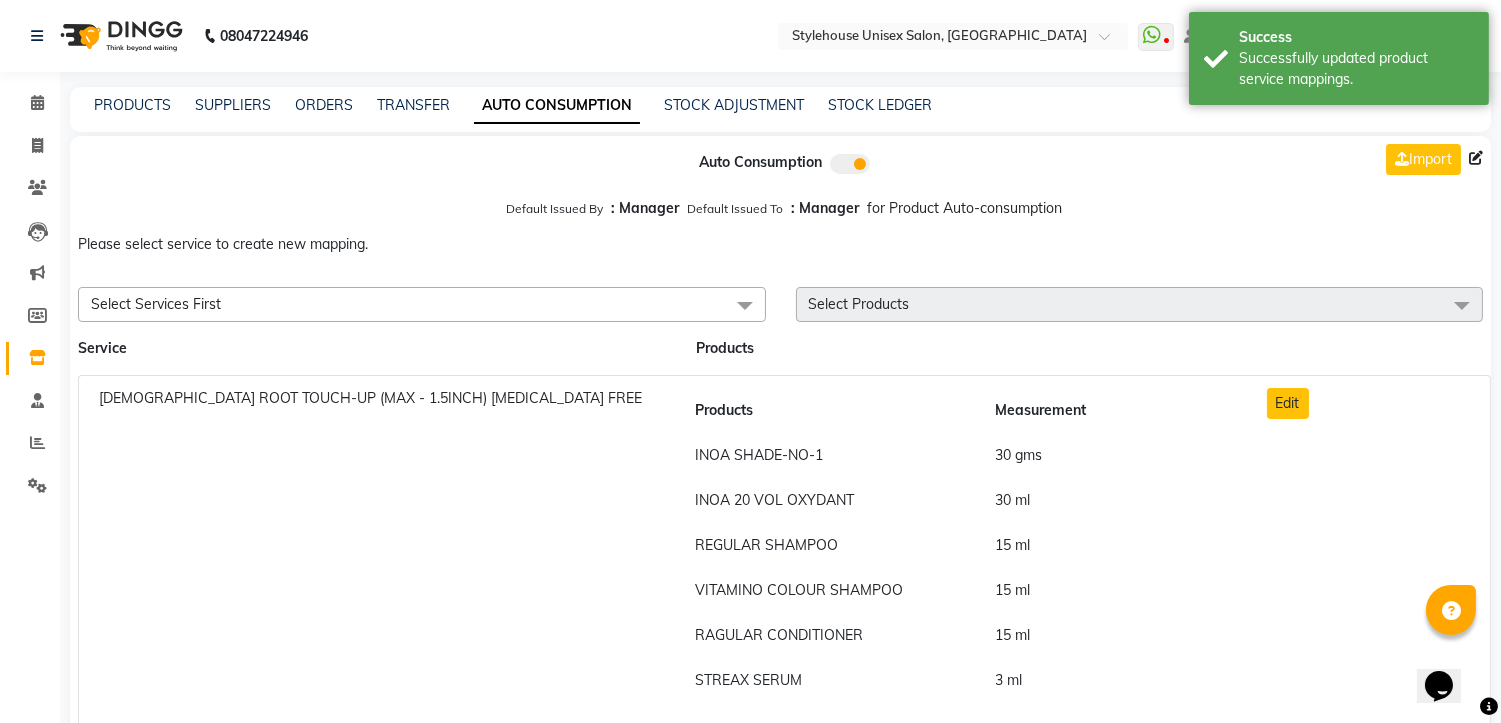click on "Select Services First" at bounding box center [156, 304] 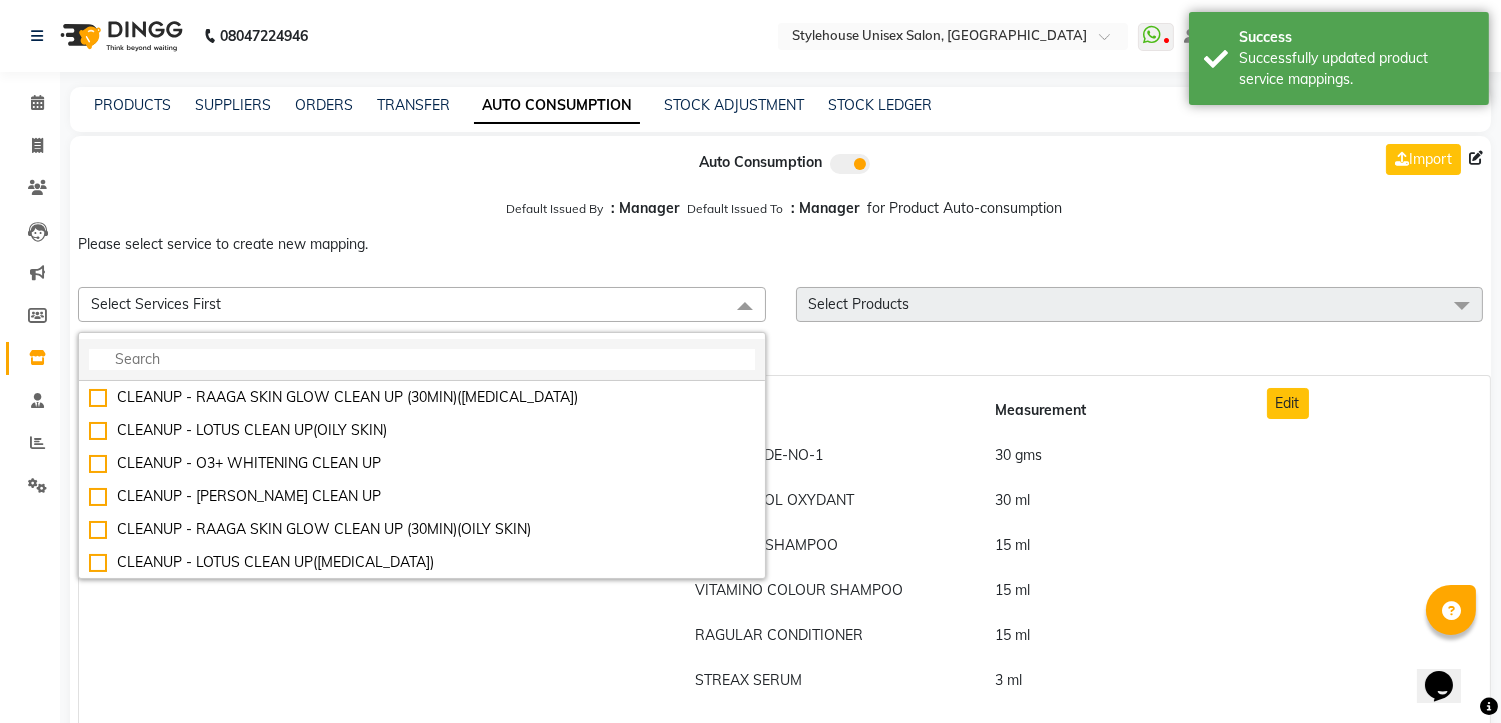 click at bounding box center [422, 359] 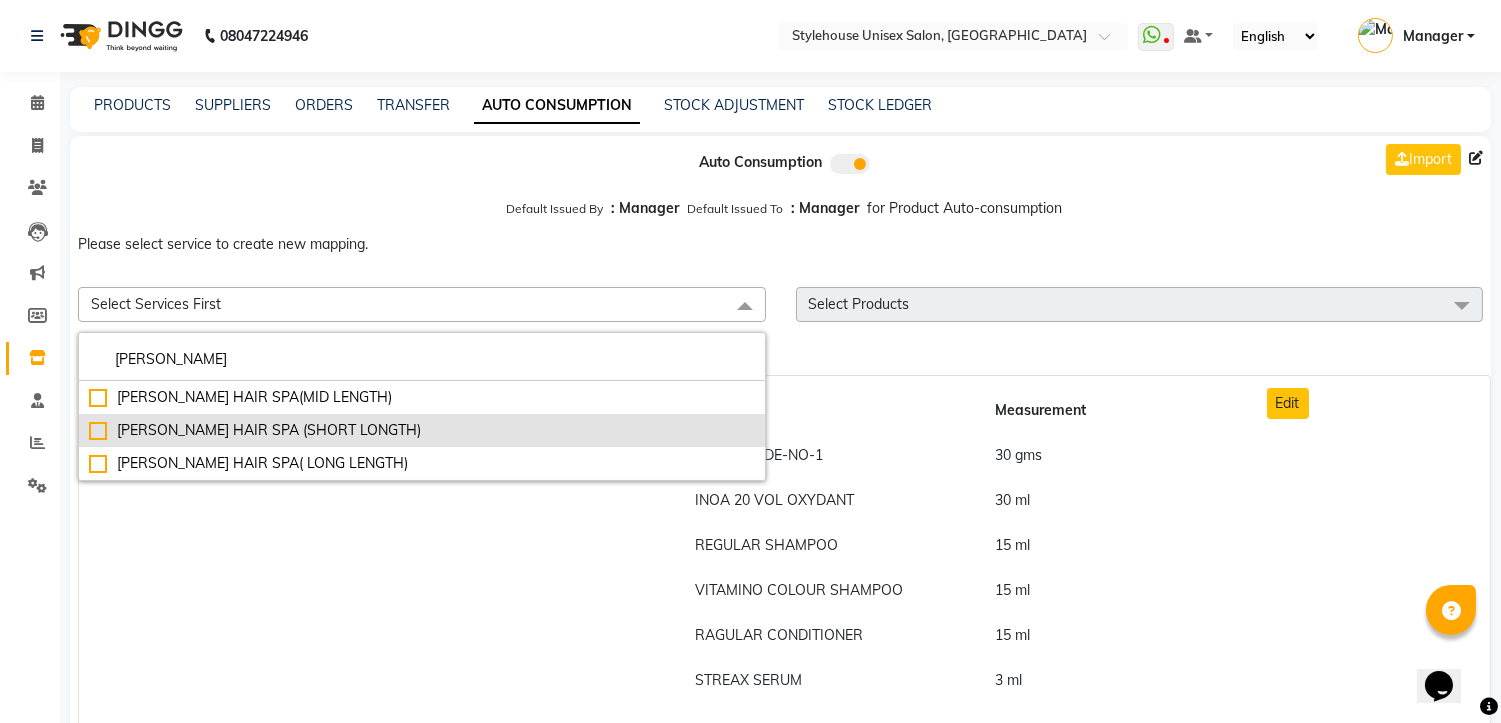 type on "SHEA" 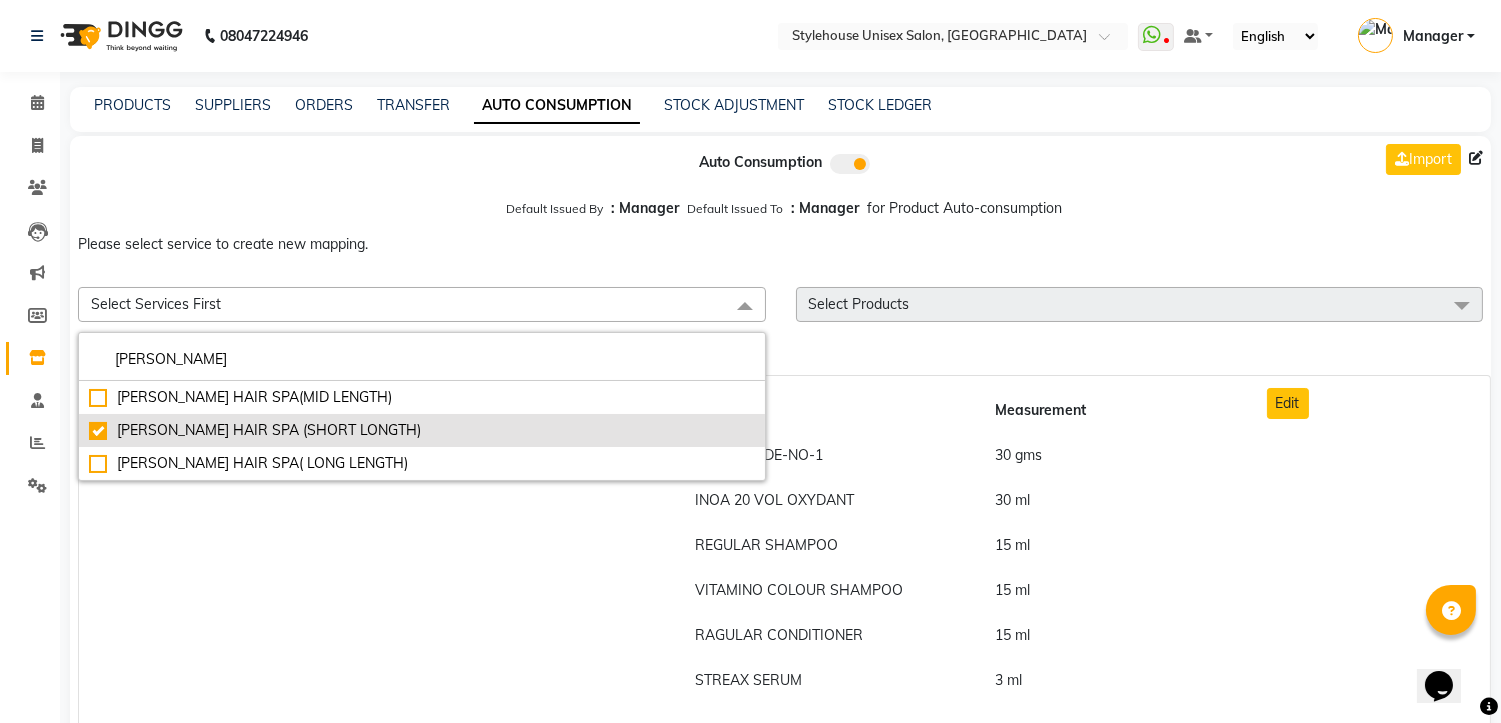 checkbox on "true" 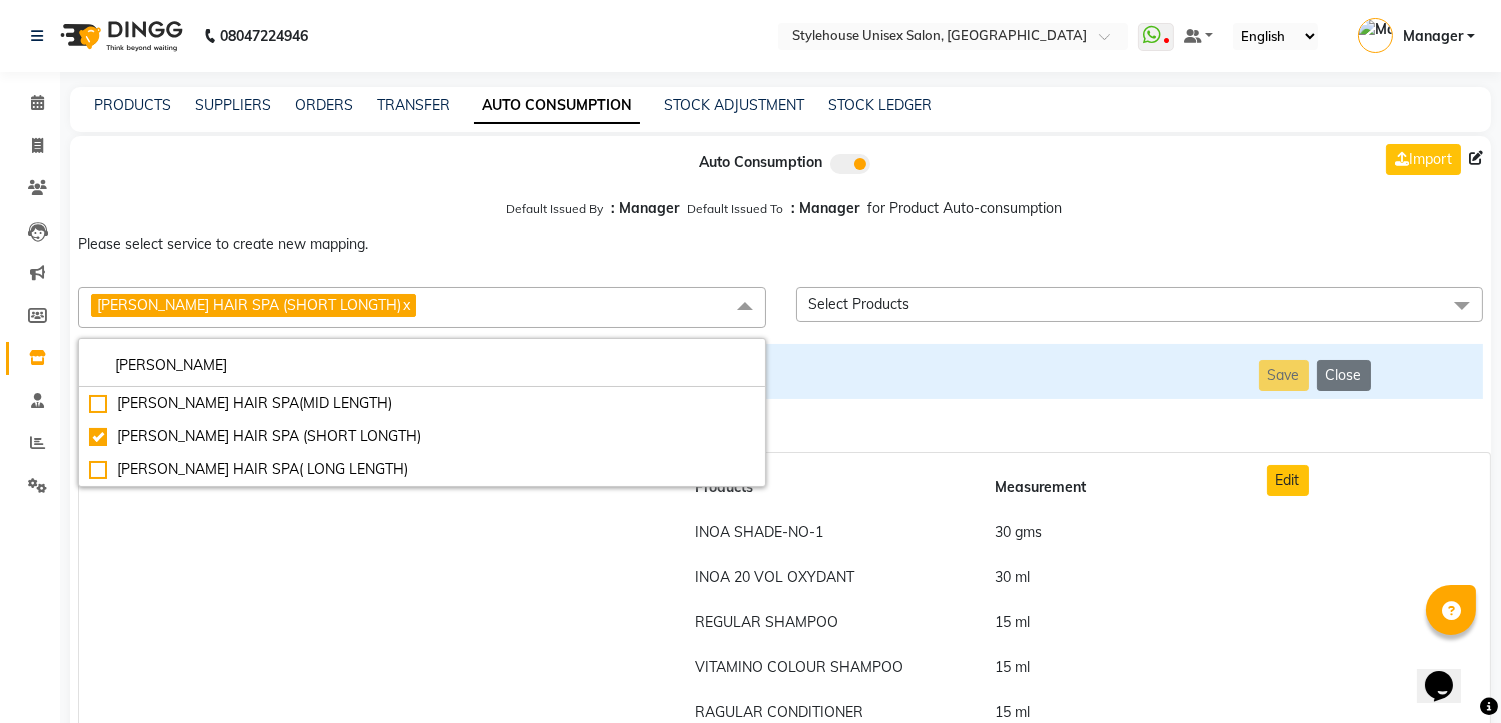 click on "Select Products" at bounding box center (1140, 304) 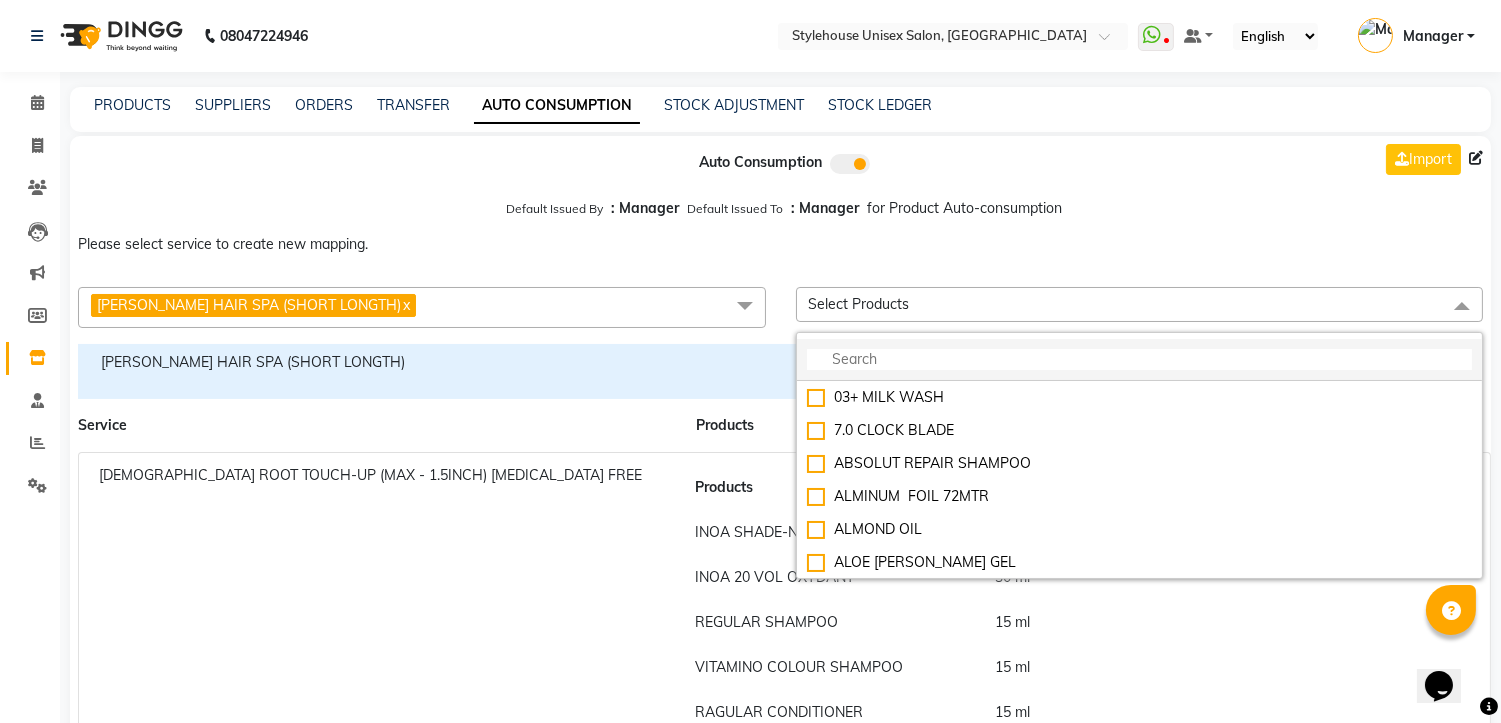 click at bounding box center [1140, 359] 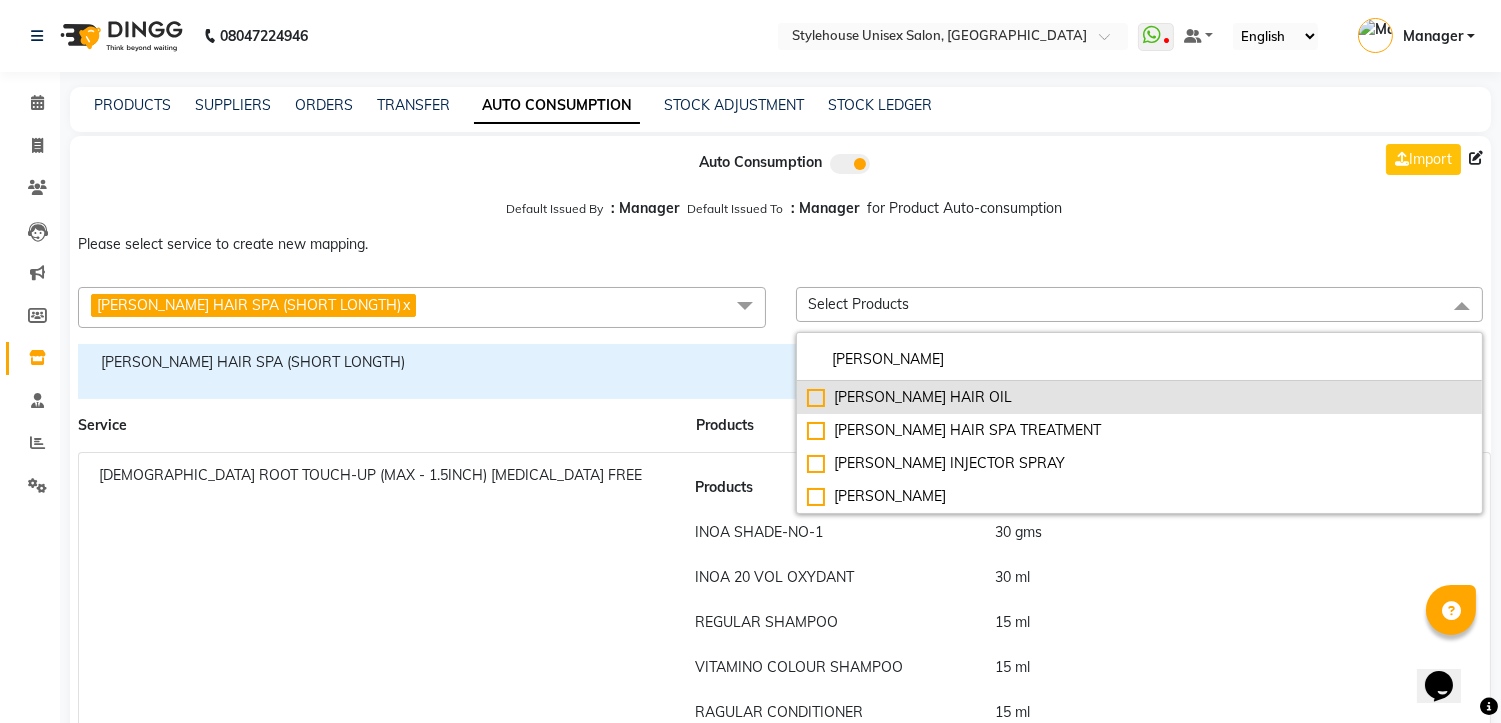 type on "SHEA" 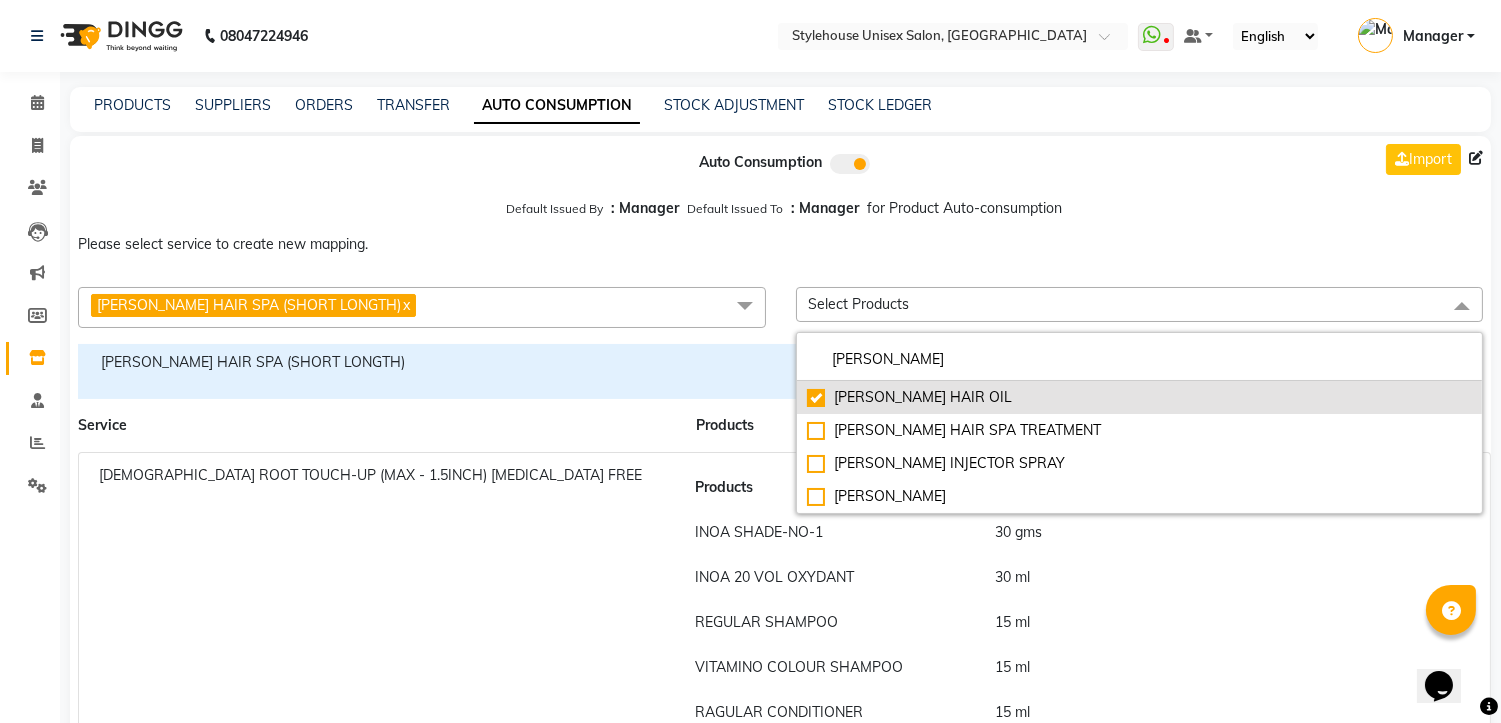 checkbox on "true" 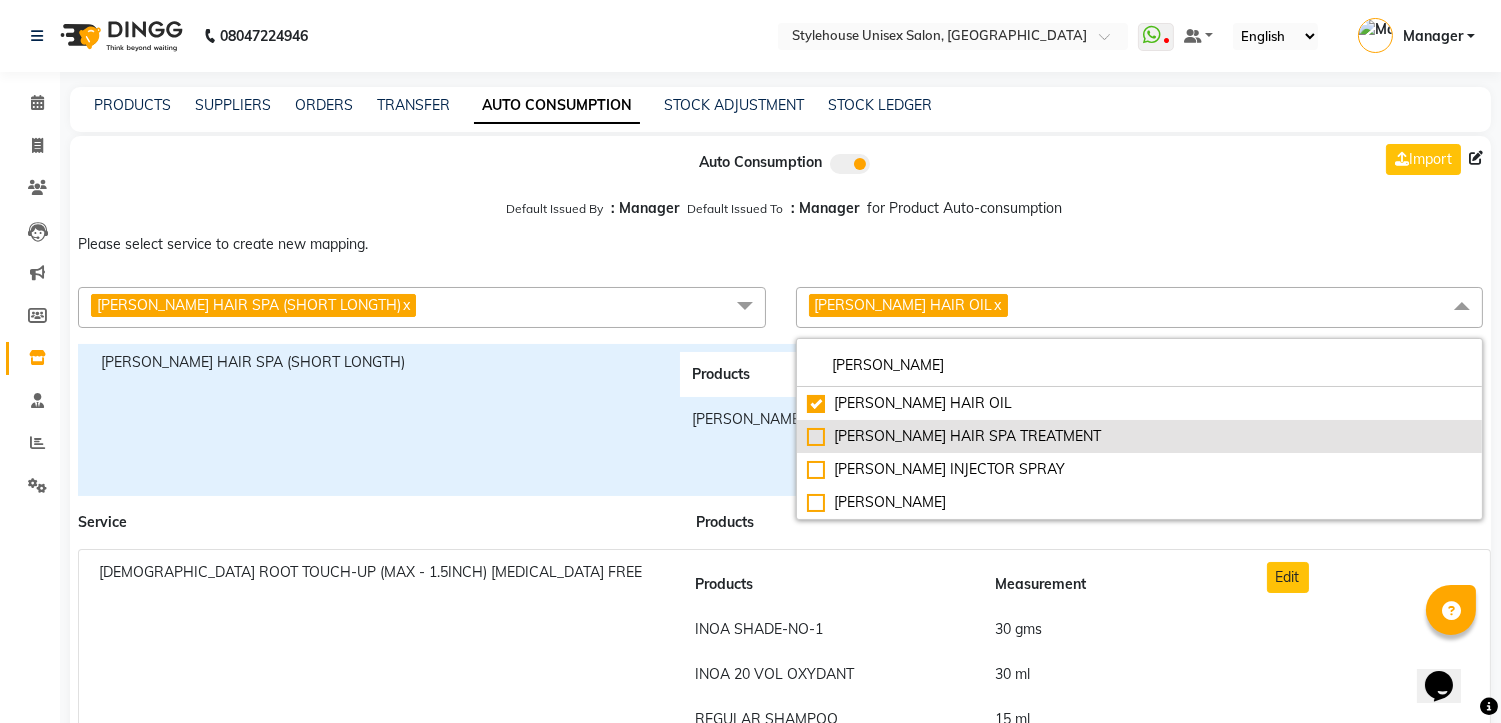 click on "SHEA HAIR SPA TREATMENT" at bounding box center [1140, 436] 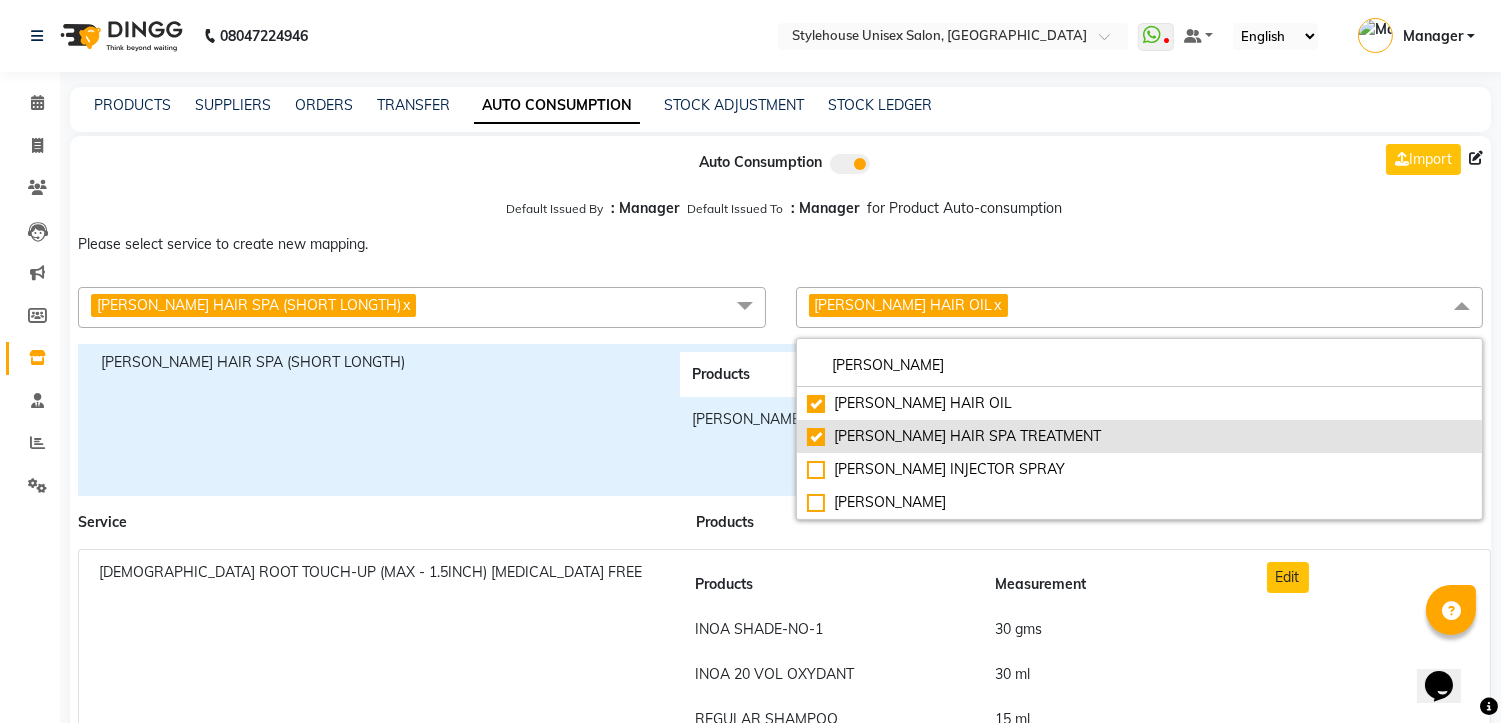 checkbox on "true" 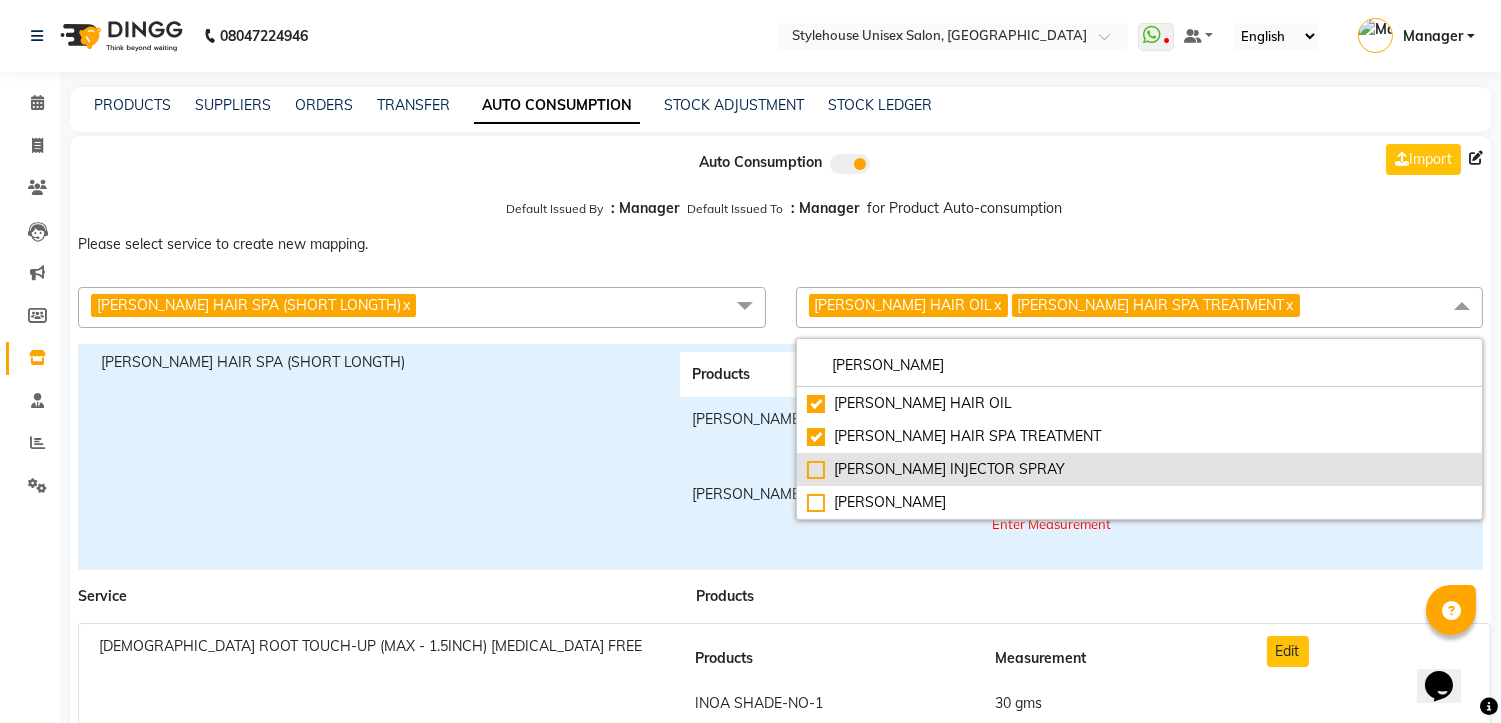 click on "SHEA INJECTOR SPRAY" at bounding box center [1140, 469] 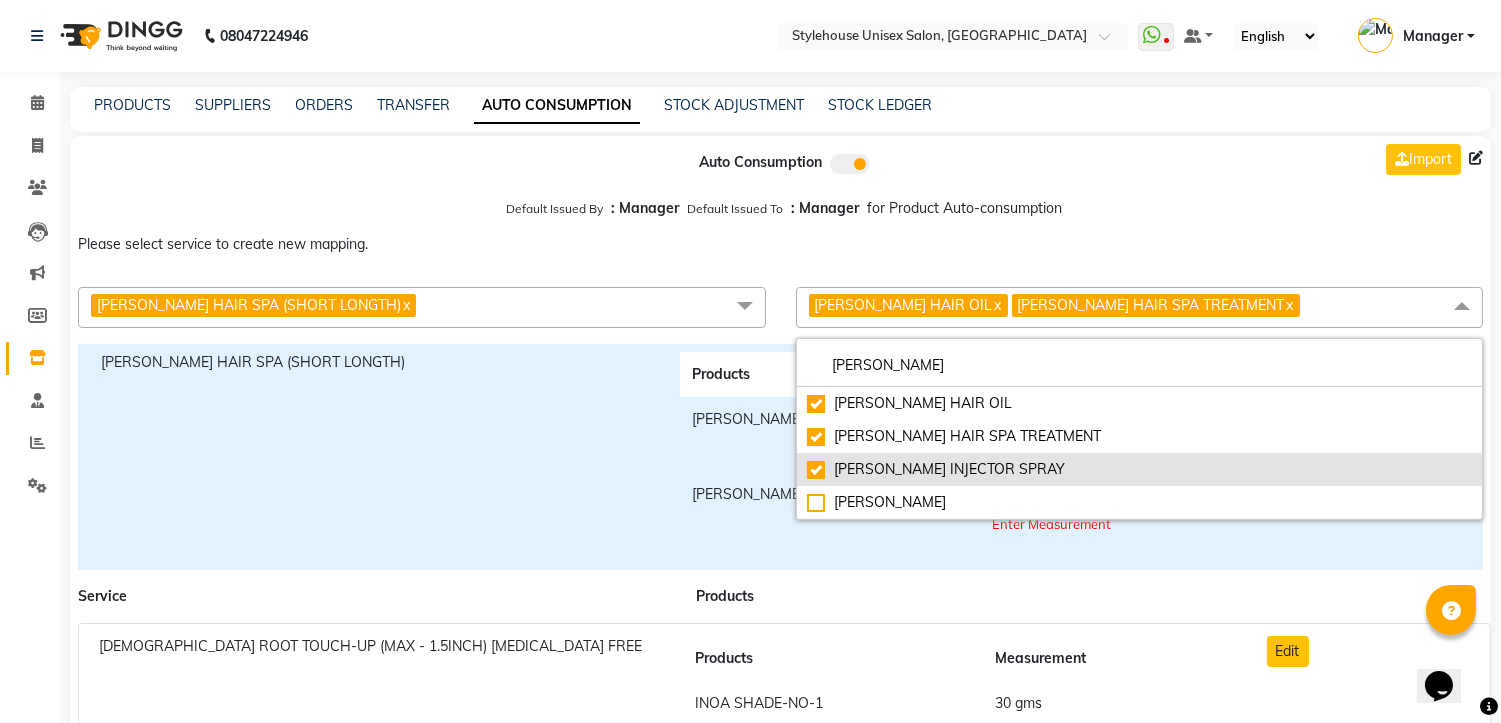 checkbox on "true" 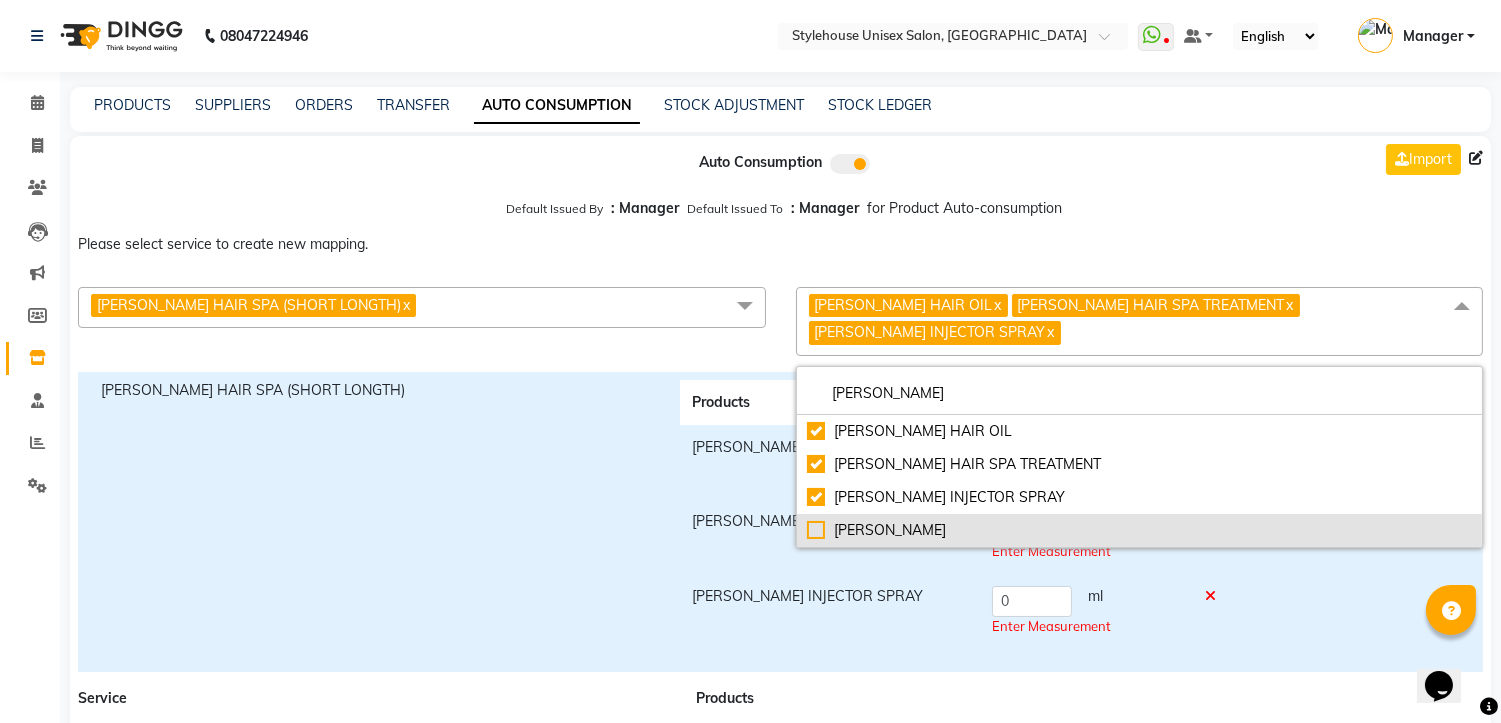 click on "SHEA SHAMPOO" at bounding box center (1140, 530) 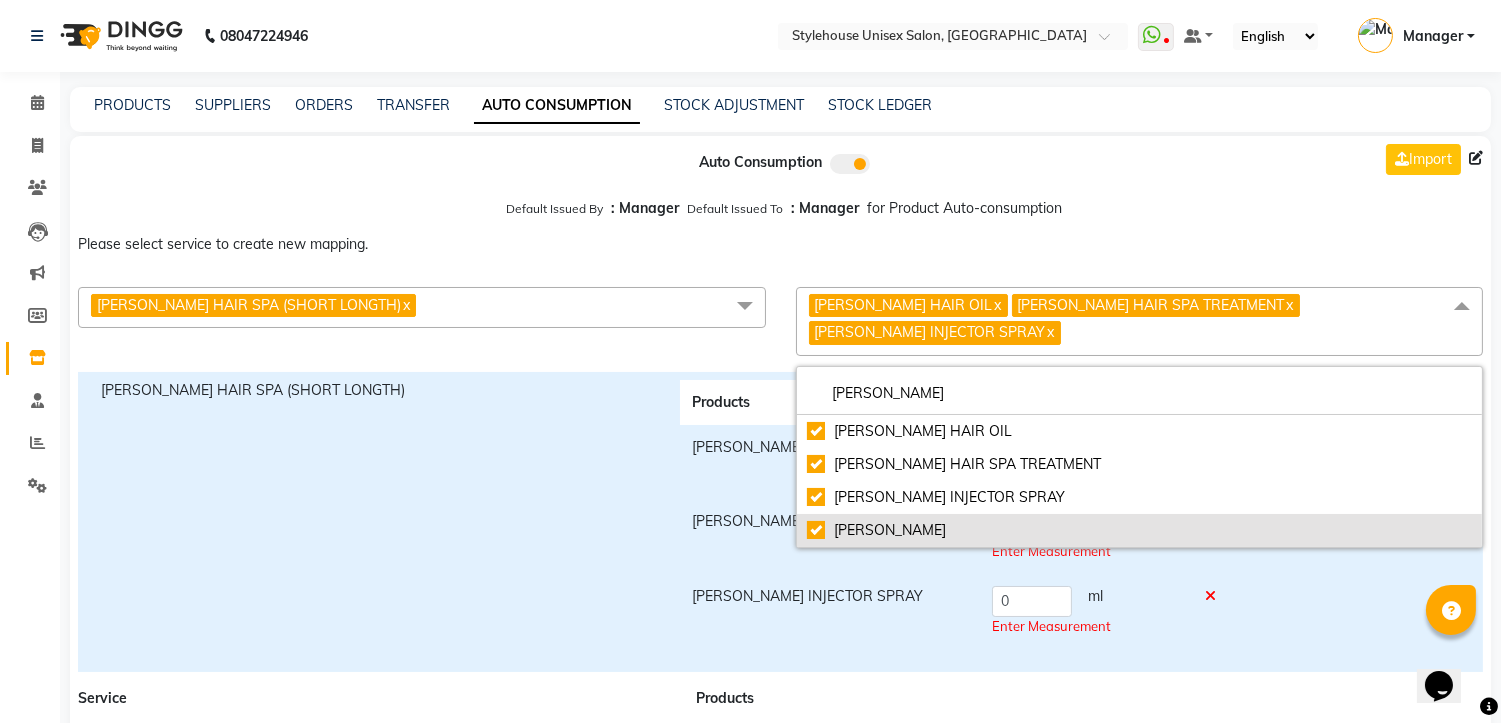 checkbox on "true" 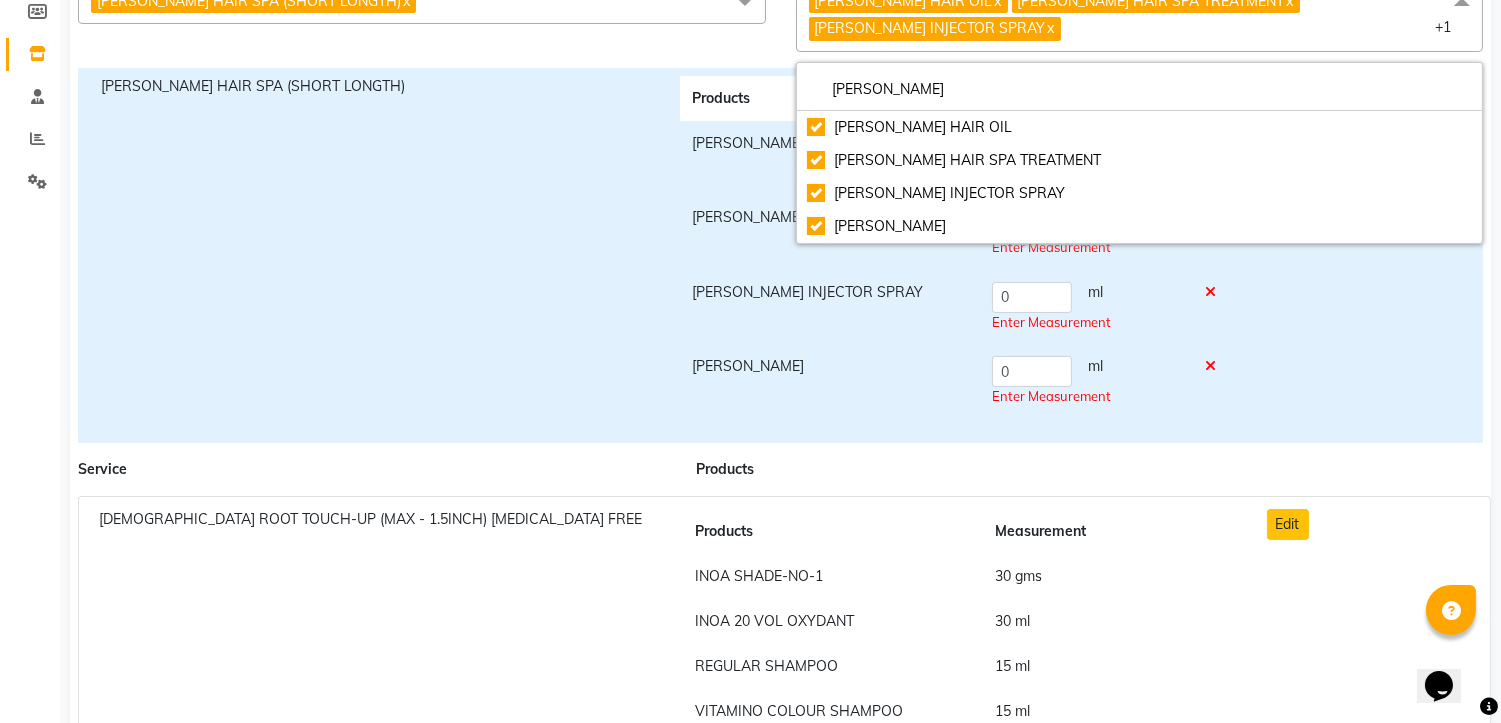 scroll, scrollTop: 333, scrollLeft: 0, axis: vertical 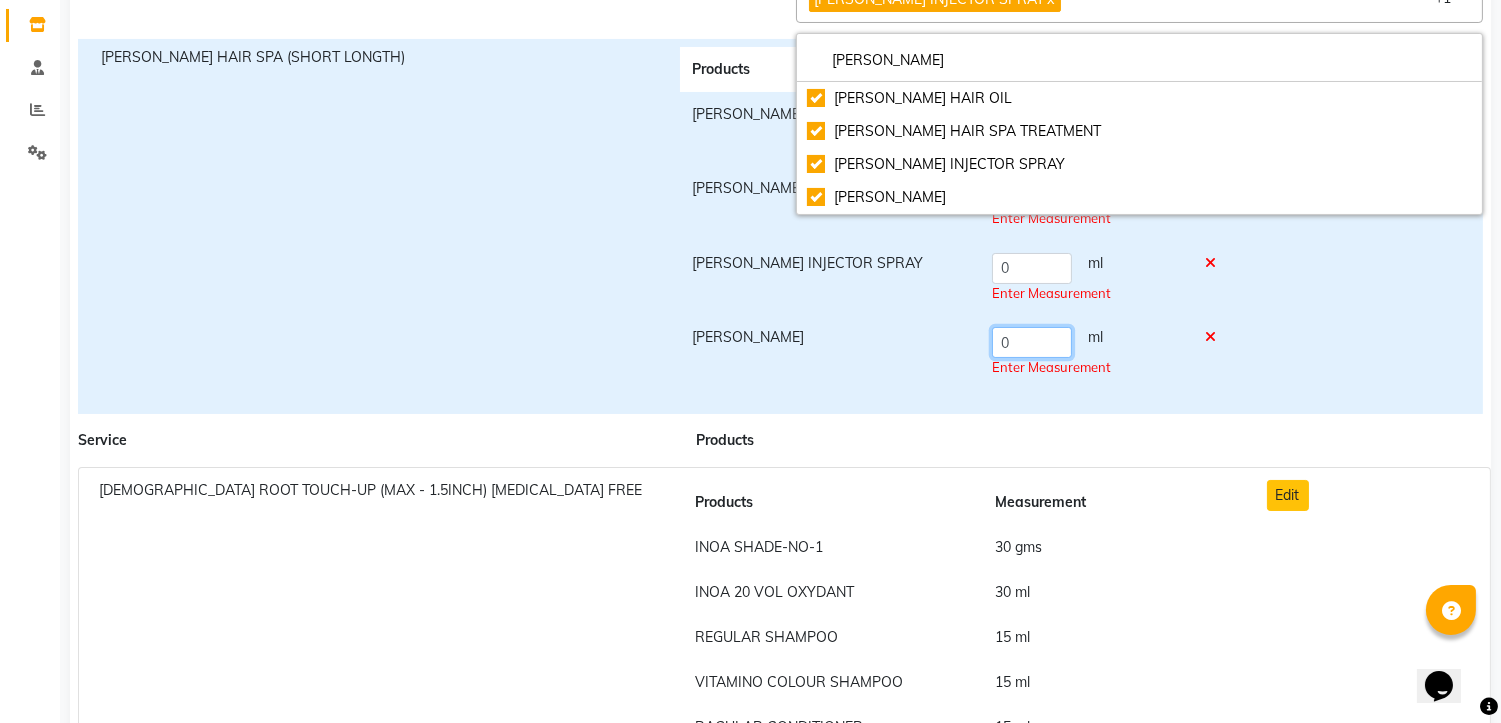 click on "0" at bounding box center (1032, 342) 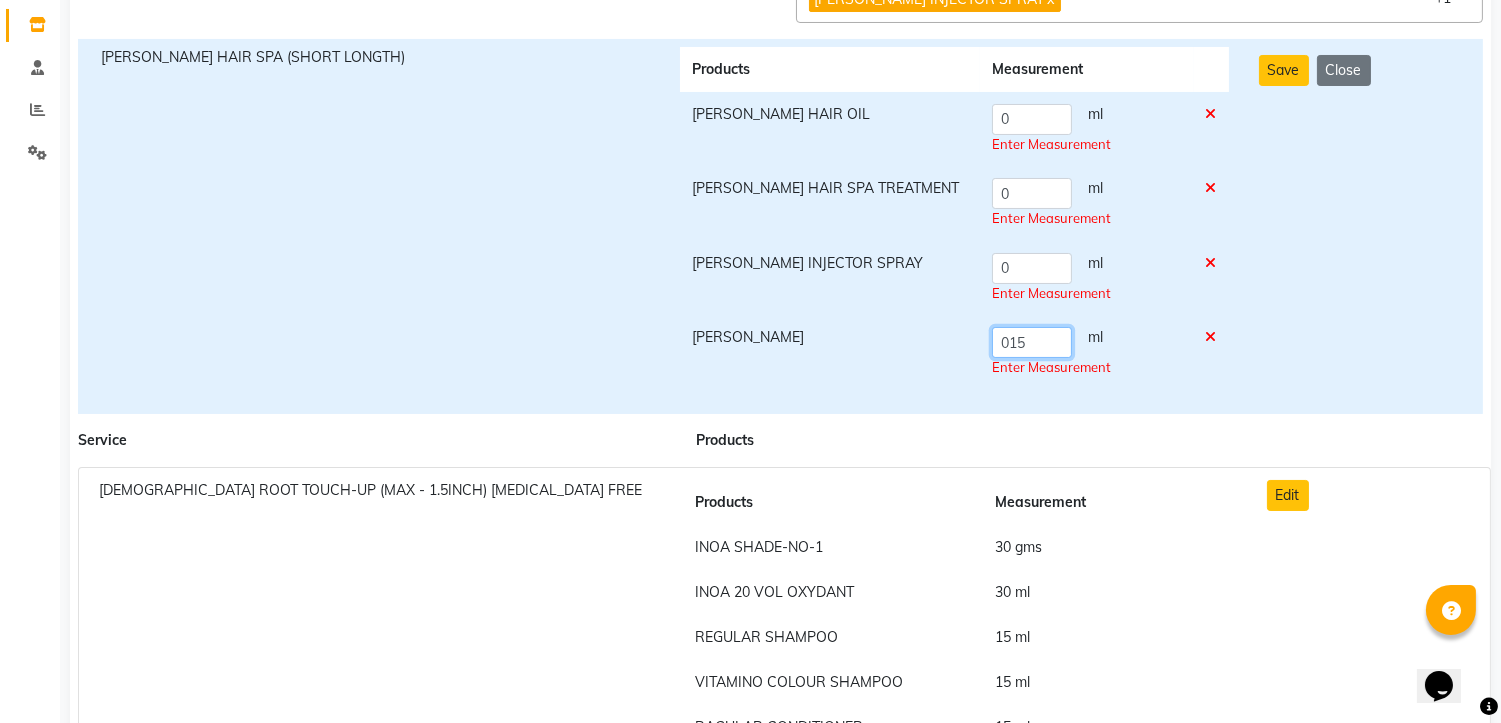 type on "015" 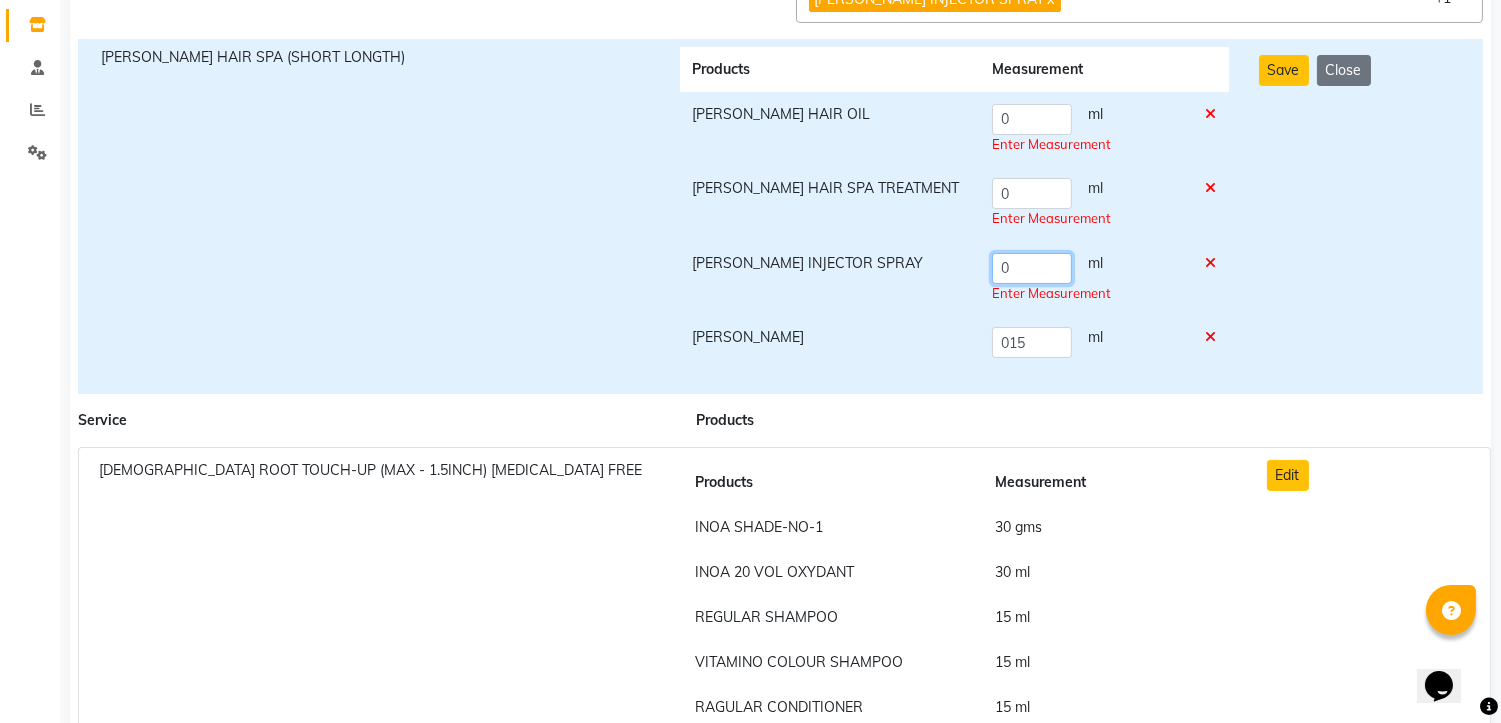 click on "0" at bounding box center (1032, 268) 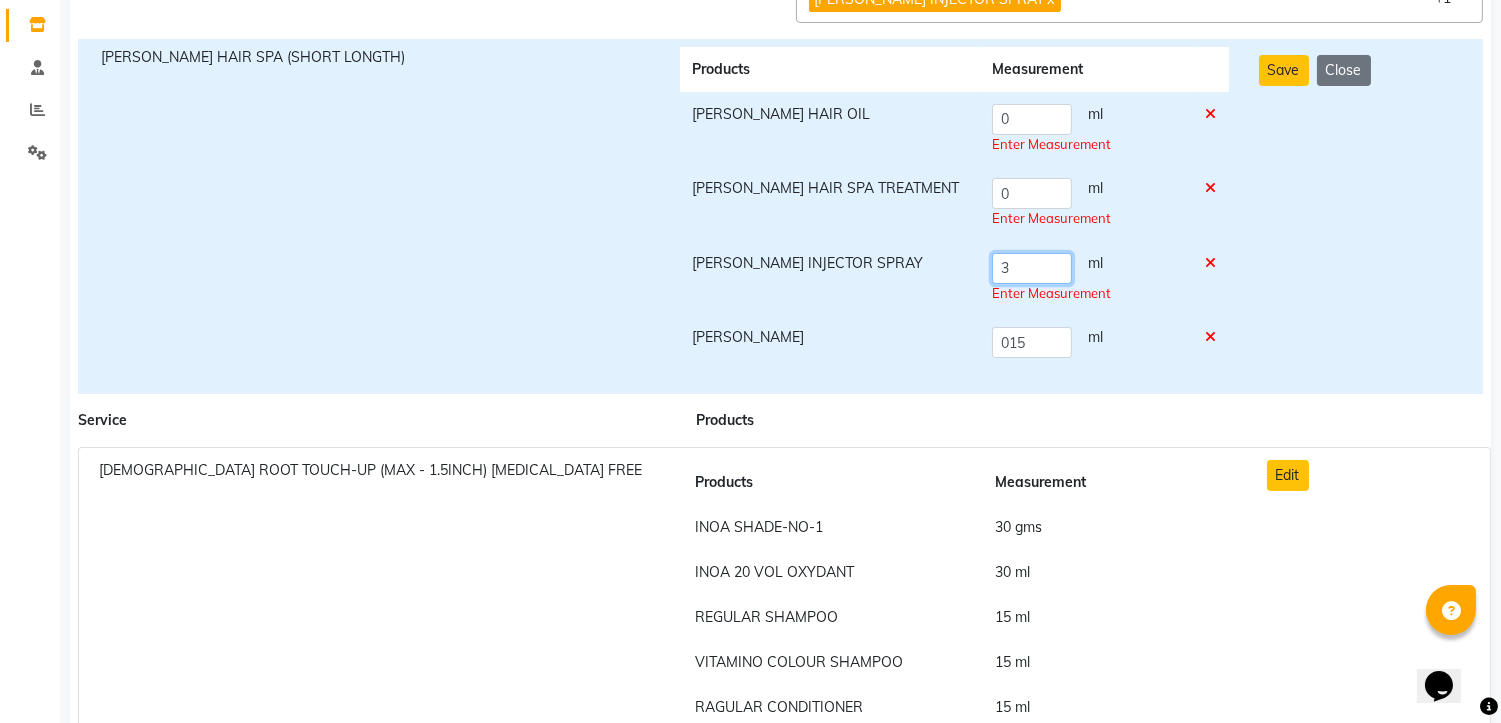 type on "3" 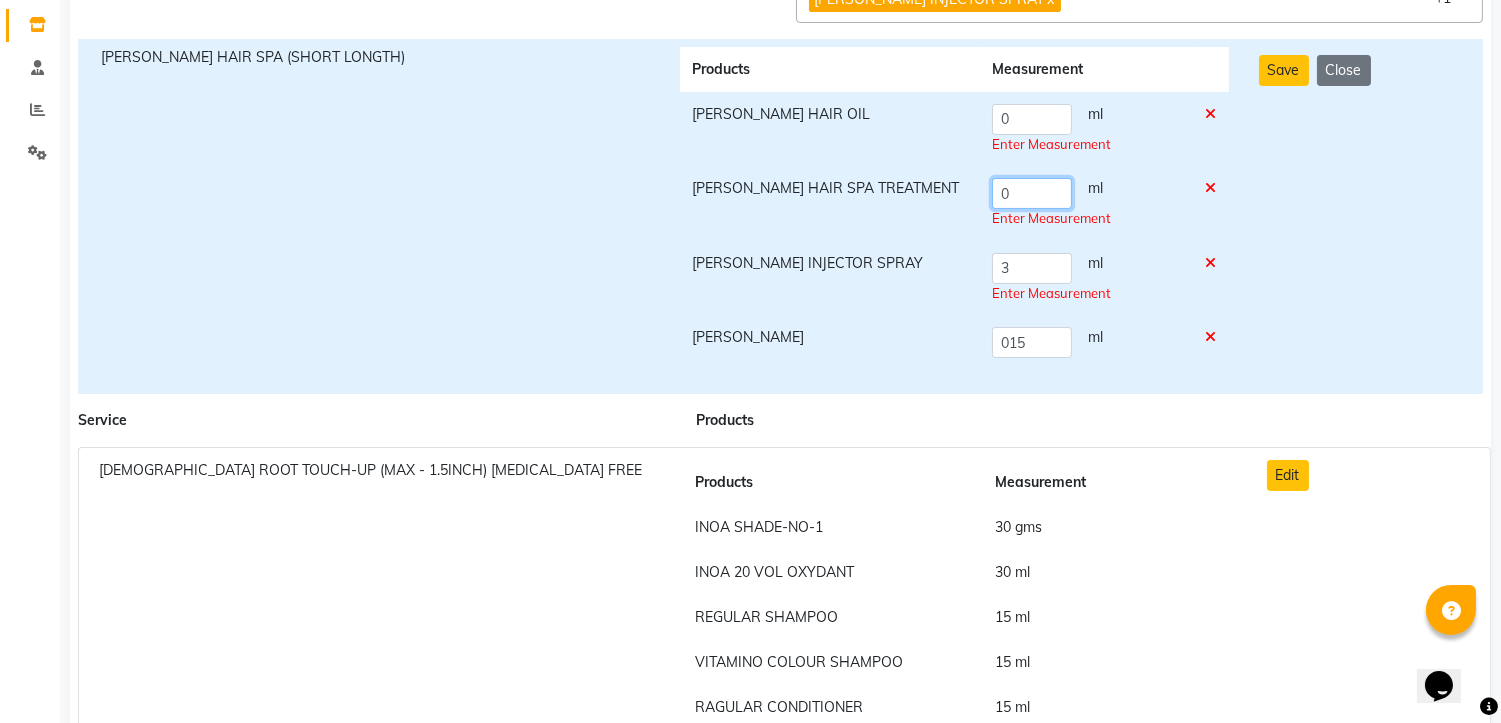 click on "0" at bounding box center (1032, 193) 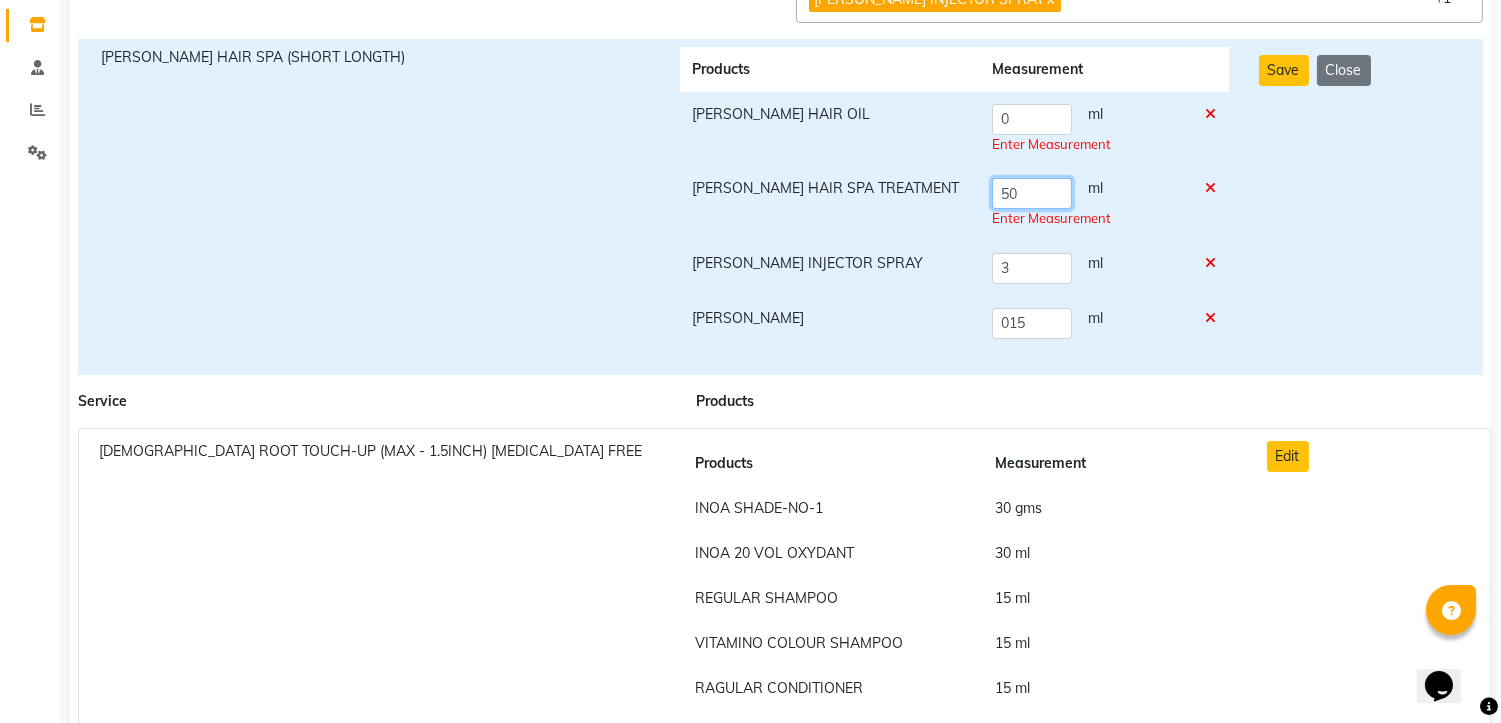 type 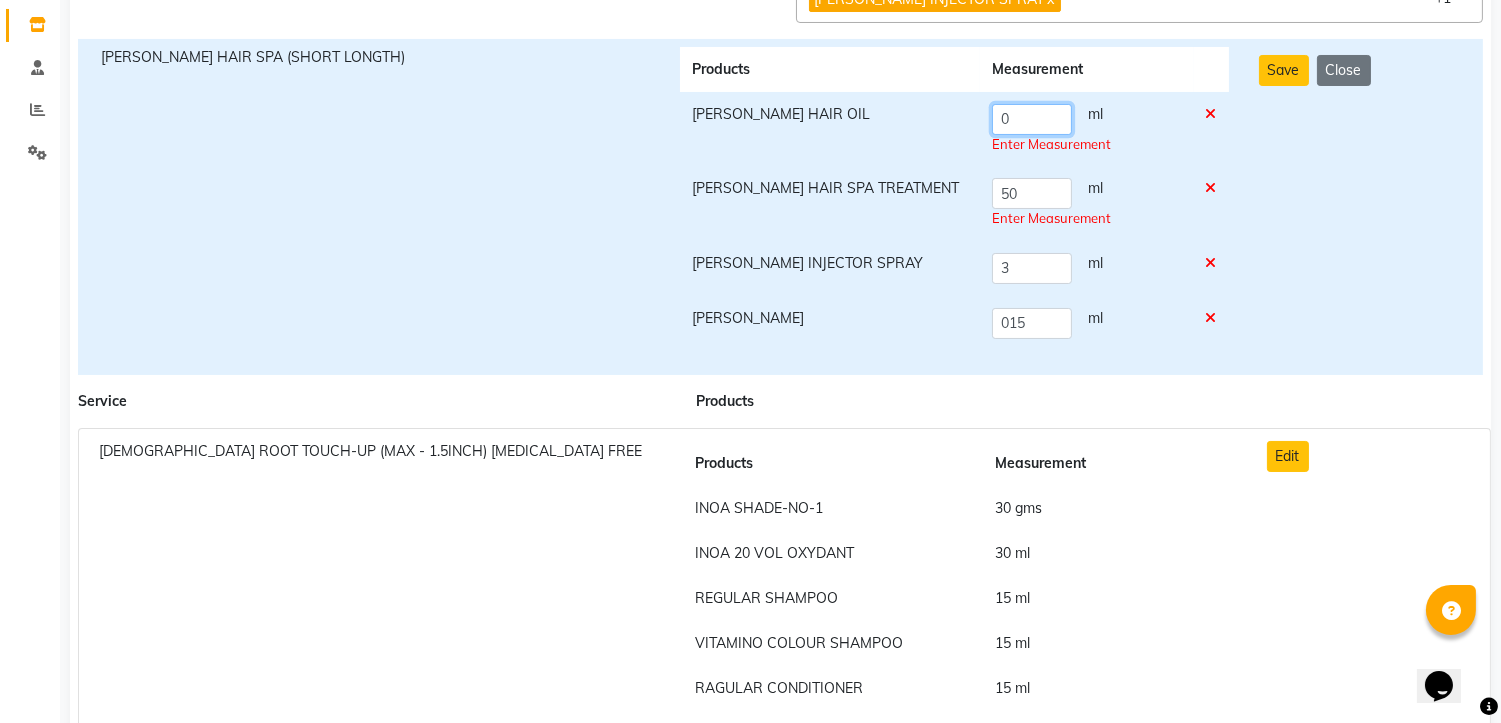 click on "0" at bounding box center [1032, 119] 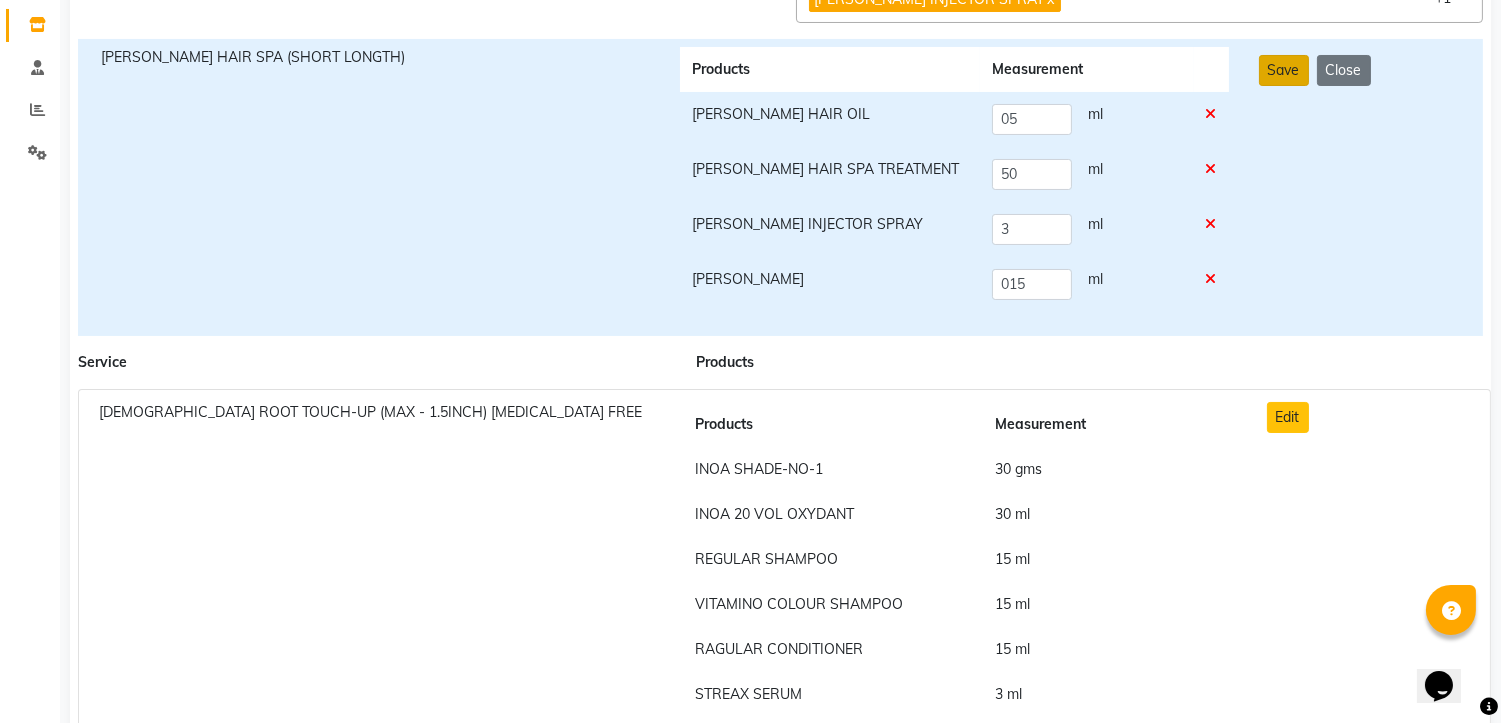 click on "Save" at bounding box center [1284, 70] 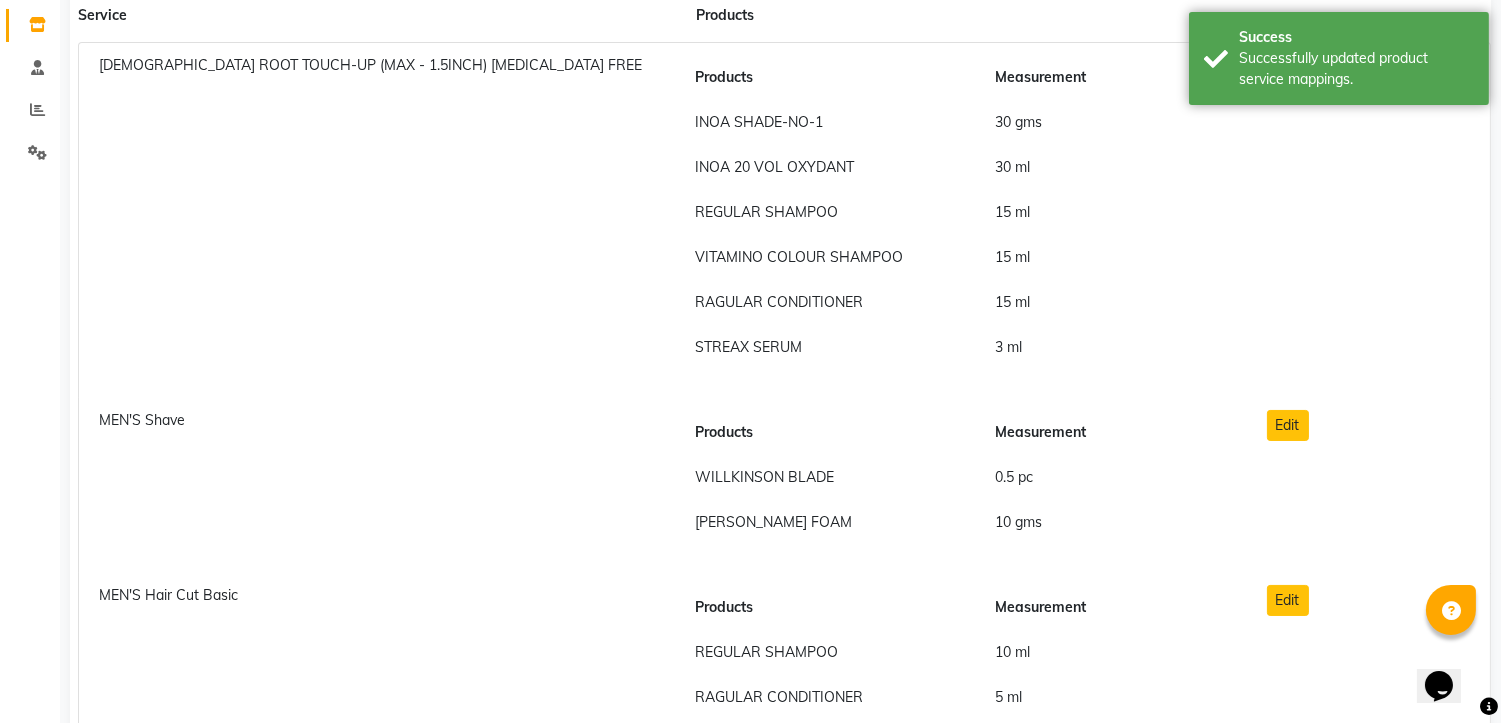scroll, scrollTop: 0, scrollLeft: 0, axis: both 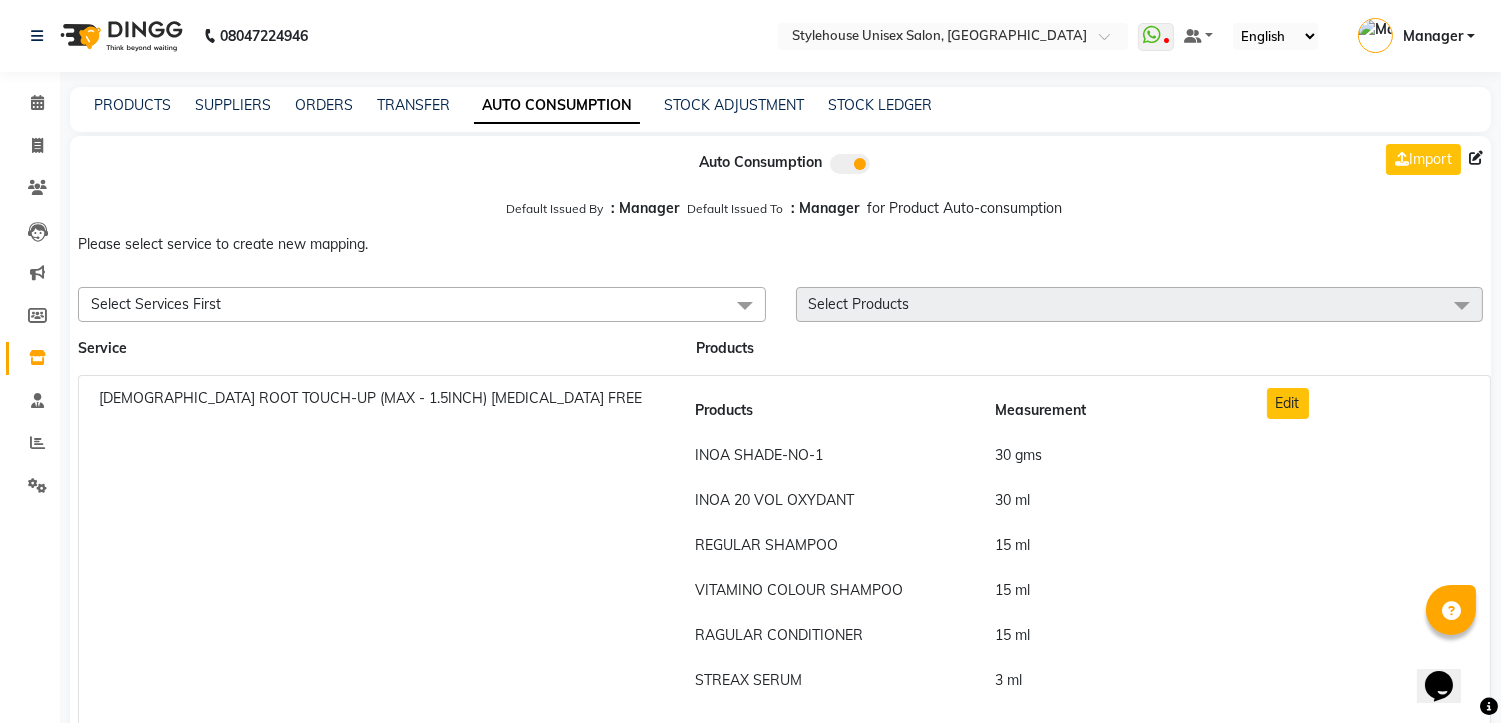 click on "Select Services First" at bounding box center (156, 304) 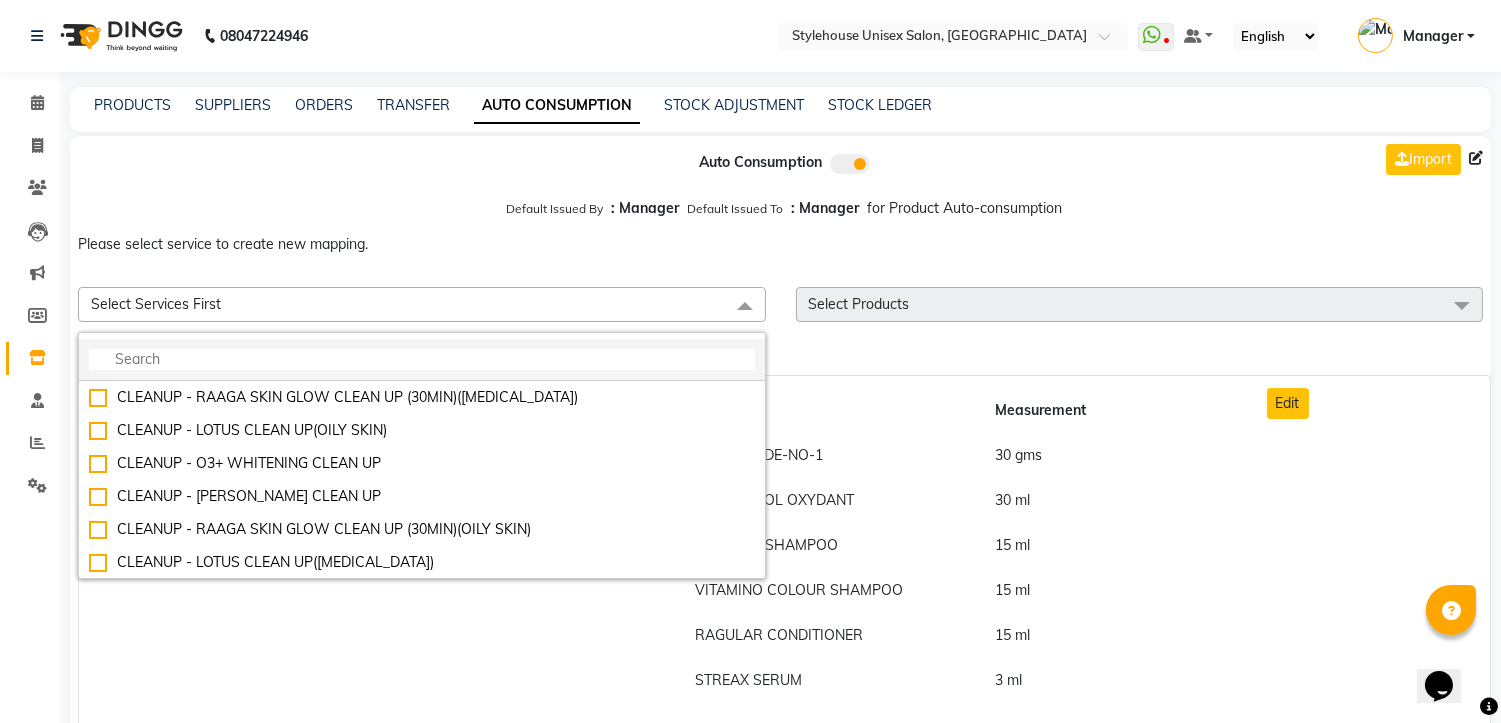 click at bounding box center (422, 359) 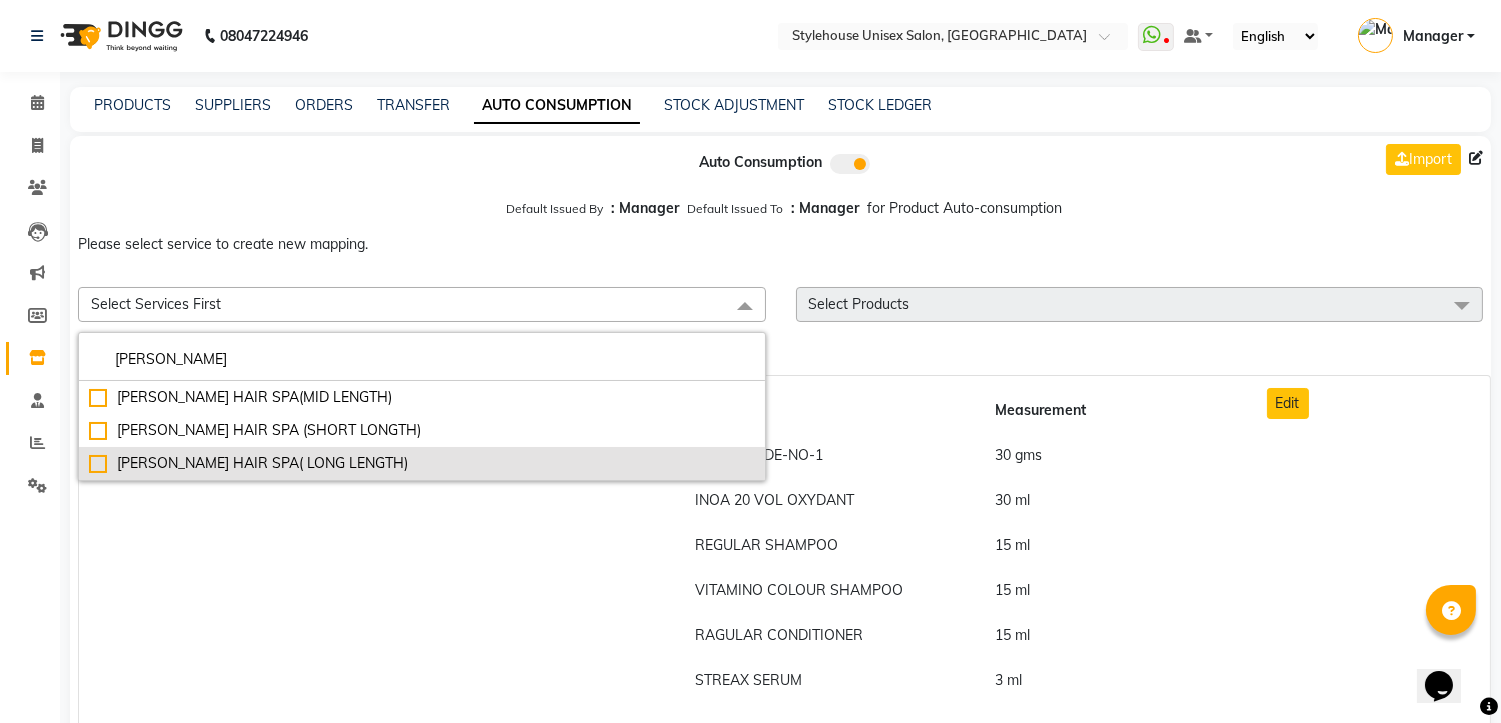 click on "[PERSON_NAME] HAIR SPA( LONG LENGTH)" at bounding box center [422, 463] 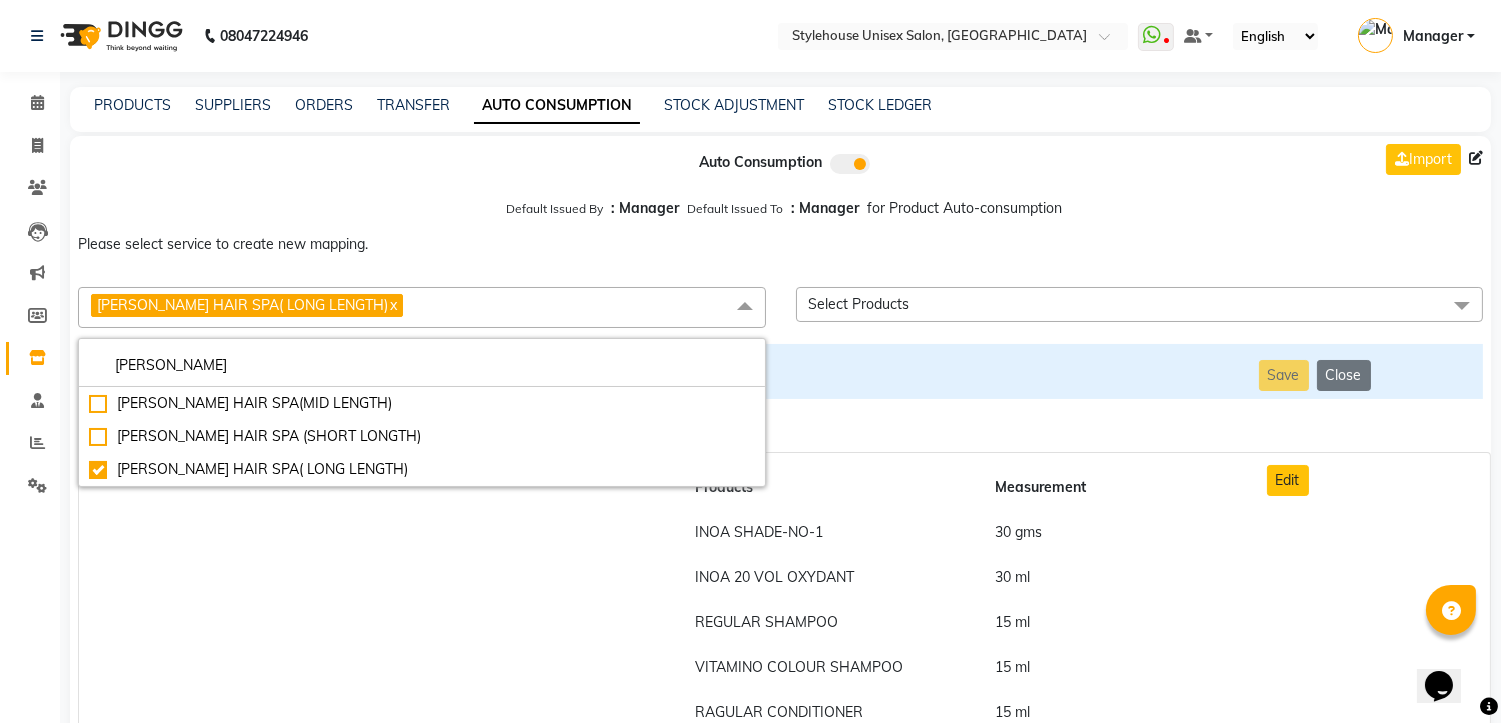 click on "Select Products" at bounding box center [1140, 304] 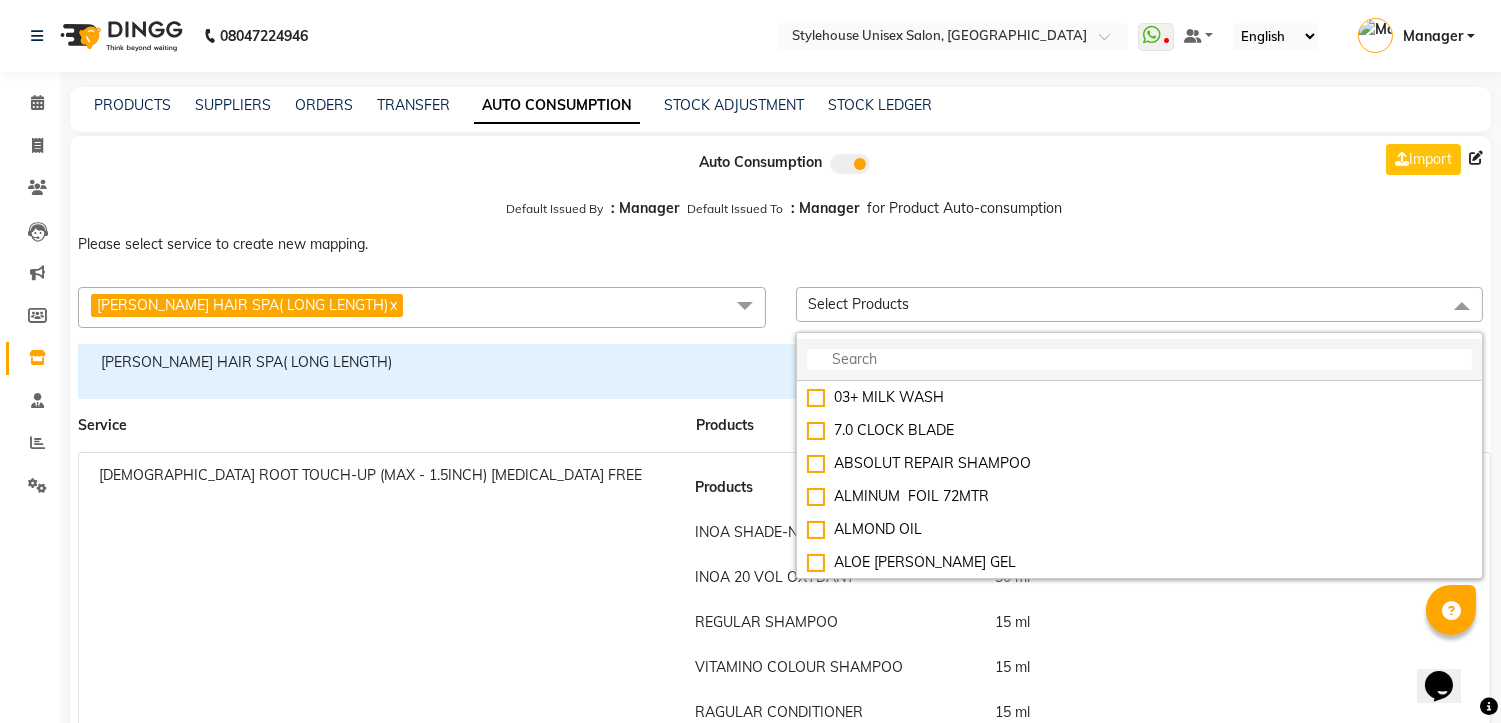 click at bounding box center (1140, 360) 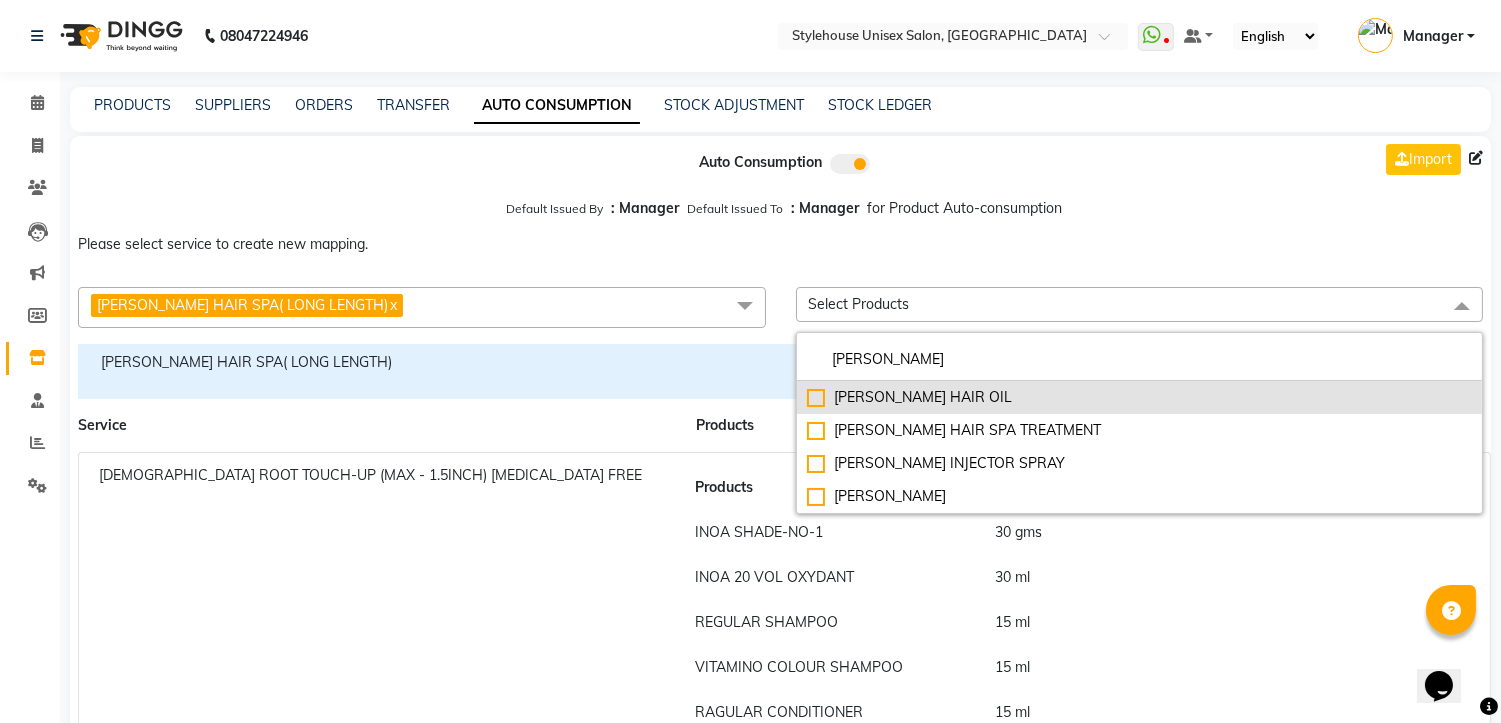 click on "SHEA HAIR OIL" at bounding box center (1140, 397) 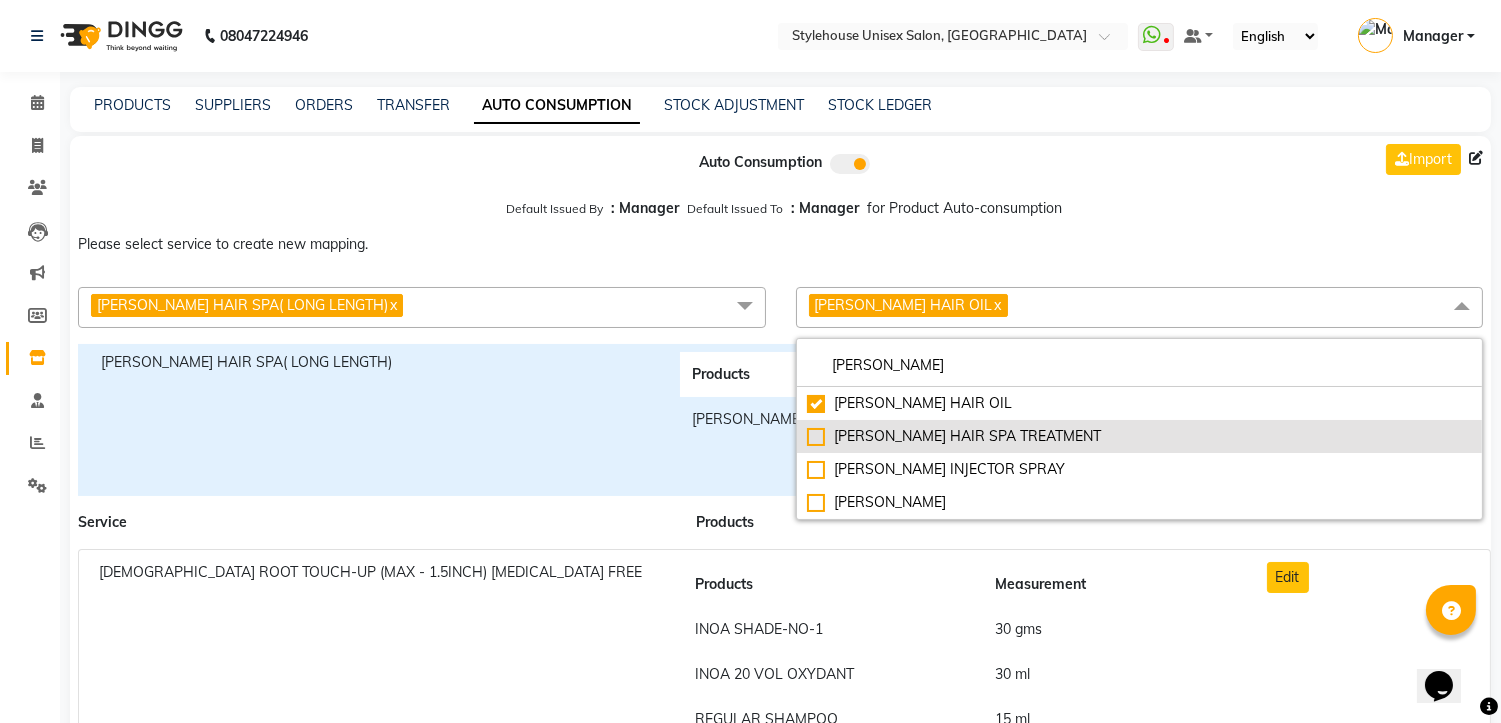 click on "SHEA HAIR SPA TREATMENT" at bounding box center [1140, 436] 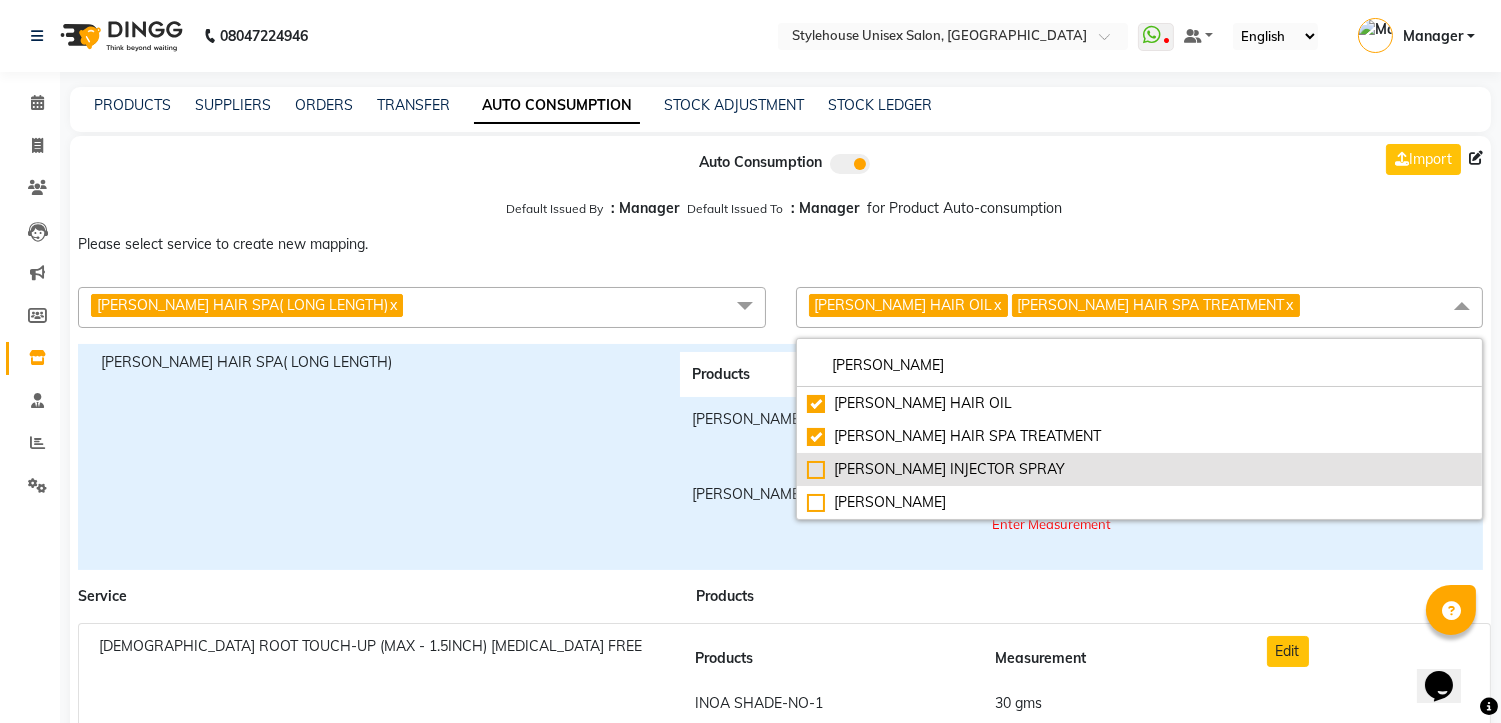 click on "SHEA INJECTOR SPRAY" at bounding box center (1140, 469) 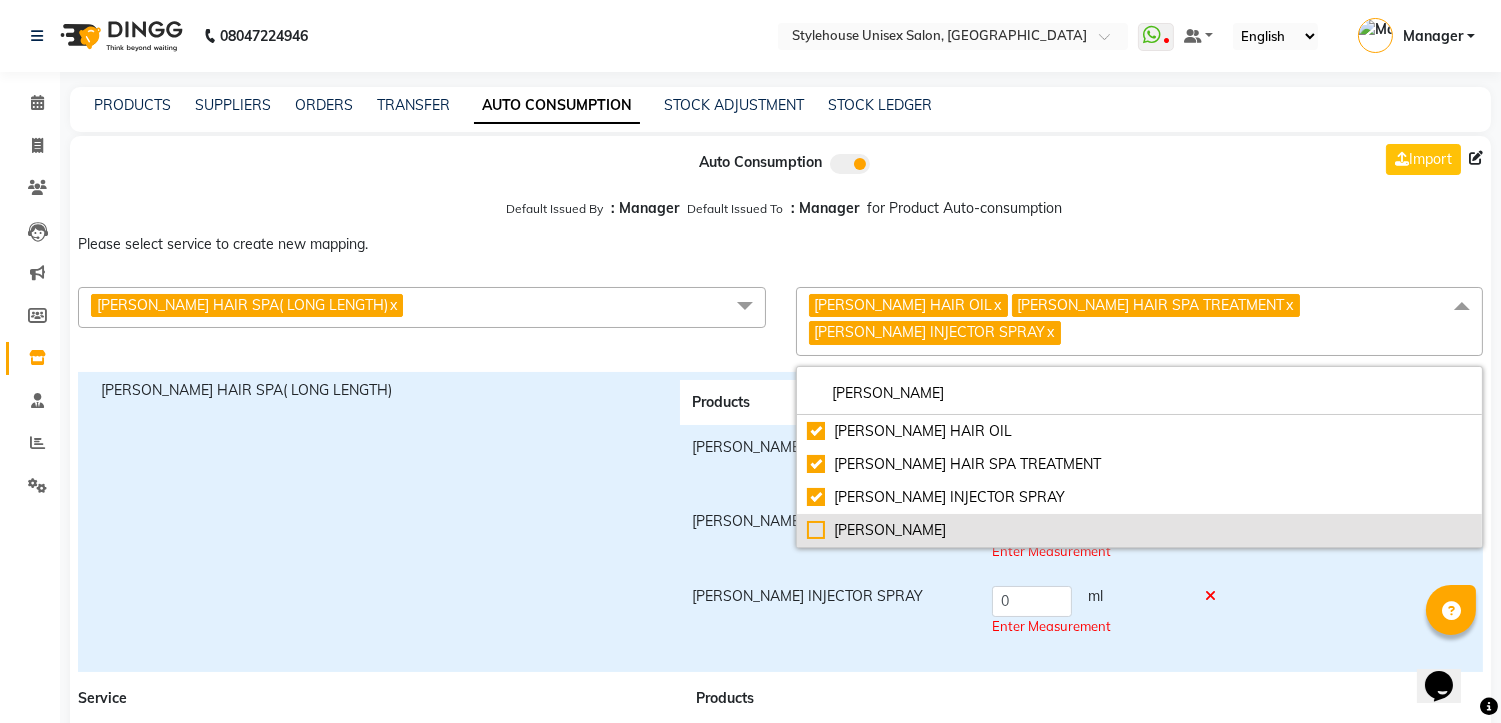 click on "SHEA SHAMPOO" at bounding box center [1140, 530] 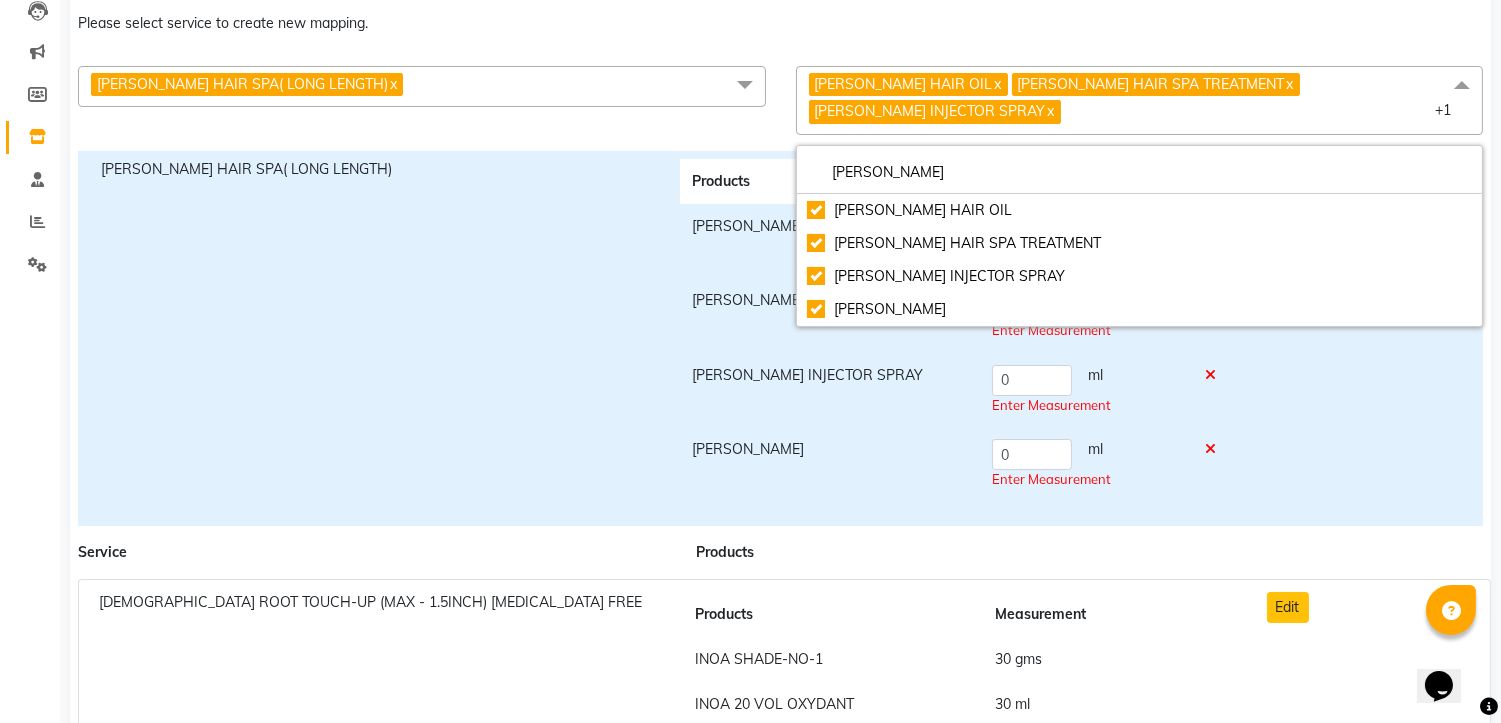 scroll, scrollTop: 222, scrollLeft: 0, axis: vertical 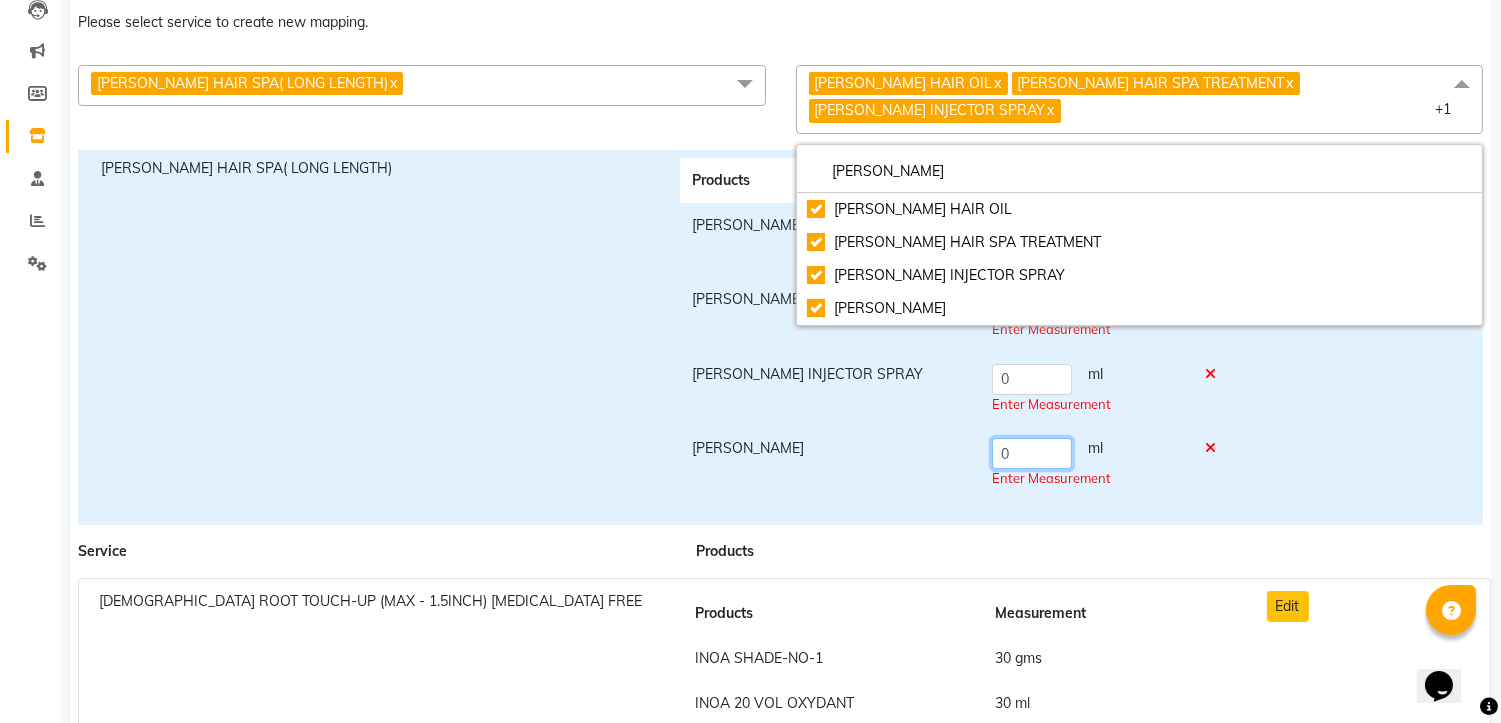 click on "0" at bounding box center [1032, 453] 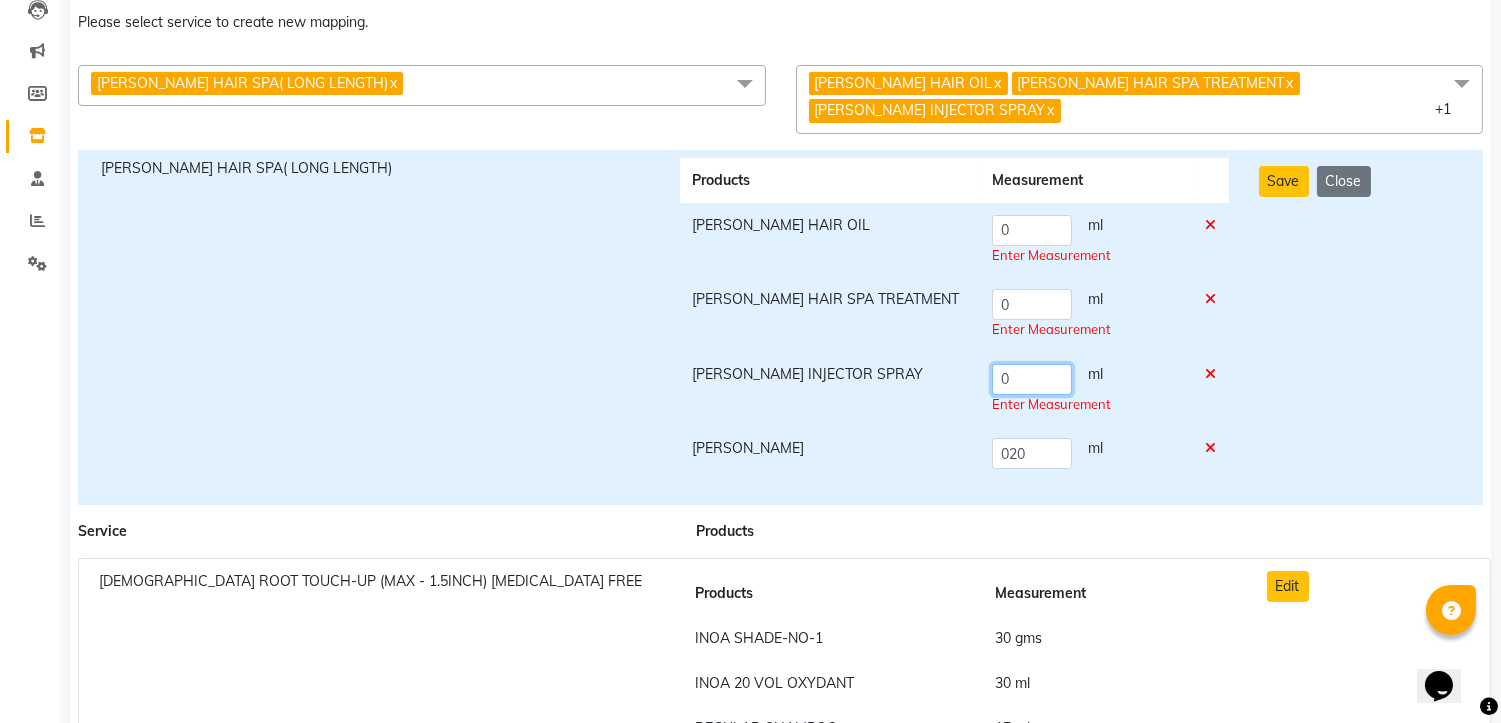 click on "0" at bounding box center (1032, 379) 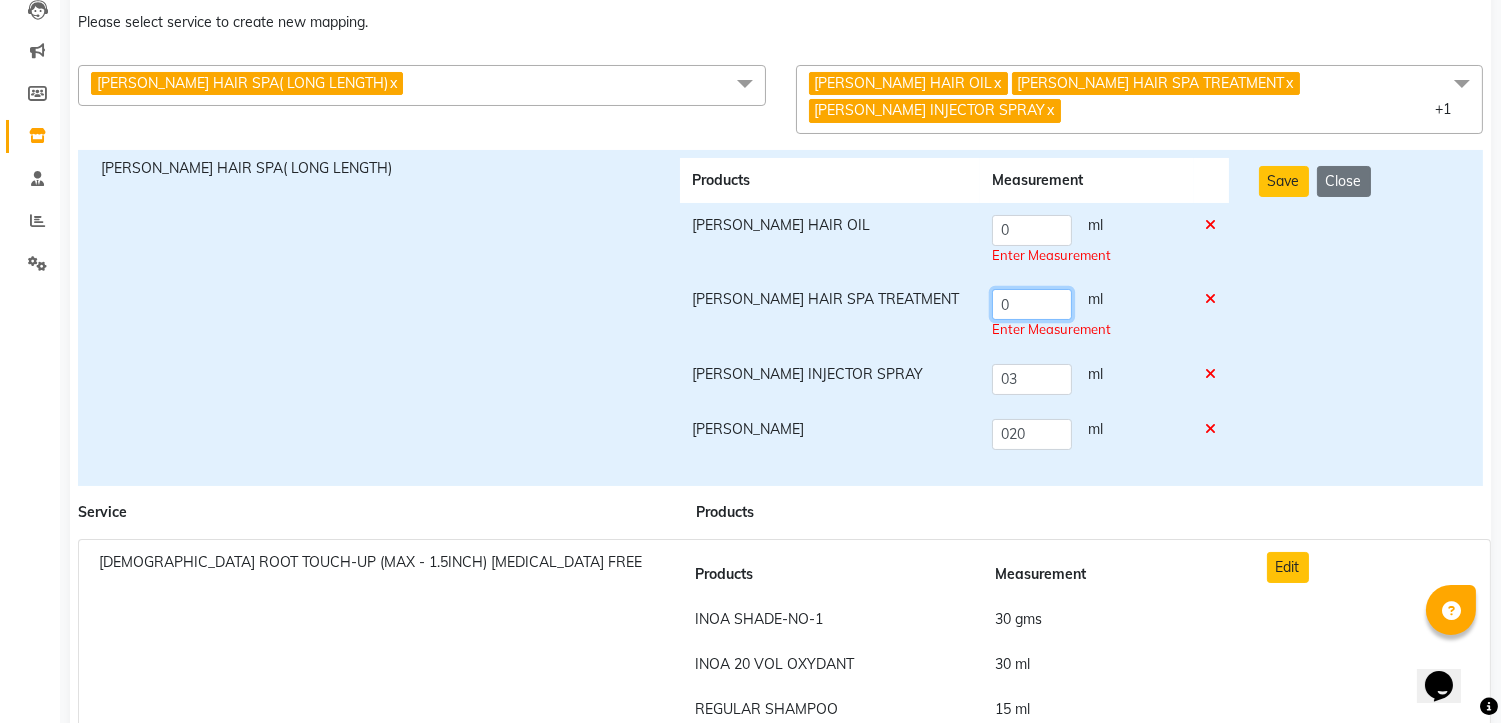 click on "0" at bounding box center (1032, 304) 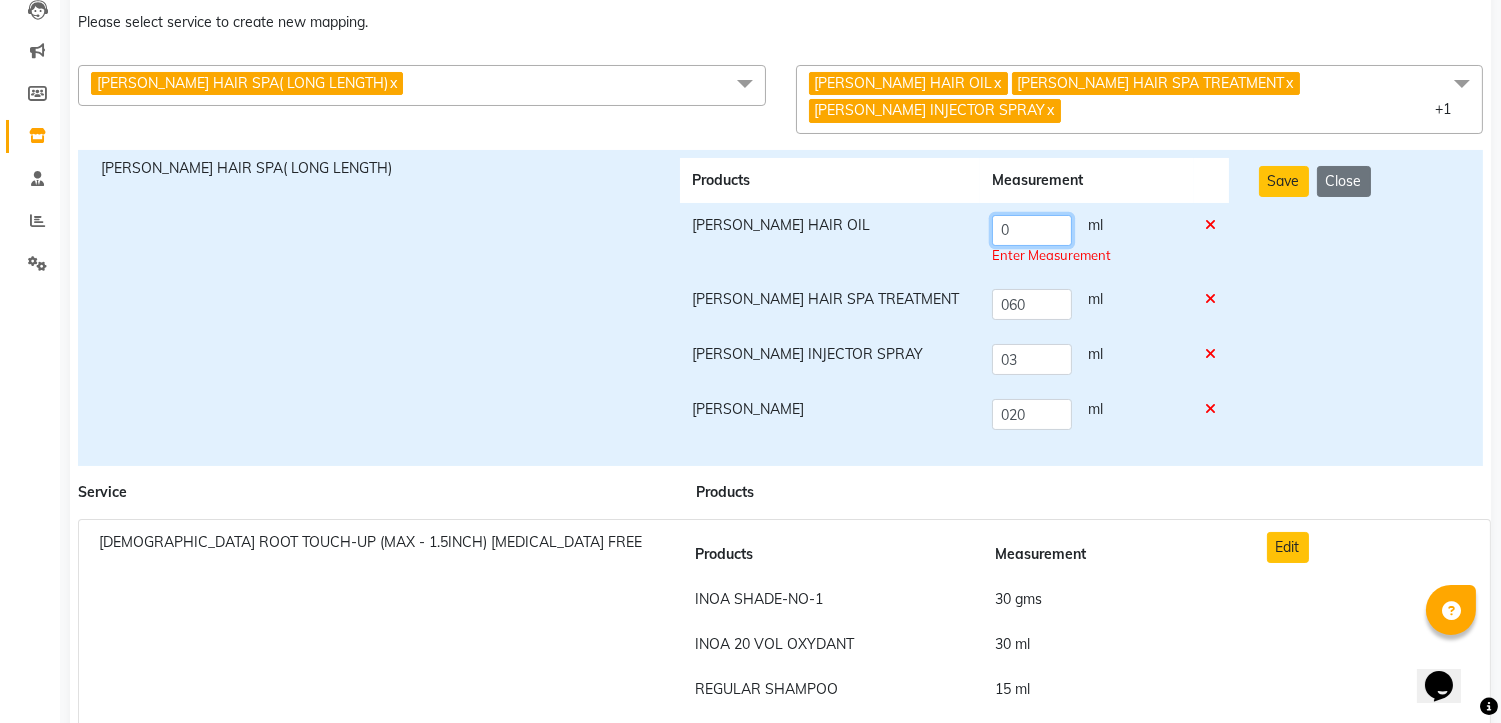 click on "0" at bounding box center [1032, 230] 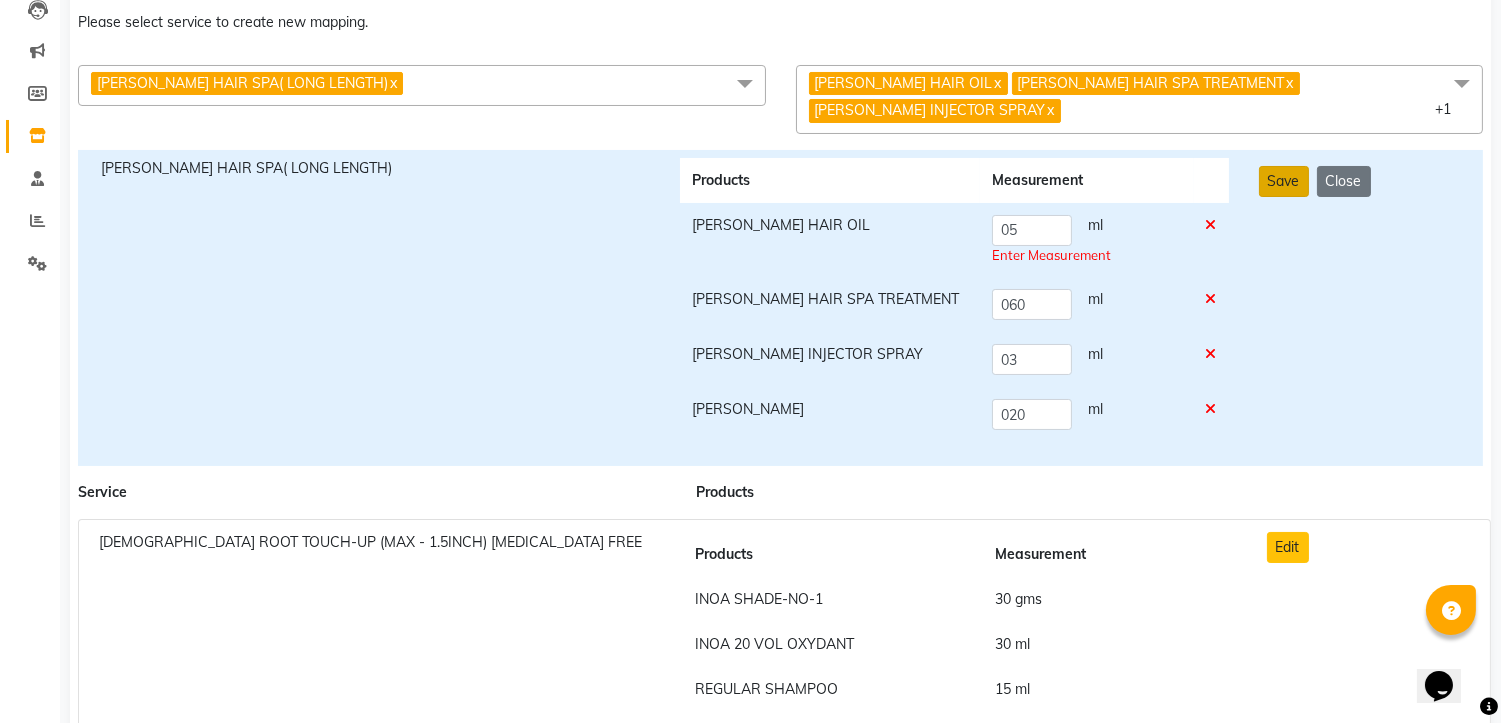 click on "Save" at bounding box center (1284, 181) 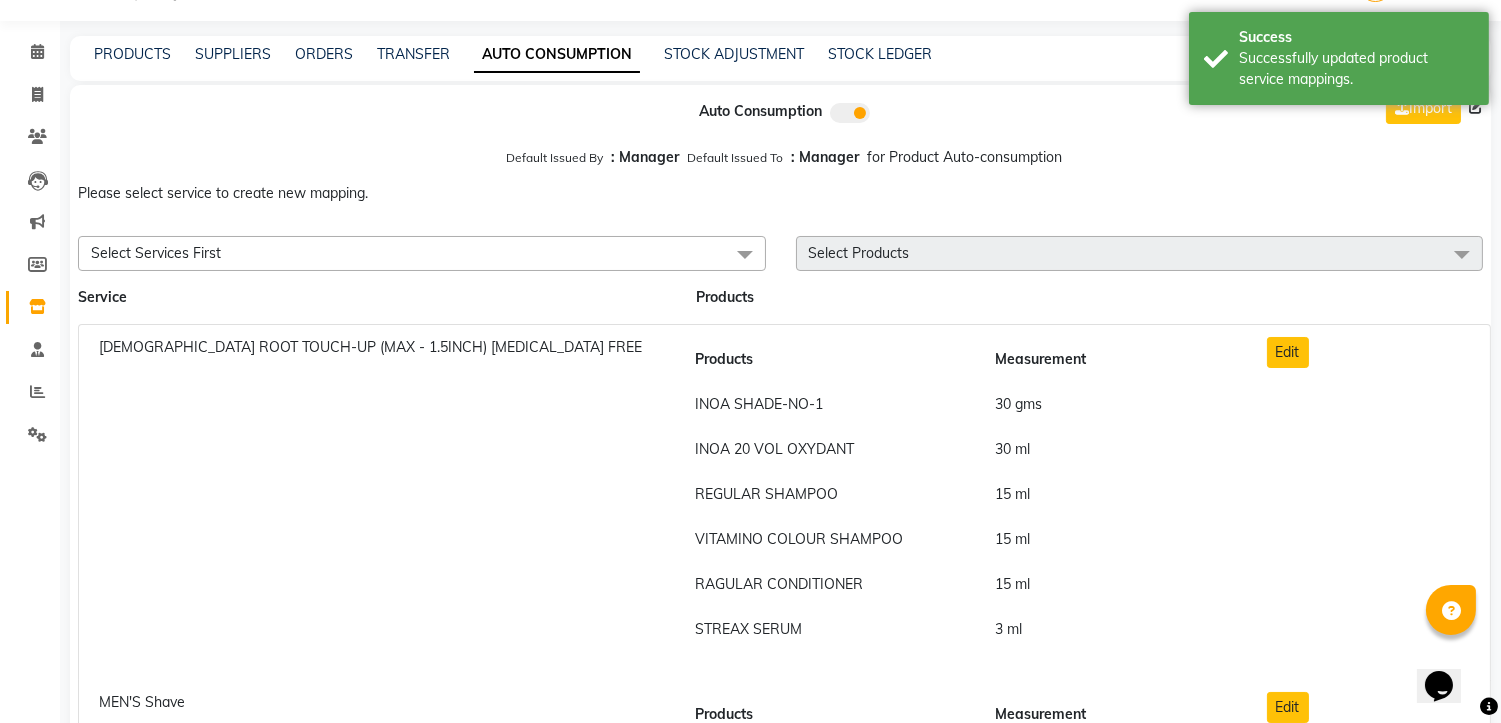 scroll, scrollTop: 0, scrollLeft: 0, axis: both 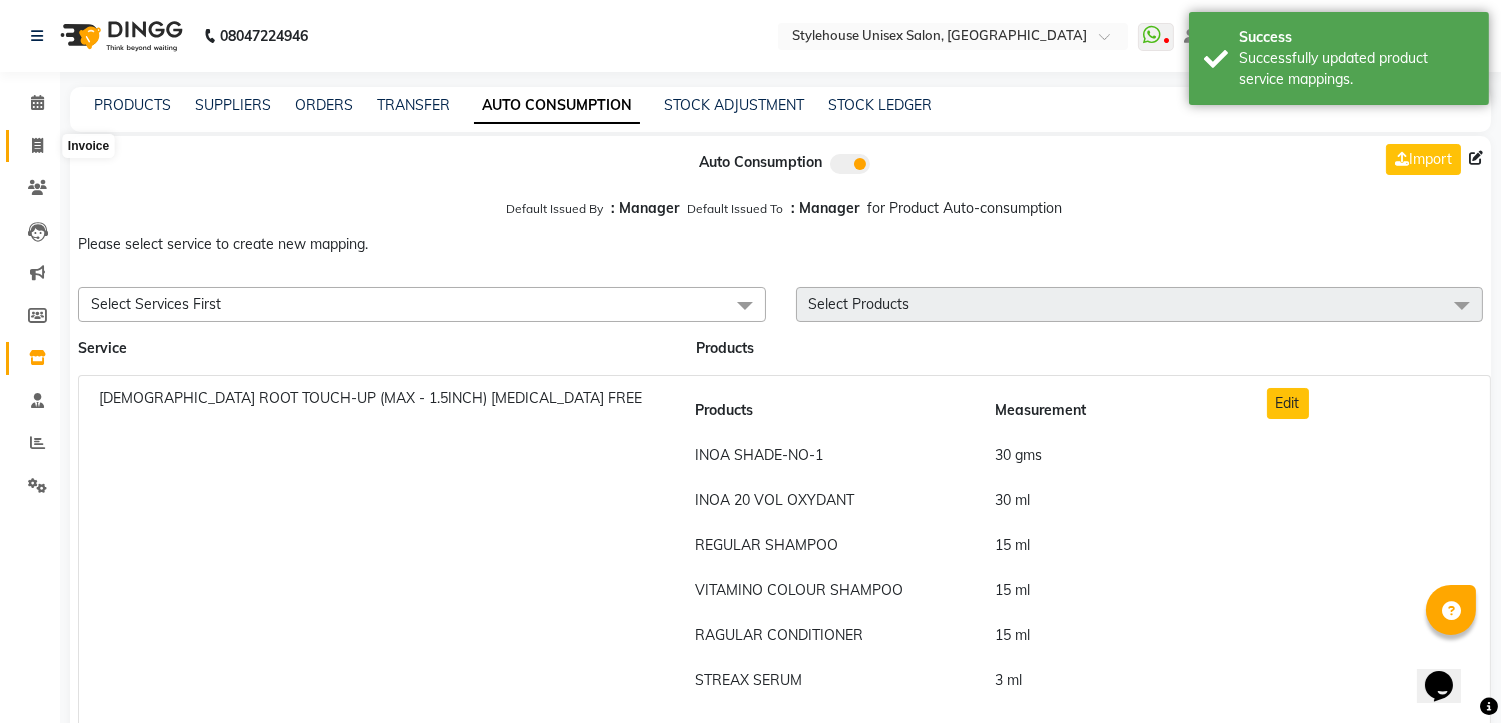 click 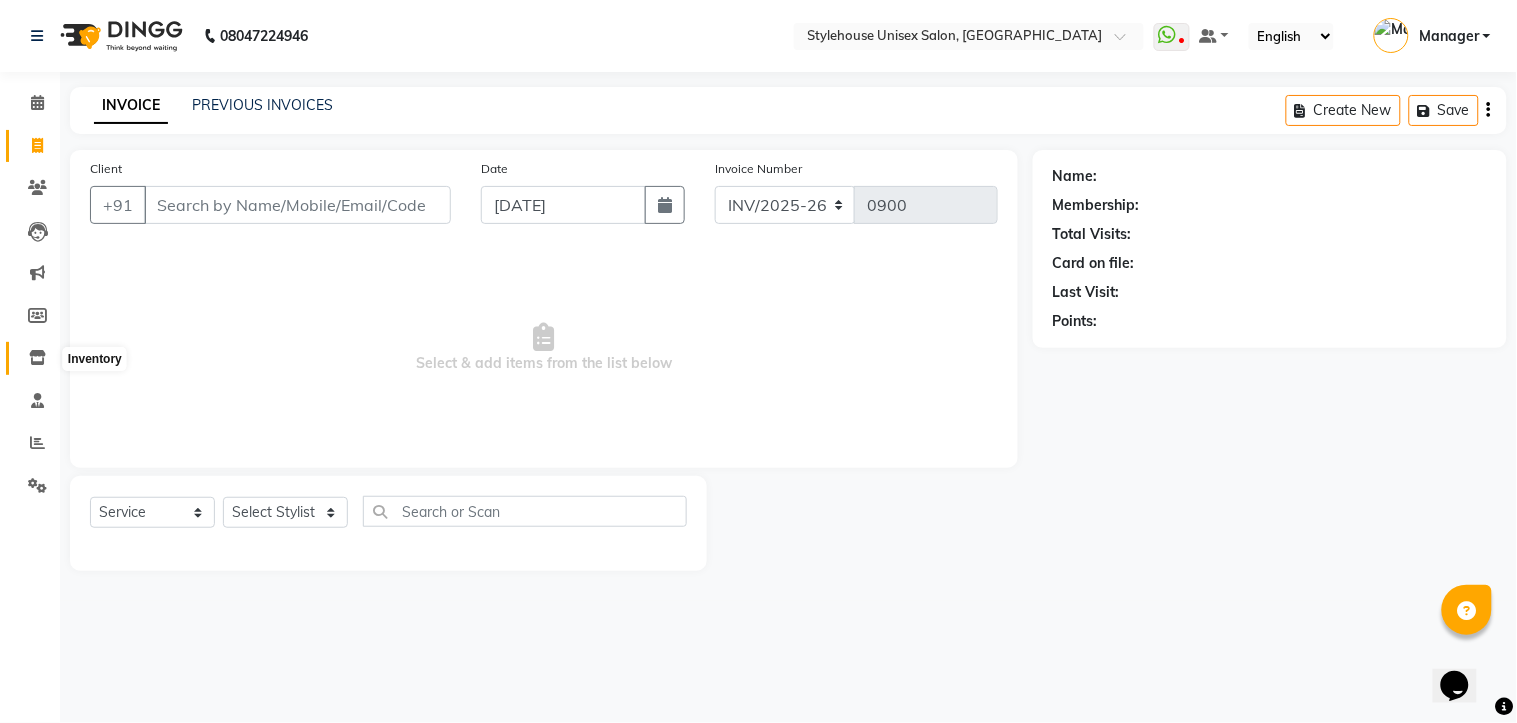 click 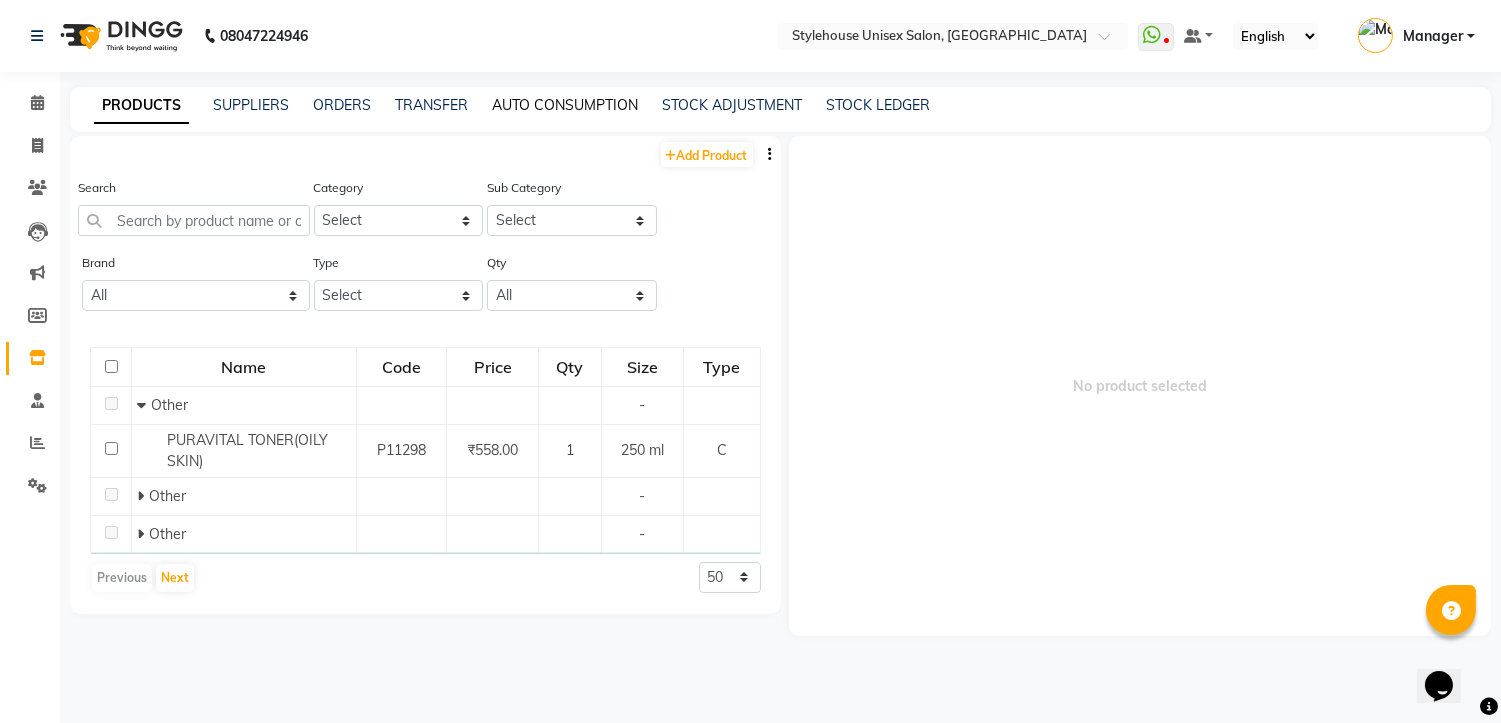 click on "AUTO CONSUMPTION" 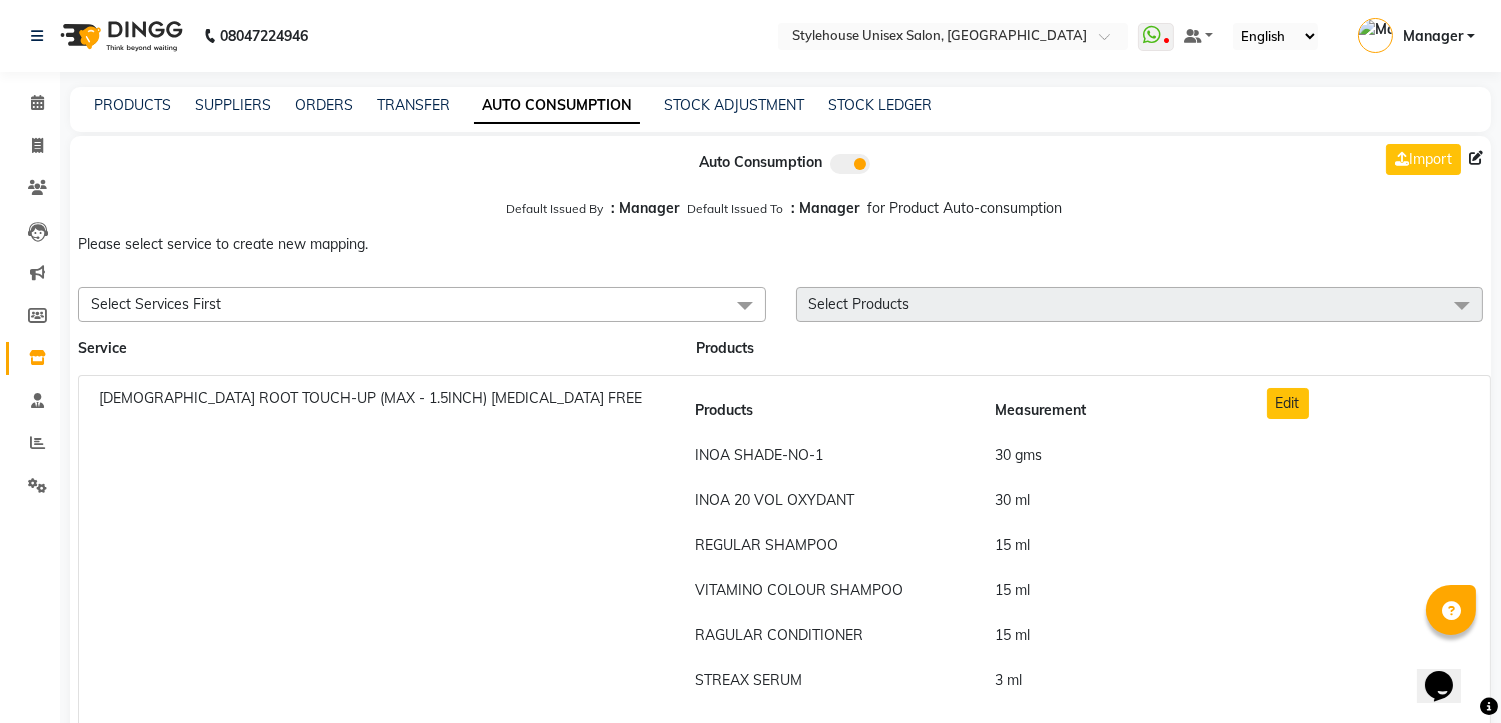 click on "Select Services First" at bounding box center [156, 304] 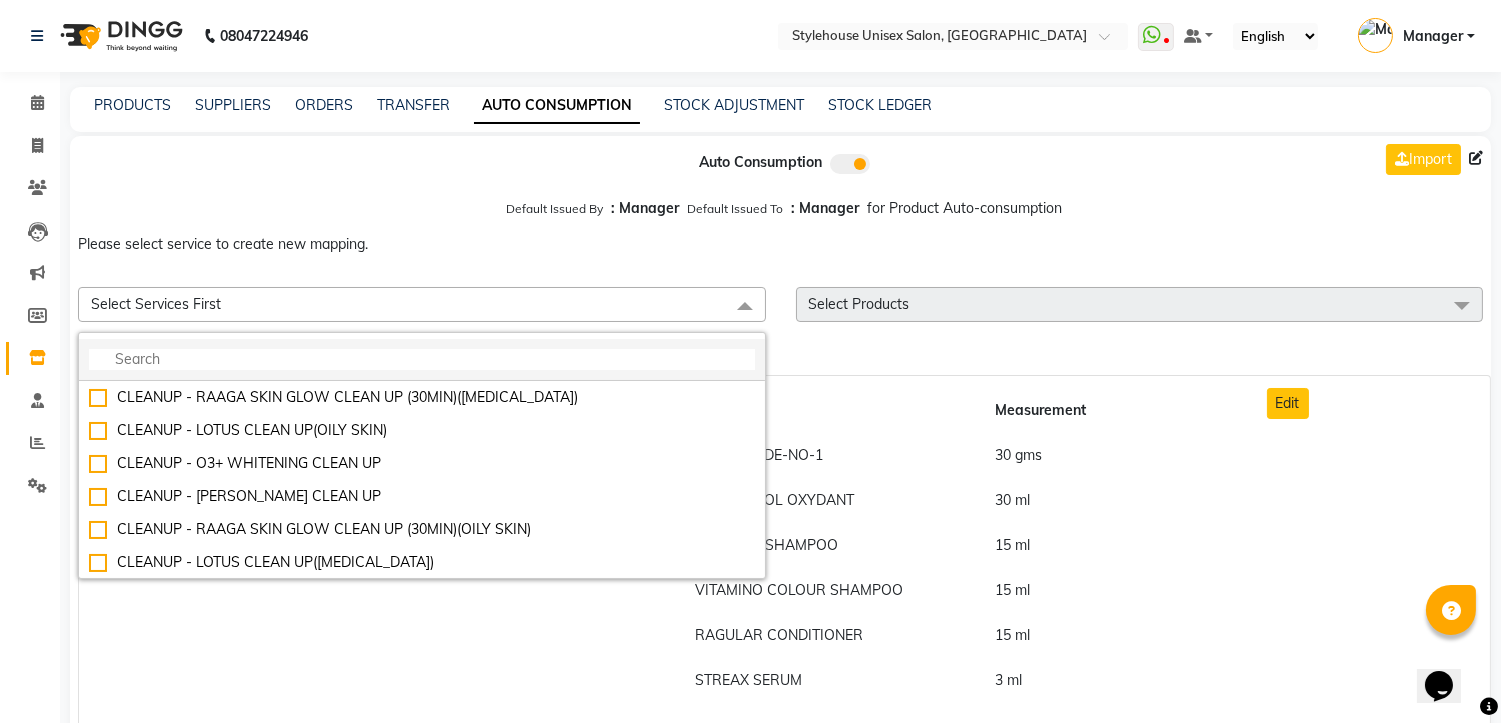 click at bounding box center [422, 359] 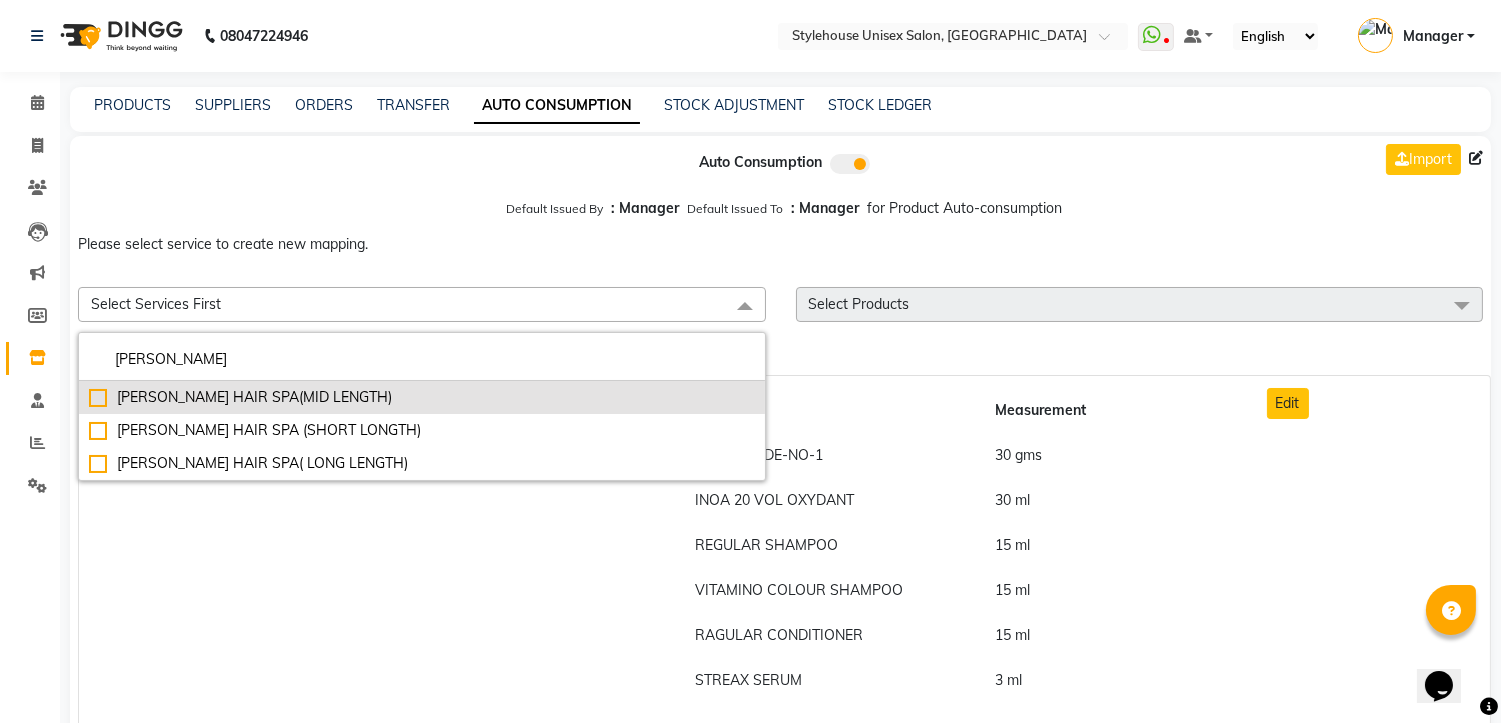 click on "[PERSON_NAME] HAIR  SPA(MID LENGTH)" at bounding box center (422, 397) 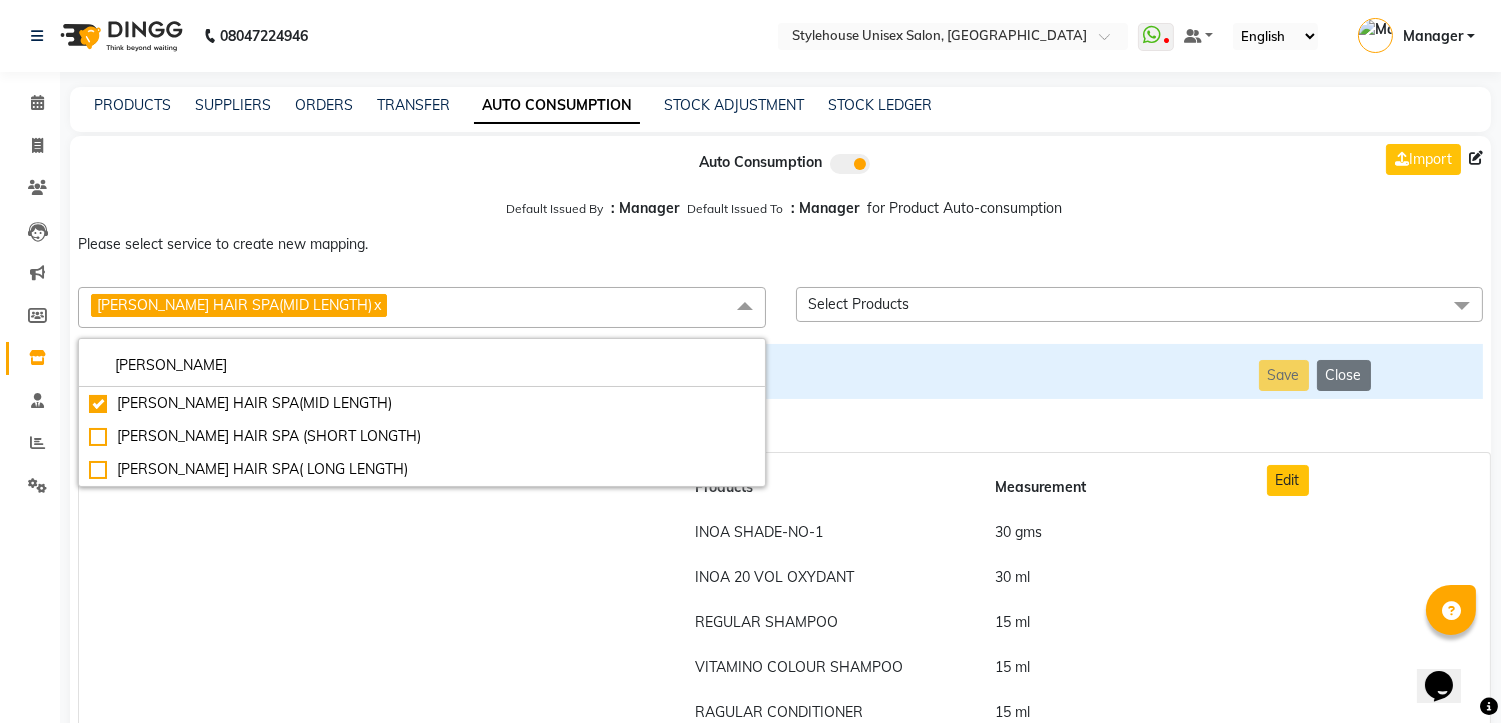 click on "Select Products" at bounding box center (859, 304) 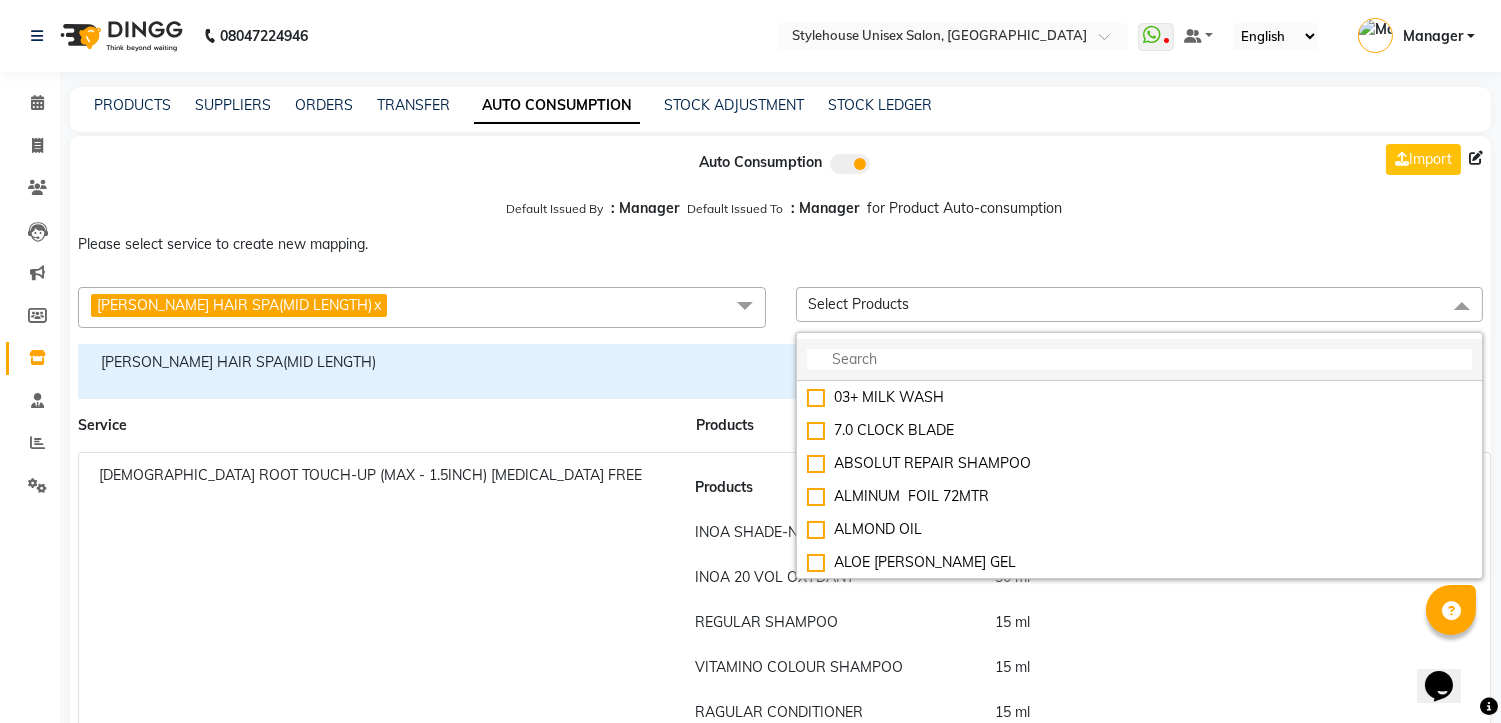 click at bounding box center [1140, 359] 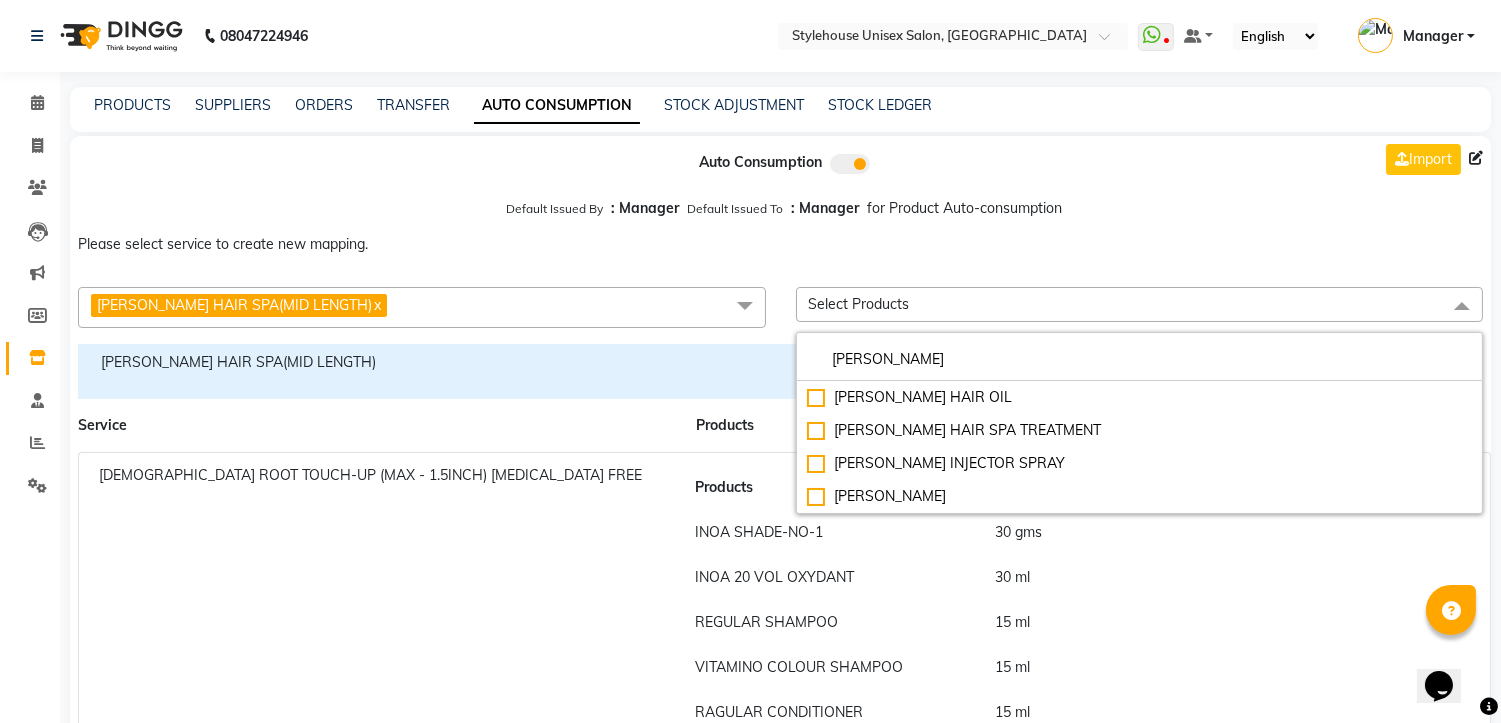 click on "[DEMOGRAPHIC_DATA] ROOT TOUCH-UP (MAX - 1.5INCH) [MEDICAL_DATA] FREE" at bounding box center [376, 630] 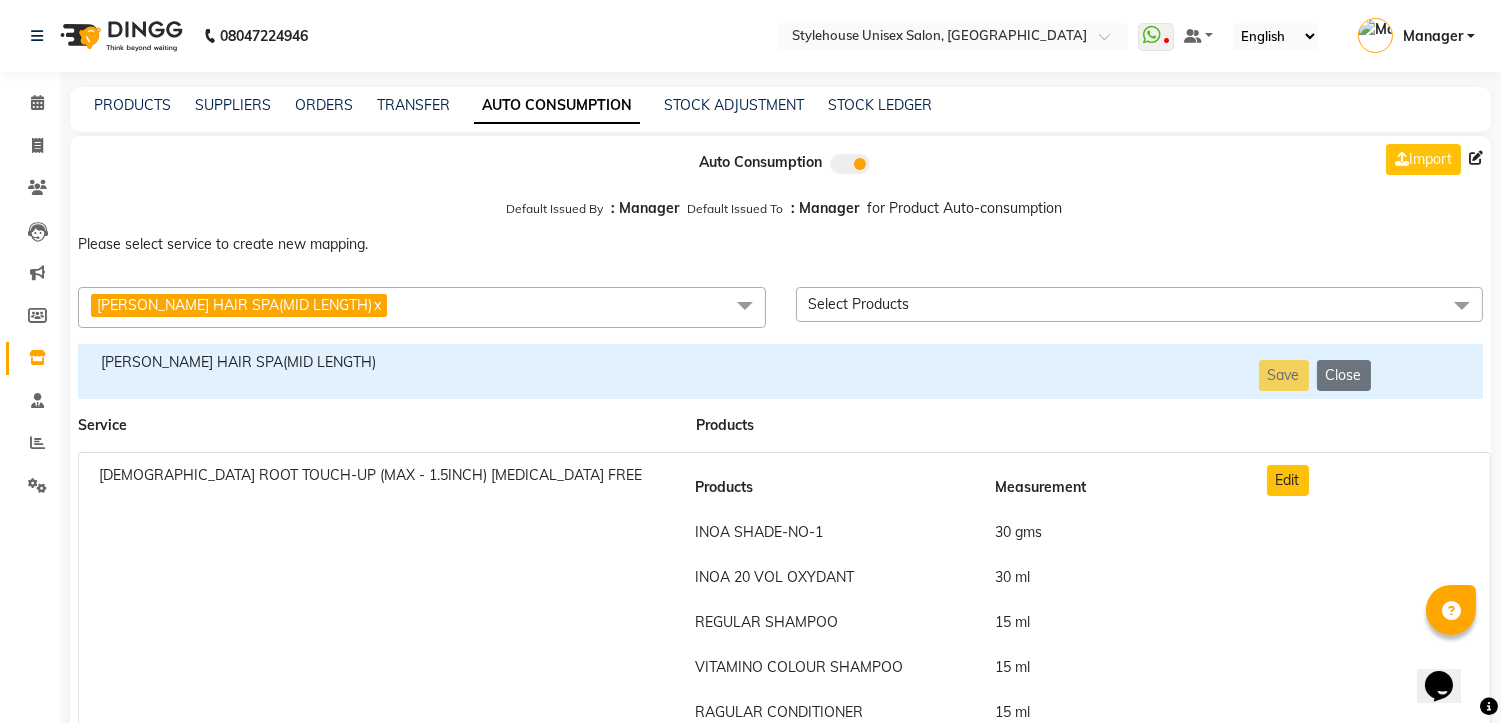 click on "[PERSON_NAME] HAIR  SPA(MID LENGTH)" at bounding box center [375, 362] 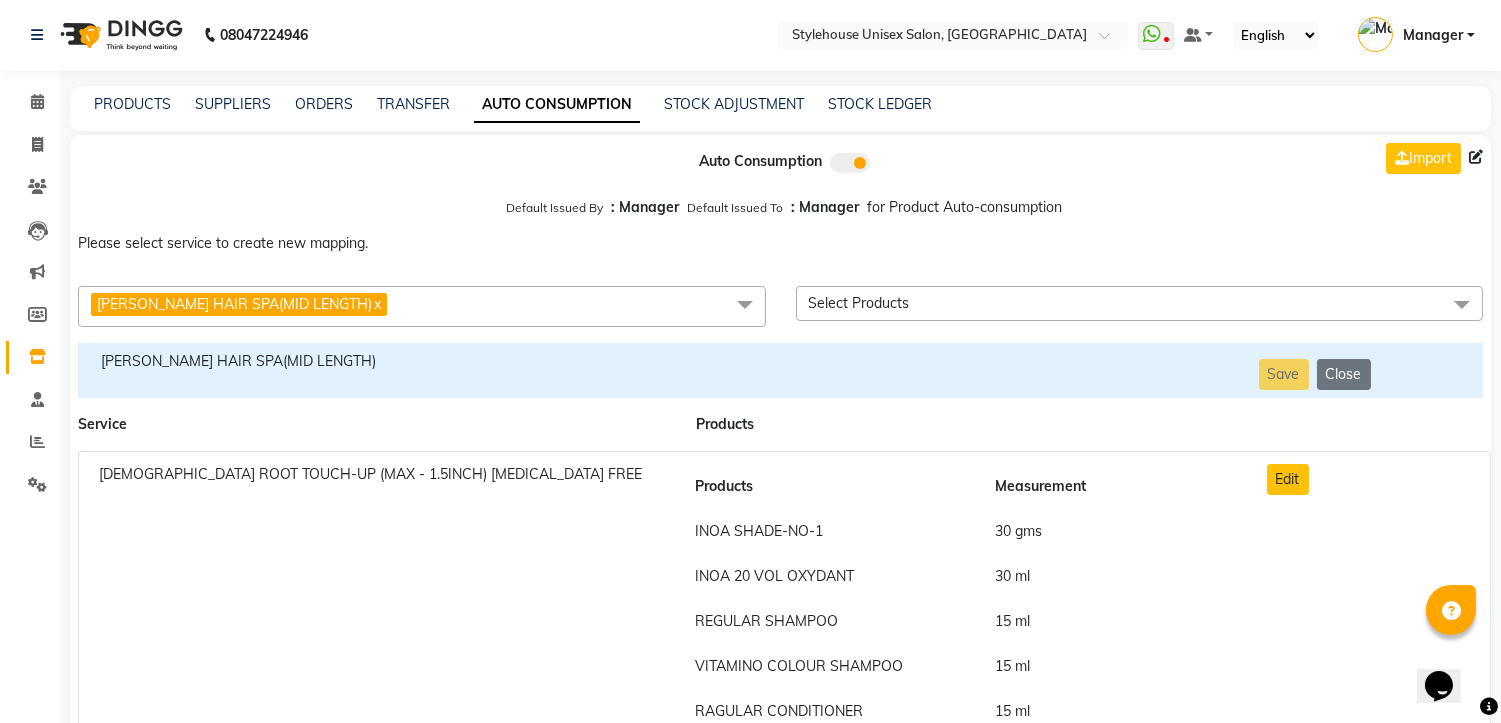 scroll, scrollTop: 0, scrollLeft: 0, axis: both 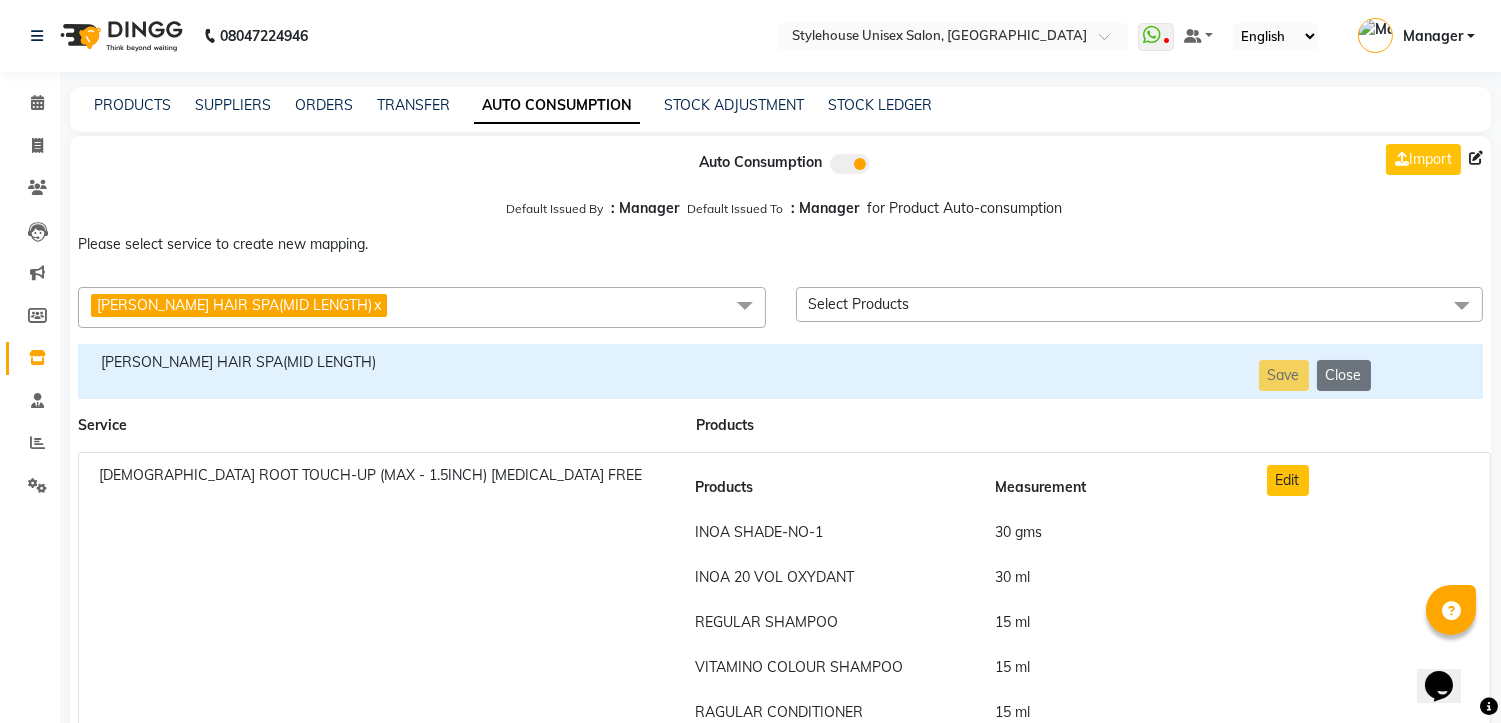click on "[PERSON_NAME] HAIR  SPA(MID LENGTH)" at bounding box center (375, 362) 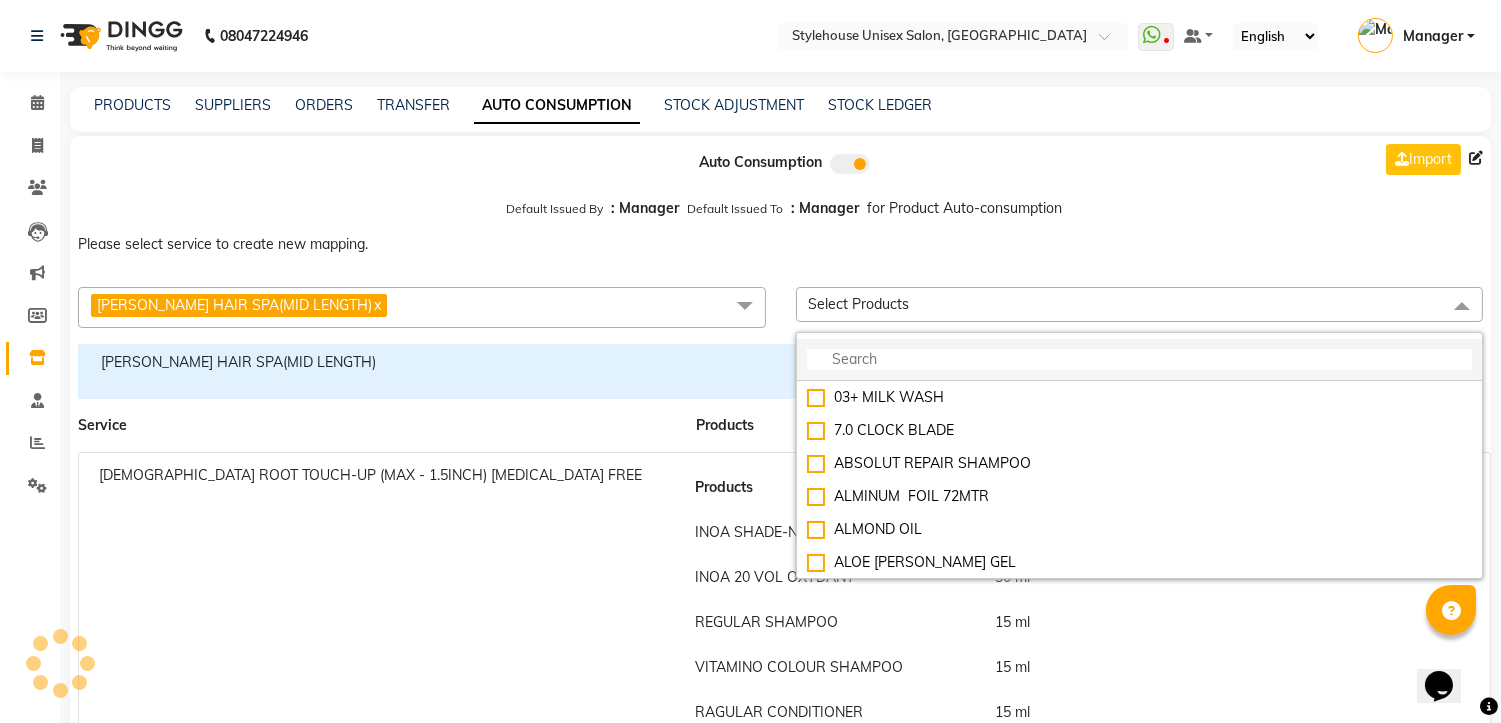 click at bounding box center [1140, 359] 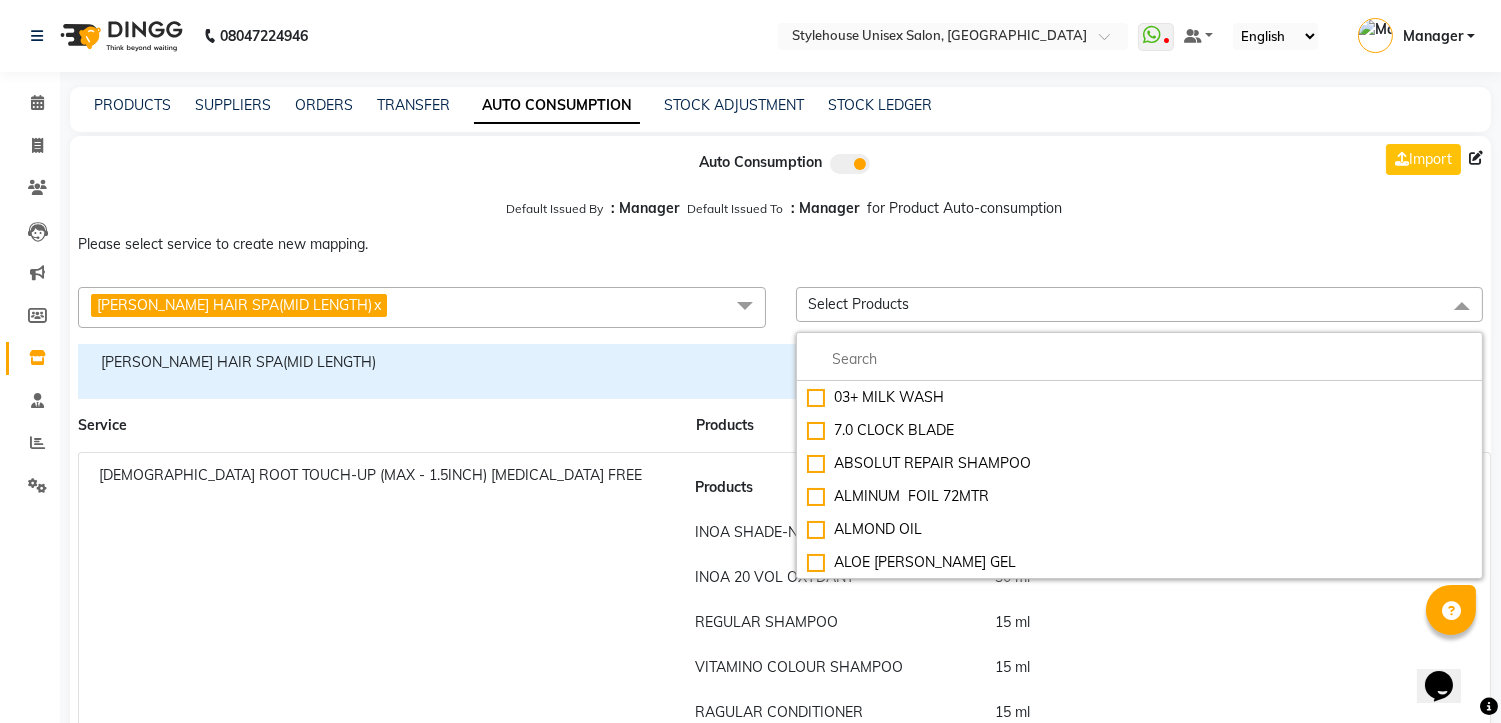 click at bounding box center (745, 306) 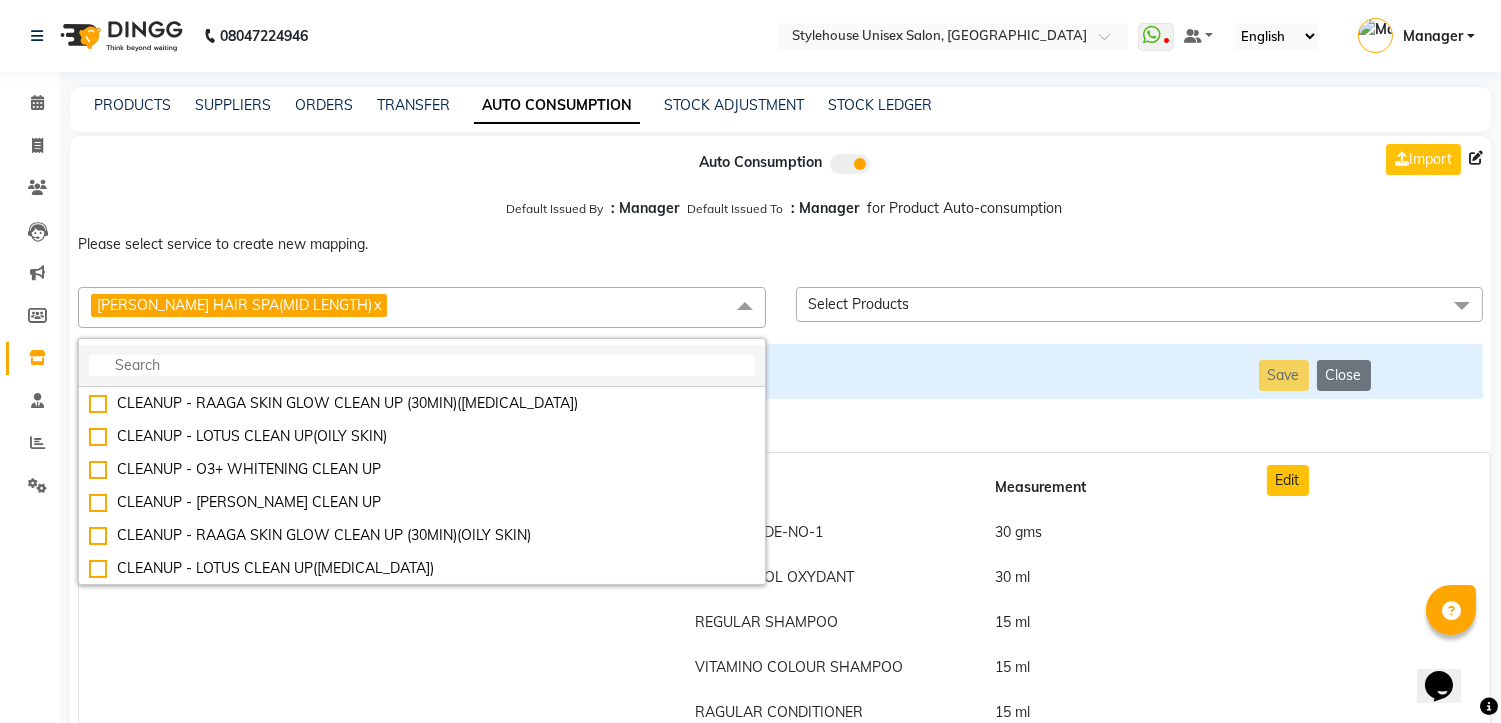 click at bounding box center (422, 365) 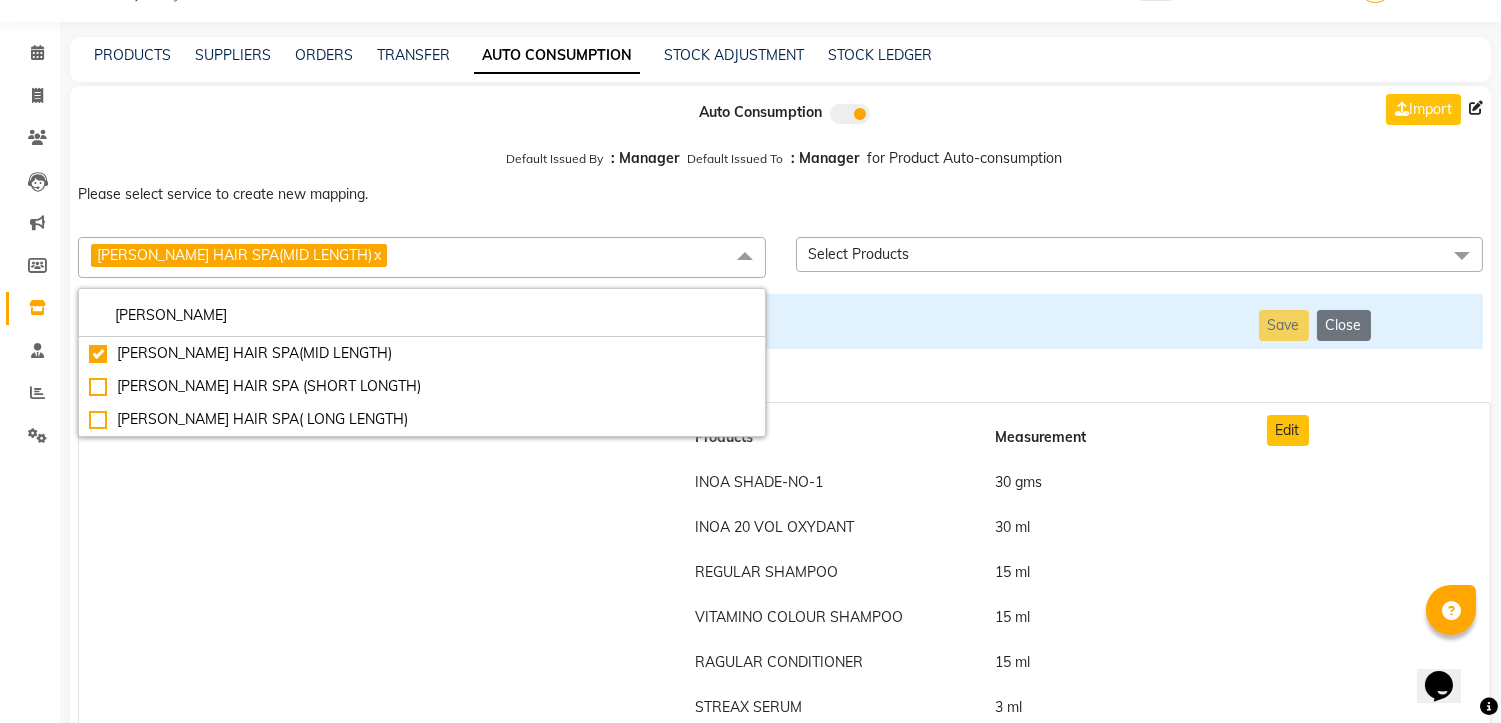 scroll, scrollTop: 0, scrollLeft: 0, axis: both 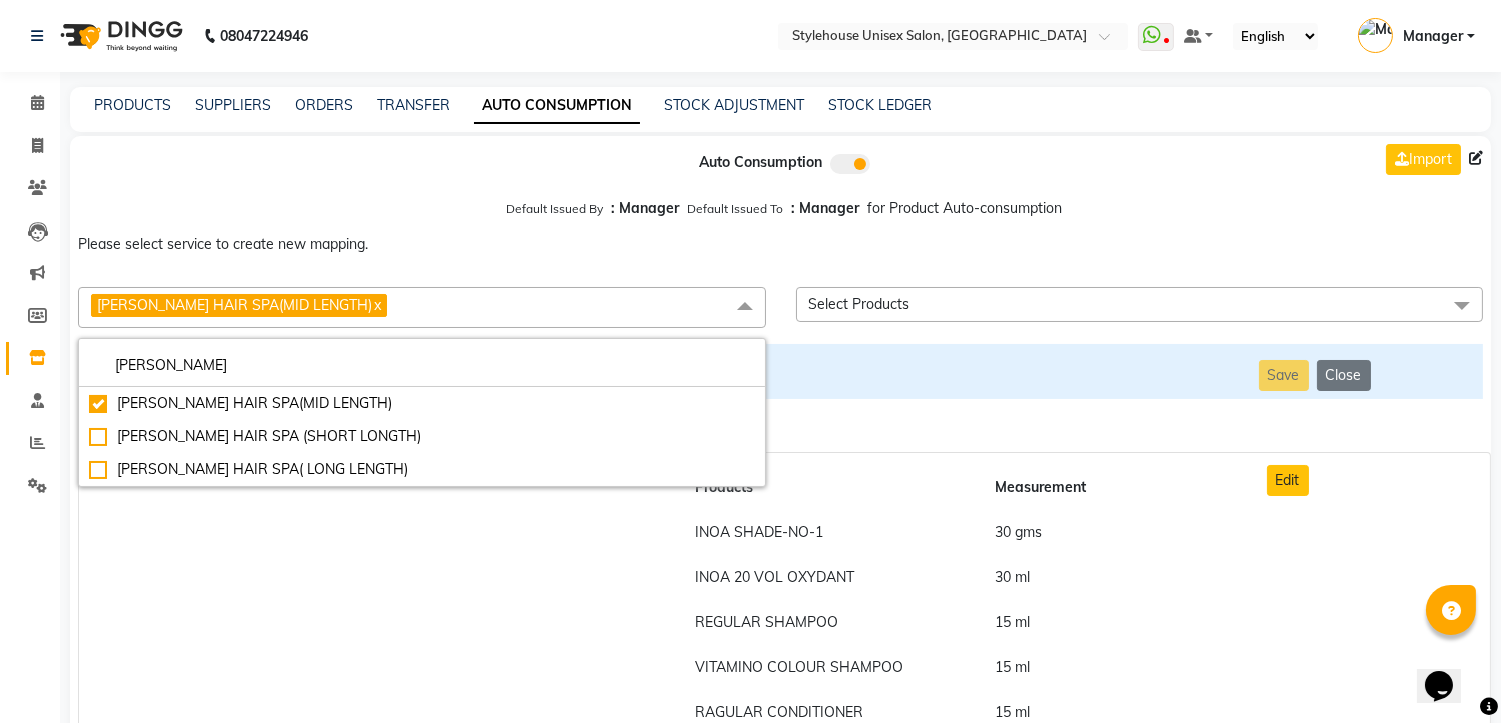 click at bounding box center [1462, 306] 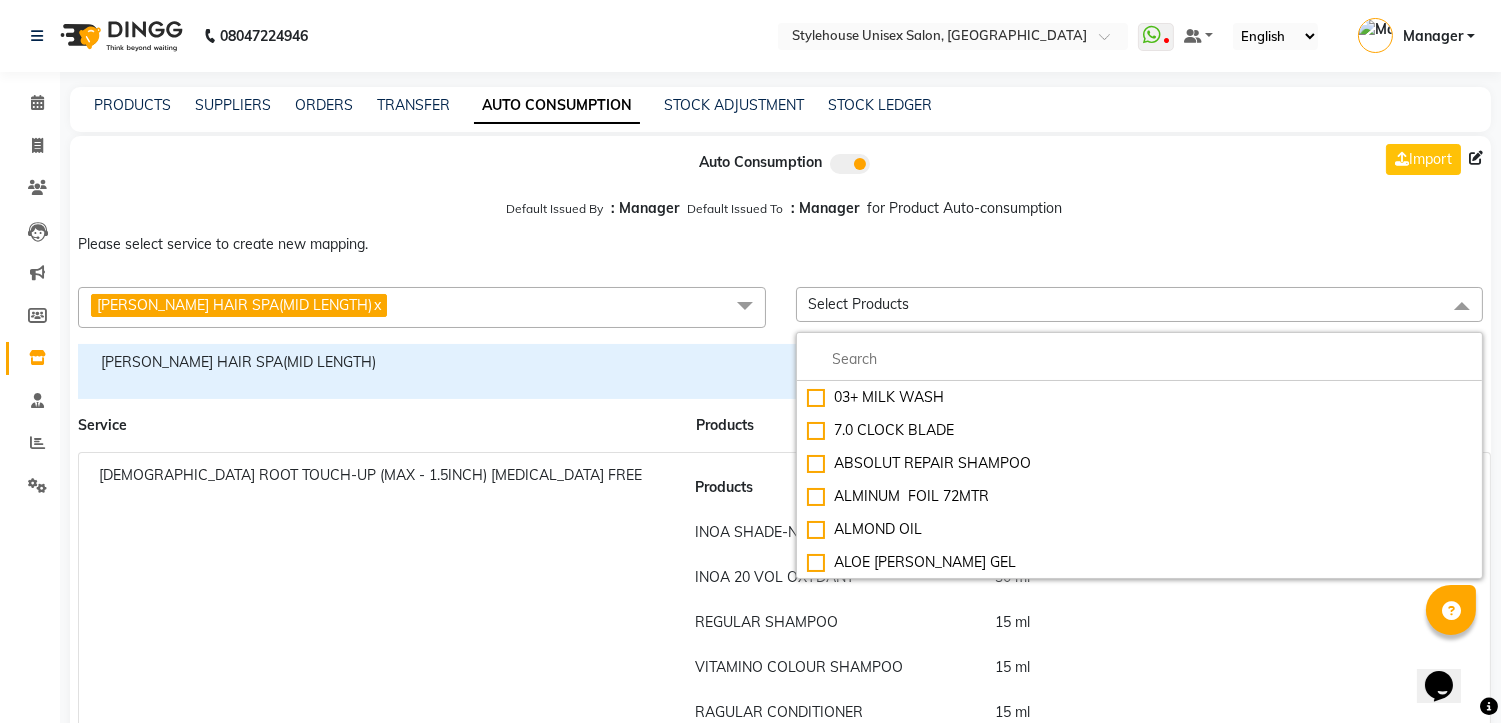 click on "[PERSON_NAME] HAIR  SPA(MID LENGTH)" at bounding box center (375, 362) 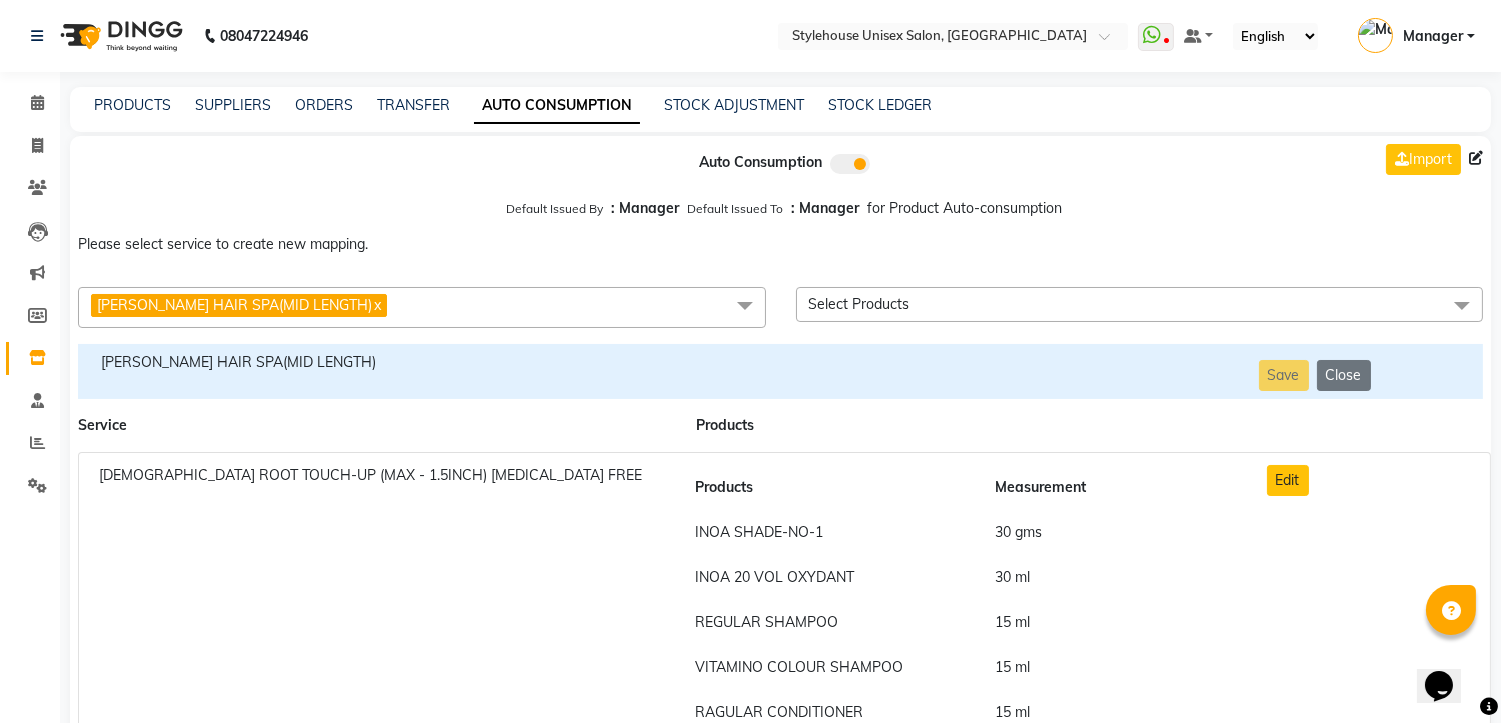 click on "[PERSON_NAME] HAIR  SPA(MID LENGTH)" at bounding box center [375, 362] 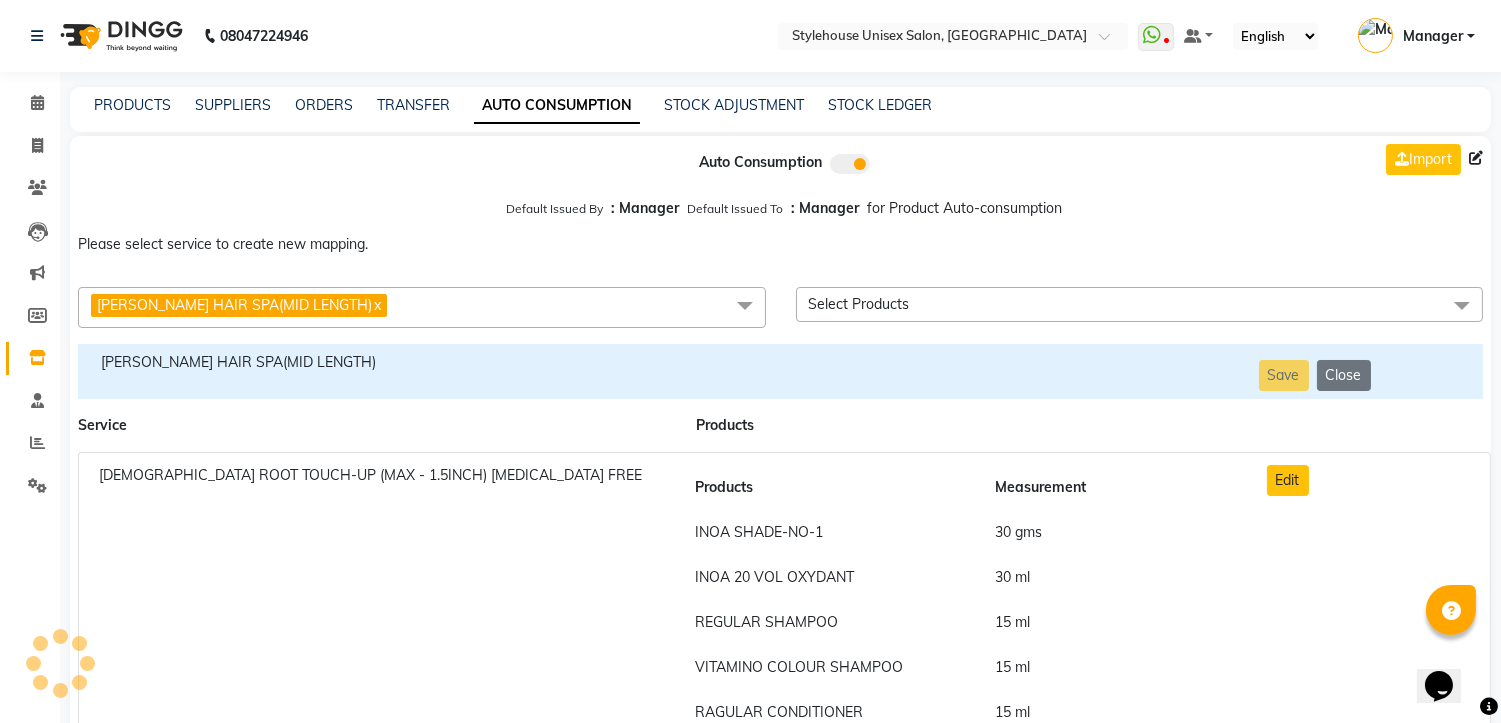 click on "[PERSON_NAME] HAIR  SPA(MID LENGTH)" at bounding box center [375, 362] 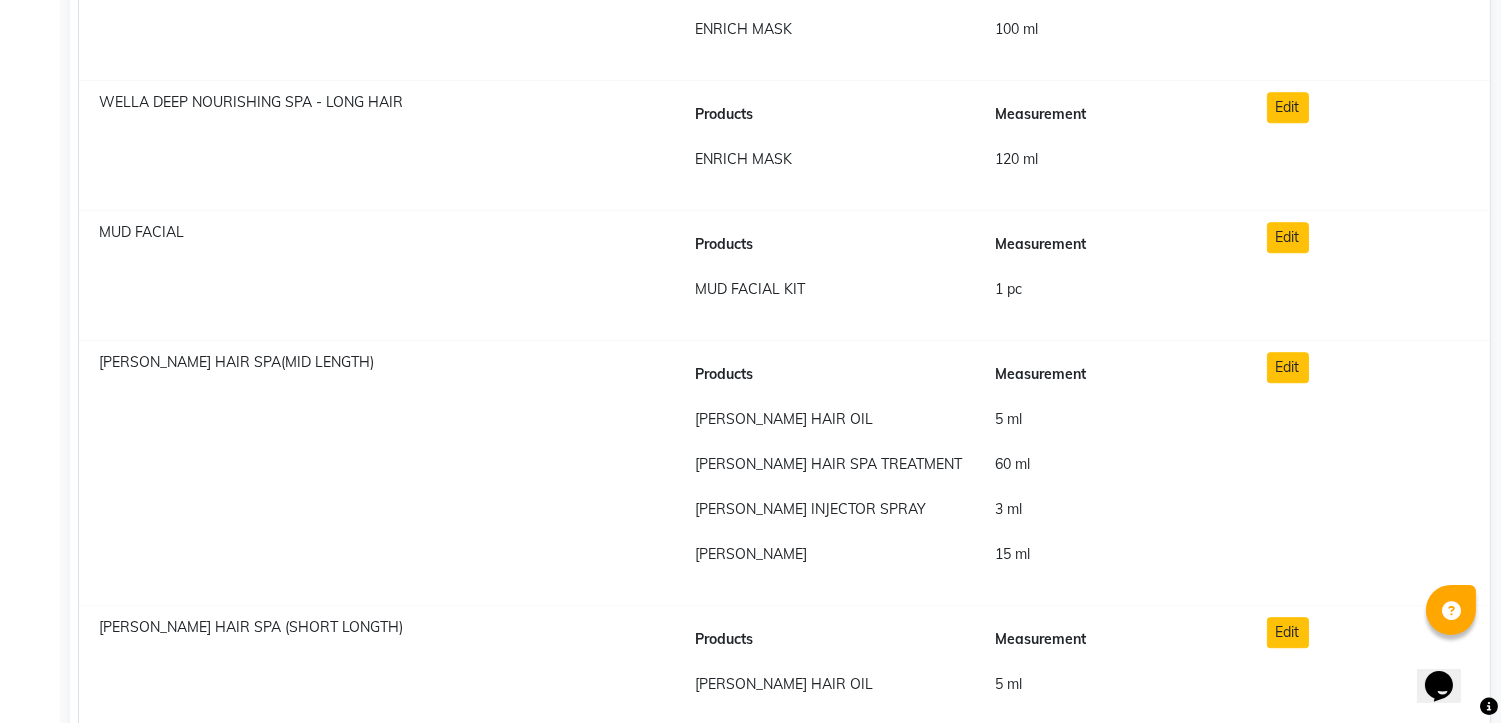 scroll, scrollTop: 10103, scrollLeft: 0, axis: vertical 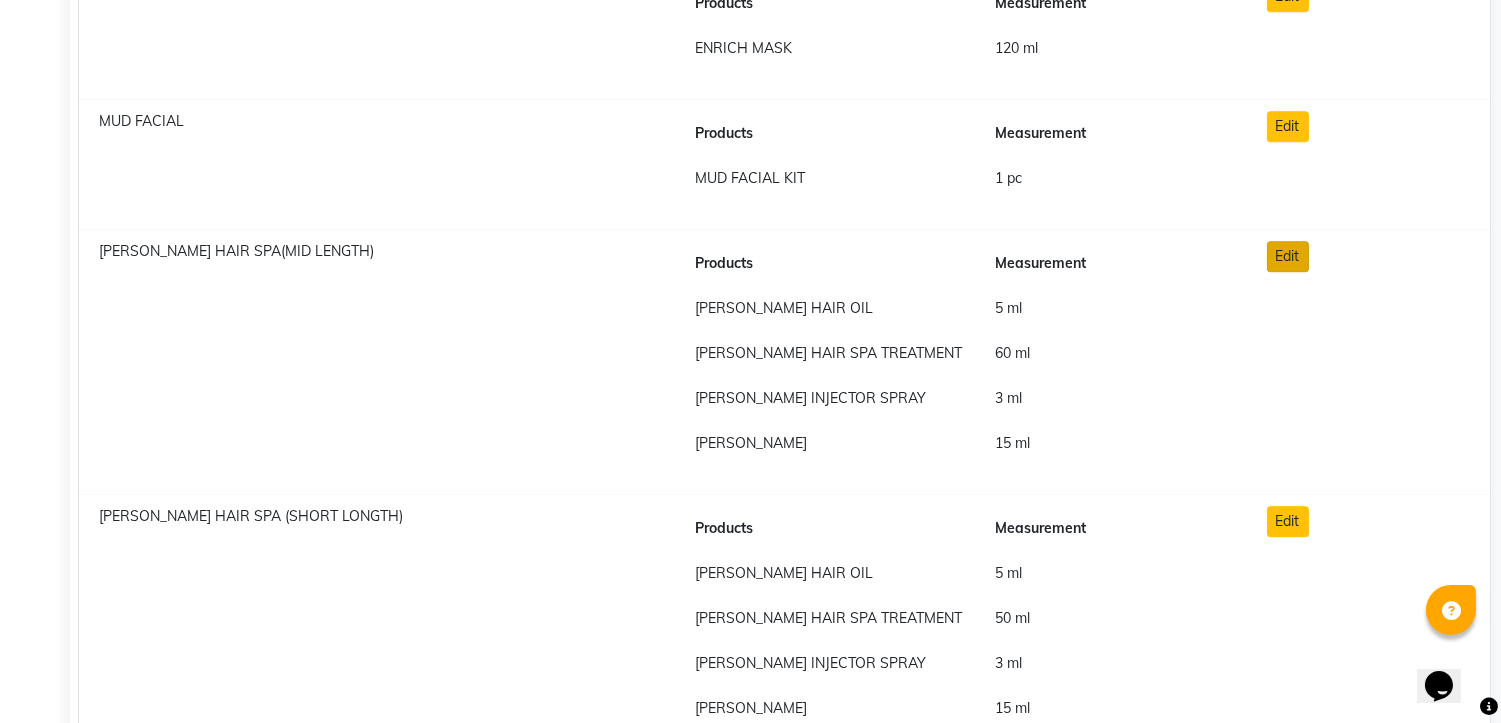 click on "Edit" at bounding box center (1288, 256) 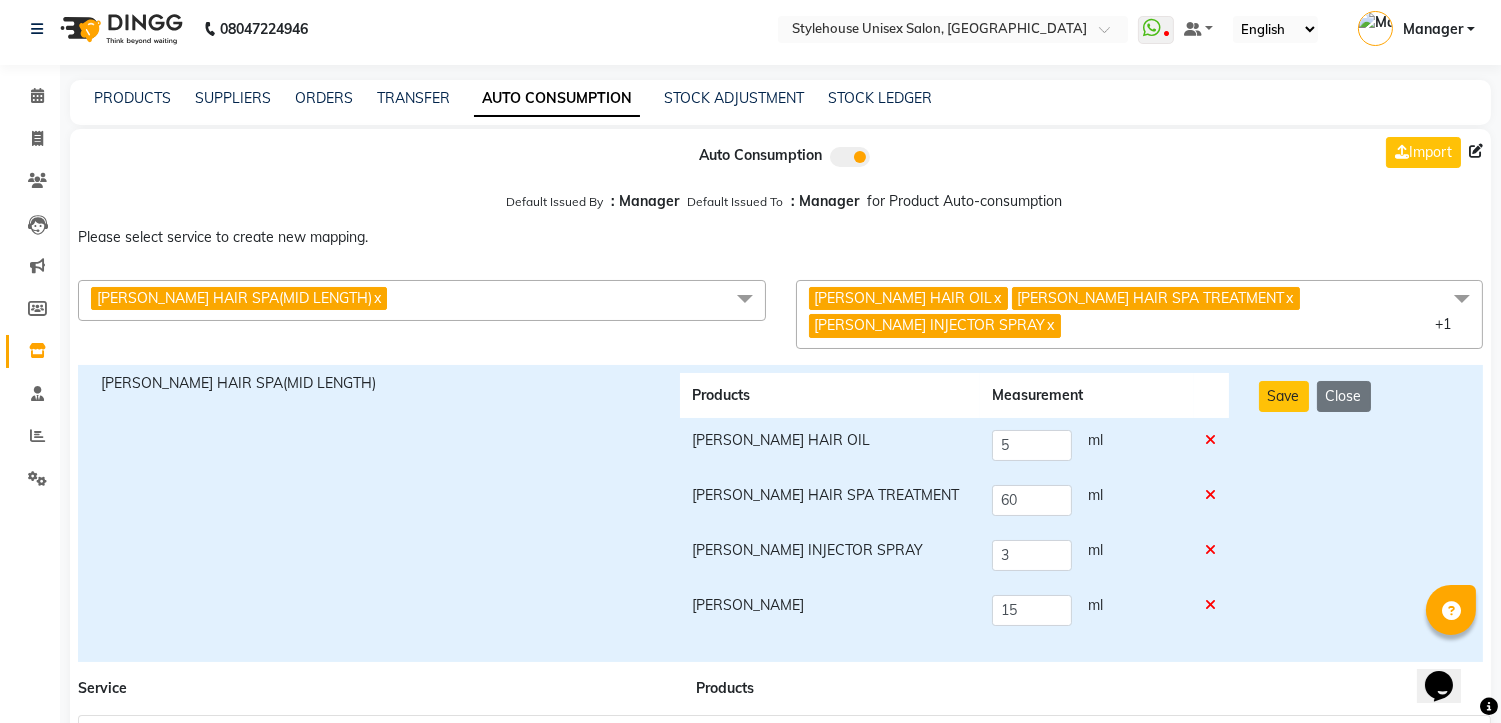 scroll, scrollTop: 0, scrollLeft: 0, axis: both 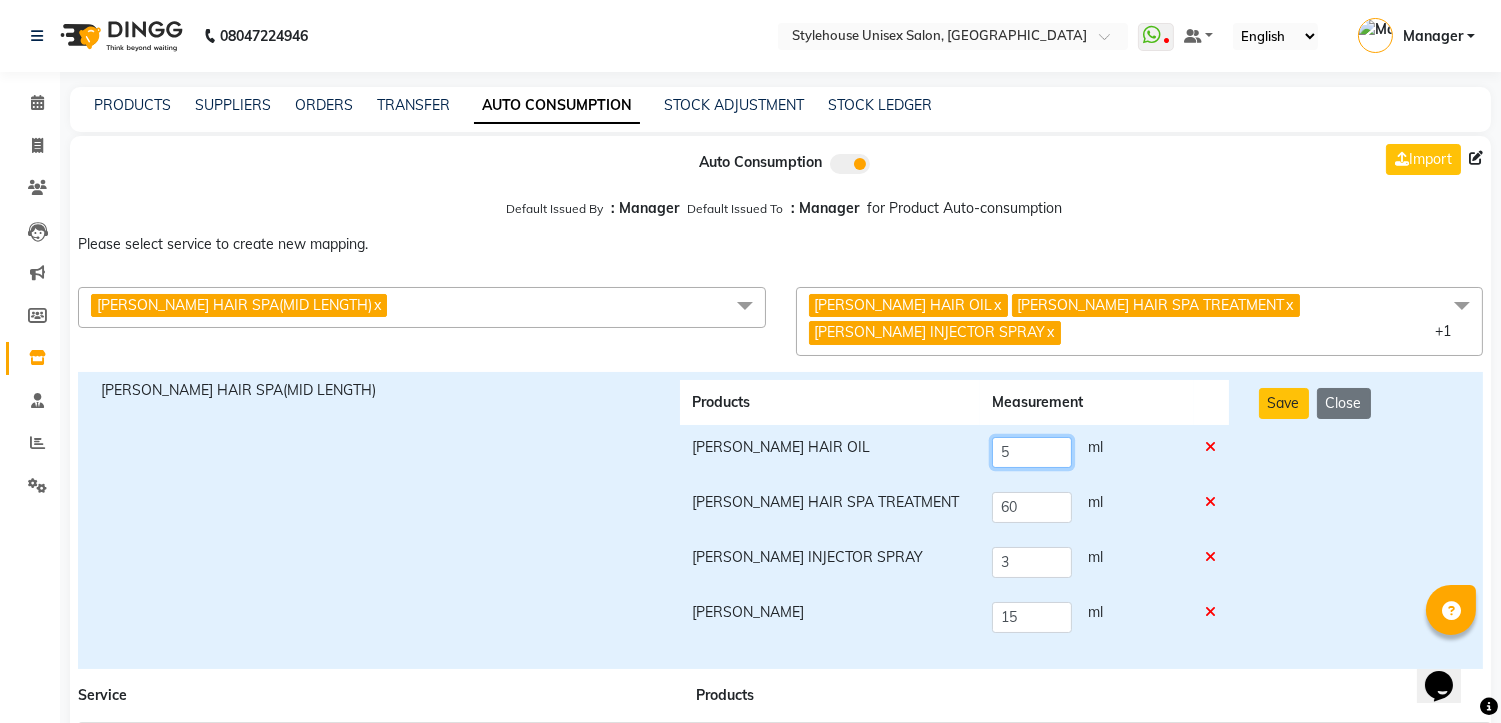 click on "5" at bounding box center (1032, 452) 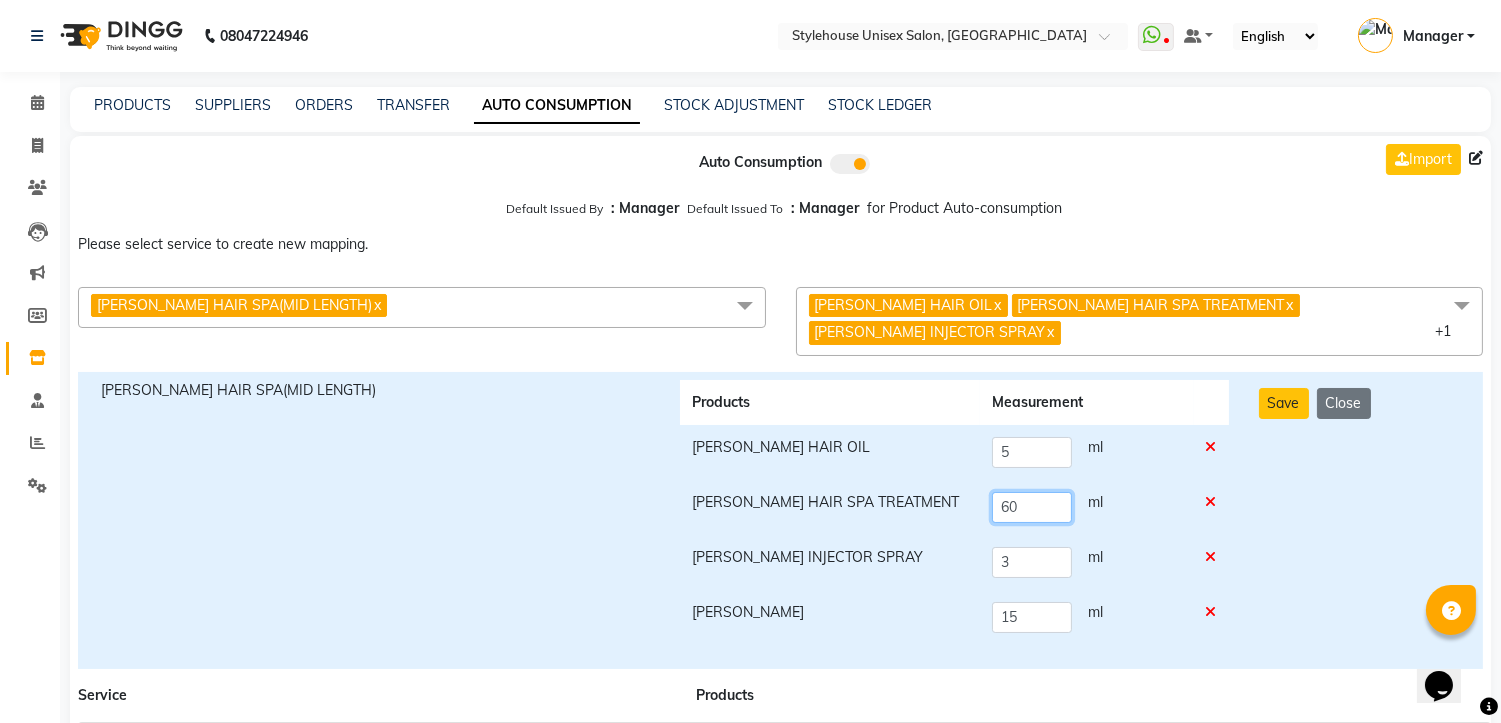 click on "60" at bounding box center (1032, 507) 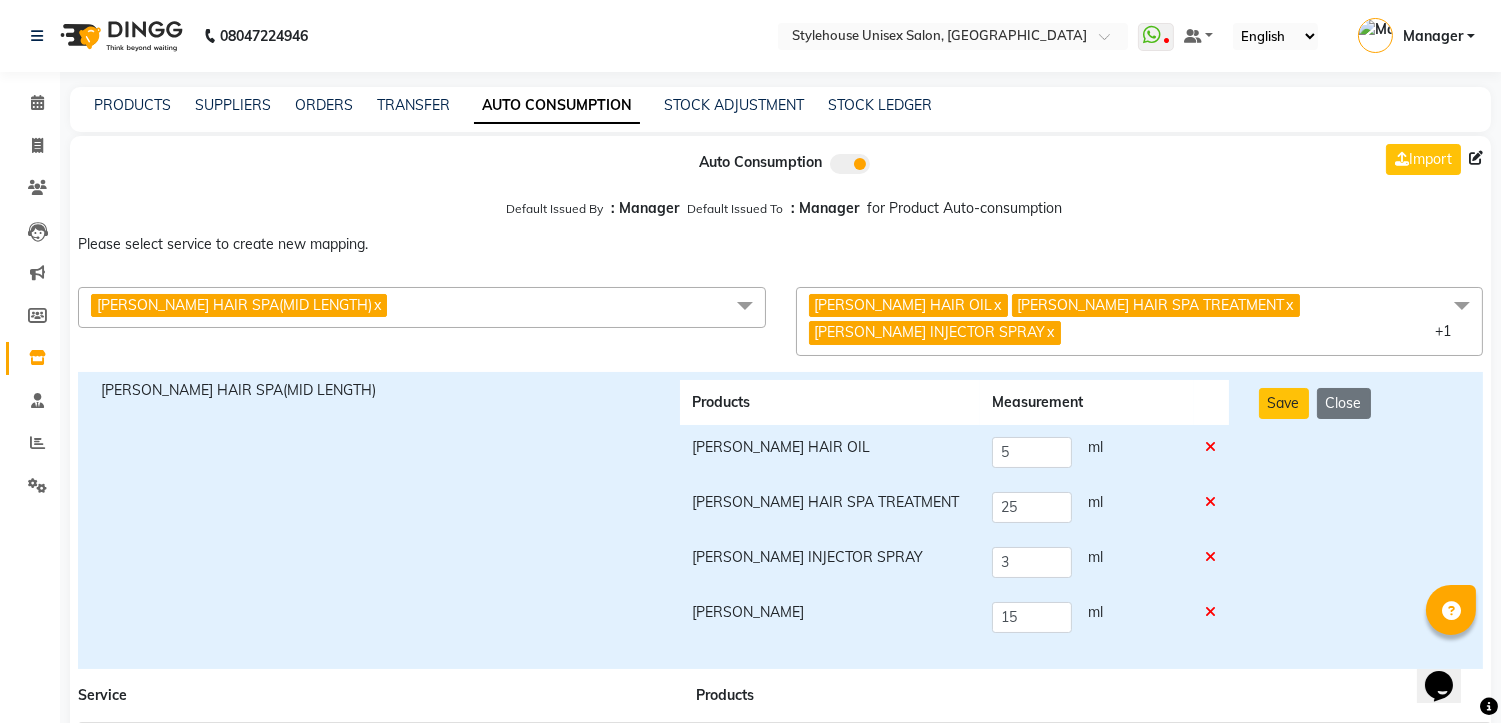 drag, startPoint x: 1286, startPoint y: 374, endPoint x: 1313, endPoint y: 572, distance: 199.83243 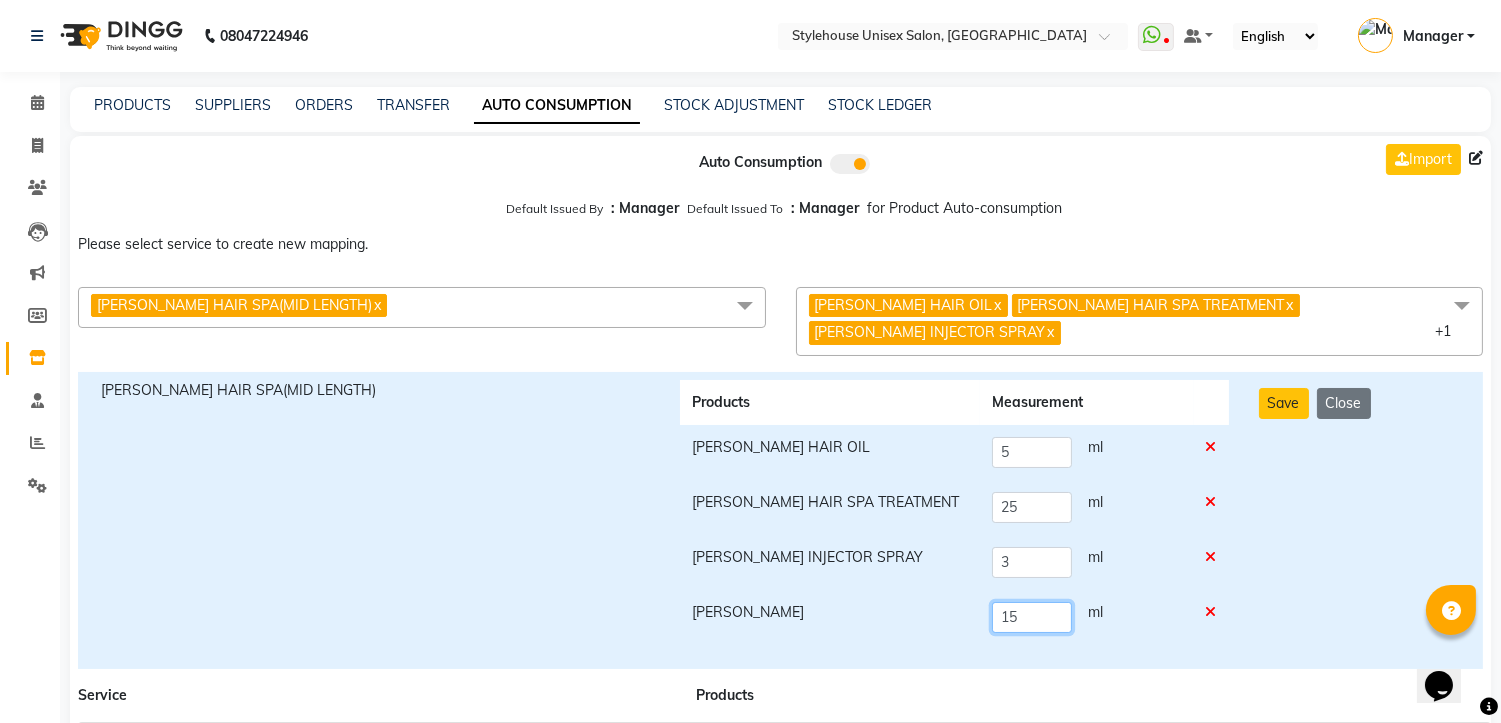 click on "15" at bounding box center [1032, 617] 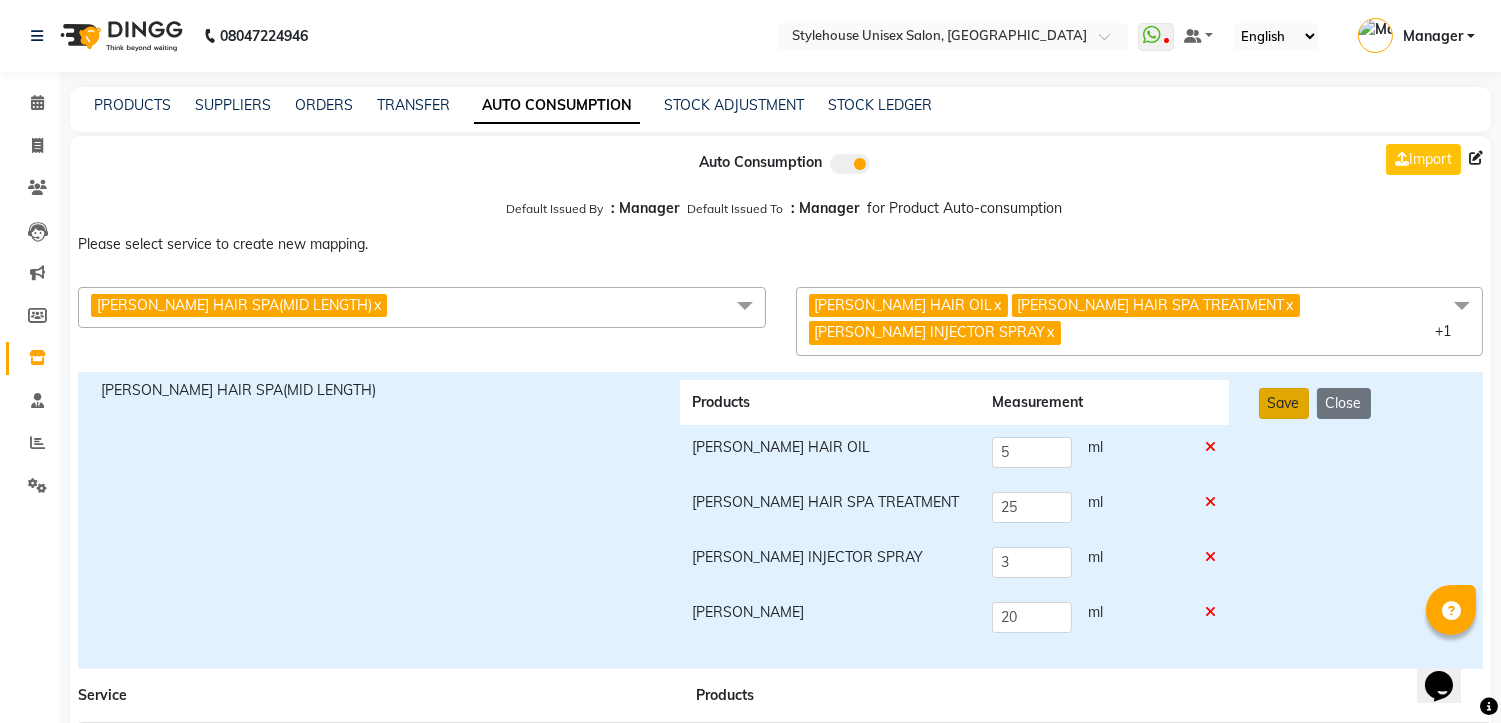click on "Save" at bounding box center (1284, 403) 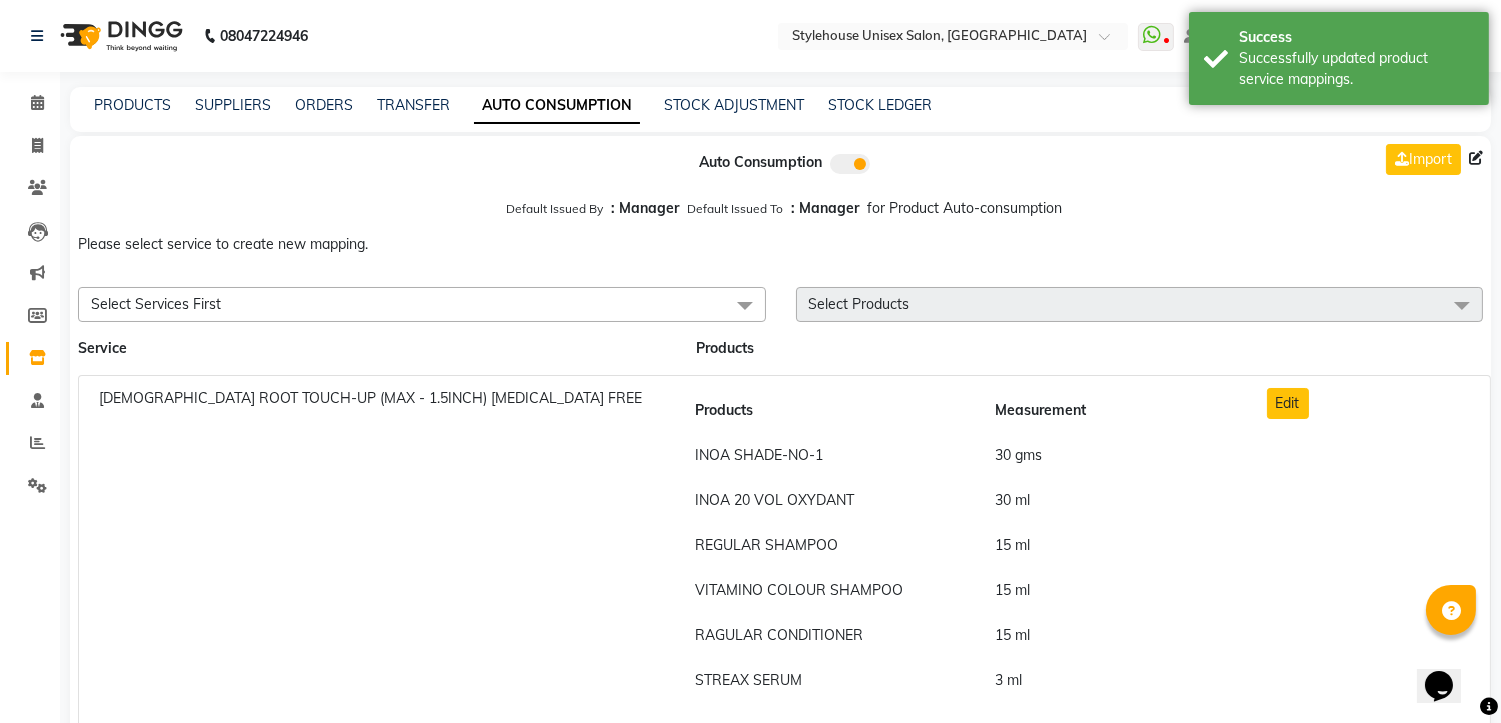 click at bounding box center [745, 306] 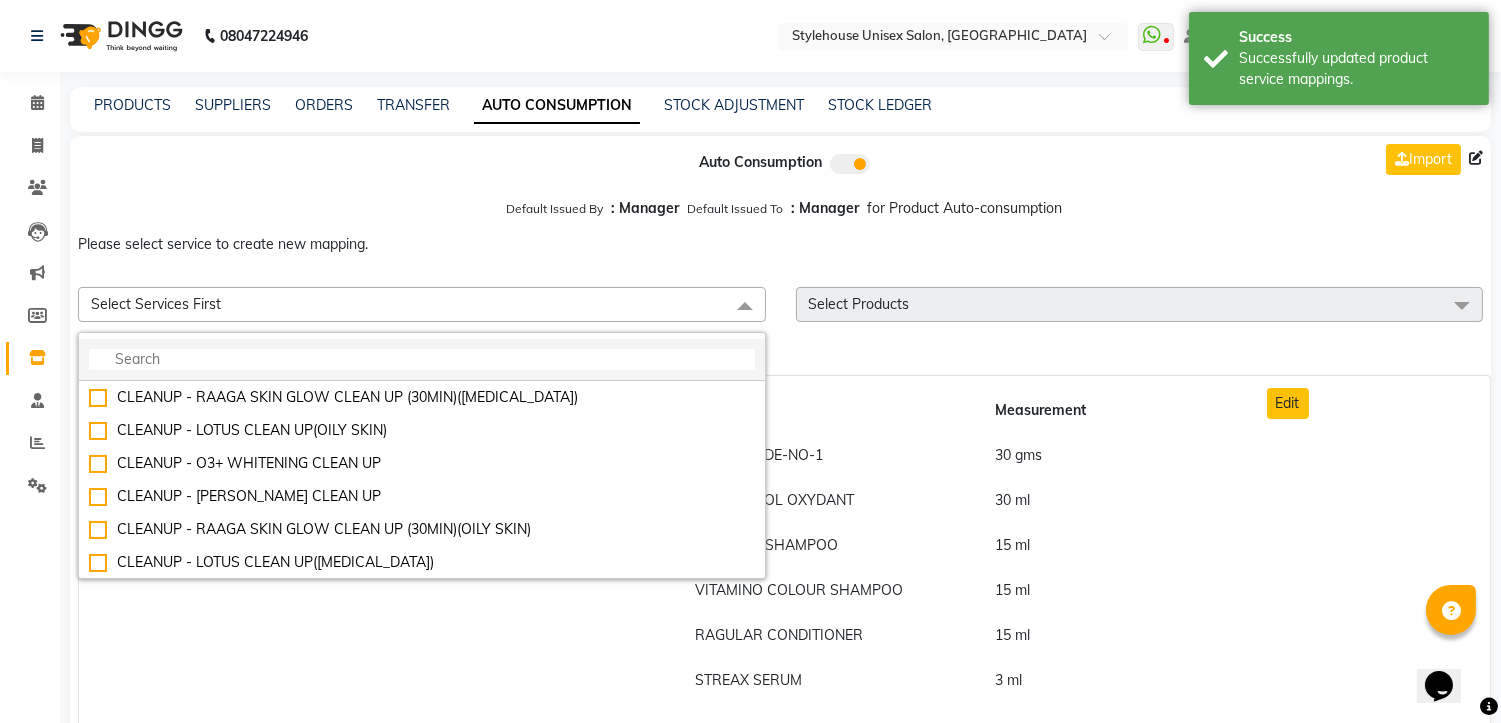click at bounding box center (422, 360) 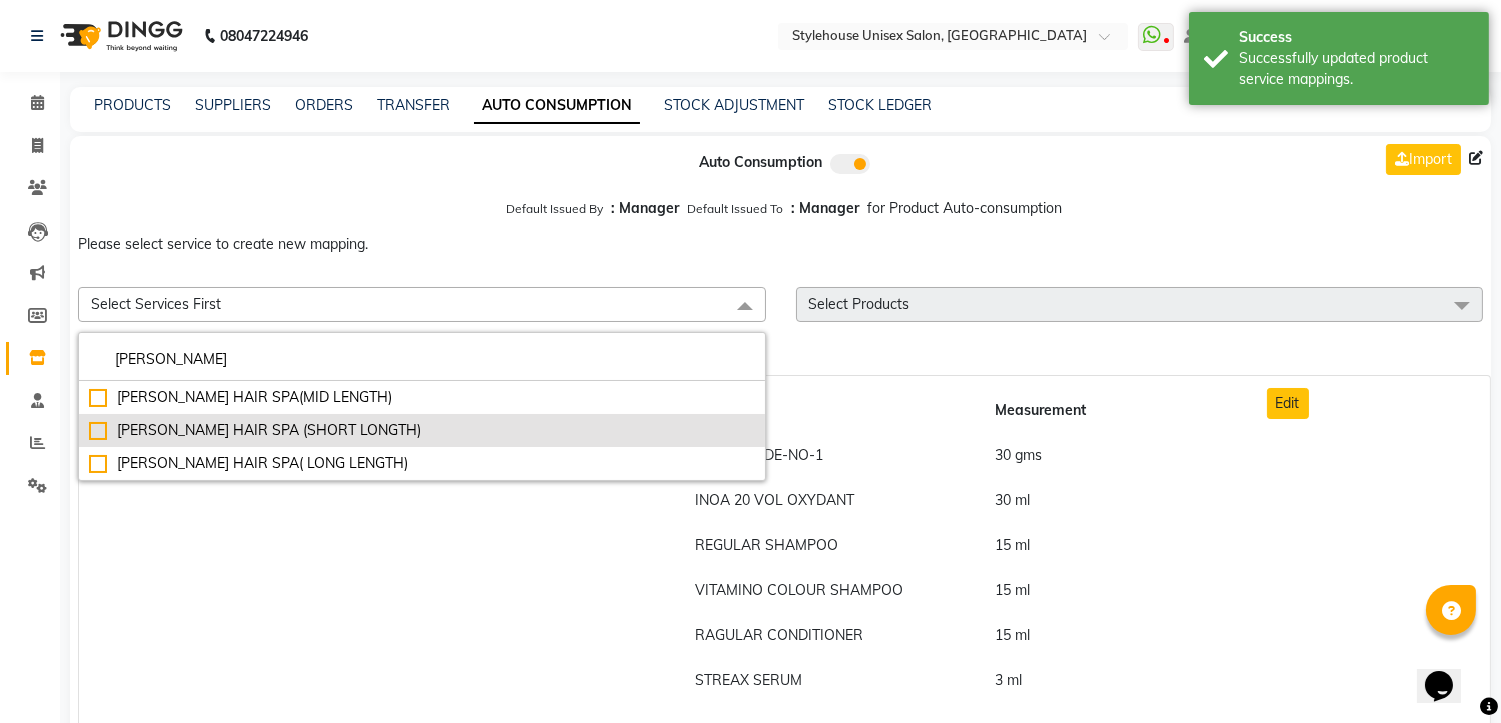 click on "[PERSON_NAME] HAIR SPA (SHORT LONGTH)" at bounding box center [422, 430] 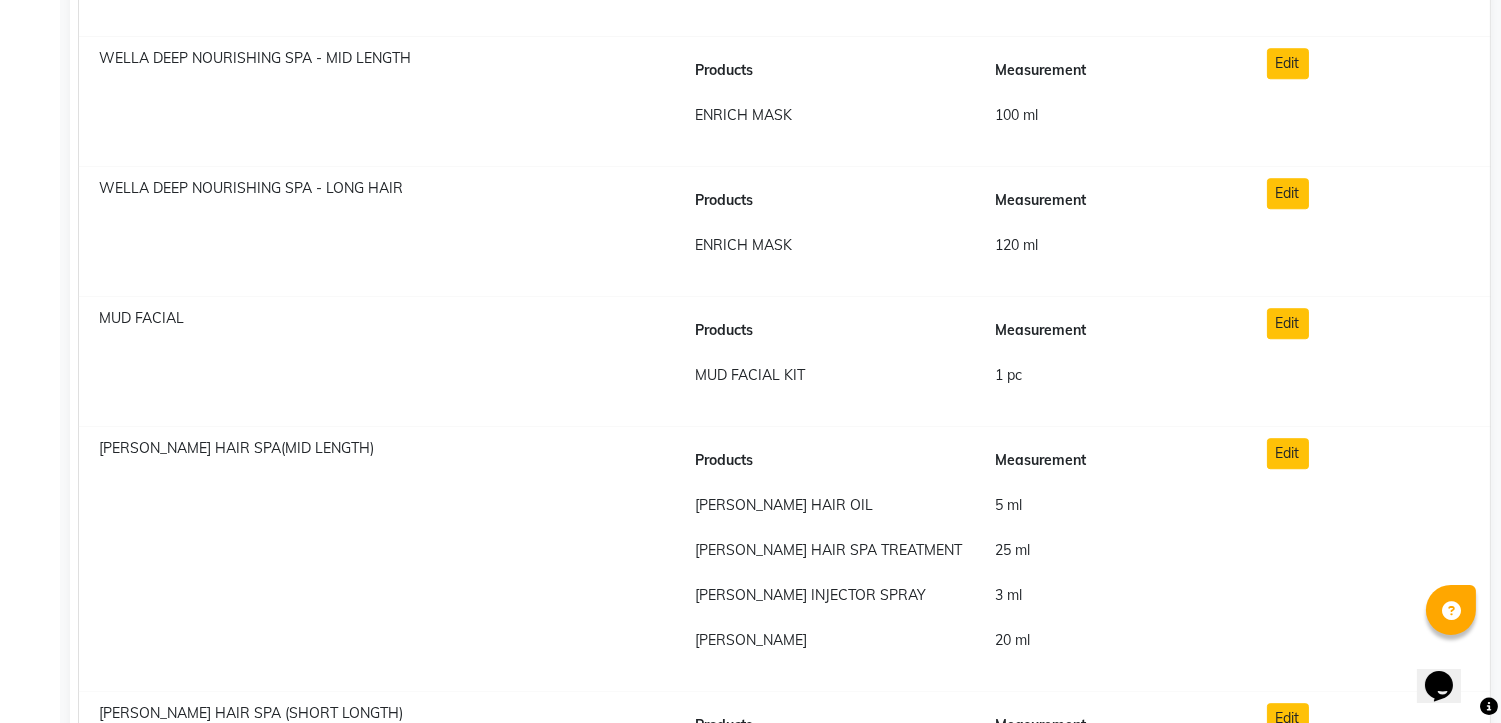 scroll, scrollTop: 10436, scrollLeft: 0, axis: vertical 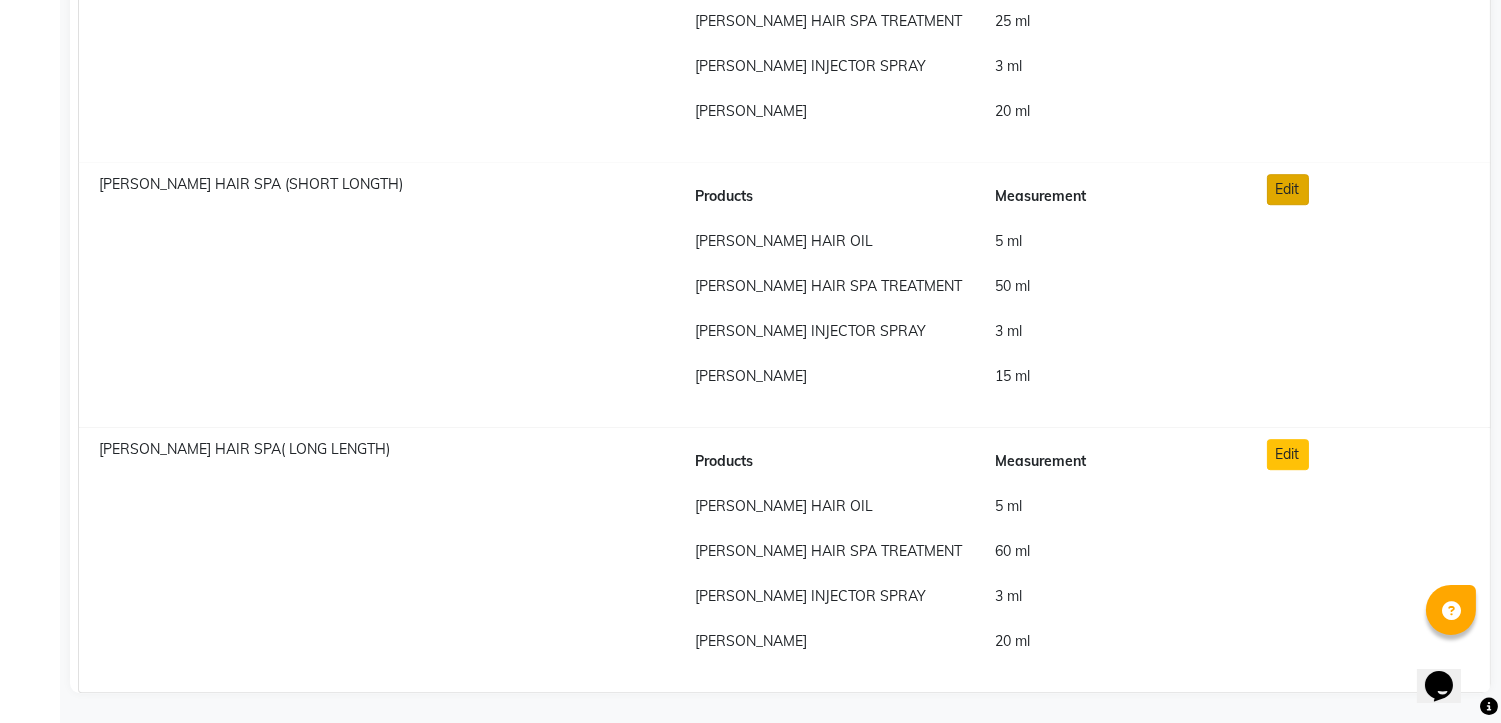 click on "Edit" at bounding box center [1288, 189] 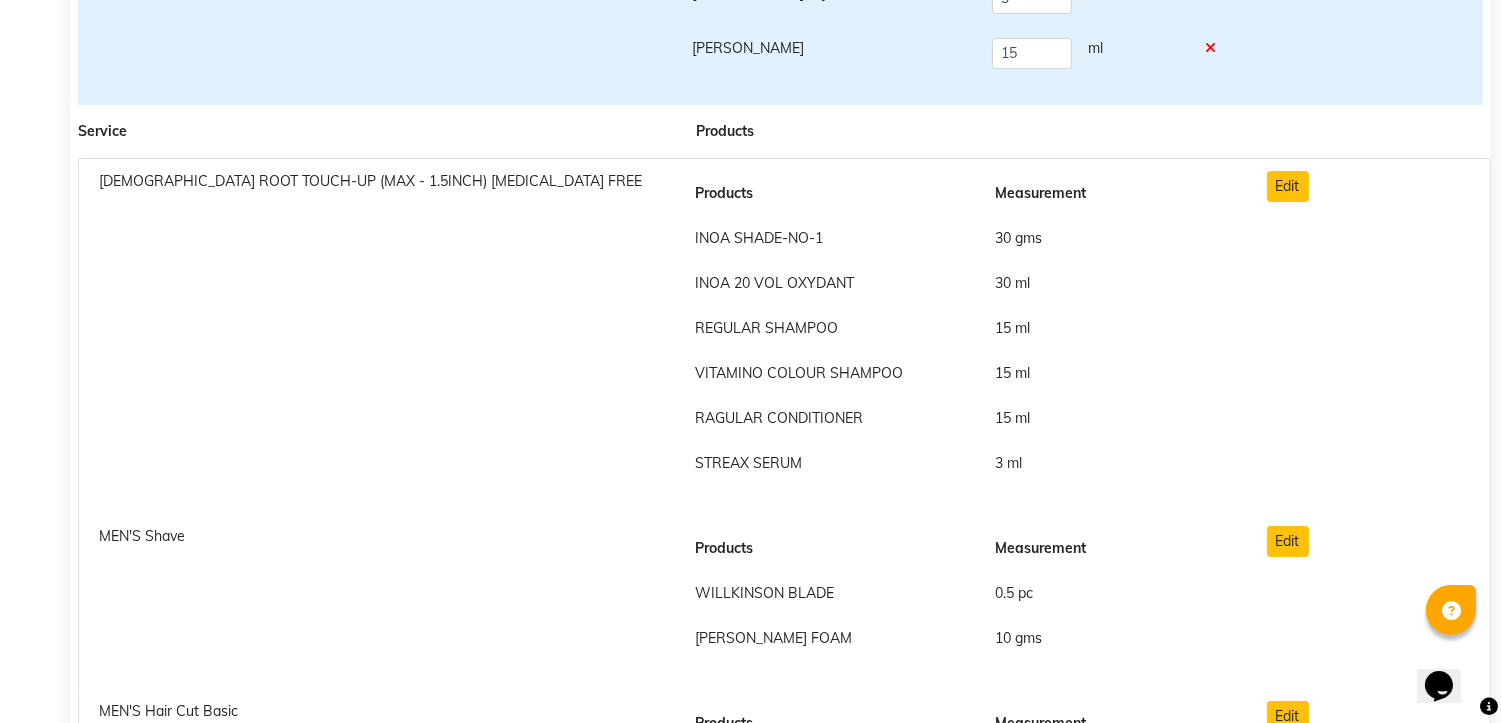 scroll, scrollTop: 0, scrollLeft: 0, axis: both 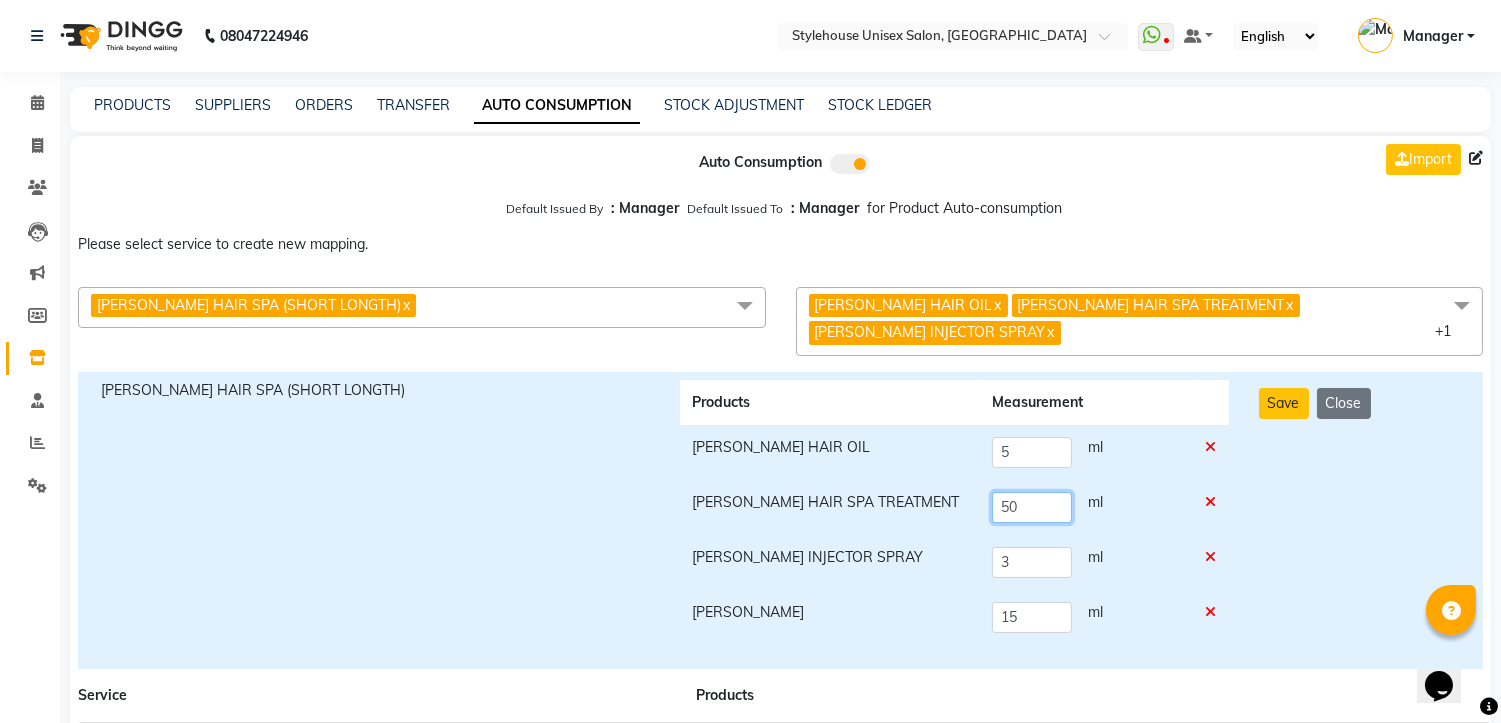 click on "50" at bounding box center (1032, 507) 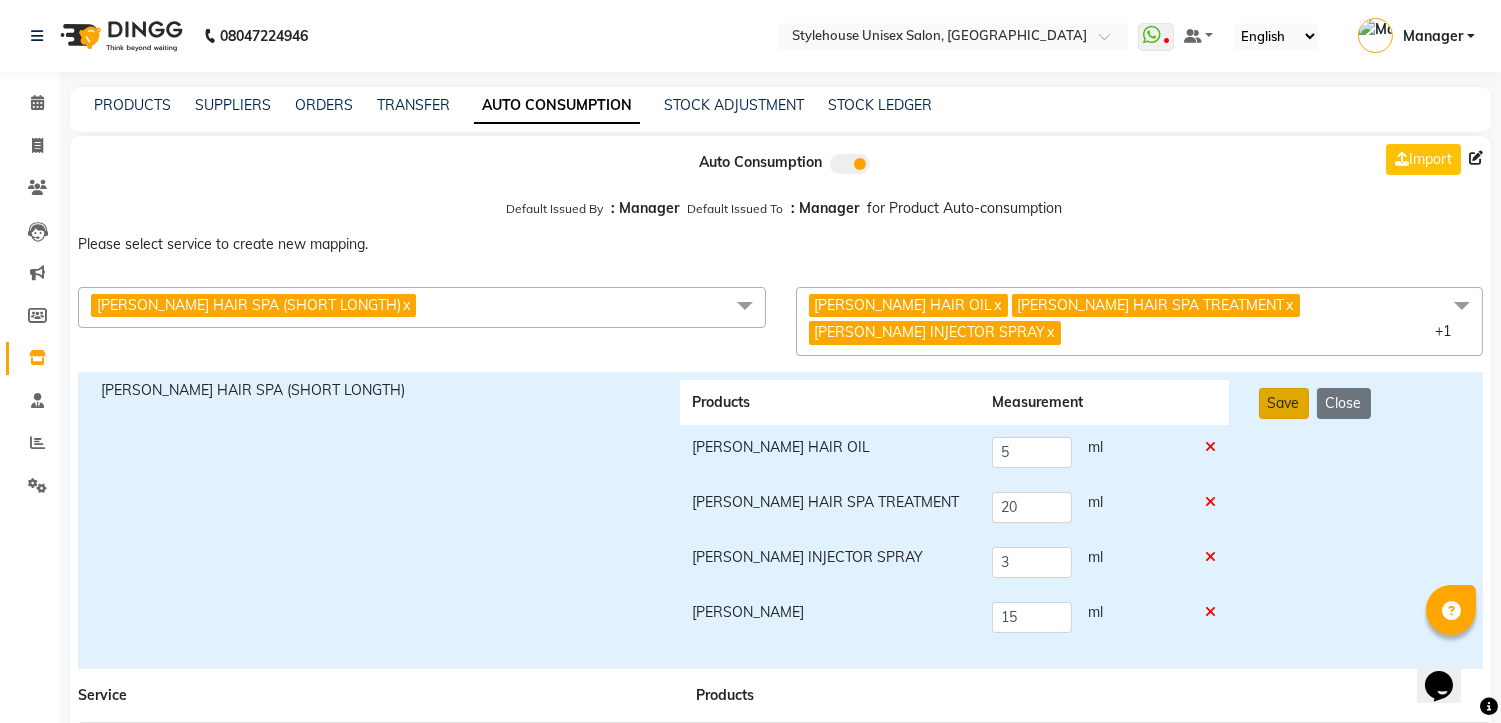 click on "Save" at bounding box center (1284, 403) 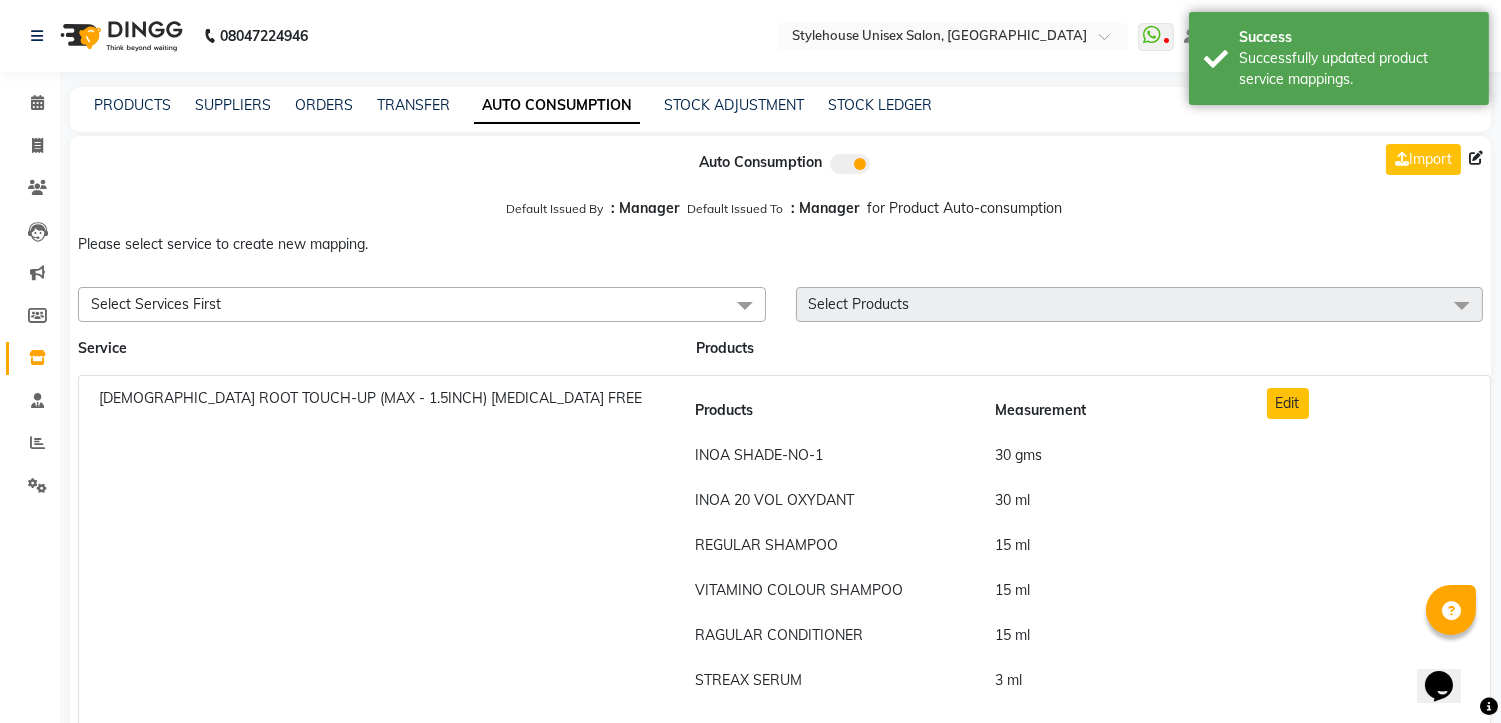 click at bounding box center (745, 306) 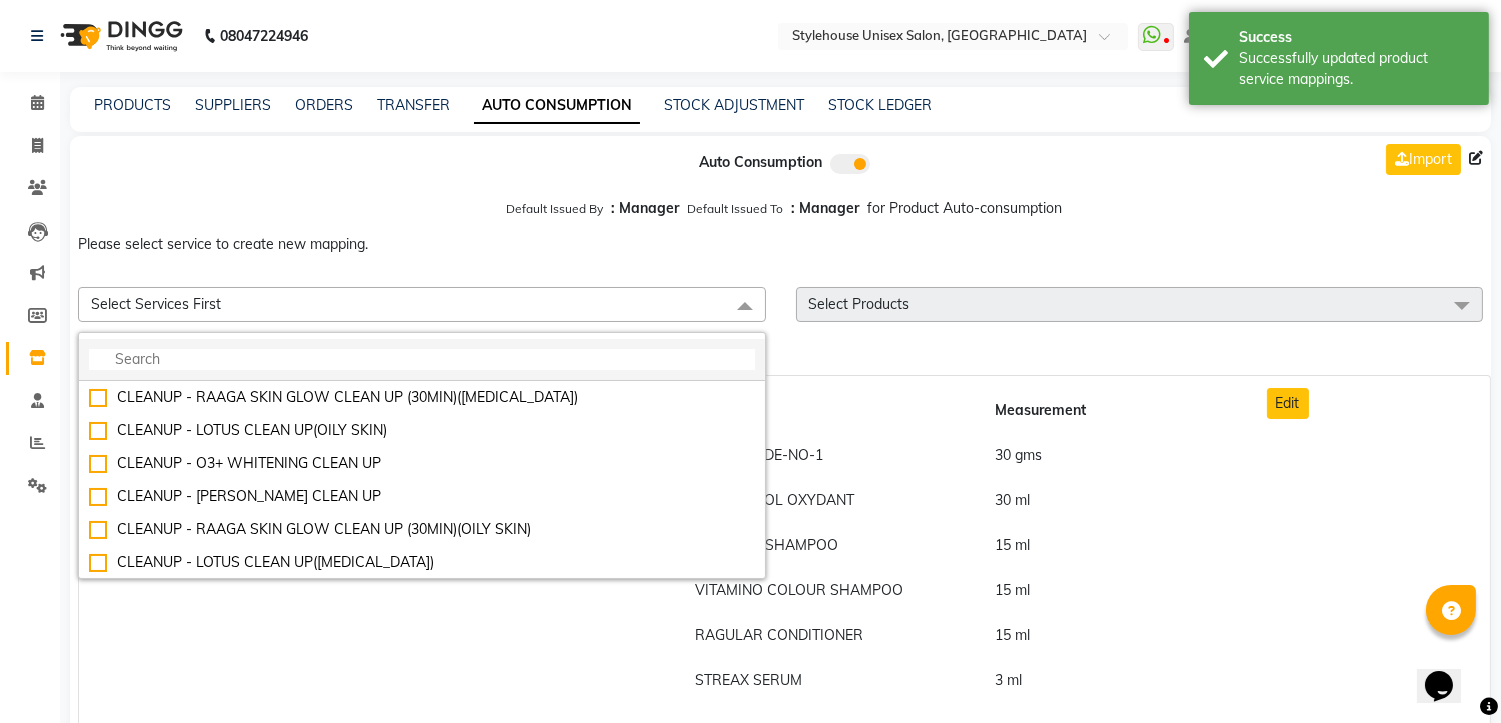 click at bounding box center [422, 359] 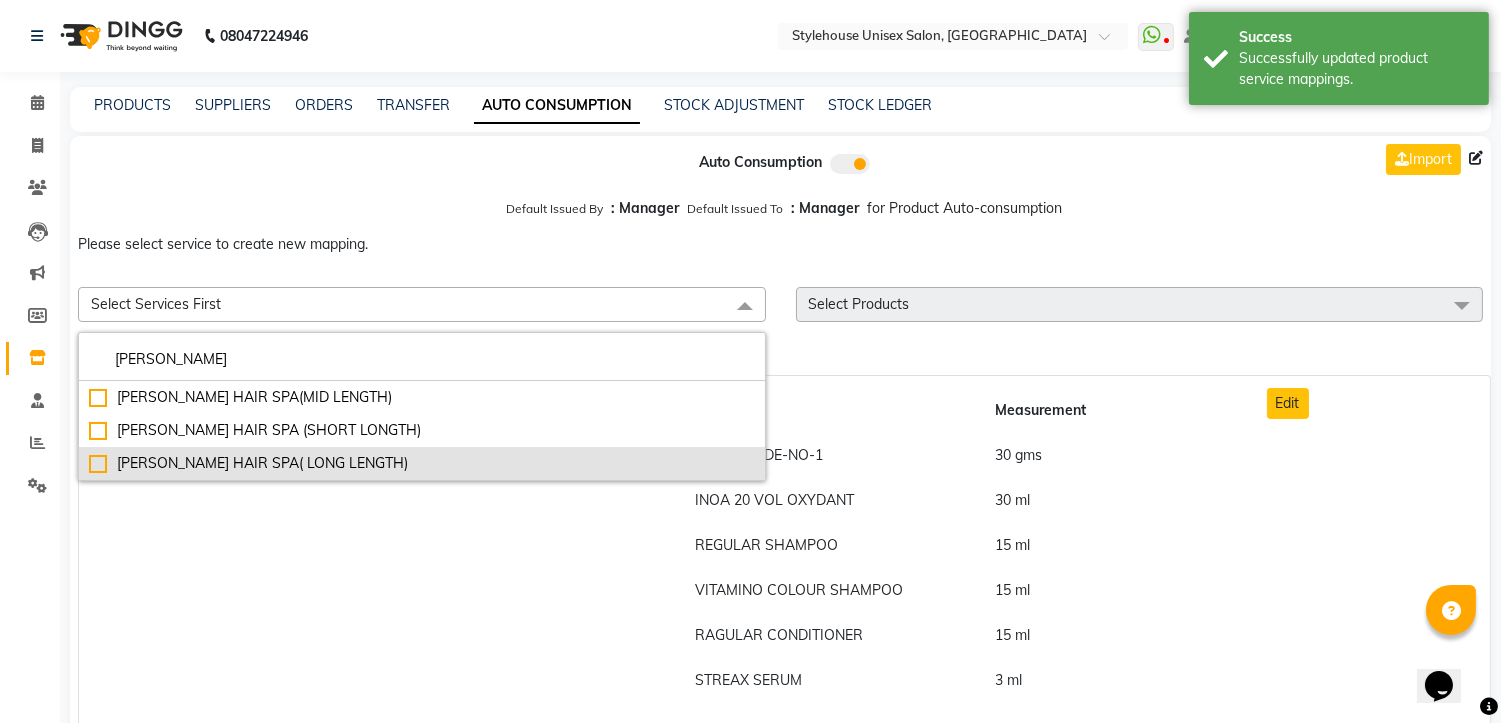 click on "[PERSON_NAME] HAIR SPA( LONG LENGTH)" at bounding box center [422, 463] 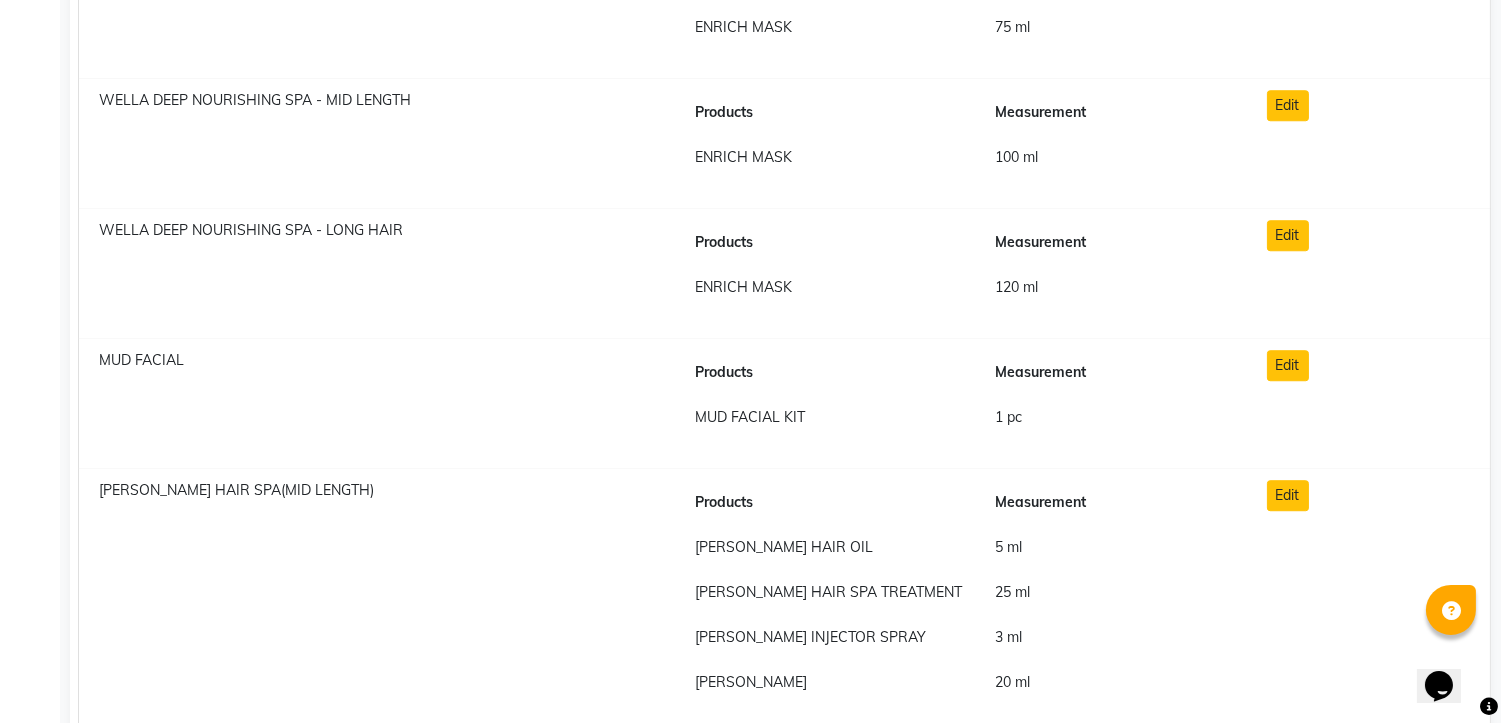 scroll, scrollTop: 10111, scrollLeft: 0, axis: vertical 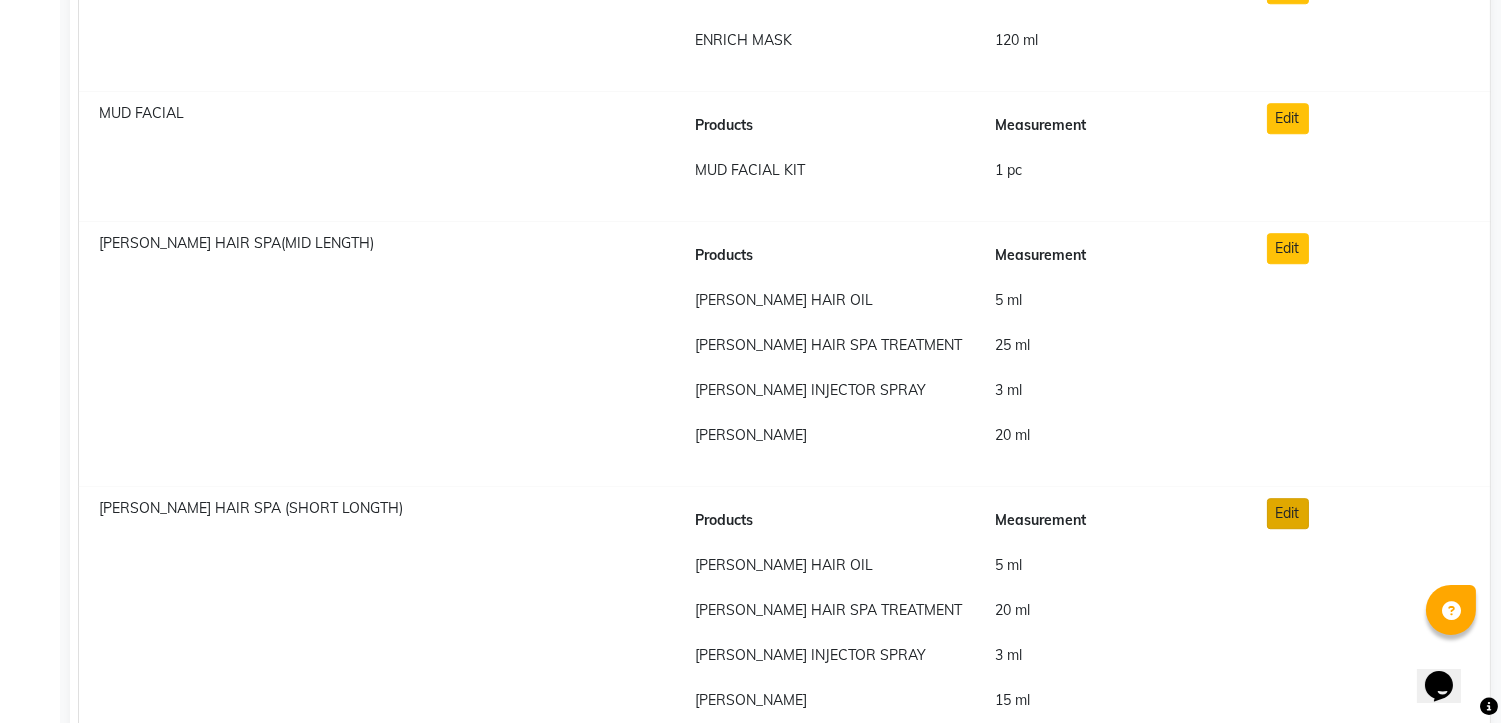 click on "Edit" at bounding box center [1288, 513] 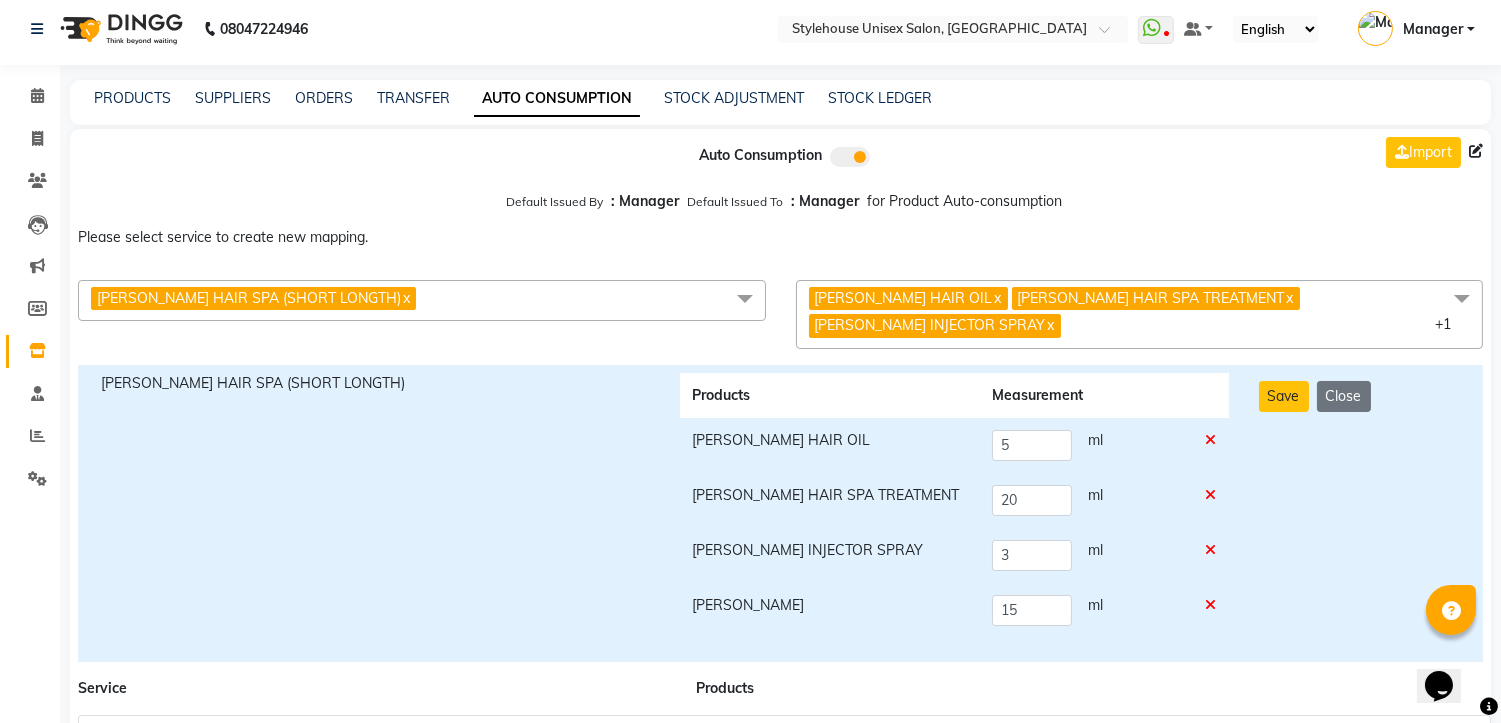 scroll, scrollTop: 0, scrollLeft: 0, axis: both 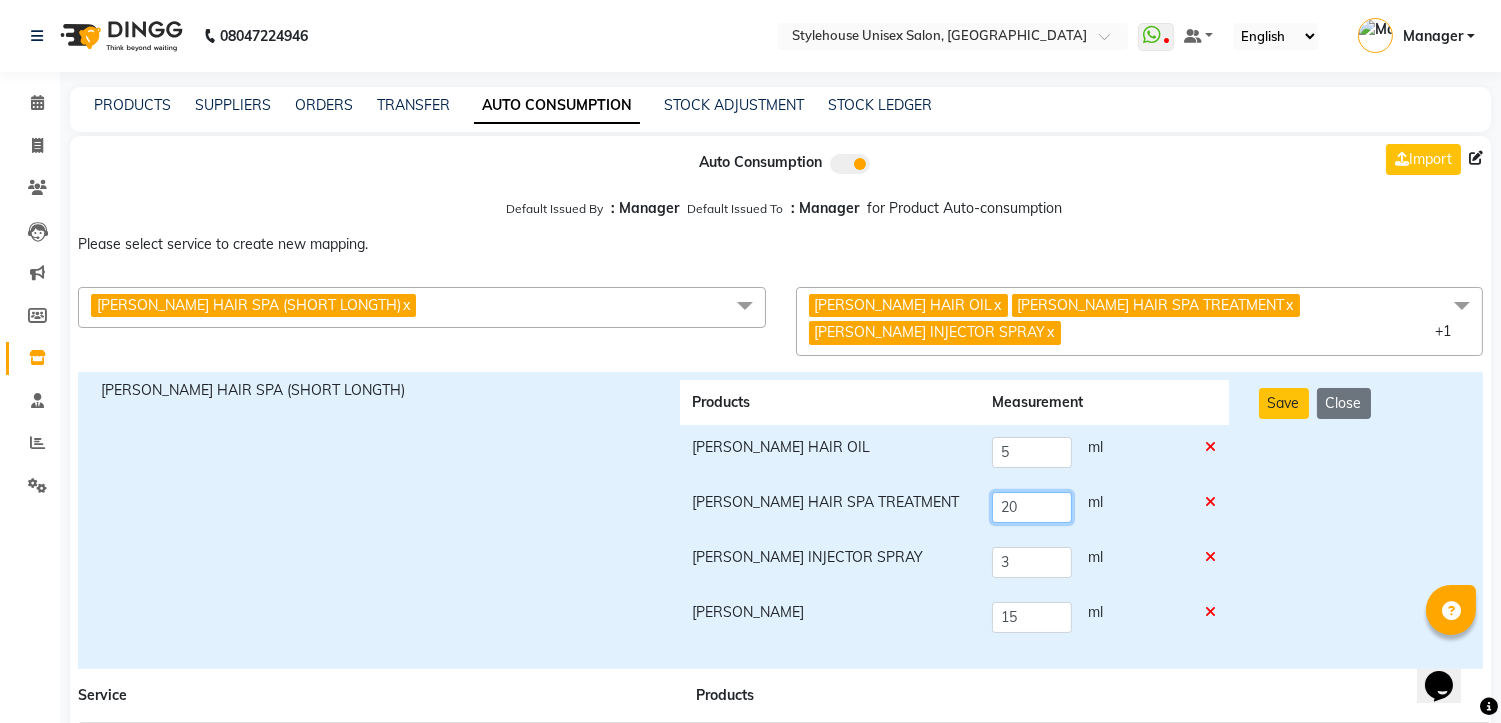 click on "20" at bounding box center (1032, 507) 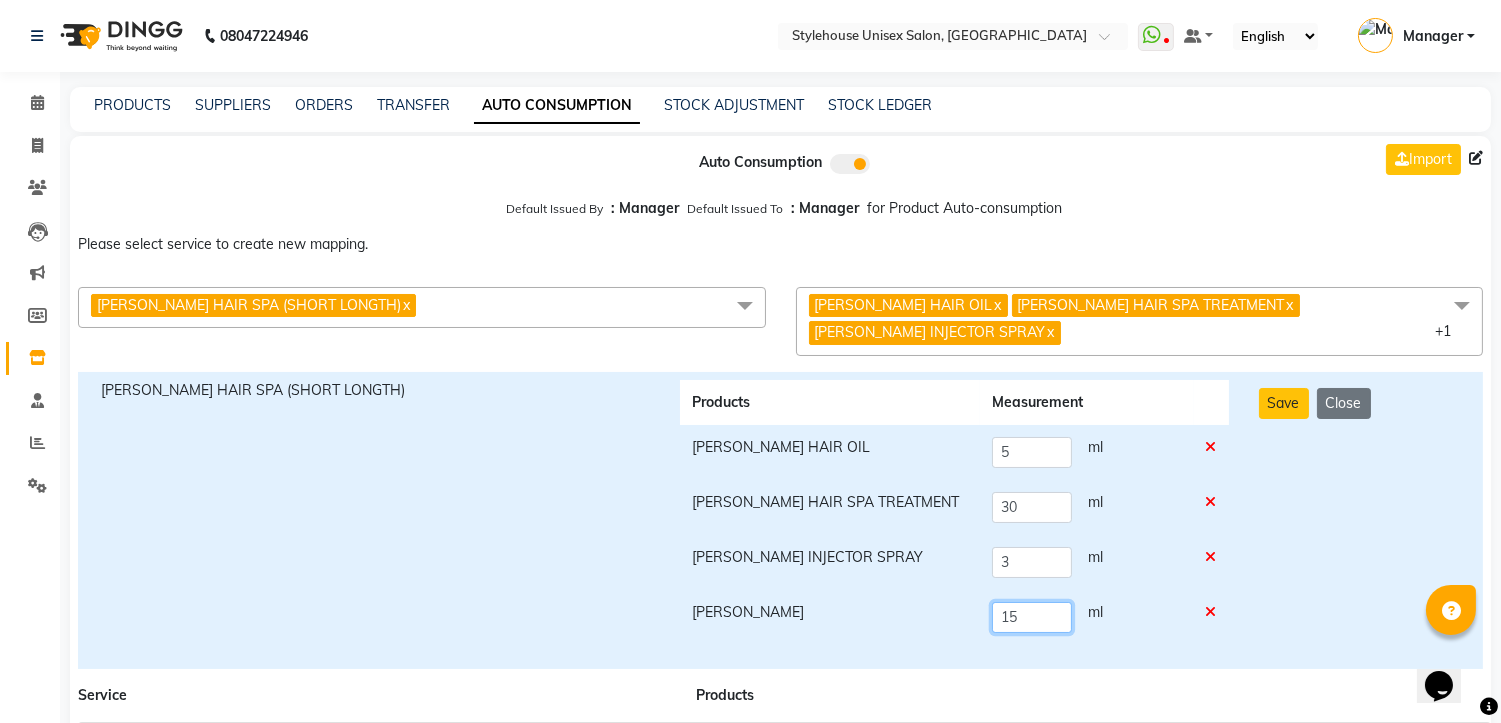 click on "15" at bounding box center [1032, 617] 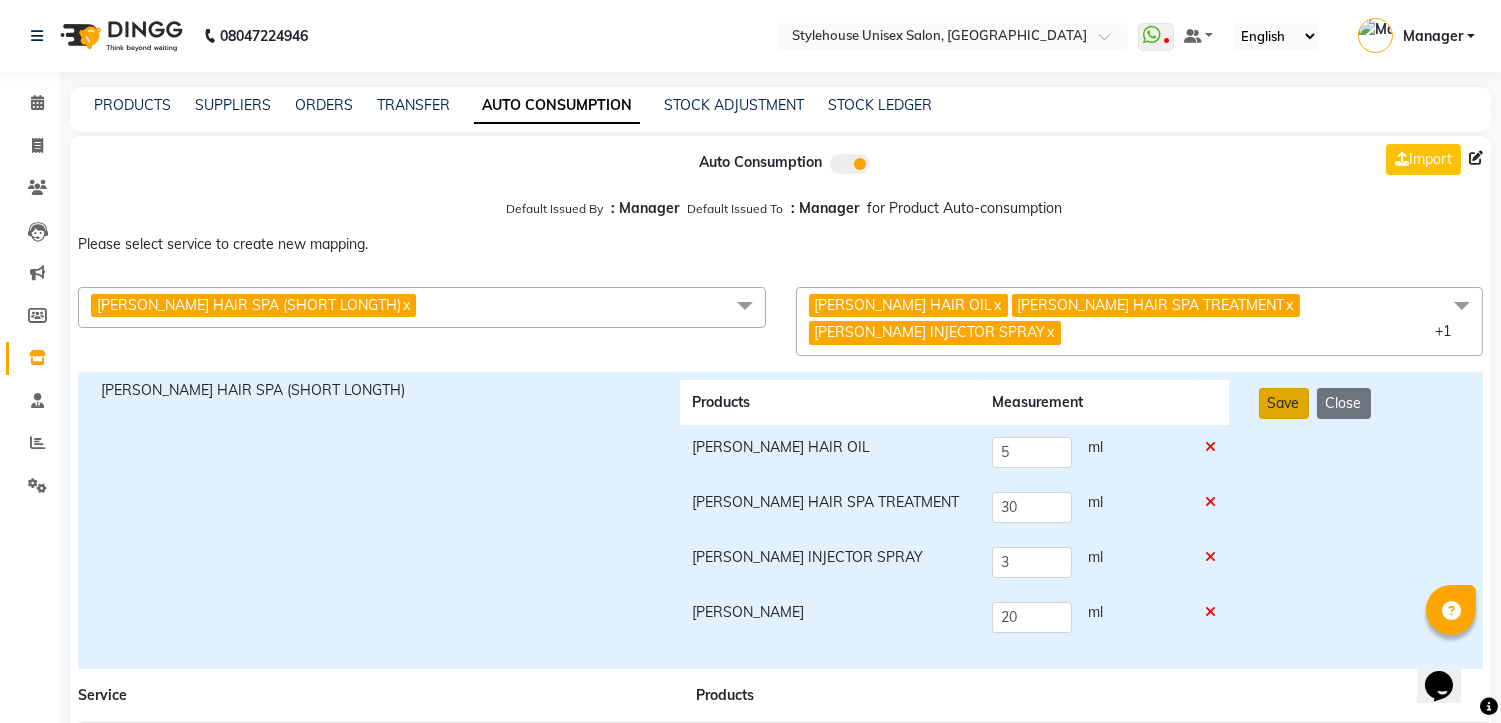 click on "Save" at bounding box center [1284, 403] 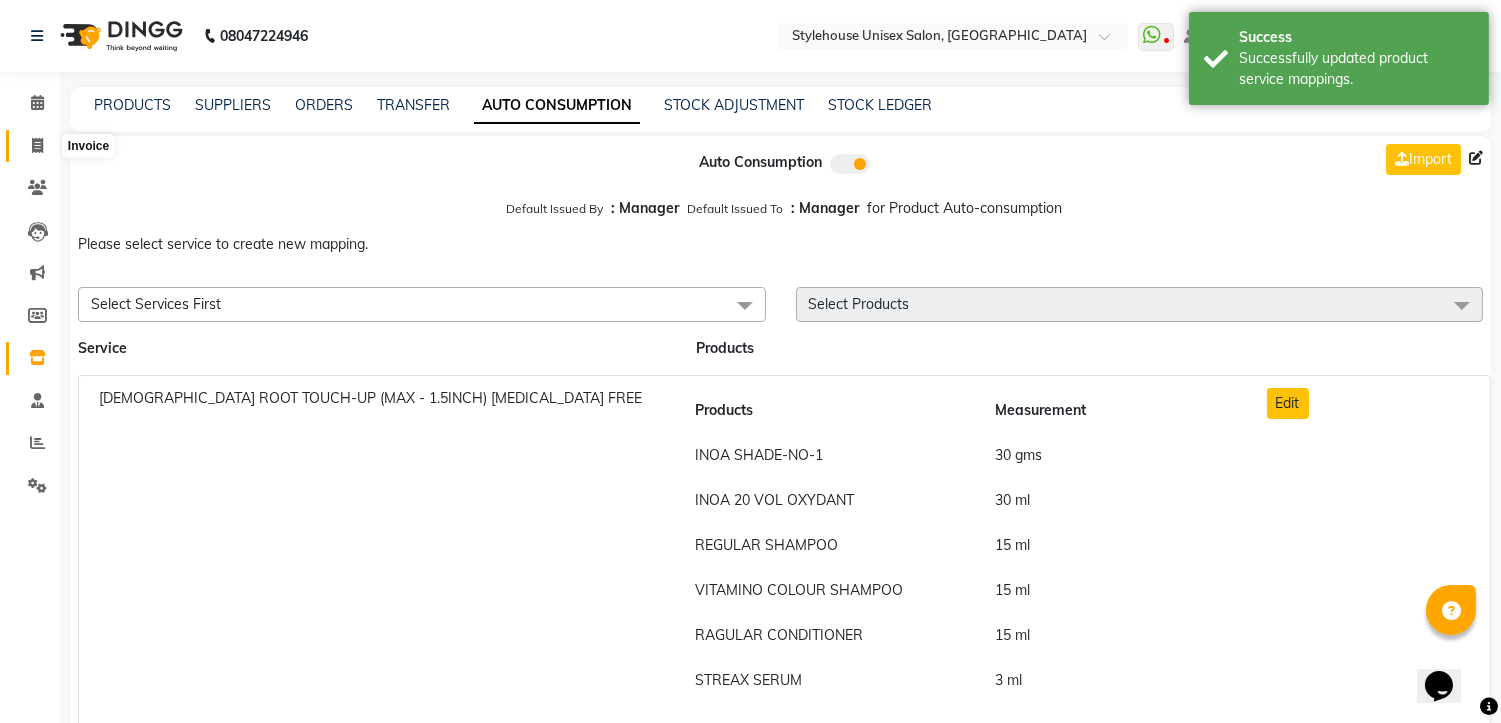 click 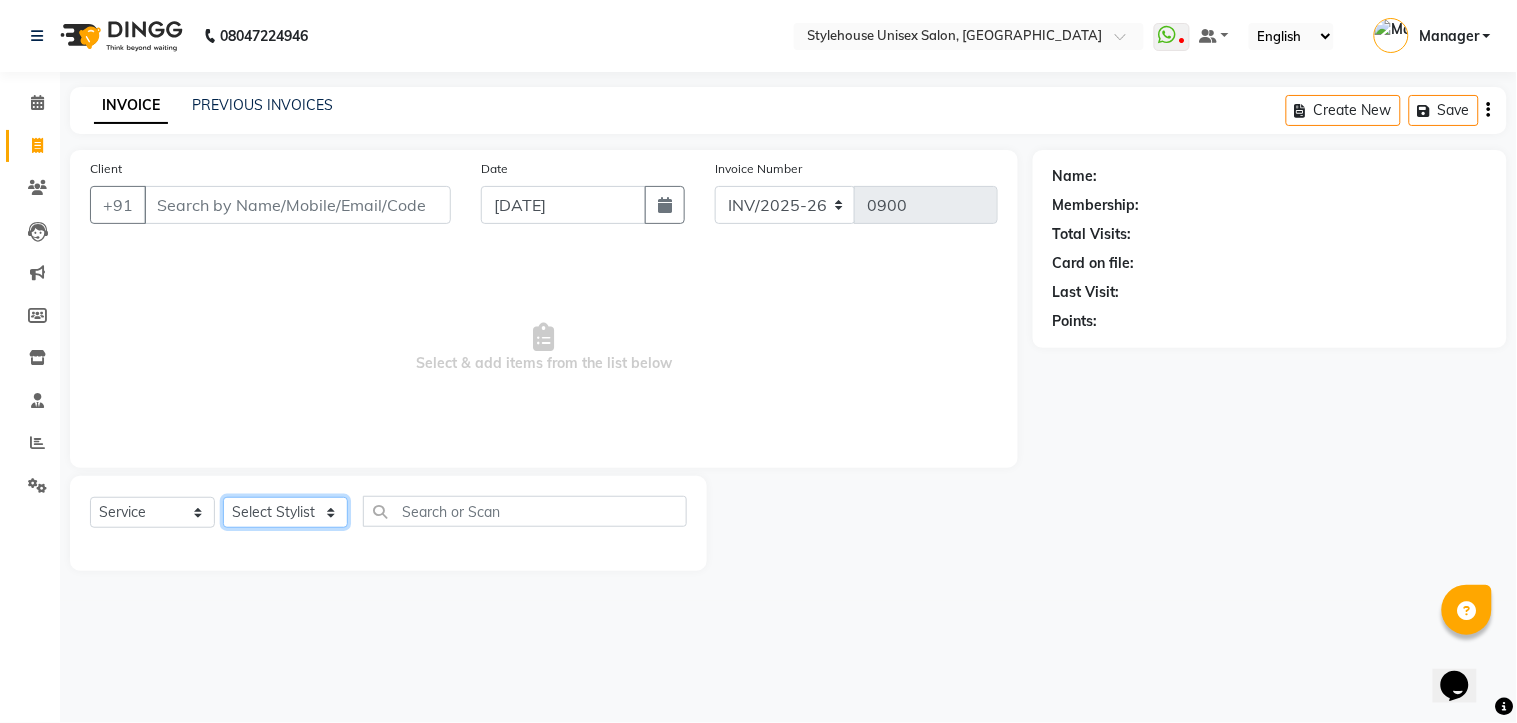 click on "Select Stylist [PERSON_NAME] [PERSON_NAME] [PERSON_NAME] Manager [PERSON_NAME] PRIYANKA HOTA [PERSON_NAME] [PERSON_NAME]" 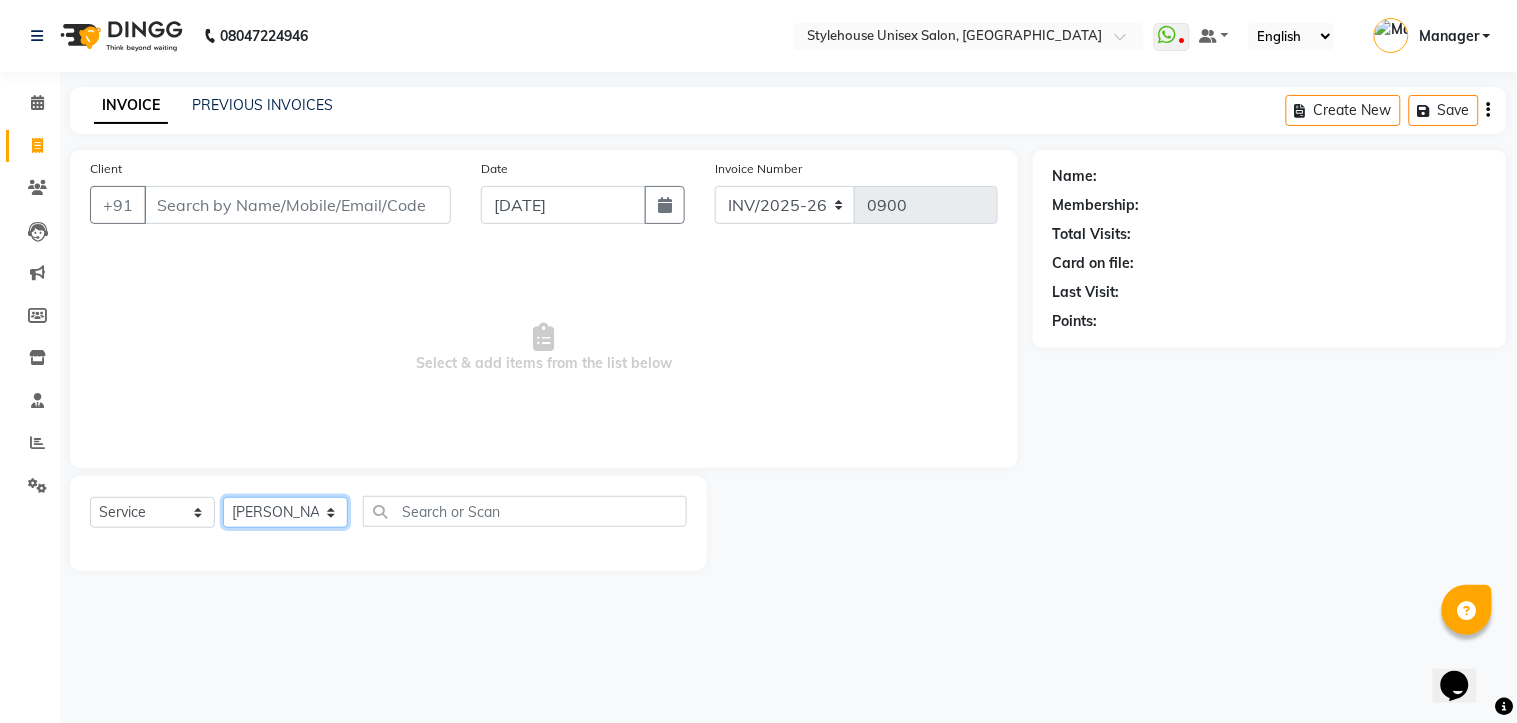 click on "Select Stylist [PERSON_NAME] [PERSON_NAME] [PERSON_NAME] Manager [PERSON_NAME] PRIYANKA HOTA [PERSON_NAME] [PERSON_NAME]" 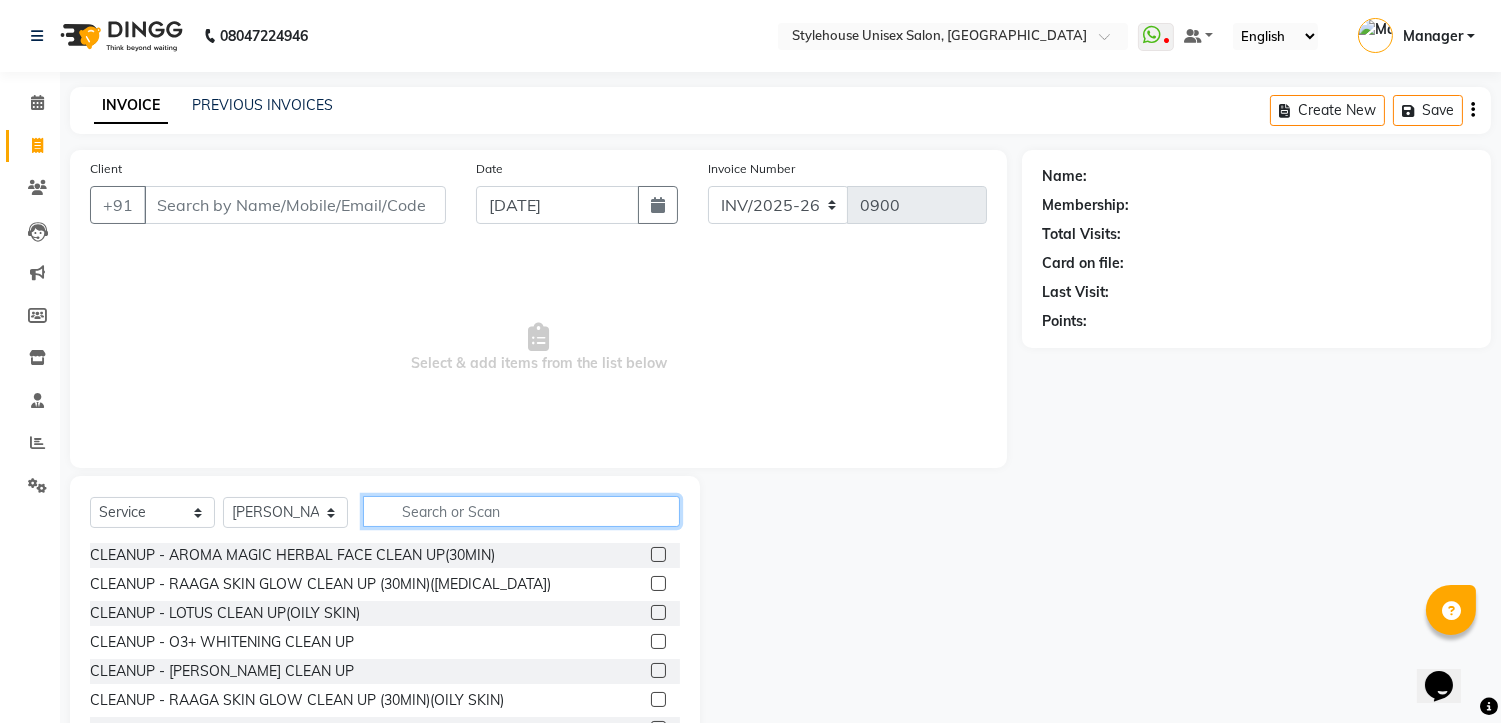 click 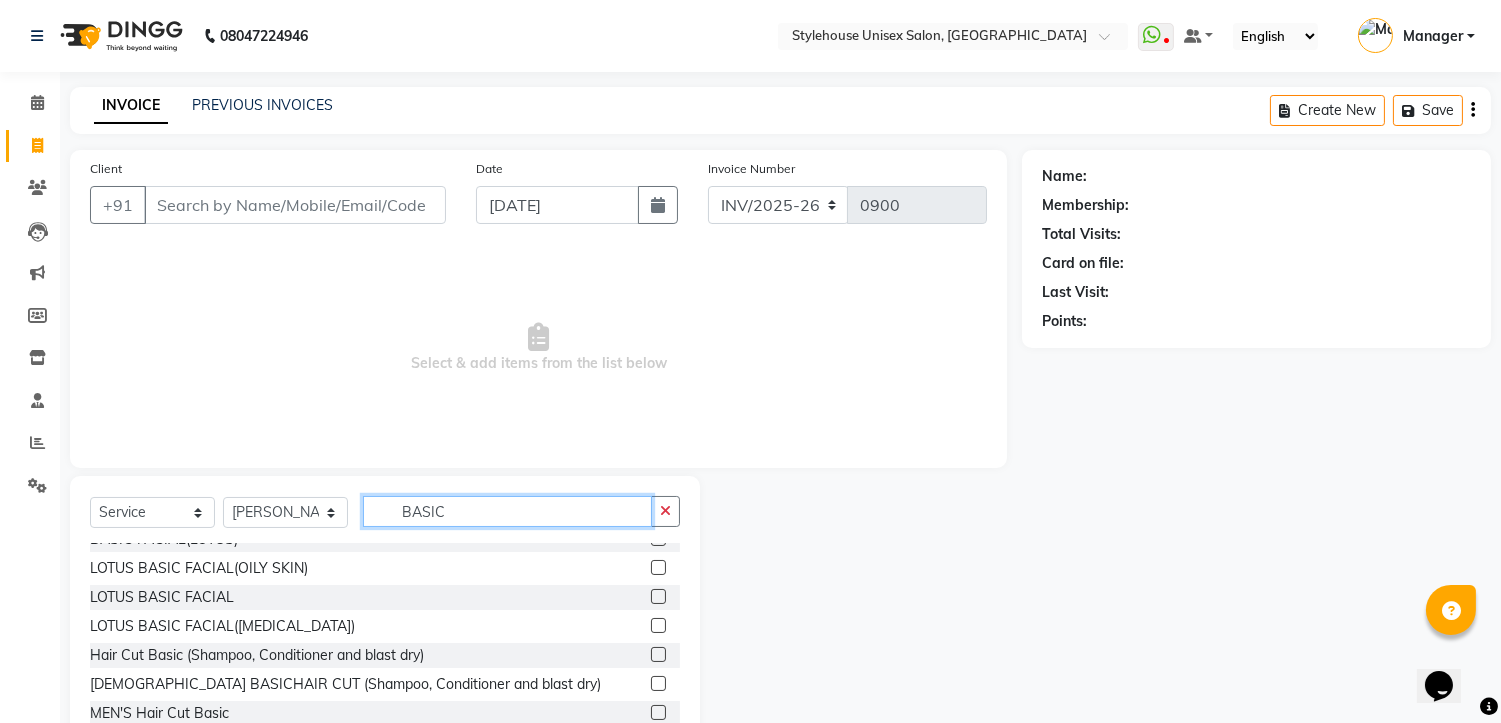 scroll, scrollTop: 32, scrollLeft: 0, axis: vertical 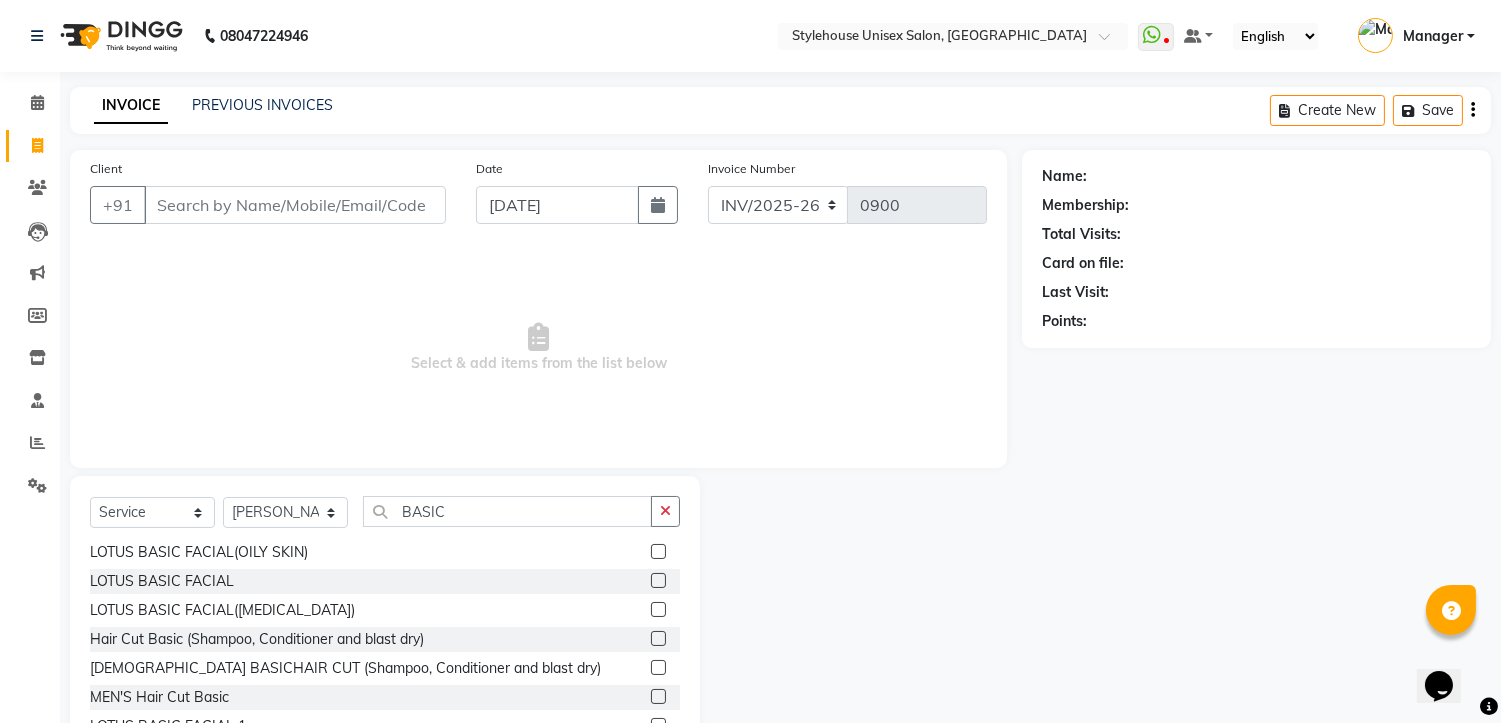 click 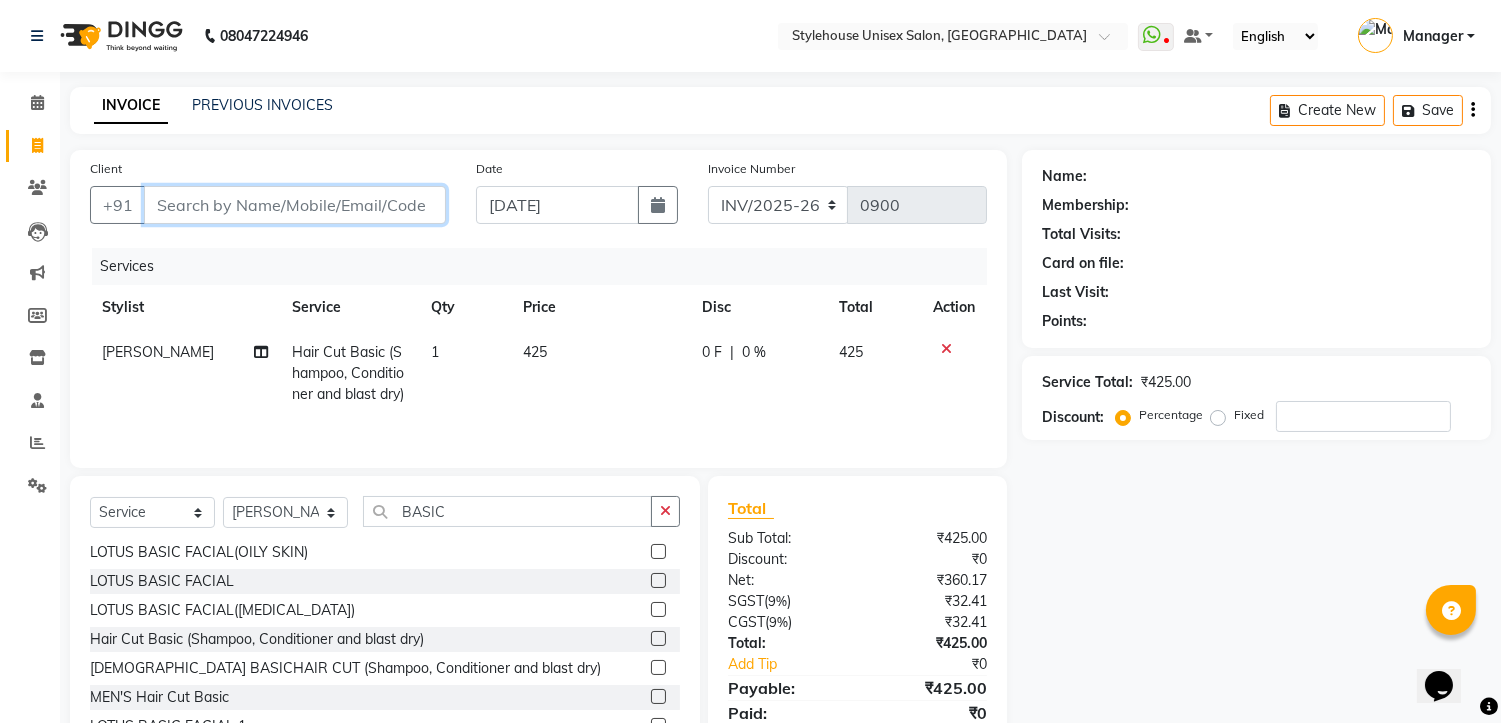 click on "Client" at bounding box center [295, 205] 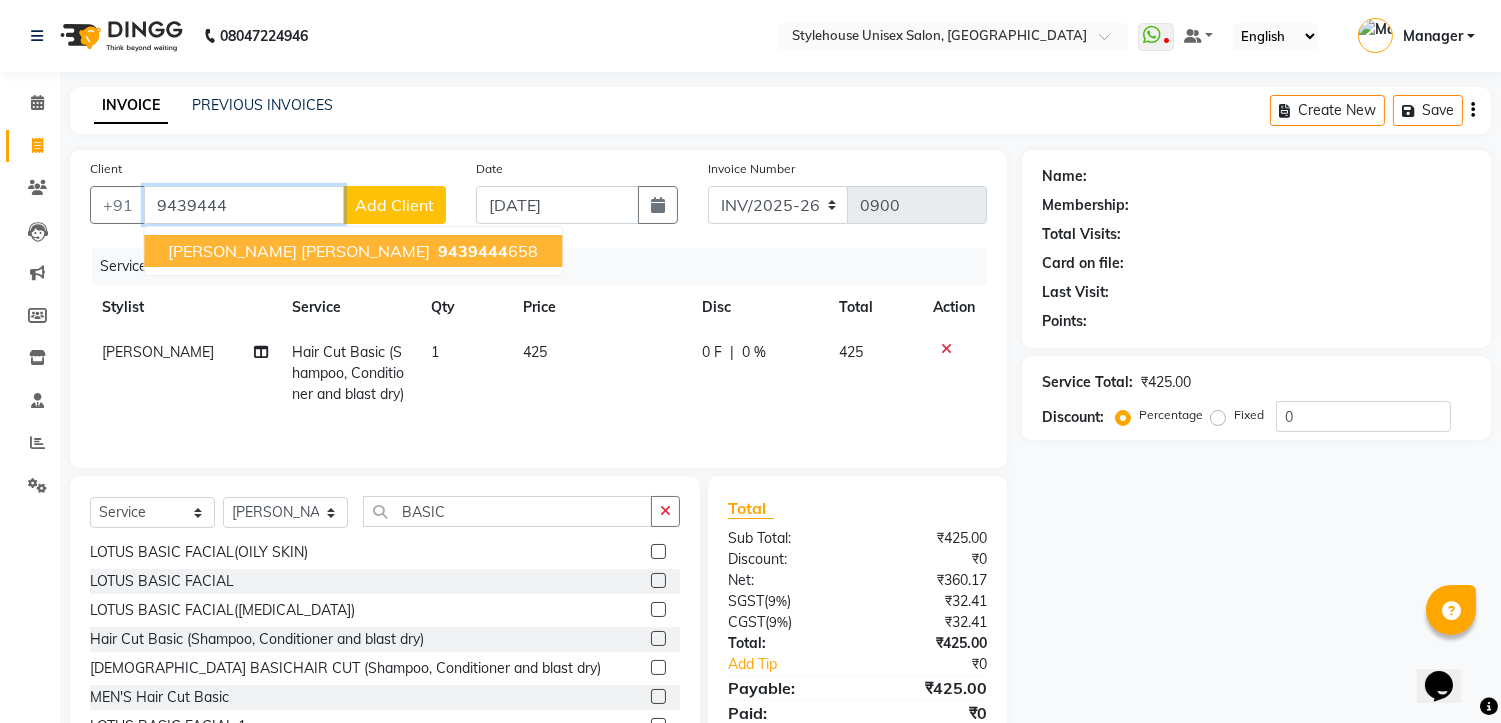 click on "GOPI NATH BARIK" at bounding box center (299, 251) 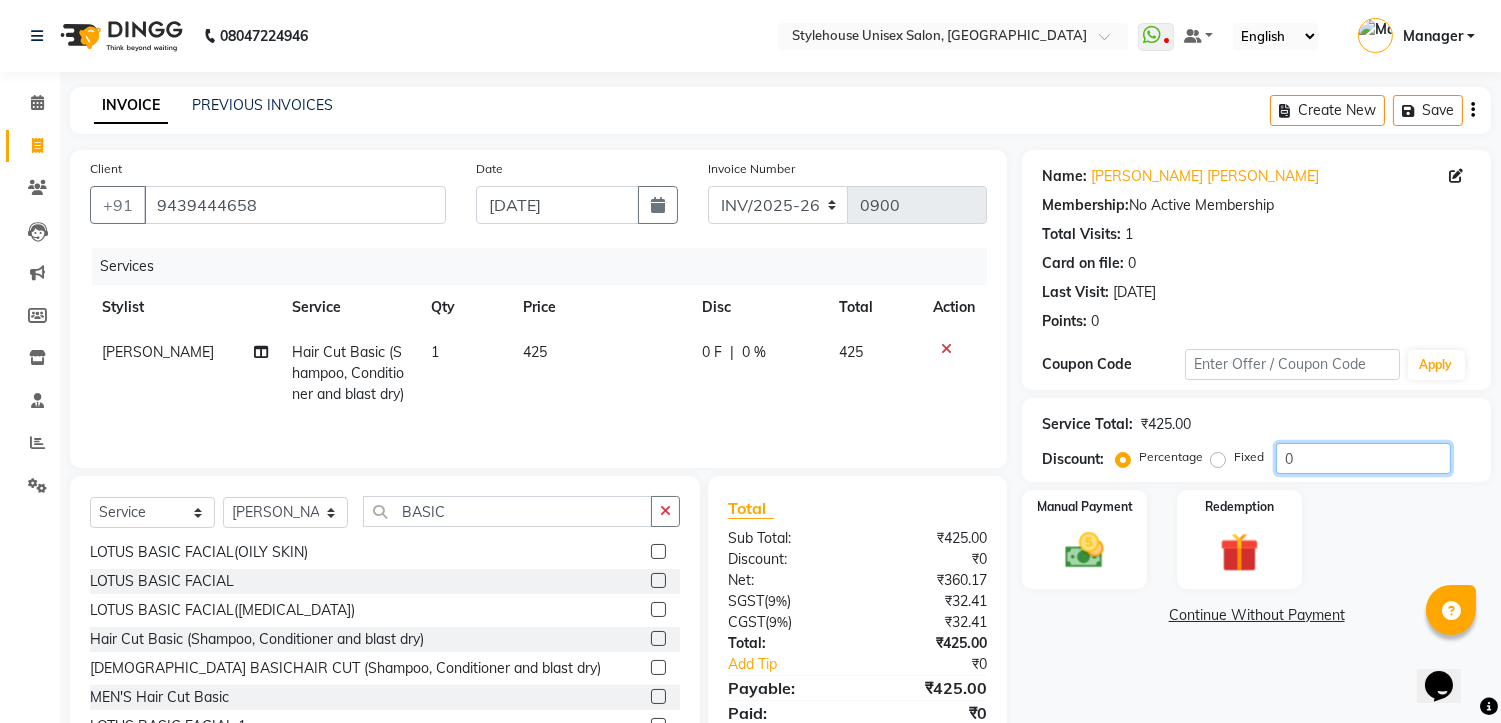 click on "0" 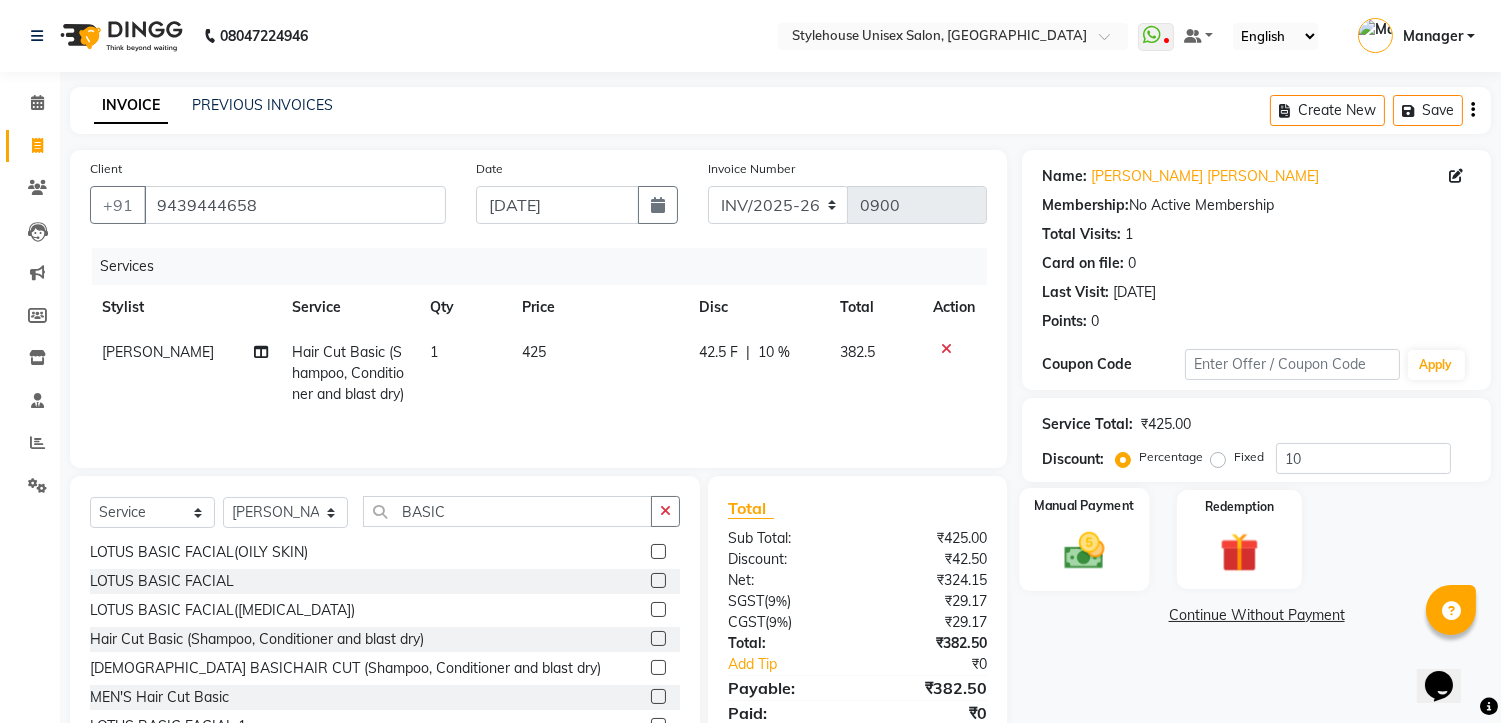 click 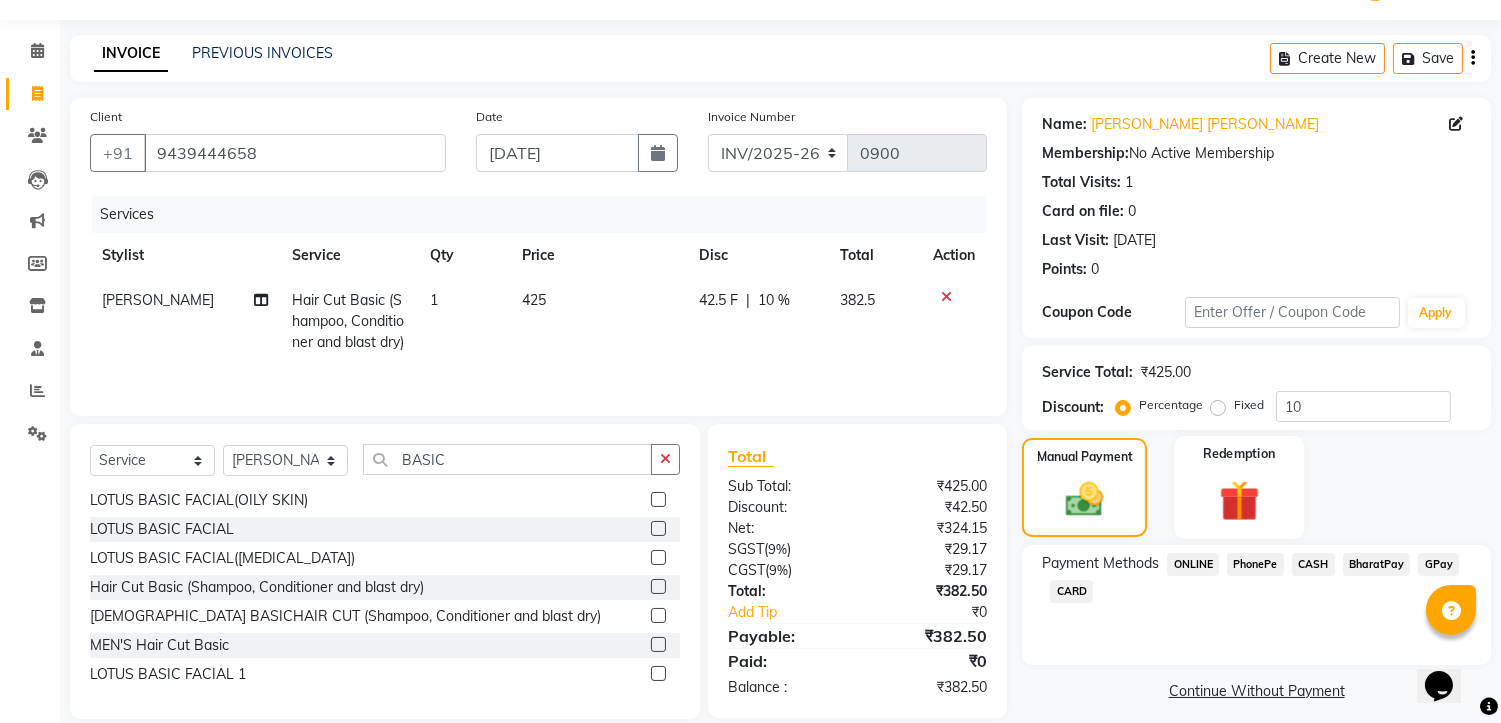 scroll, scrollTop: 80, scrollLeft: 0, axis: vertical 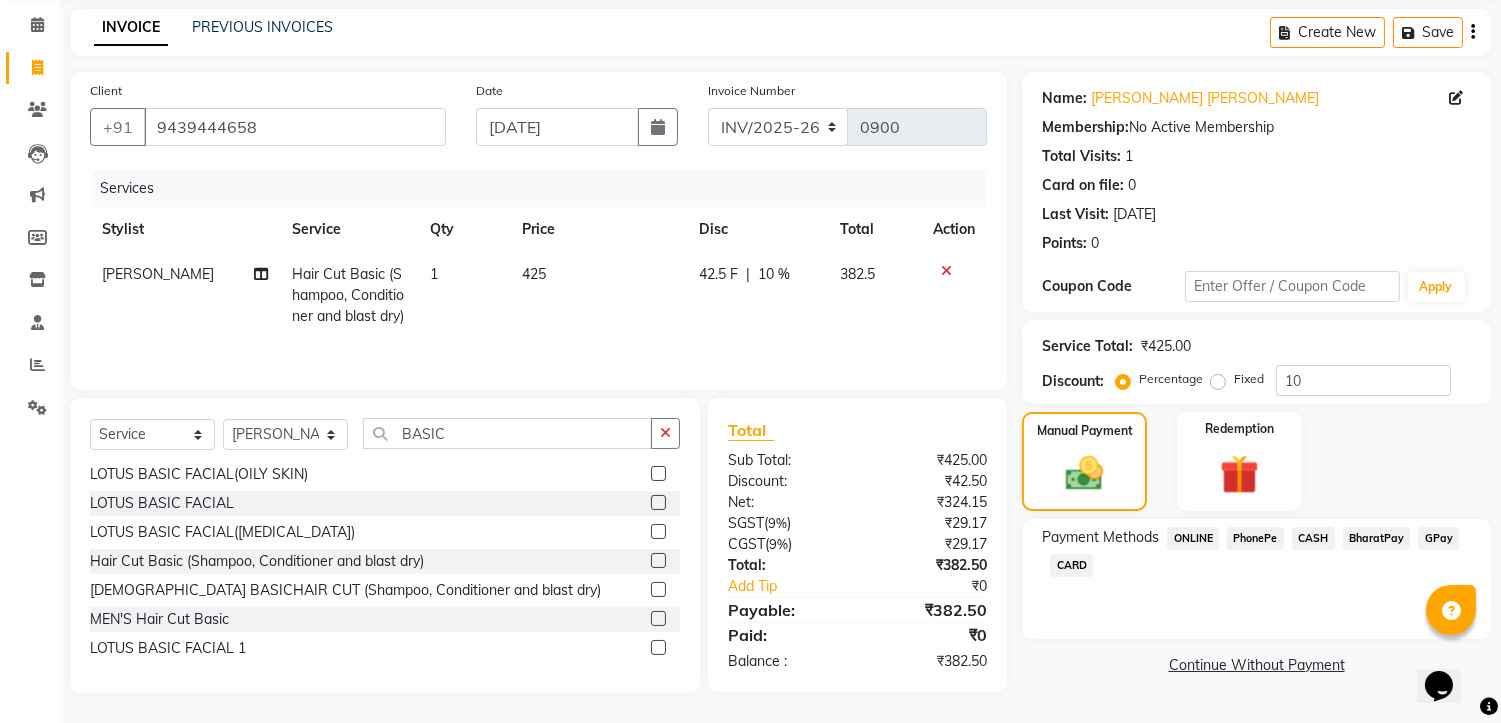 click on "PhonePe" 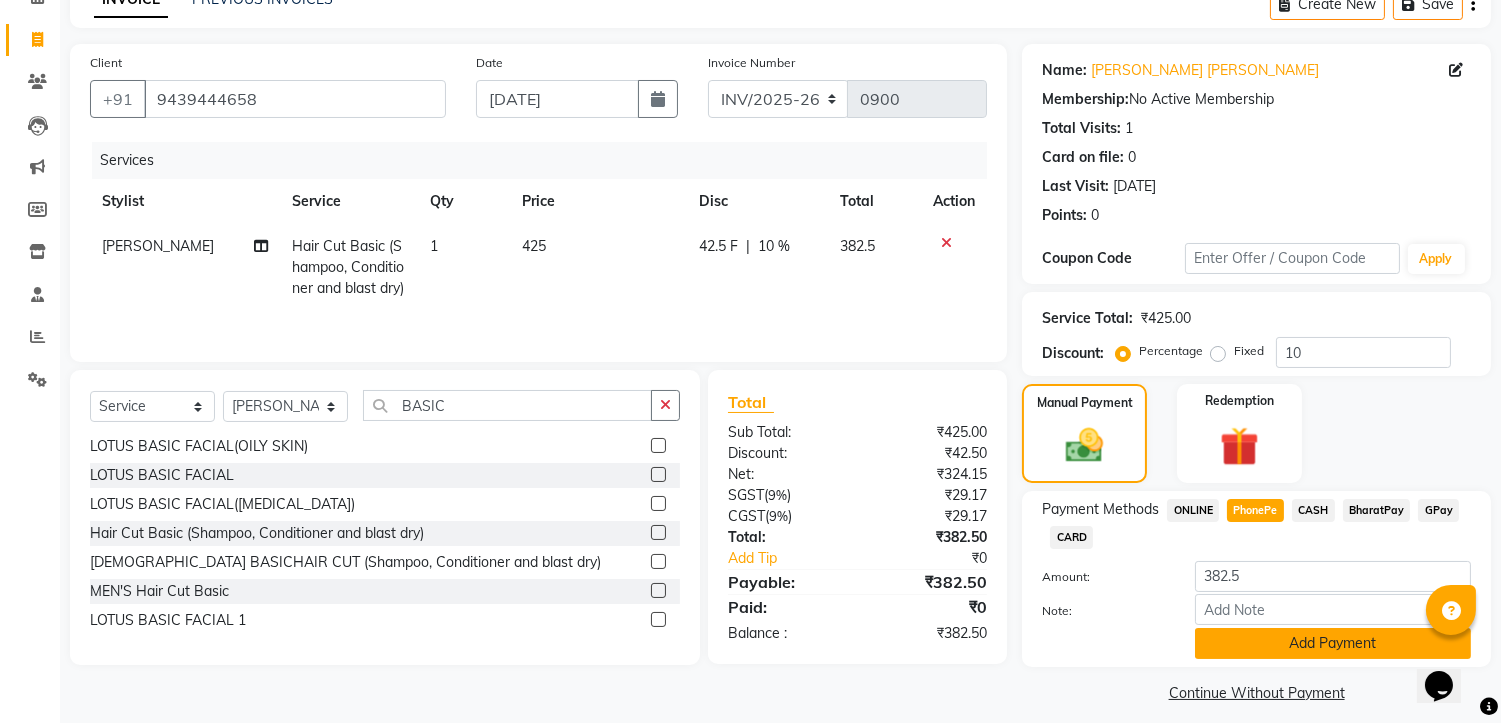 scroll, scrollTop: 121, scrollLeft: 0, axis: vertical 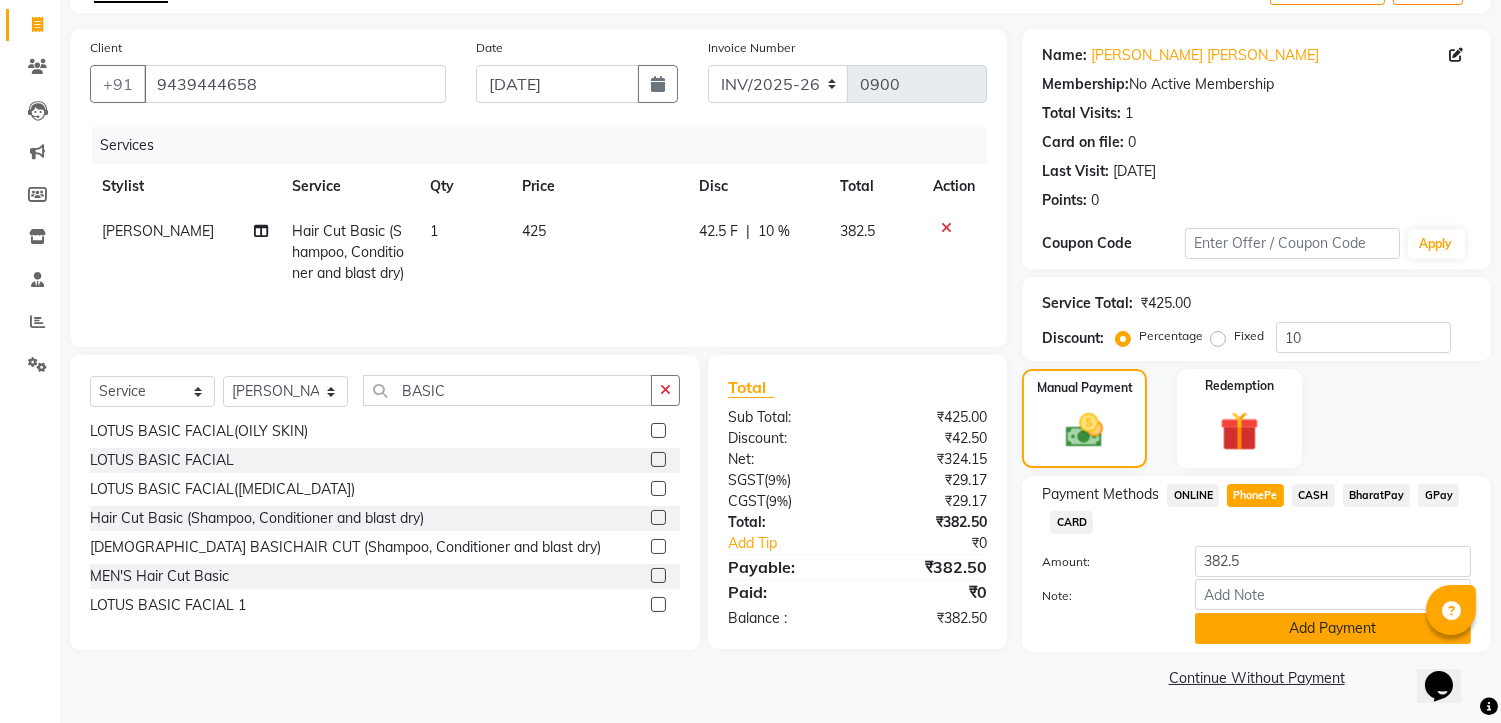 click on "Add Payment" 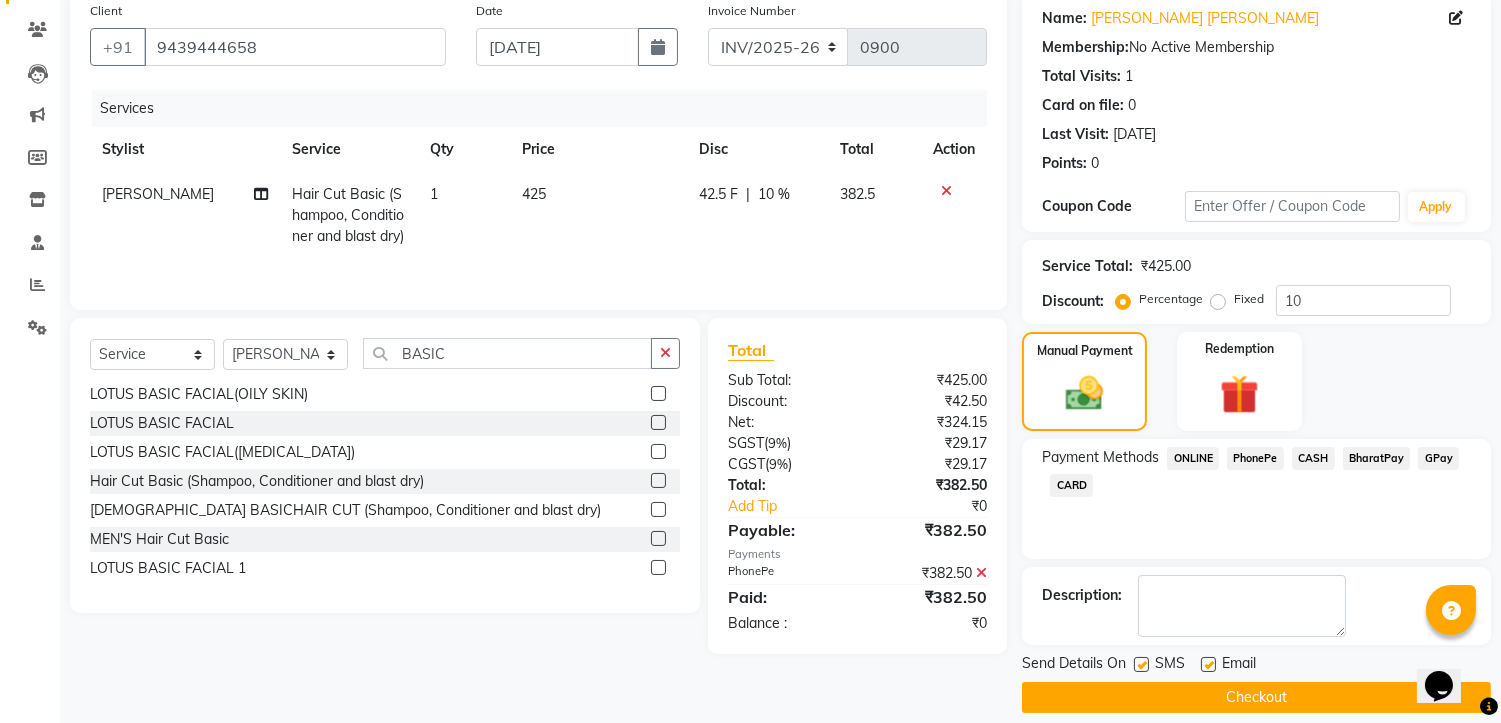 scroll, scrollTop: 176, scrollLeft: 0, axis: vertical 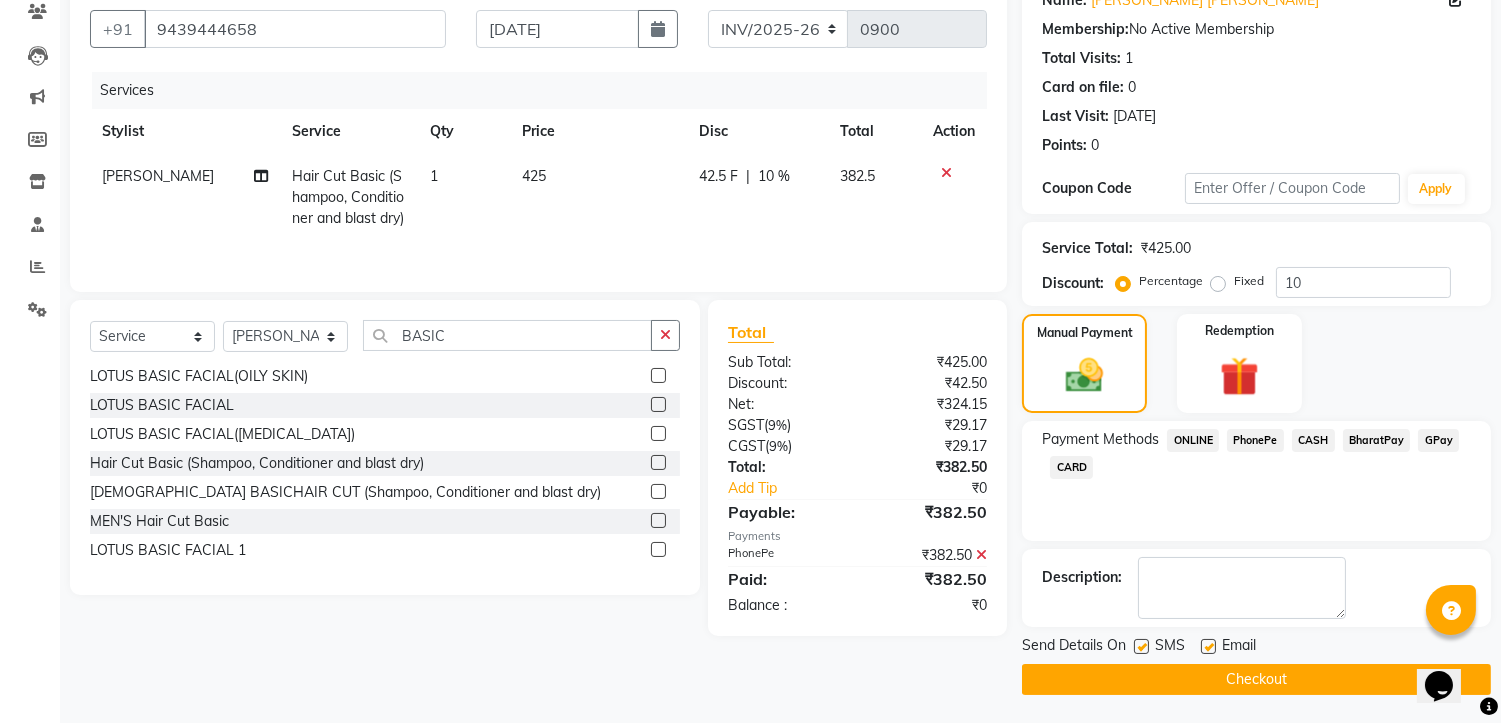 click on "Checkout" 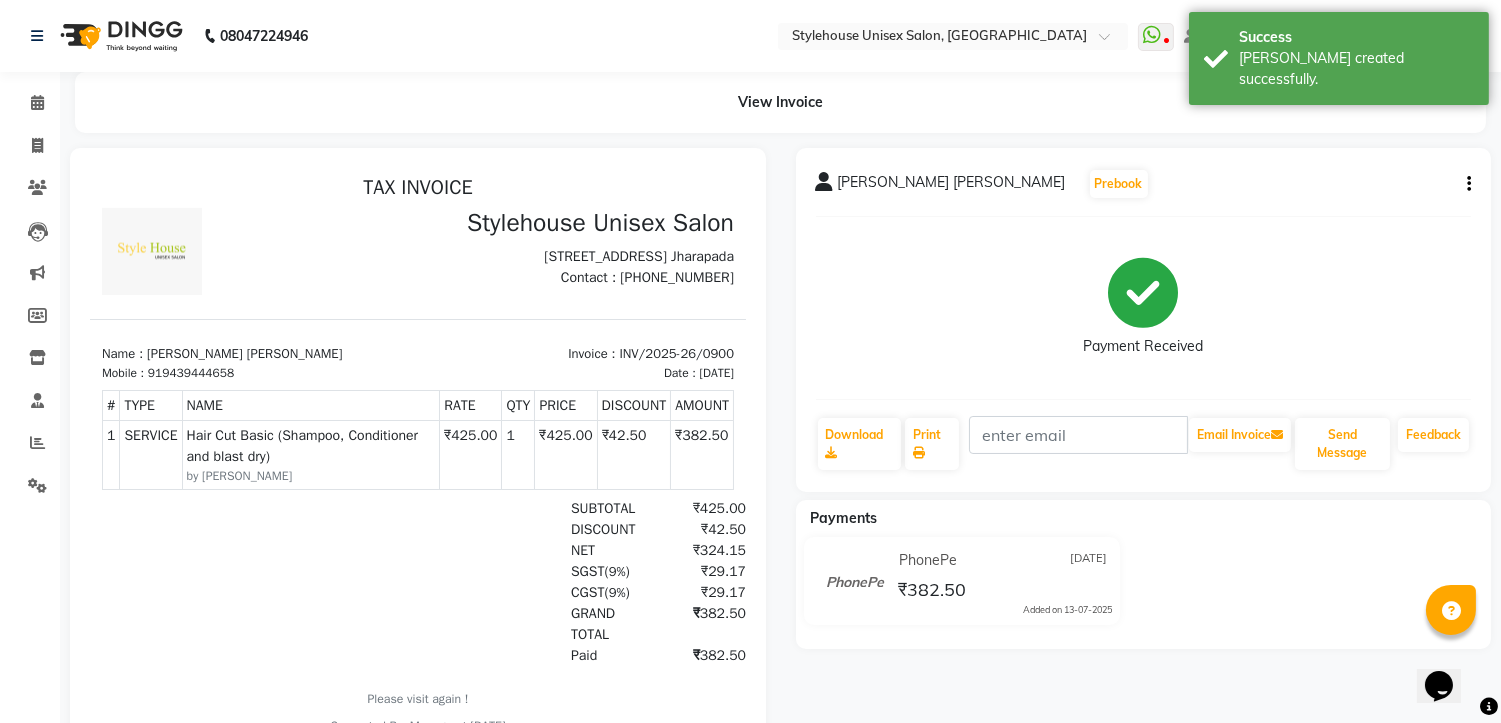 scroll, scrollTop: 0, scrollLeft: 0, axis: both 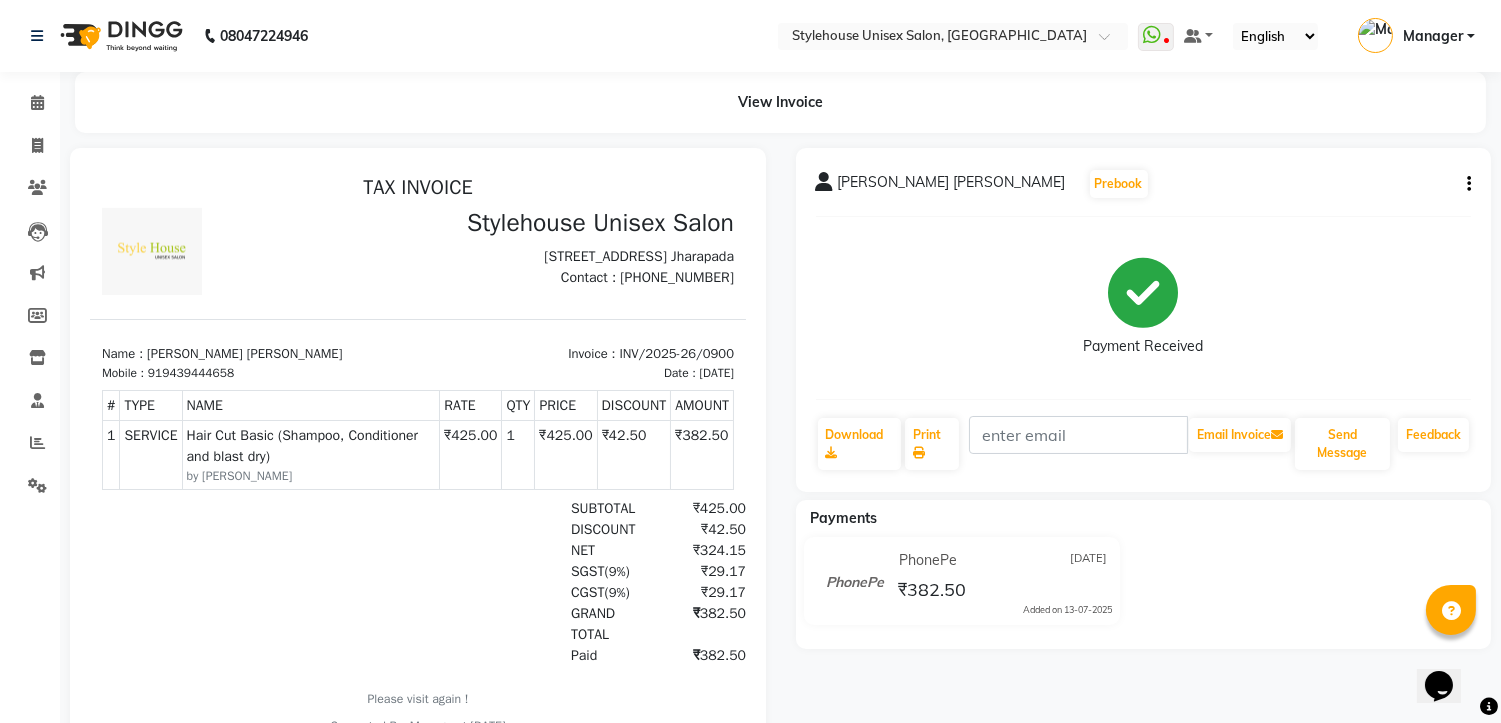 drag, startPoint x: 702, startPoint y: 709, endPoint x: 705, endPoint y: 821, distance: 112.04017 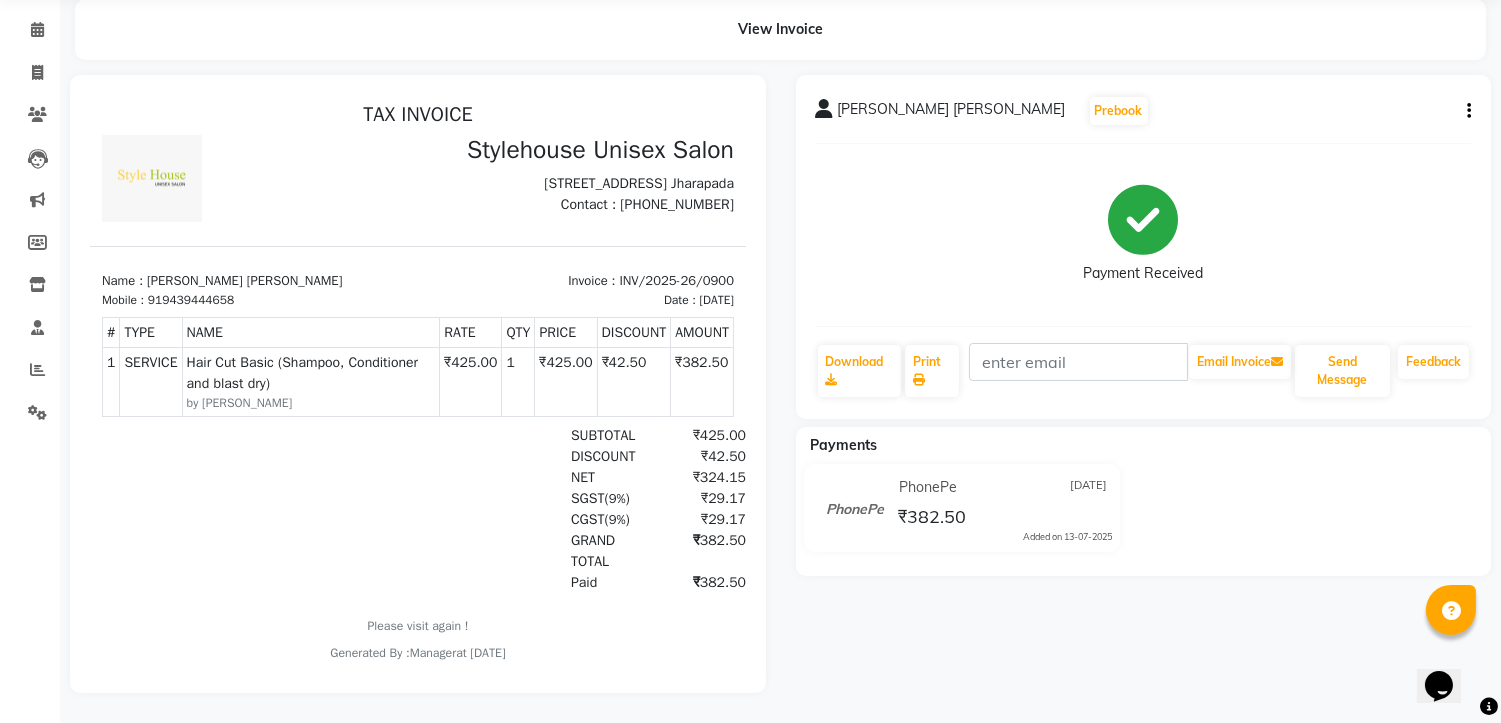 scroll, scrollTop: 0, scrollLeft: 0, axis: both 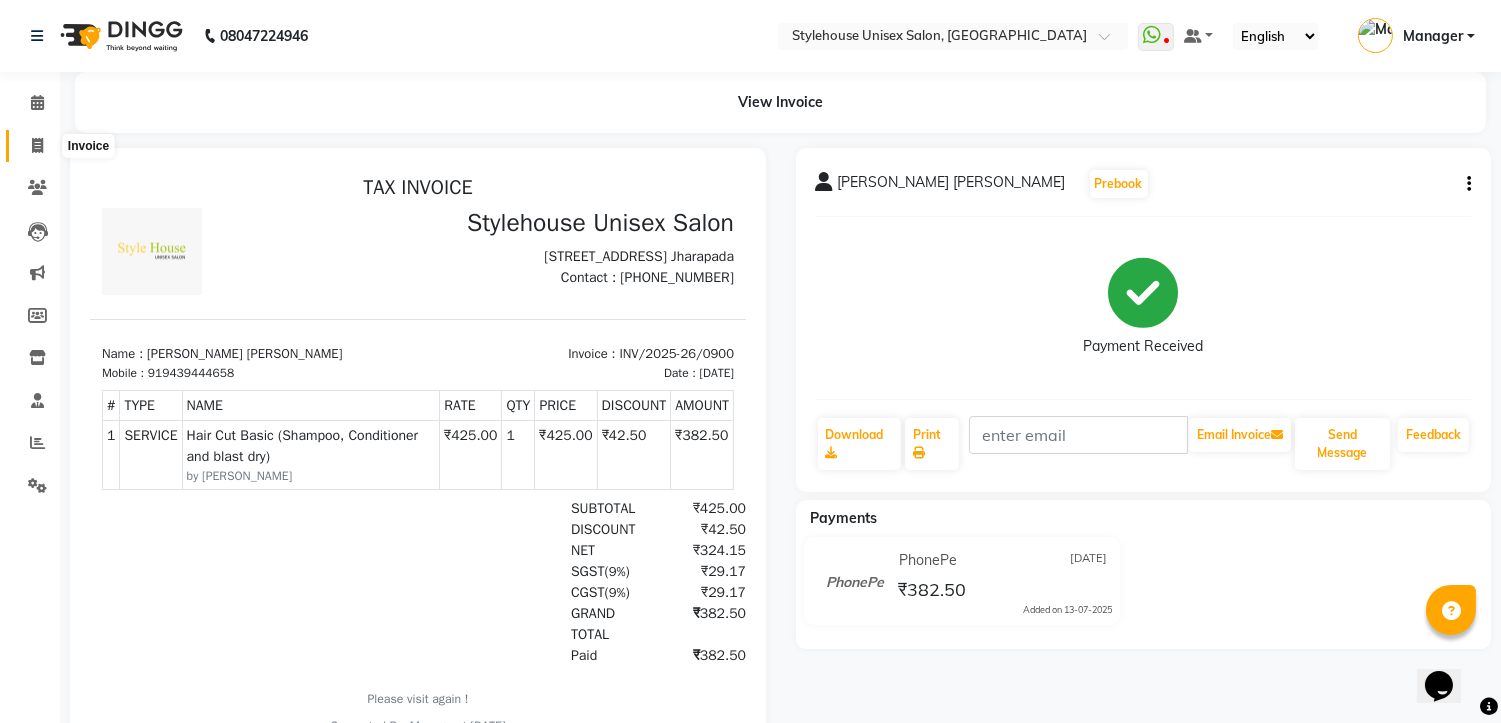 click 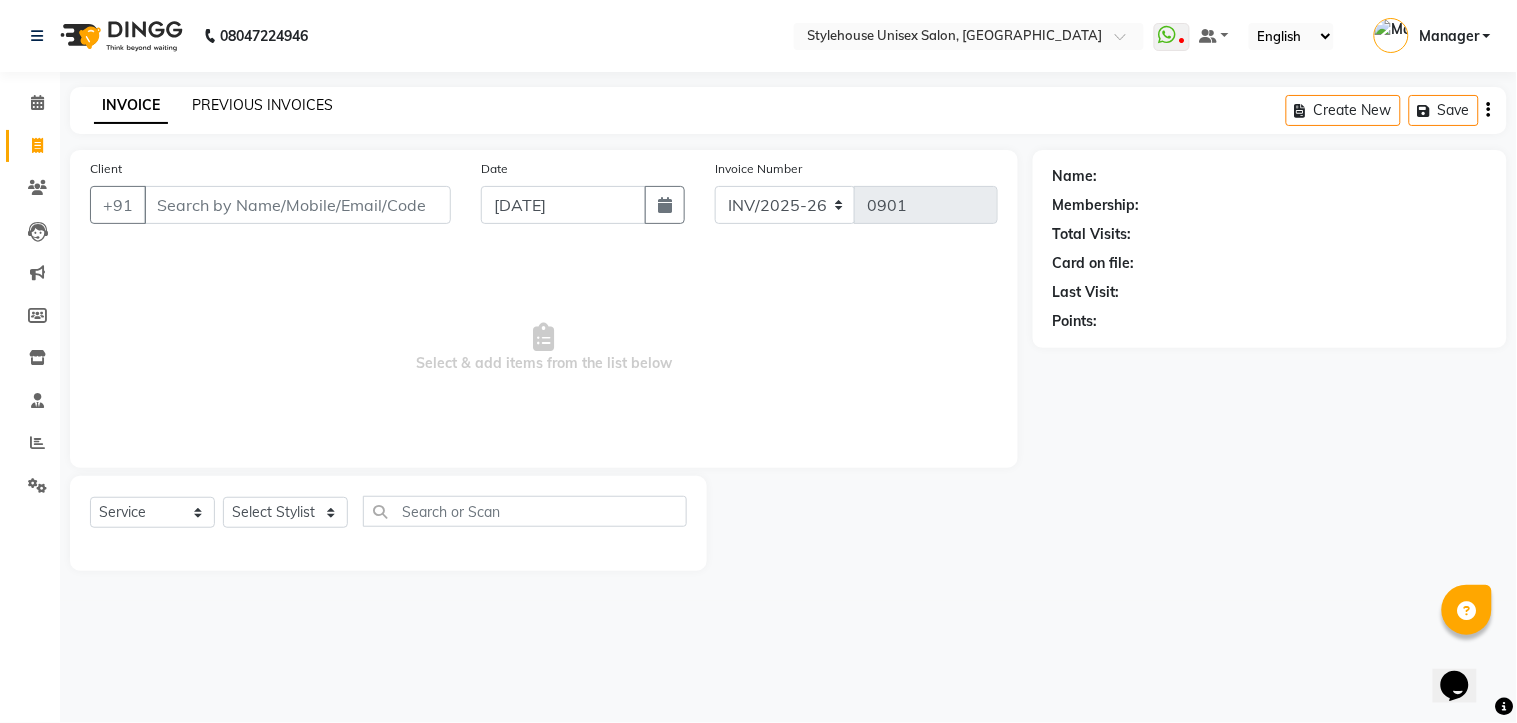 click on "PREVIOUS INVOICES" 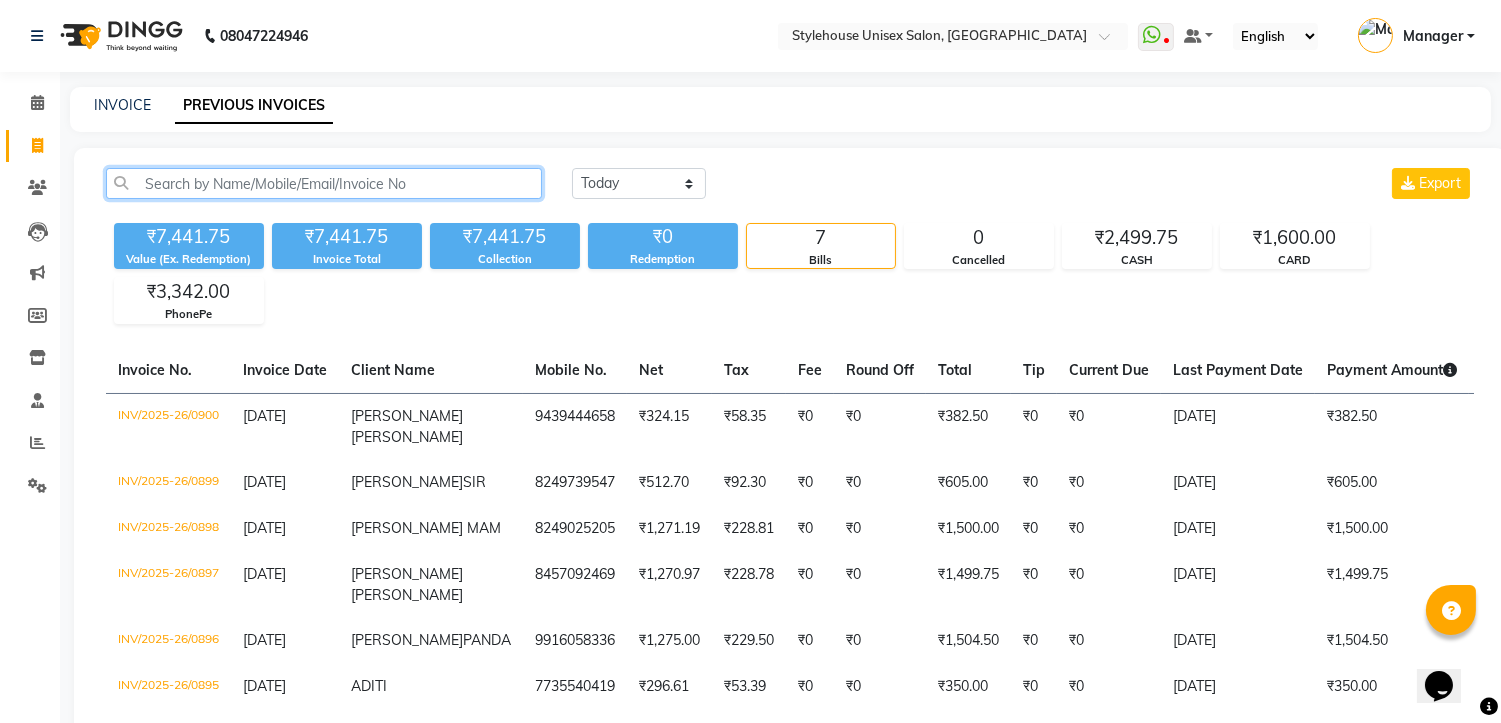 click 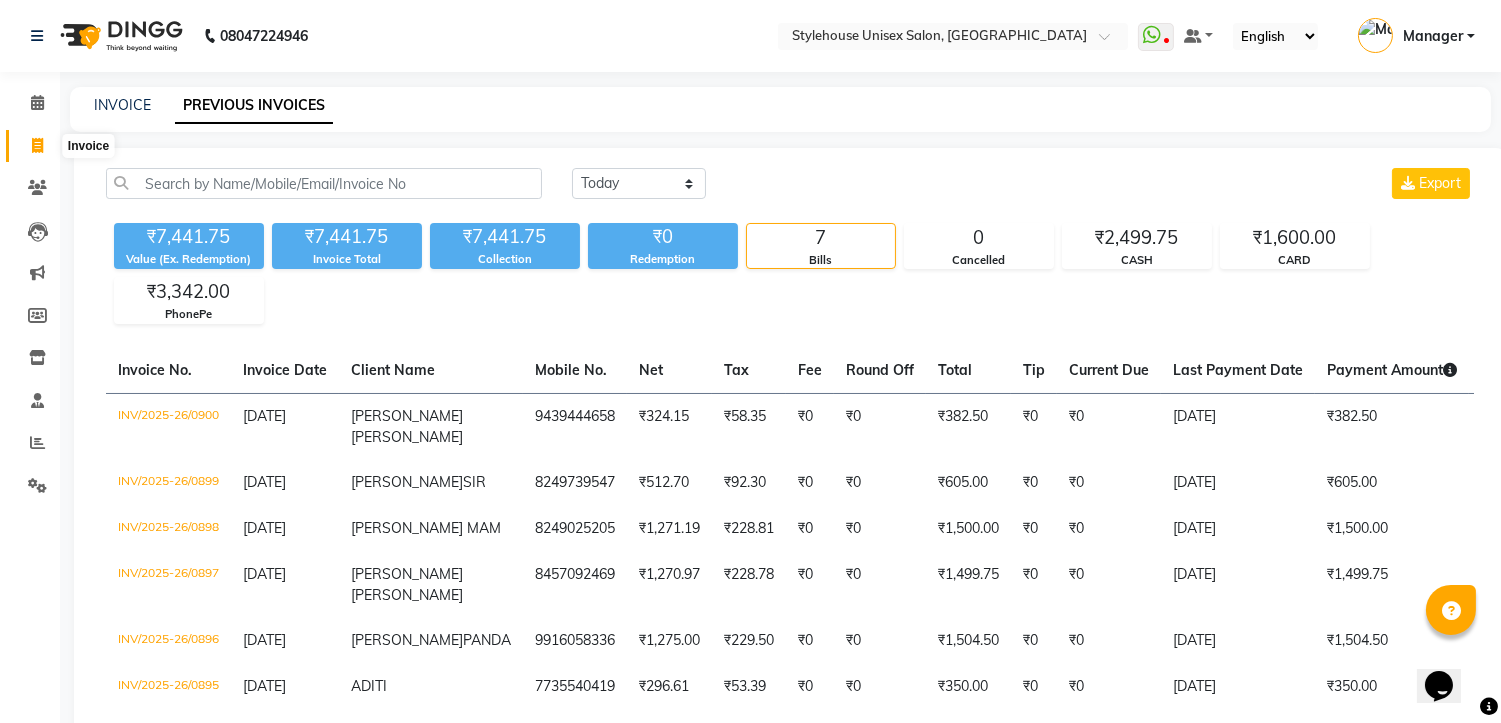 click 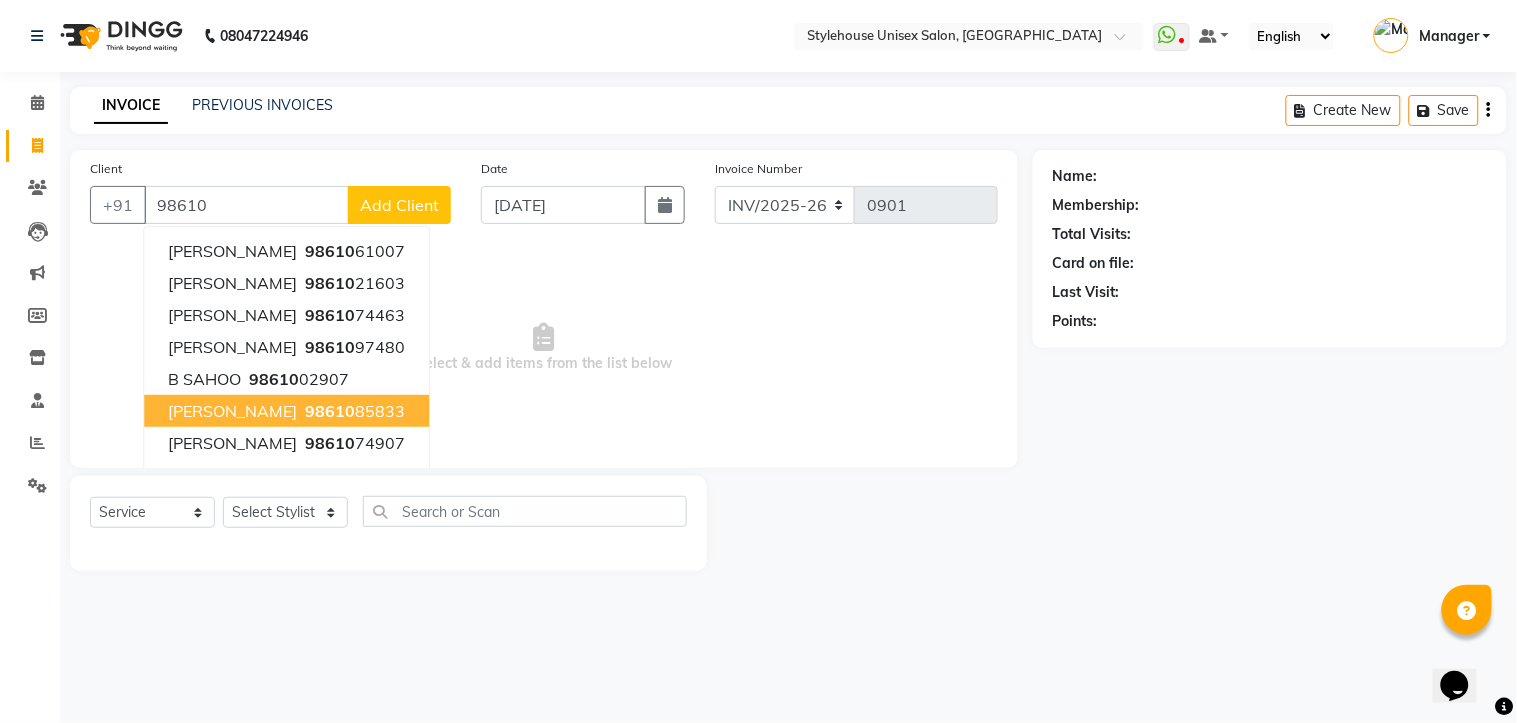 click on "98610" at bounding box center [330, 411] 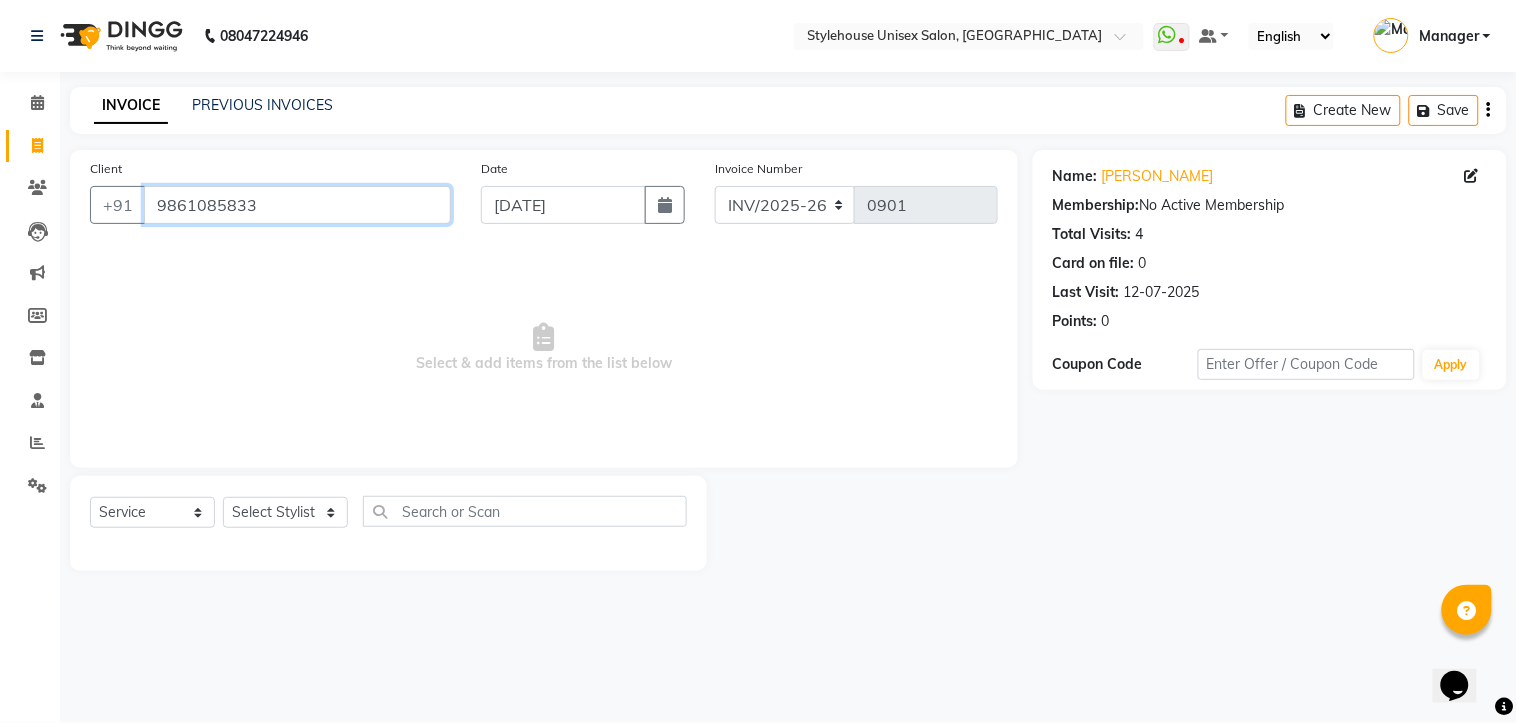 drag, startPoint x: 152, startPoint y: 206, endPoint x: 338, endPoint y: 206, distance: 186 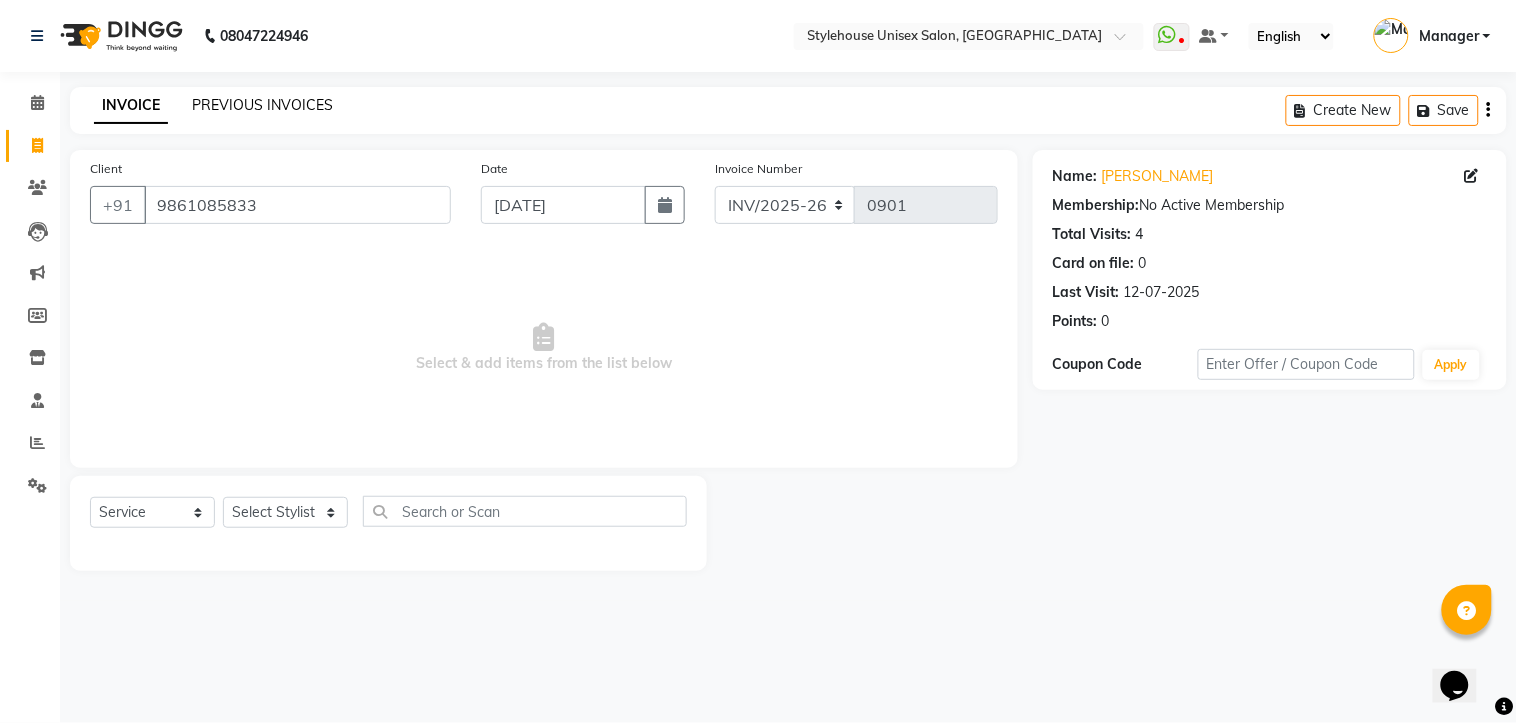 click on "PREVIOUS INVOICES" 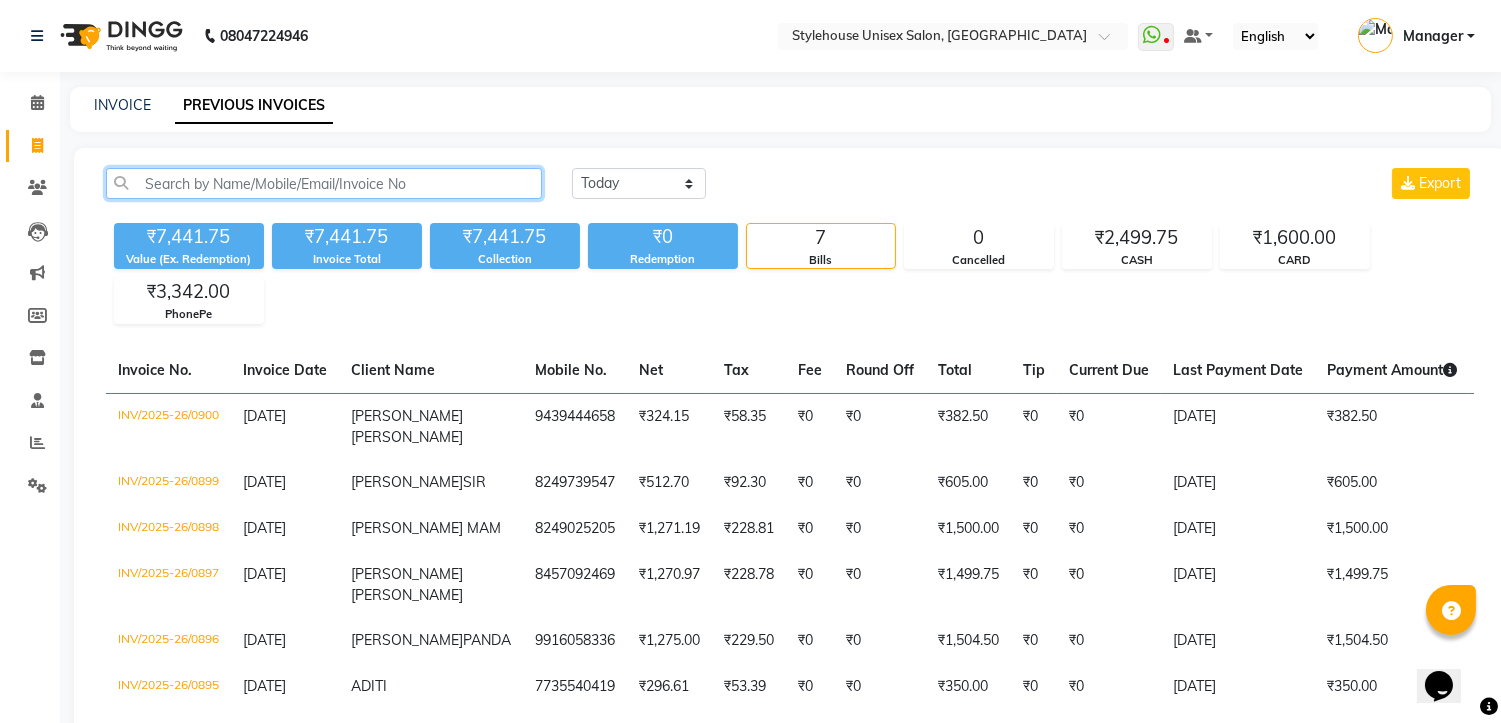 click 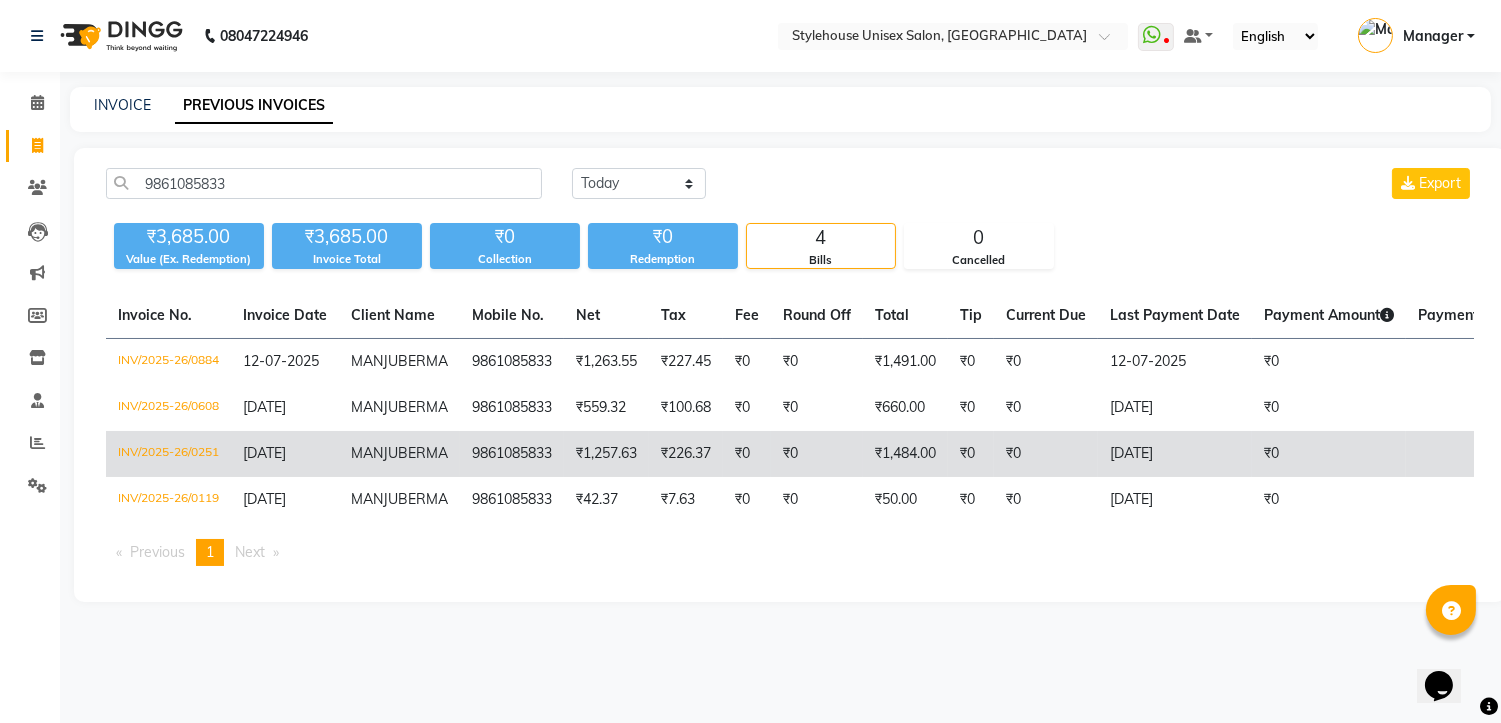 click on "9861085833" 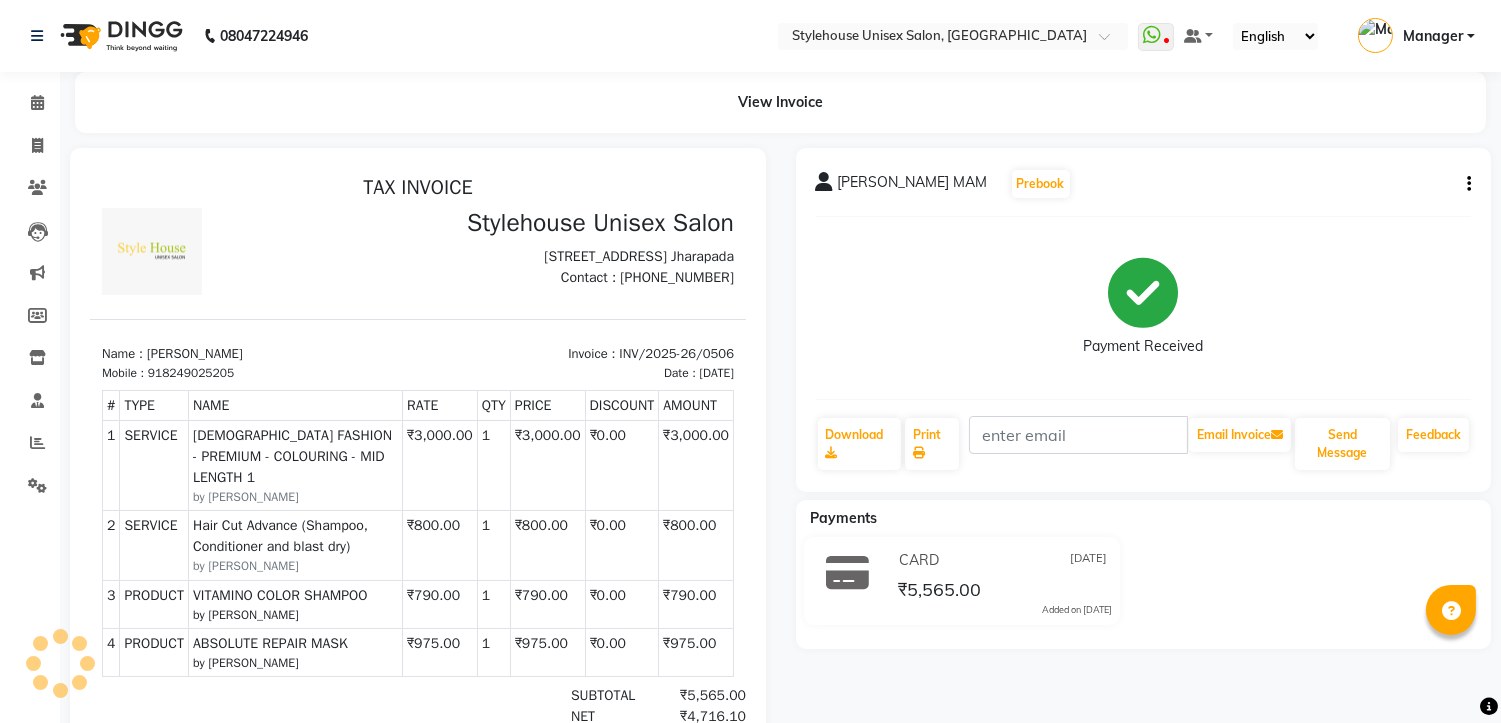 scroll, scrollTop: 0, scrollLeft: 0, axis: both 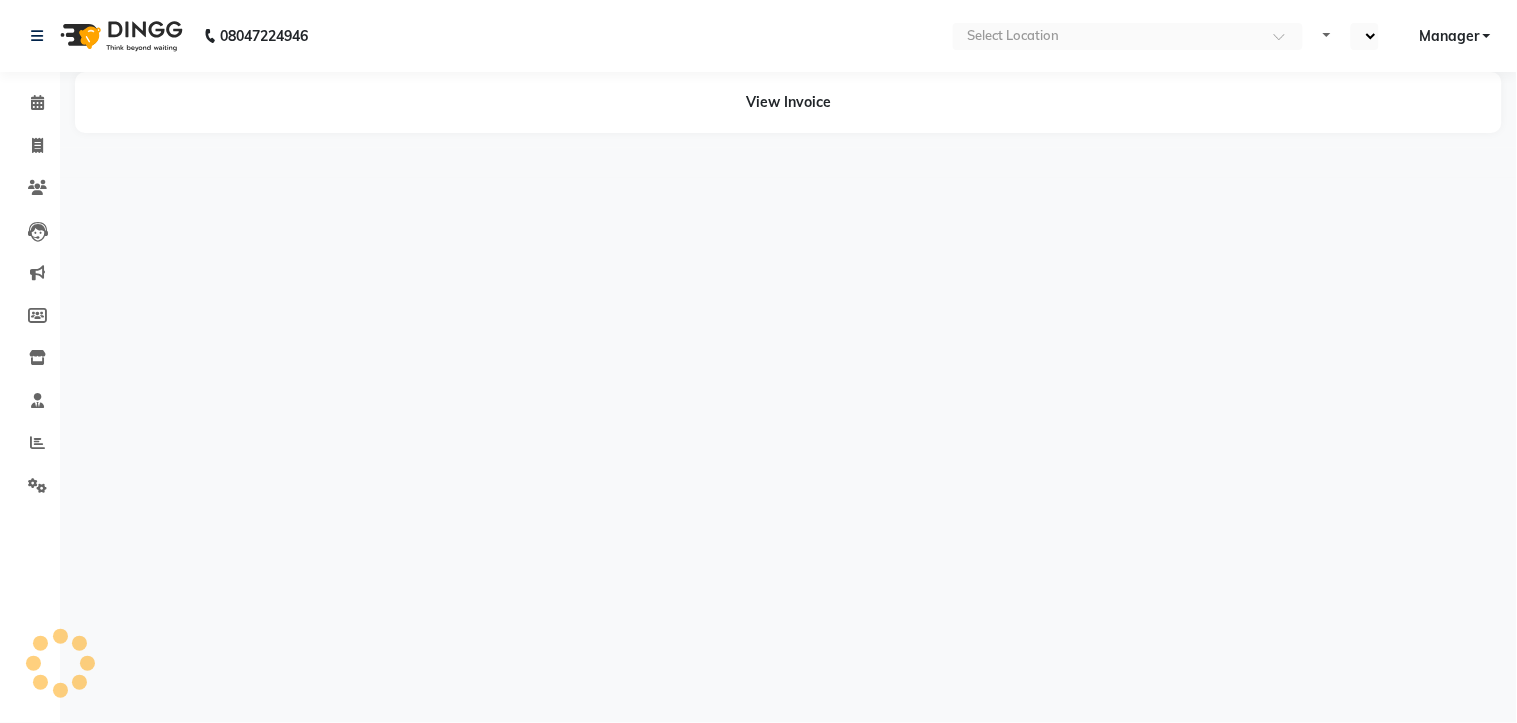 select on "en" 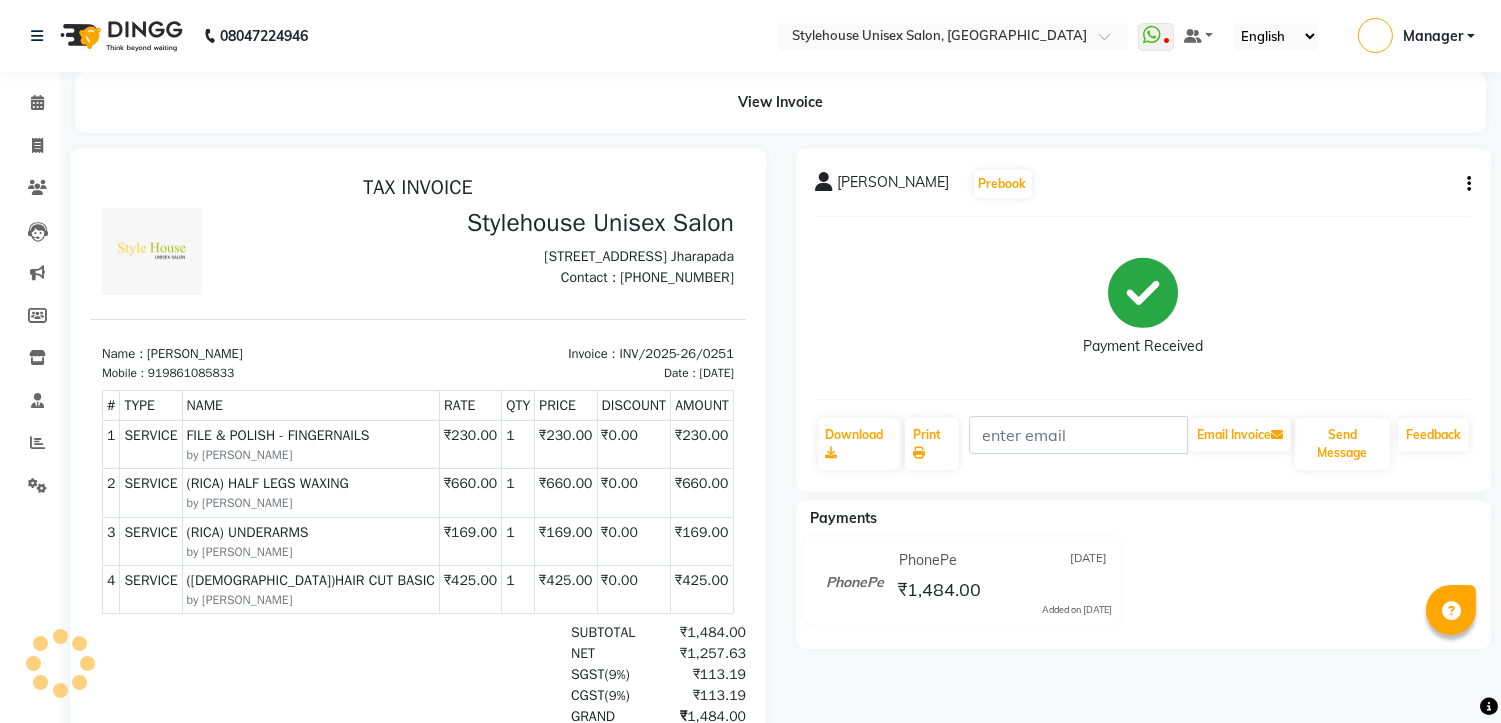 scroll, scrollTop: 0, scrollLeft: 0, axis: both 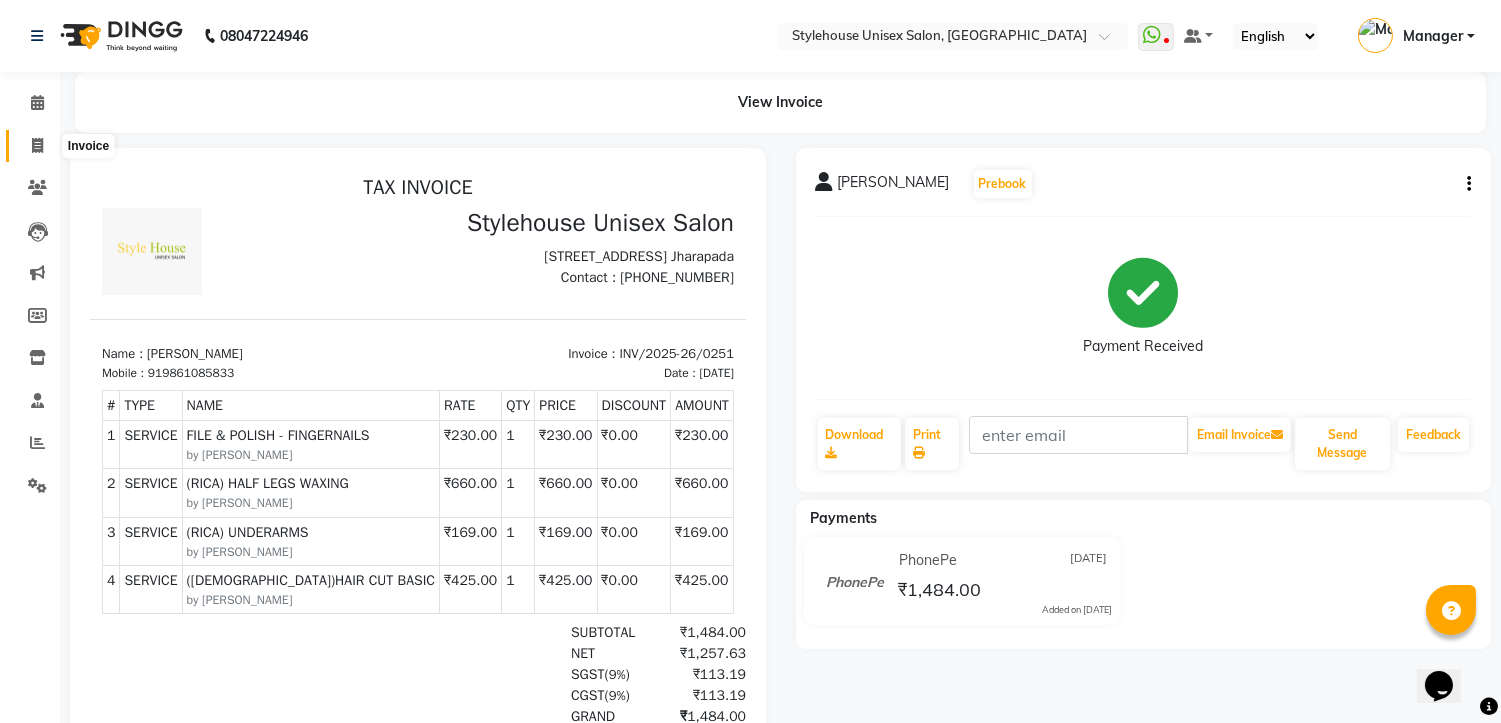 click 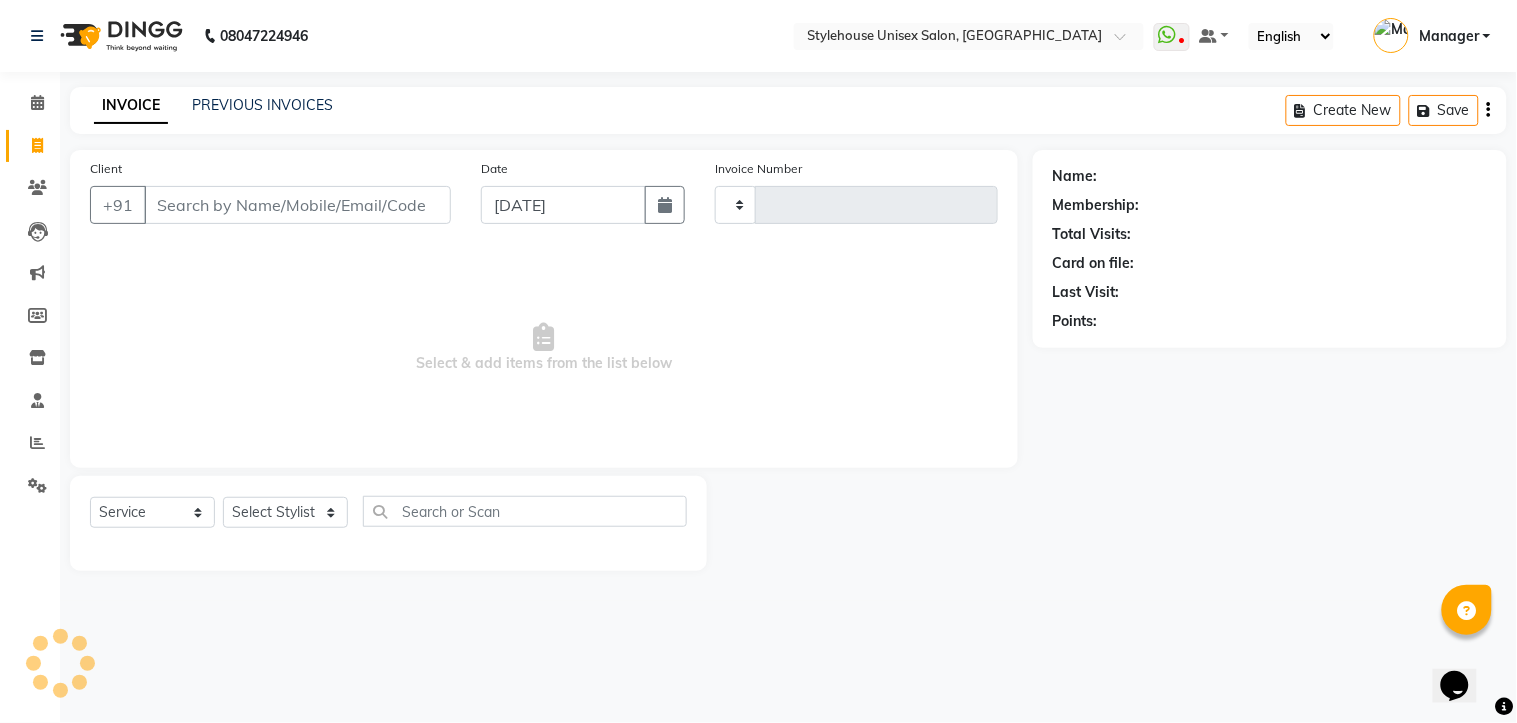 type on "0901" 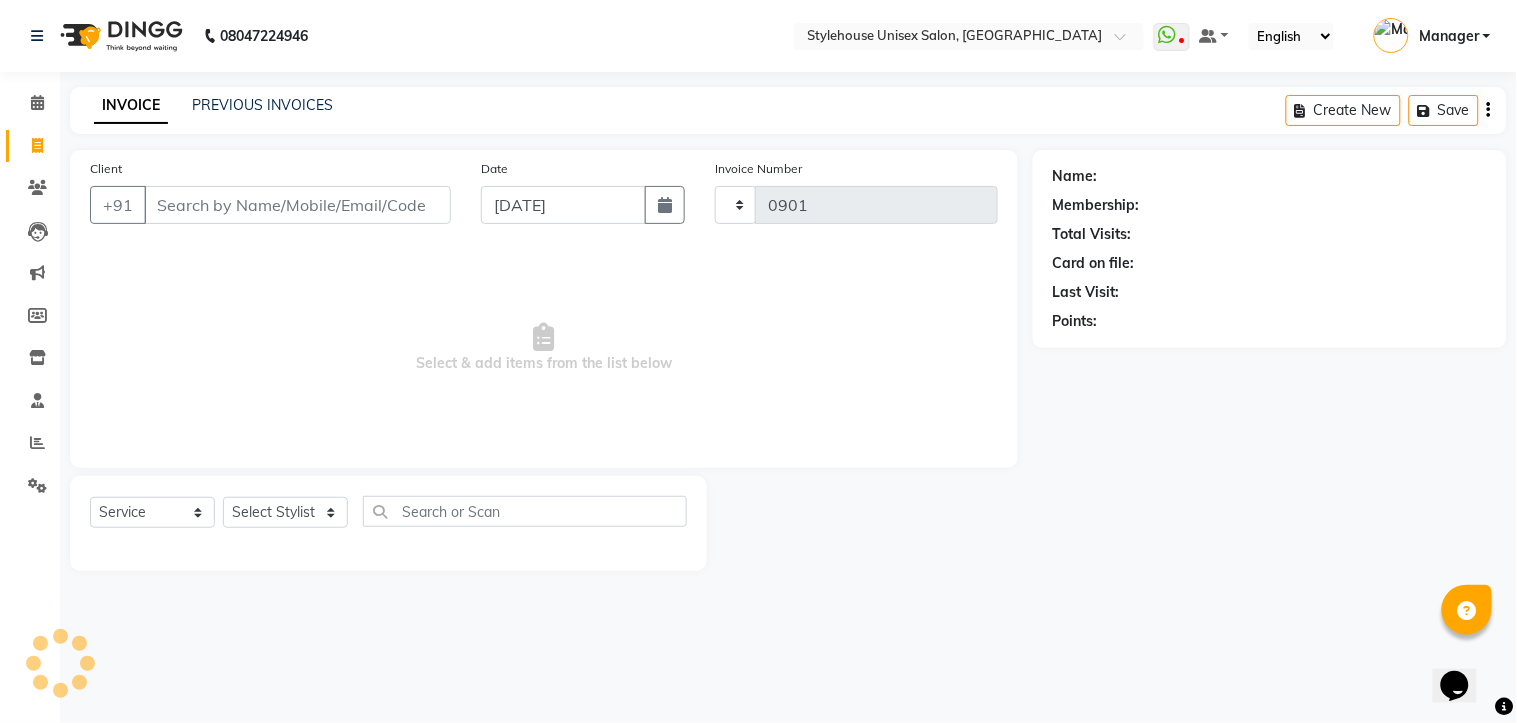 select on "7906" 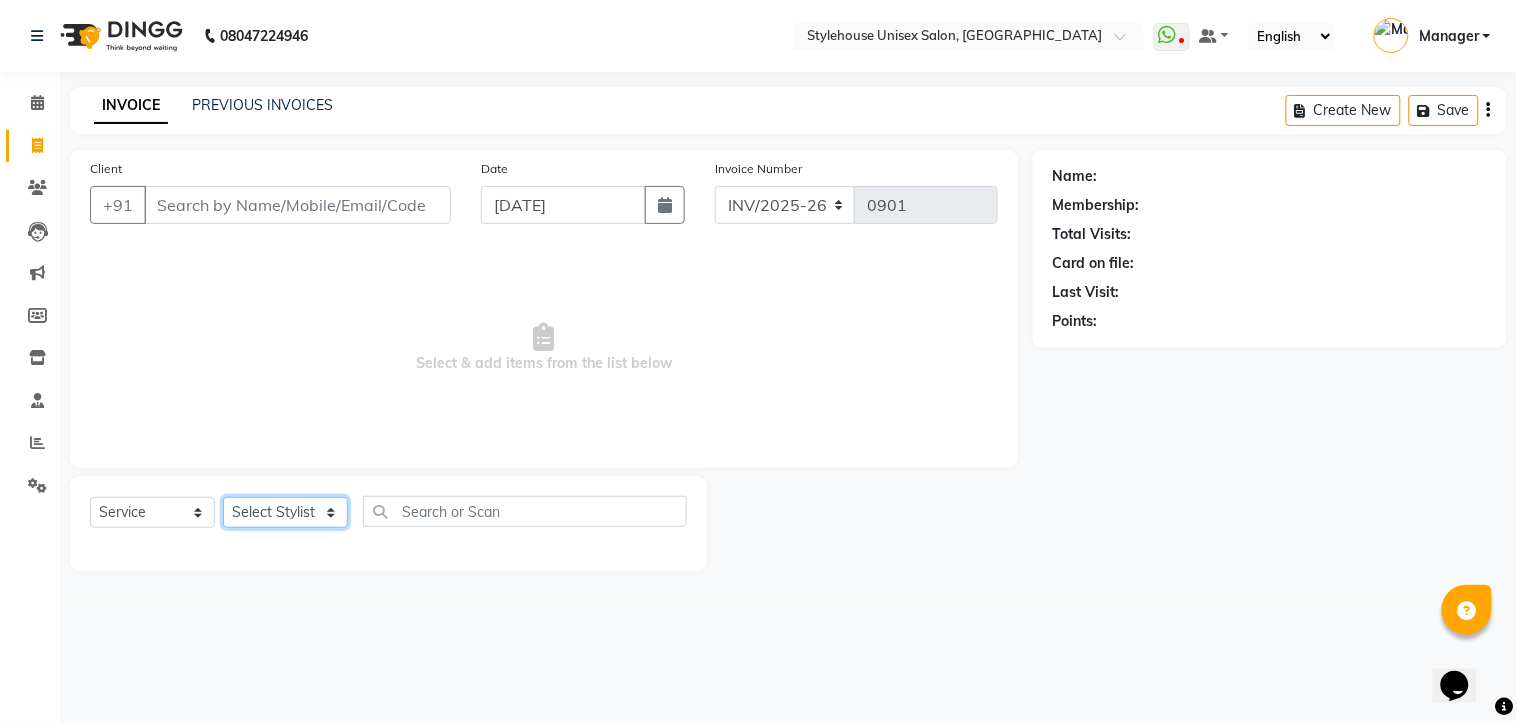 click on "Select Stylist [PERSON_NAME] [PERSON_NAME] [PERSON_NAME] Manager [PERSON_NAME] PRIYANKA HOTA [PERSON_NAME] [PERSON_NAME]" 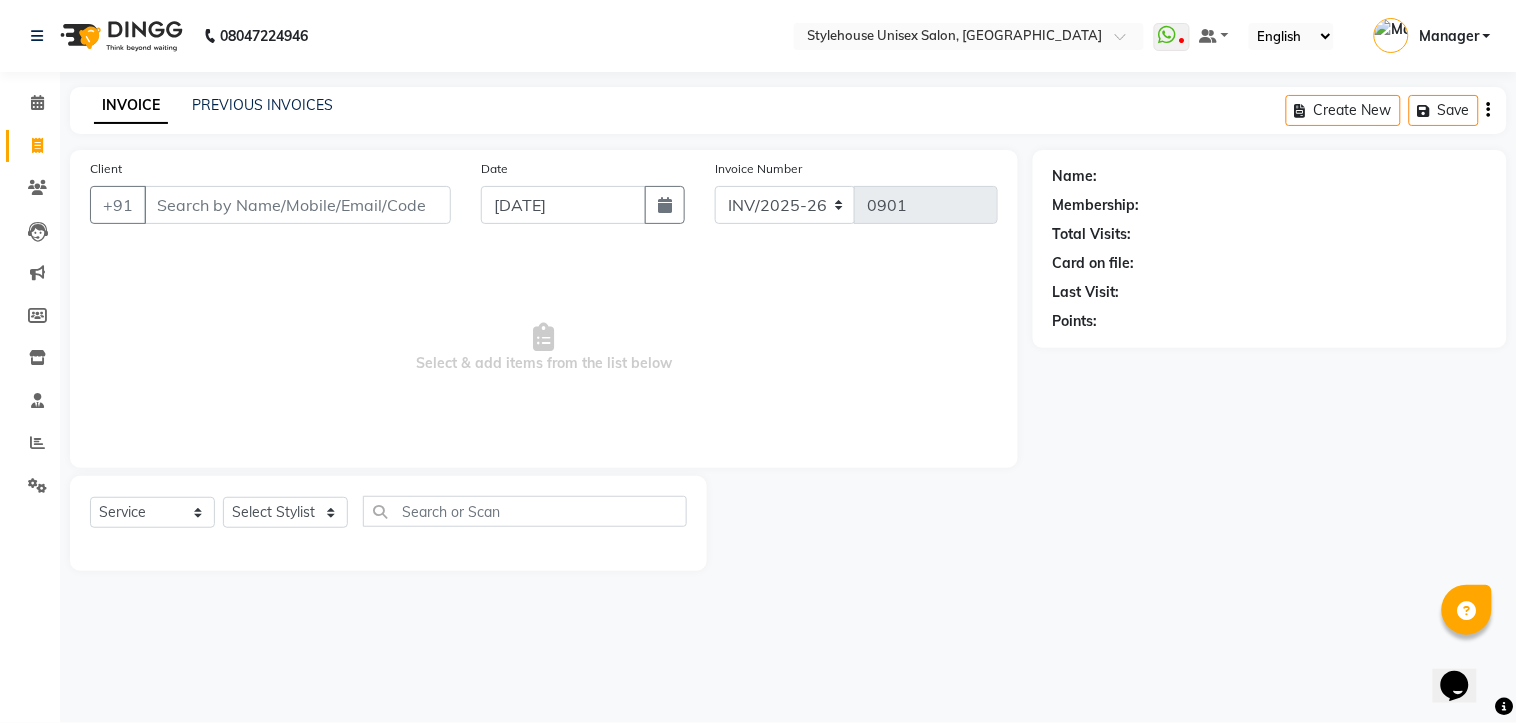 click on "Client +91 Date 13-07-2025 Invoice Number INV/2025-26 V/2025 V/2025-26 0901  Select & add items from the list below  Select  Service  Product  Membership  Package Voucher Prepaid Gift Card  Select Stylist ASISH MANTRI BIKASH BARIK DILIP THAKUR Manager NAZNI BEGUM PRIYANKA HOTA RAJENDER BARIK RUPANJALI SAMAL" 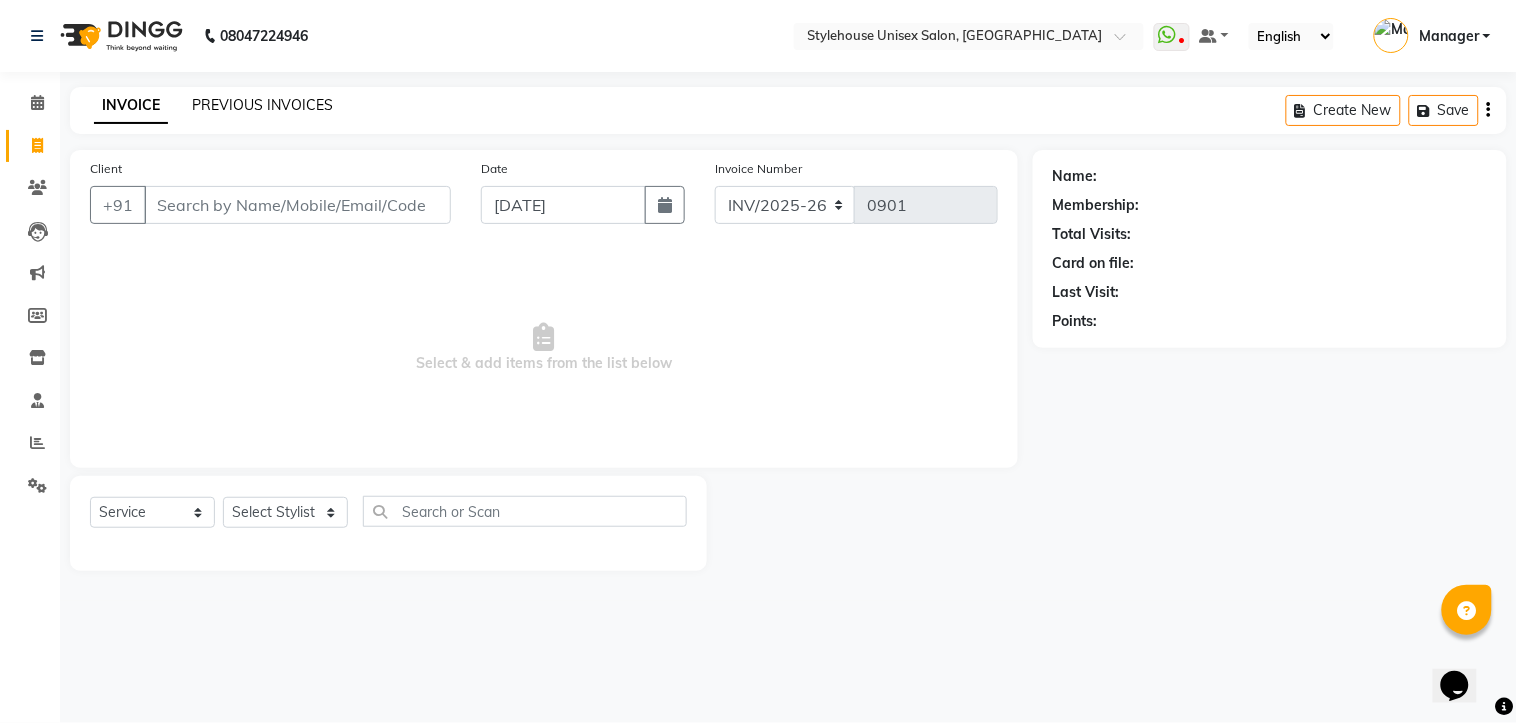click on "PREVIOUS INVOICES" 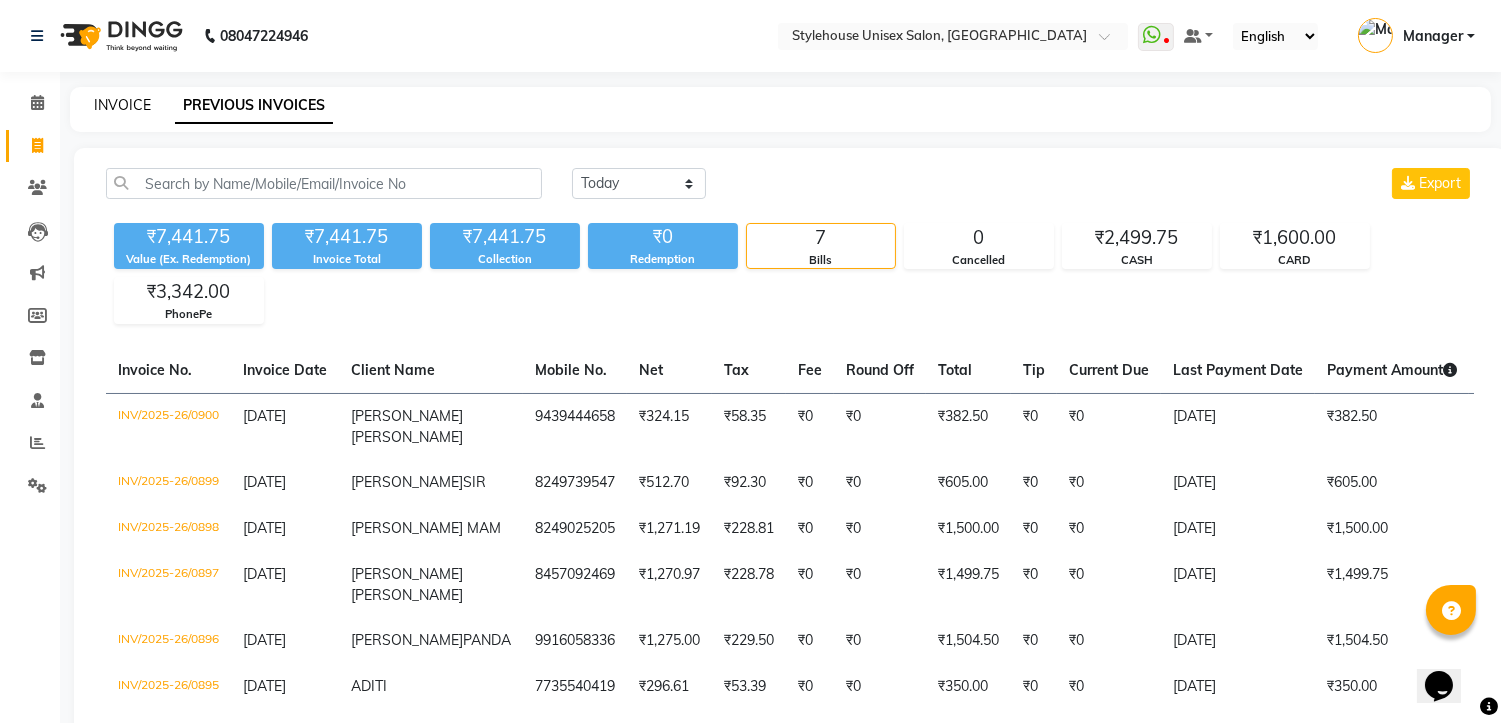 click on "INVOICE" 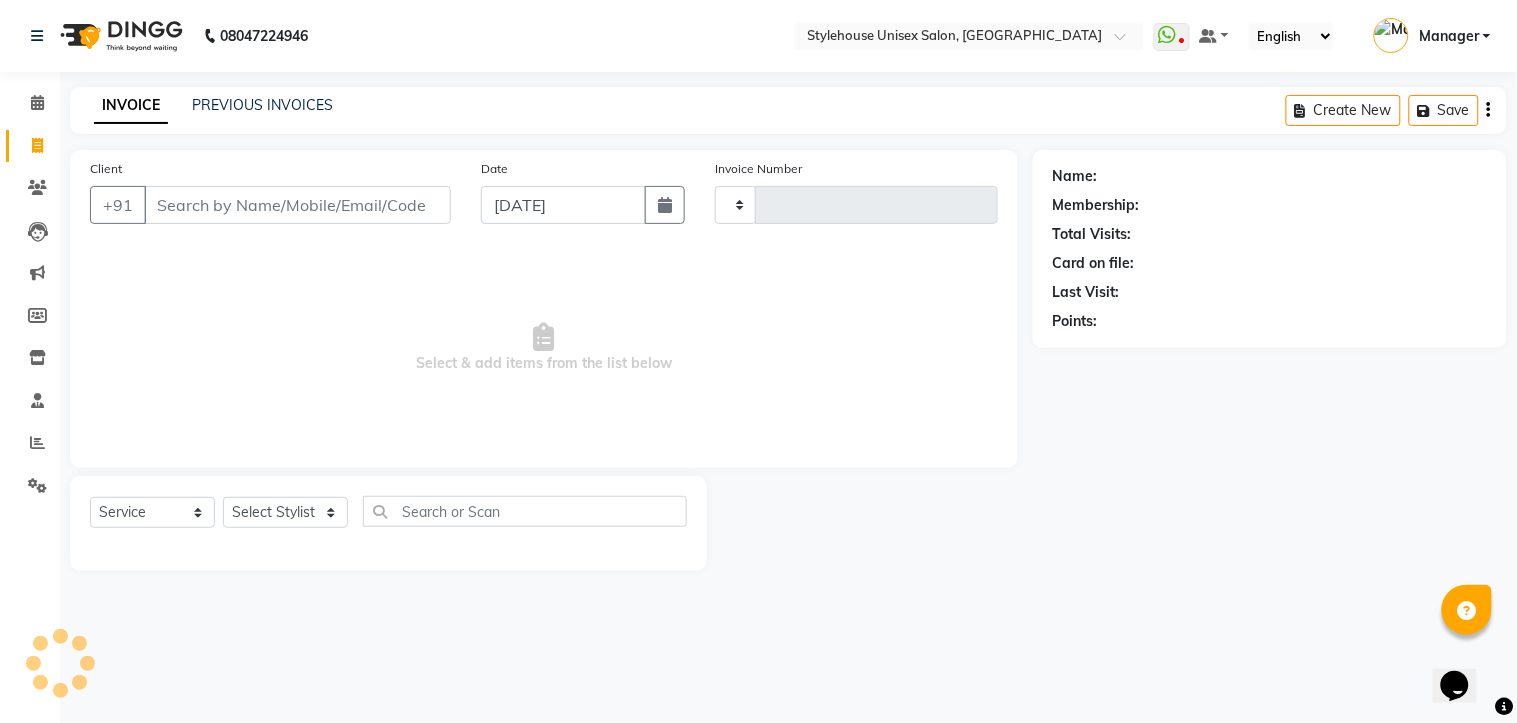 type on "0902" 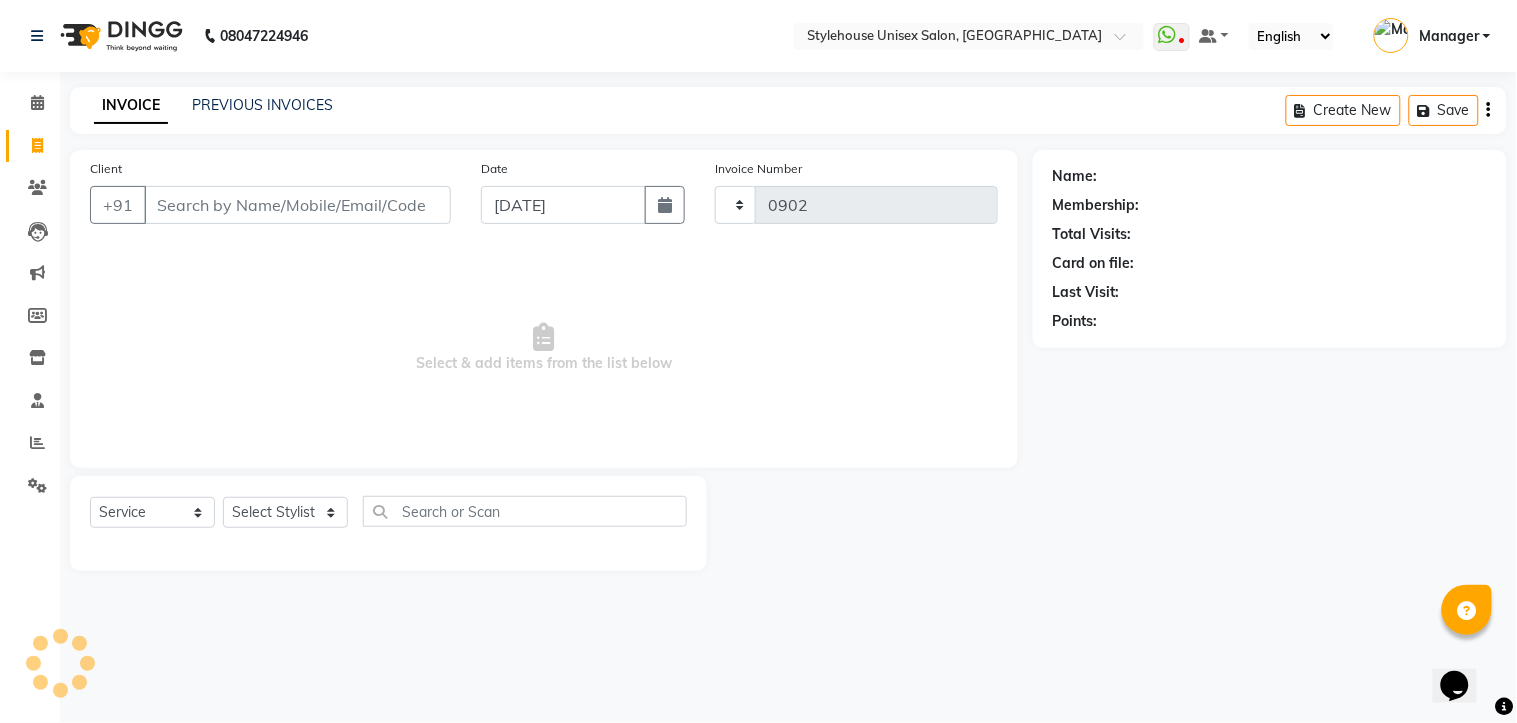 select on "7906" 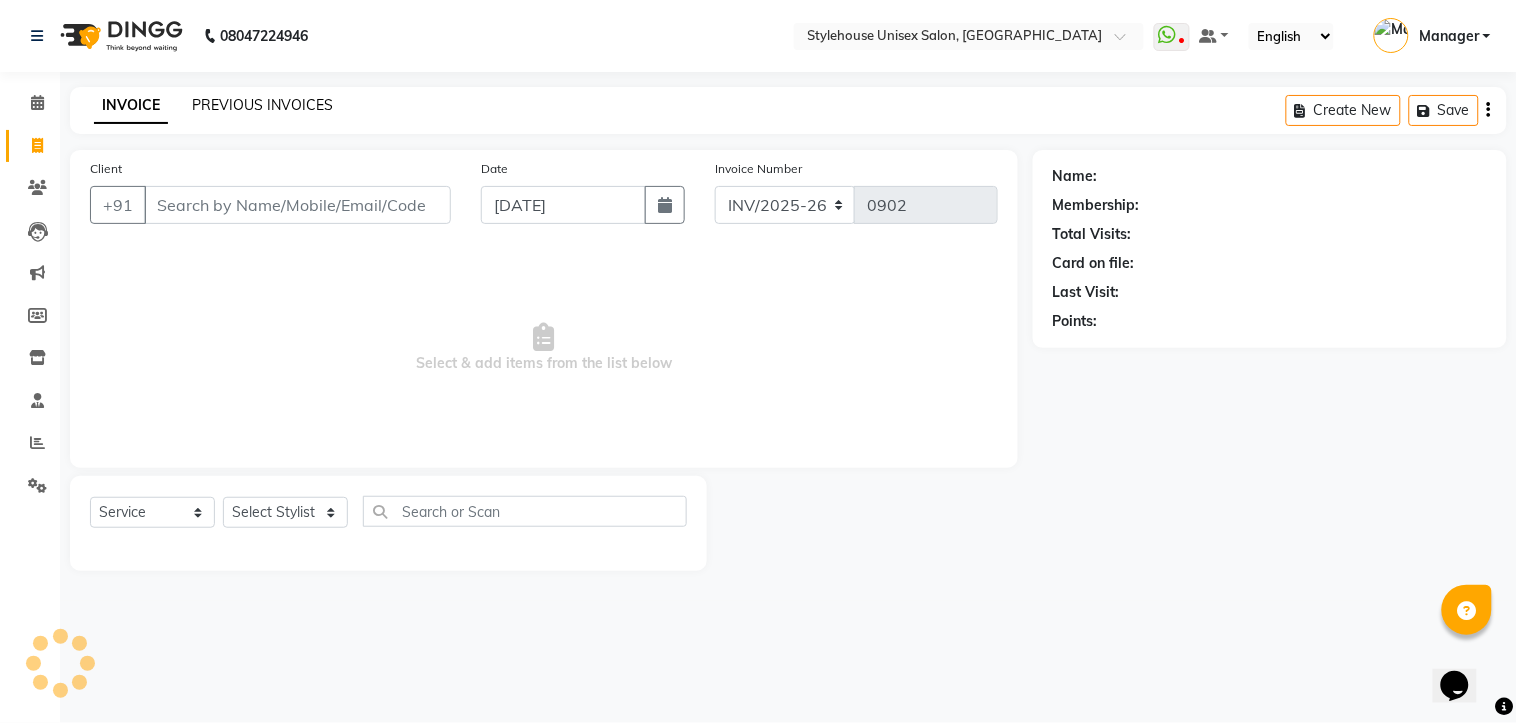 click on "PREVIOUS INVOICES" 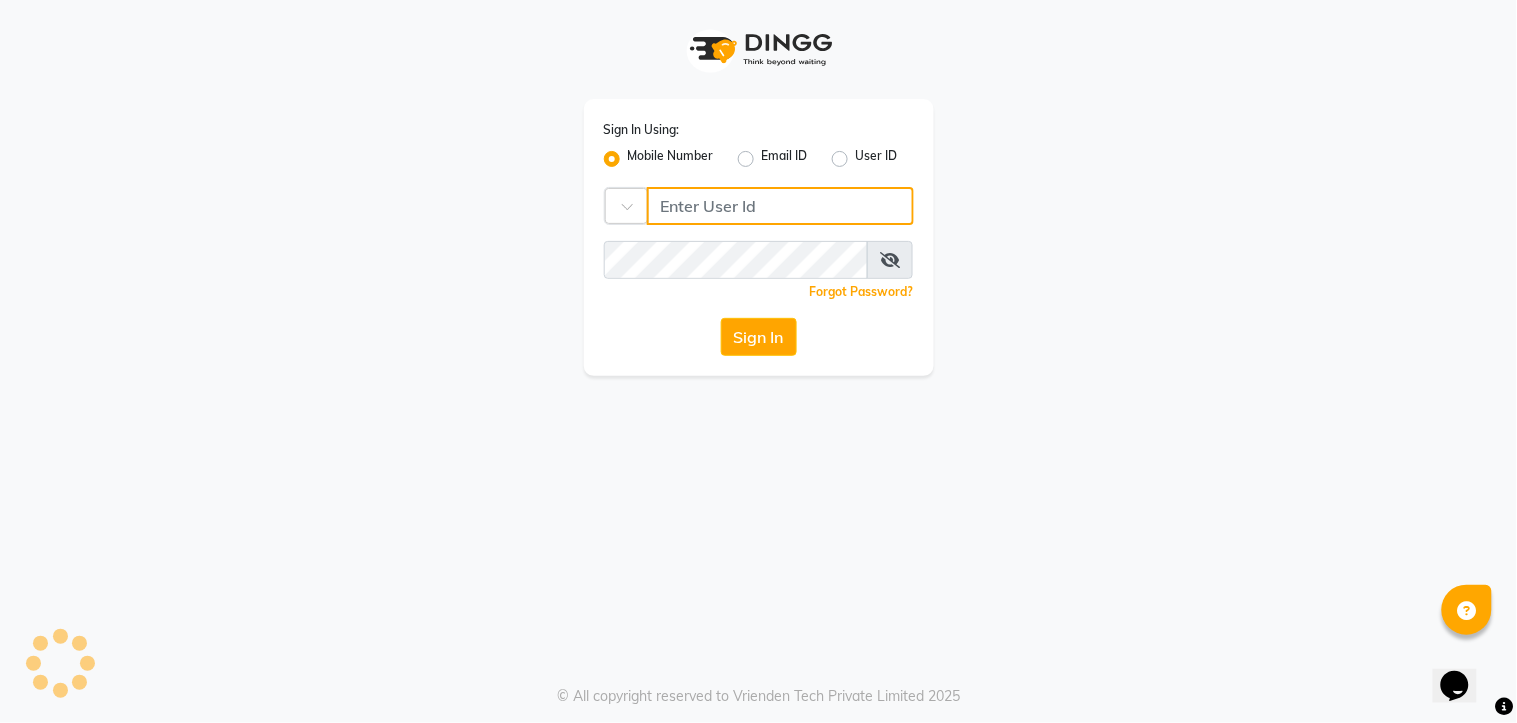type on "7438832222" 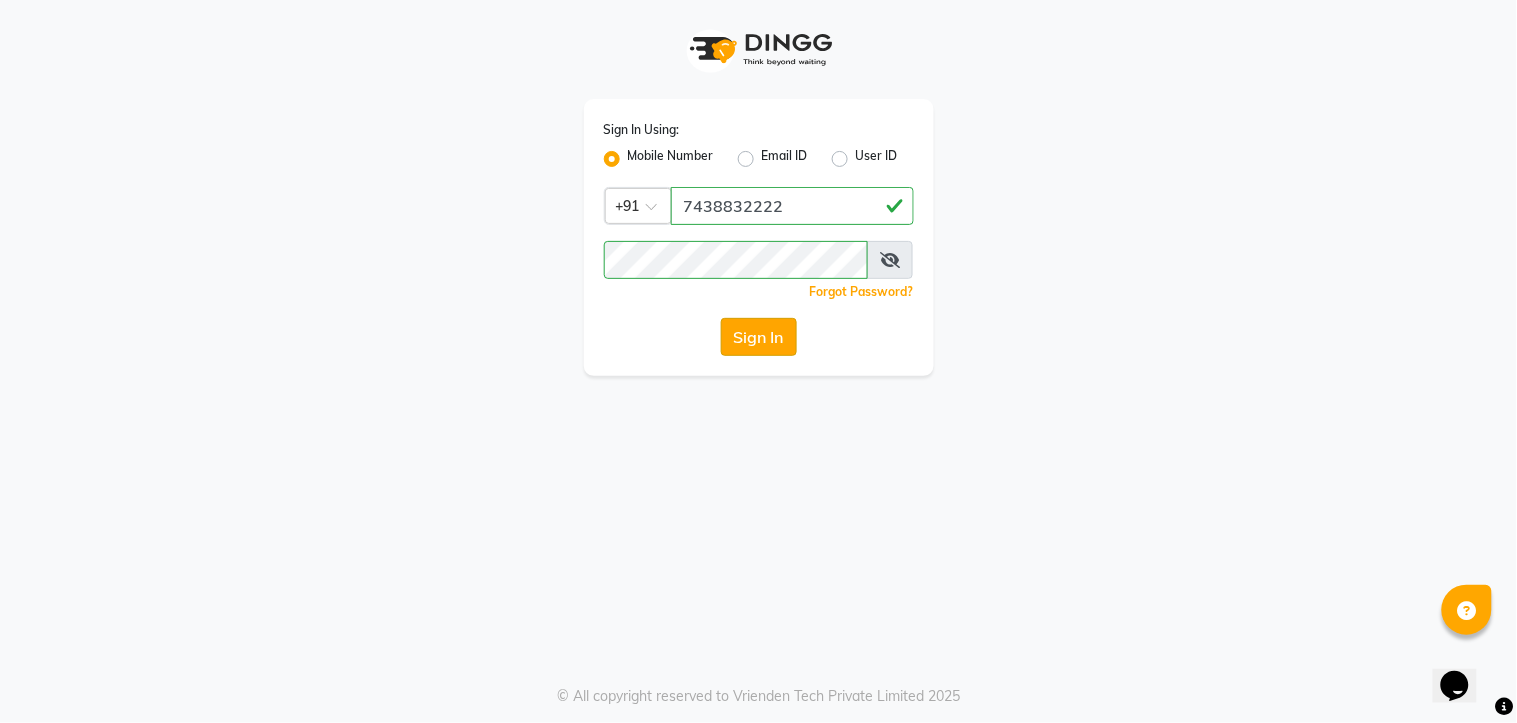 click on "Sign In" 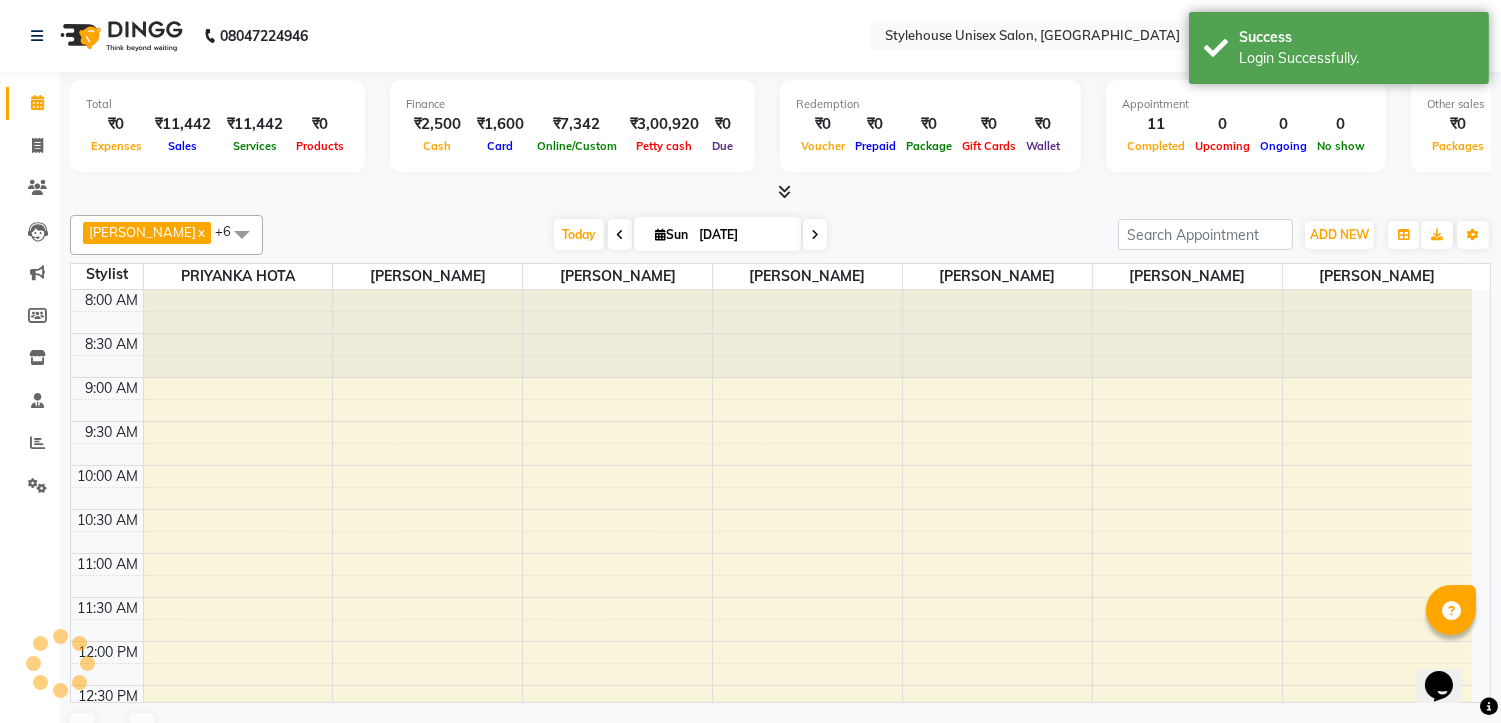 scroll, scrollTop: 620, scrollLeft: 0, axis: vertical 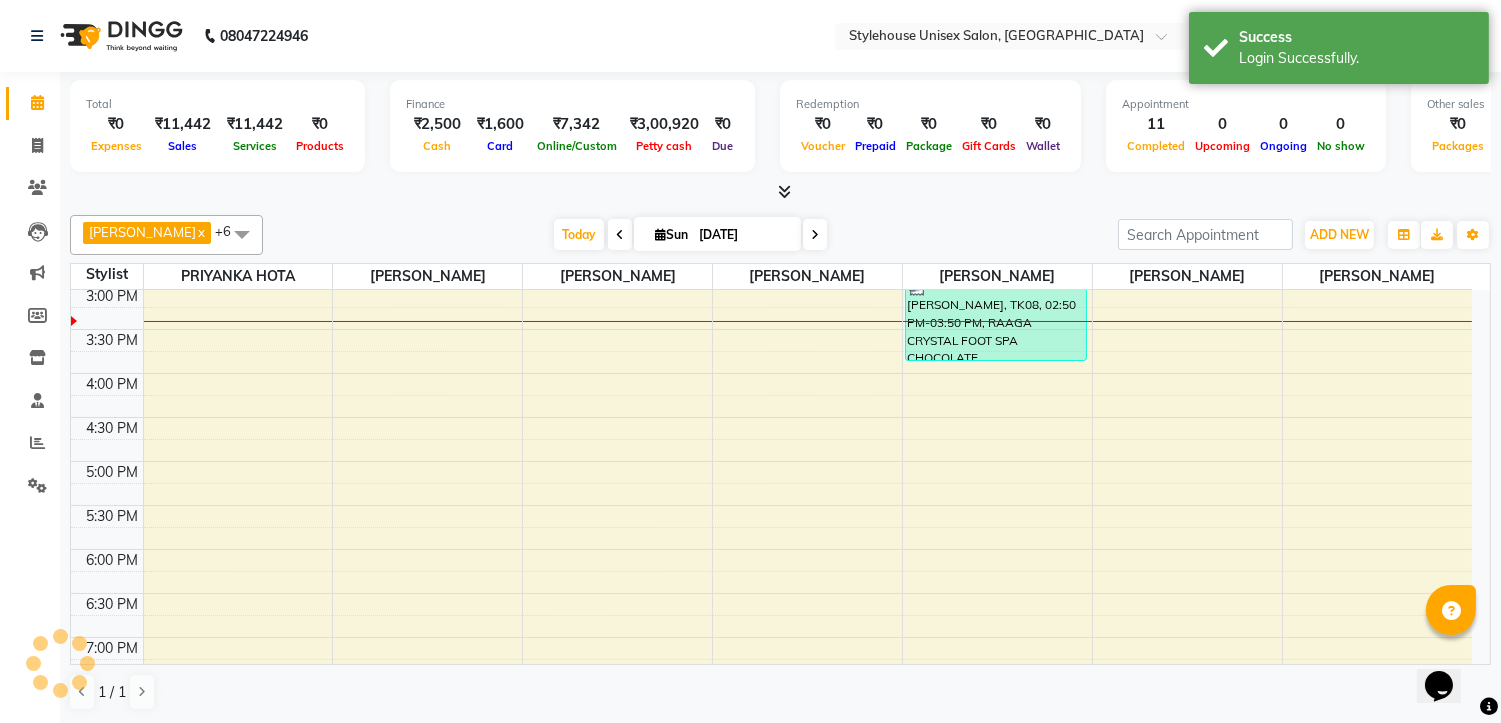 select on "en" 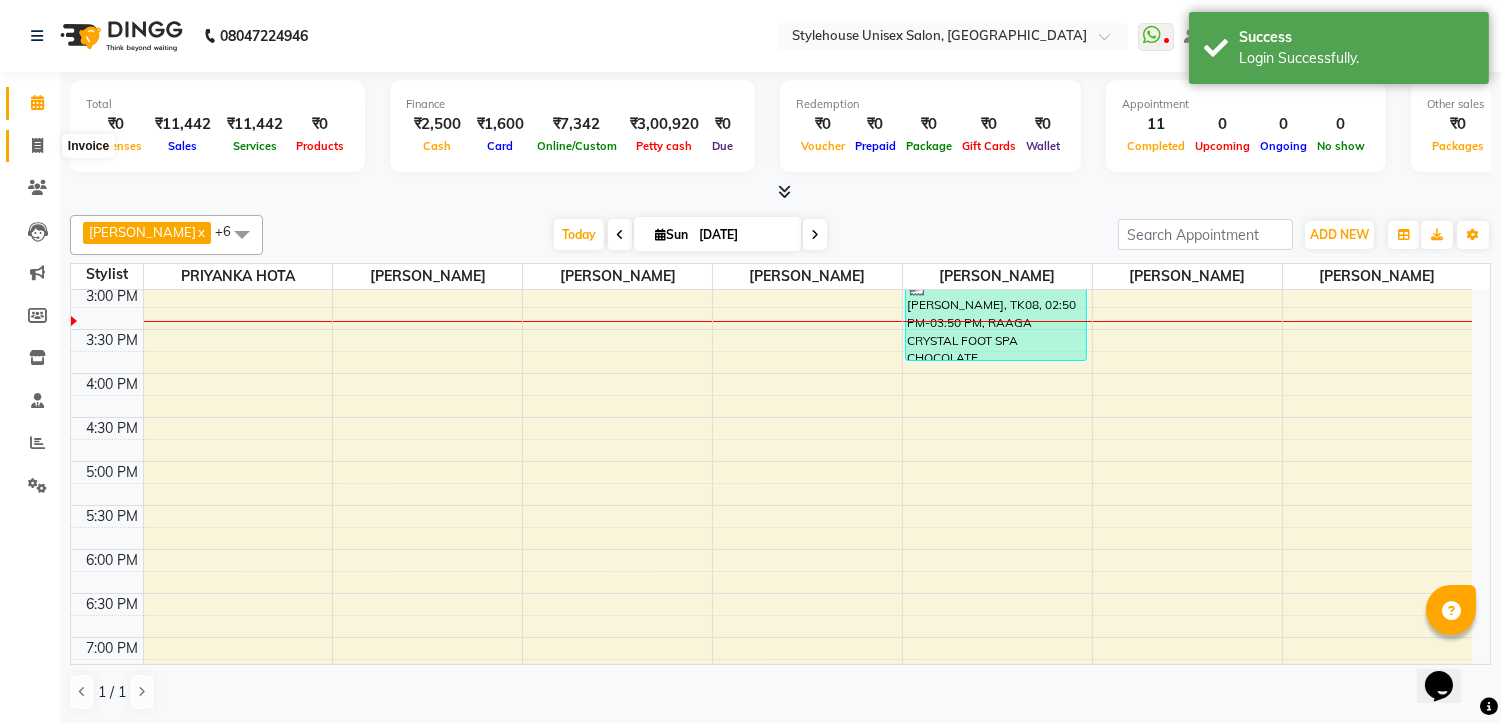 click 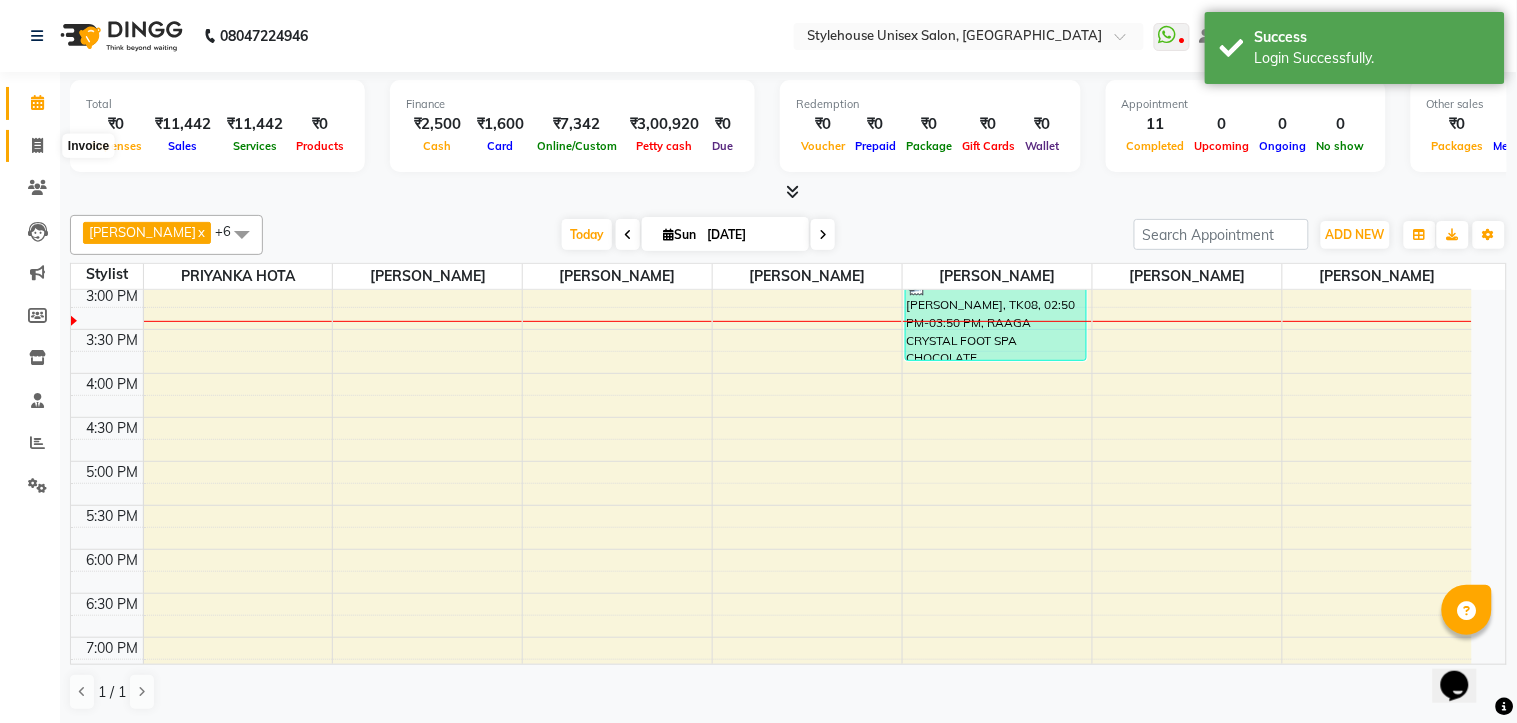 select on "service" 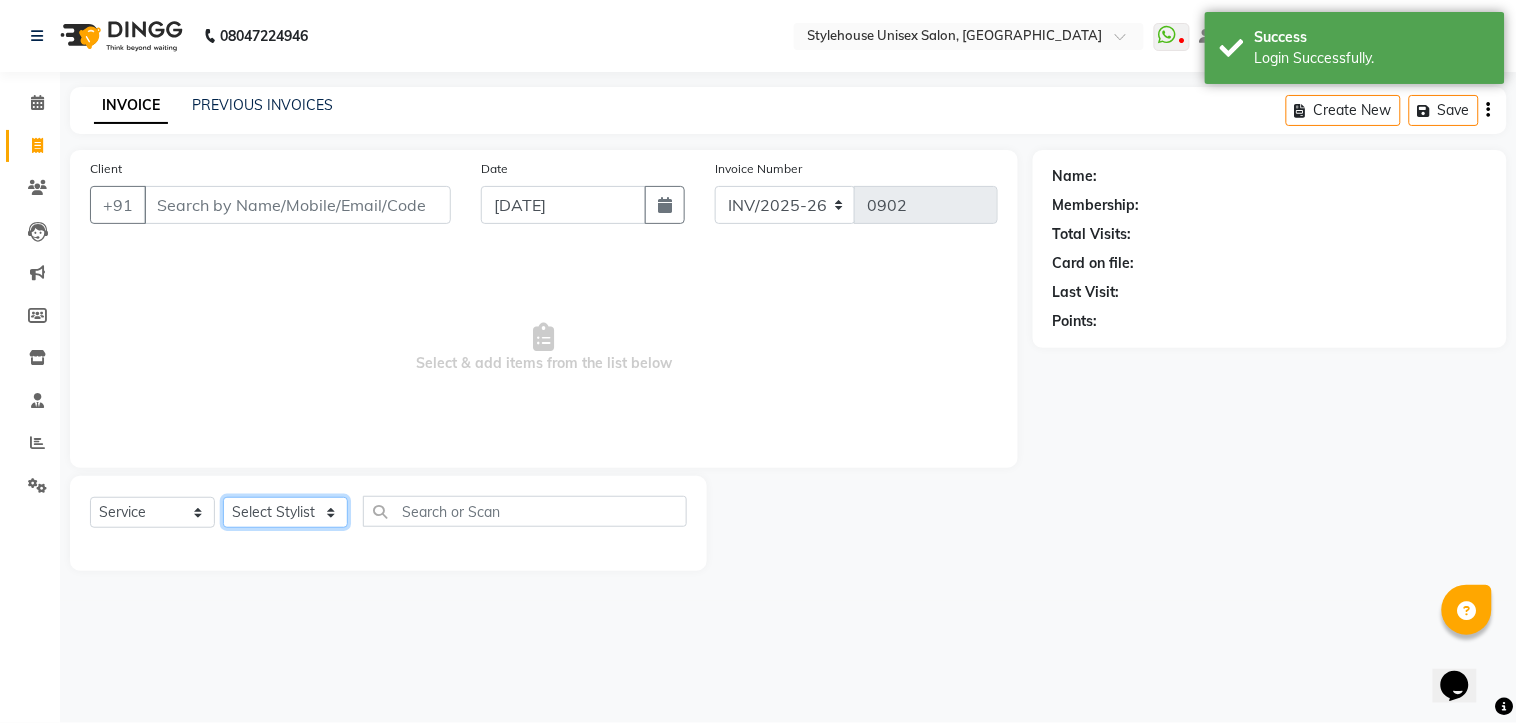 click on "Select Stylist [PERSON_NAME] [PERSON_NAME] [PERSON_NAME] Manager [PERSON_NAME] PRIYANKA HOTA [PERSON_NAME] [PERSON_NAME]" 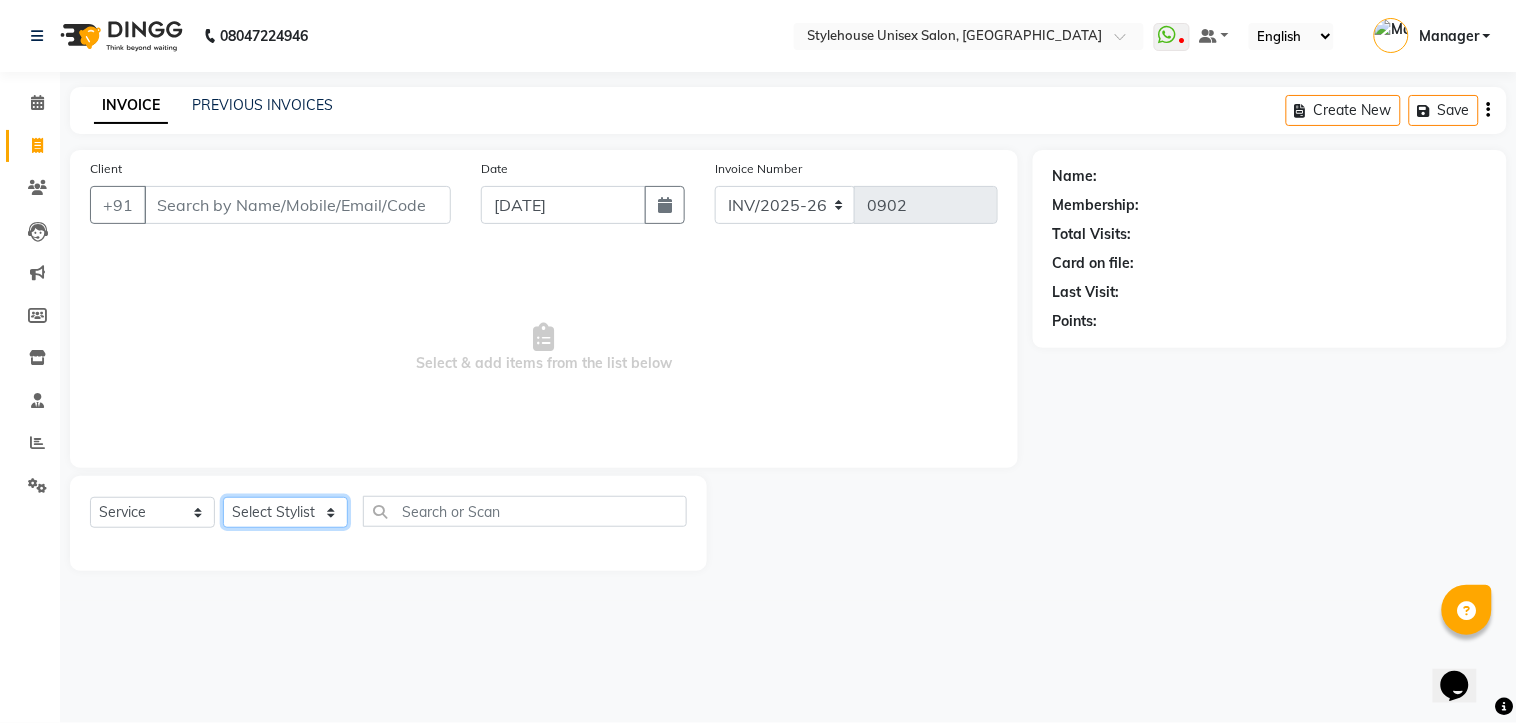 select on "69917" 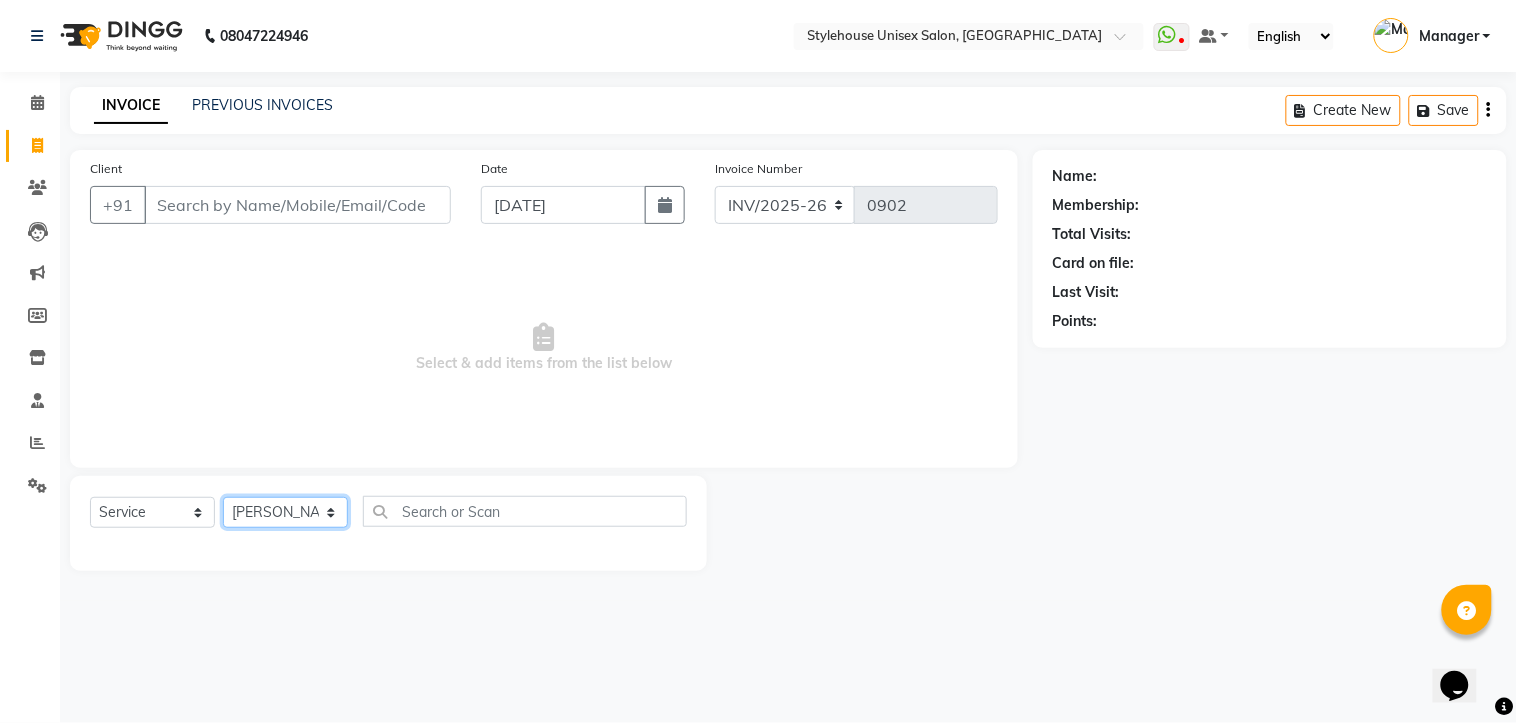 click on "Select Stylist [PERSON_NAME] [PERSON_NAME] [PERSON_NAME] Manager [PERSON_NAME] PRIYANKA HOTA [PERSON_NAME] [PERSON_NAME]" 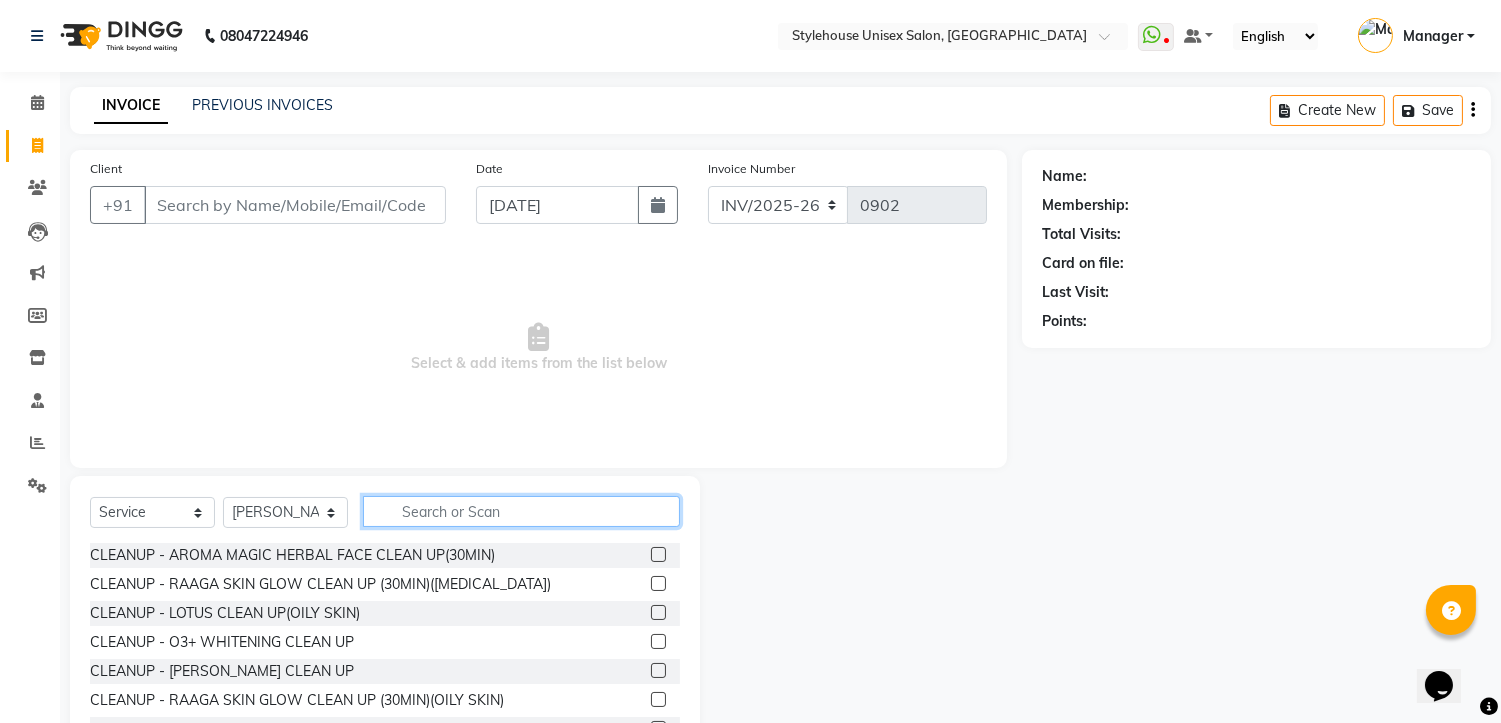 click 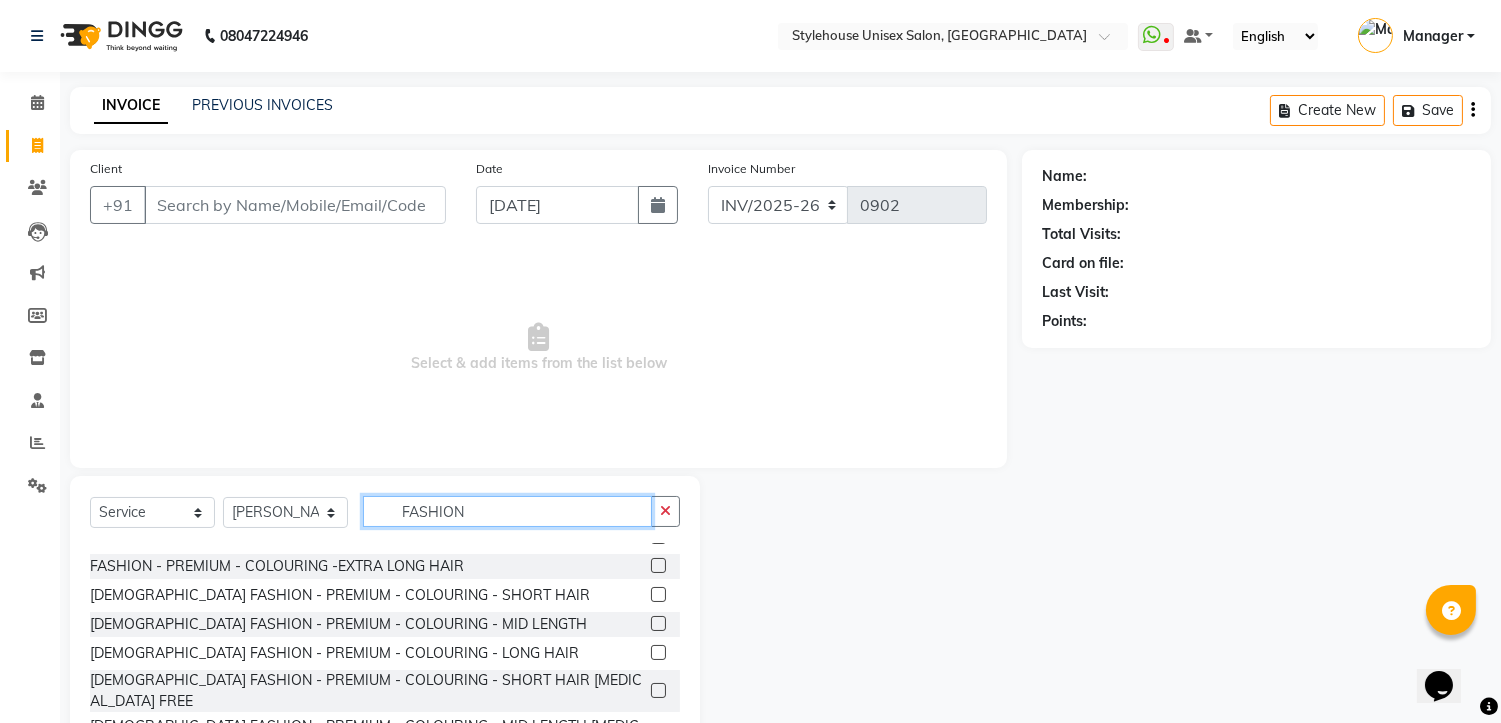 scroll, scrollTop: 668, scrollLeft: 0, axis: vertical 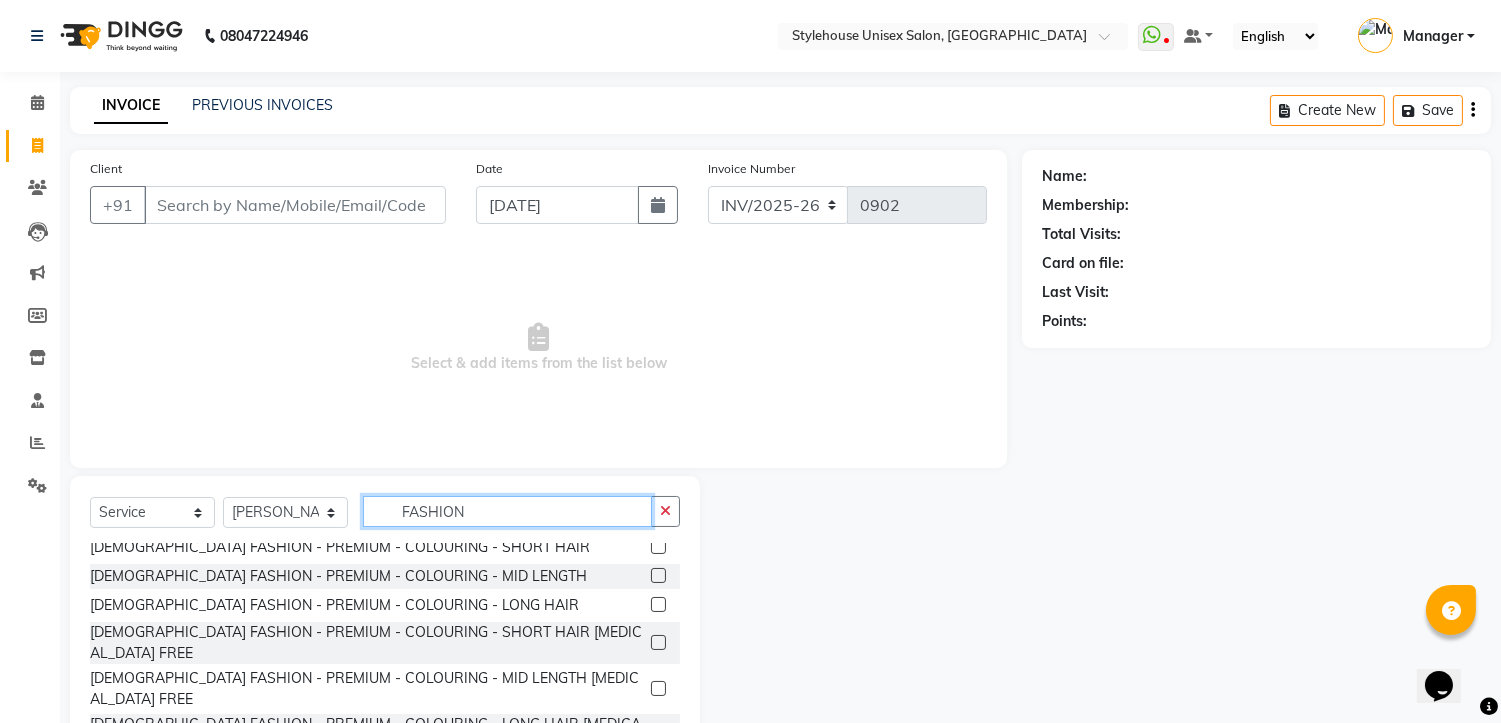 type on "FASHION" 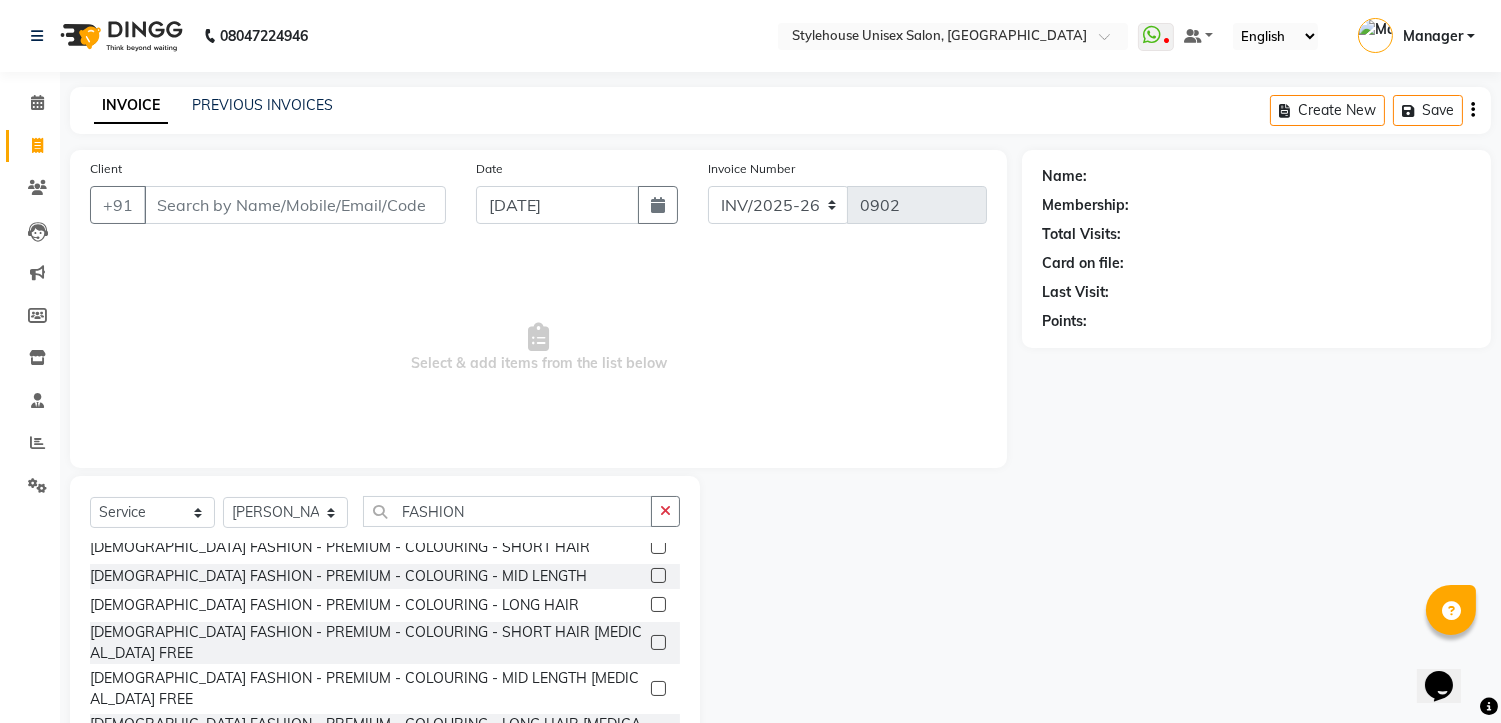click 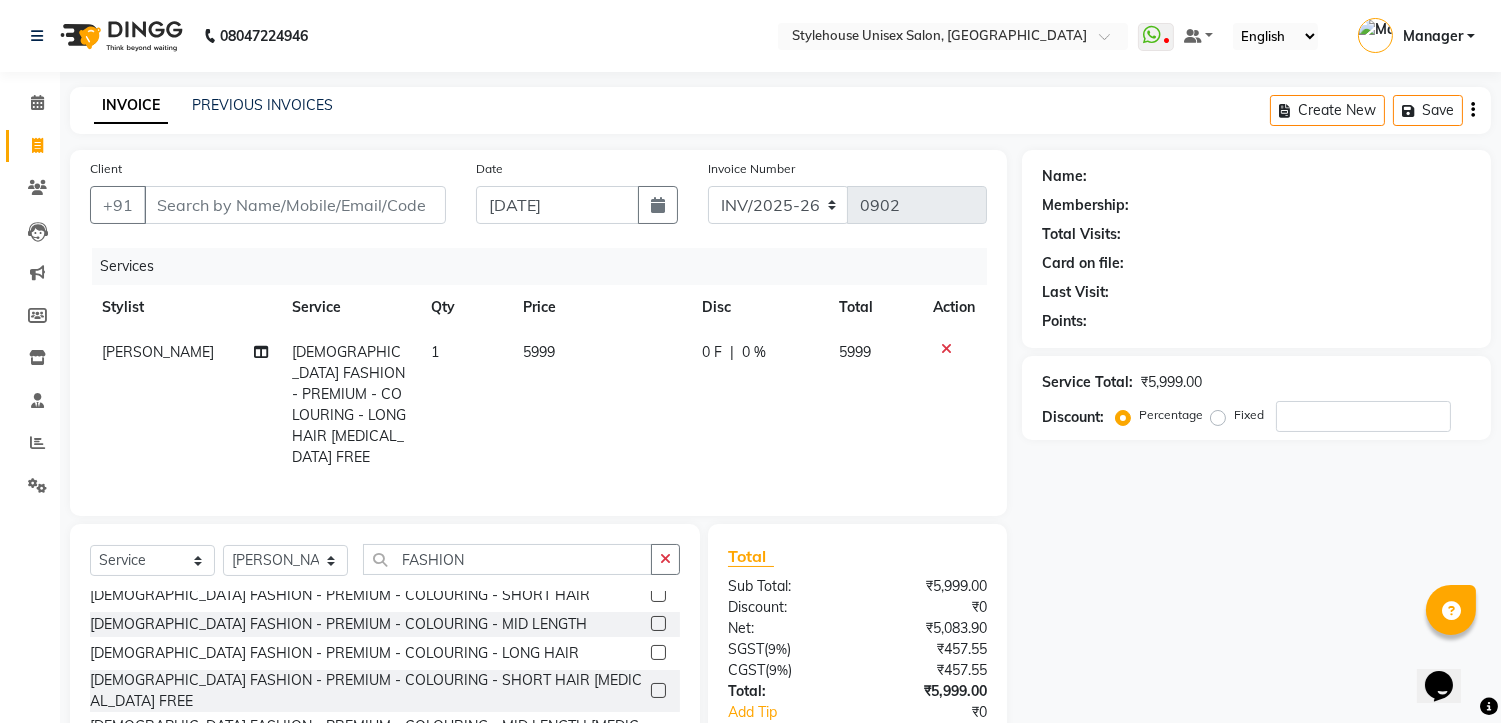 checkbox on "false" 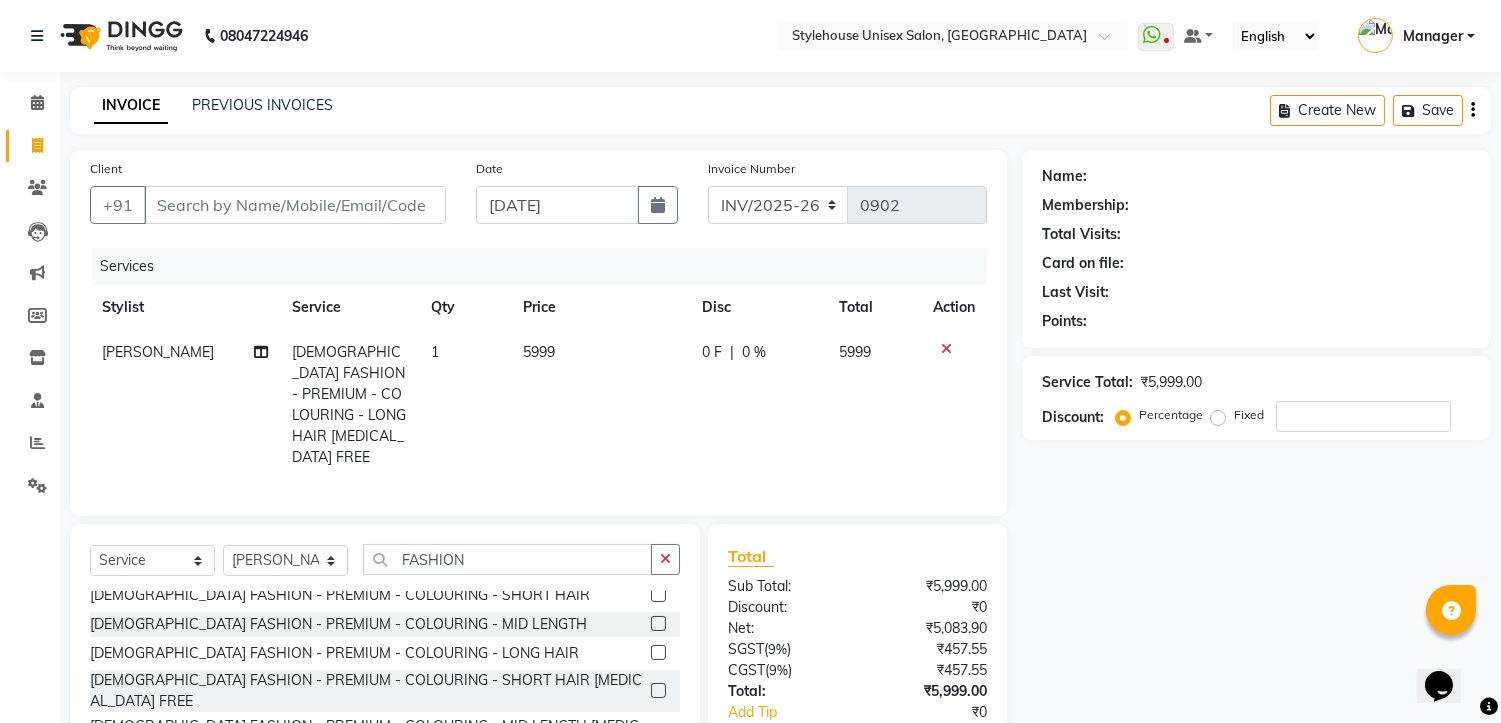 click on "5999" 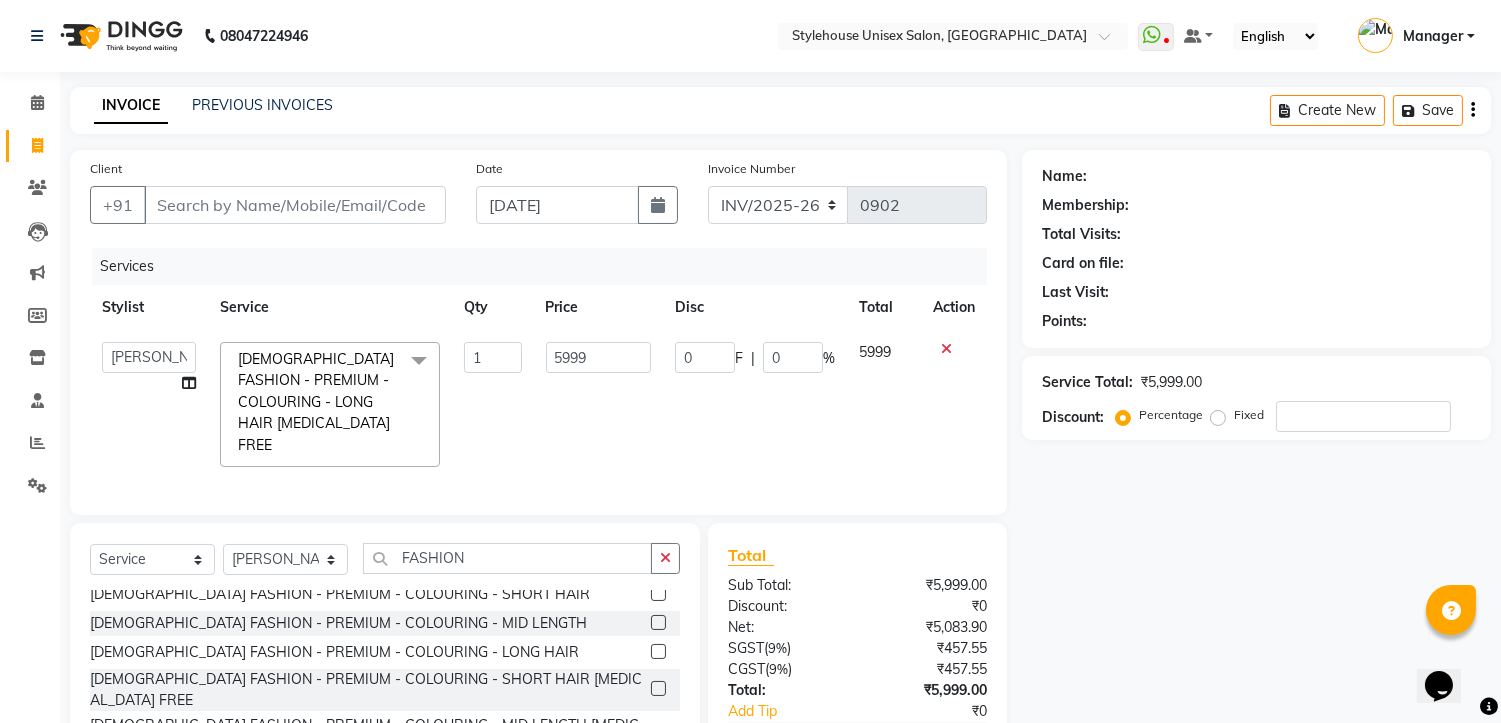click on "5999" 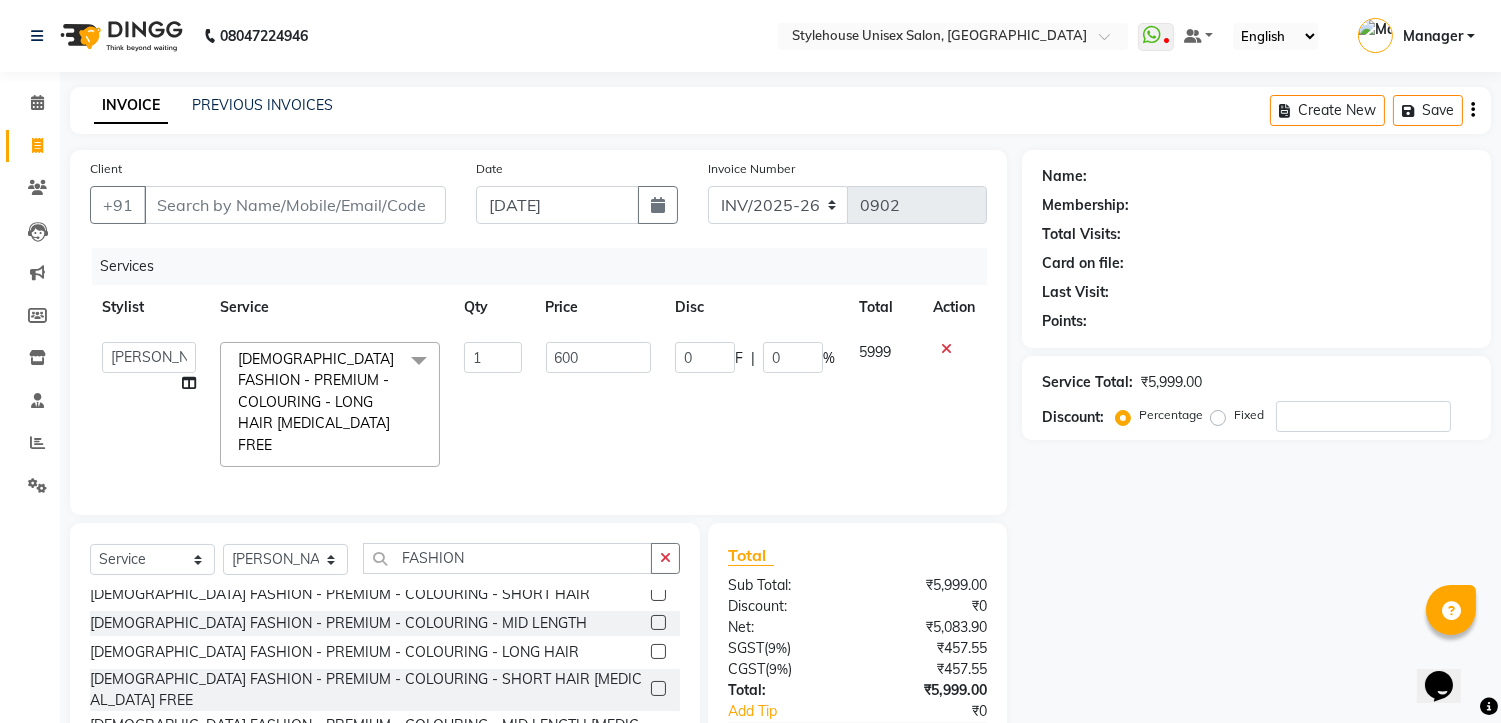 type on "6000" 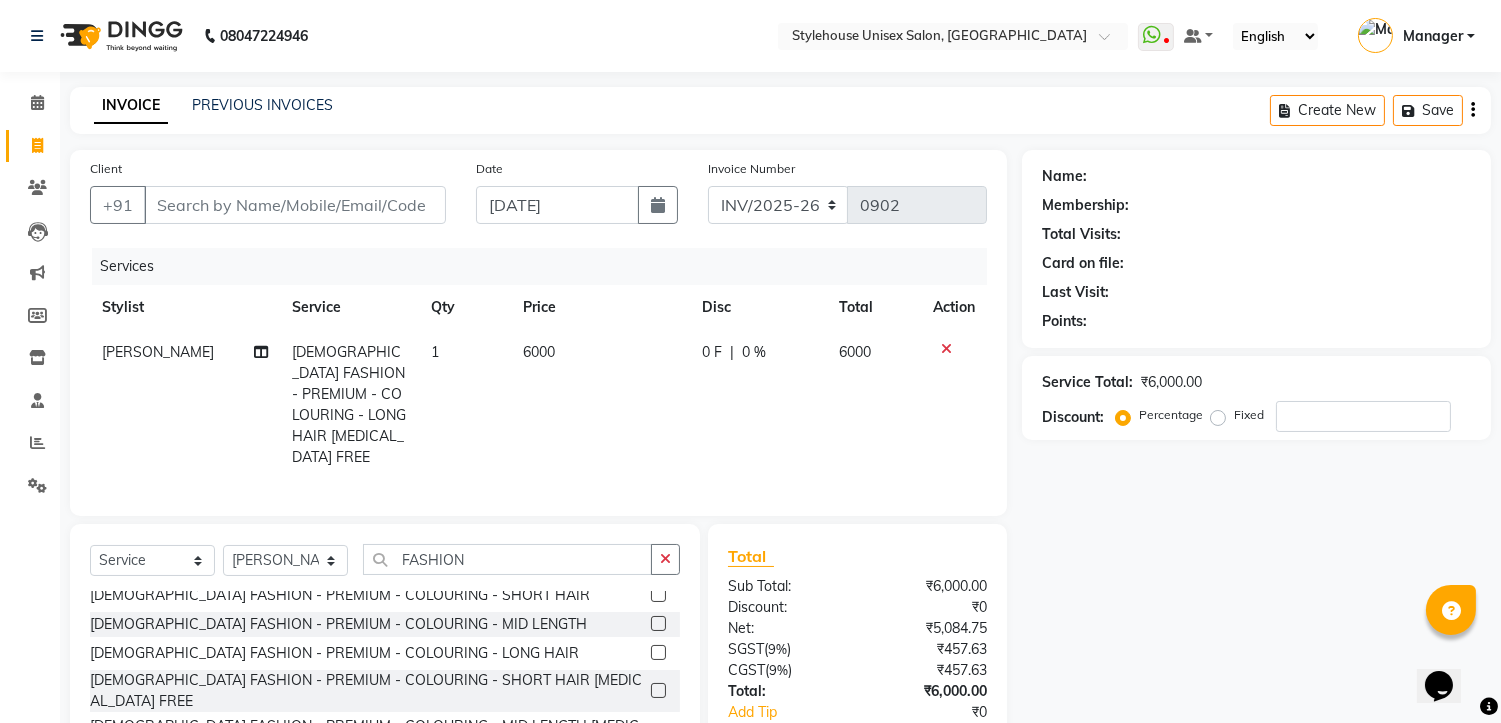 click on "6000" 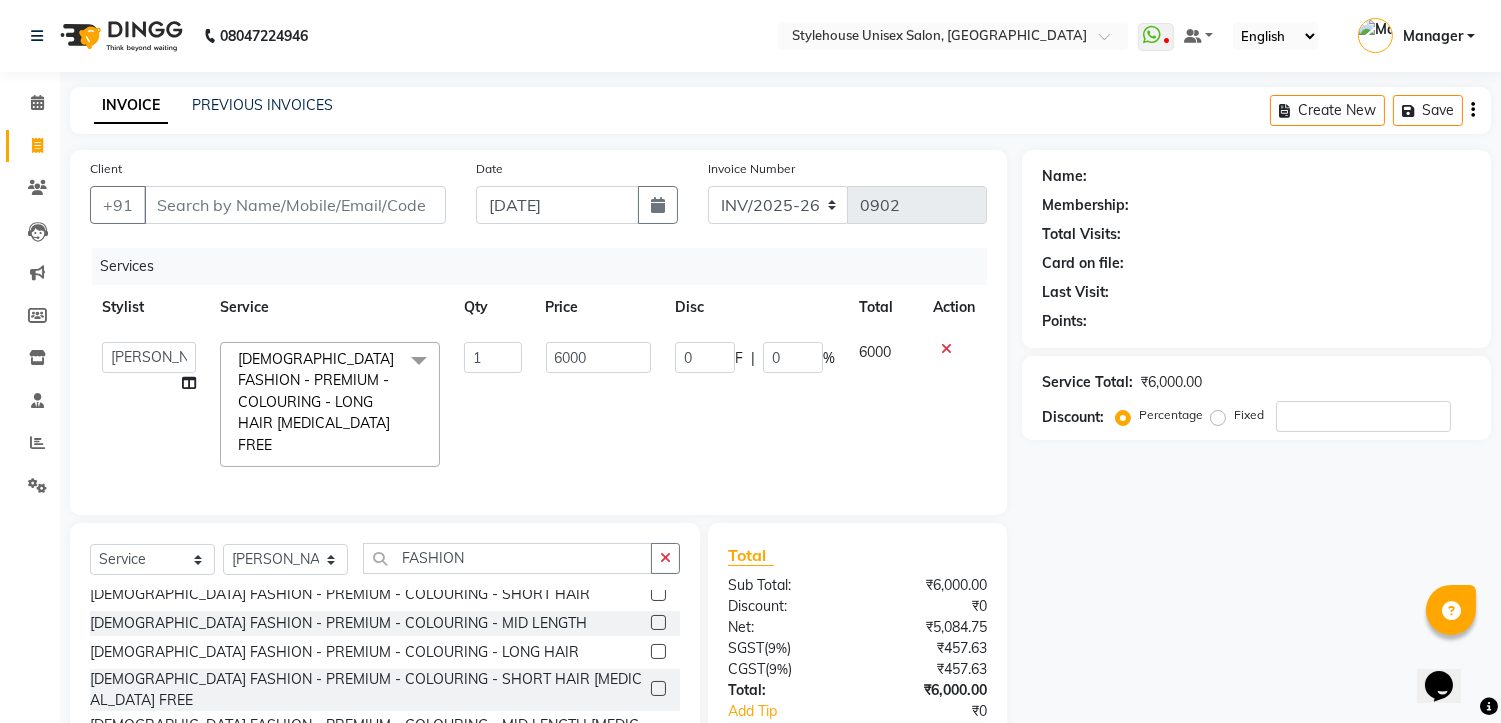 click 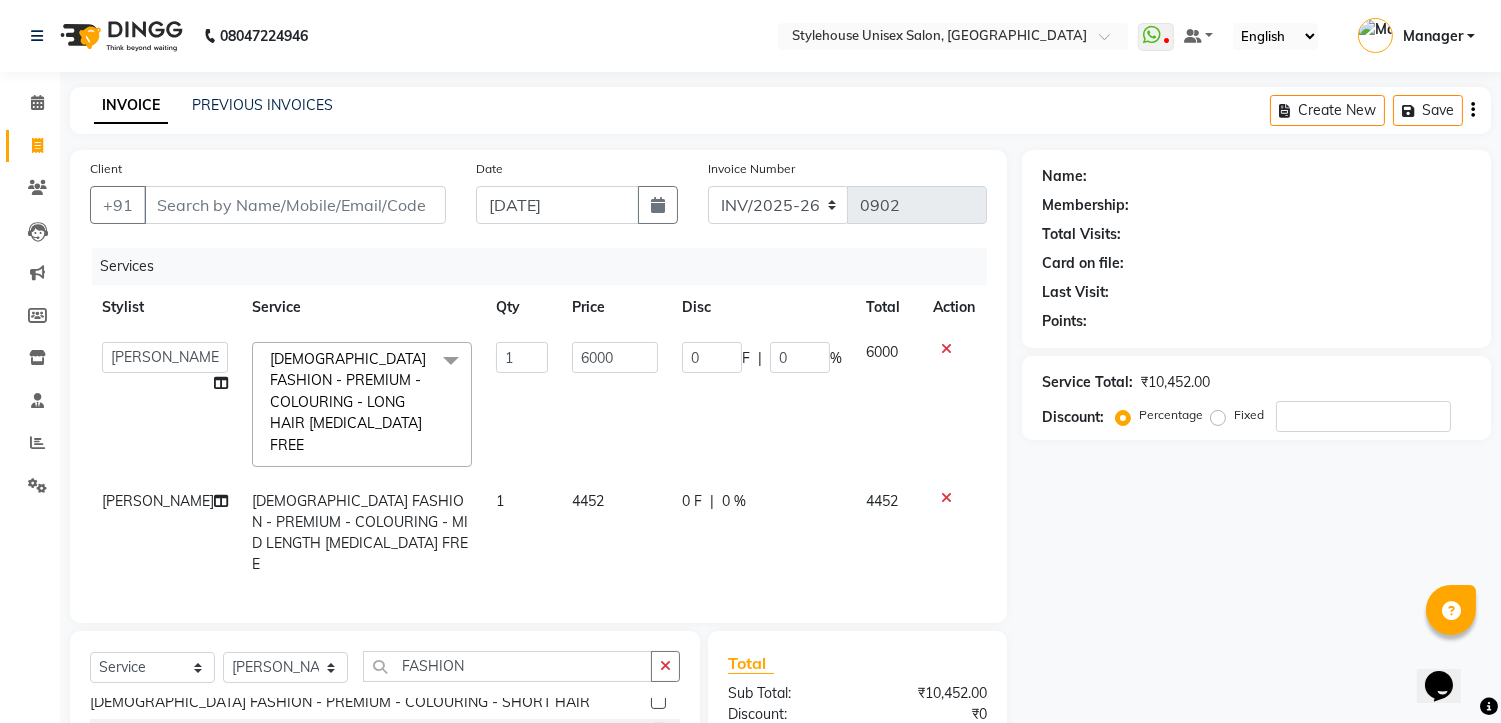 checkbox on "false" 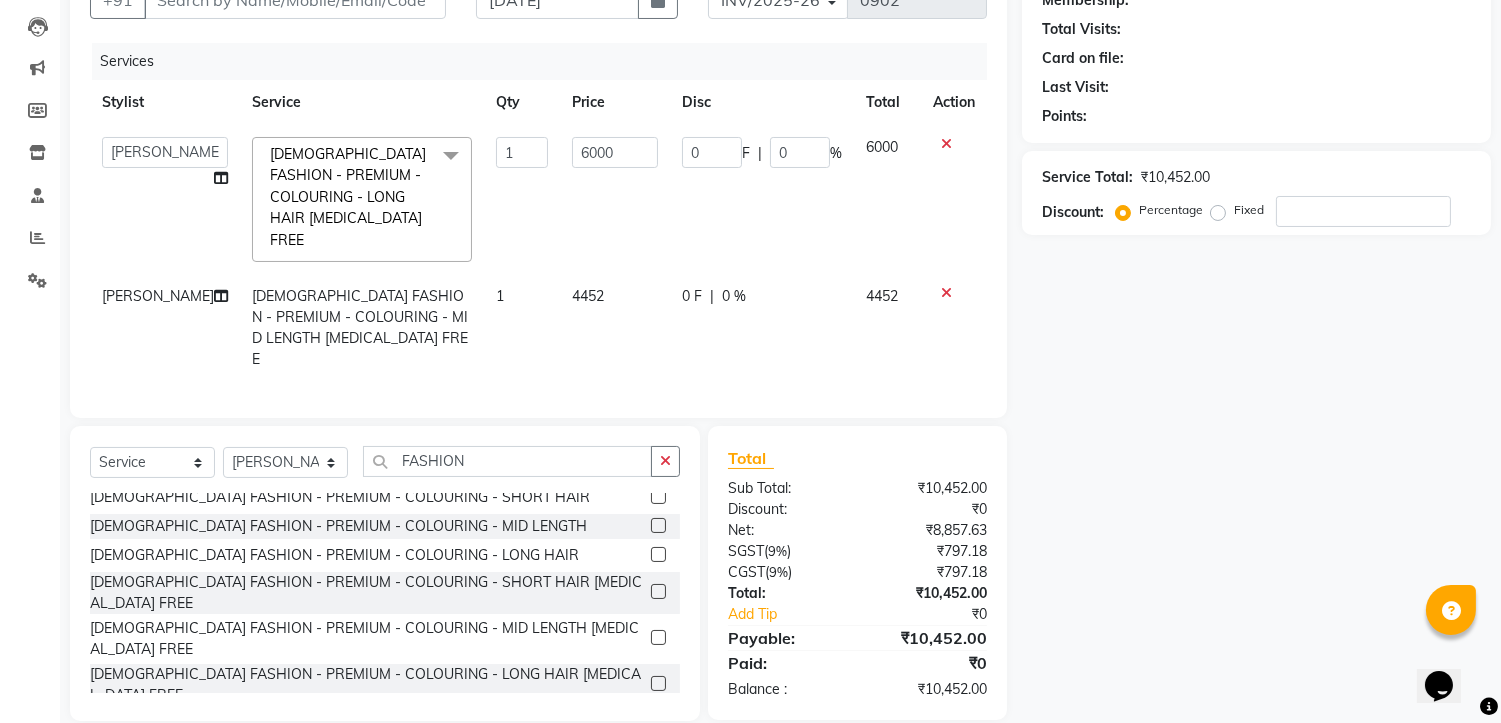 scroll, scrollTop: 207, scrollLeft: 0, axis: vertical 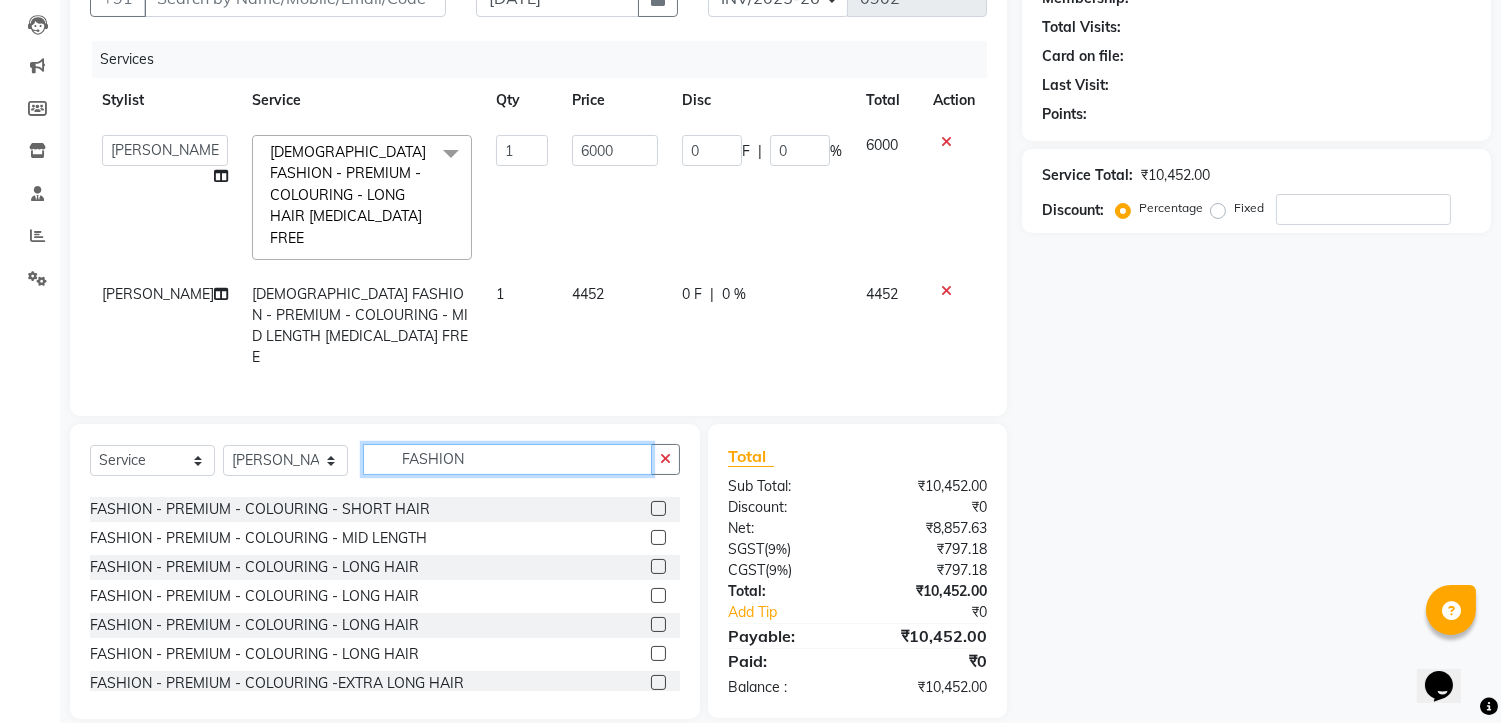 click on "FASHION" 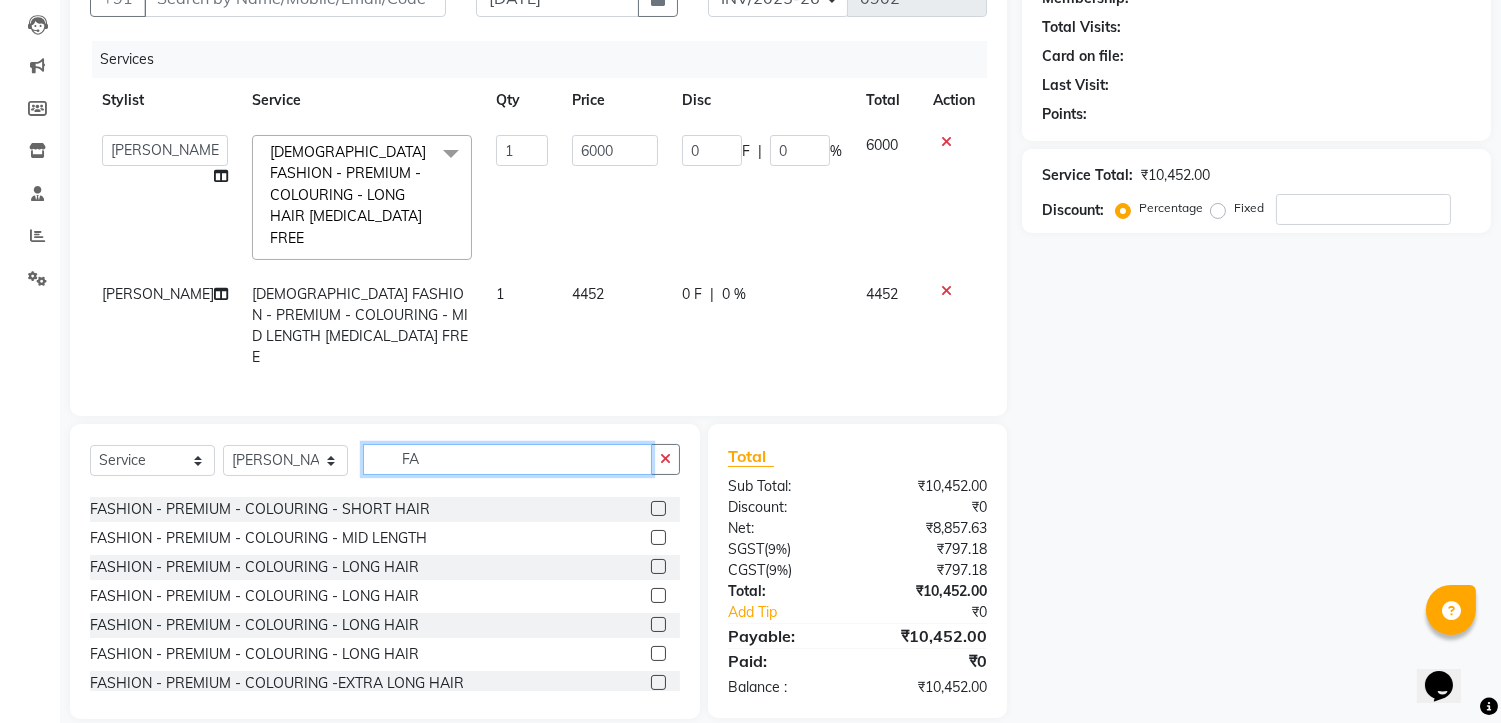 type on "F" 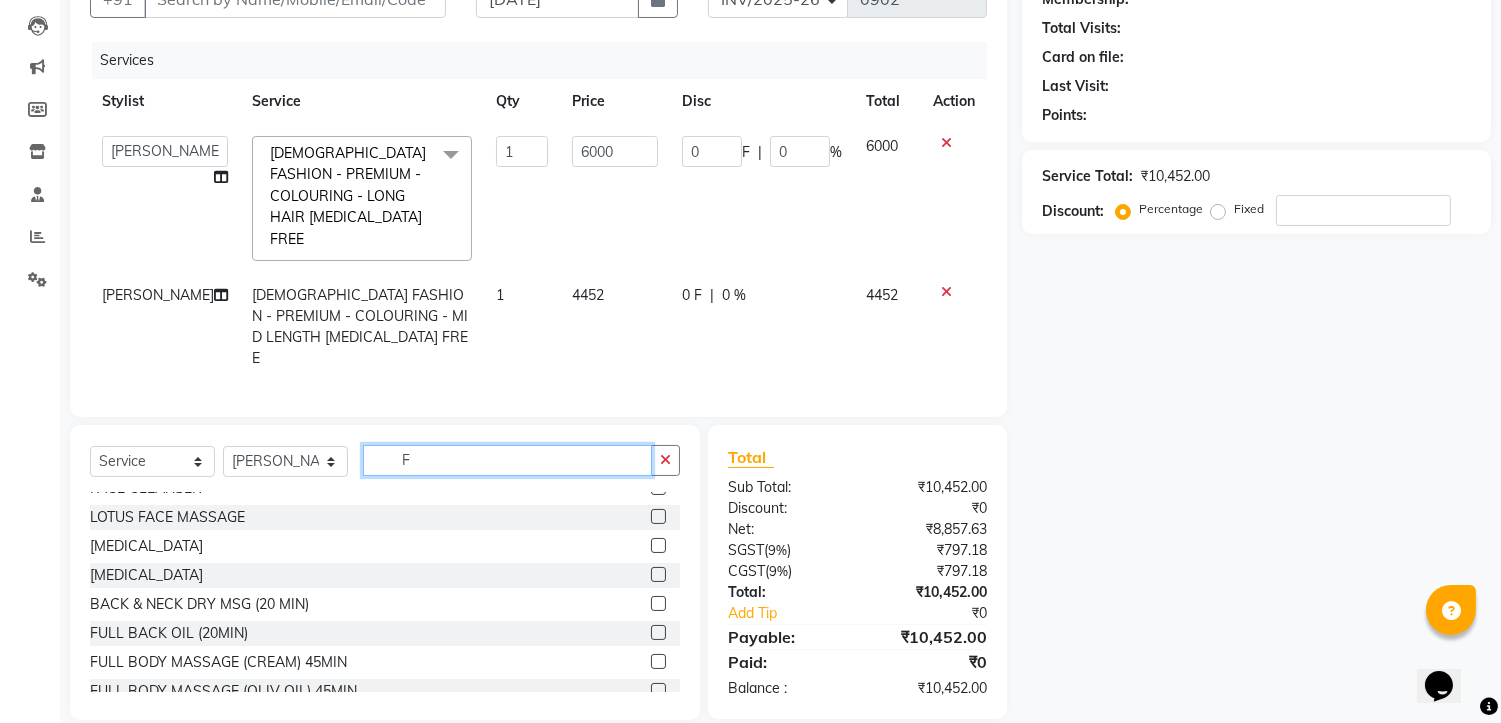 scroll, scrollTop: 207, scrollLeft: 0, axis: vertical 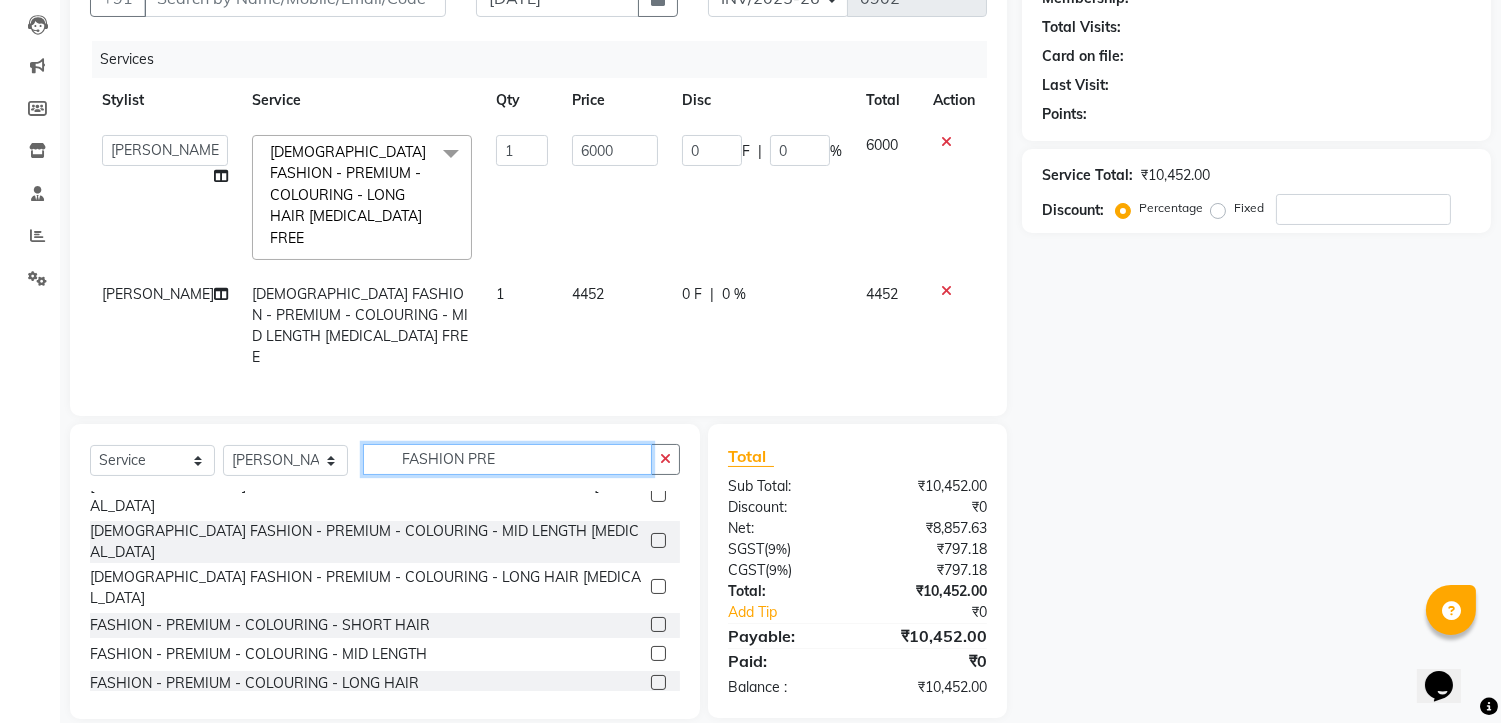 type on "FASHION PRE" 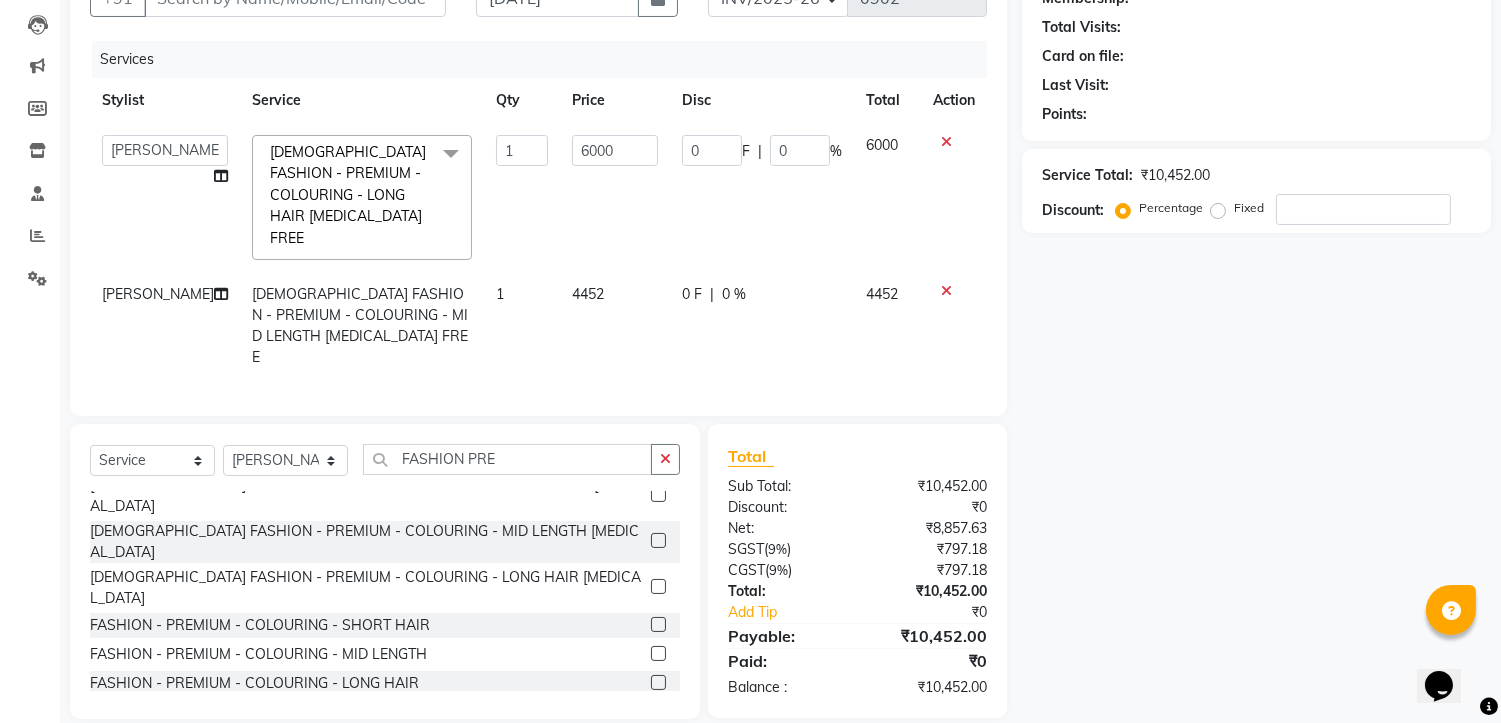 click 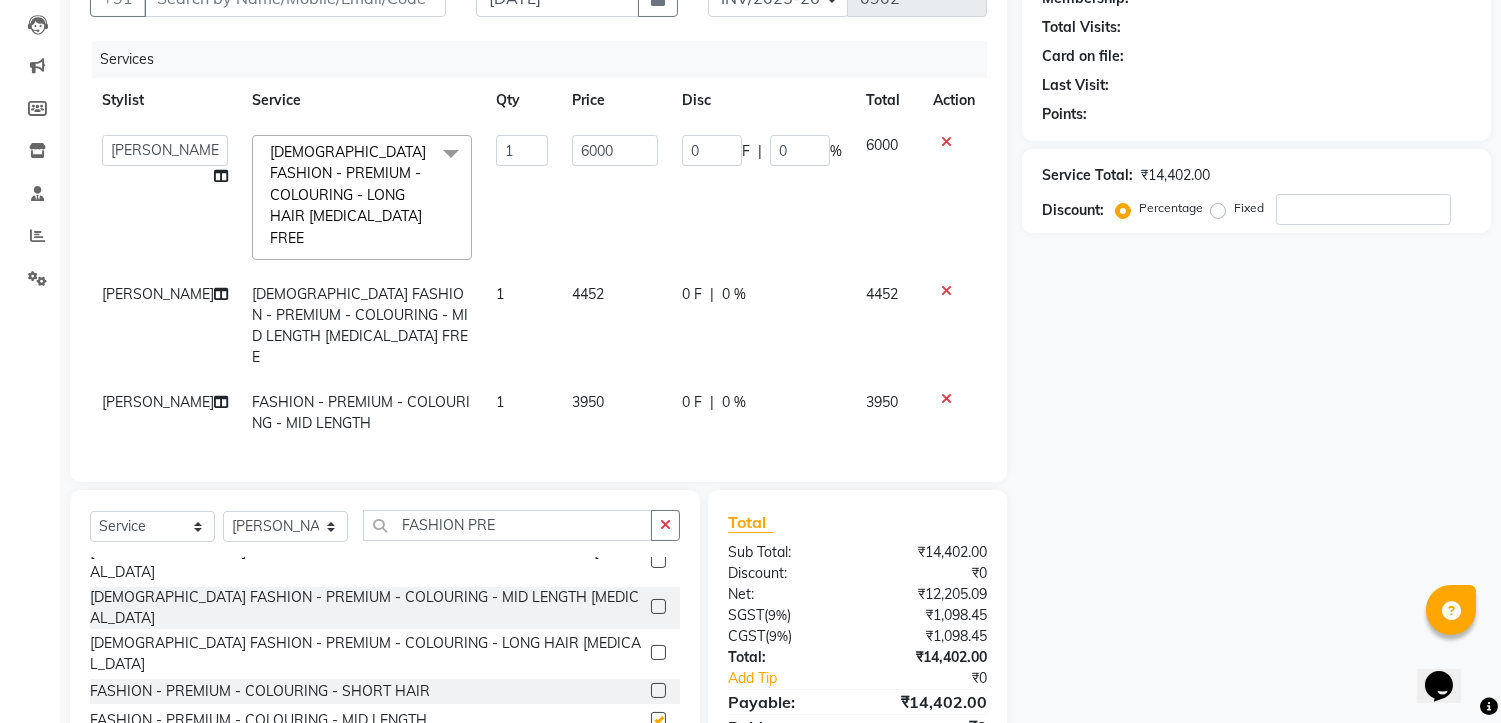 checkbox on "false" 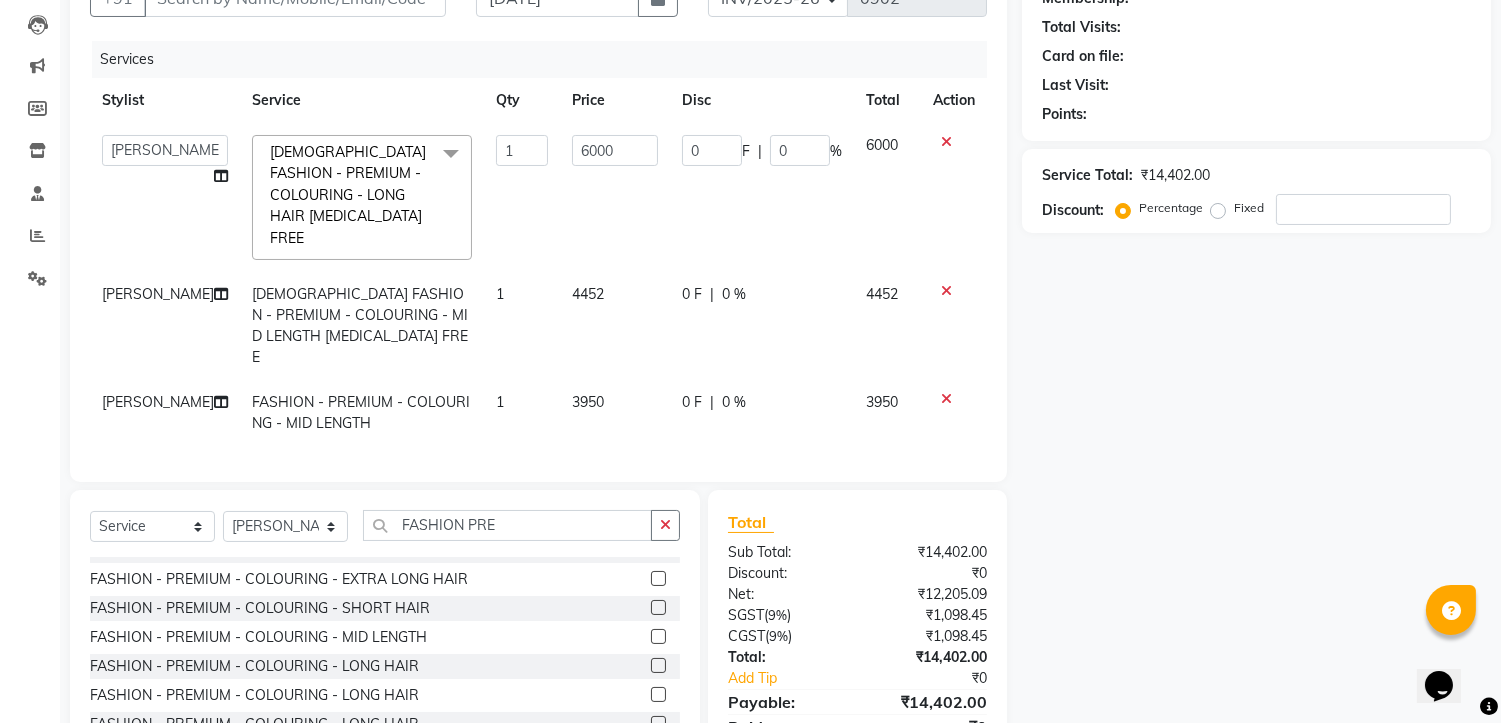 scroll, scrollTop: 436, scrollLeft: 0, axis: vertical 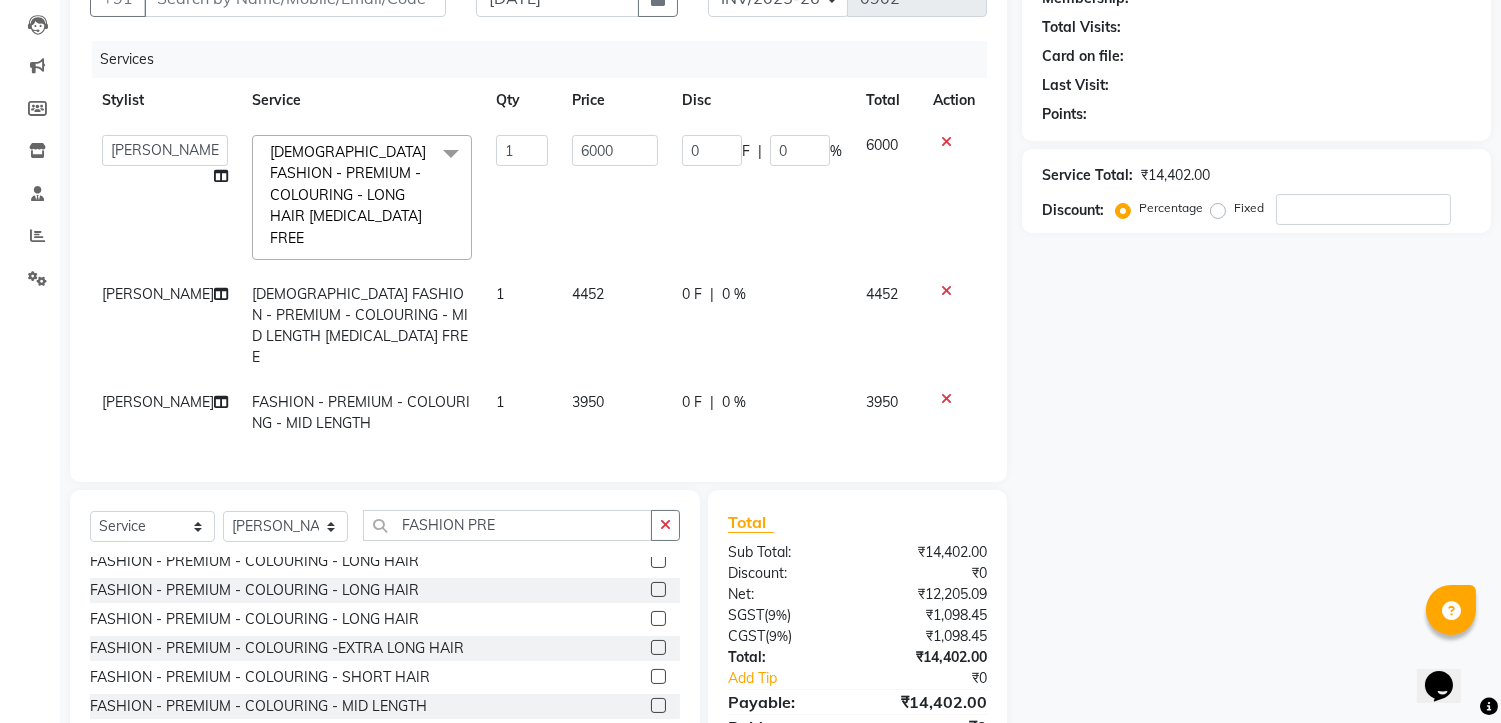 click 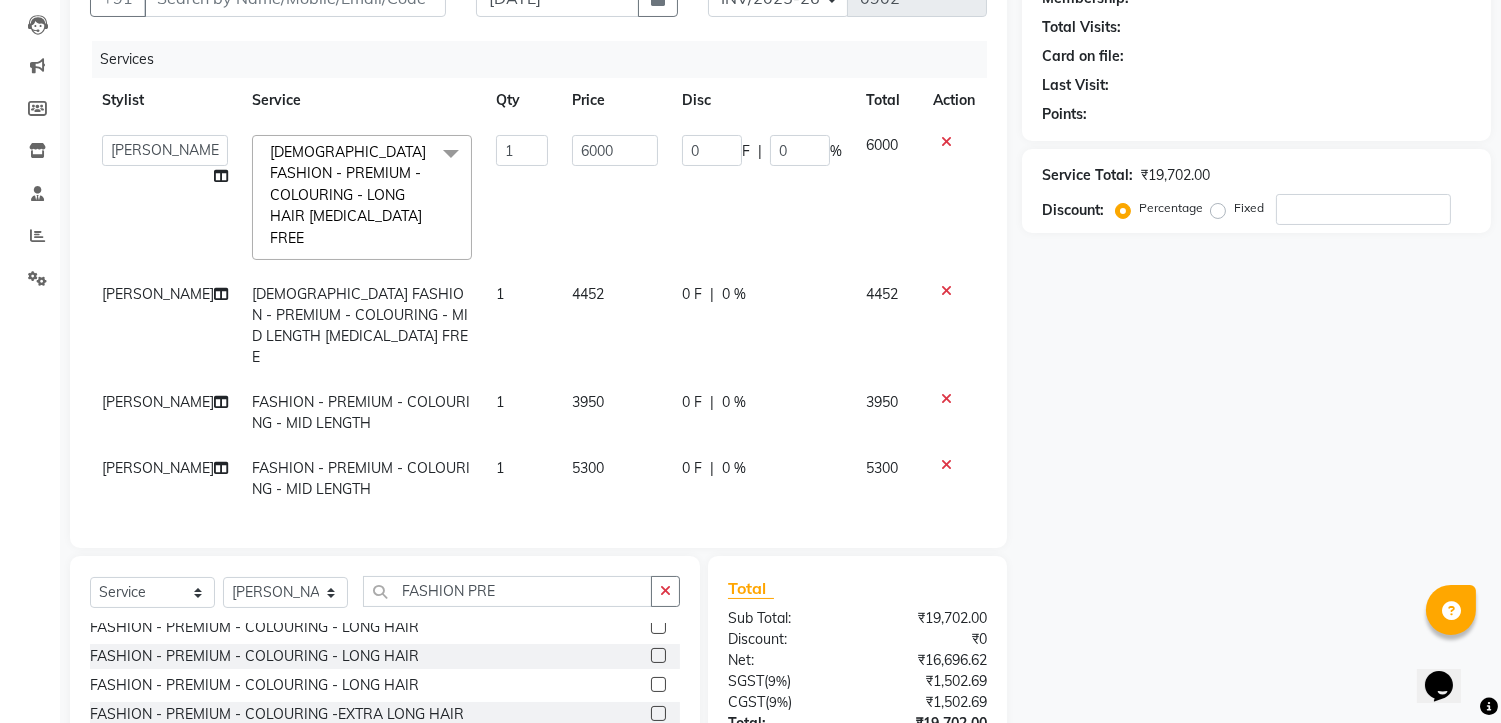 checkbox on "false" 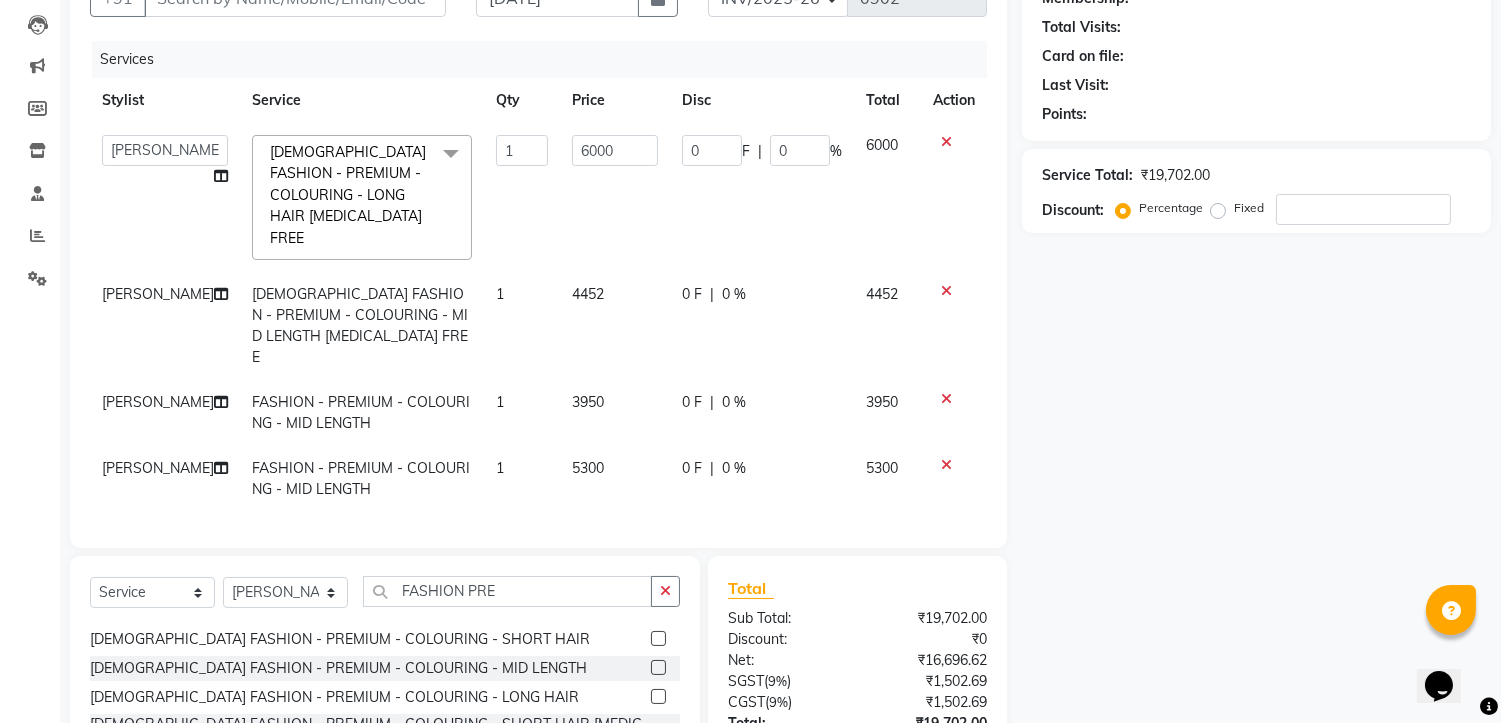 scroll, scrollTop: 668, scrollLeft: 0, axis: vertical 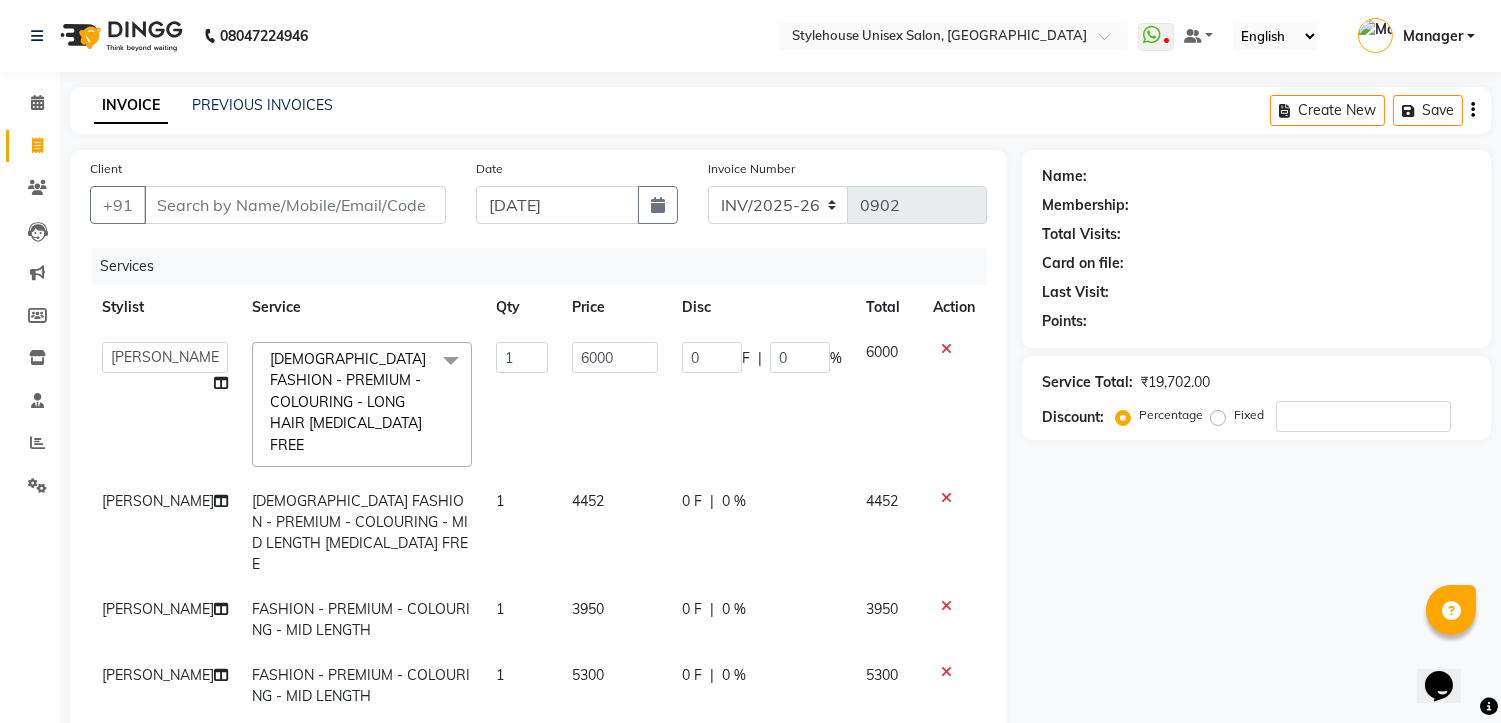 click 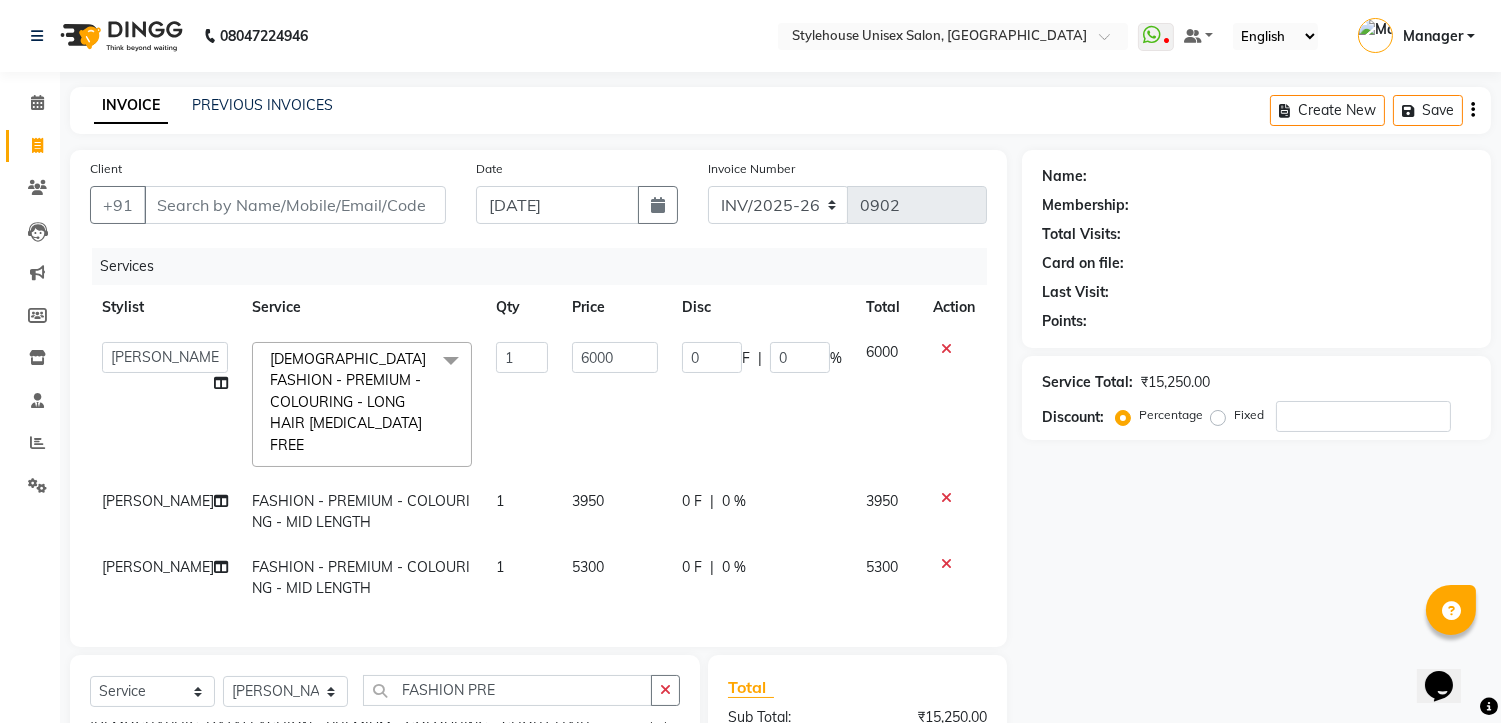 click 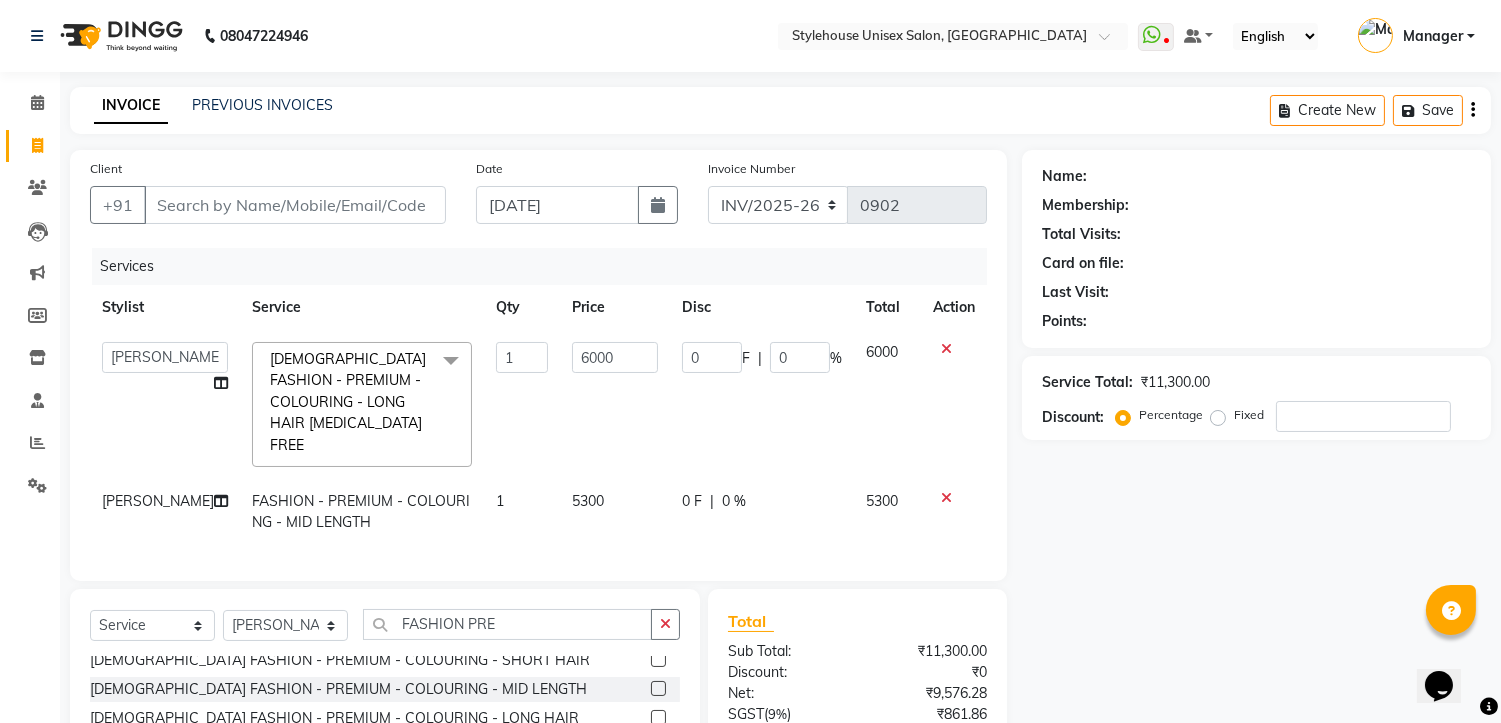 click 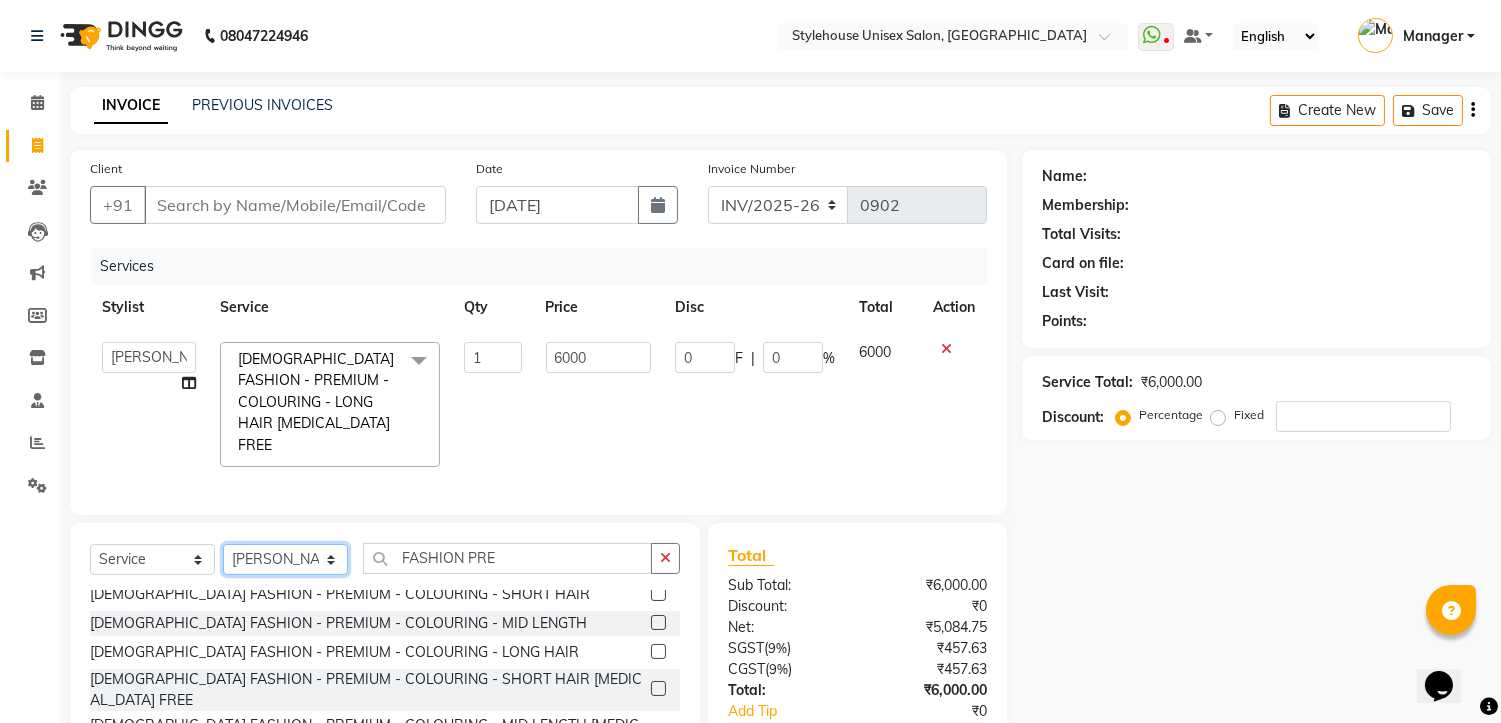 click on "Select Stylist ASISH MANTRI BIKASH BARIK DILIP THAKUR Manager NAZNI BEGUM PRIYANKA HOTA RAJENDER BARIK RUPANJALI SAMAL" 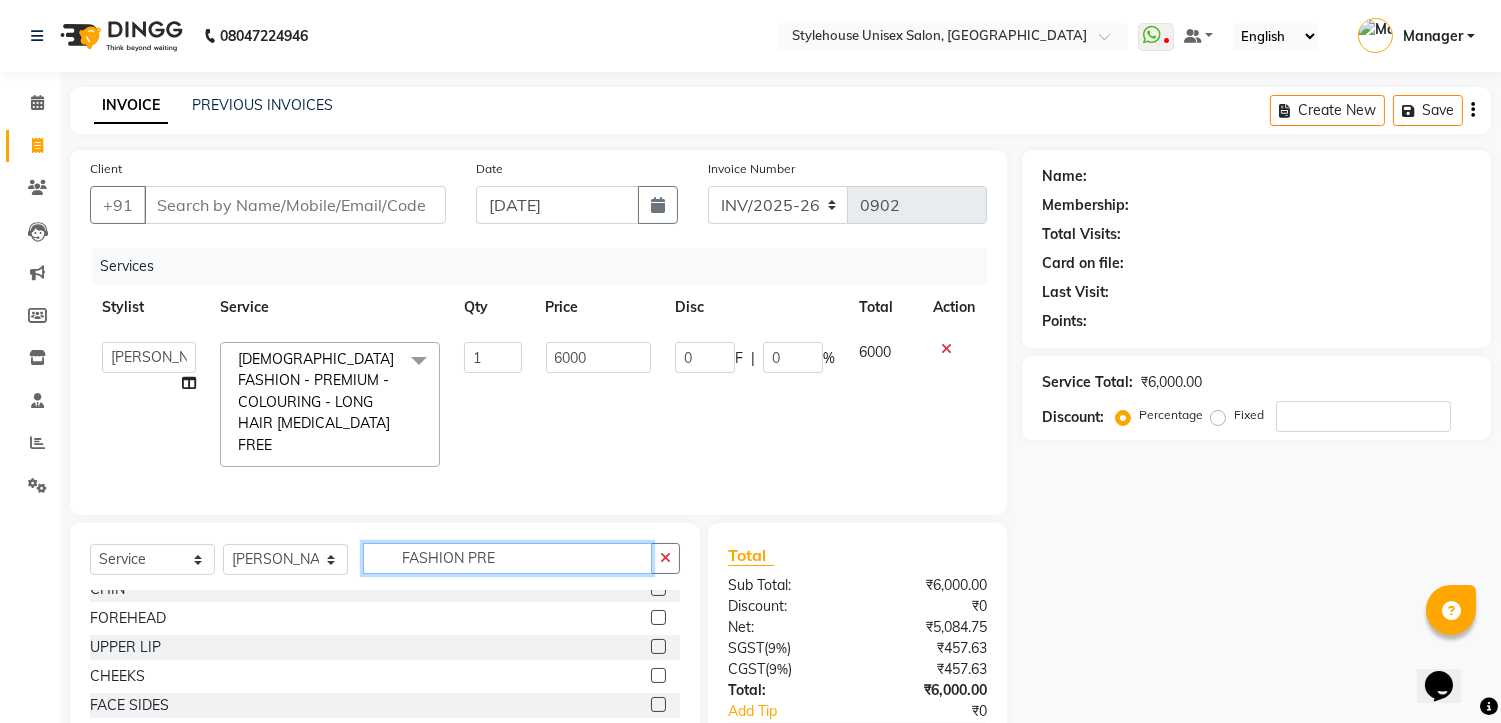click on "FASHION PRE" 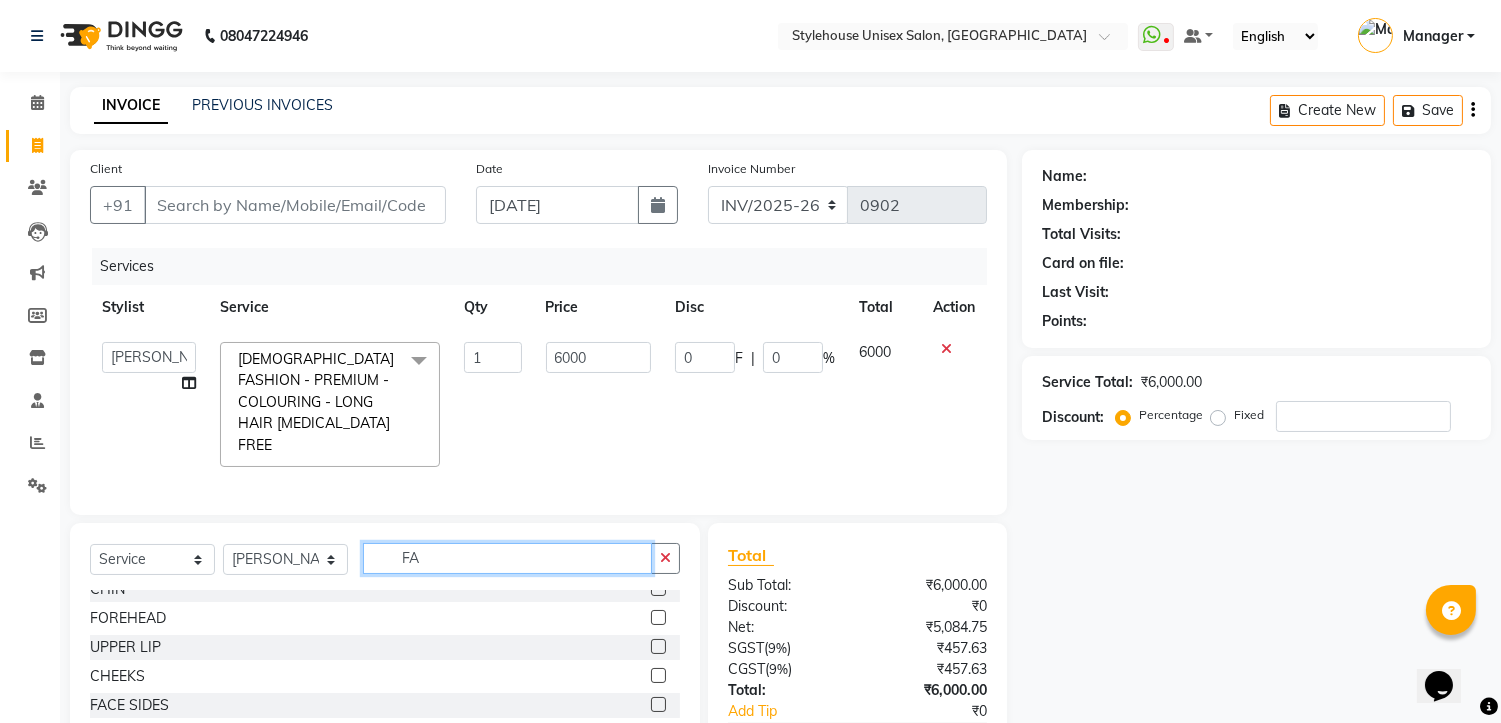 type on "F" 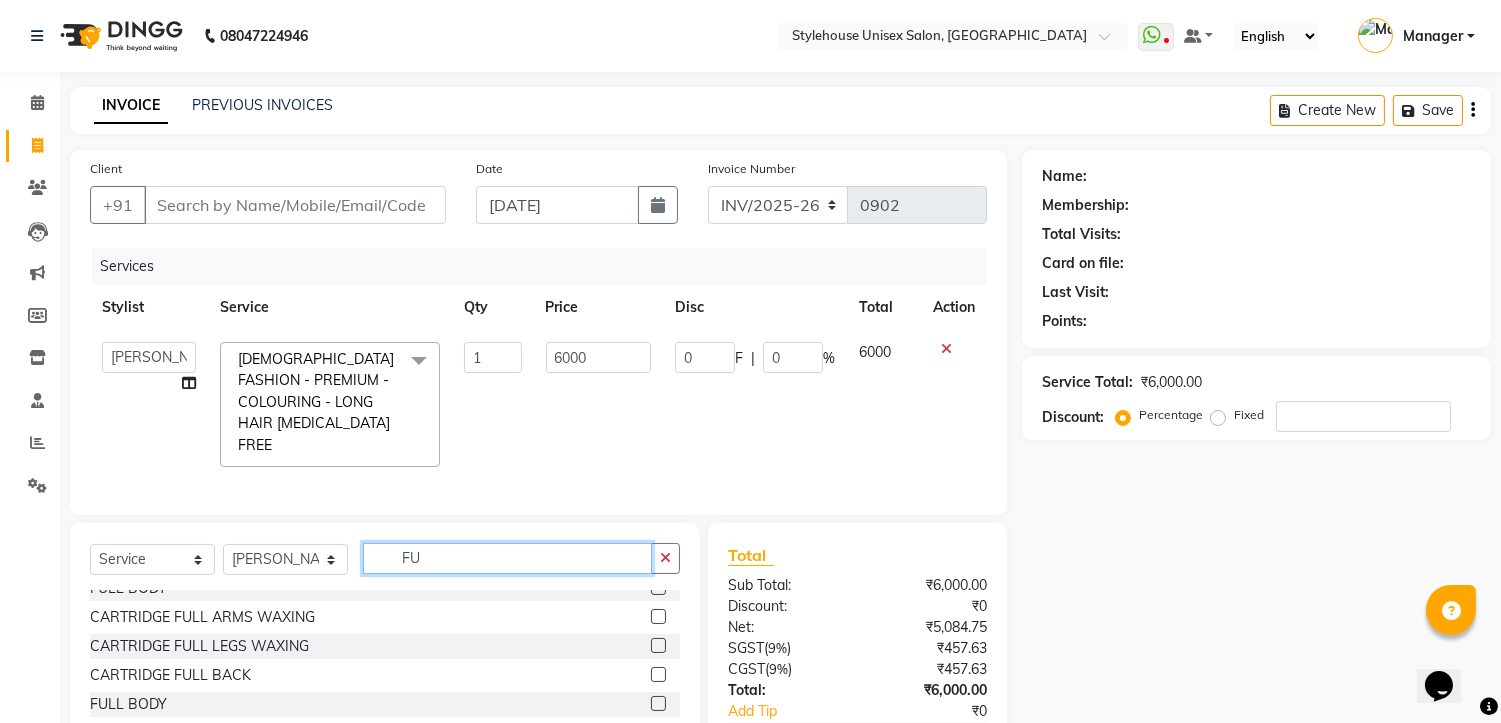 scroll, scrollTop: 175, scrollLeft: 0, axis: vertical 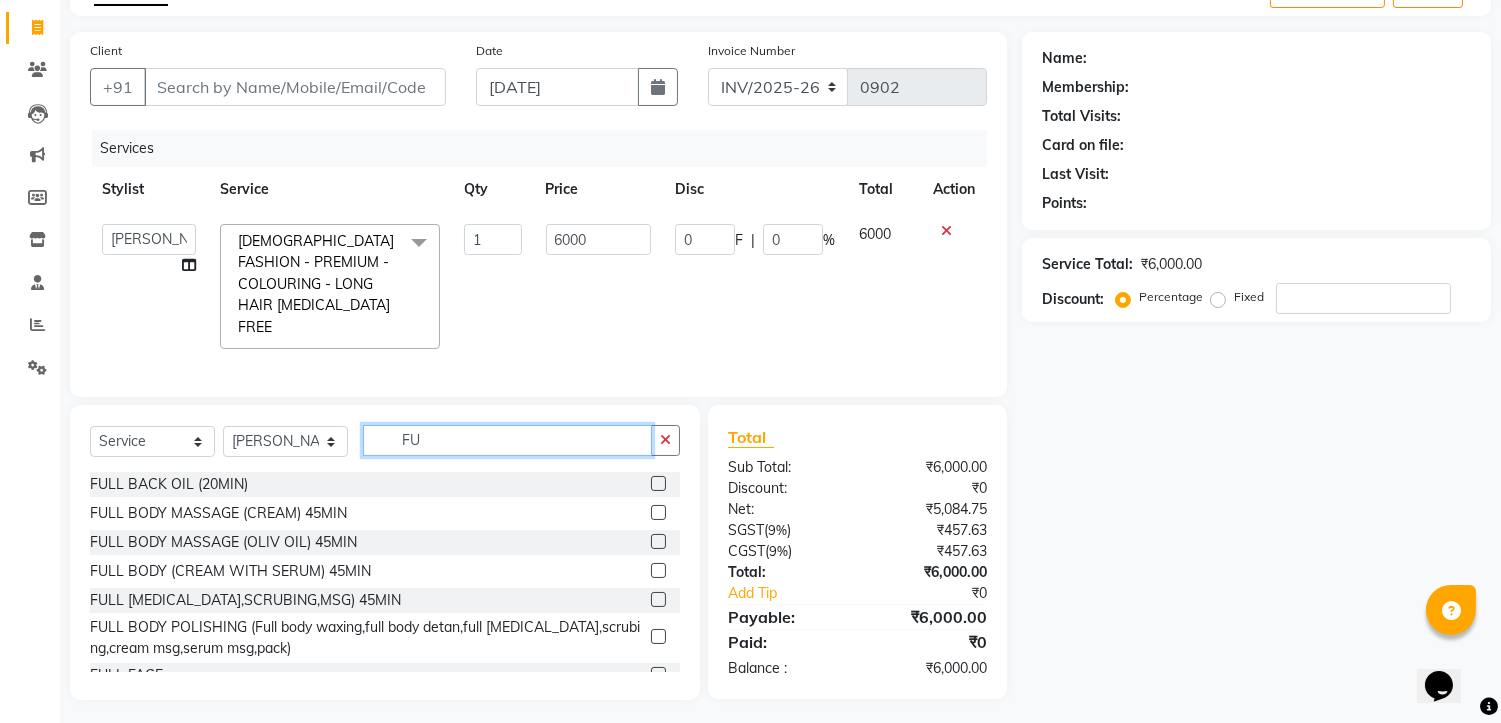 type on "F" 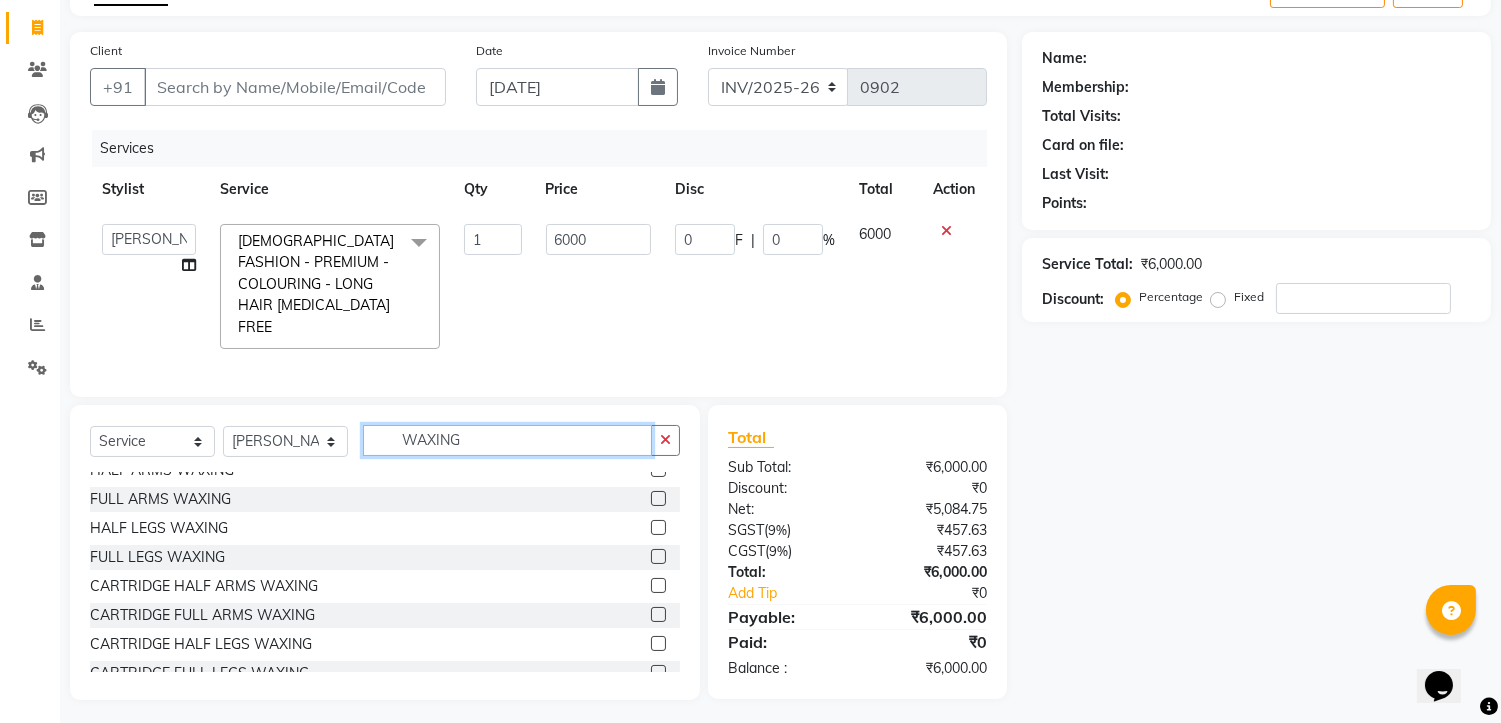 scroll, scrollTop: 222, scrollLeft: 0, axis: vertical 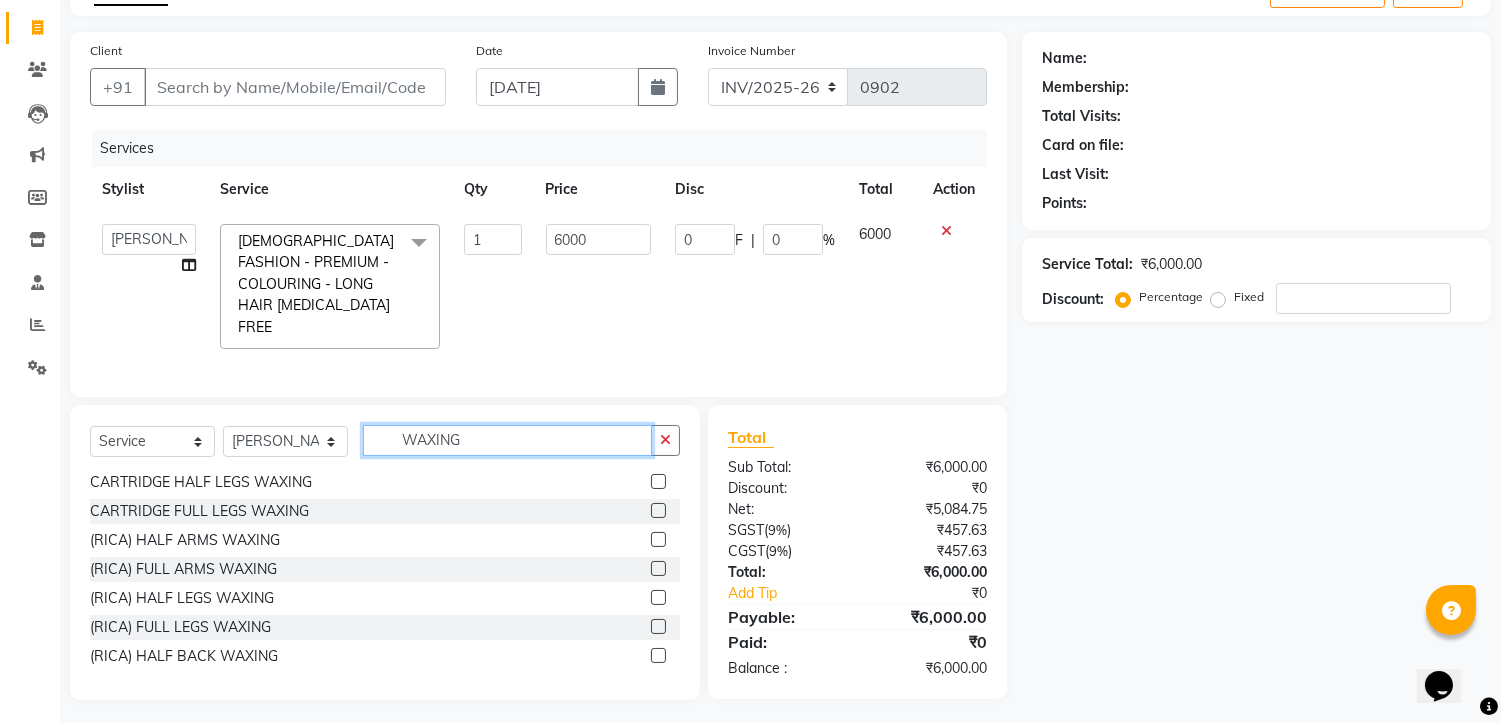 click on "WAXING" 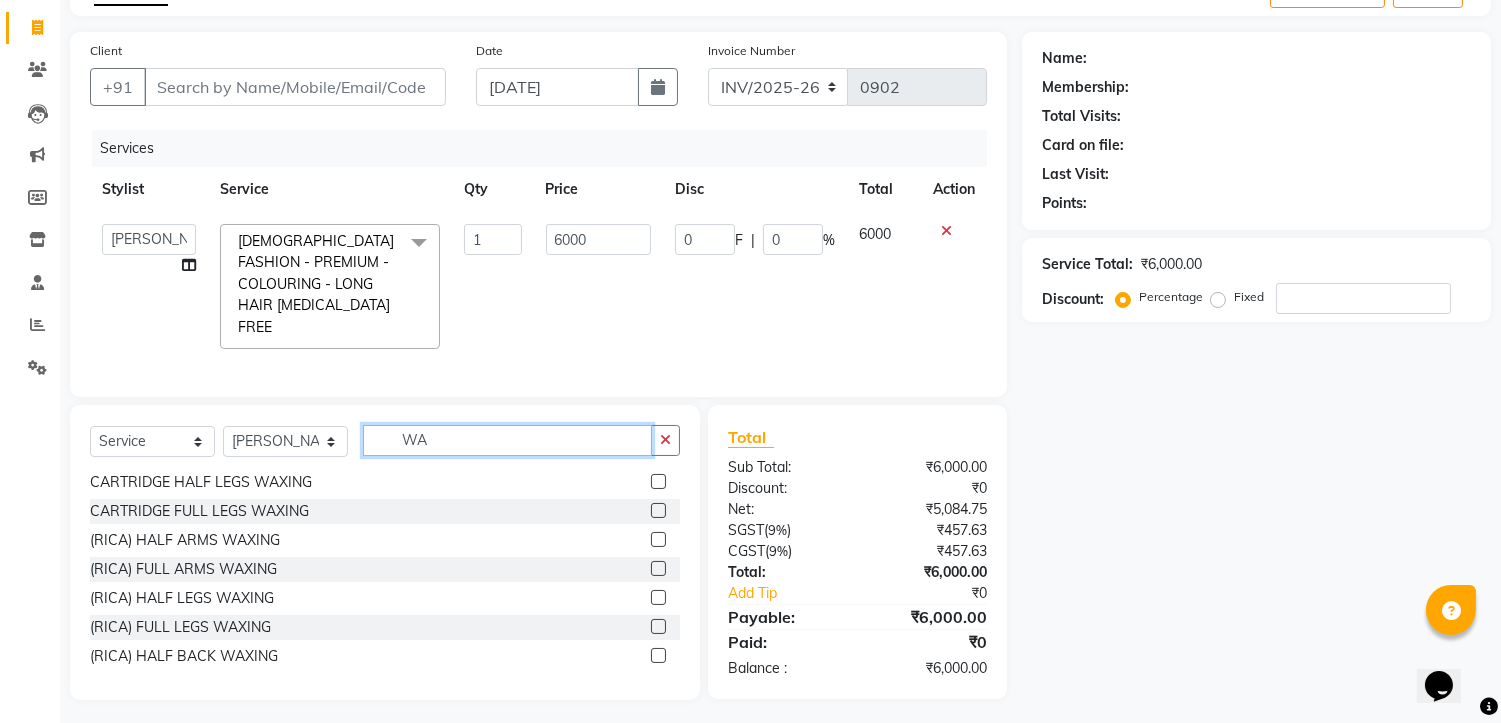 type on "W" 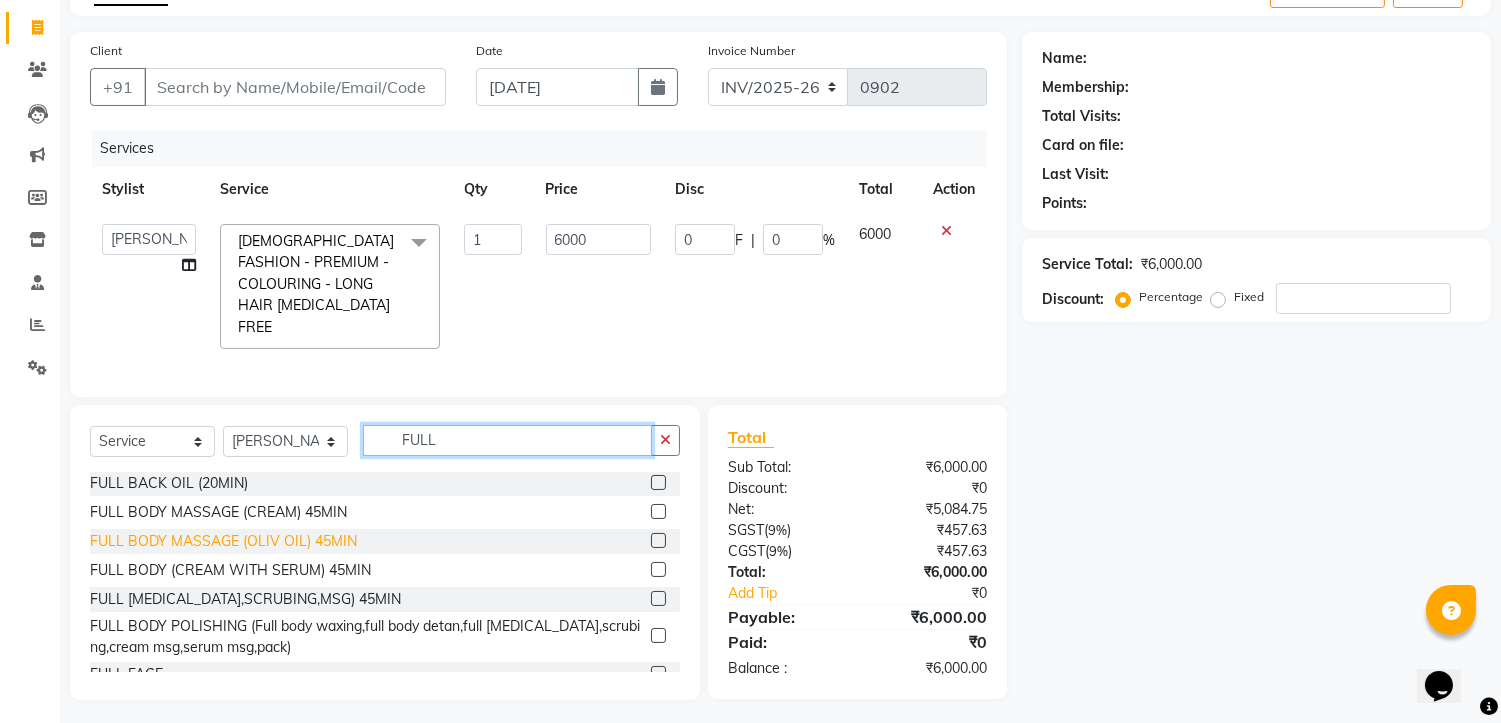 scroll, scrollTop: 0, scrollLeft: 0, axis: both 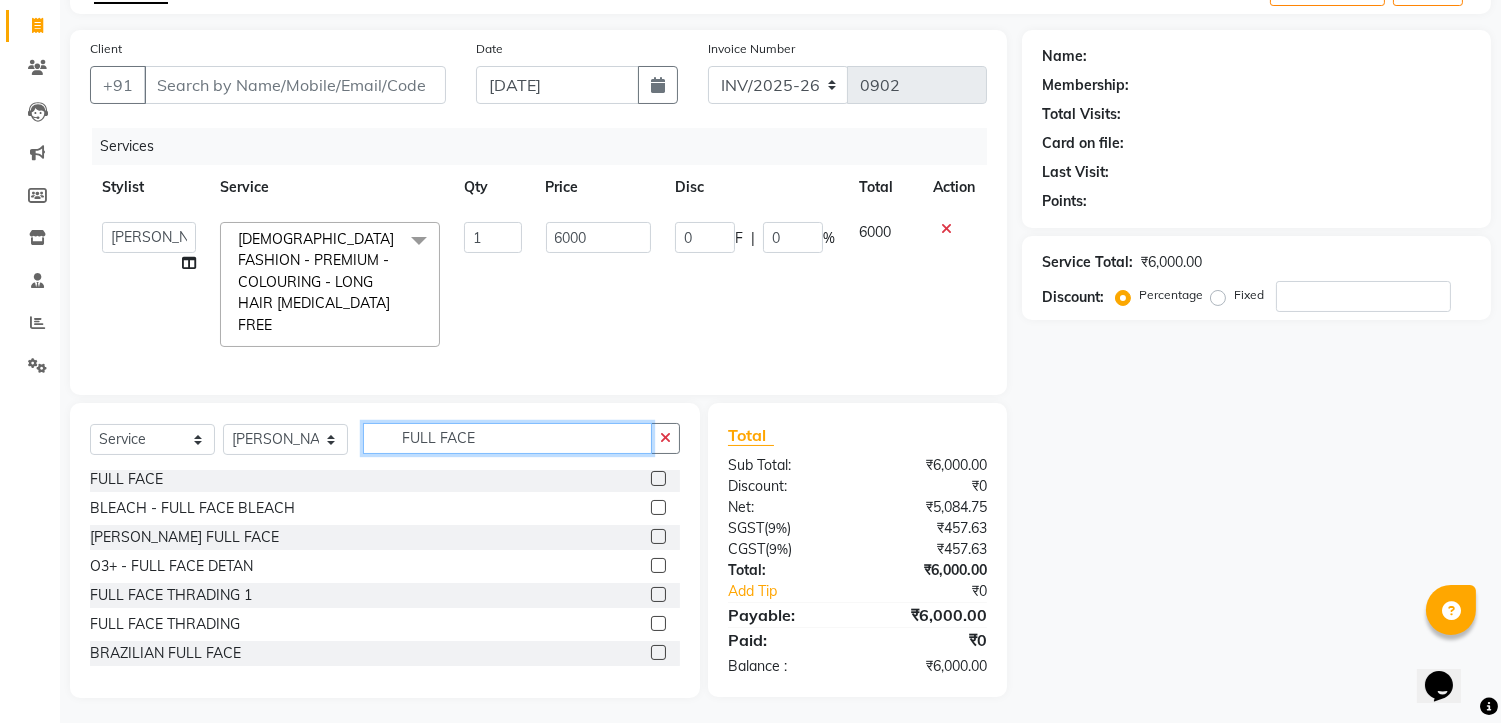 type on "FULL FACE" 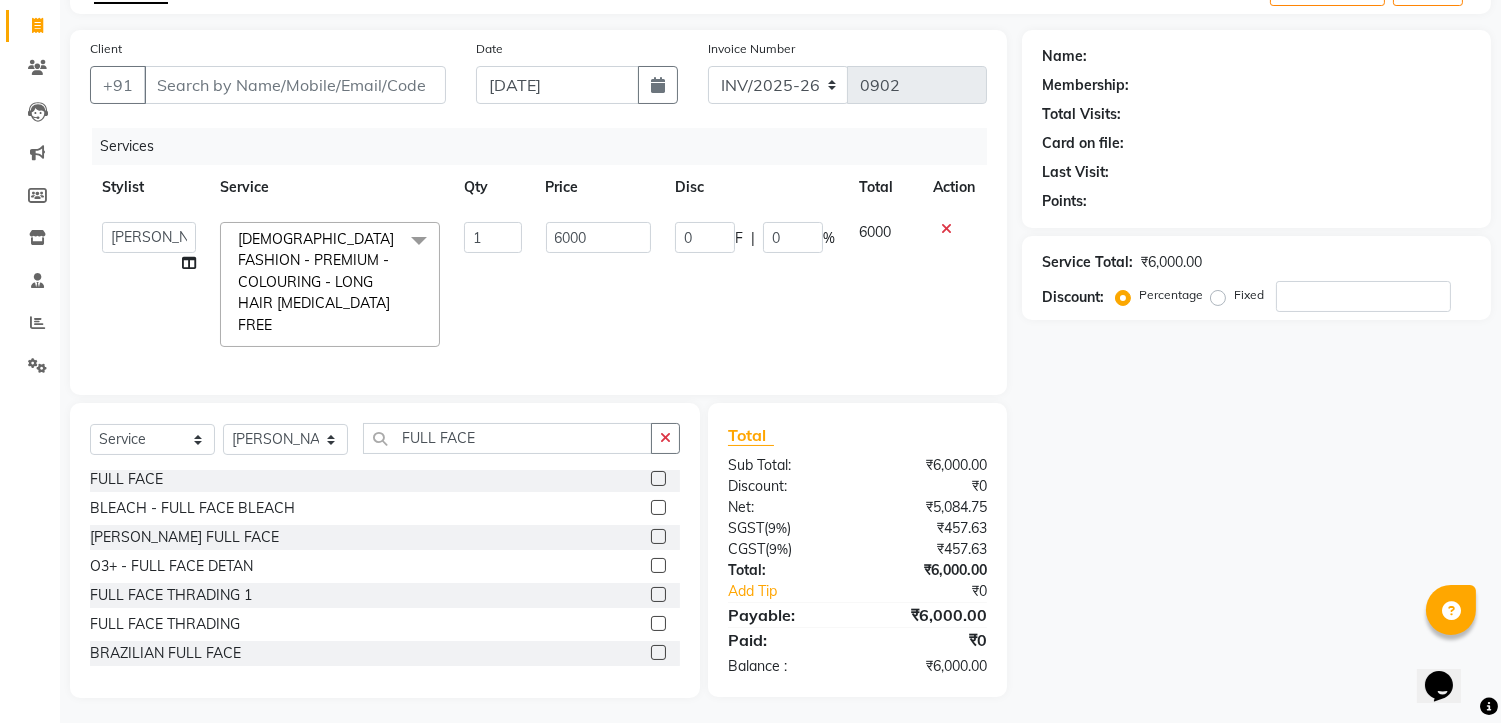 click 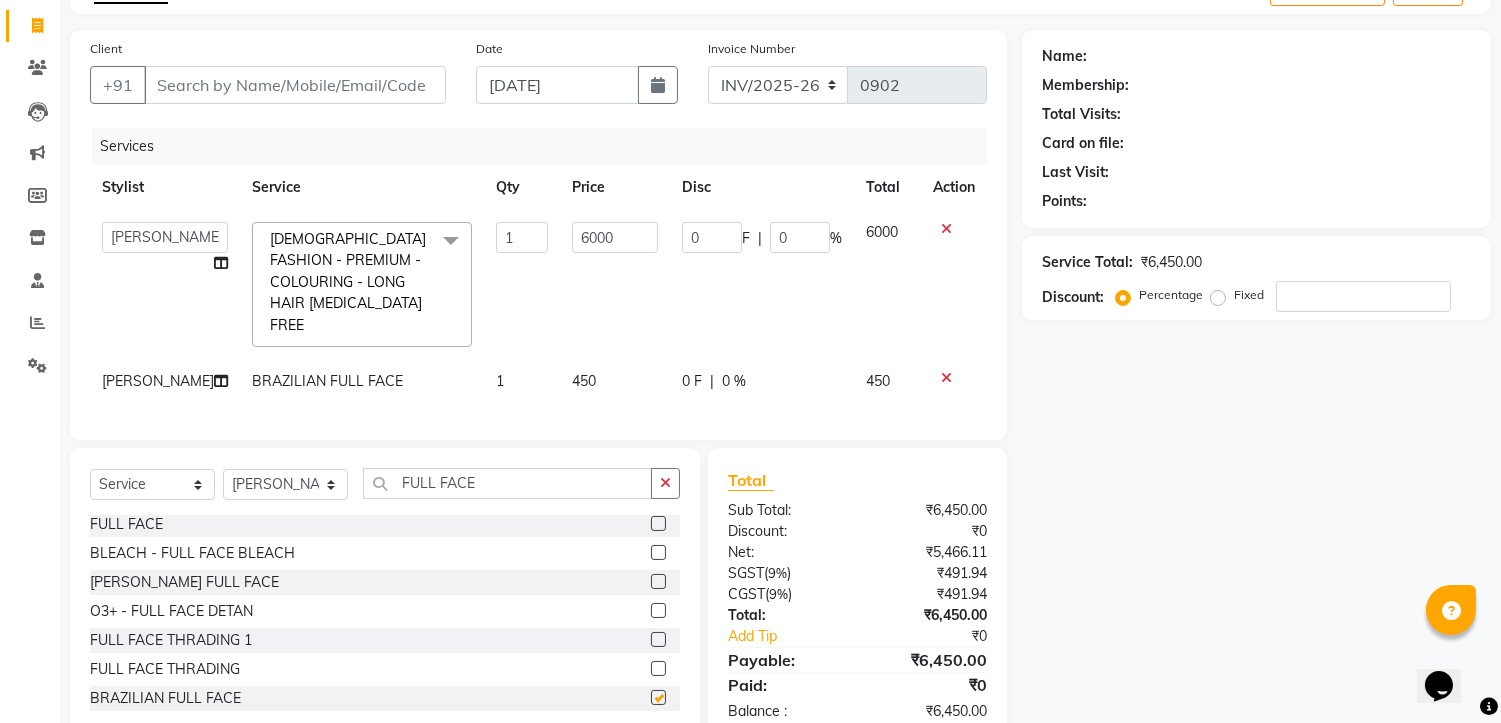 checkbox on "false" 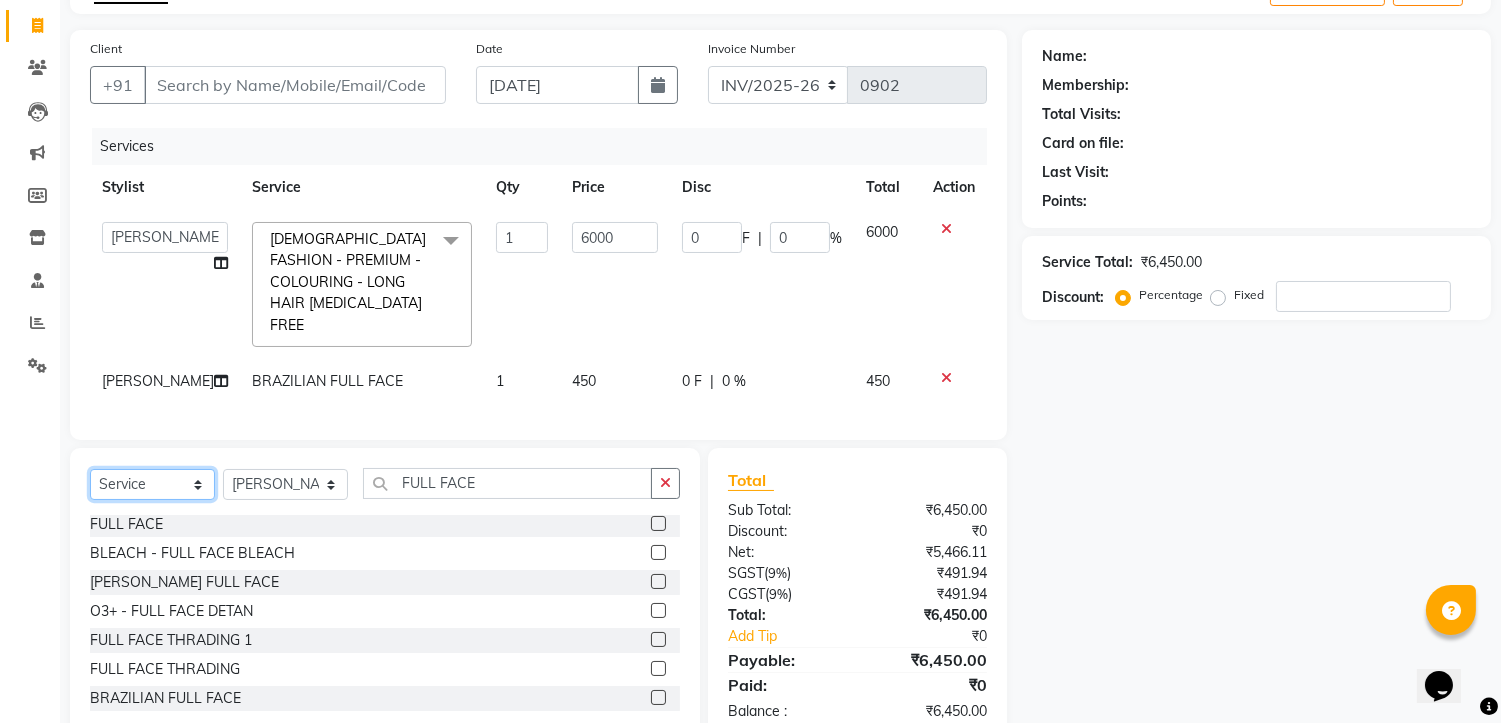 click on "Select  Service  Product  Membership  Package Voucher Prepaid Gift Card" 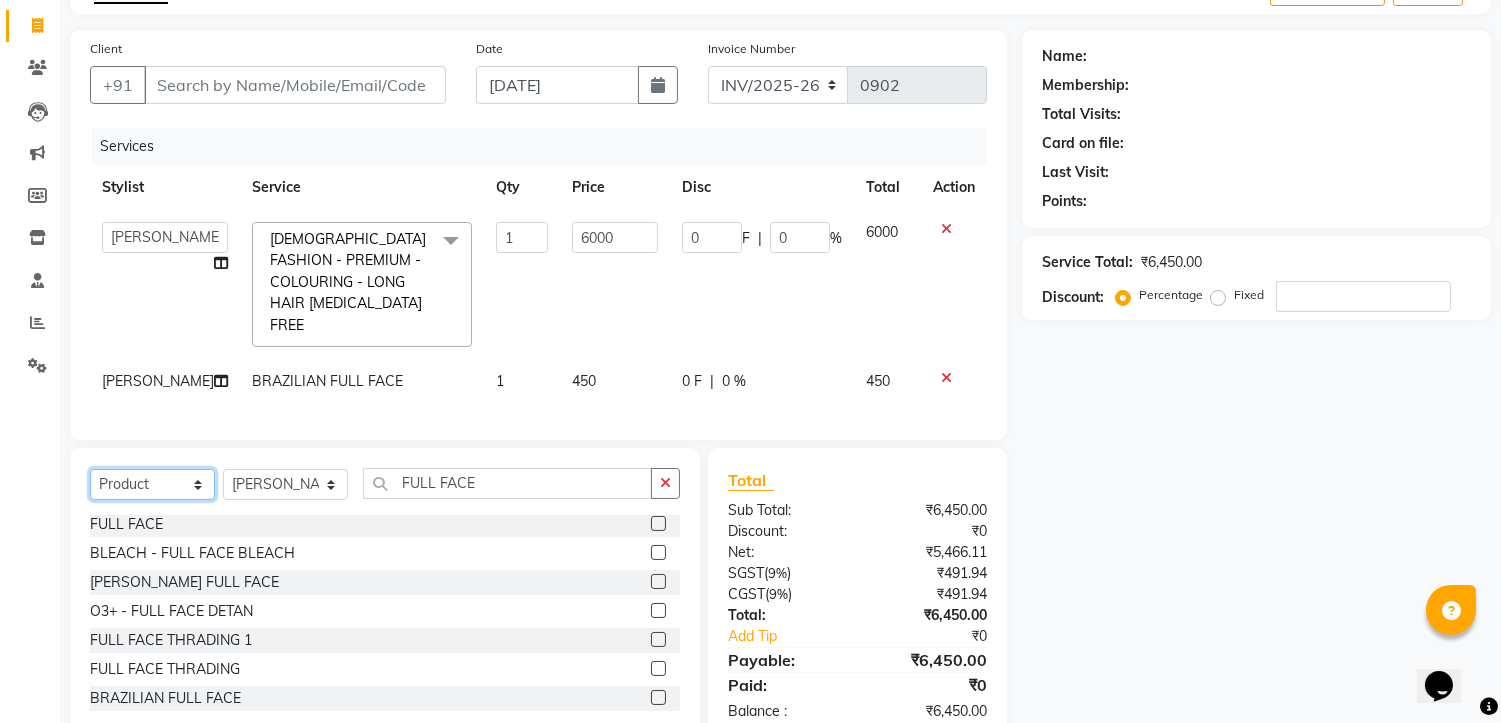click on "Select  Service  Product  Membership  Package Voucher Prepaid Gift Card" 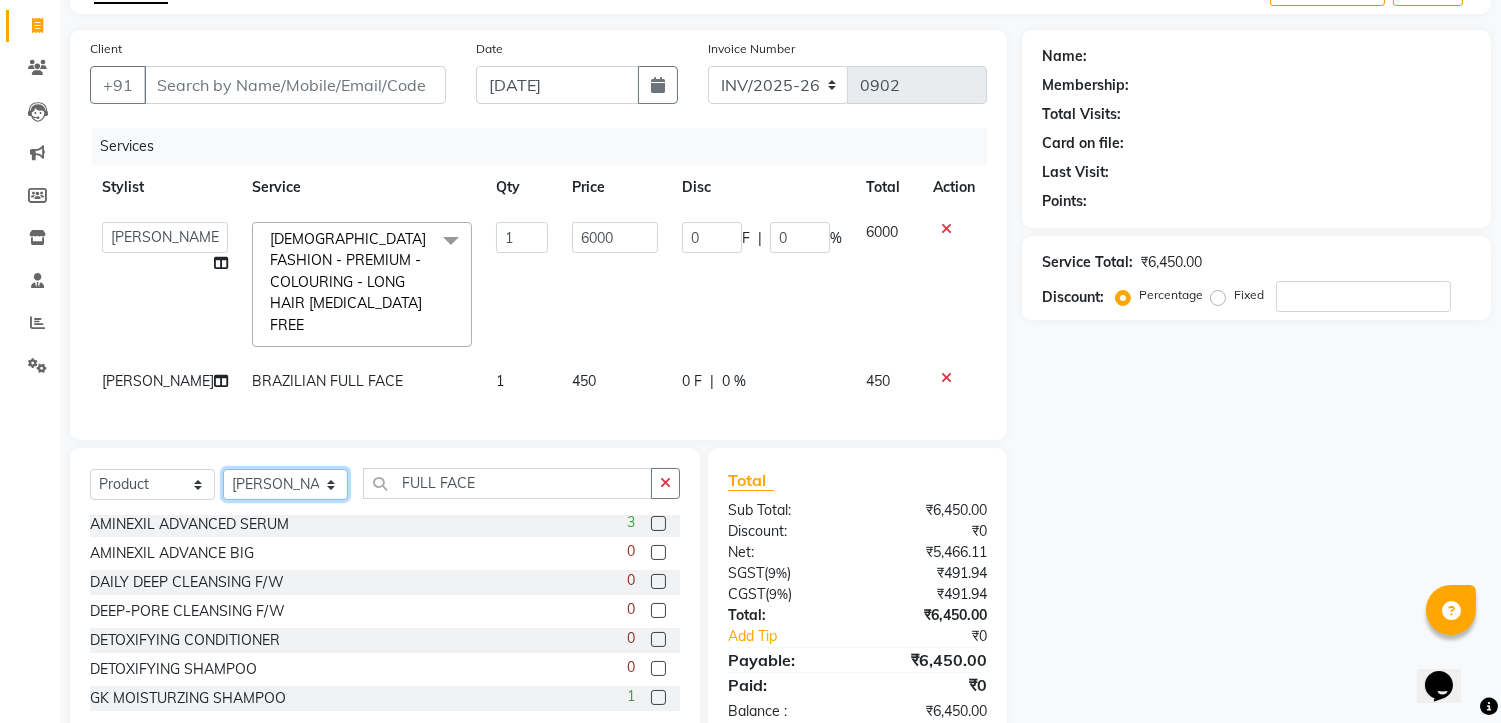 click on "Select Stylist [PERSON_NAME] [PERSON_NAME] [PERSON_NAME] Manager [PERSON_NAME] PRIYANKA HOTA [PERSON_NAME] [PERSON_NAME]" 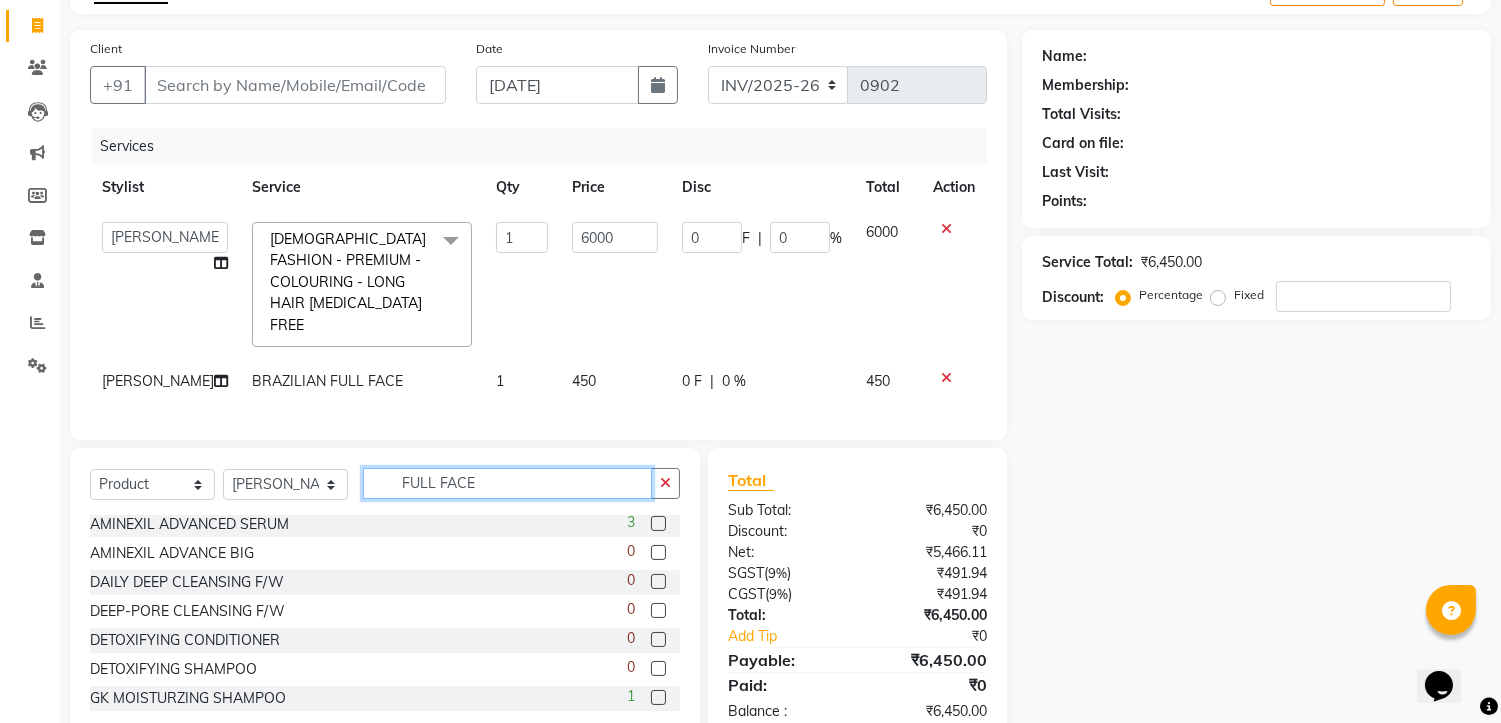 click on "FULL FACE" 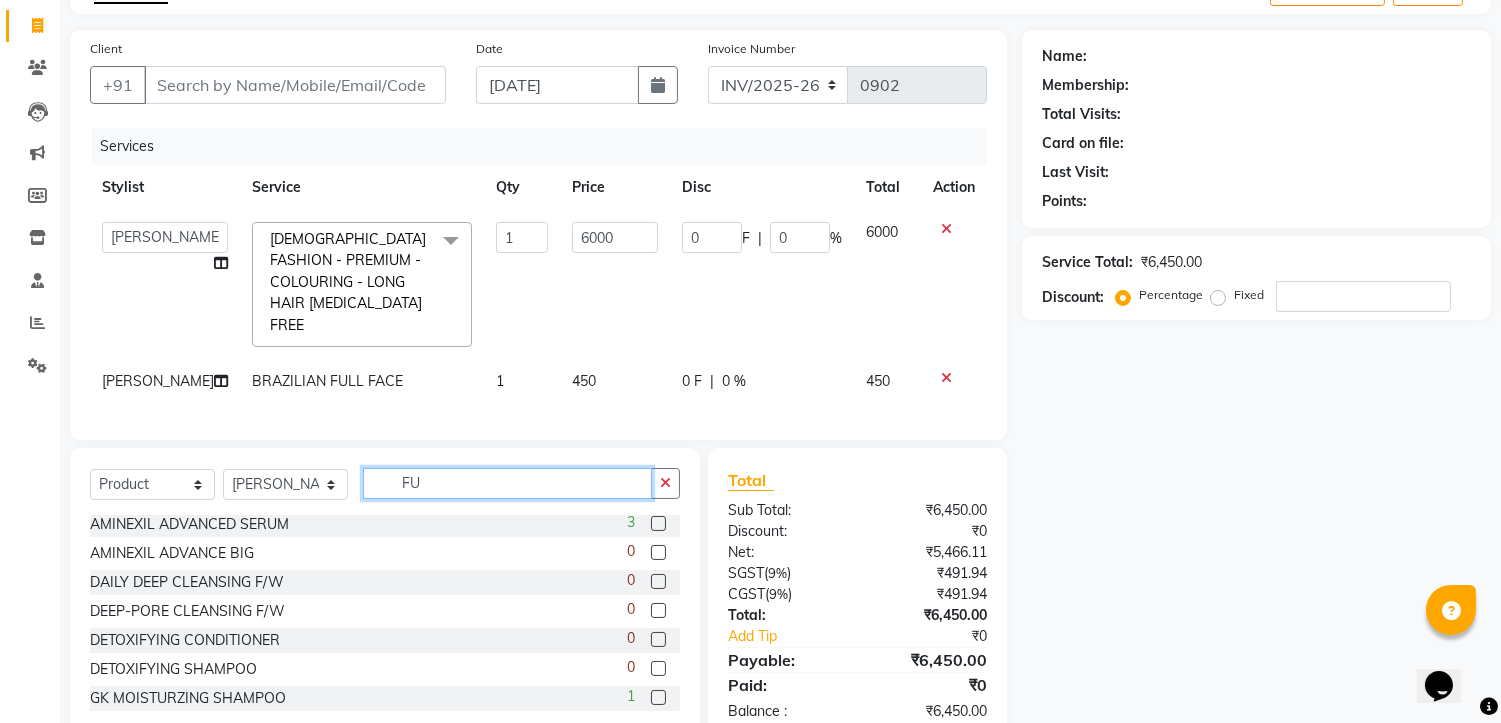 type on "F" 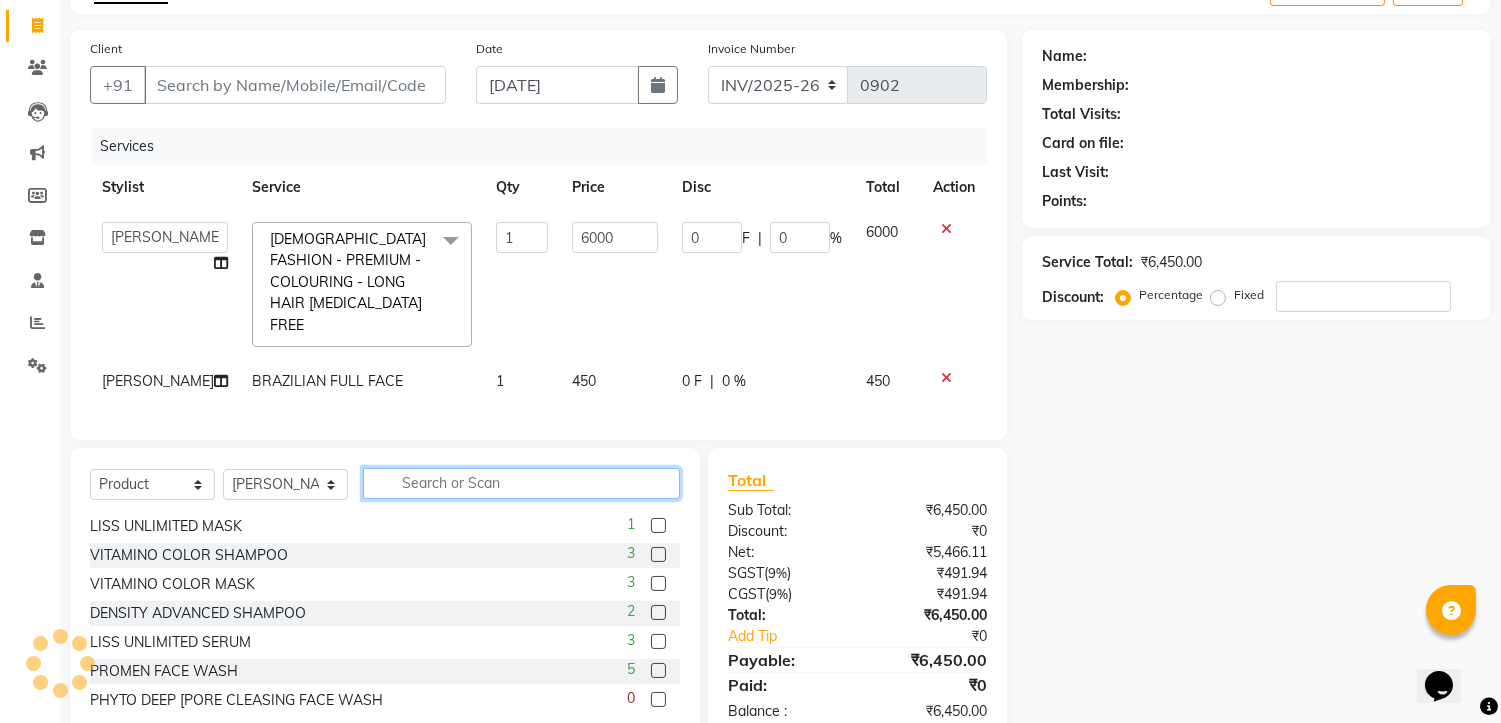 scroll, scrollTop: 558, scrollLeft: 0, axis: vertical 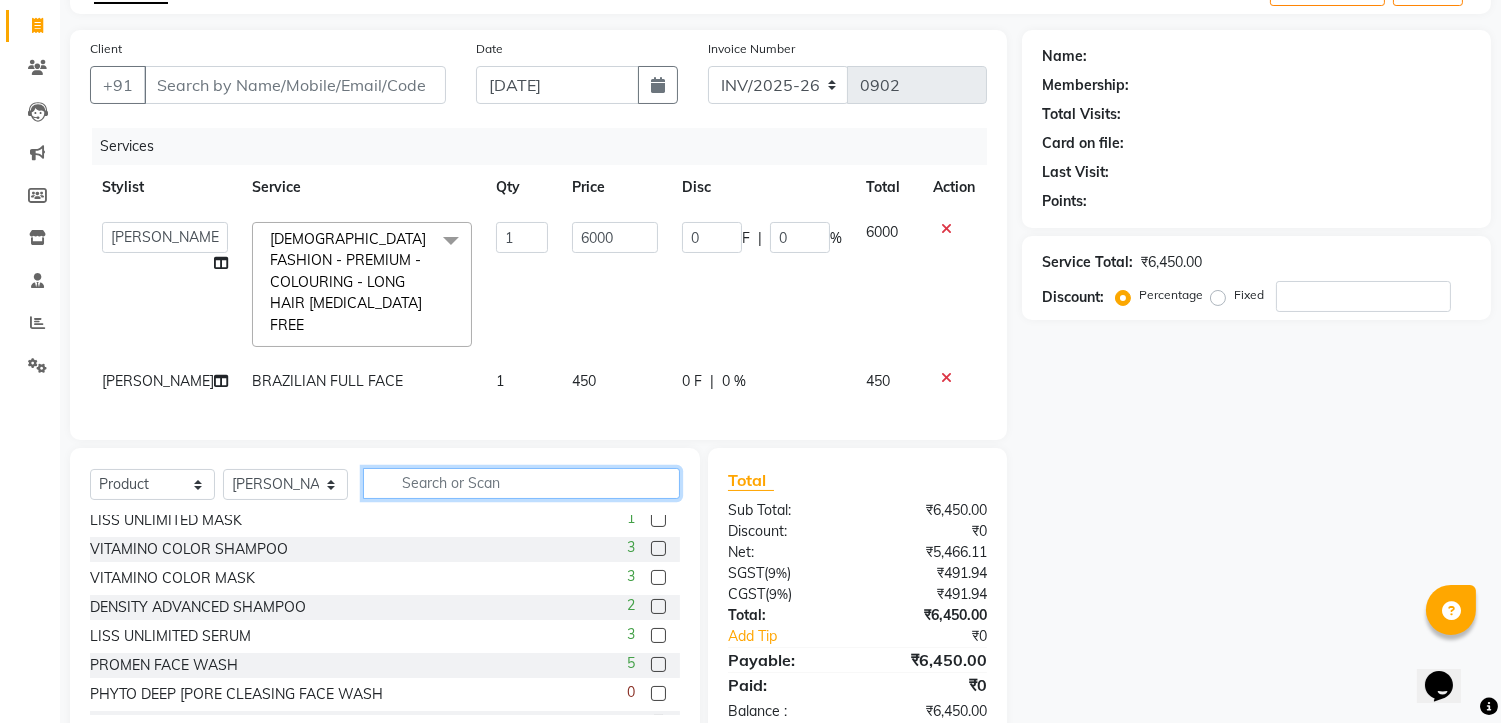 type 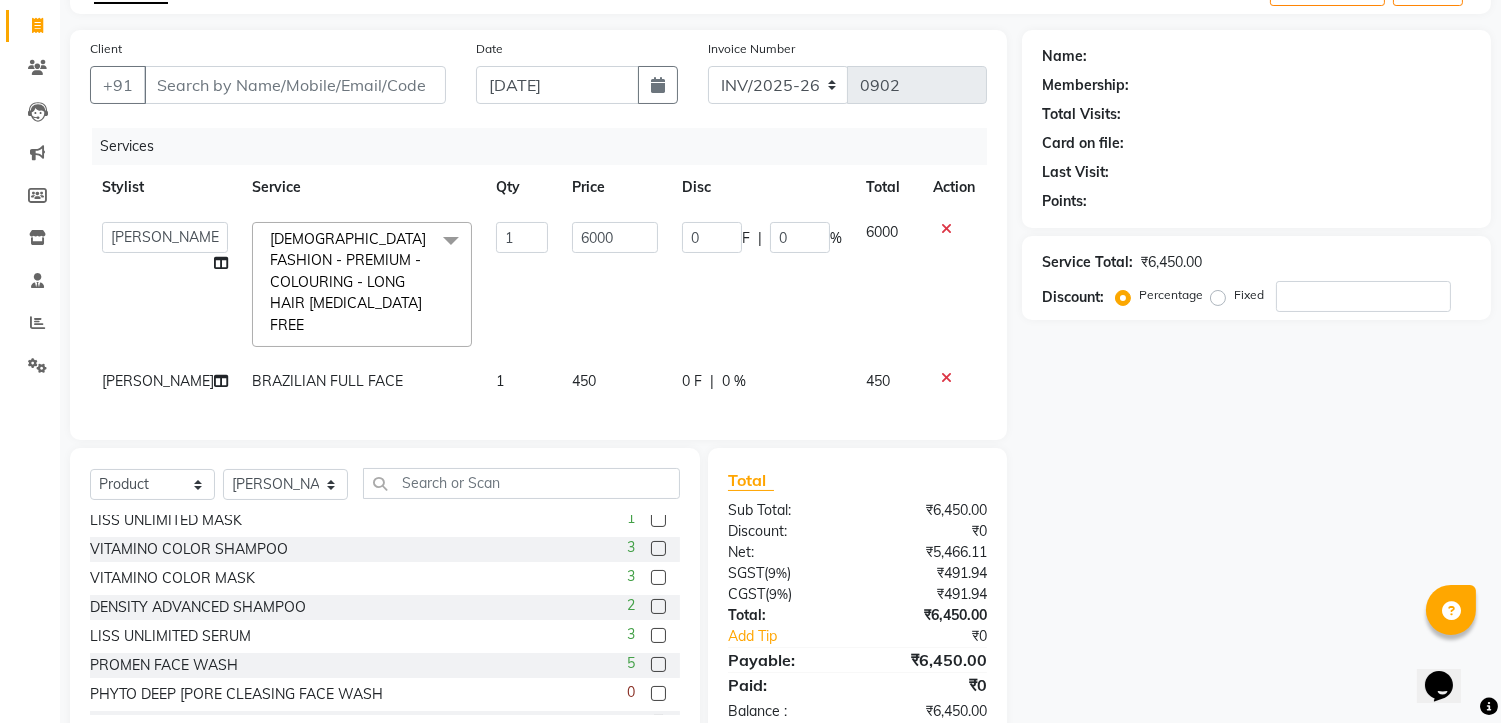 click 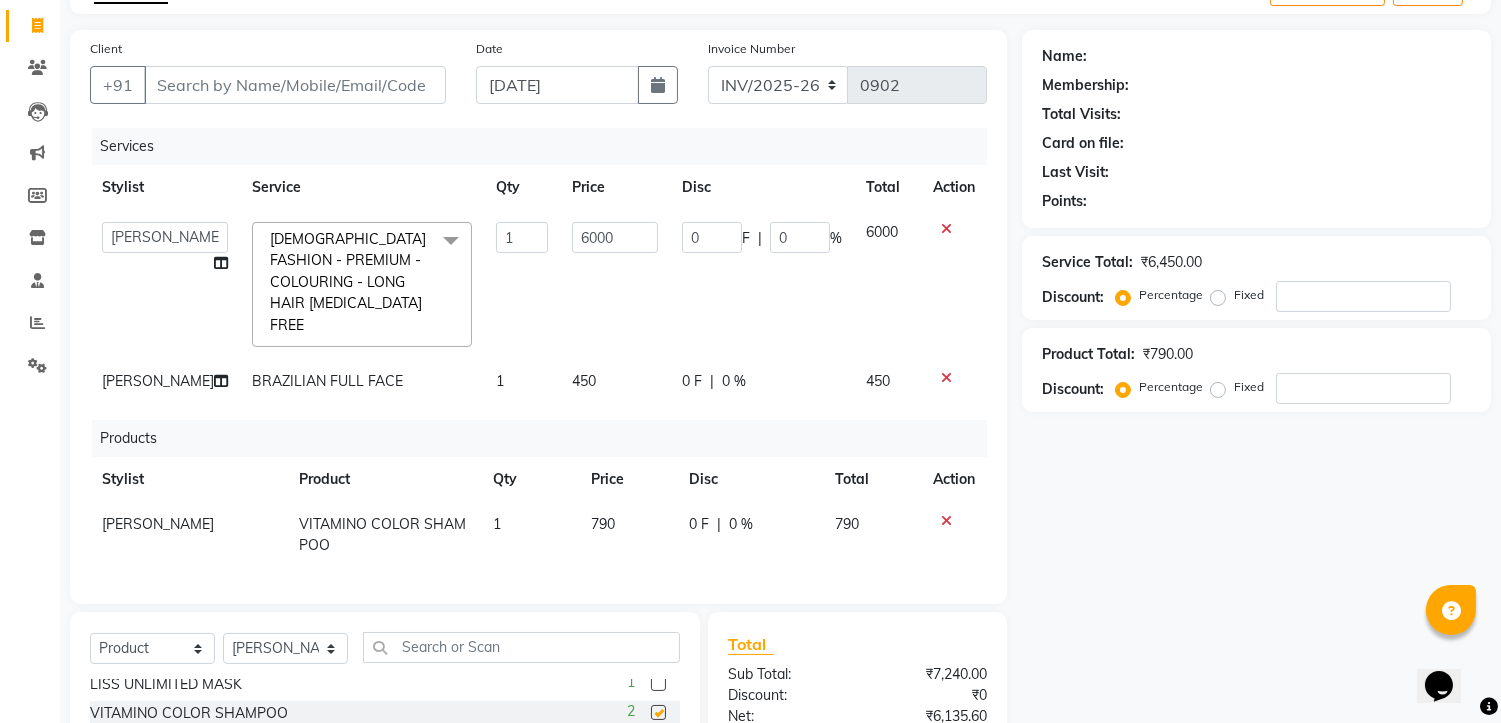 checkbox on "false" 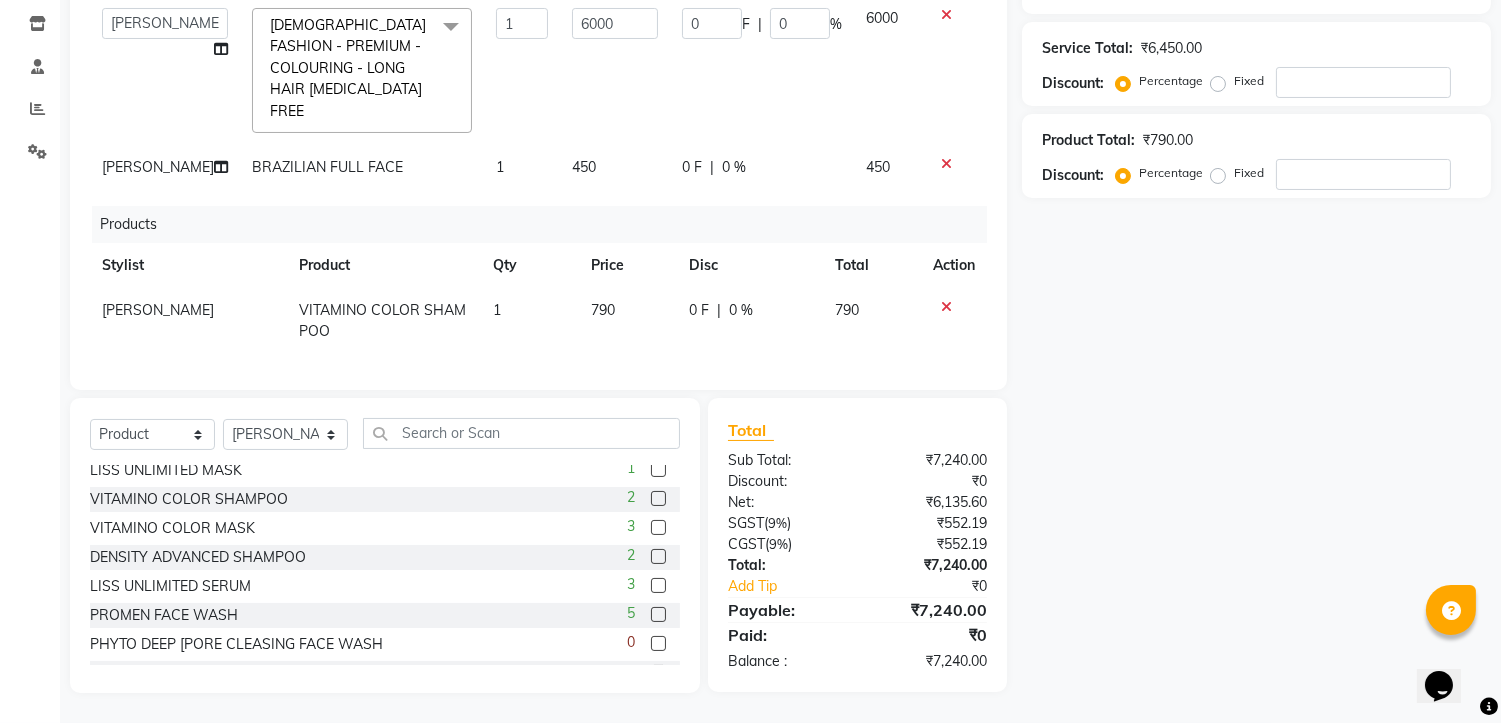 scroll, scrollTop: 350, scrollLeft: 0, axis: vertical 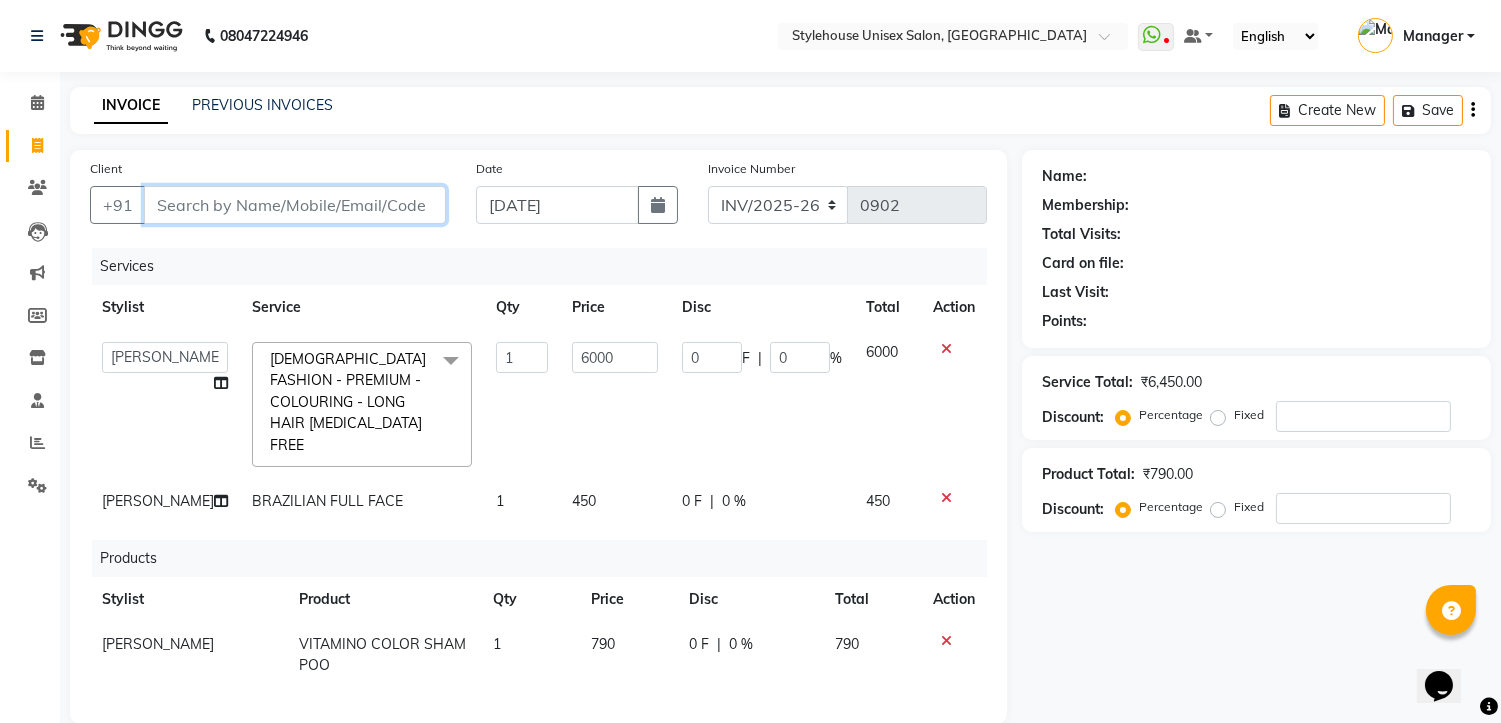 click on "Client" at bounding box center (295, 205) 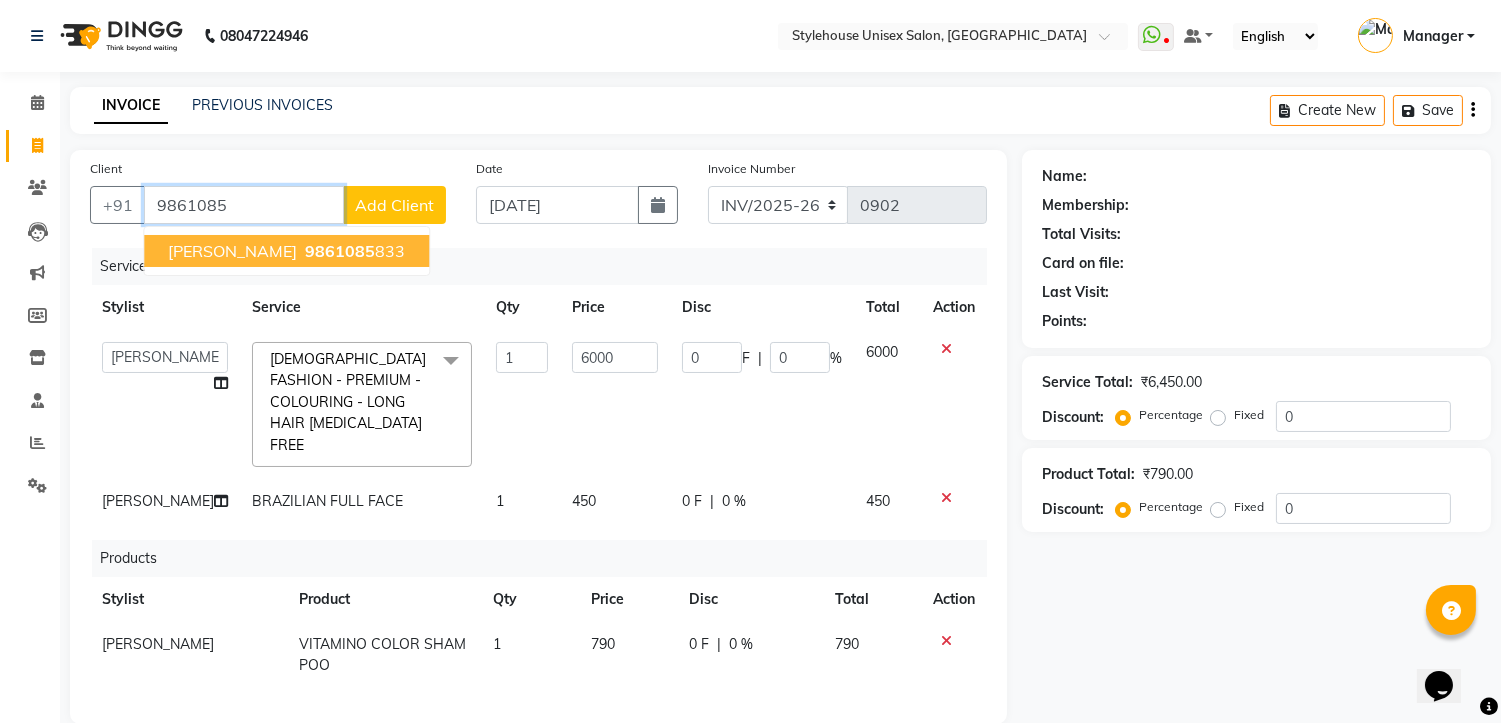 click on "9861085" at bounding box center [340, 251] 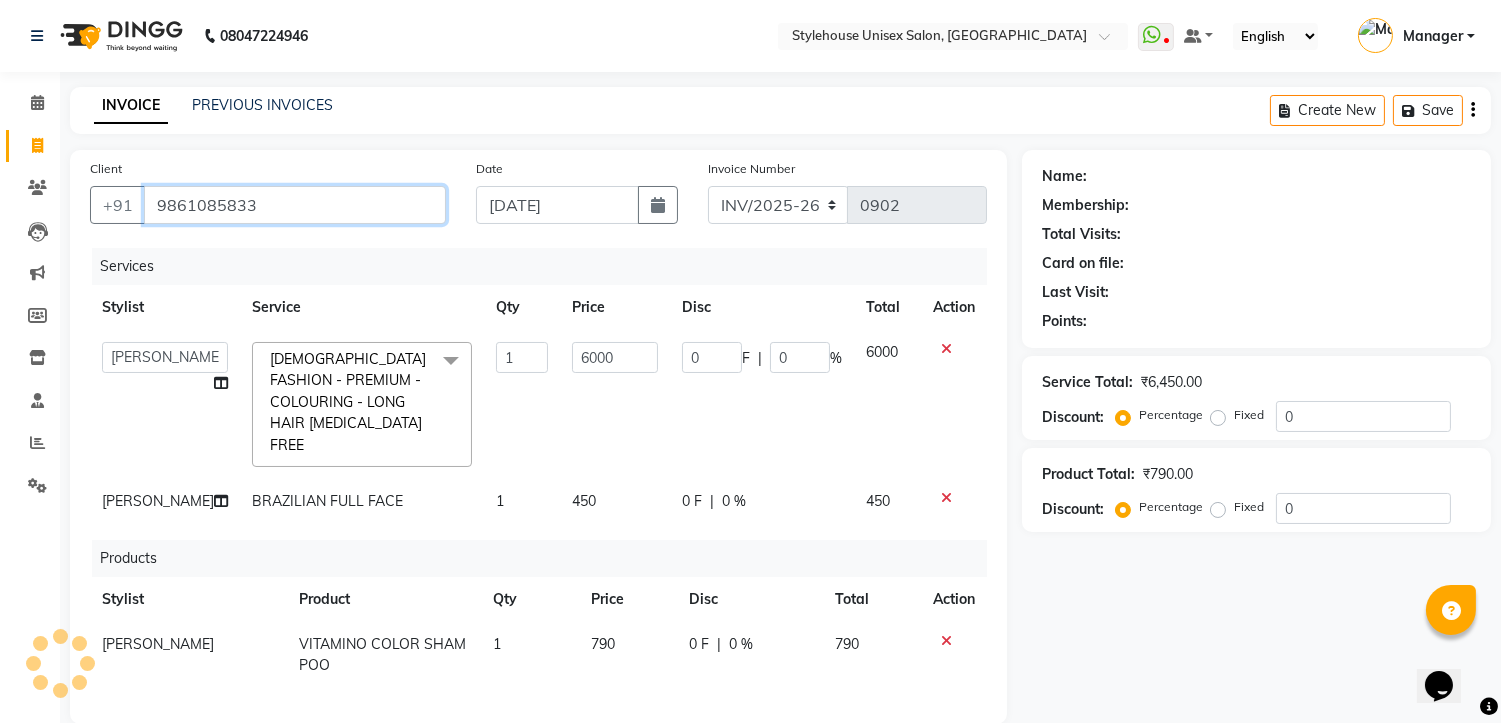 type on "9861085833" 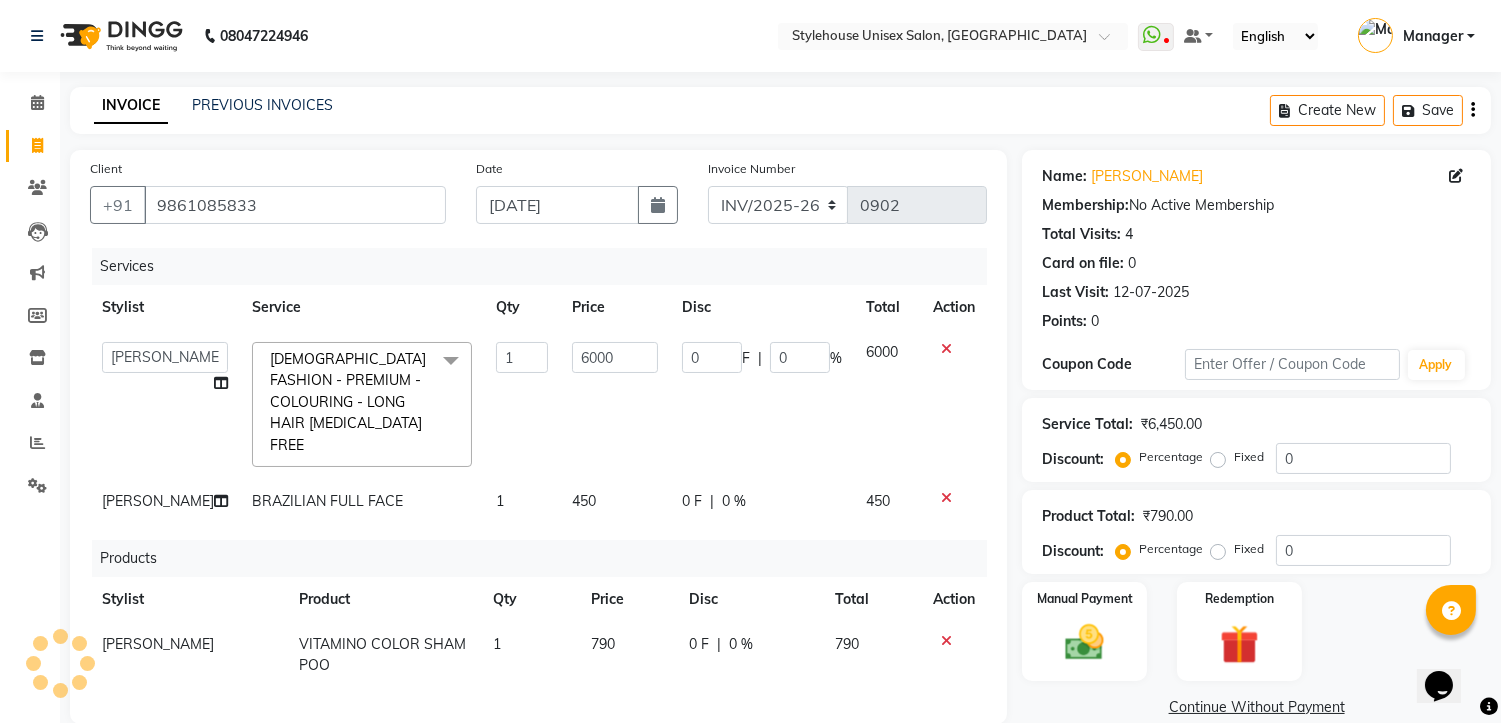 scroll, scrollTop: 111, scrollLeft: 0, axis: vertical 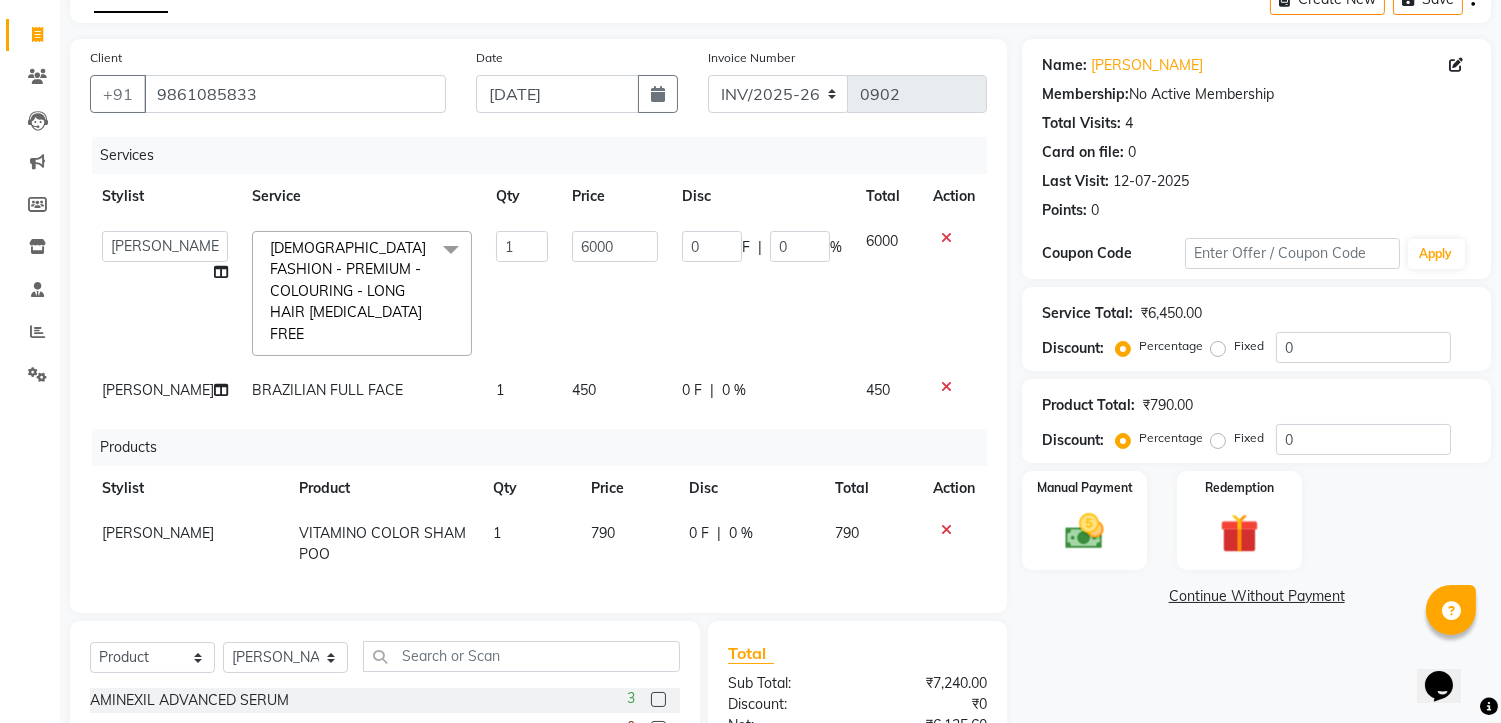 click 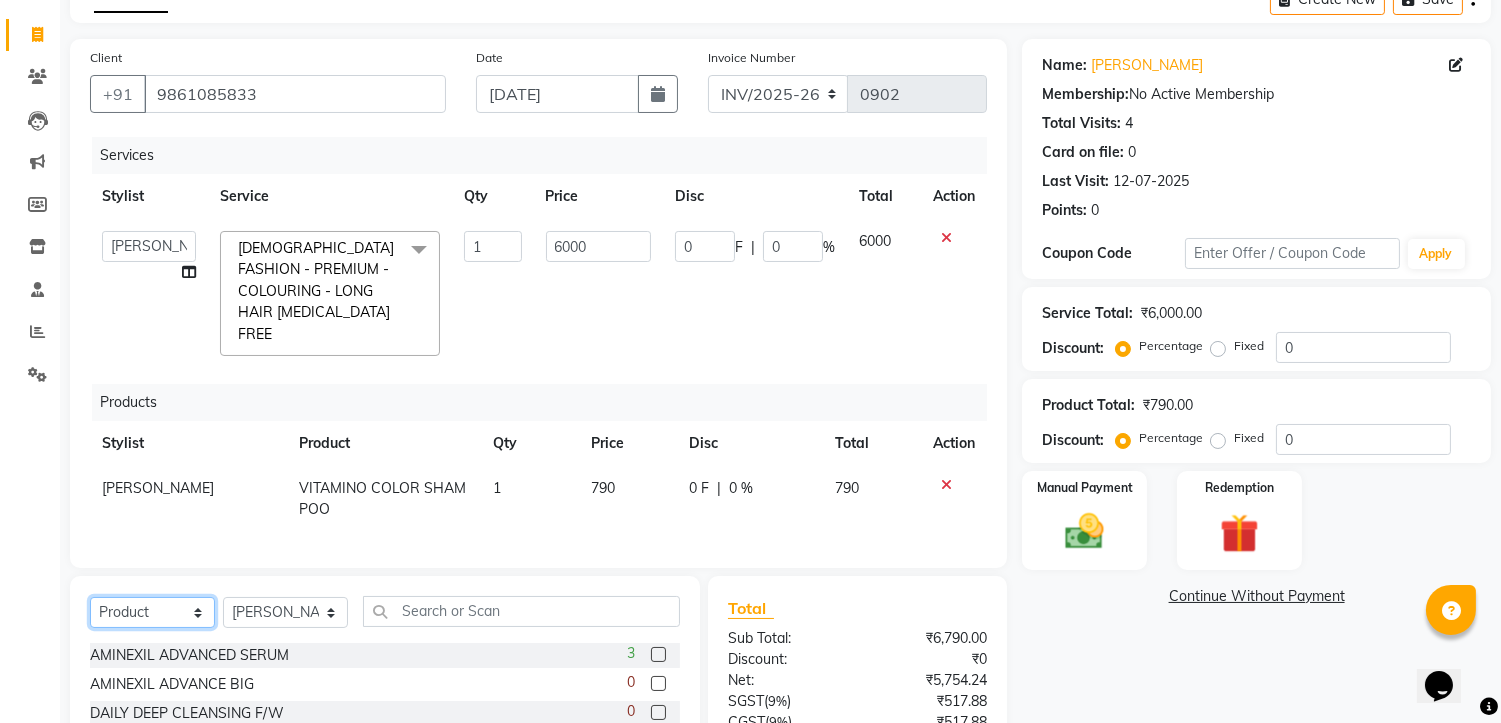 click on "Select  Service  Product  Membership  Package Voucher Prepaid Gift Card" 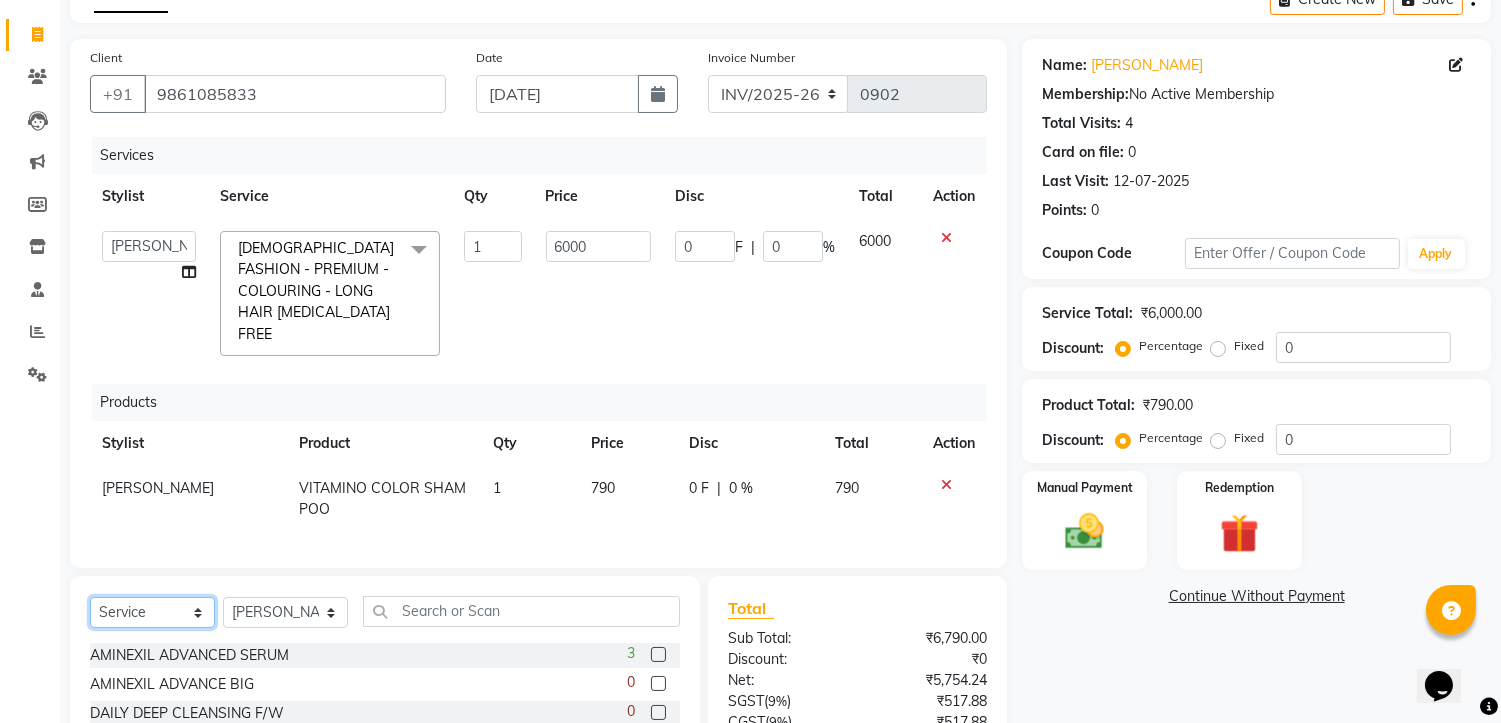 click on "Select  Service  Product  Membership  Package Voucher Prepaid Gift Card" 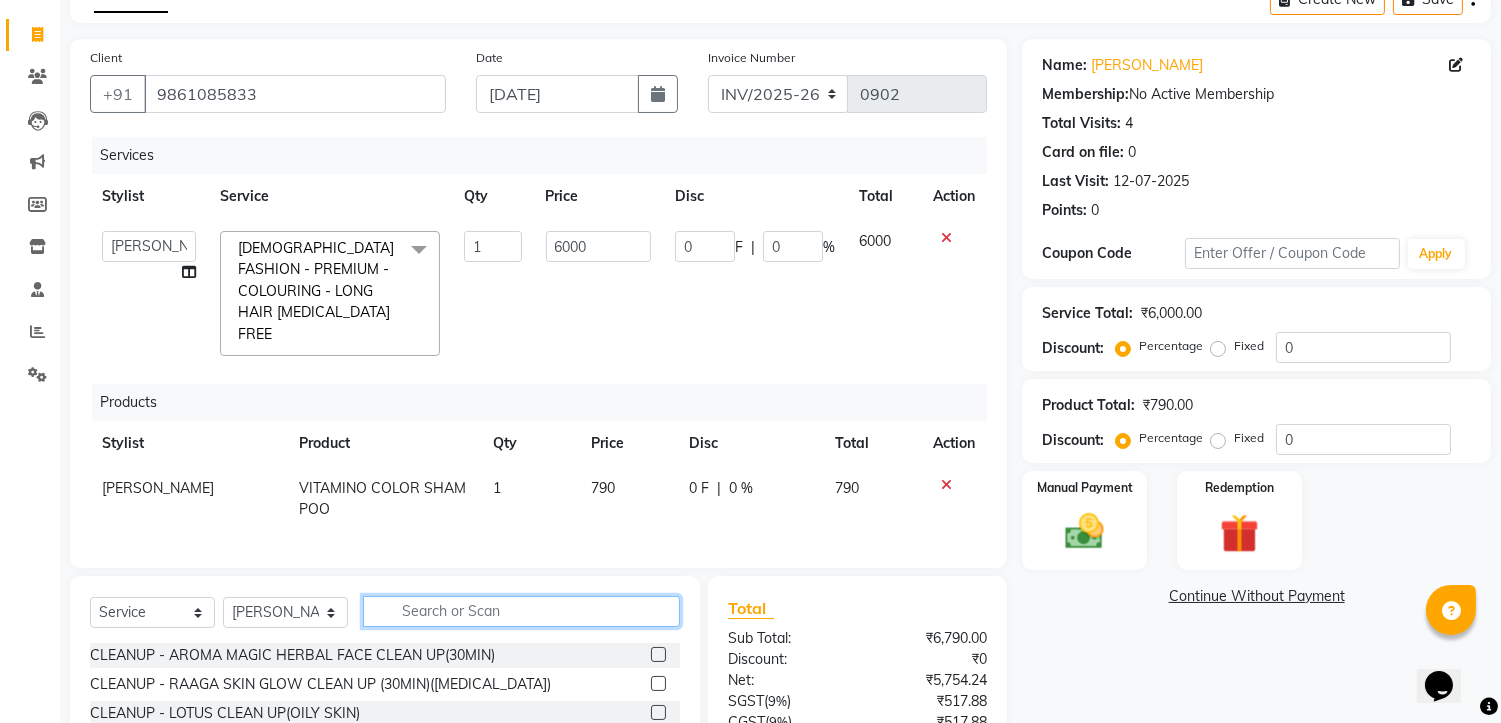 click 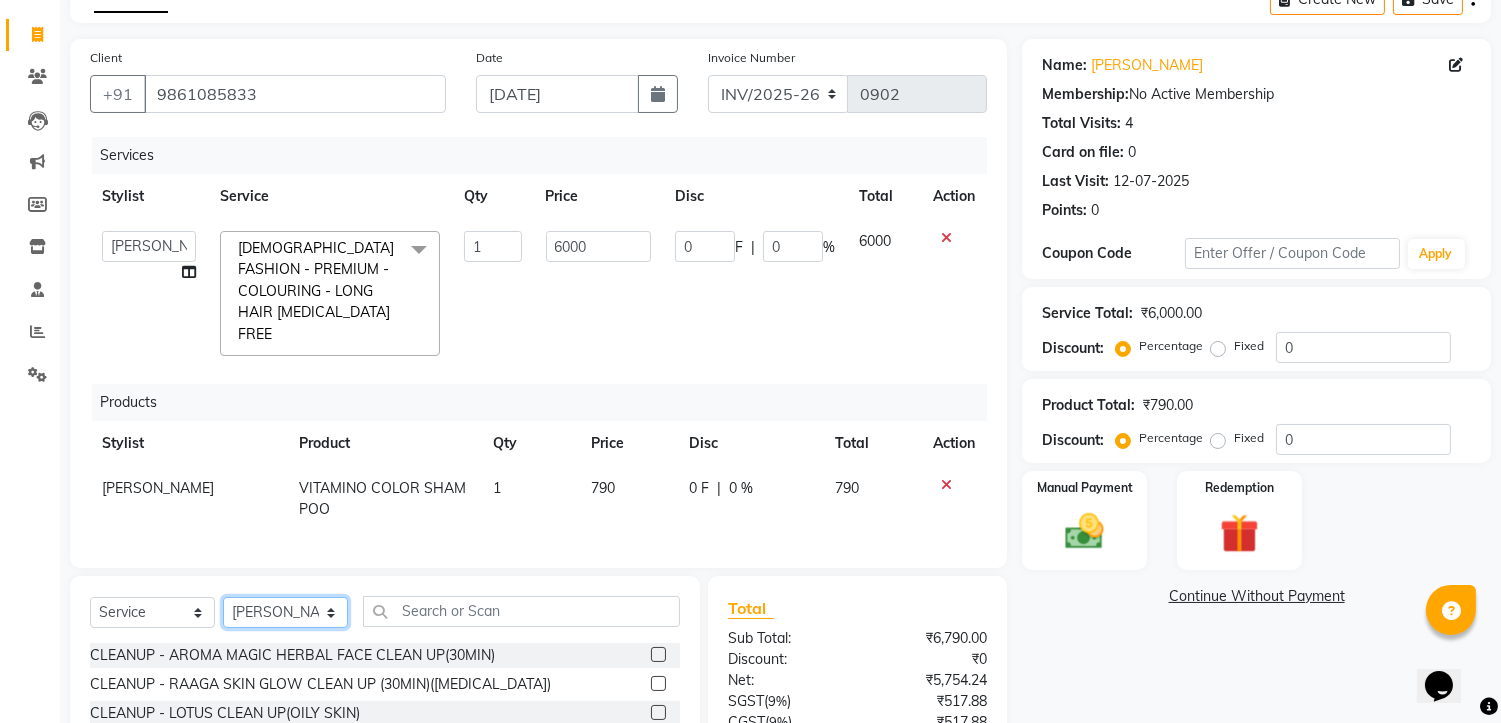 click on "Select Stylist ASISH MANTRI BIKASH BARIK DILIP THAKUR Manager NAZNI BEGUM PRIYANKA HOTA RAJENDER BARIK RUPANJALI SAMAL" 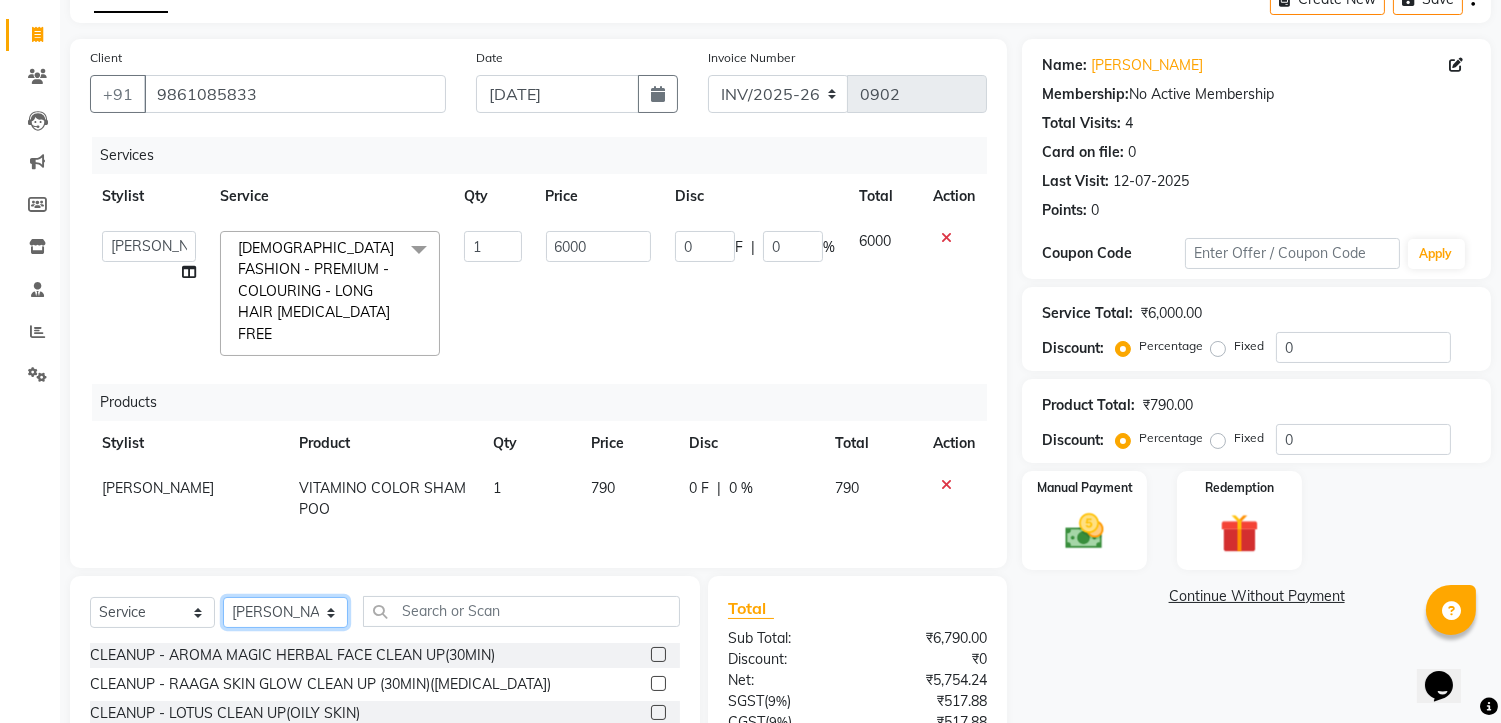select on "69913" 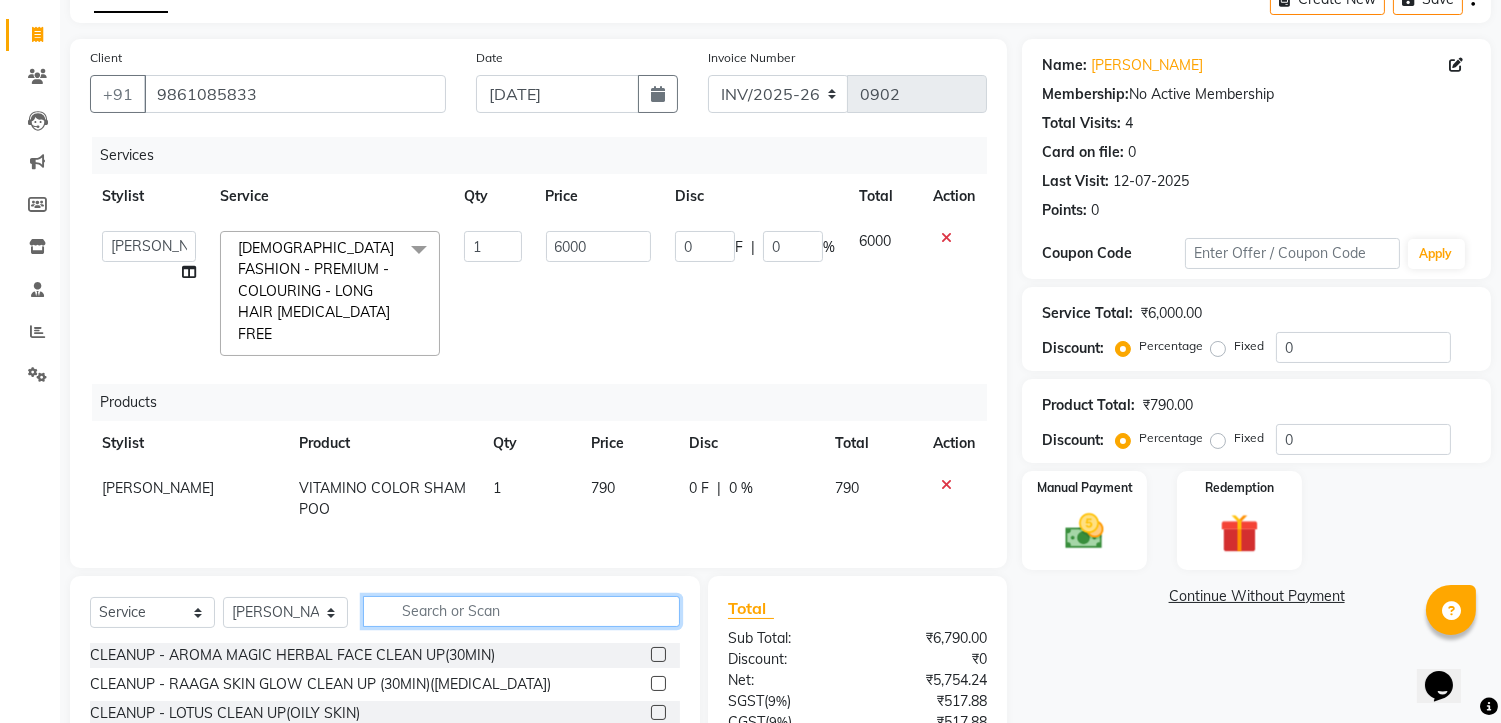 click 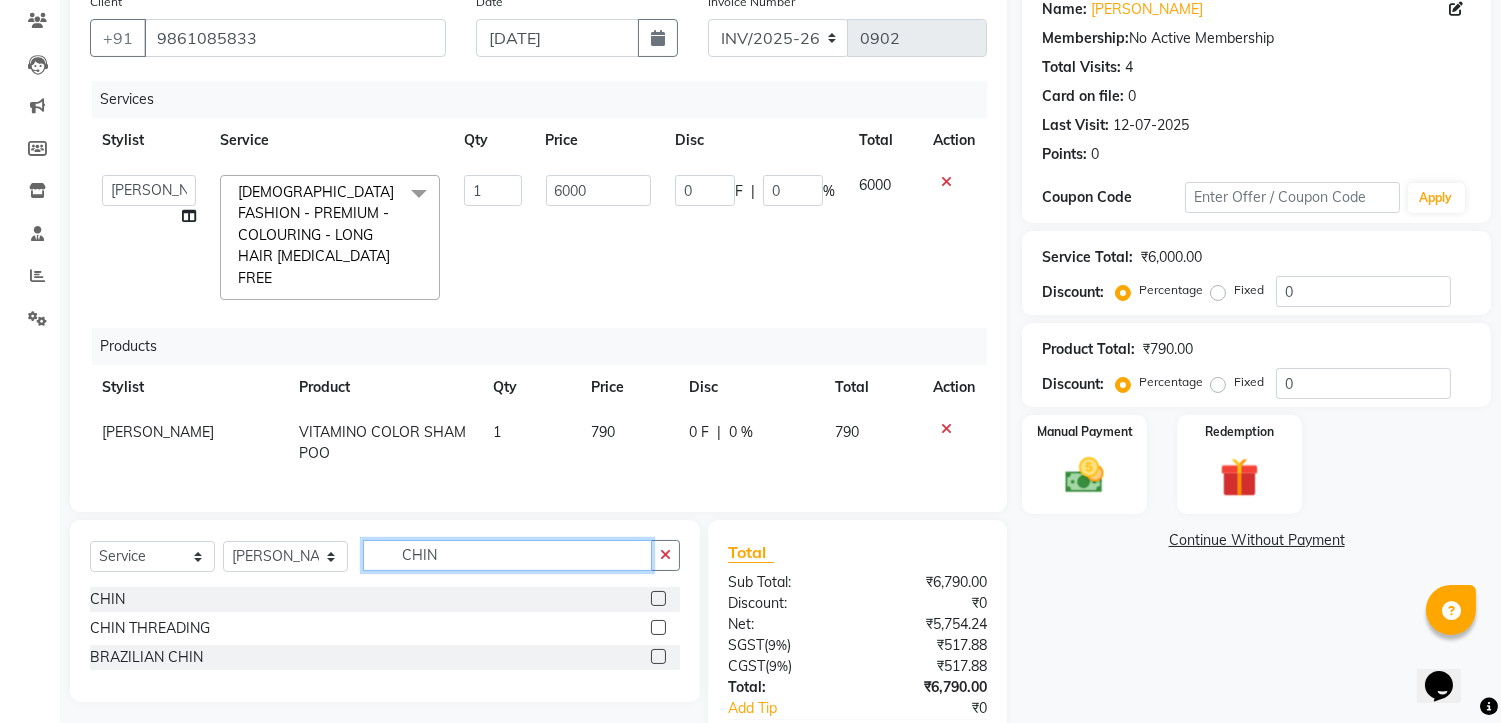 scroll, scrollTop: 222, scrollLeft: 0, axis: vertical 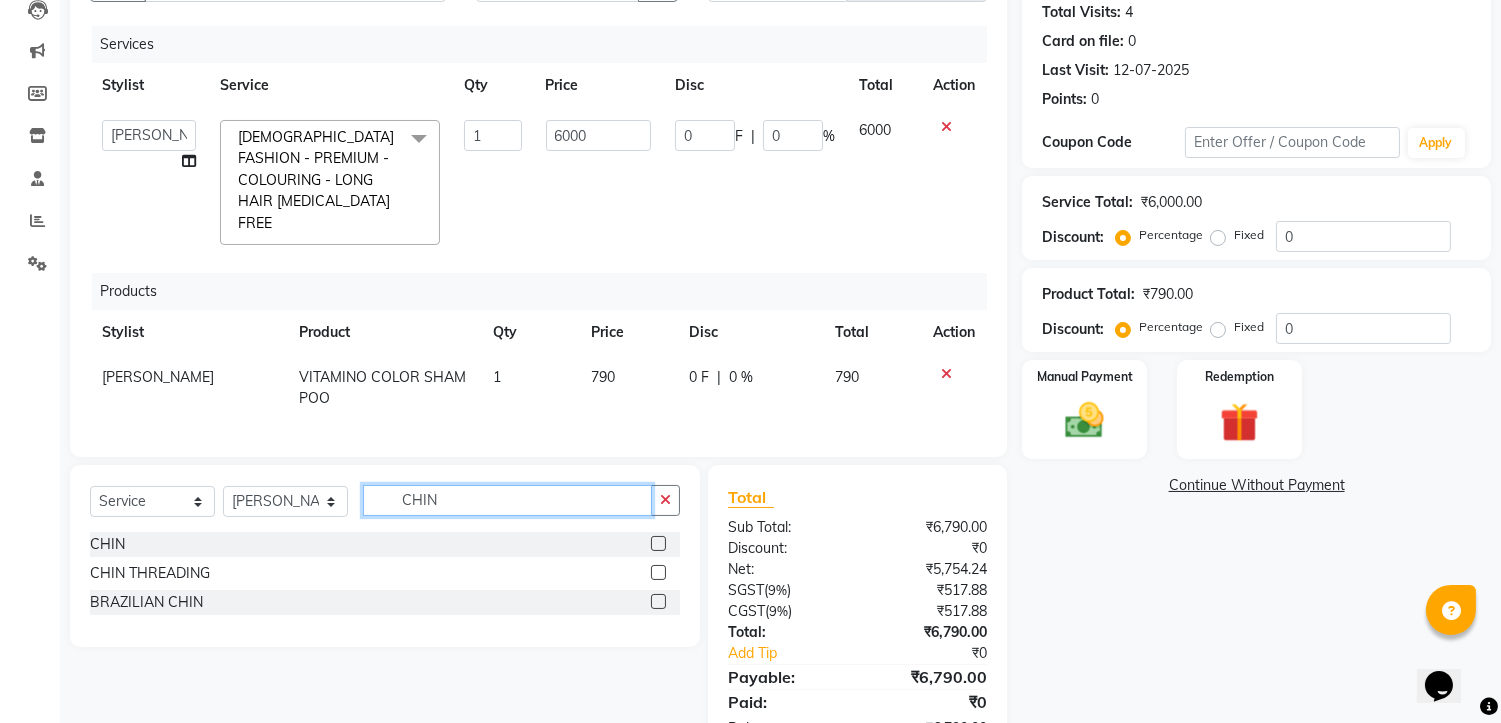 type on "CHIN" 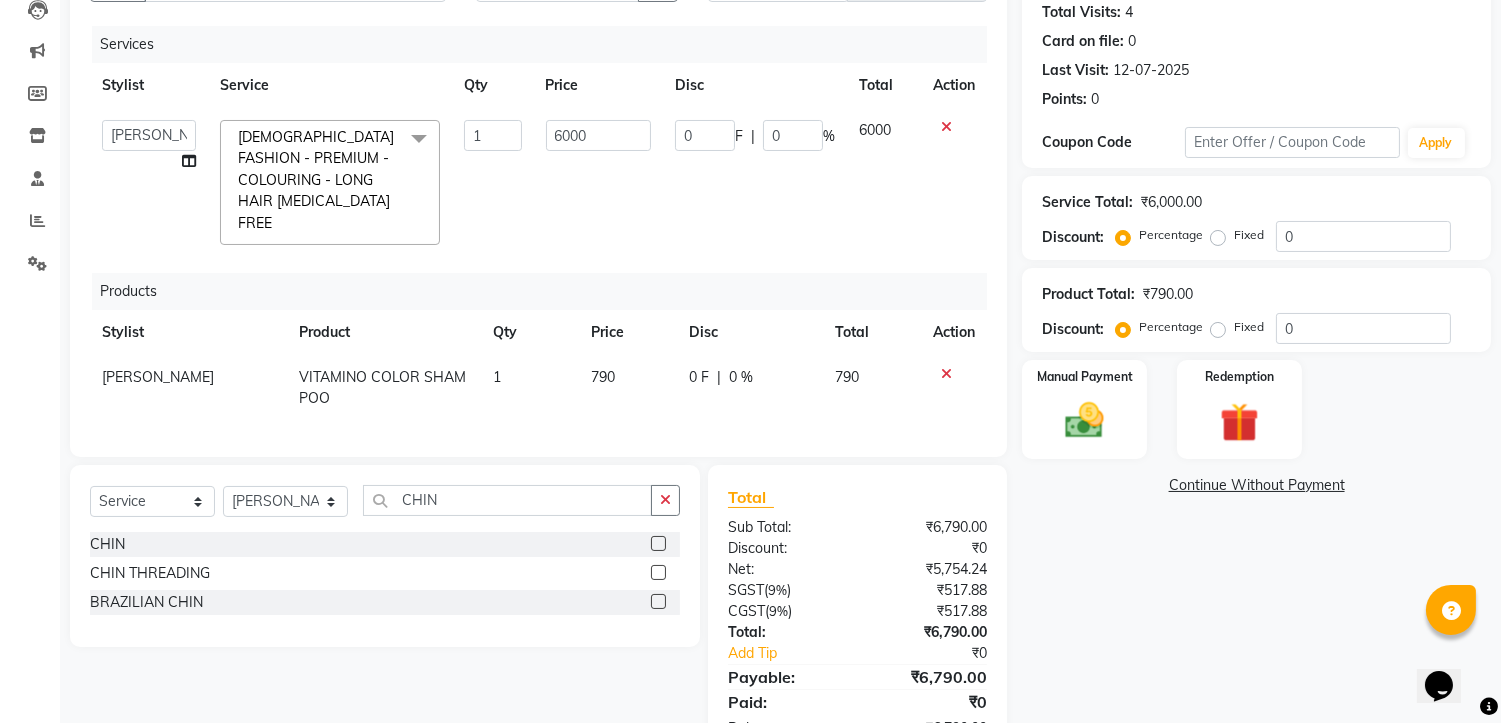 click 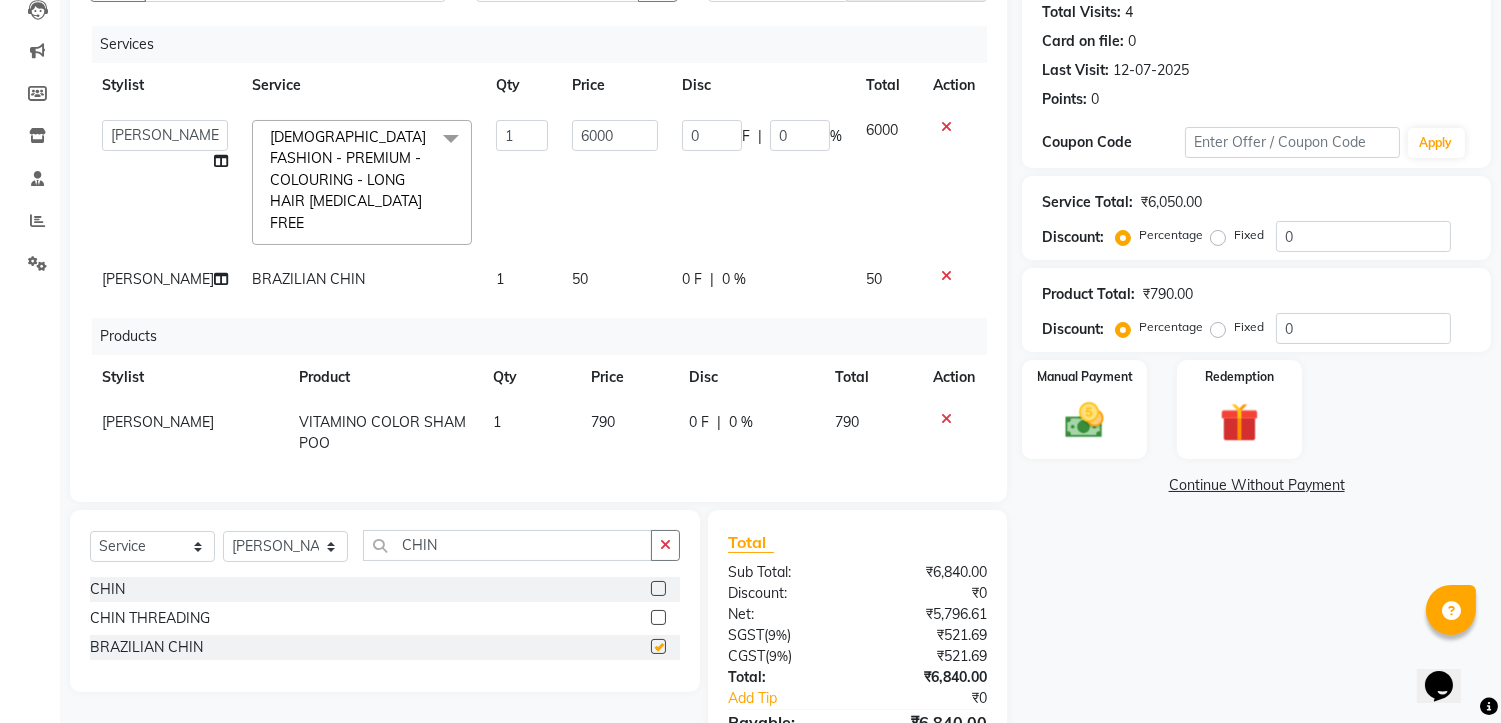 checkbox on "false" 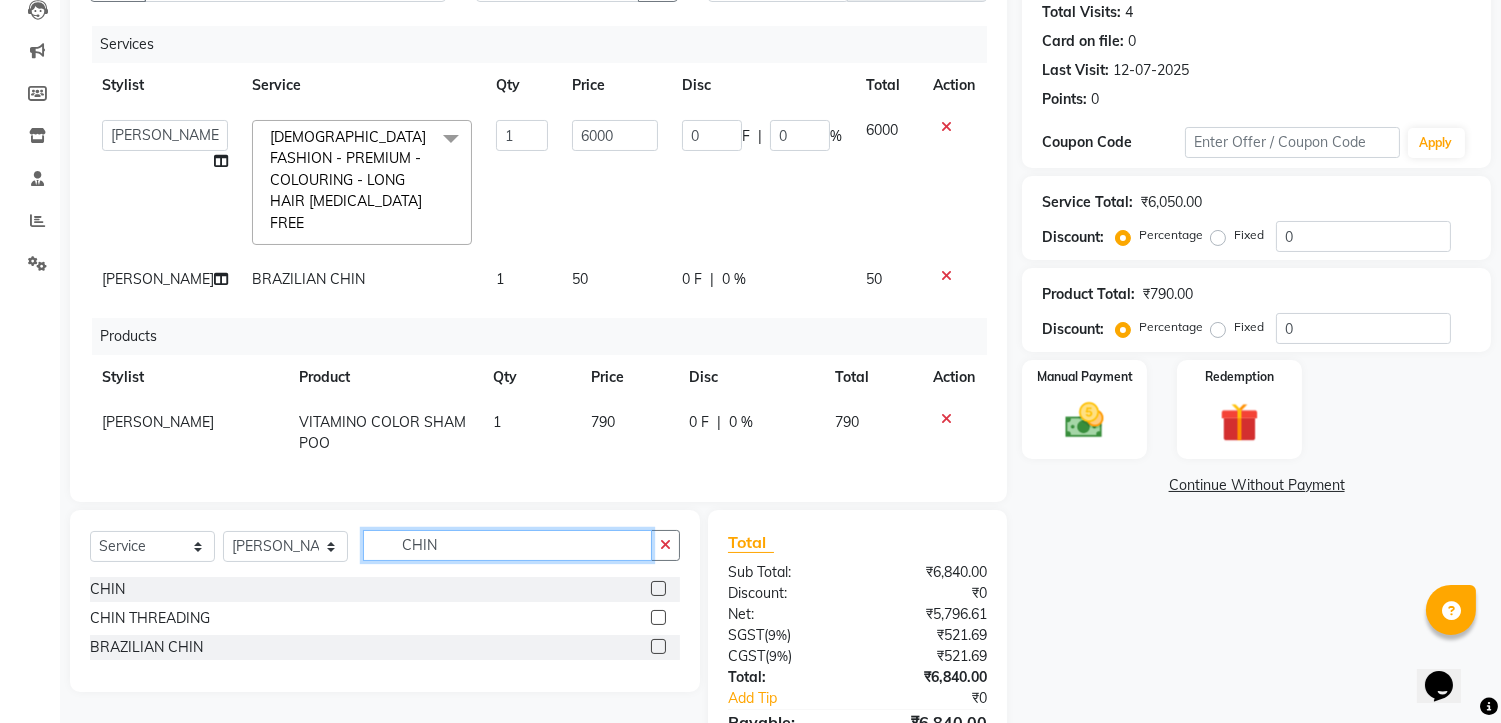 click on "CHIN" 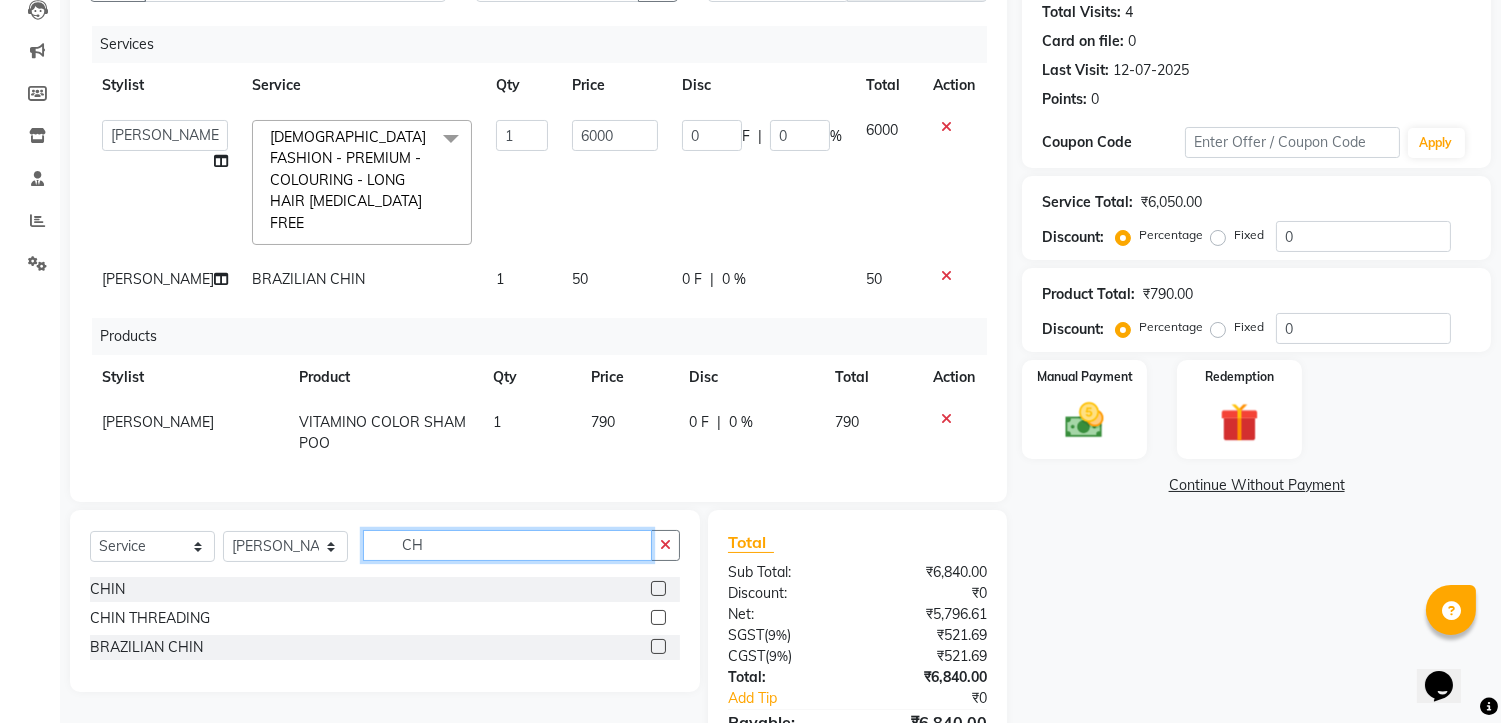 type on "C" 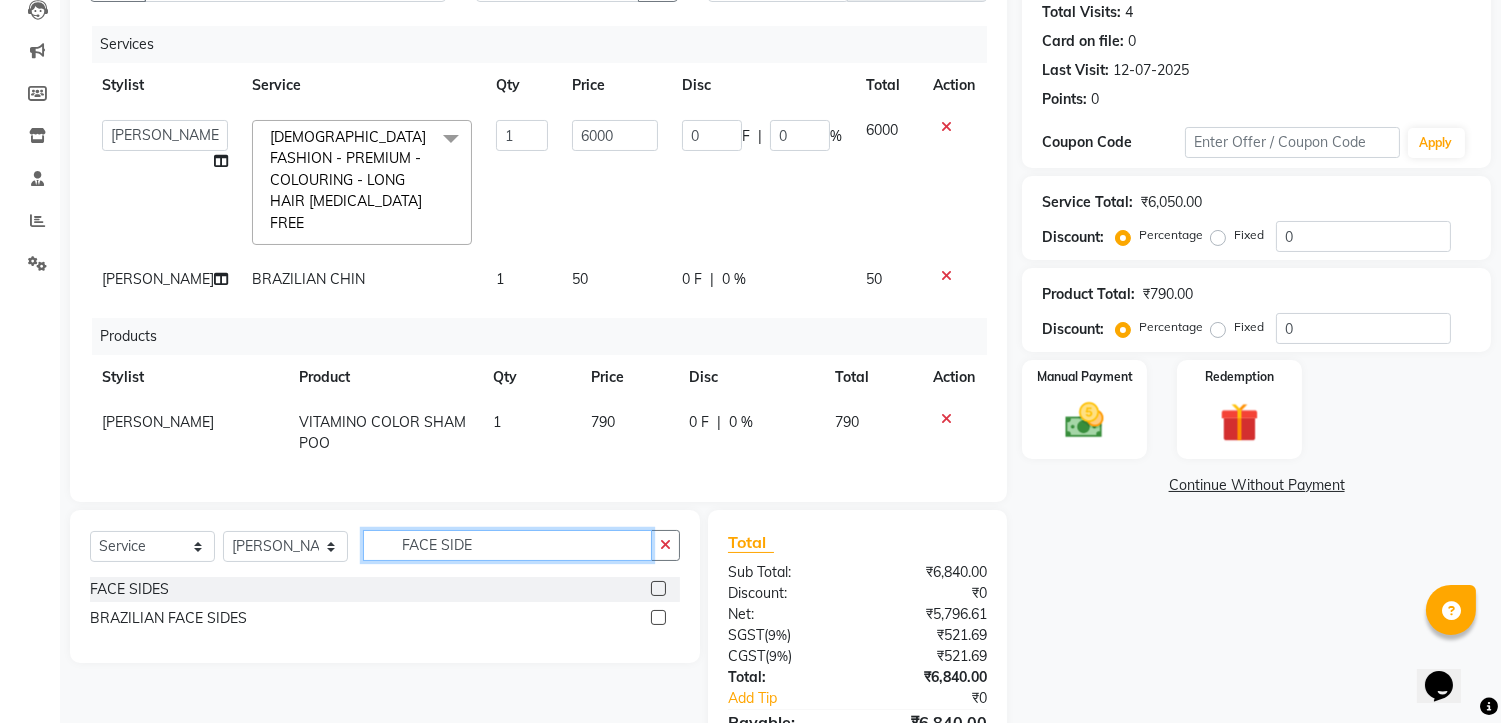 type on "FACE SIDE" 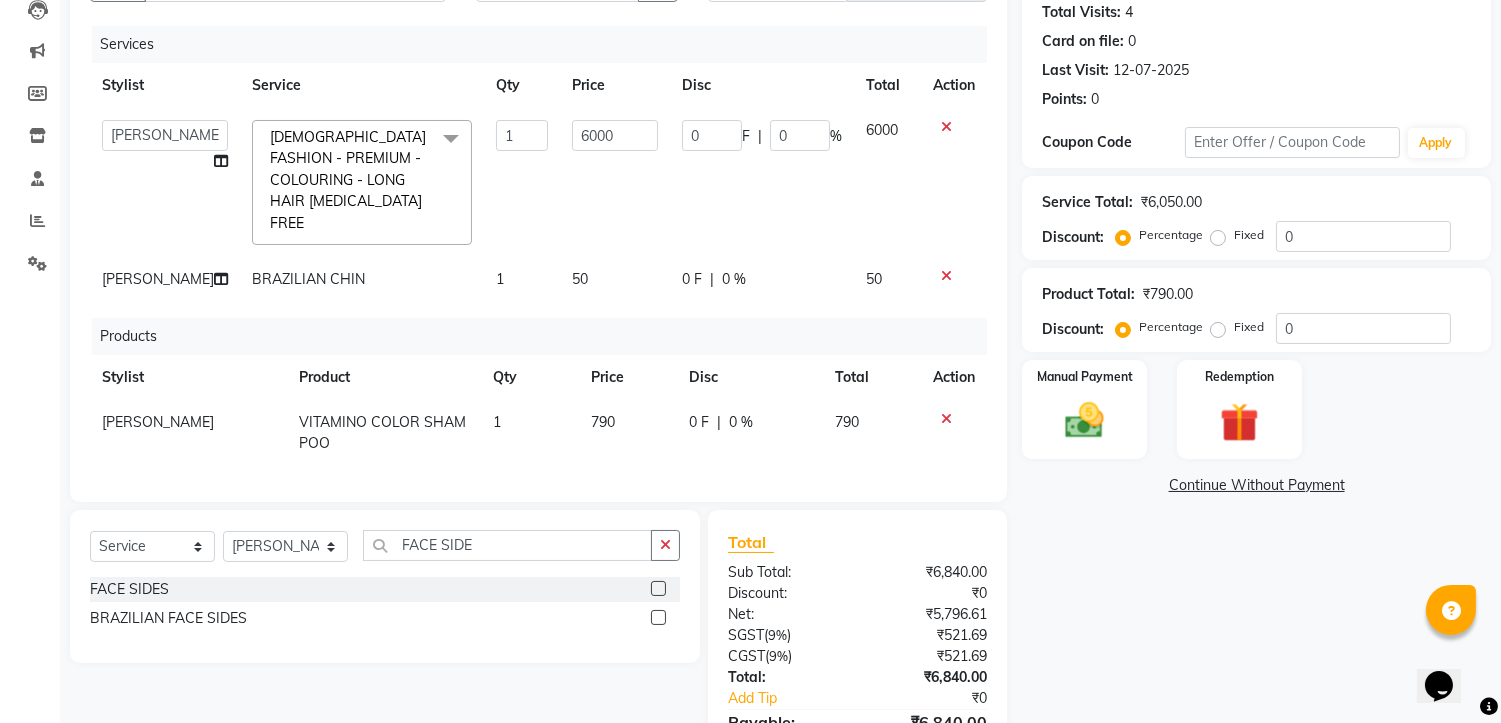 click 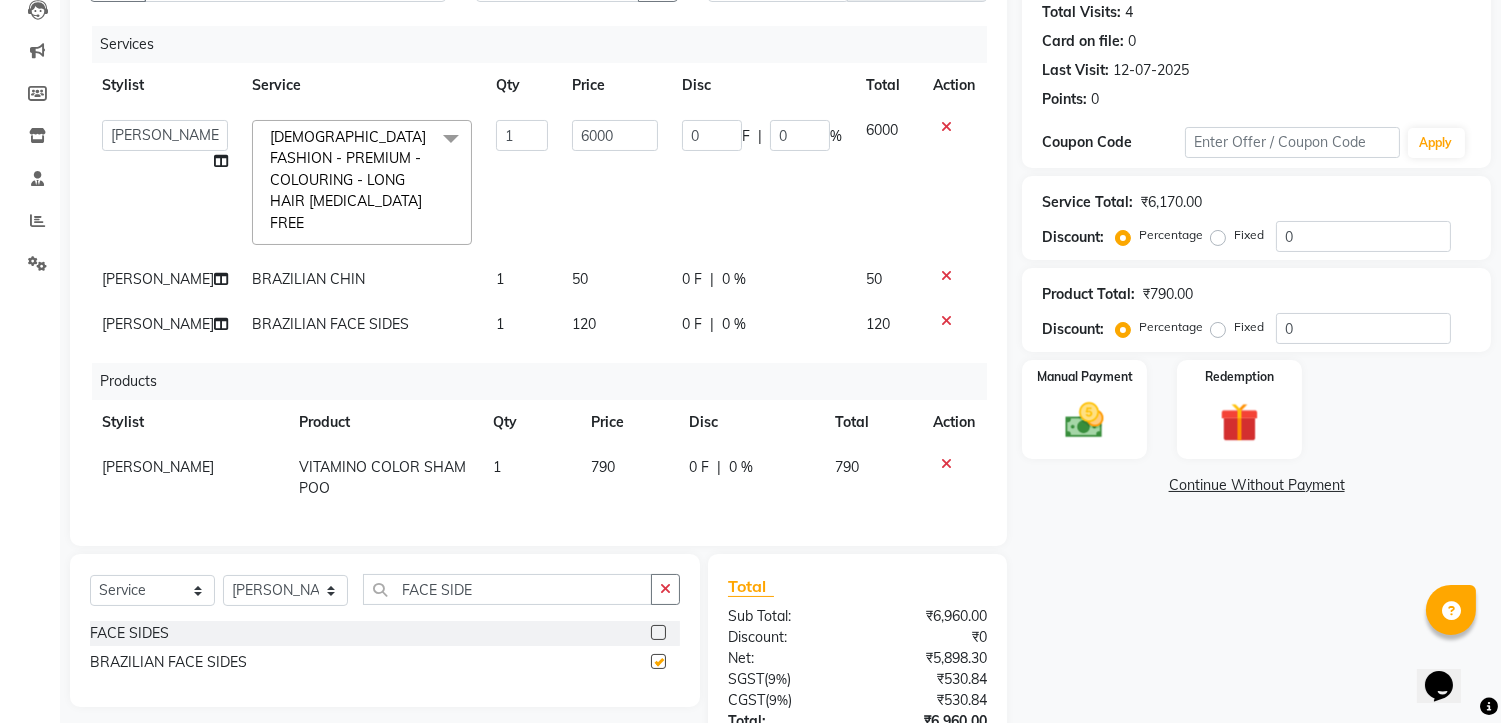 checkbox on "false" 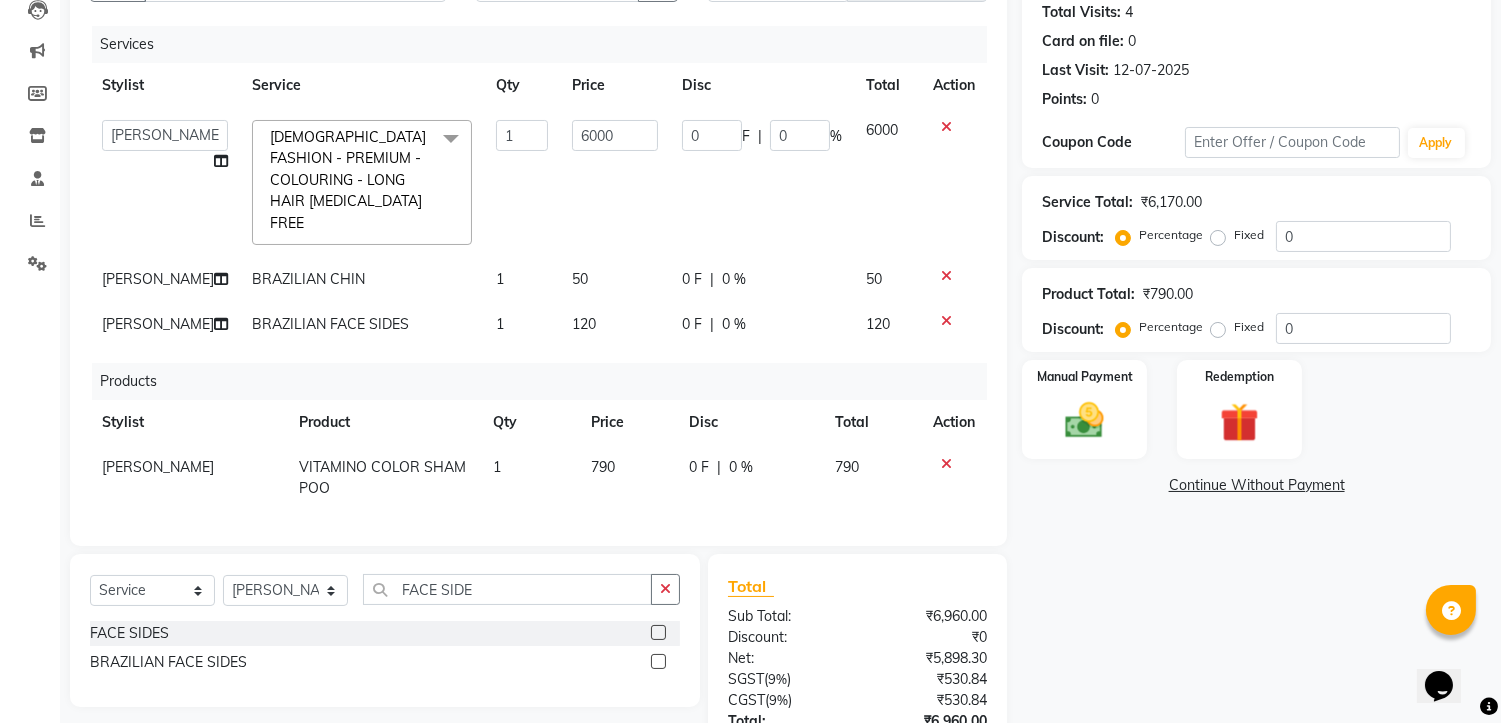 click 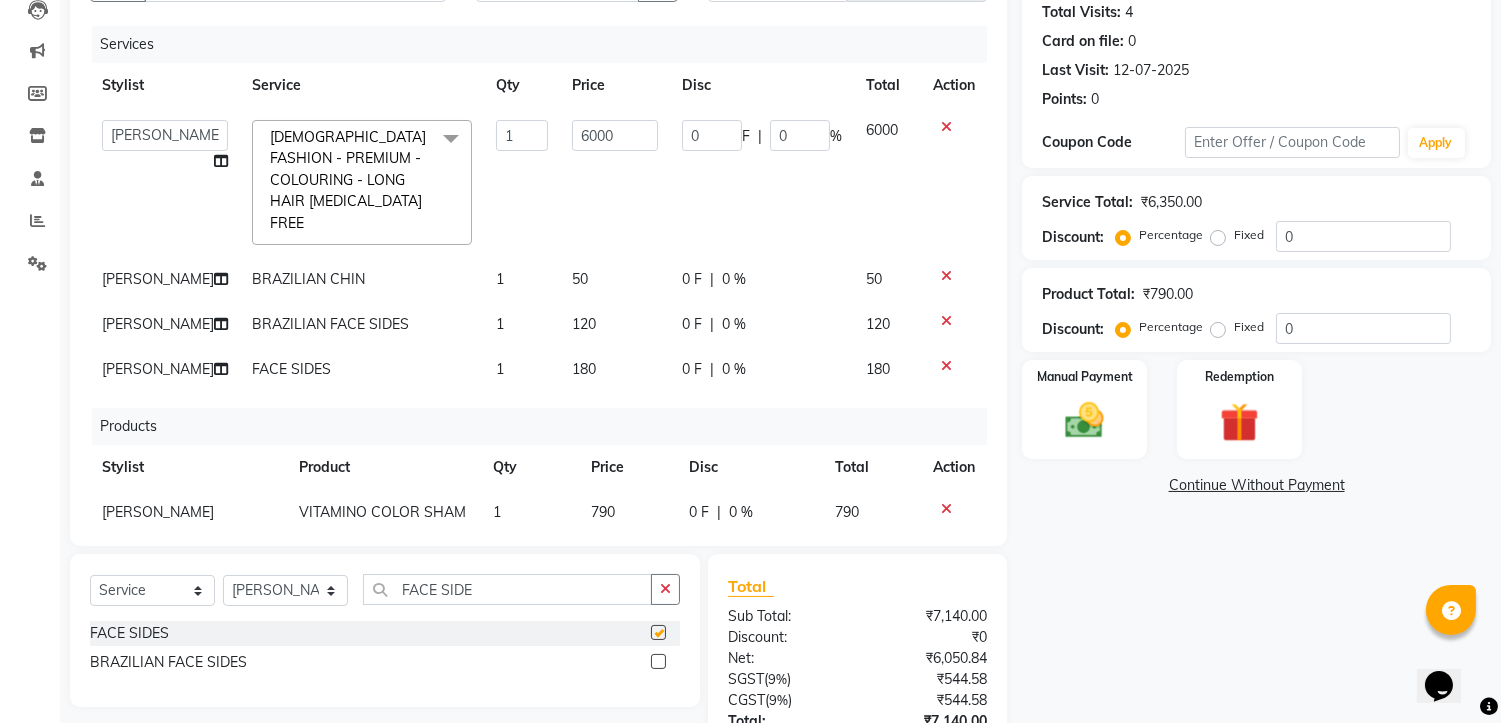 checkbox on "false" 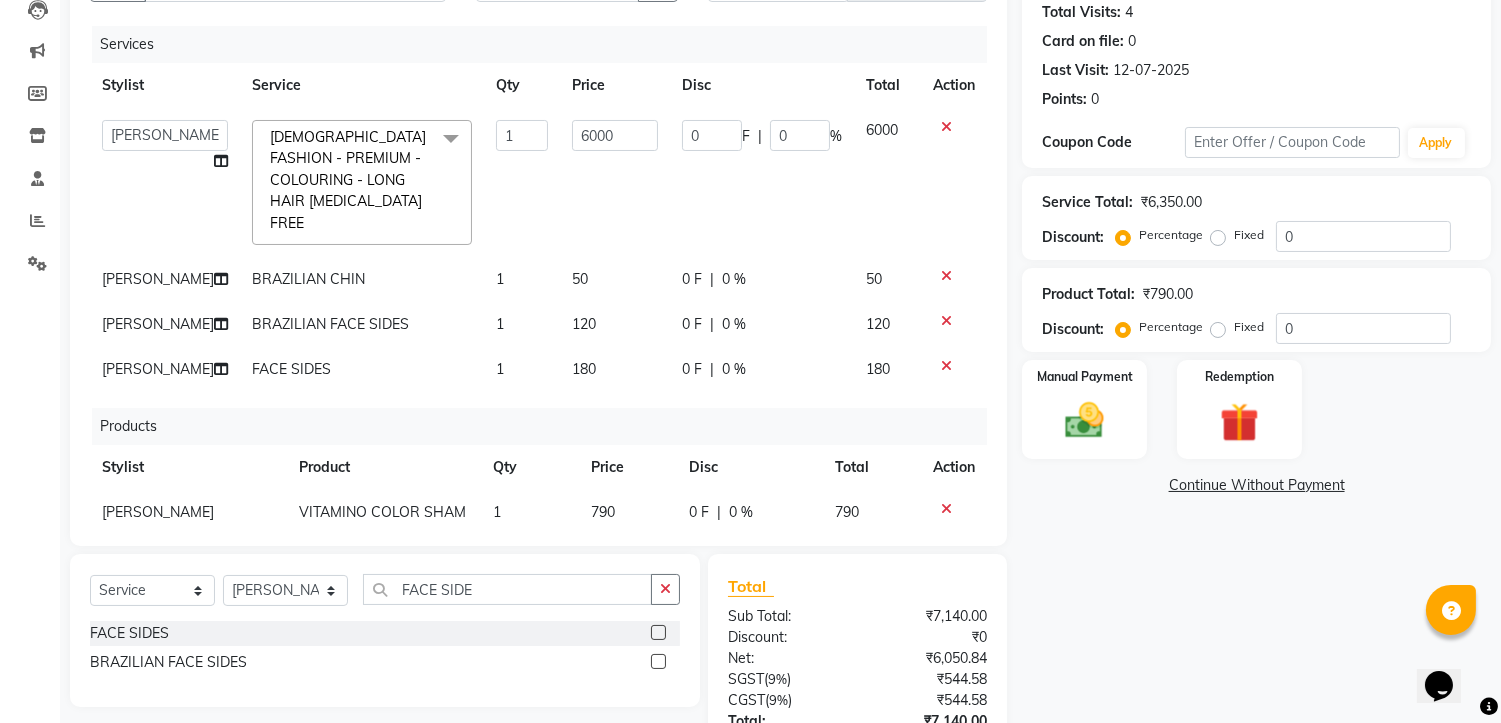 click 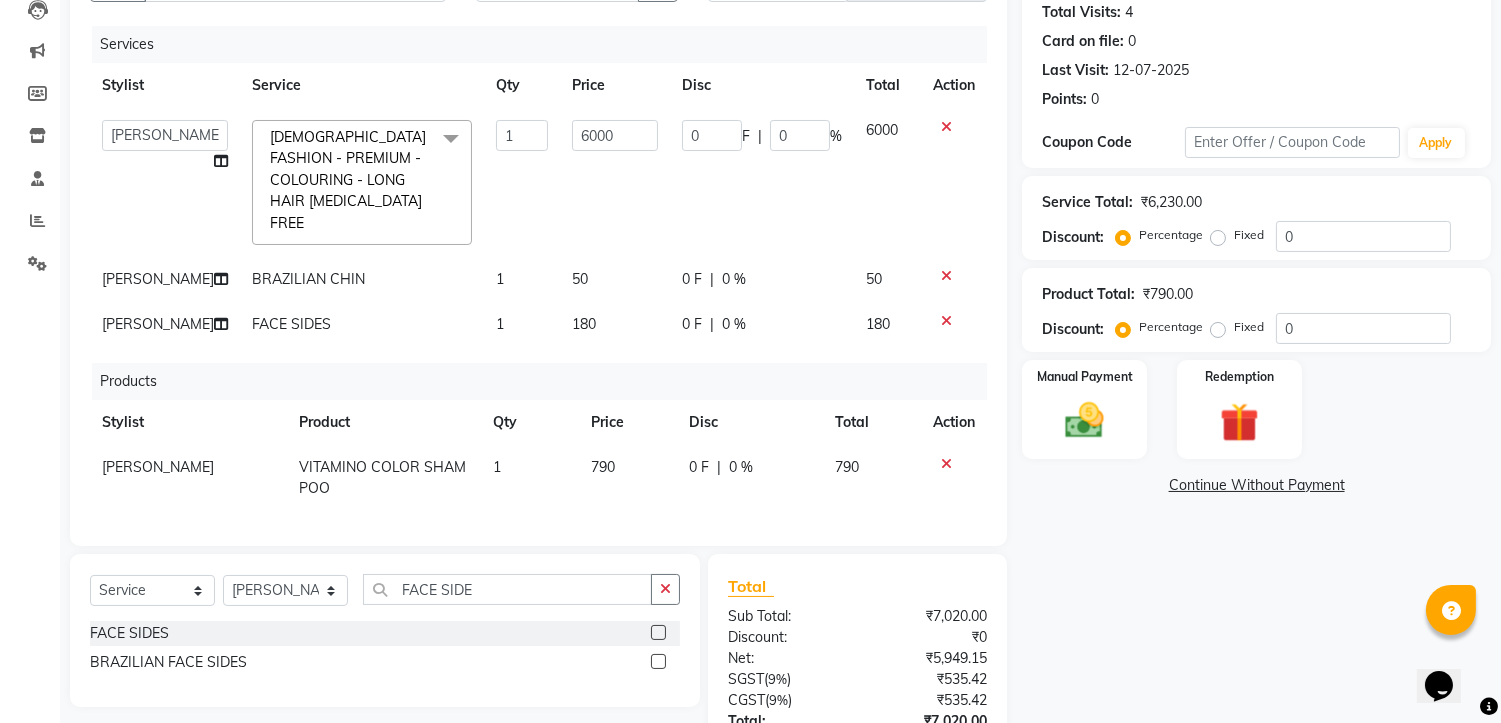 click on "50" 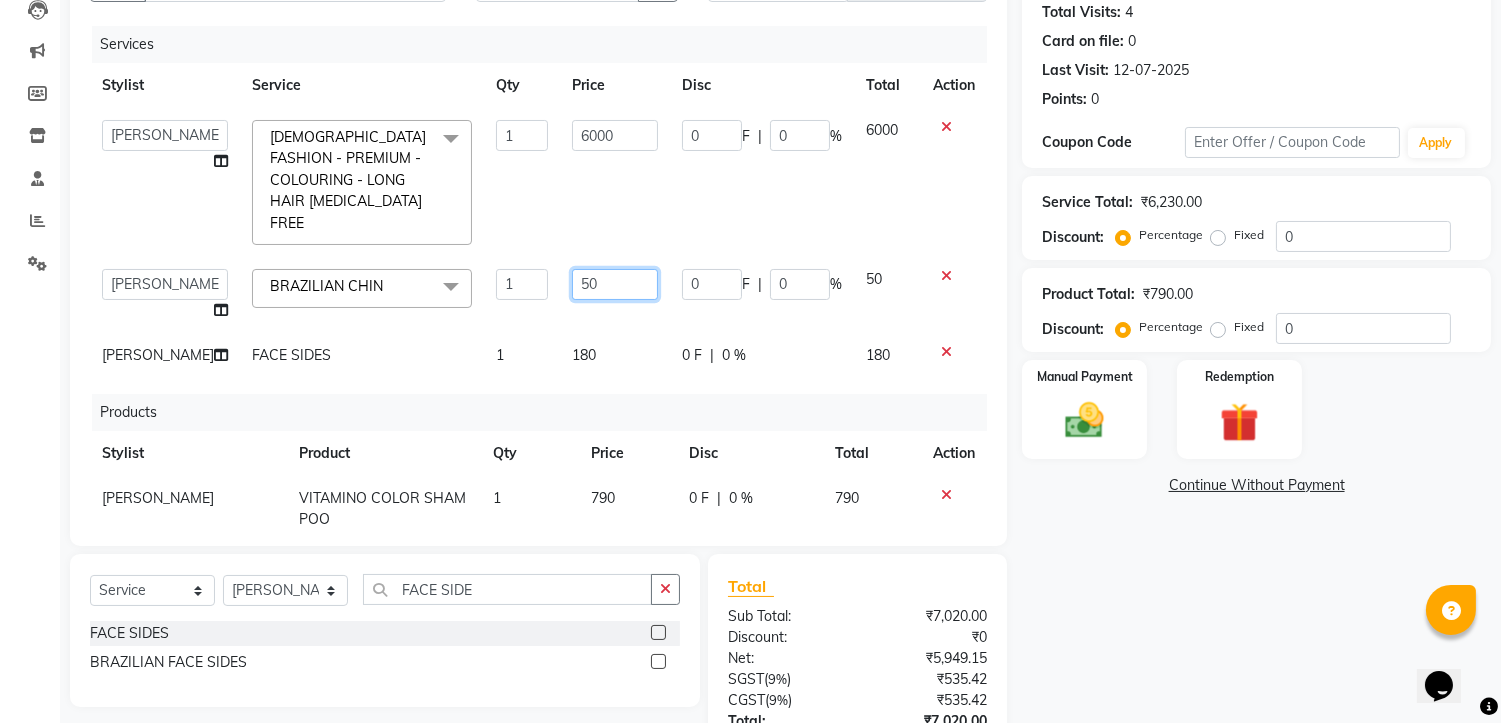 click on "50" 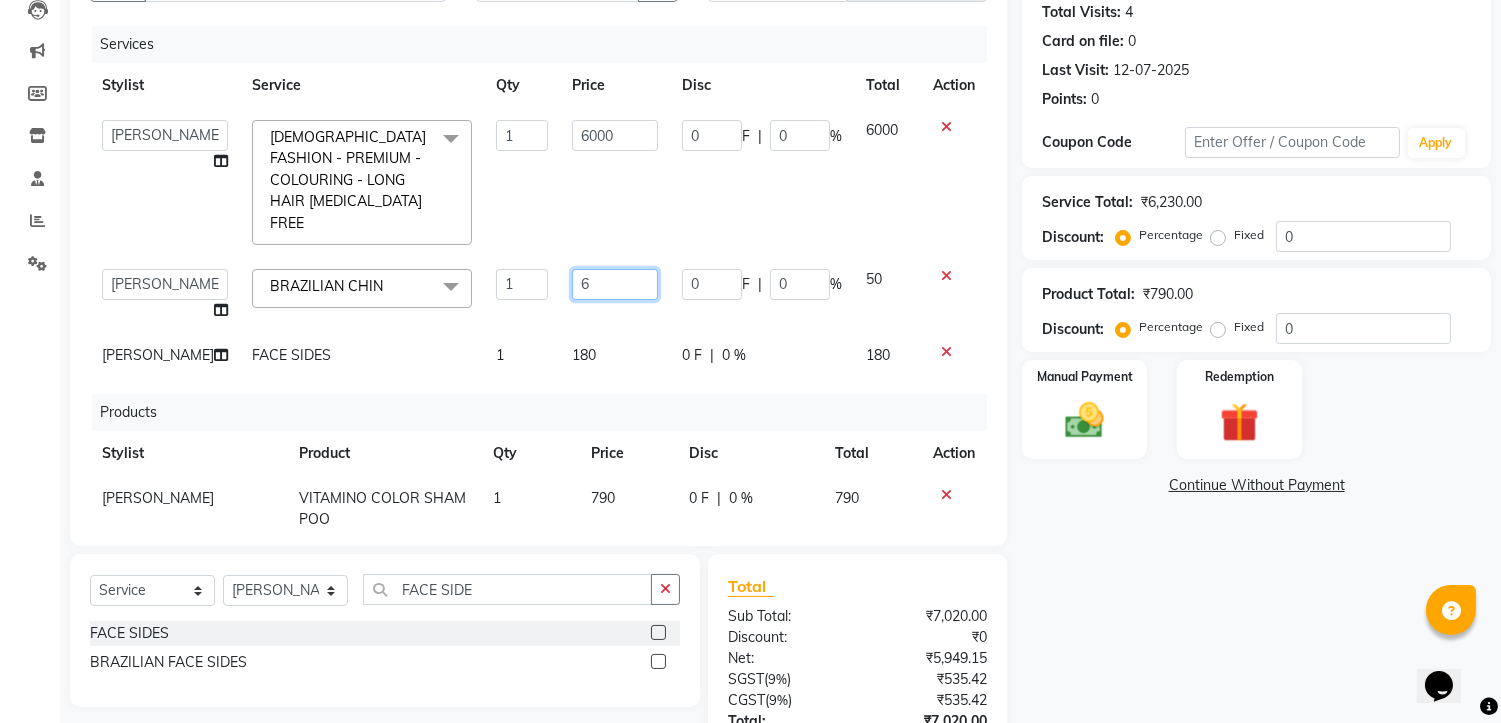 type on "60" 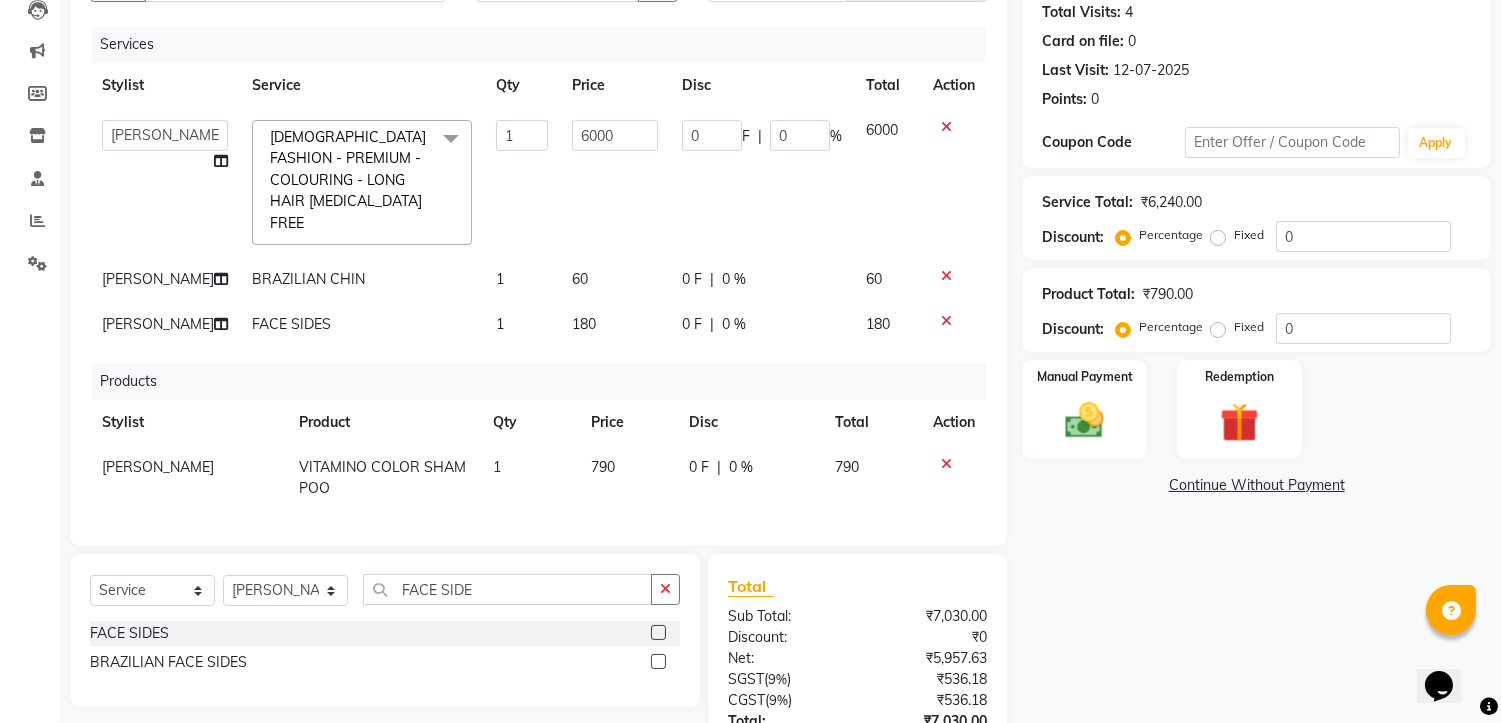 click on "Services Stylist Service Qty Price Disc Total Action  ASISH MANTRI   BIKASH BARIK   DILIP THAKUR   Manager   NAZNI BEGUM   PRIYANKA HOTA   RAJENDER BARIK   RUPANJALI SAMAL  LADIES FASHION - PREMIUM - COLOURING - LONG HAIR AMMONIA FREE  x CLEANUP - AROMA MAGIC HERBAL FACE CLEAN UP(30MIN) CLEANUP - RAAGA SKIN GLOW CLEAN UP (30MIN)(DRY SKIN) CLEANUP - LOTUS CLEAN UP(OILY SKIN) CLEANUP - O3+ WHITENING CLEAN UP CLEANUP - JEANNOT CLEAN UP CLEANUP - RAAGA SKIN GLOW CLEAN UP (30MIN)(OILY SKIN) CLEANUP - LOTUS CLEAN UP(DRY SKIN) O3+ FACE MASSAGE NECK CLEANSING 15MIN ARMS MEHENDI FACE SCRUB FACE CLEANSER LOTUS FACE MASSAGE EAR PIERCING NOSE PIERCING BACK & NECK DRY MSG (20 MIN) FULL BACK OIL (20MIN) FULL BODY MASSAGE (CREAM) 45MIN FULL BODY MASSAGE (OLIV OIL) 45MIN FULL BODY (CREAM WITH SERUM) 45MIN FULL BODY (CLEANSING,SCRUBING,MSG) 45MIN FULL BODY POLISHING (Full body waxing,full body detan,full body cleansing,scrubing,cream msg,serum msg,pack) CHIN FOREHEAD UPPER LIP CHEEKS FACE SIDES UNDER ARMS FULL FACE UNDERARMS" 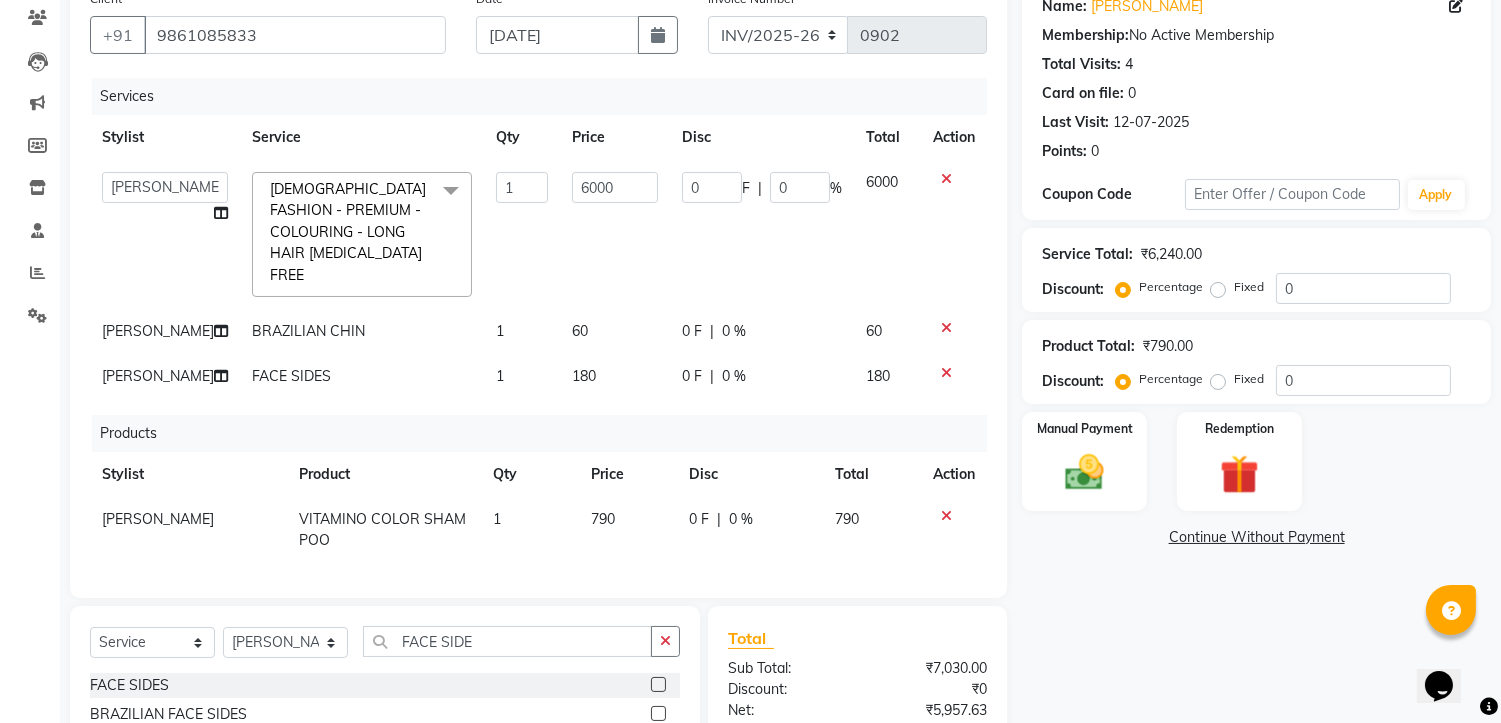 scroll, scrollTop: 43, scrollLeft: 0, axis: vertical 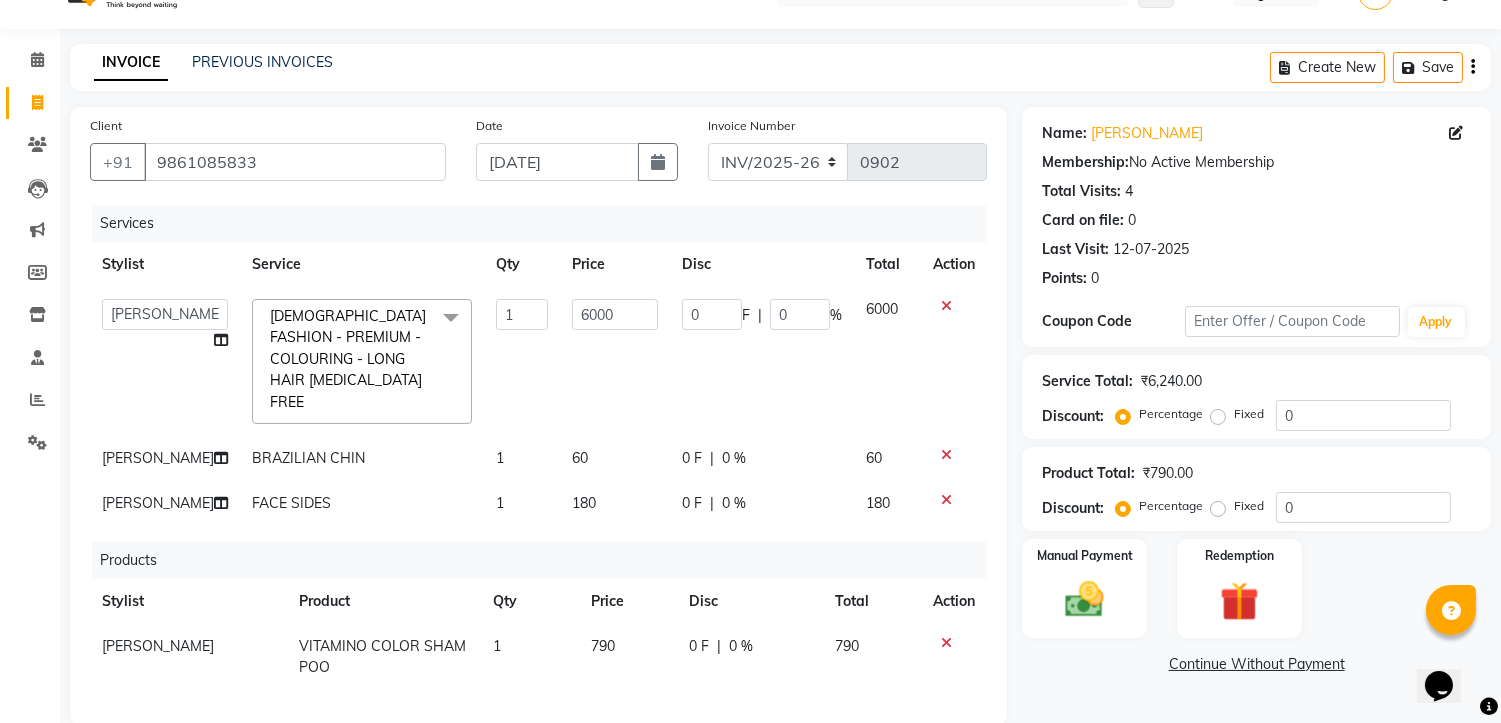 click on "6000" 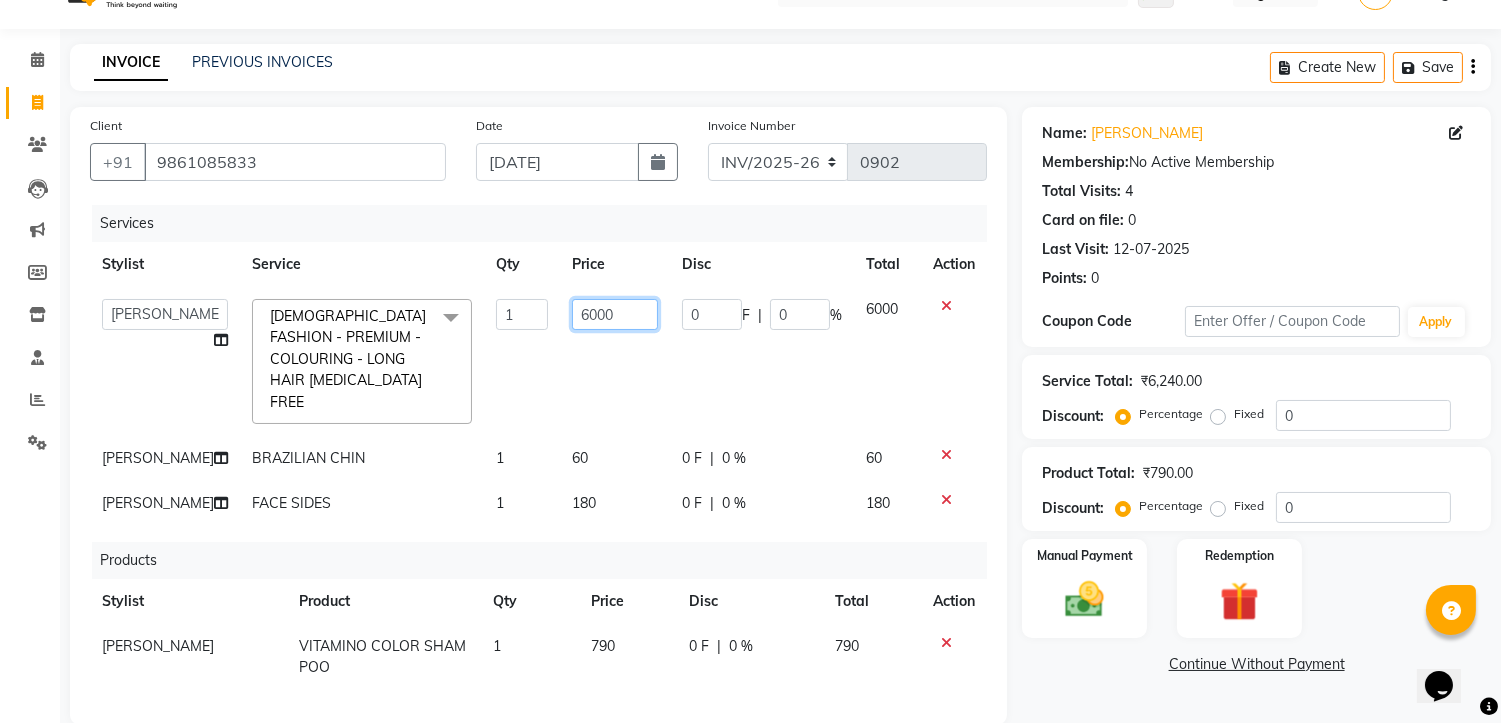 click on "6000" 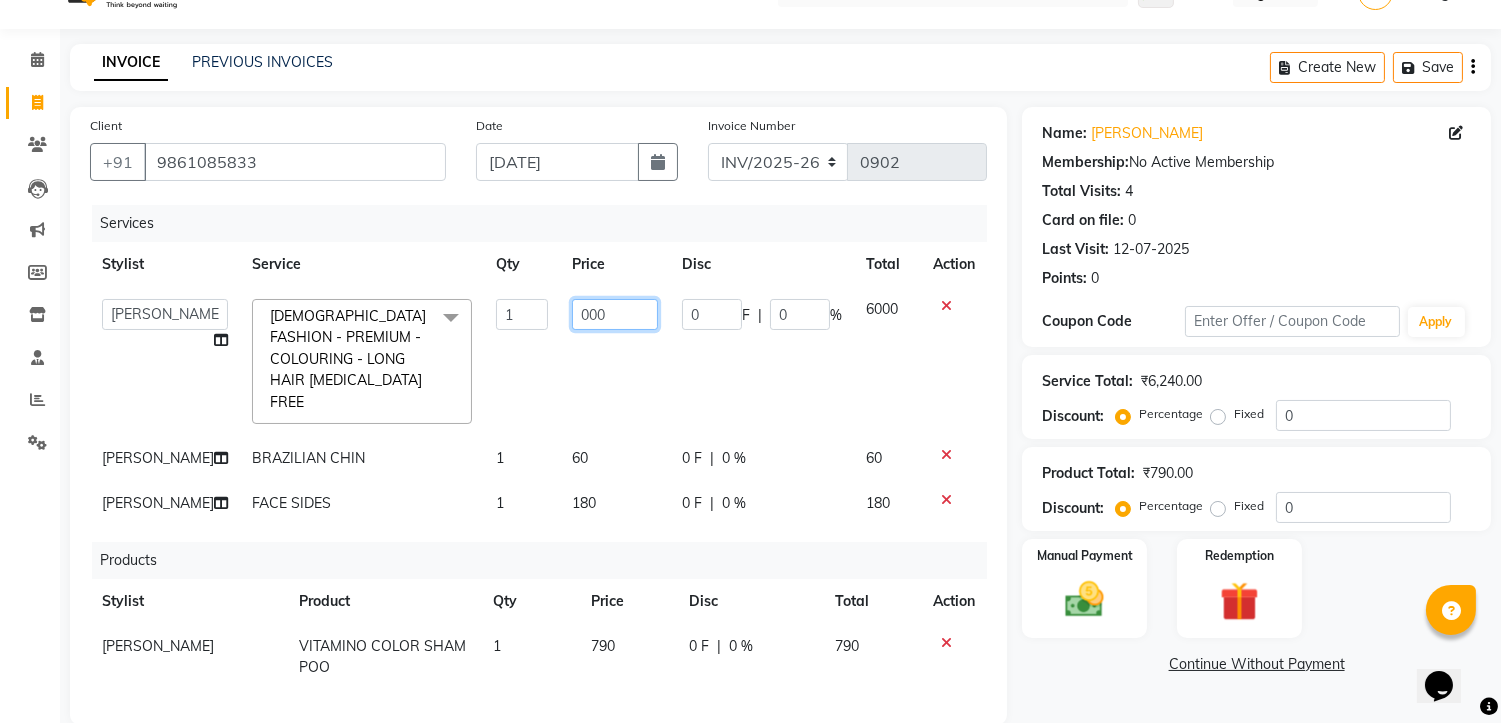 type on "5000" 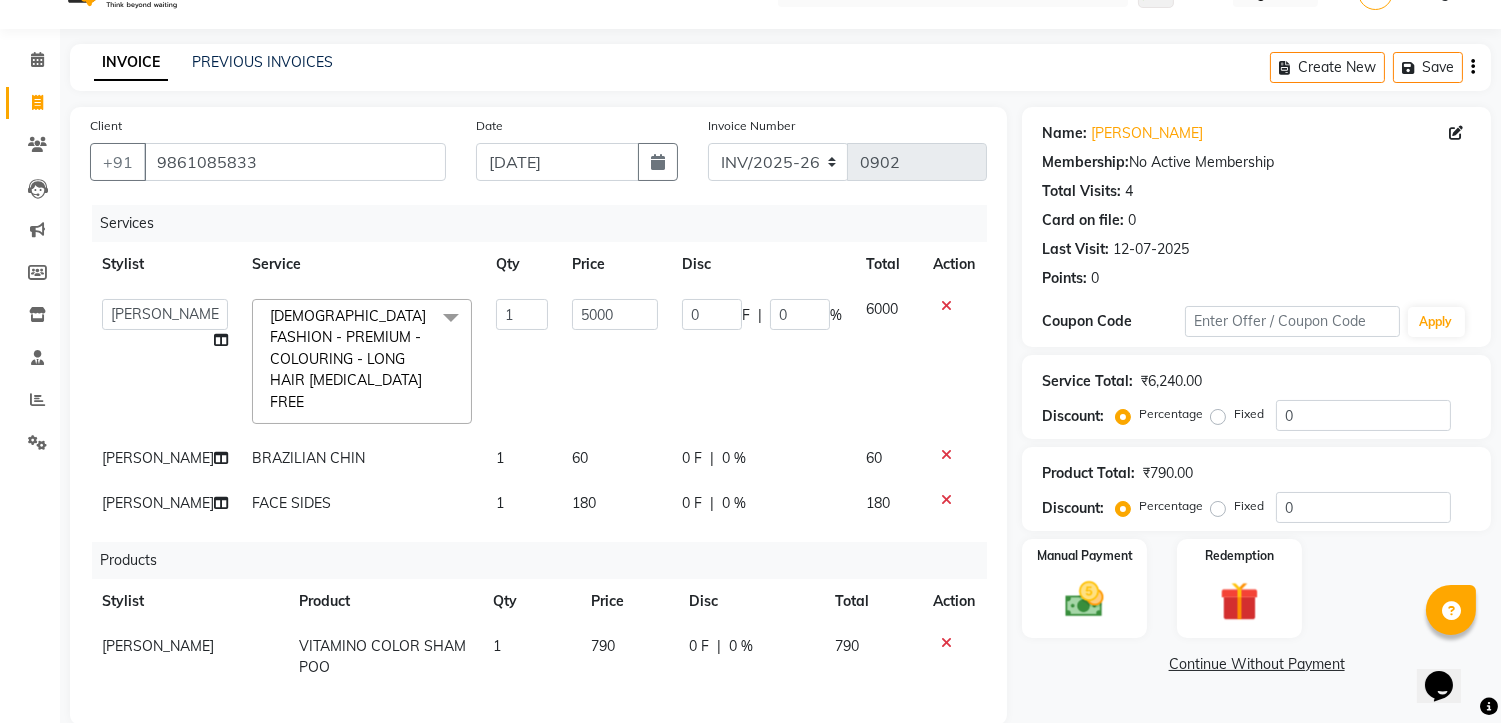 click on "5000" 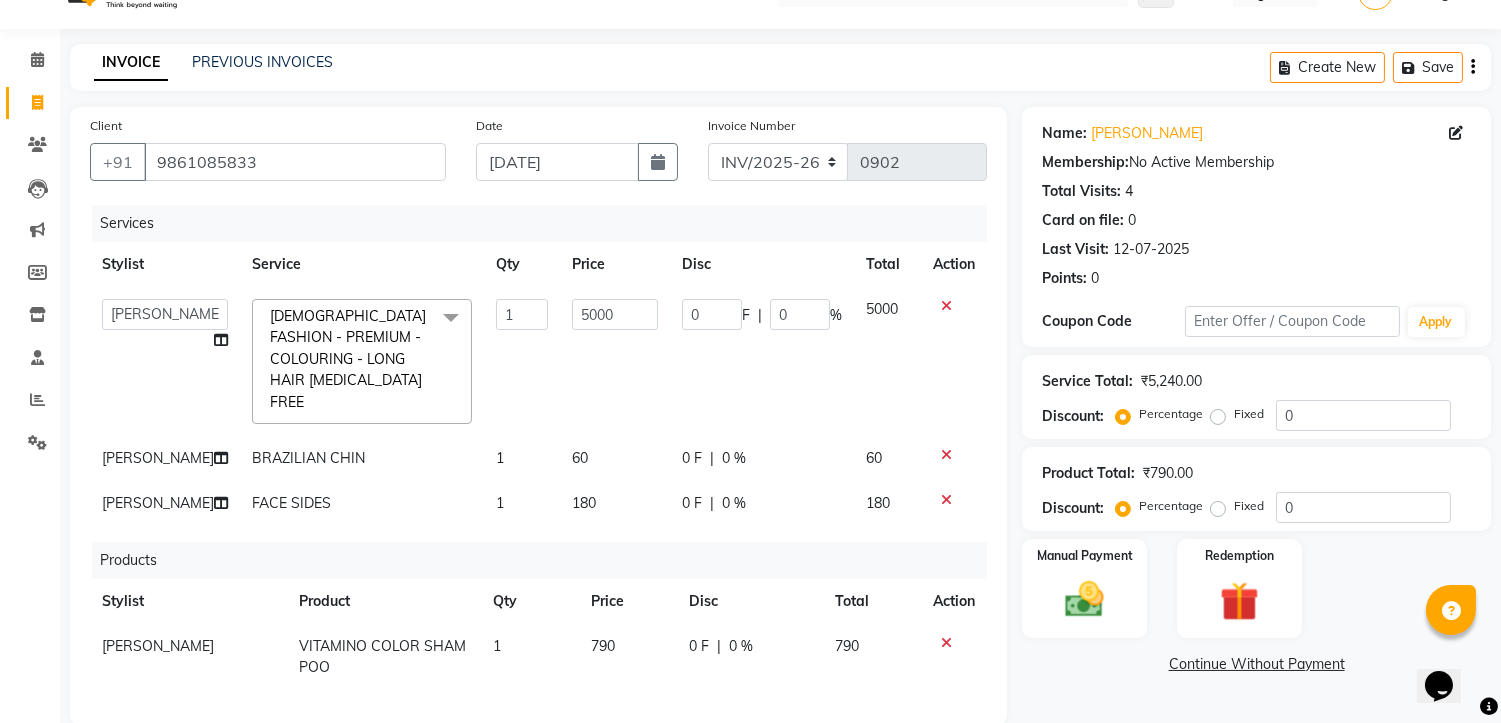 scroll, scrollTop: 37, scrollLeft: 0, axis: vertical 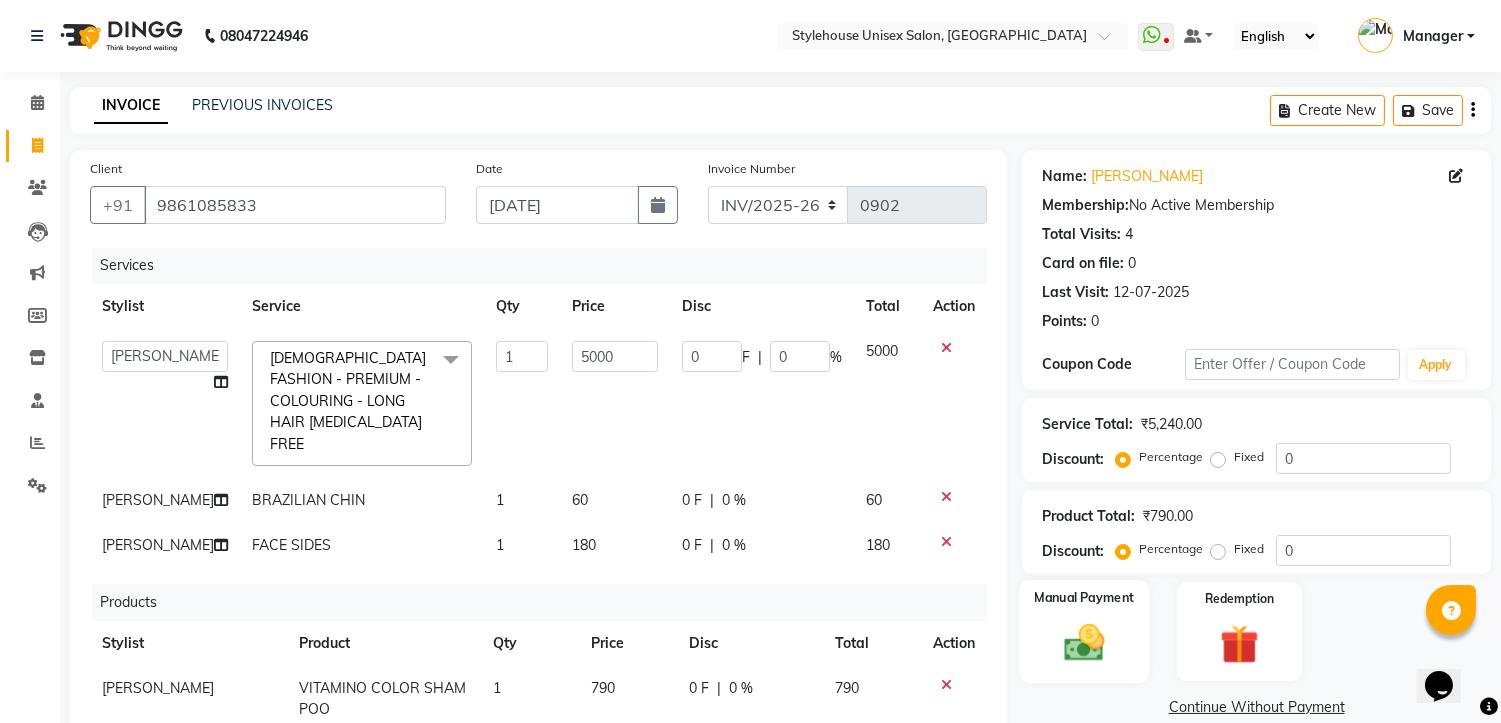 click 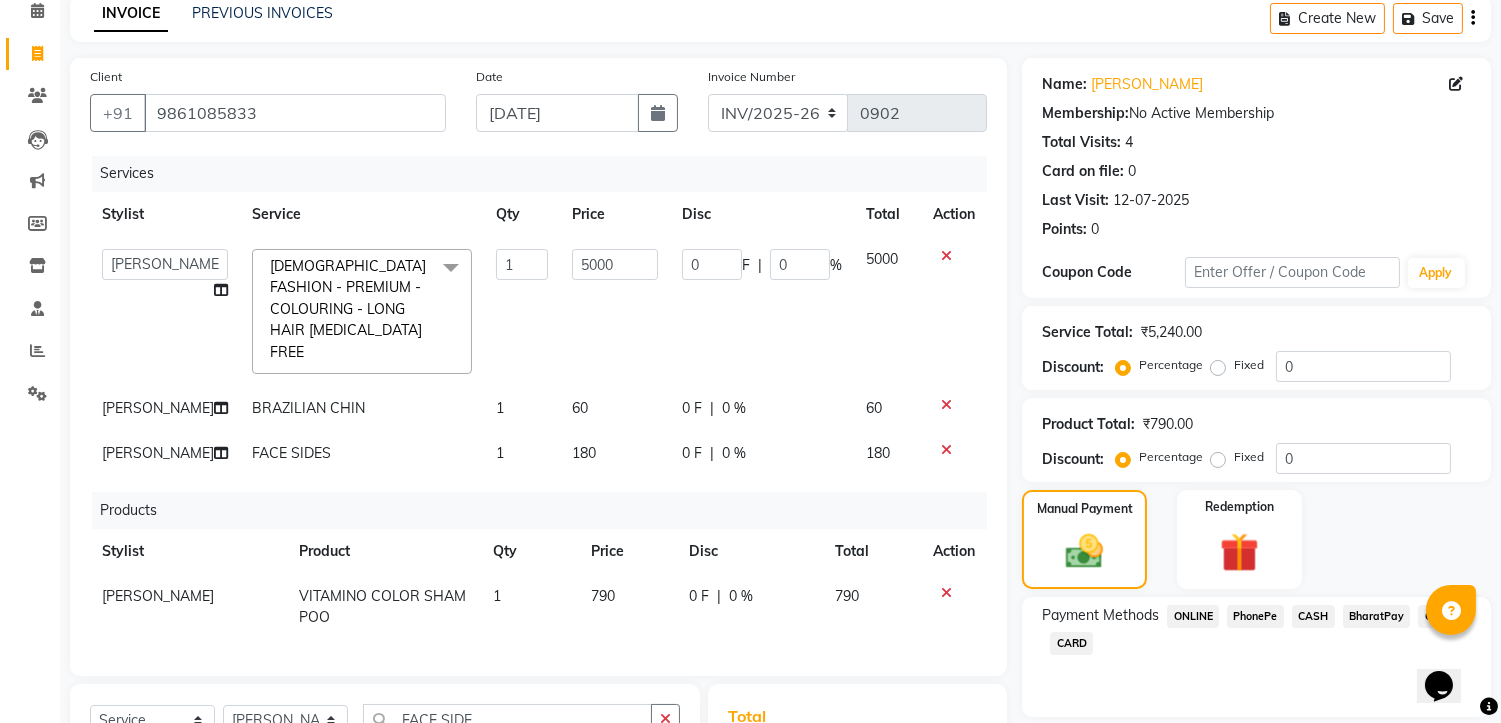 scroll, scrollTop: 222, scrollLeft: 0, axis: vertical 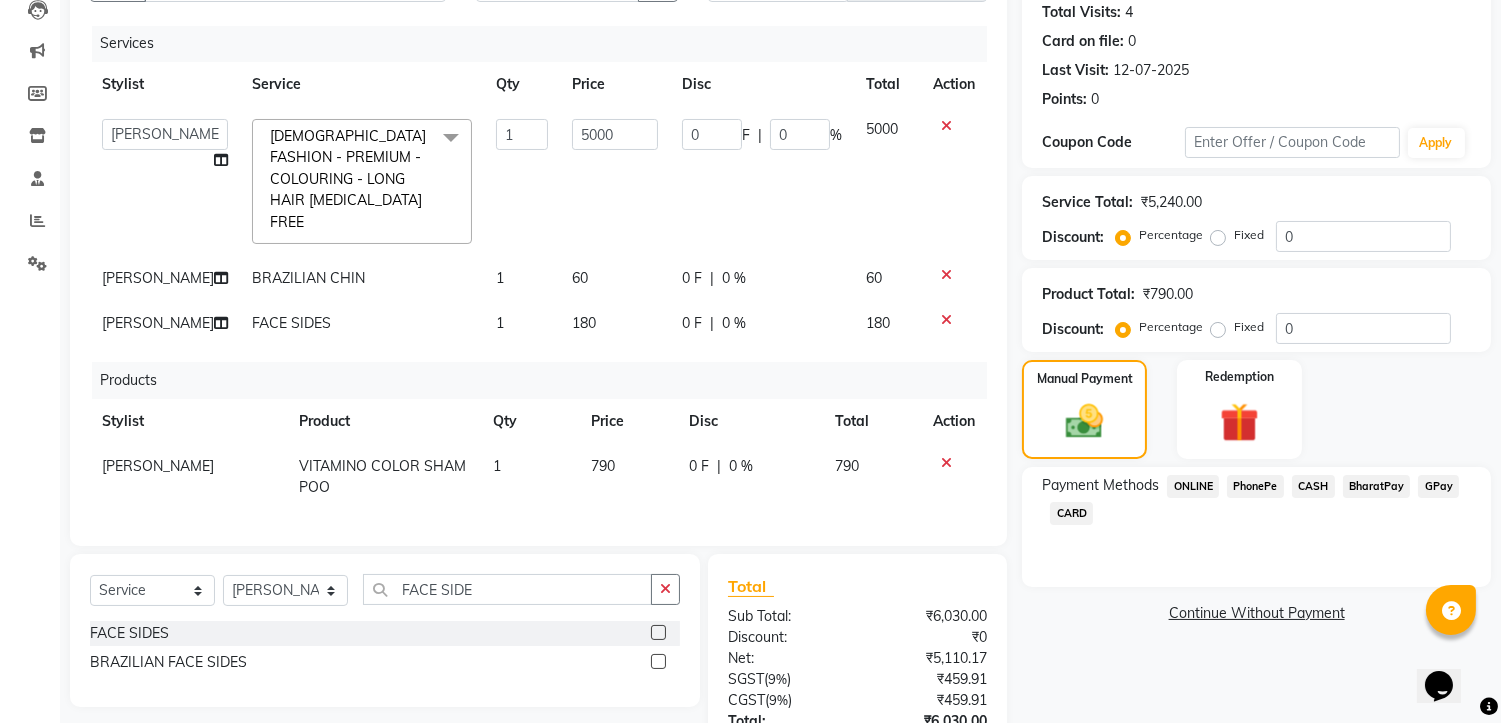 click on "PhonePe" 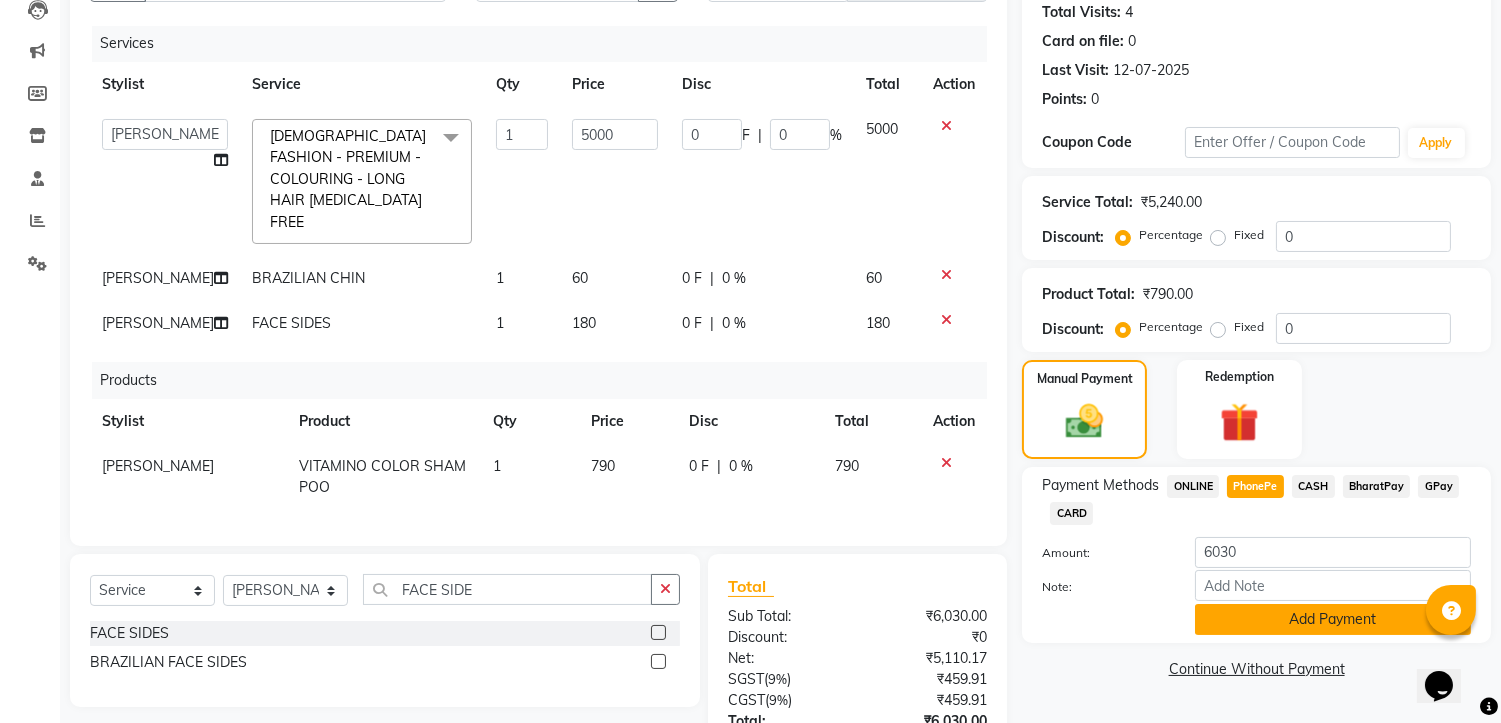 click on "Add Payment" 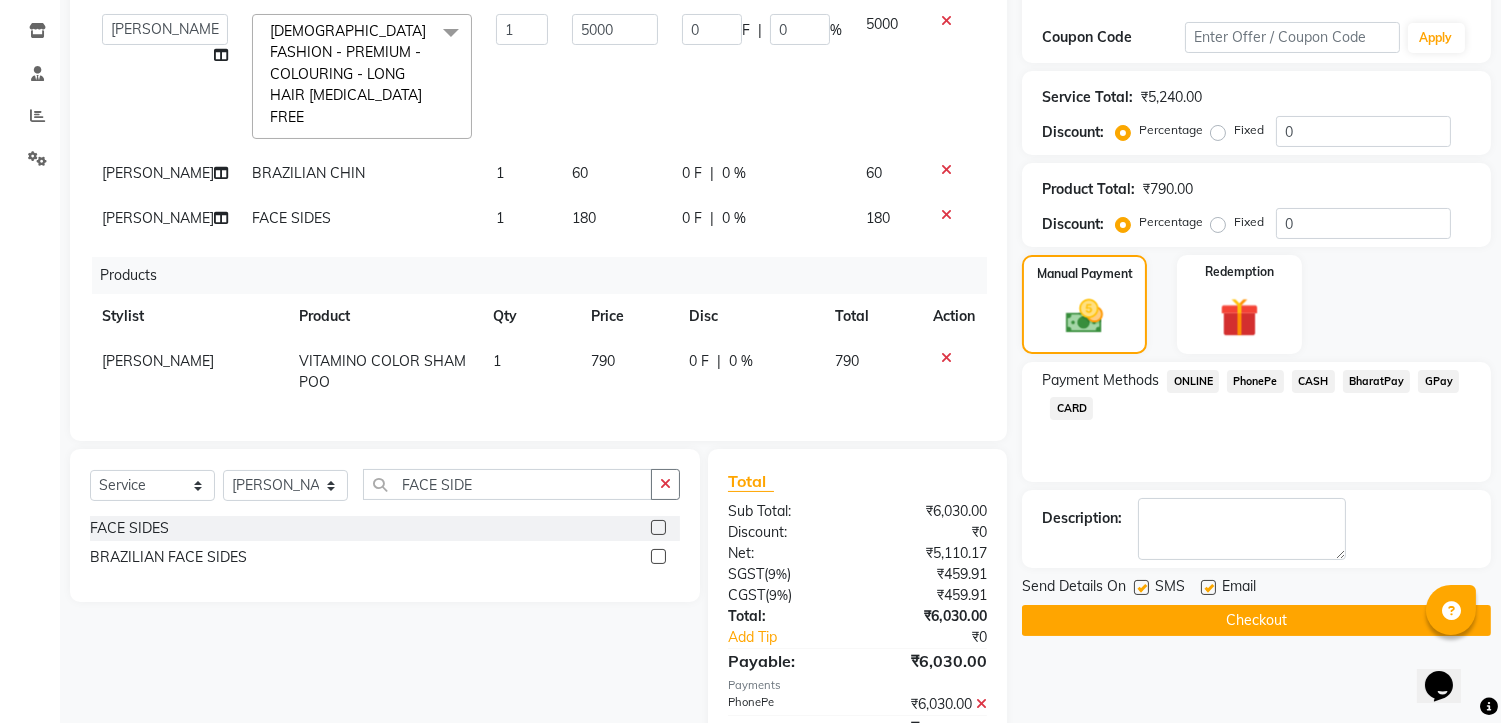scroll, scrollTop: 418, scrollLeft: 0, axis: vertical 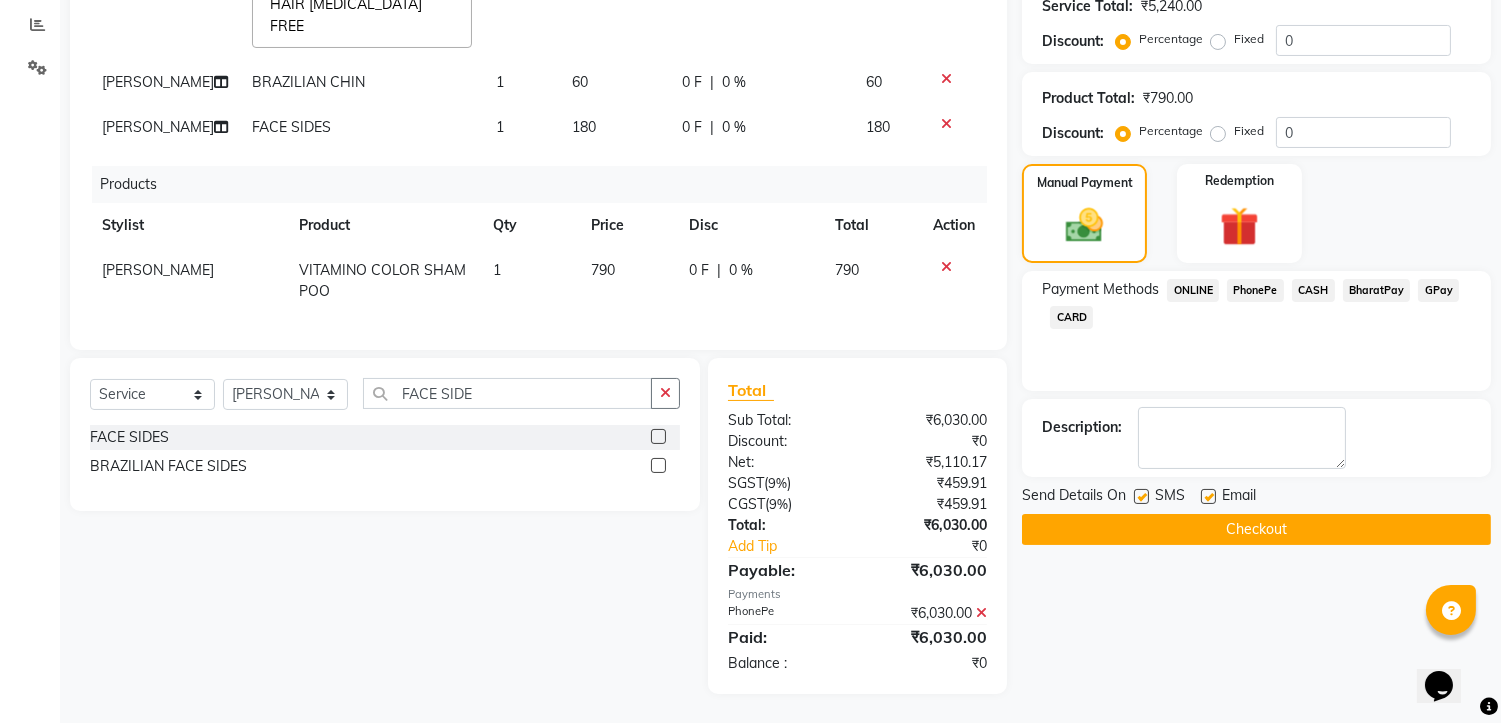click on "Checkout" 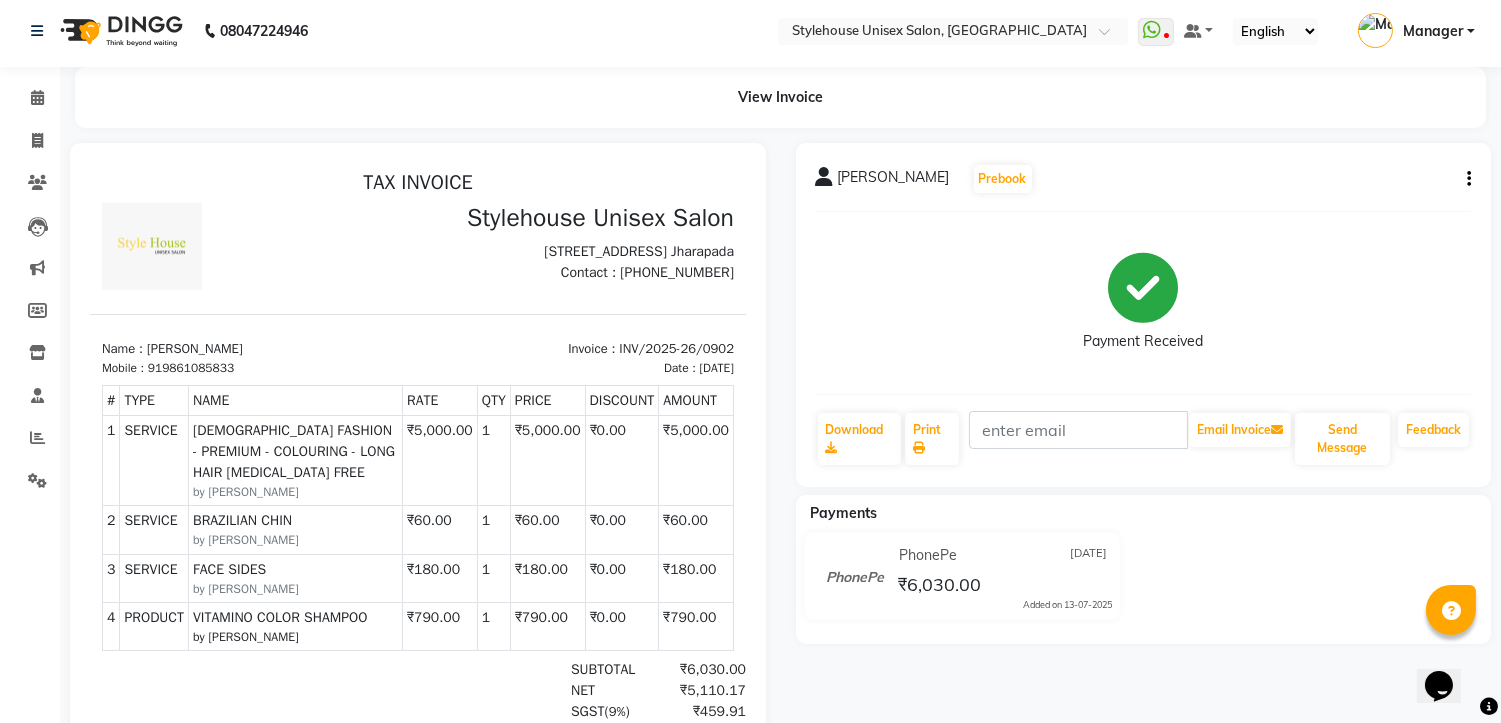 scroll, scrollTop: 0, scrollLeft: 0, axis: both 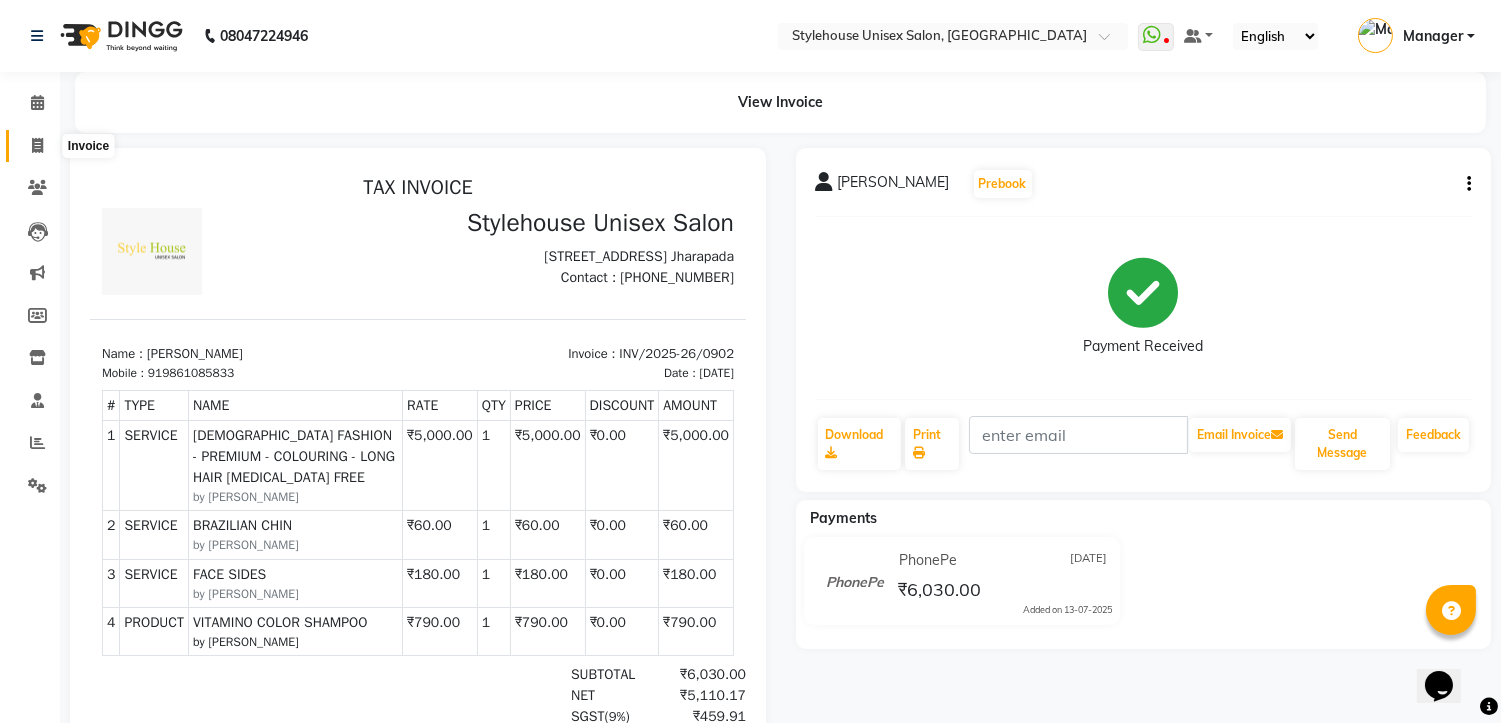 click 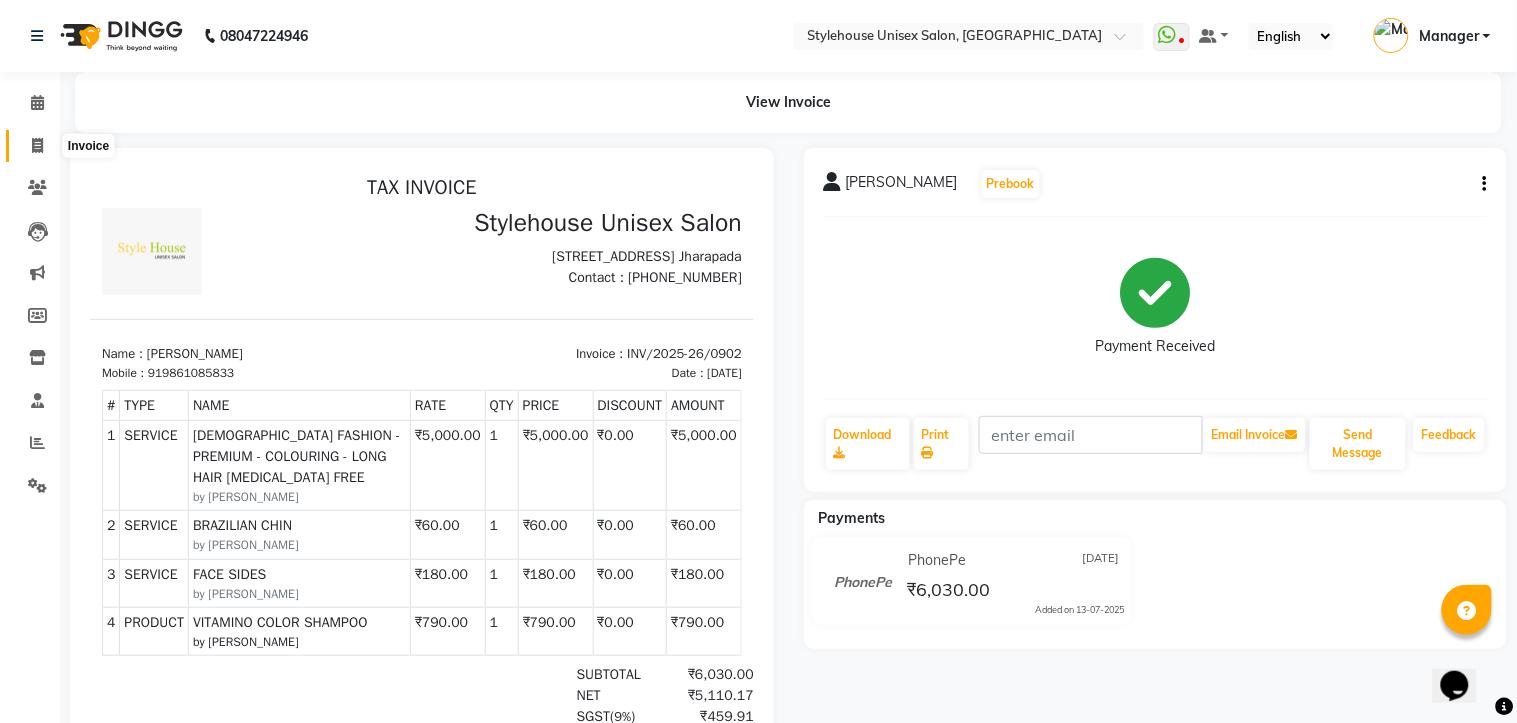 select on "service" 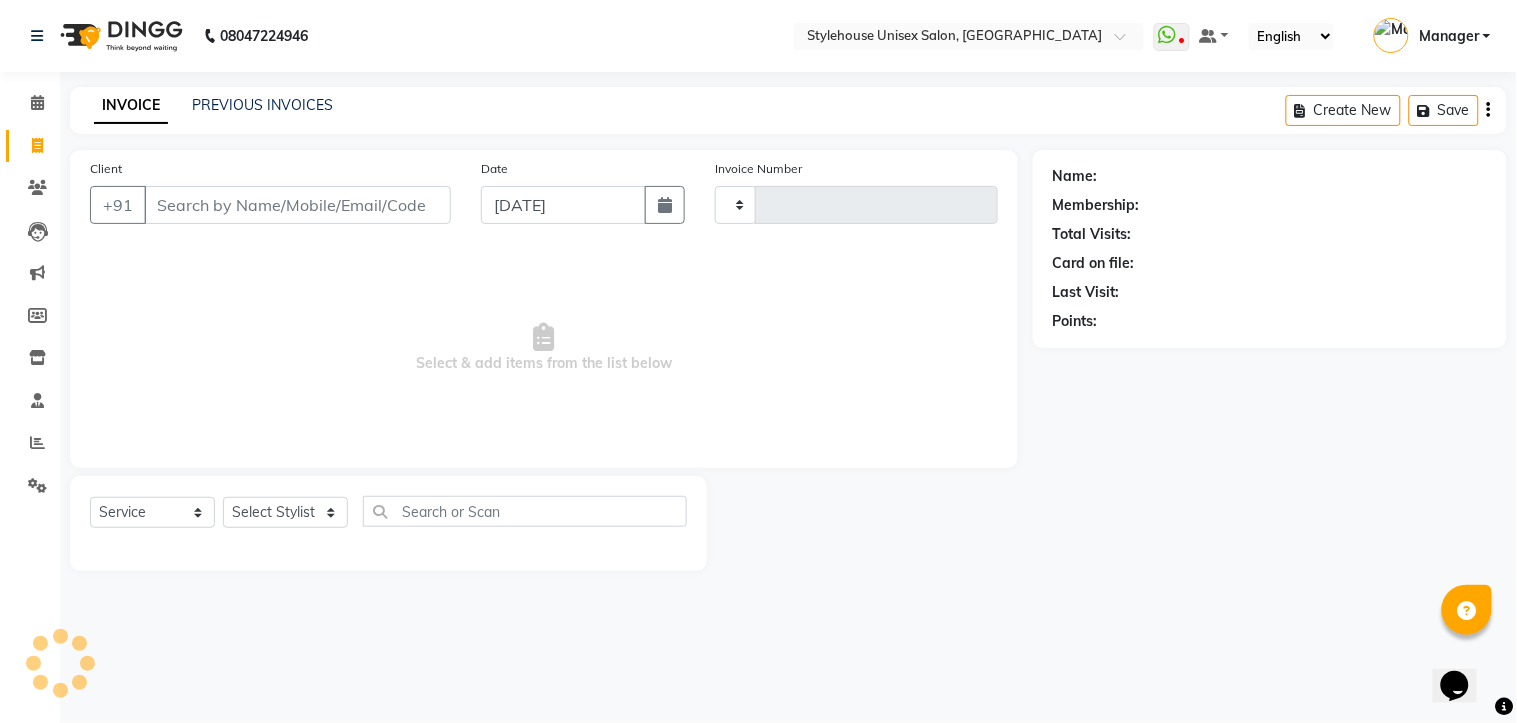 type on "0903" 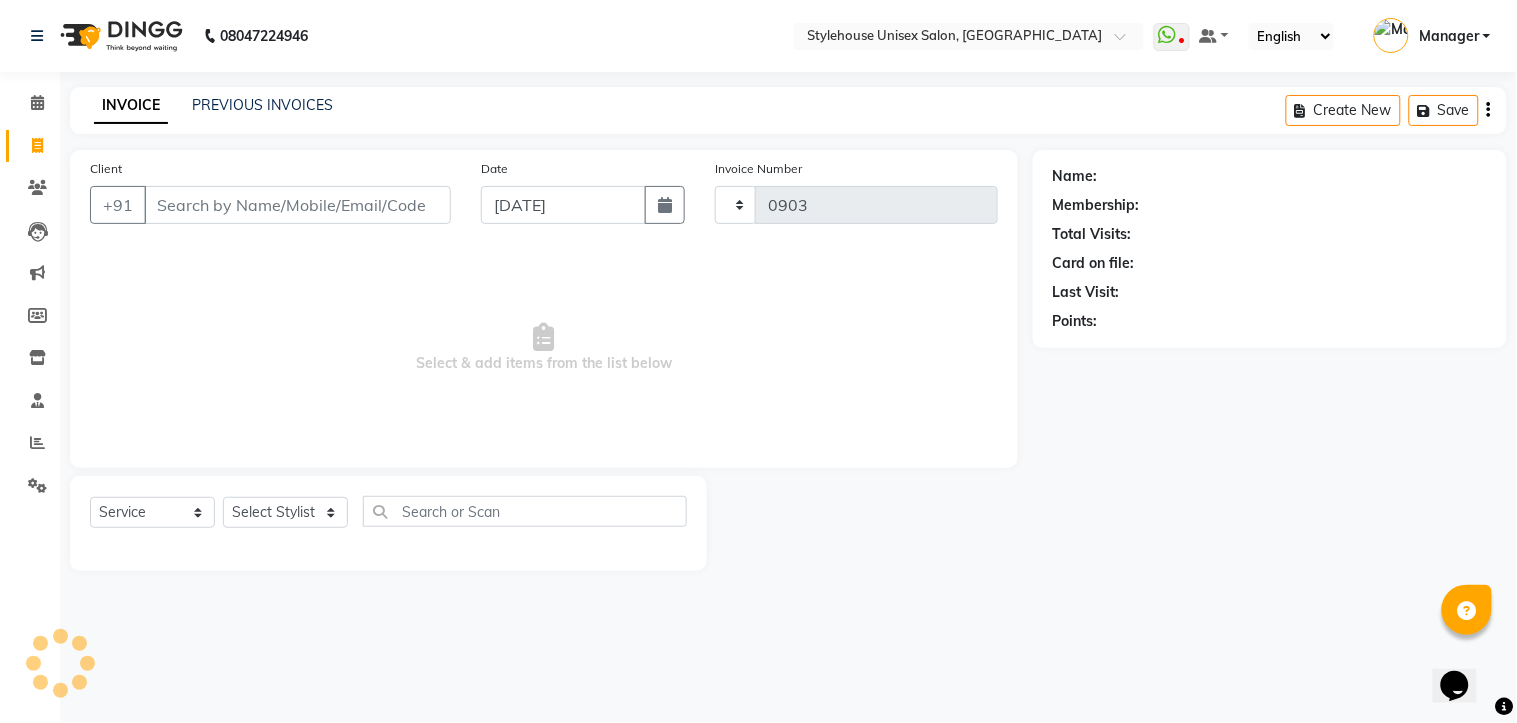 select on "7906" 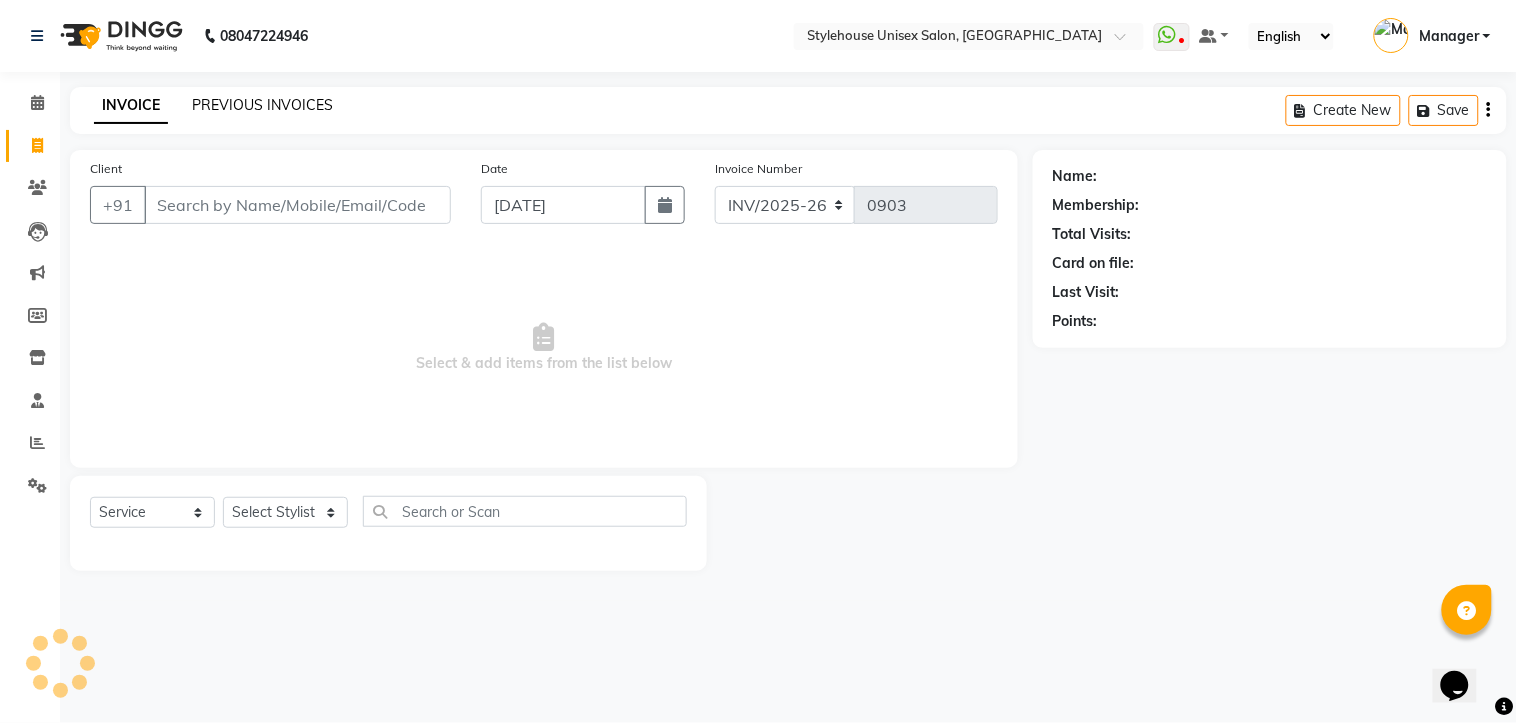 click on "PREVIOUS INVOICES" 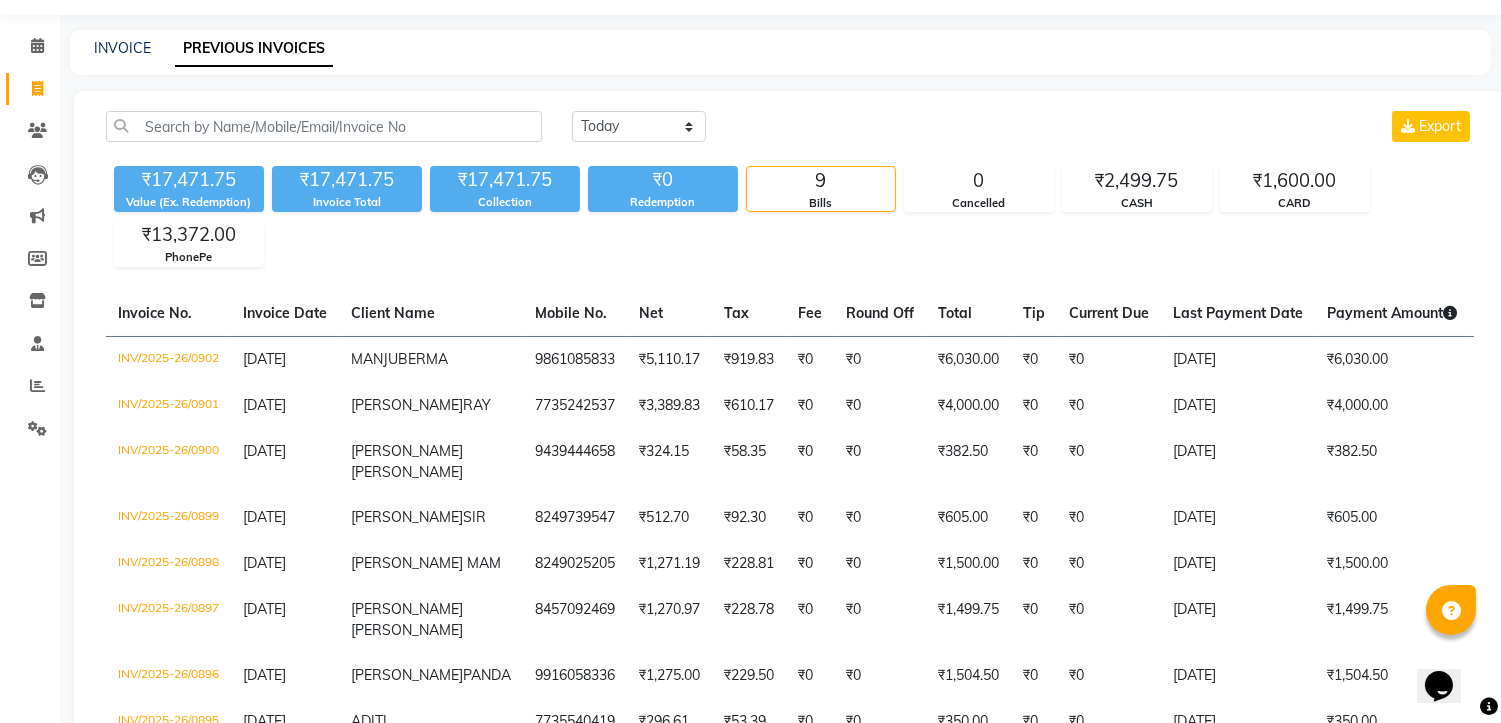 scroll, scrollTop: 111, scrollLeft: 0, axis: vertical 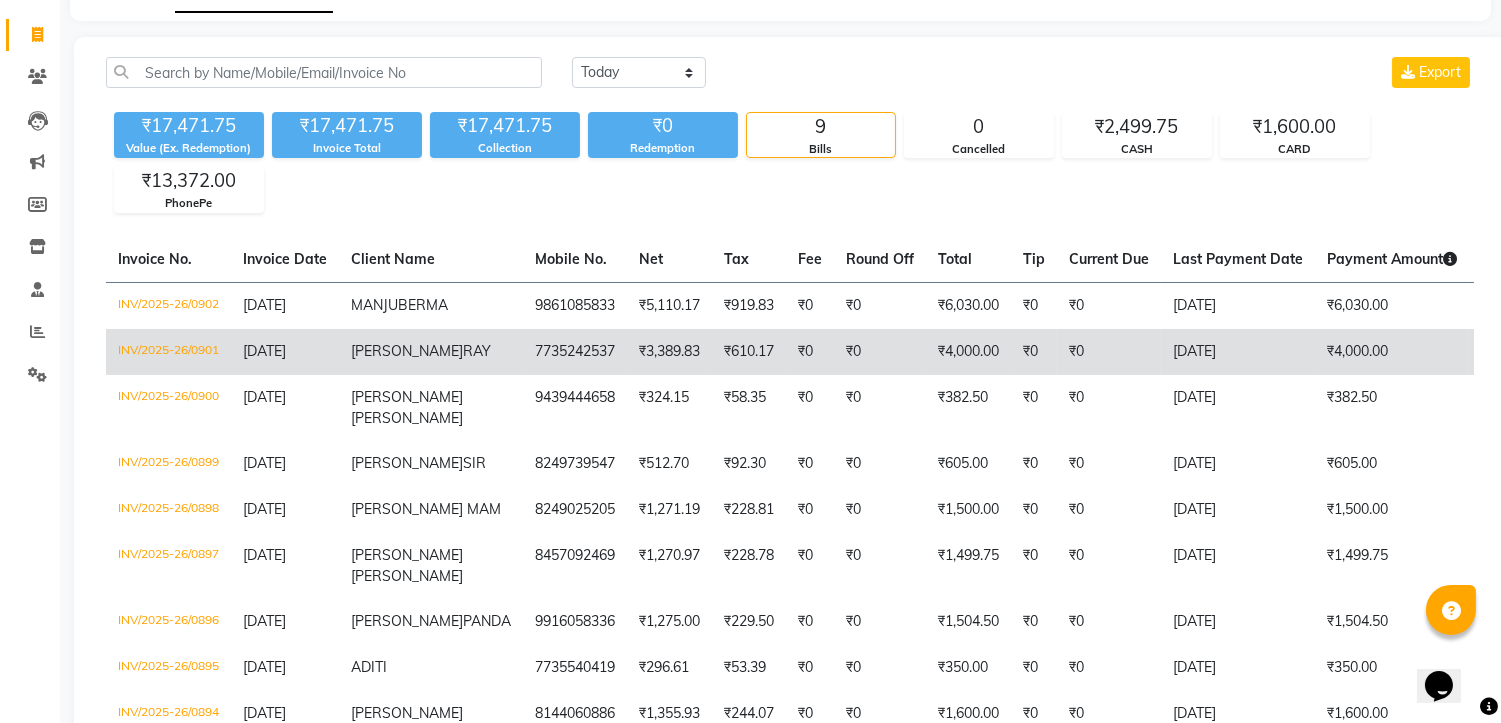 click on "7735242537" 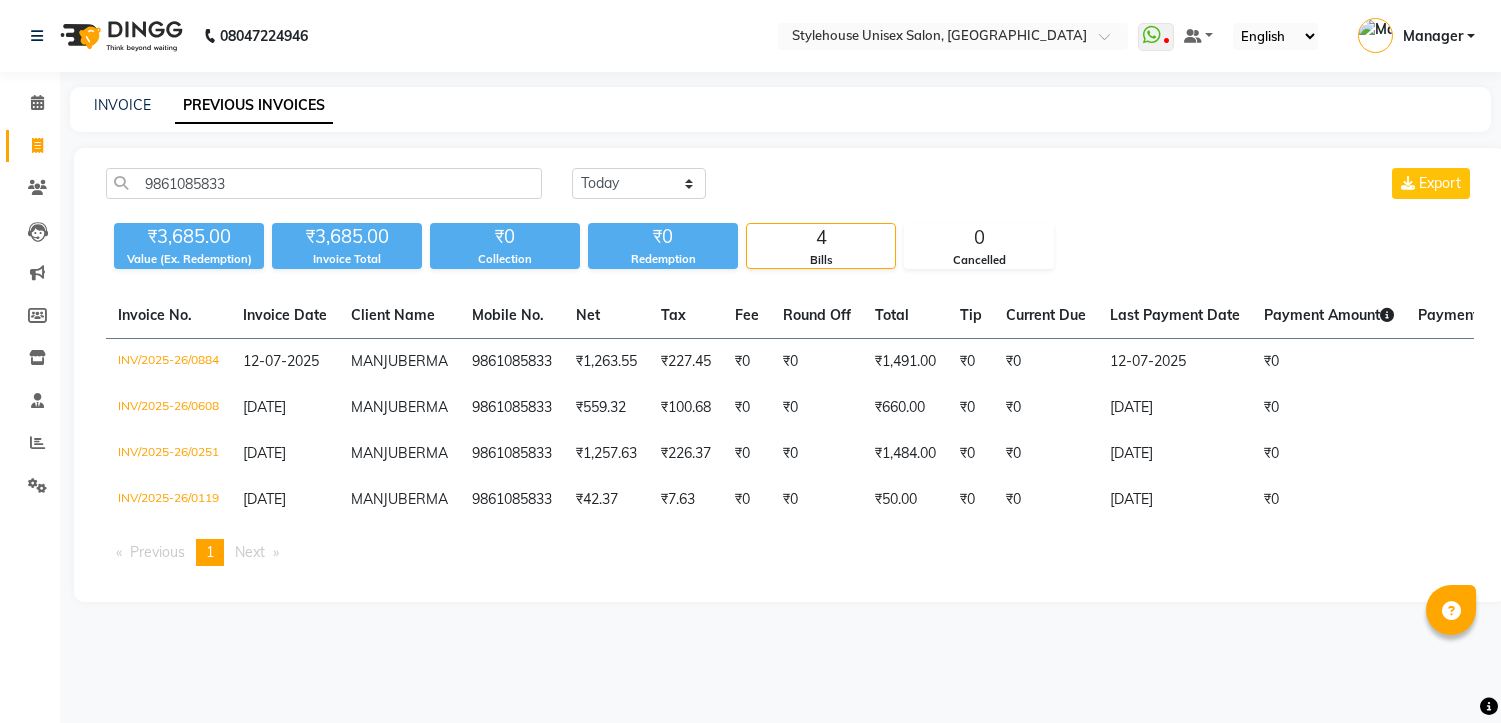 scroll, scrollTop: 0, scrollLeft: 0, axis: both 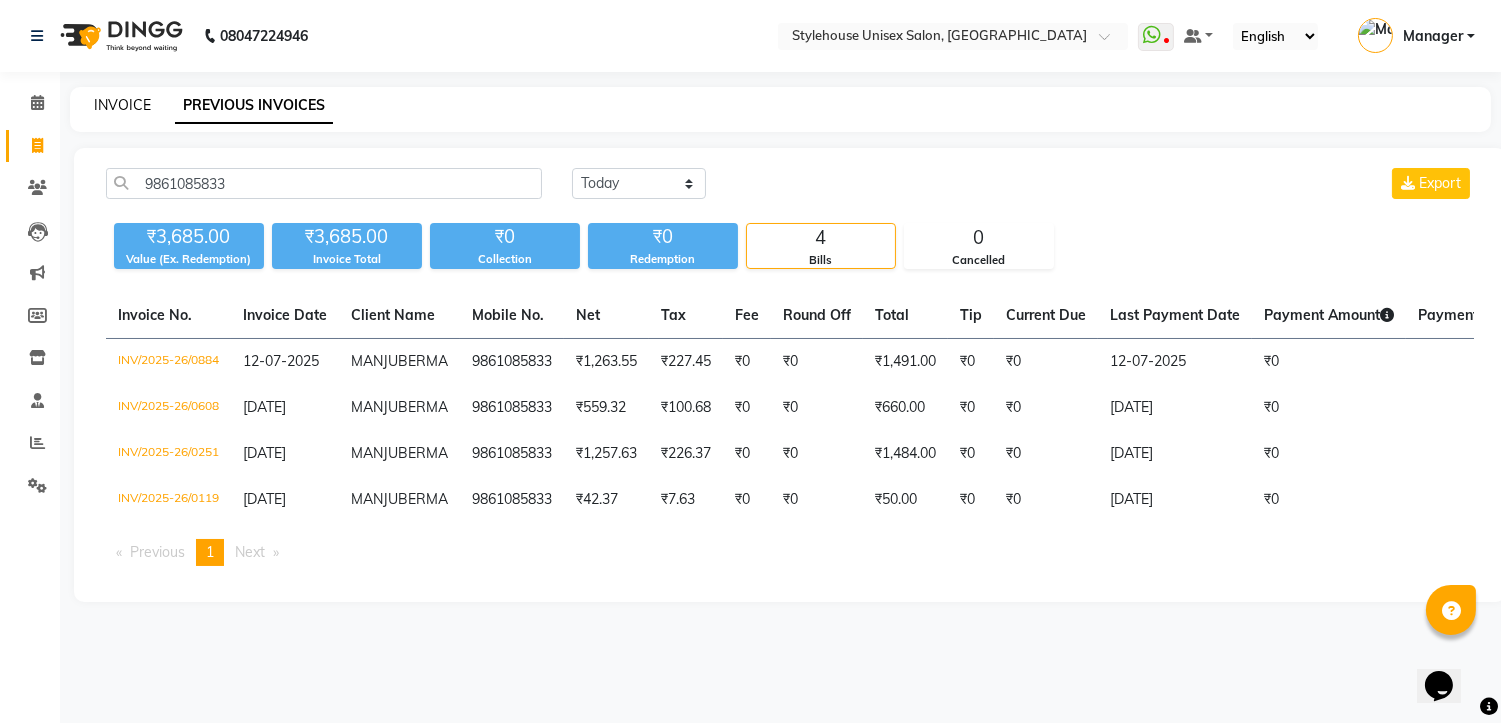 click on "INVOICE" 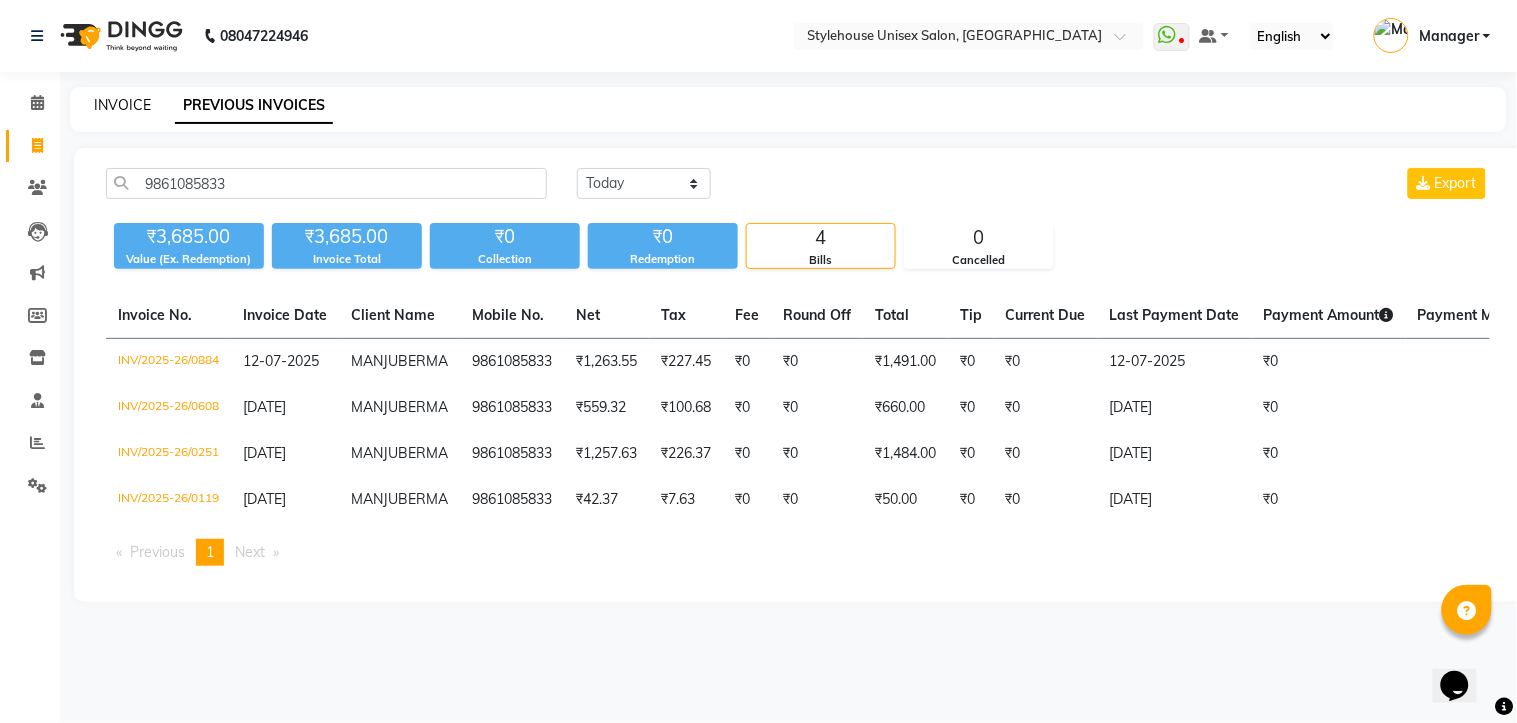 select on "service" 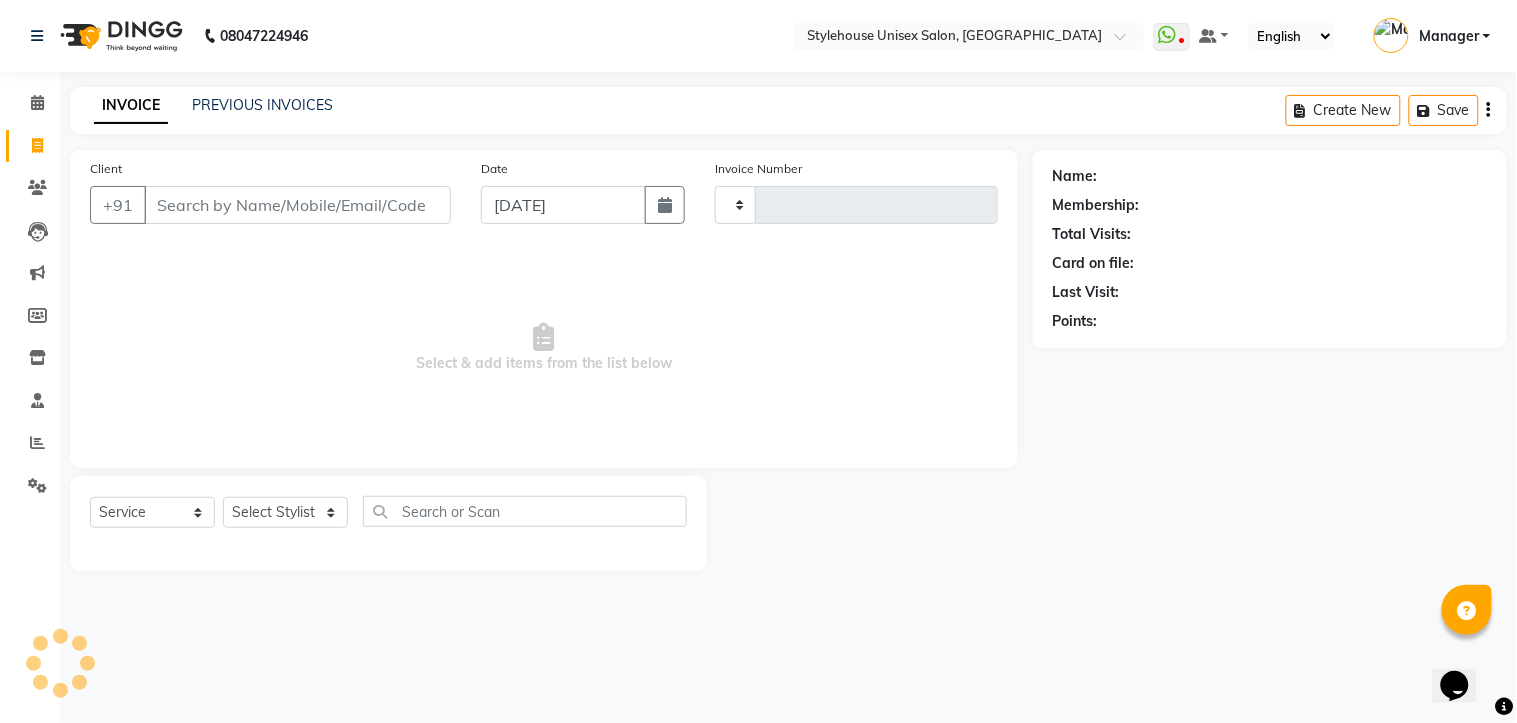 type on "0901" 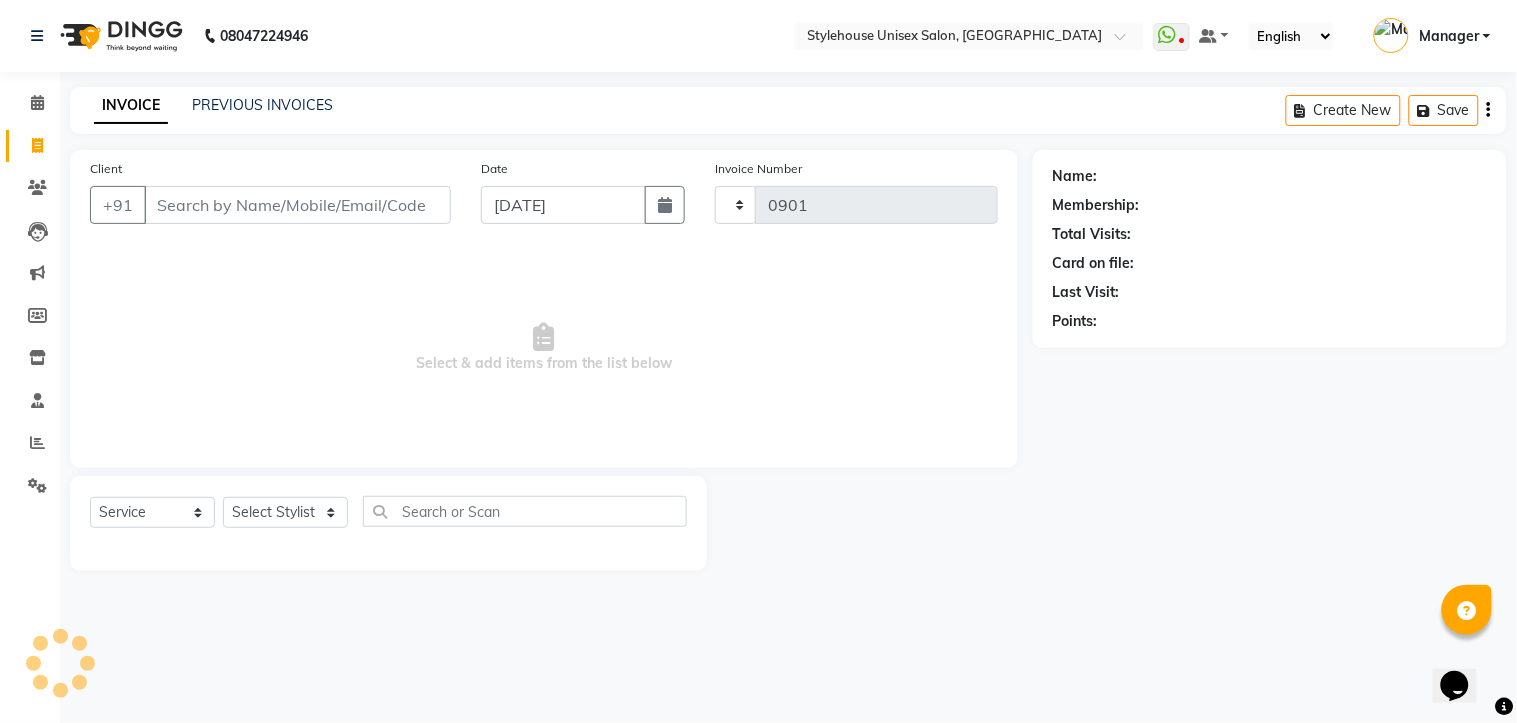 select on "7906" 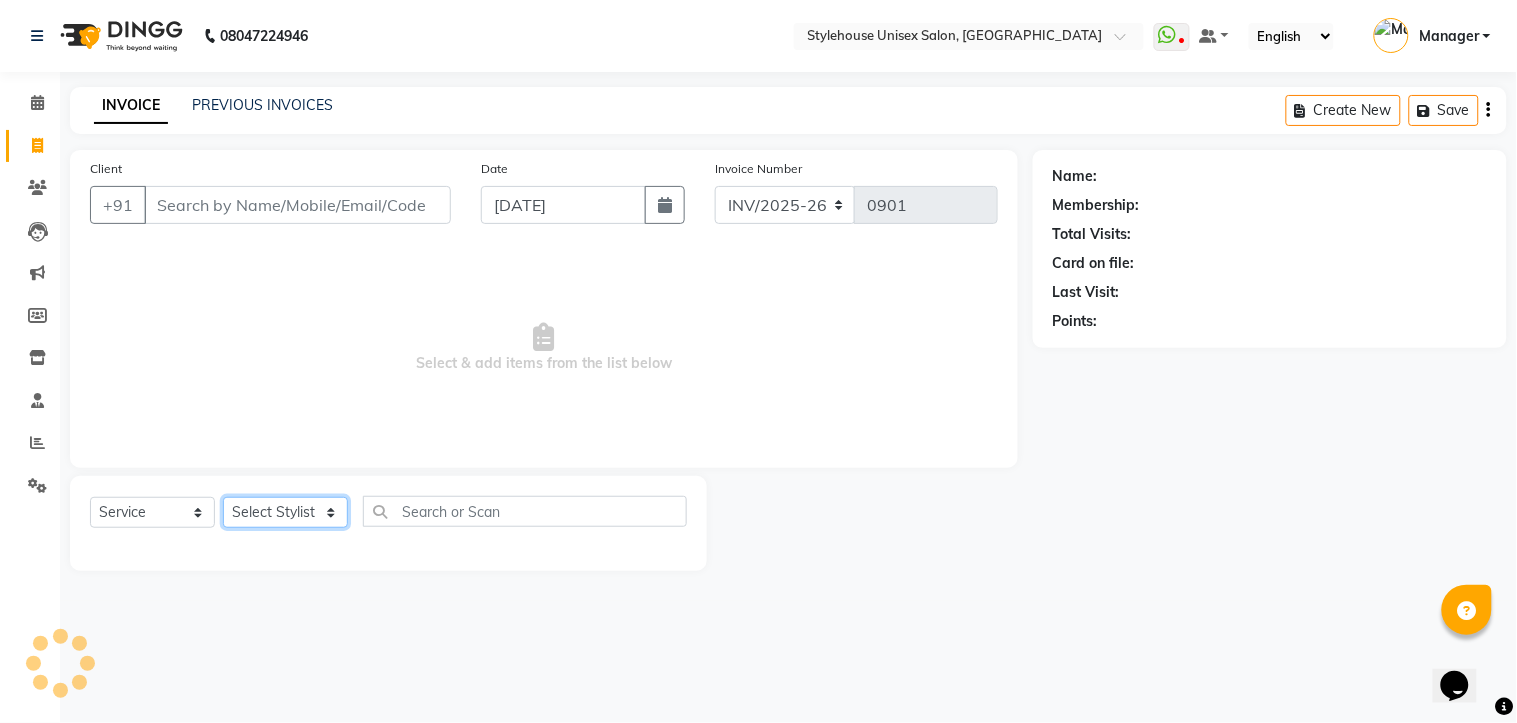 click on "Select Stylist" 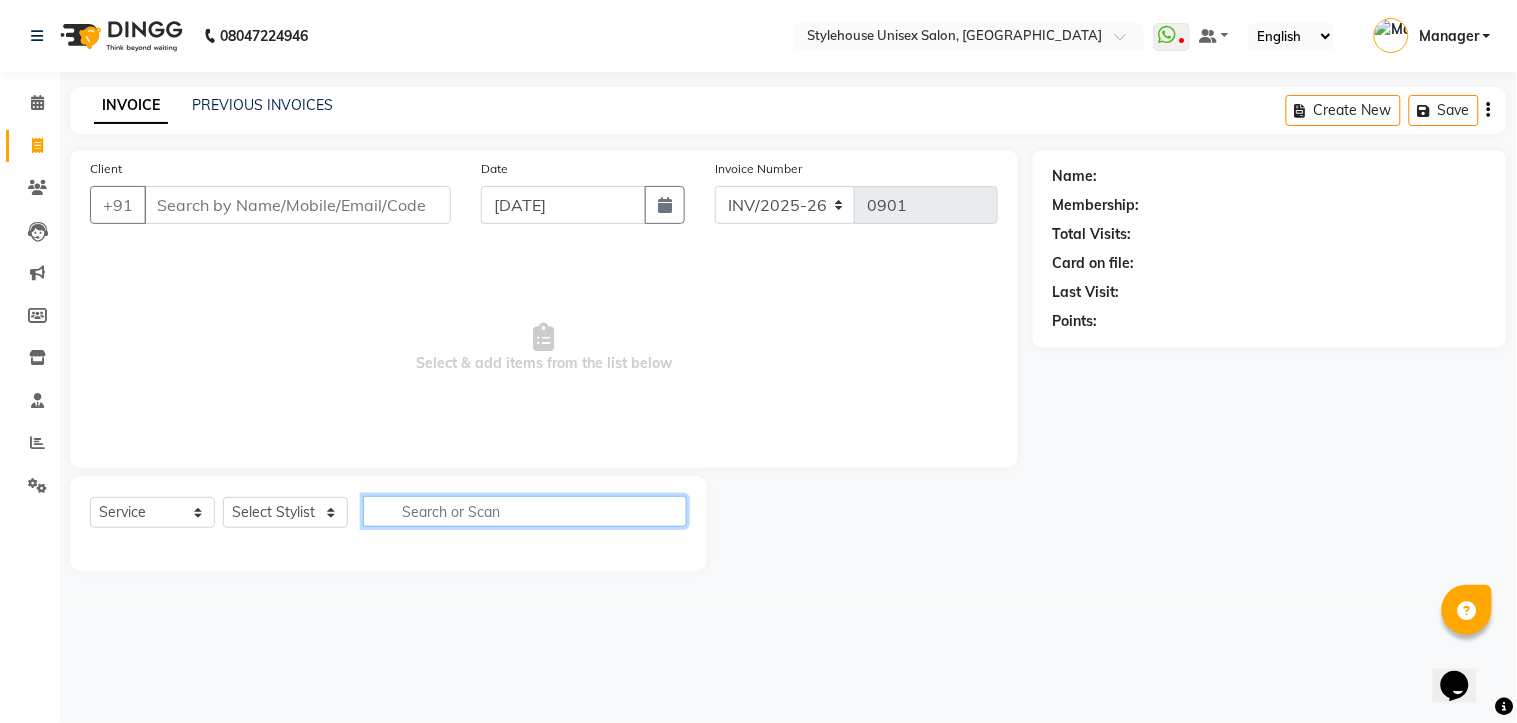 drag, startPoint x: 404, startPoint y: 514, endPoint x: 370, endPoint y: 521, distance: 34.713108 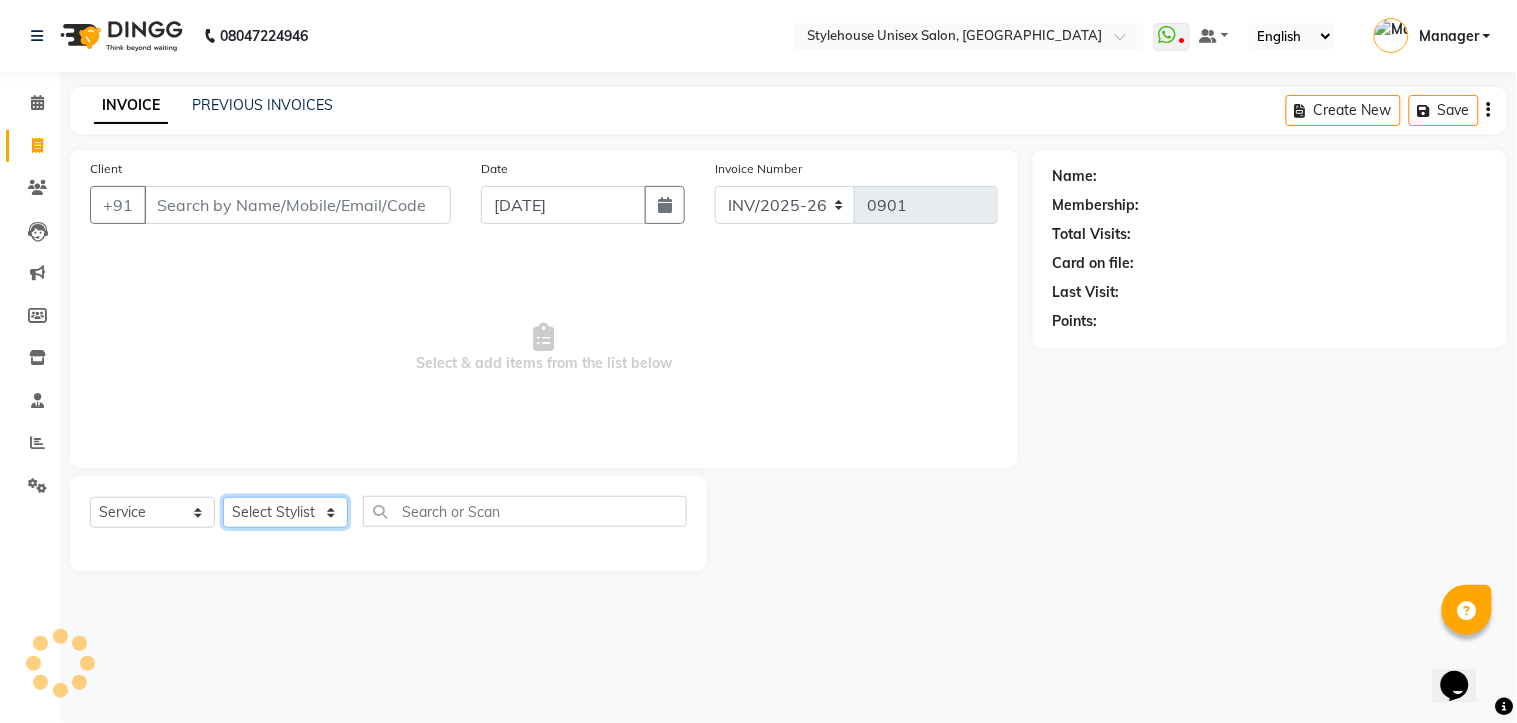 click on "Select Stylist [PERSON_NAME] [PERSON_NAME] [PERSON_NAME] Manager [PERSON_NAME] PRIYANKA HOTA [PERSON_NAME] [PERSON_NAME]" 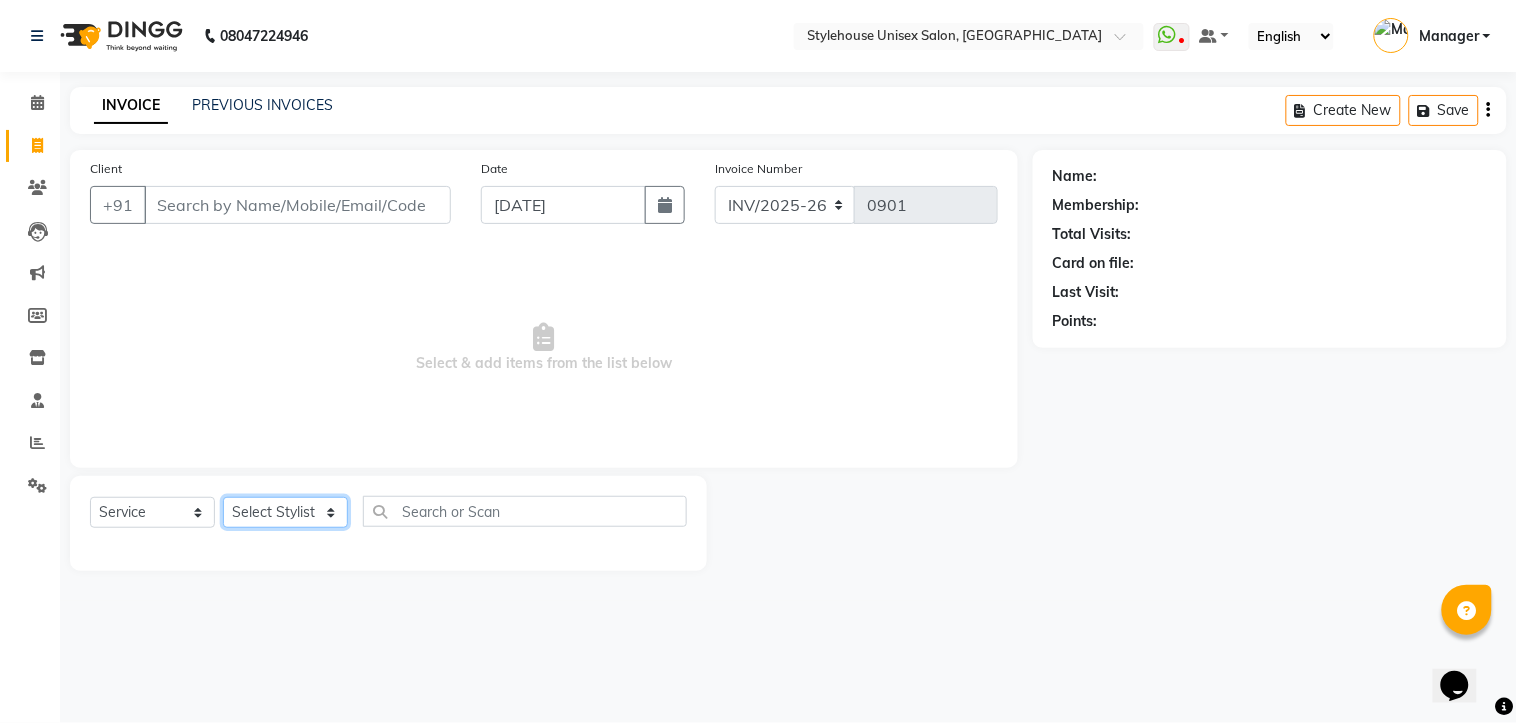 select on "69913" 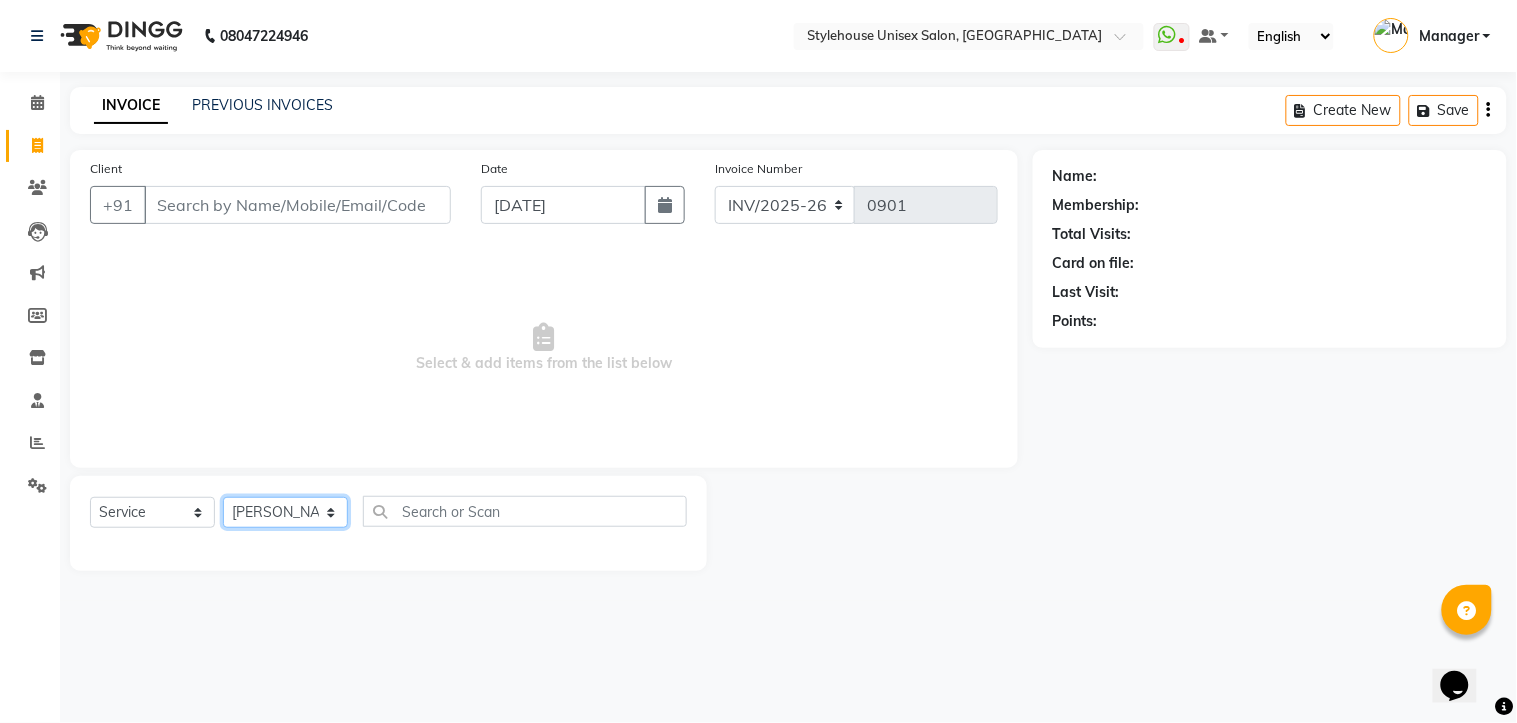 click on "Select Stylist [PERSON_NAME] [PERSON_NAME] [PERSON_NAME] Manager [PERSON_NAME] PRIYANKA HOTA [PERSON_NAME] [PERSON_NAME]" 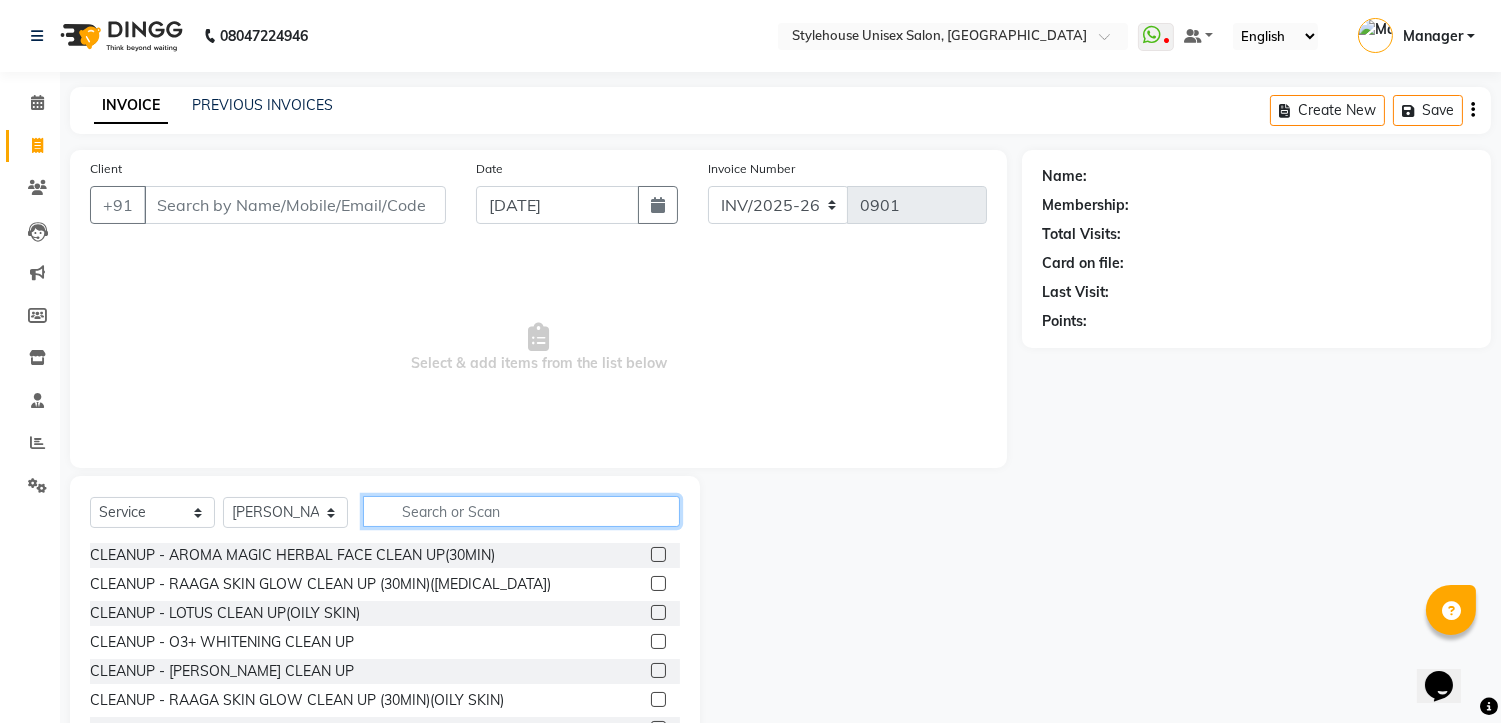 click 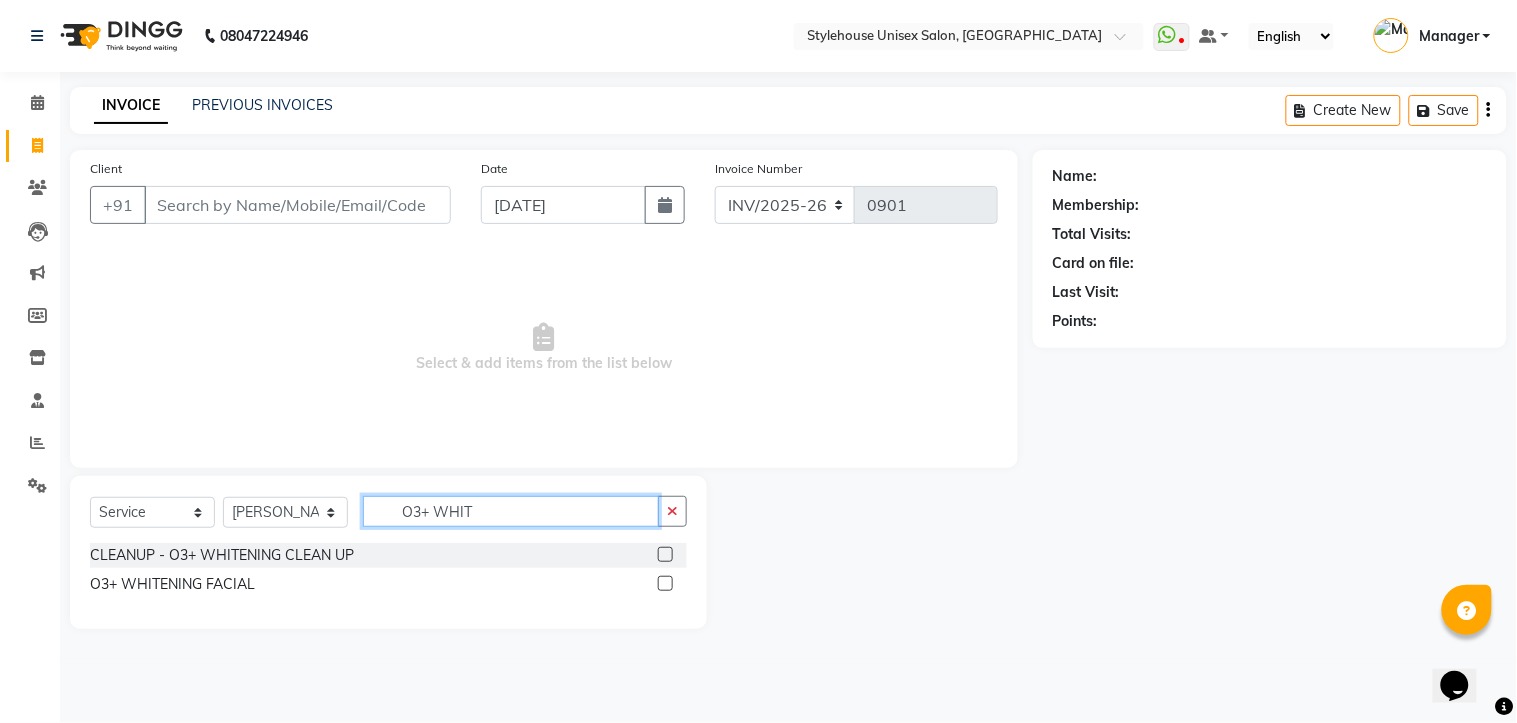 type on "O3+ WHIT" 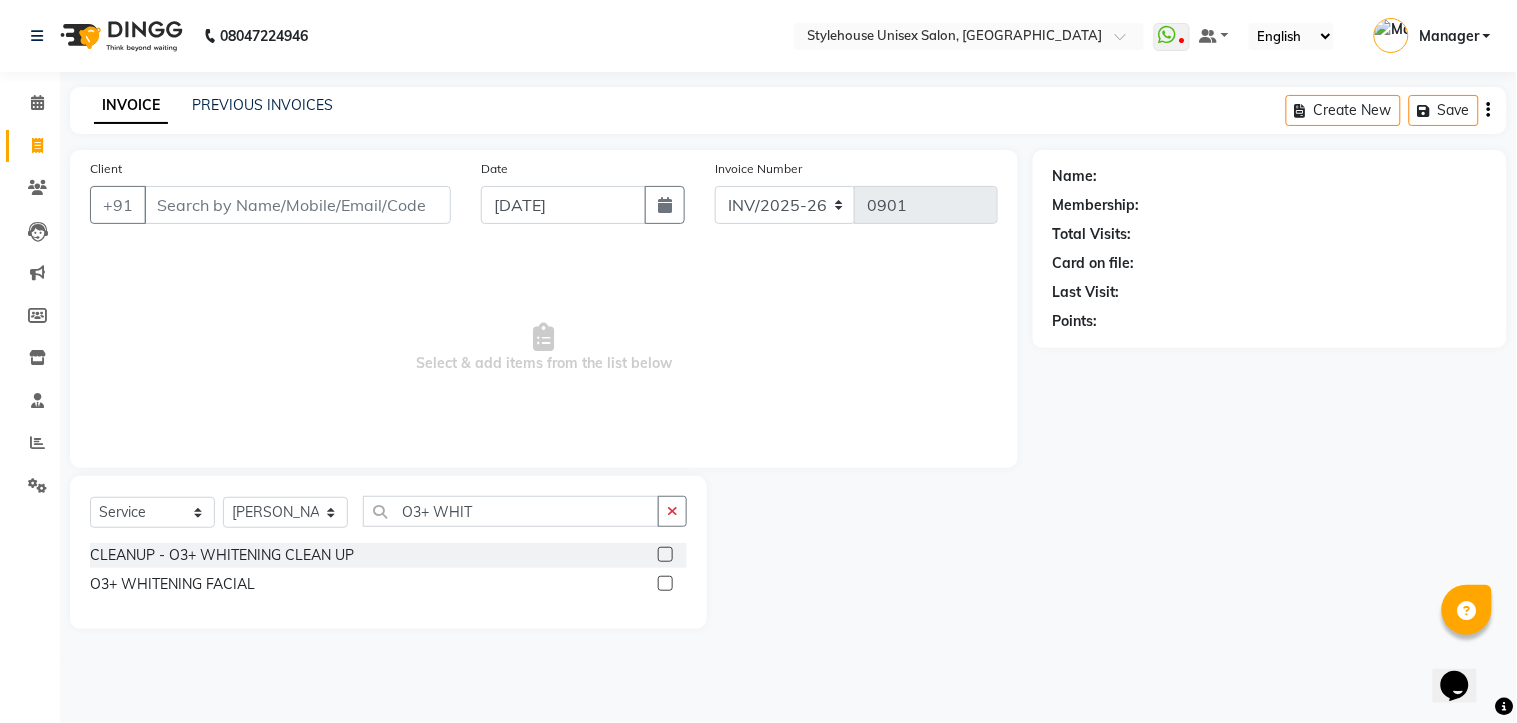 click 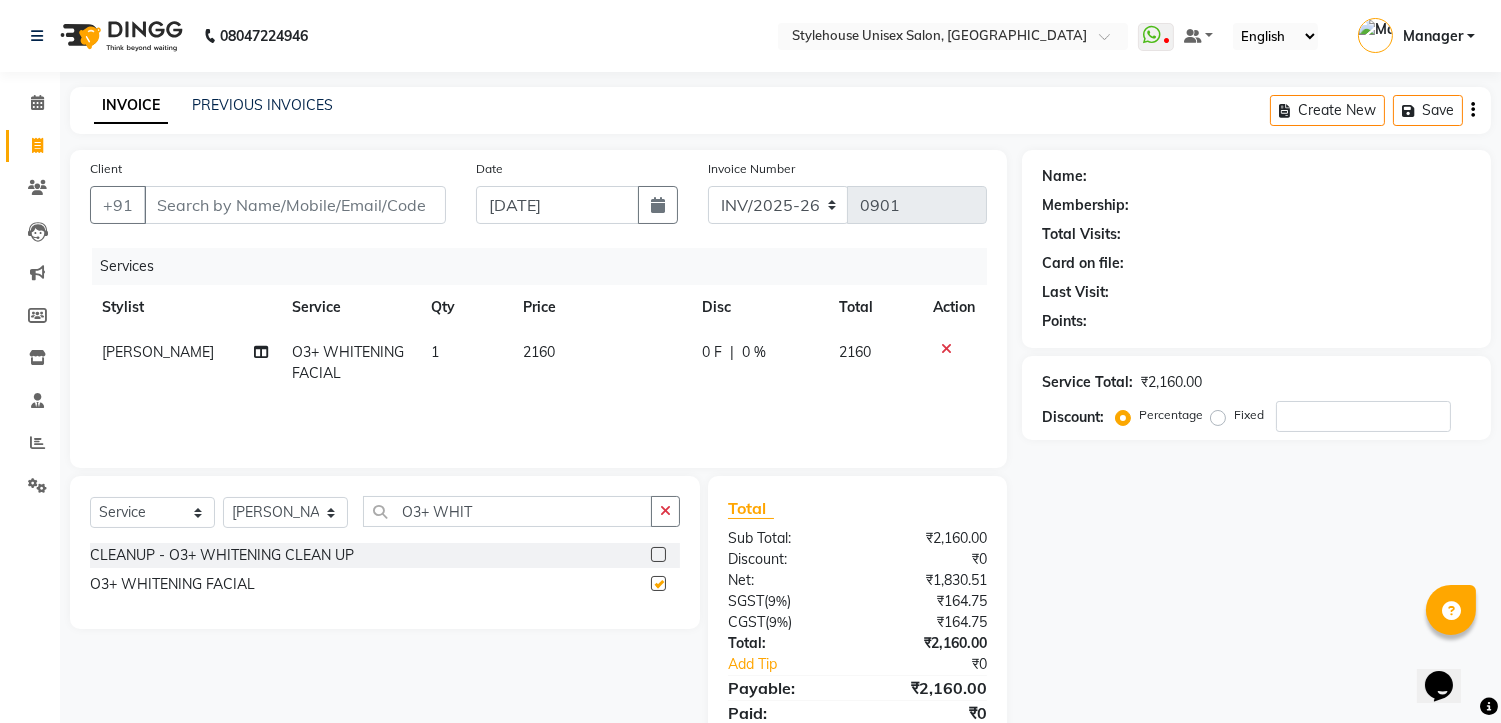 checkbox on "false" 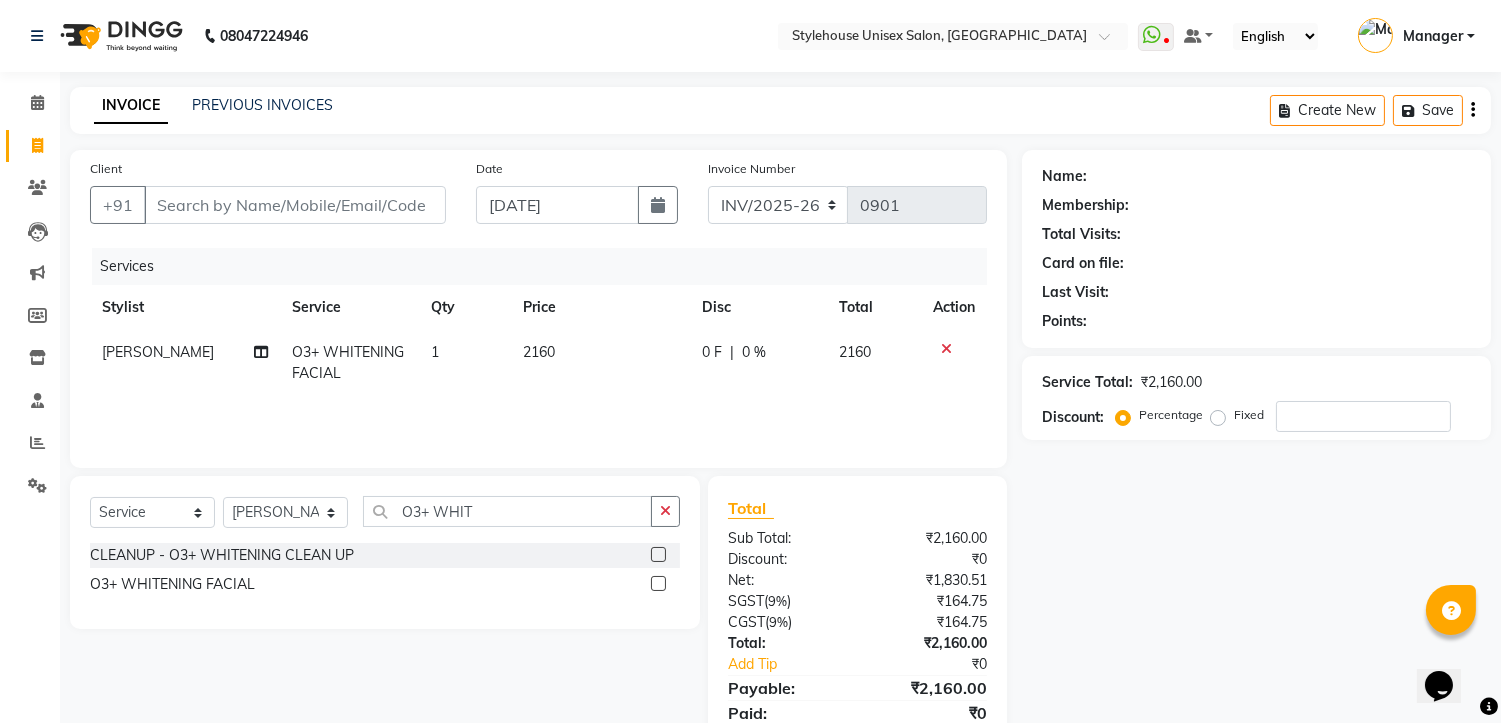 click on "2160" 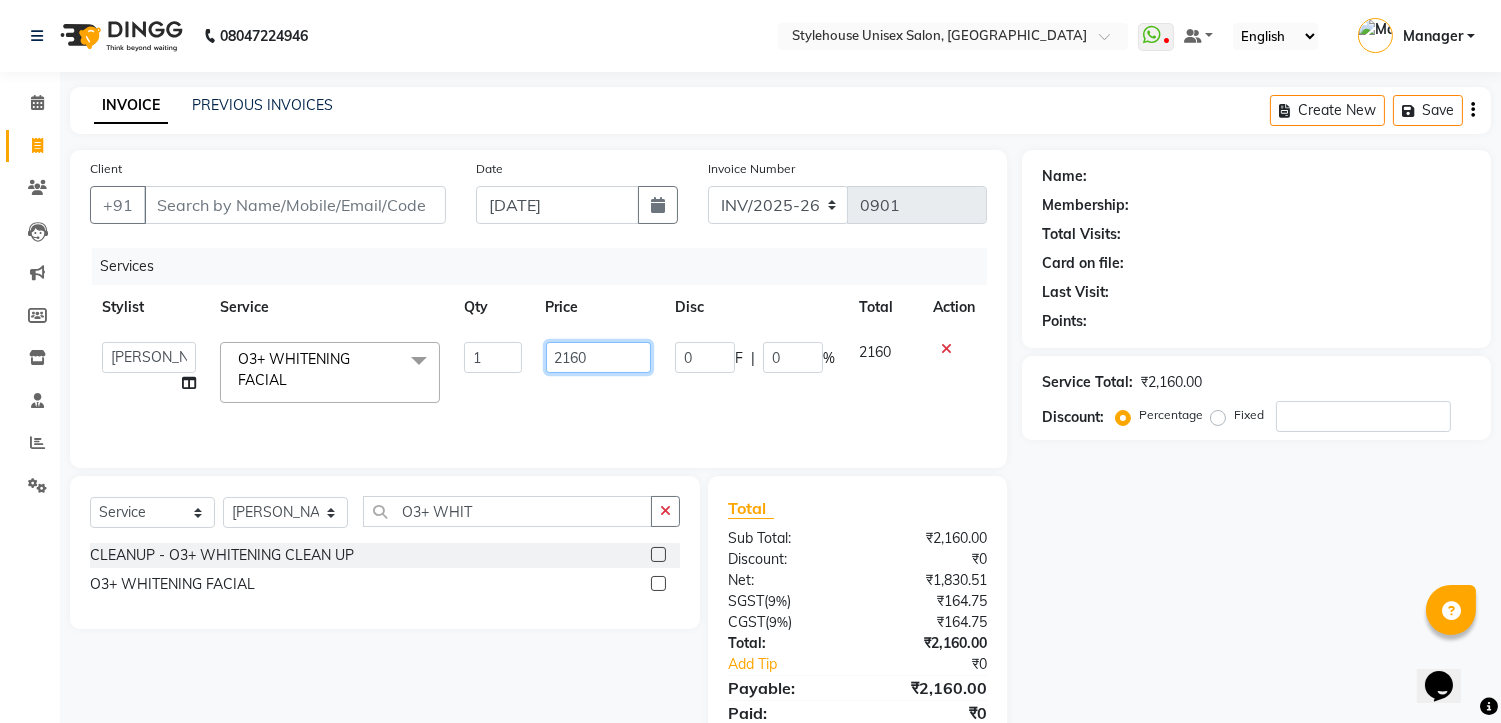 click on "2160" 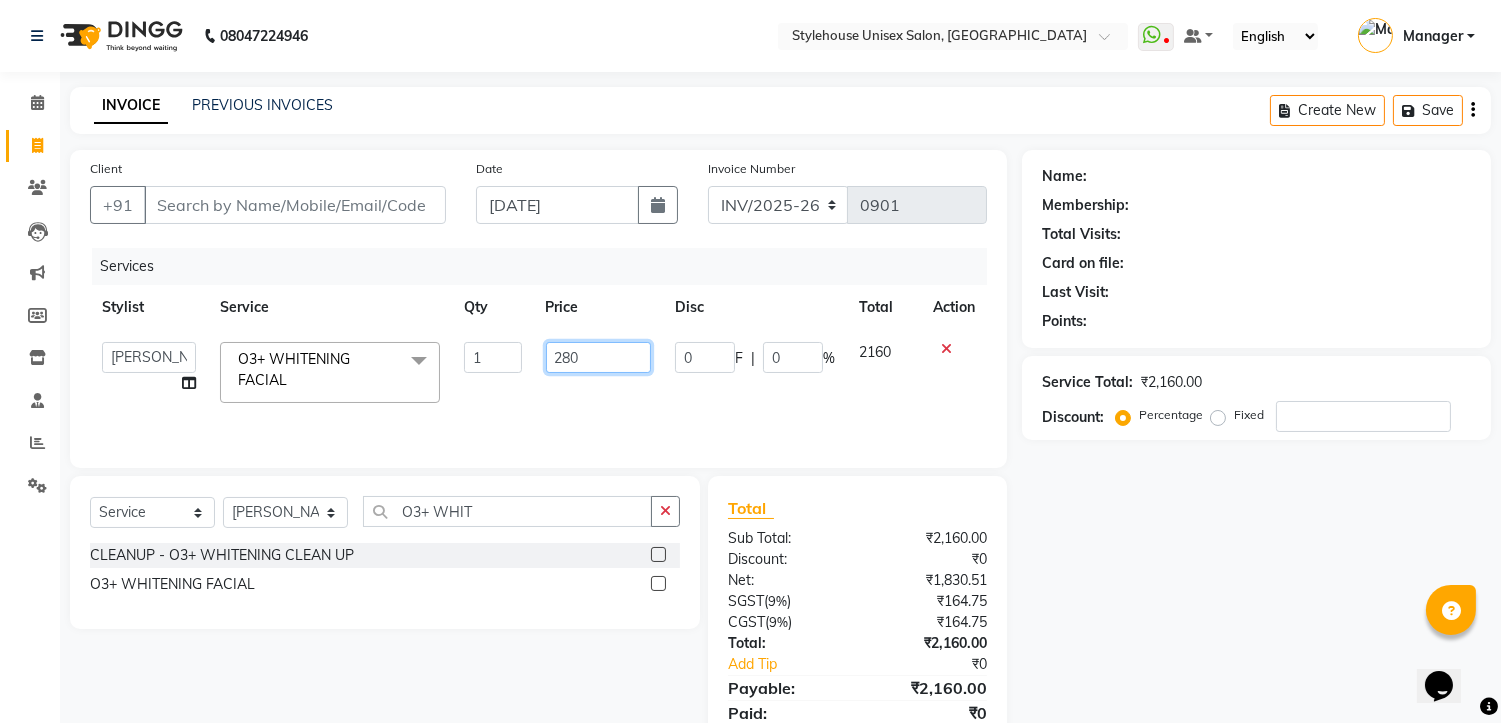 type on "2800" 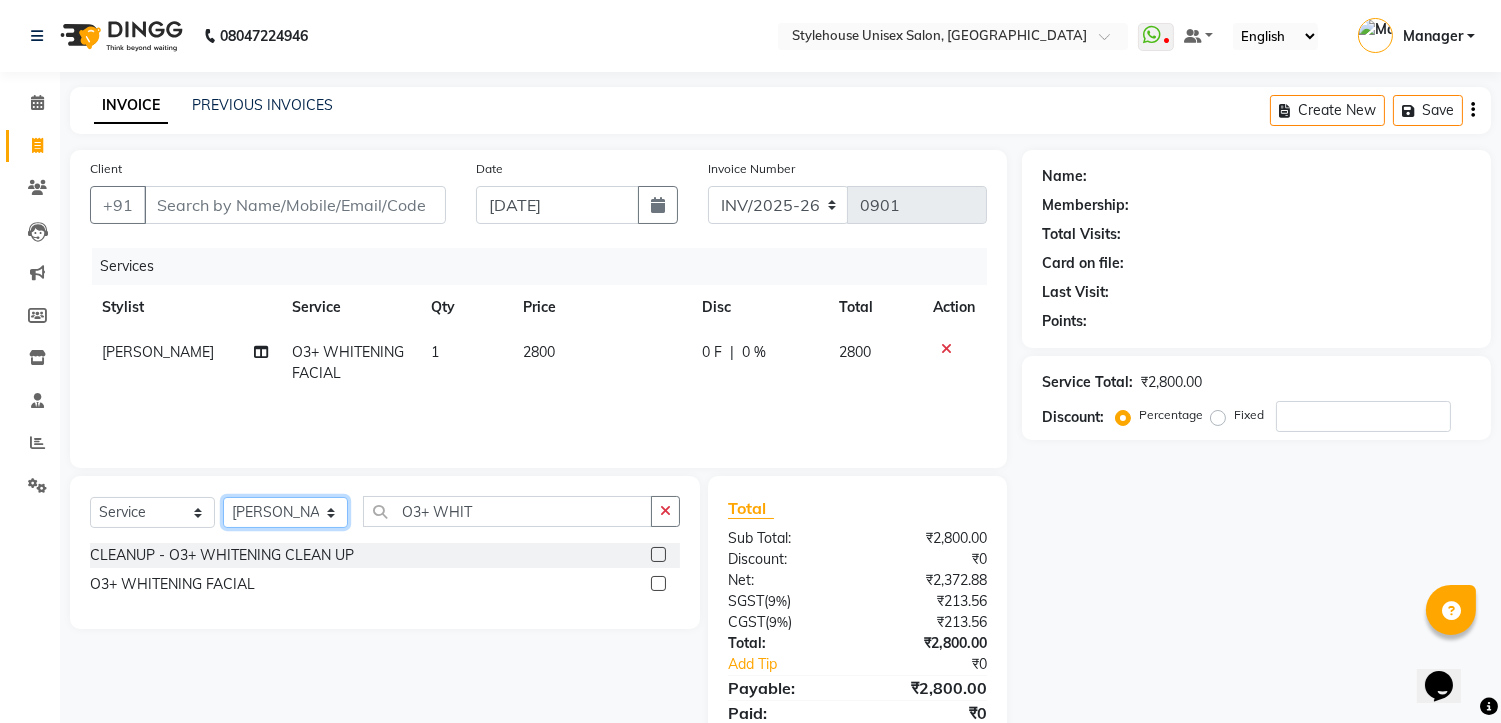 click on "Select Stylist [PERSON_NAME] [PERSON_NAME] [PERSON_NAME] Manager [PERSON_NAME] PRIYANKA HOTA [PERSON_NAME] [PERSON_NAME]" 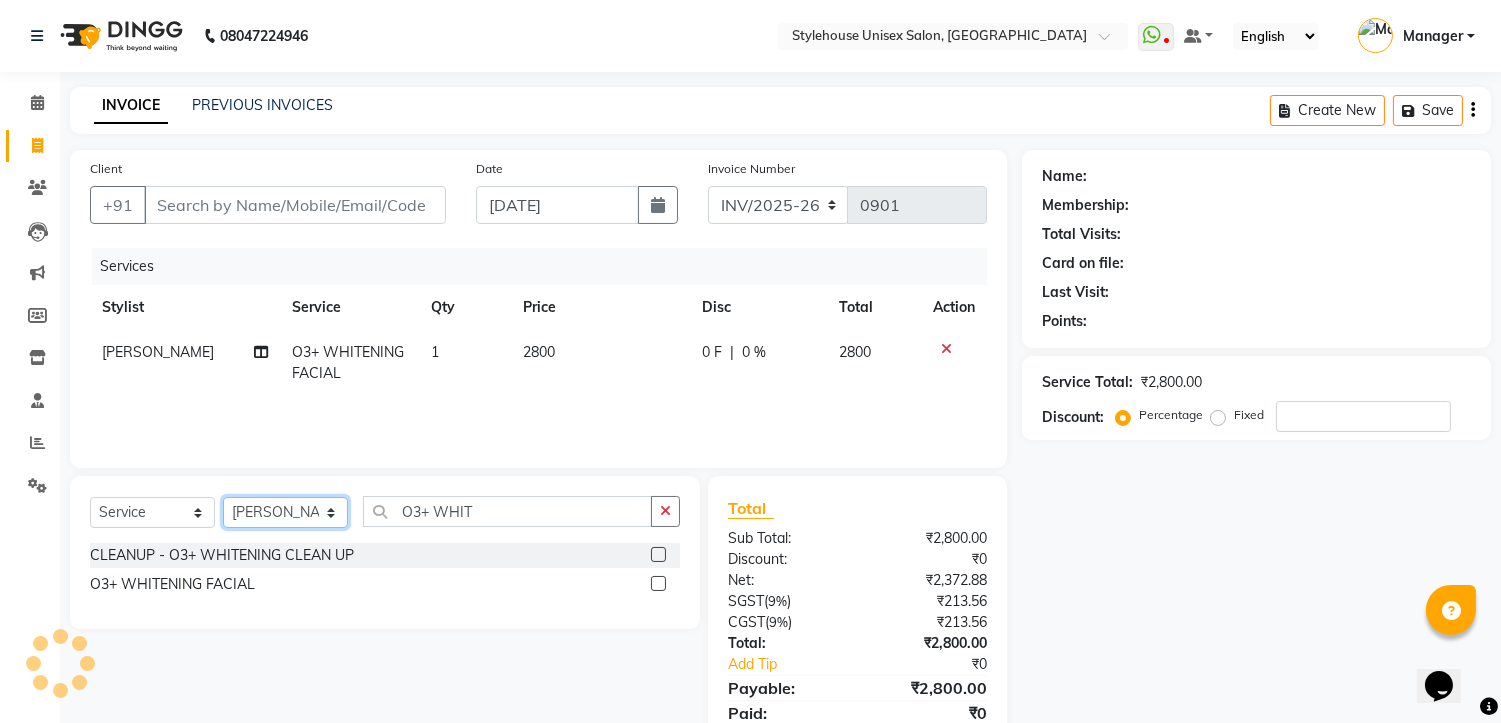 select on "69919" 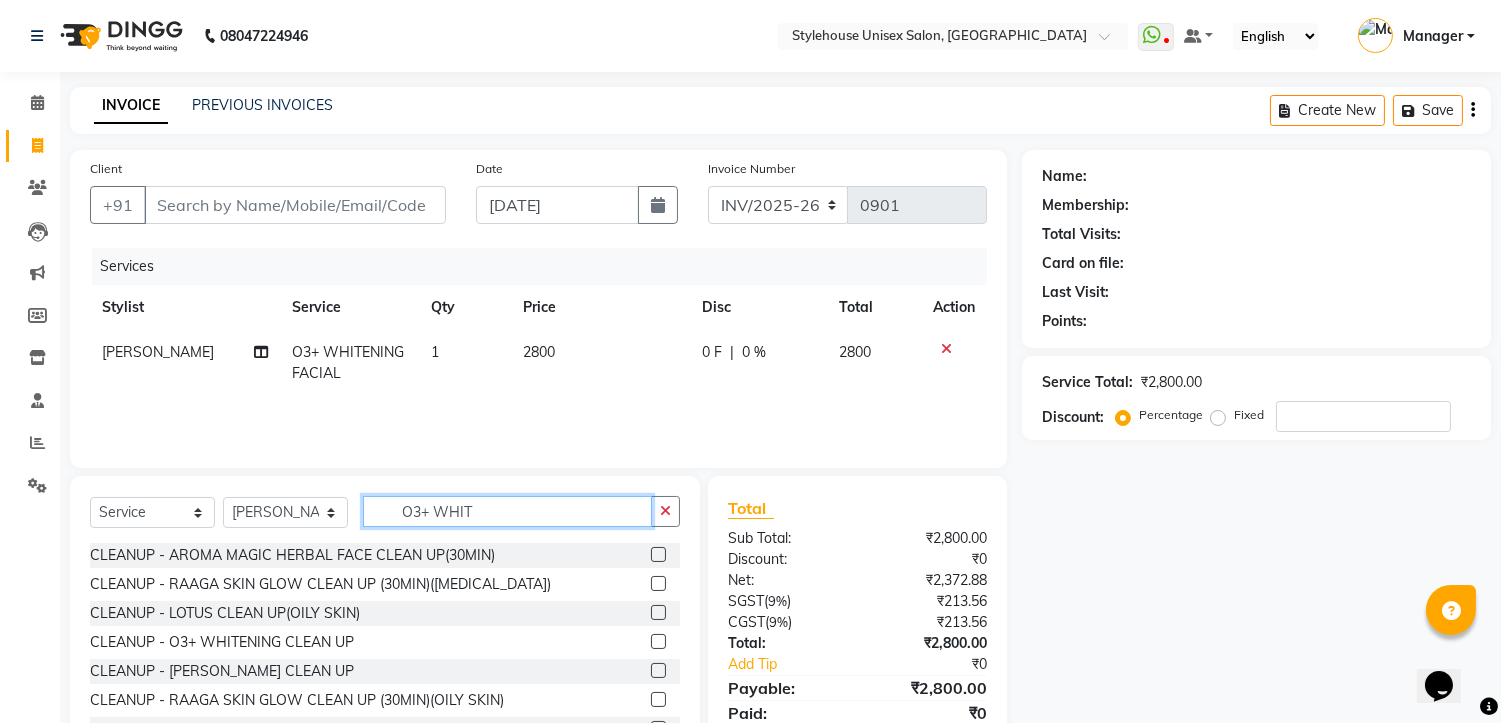 click on "O3+ WHIT" 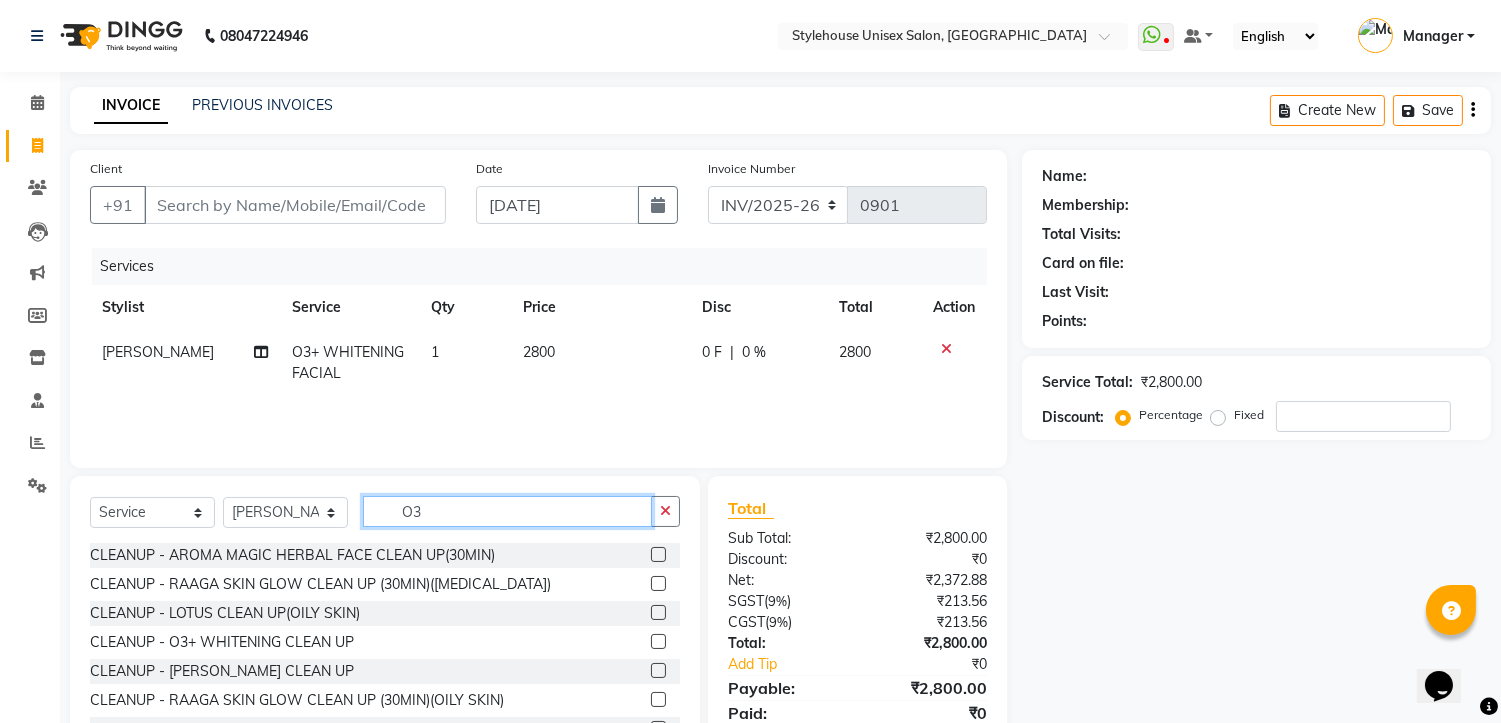 type on "O" 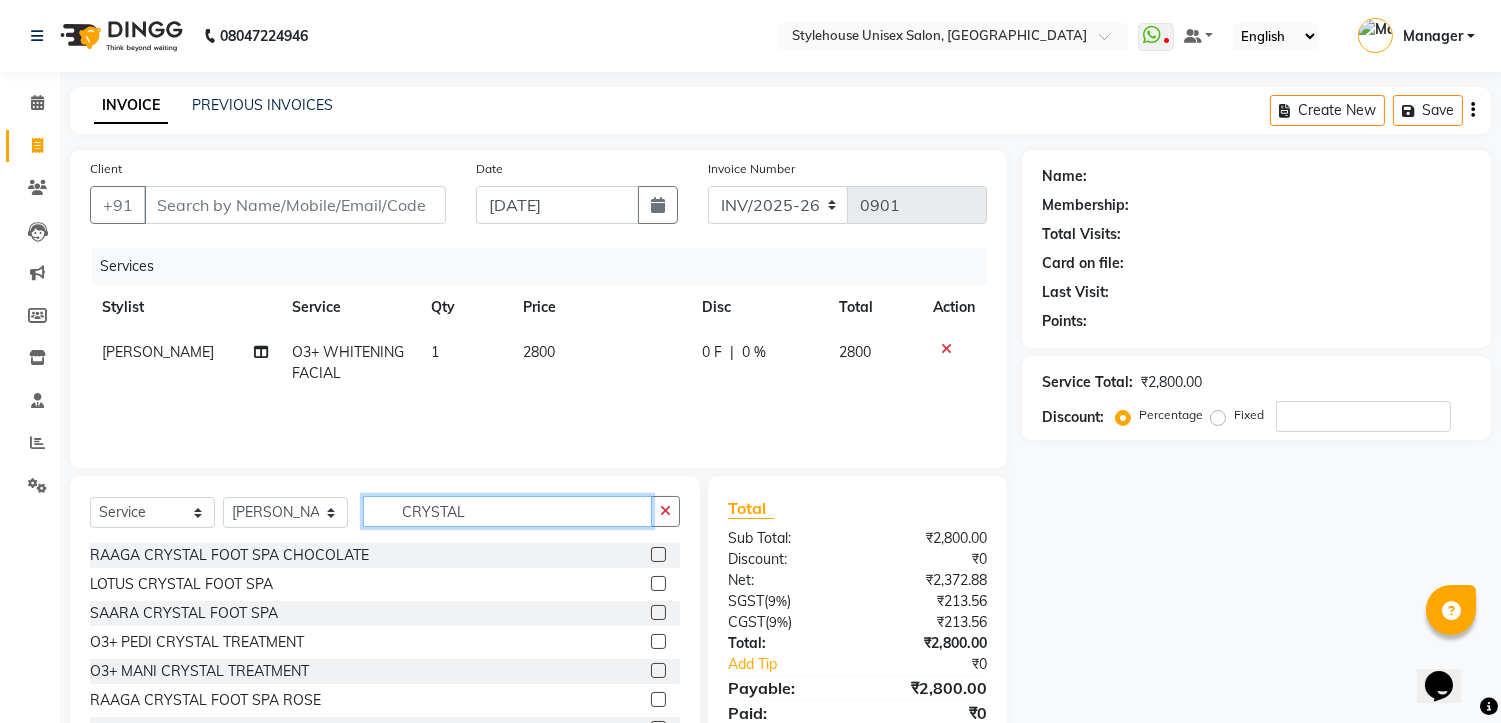 type on "CRYSTAL" 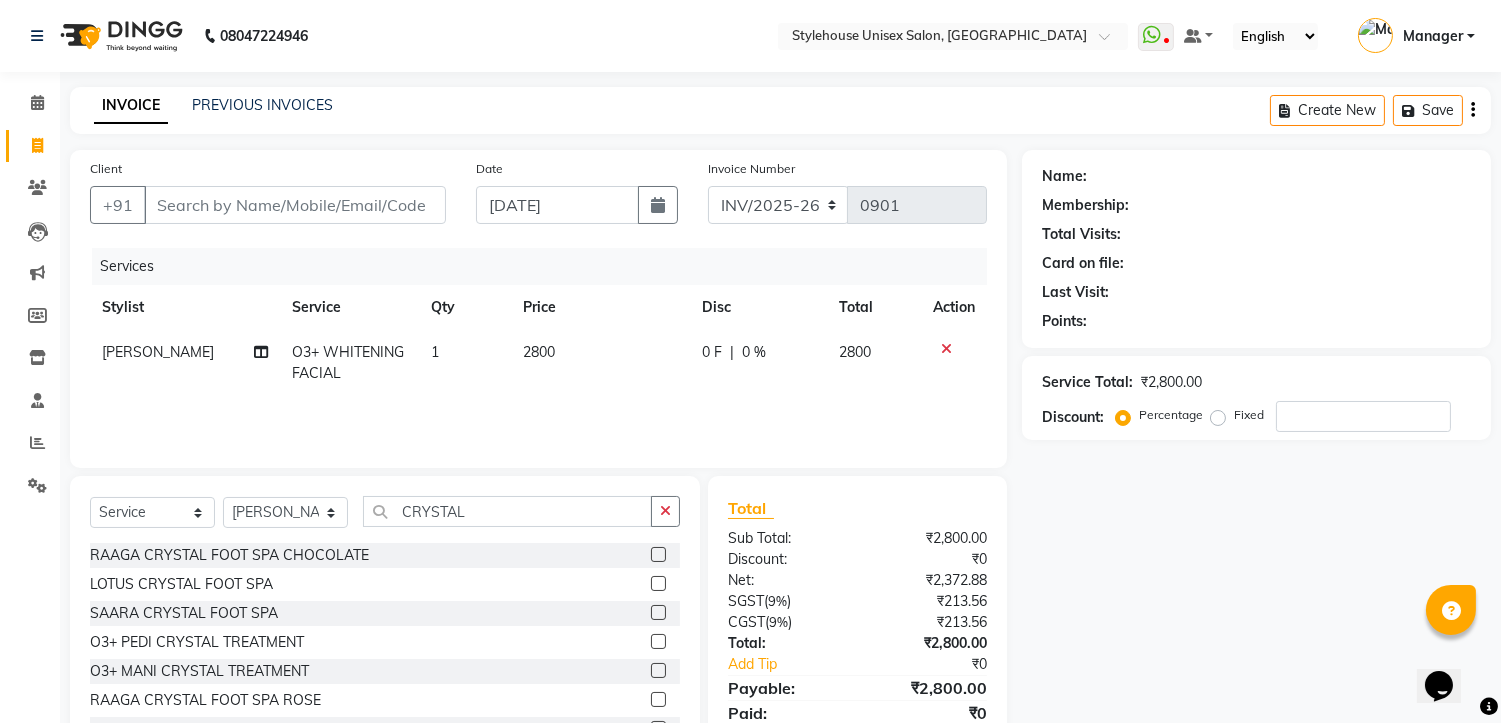 click 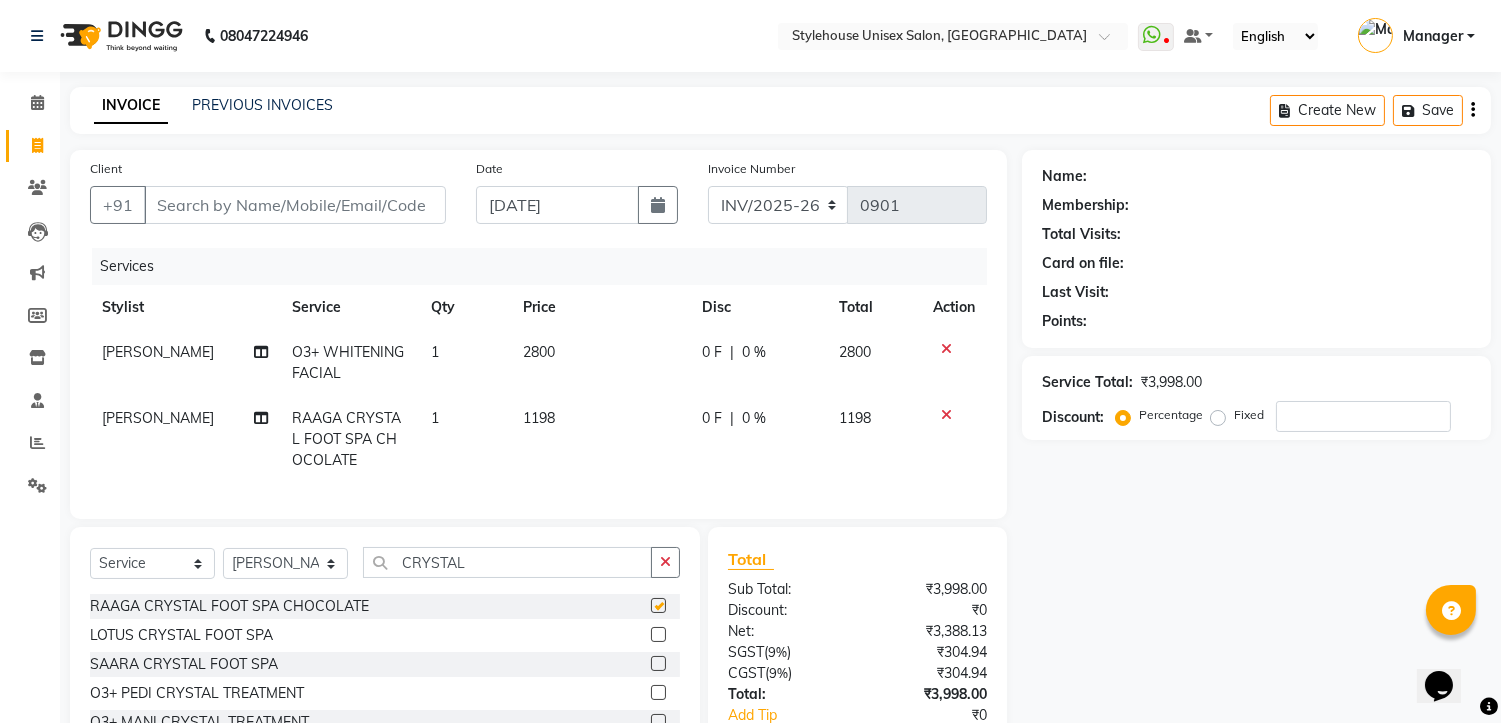 checkbox on "false" 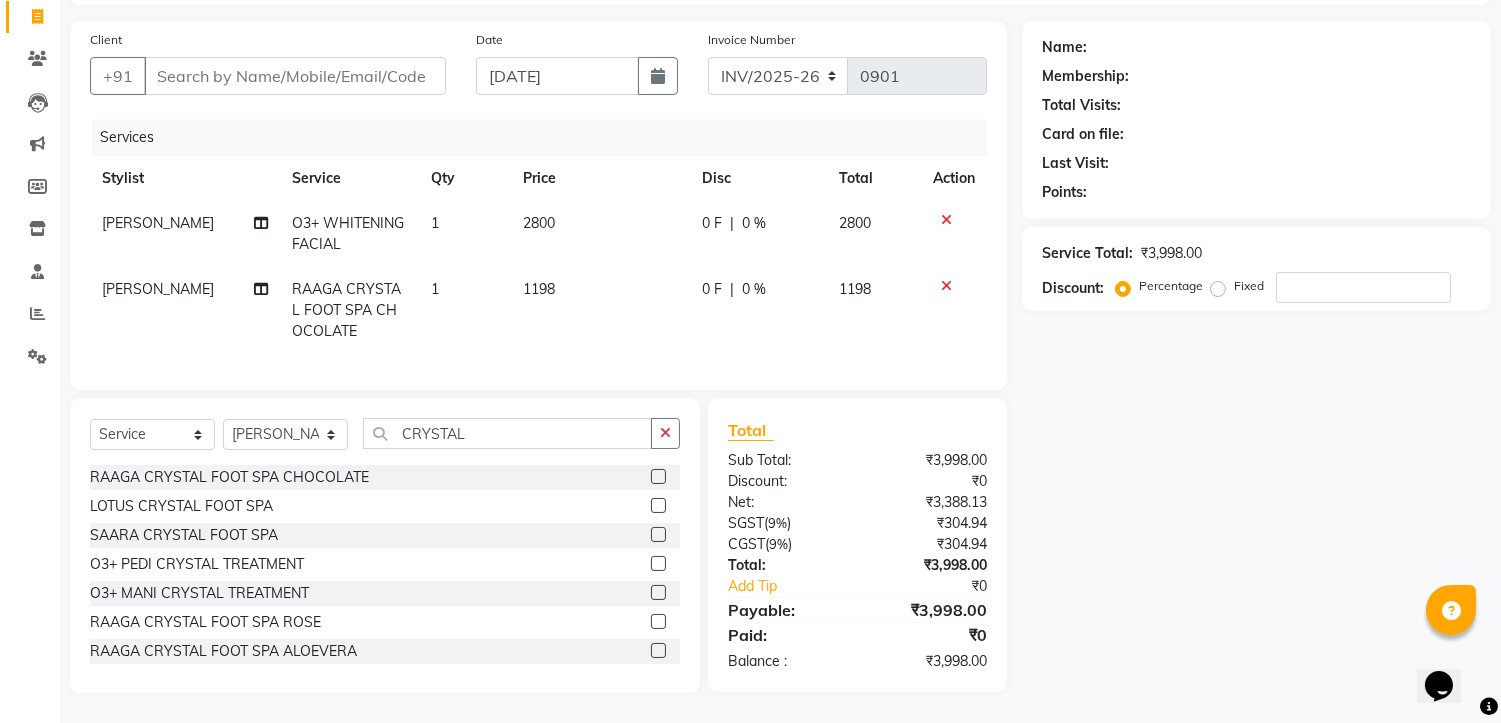 scroll, scrollTop: 145, scrollLeft: 0, axis: vertical 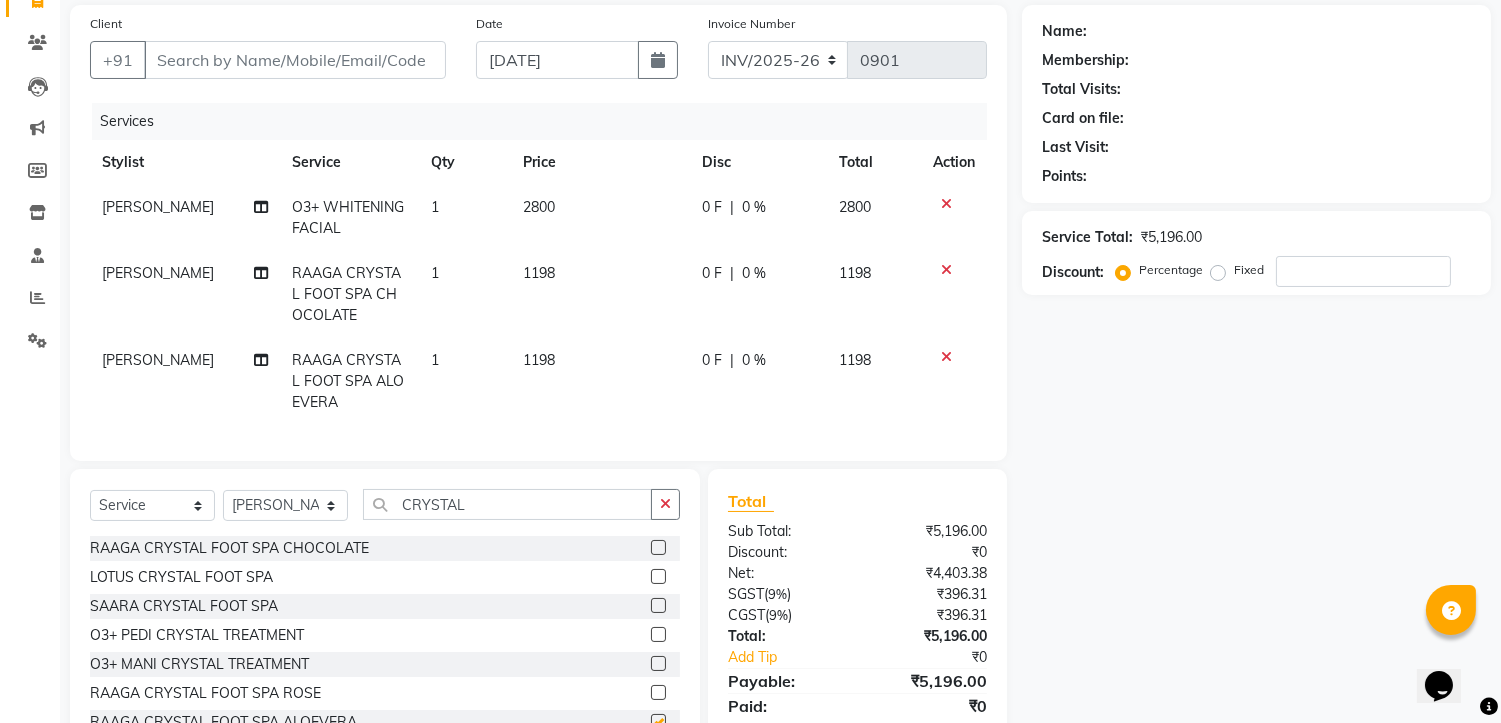 checkbox on "false" 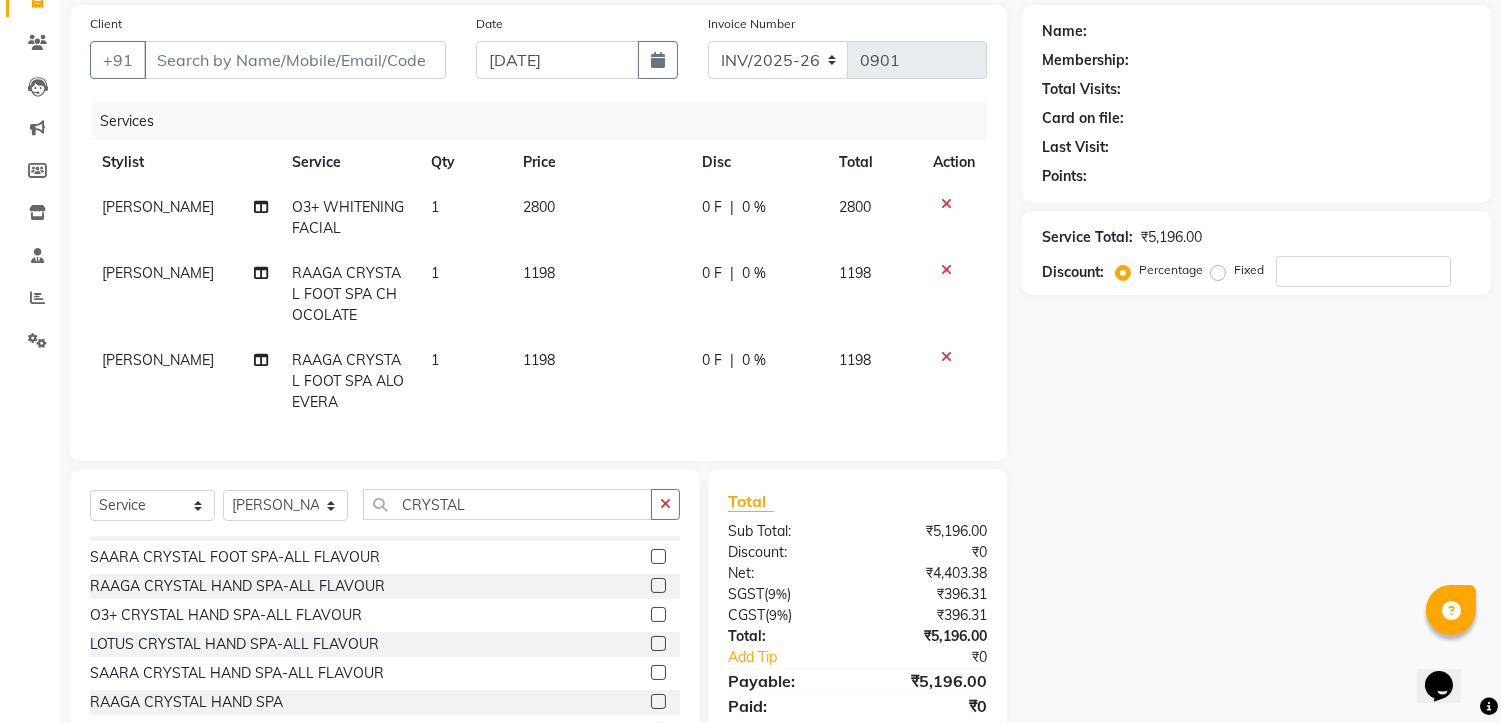 scroll, scrollTop: 333, scrollLeft: 0, axis: vertical 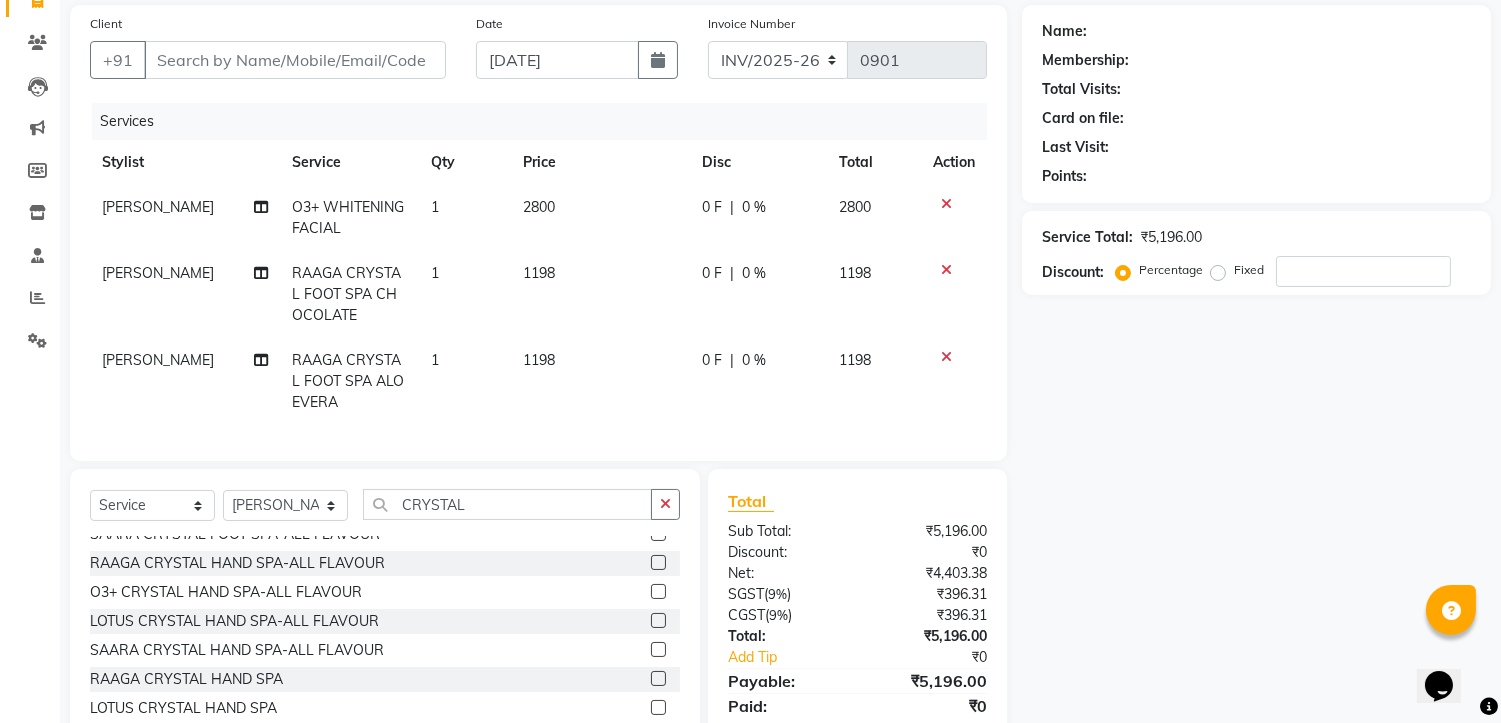 click on "1198" 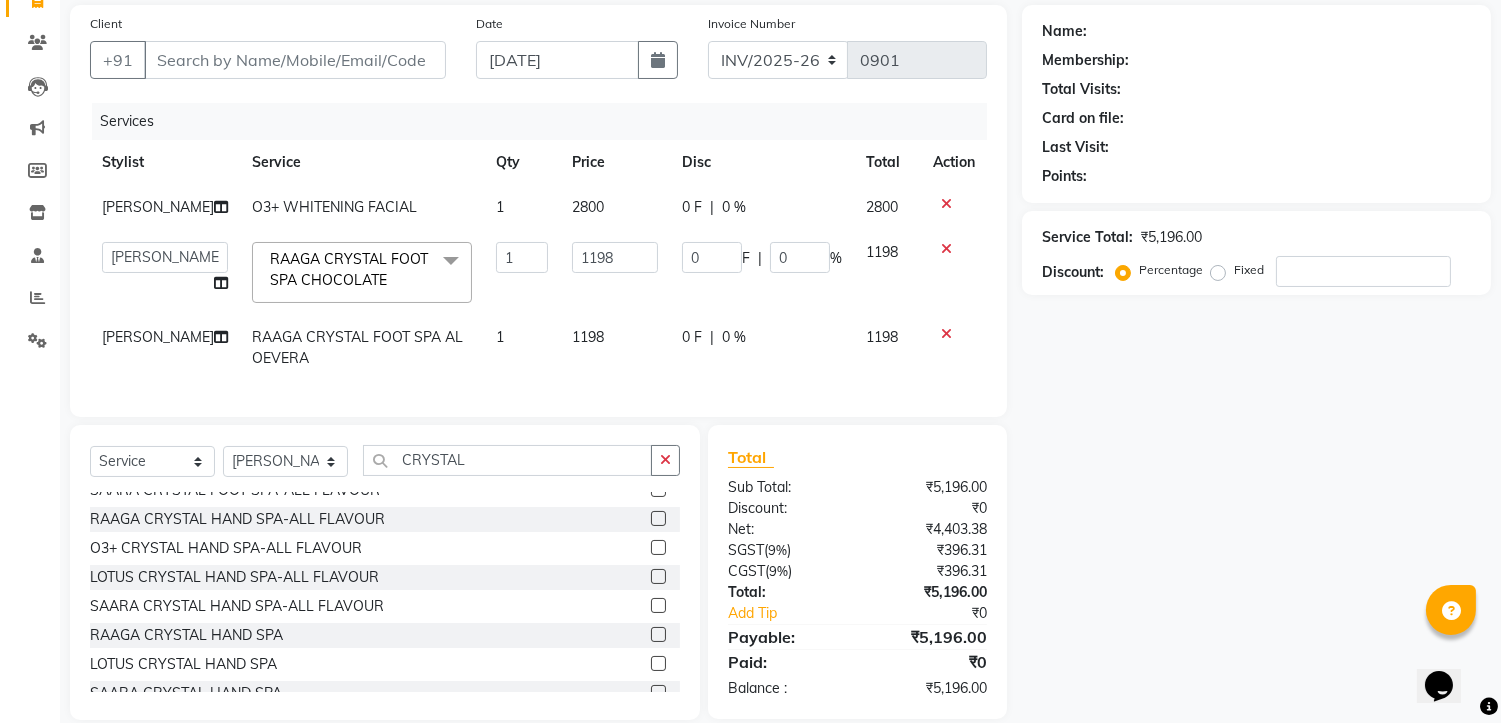 click on "1198" 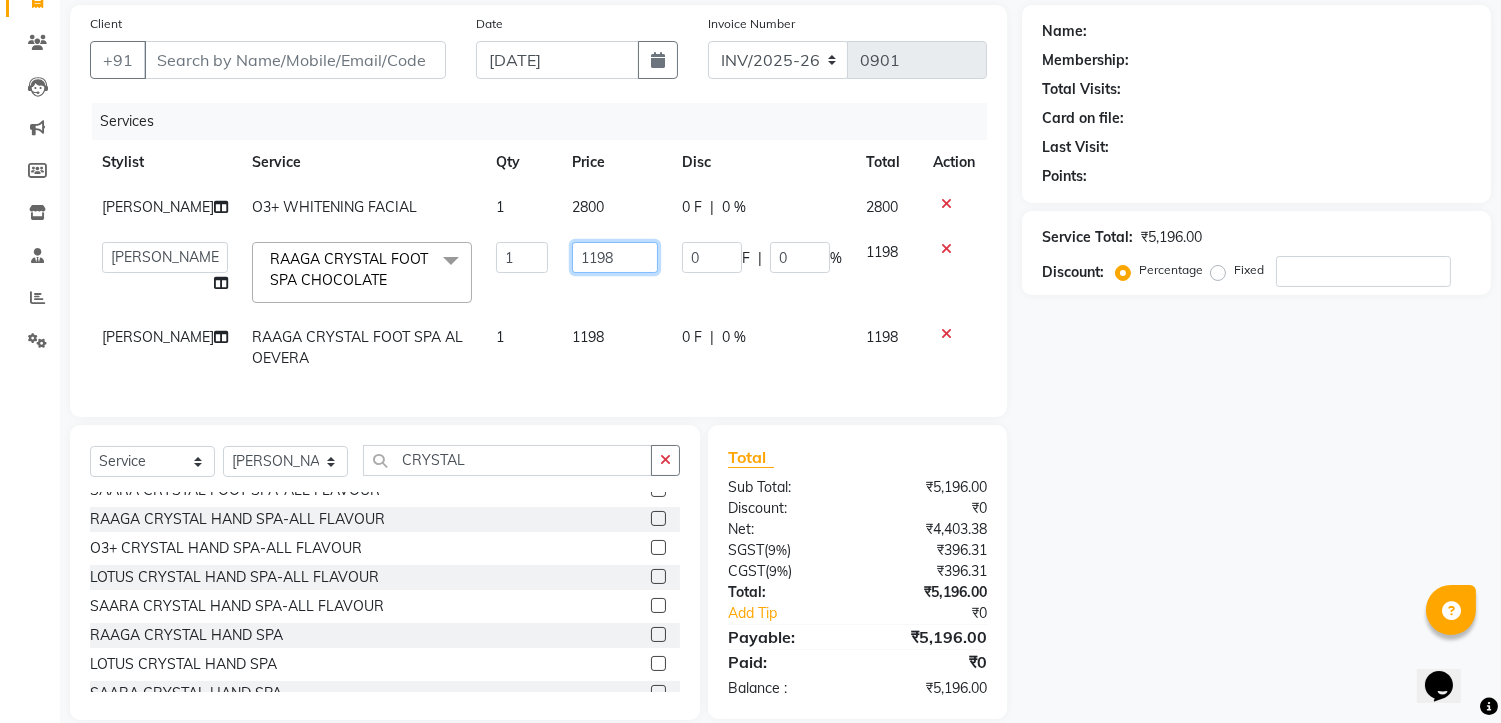 click on "1198" 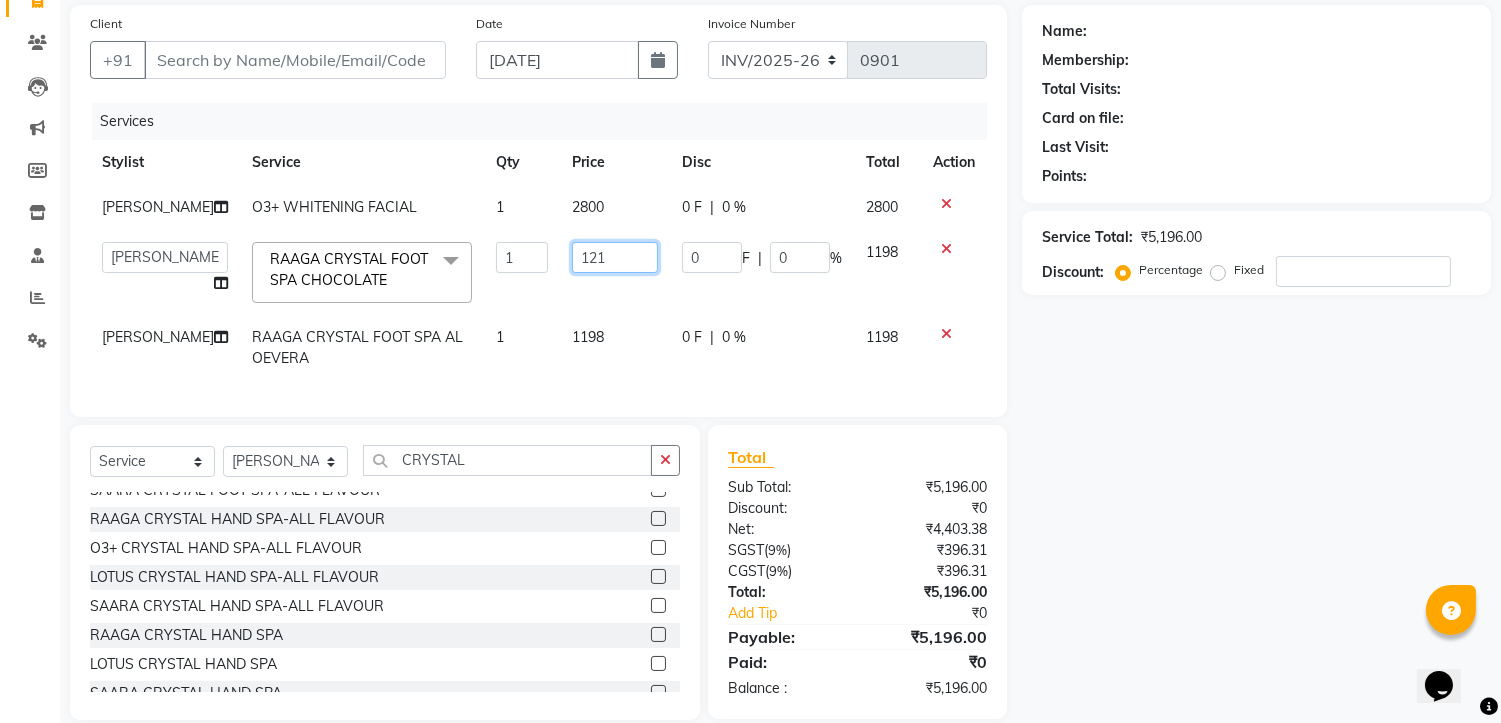 type on "1210" 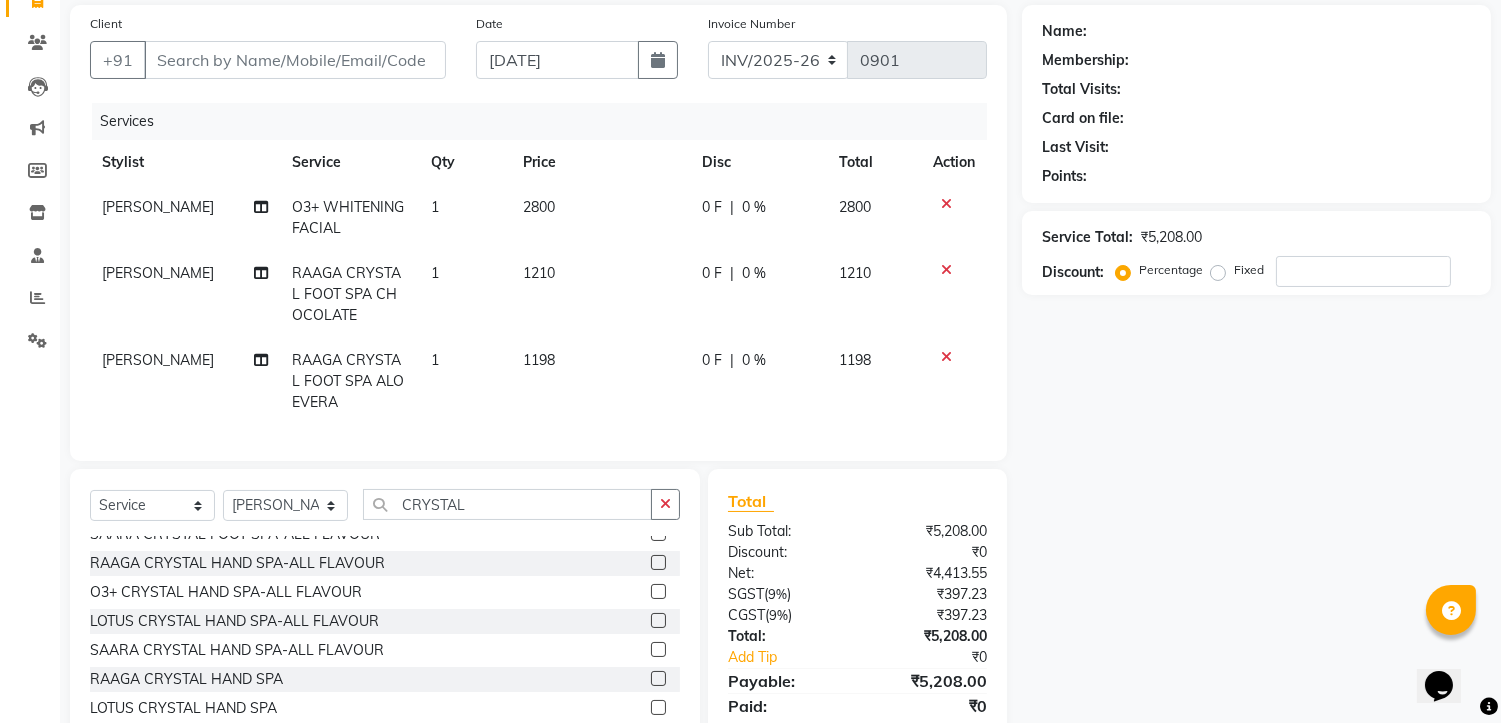 click 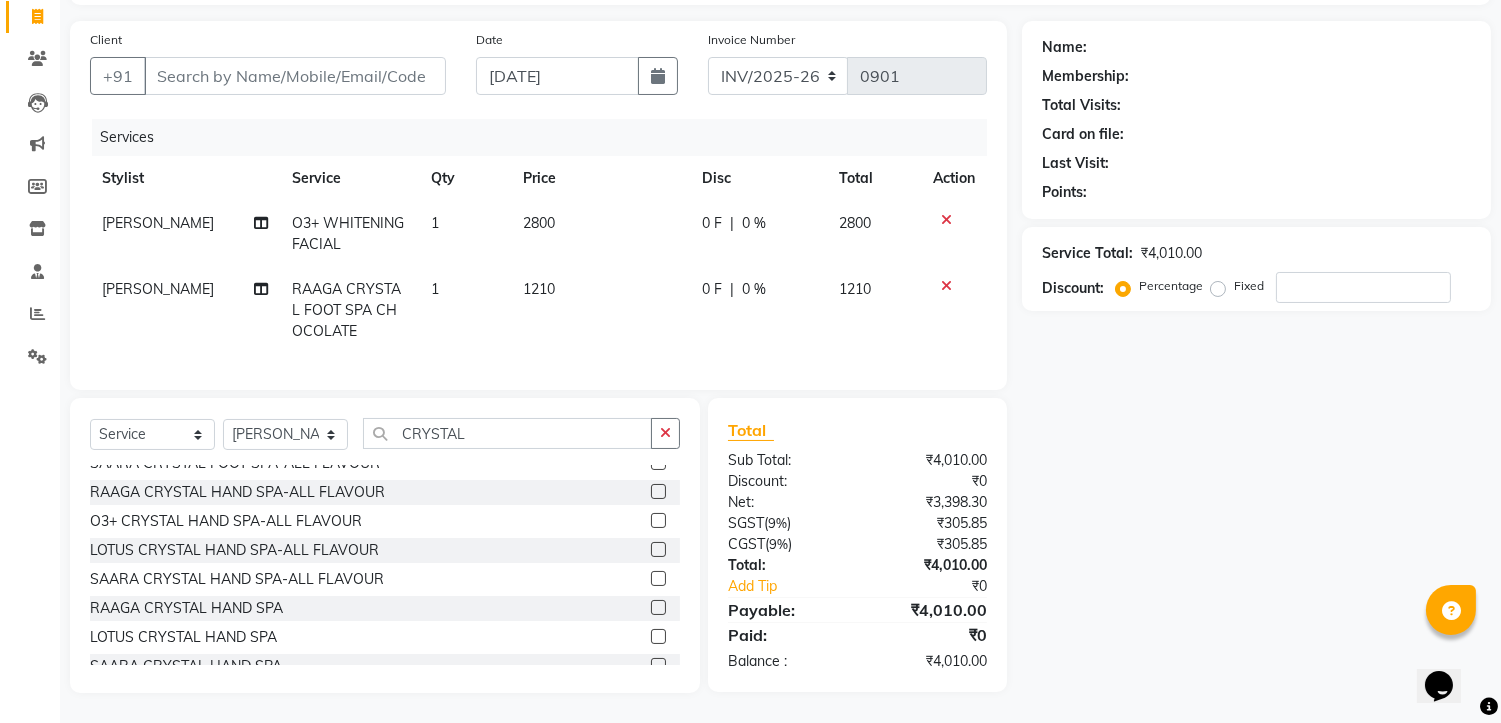 click on "Name: Membership: Total Visits: Card on file: Last Visit:  Points:  Service Total:  ₹4,010.00  Discount:  Percentage   Fixed" 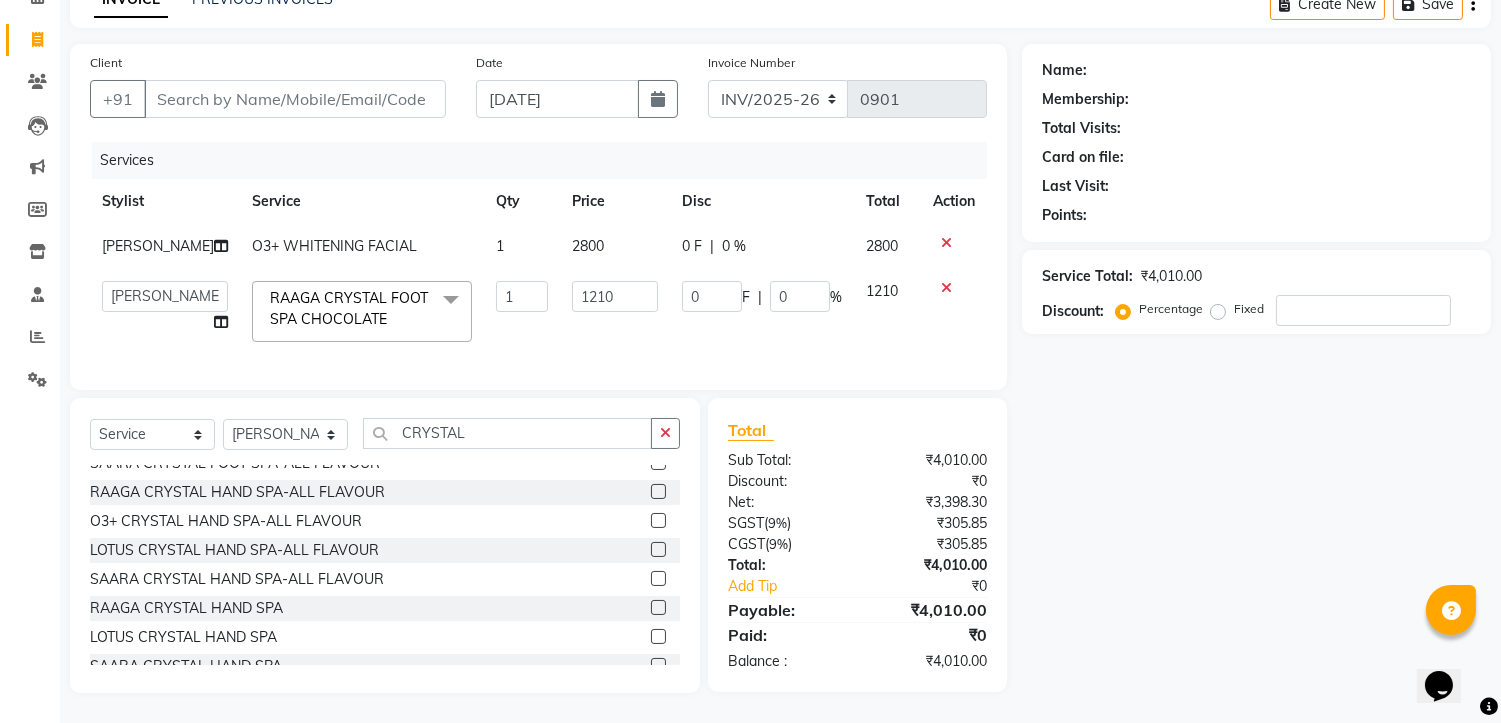 scroll, scrollTop: 143, scrollLeft: 0, axis: vertical 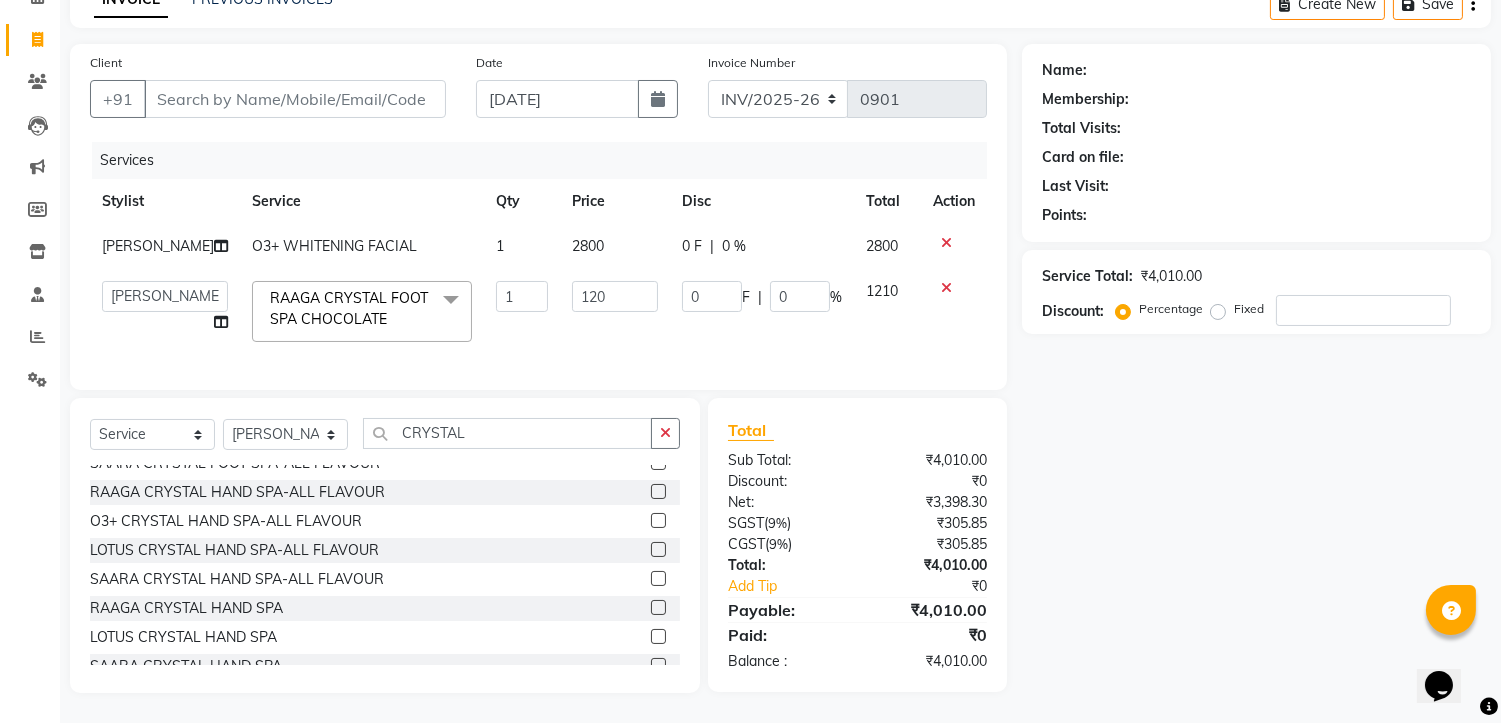 type on "1200" 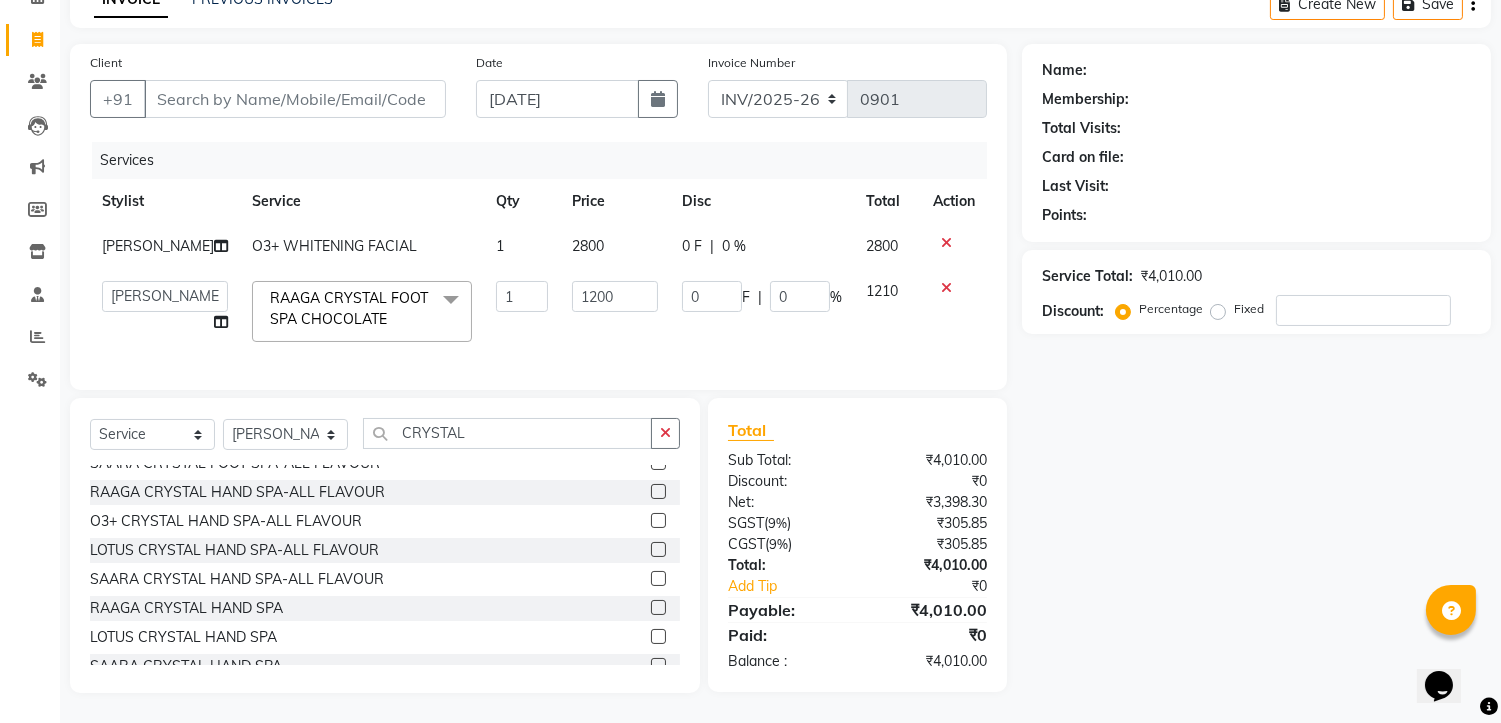 click on "1200" 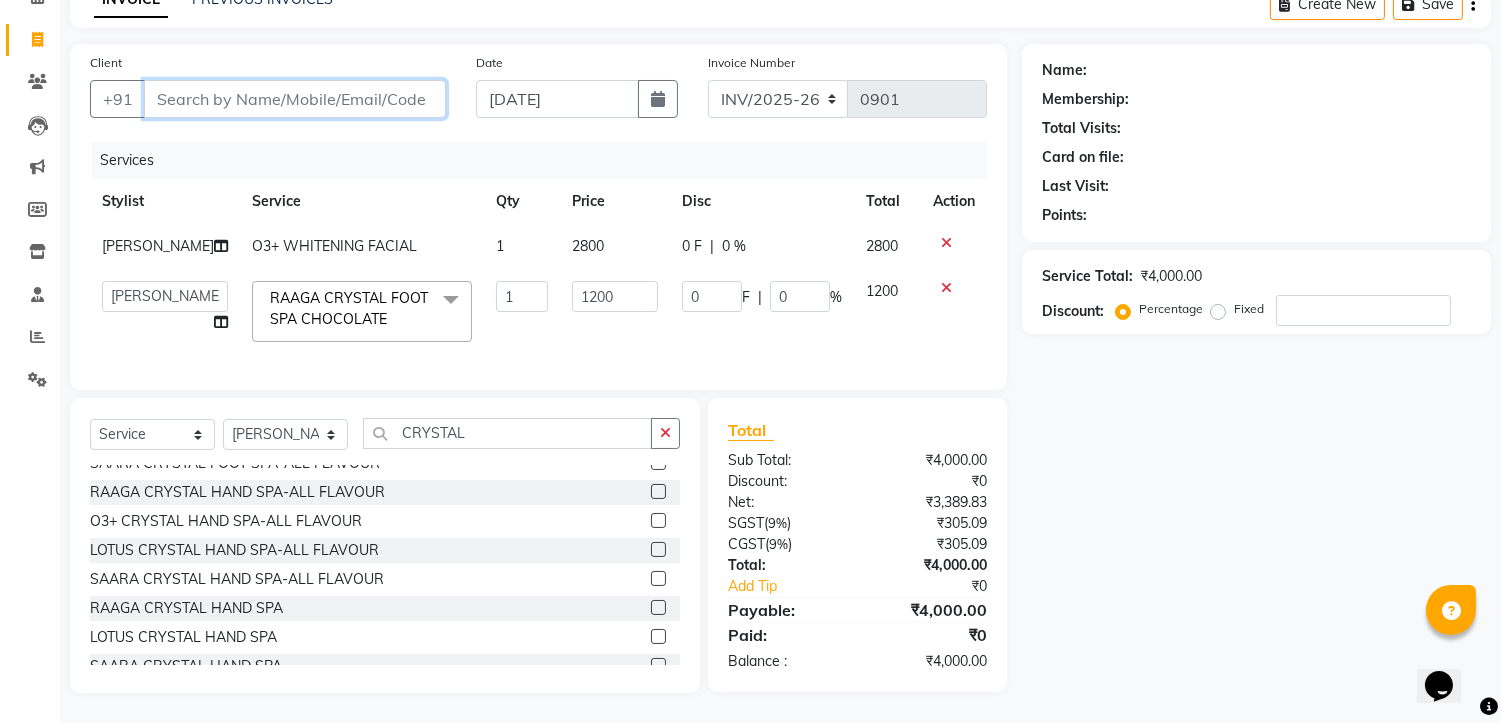 click on "Client" at bounding box center (295, 99) 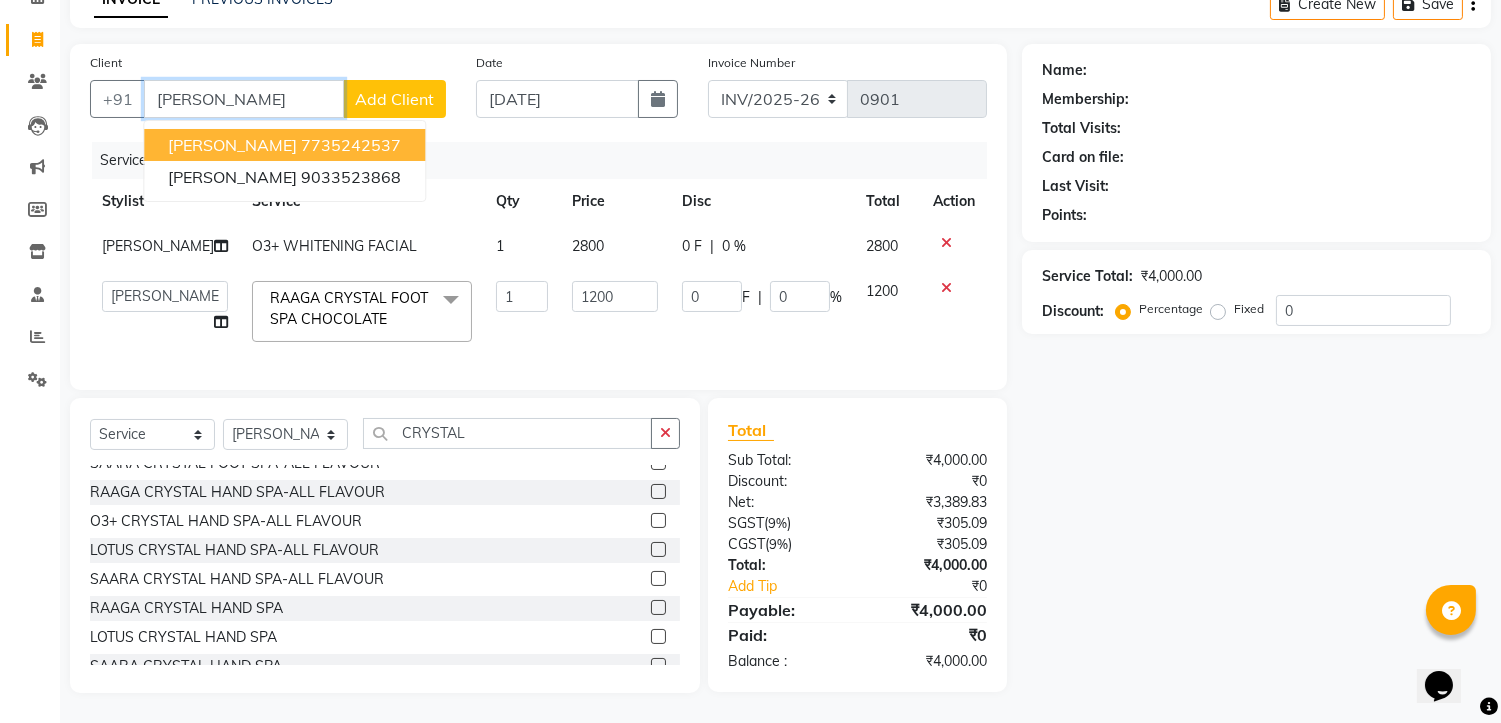 click on "7735242537" at bounding box center (351, 145) 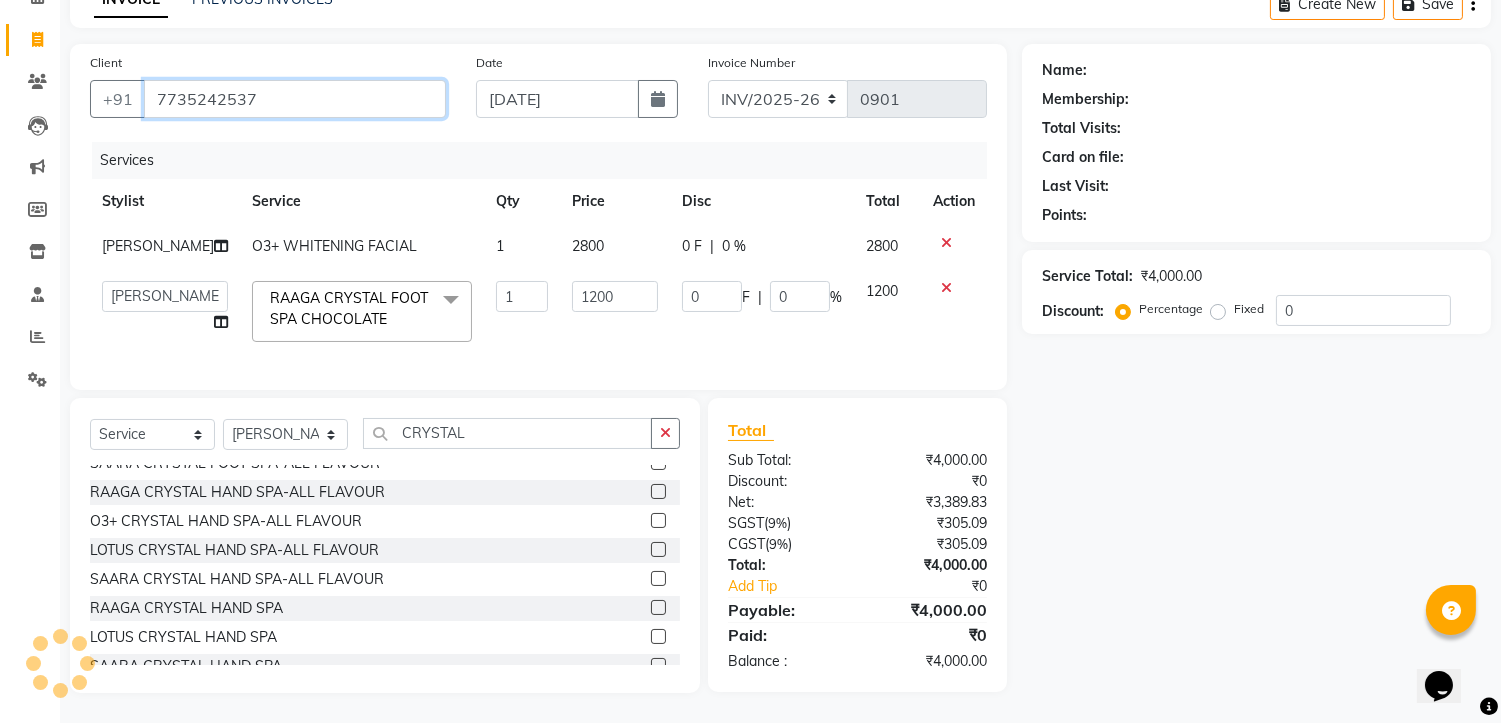 type on "7735242537" 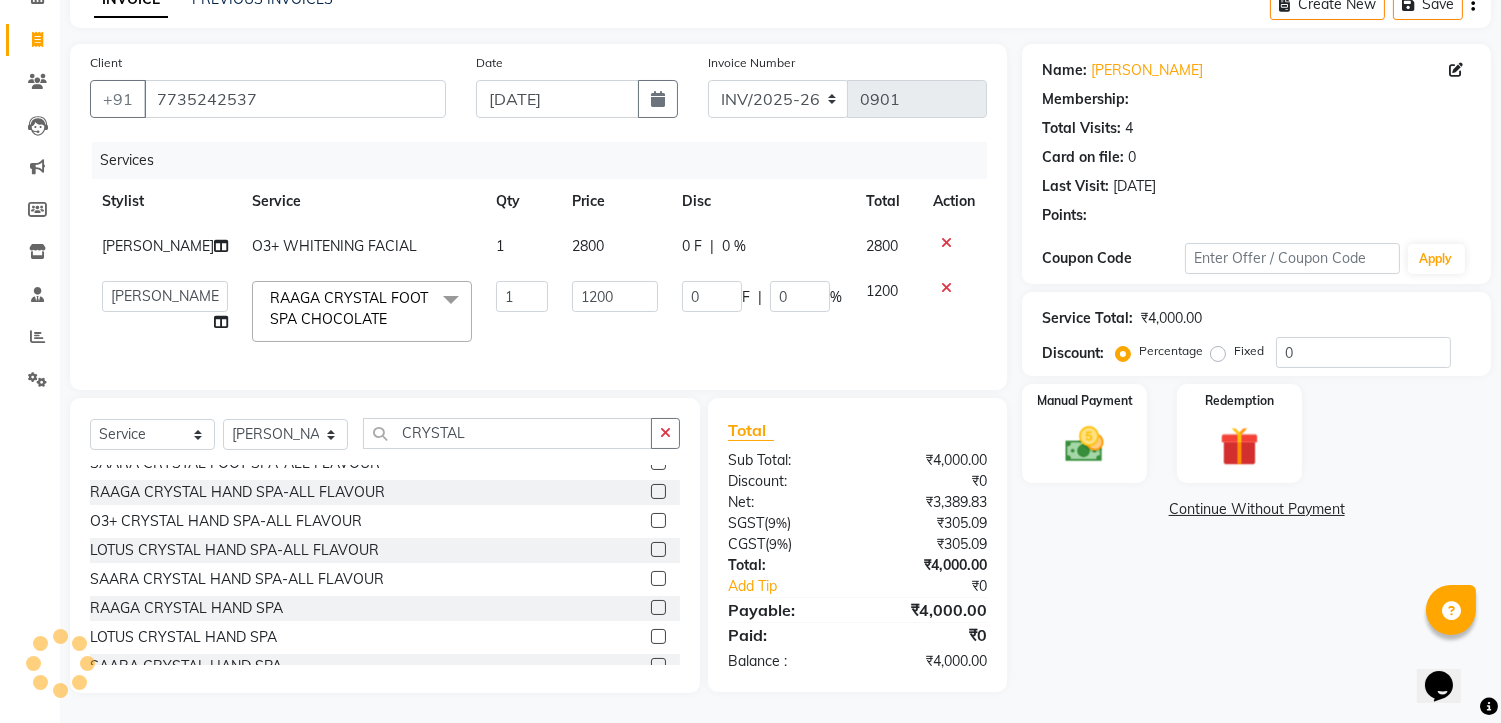 type on "240" 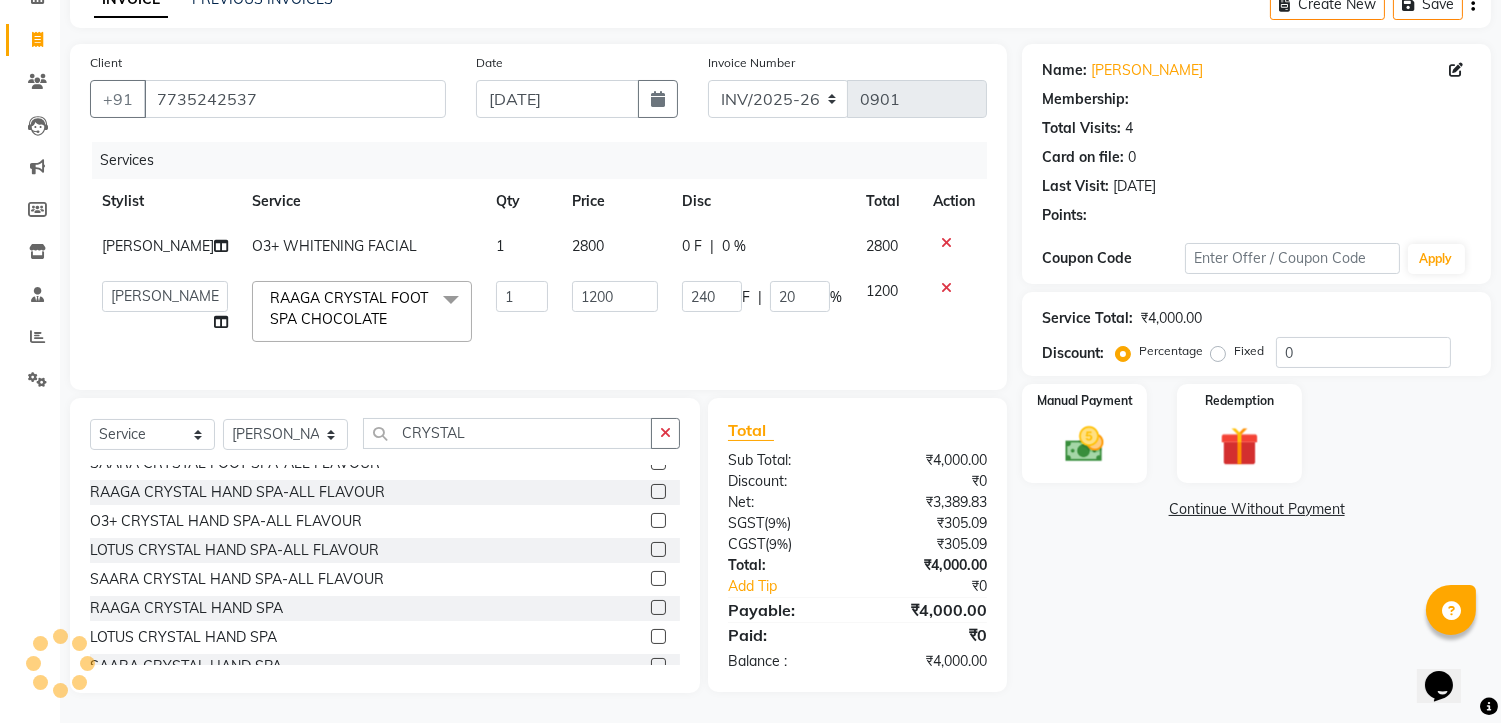 select on "1: Object" 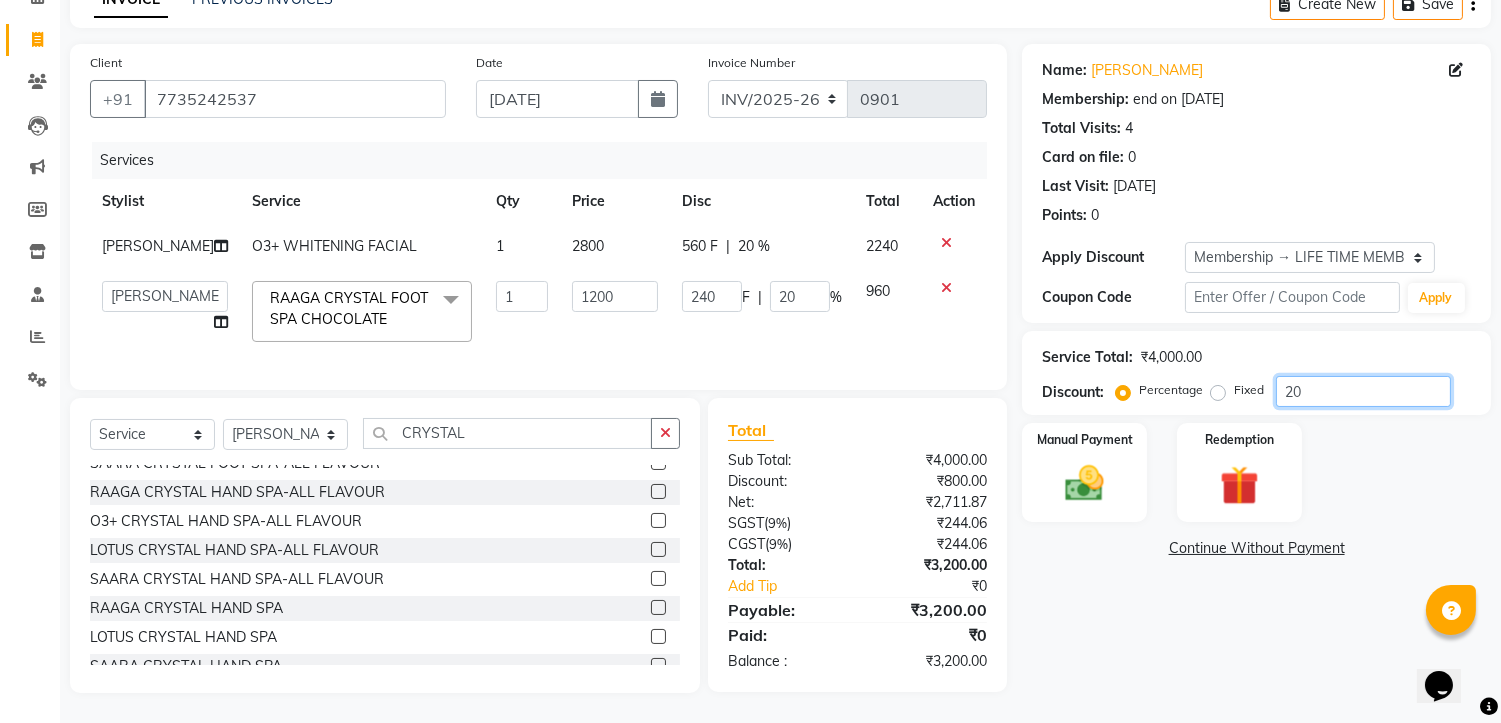 click on "20" 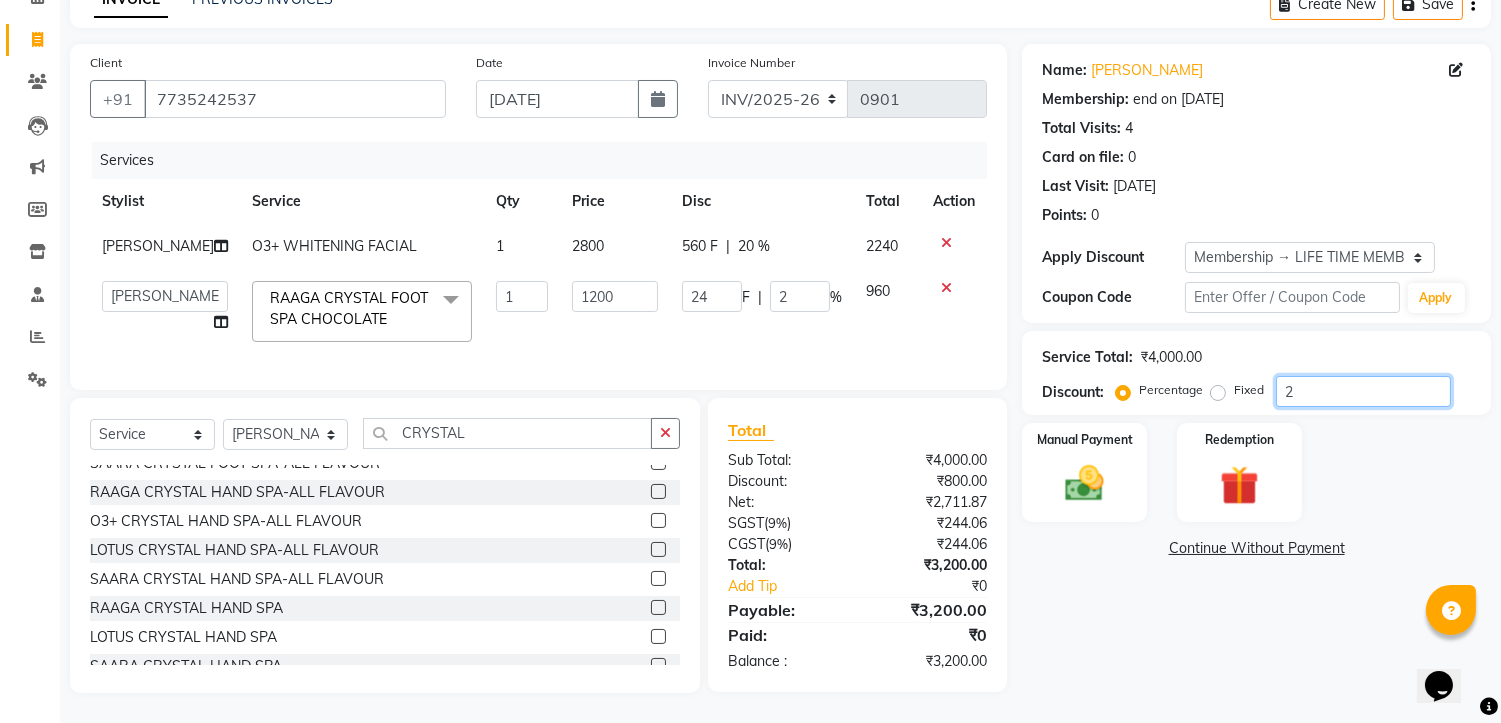 type 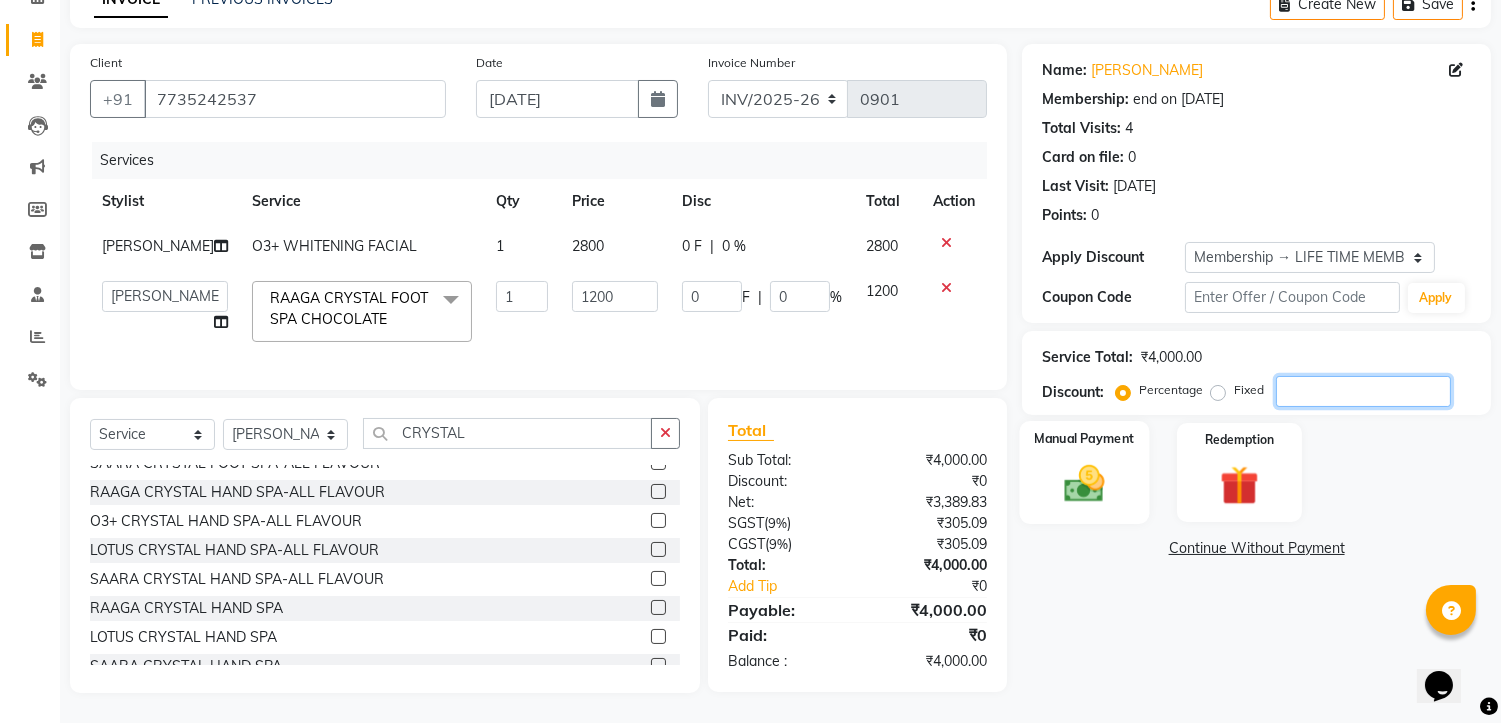type 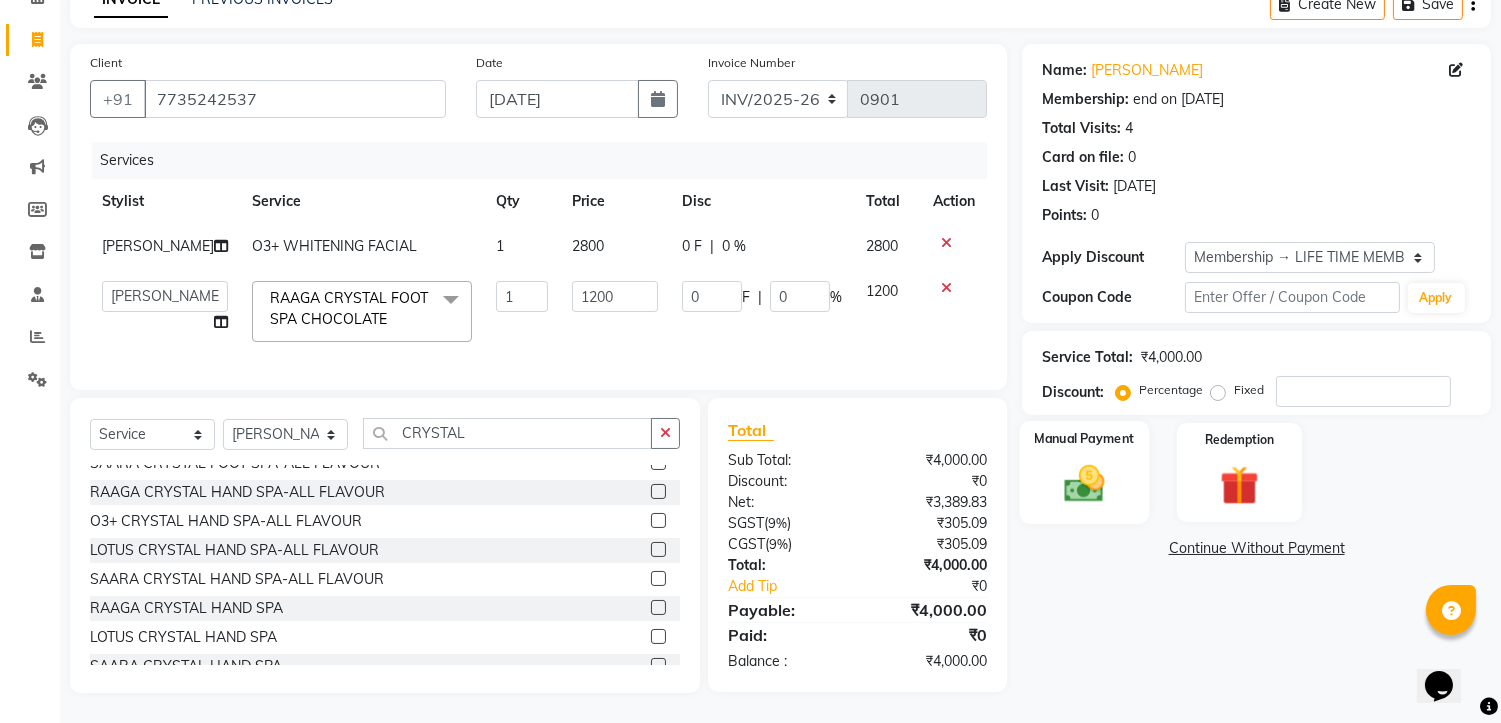 click 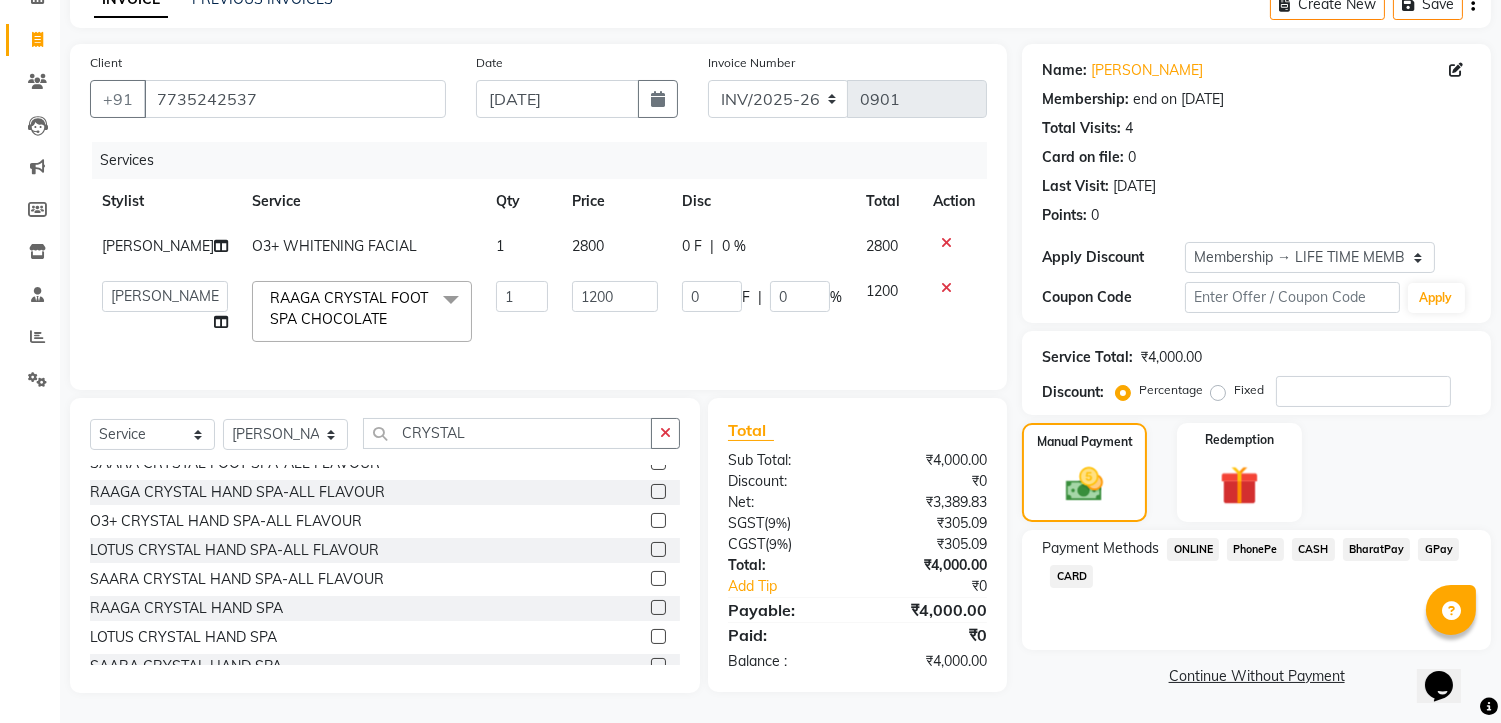 click on "PhonePe" 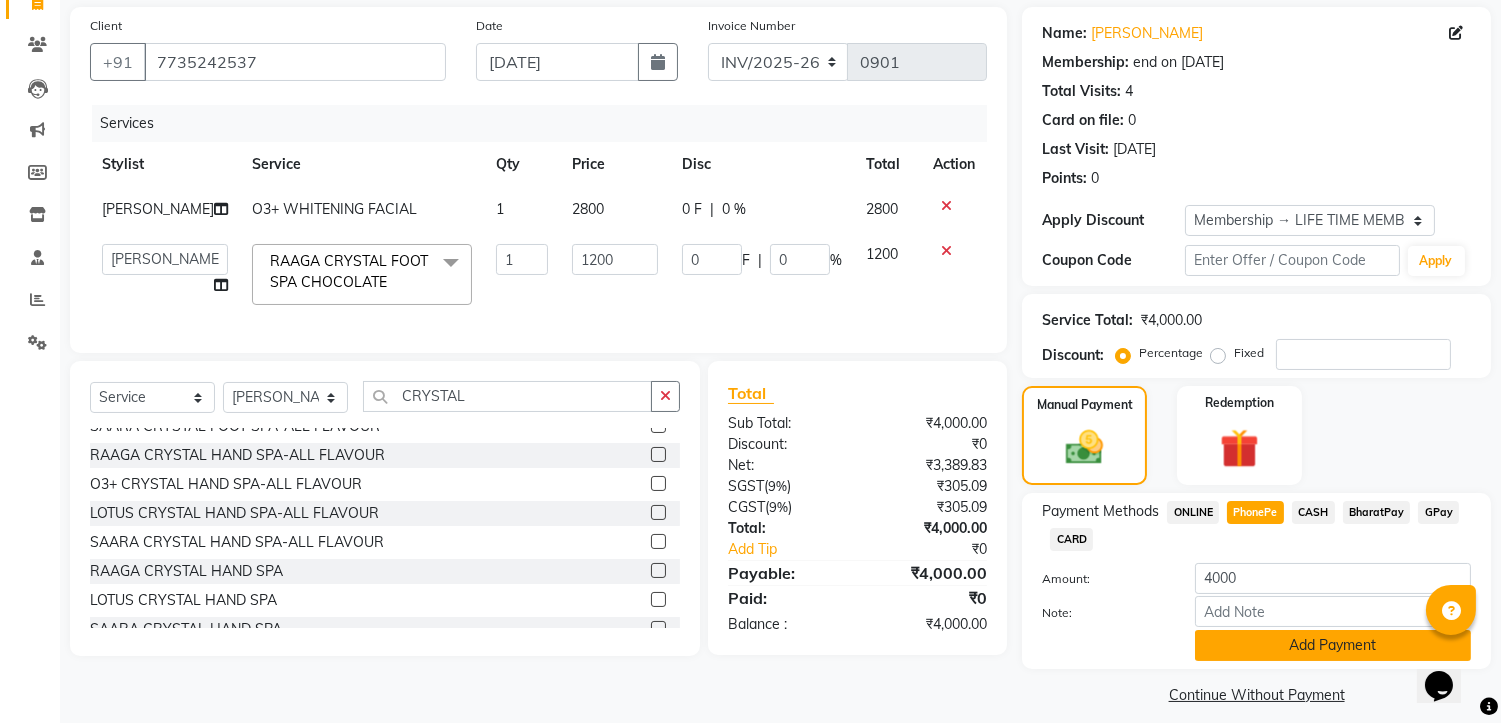 click on "Add Payment" 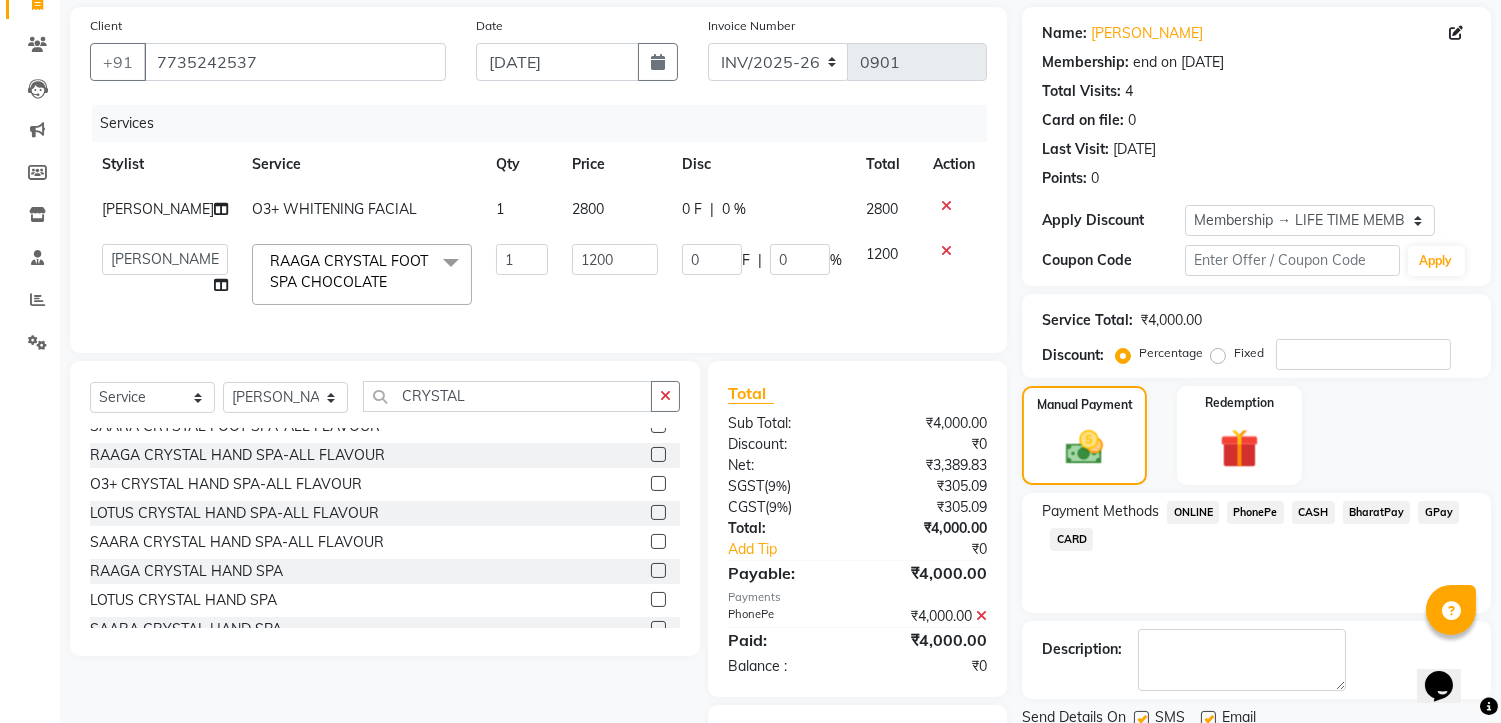 scroll, scrollTop: 304, scrollLeft: 0, axis: vertical 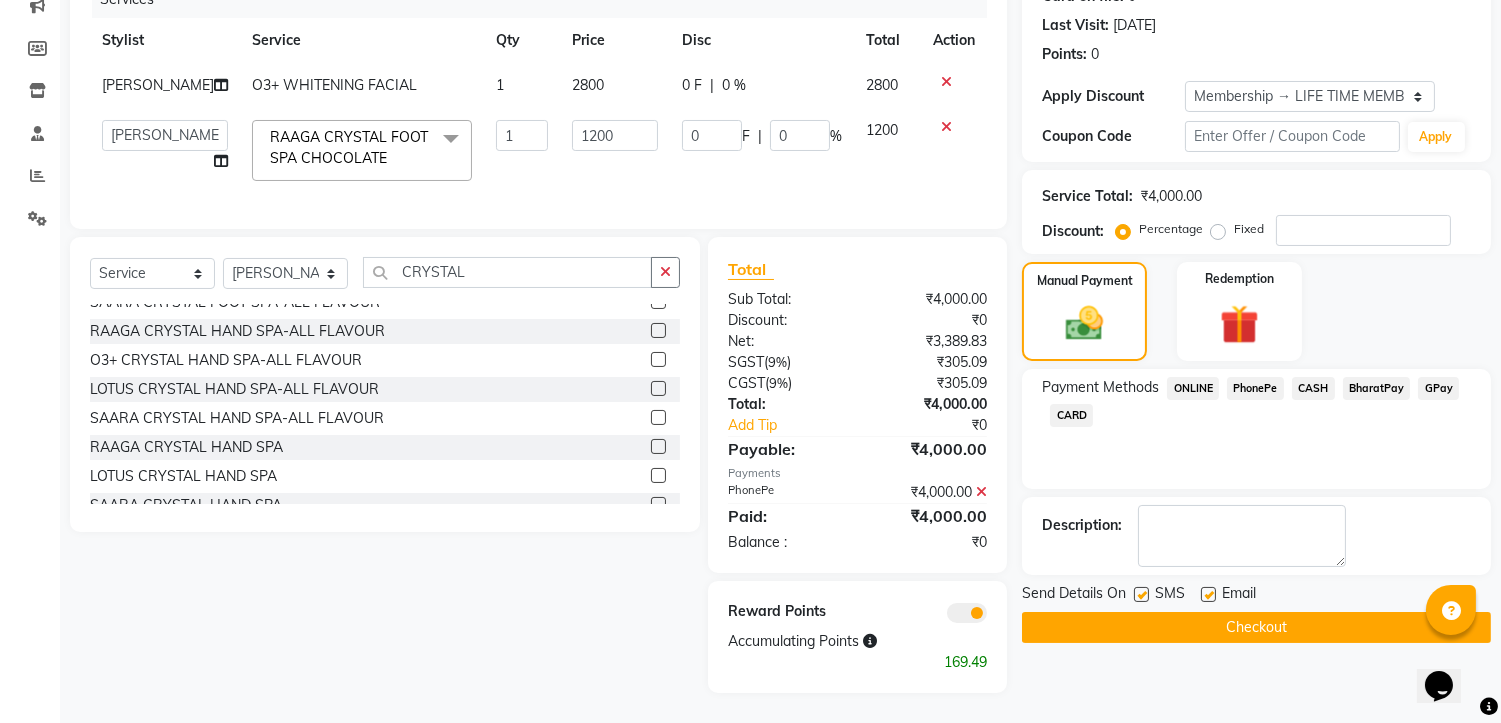 click on "Checkout" 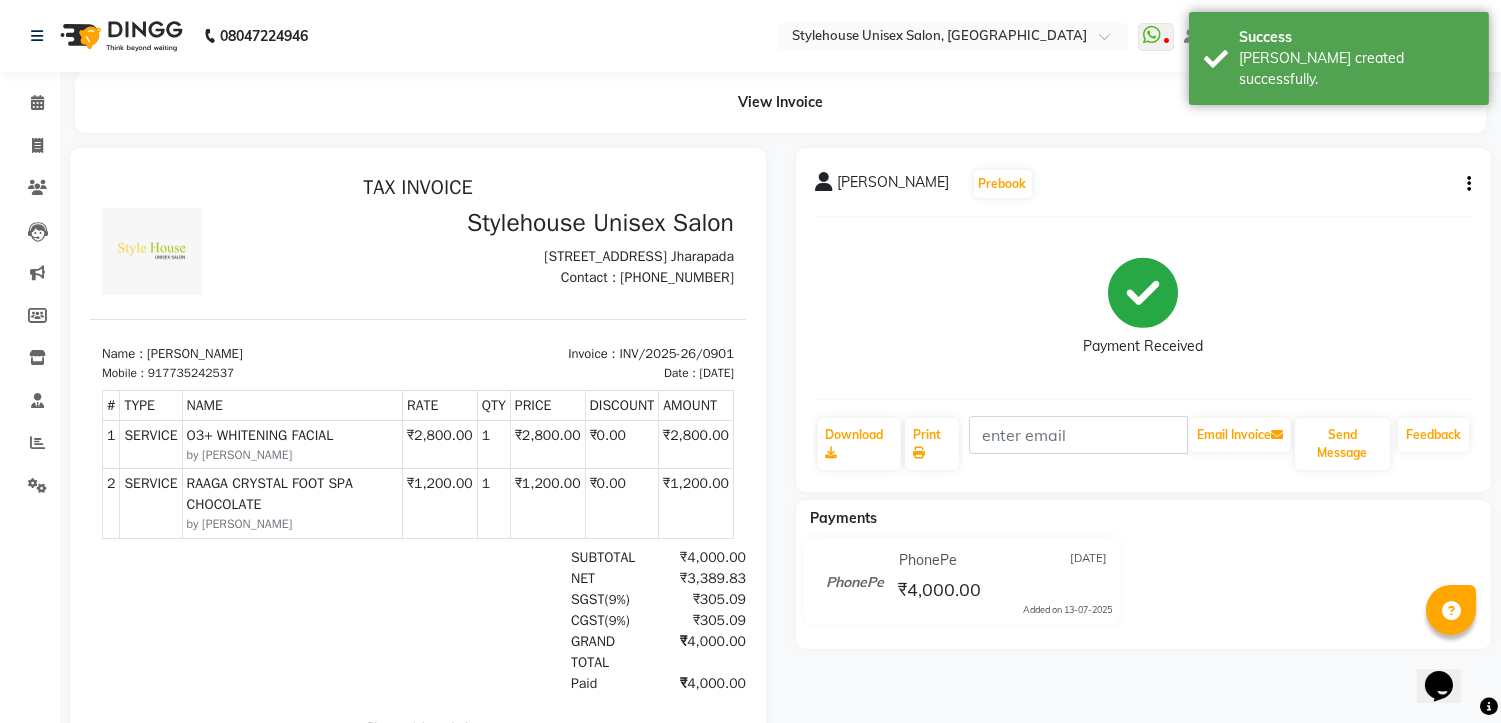 scroll, scrollTop: 0, scrollLeft: 0, axis: both 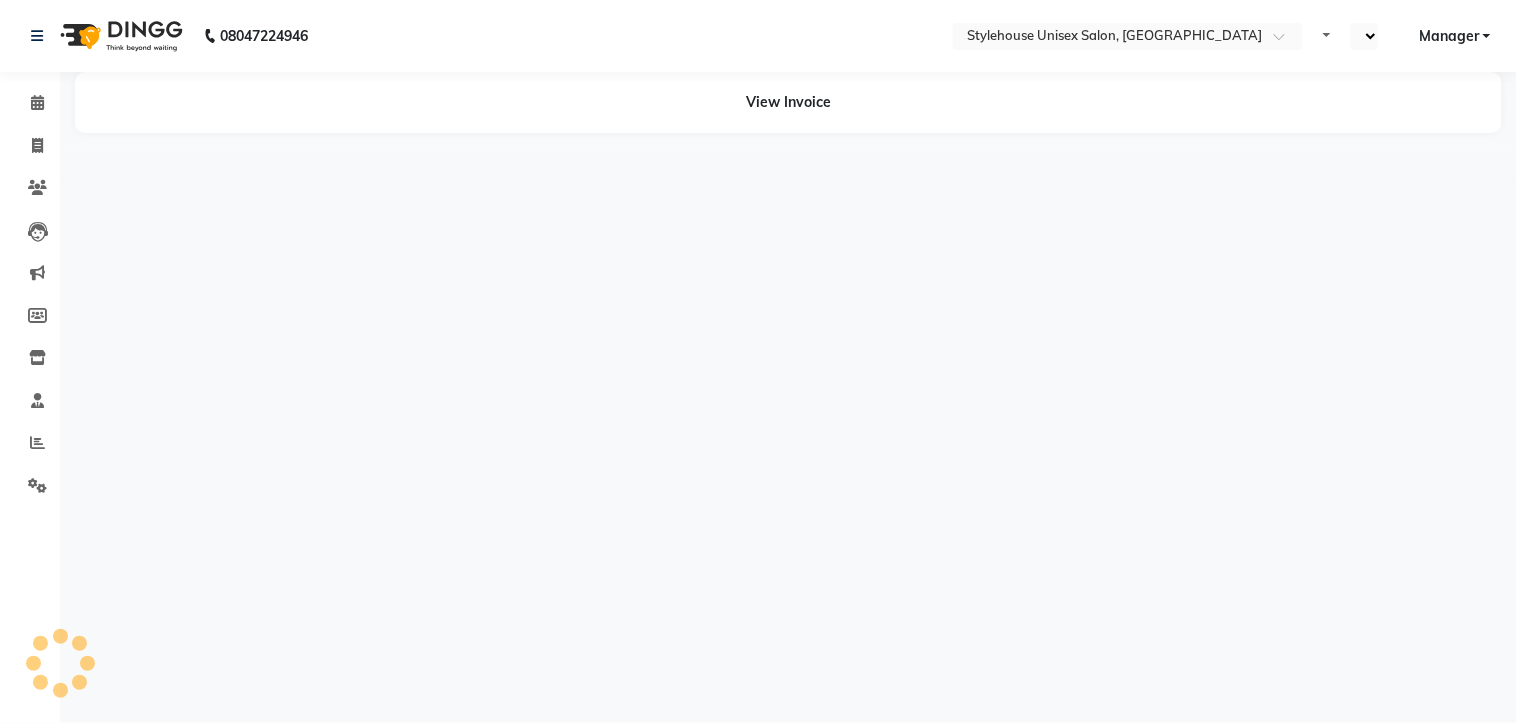 select on "en" 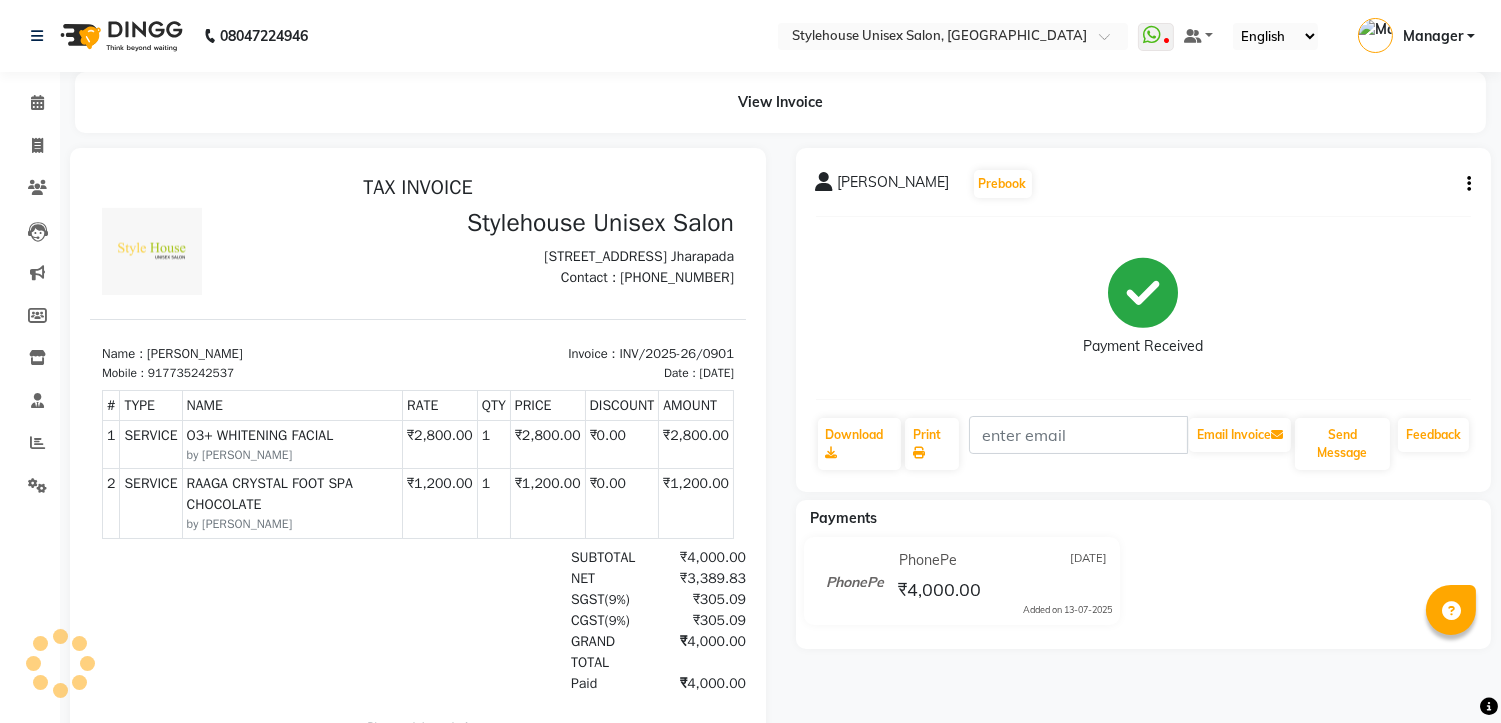 scroll, scrollTop: 0, scrollLeft: 0, axis: both 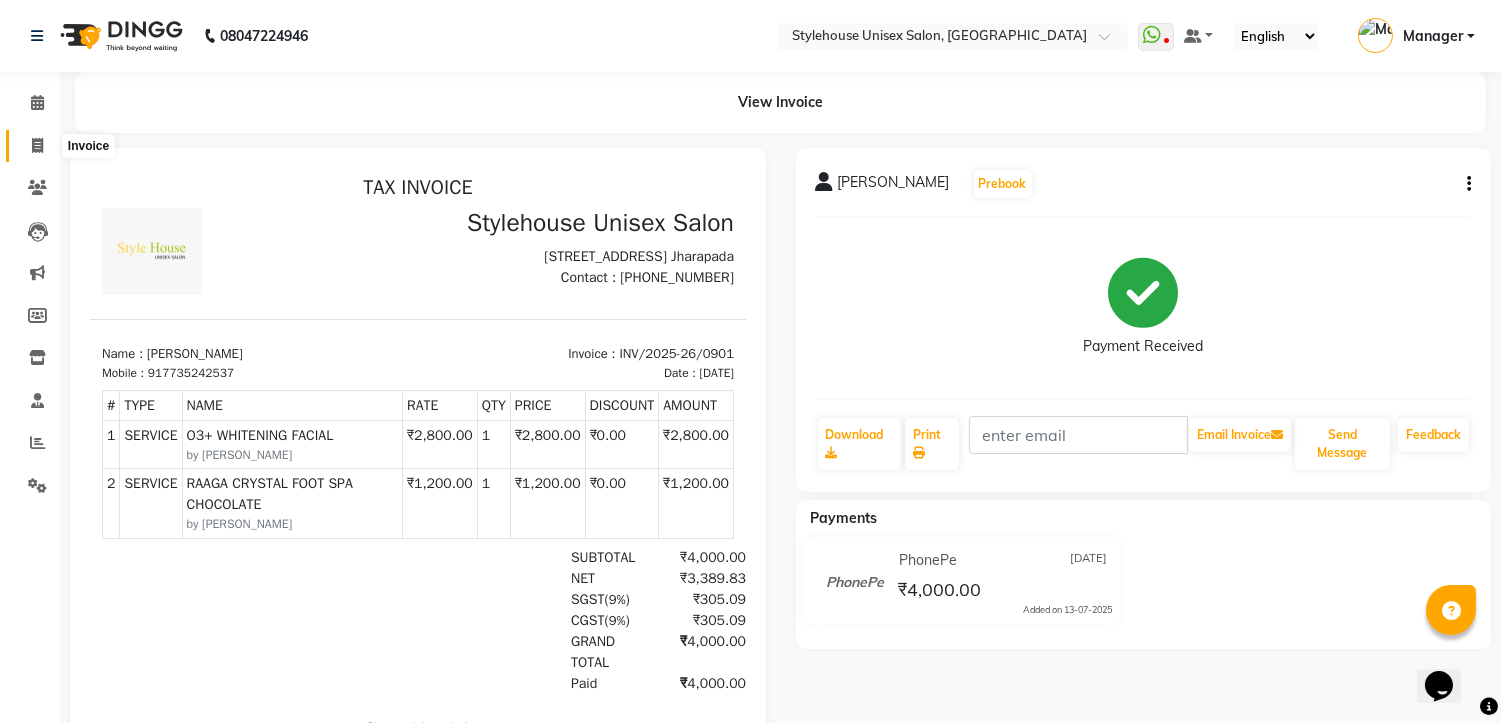 click 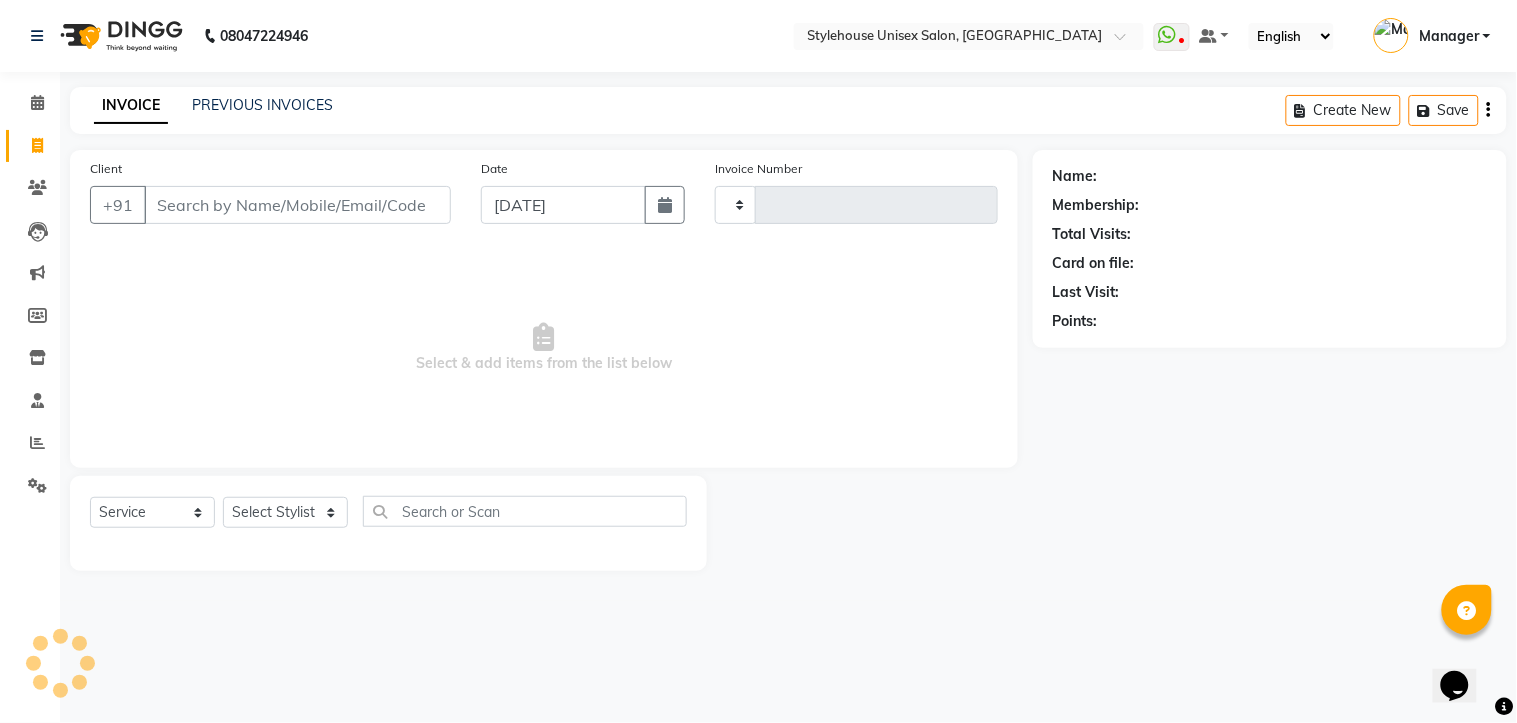 type on "0903" 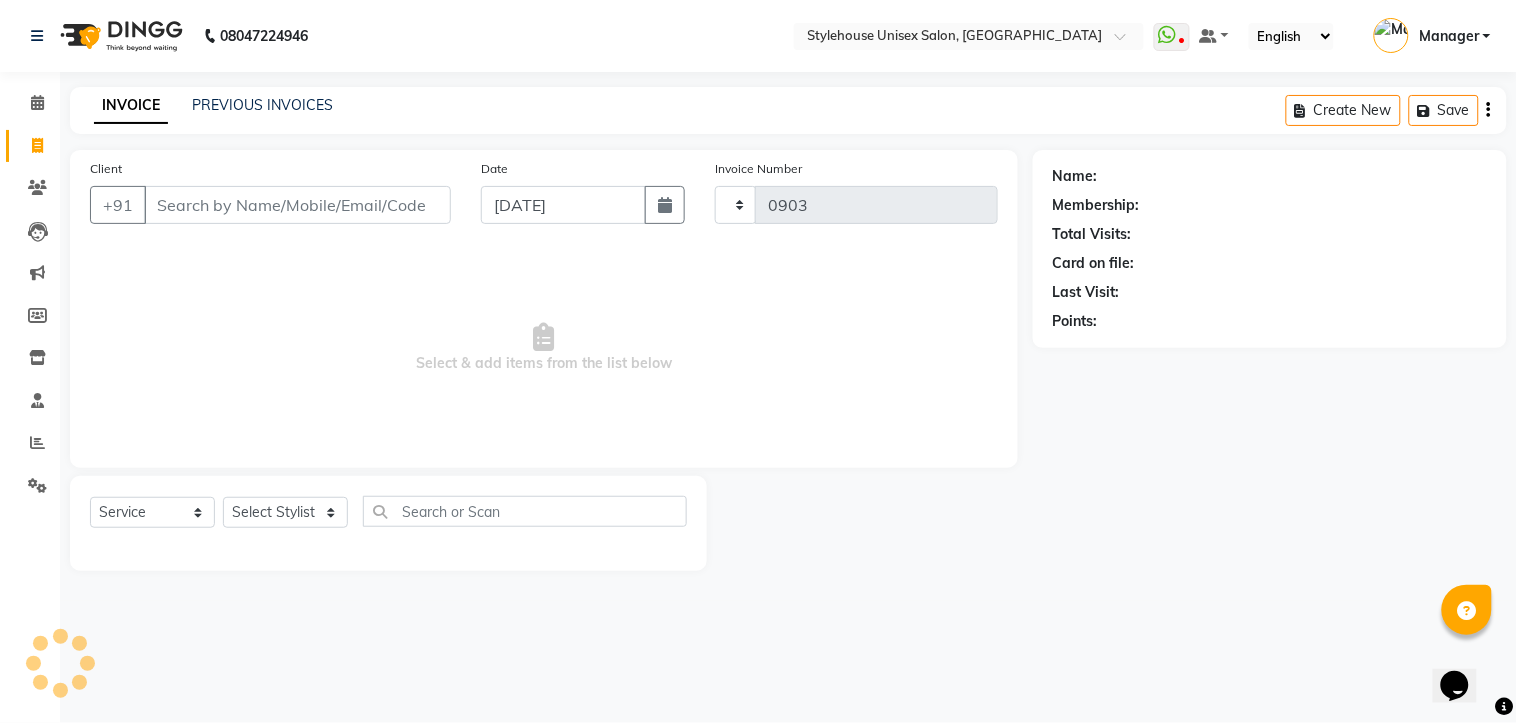 select on "7906" 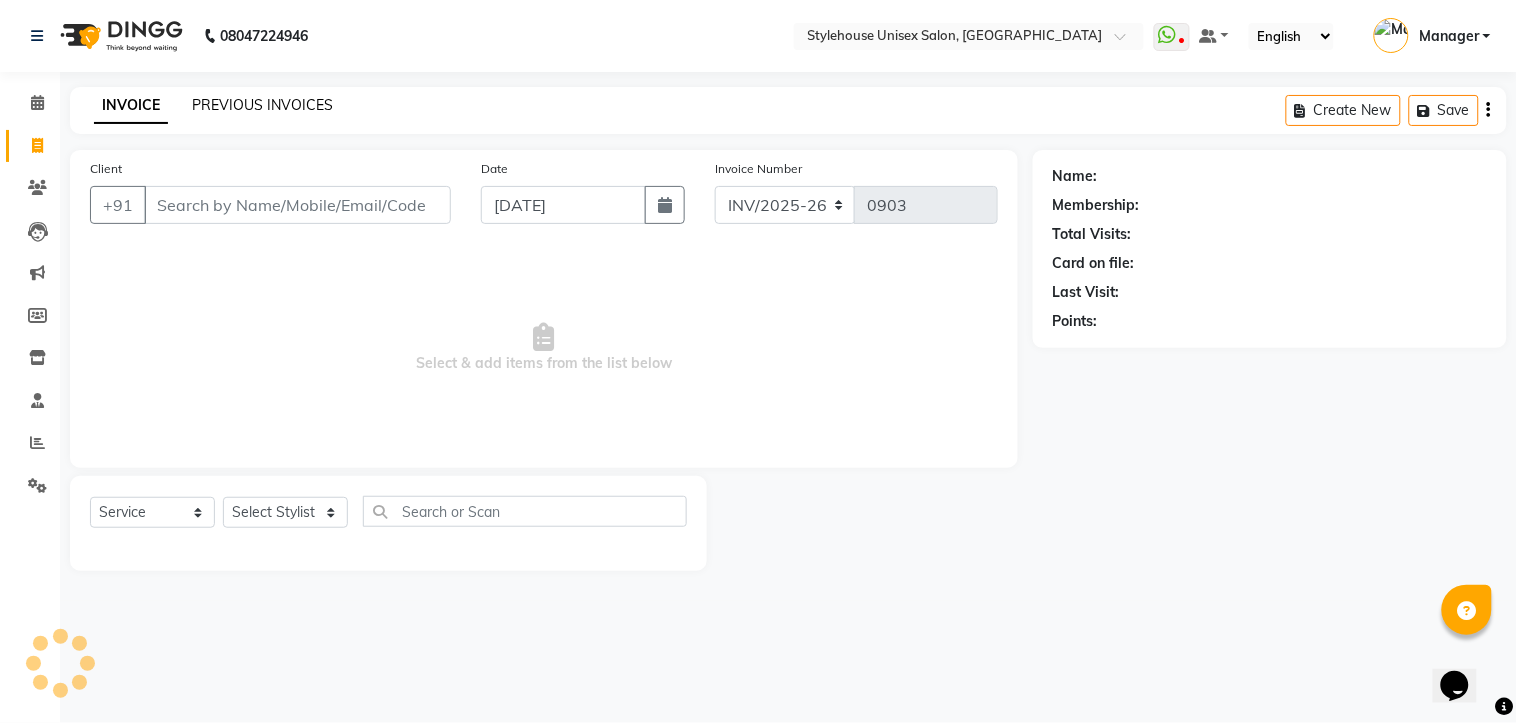 click on "PREVIOUS INVOICES" 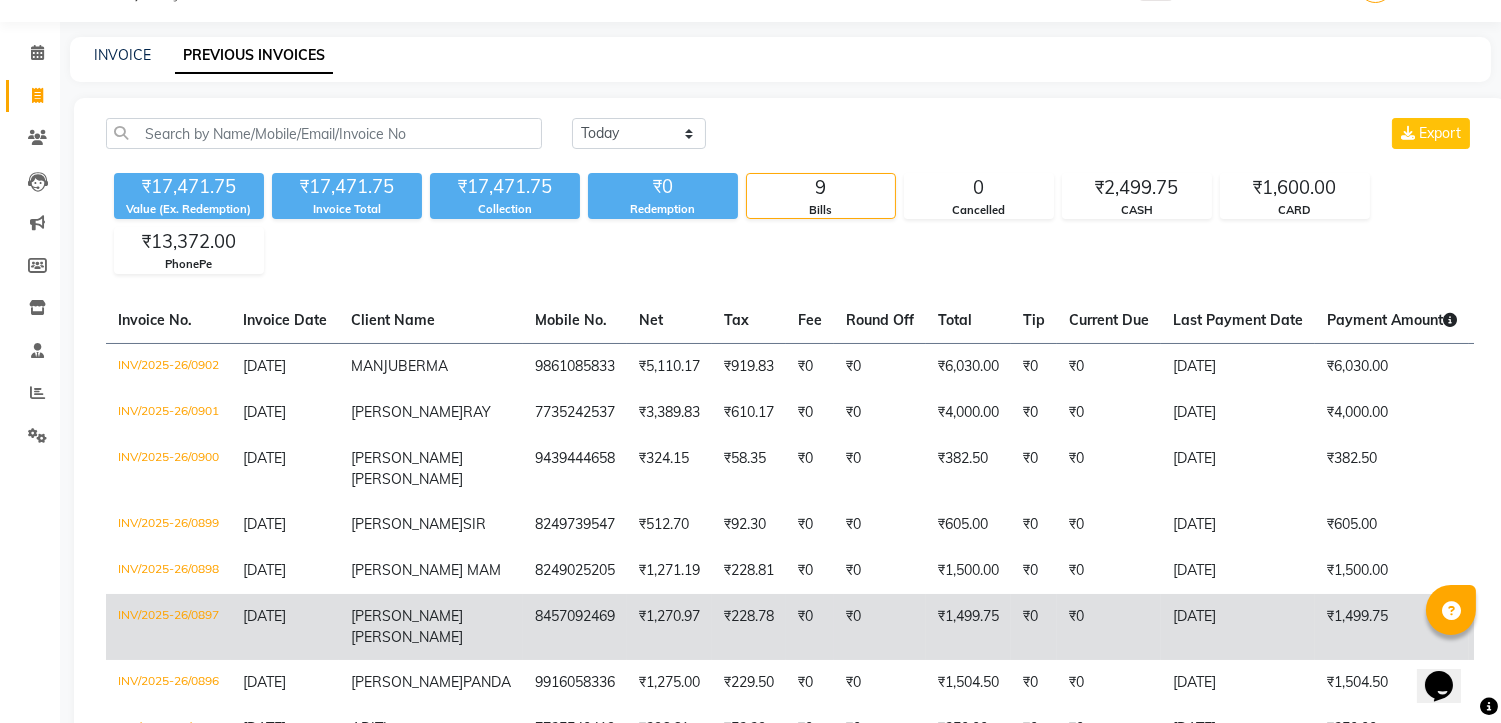 scroll, scrollTop: 0, scrollLeft: 0, axis: both 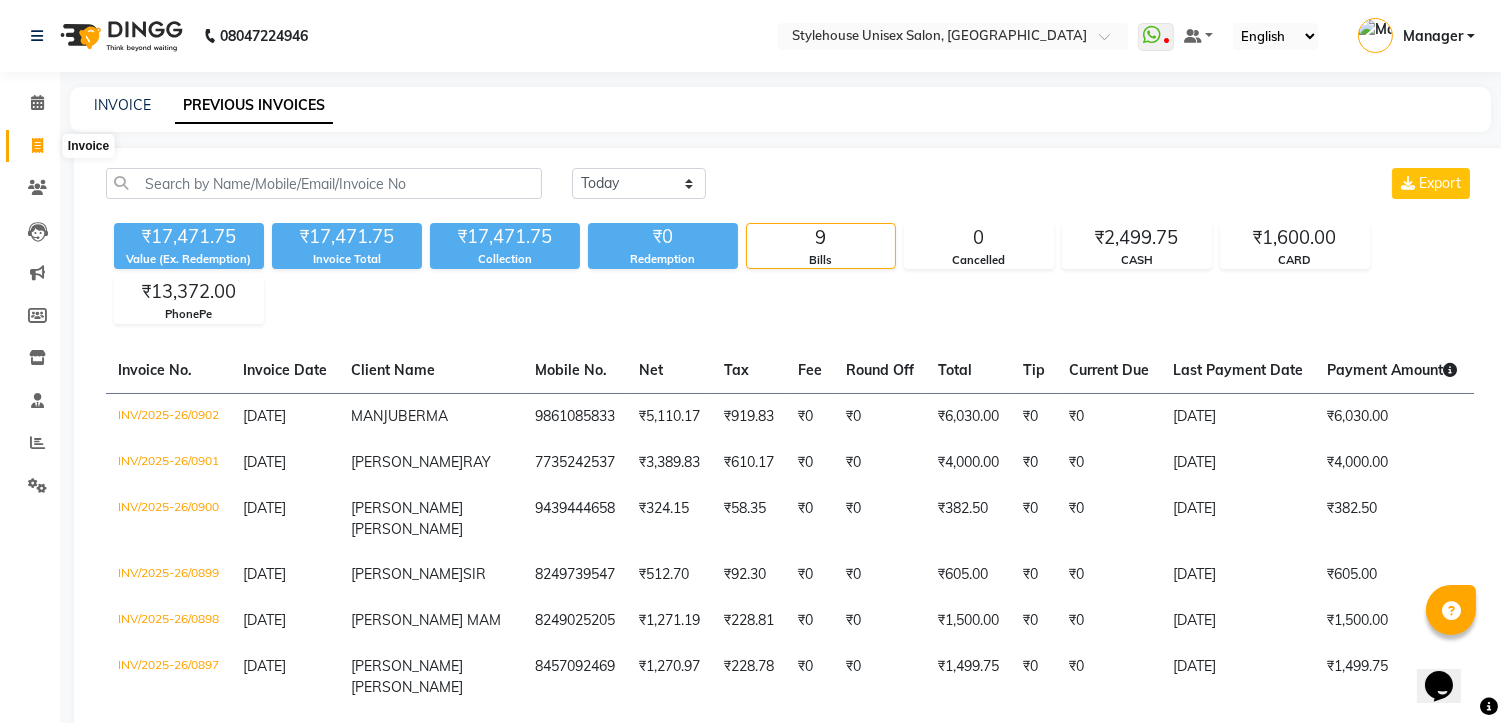 click 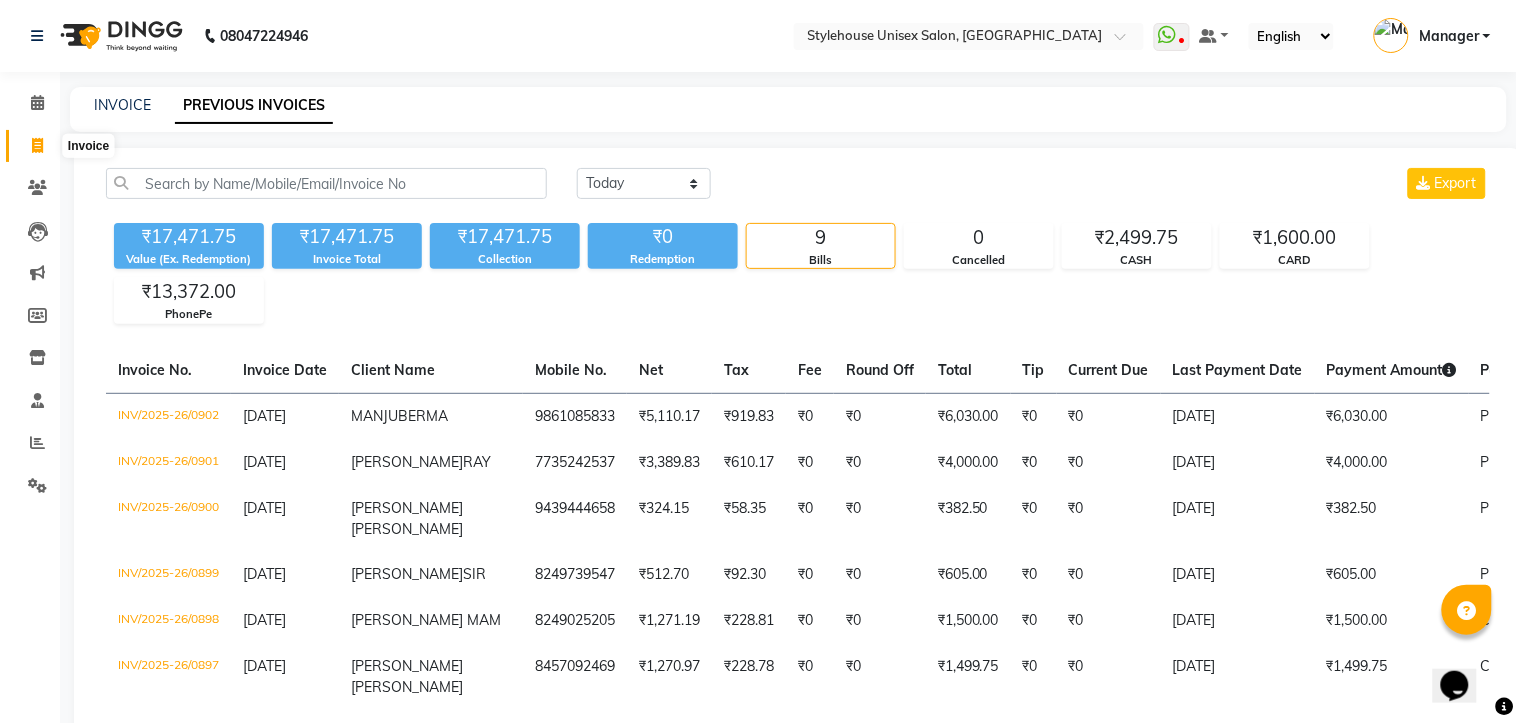 select on "service" 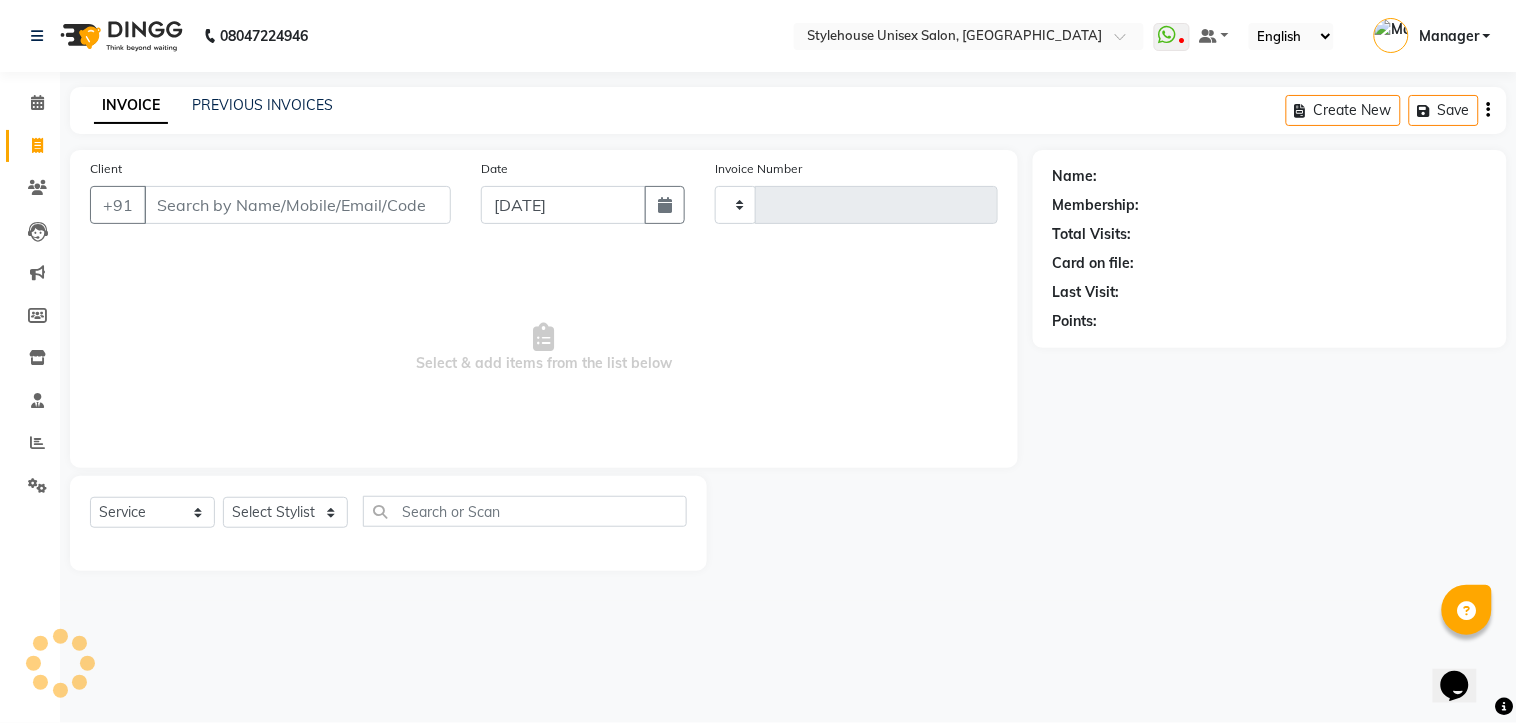 type on "0903" 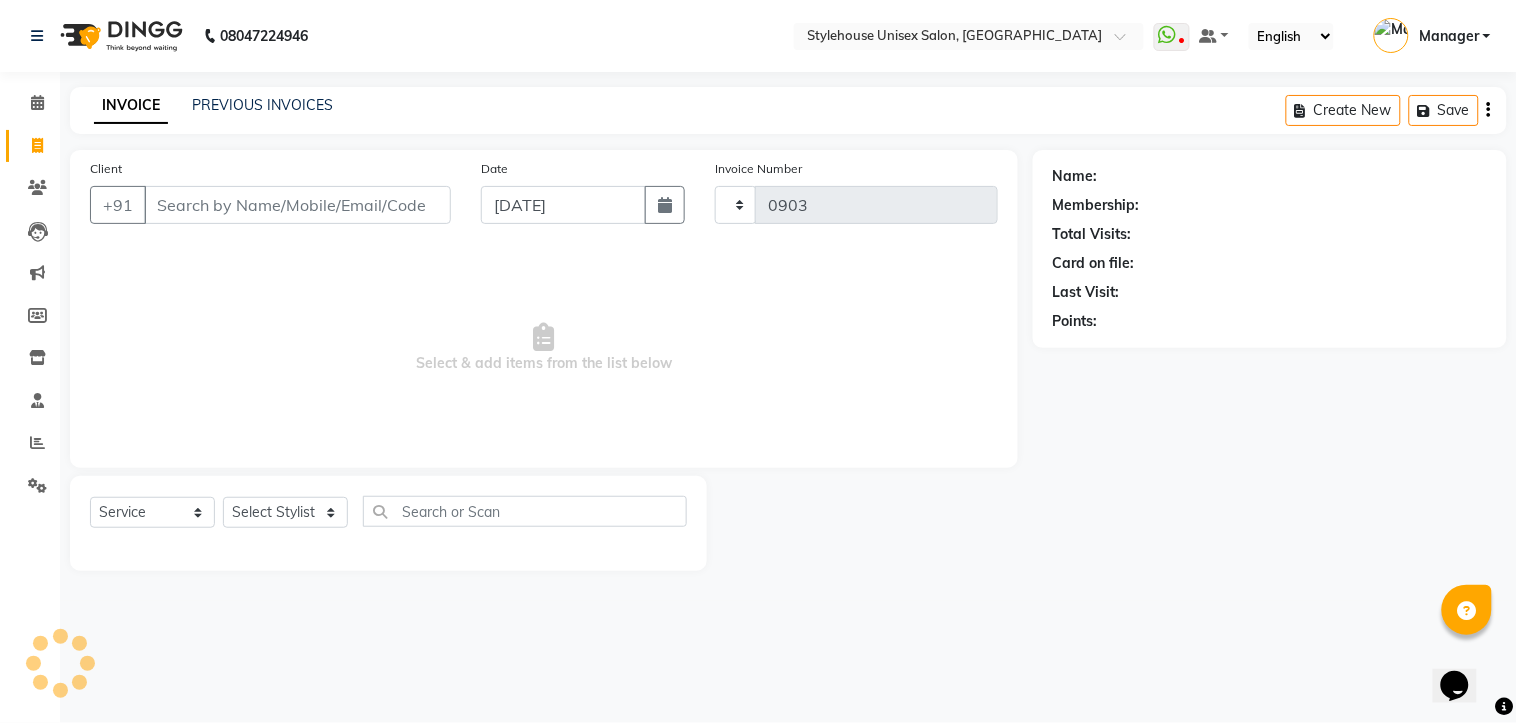 select on "7906" 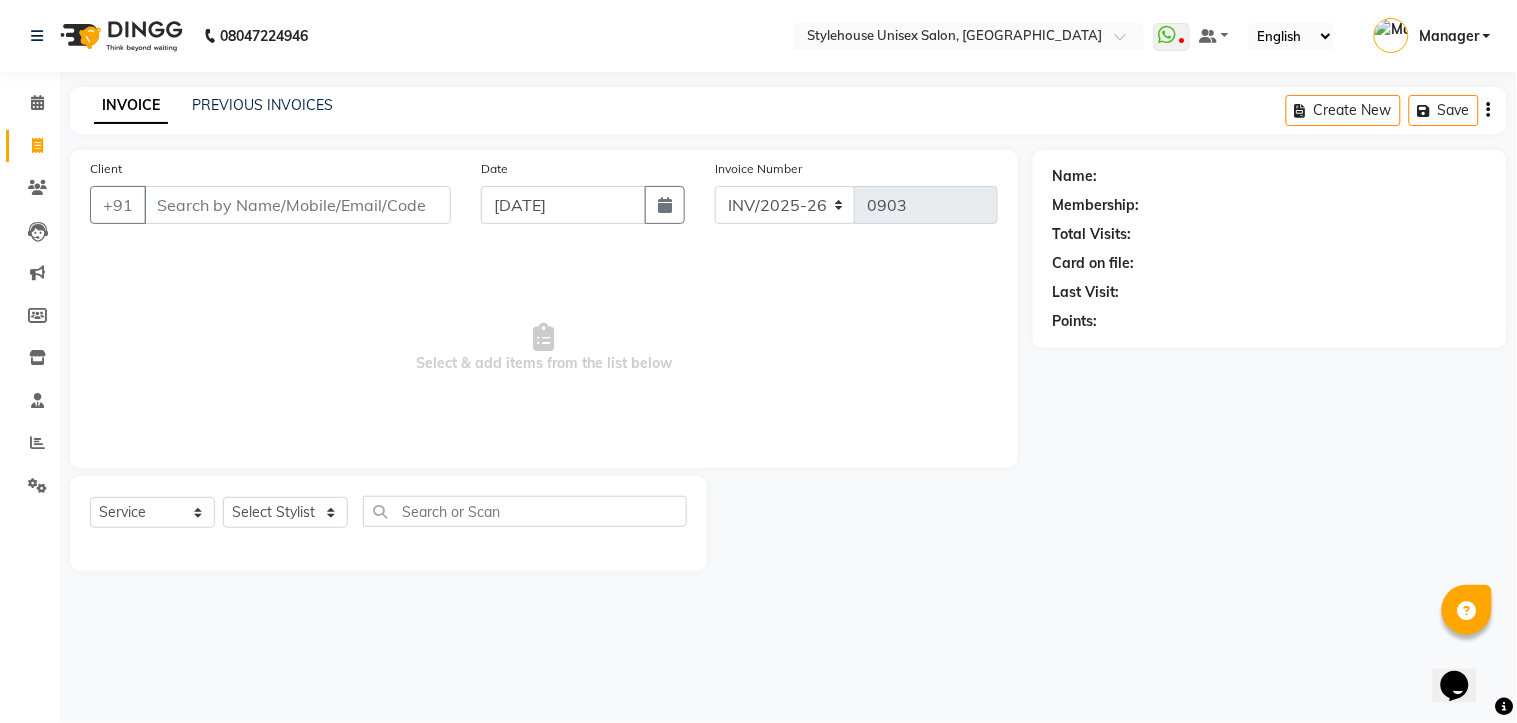 click on "INVOICE PREVIOUS INVOICES Create New   Save" 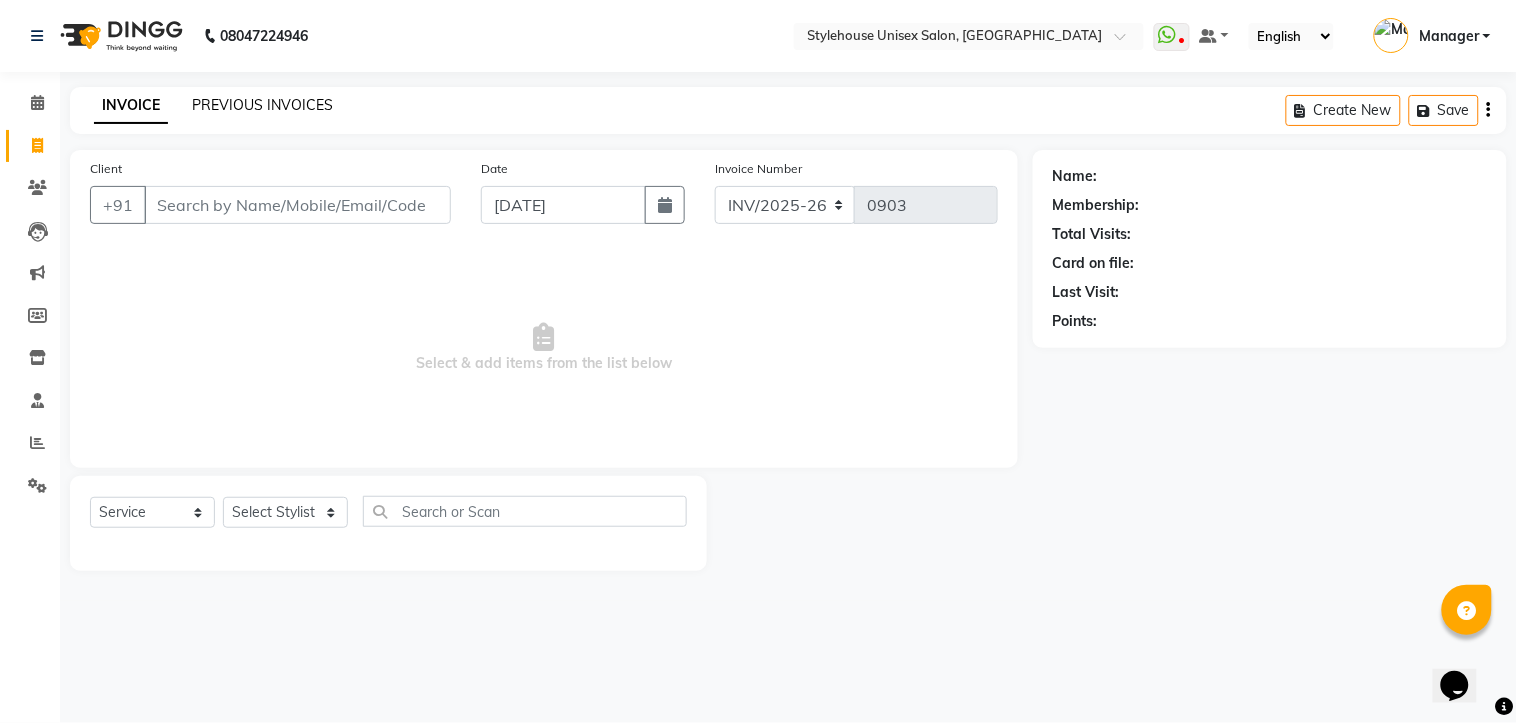 click on "PREVIOUS INVOICES" 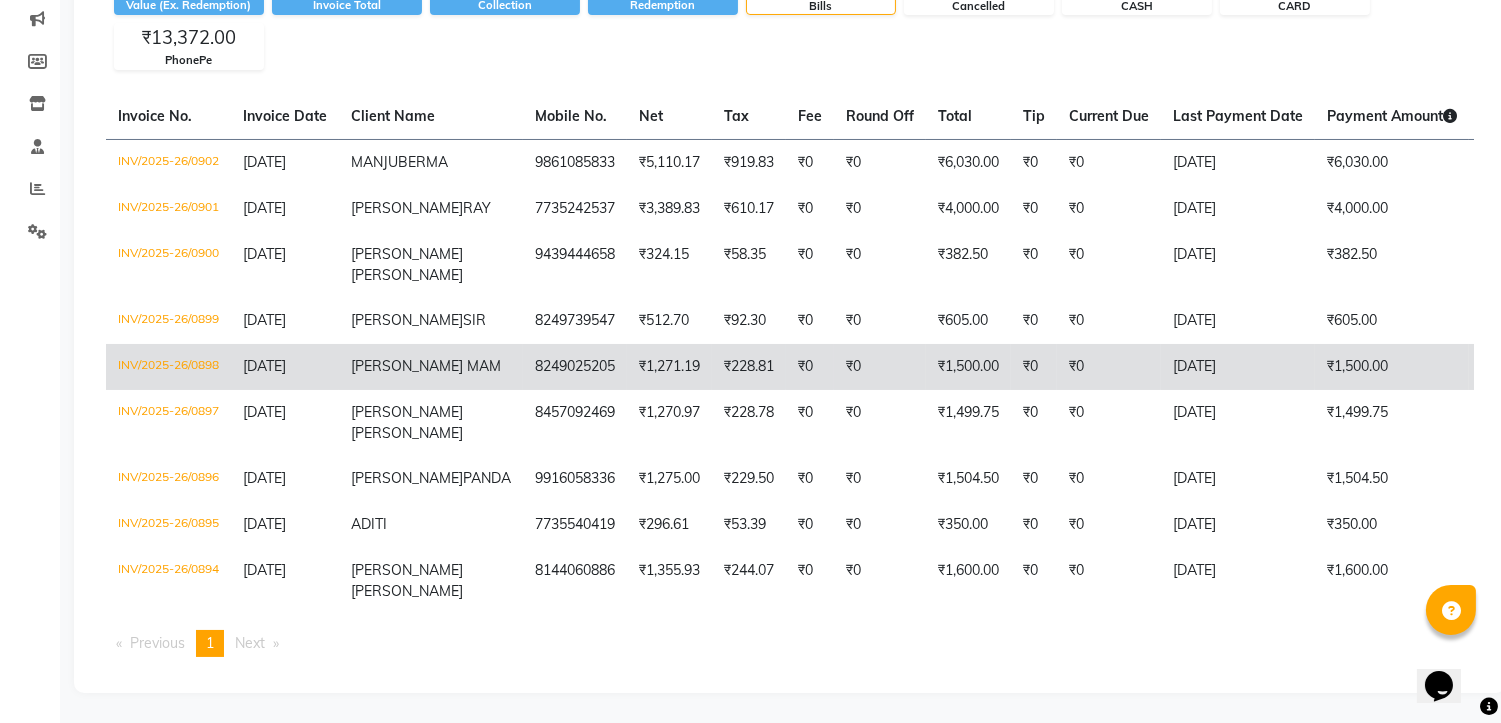 scroll, scrollTop: 371, scrollLeft: 0, axis: vertical 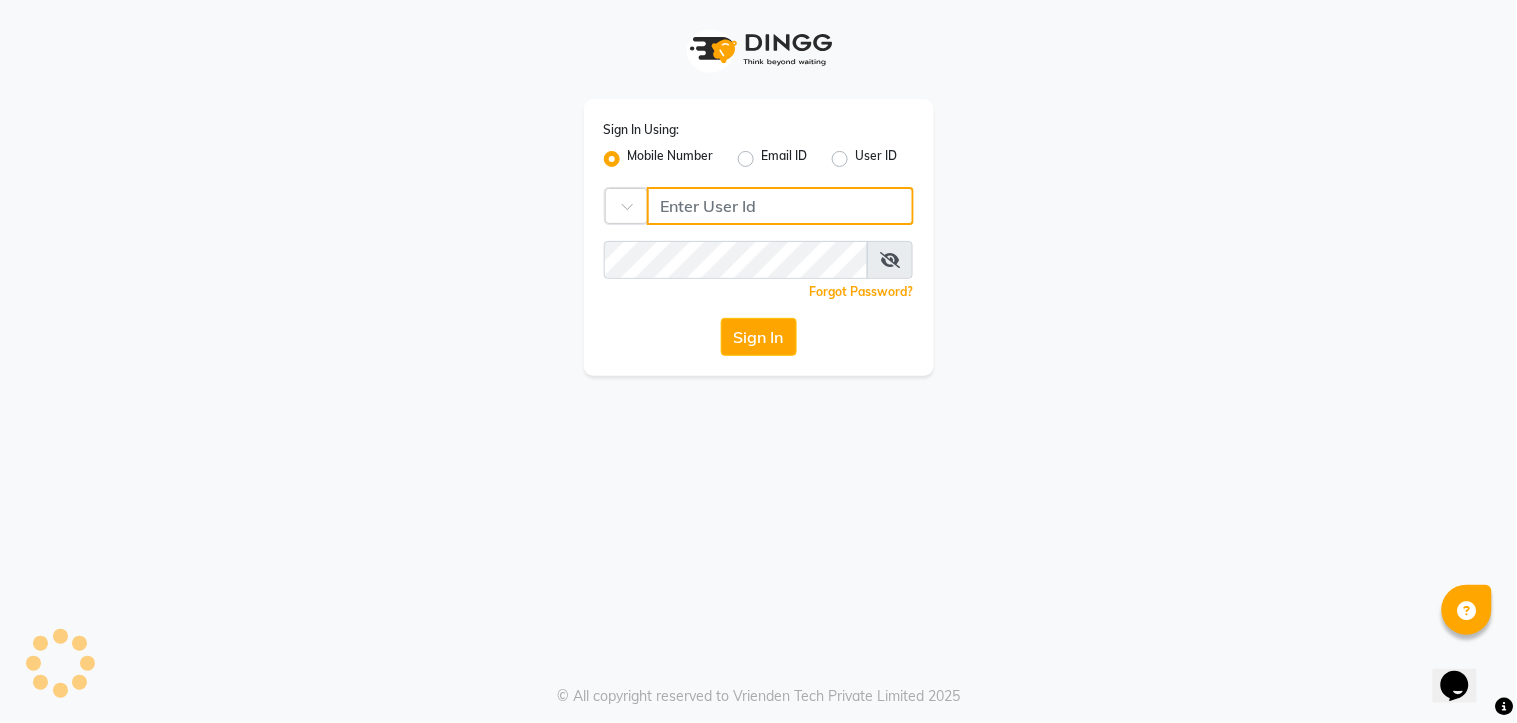 type on "7438832222" 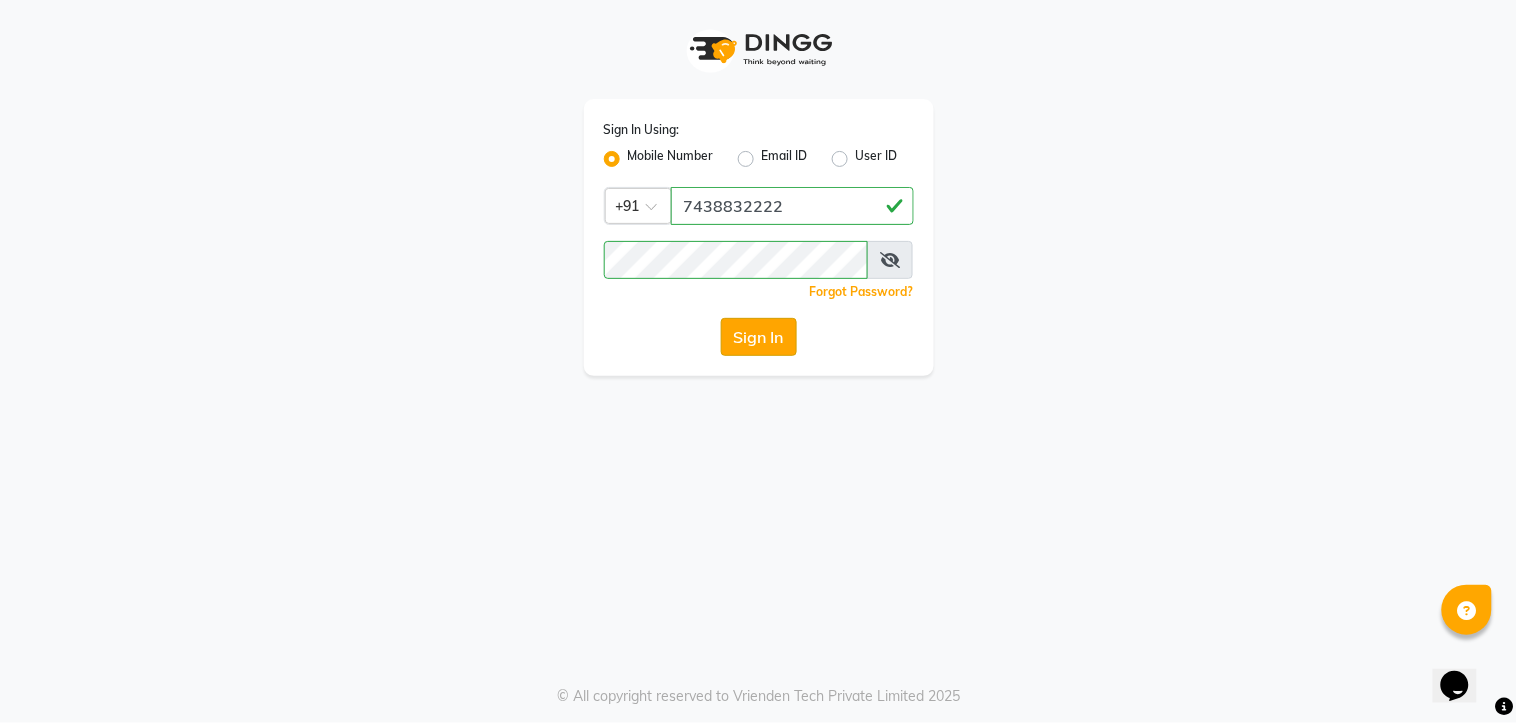 click on "Sign In" 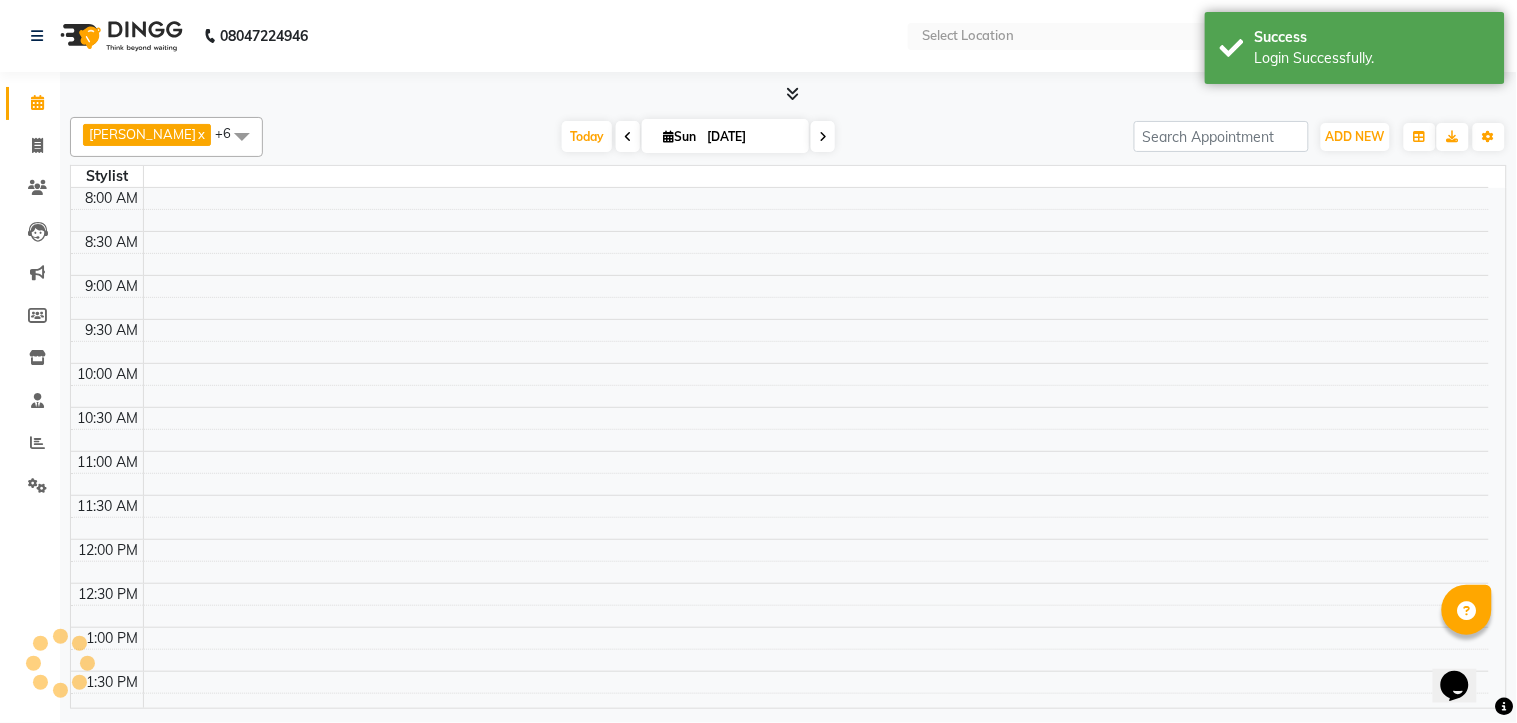 select on "en" 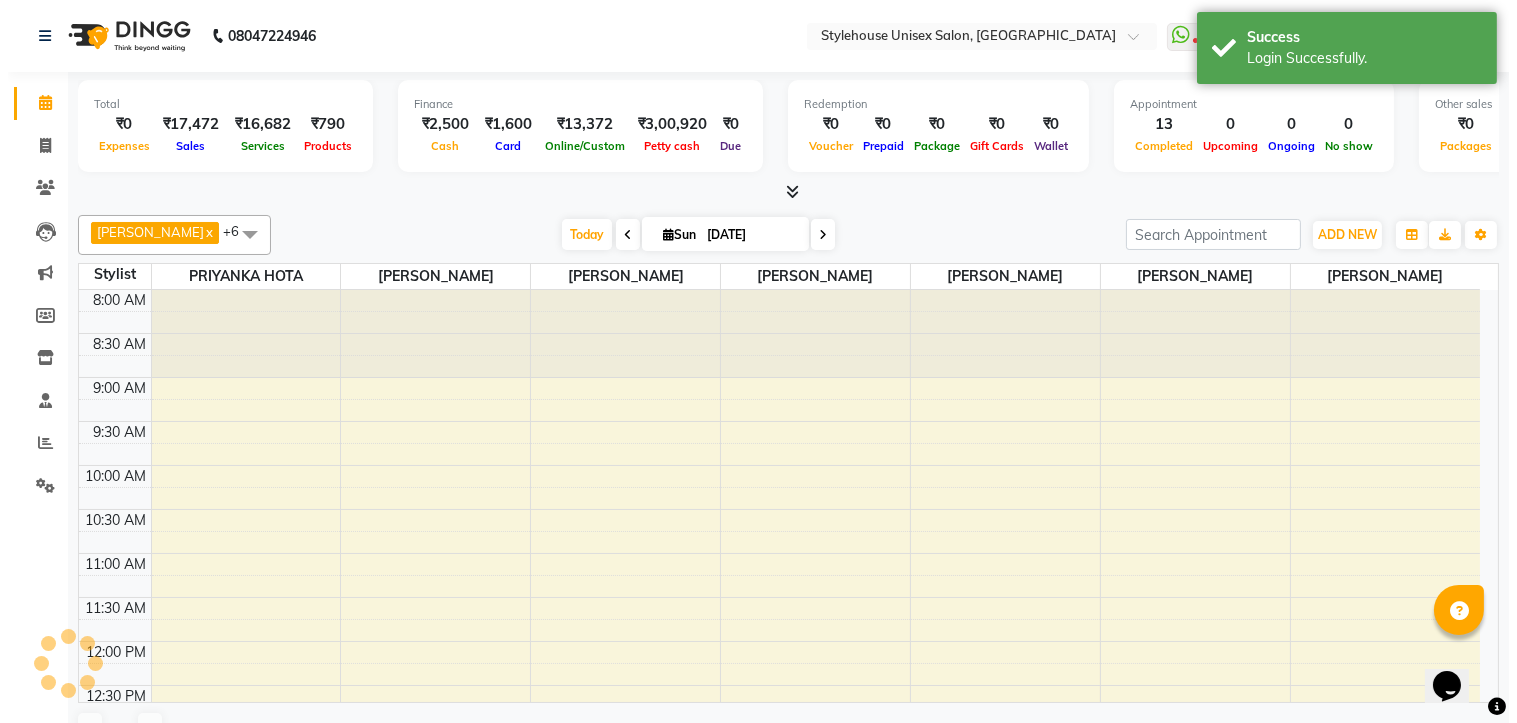 scroll, scrollTop: 707, scrollLeft: 0, axis: vertical 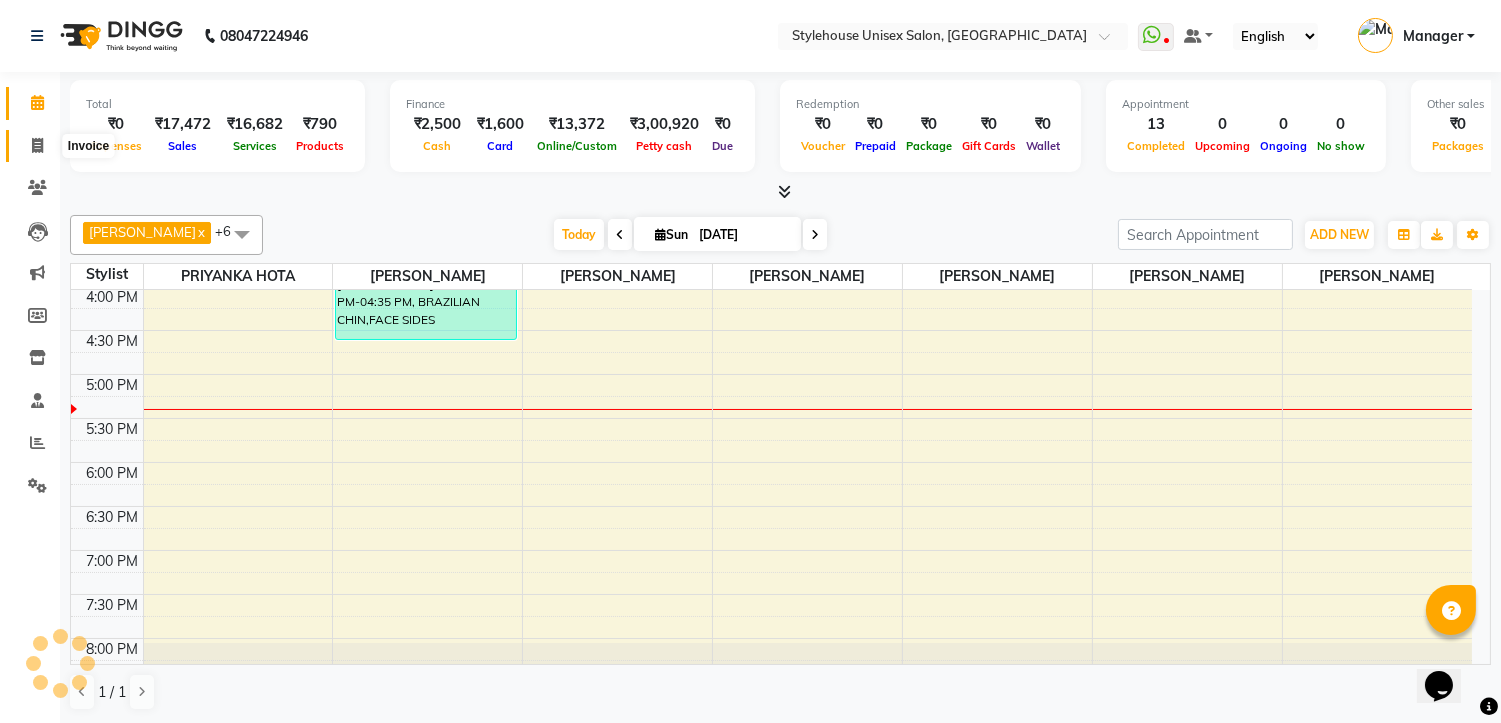 click 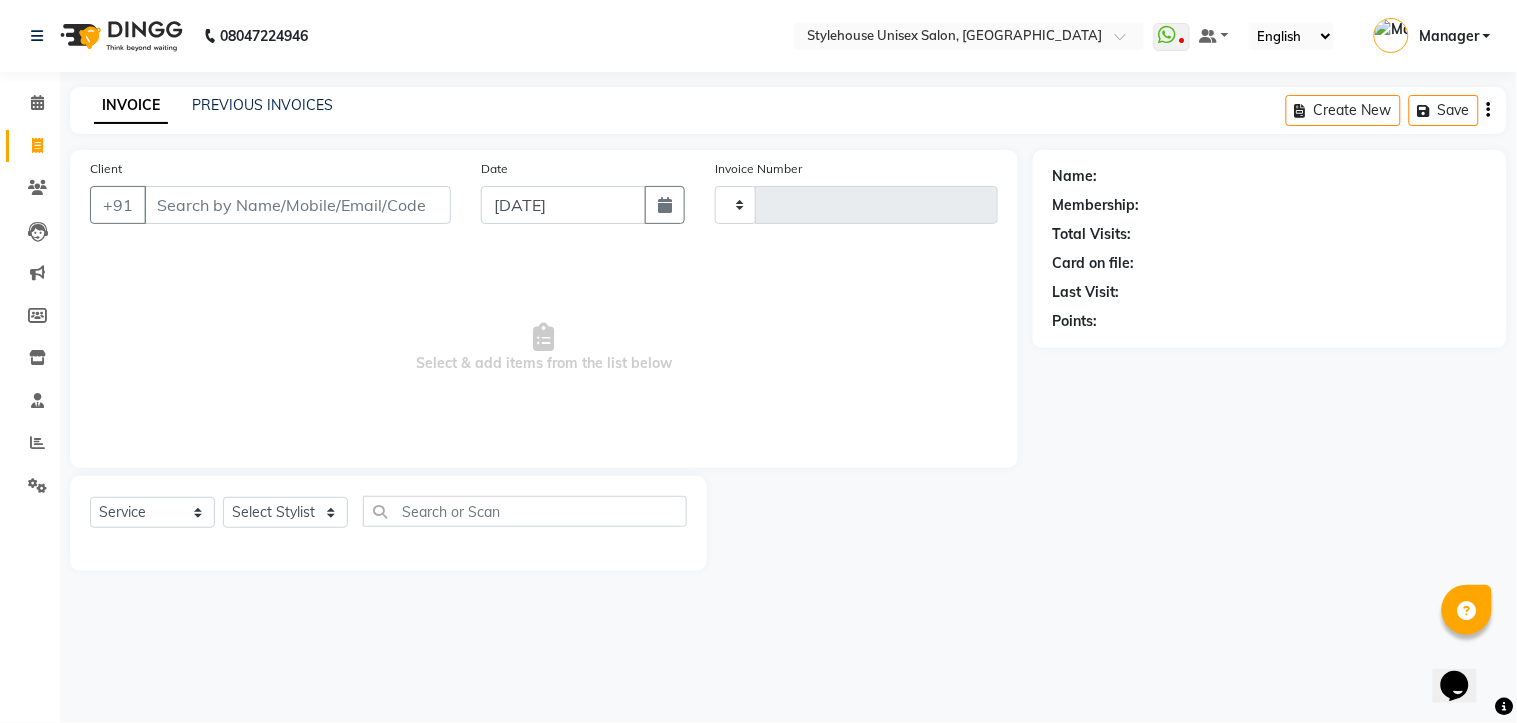 type on "0903" 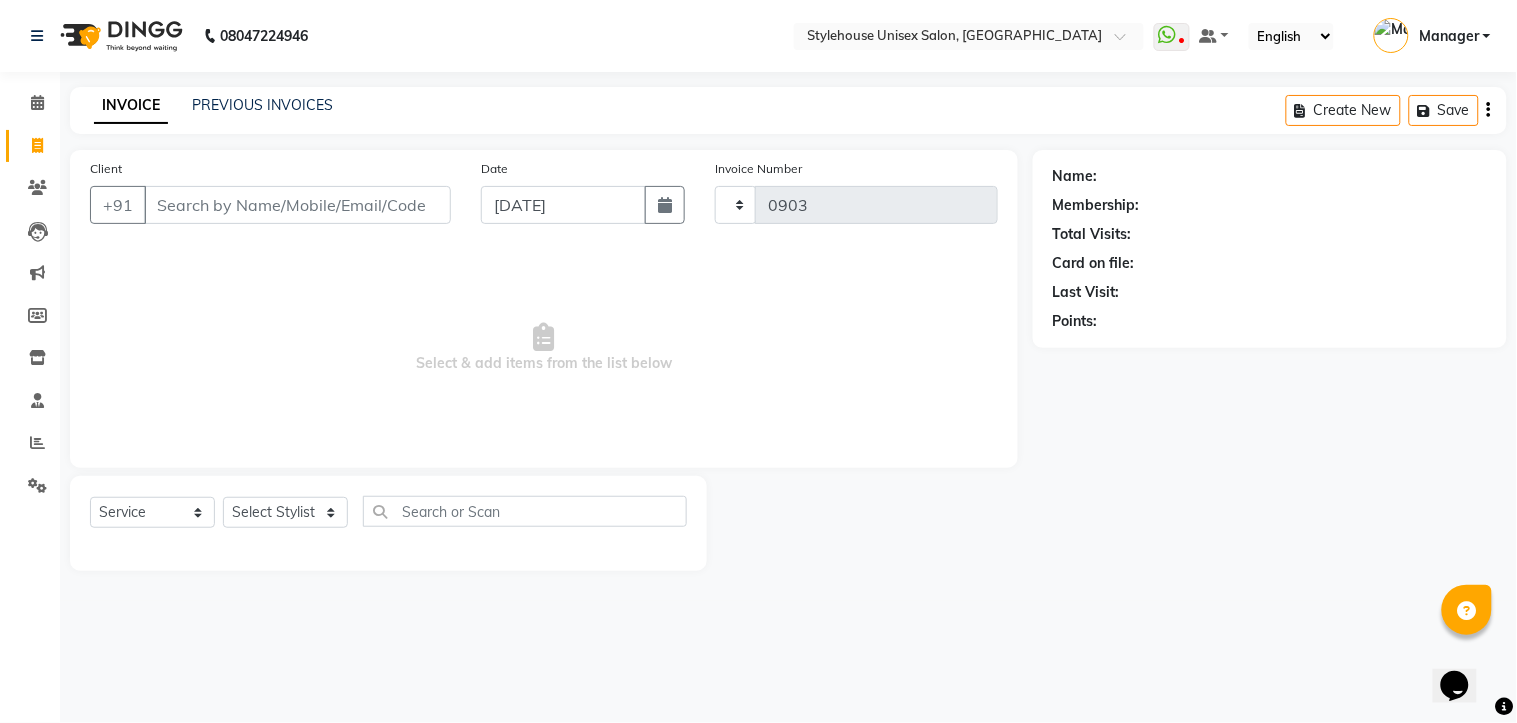 select on "7906" 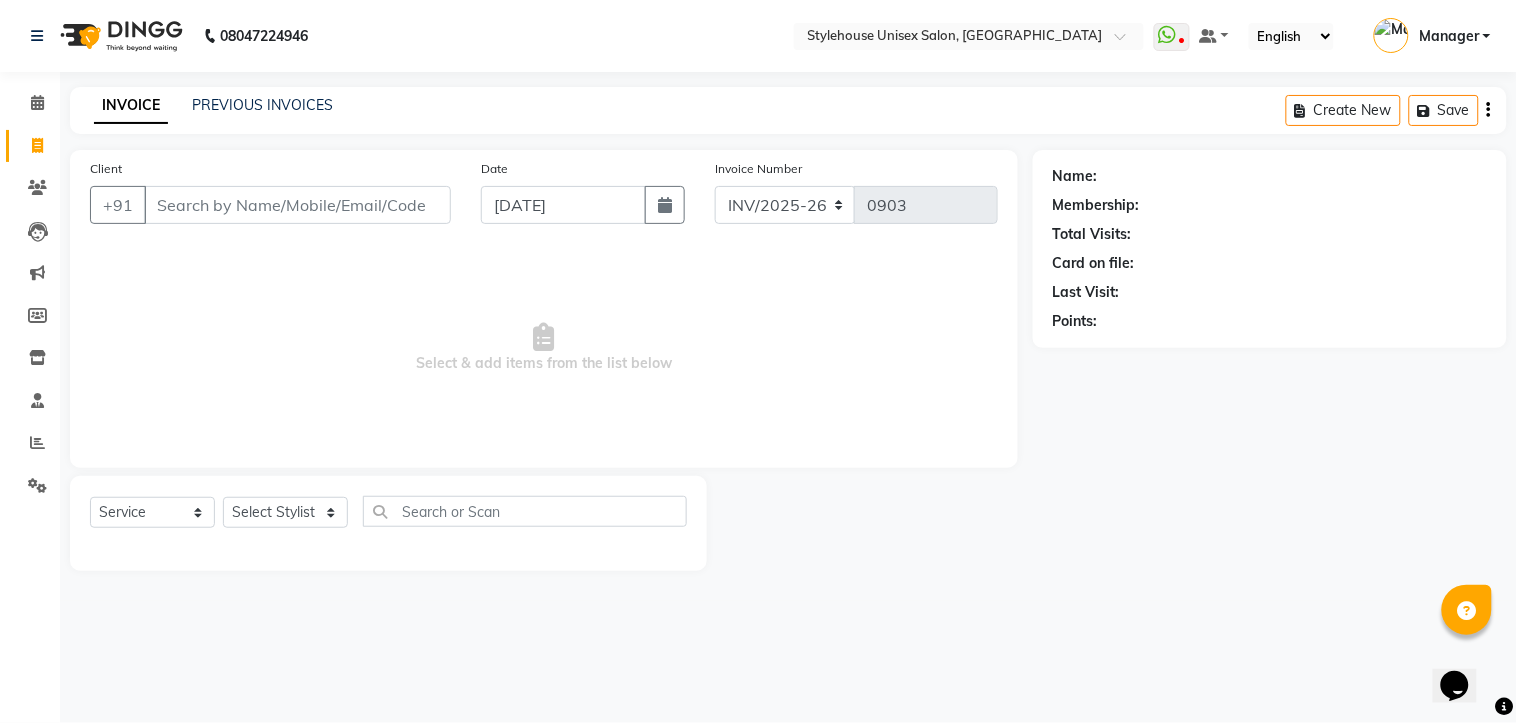 click on "Client" at bounding box center [297, 205] 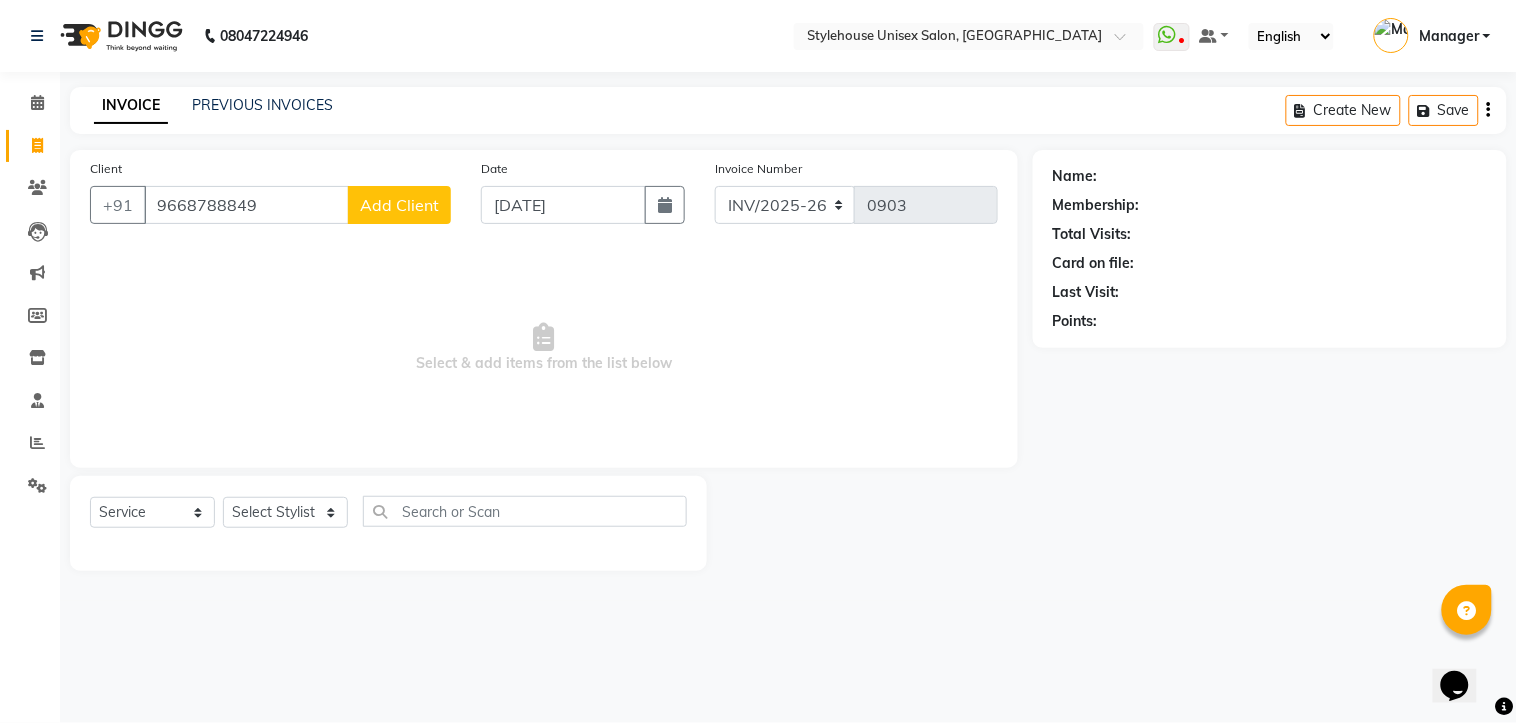 type on "9668788849" 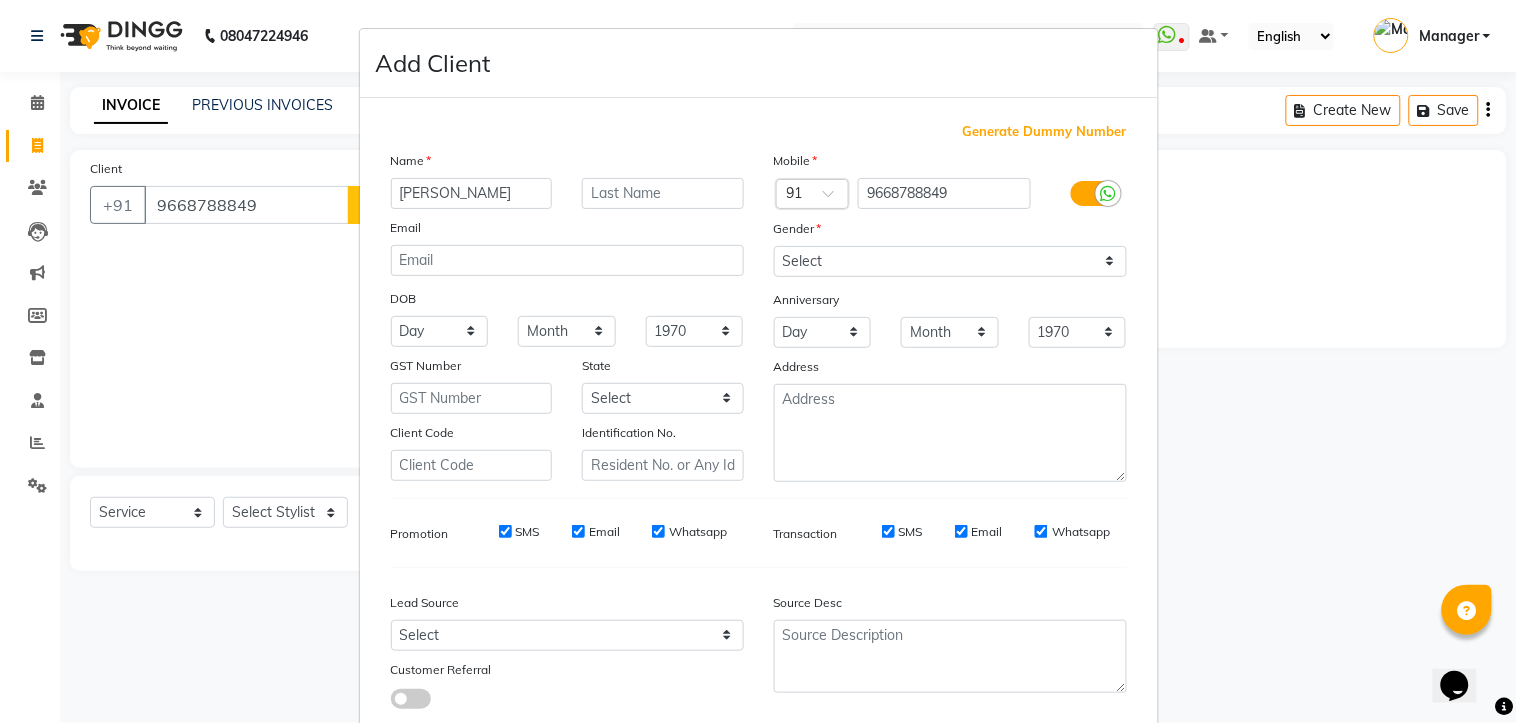 type on "NAMITA" 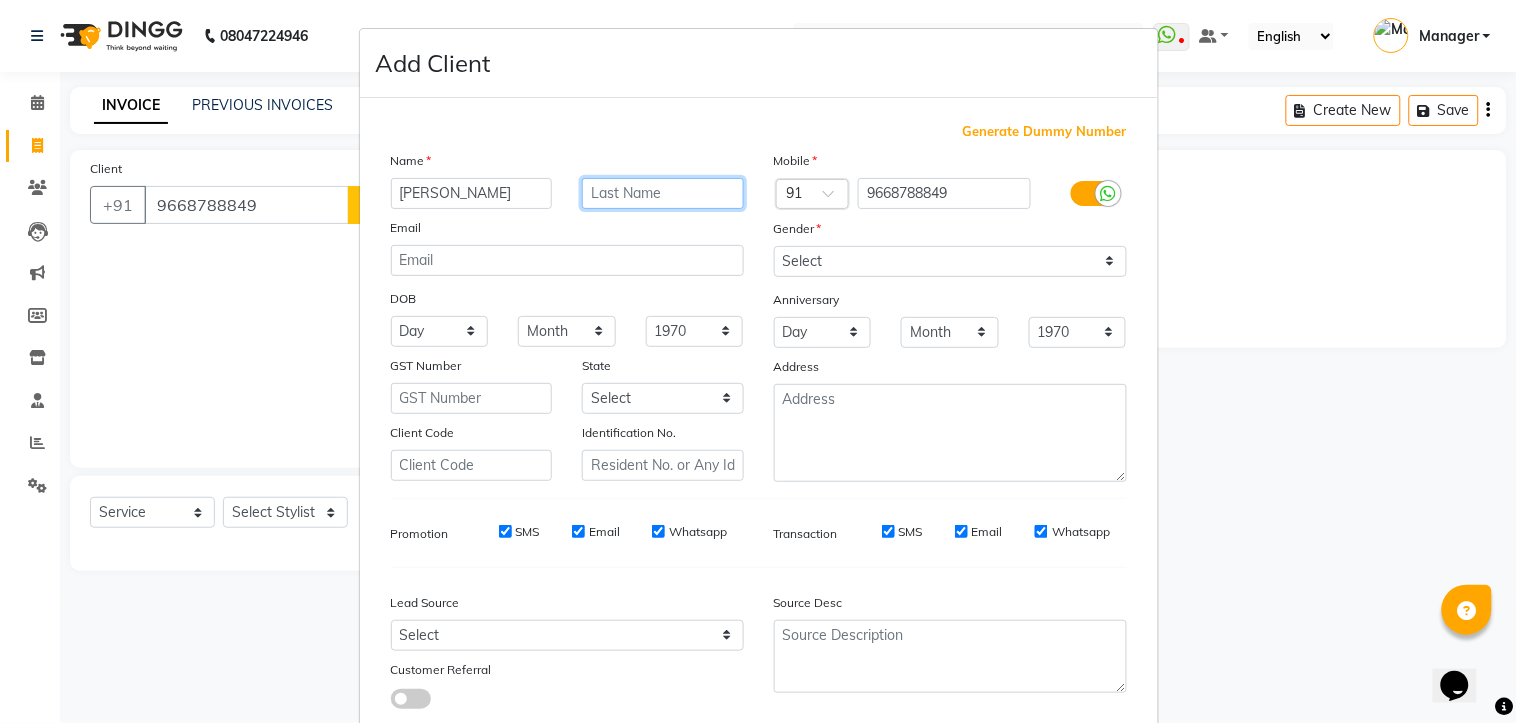 click at bounding box center (663, 193) 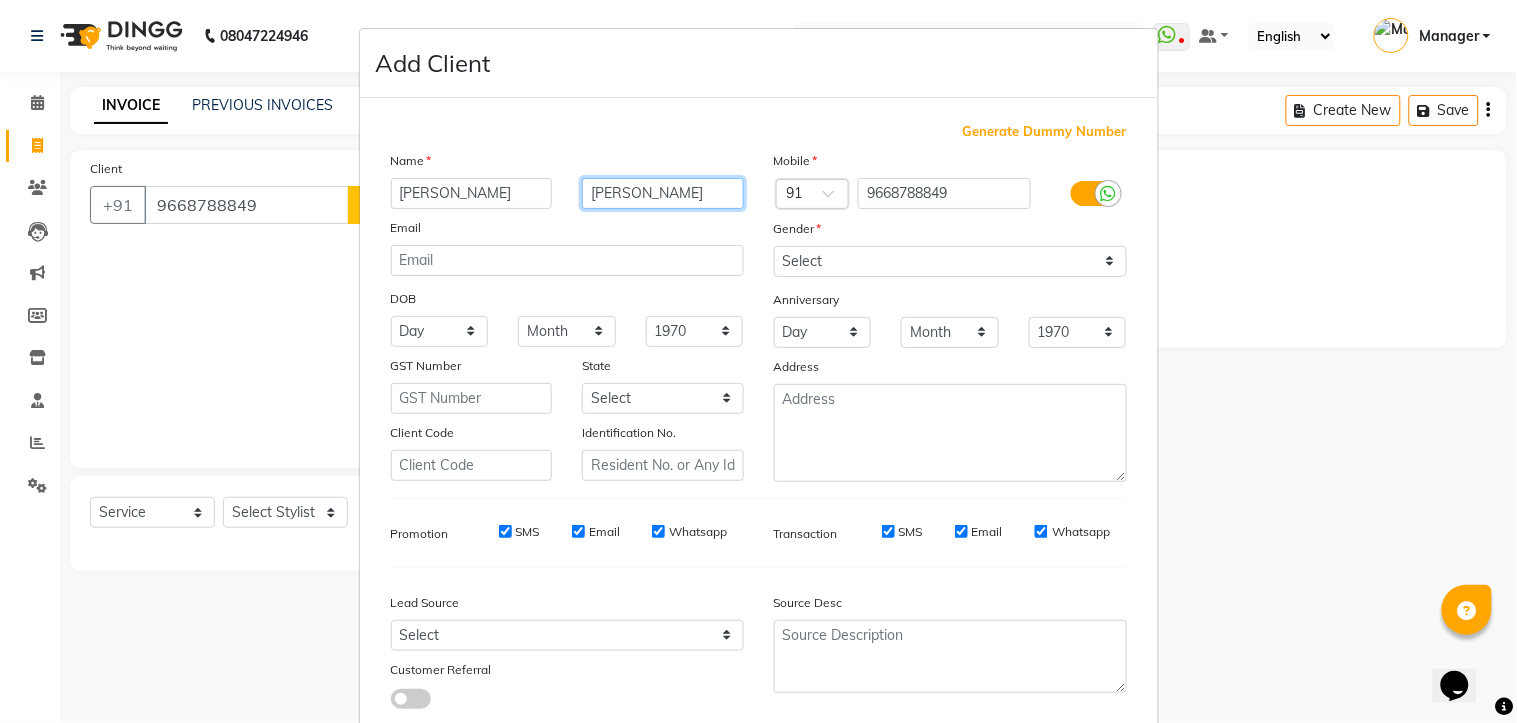 type on "[PERSON_NAME]" 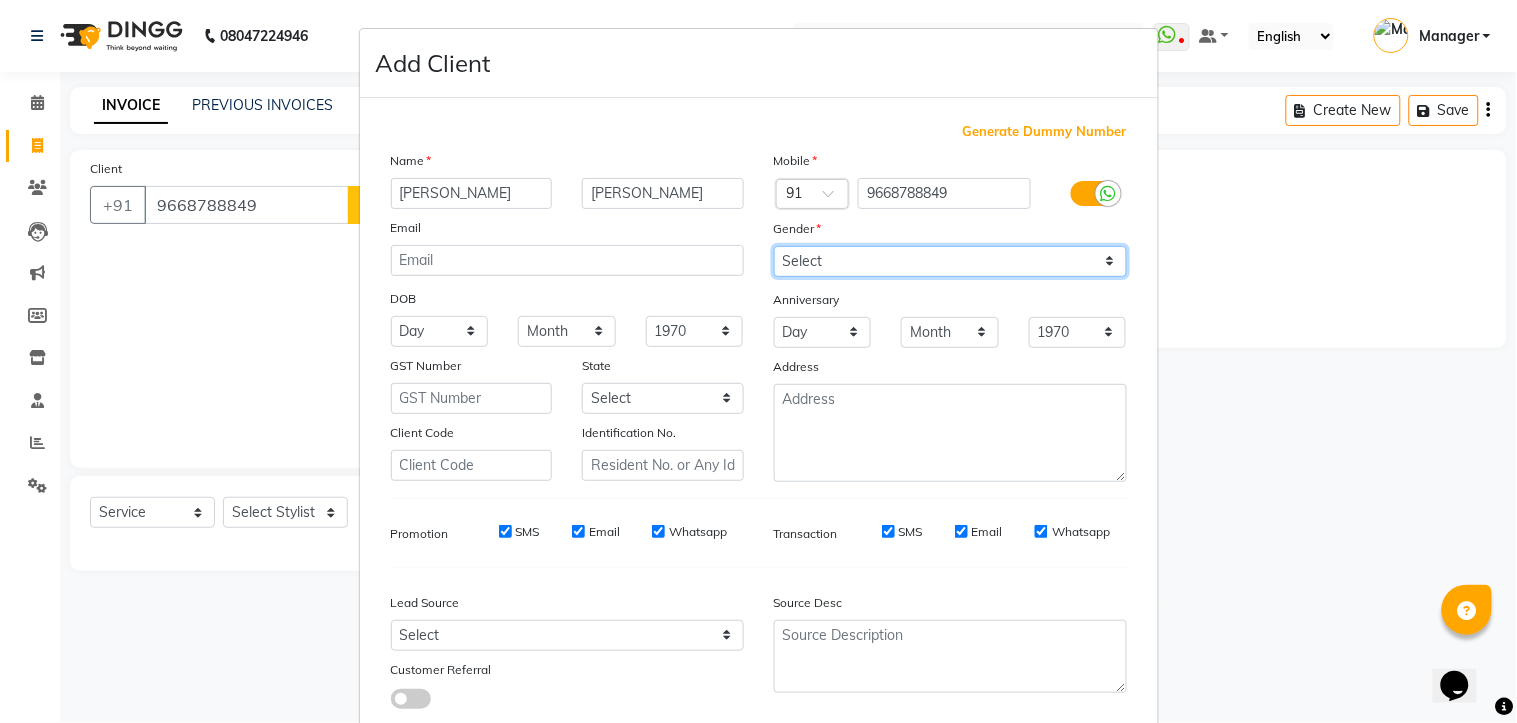 click on "Select [DEMOGRAPHIC_DATA] [DEMOGRAPHIC_DATA] Other Prefer Not To Say" at bounding box center (950, 261) 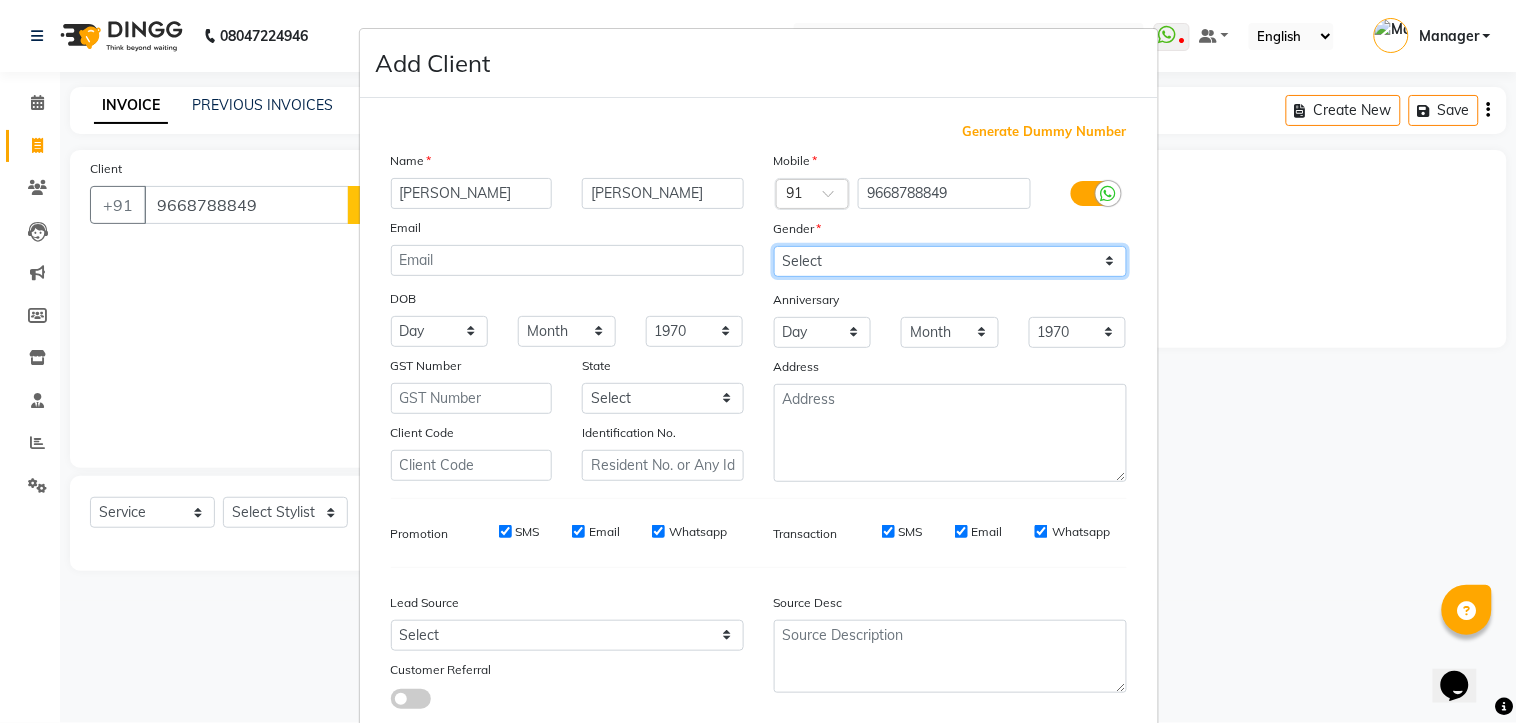 select on "[DEMOGRAPHIC_DATA]" 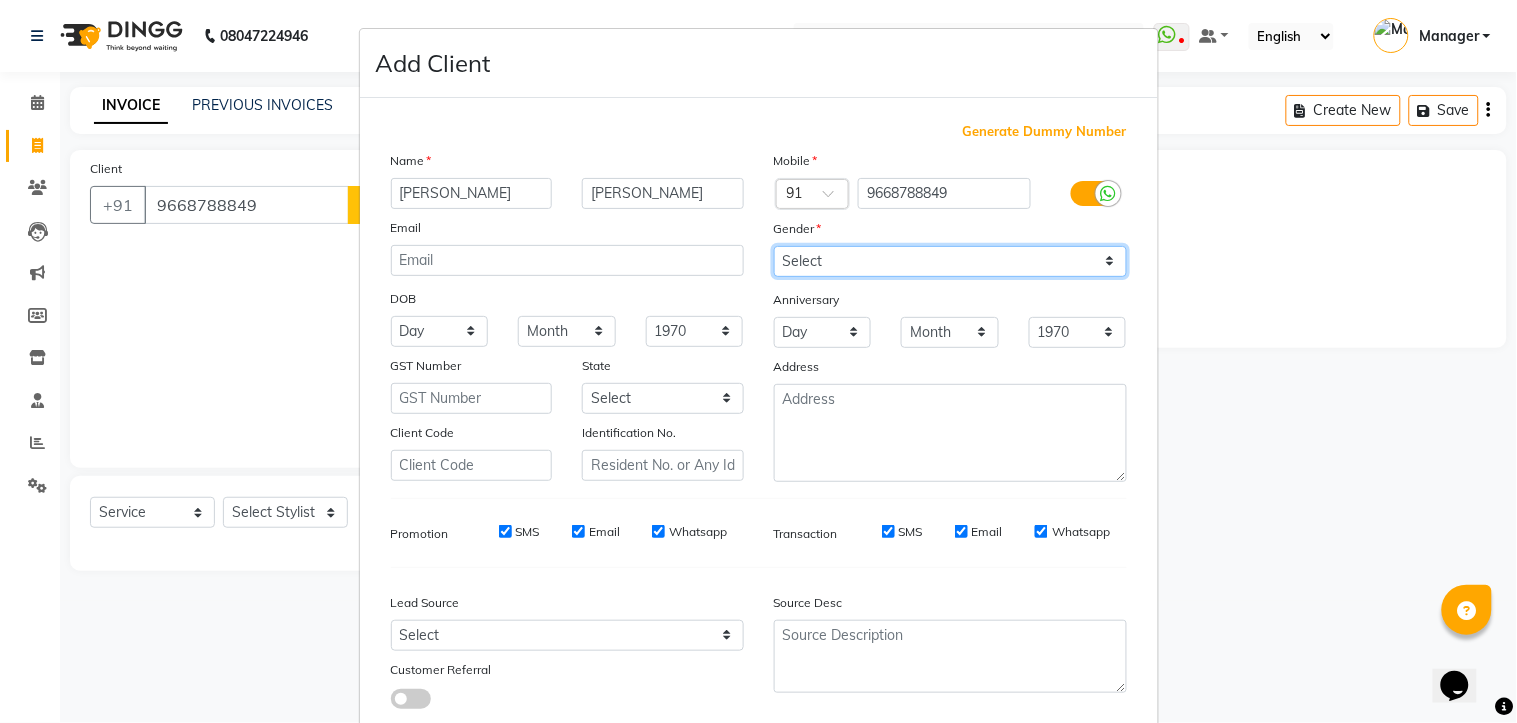 click on "Select [DEMOGRAPHIC_DATA] [DEMOGRAPHIC_DATA] Other Prefer Not To Say" at bounding box center (950, 261) 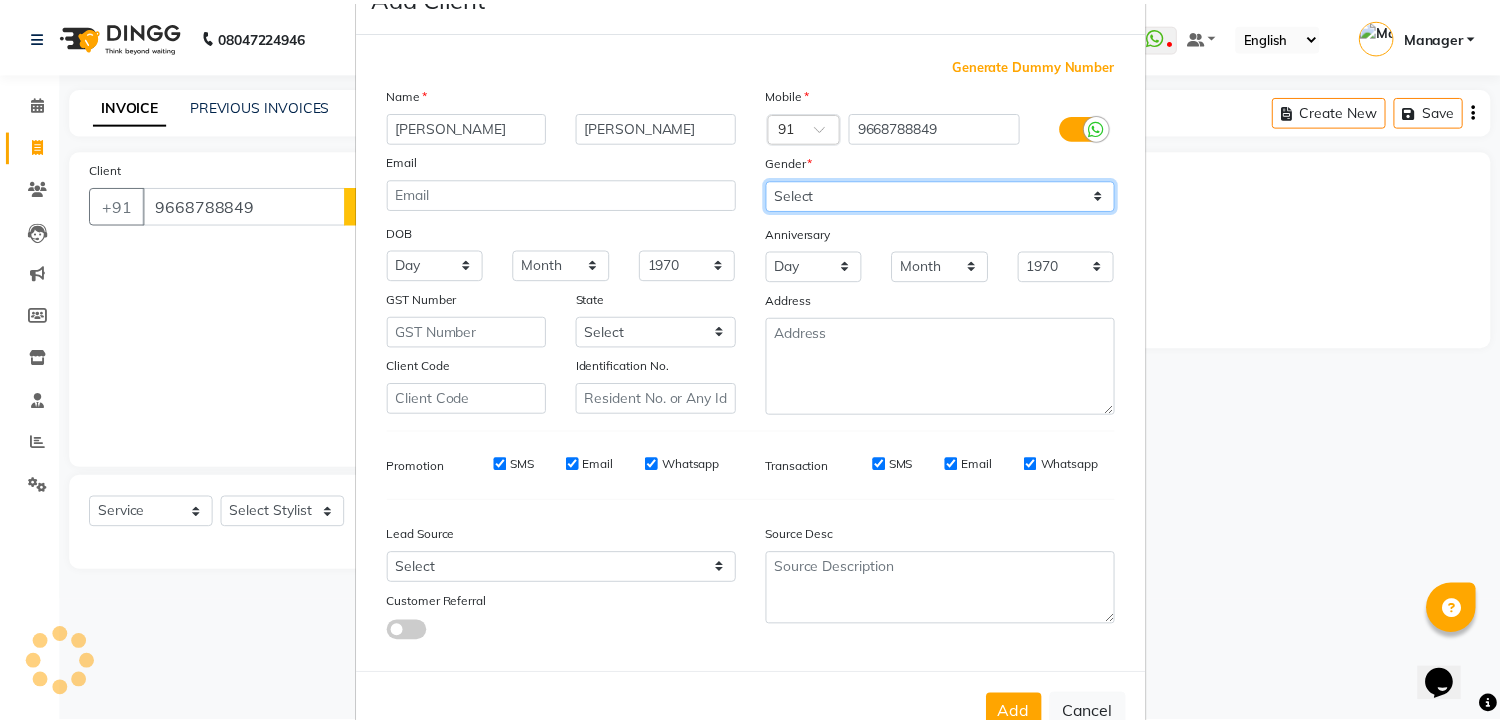 scroll, scrollTop: 127, scrollLeft: 0, axis: vertical 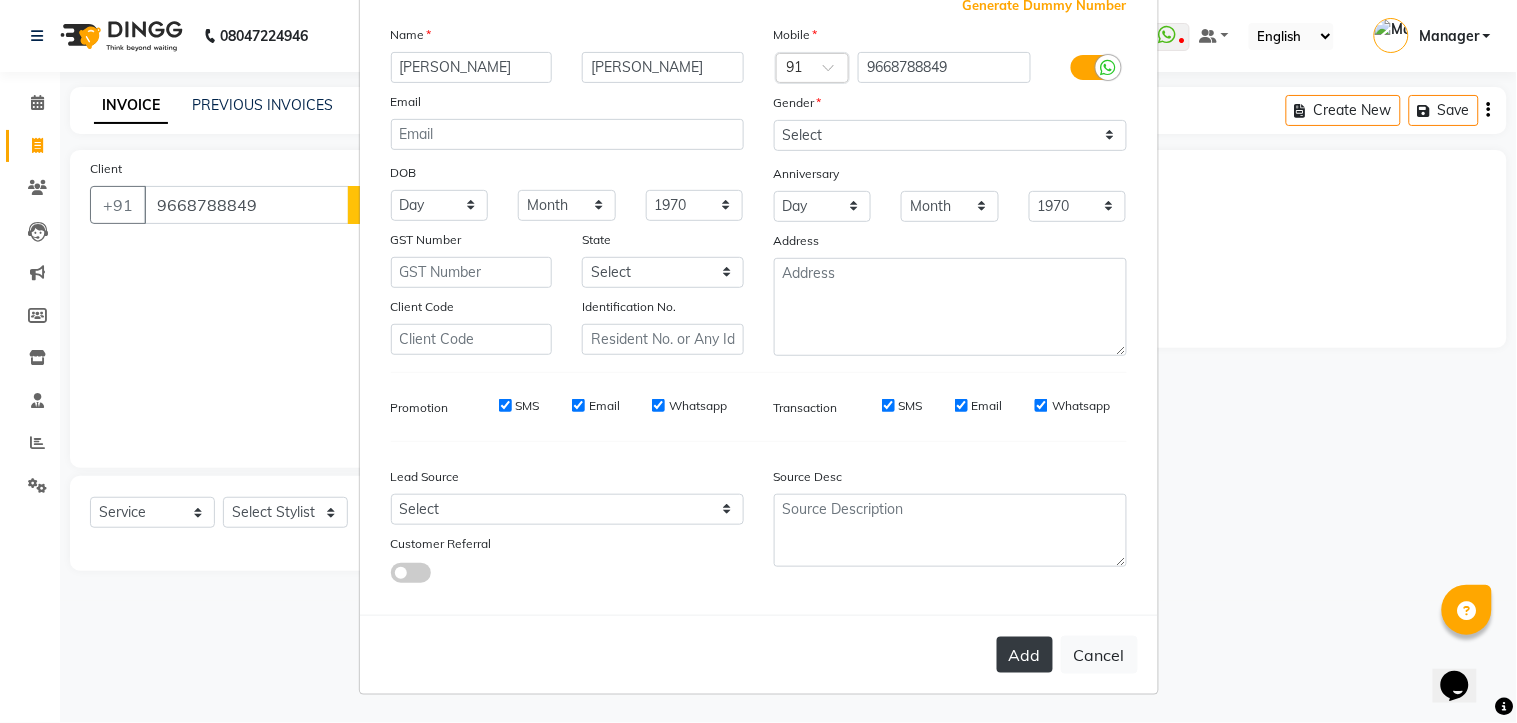 click on "Add" at bounding box center (1025, 655) 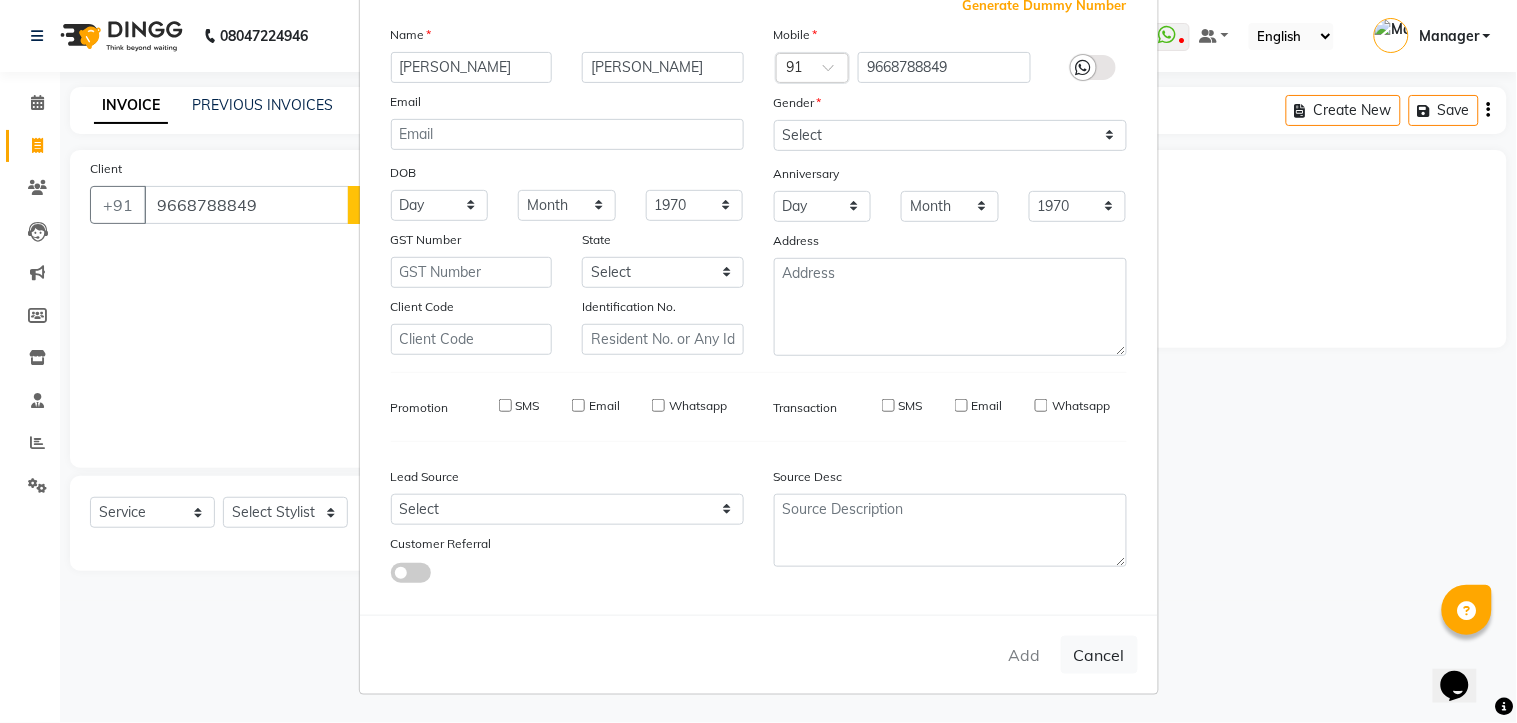 type 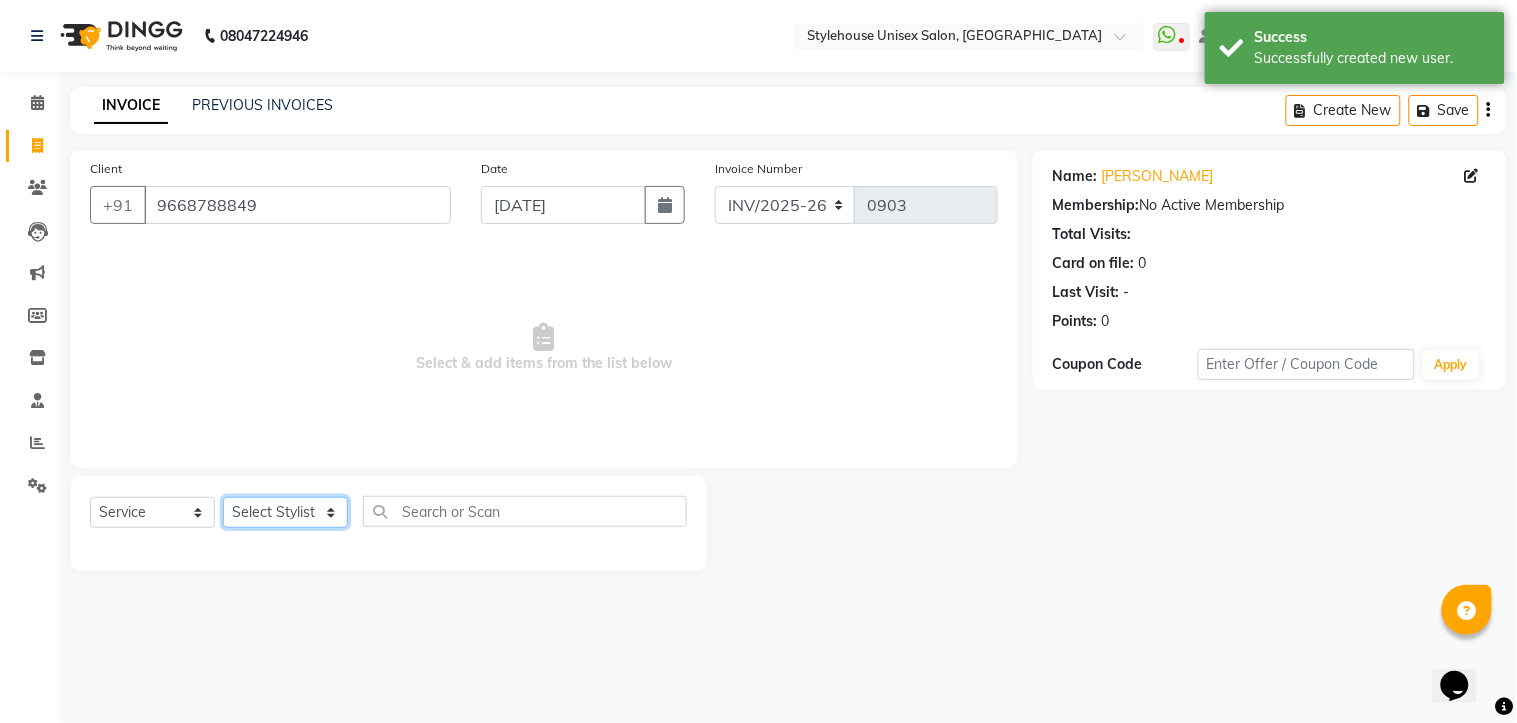 click on "Select Stylist [PERSON_NAME] [PERSON_NAME] [PERSON_NAME] Manager [PERSON_NAME] PRIYANKA HOTA [PERSON_NAME] [PERSON_NAME]" 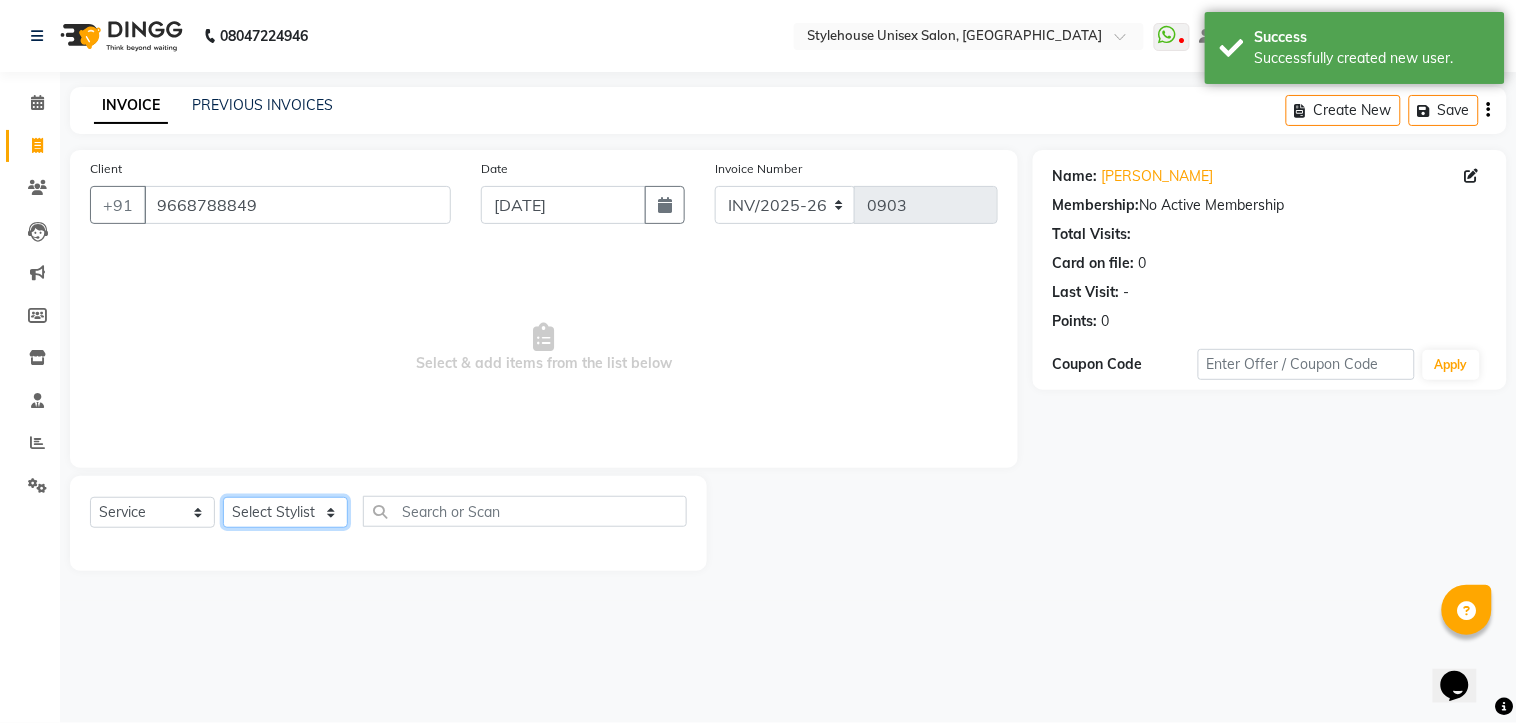 select on "69917" 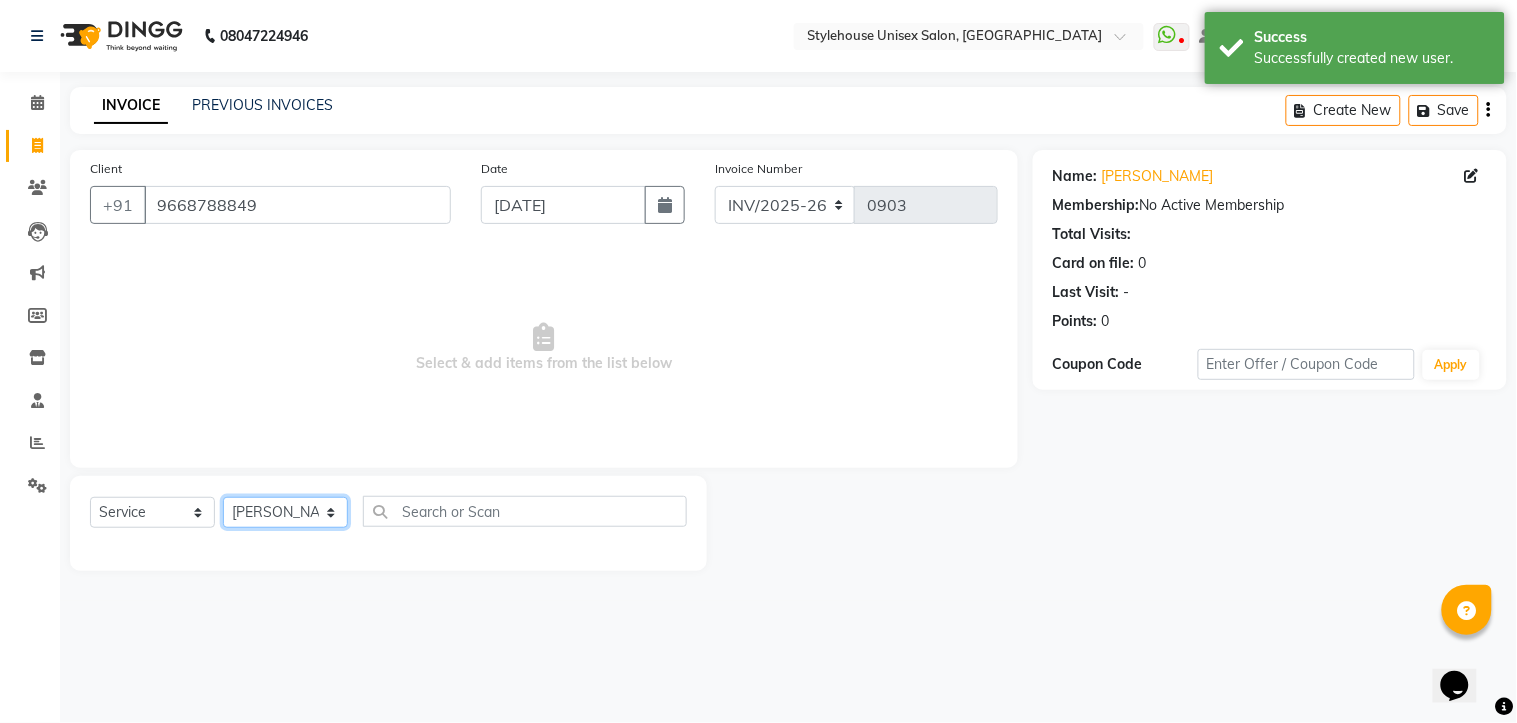 click on "Select Stylist [PERSON_NAME] [PERSON_NAME] [PERSON_NAME] Manager [PERSON_NAME] PRIYANKA HOTA [PERSON_NAME] [PERSON_NAME]" 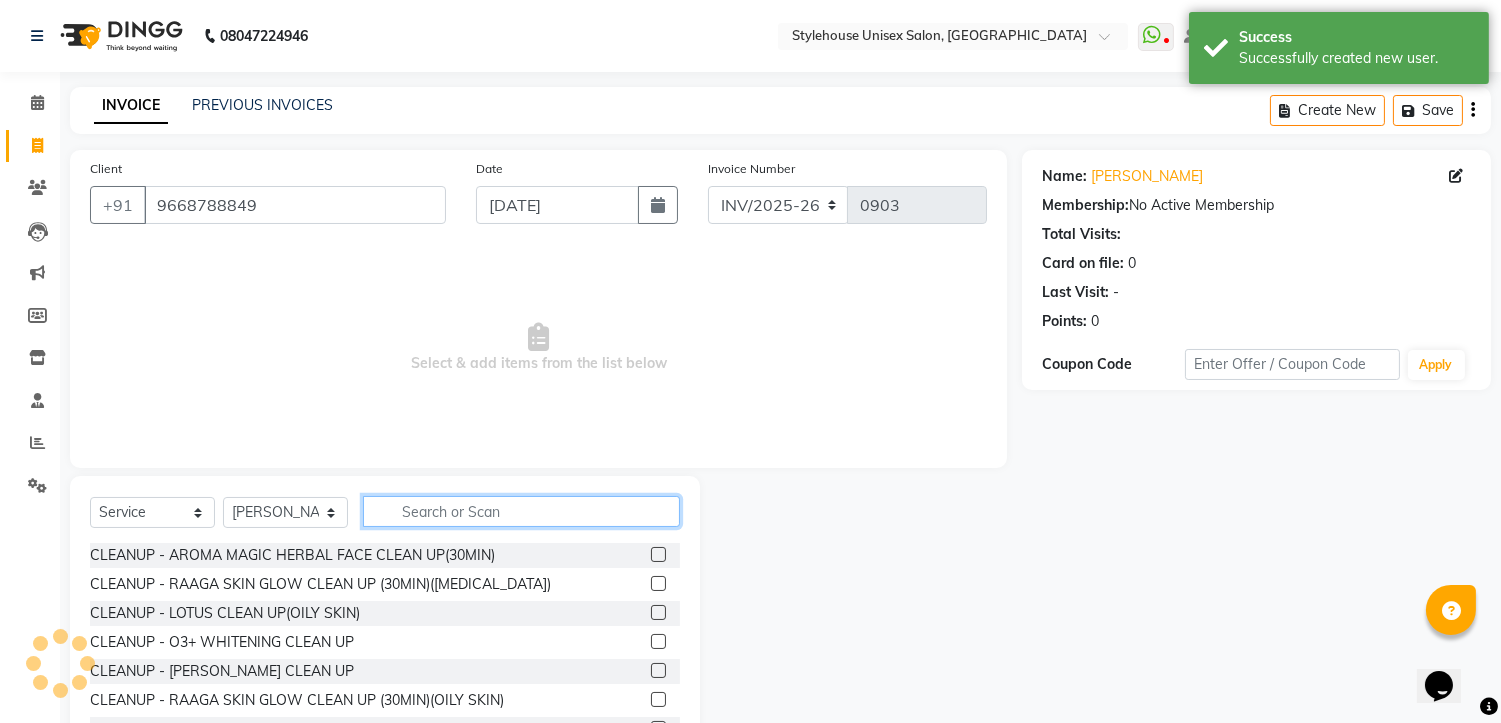click 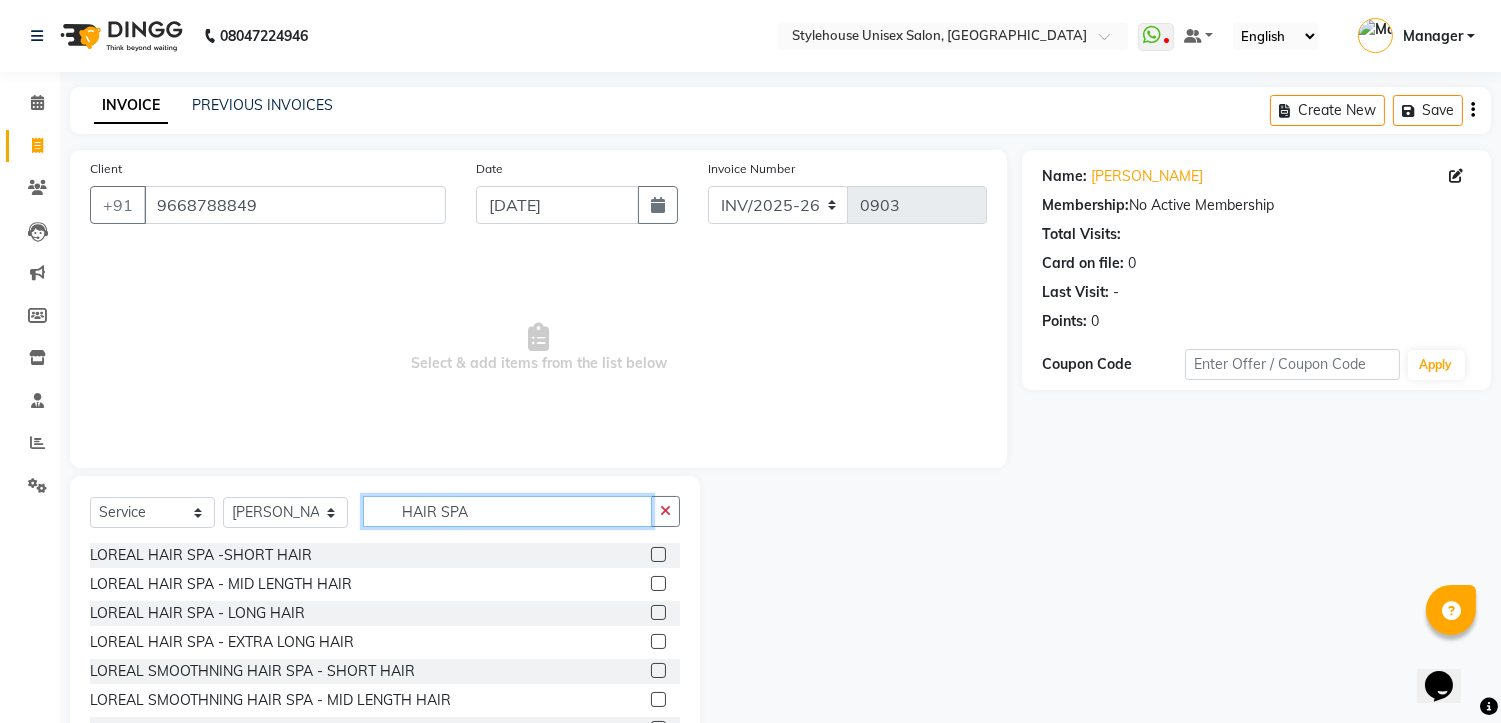 type on "HAIR SPA" 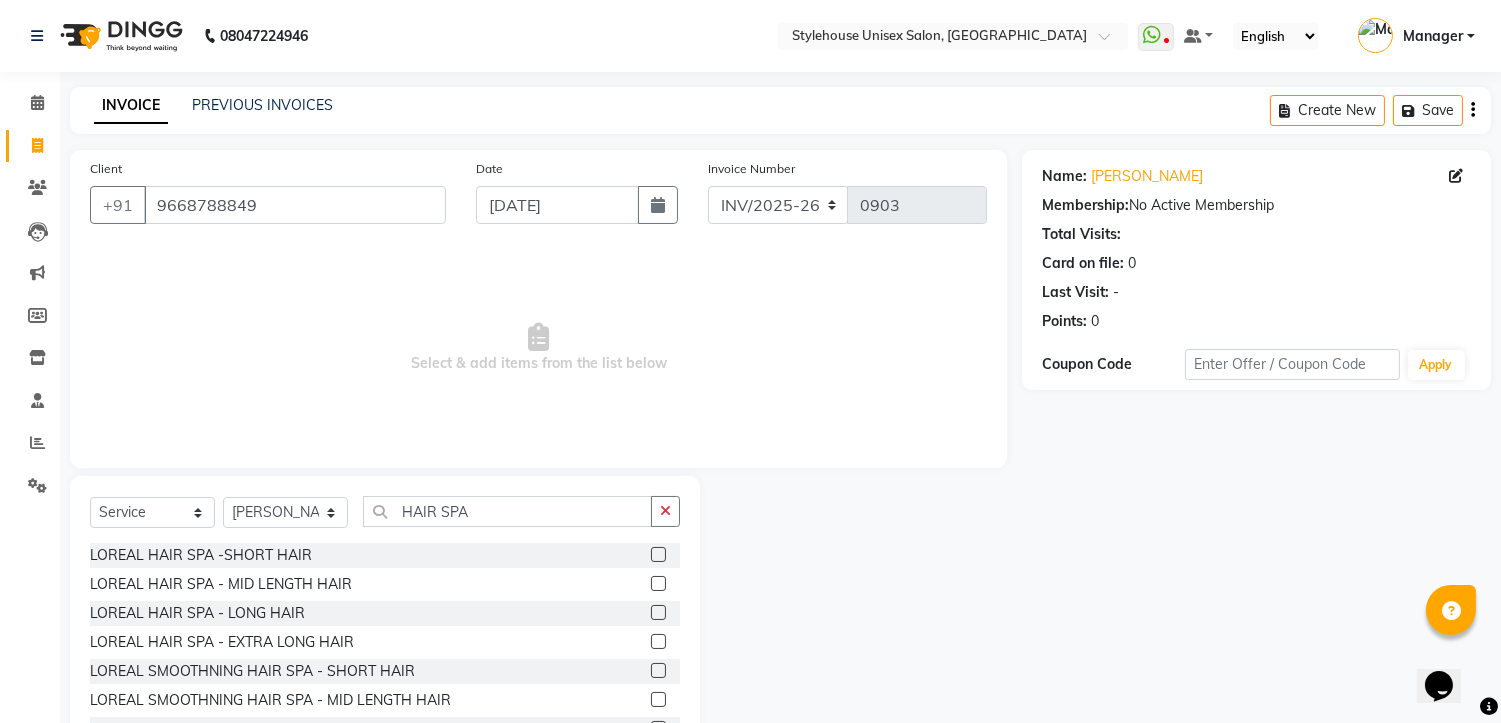 click 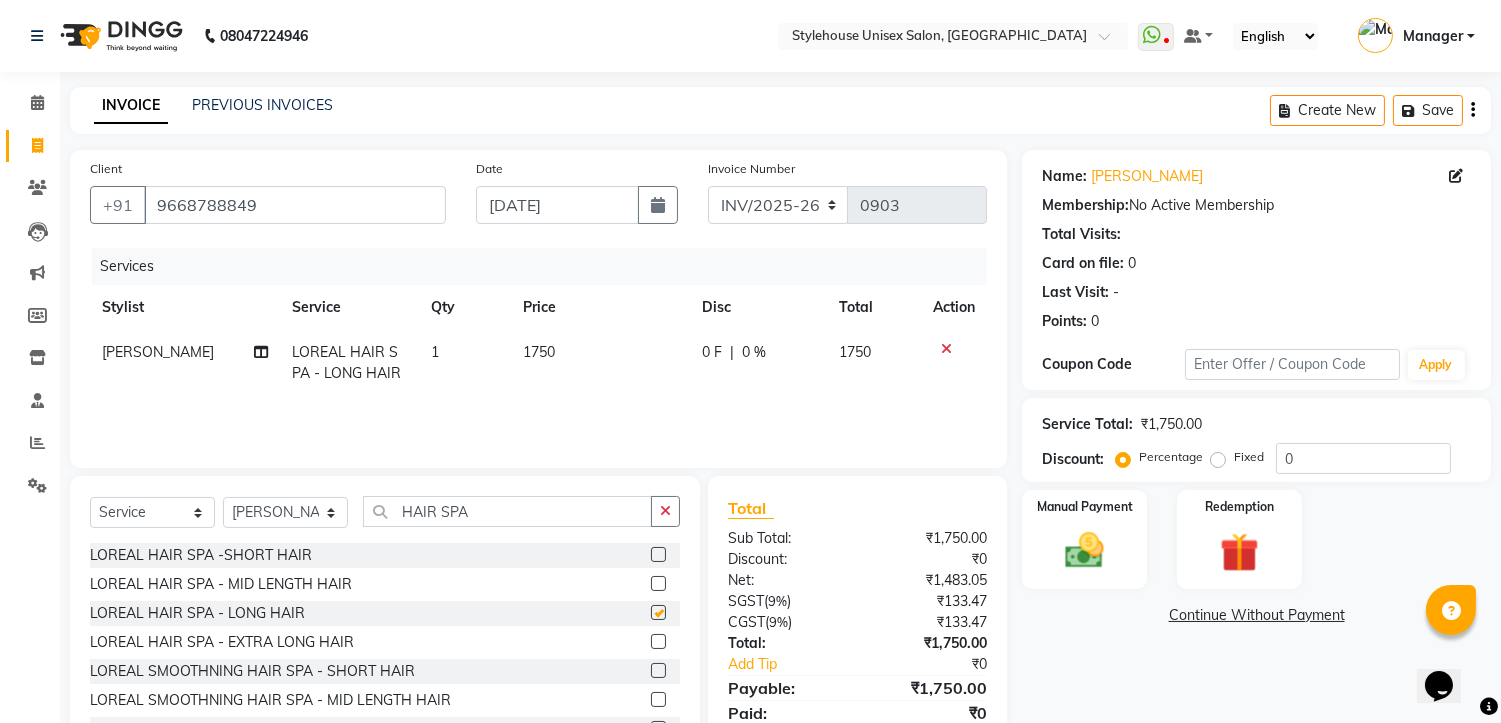 checkbox on "false" 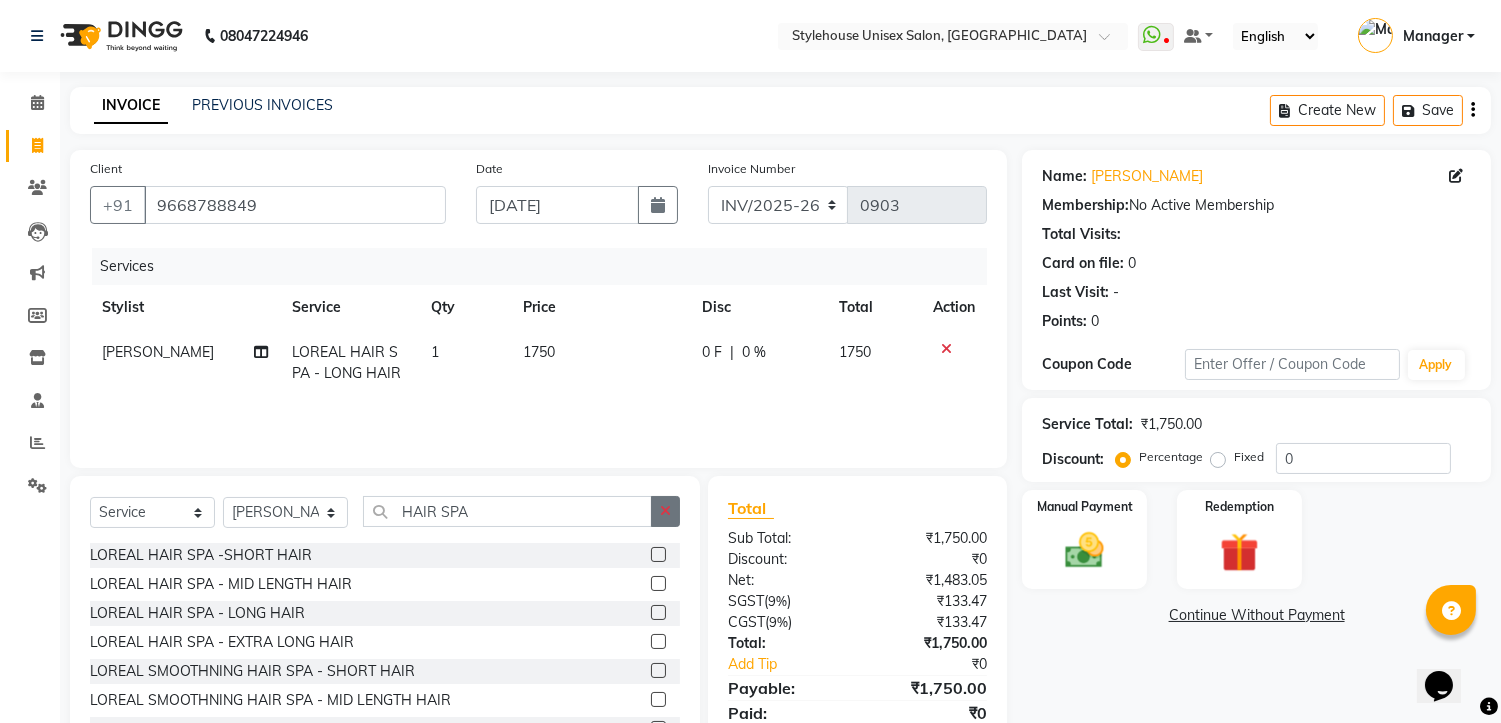 click 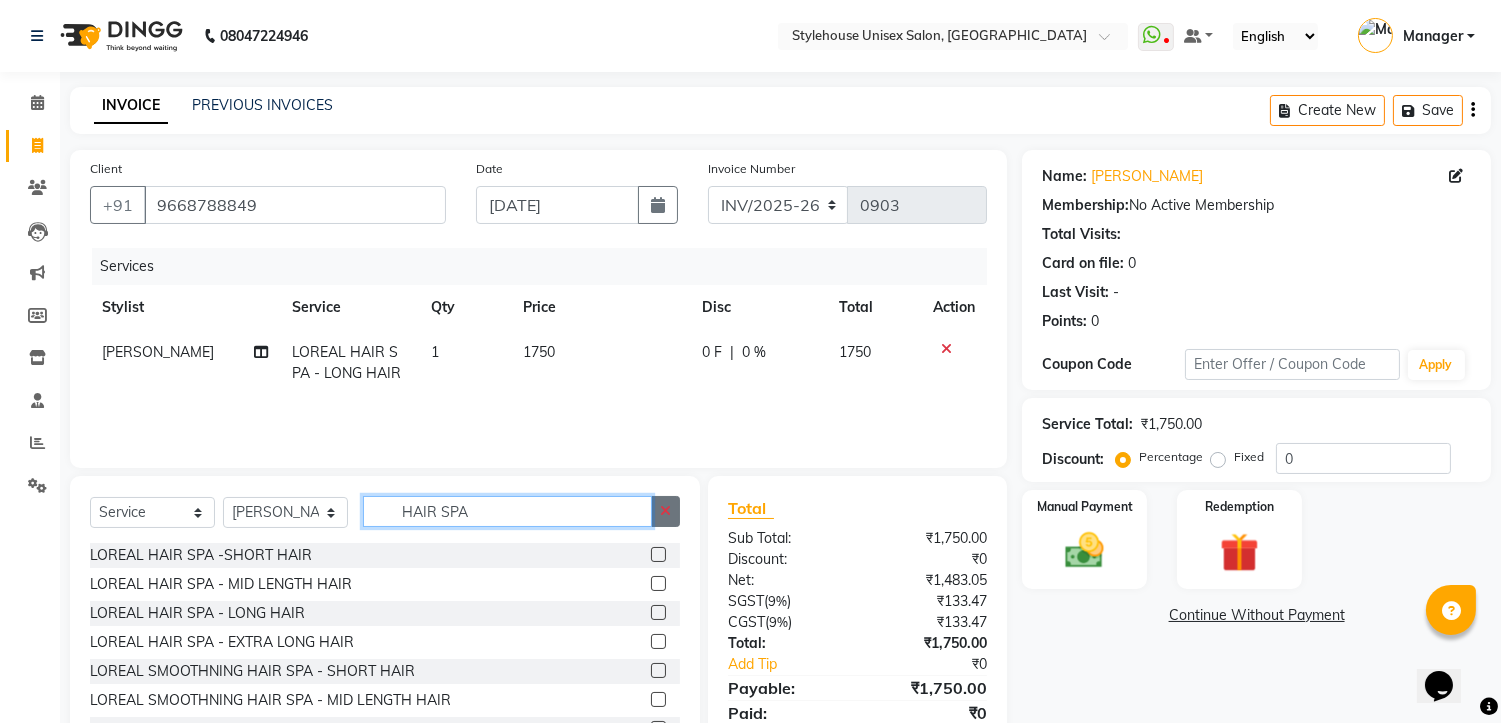 type 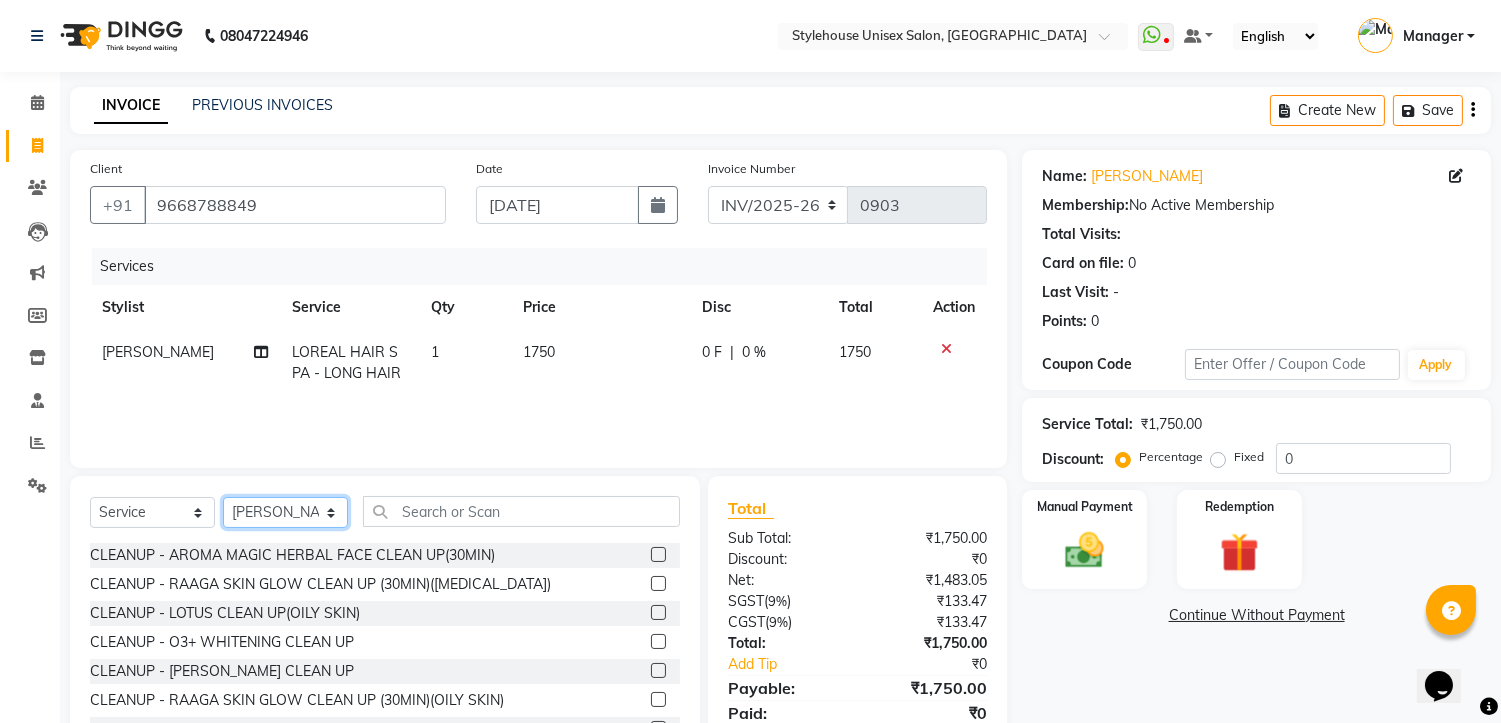 click on "Select Stylist [PERSON_NAME] [PERSON_NAME] [PERSON_NAME] Manager [PERSON_NAME] PRIYANKA HOTA [PERSON_NAME] [PERSON_NAME]" 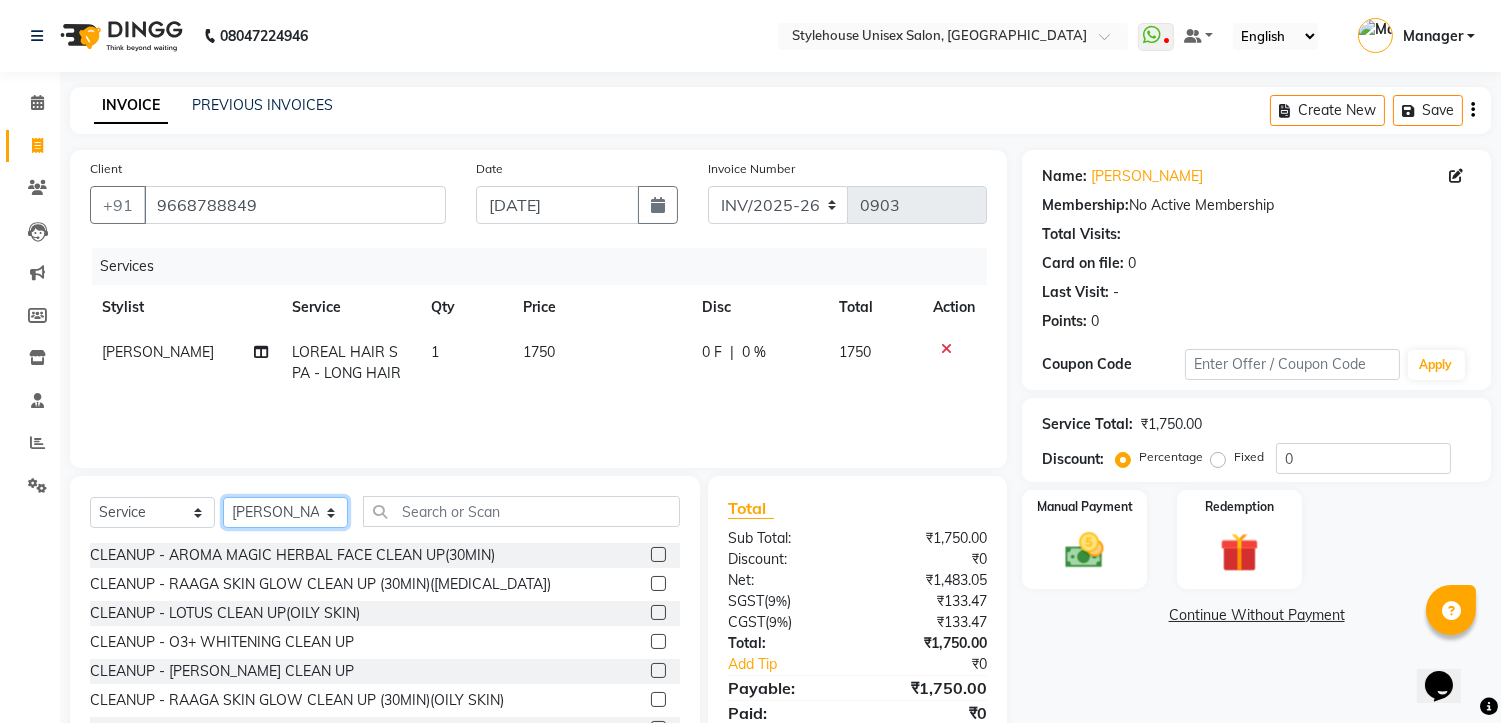 select on "69918" 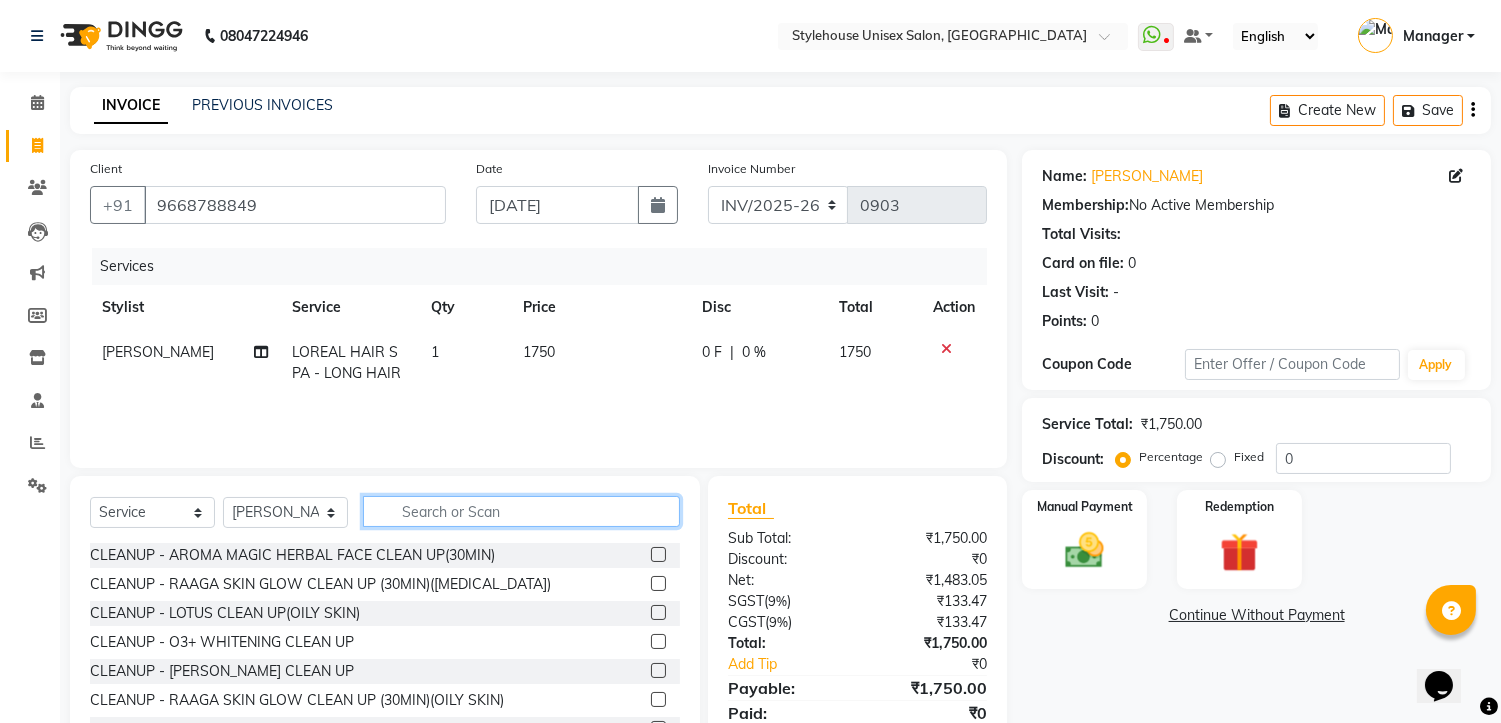 click 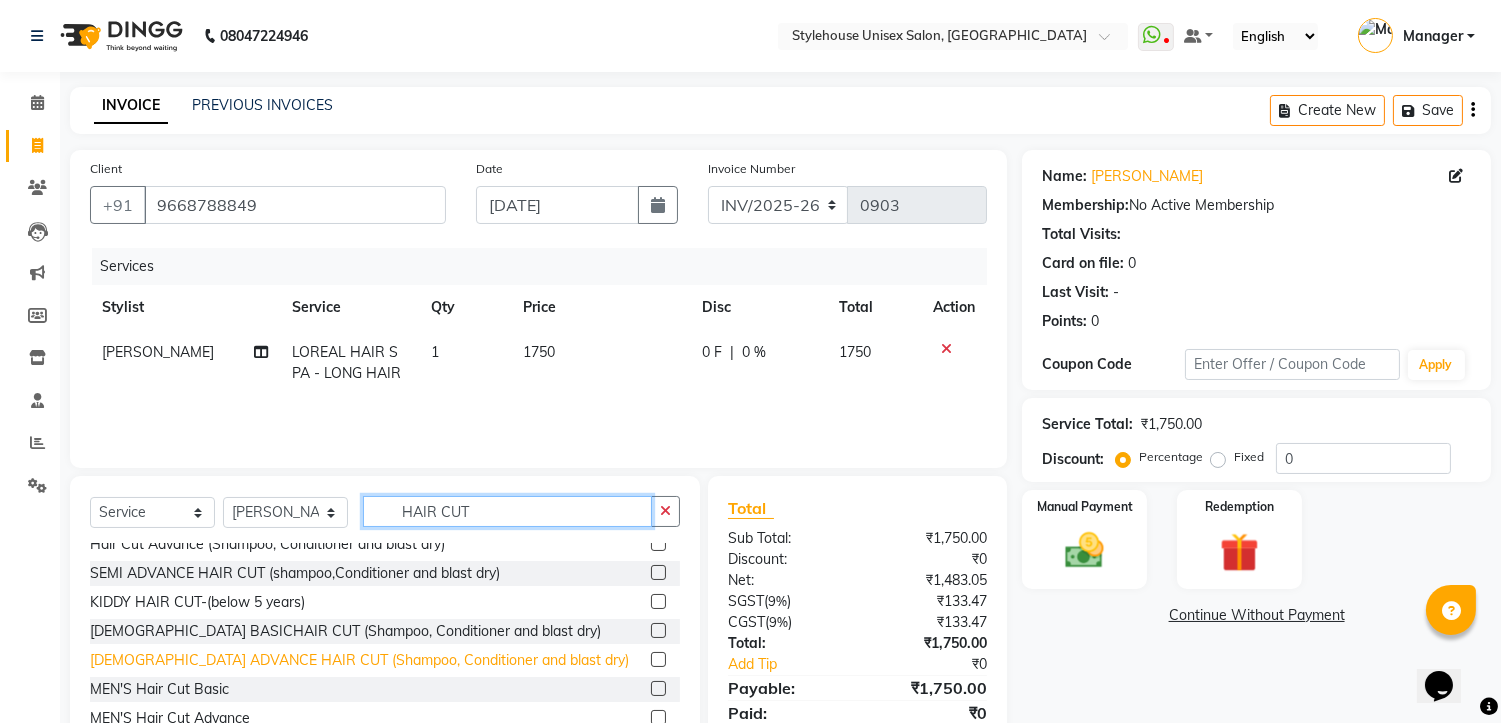 scroll, scrollTop: 61, scrollLeft: 0, axis: vertical 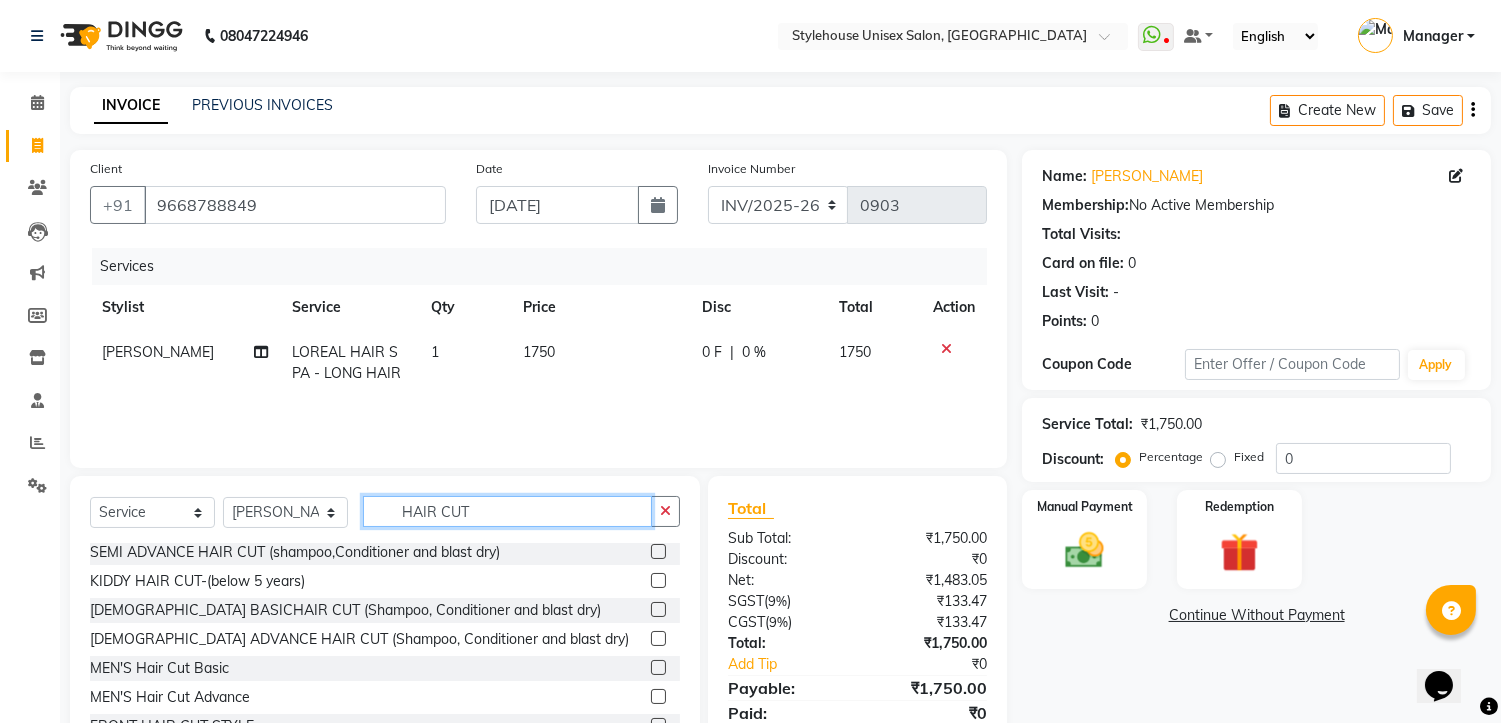 type on "HAIR CUT" 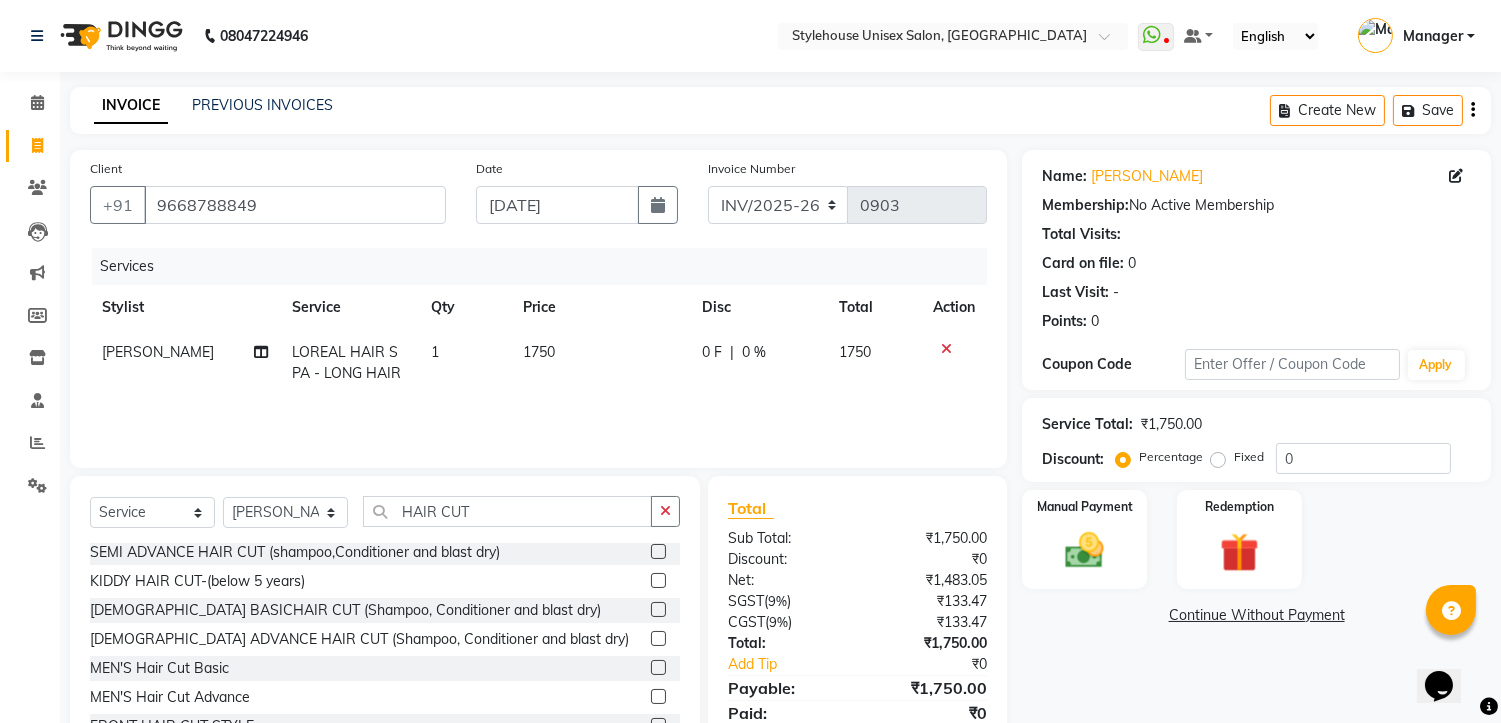 click 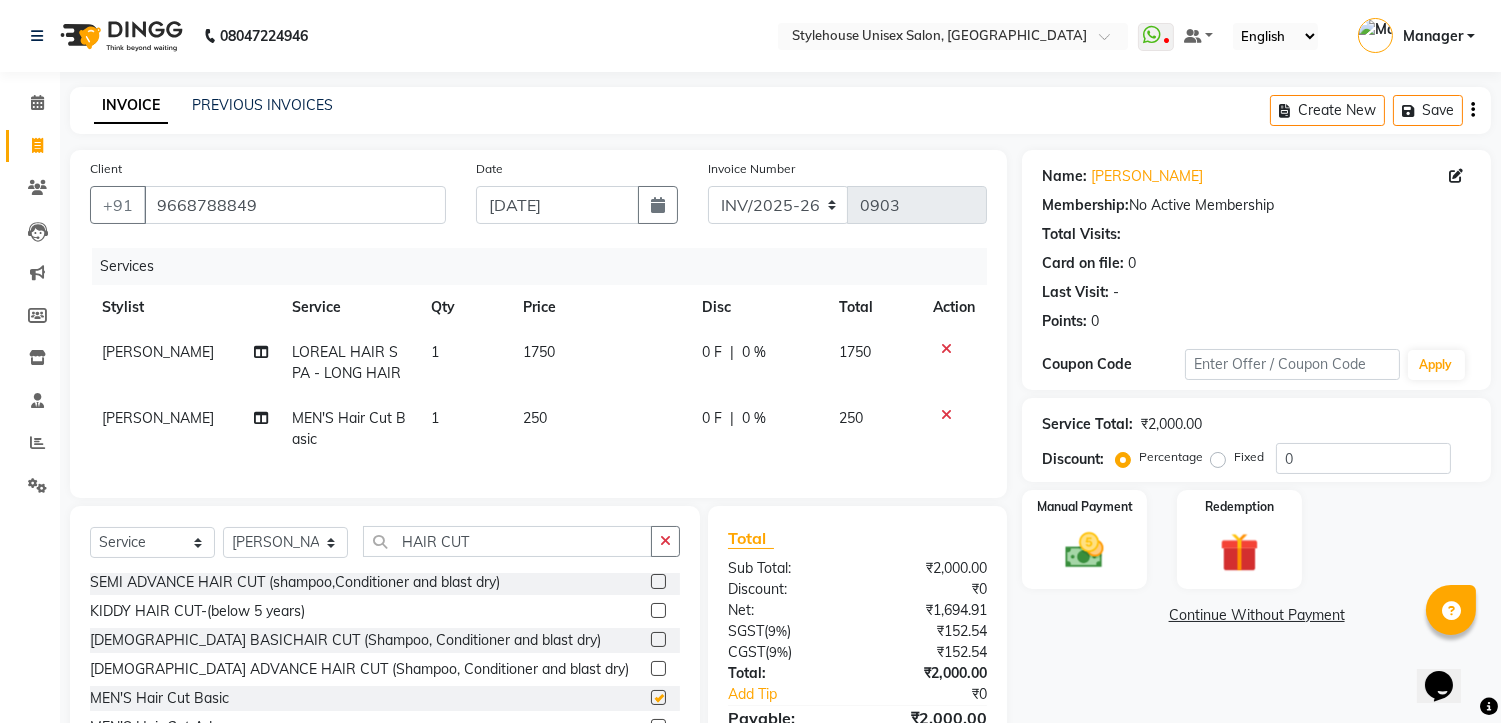 checkbox on "false" 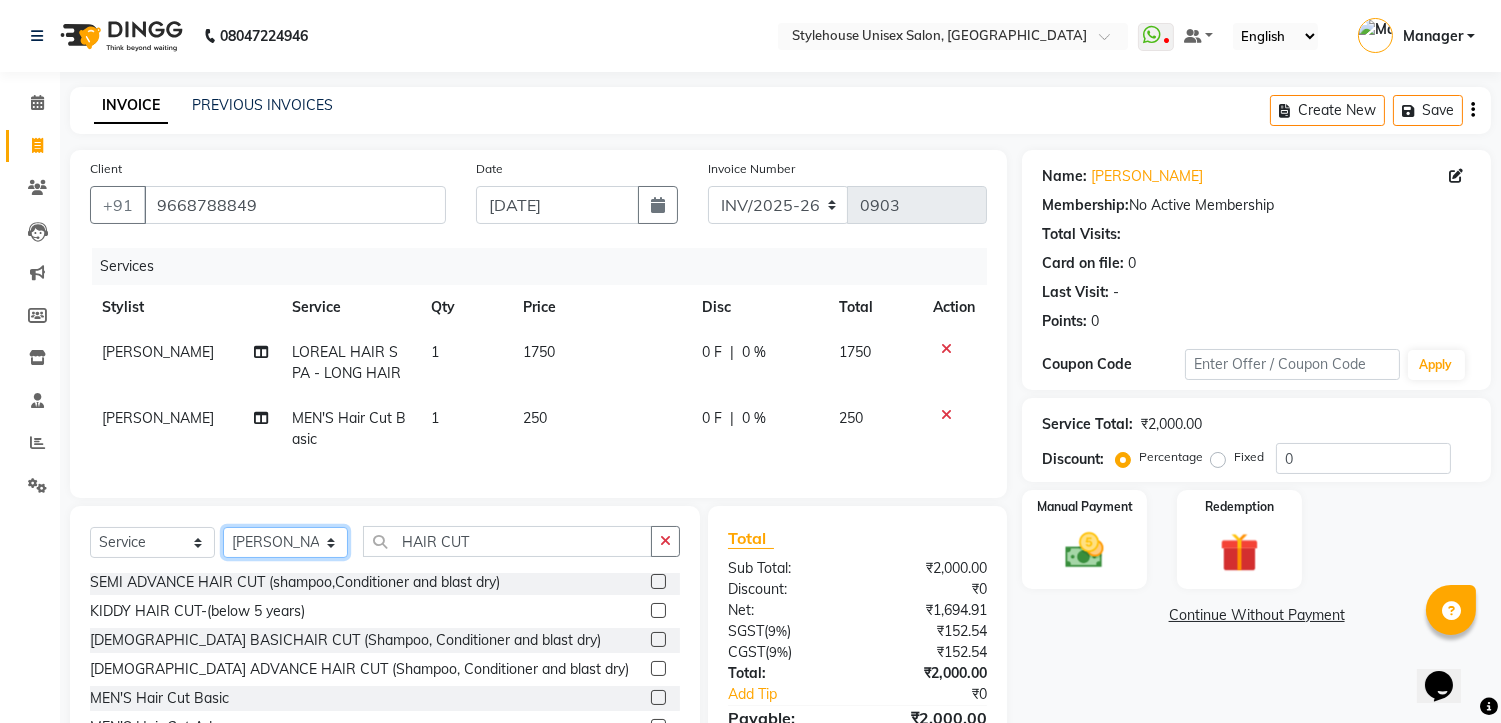 click on "Select Stylist [PERSON_NAME] [PERSON_NAME] [PERSON_NAME] Manager [PERSON_NAME] PRIYANKA HOTA [PERSON_NAME] [PERSON_NAME]" 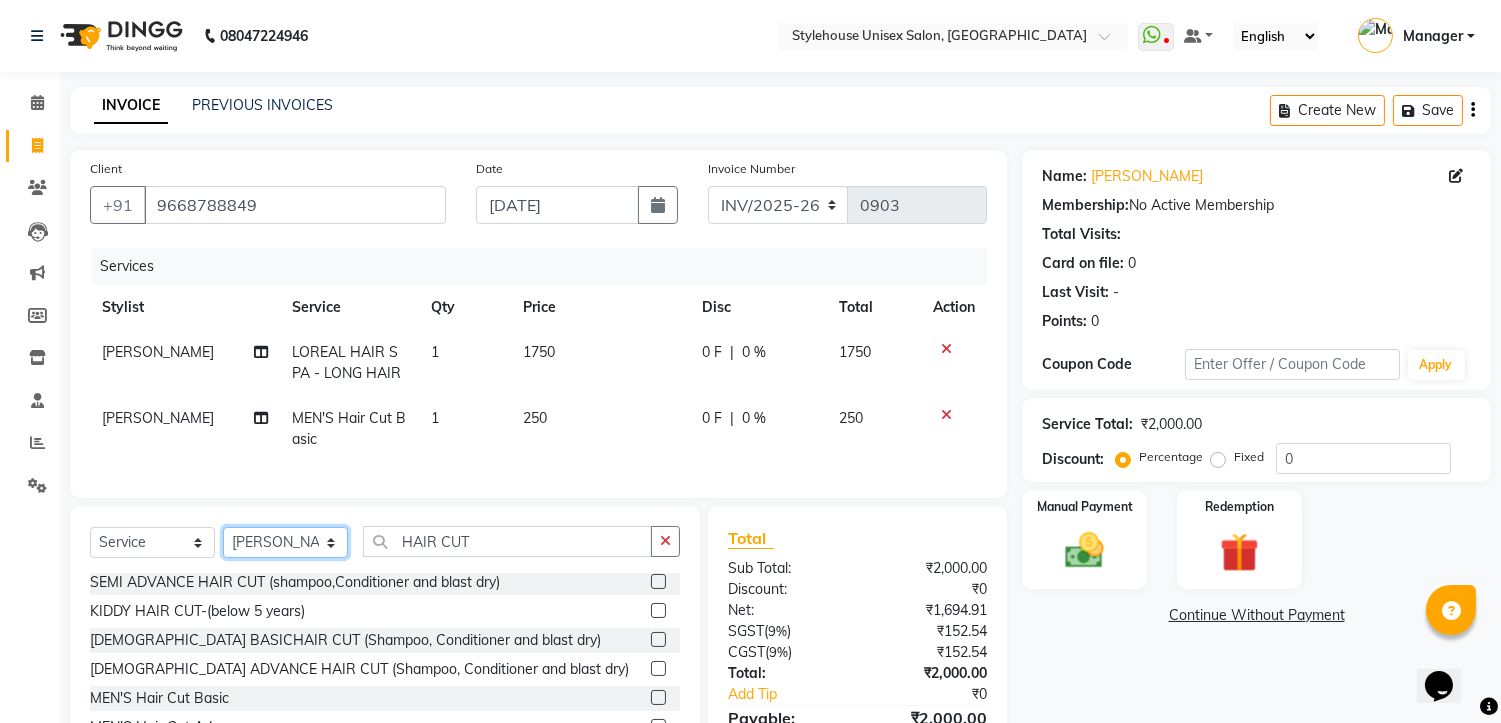 select on "69912" 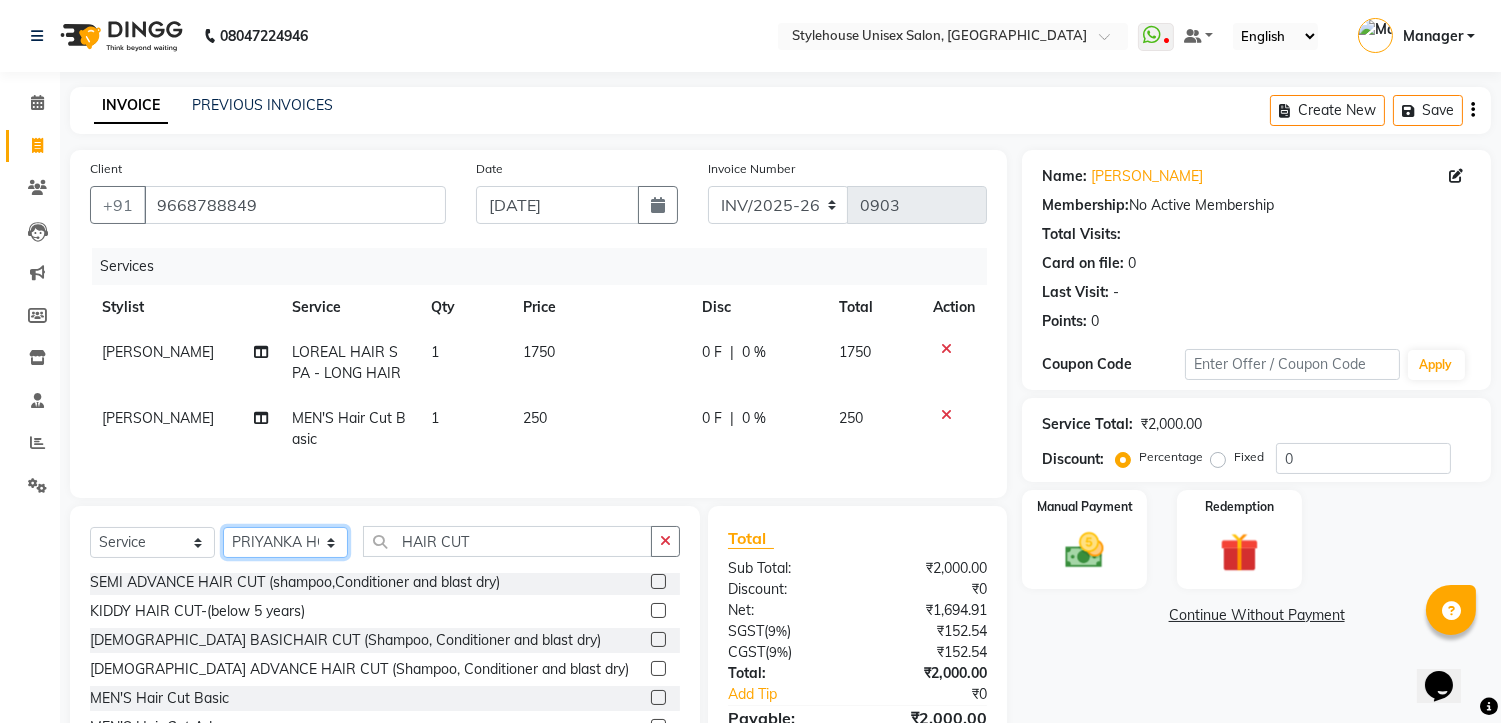 click on "Select Stylist [PERSON_NAME] [PERSON_NAME] [PERSON_NAME] Manager [PERSON_NAME] PRIYANKA HOTA [PERSON_NAME] [PERSON_NAME]" 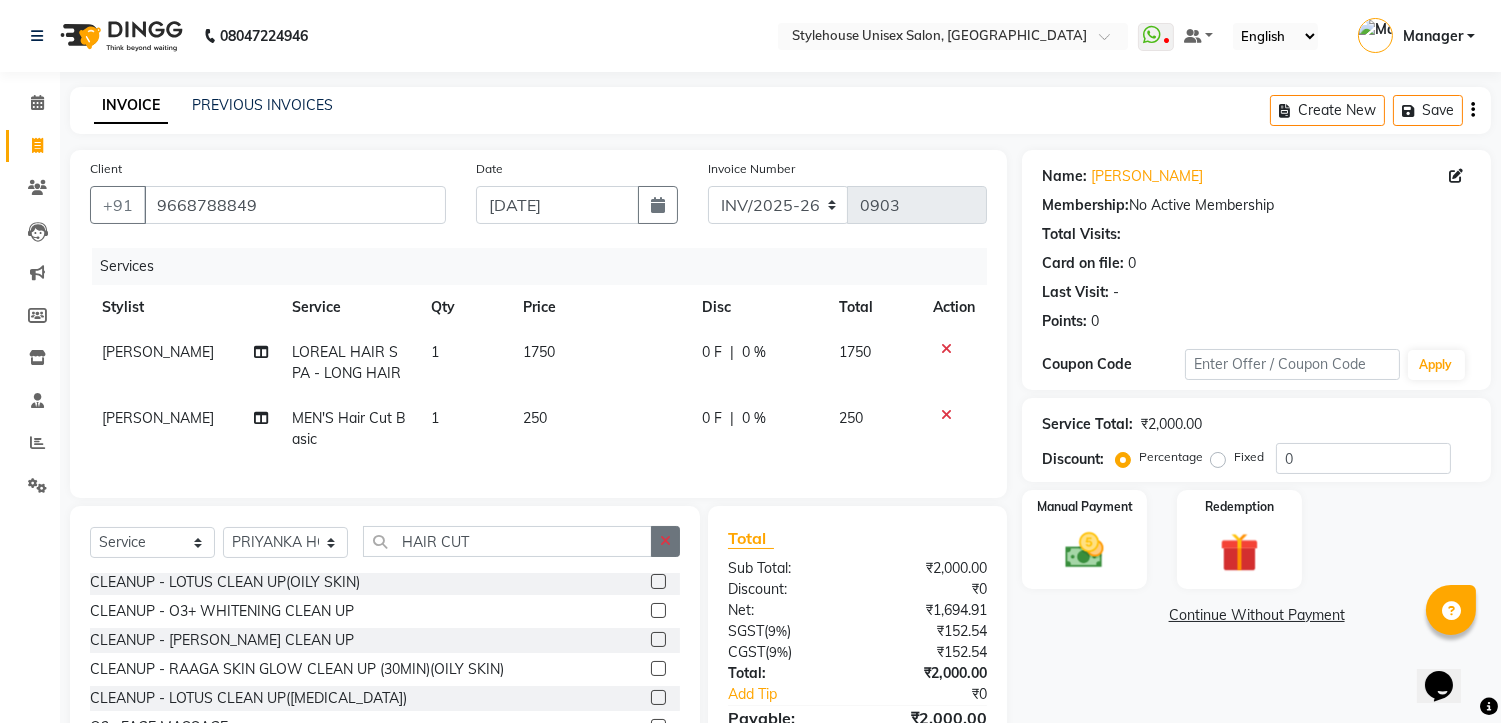 click 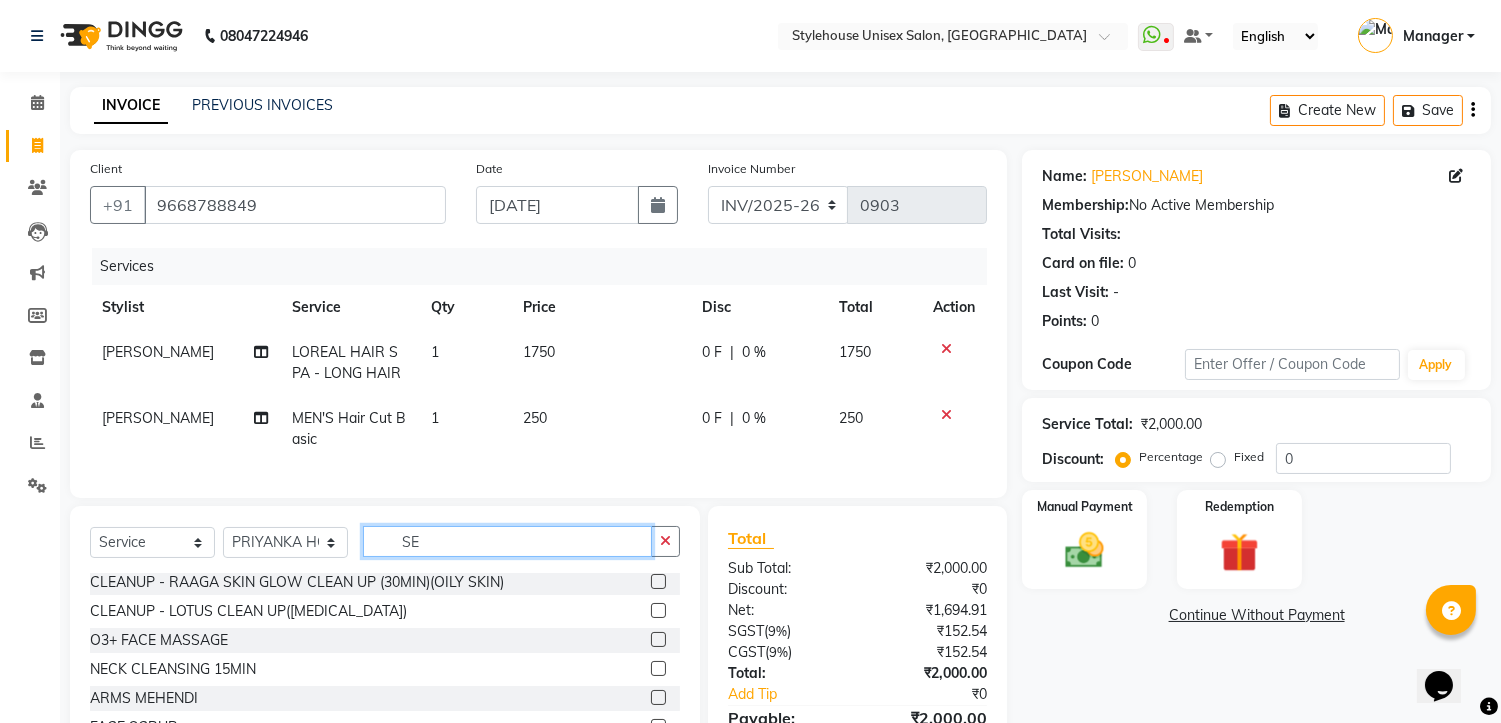 scroll, scrollTop: 0, scrollLeft: 0, axis: both 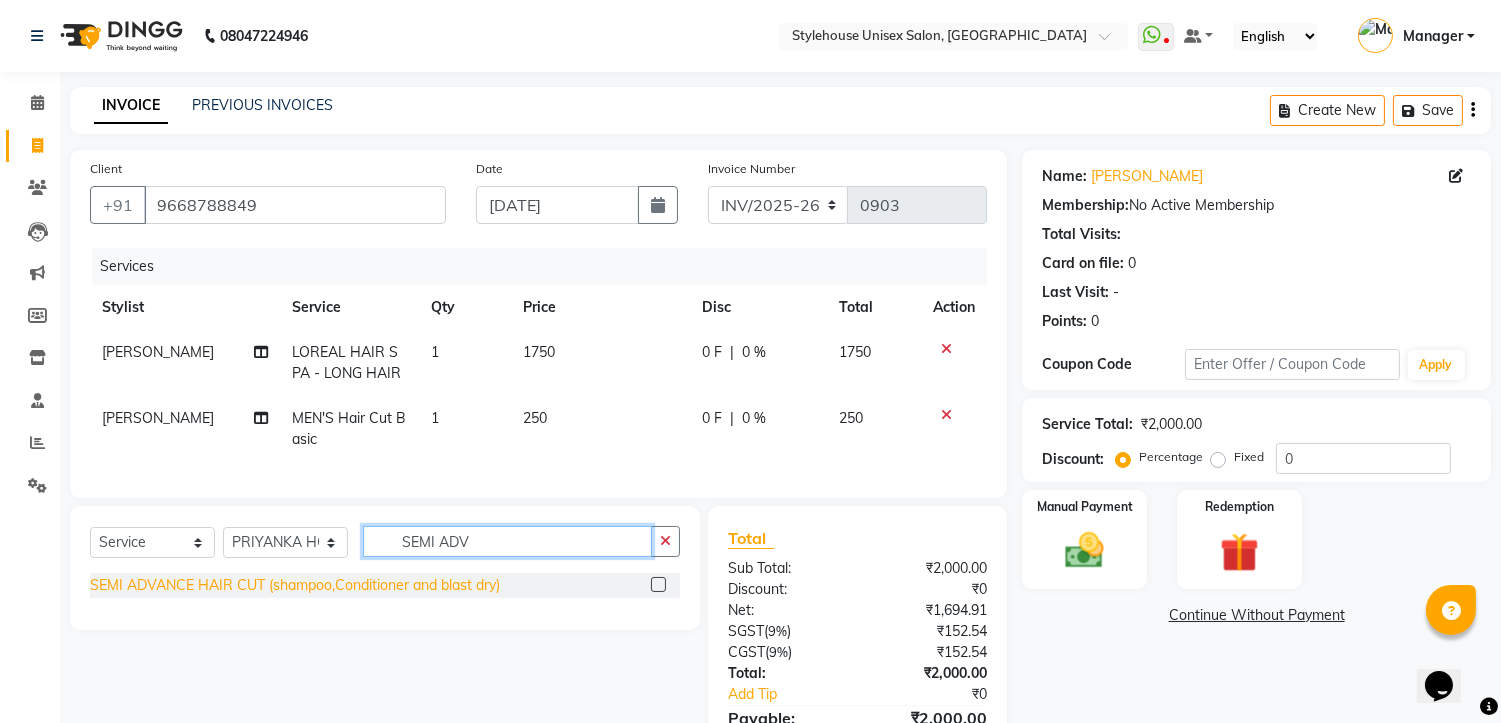 type on "SEMI ADV" 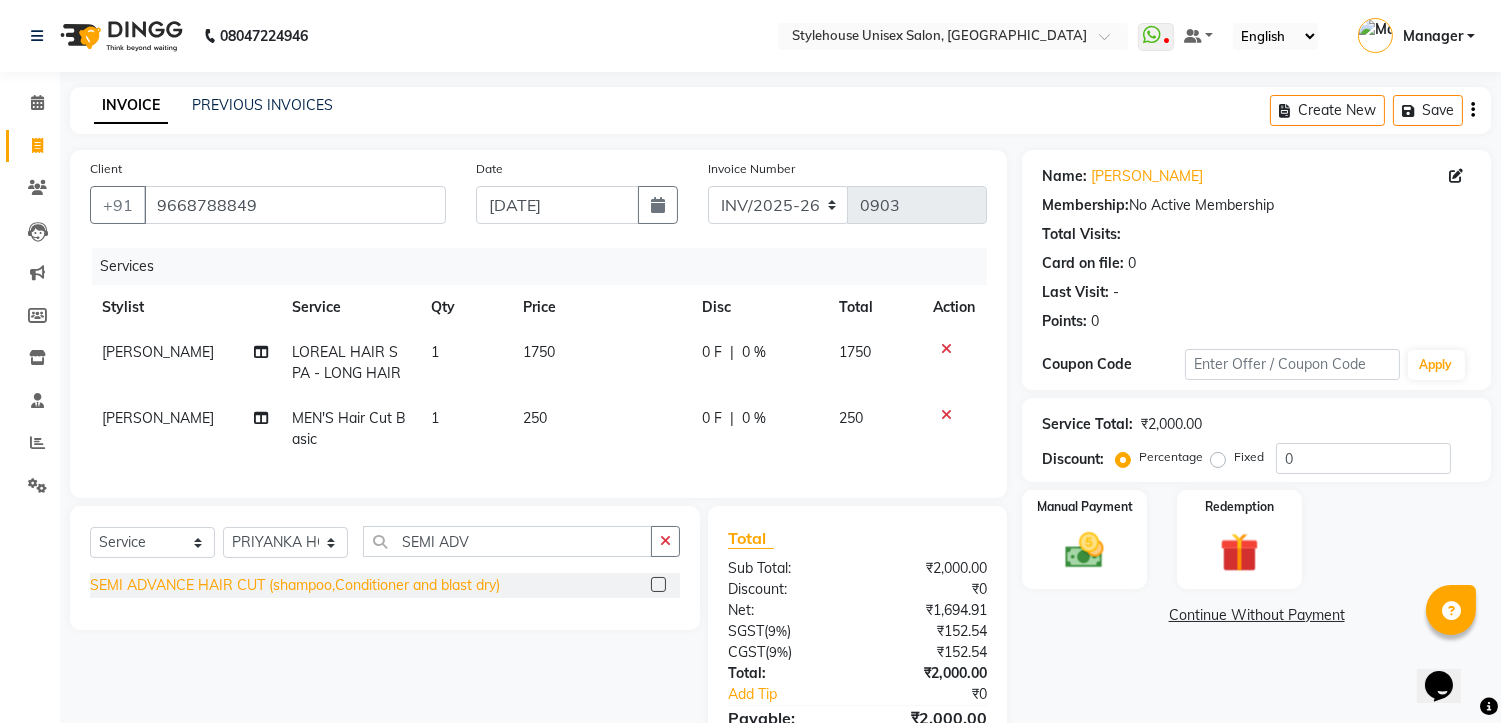 click on "SEMI ADVANCE HAIR CUT  (shampoo,Conditioner and blast dry)" 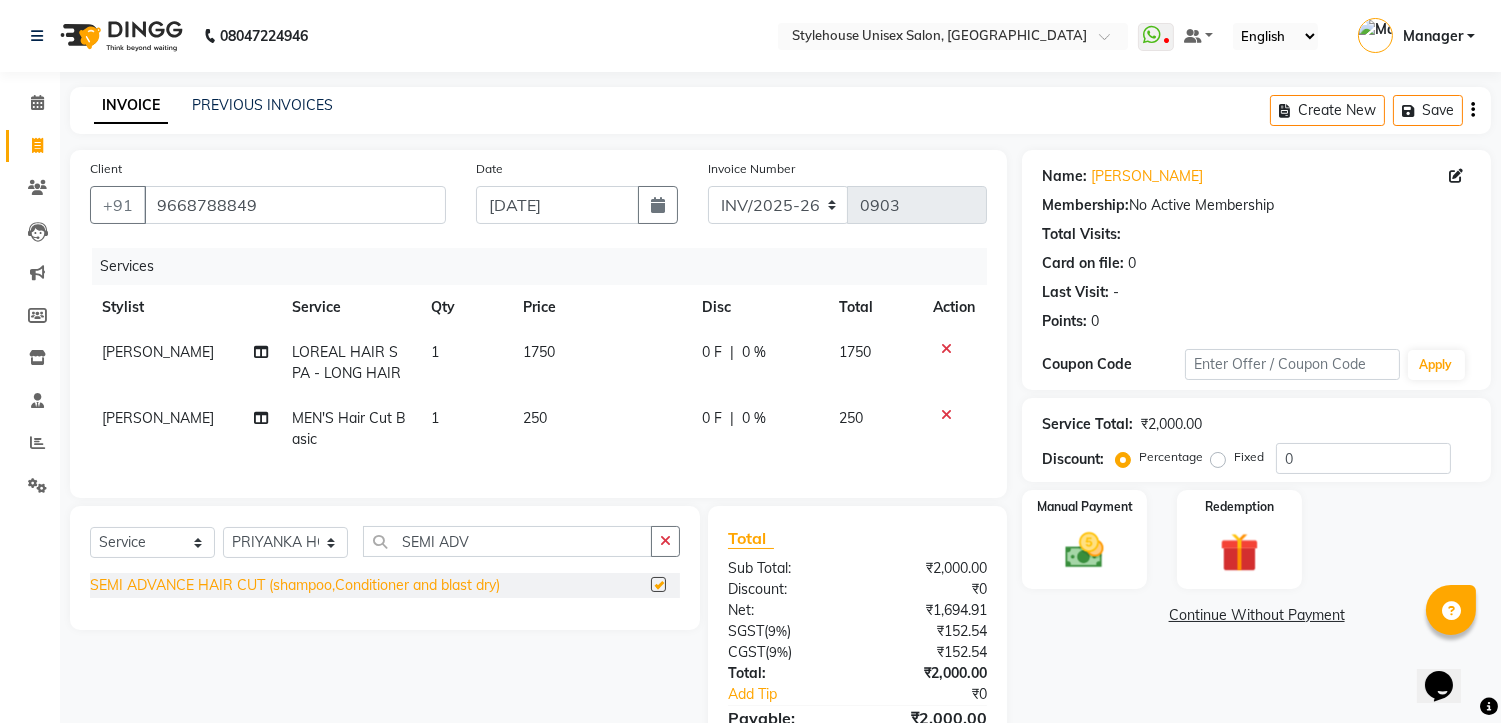 checkbox on "false" 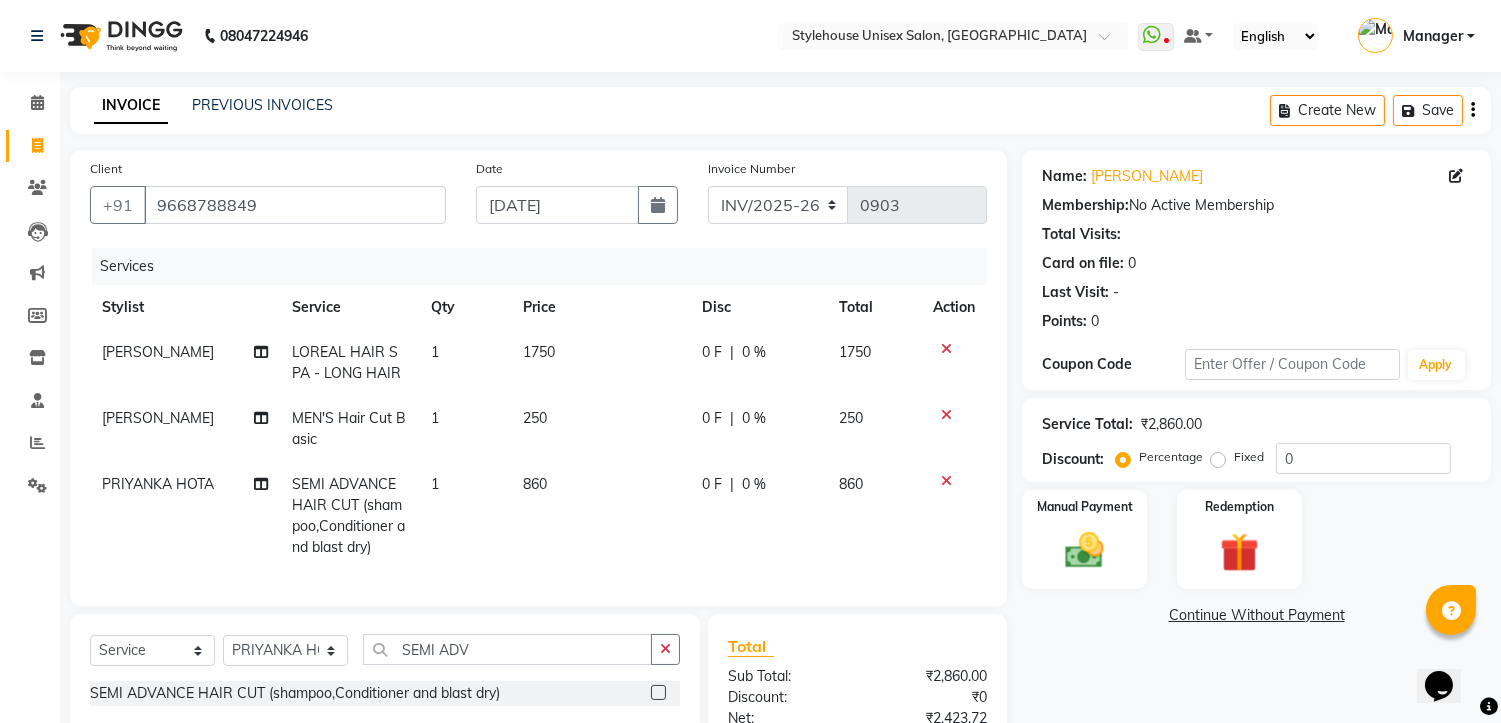 click on "860" 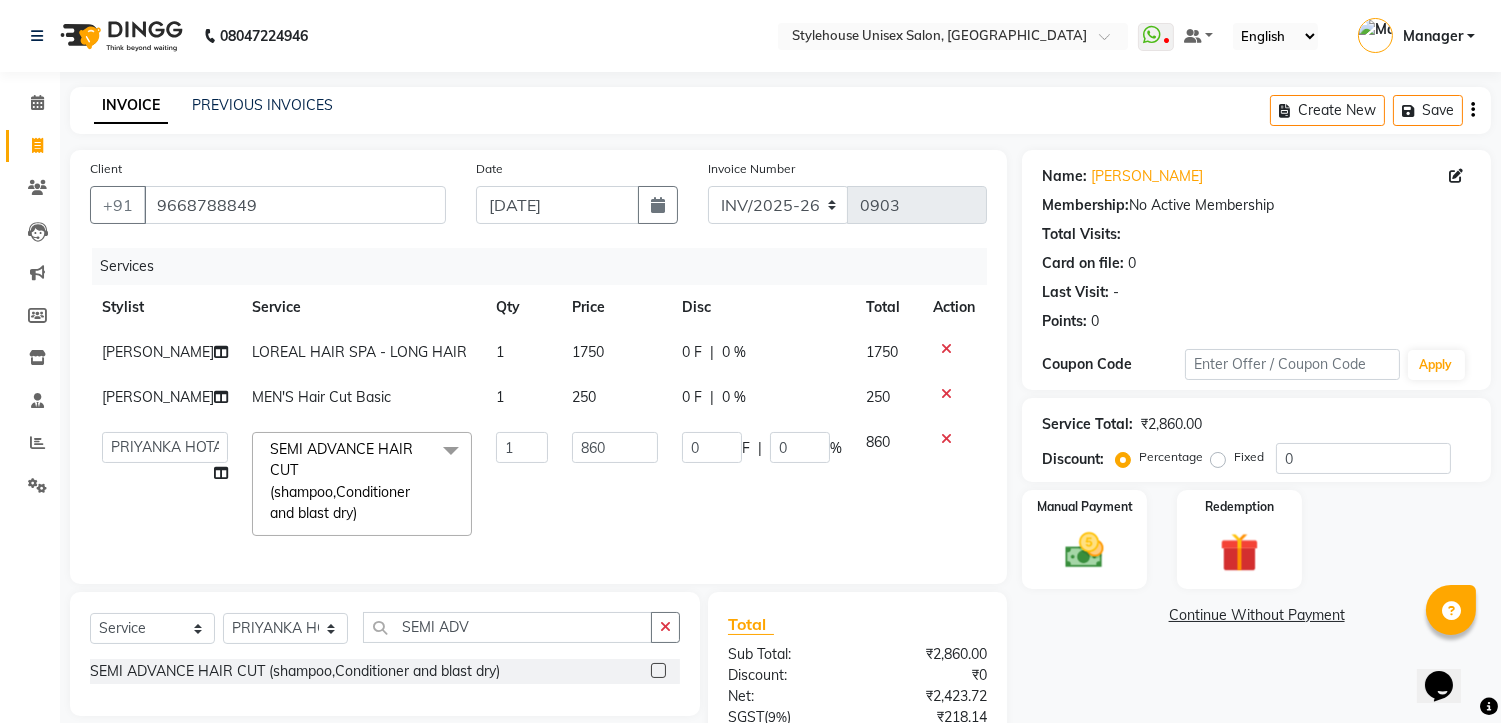 click on "860" 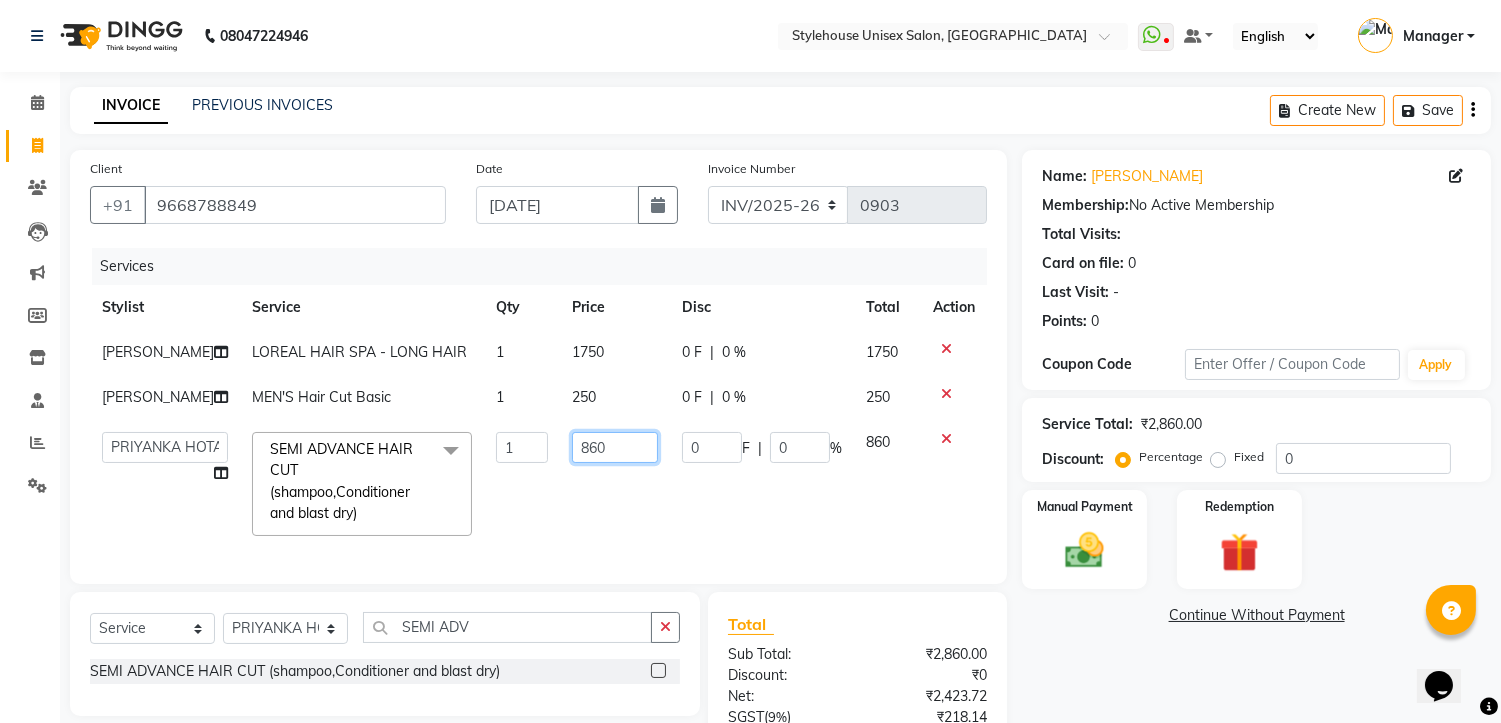 click on "860" 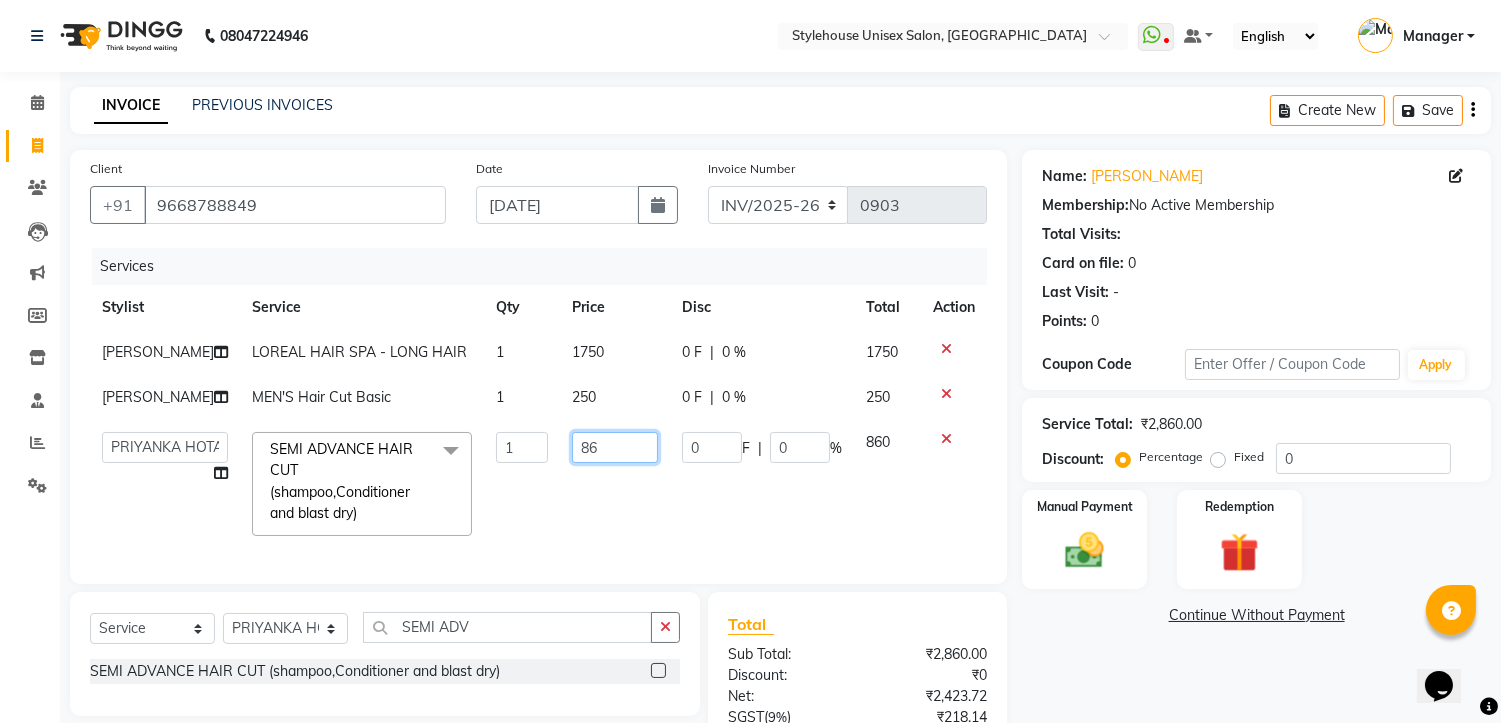 type on "8" 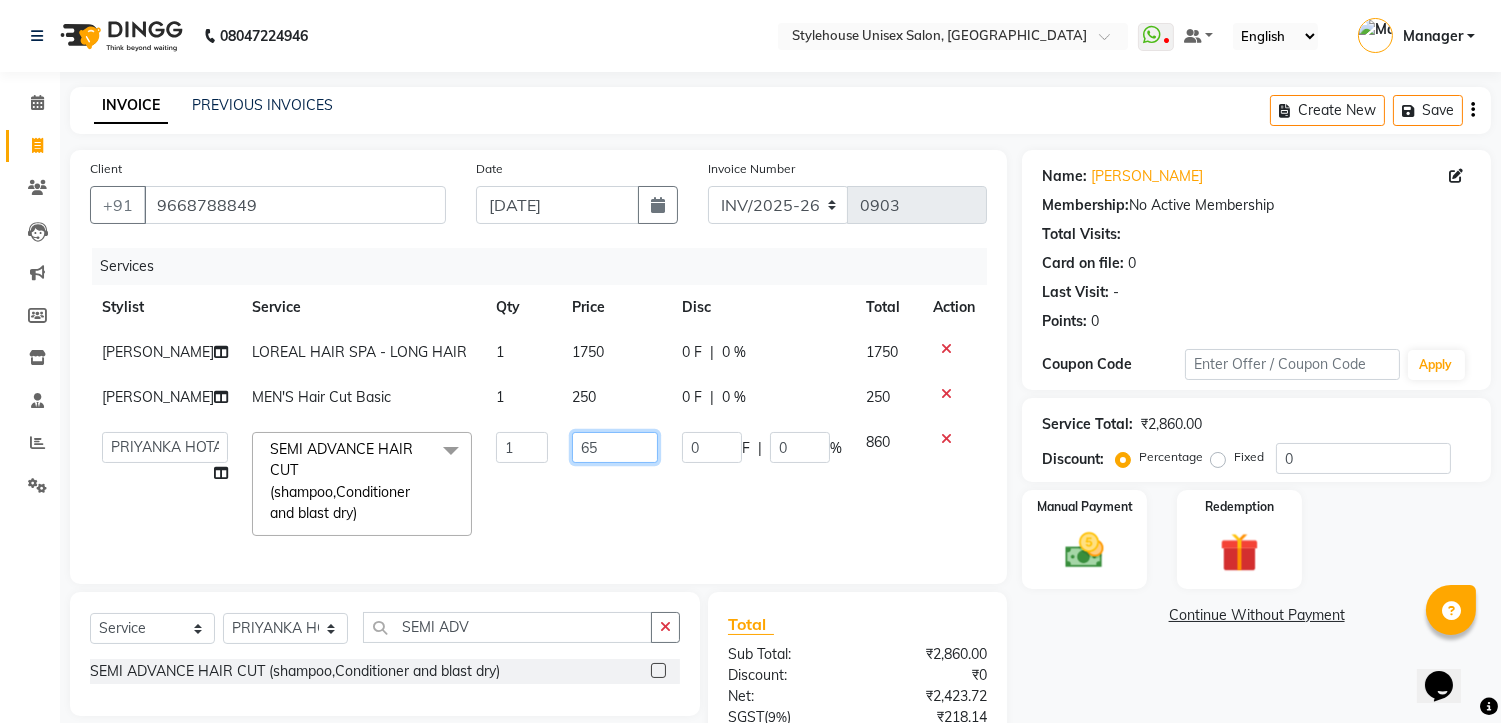 type on "650" 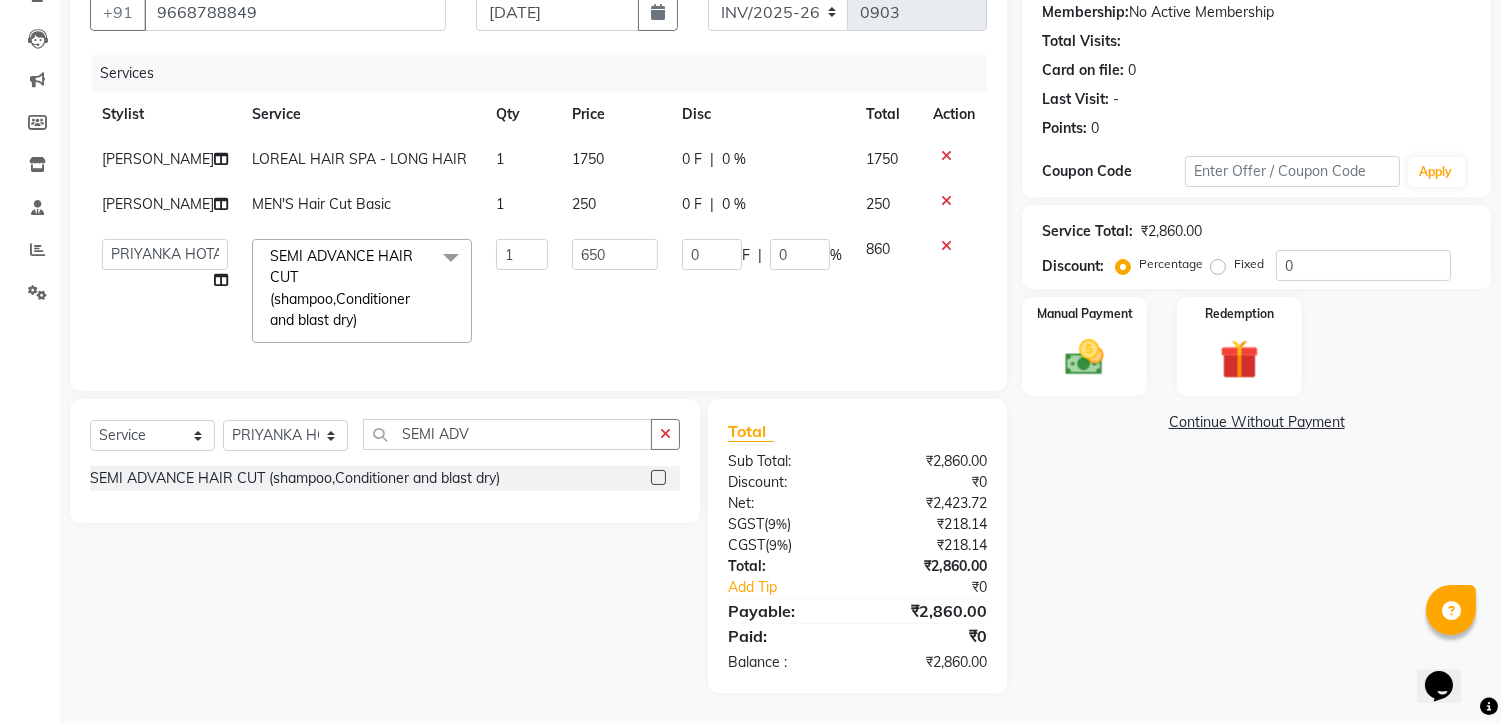 scroll, scrollTop: 231, scrollLeft: 0, axis: vertical 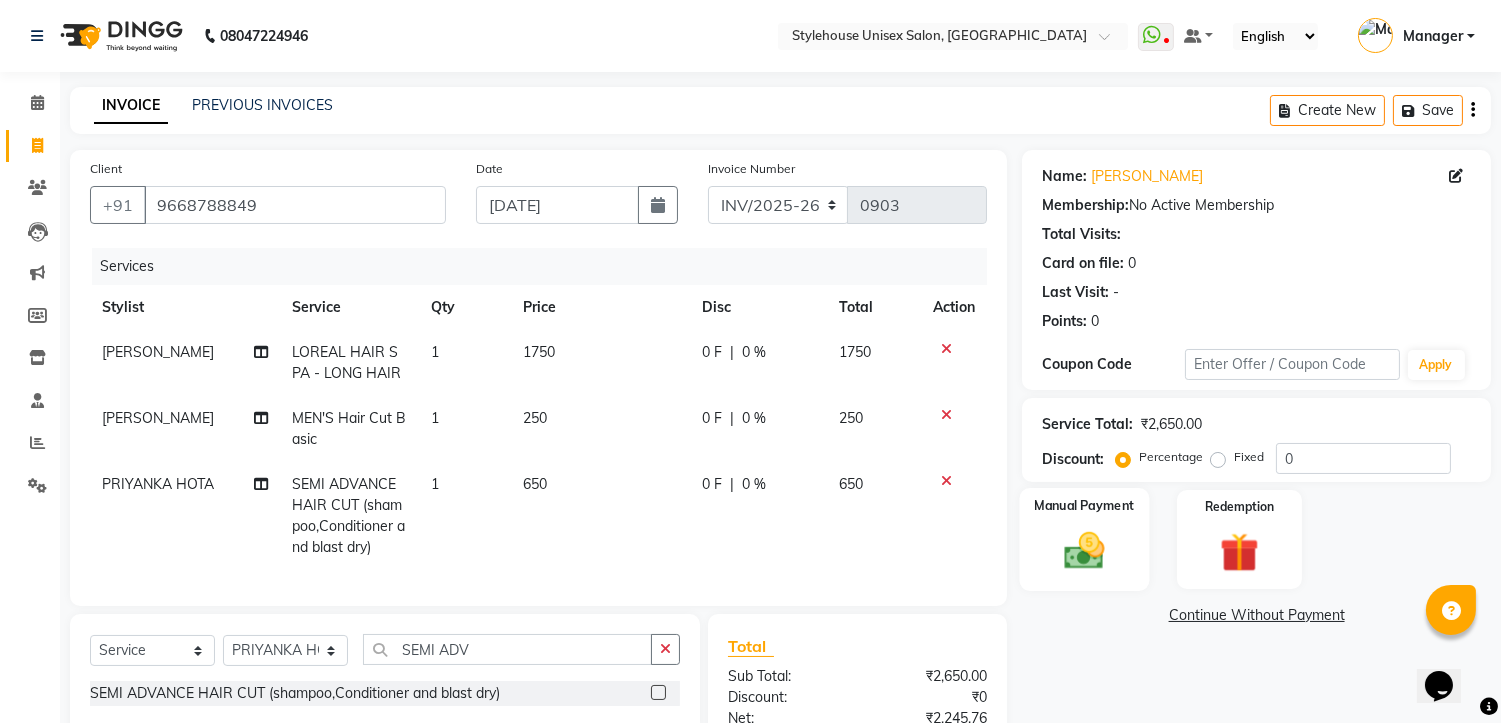 click 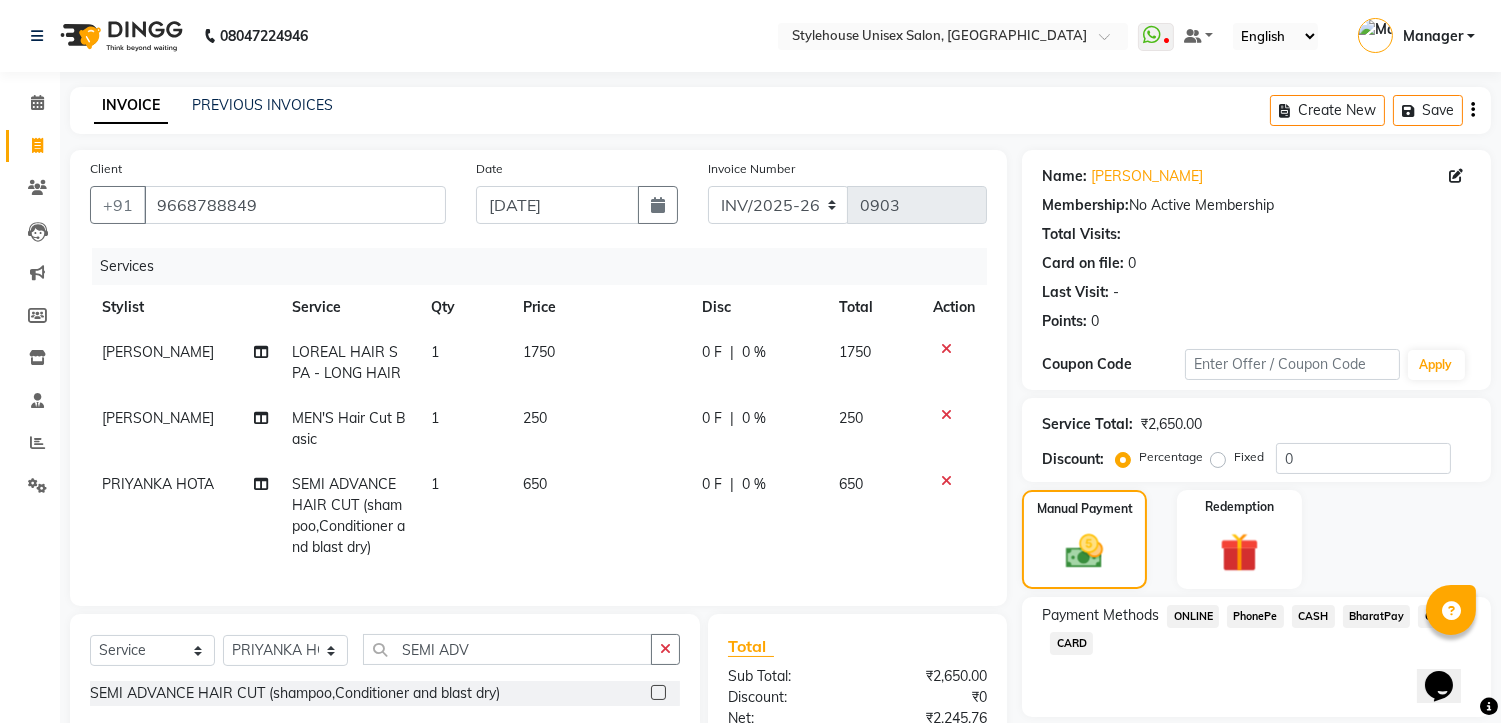 click on "PhonePe" 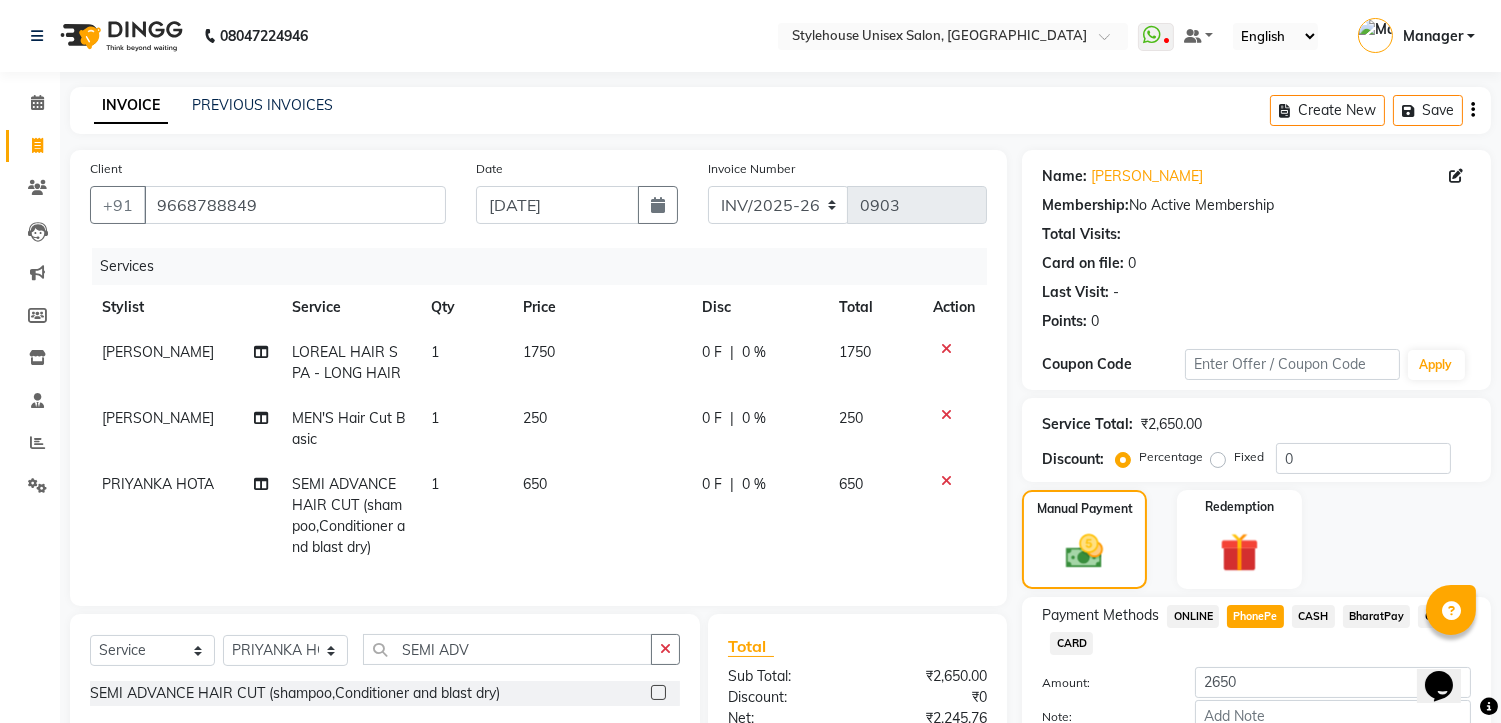 scroll, scrollTop: 231, scrollLeft: 0, axis: vertical 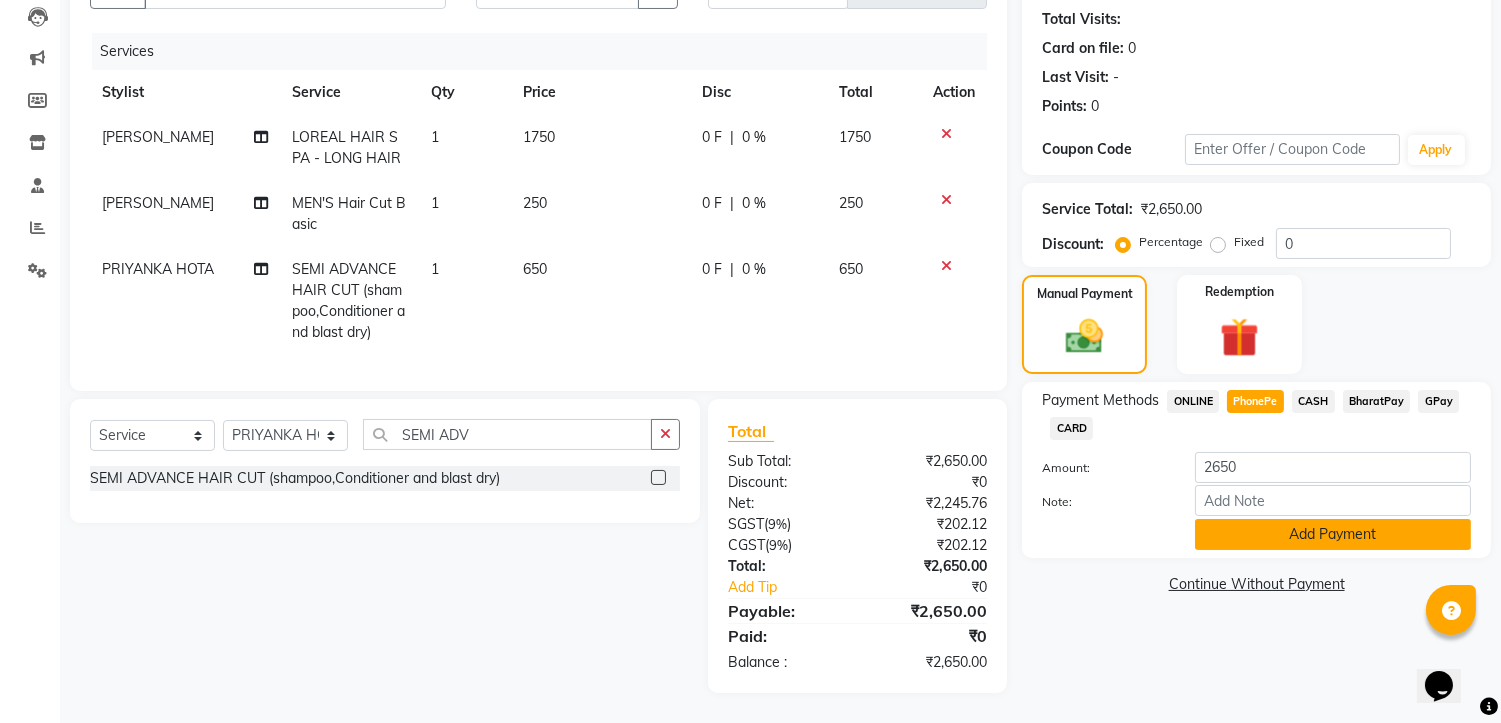 click on "Add Payment" 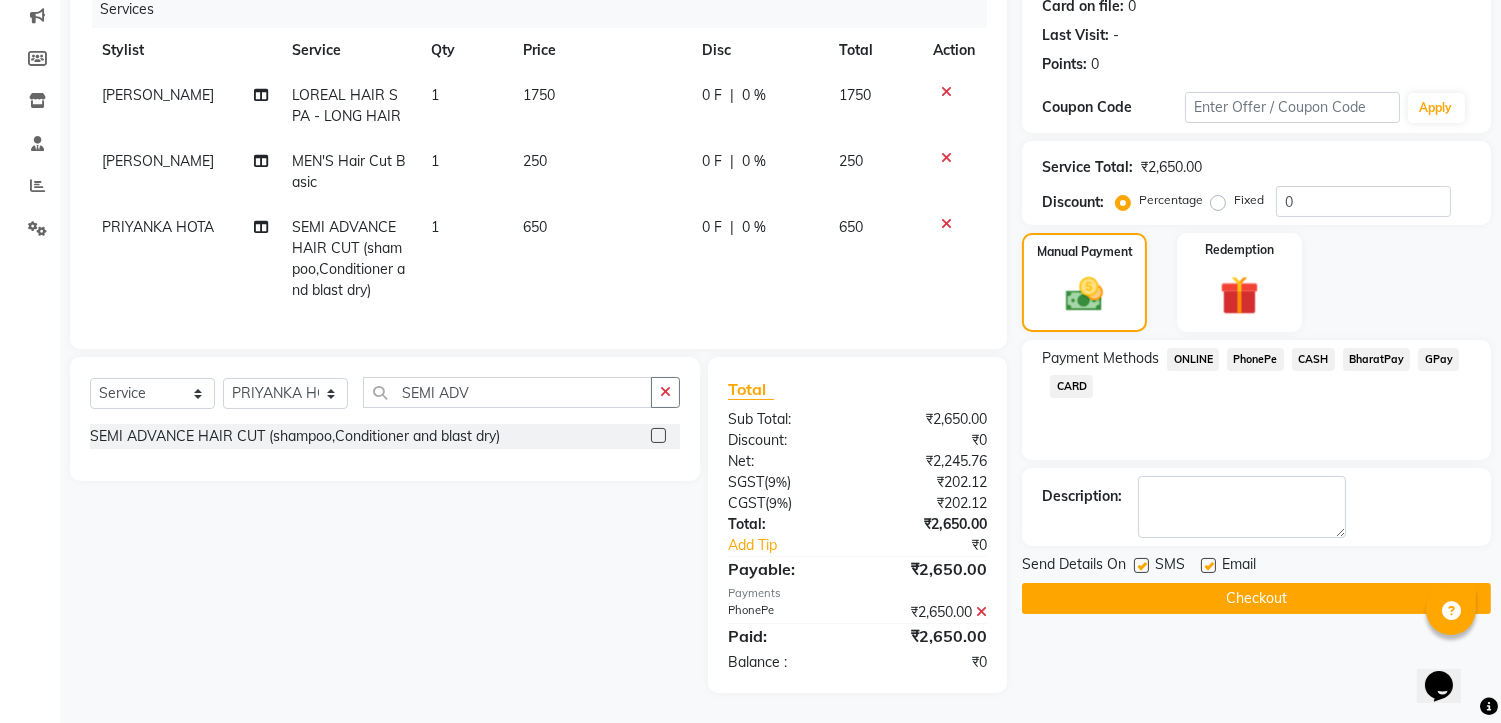 scroll, scrollTop: 273, scrollLeft: 0, axis: vertical 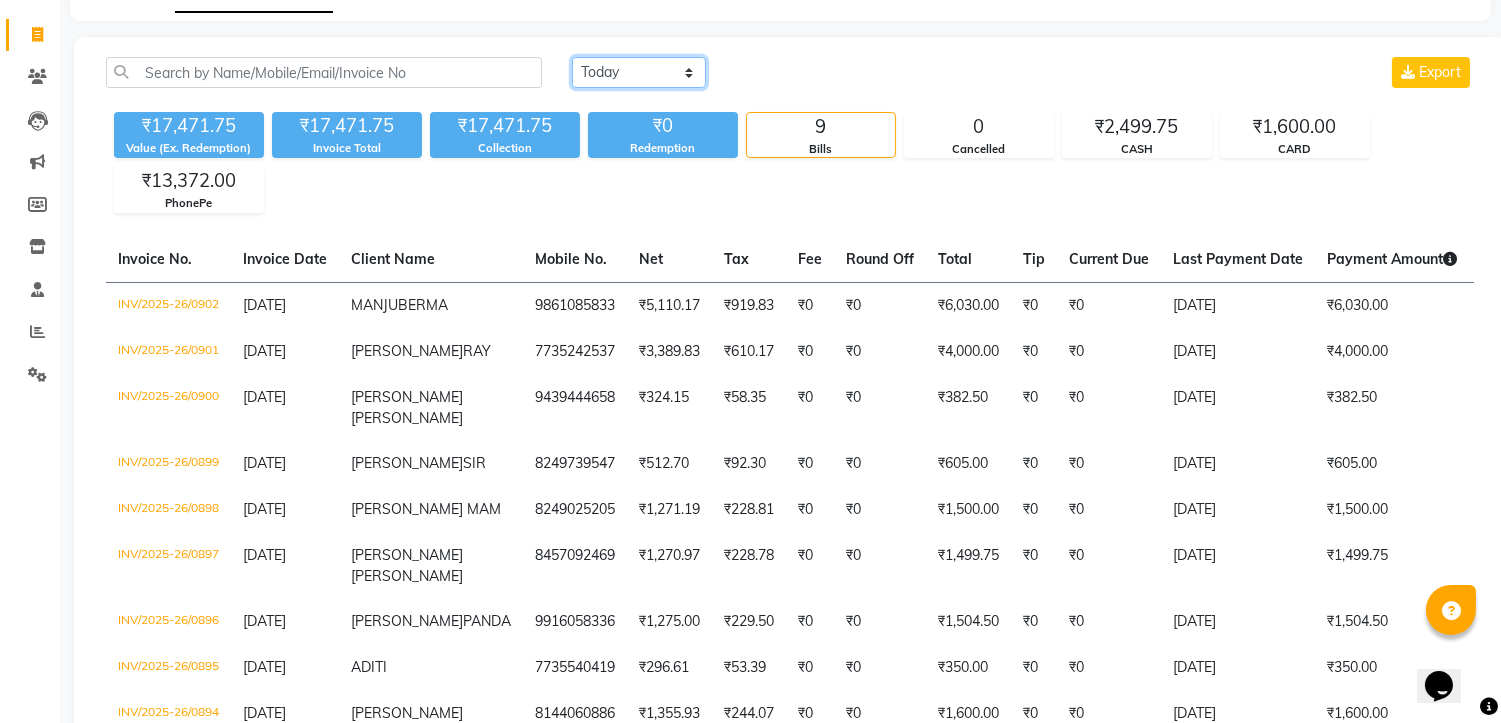 click on "[DATE] [DATE] Custom Range" 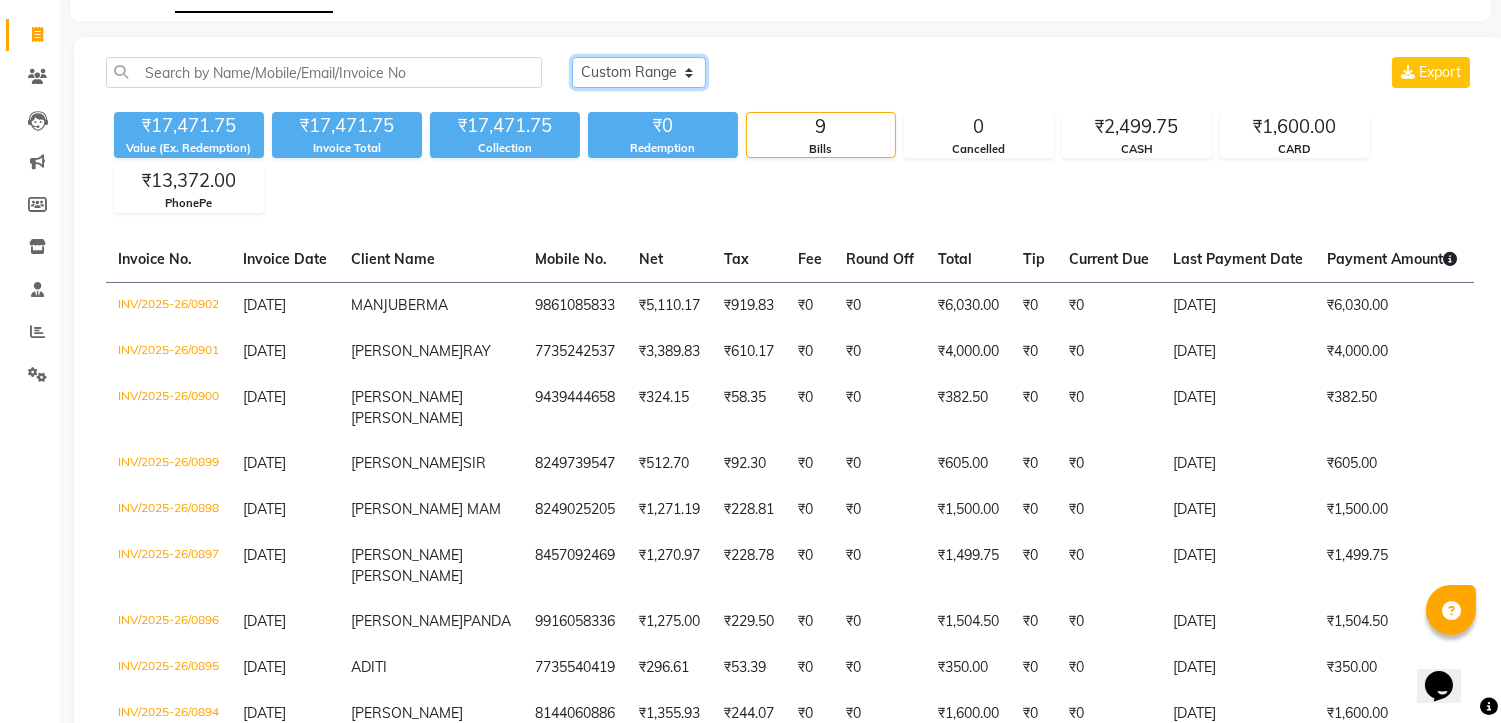 click on "[DATE] [DATE] Custom Range" 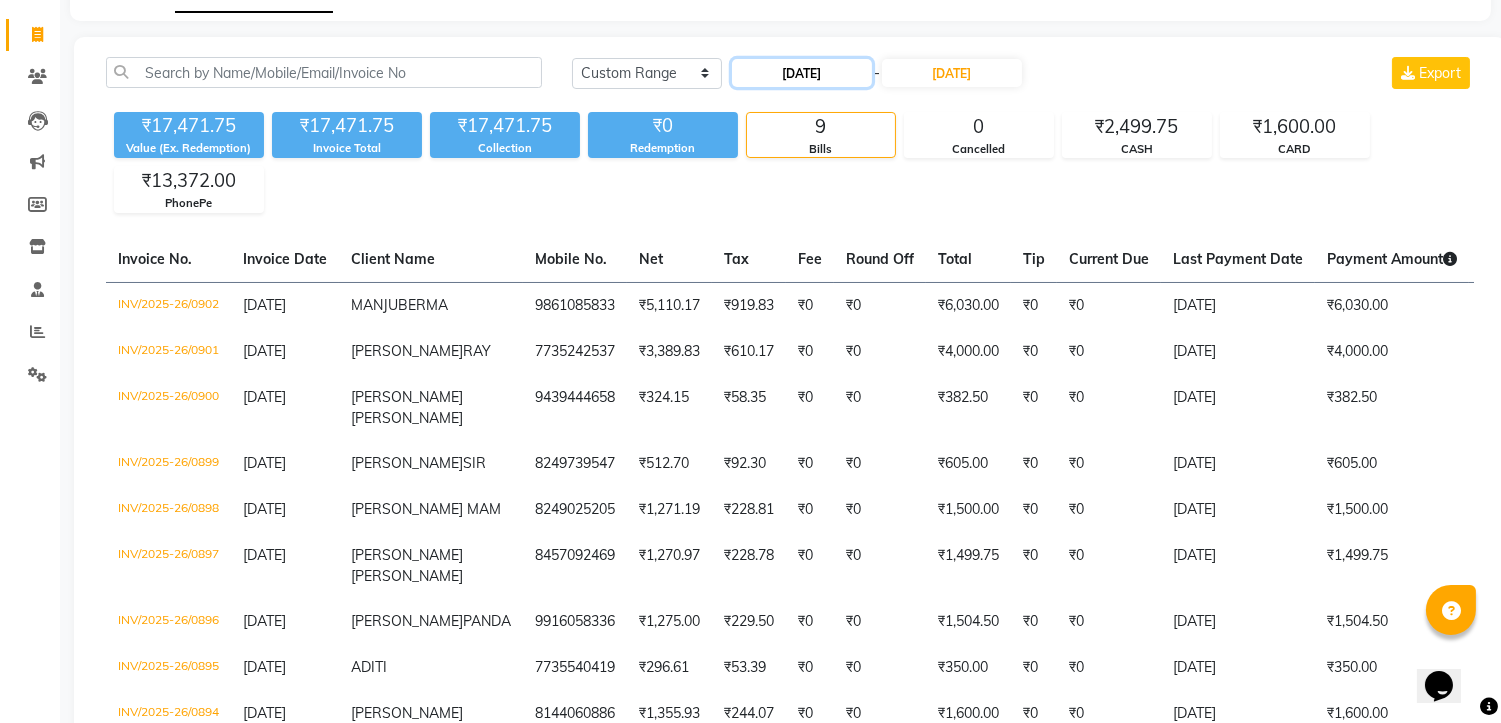 click on "[DATE]" 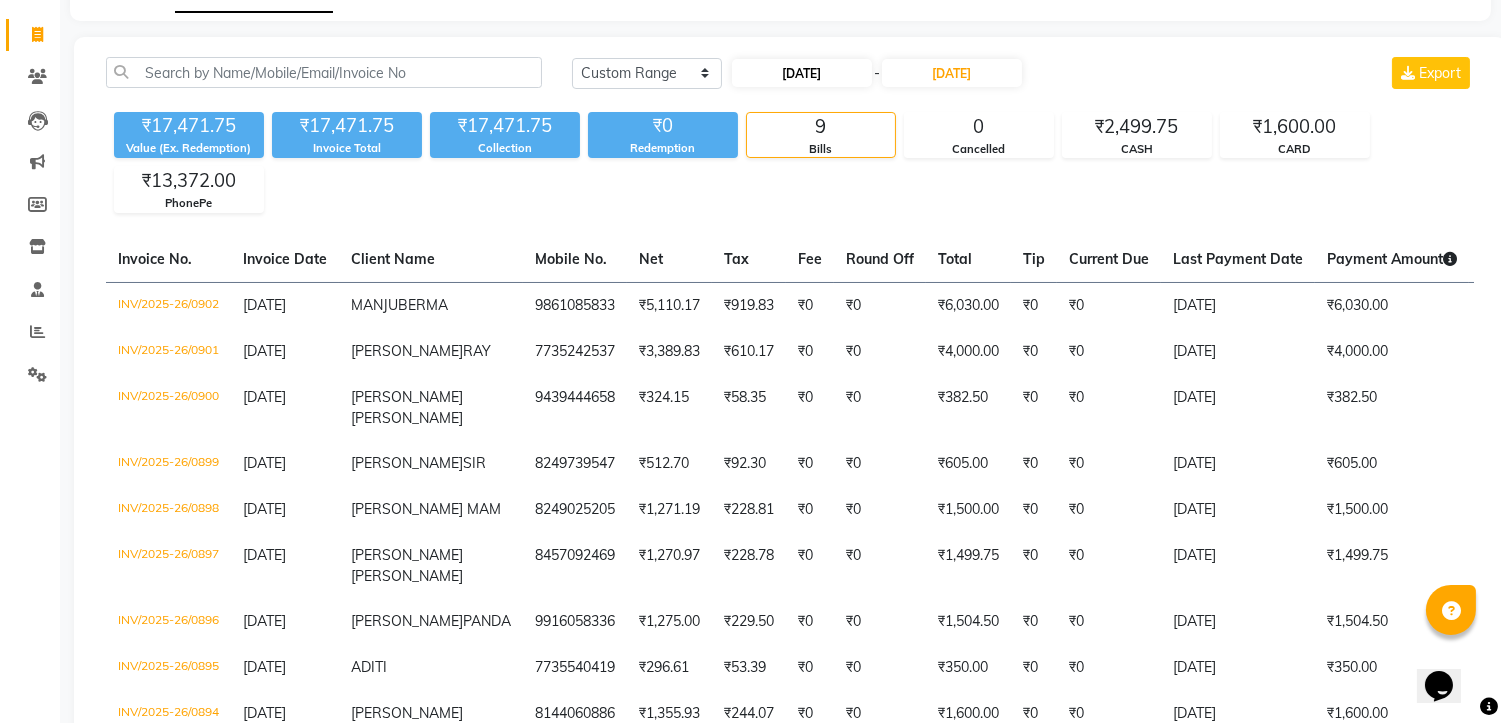 select on "7" 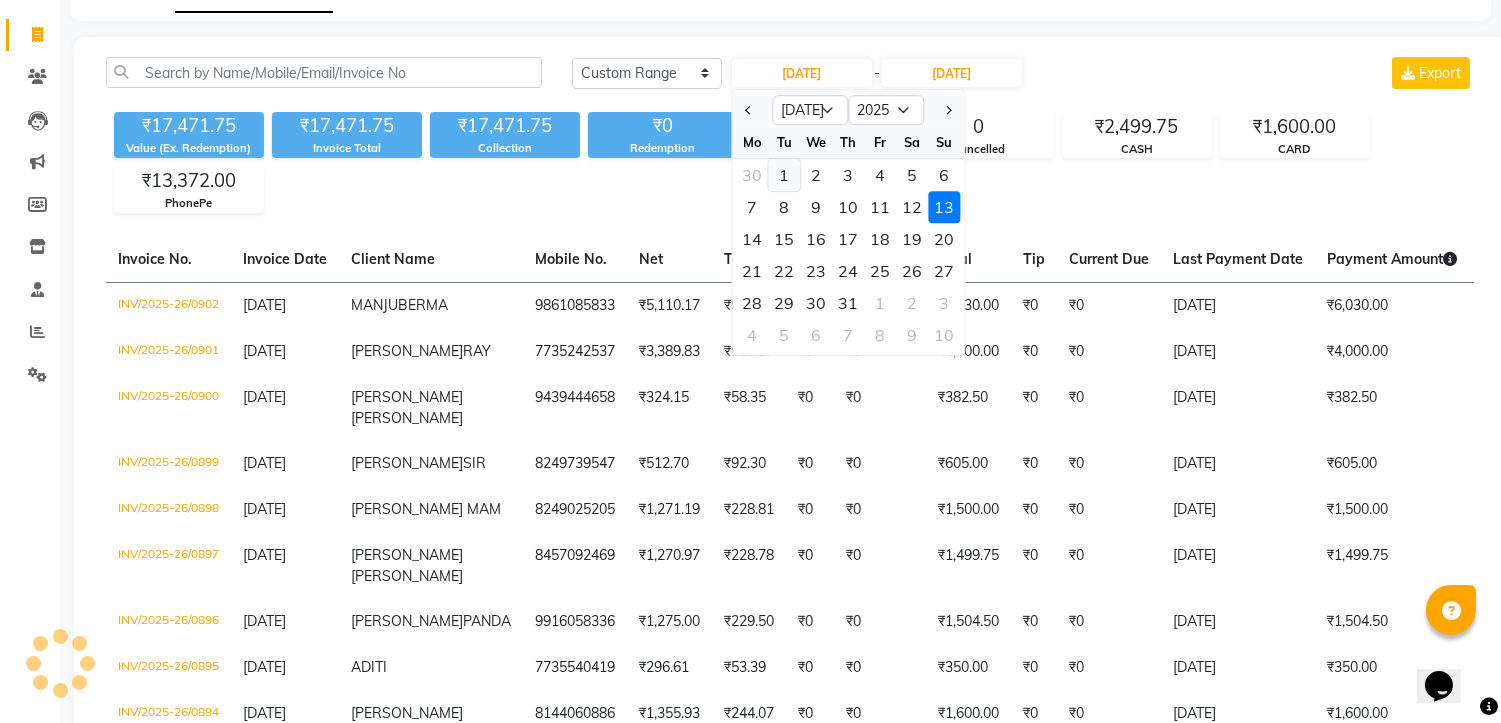 click on "1" 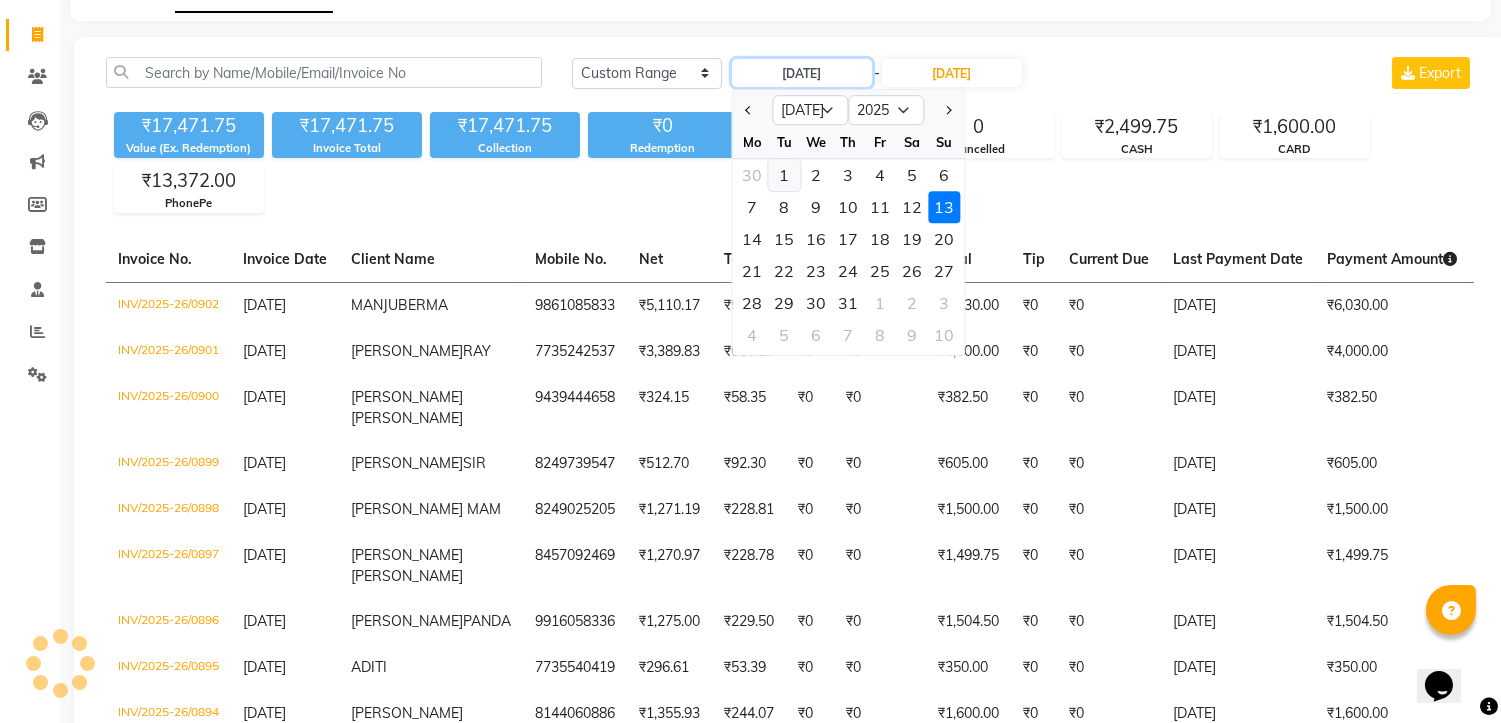 type on "[DATE]" 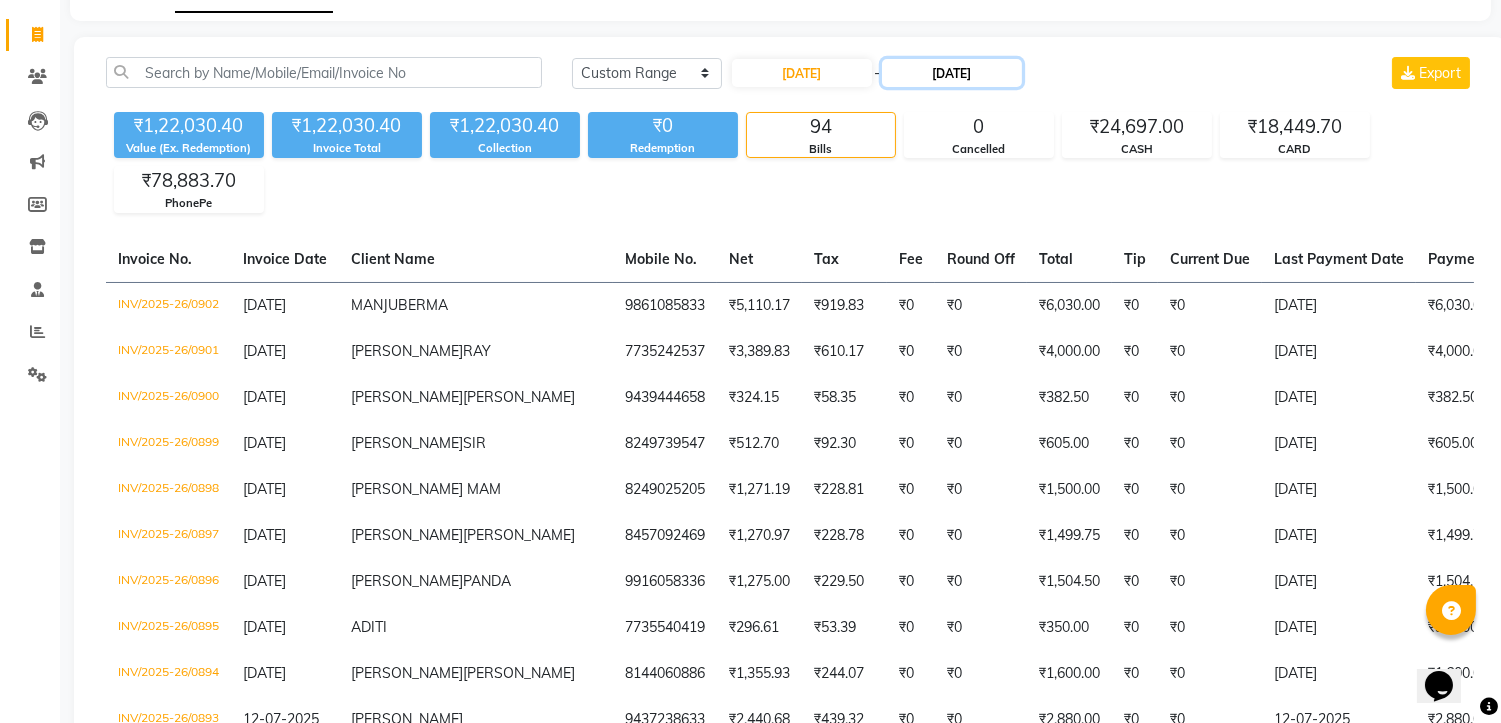 click on "[DATE]" 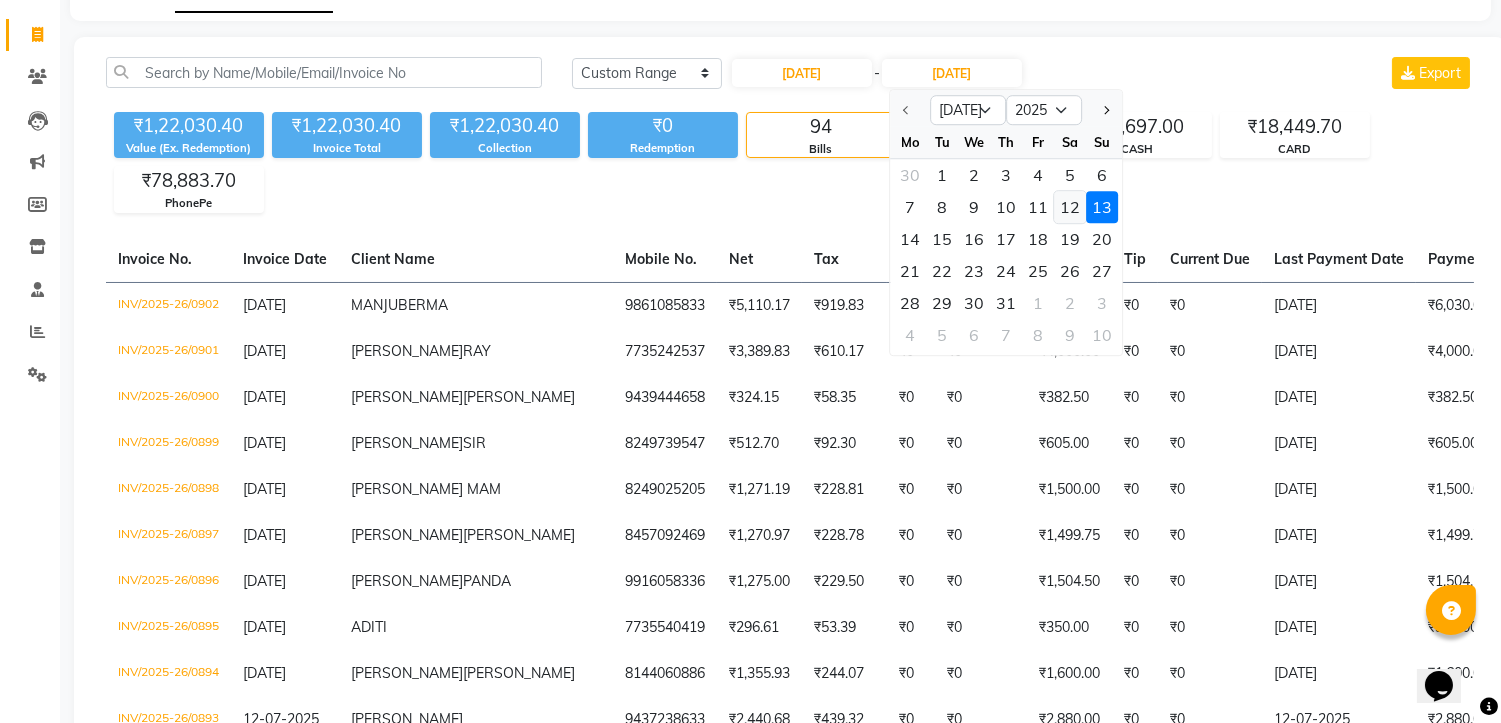 click on "12" 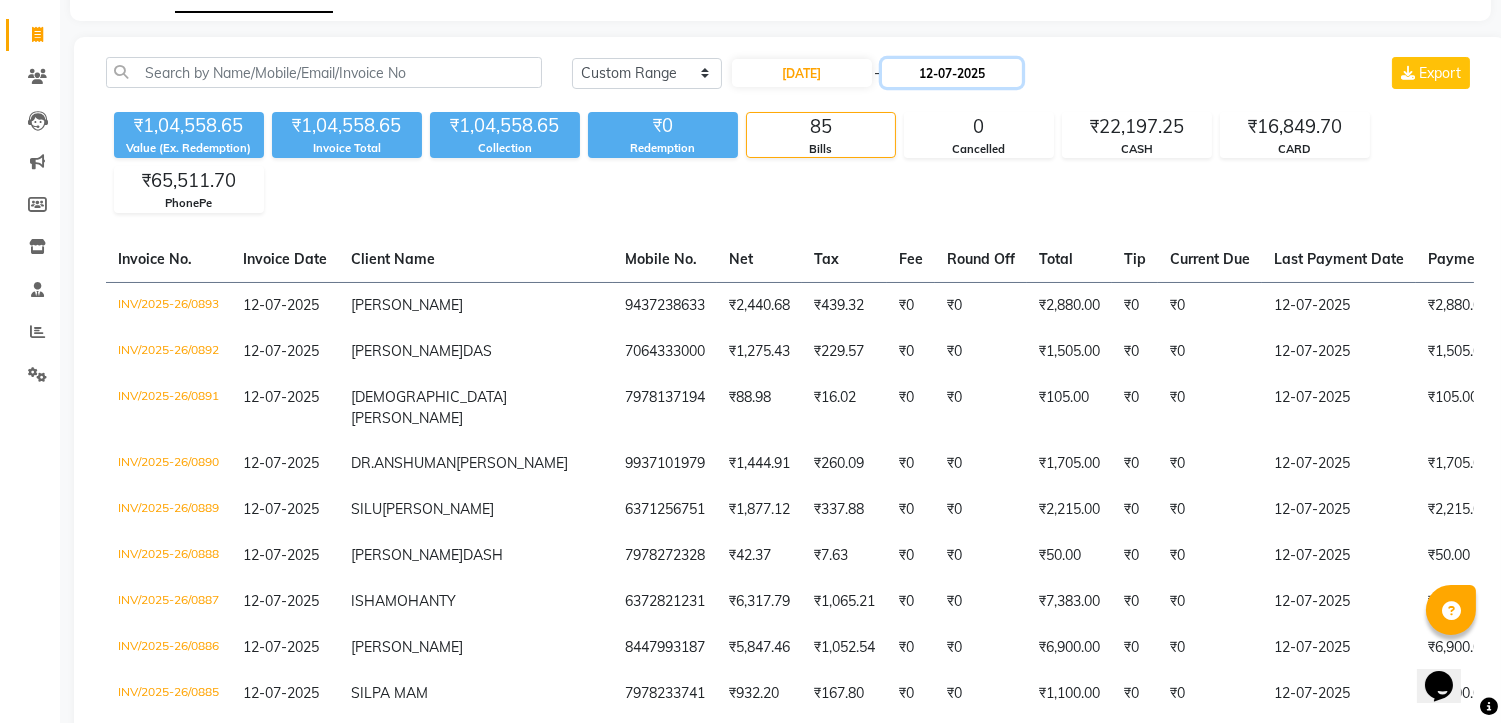 click on "12-07-2025" 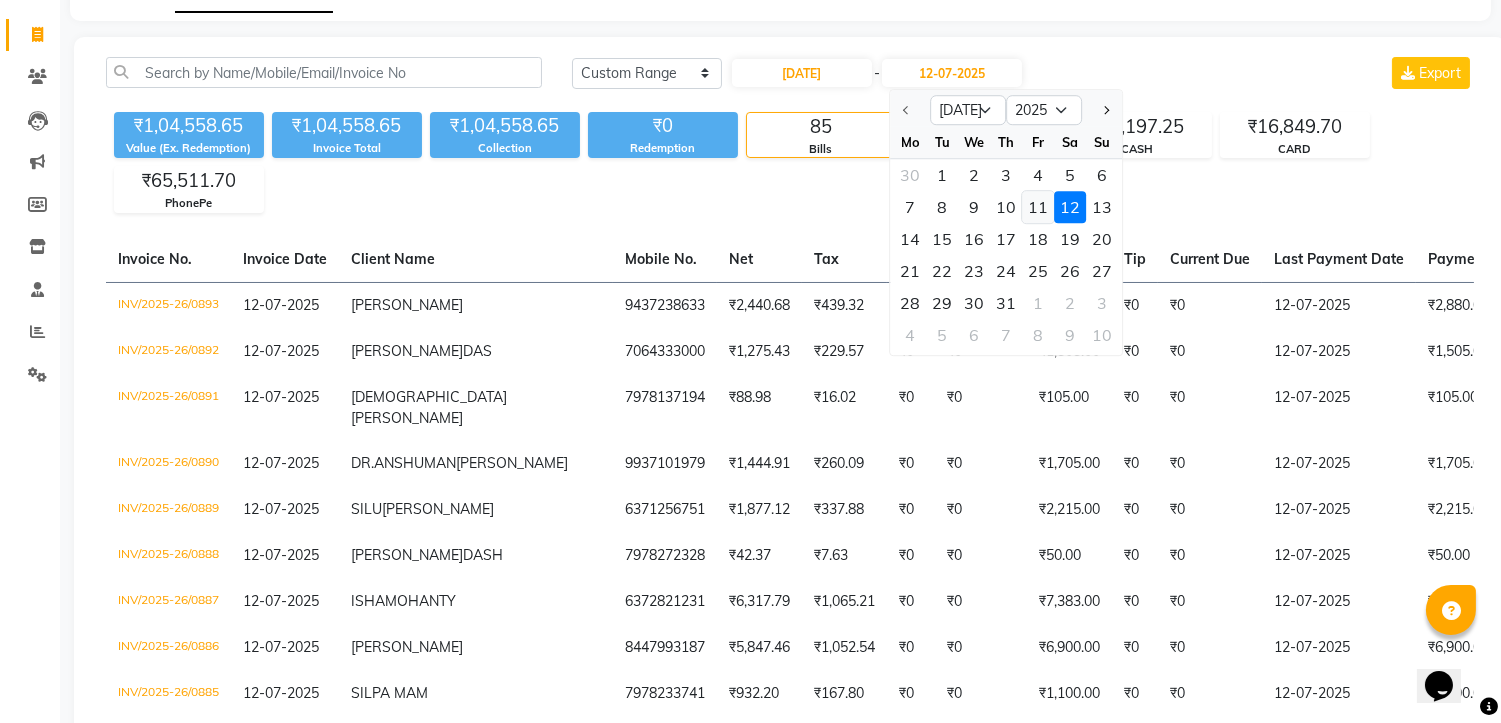 click on "11" 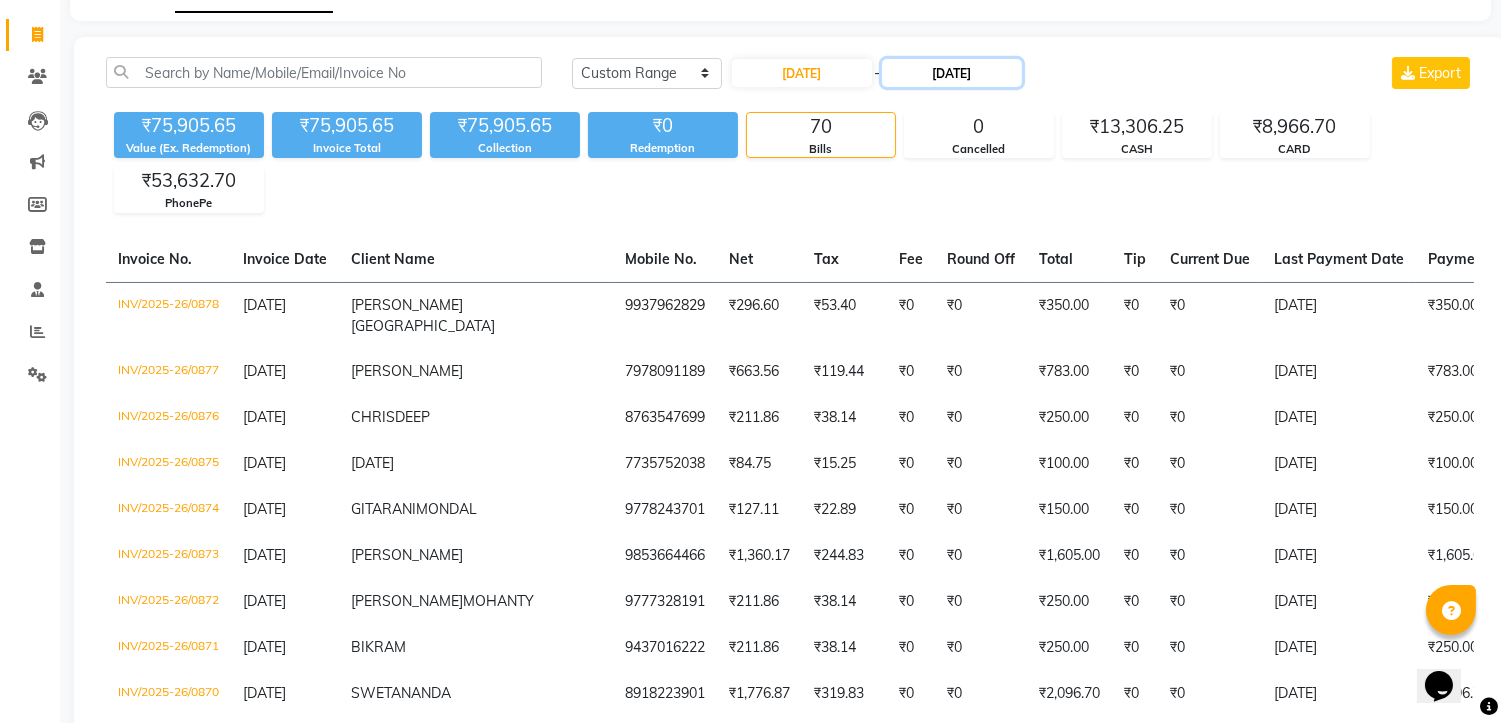 click on "11-07-2025" 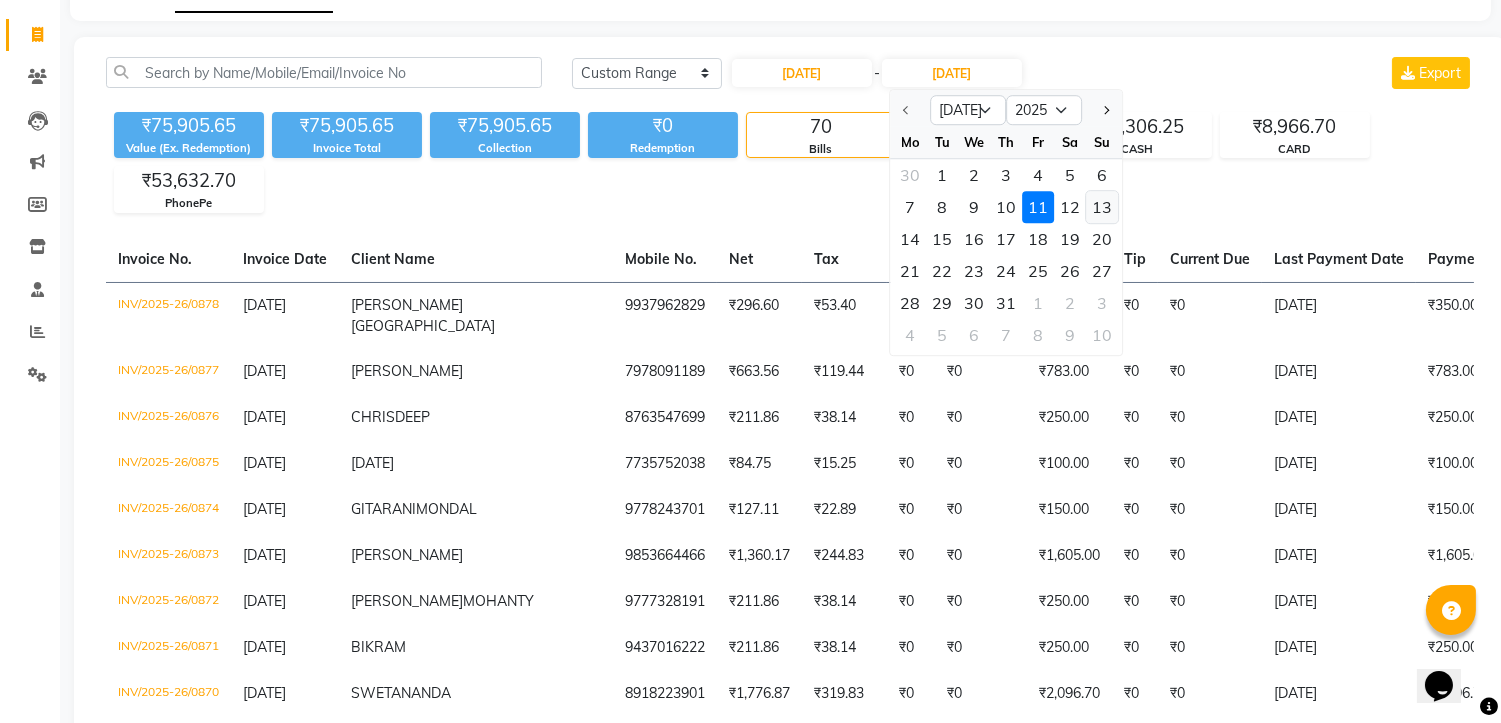 click on "13" 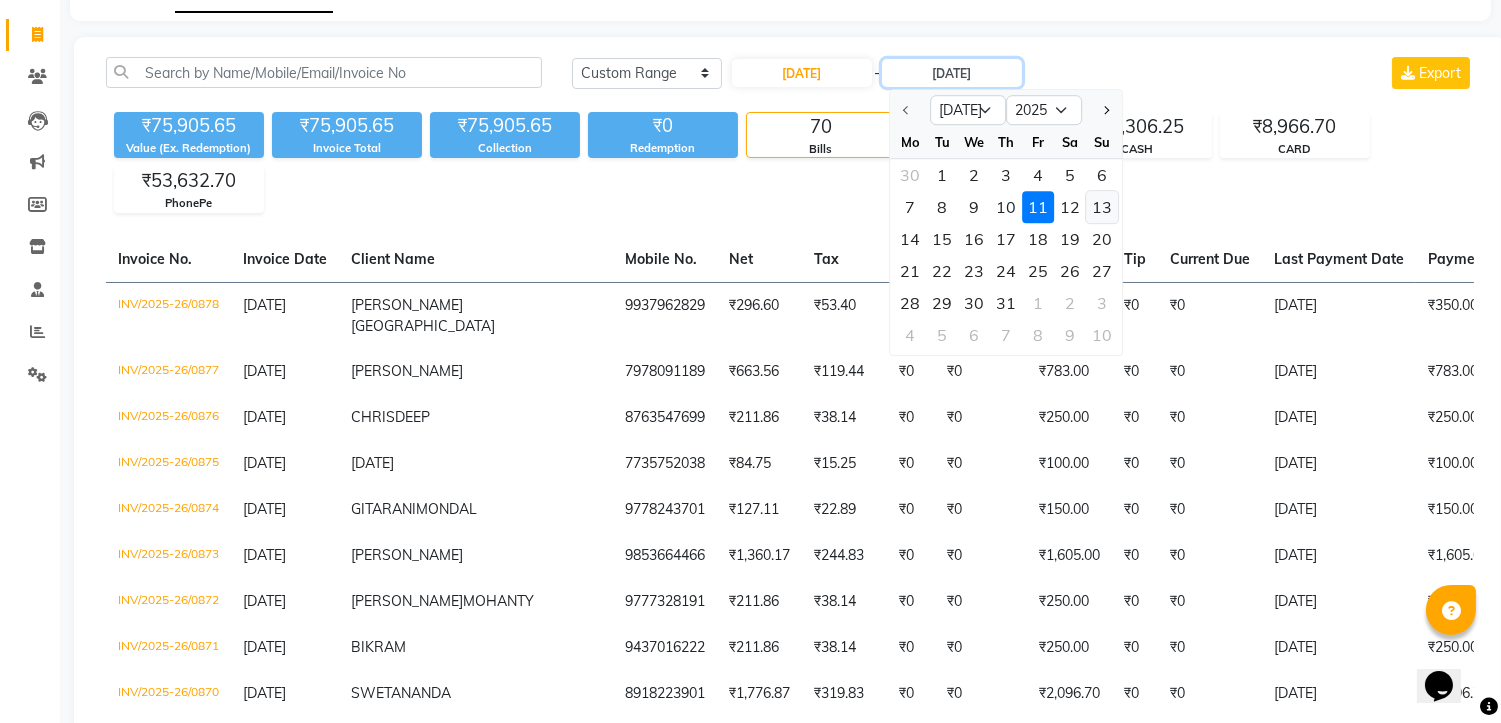 type on "[DATE]" 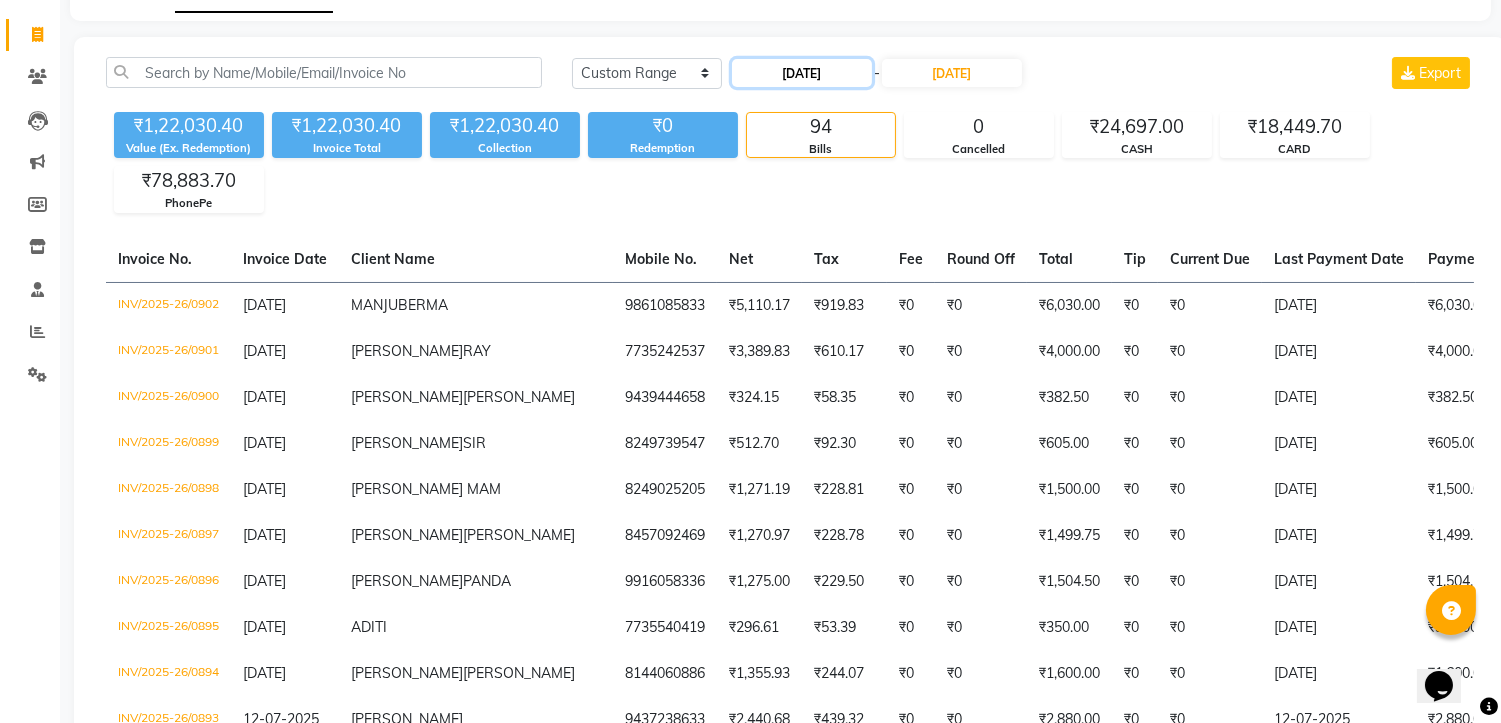 click on "01-07-2025" 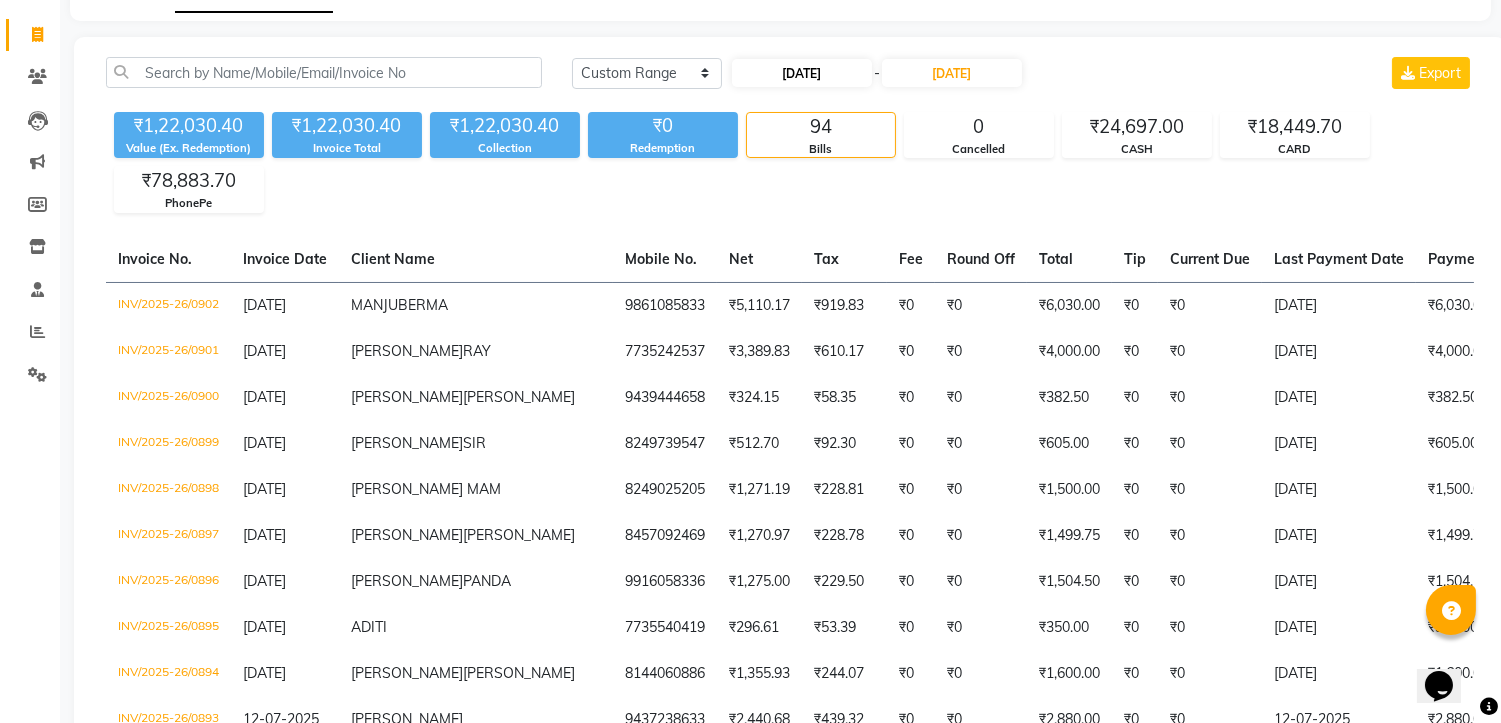 select on "7" 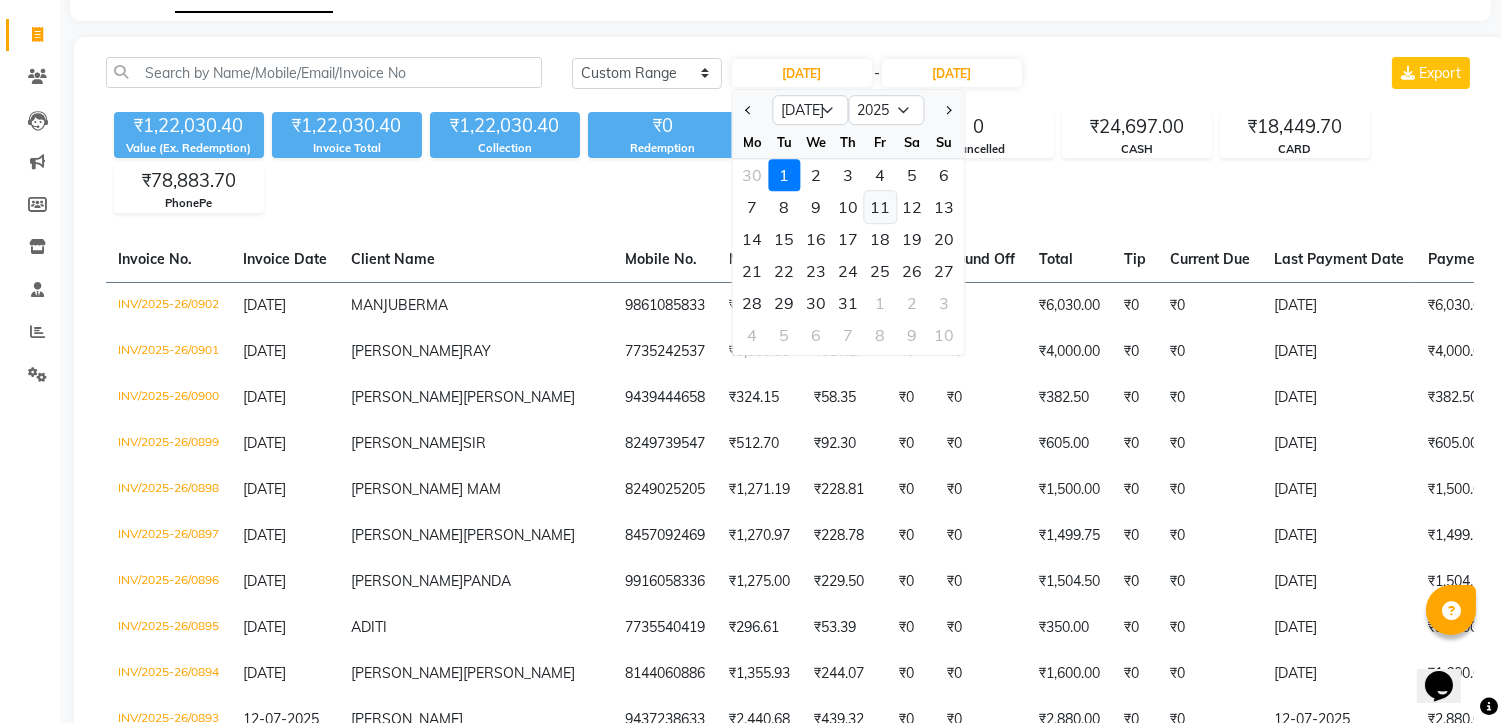 click on "11" 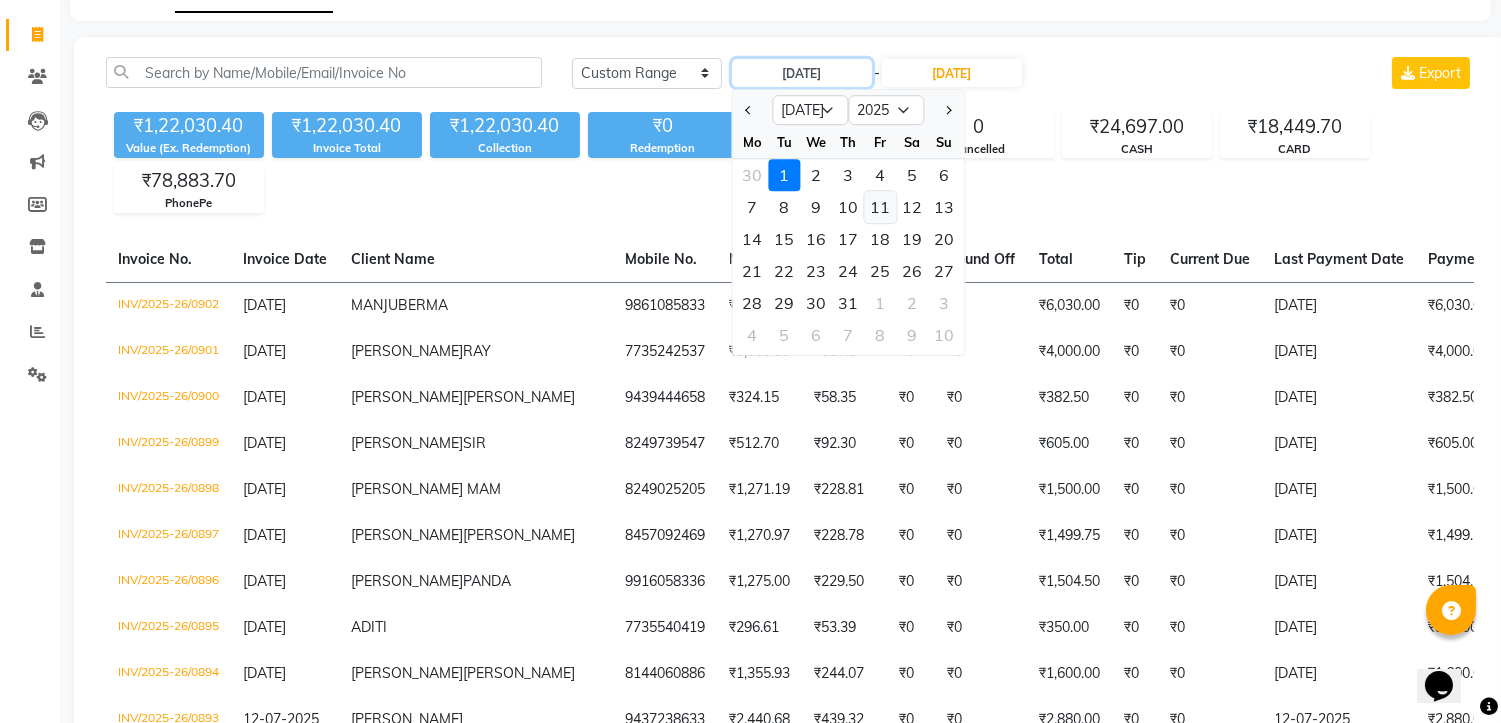 type on "11-07-2025" 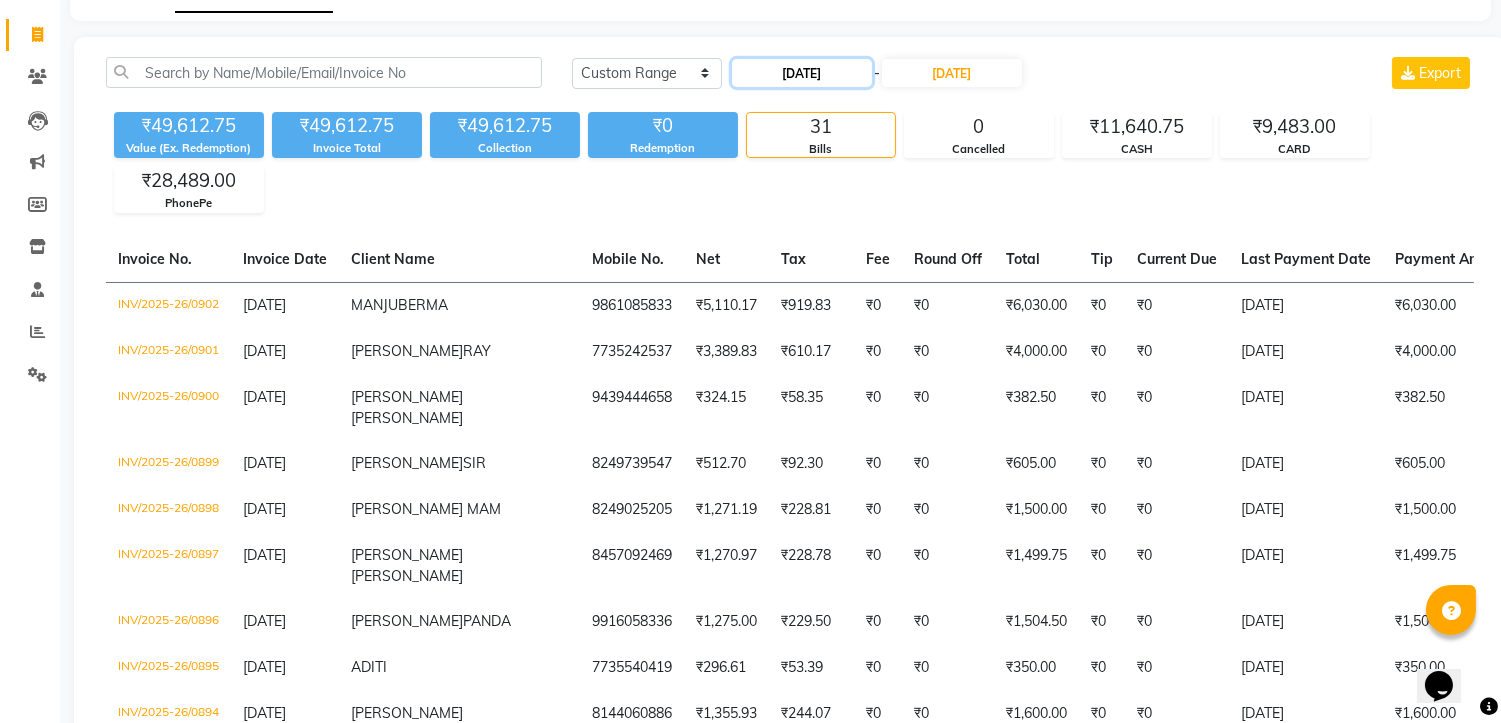 click on "11-07-2025" 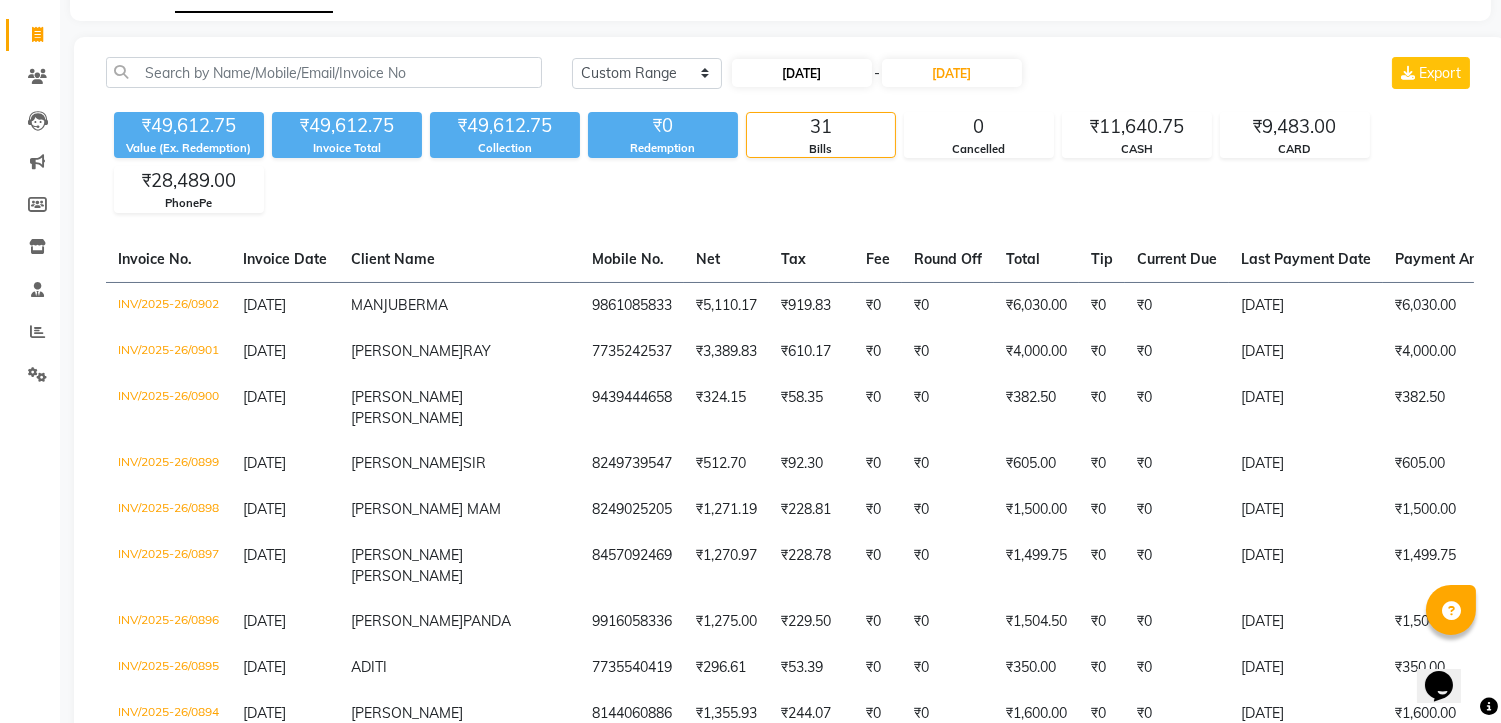 select on "7" 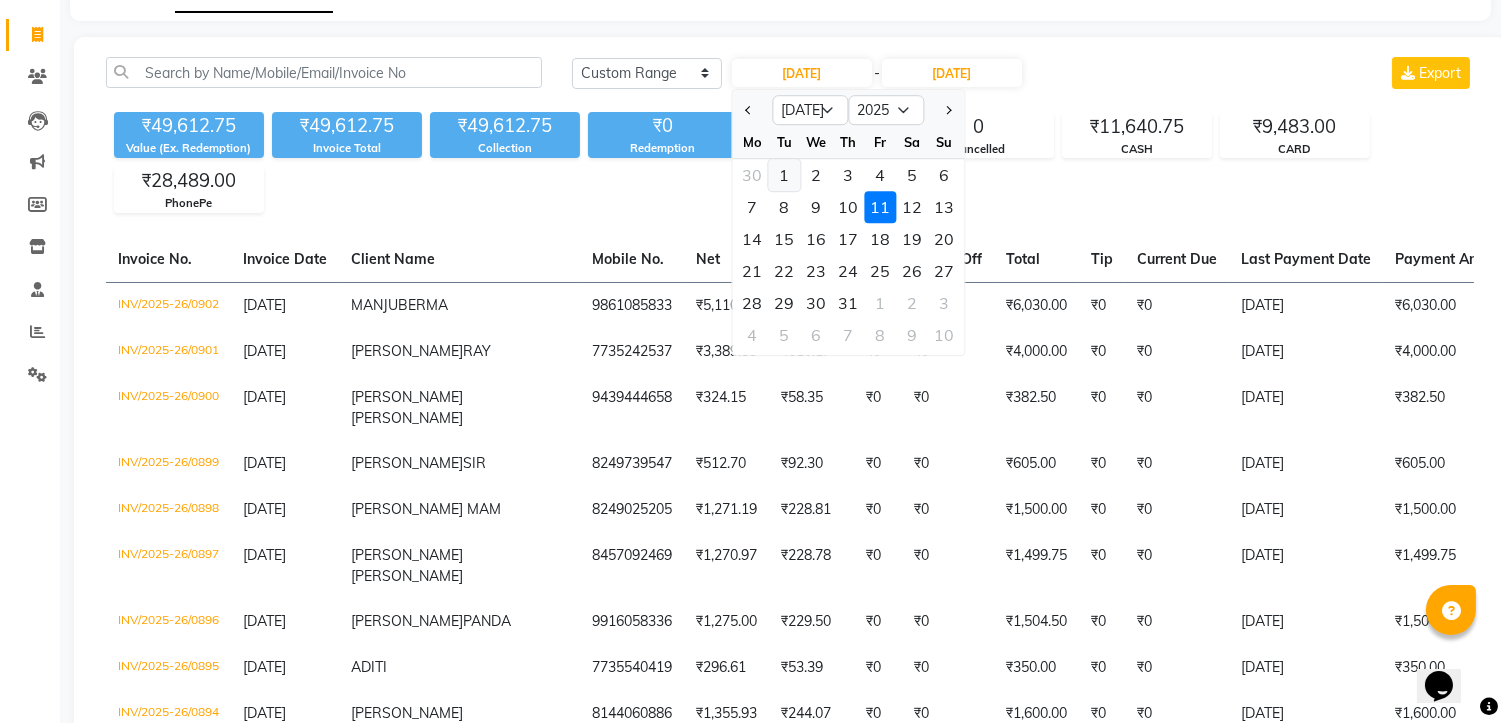 click on "1" 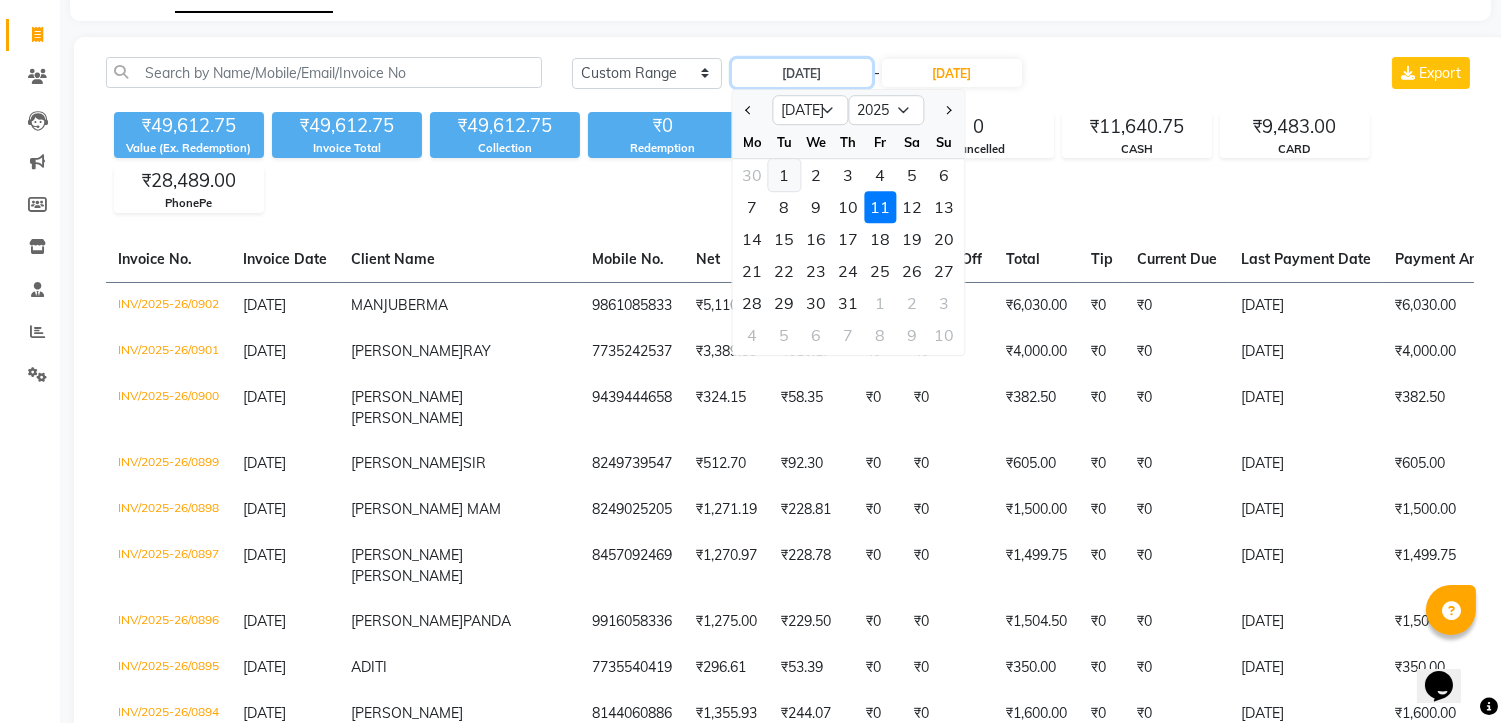 type on "01-07-2025" 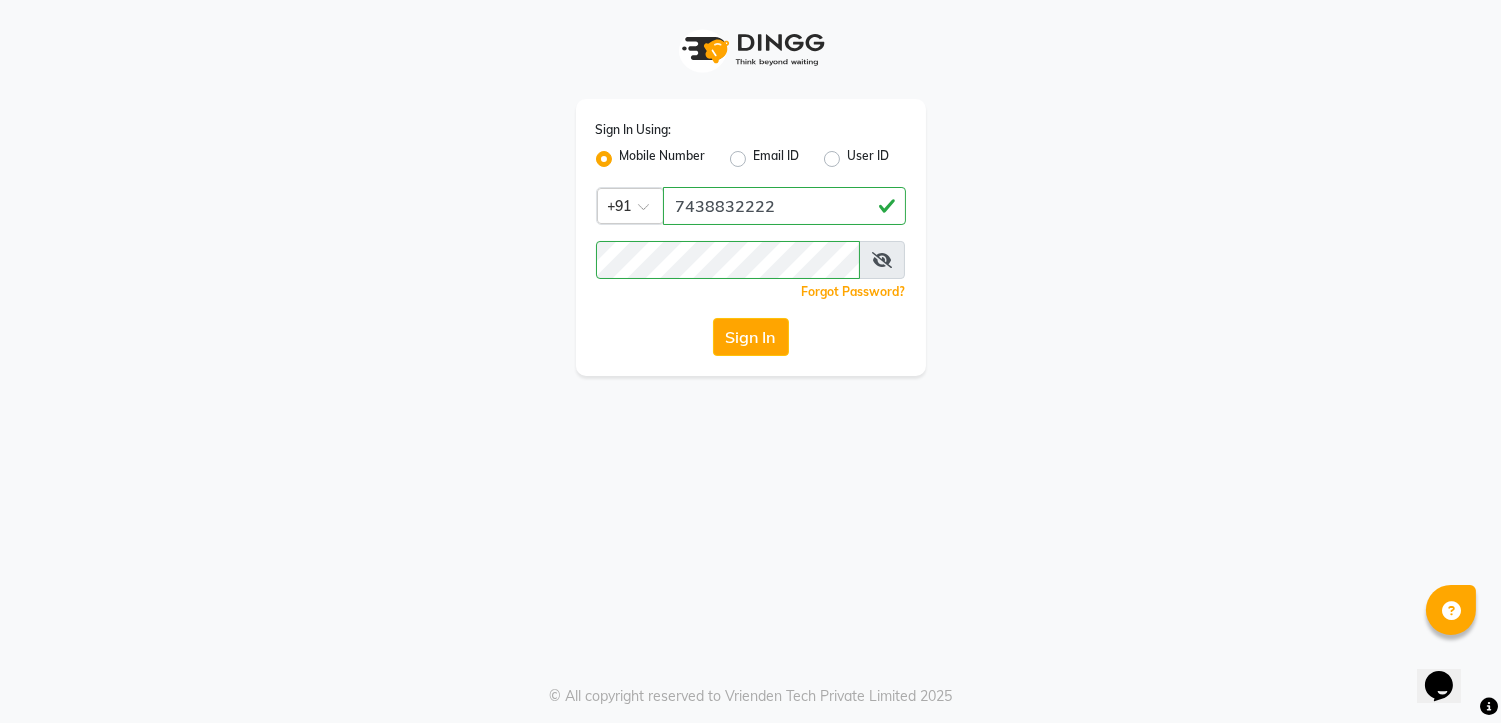 scroll, scrollTop: 0, scrollLeft: 0, axis: both 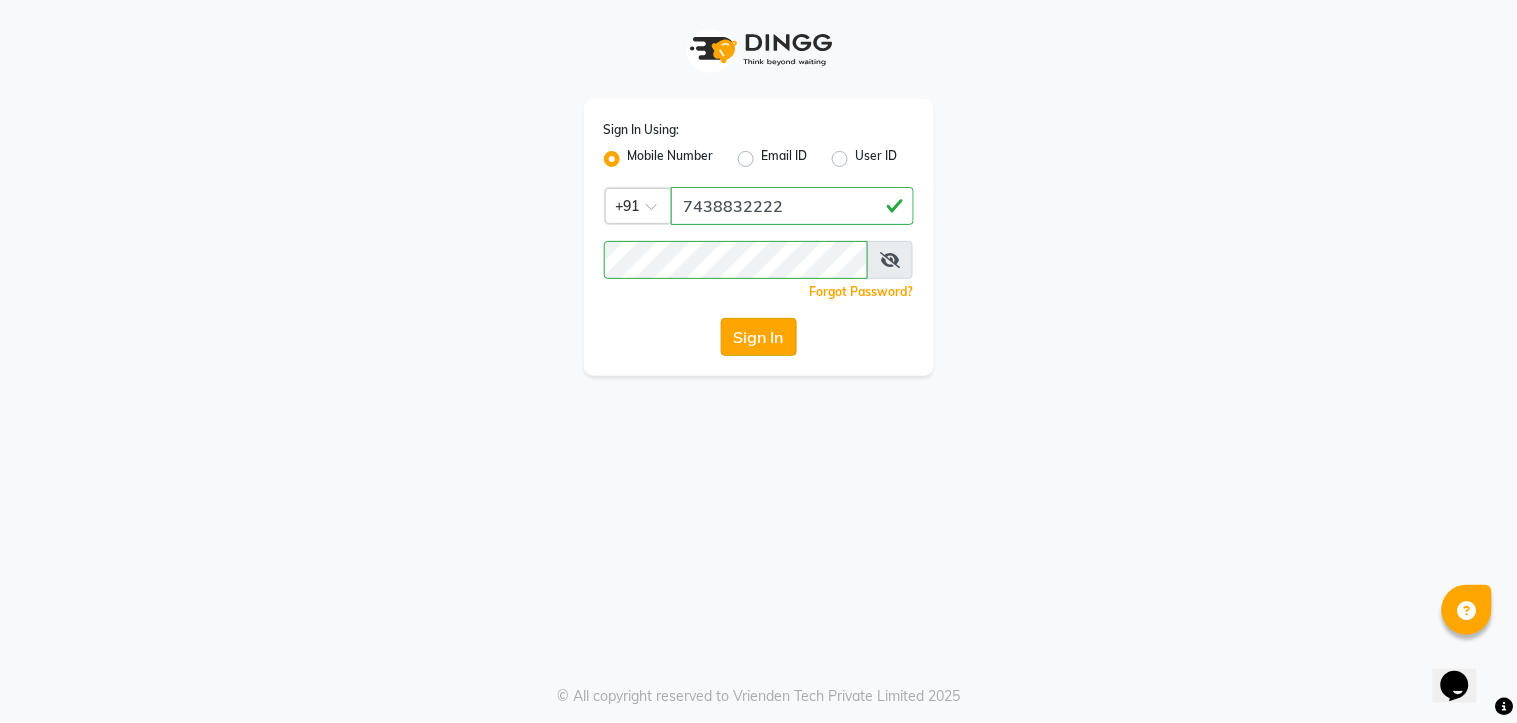 click on "Sign In" 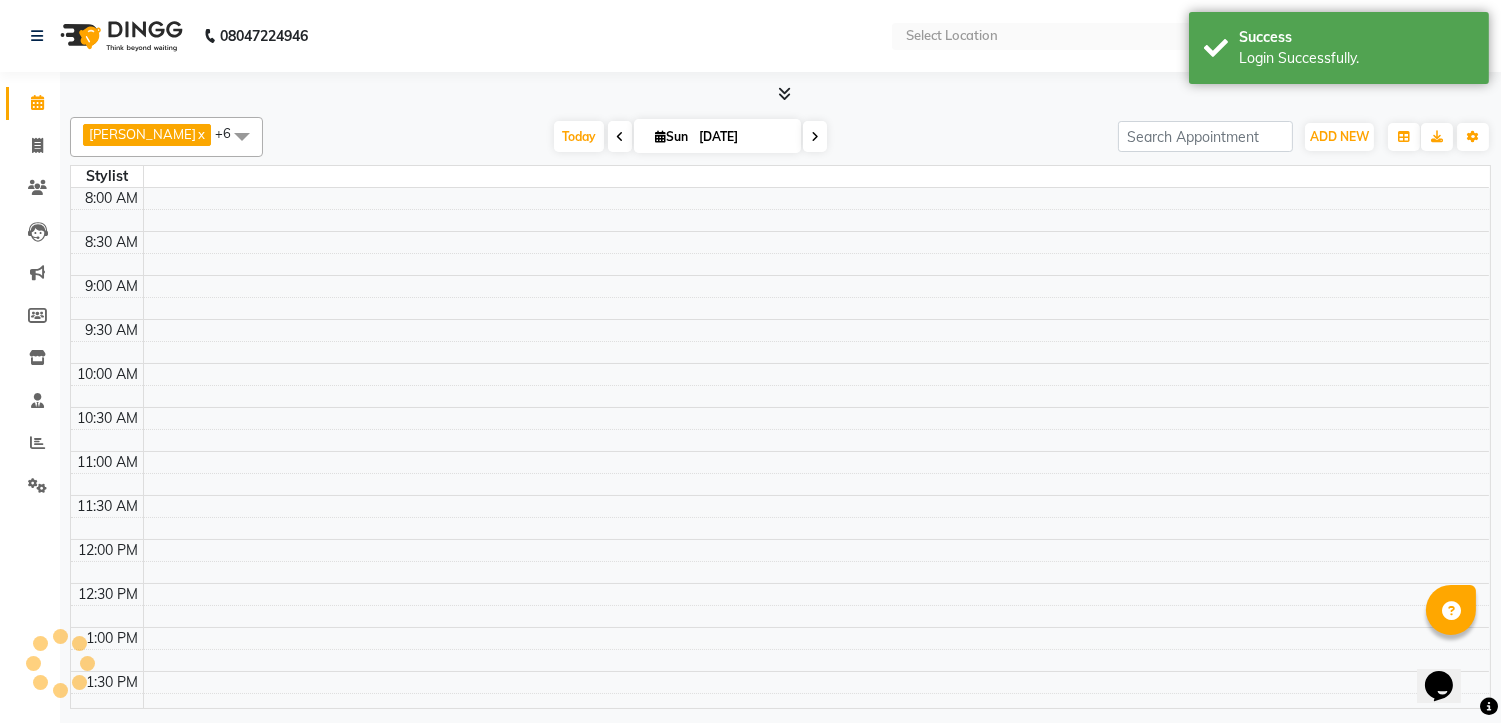 select on "en" 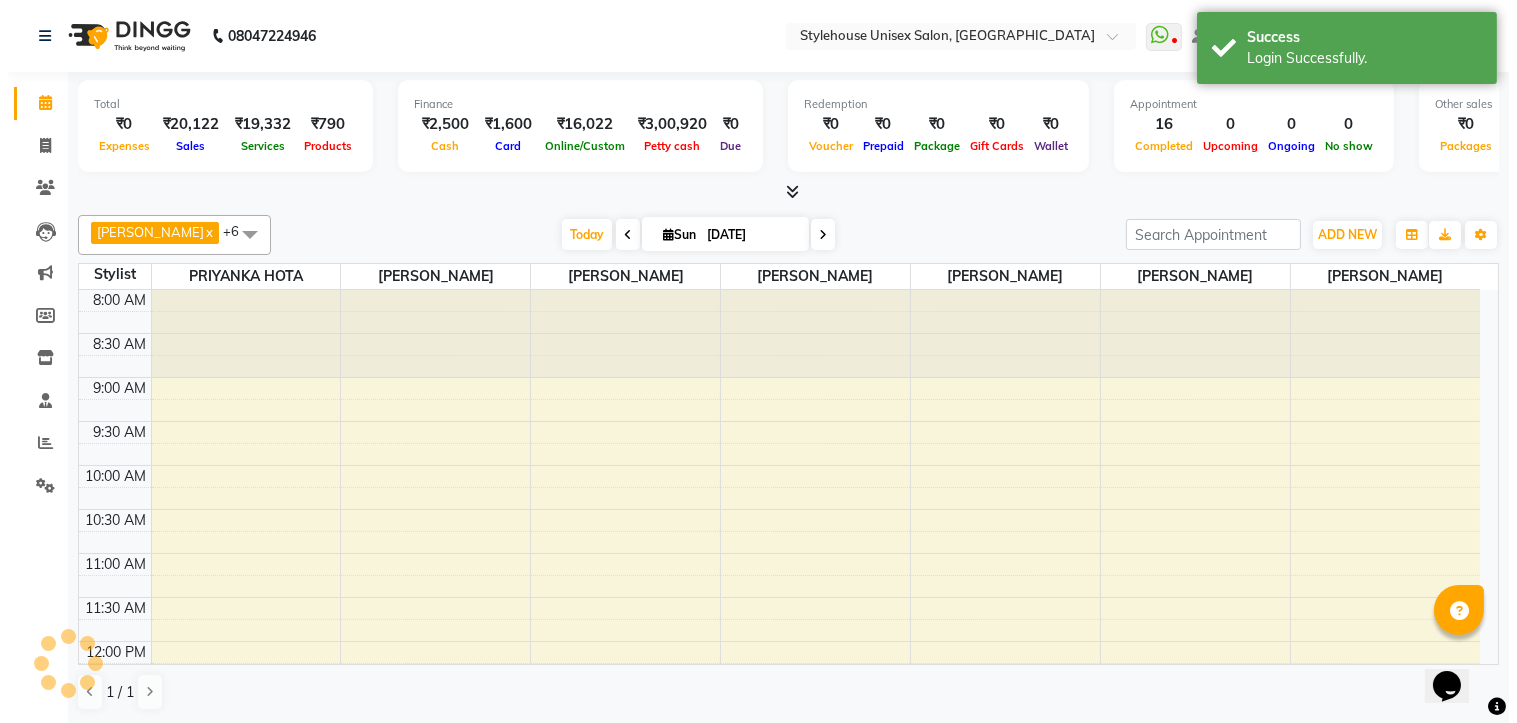 scroll, scrollTop: 735, scrollLeft: 0, axis: vertical 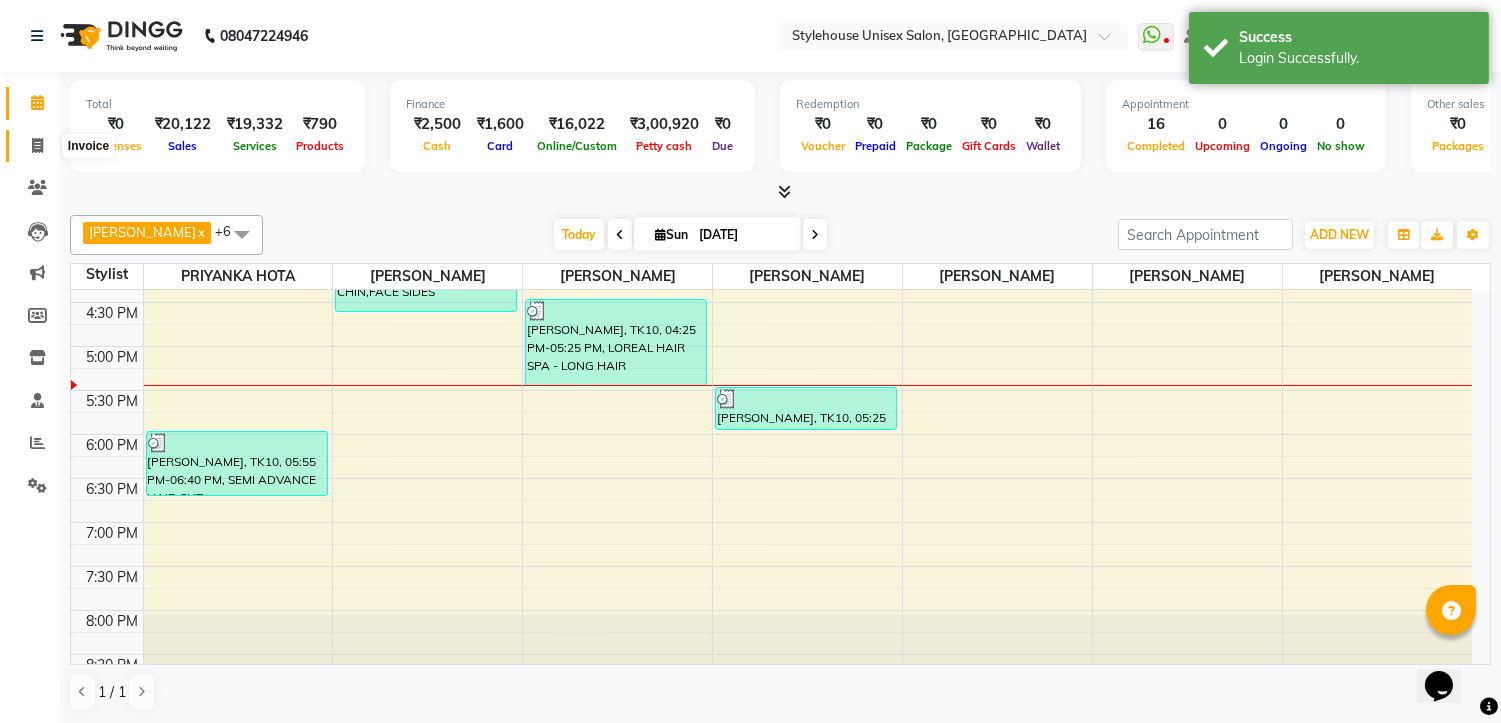 click 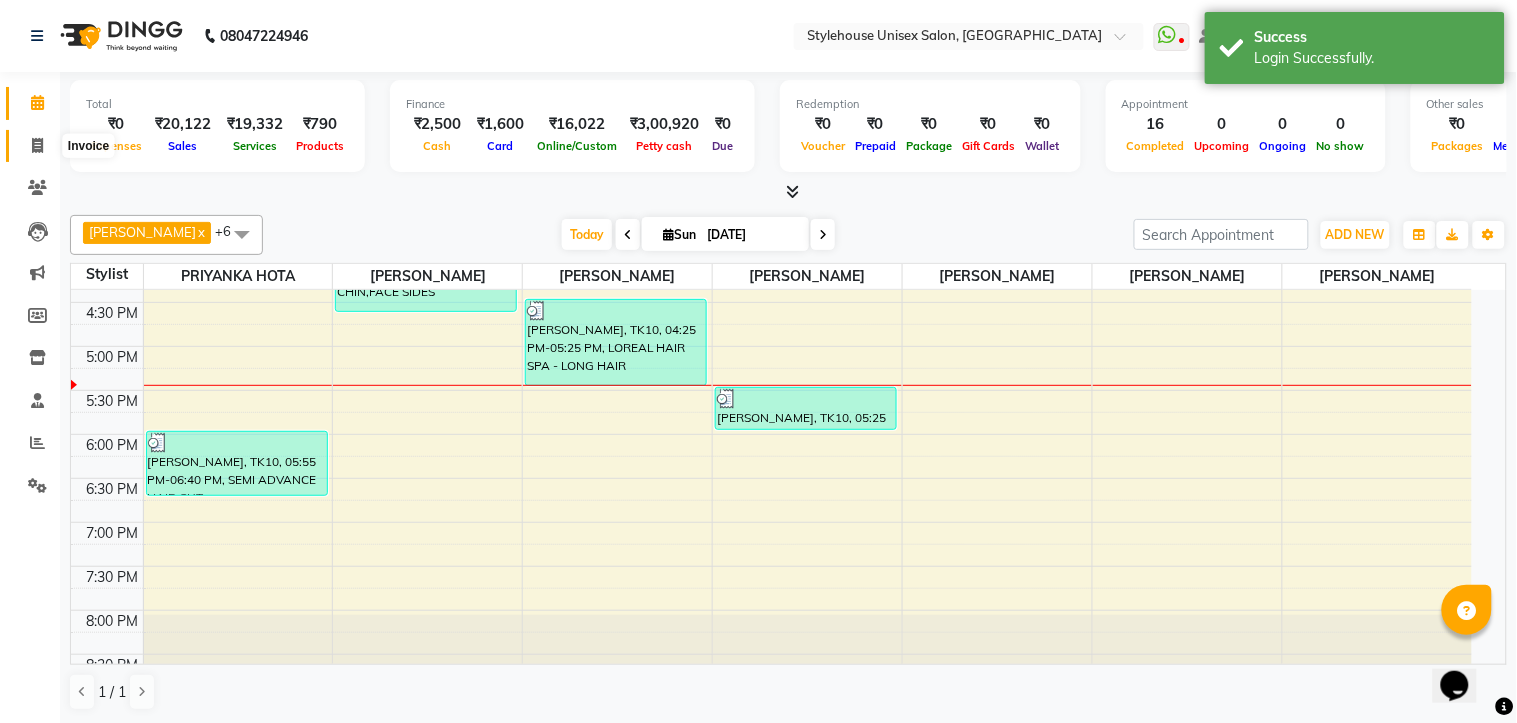 select on "service" 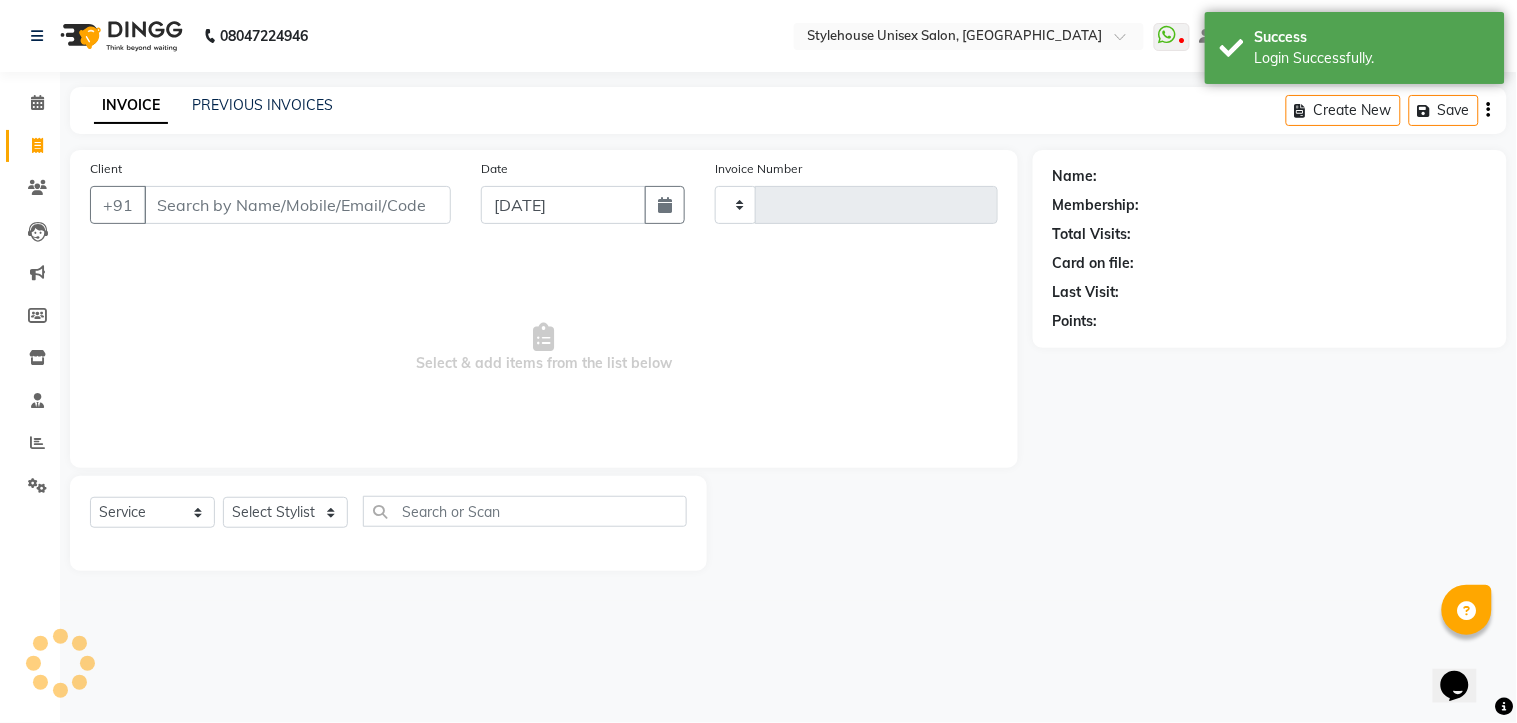type on "0904" 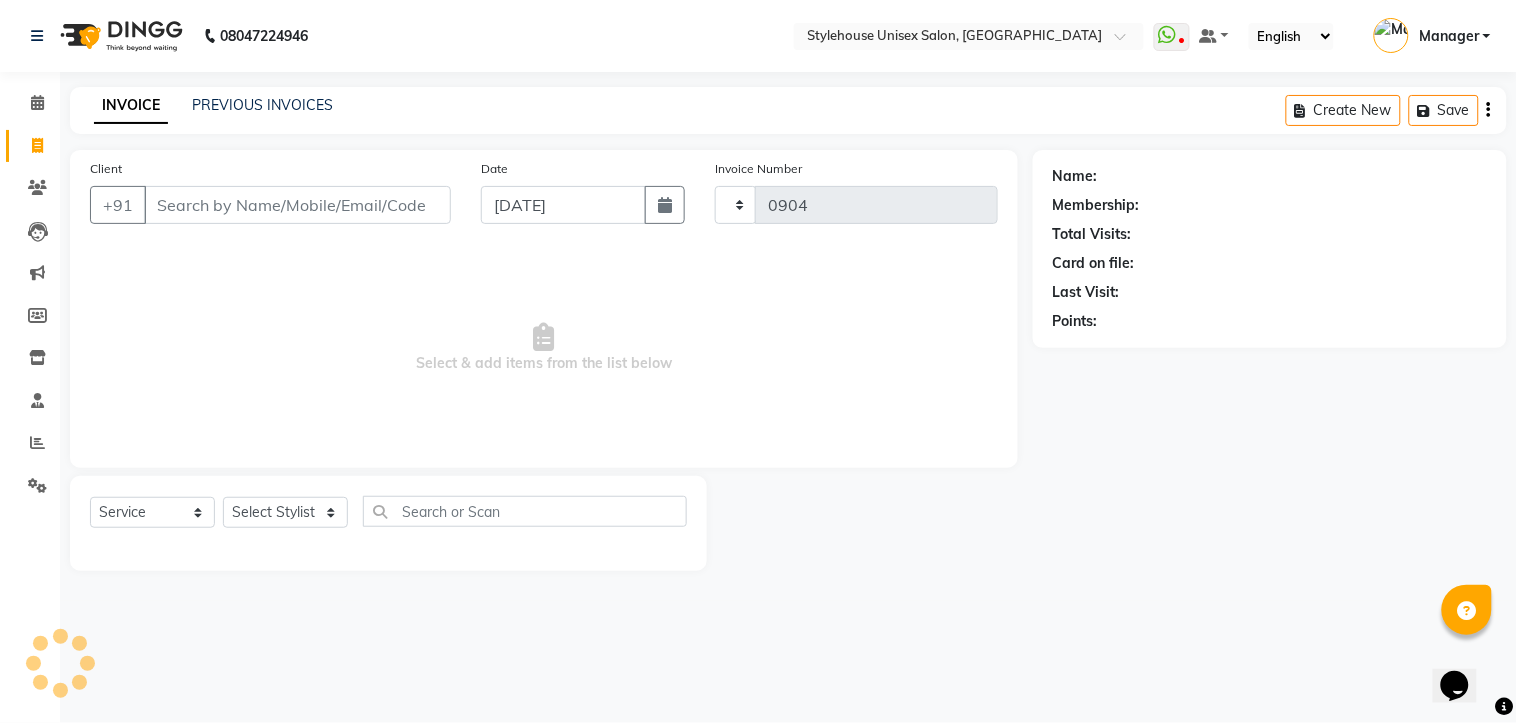 select on "7906" 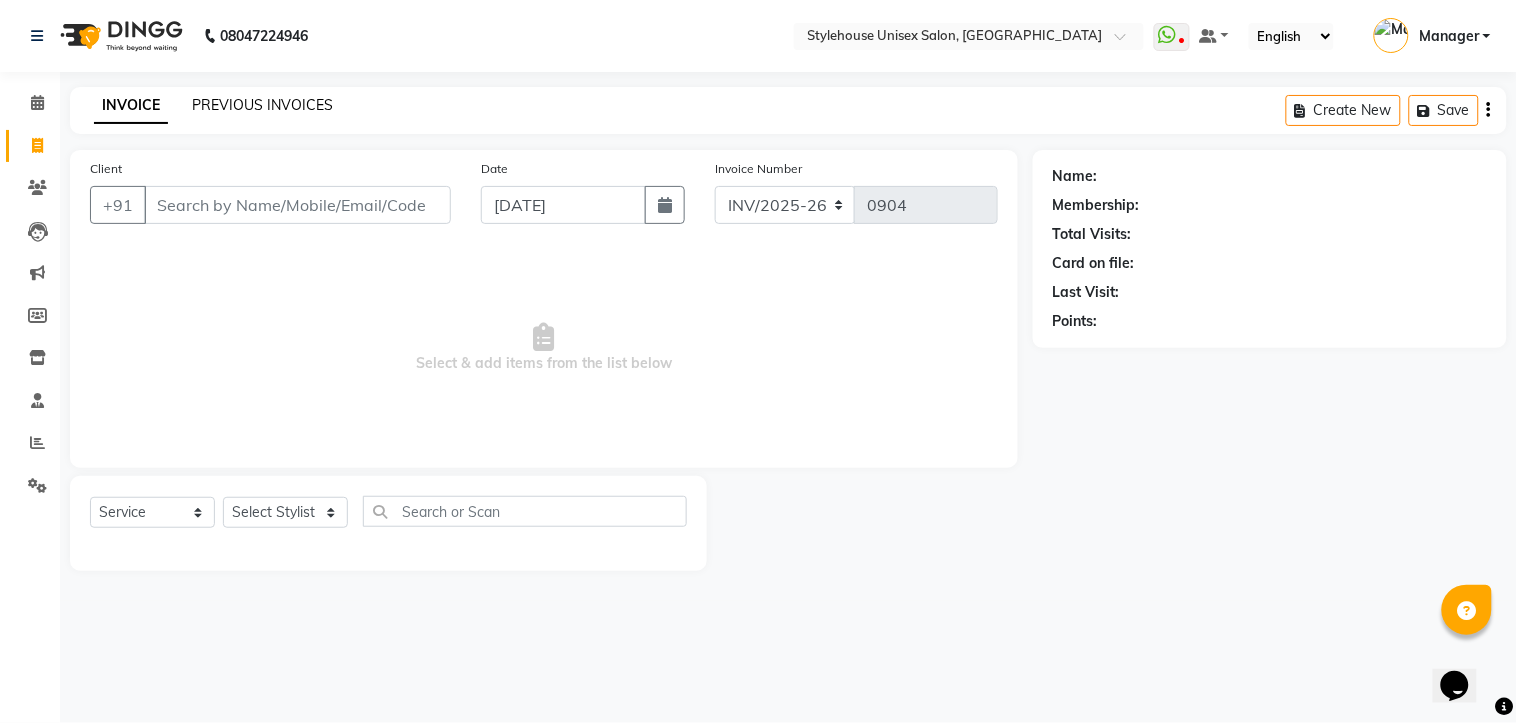 click on "PREVIOUS INVOICES" 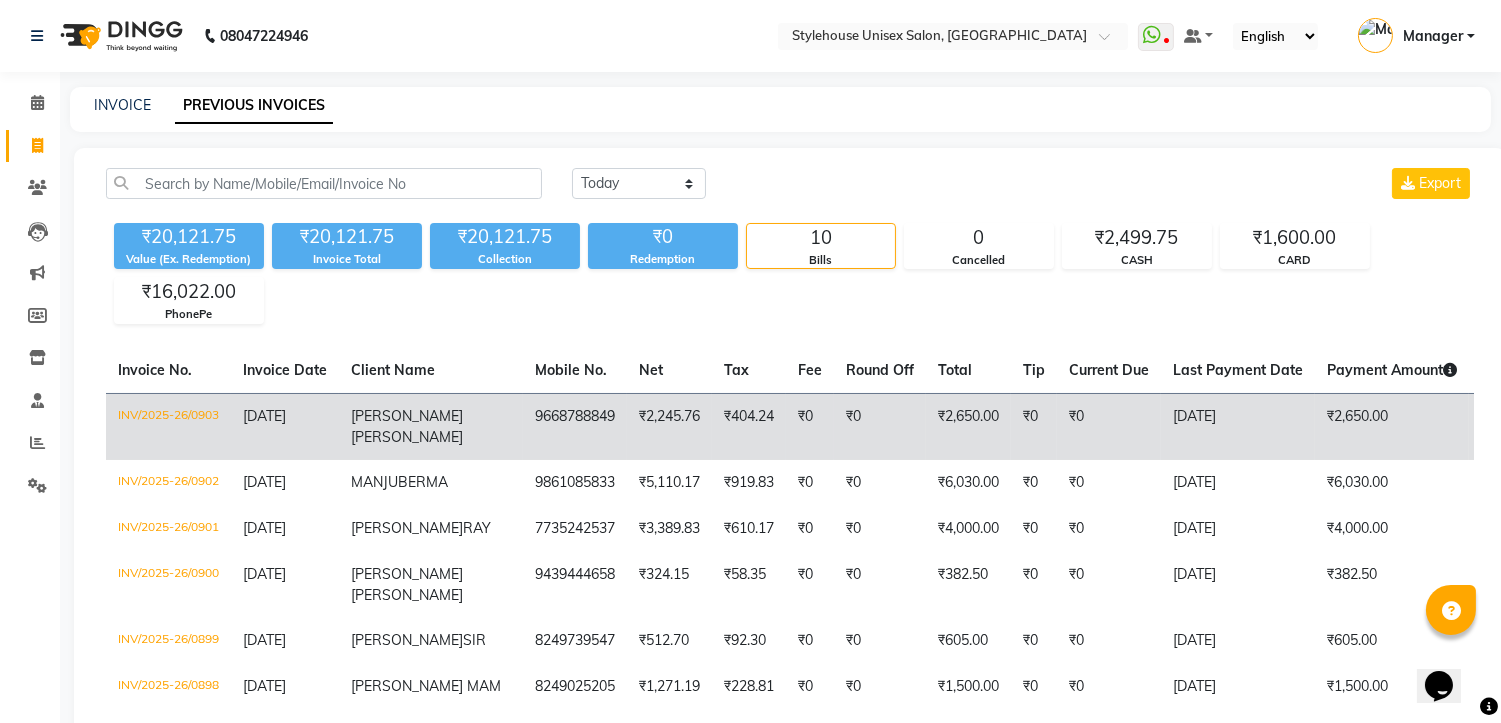 click on "9668788849" 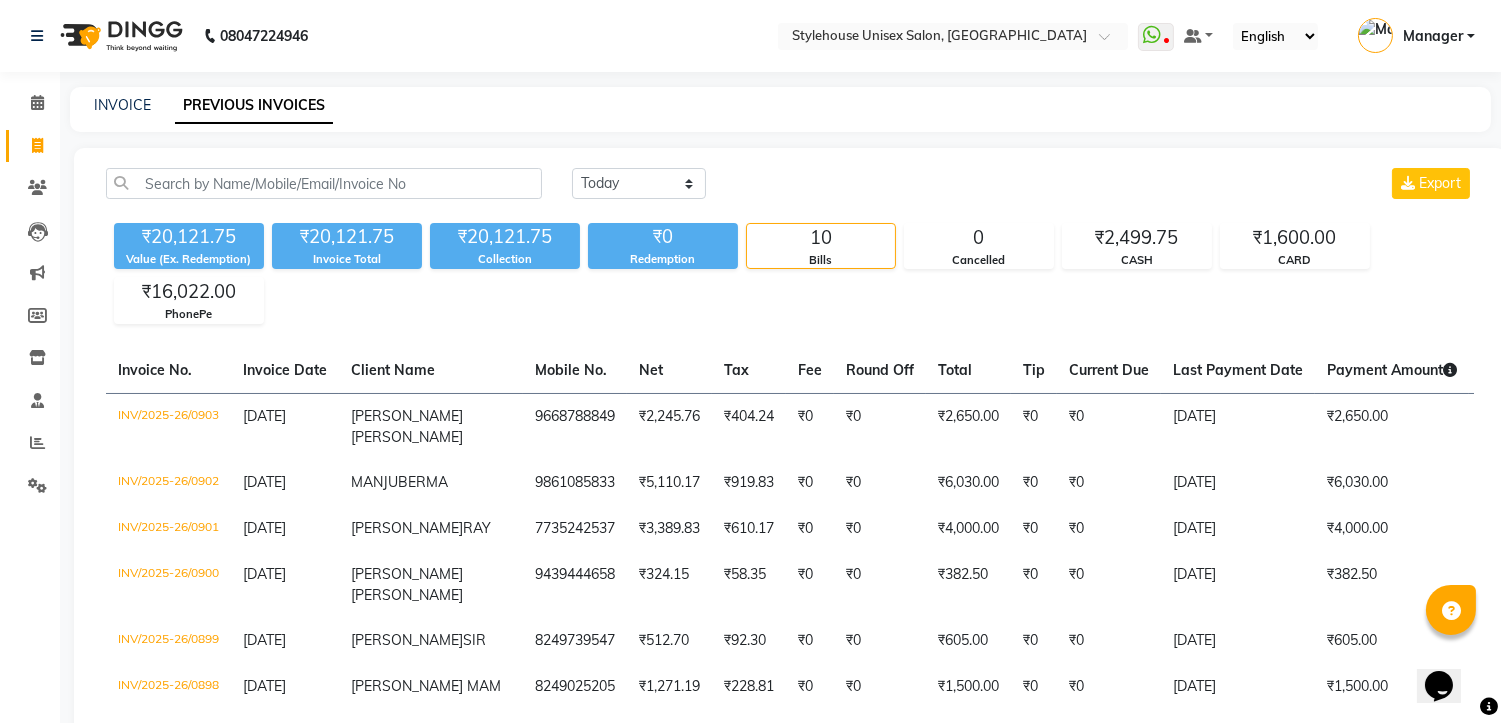 click 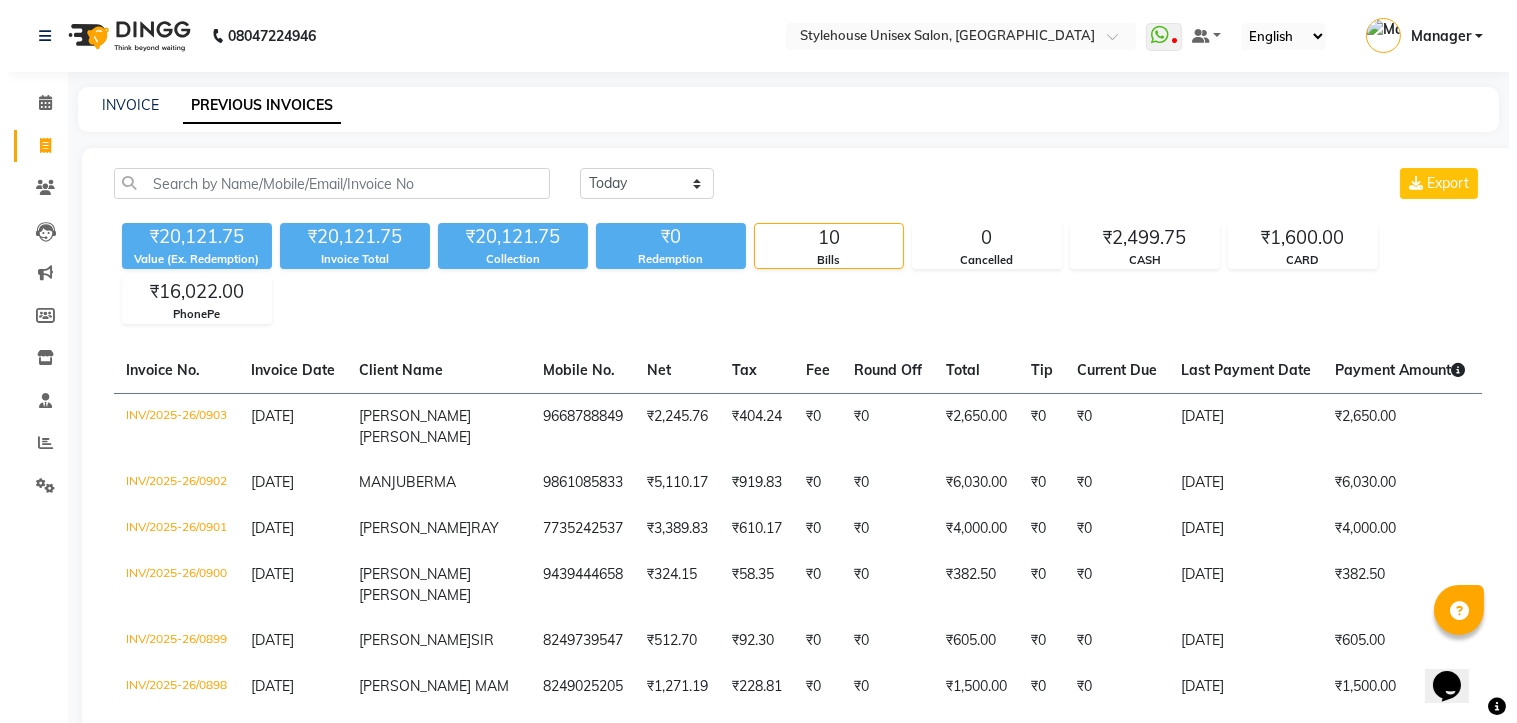 select on "service" 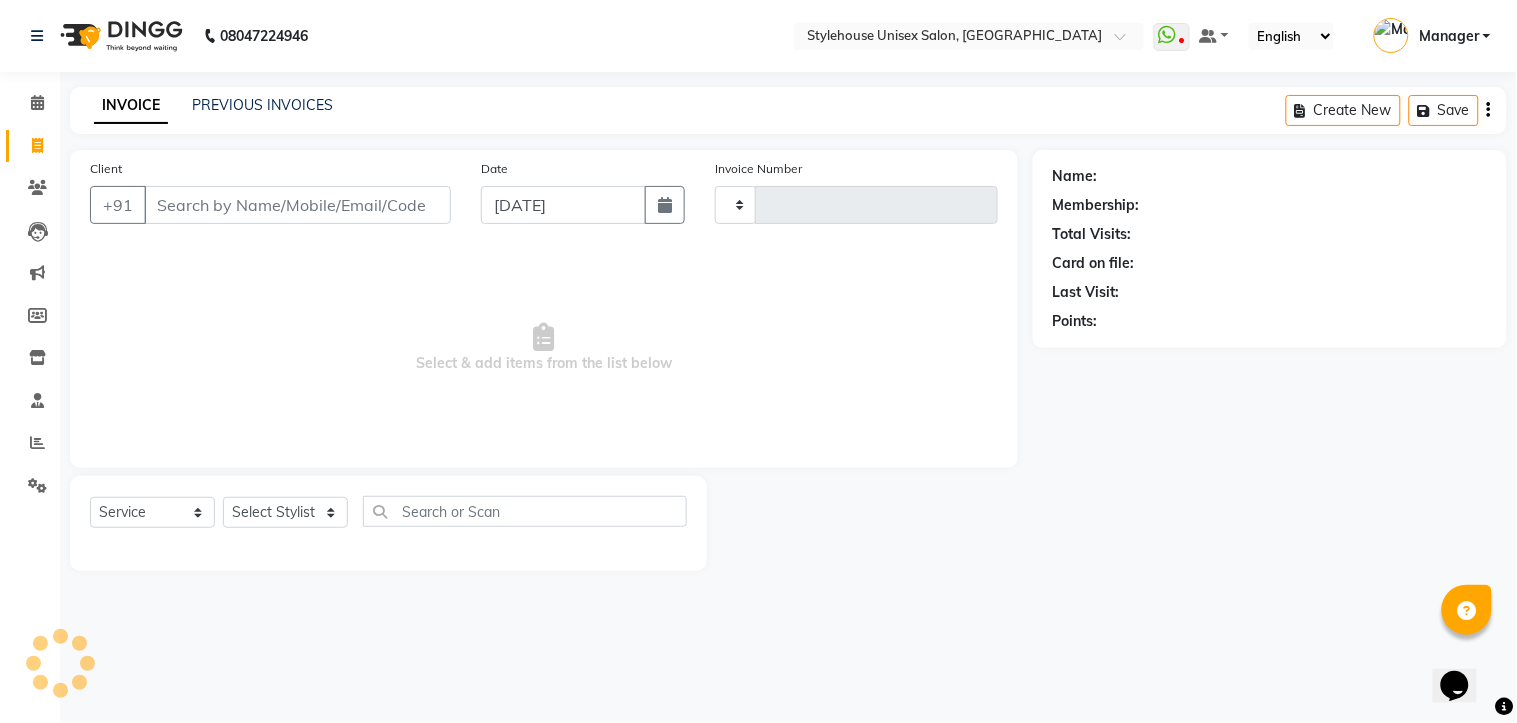 type on "0904" 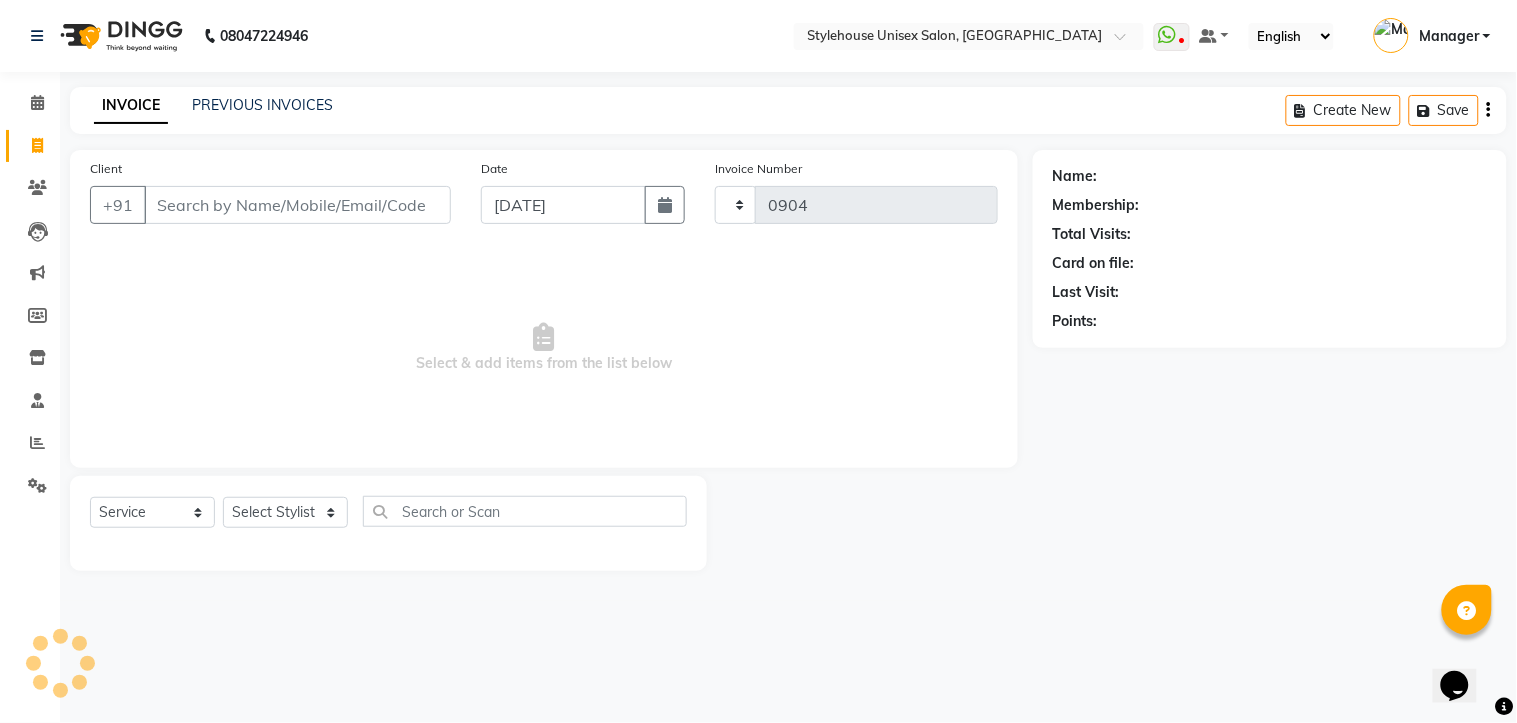 select on "7906" 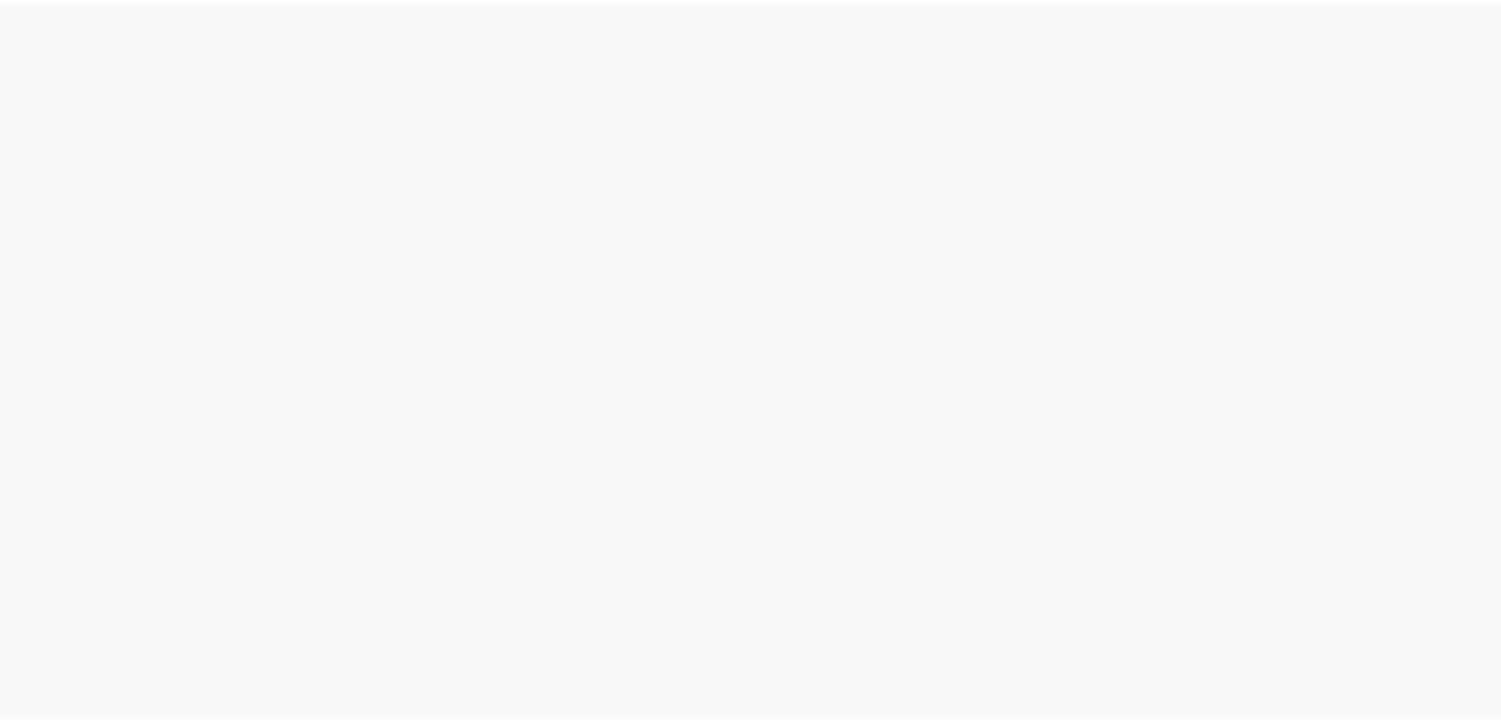 scroll, scrollTop: 0, scrollLeft: 0, axis: both 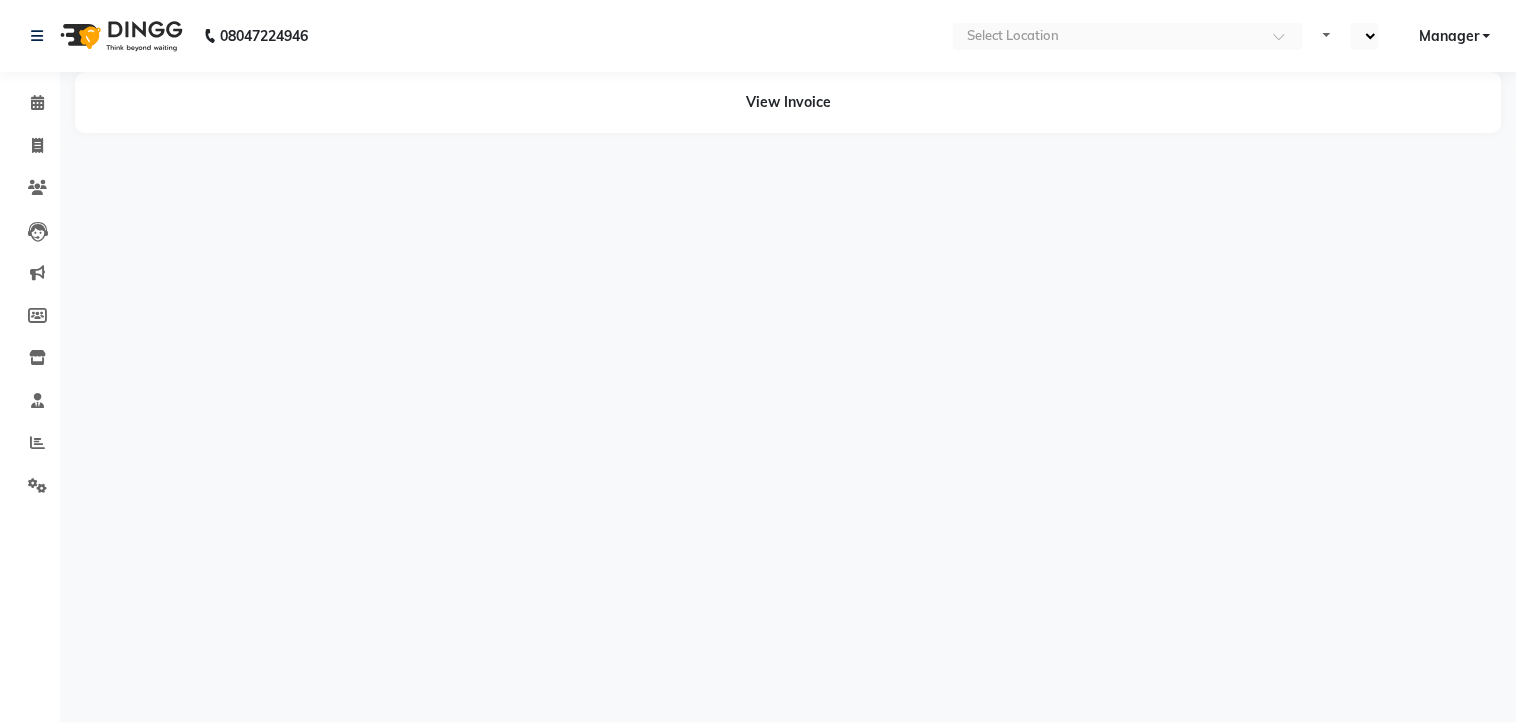 select on "en" 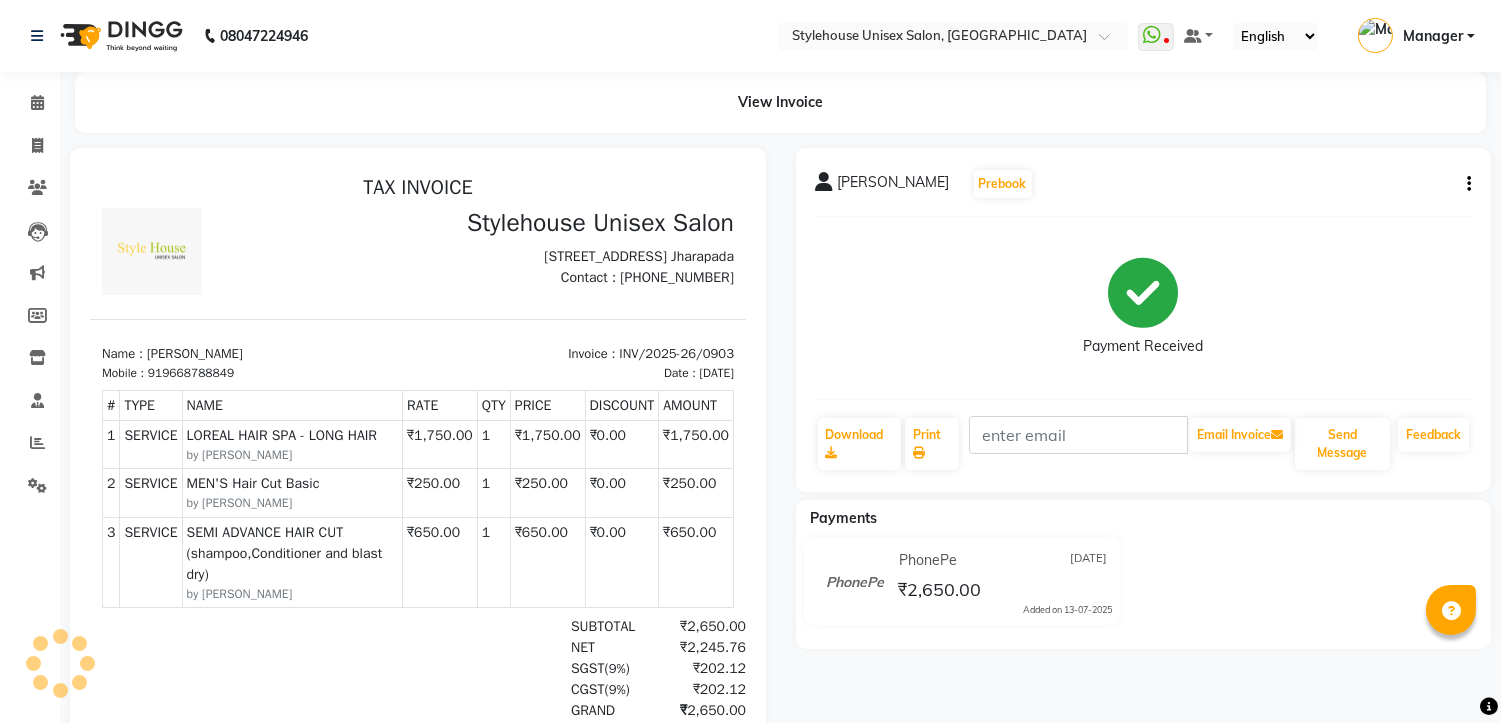 scroll, scrollTop: 0, scrollLeft: 0, axis: both 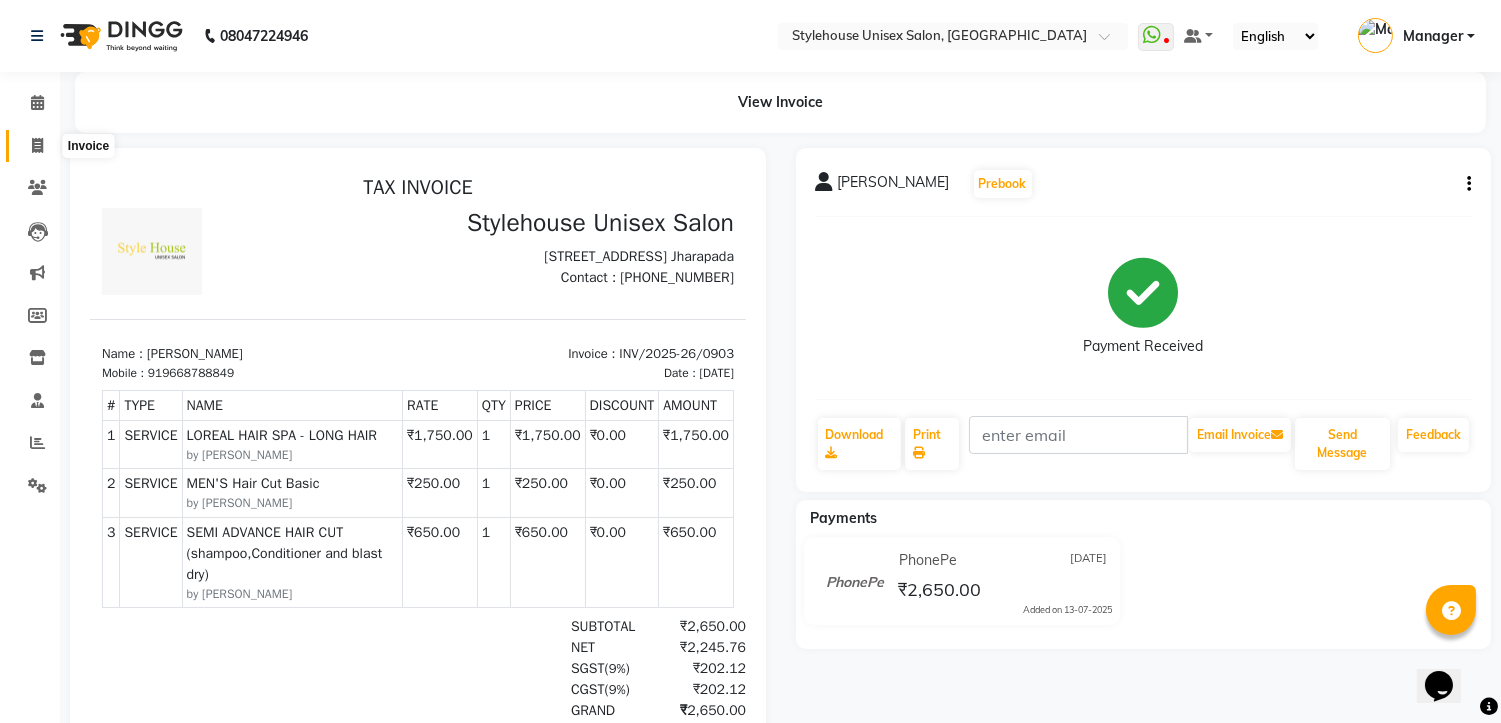 click 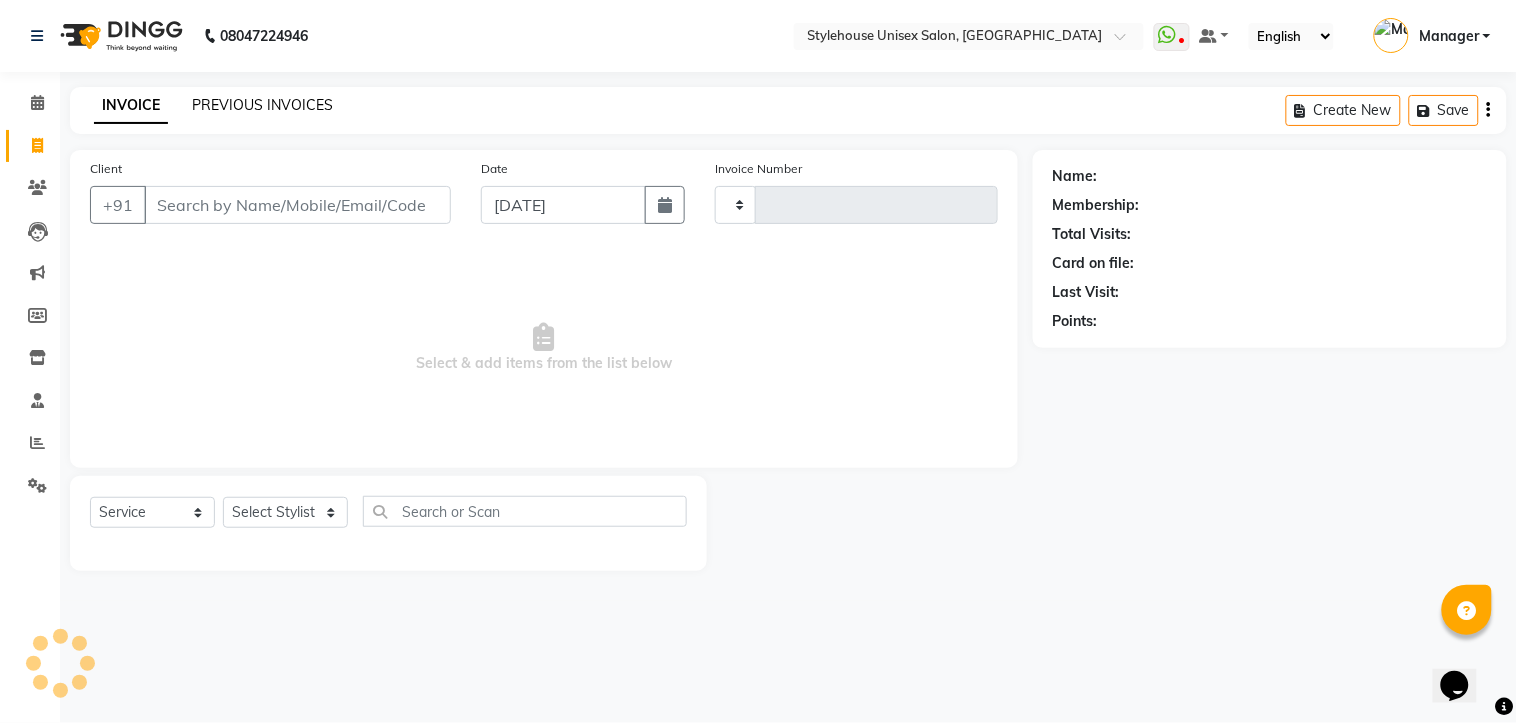 click on "PREVIOUS INVOICES" 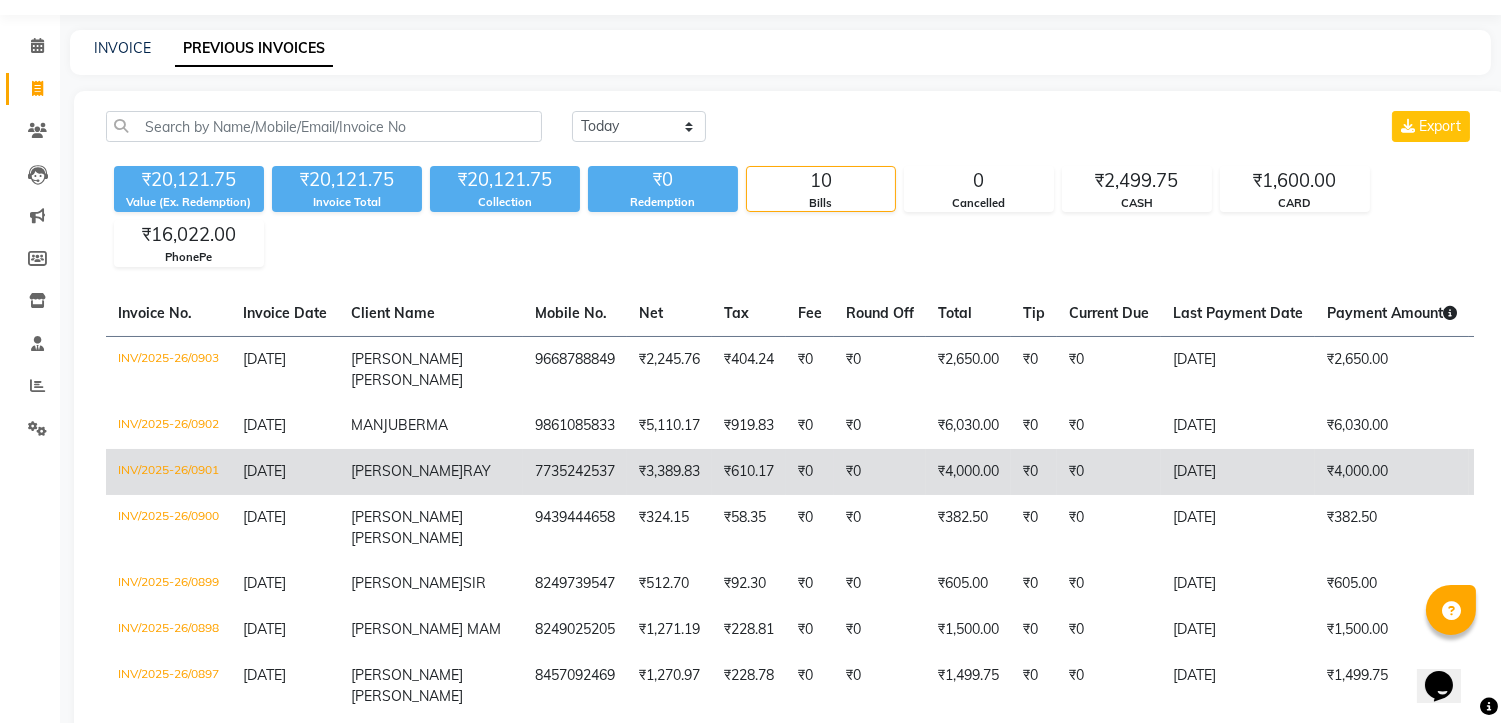 scroll, scrollTop: 436, scrollLeft: 0, axis: vertical 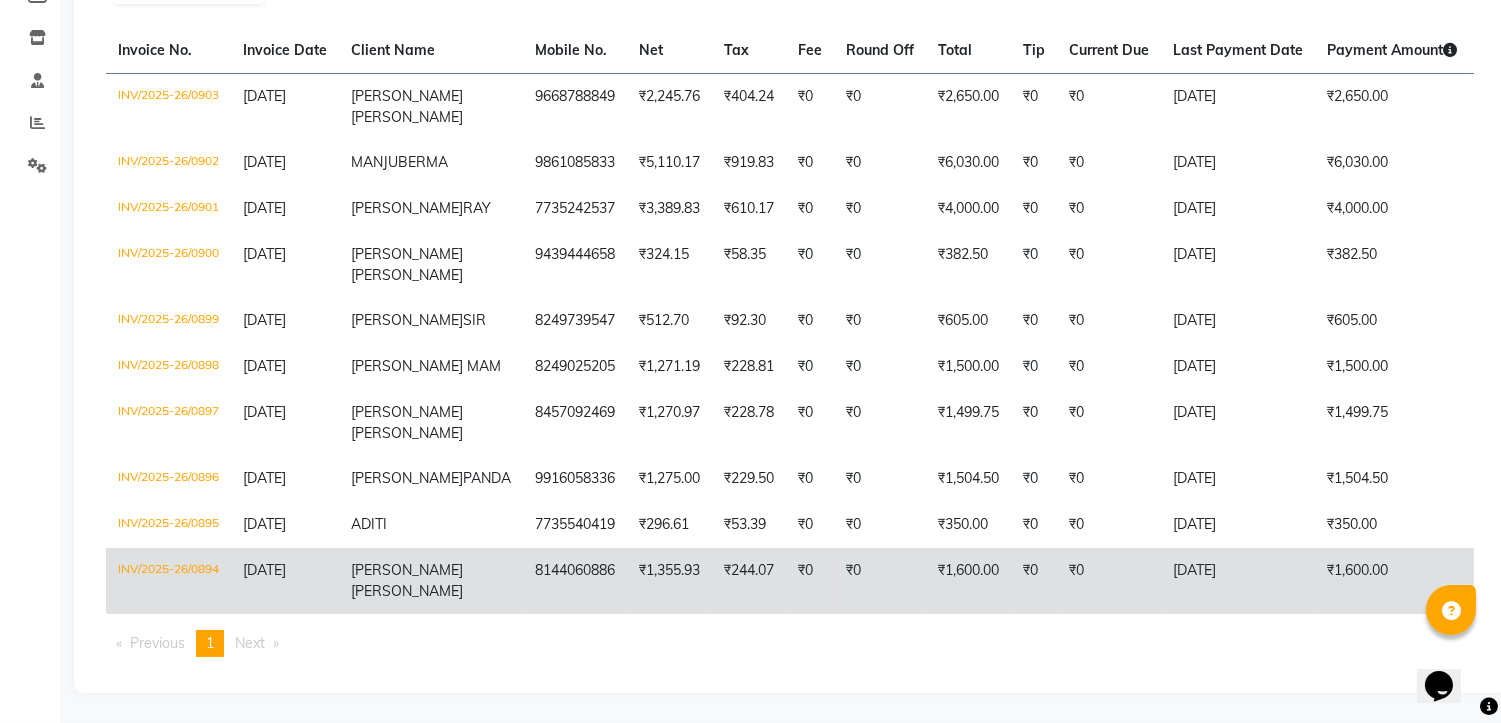 click on "[PERSON_NAME]" 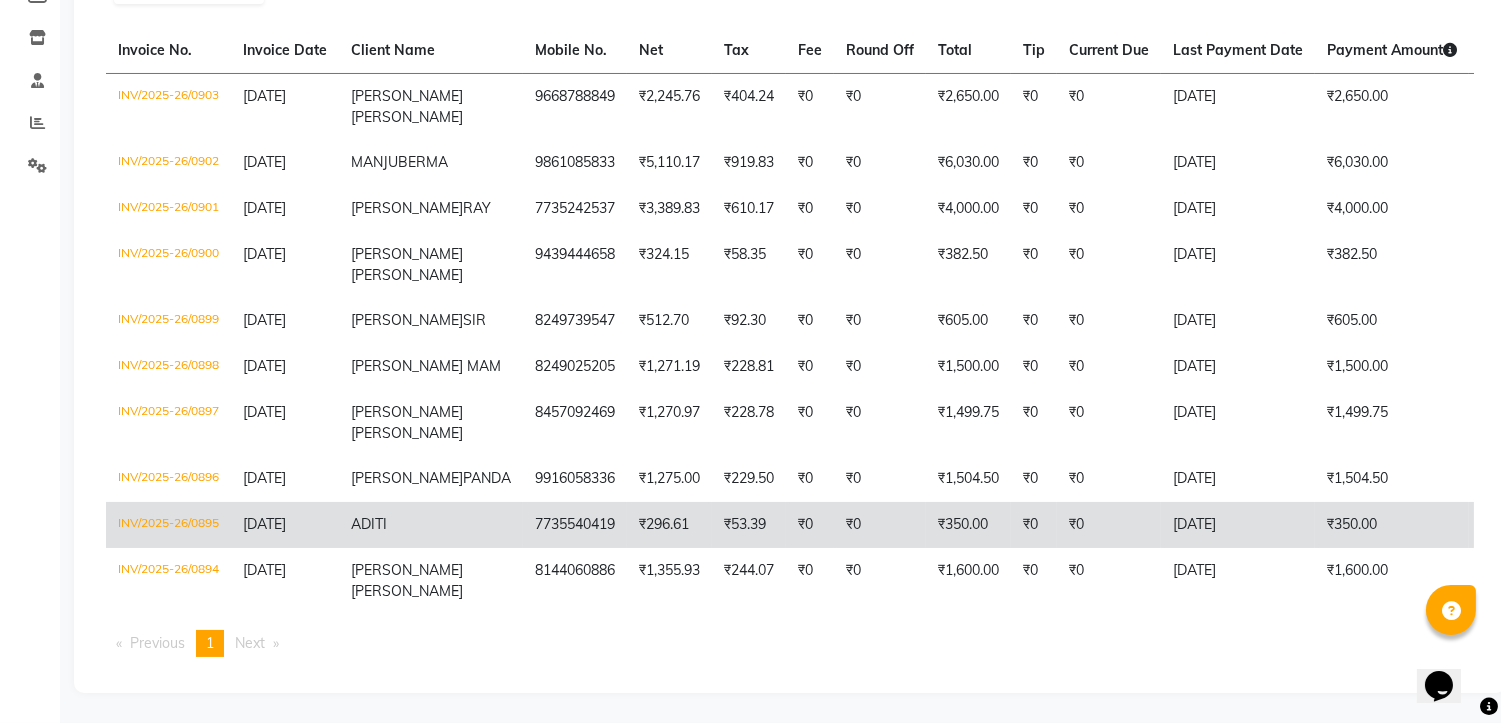 click on "ADITI" 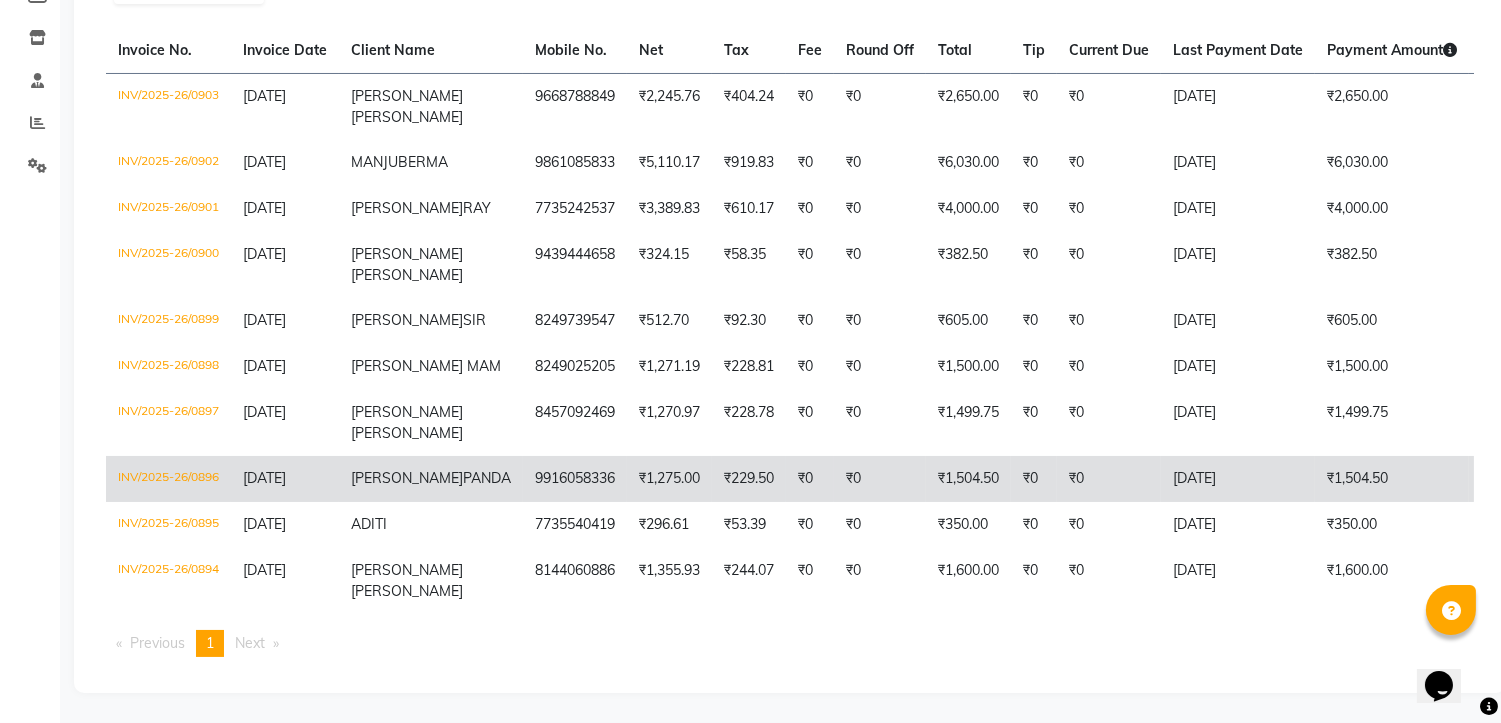 click on "[PERSON_NAME]  PANDA" 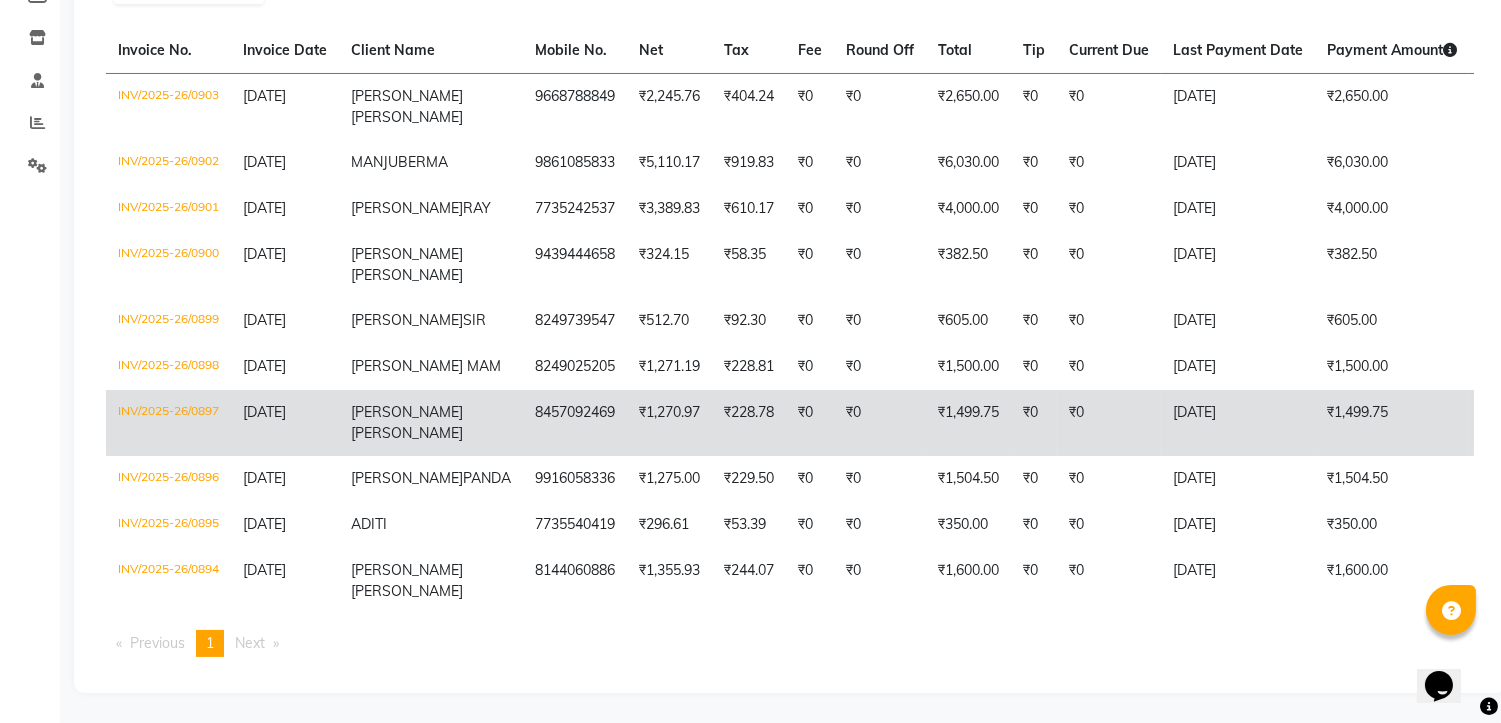 click on "[PERSON_NAME]" 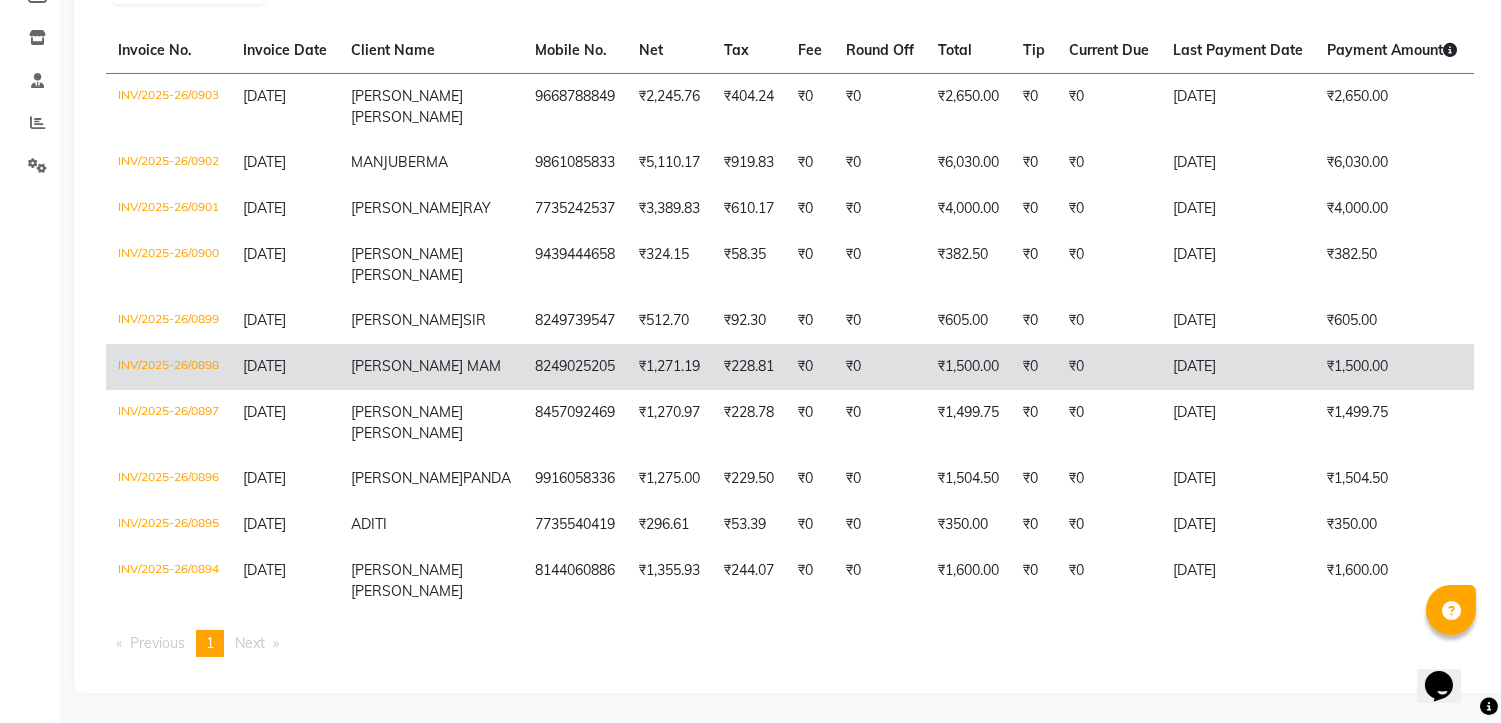 click on "[PERSON_NAME] MAM" 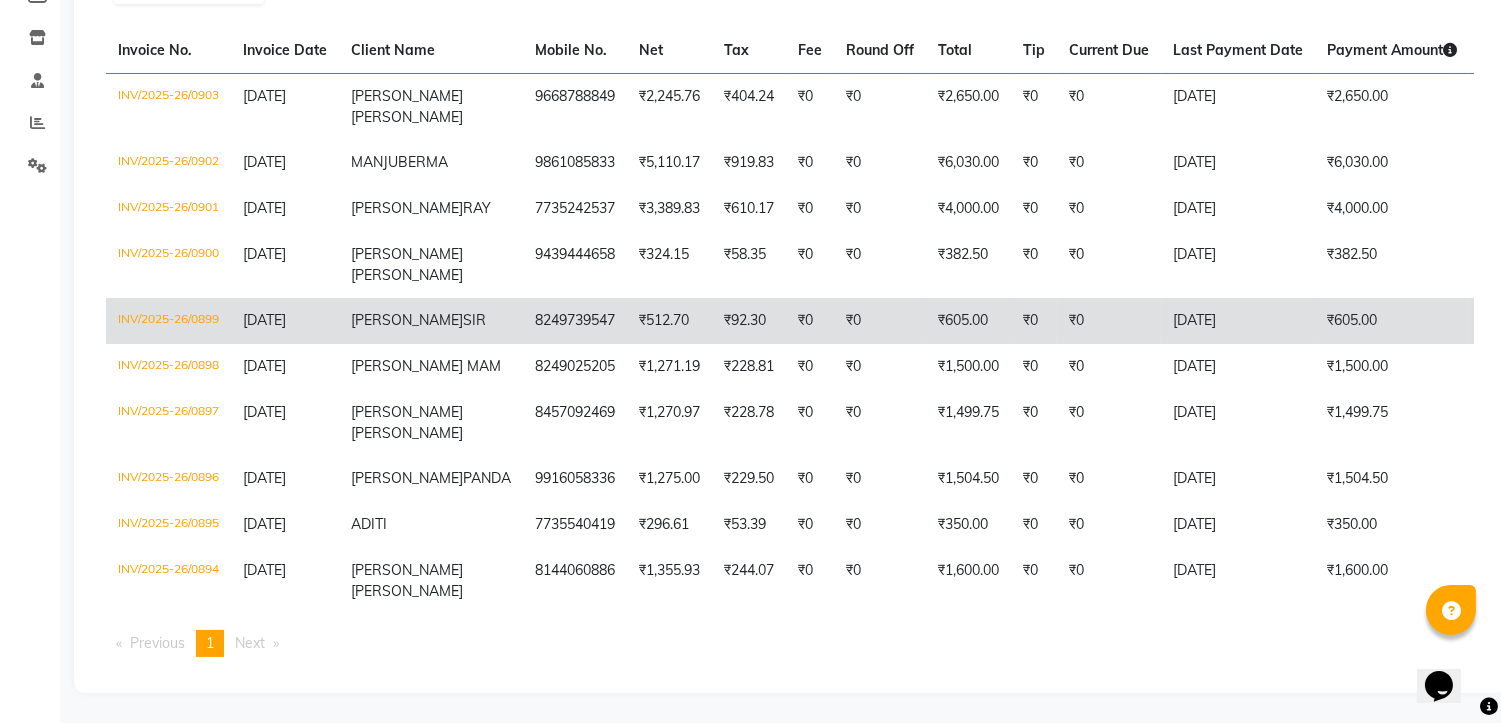 click on "[PERSON_NAME]" 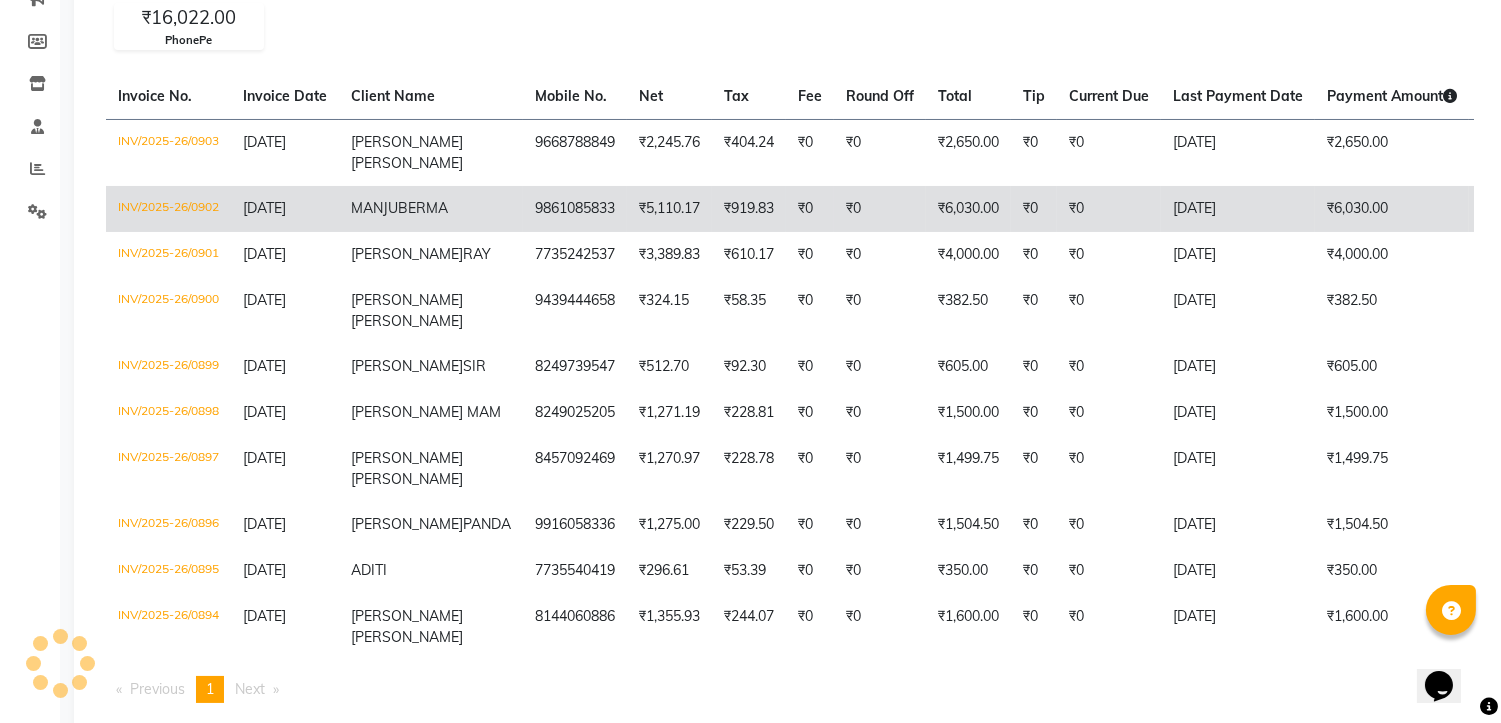 scroll, scrollTop: 214, scrollLeft: 0, axis: vertical 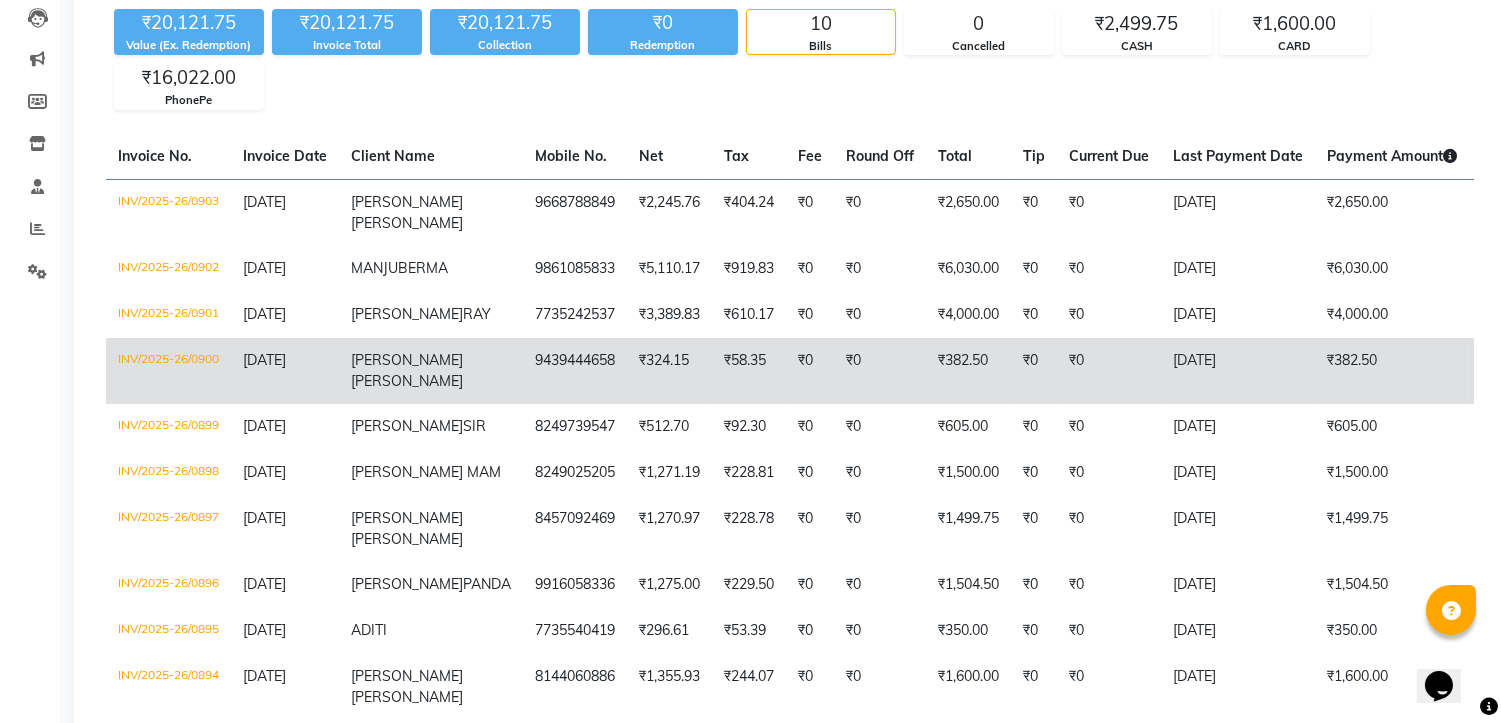 click on "[PERSON_NAME]  [PERSON_NAME]" 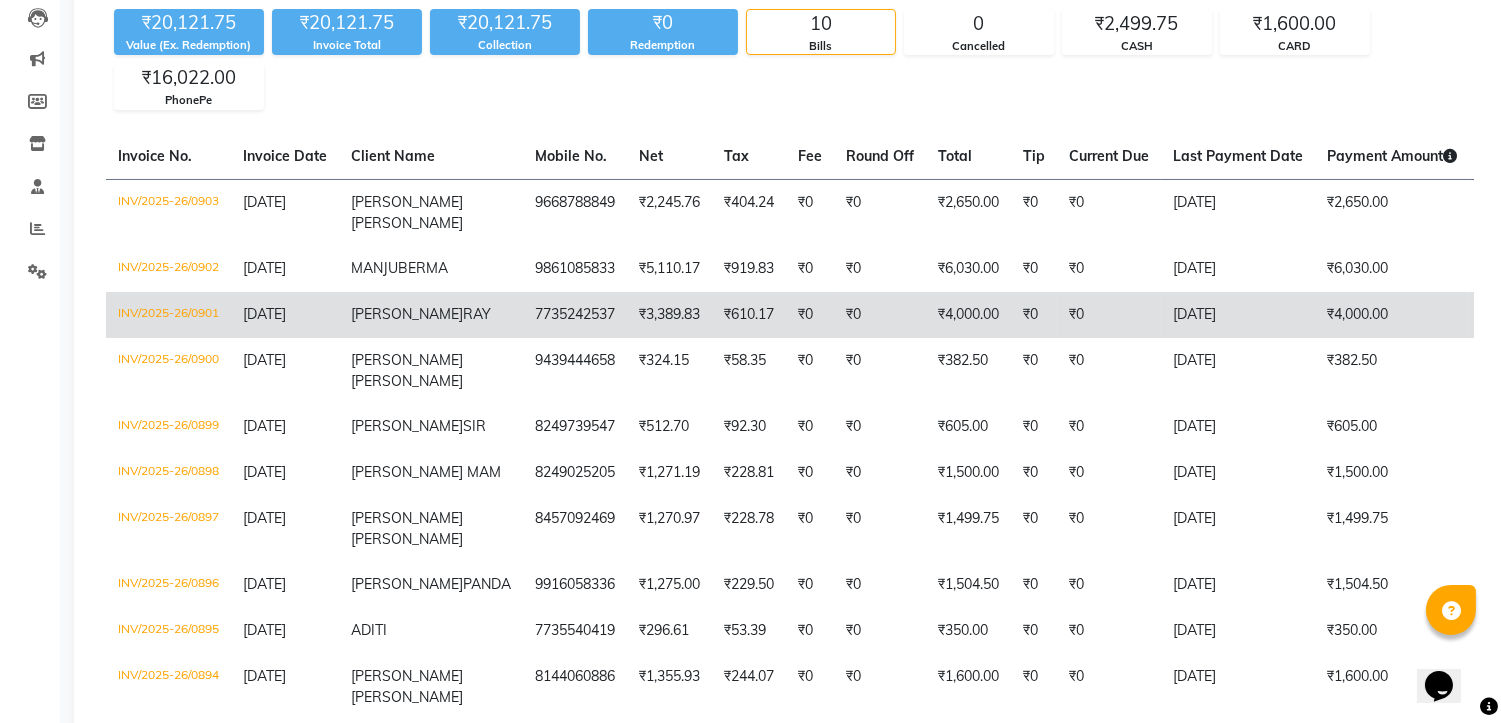 click on "[PERSON_NAME]" 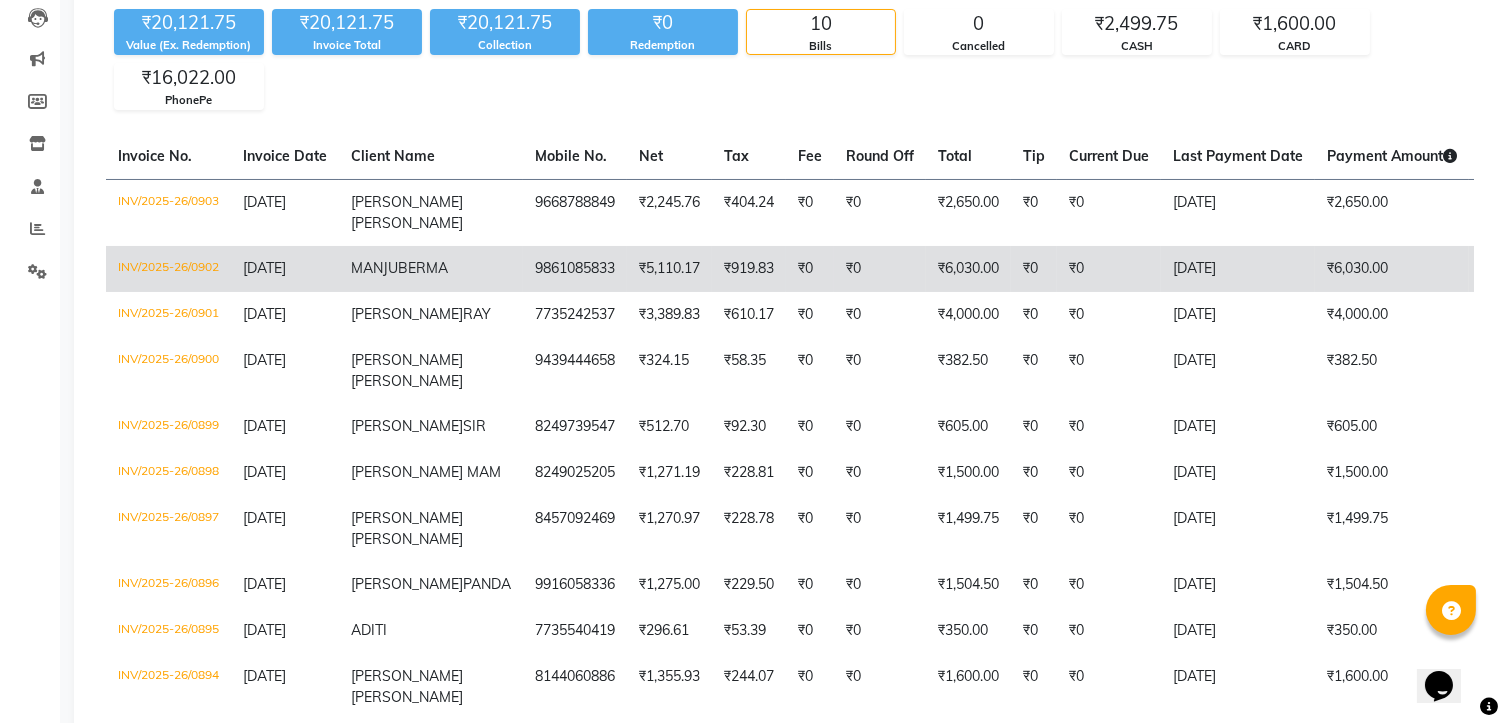 click on "MANJU" 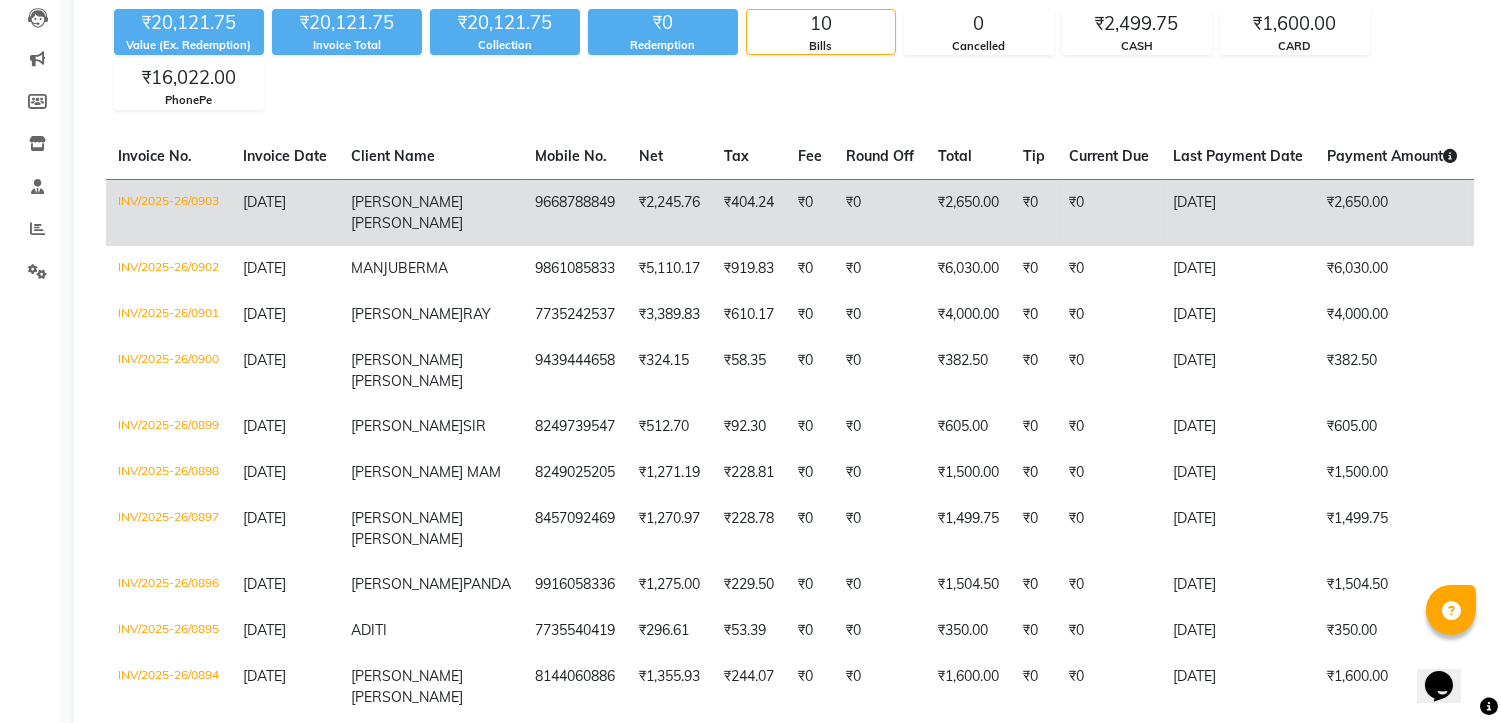 click on "9668788849" 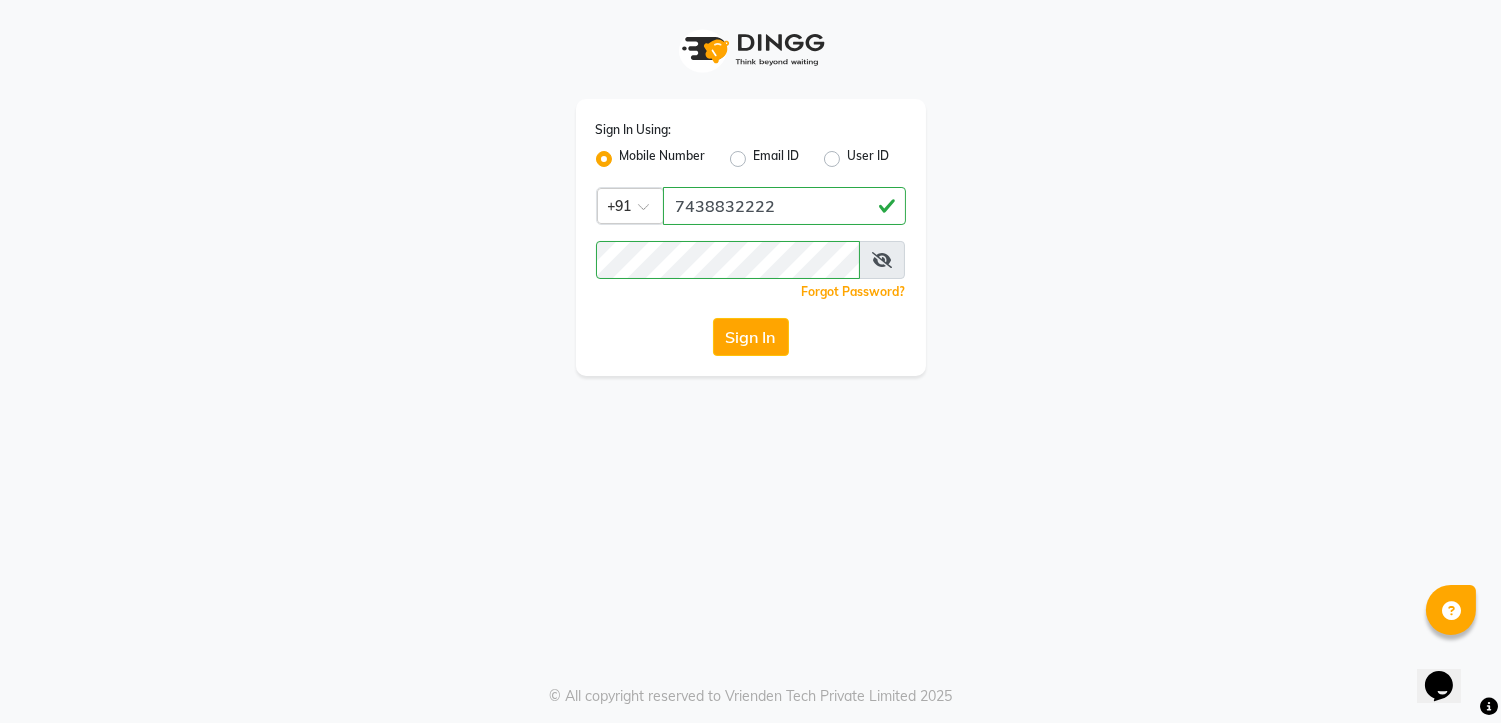 scroll, scrollTop: 0, scrollLeft: 0, axis: both 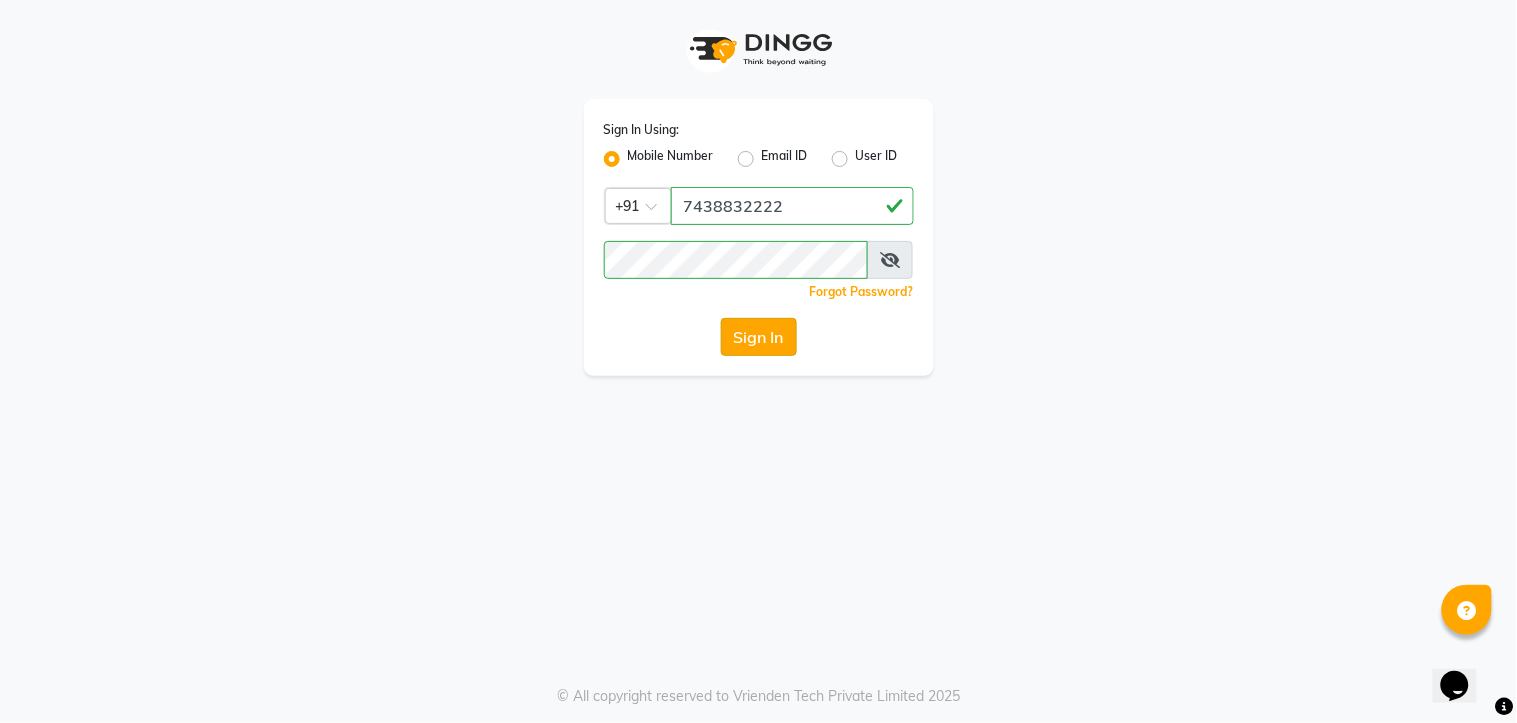 click on "Sign In" 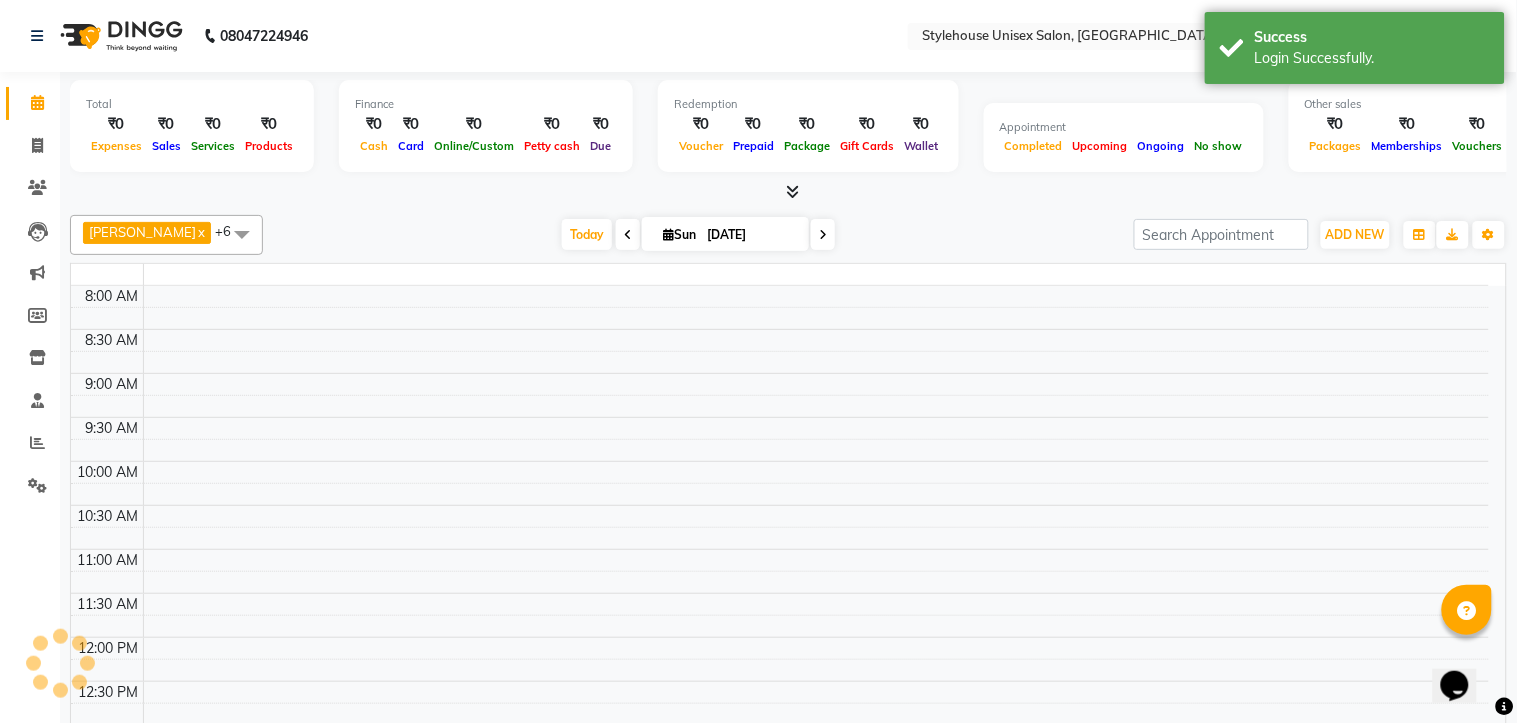 select on "en" 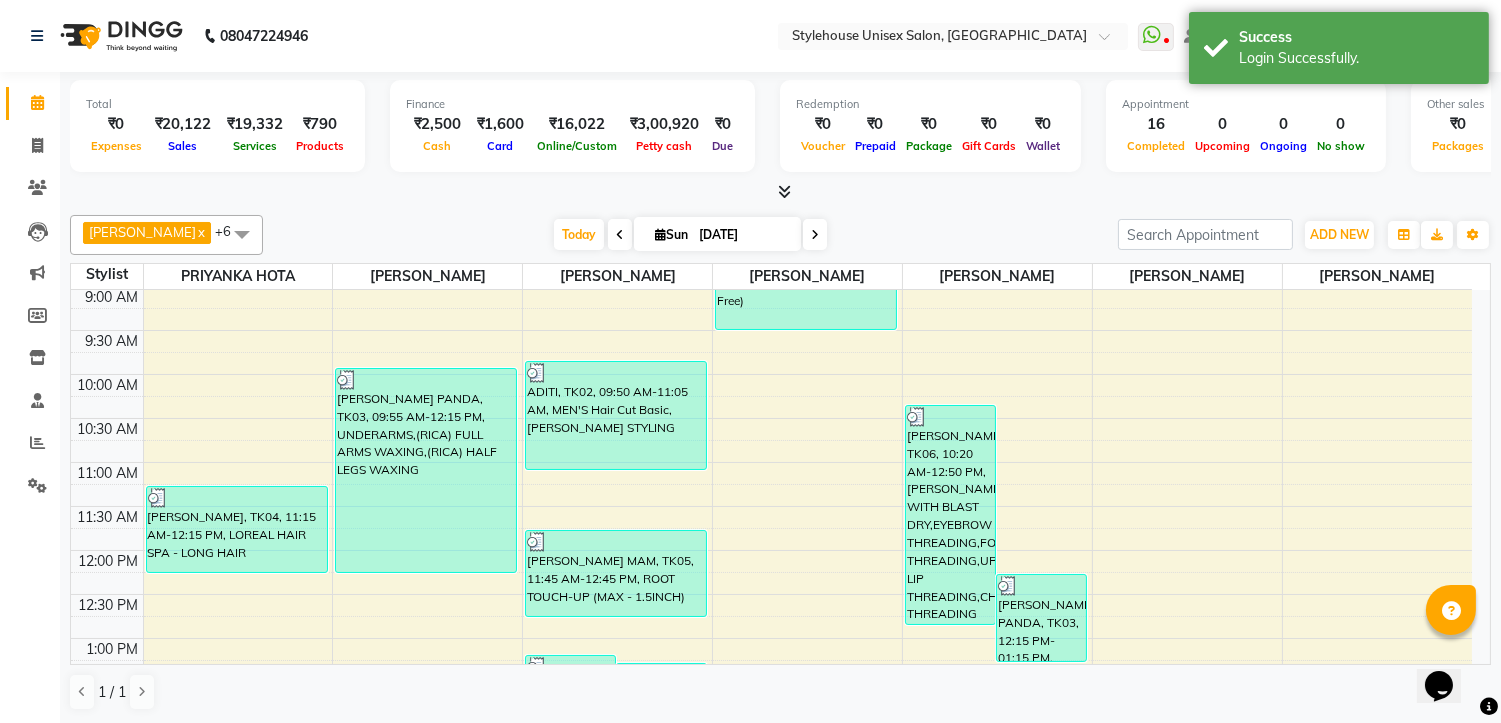 scroll, scrollTop: 0, scrollLeft: 0, axis: both 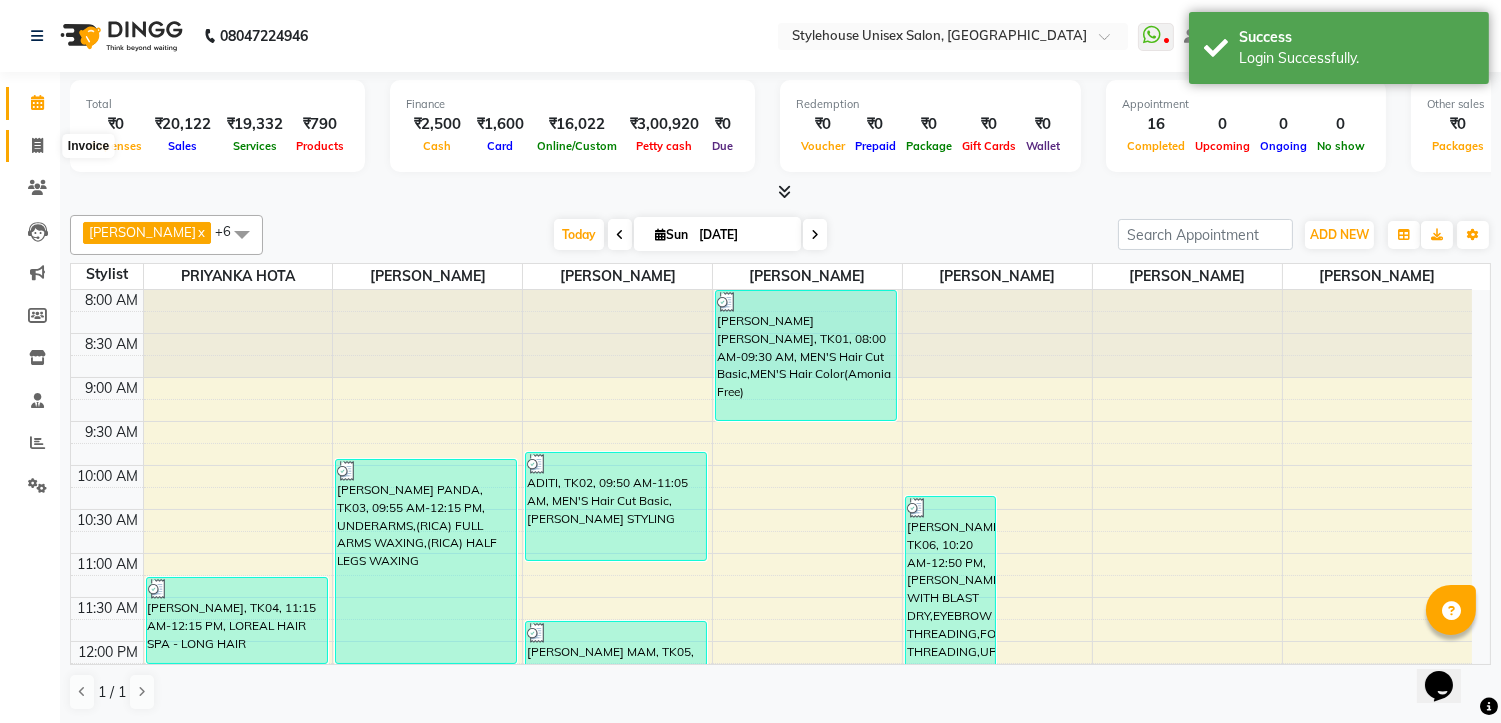 click 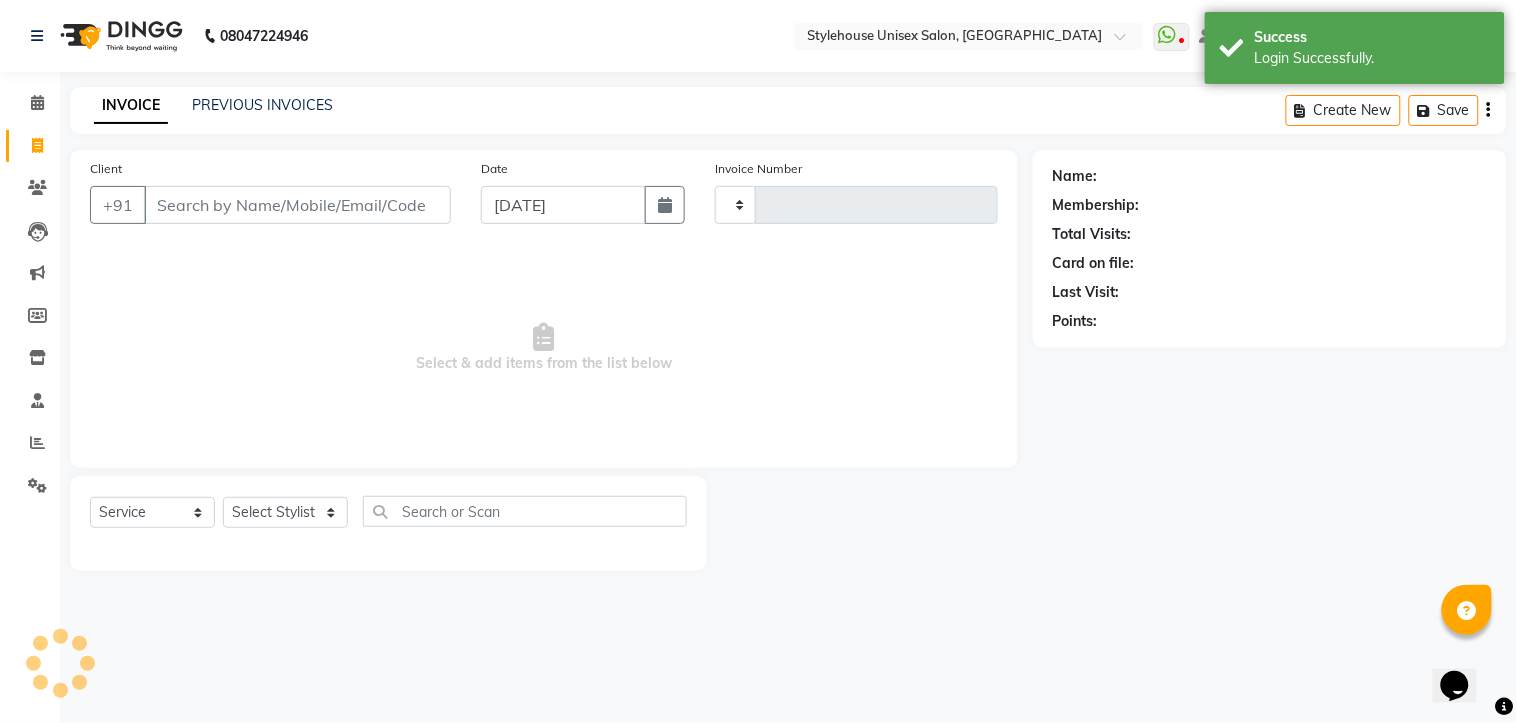 type on "0904" 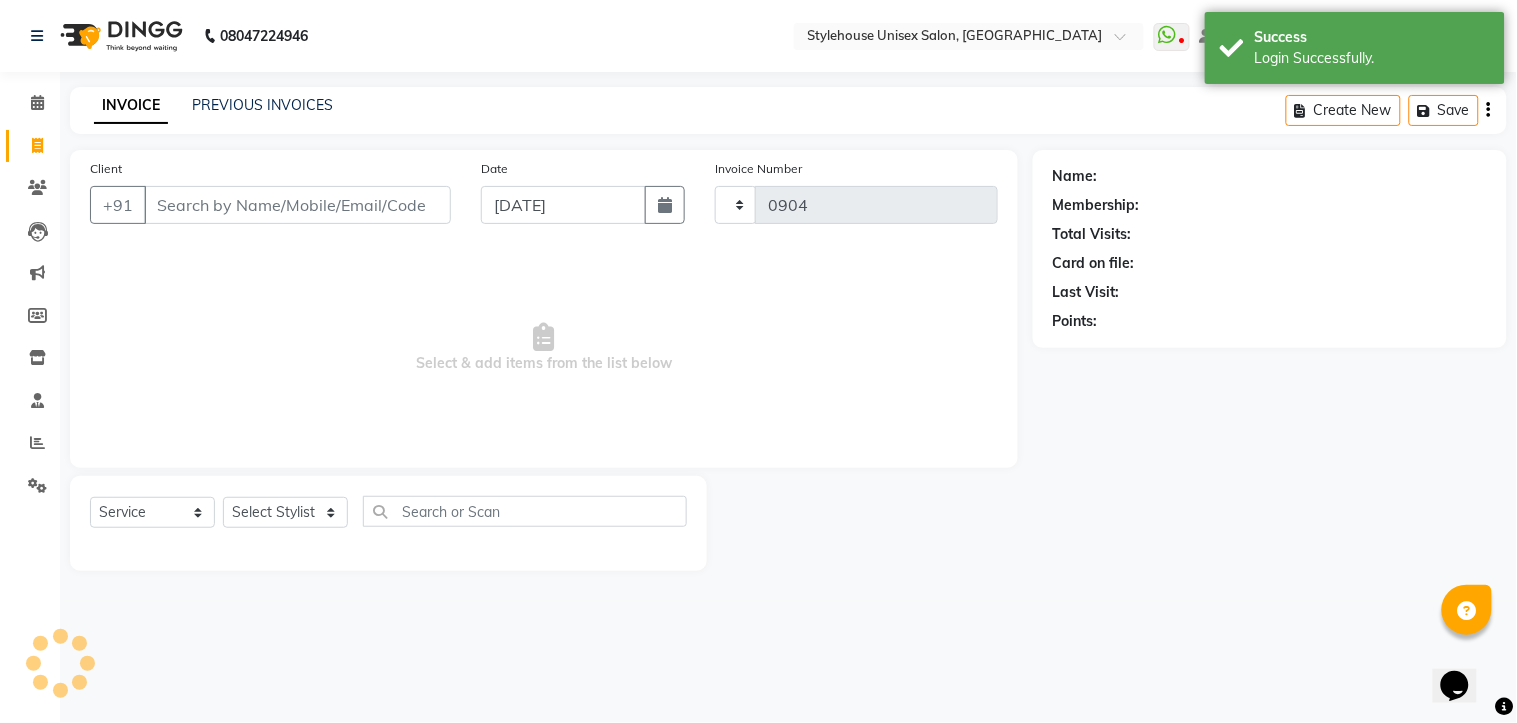 select on "7906" 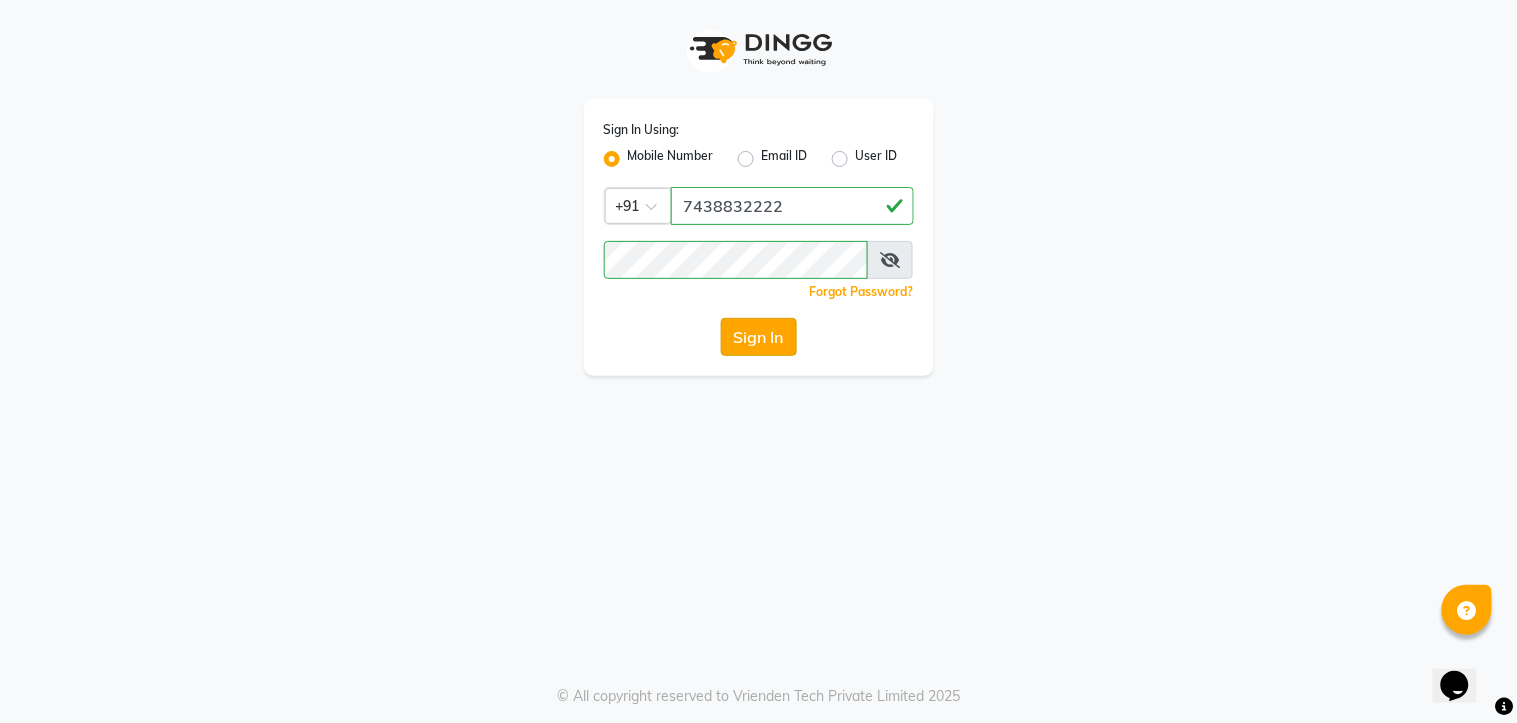 click on "Sign In" 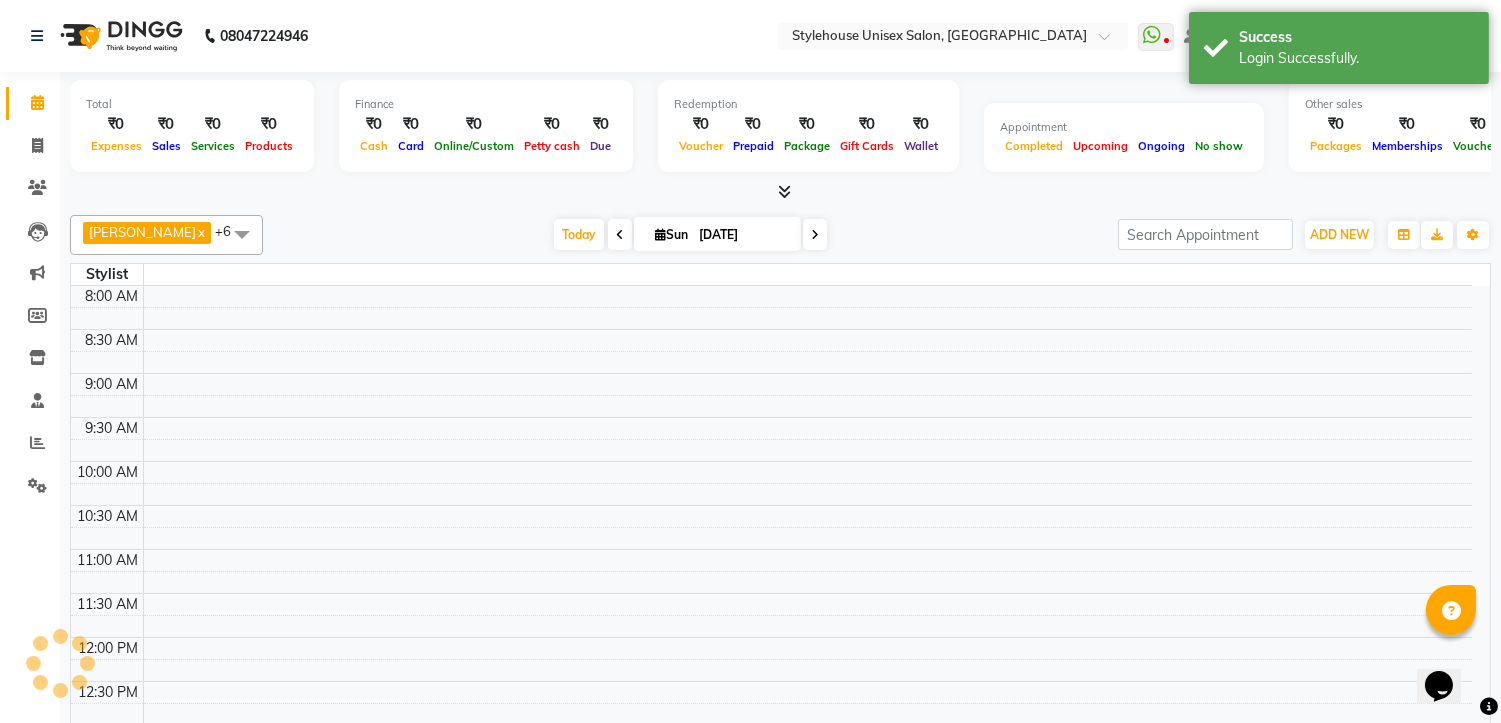 scroll, scrollTop: 0, scrollLeft: 0, axis: both 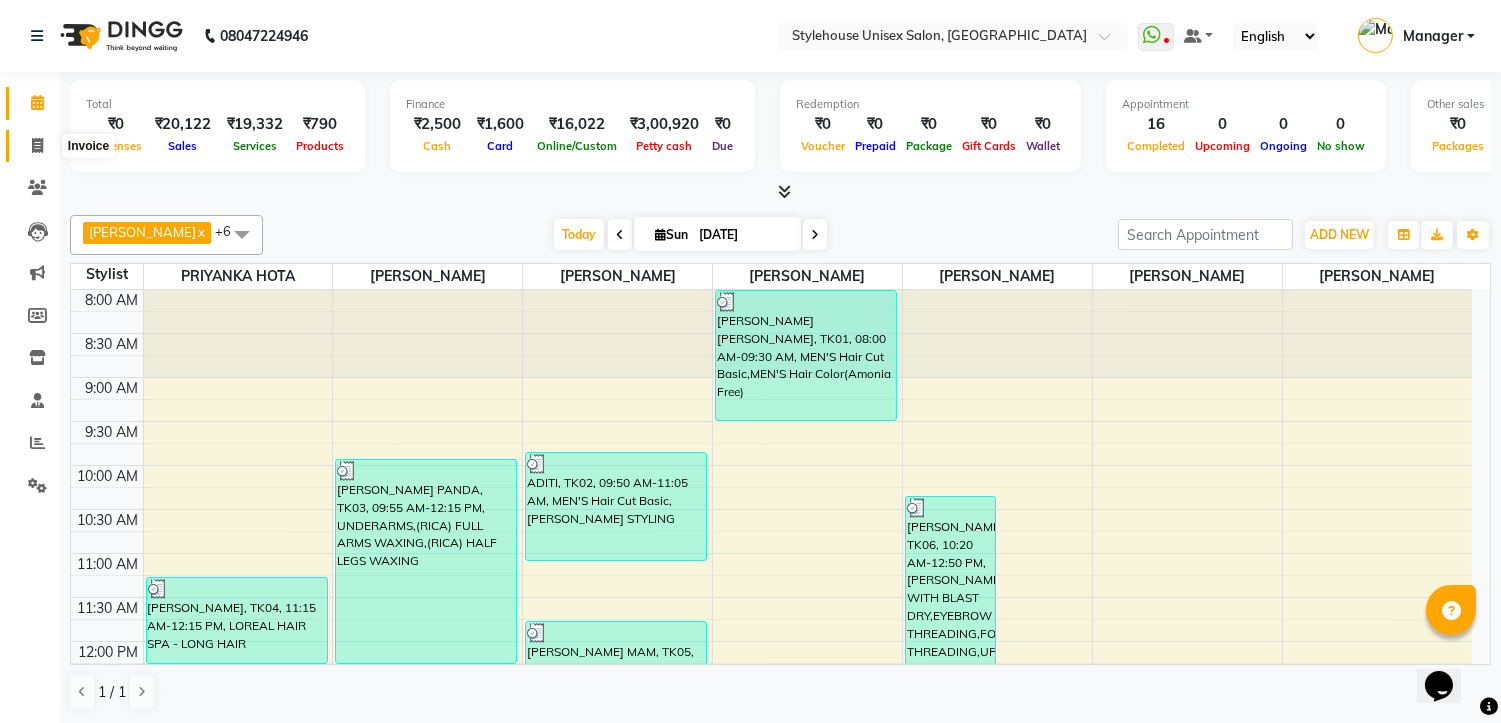click 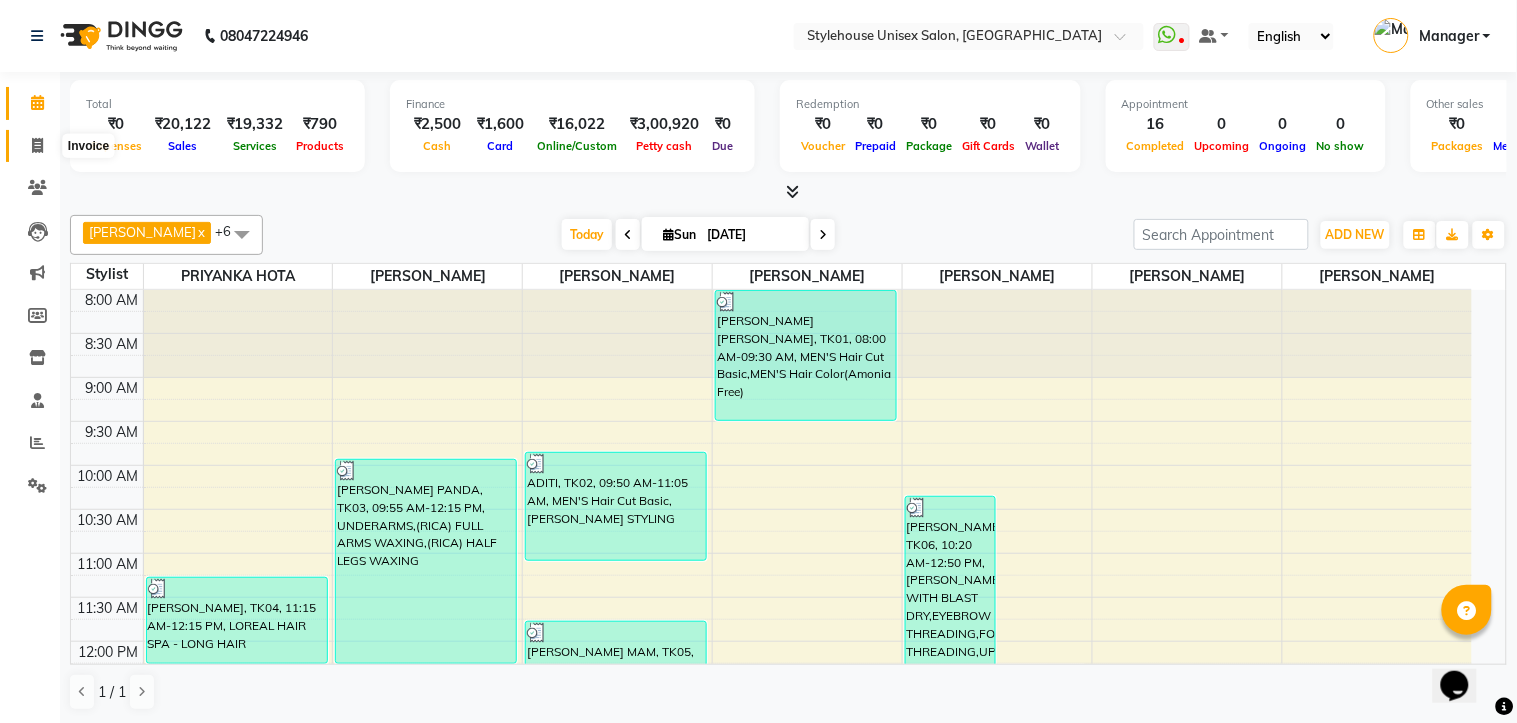 select on "service" 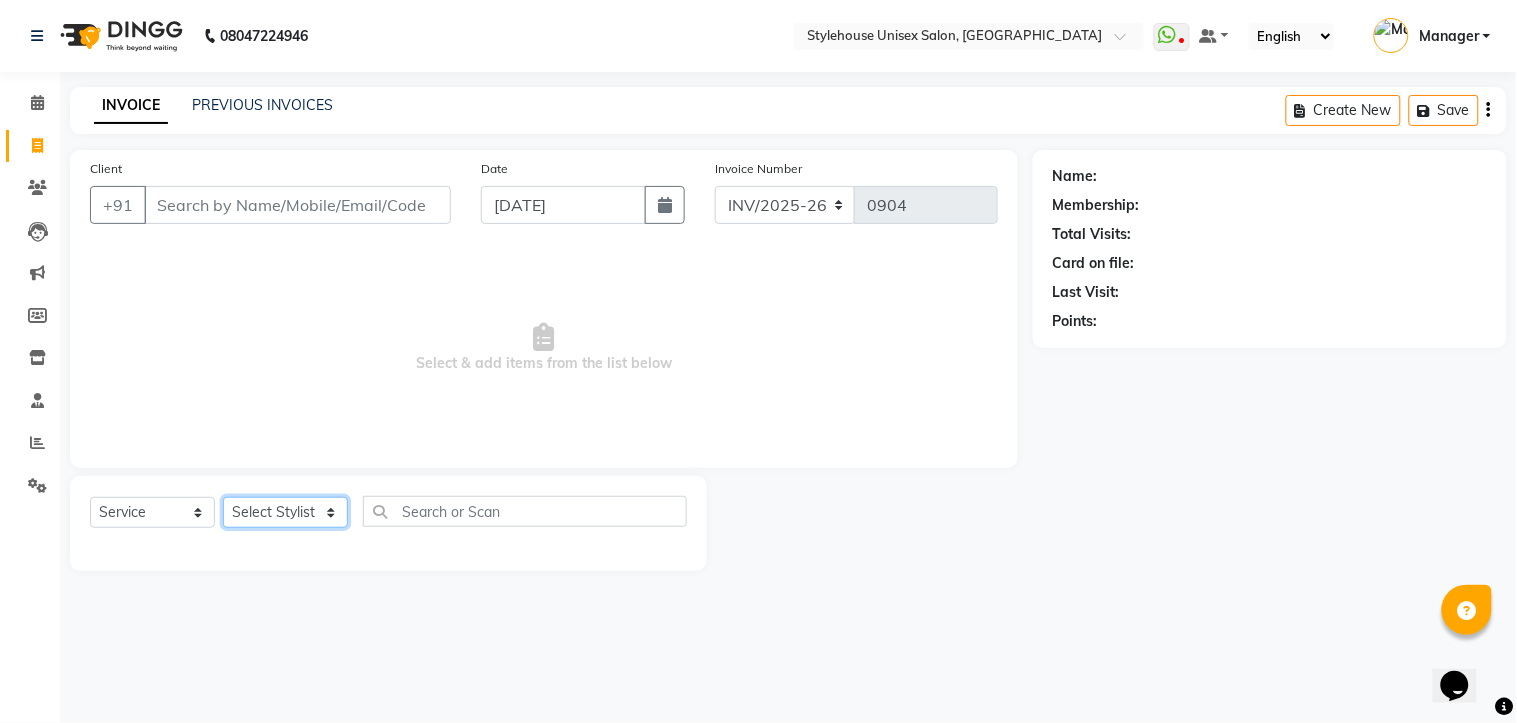 click on "Select Stylist [PERSON_NAME] [PERSON_NAME] [PERSON_NAME] Manager [PERSON_NAME] PRIYANKA HOTA [PERSON_NAME] [PERSON_NAME]" 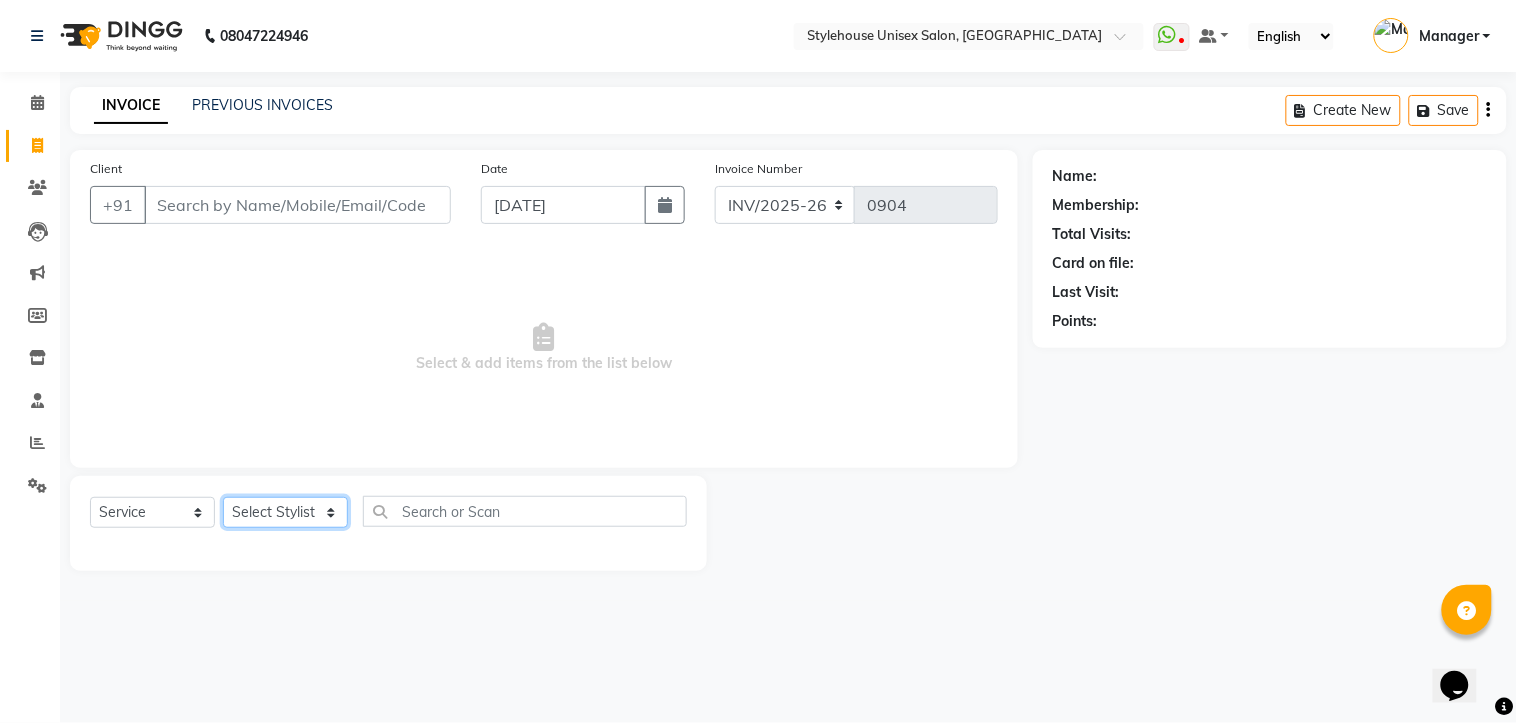 select on "69917" 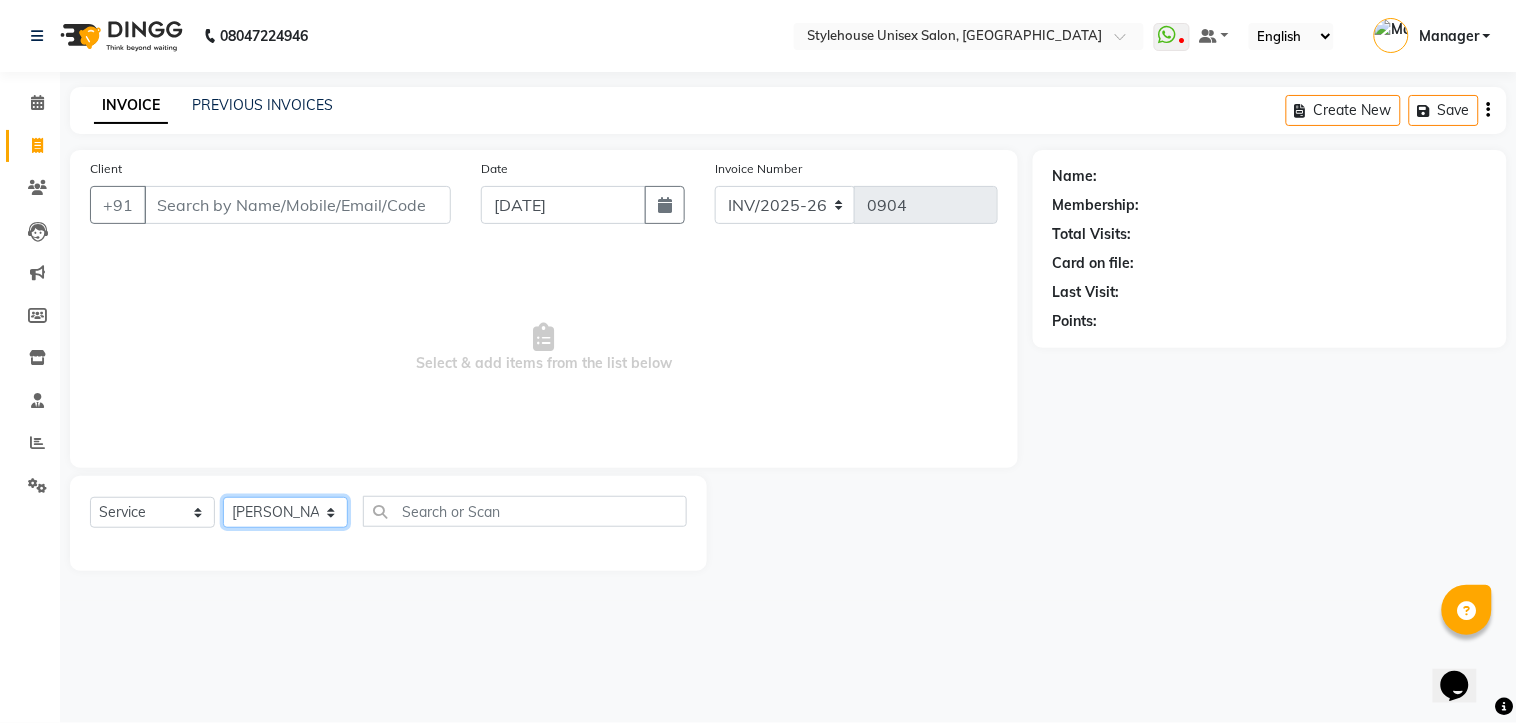 click on "Select Stylist [PERSON_NAME] [PERSON_NAME] [PERSON_NAME] Manager [PERSON_NAME] PRIYANKA HOTA [PERSON_NAME] [PERSON_NAME]" 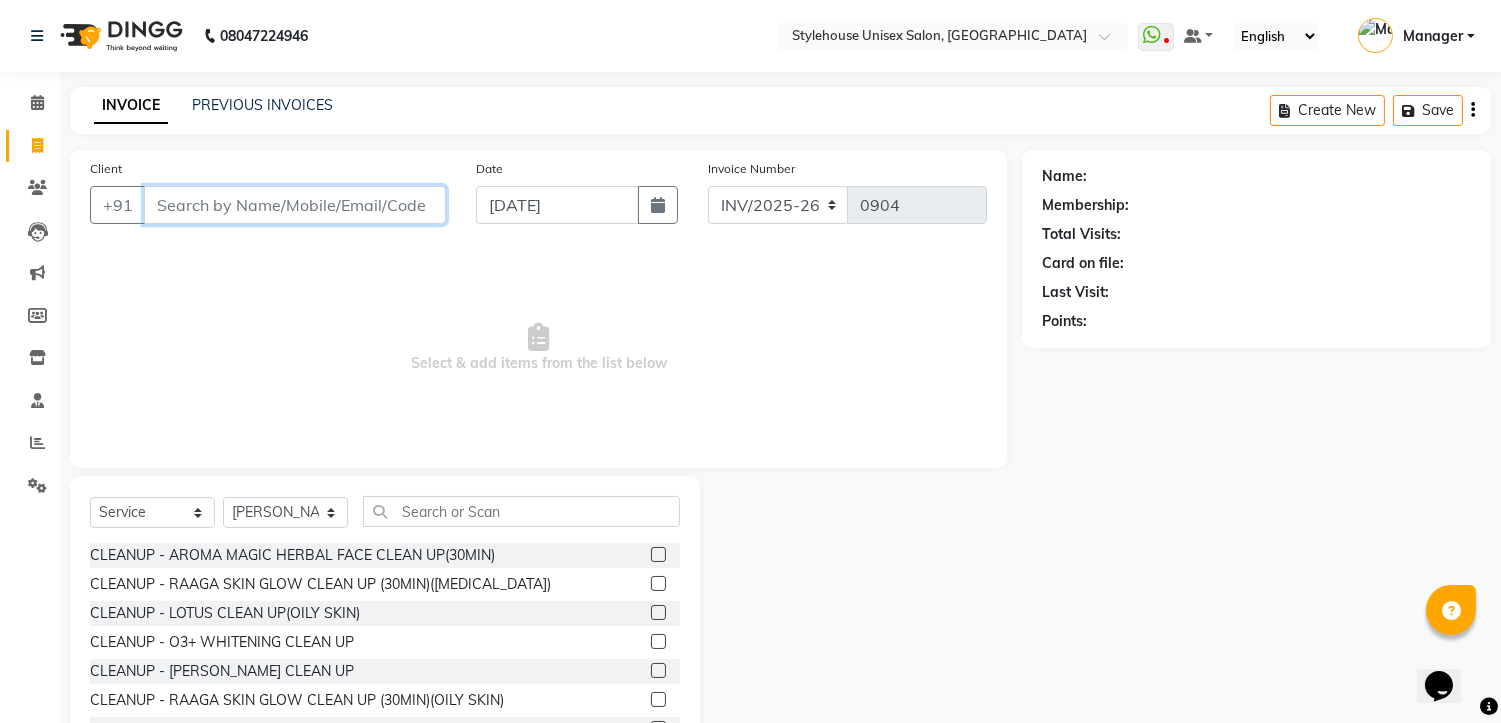 click on "Client" at bounding box center (295, 205) 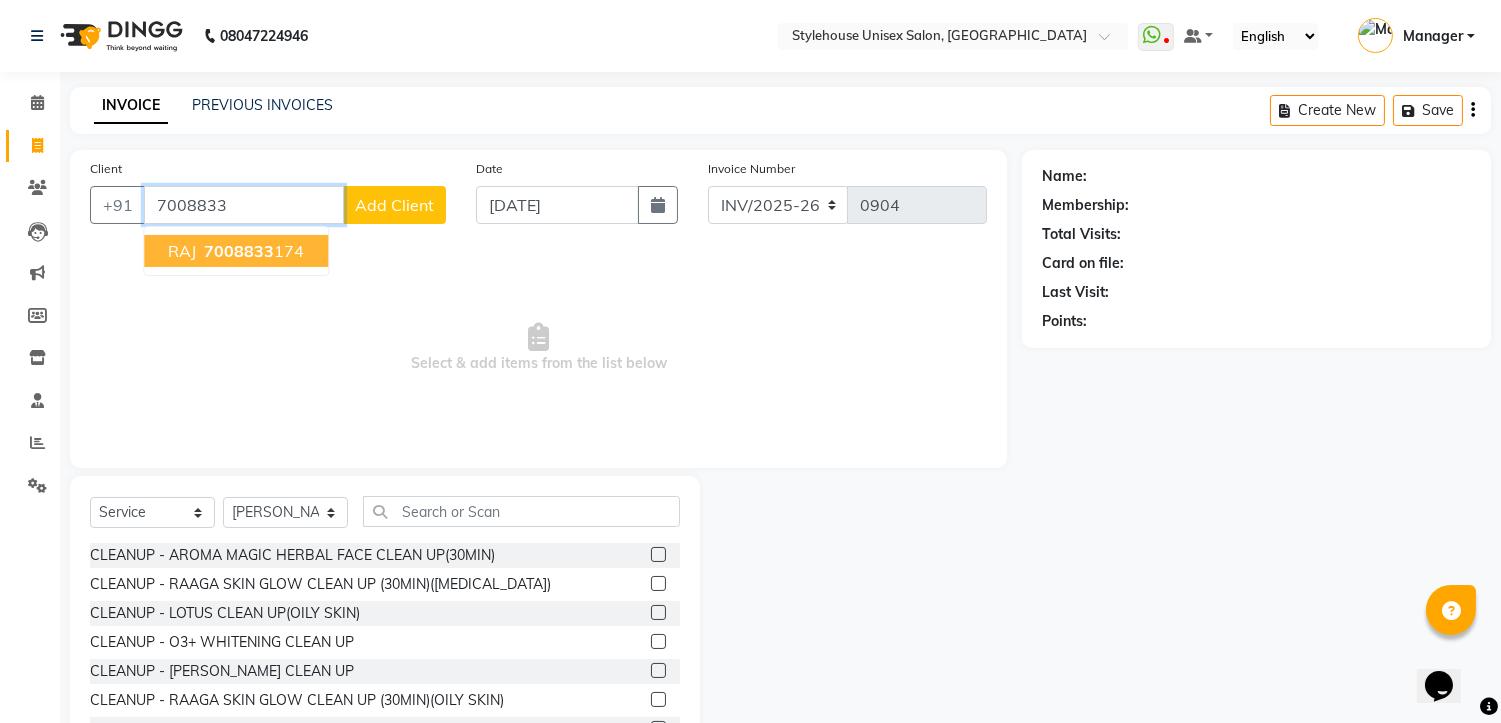 click on "7008833 174" at bounding box center (252, 251) 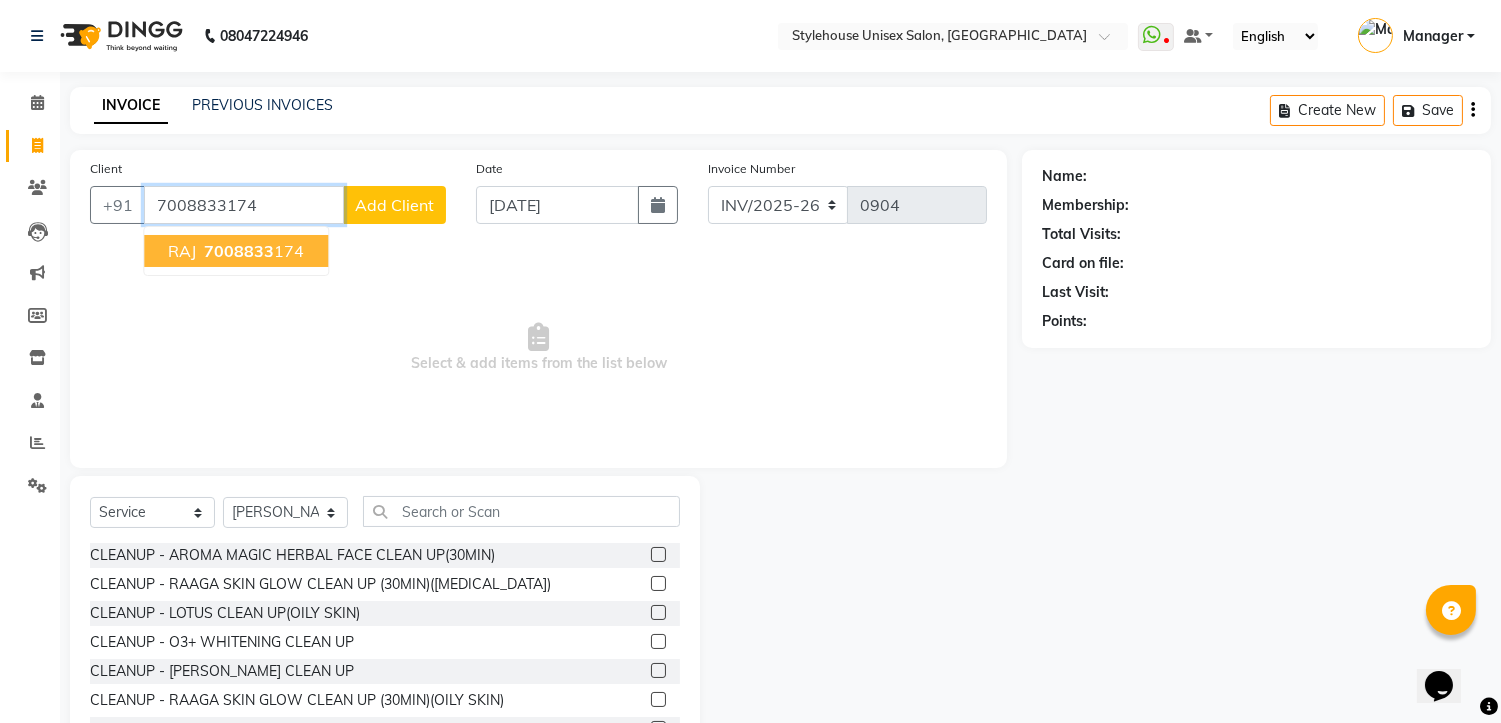 type on "7008833174" 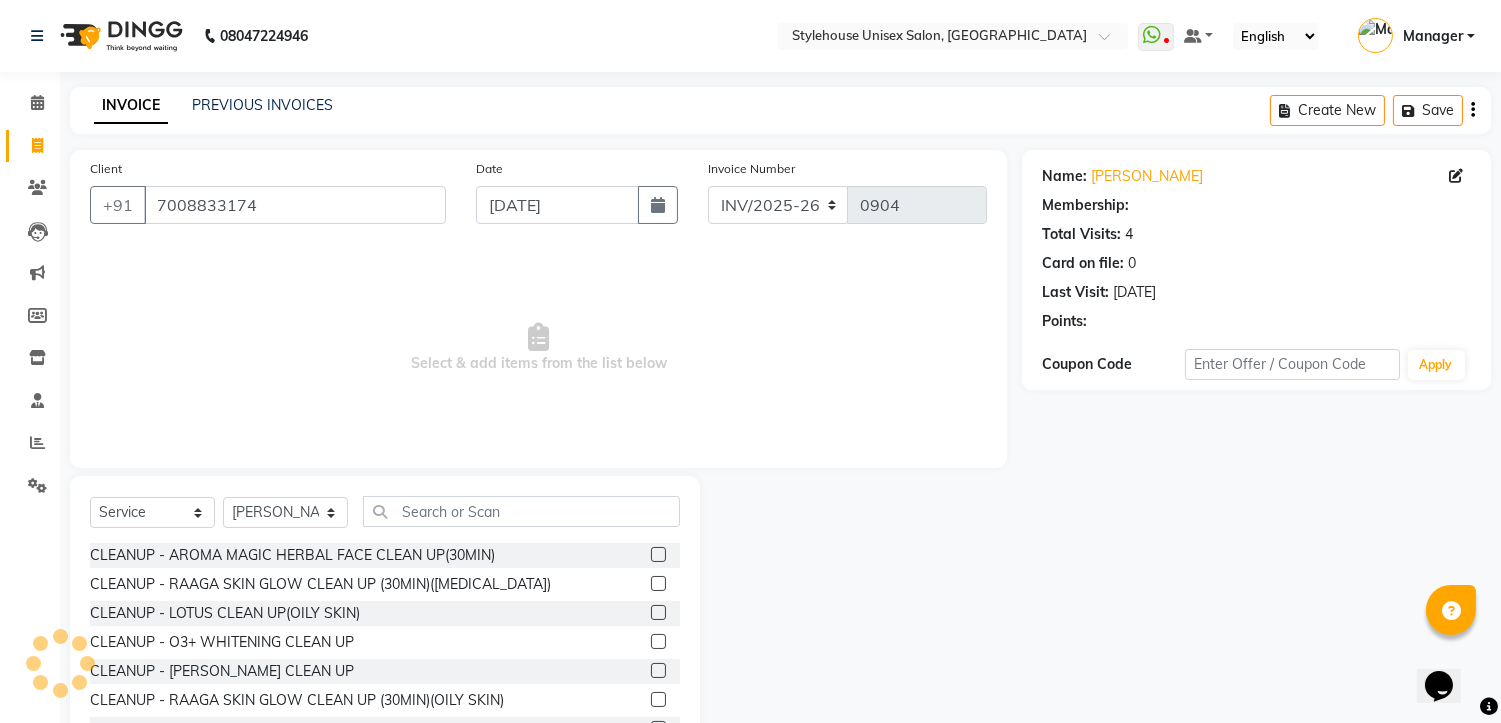 select on "1: Object" 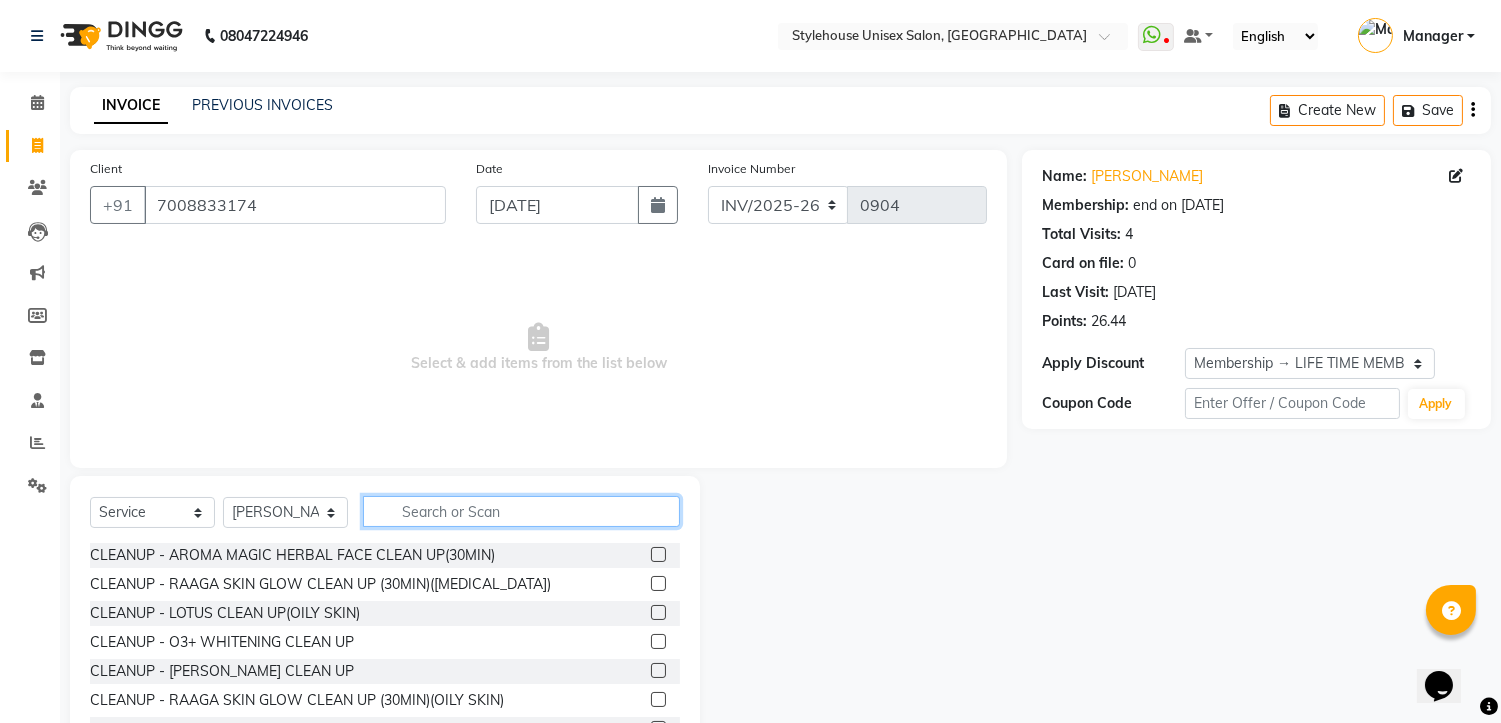 click 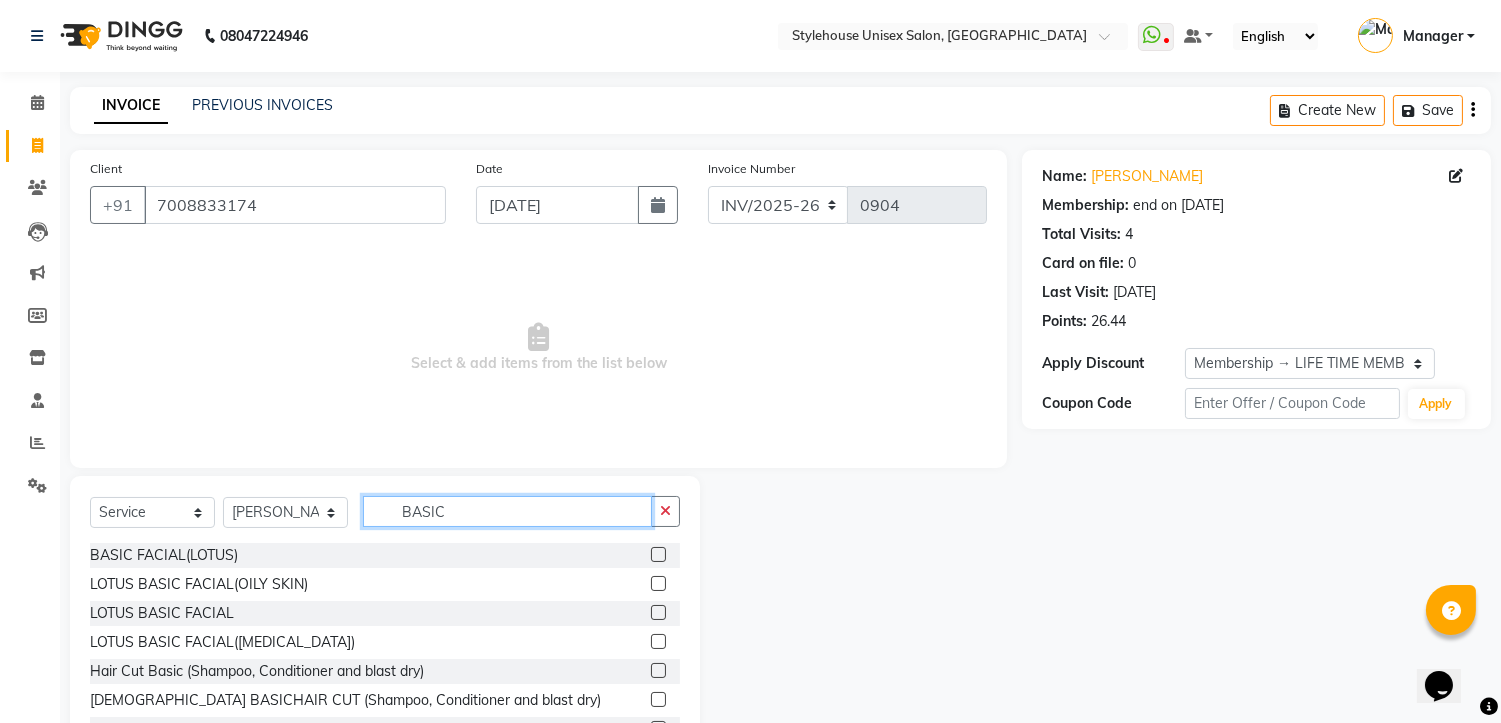 scroll, scrollTop: 32, scrollLeft: 0, axis: vertical 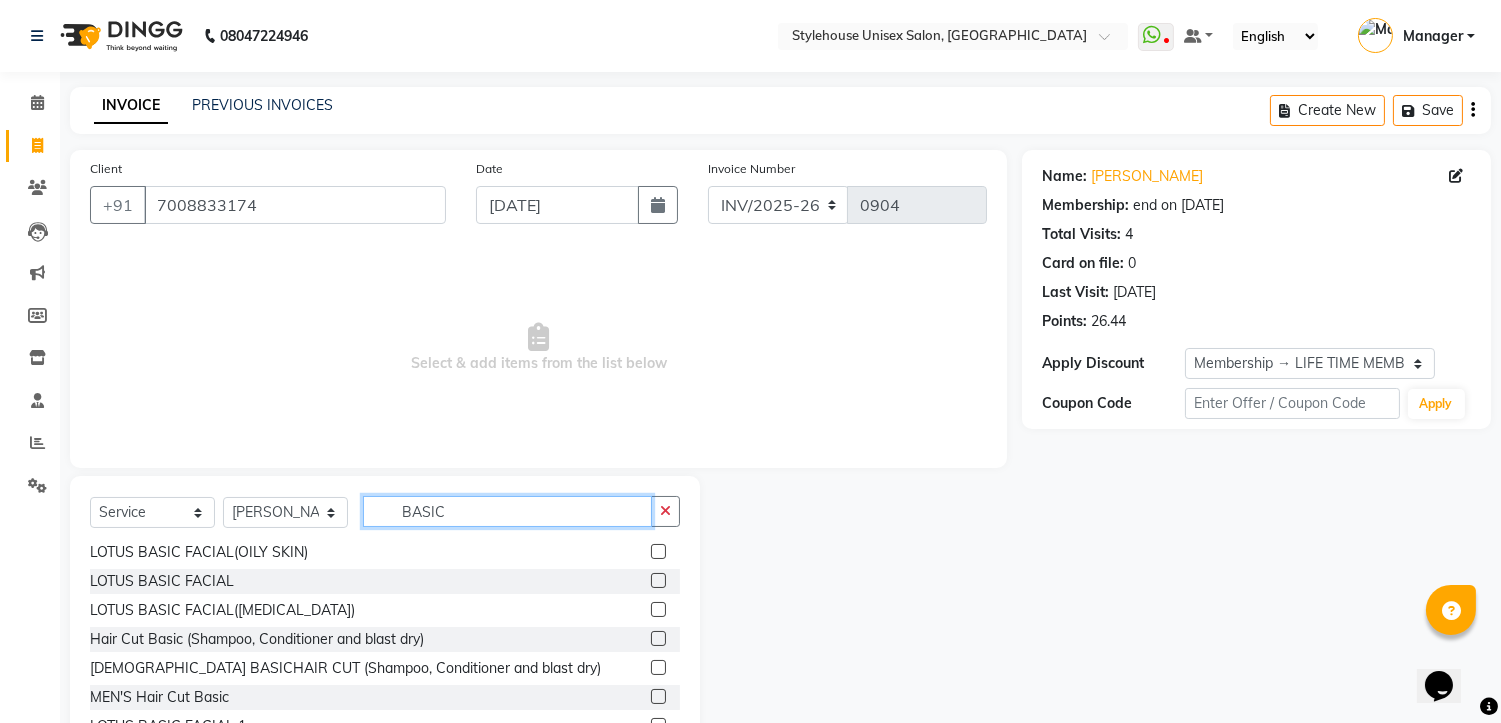 type on "BASIC" 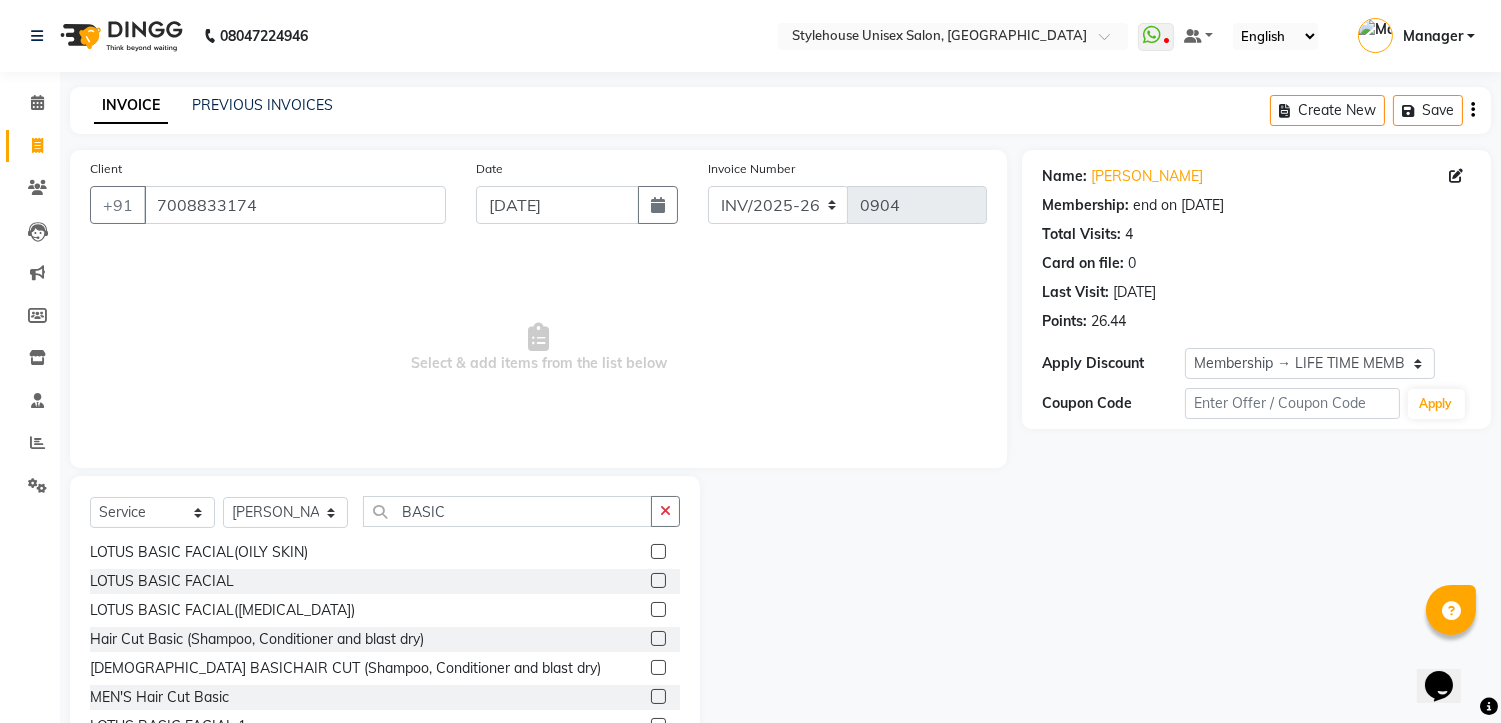 click 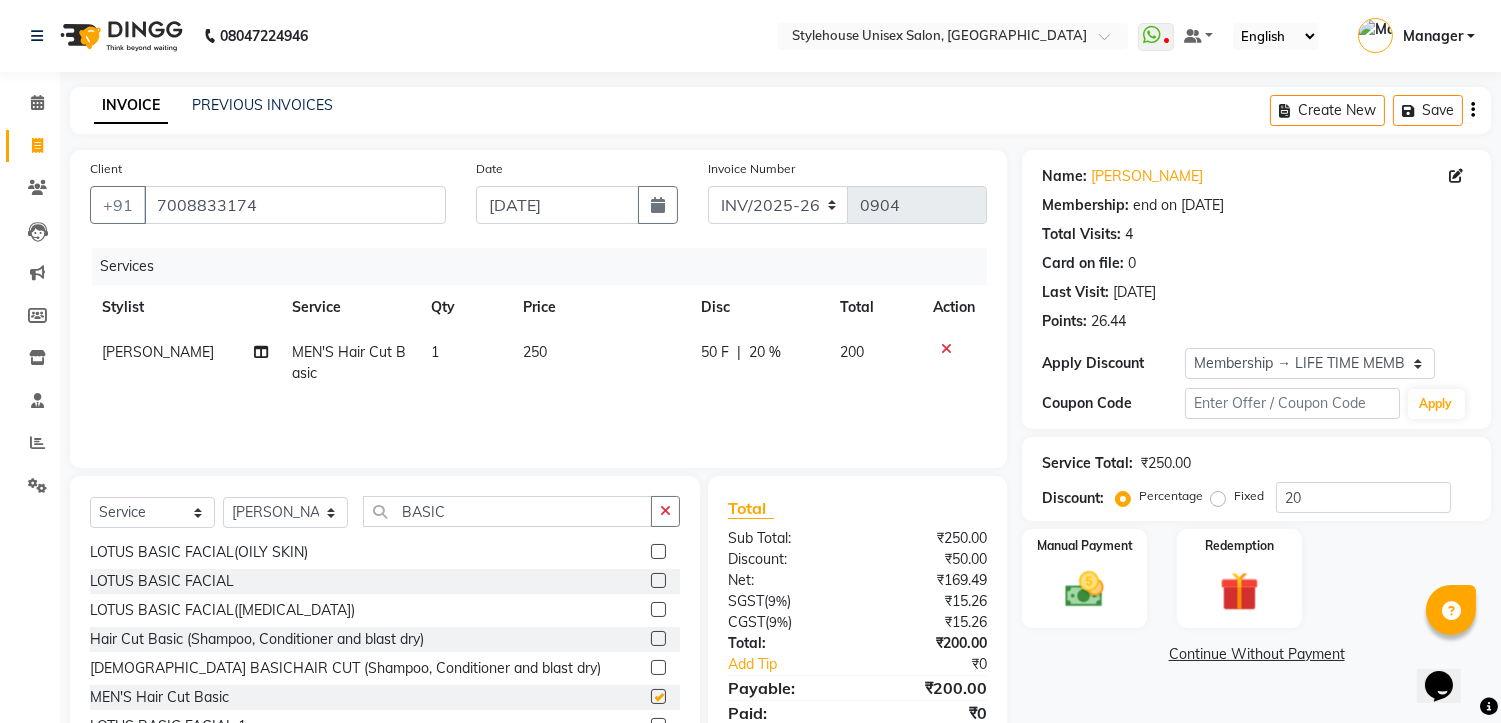 checkbox on "false" 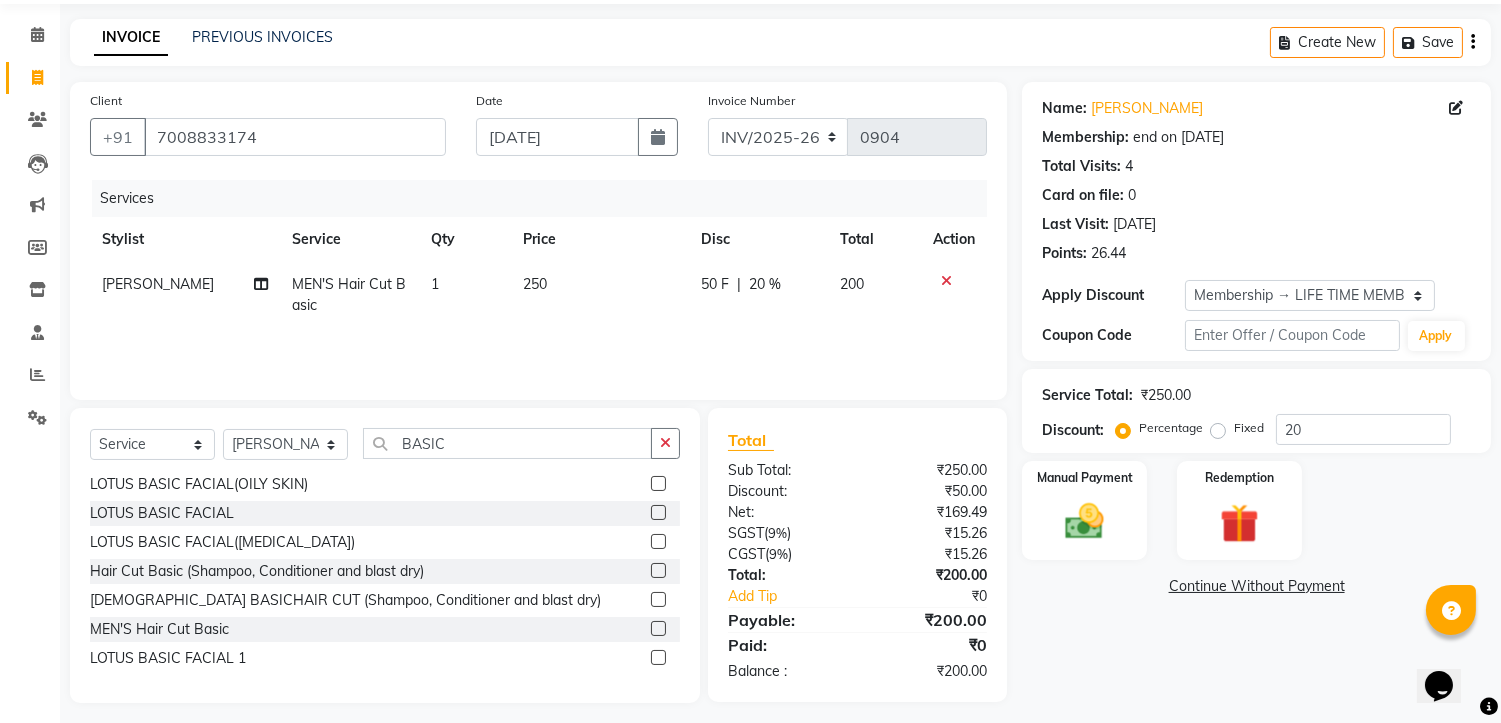 scroll, scrollTop: 77, scrollLeft: 0, axis: vertical 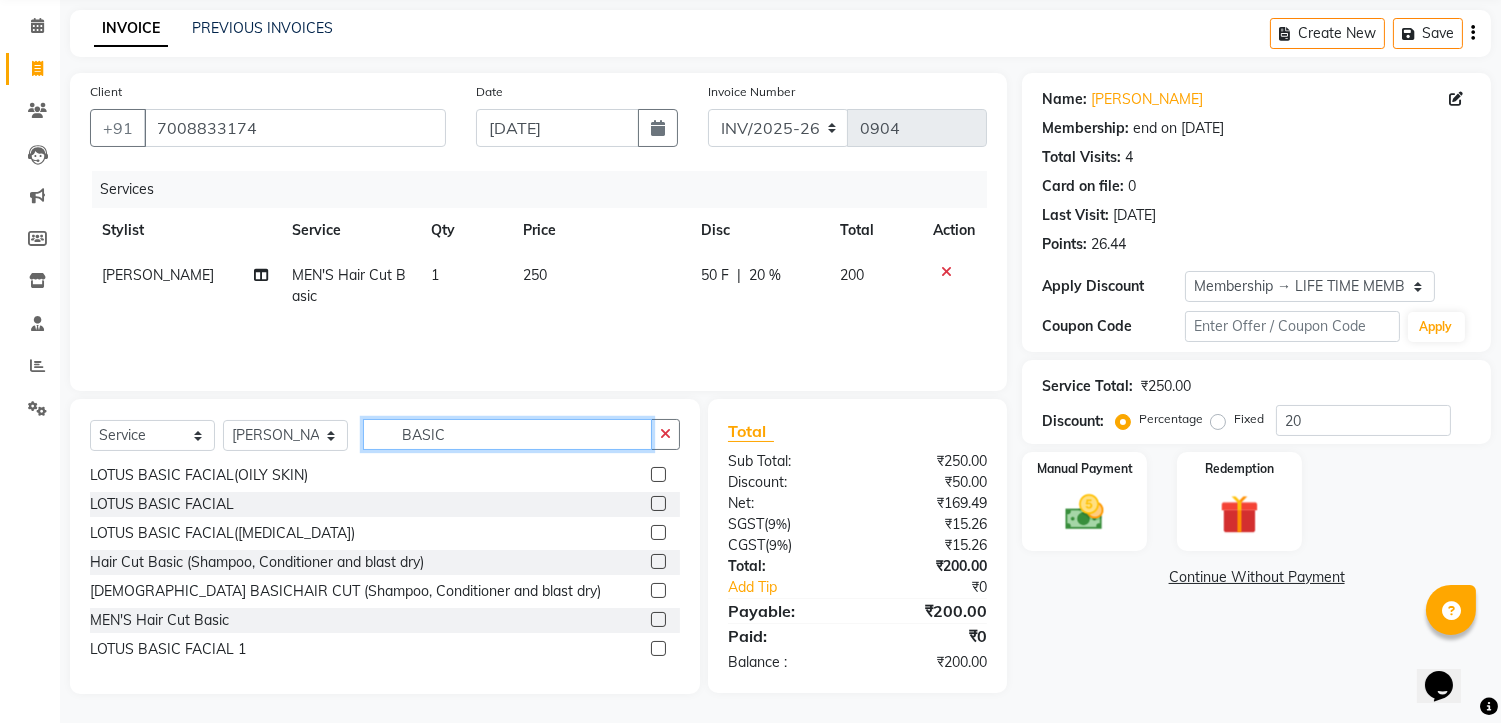 click on "BASIC" 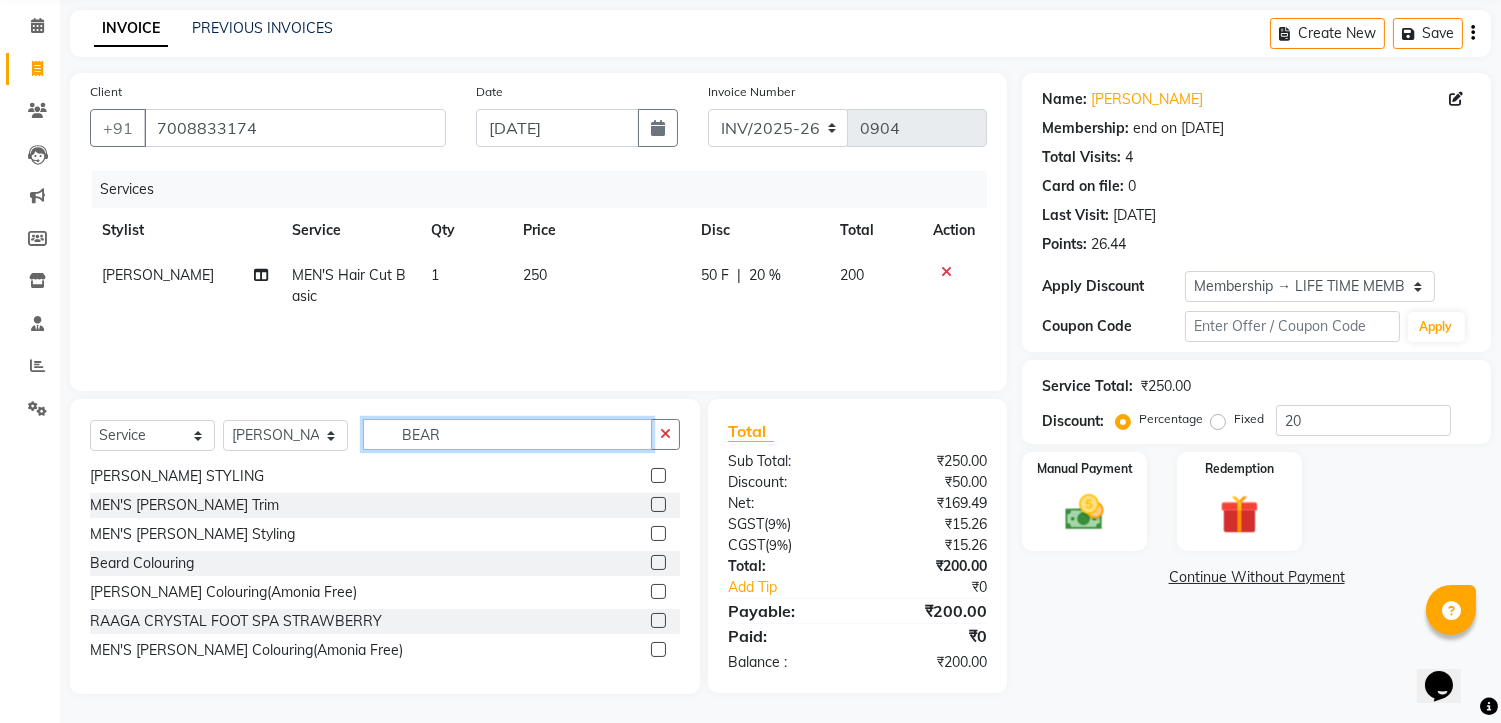 scroll, scrollTop: 3, scrollLeft: 0, axis: vertical 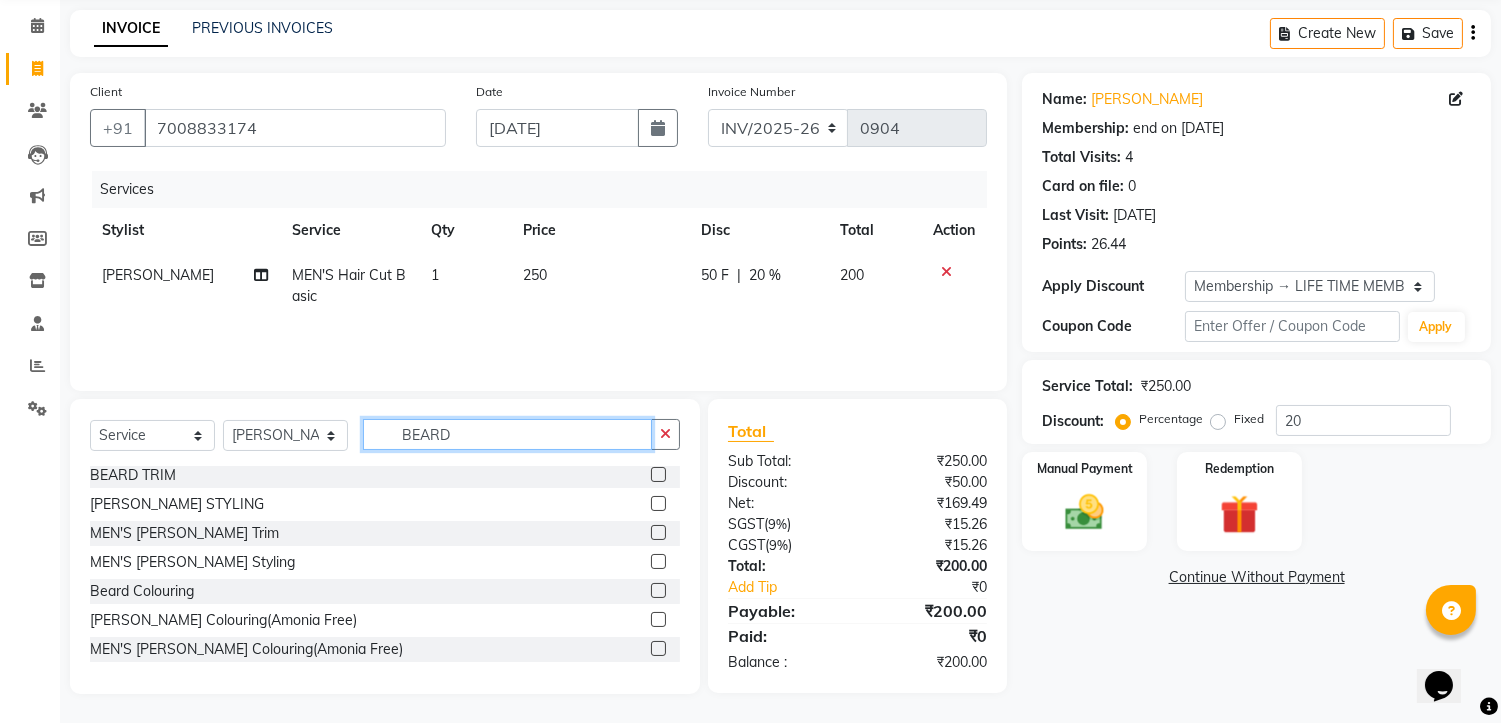 type on "BEARD" 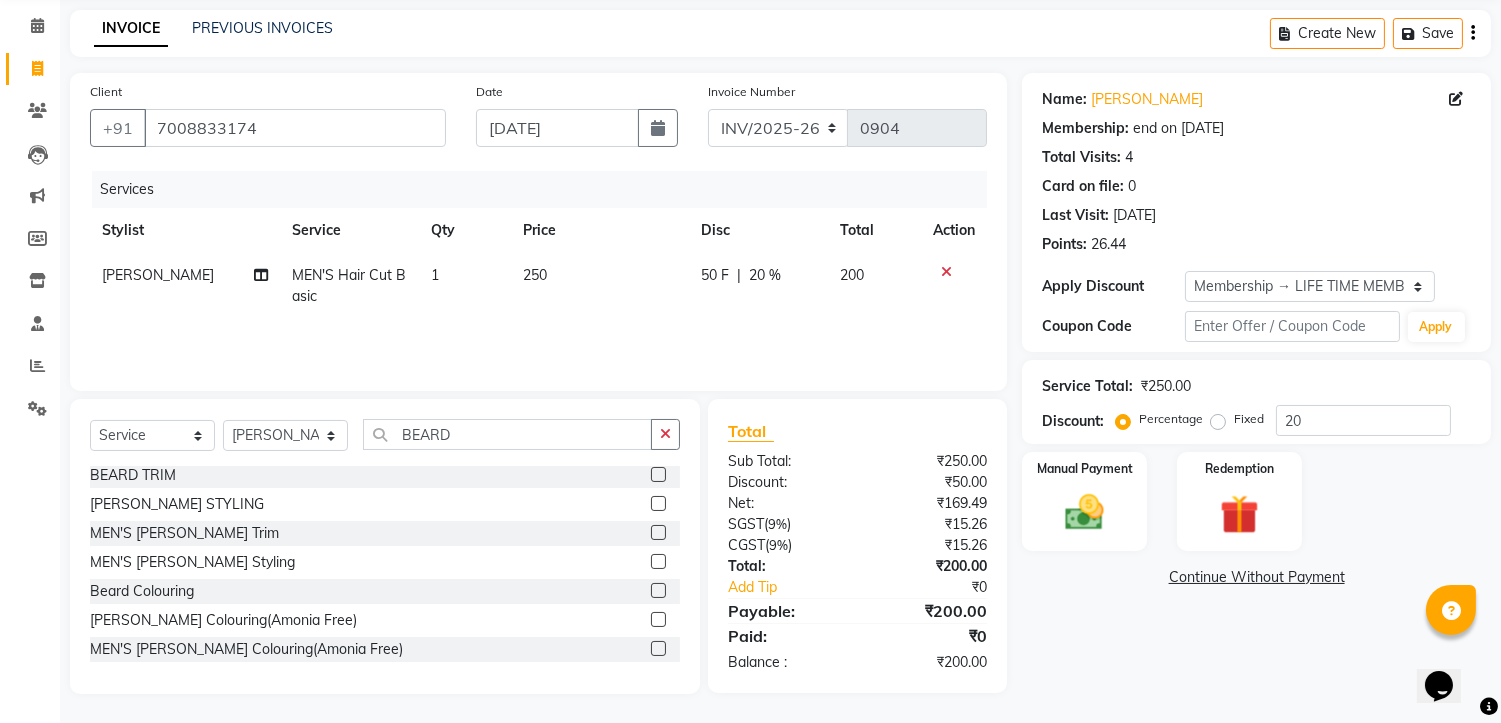 click 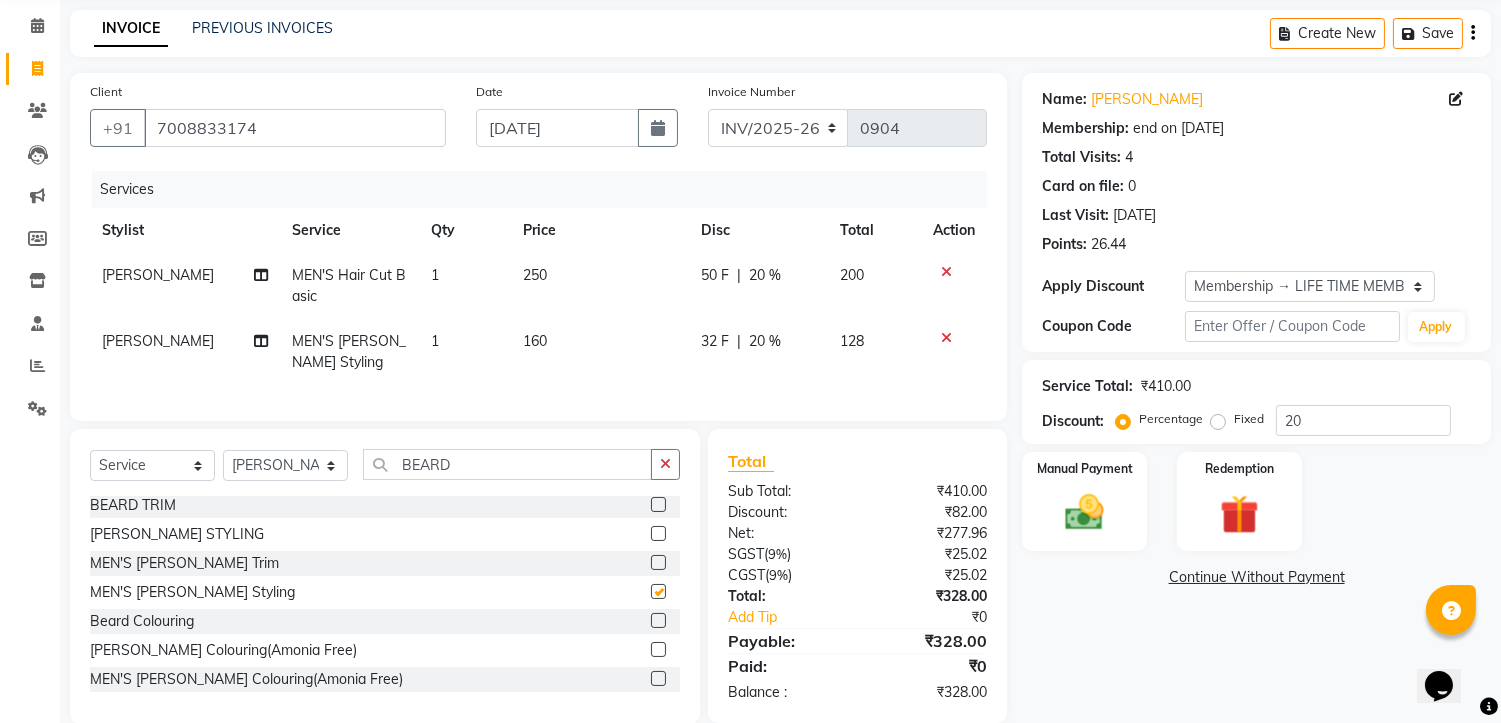 checkbox on "false" 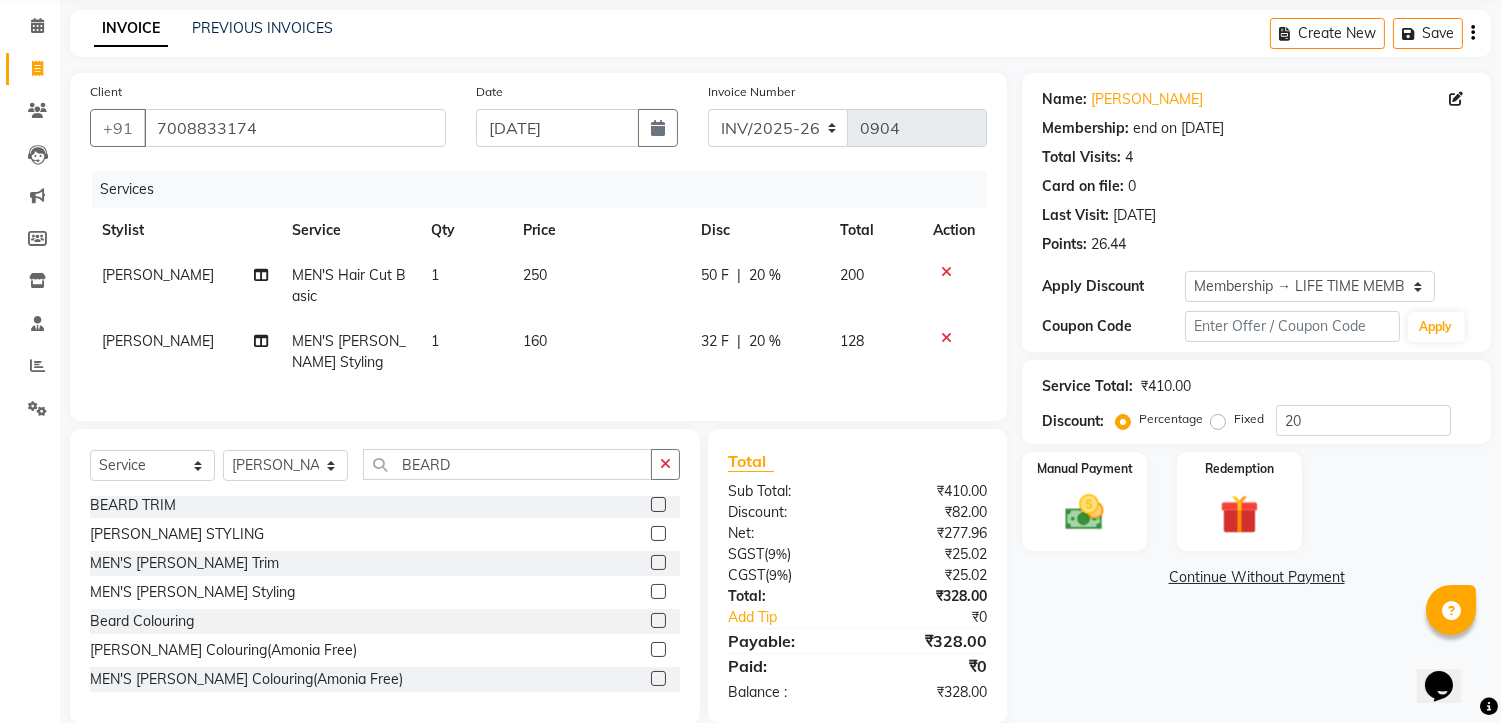 click 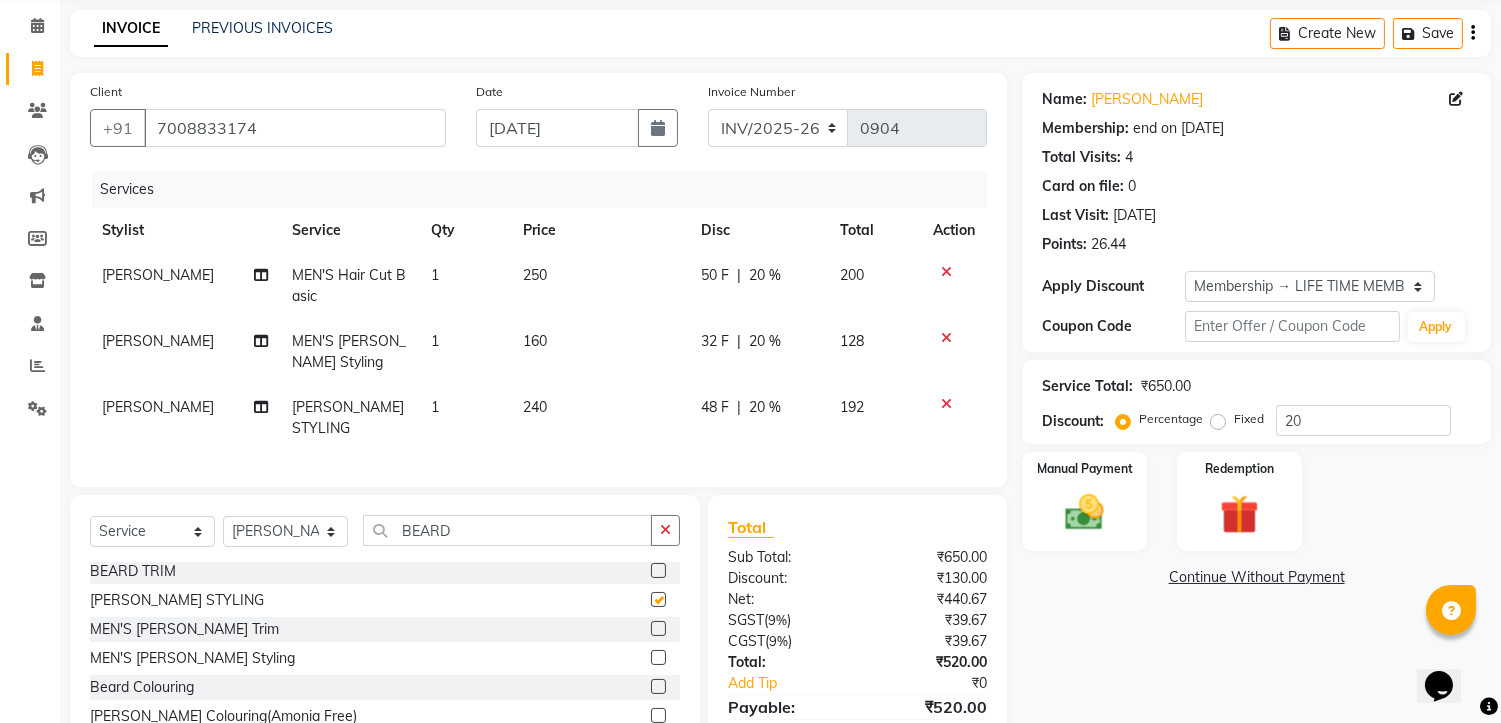 checkbox on "false" 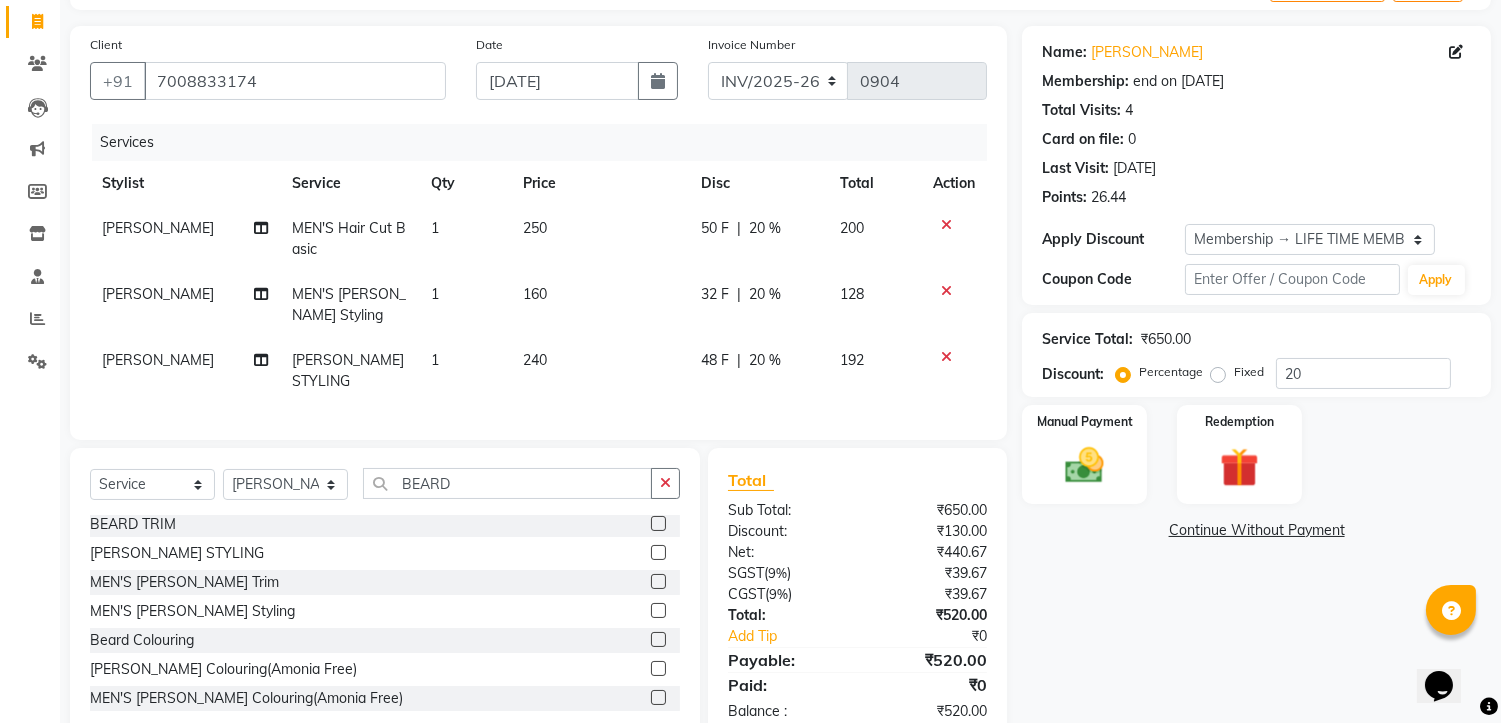 scroll, scrollTop: 170, scrollLeft: 0, axis: vertical 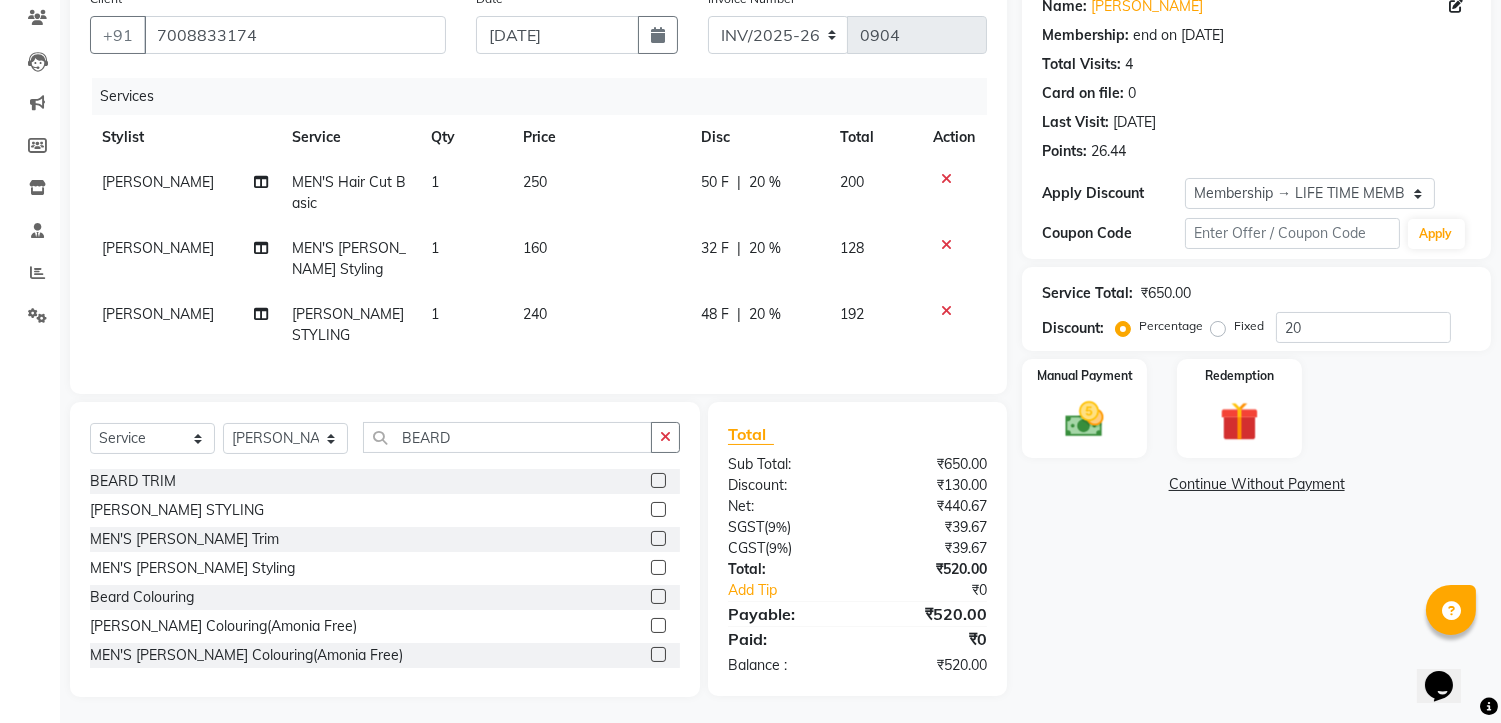click 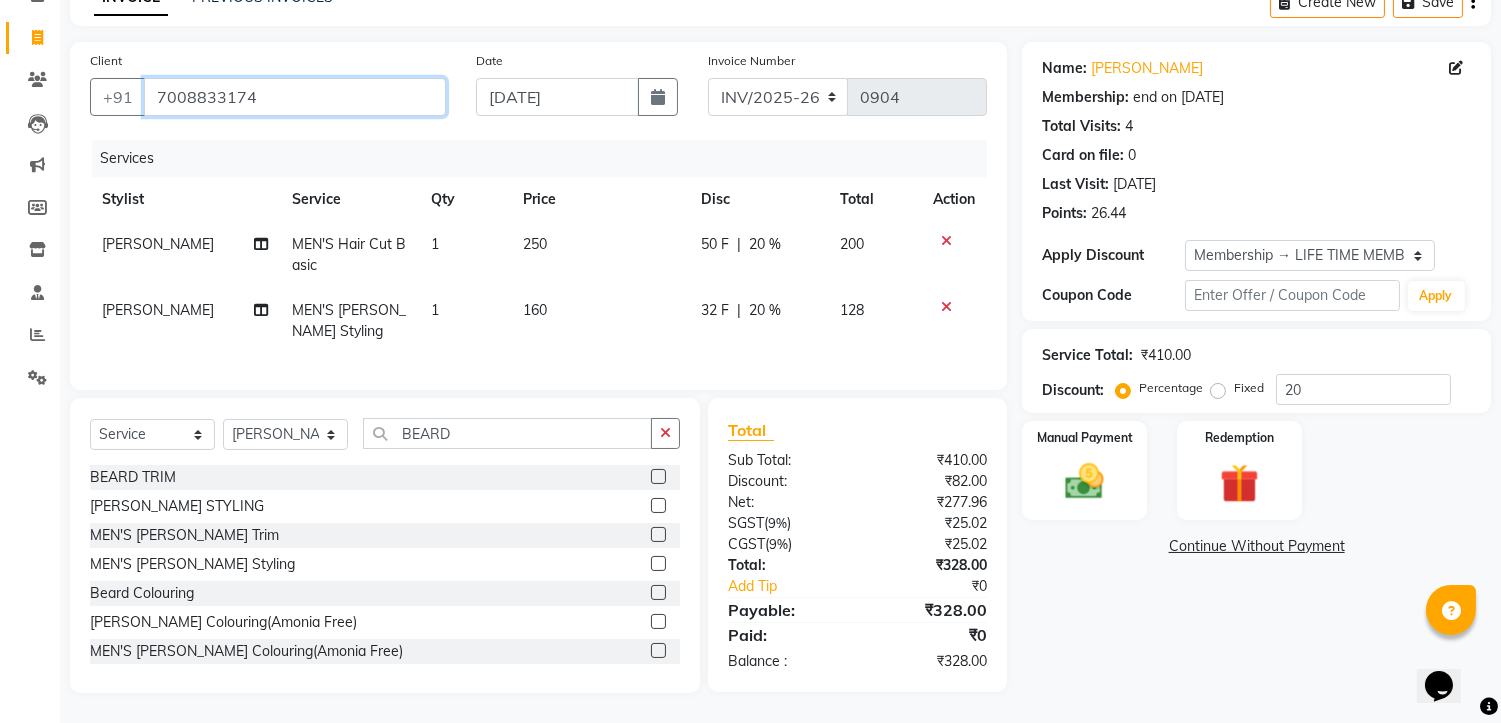 drag, startPoint x: 155, startPoint y: 77, endPoint x: 351, endPoint y: 78, distance: 196.00255 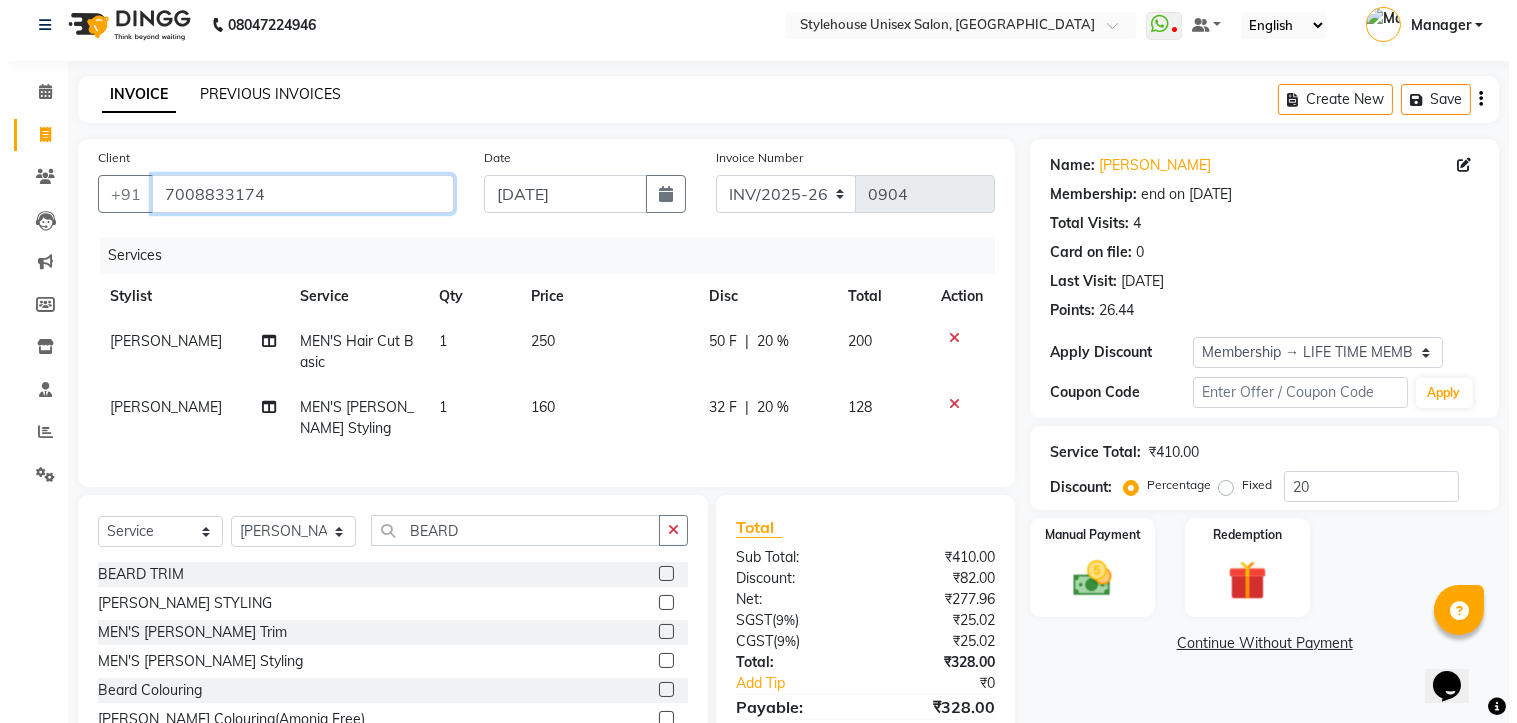 scroll, scrollTop: 0, scrollLeft: 0, axis: both 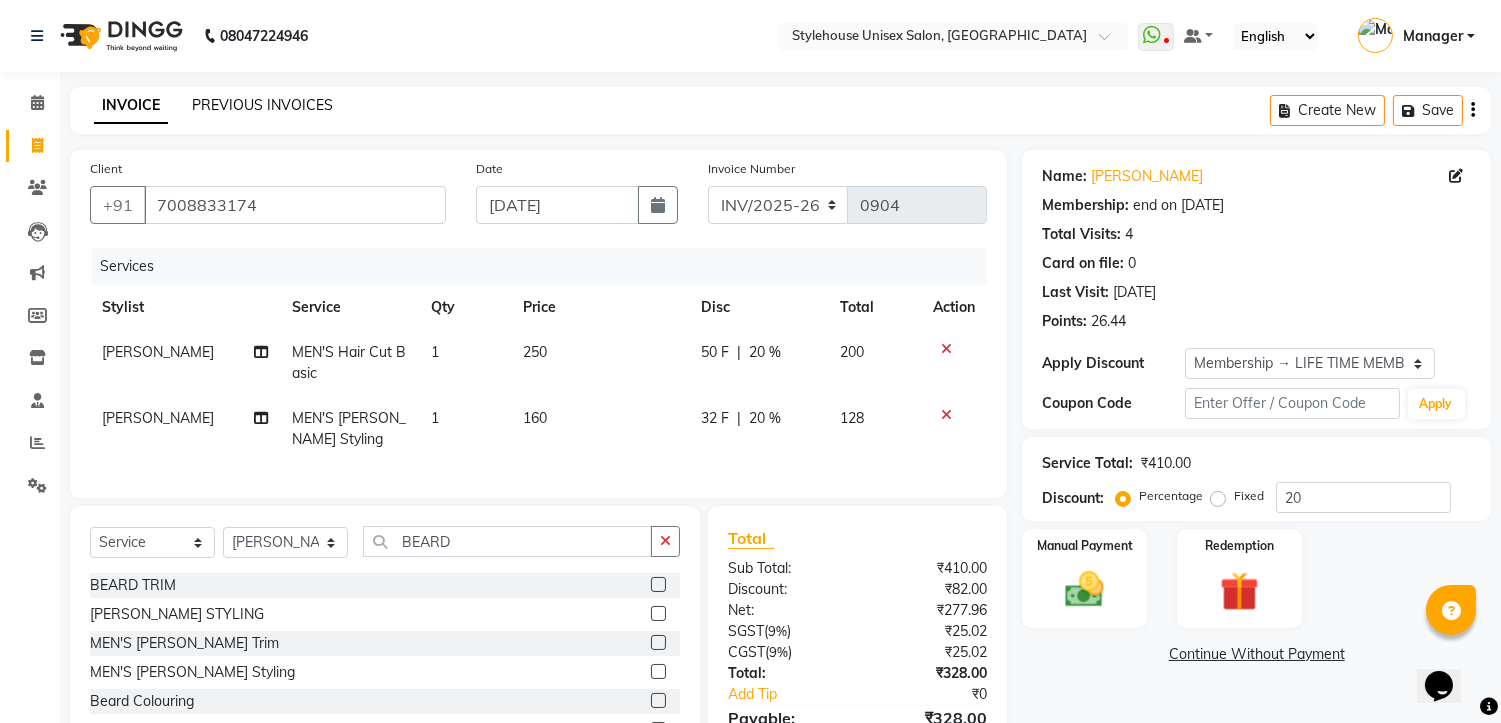 click on "PREVIOUS INVOICES" 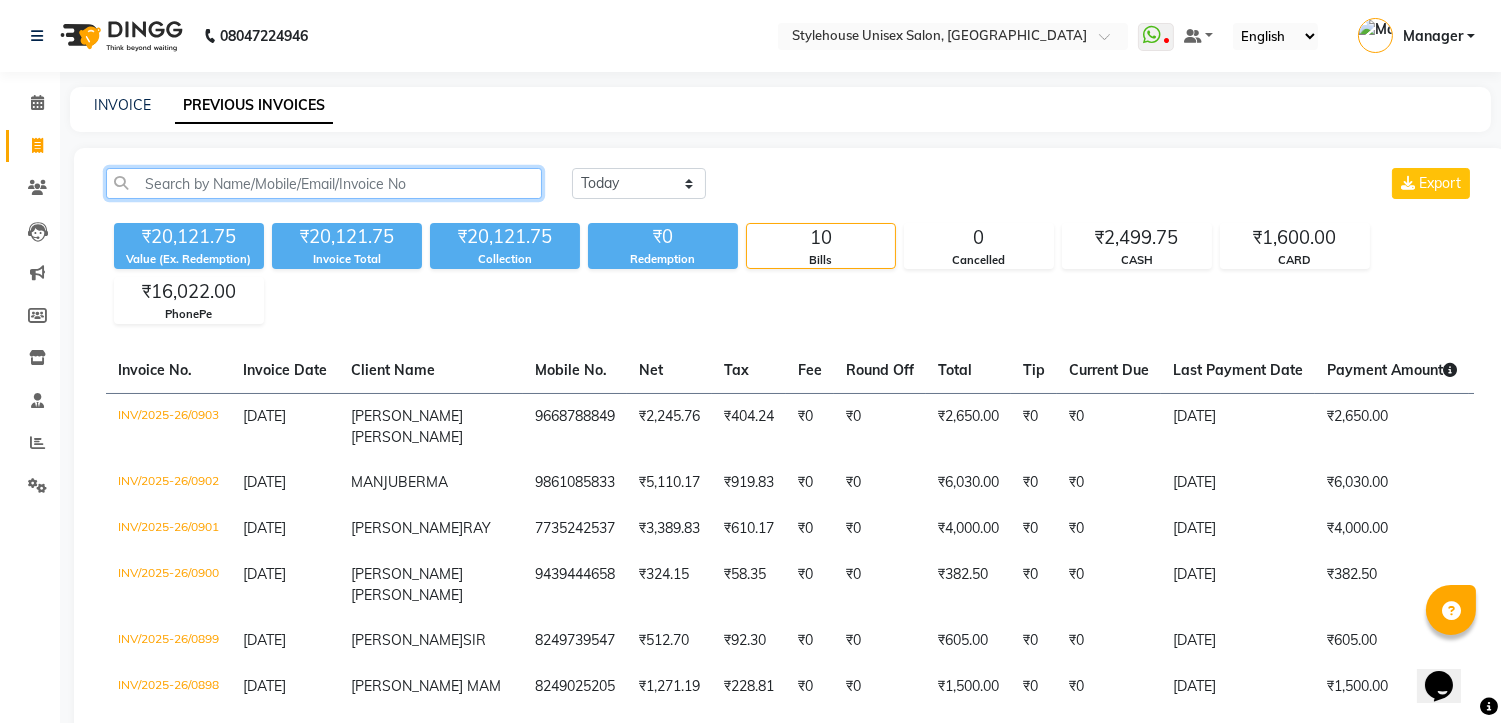 click 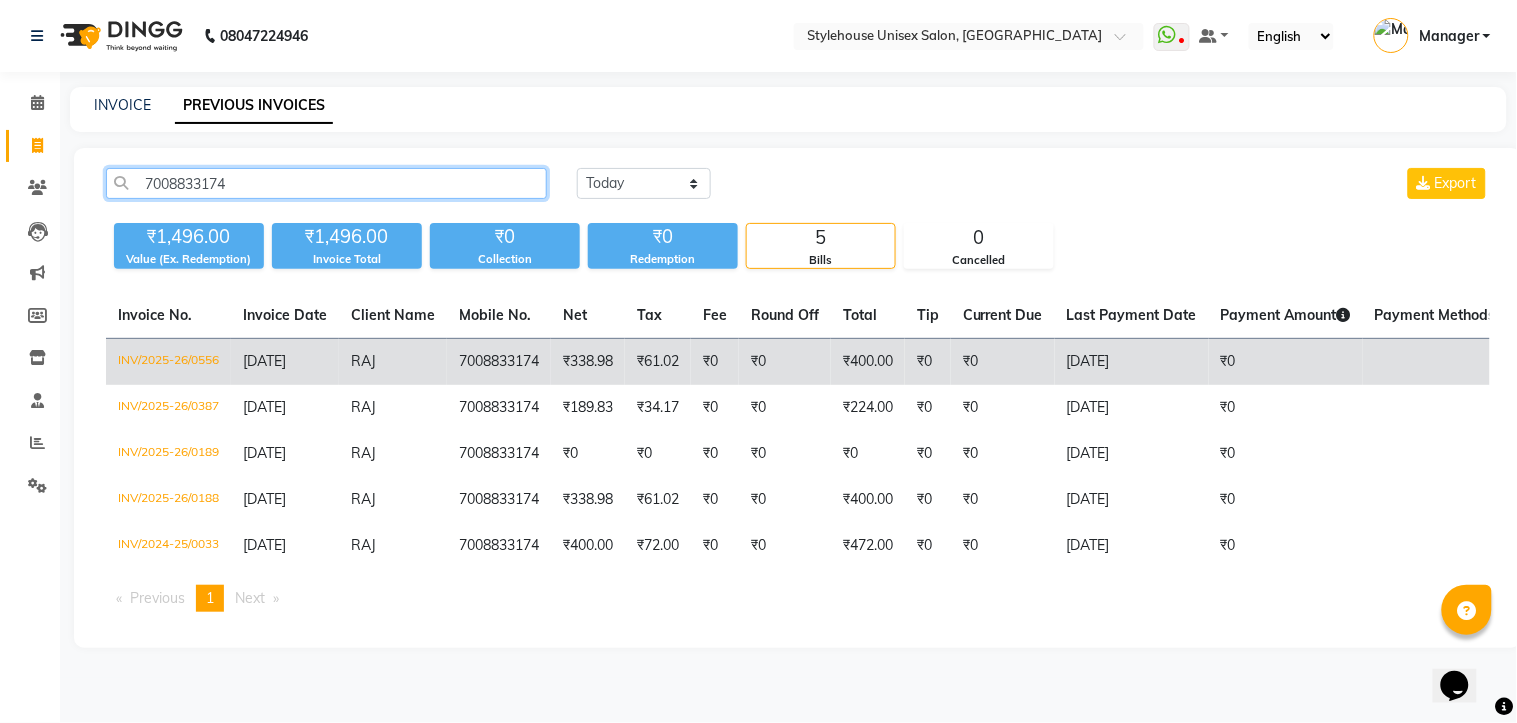 type on "7008833174" 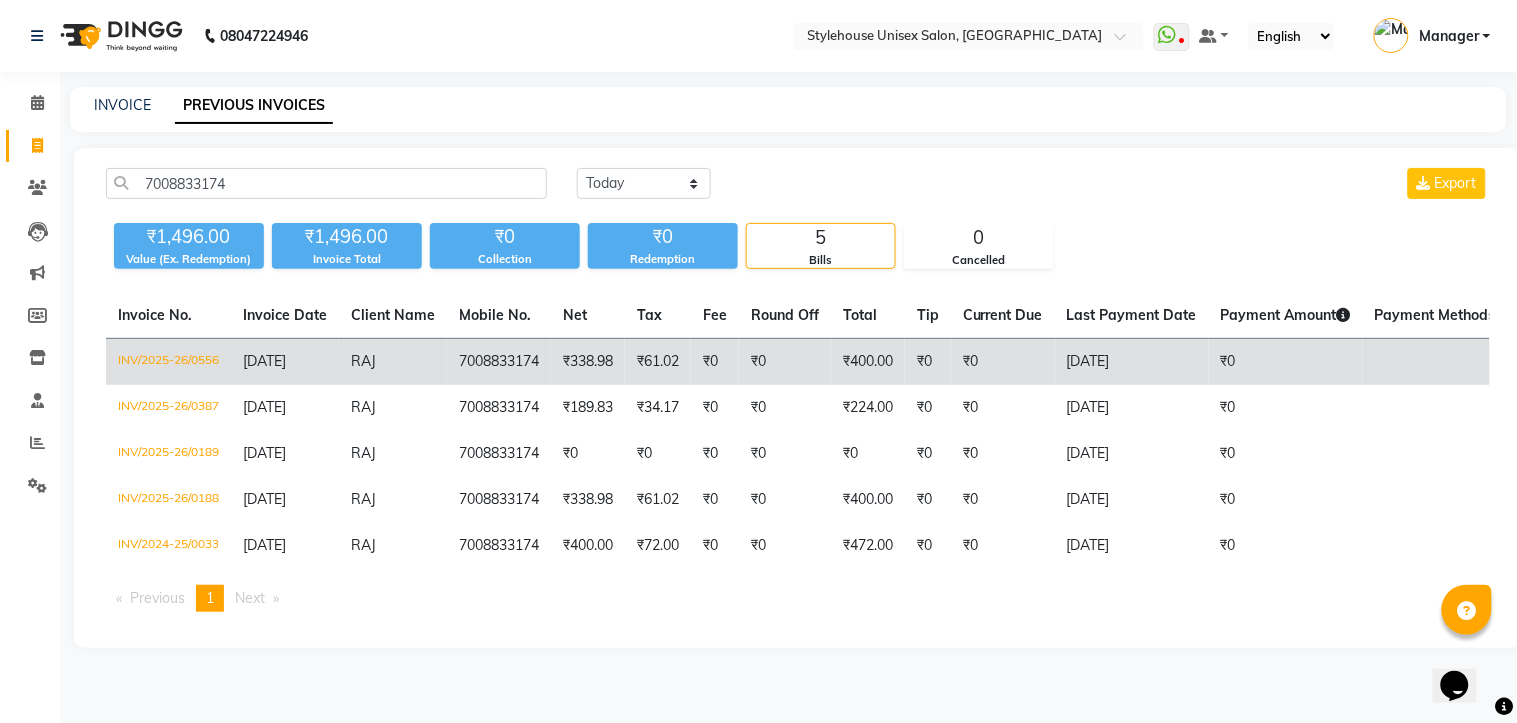 click on "7008833174" 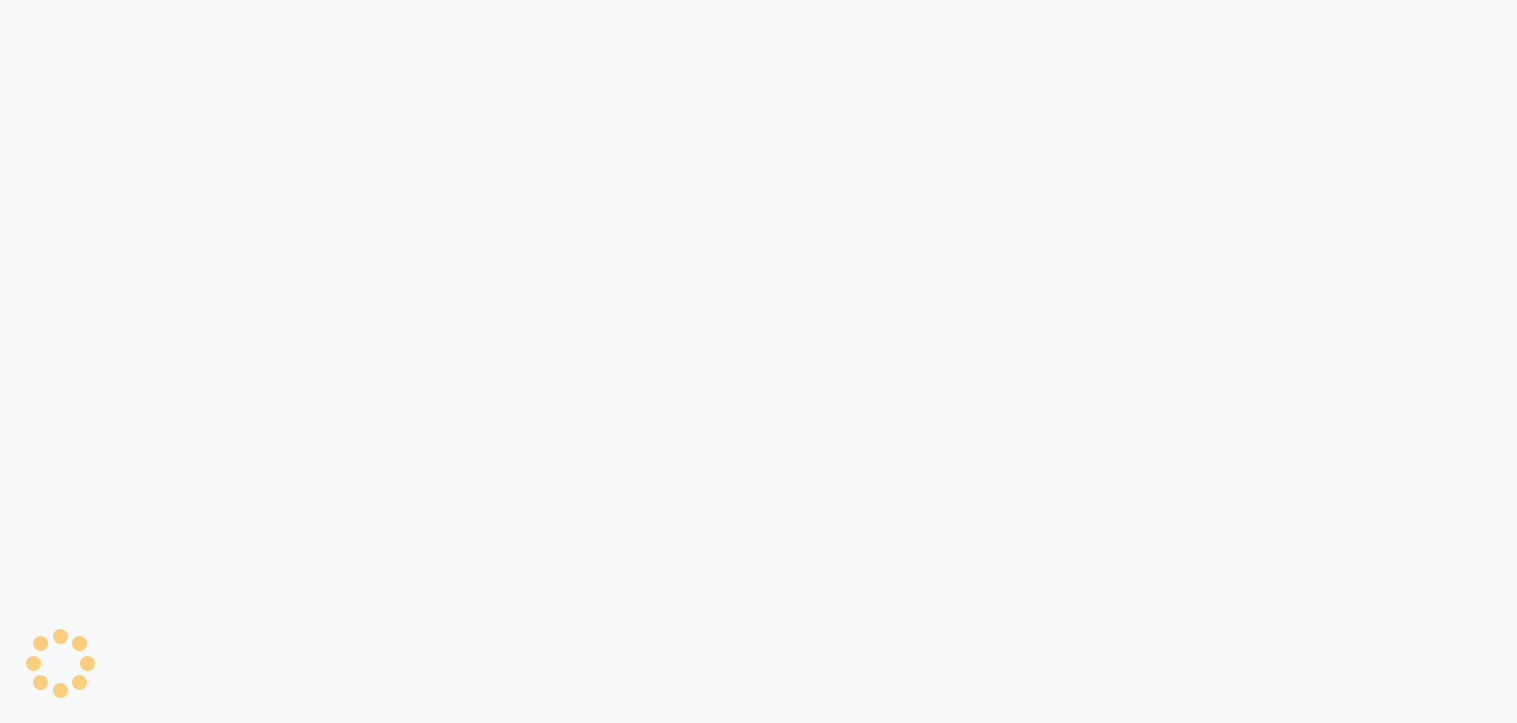 scroll, scrollTop: 0, scrollLeft: 0, axis: both 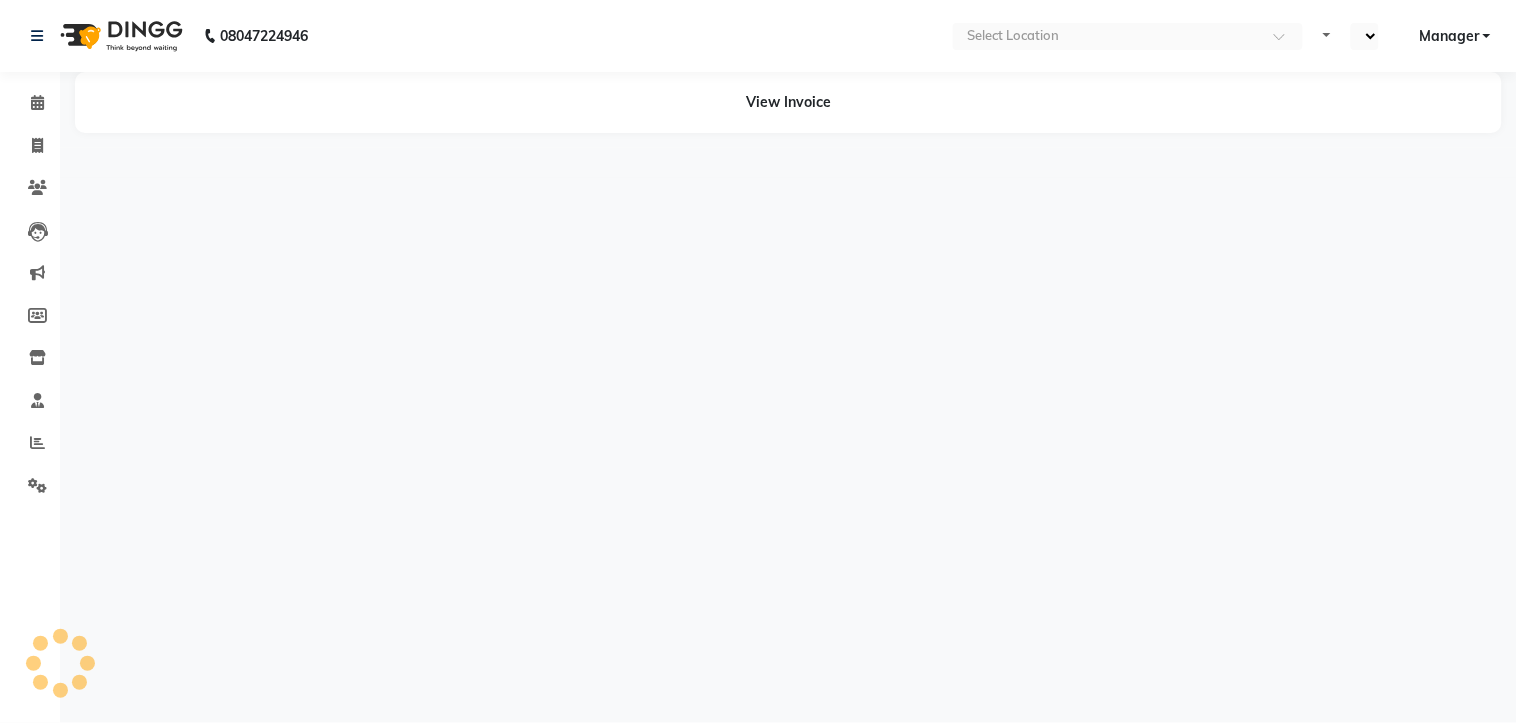 select on "en" 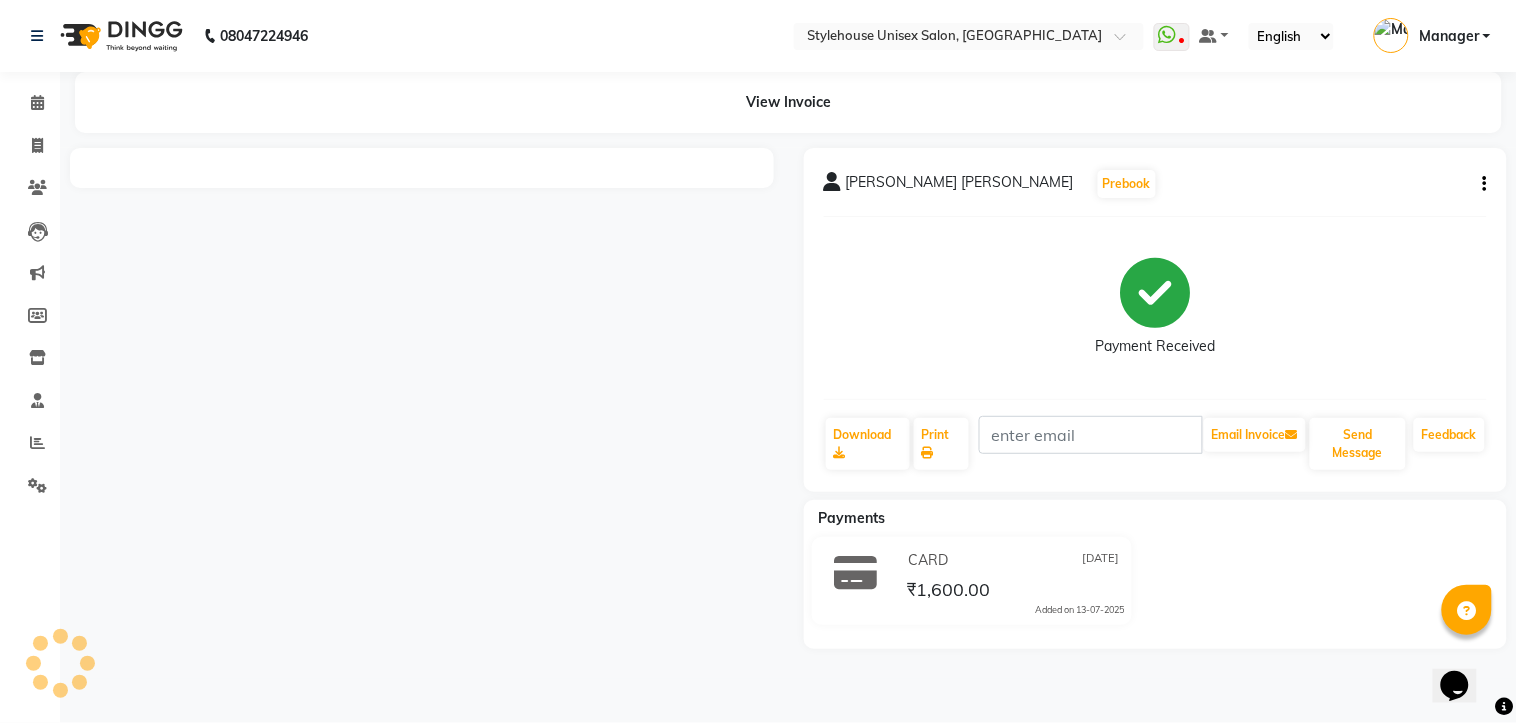 scroll, scrollTop: 0, scrollLeft: 0, axis: both 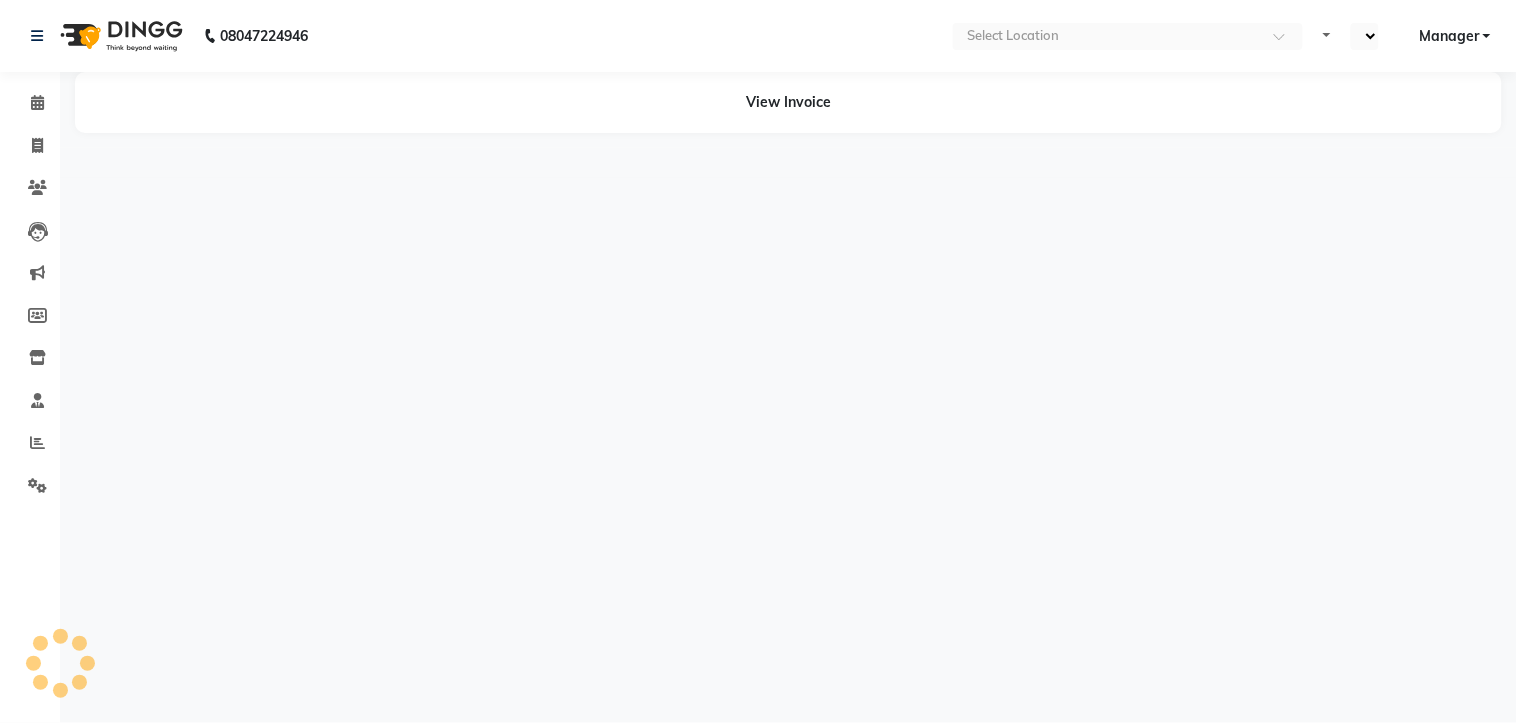 select on "en" 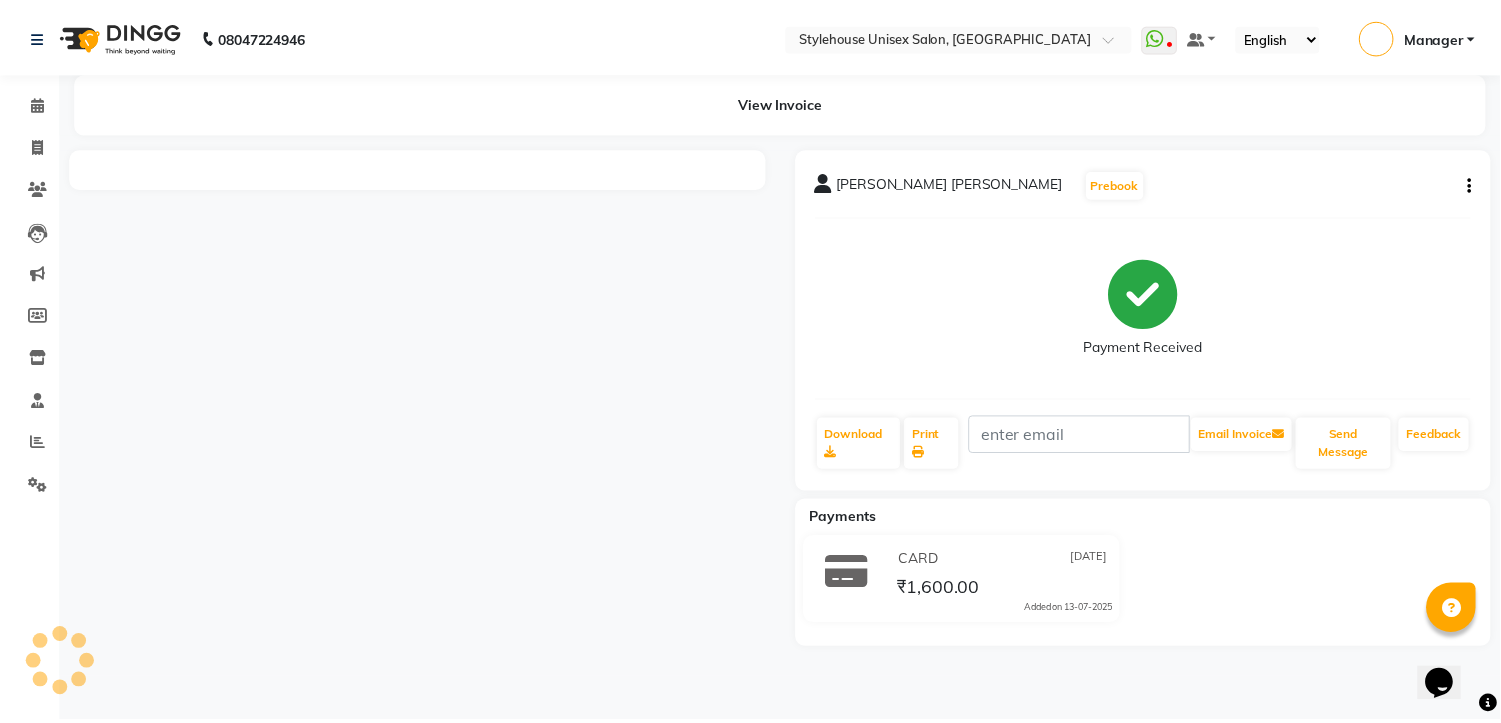 scroll, scrollTop: 0, scrollLeft: 0, axis: both 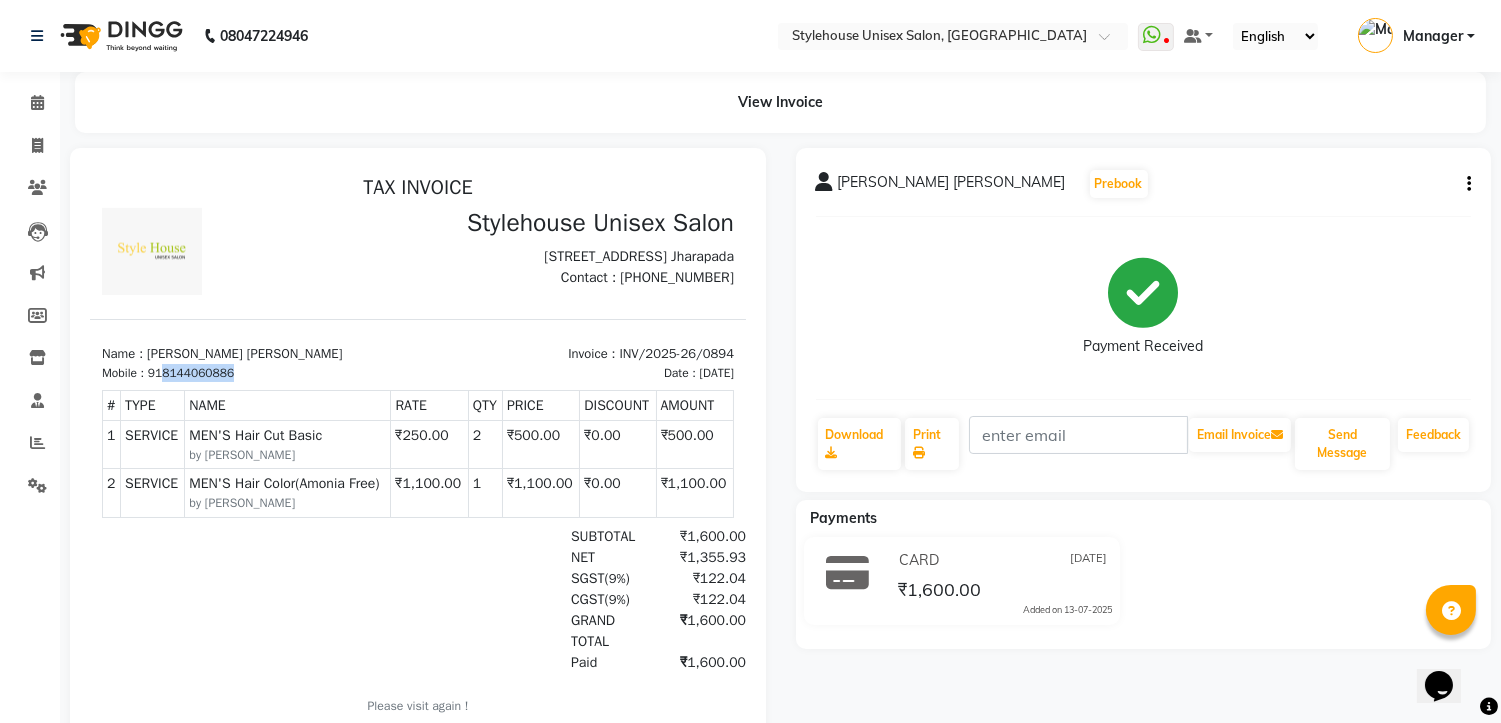 drag, startPoint x: 164, startPoint y: 381, endPoint x: 286, endPoint y: 381, distance: 122 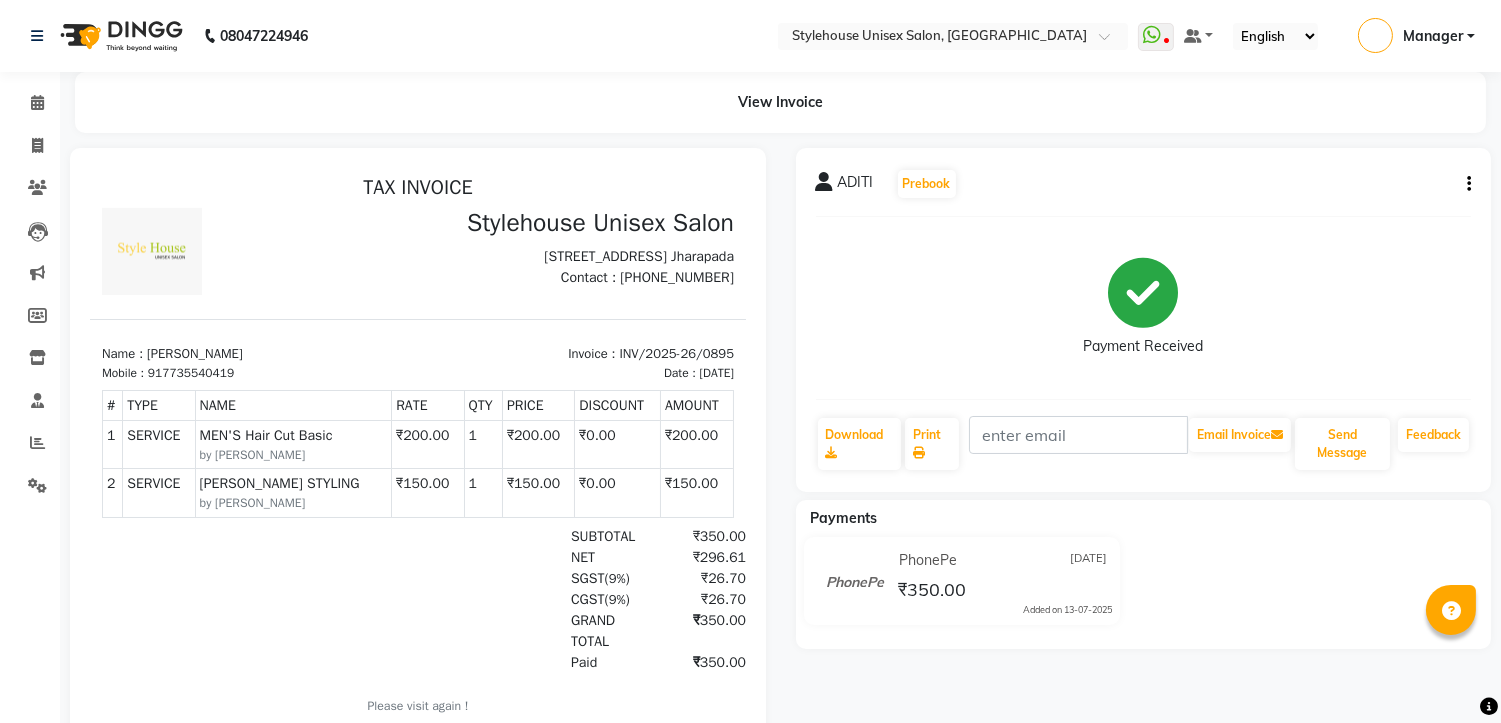 scroll, scrollTop: 0, scrollLeft: 0, axis: both 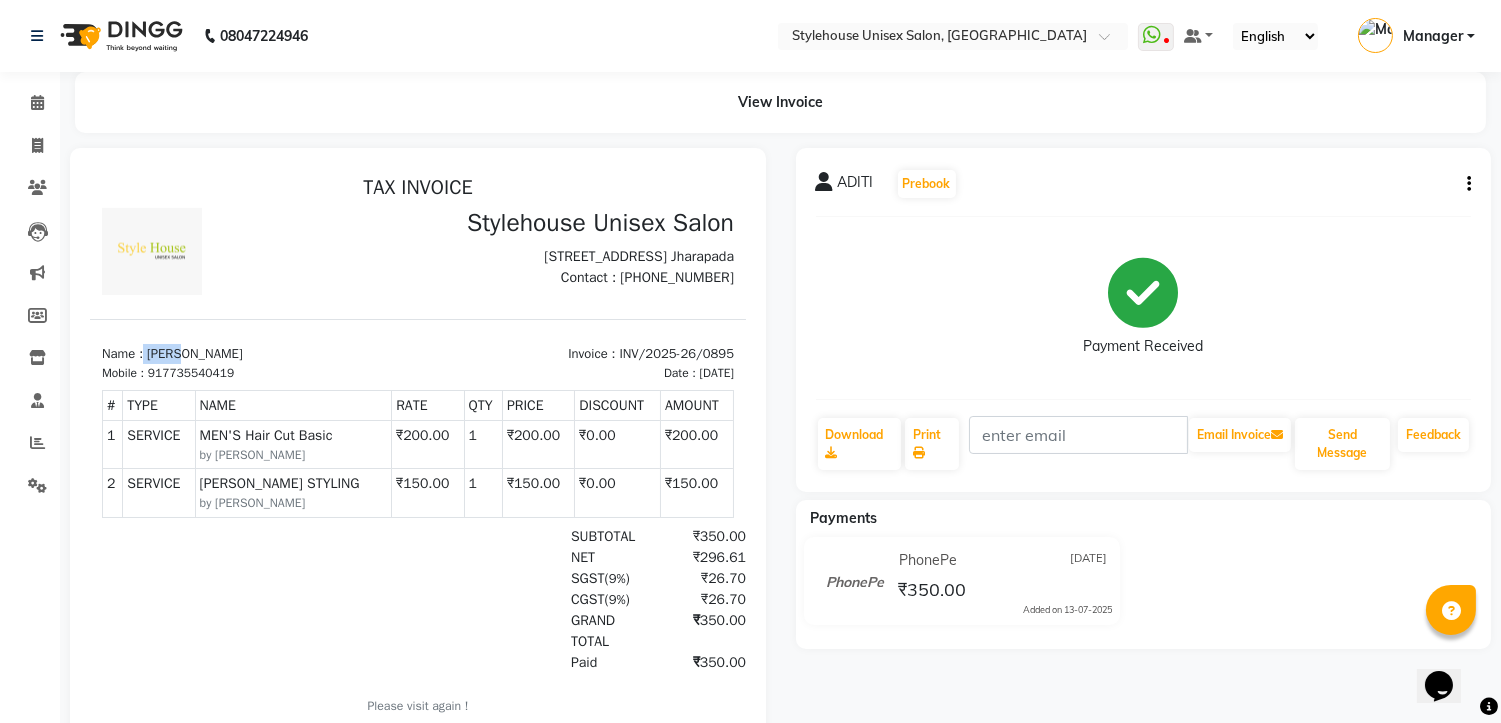 drag, startPoint x: 146, startPoint y: 364, endPoint x: 235, endPoint y: 362, distance: 89.02247 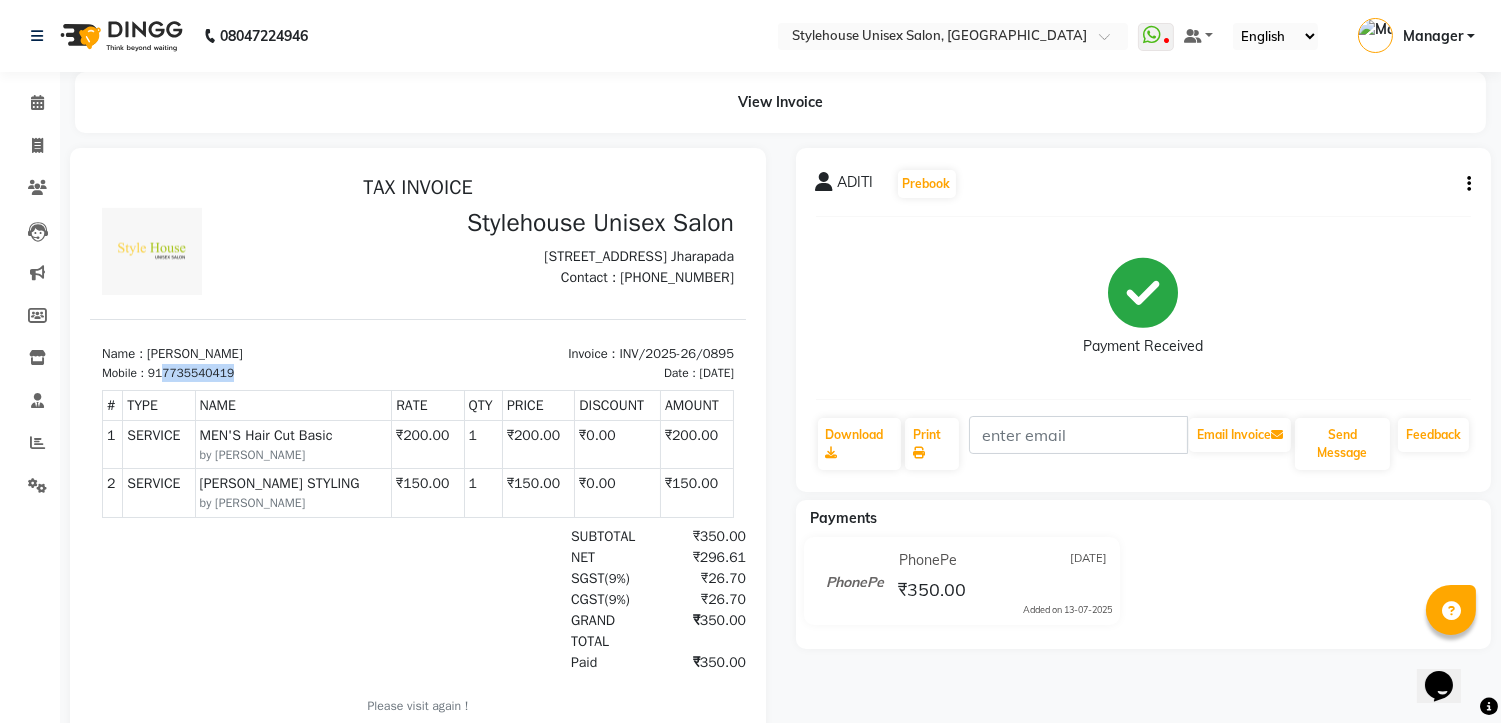 drag, startPoint x: 166, startPoint y: 389, endPoint x: 242, endPoint y: 387, distance: 76.02631 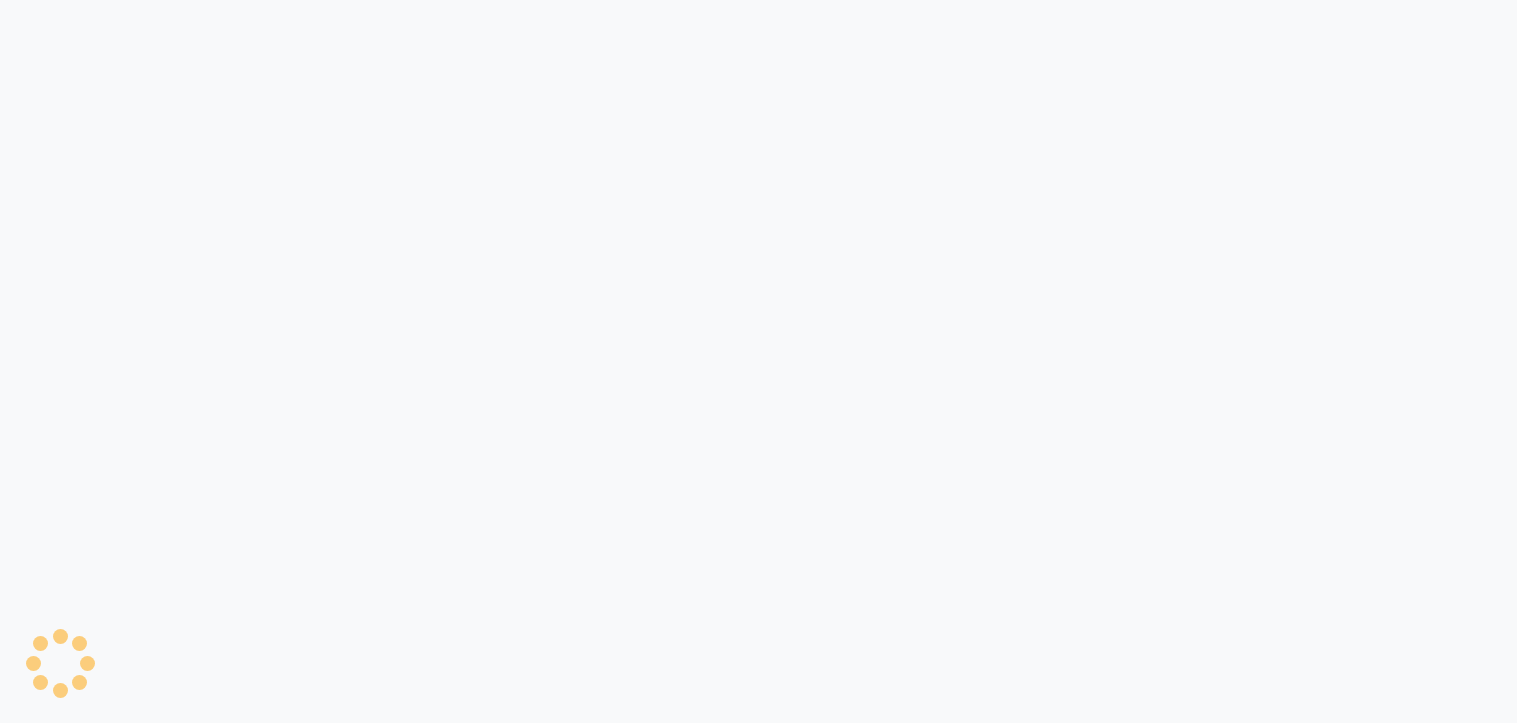 scroll, scrollTop: 0, scrollLeft: 0, axis: both 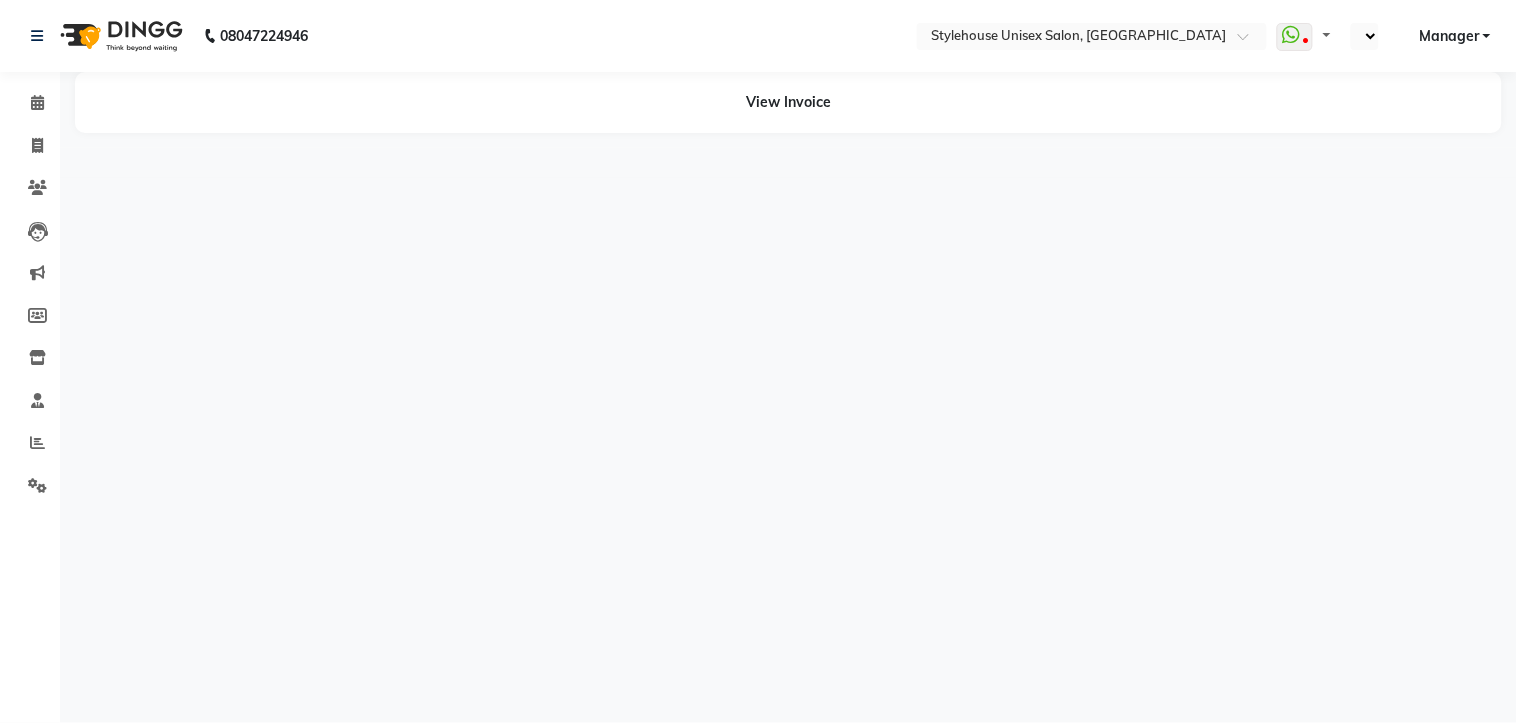 select on "en" 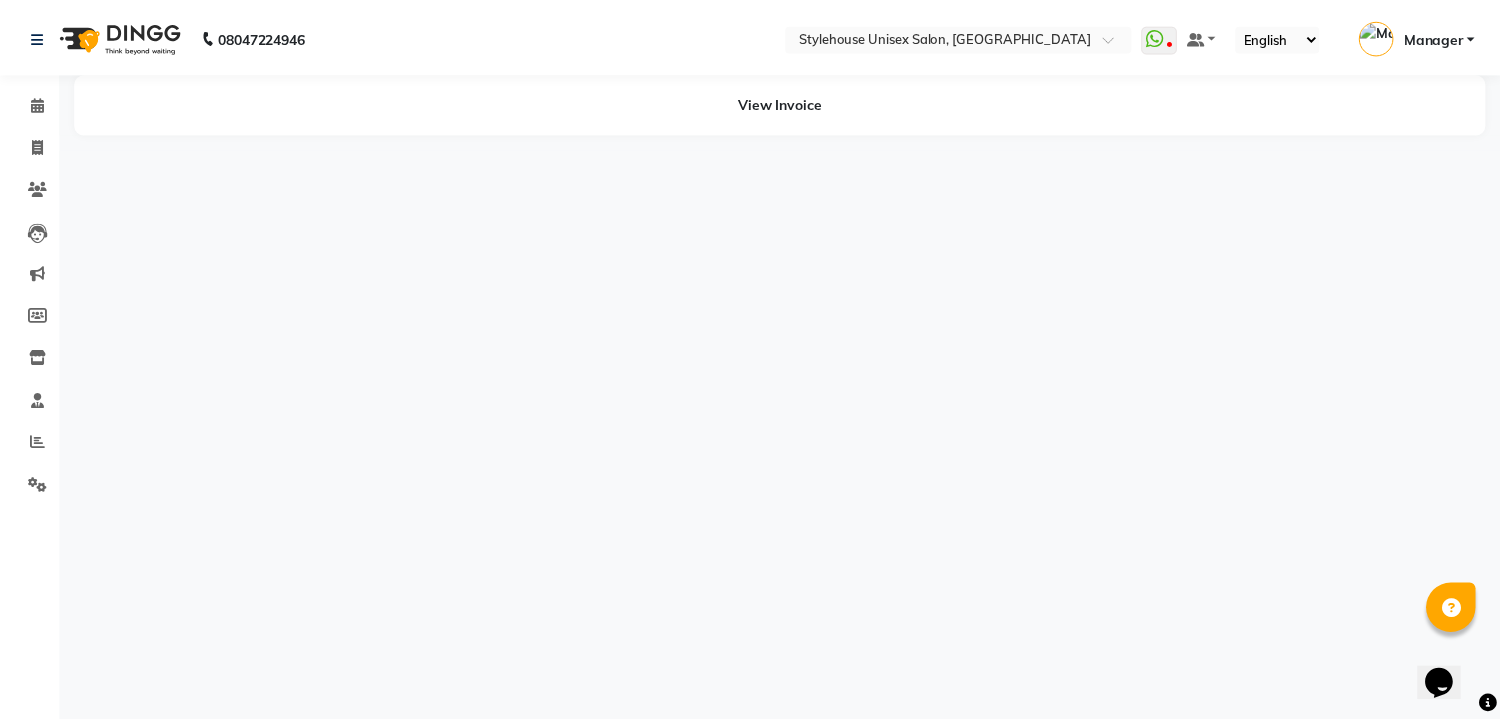 scroll, scrollTop: 0, scrollLeft: 0, axis: both 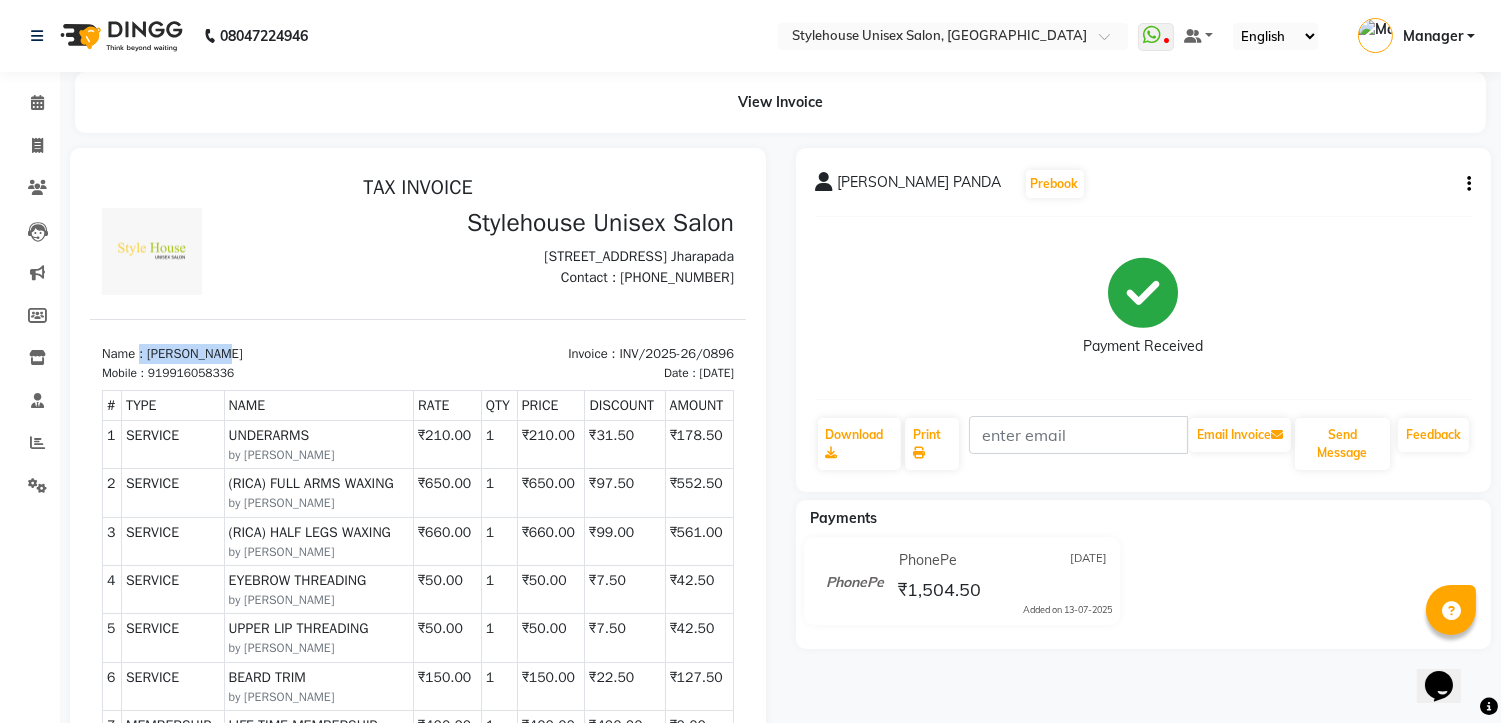 drag, startPoint x: 143, startPoint y: 365, endPoint x: 325, endPoint y: 364, distance: 182.00275 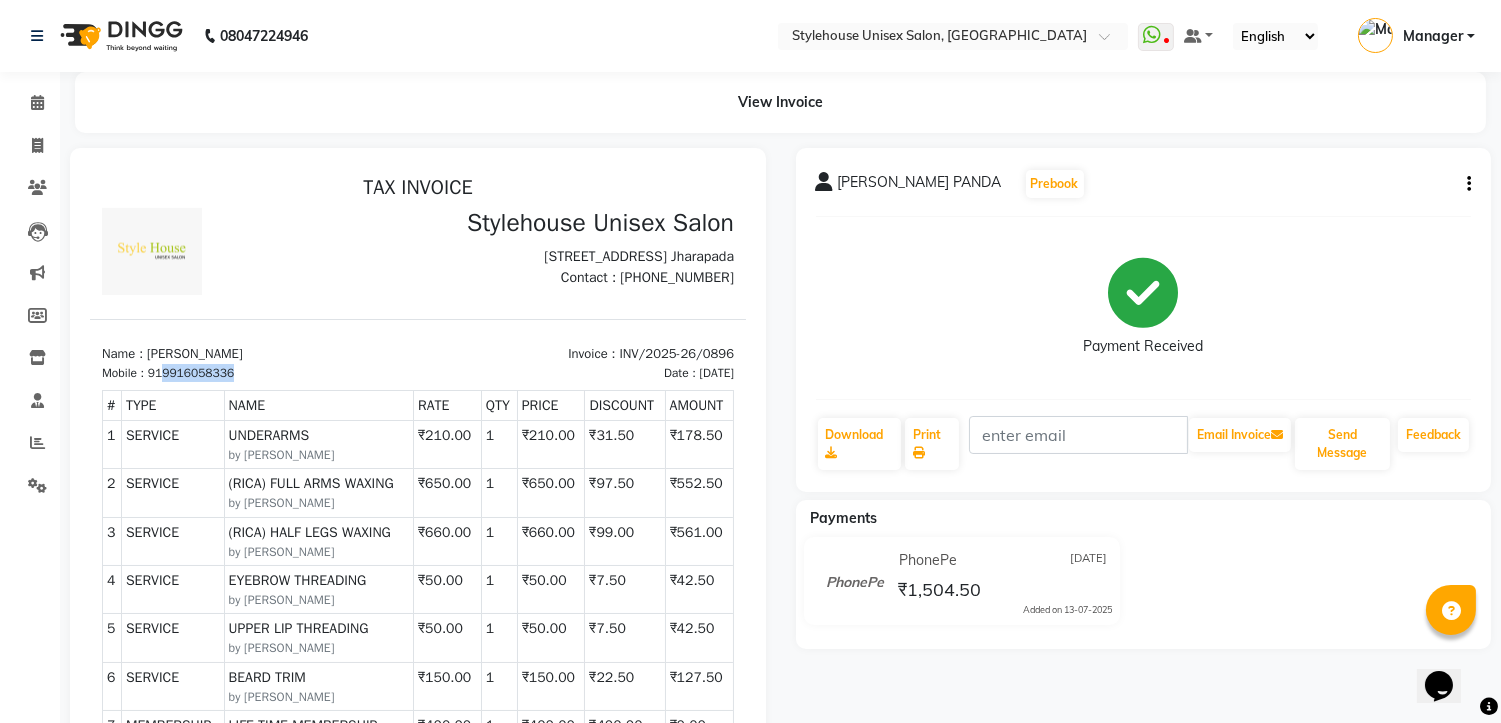 drag, startPoint x: 165, startPoint y: 389, endPoint x: 264, endPoint y: 390, distance: 99.00505 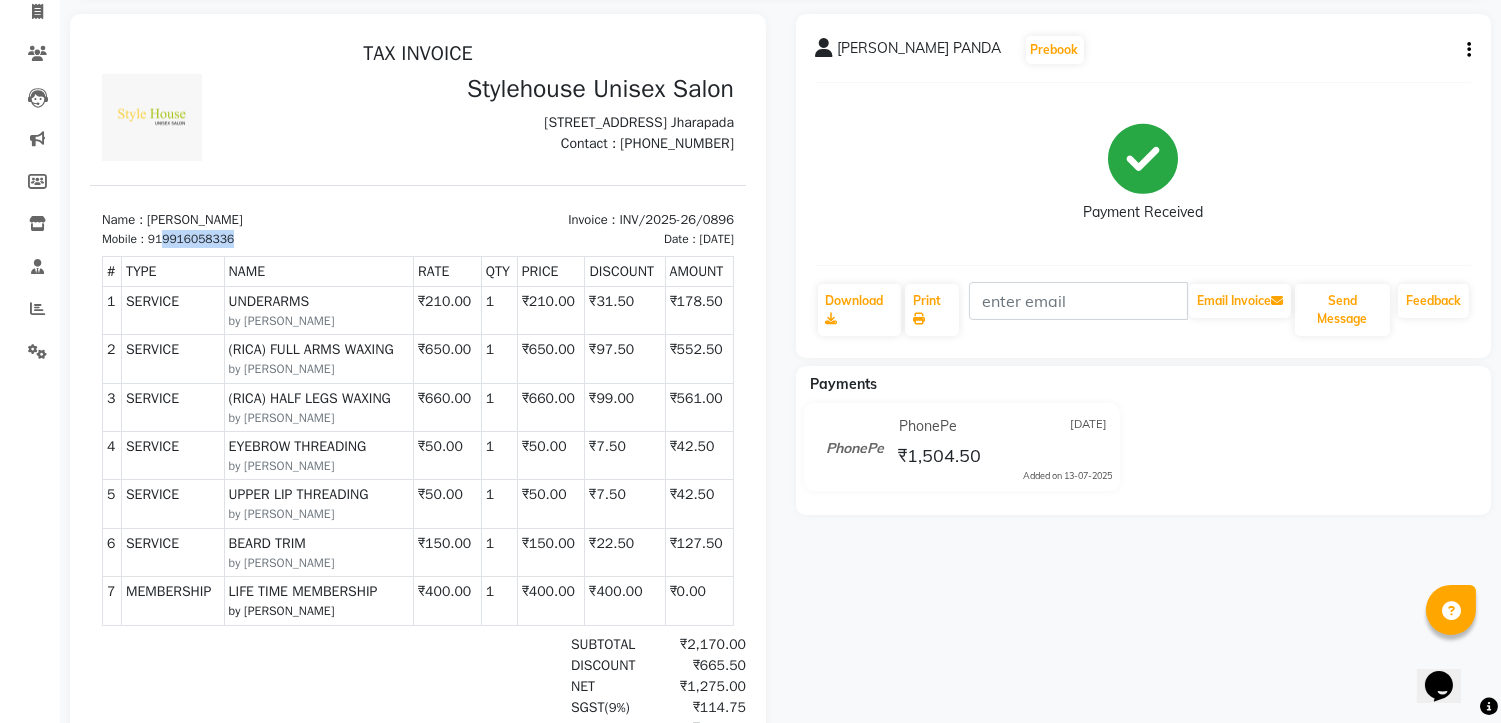 scroll, scrollTop: 0, scrollLeft: 0, axis: both 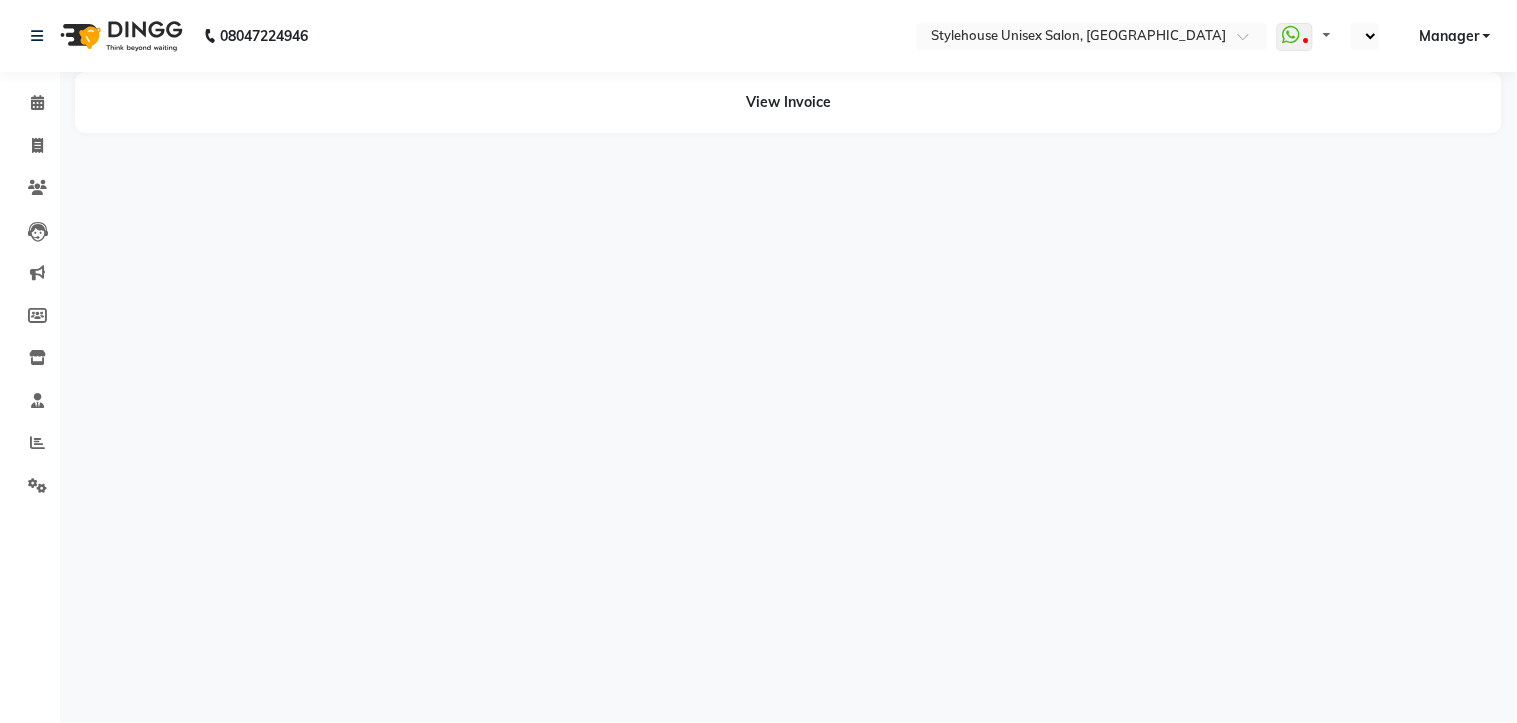 select on "en" 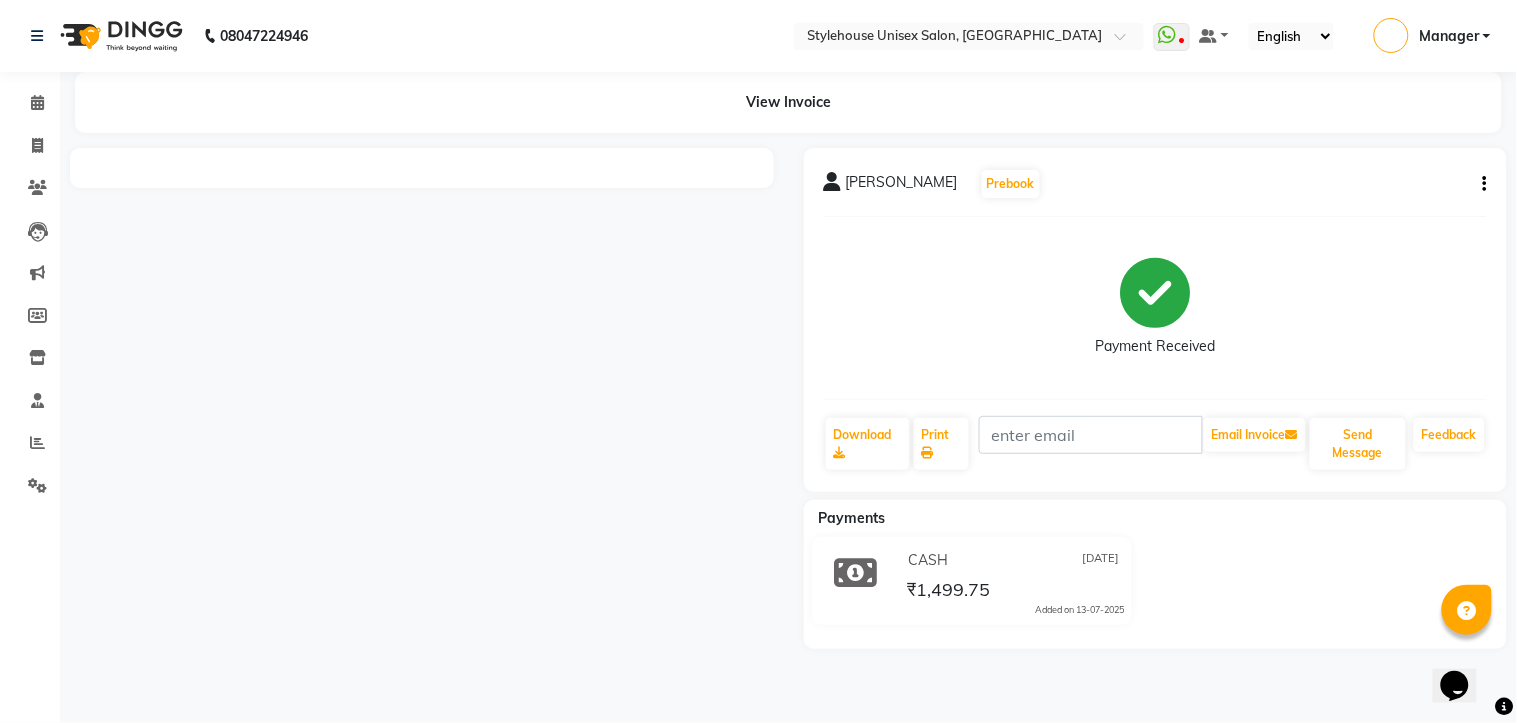 scroll, scrollTop: 0, scrollLeft: 0, axis: both 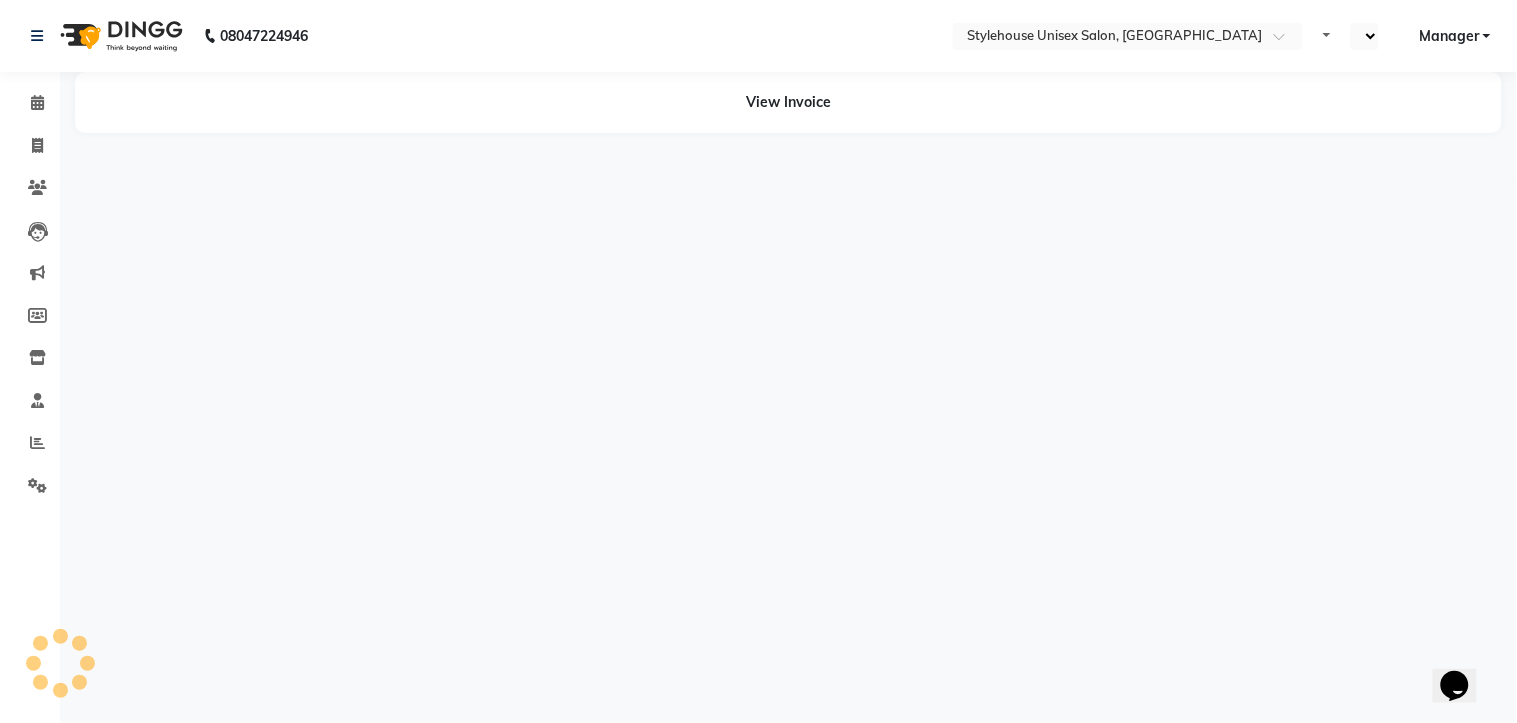select on "en" 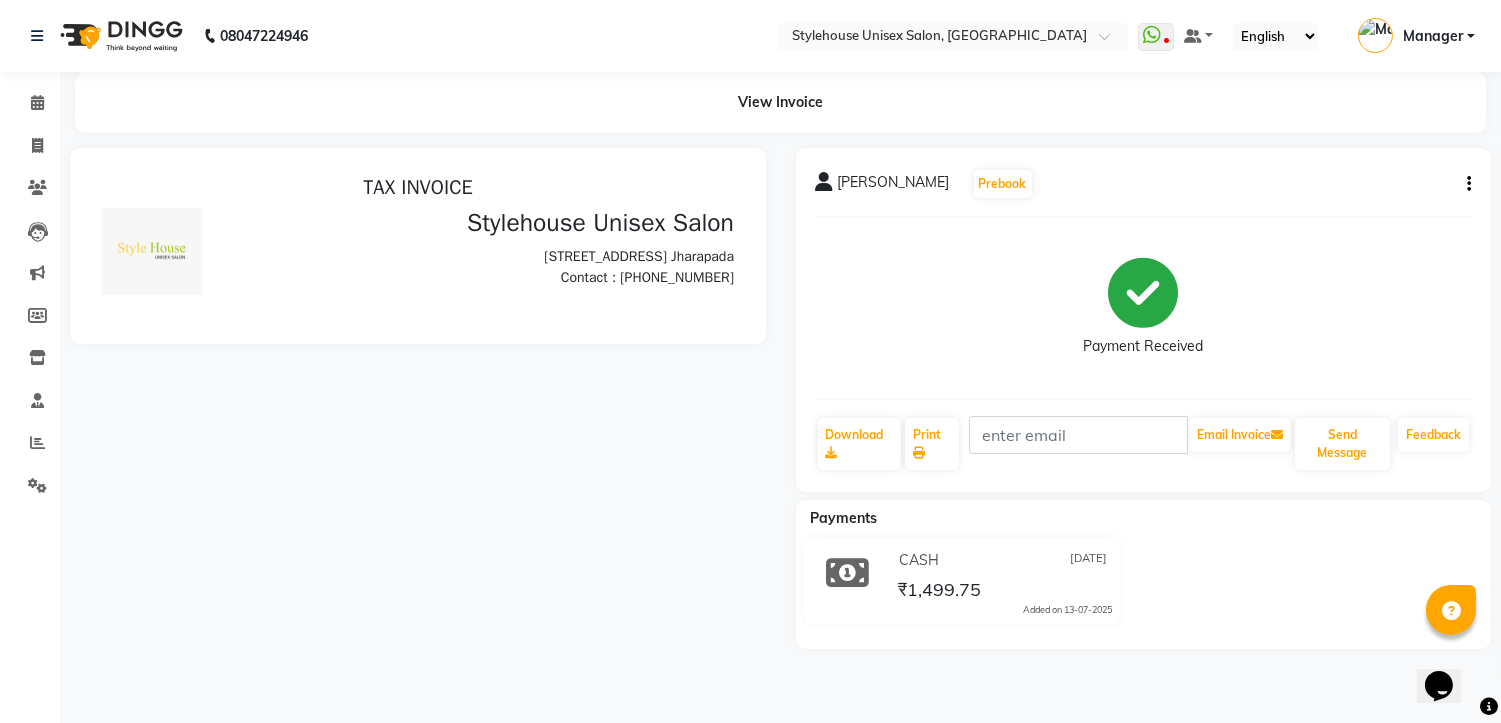 scroll, scrollTop: 0, scrollLeft: 0, axis: both 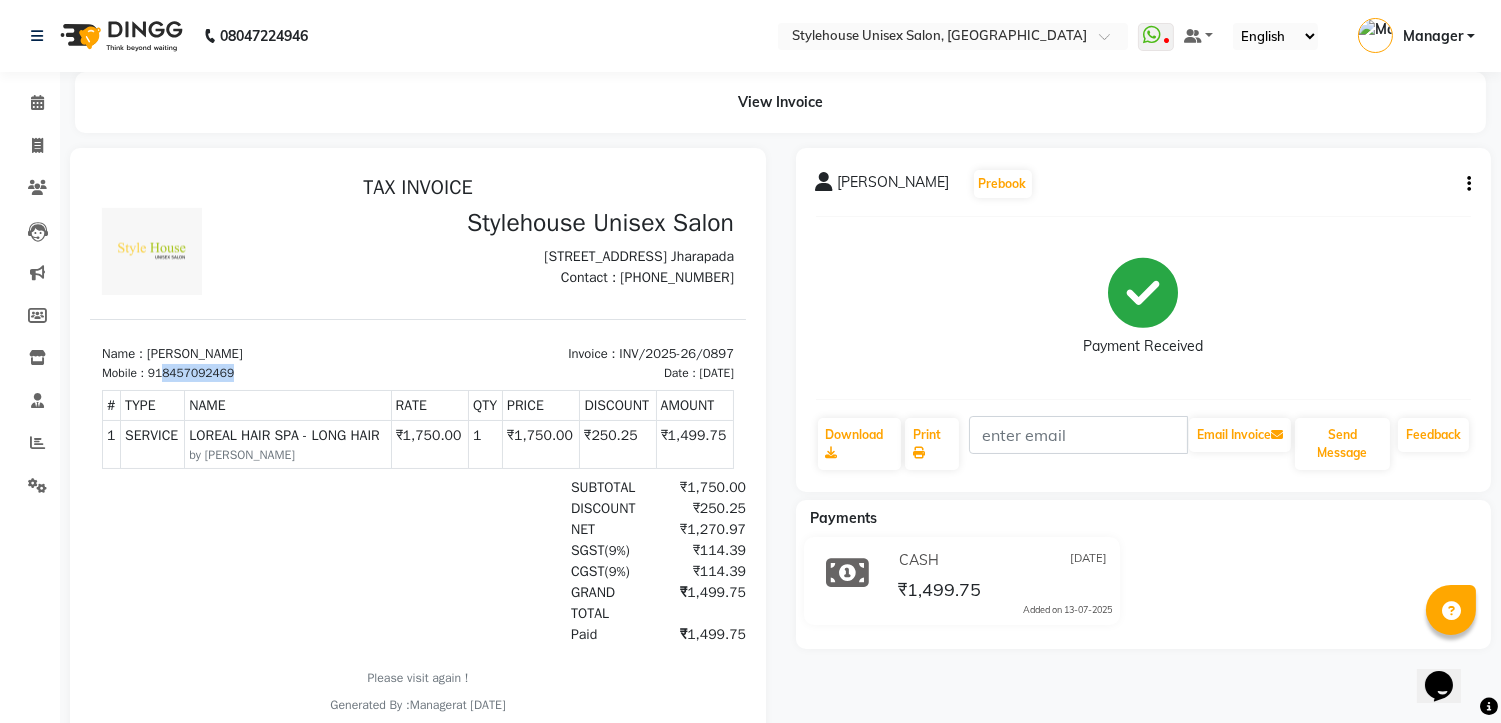 drag, startPoint x: 164, startPoint y: 385, endPoint x: 261, endPoint y: 383, distance: 97.020615 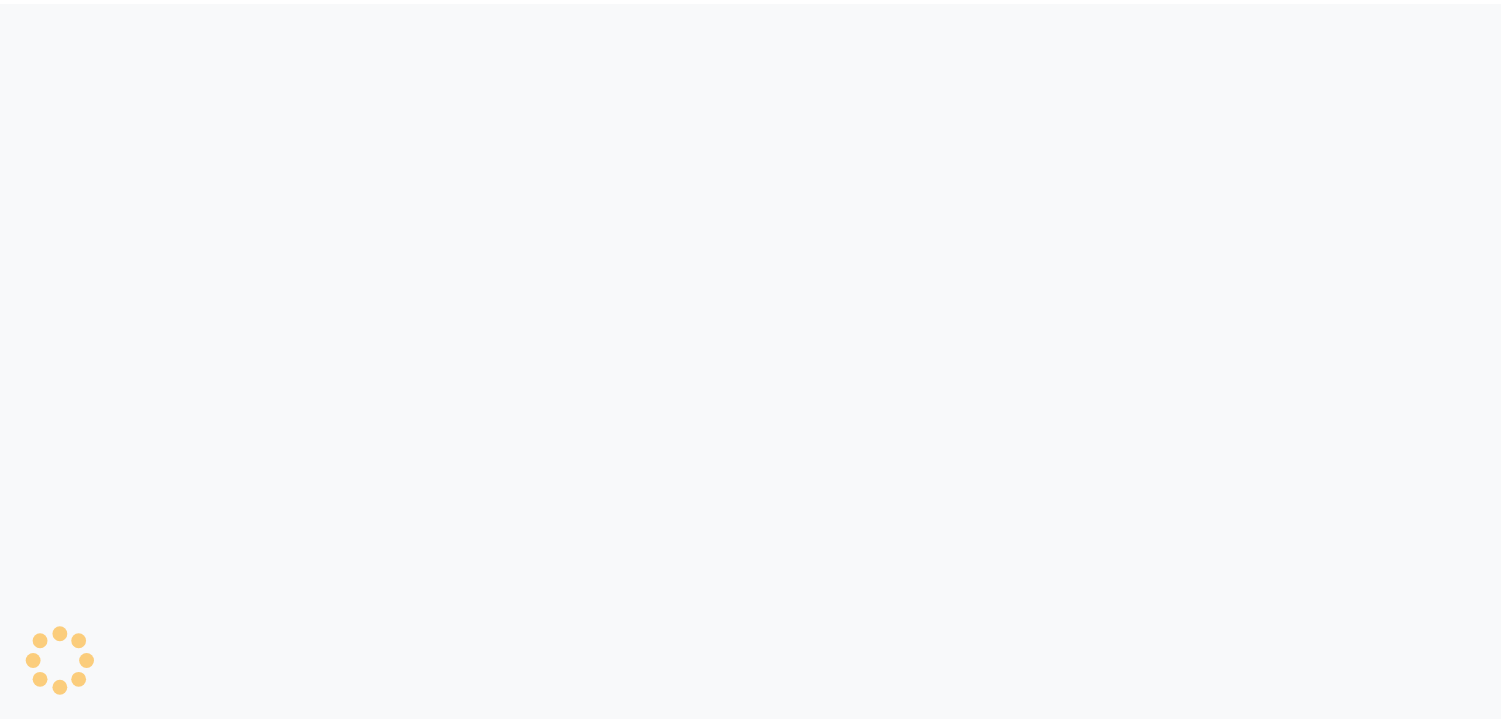 scroll, scrollTop: 0, scrollLeft: 0, axis: both 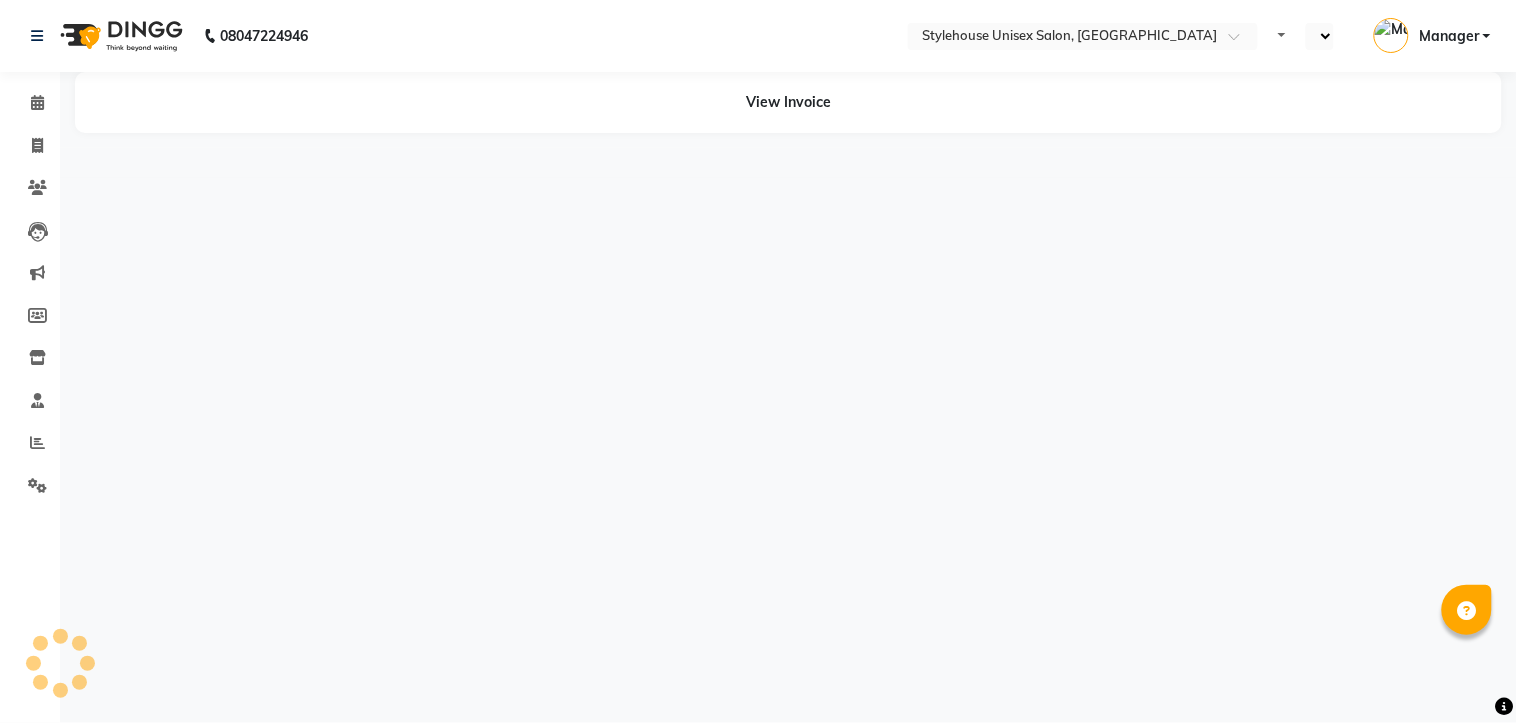select on "en" 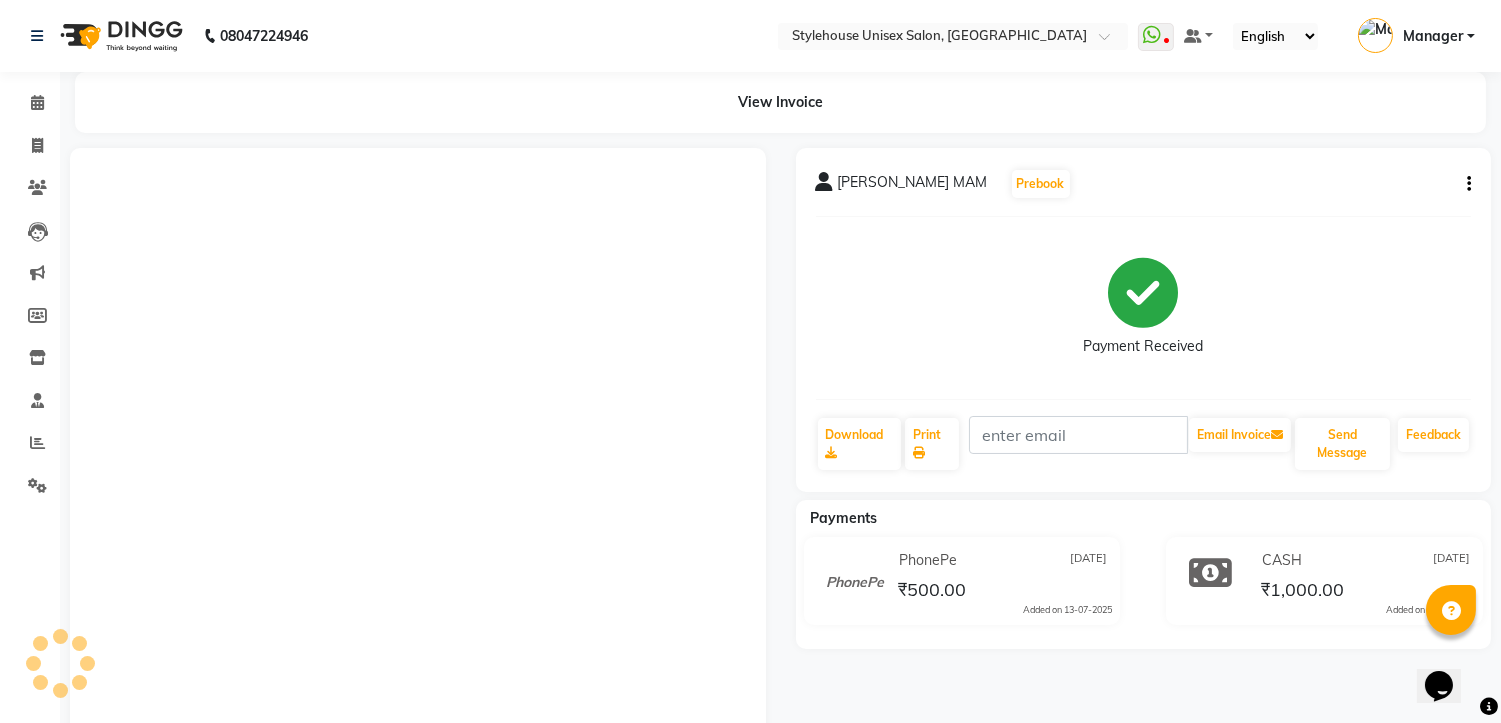 scroll, scrollTop: 0, scrollLeft: 0, axis: both 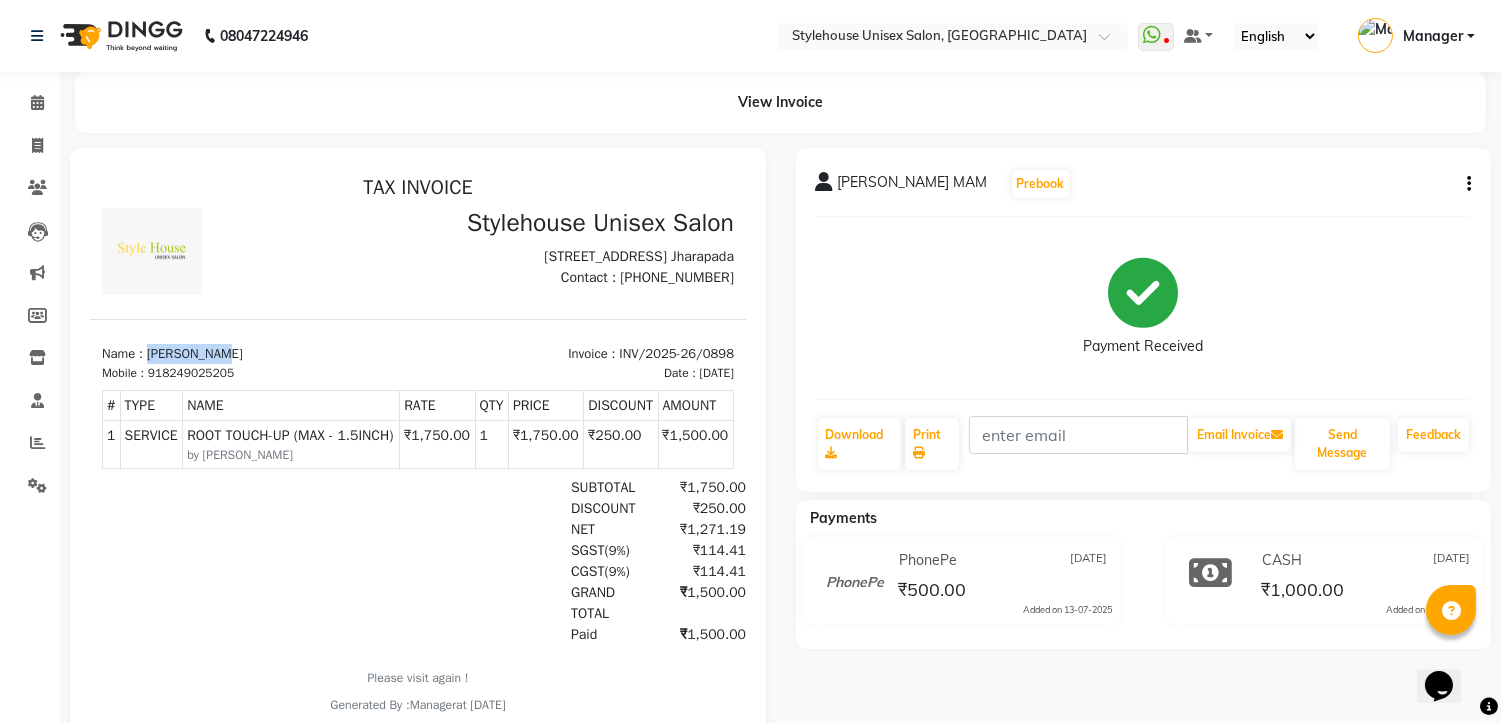 drag, startPoint x: 148, startPoint y: 364, endPoint x: 275, endPoint y: 363, distance: 127.00394 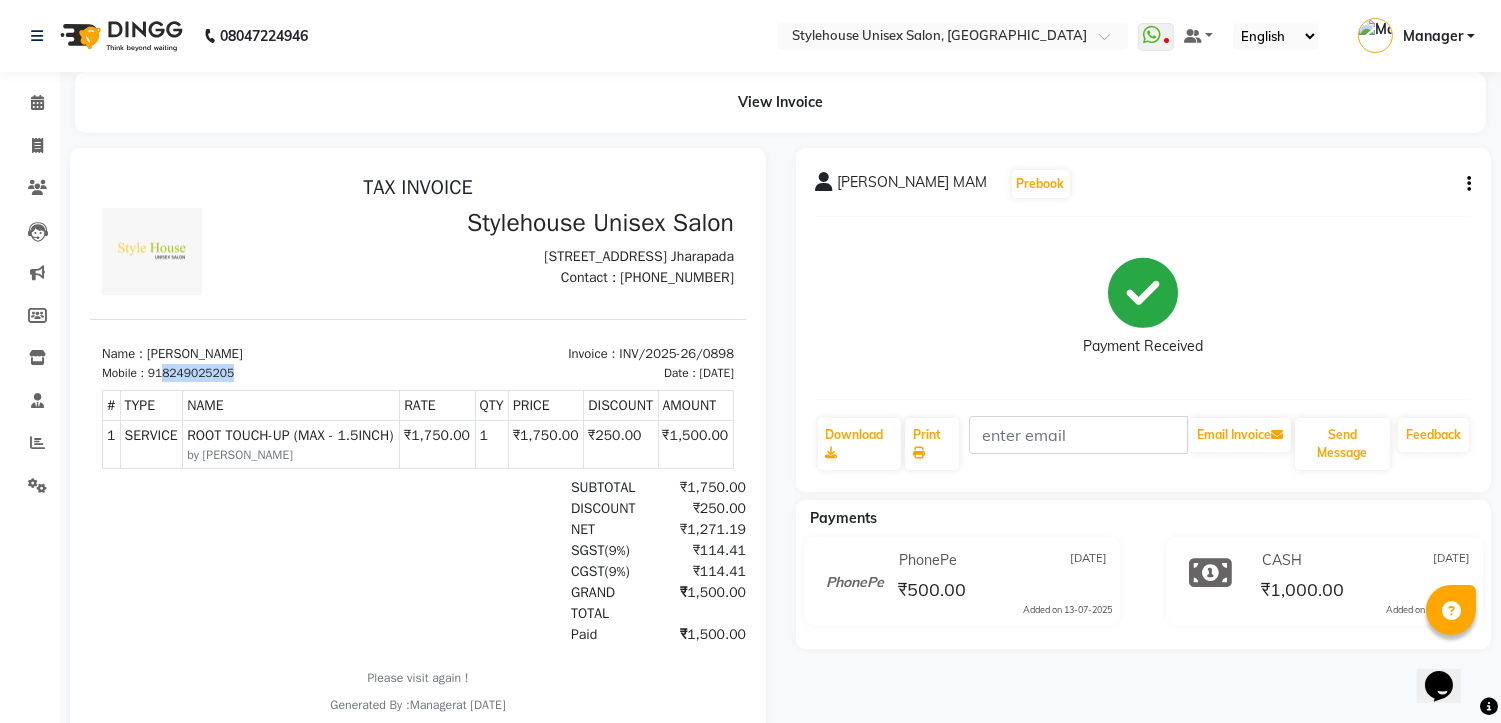 drag, startPoint x: 164, startPoint y: 382, endPoint x: 310, endPoint y: 377, distance: 146.08559 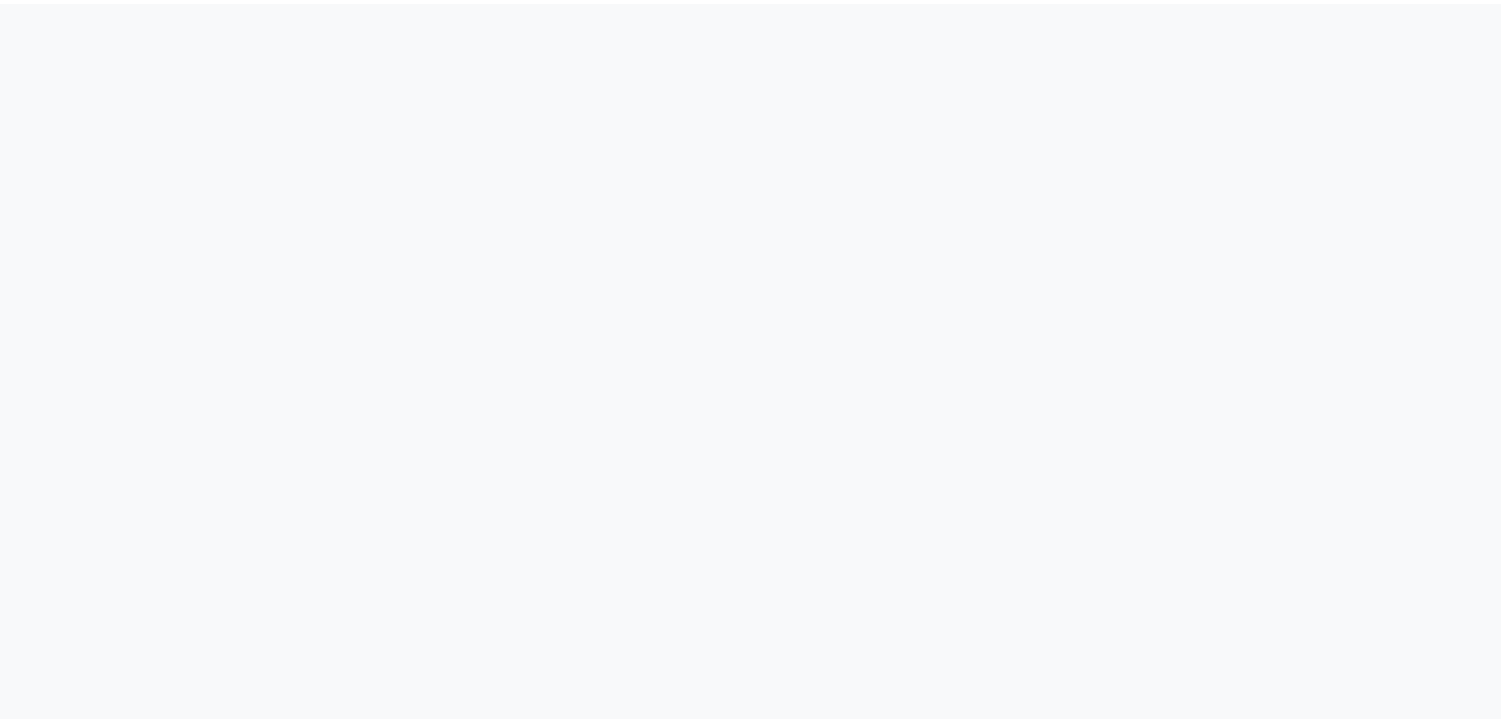 scroll, scrollTop: 0, scrollLeft: 0, axis: both 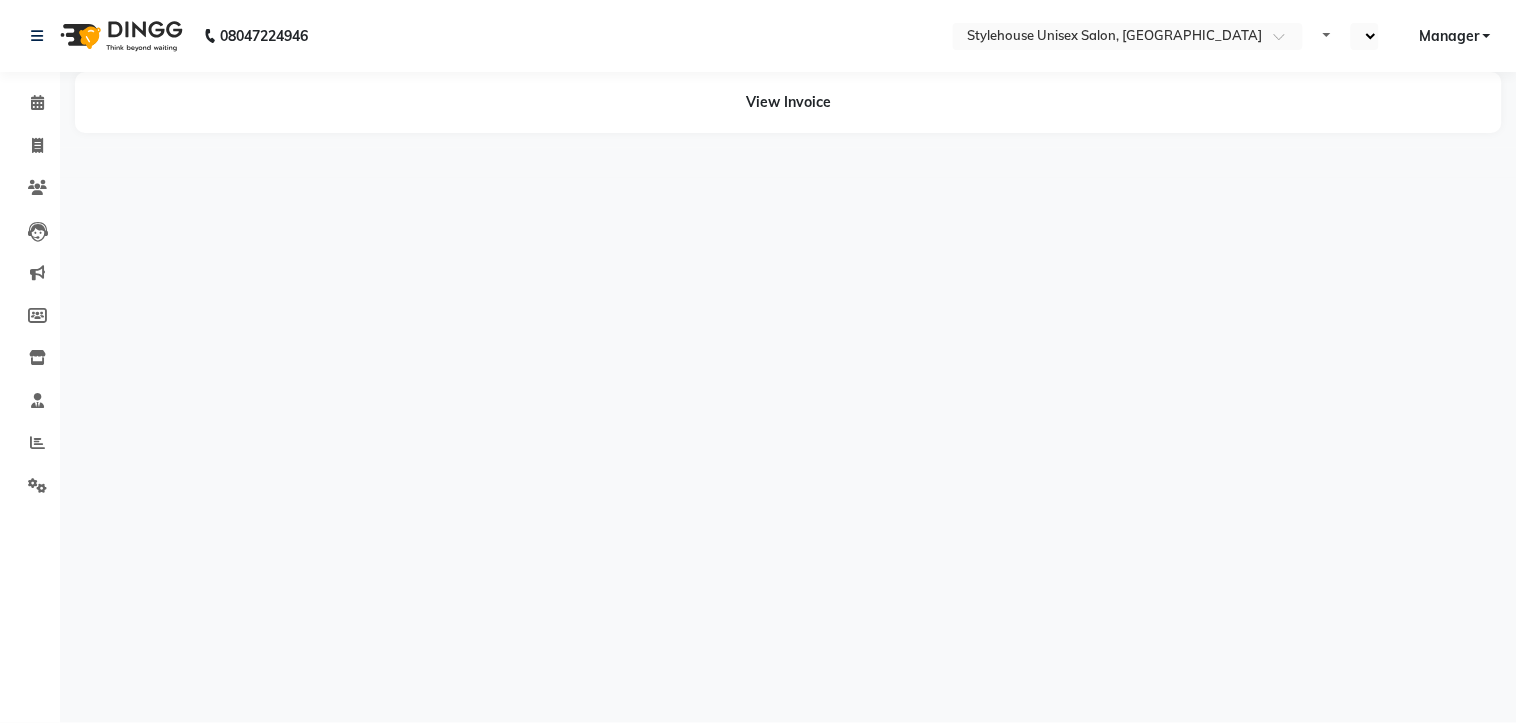 select on "en" 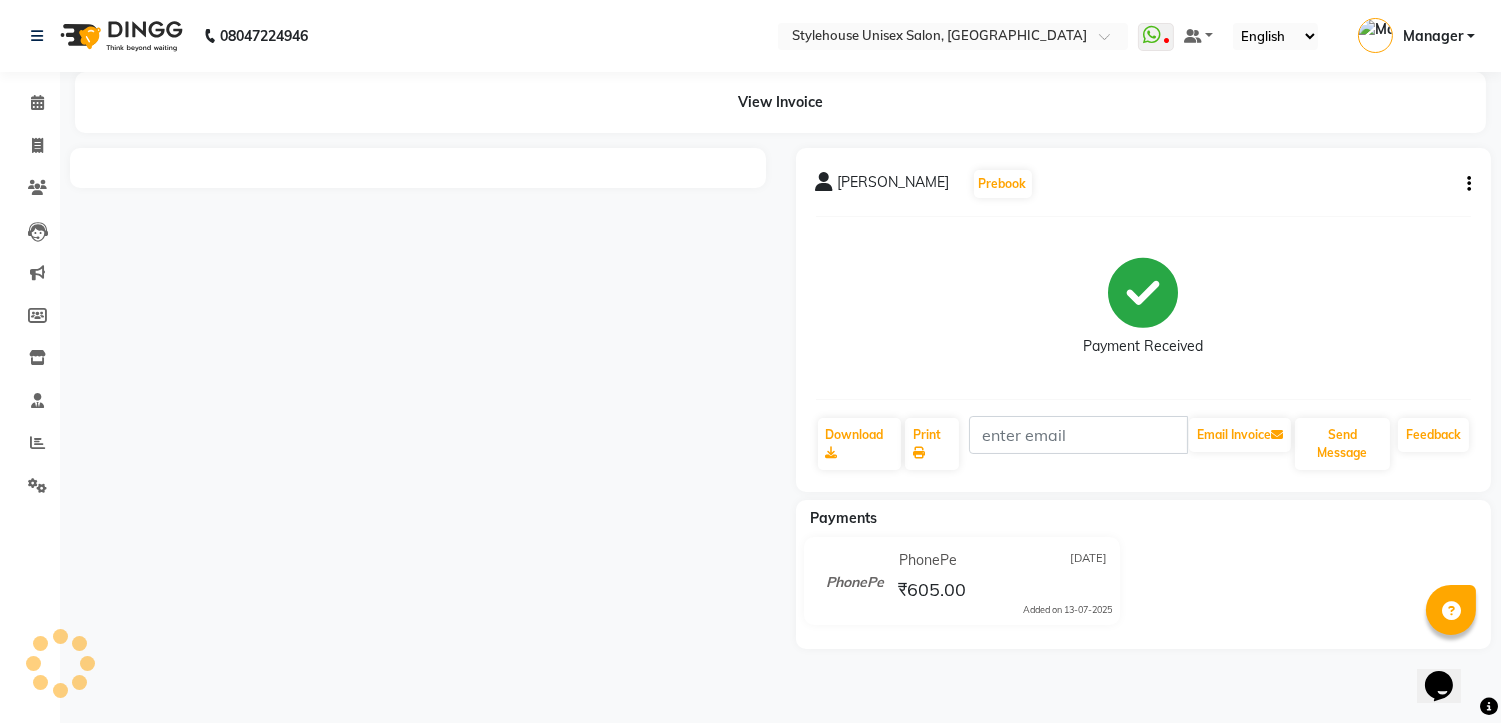 scroll, scrollTop: 0, scrollLeft: 0, axis: both 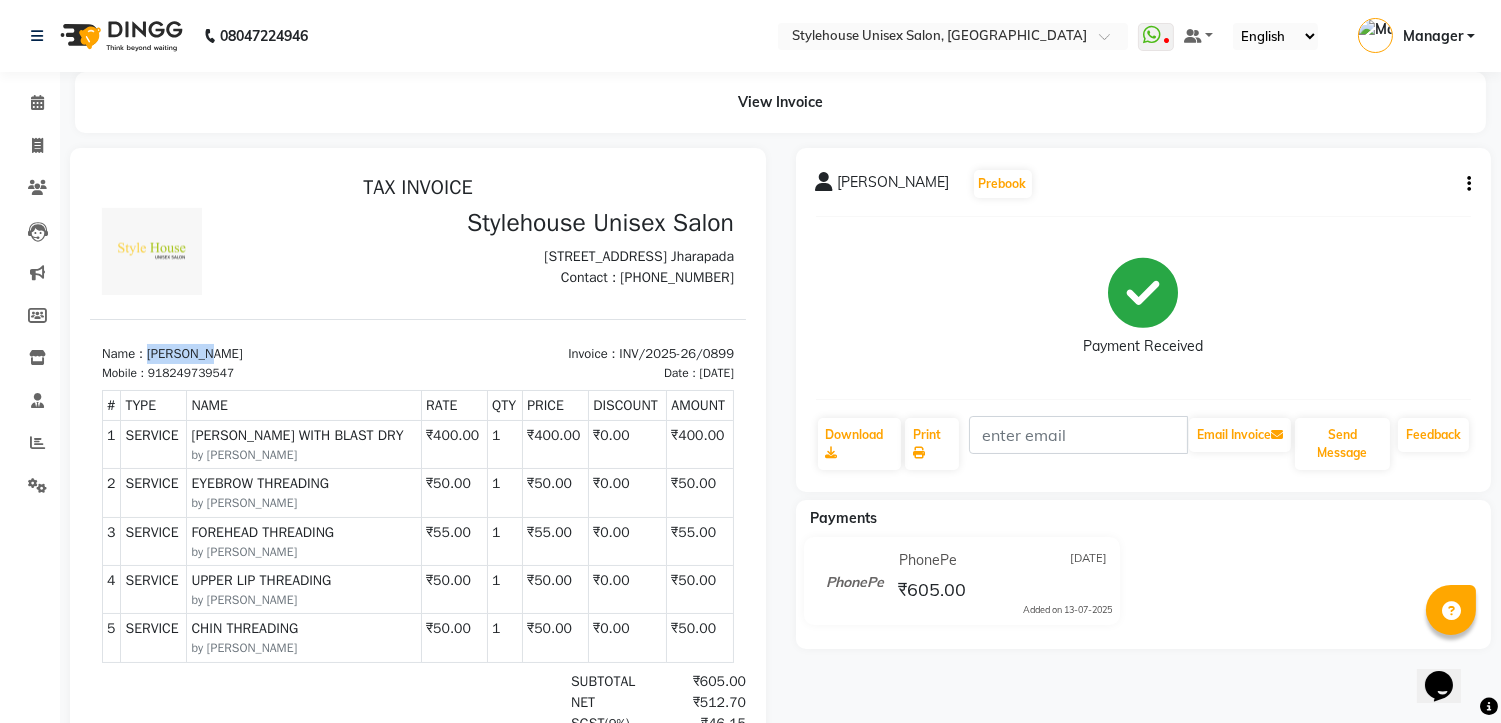 drag, startPoint x: 147, startPoint y: 364, endPoint x: 262, endPoint y: 354, distance: 115.43397 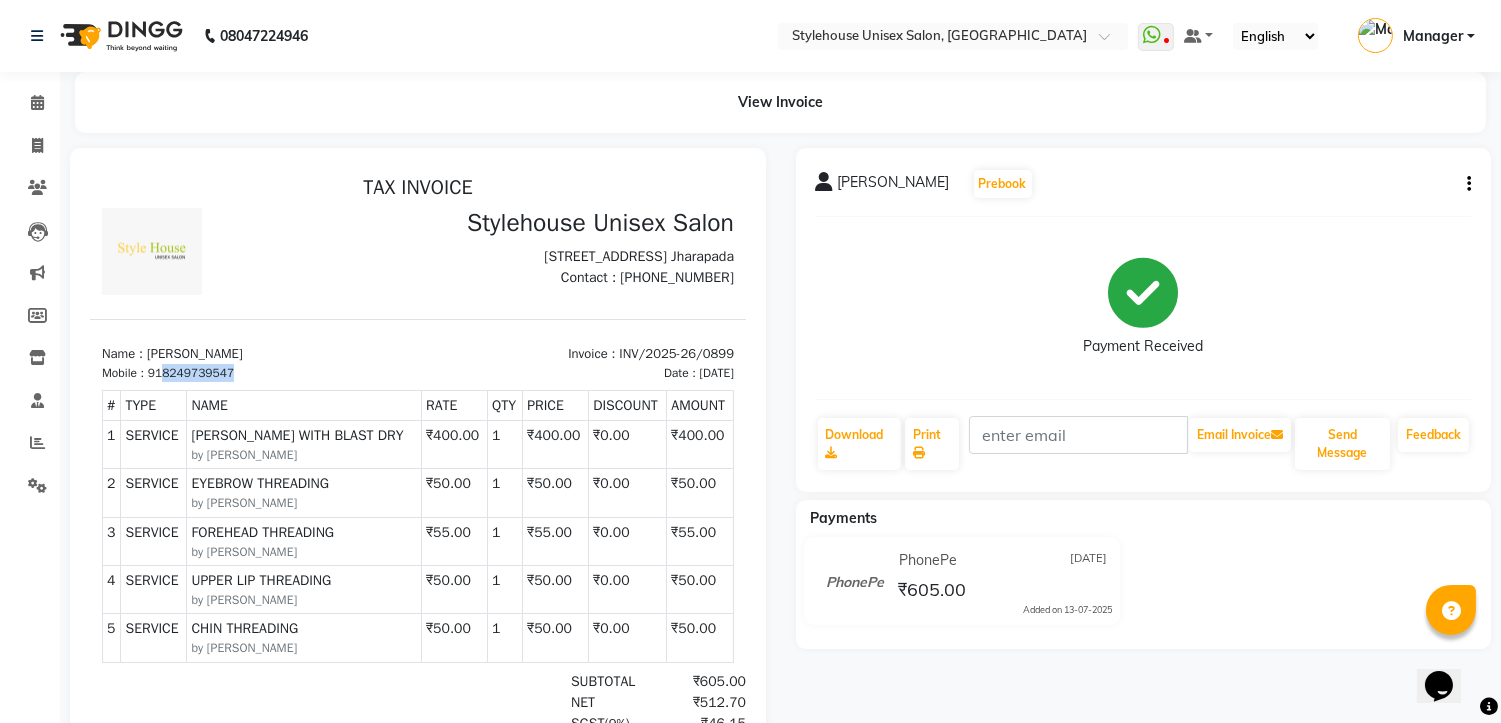 drag, startPoint x: 165, startPoint y: 382, endPoint x: 302, endPoint y: 381, distance: 137.00365 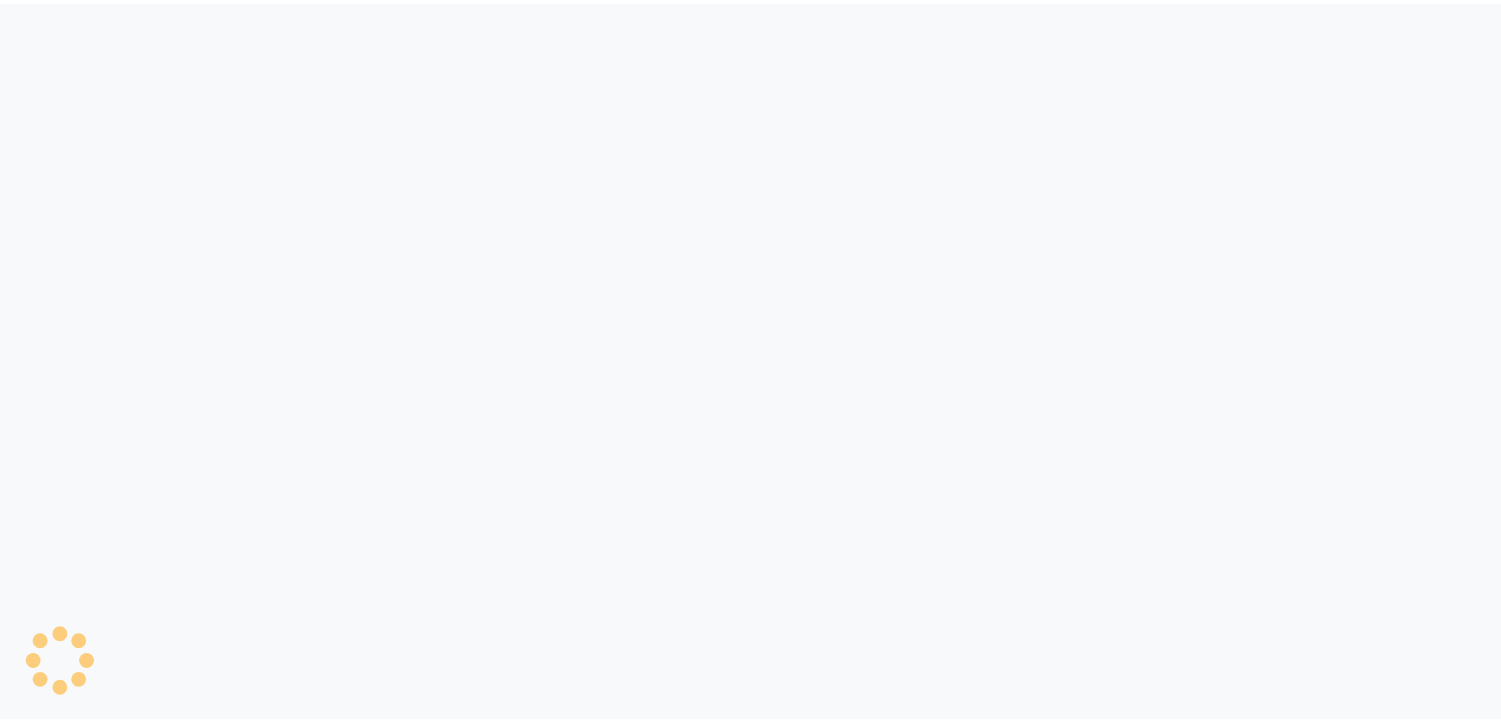 scroll, scrollTop: 0, scrollLeft: 0, axis: both 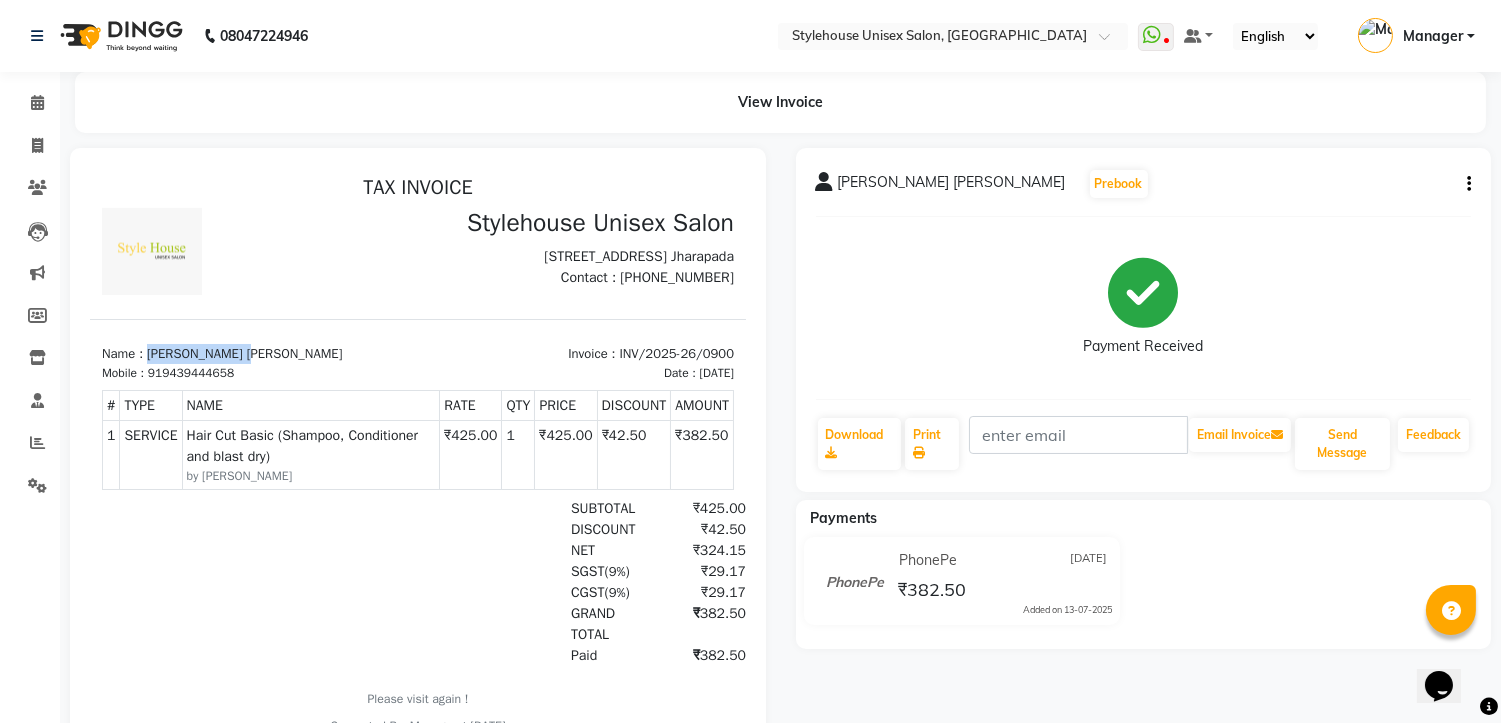 drag, startPoint x: 148, startPoint y: 363, endPoint x: 276, endPoint y: 362, distance: 128.0039 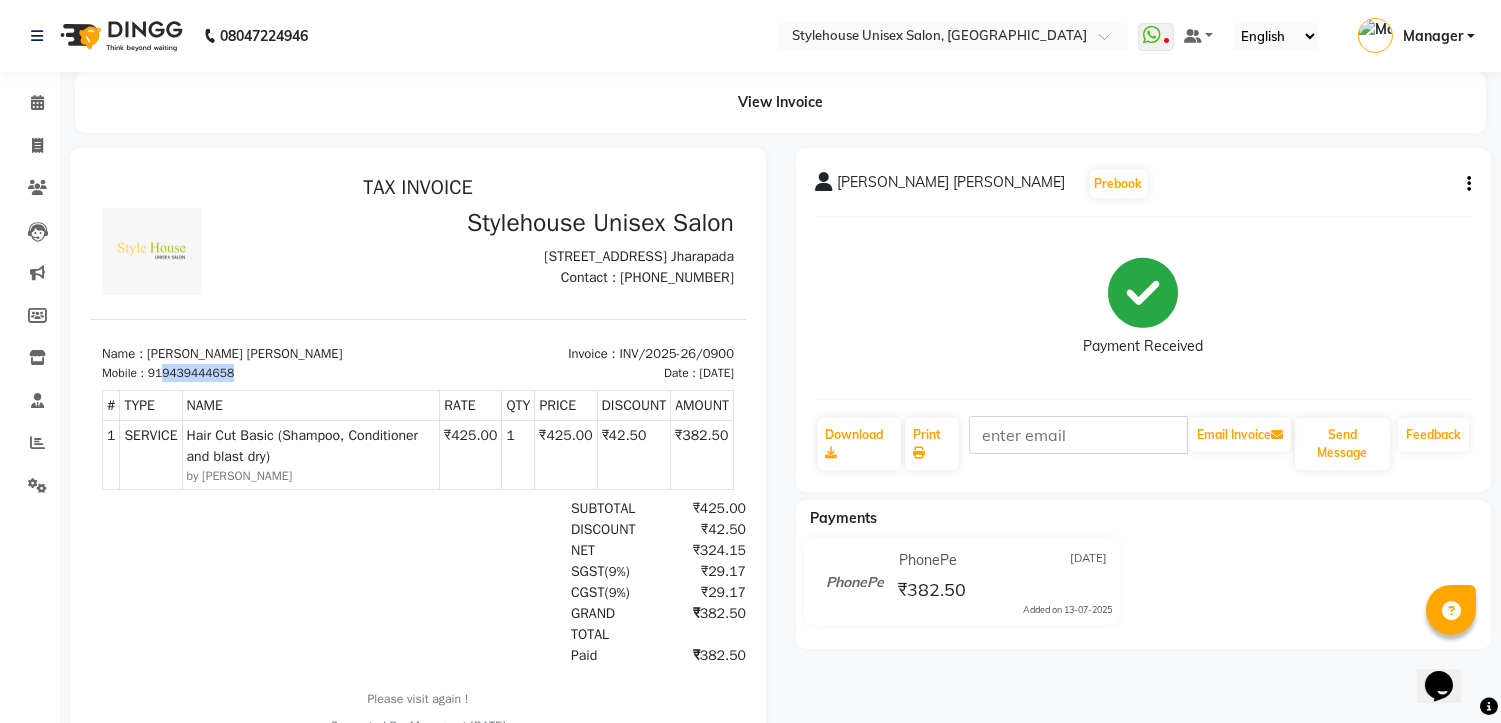 drag, startPoint x: 166, startPoint y: 386, endPoint x: 286, endPoint y: 383, distance: 120.03749 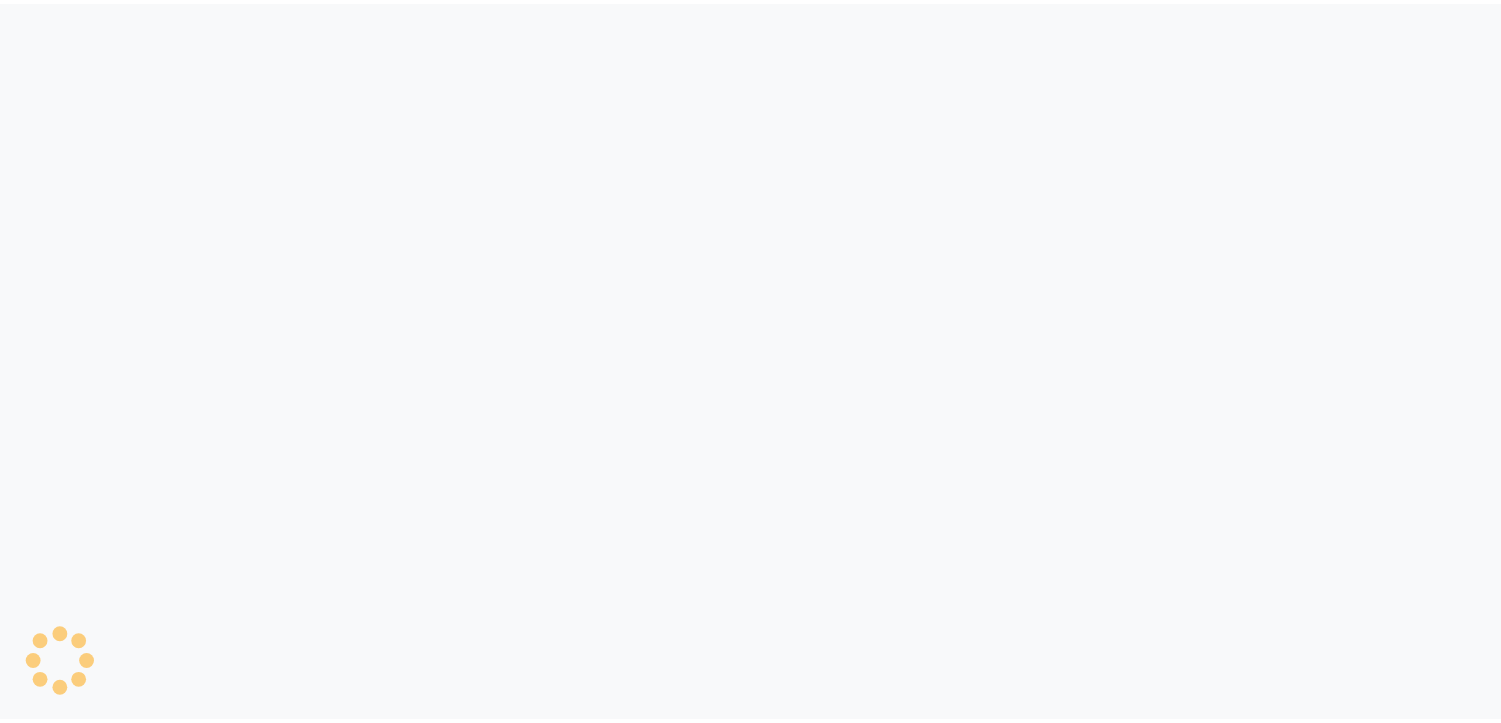 scroll, scrollTop: 0, scrollLeft: 0, axis: both 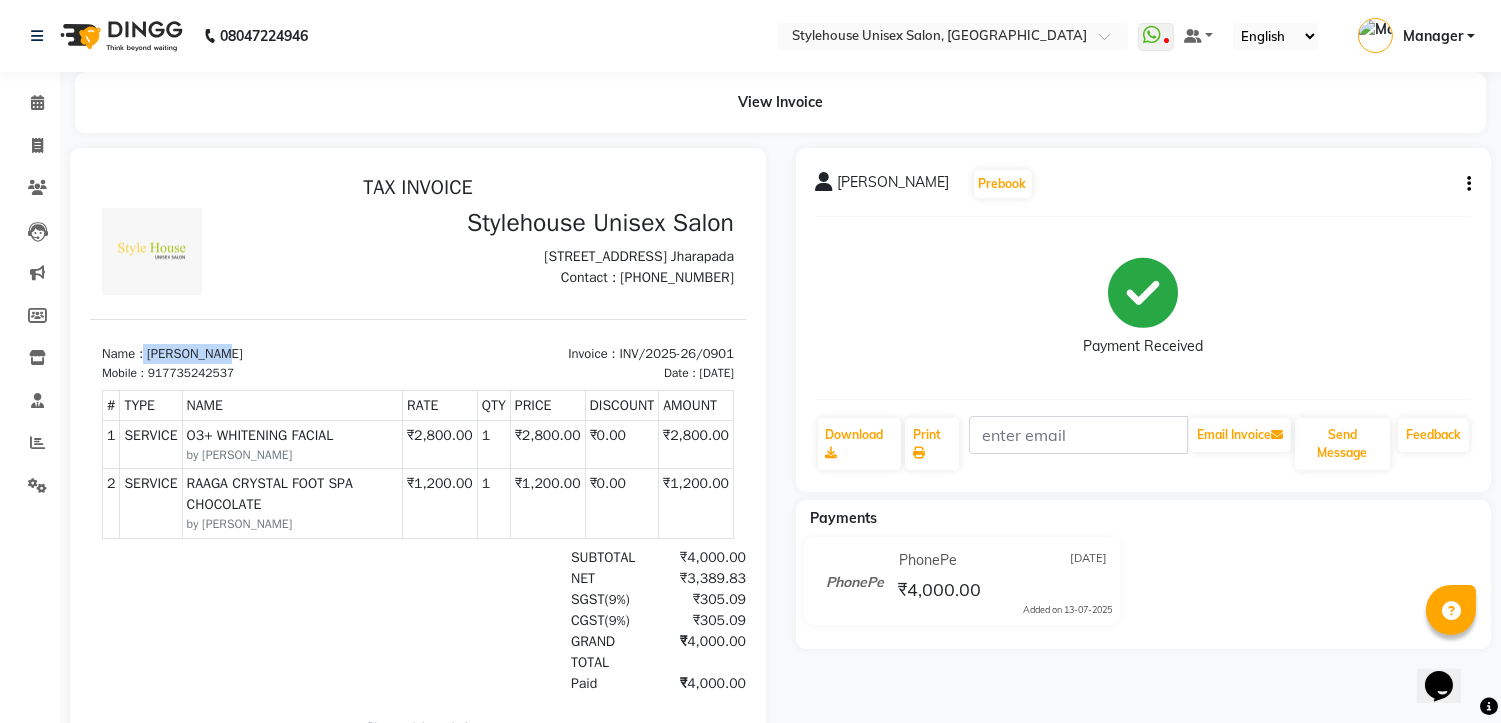 drag, startPoint x: 145, startPoint y: 362, endPoint x: 298, endPoint y: 362, distance: 153 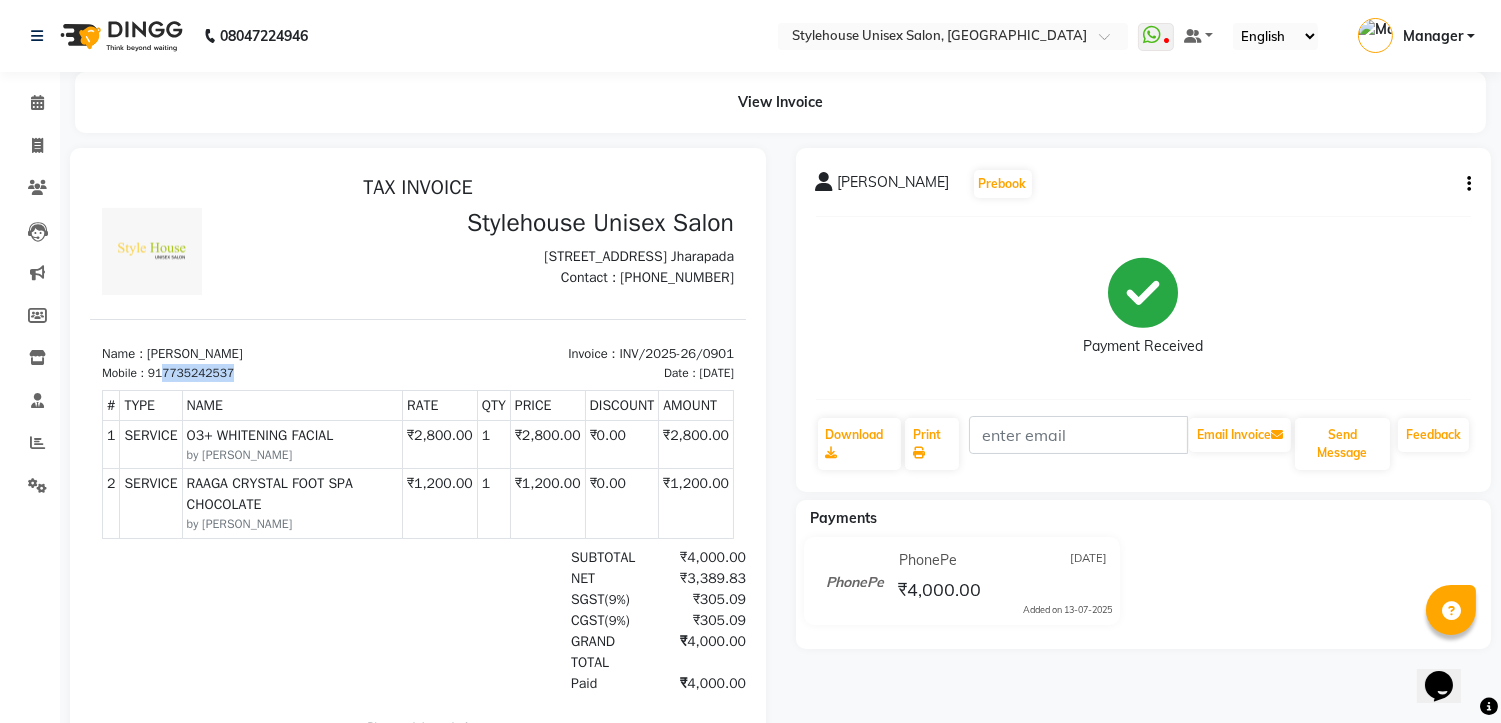drag, startPoint x: 165, startPoint y: 385, endPoint x: 272, endPoint y: 385, distance: 107 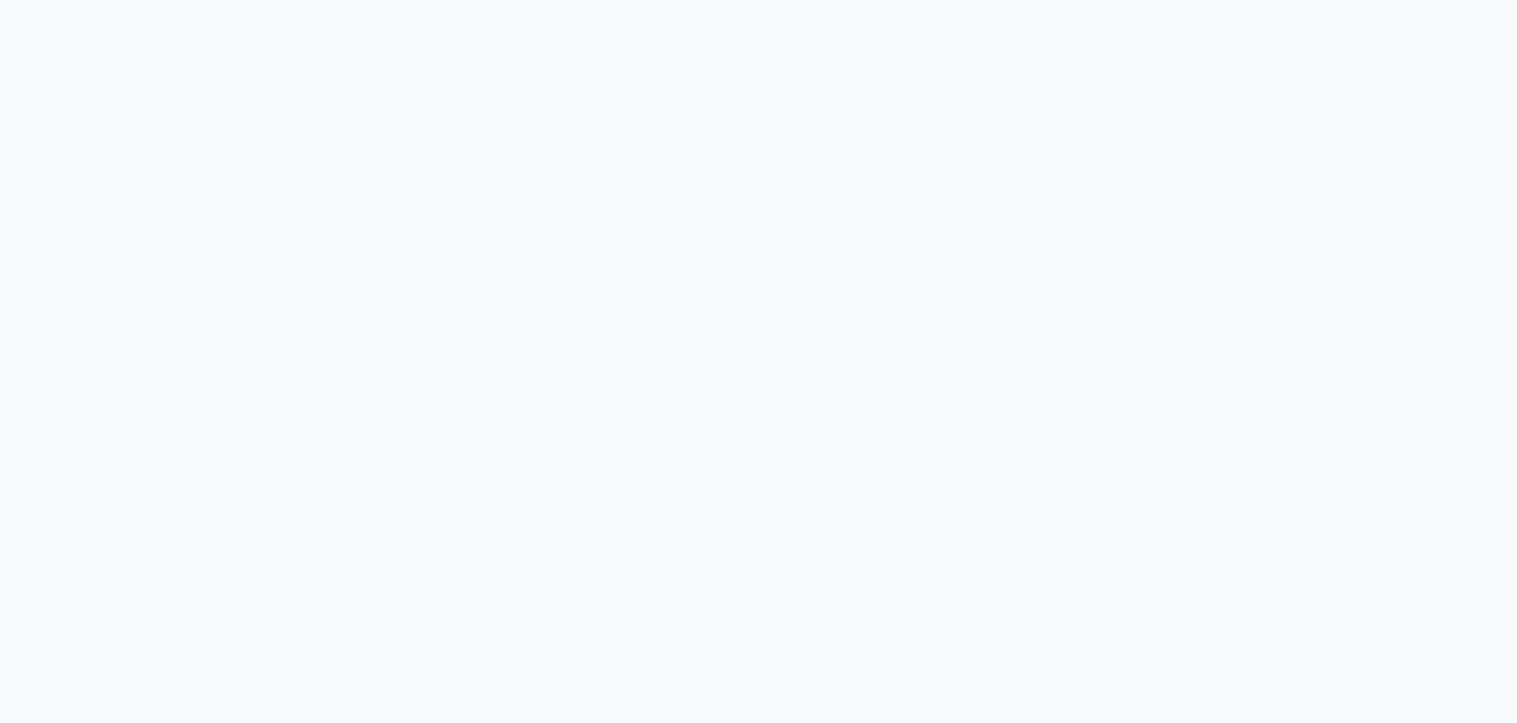 scroll, scrollTop: 0, scrollLeft: 0, axis: both 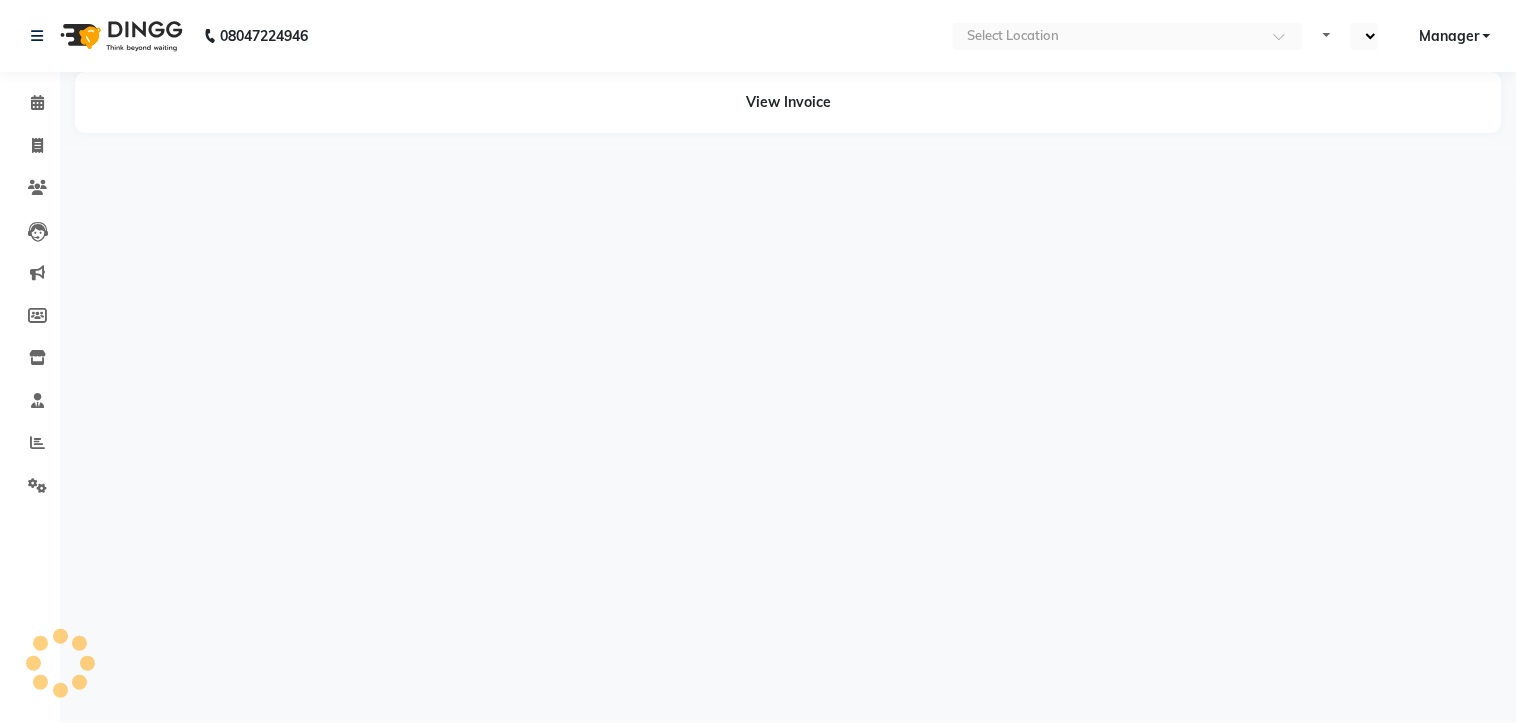 select on "en" 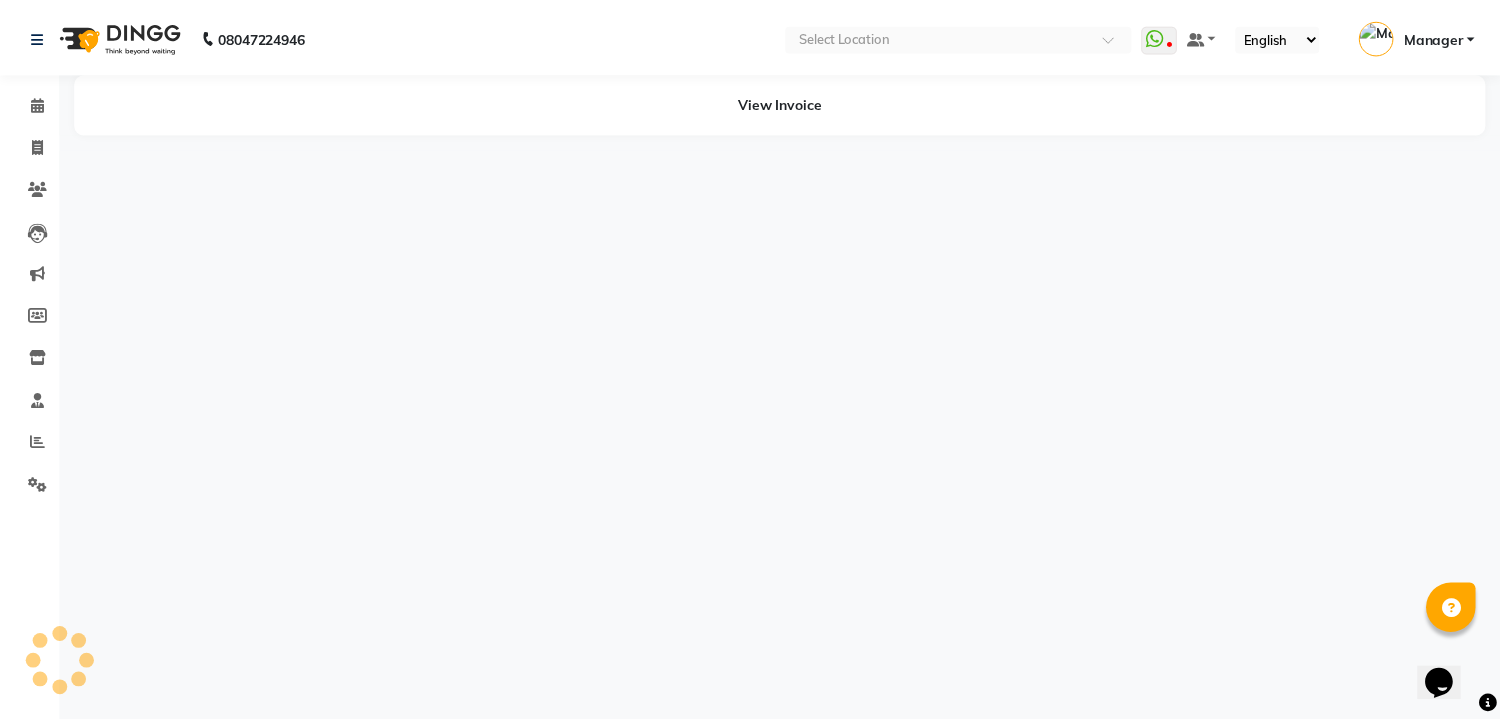 scroll, scrollTop: 0, scrollLeft: 0, axis: both 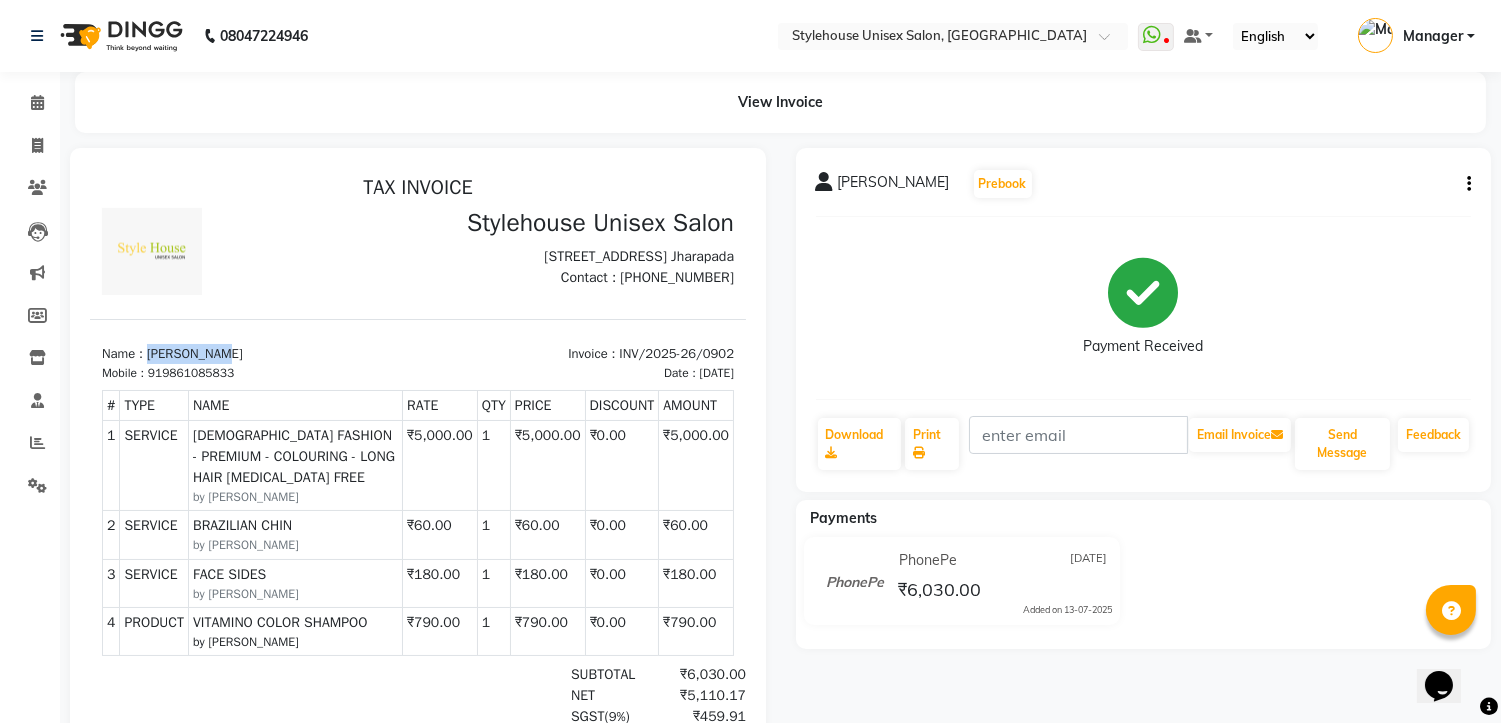 drag, startPoint x: 150, startPoint y: 325, endPoint x: 306, endPoint y: 325, distance: 156 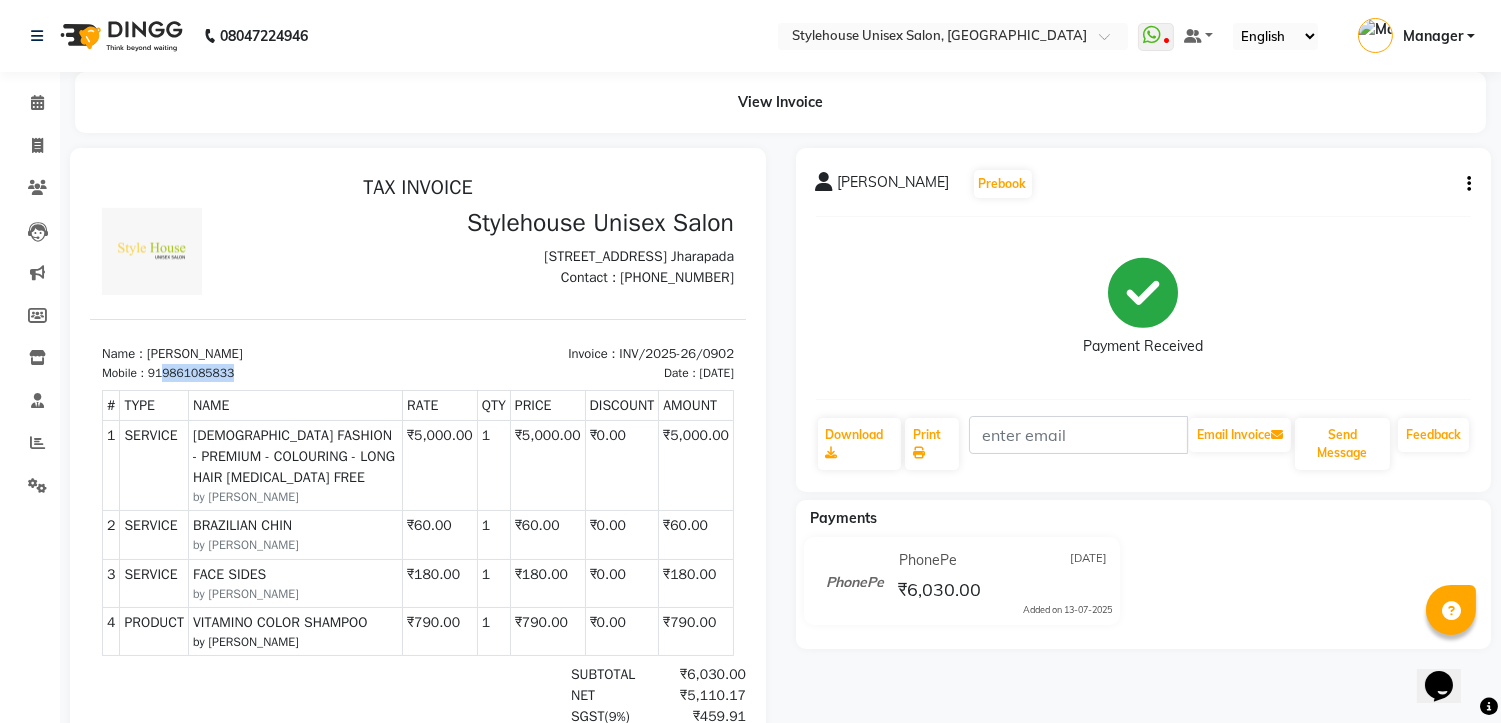 drag, startPoint x: 167, startPoint y: 349, endPoint x: 290, endPoint y: 343, distance: 123.146255 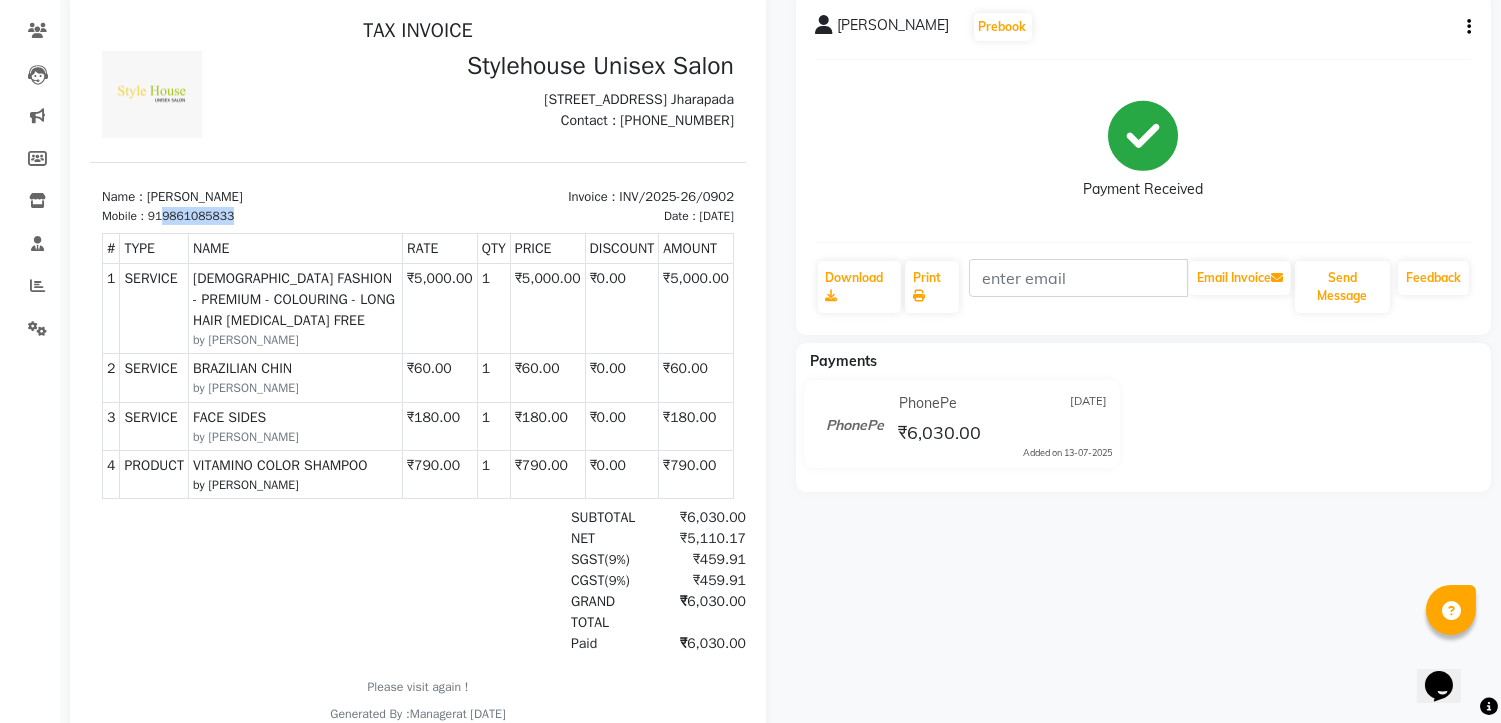 scroll, scrollTop: 0, scrollLeft: 0, axis: both 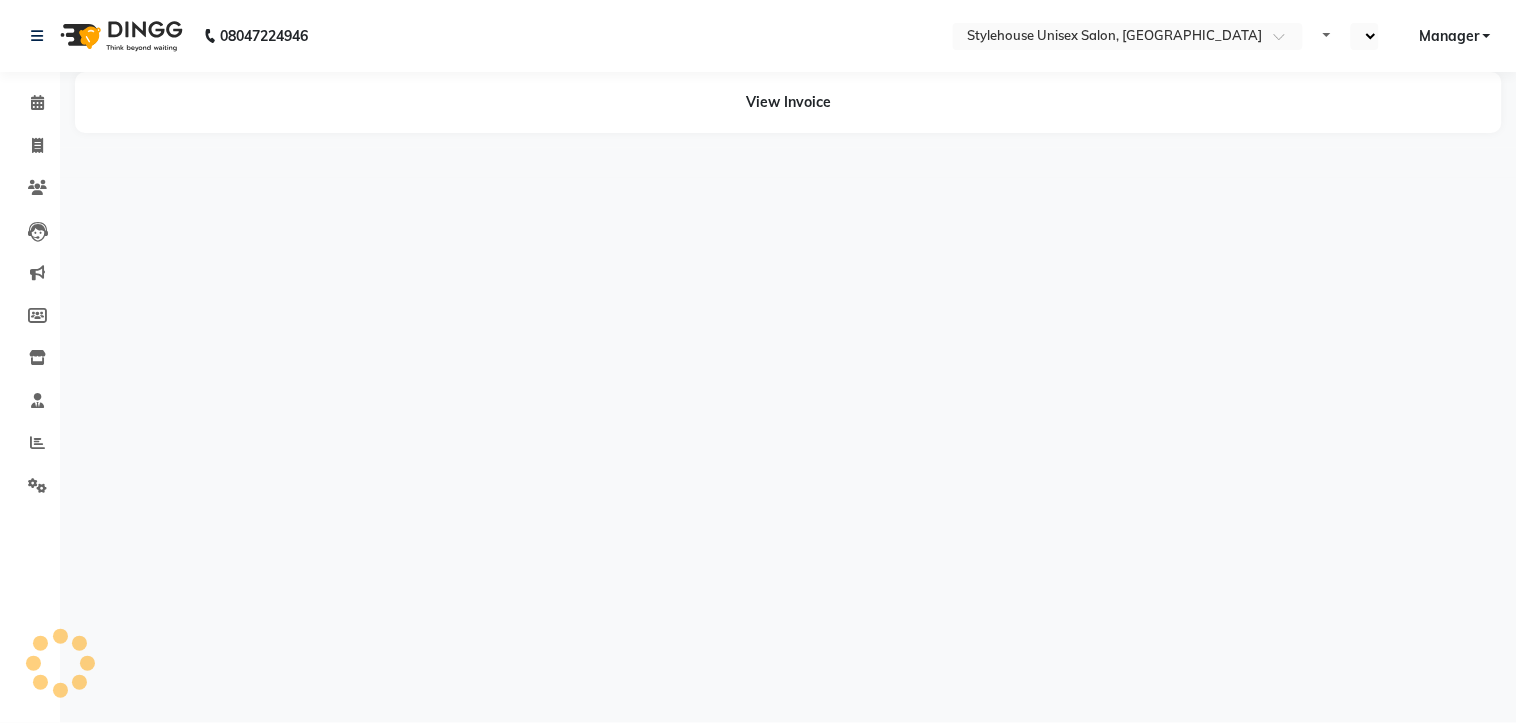 select on "en" 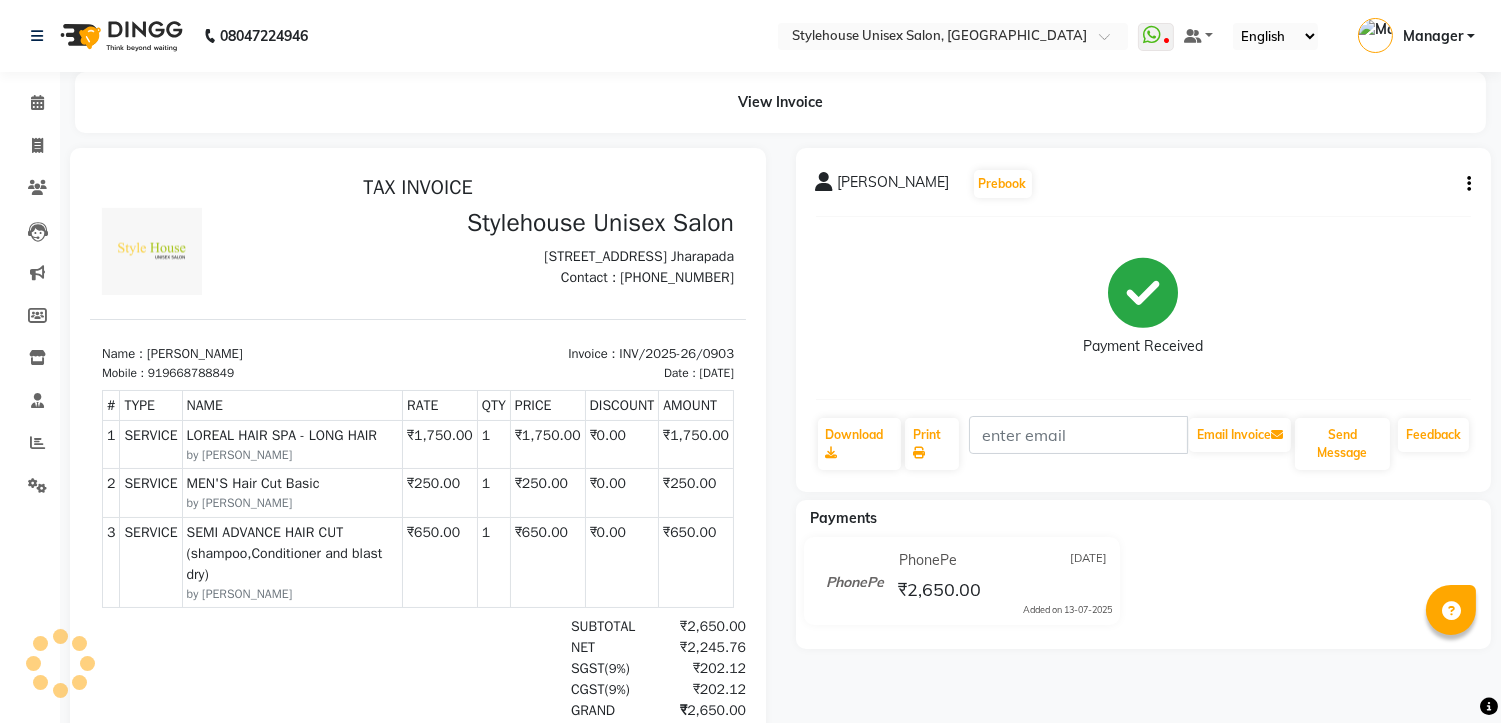 scroll, scrollTop: 0, scrollLeft: 0, axis: both 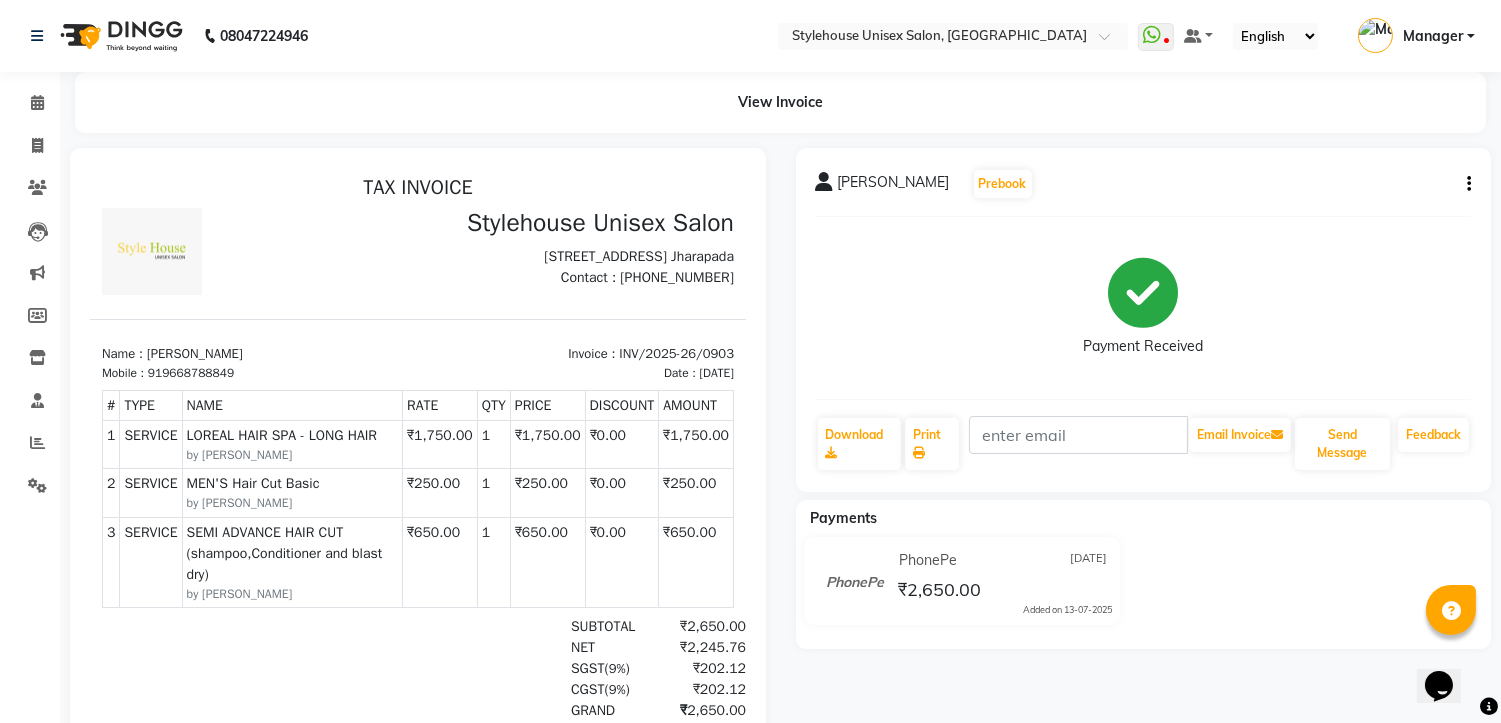 drag, startPoint x: 243, startPoint y: 356, endPoint x: 304, endPoint y: 355, distance: 61.008198 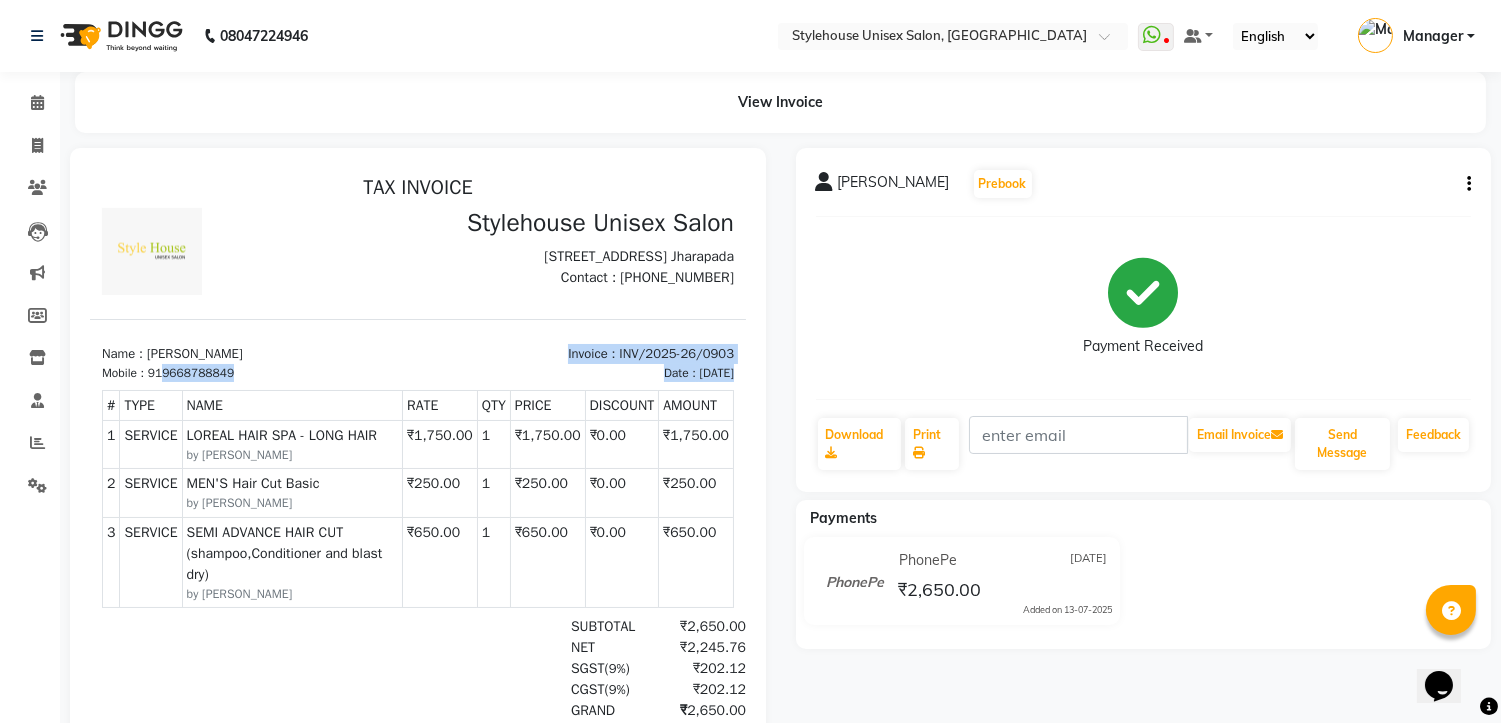 drag, startPoint x: 165, startPoint y: 385, endPoint x: 288, endPoint y: 397, distance: 123.58398 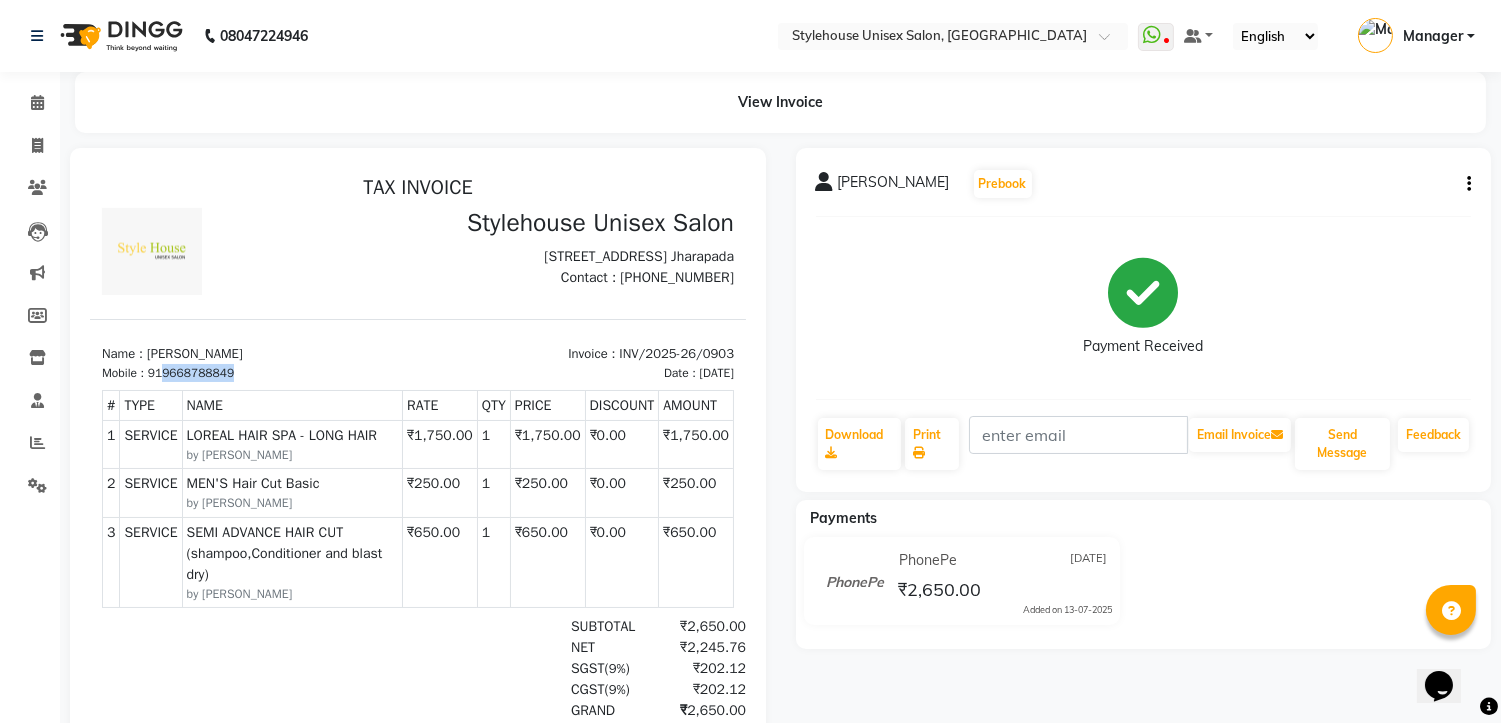 drag, startPoint x: 165, startPoint y: 384, endPoint x: 275, endPoint y: 384, distance: 110 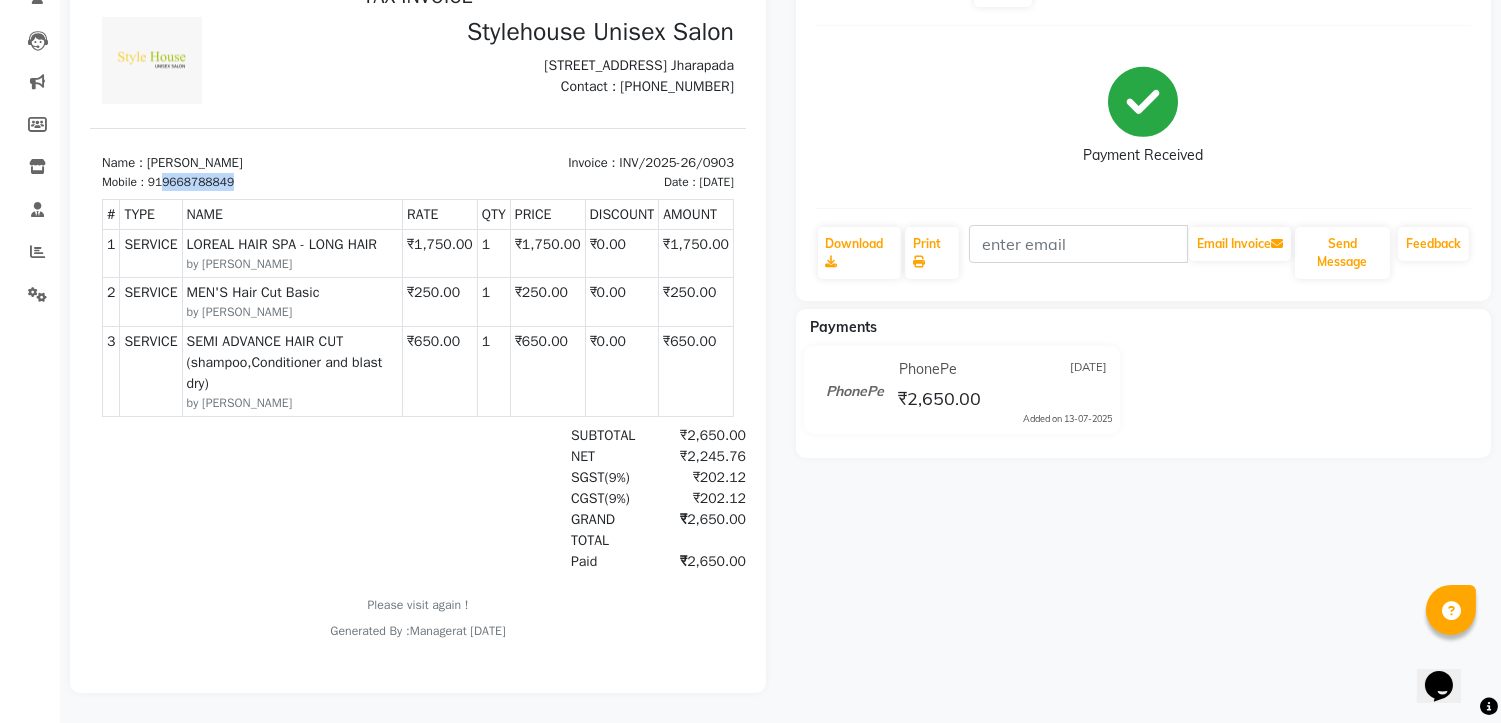 scroll, scrollTop: 0, scrollLeft: 0, axis: both 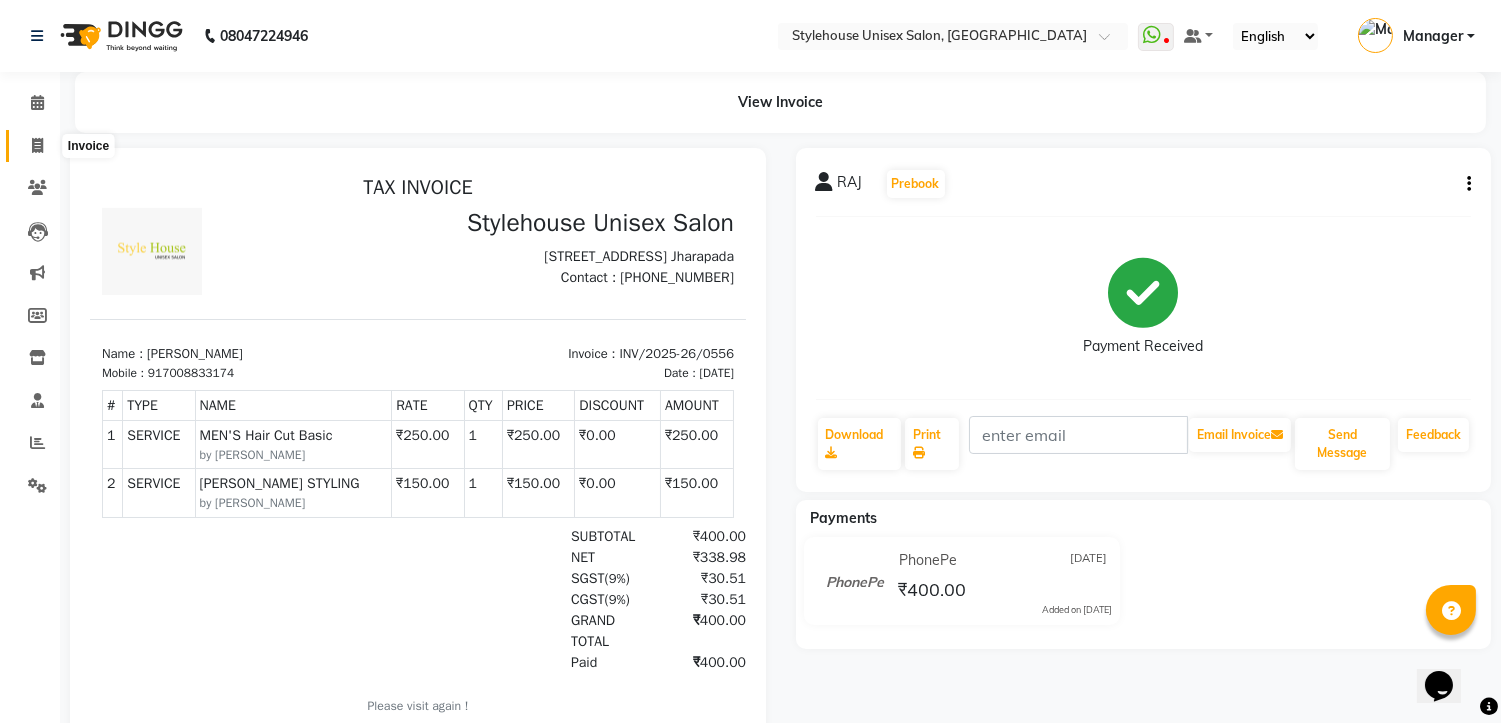 click 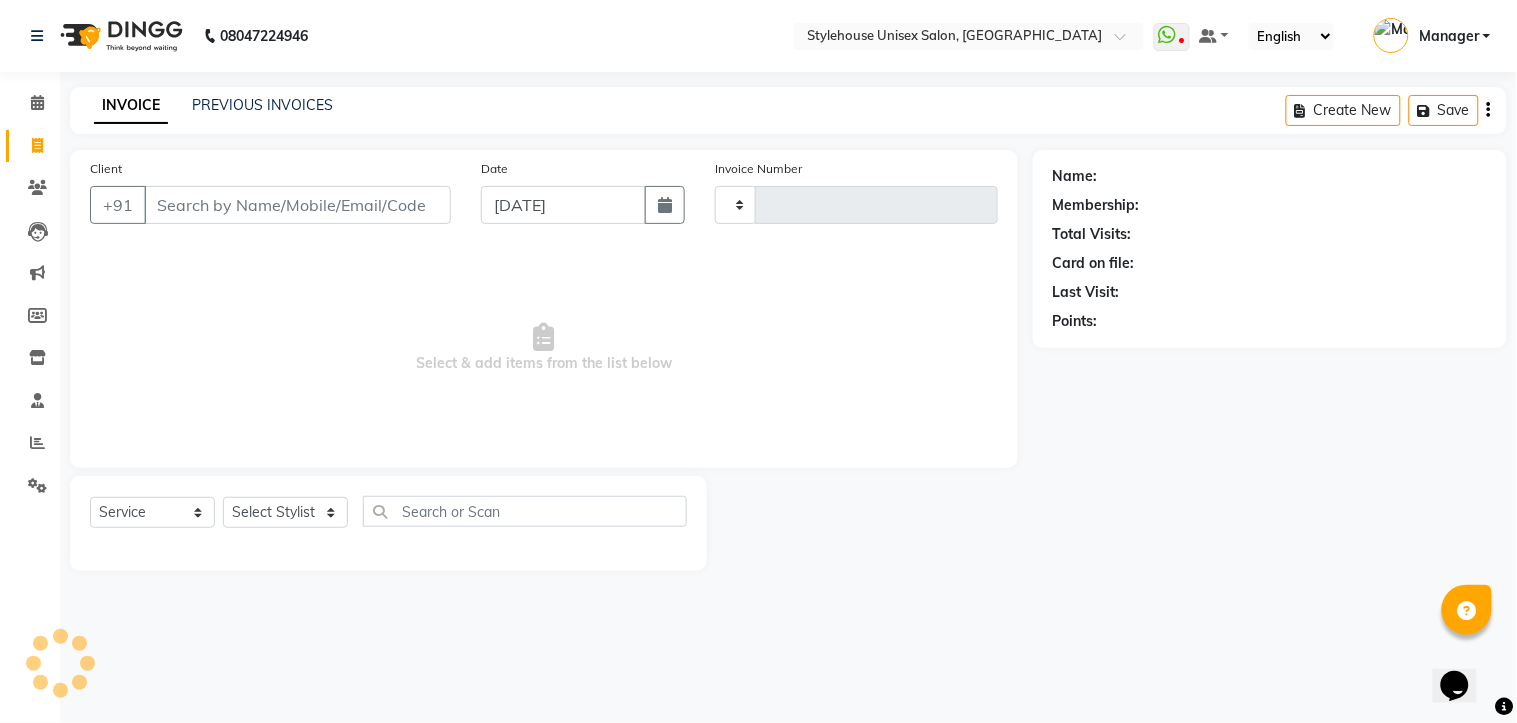 type on "0904" 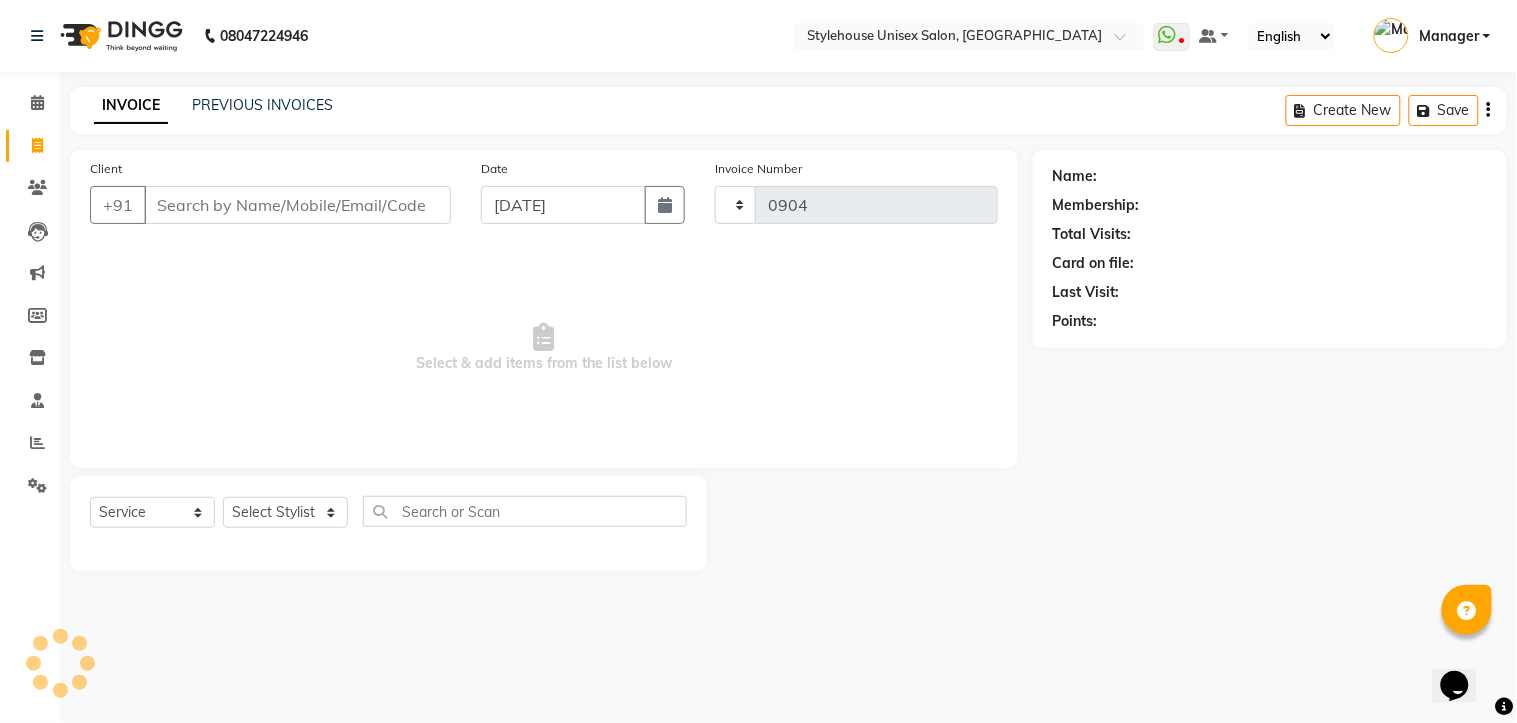 select on "7906" 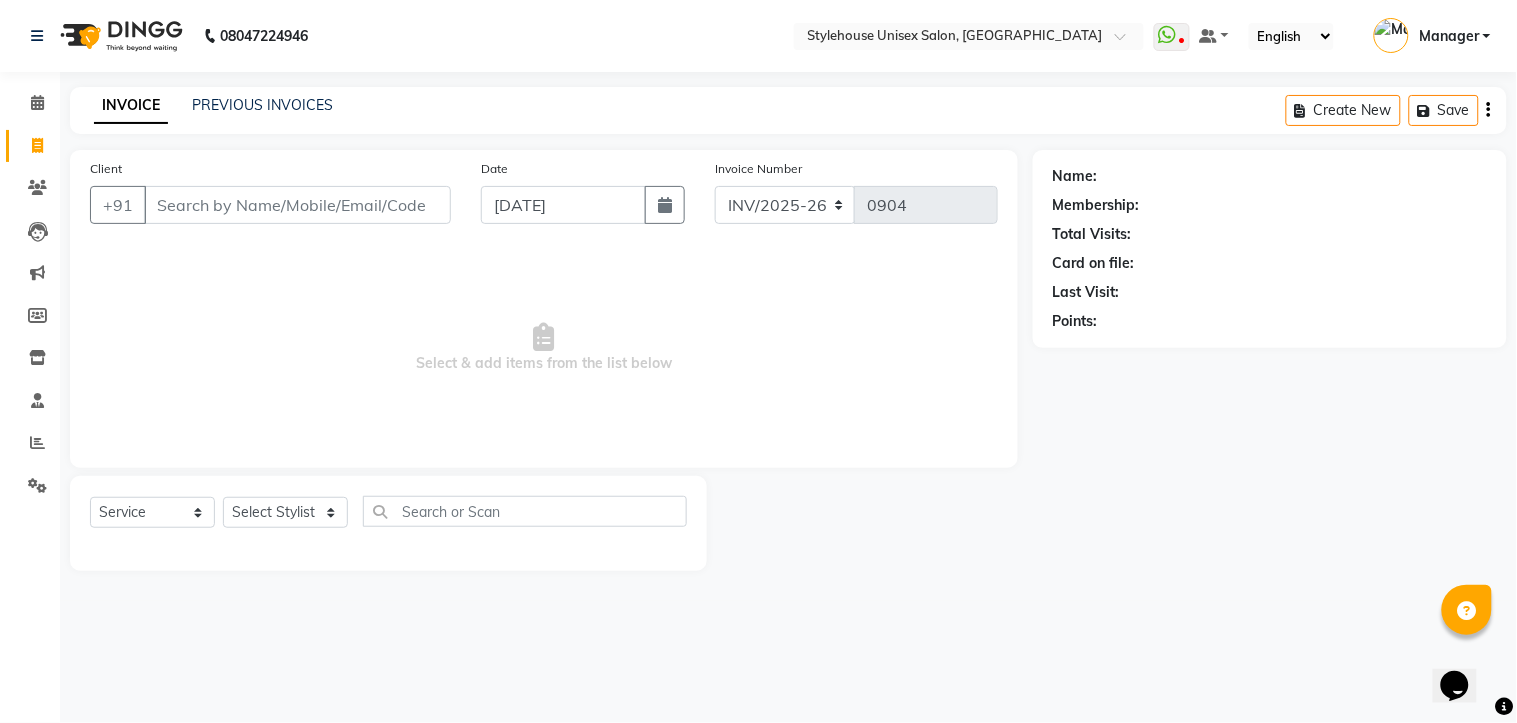 click on "Client" at bounding box center [297, 205] 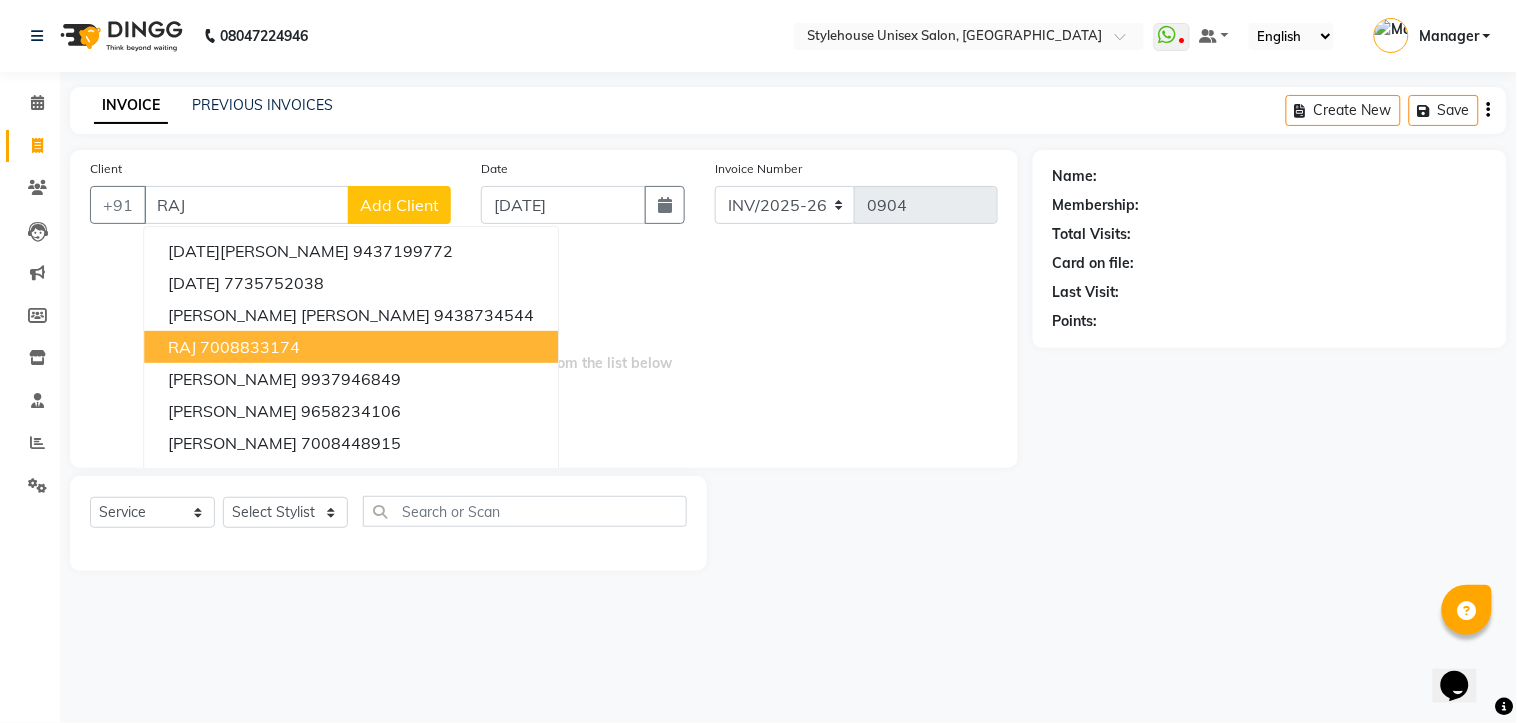 click on "7008833174" at bounding box center [250, 347] 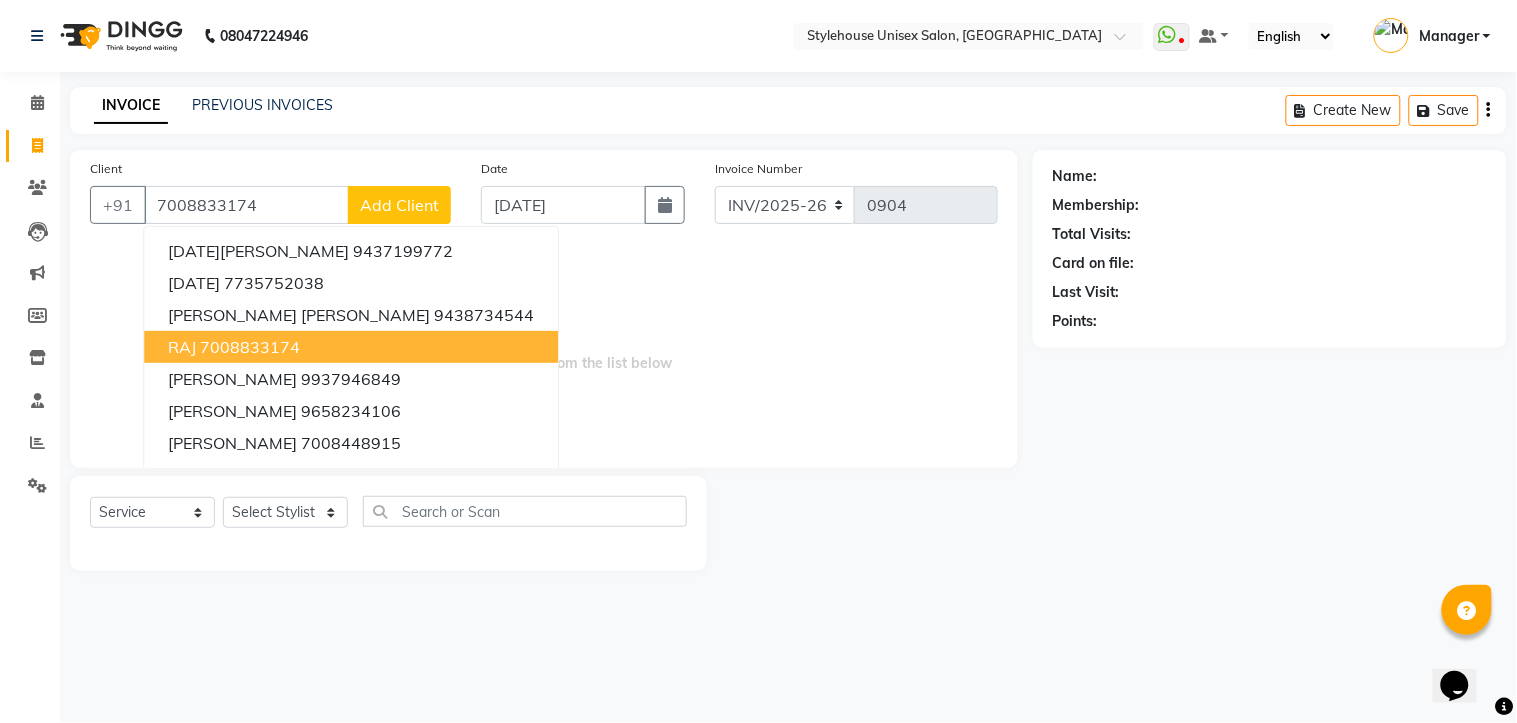type on "7008833174" 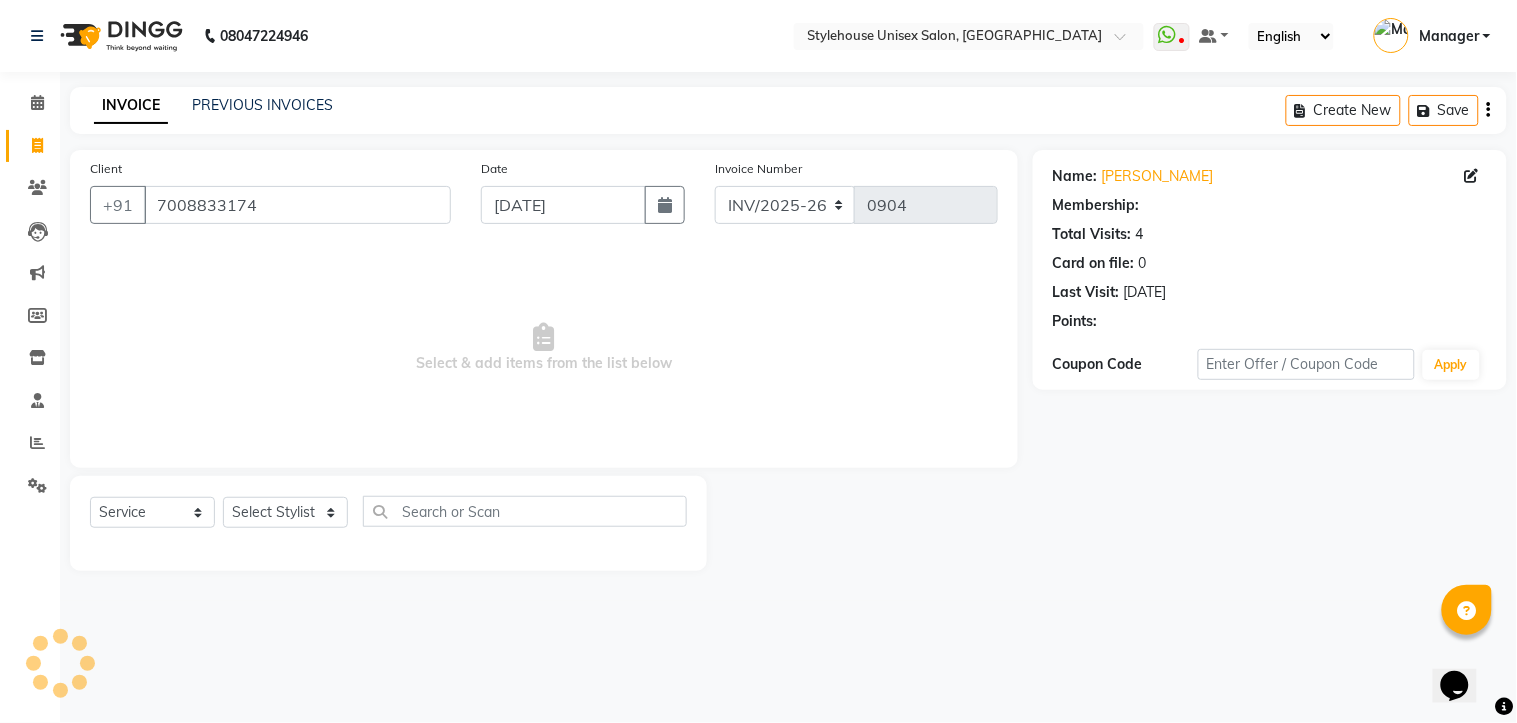 select on "1: Object" 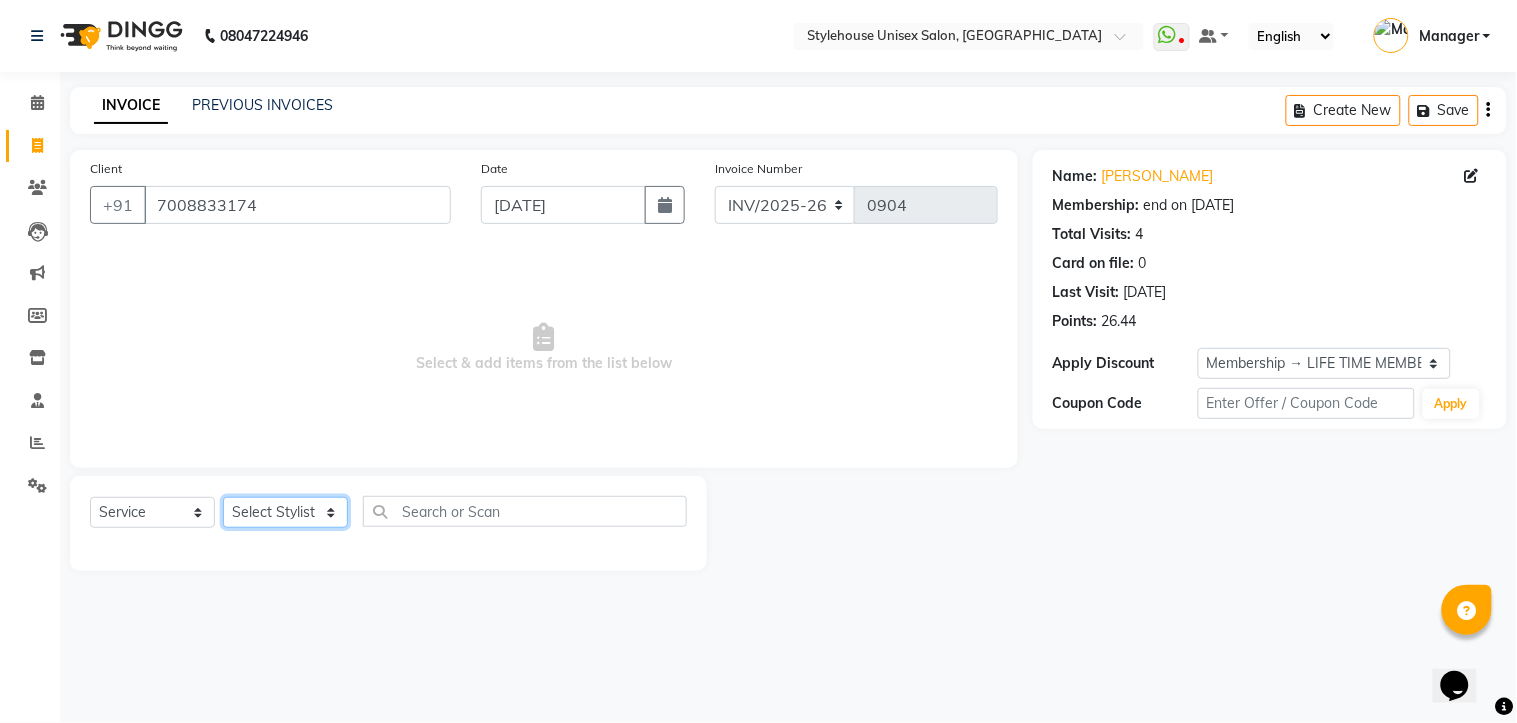 click on "Select Stylist [PERSON_NAME] [PERSON_NAME] [PERSON_NAME] Manager [PERSON_NAME] PRIYANKA HOTA [PERSON_NAME] [PERSON_NAME]" 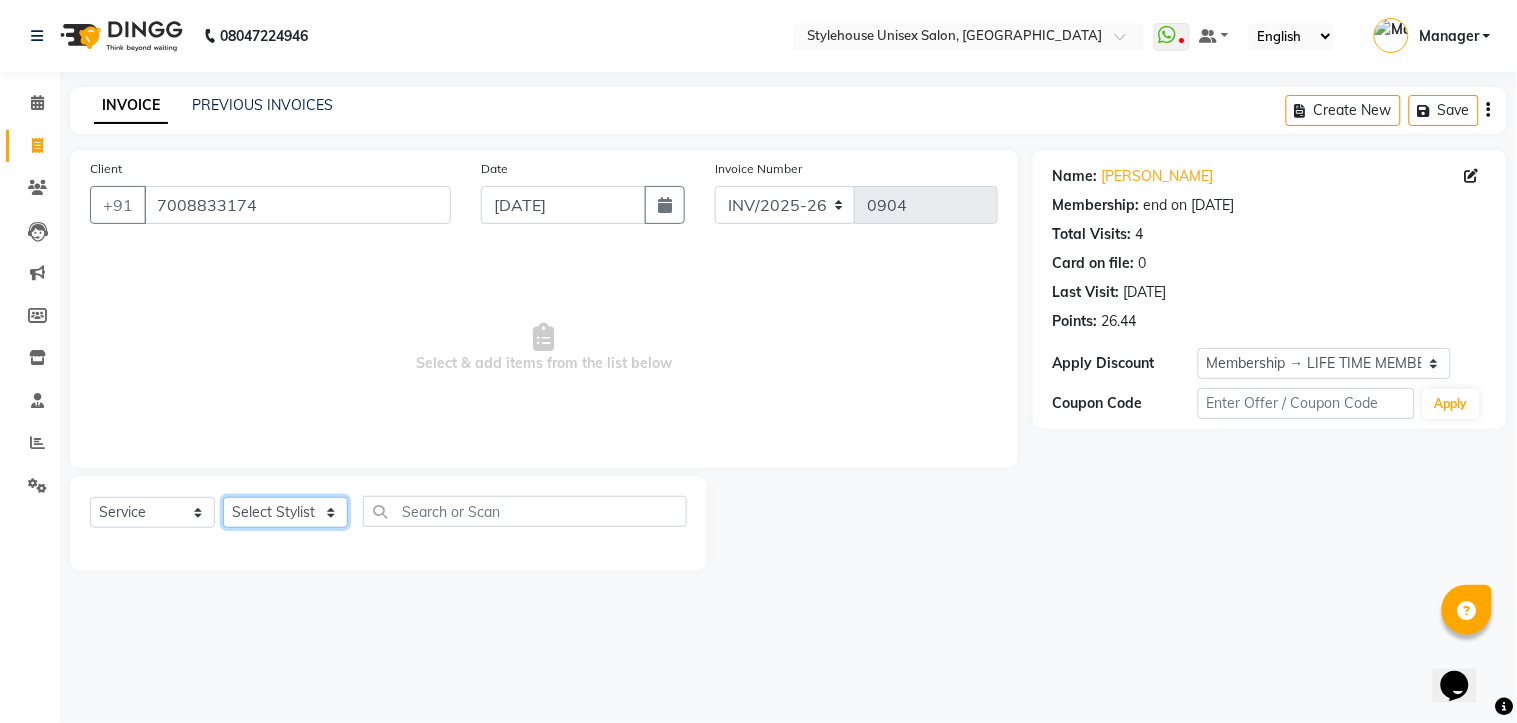 select on "69917" 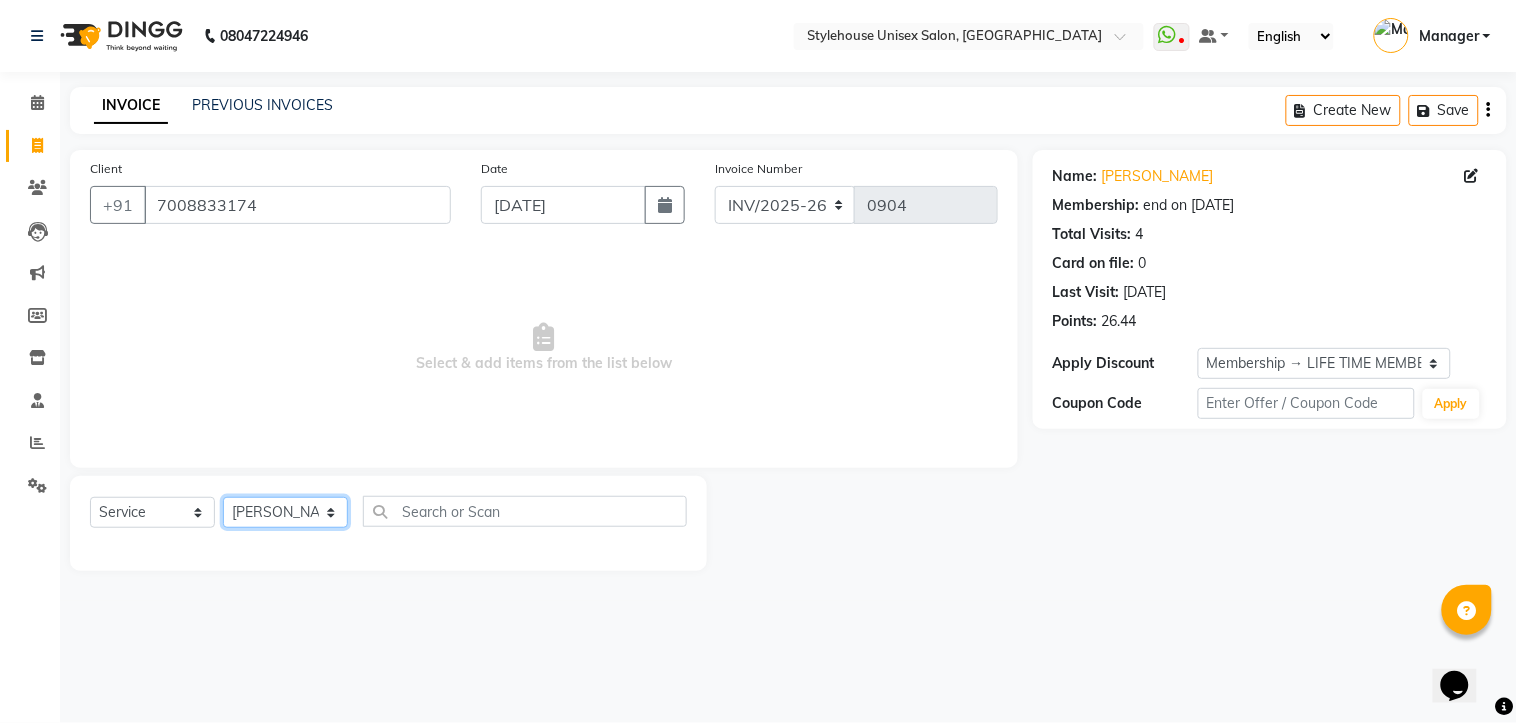 click on "Select Stylist [PERSON_NAME] [PERSON_NAME] [PERSON_NAME] Manager [PERSON_NAME] PRIYANKA HOTA [PERSON_NAME] [PERSON_NAME]" 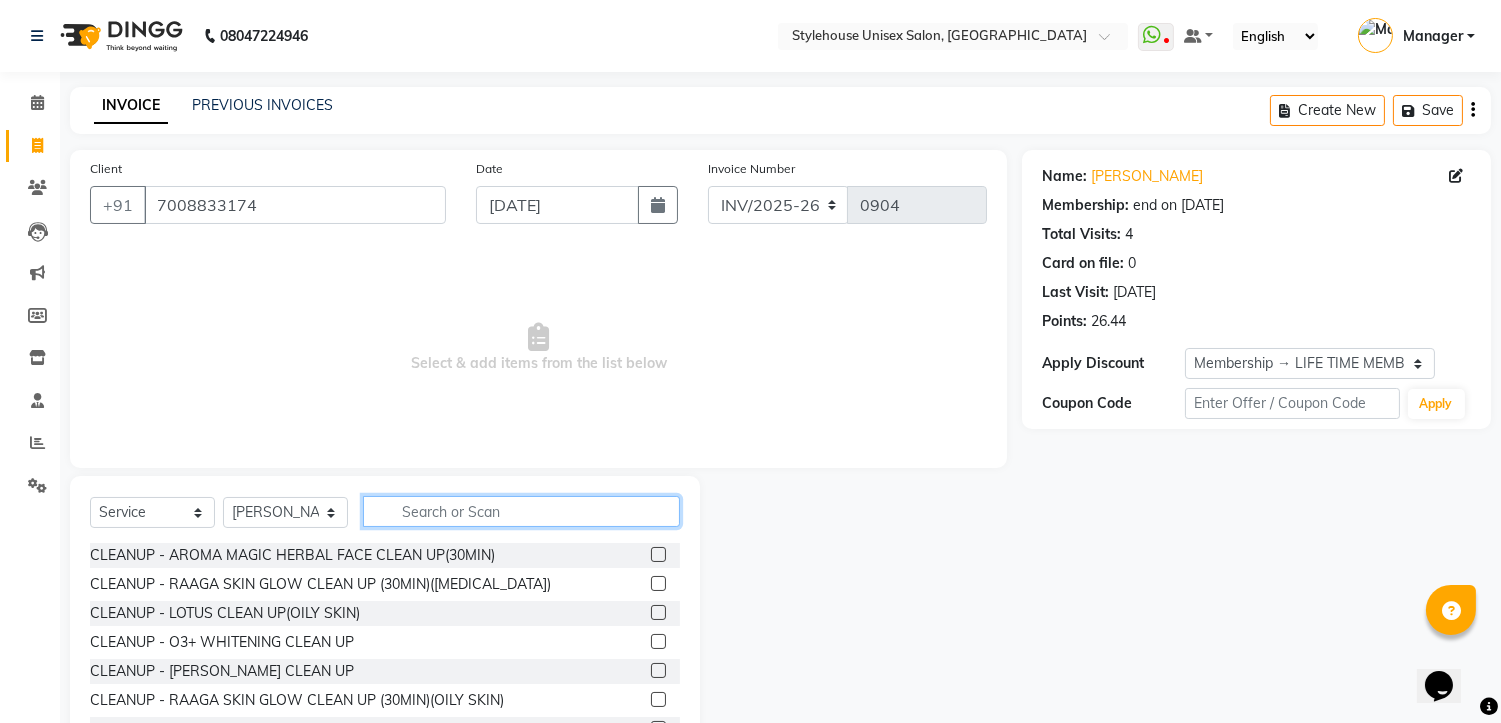 click 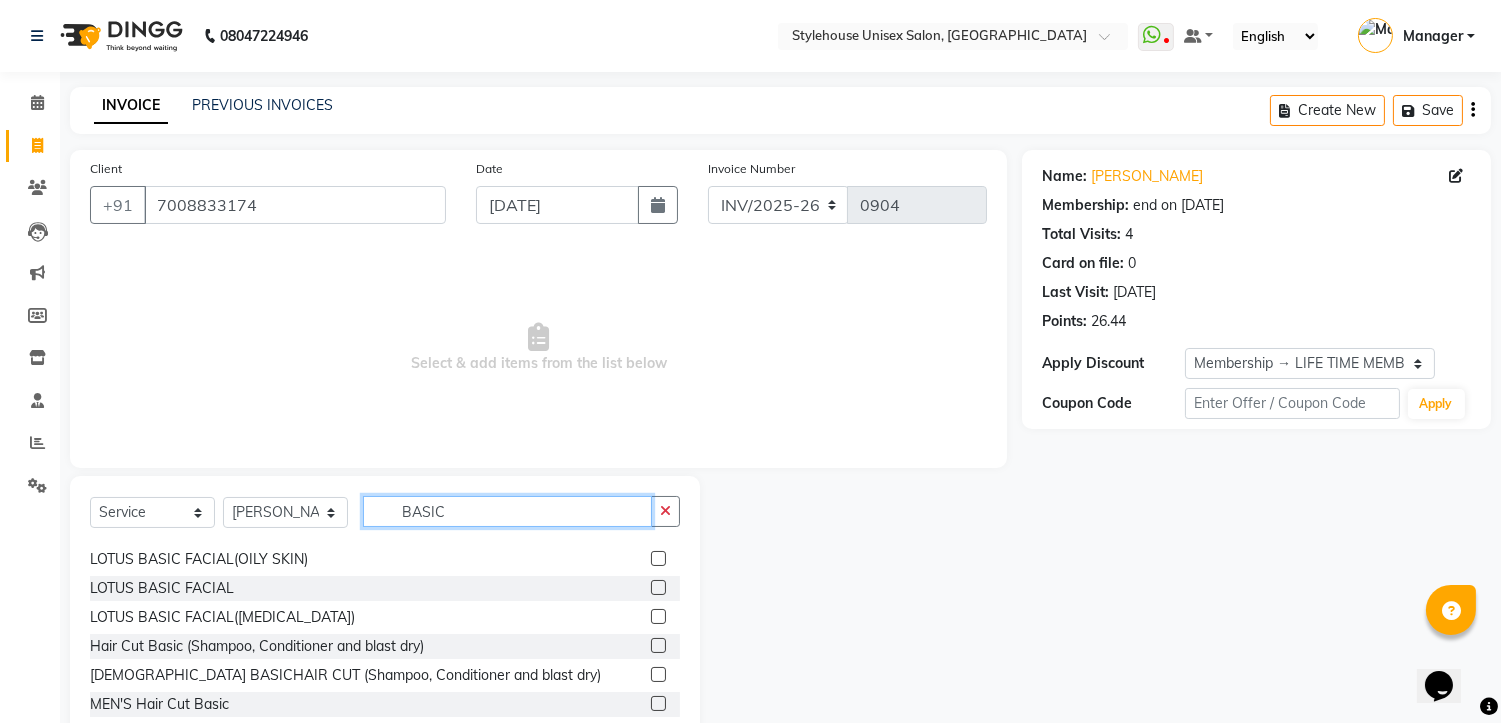 scroll, scrollTop: 32, scrollLeft: 0, axis: vertical 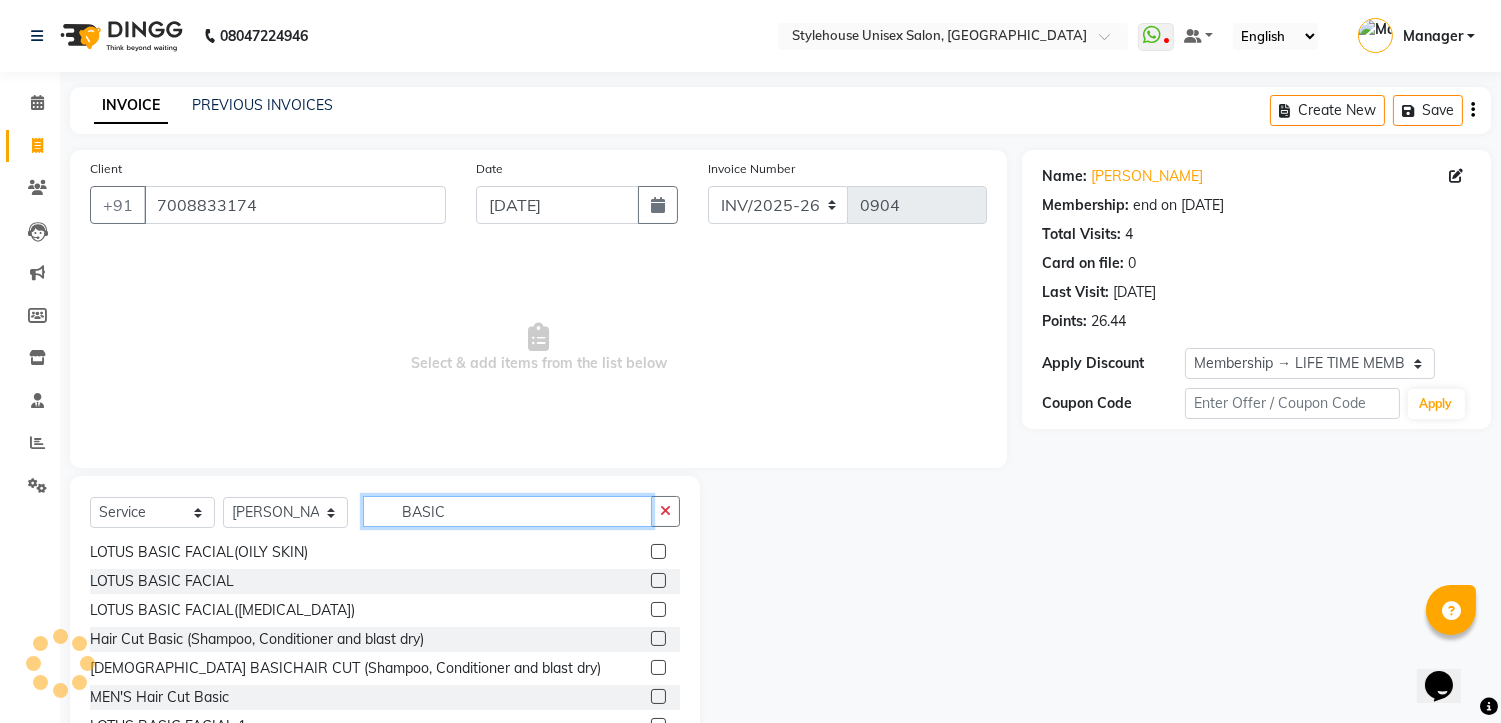 type on "BASIC" 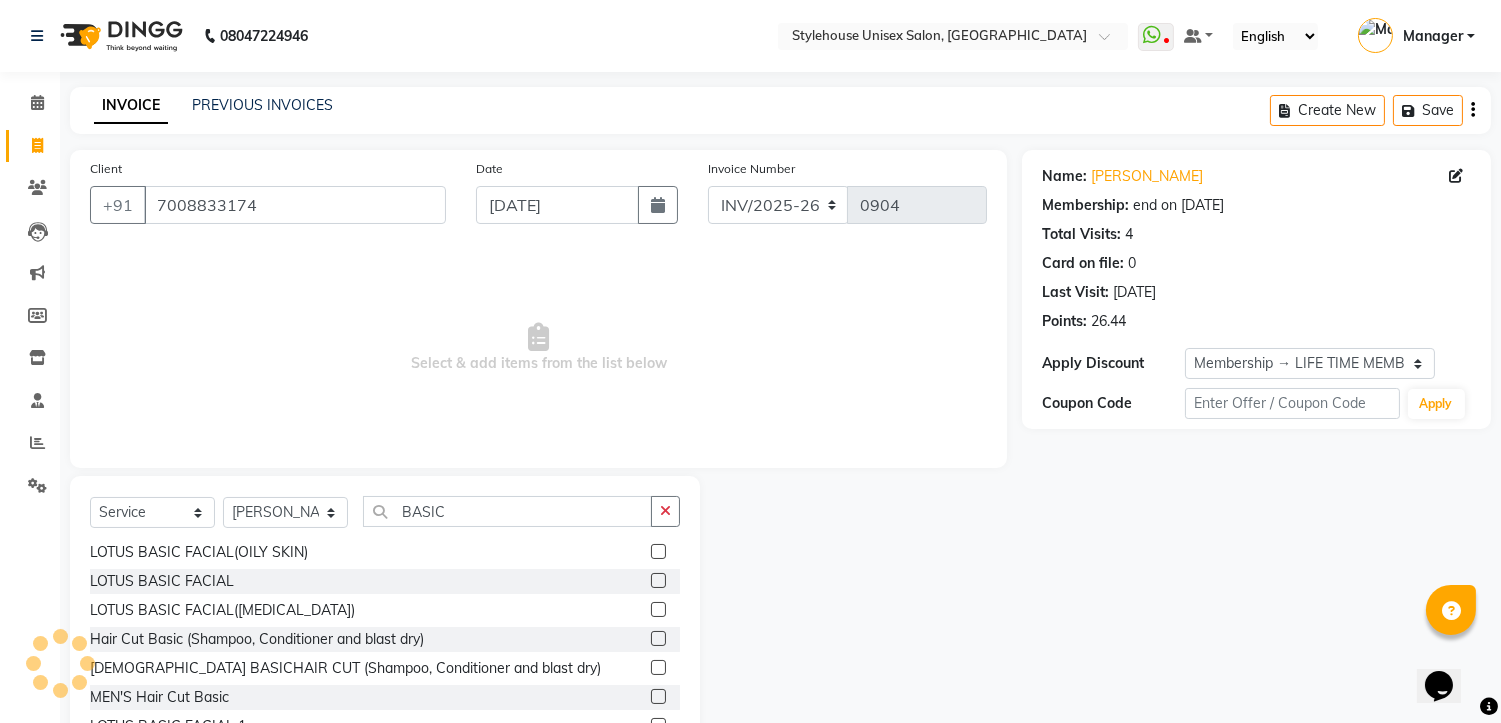 click 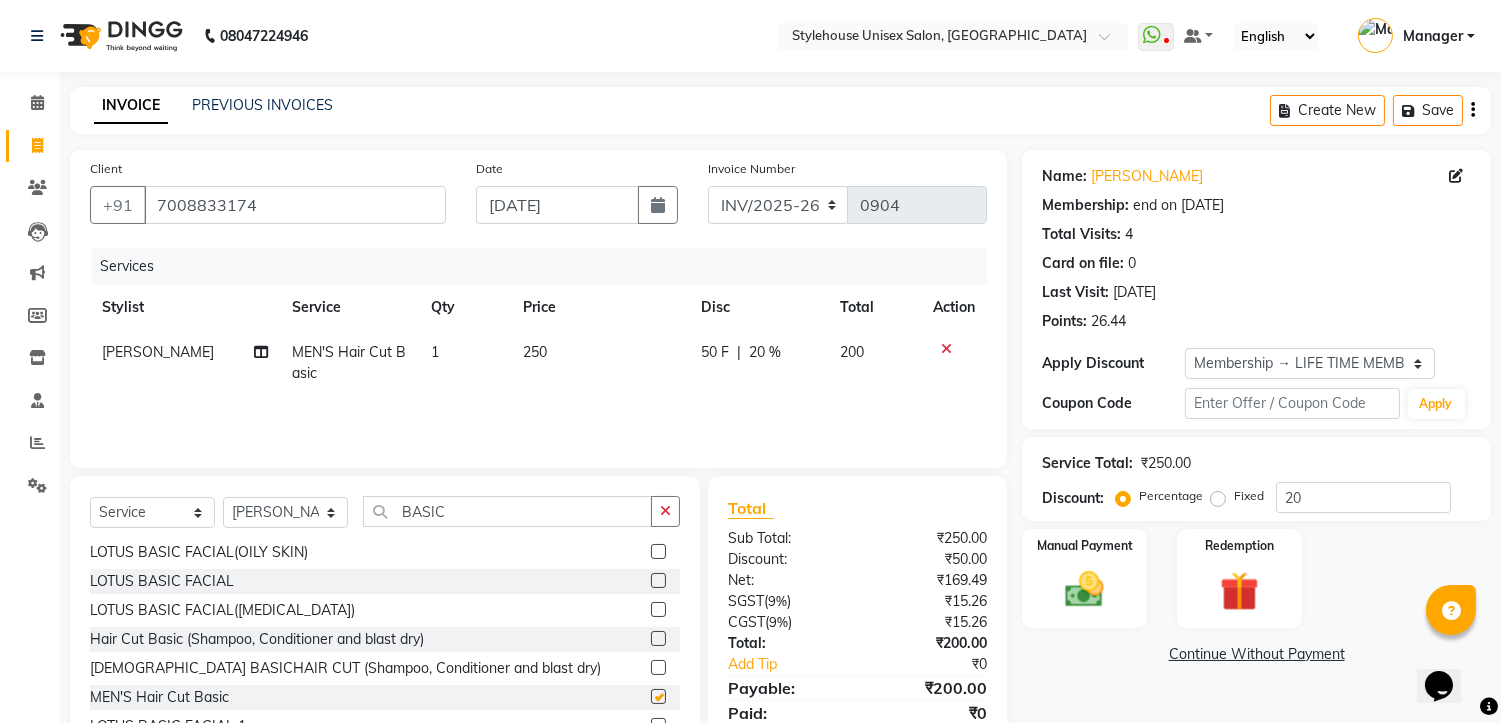 checkbox on "false" 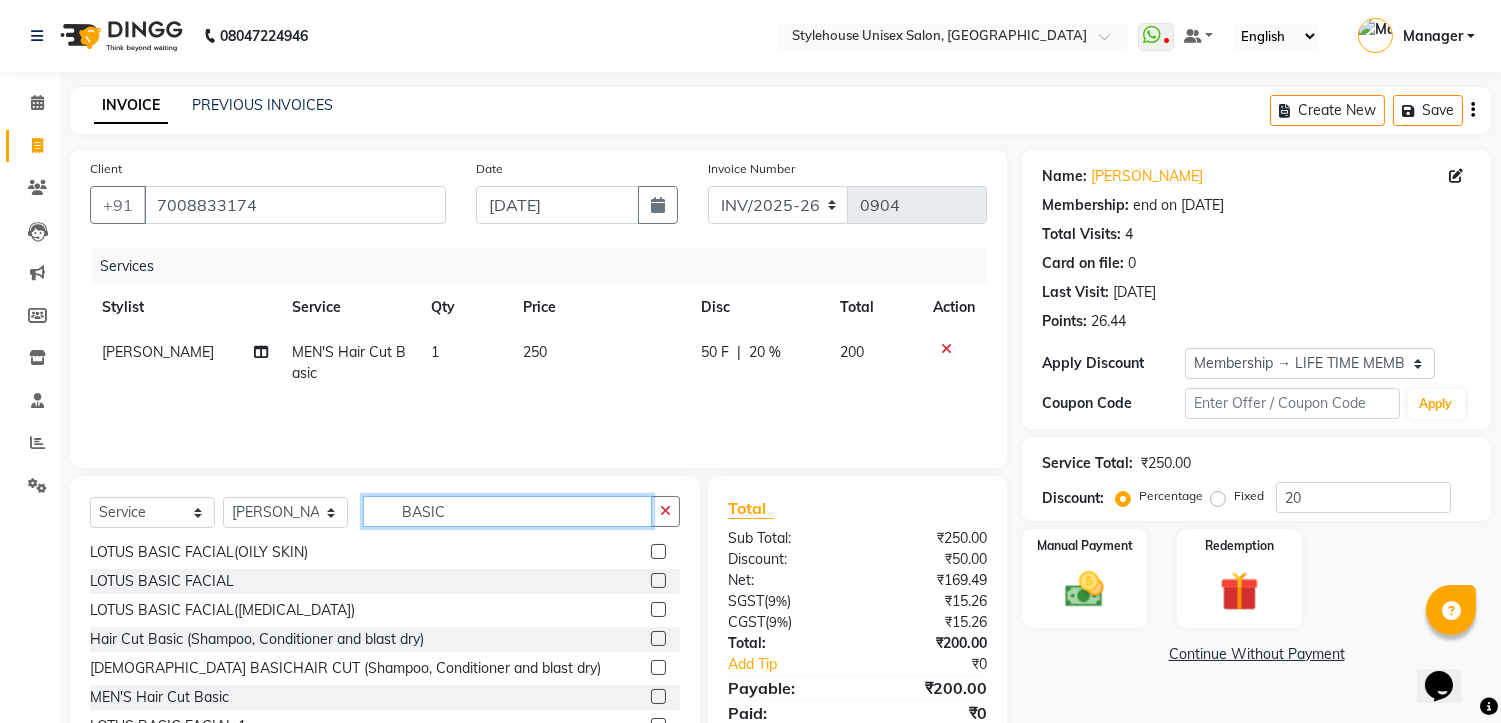 click on "BASIC" 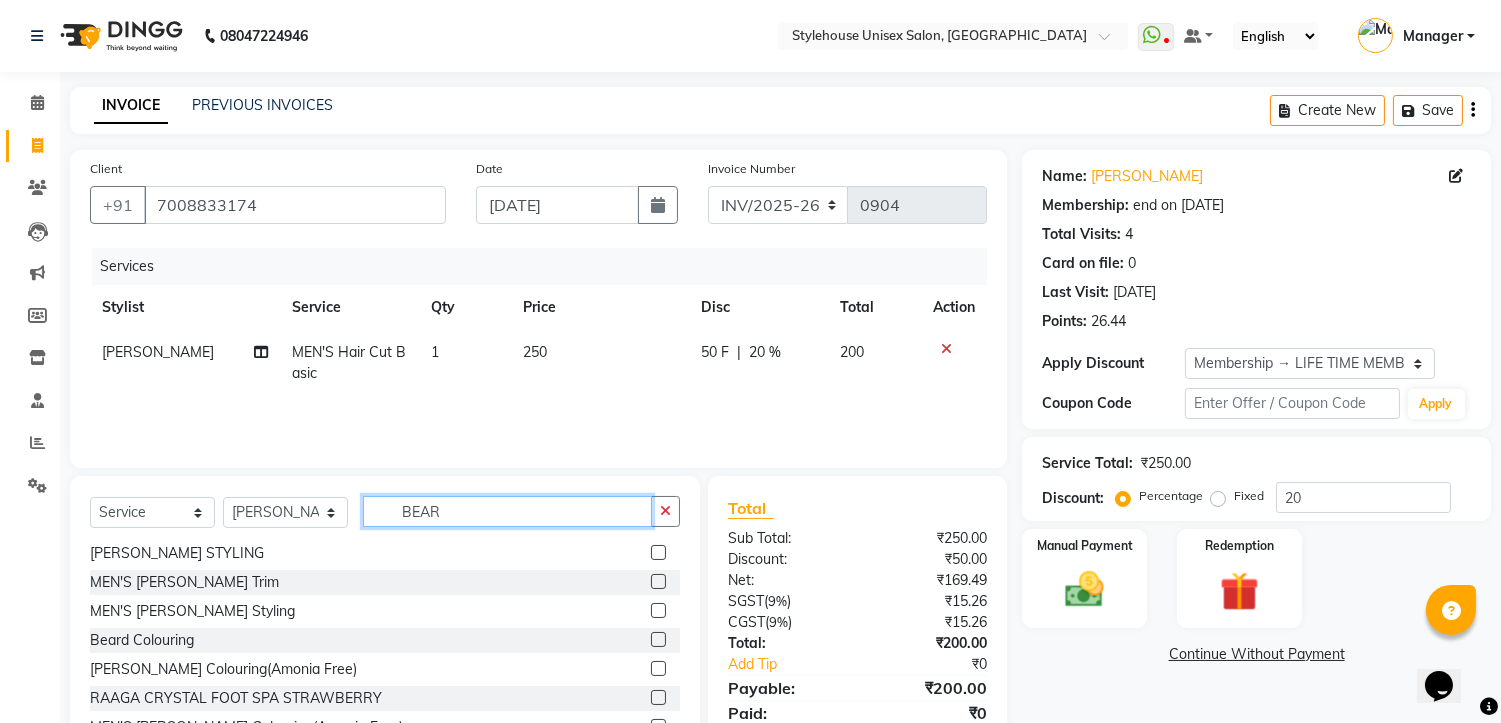 scroll, scrollTop: 3, scrollLeft: 0, axis: vertical 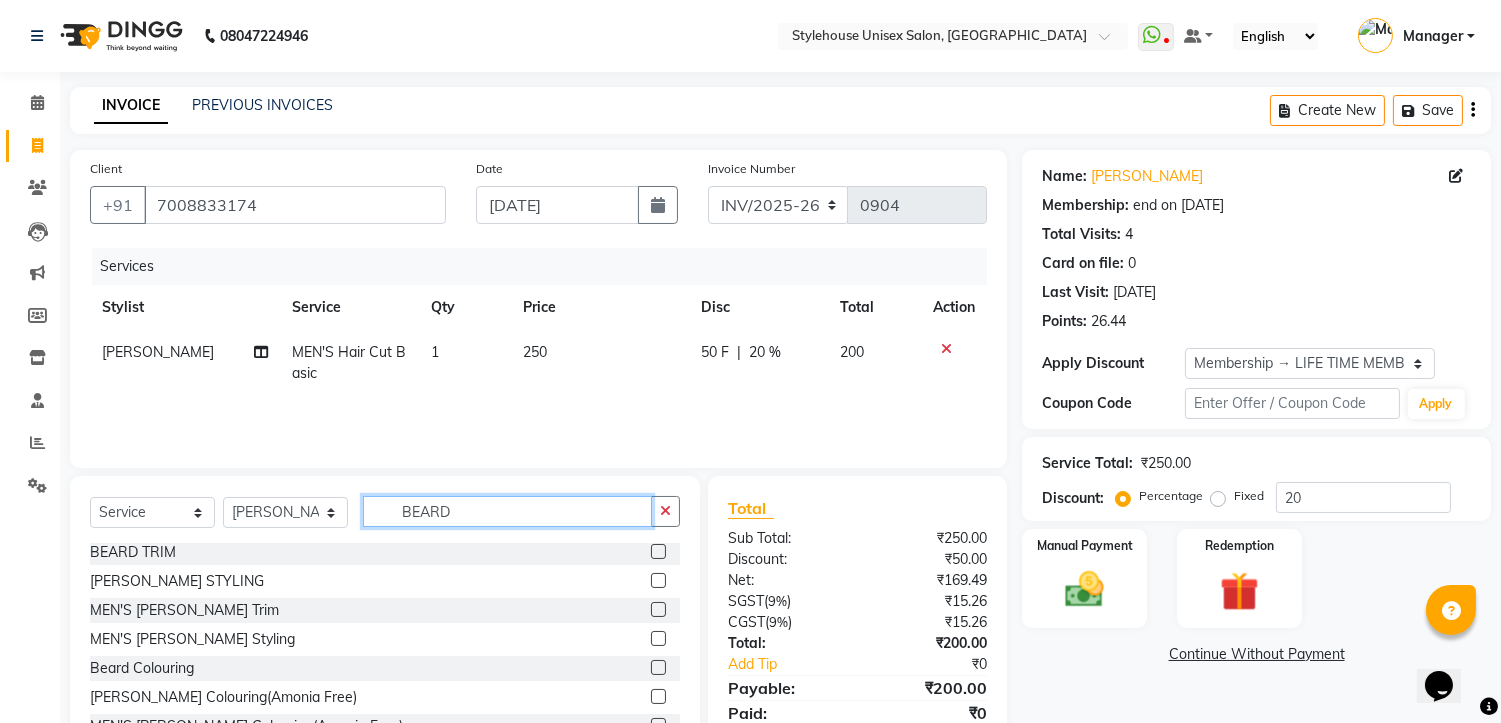 type on "BEARD" 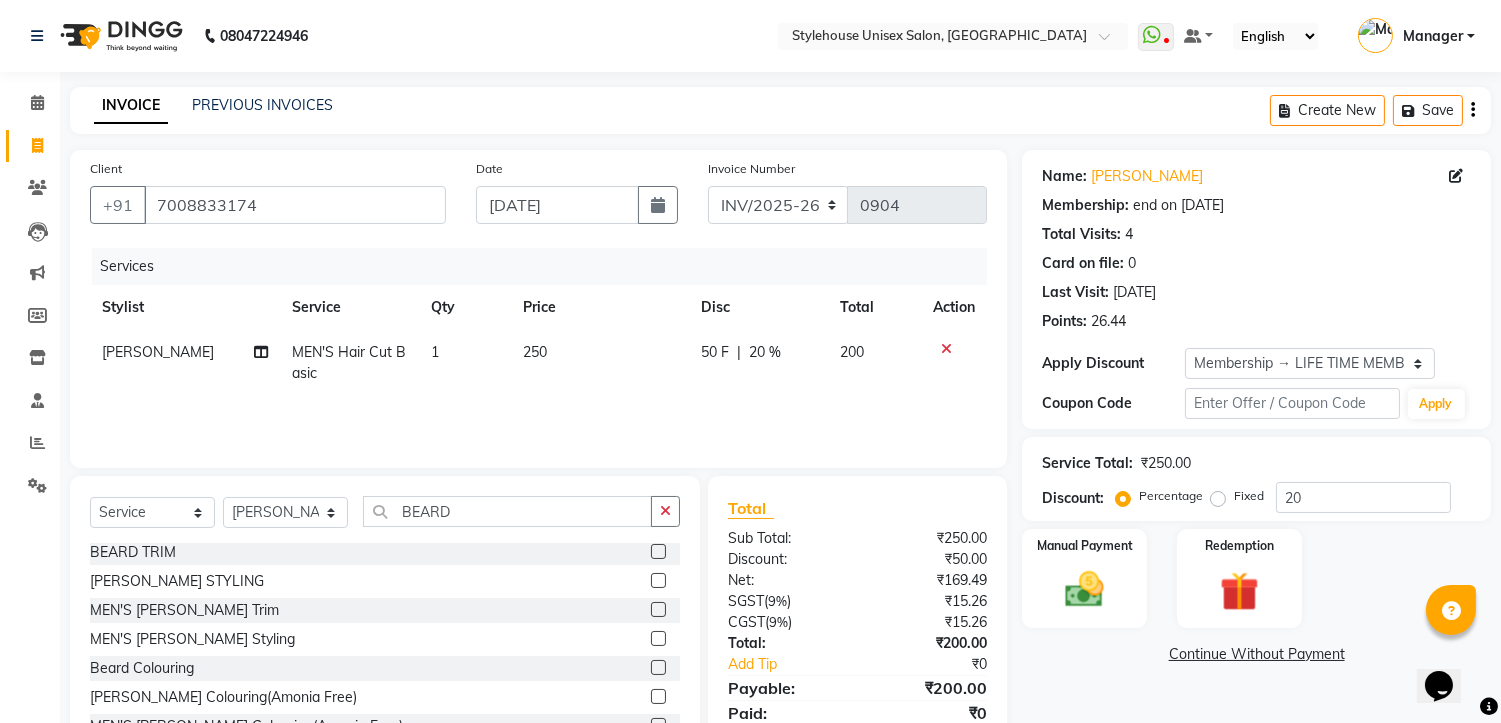click 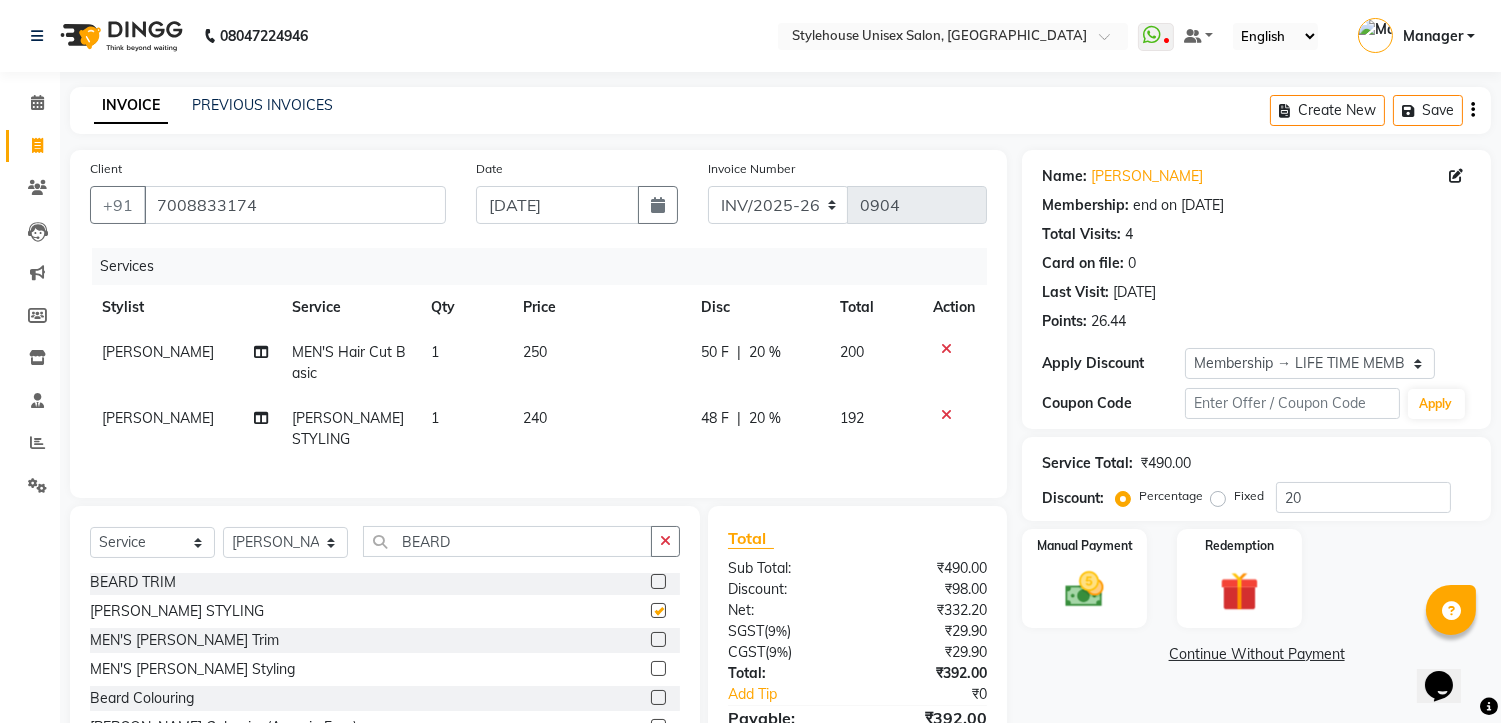 checkbox on "false" 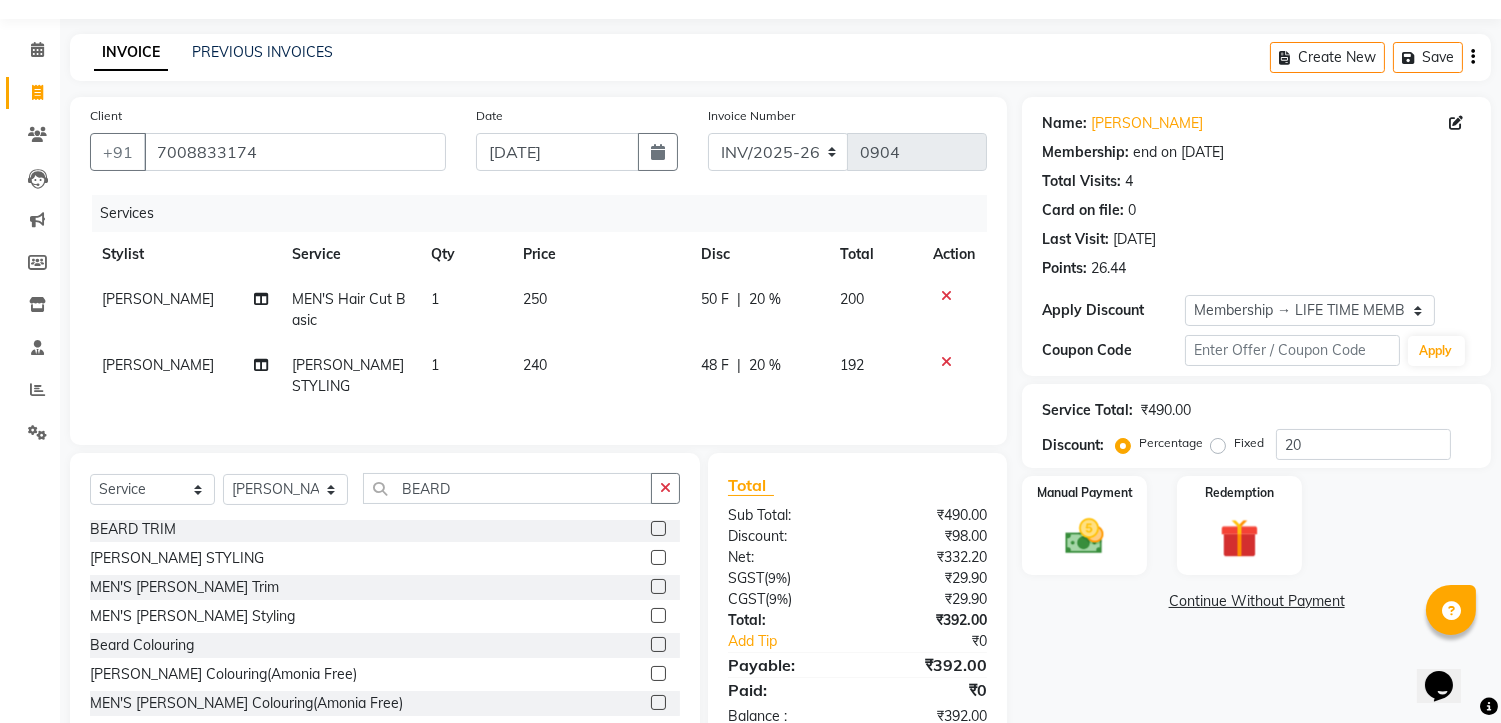scroll, scrollTop: 103, scrollLeft: 0, axis: vertical 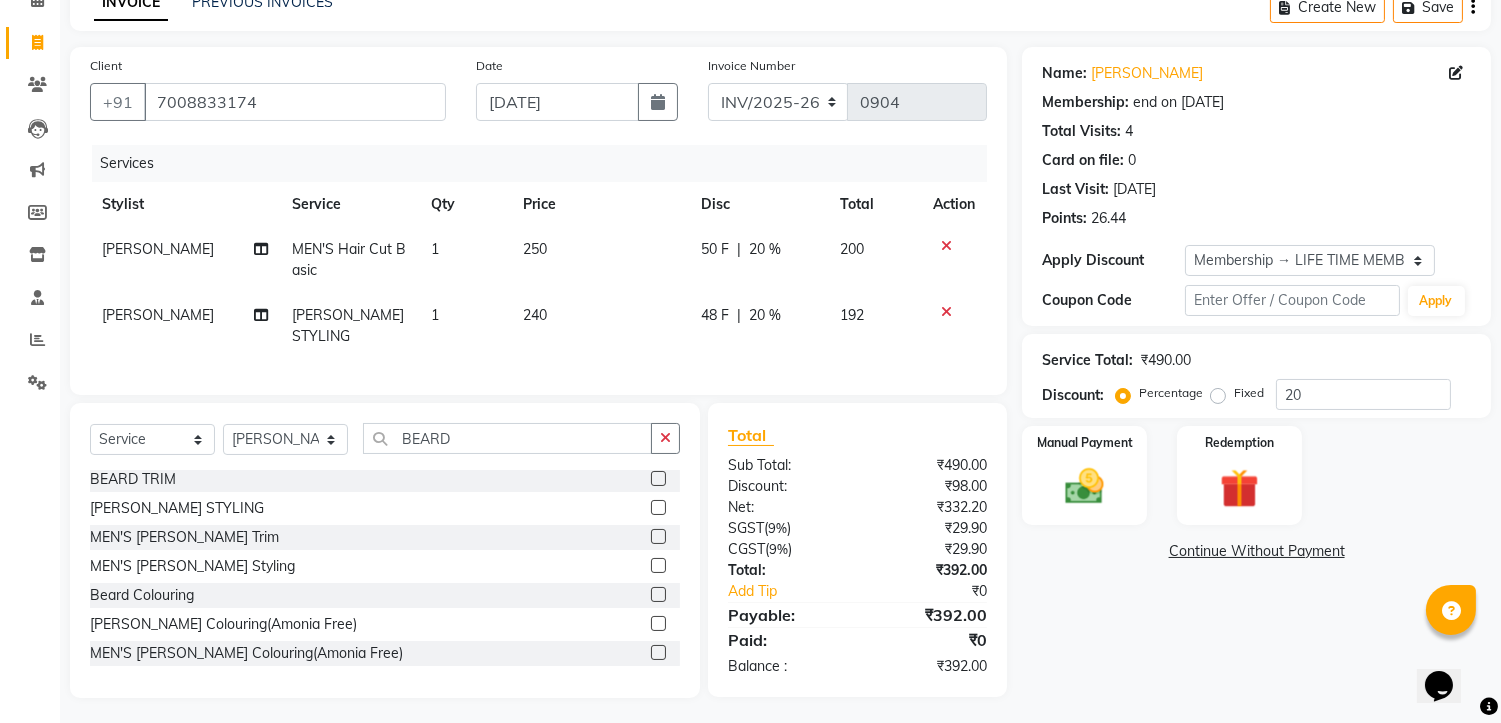 click 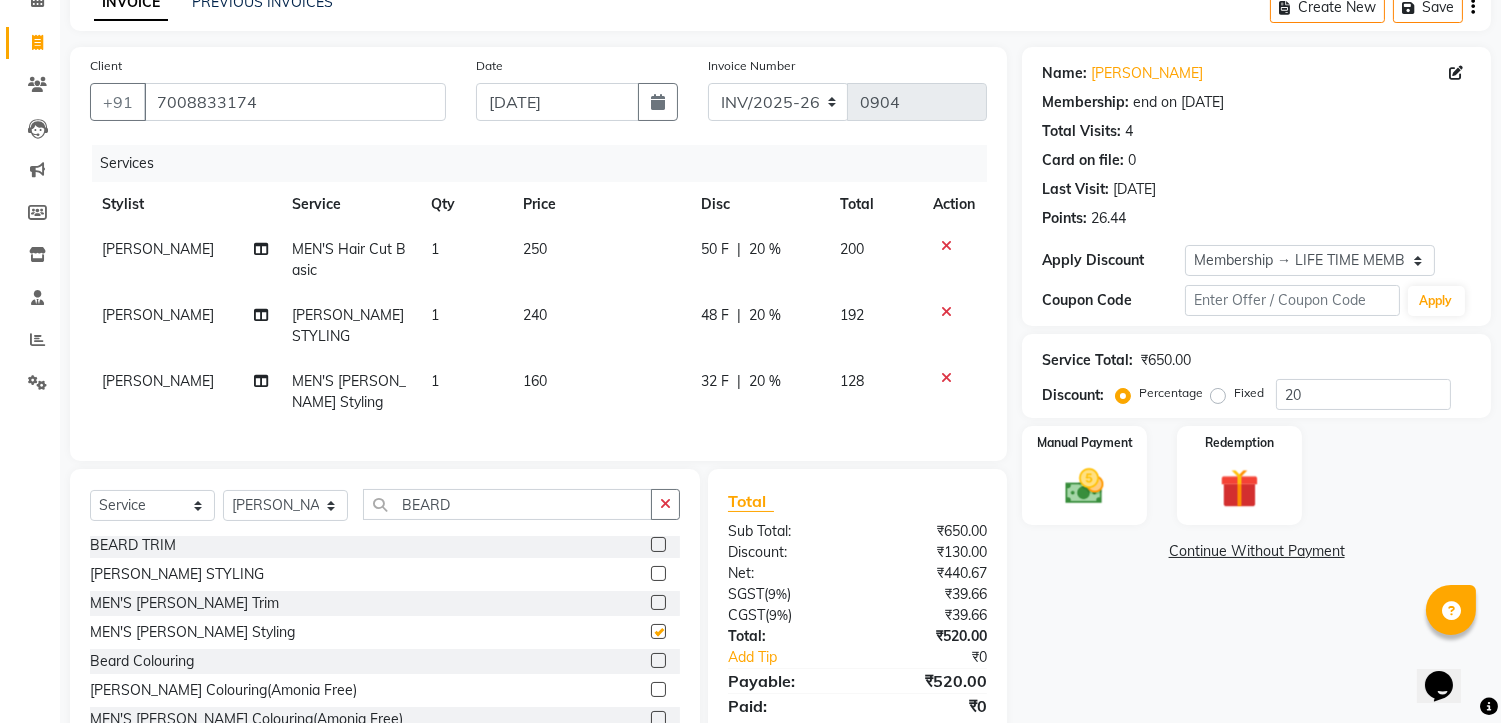 checkbox on "false" 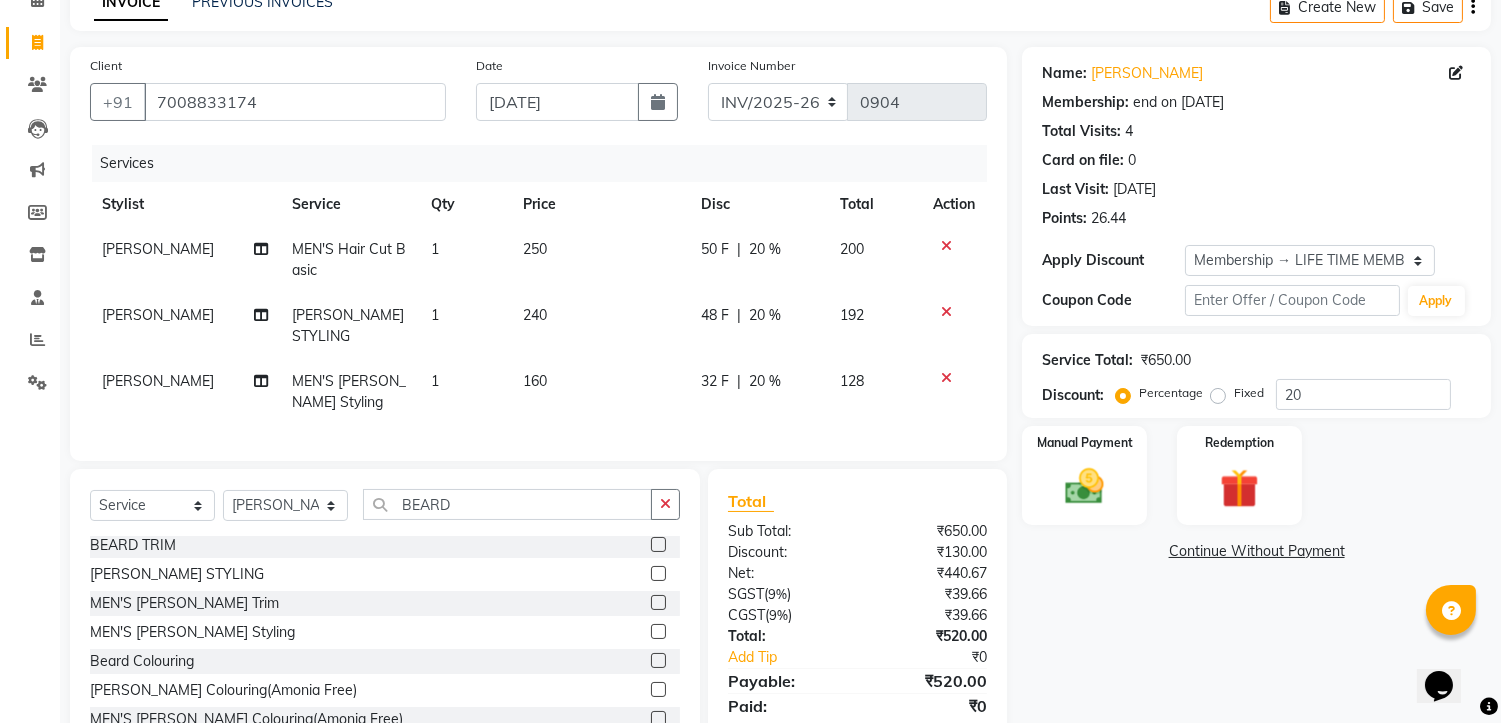 click 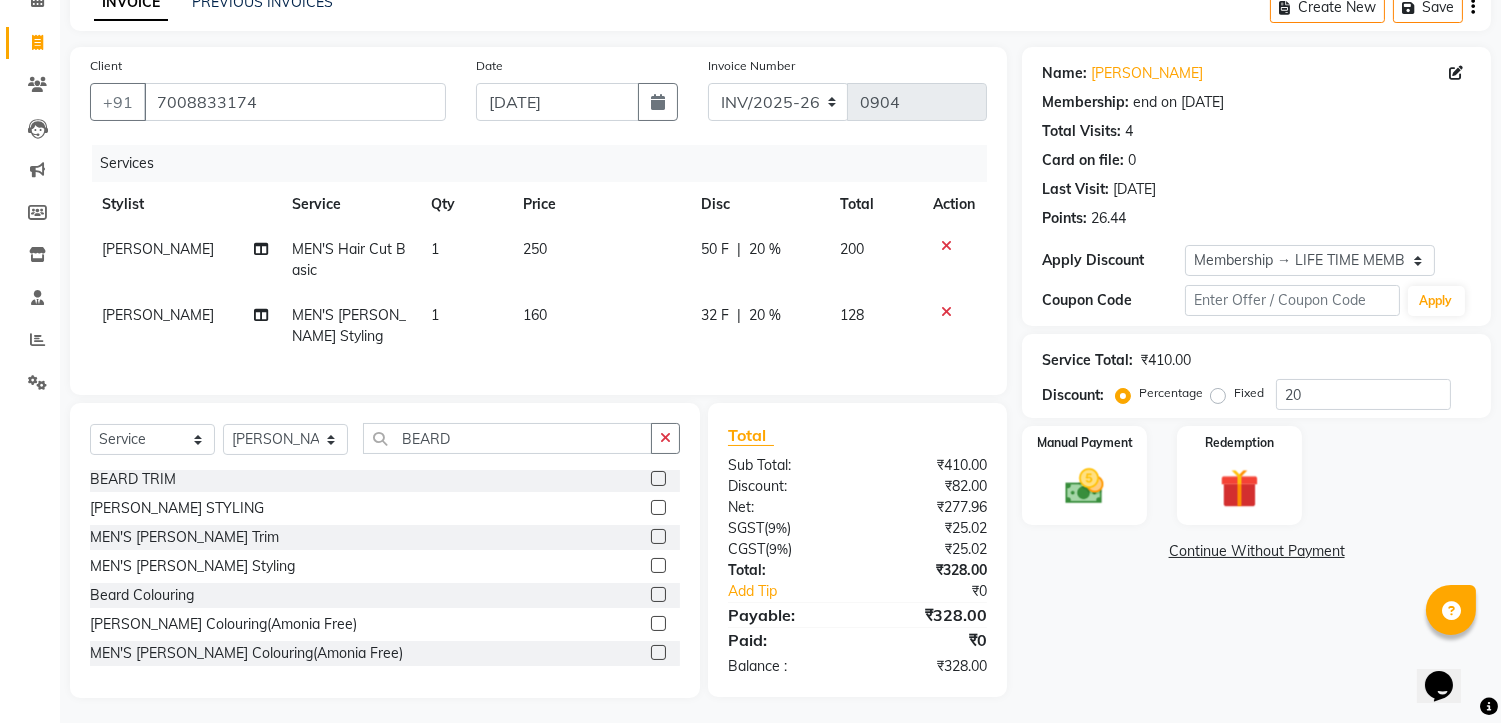 click on "160" 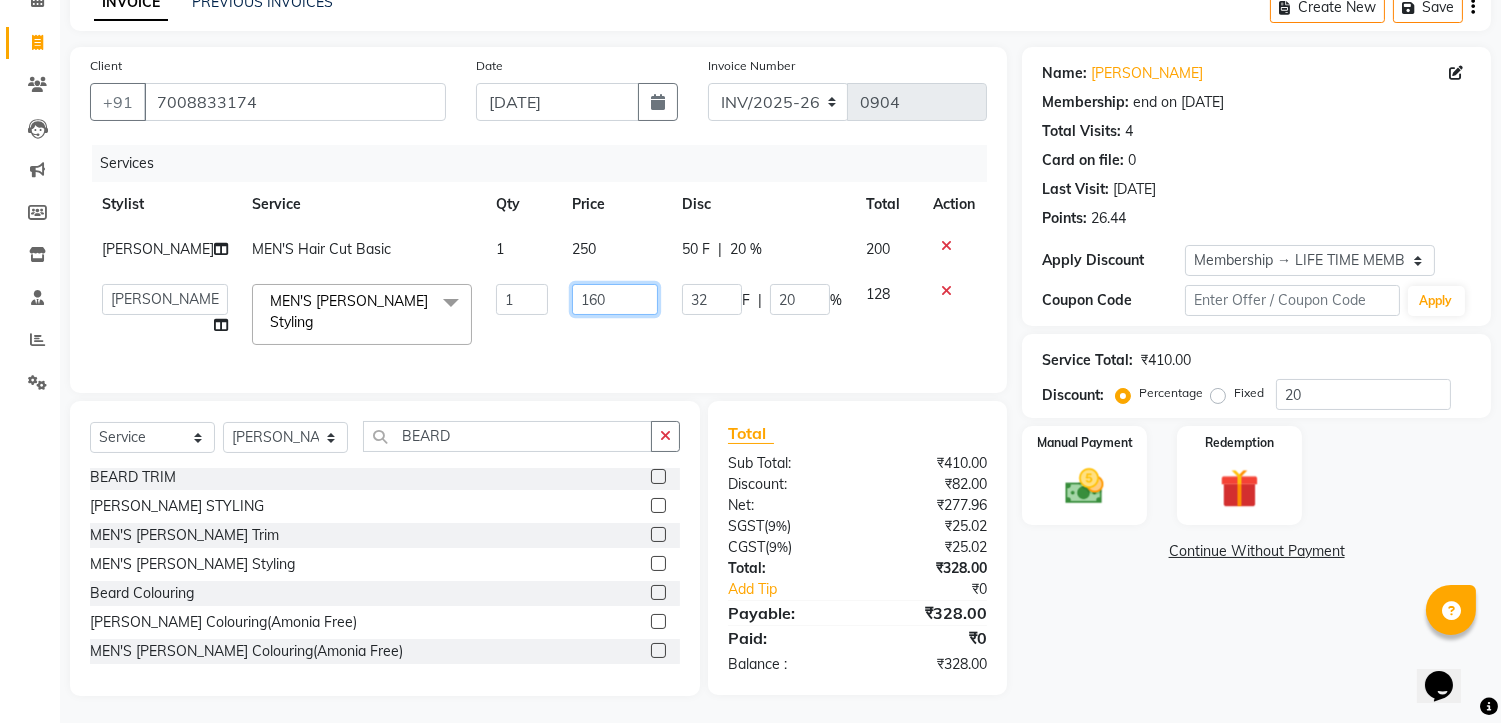 click on "160" 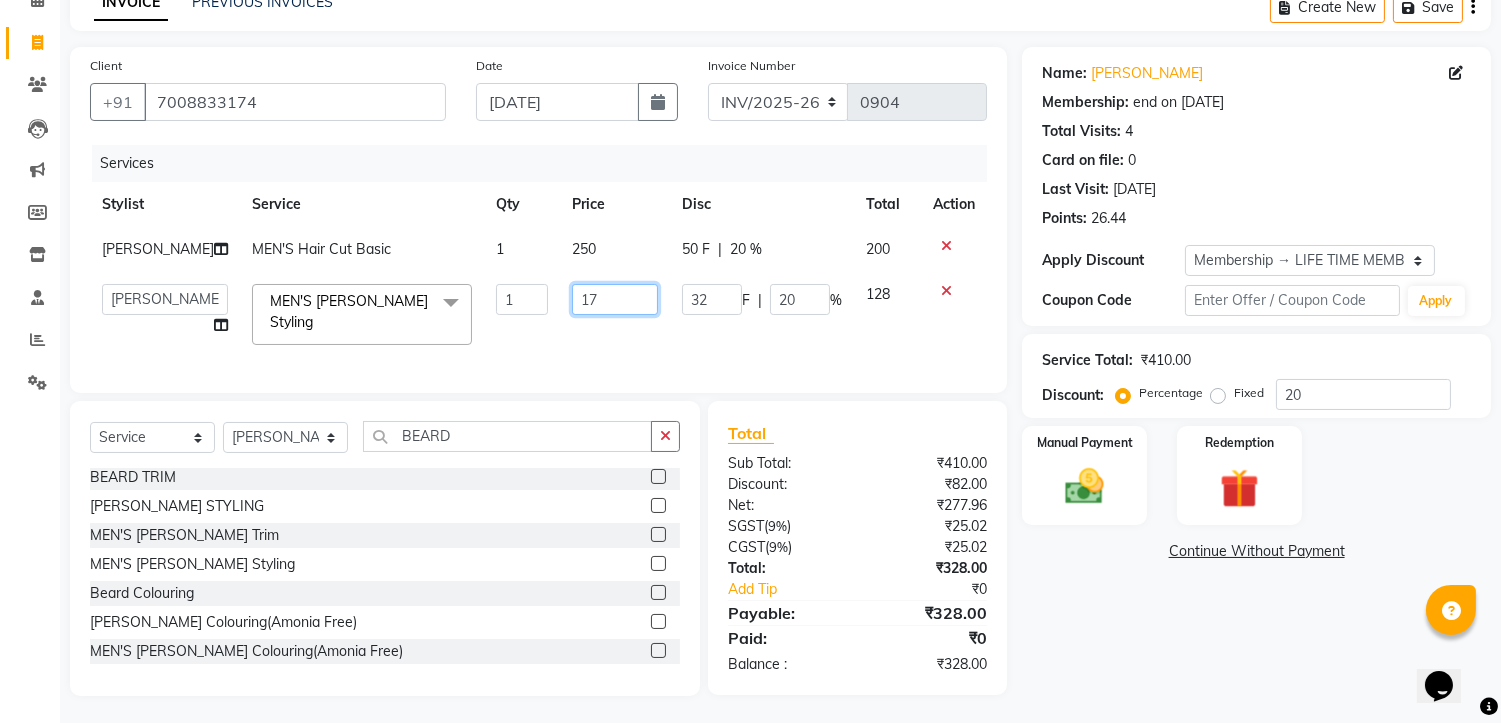 type on "170" 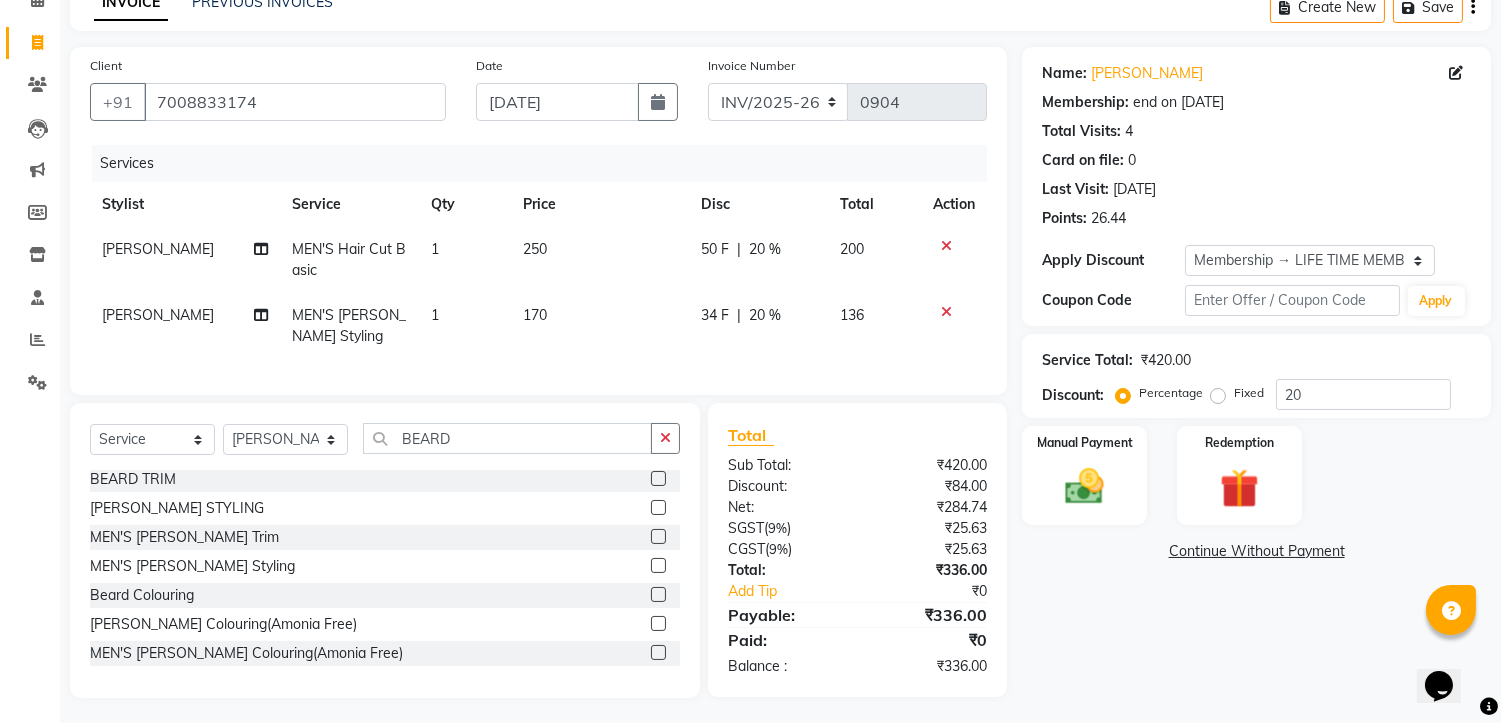 click on "Name: Raj  Membership: end on [DATE] Total Visits:  4 Card on file:  0 Last Visit:   [DATE] Points:   26.44  Apply Discount Select Membership → LIFE TIME MEMBERSHIP Coupon Code Apply Service Total:  ₹420.00  Discount:  Percentage   Fixed  20 Manual Payment Redemption  Continue Without Payment" 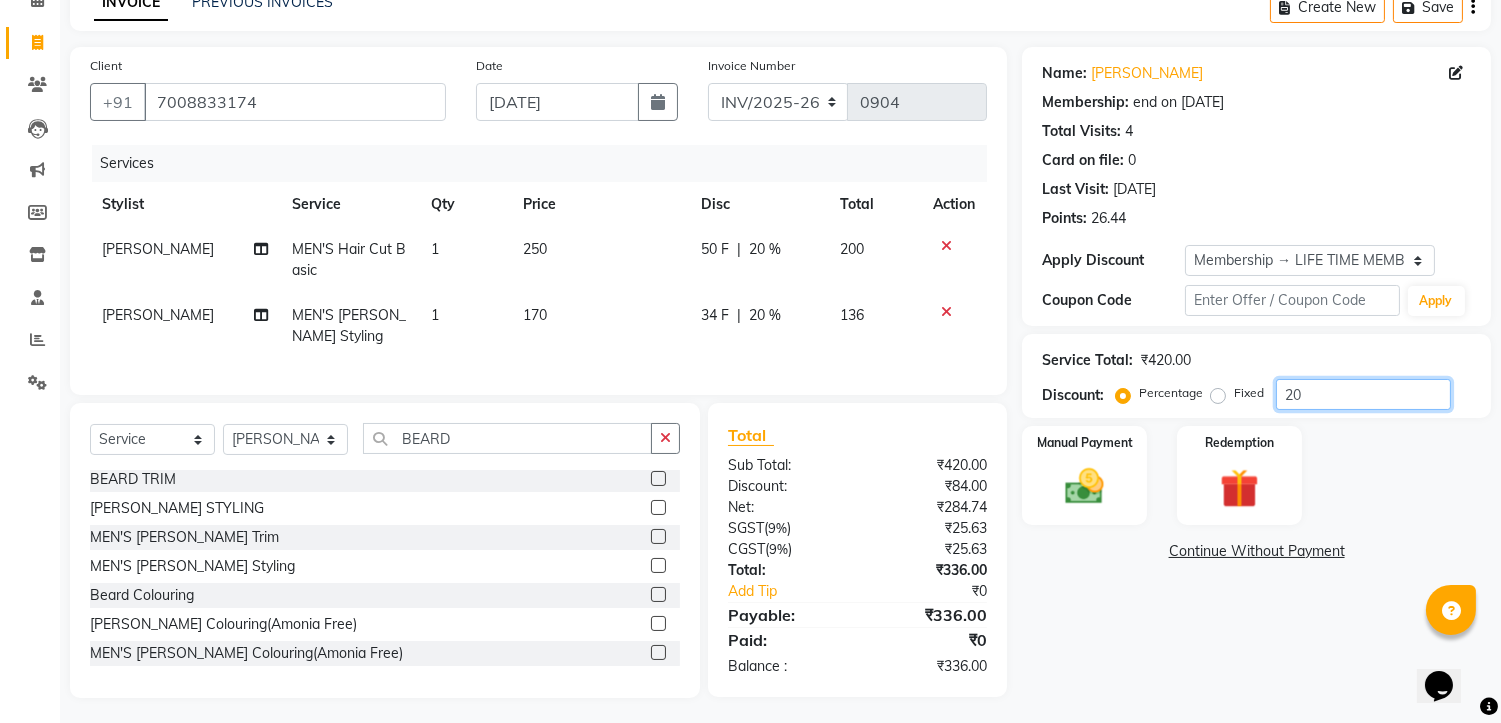 click on "20" 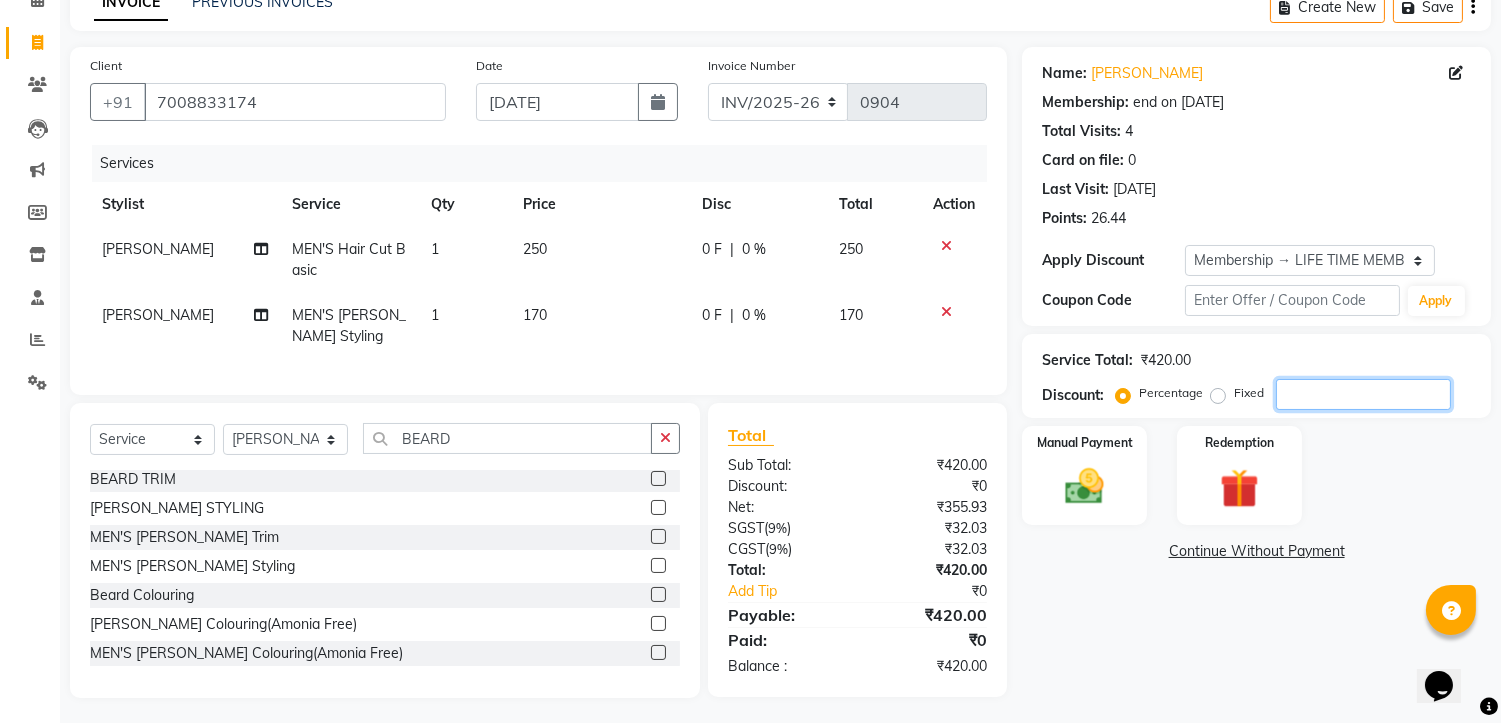 type 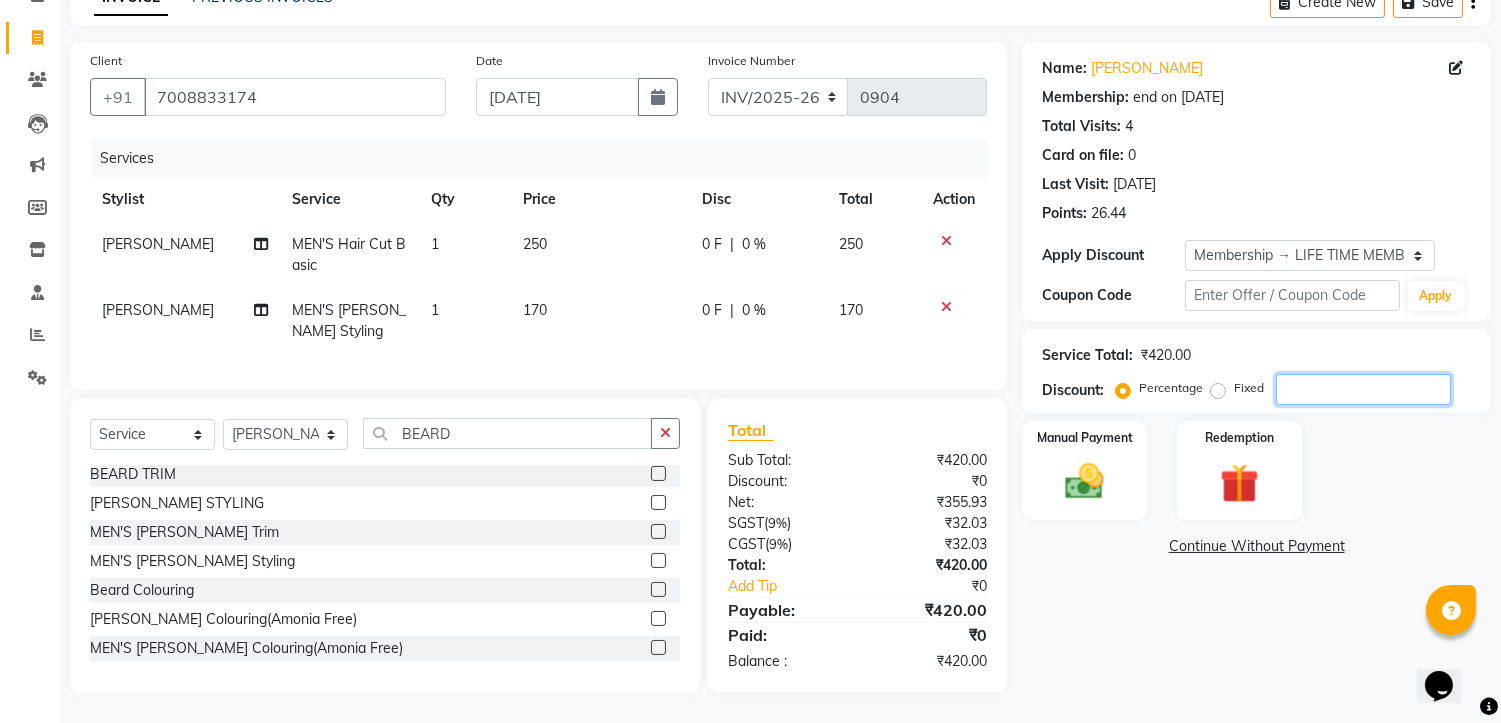 scroll, scrollTop: 124, scrollLeft: 0, axis: vertical 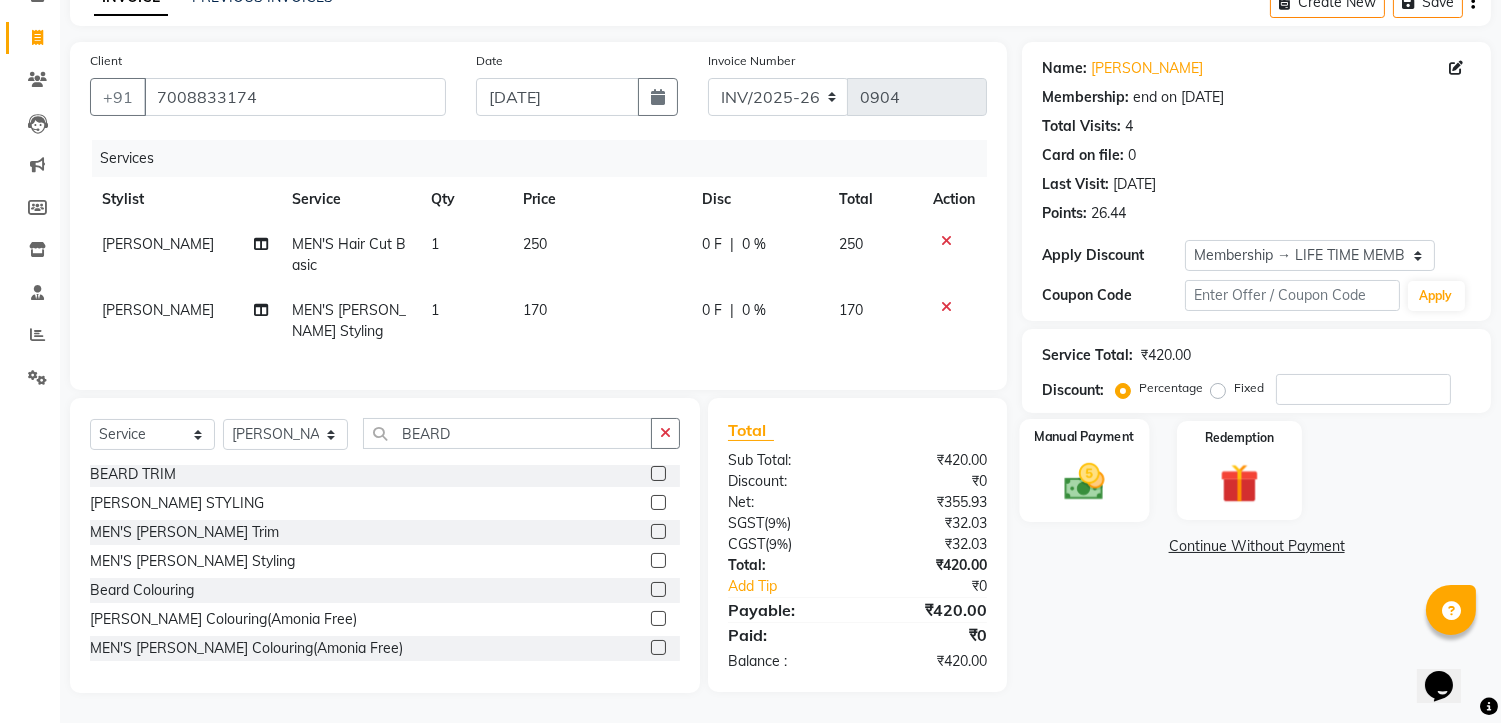 click 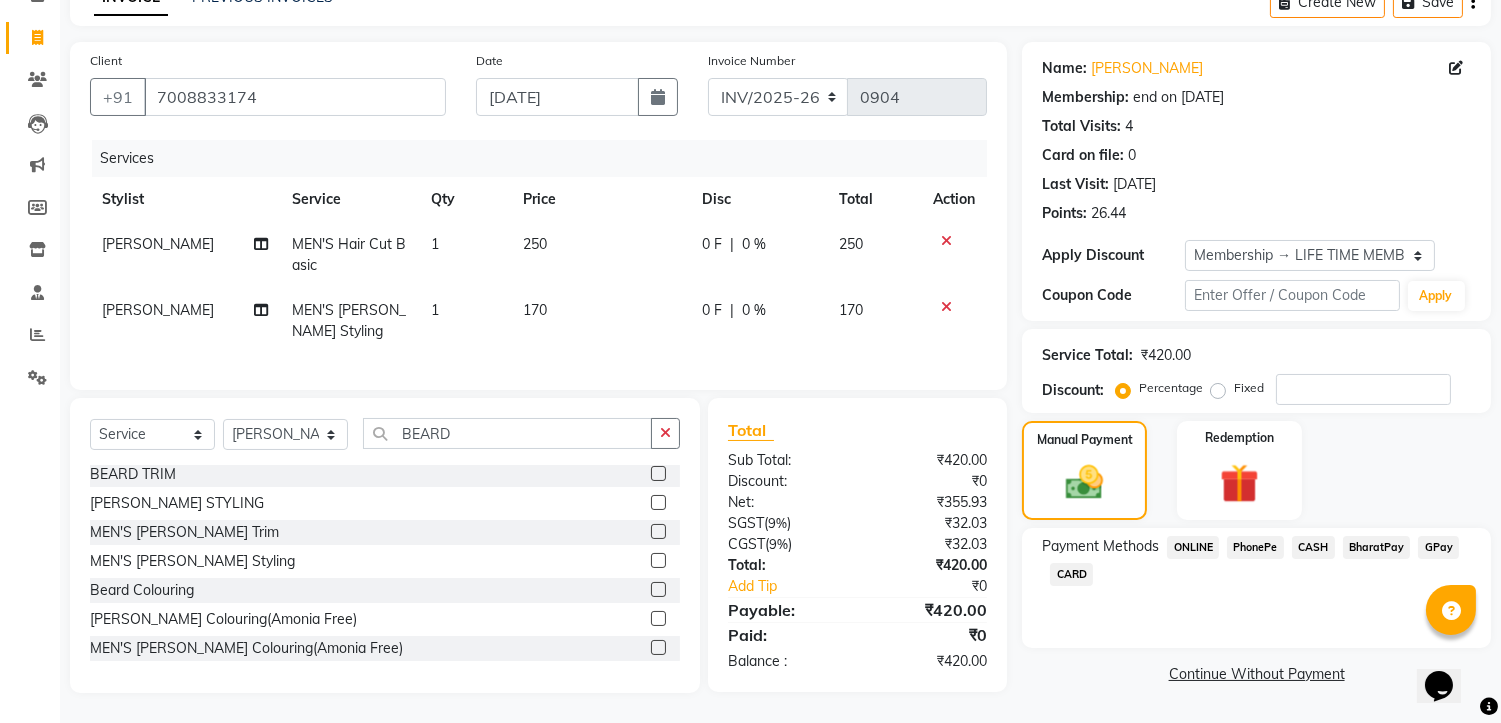 click on "PhonePe" 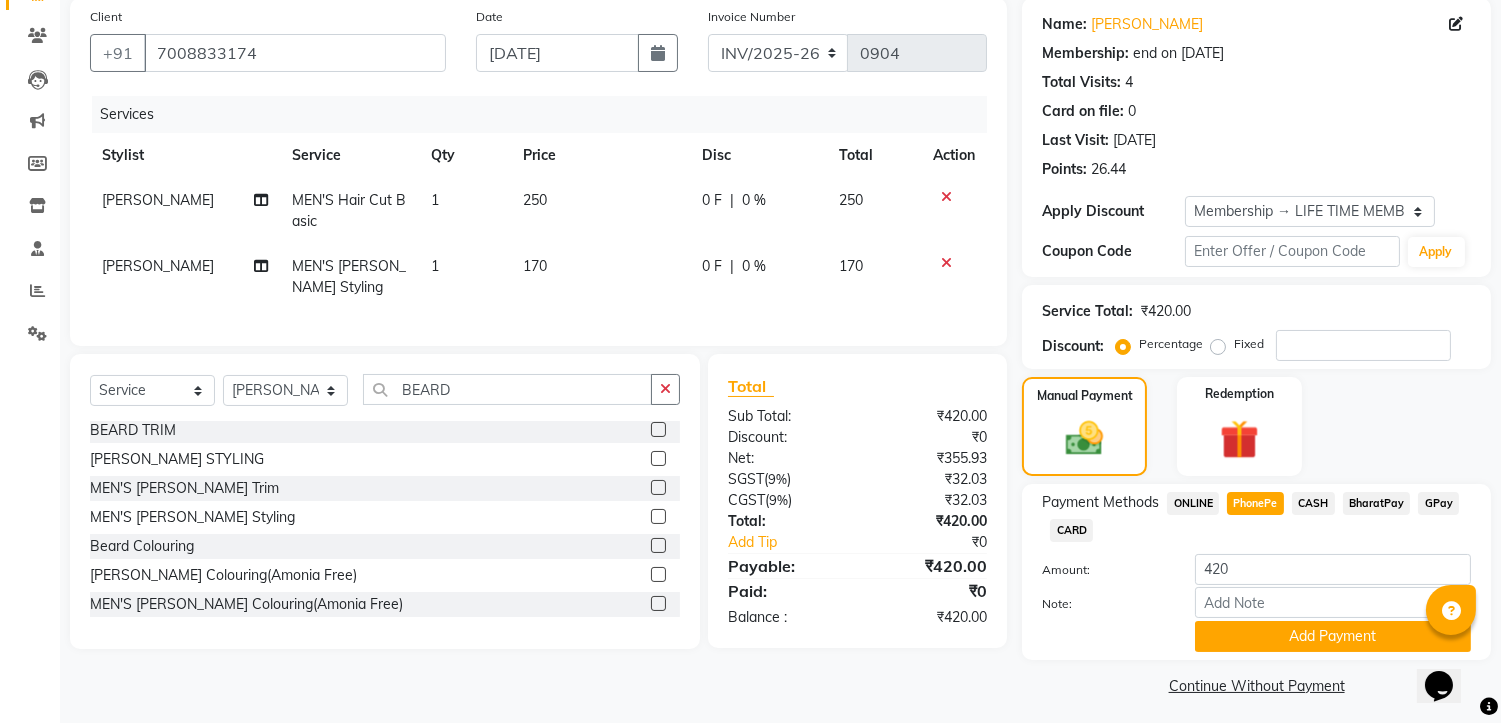 scroll, scrollTop: 160, scrollLeft: 0, axis: vertical 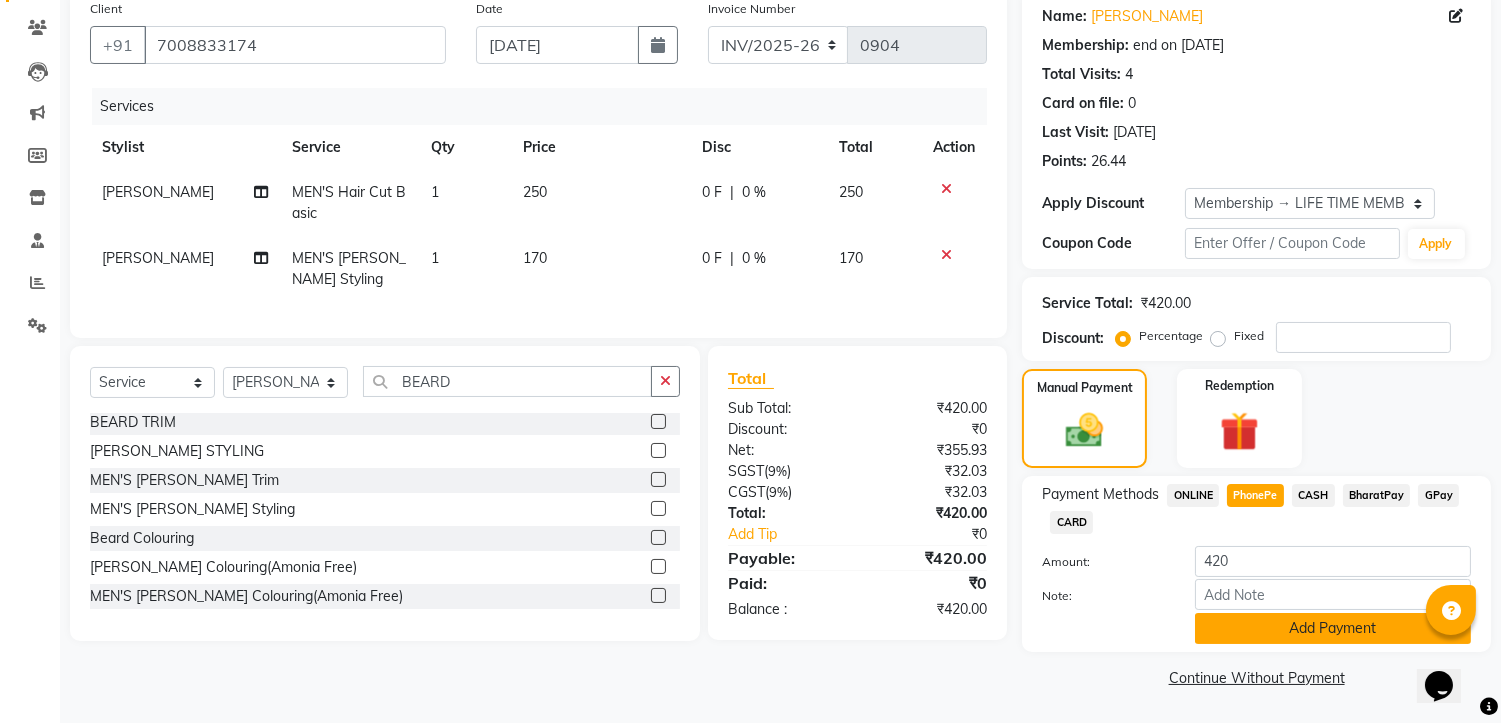 click on "Add Payment" 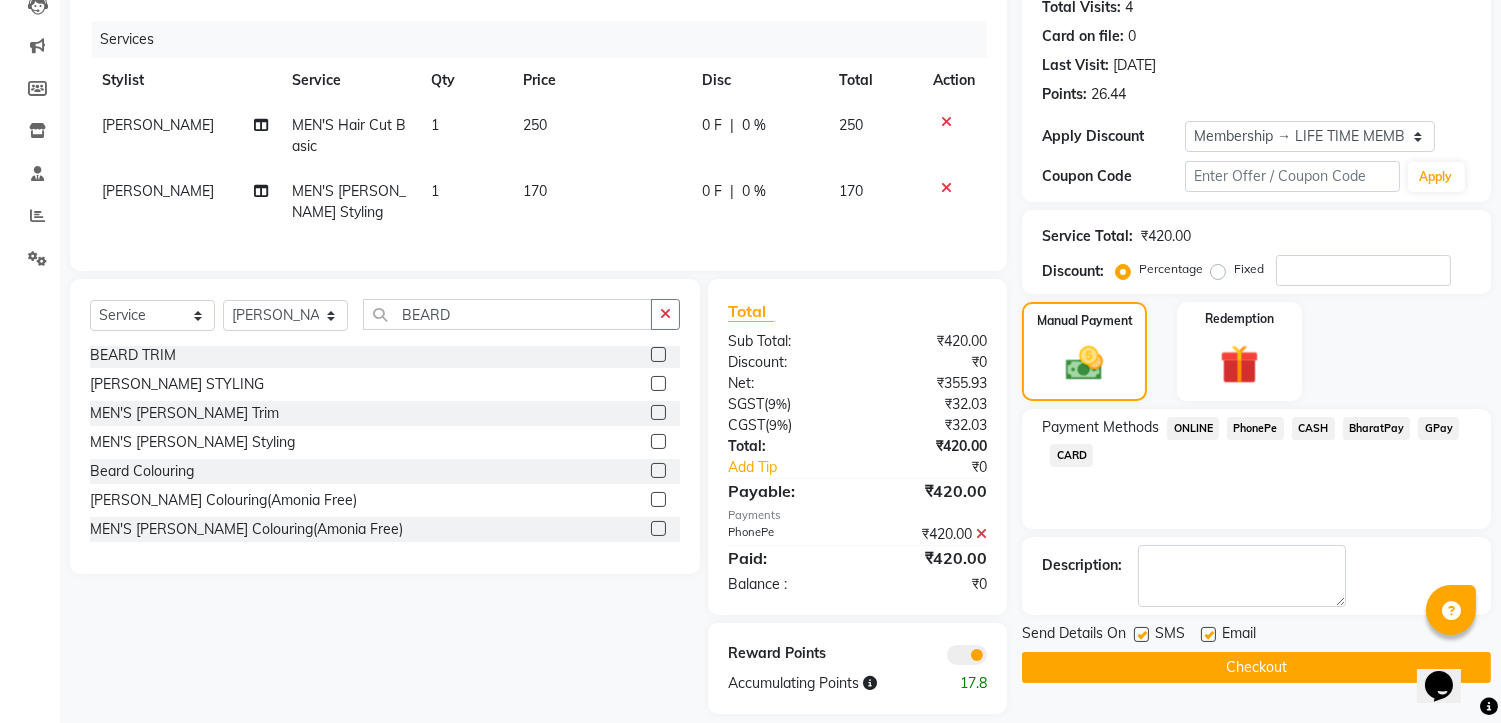 scroll, scrollTop: 264, scrollLeft: 0, axis: vertical 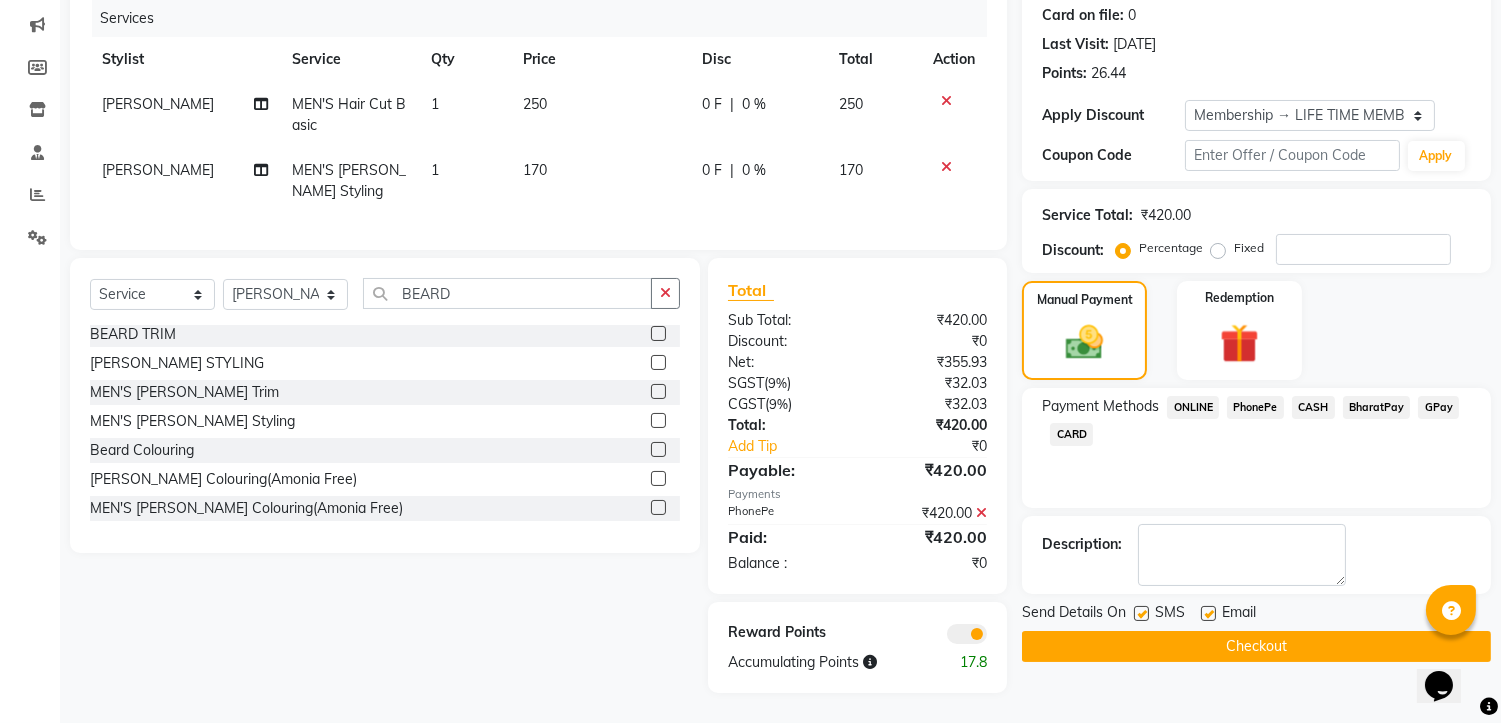 click on "Checkout" 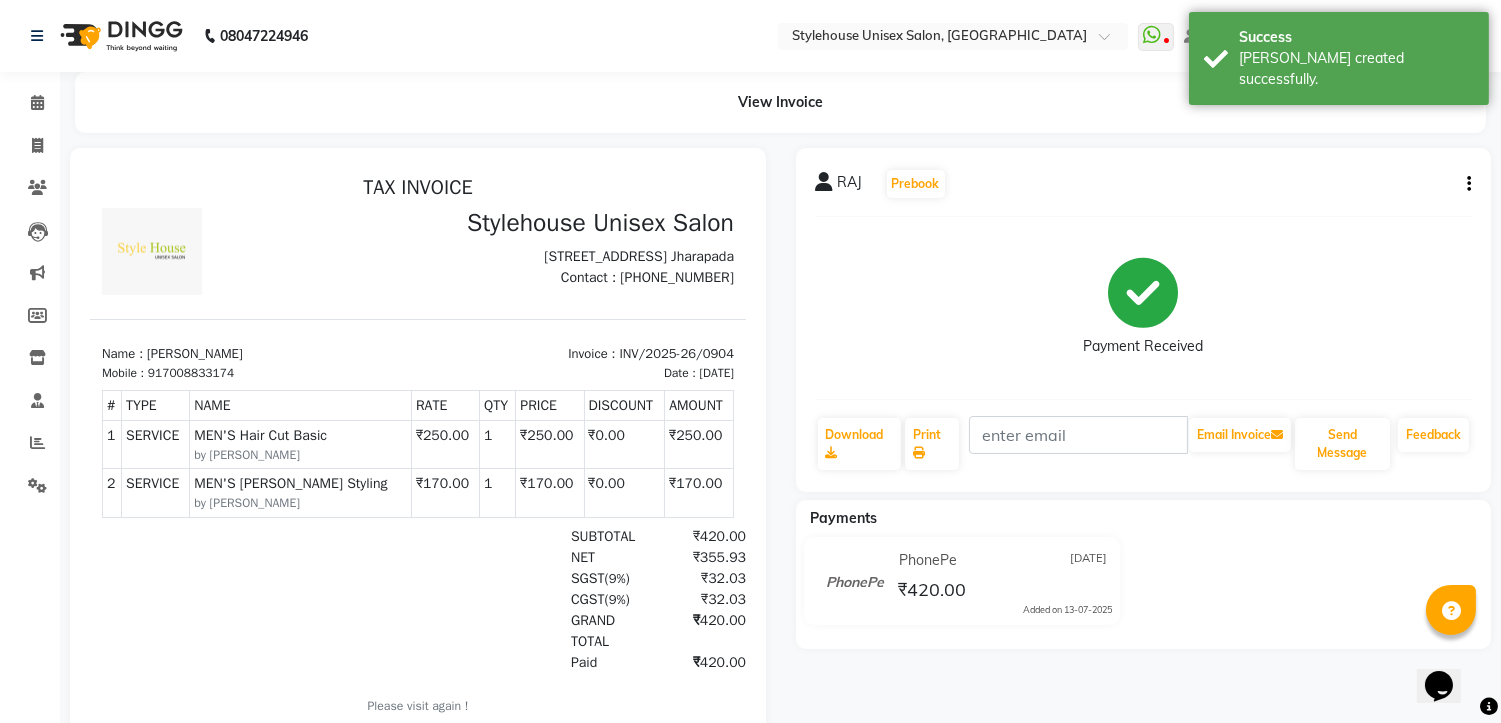 scroll, scrollTop: 0, scrollLeft: 0, axis: both 